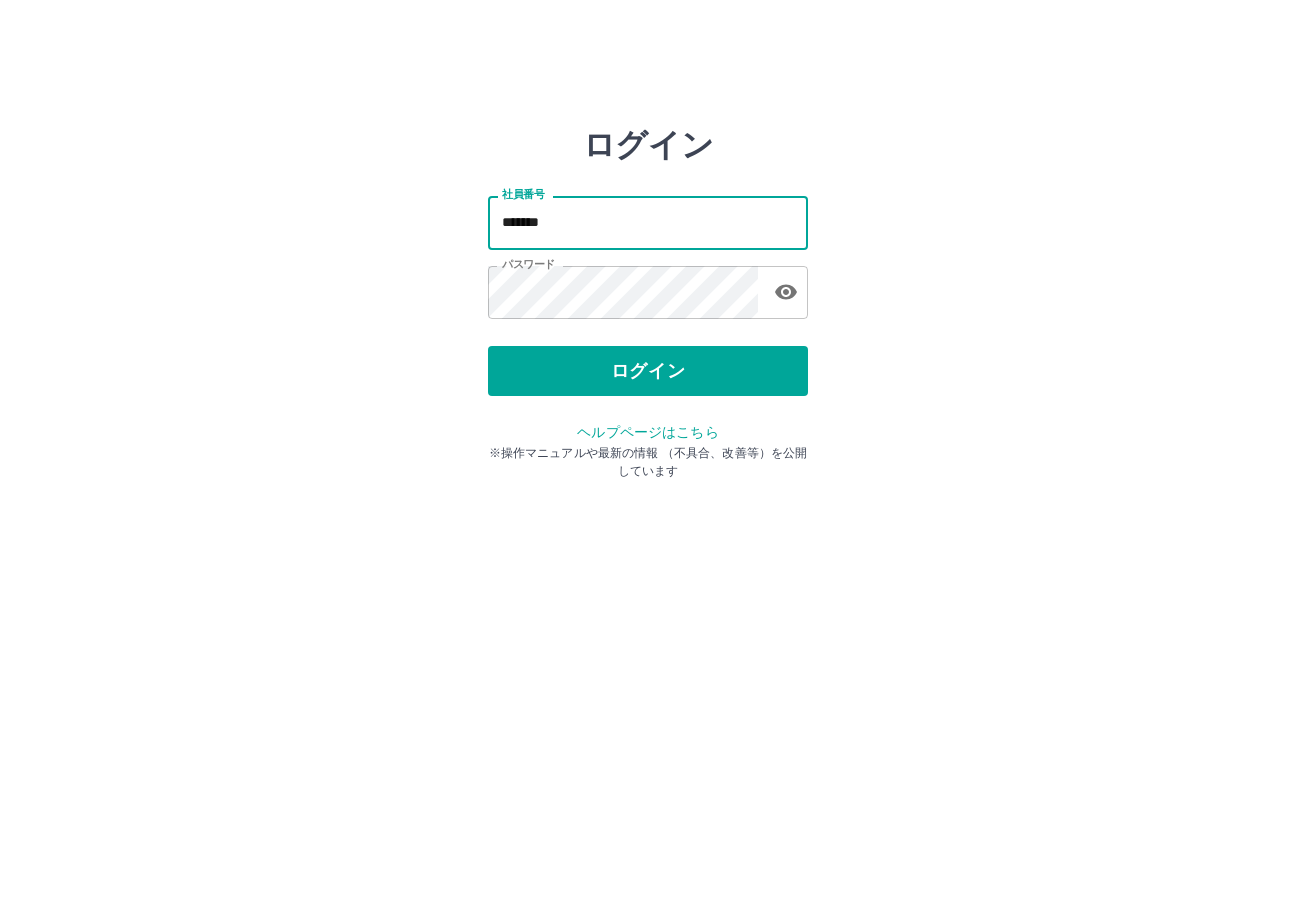 scroll, scrollTop: 0, scrollLeft: 0, axis: both 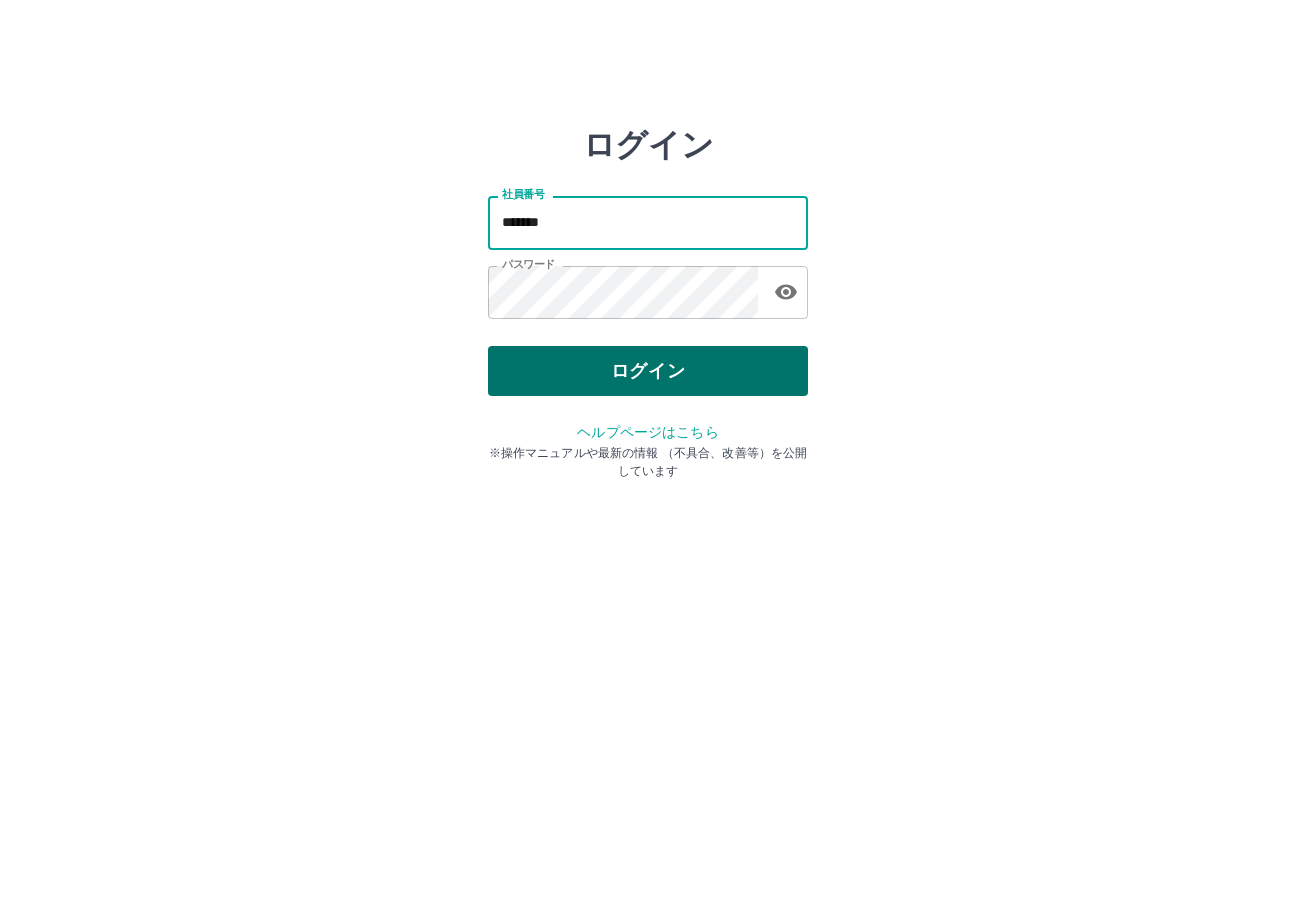 click on "ログイン" at bounding box center [648, 371] 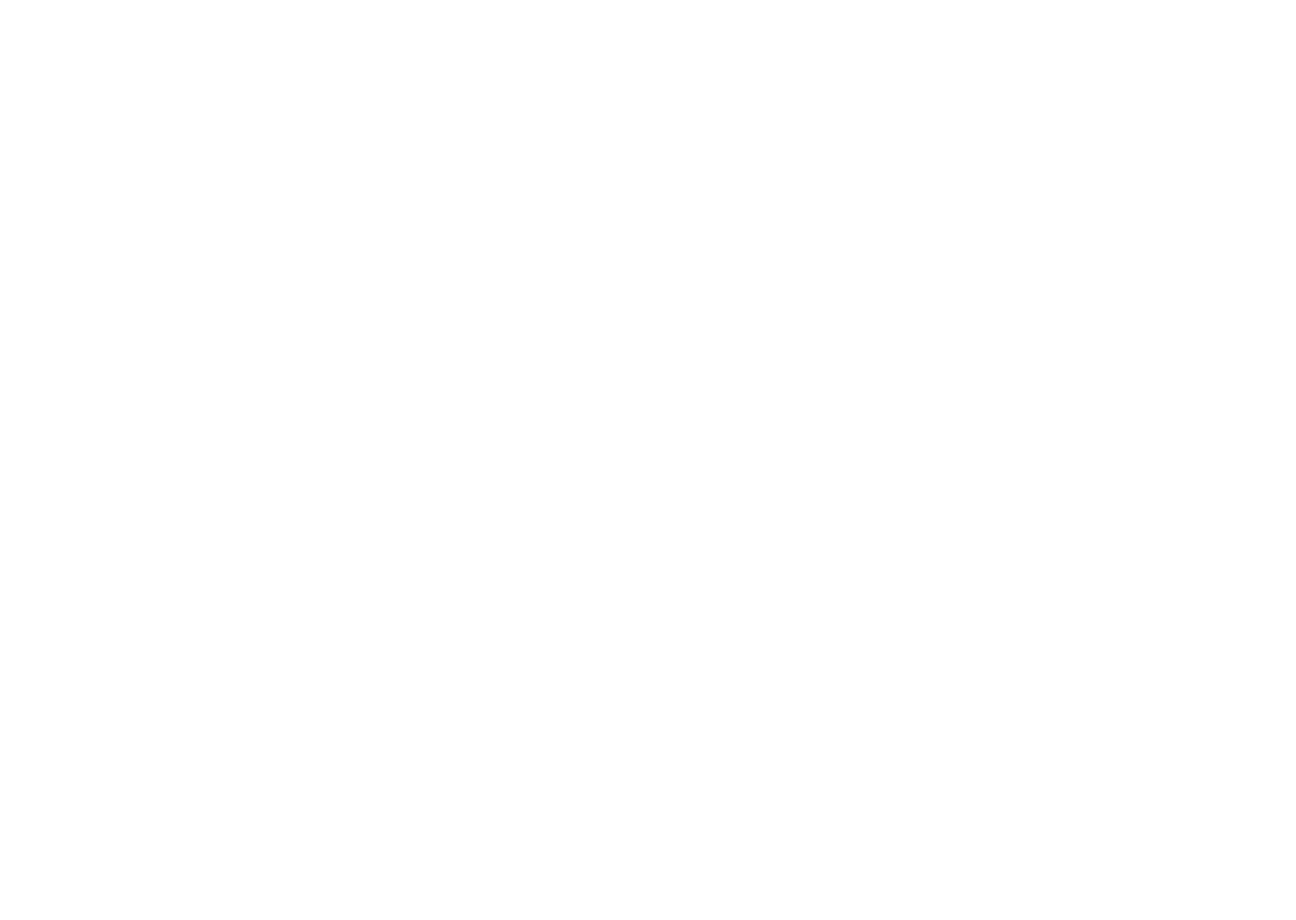 scroll, scrollTop: 0, scrollLeft: 0, axis: both 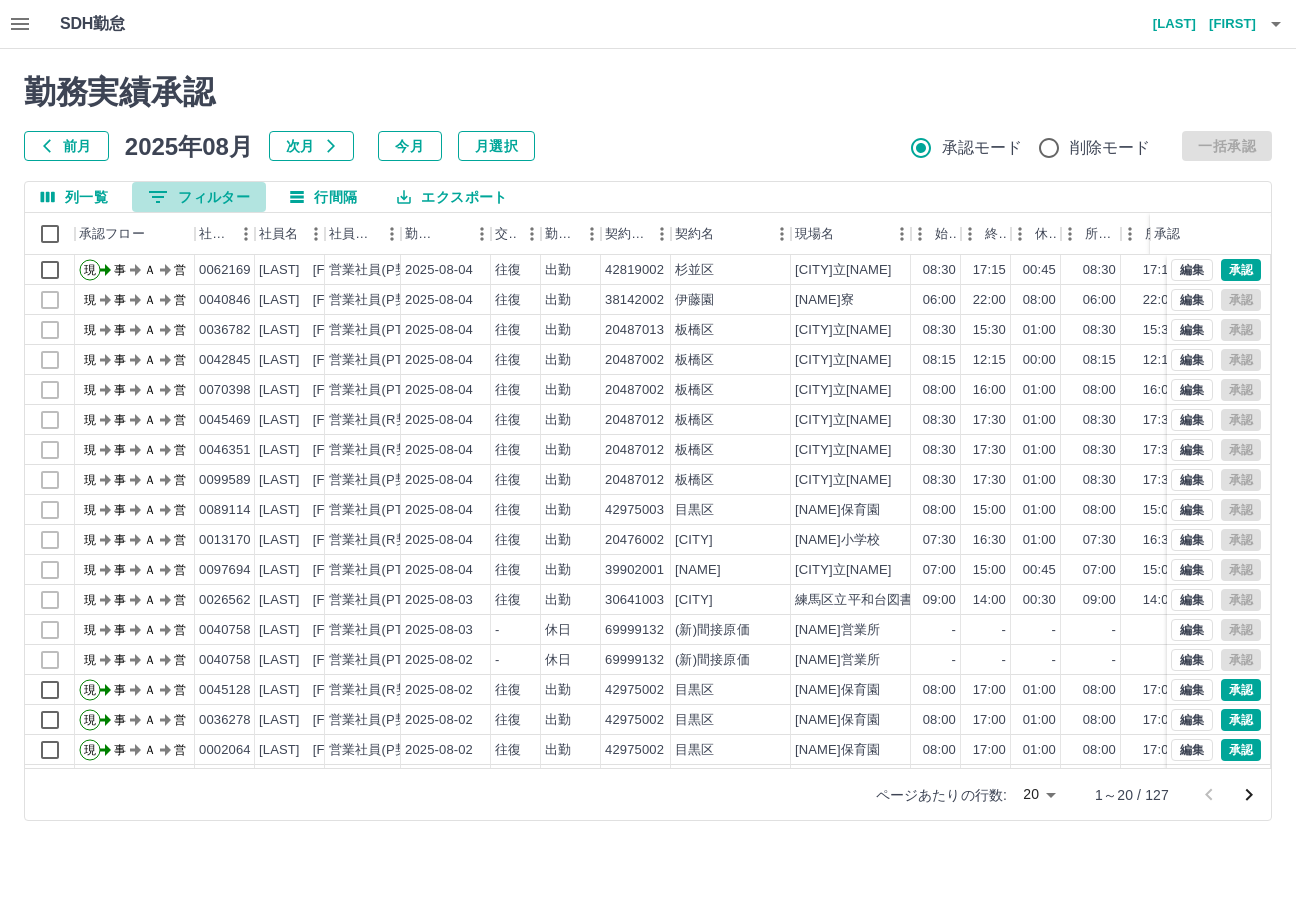 click on "0 フィルター" at bounding box center (199, 197) 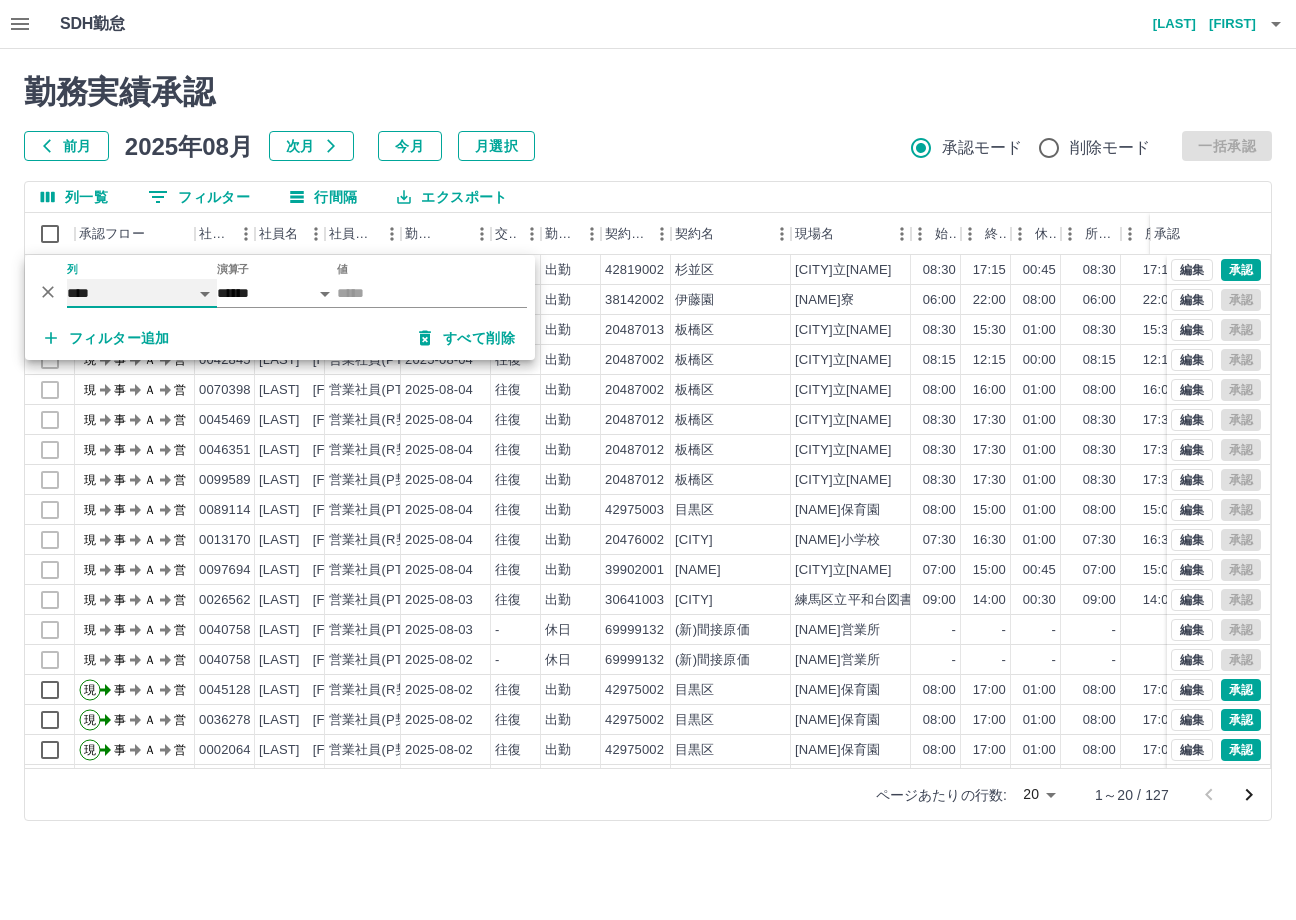click on "**** *** **** *** *** **** ***** *** *** ** ** ** **** **** **** ** ** *** **** *****" at bounding box center (142, 293) 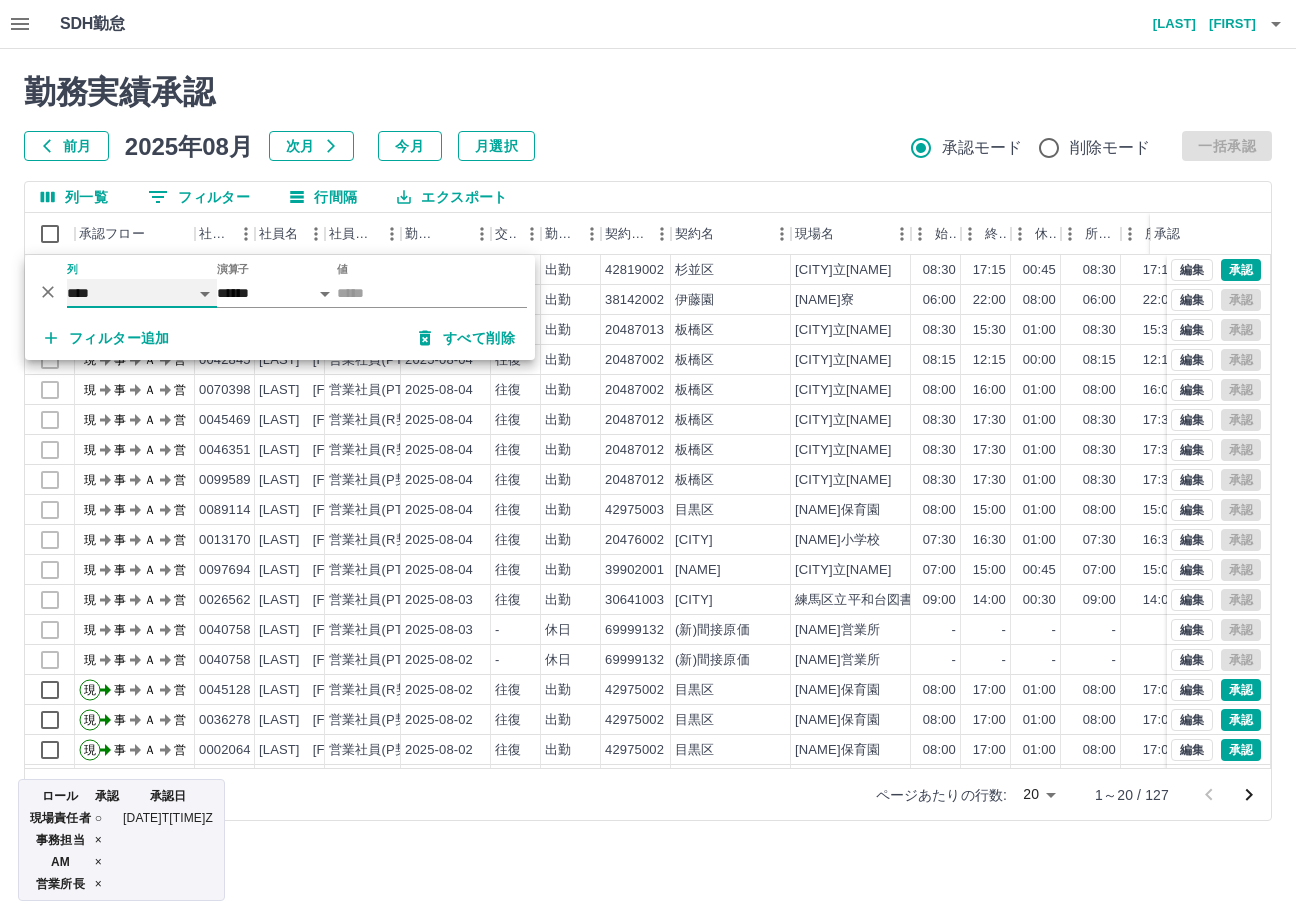 click on "**** *** **** *** *** **** ***** *** *** ** ** ** **** **** **** ** ** *** **** *****" at bounding box center (142, 293) 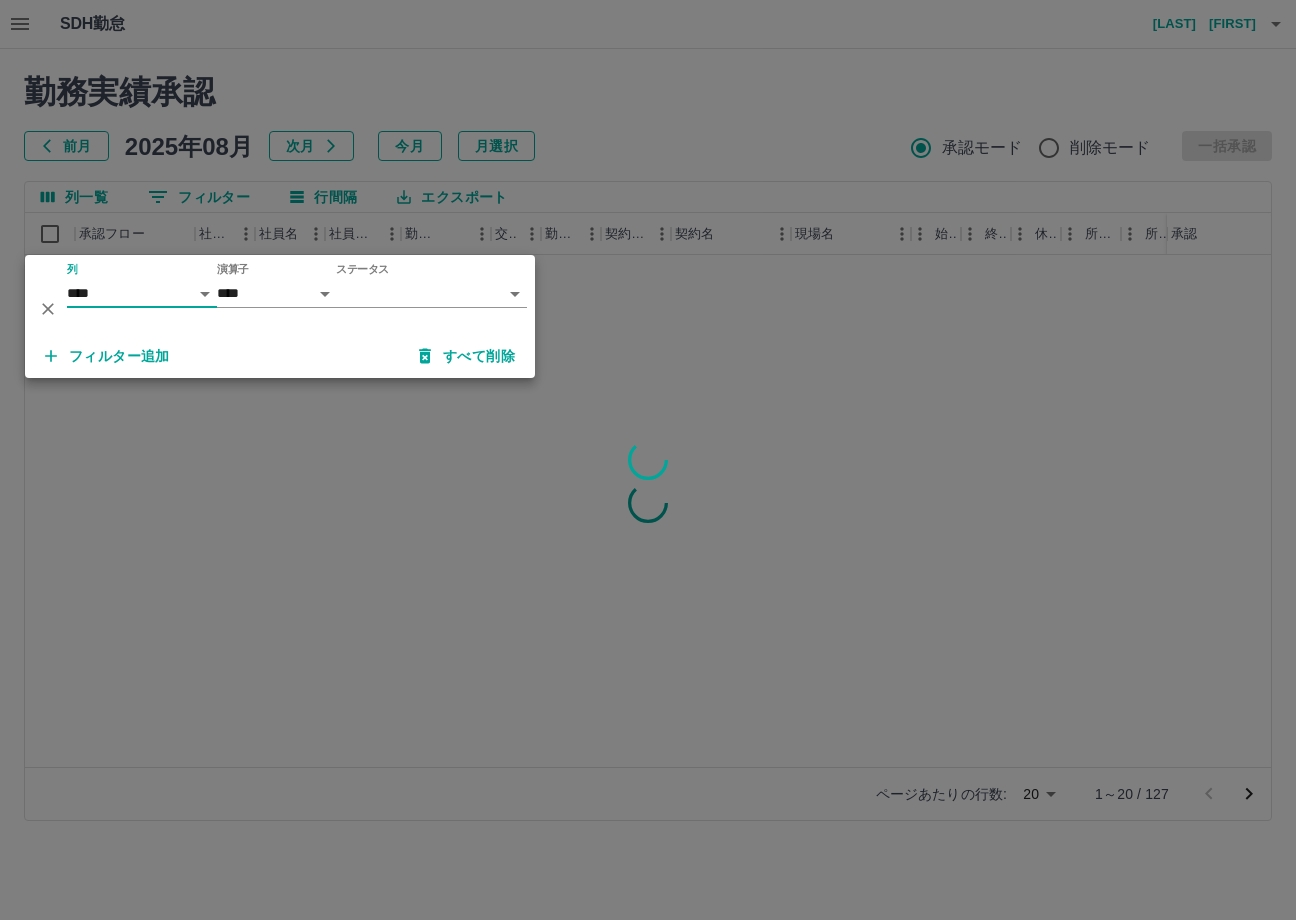 click on "SDH勤怠 長崎　舞 勤務実績承認 前月 2025年08月 次月 今月 月選択 承認モード 削除モード 一括承認 列一覧 0 フィルター 行間隔 エクスポート 承認フロー 社員番号 社員名 社員区分 勤務日 交通費 勤務区分 契約コード 契約名 現場名 始業 終業 休憩 所定開始 所定終業 所定休憩 拘束 勤務 遅刻等 コメント 承認 ページあたりの行数: 20 ** 1～20 / 127 SDH勤怠 *** ** 列 **** *** **** *** *** **** ***** *** *** ** ** ** **** **** **** ** ** *** **** ***** 演算子 **** ****** ステータス ​ ********* フィルター追加 すべて削除" at bounding box center (648, 422) 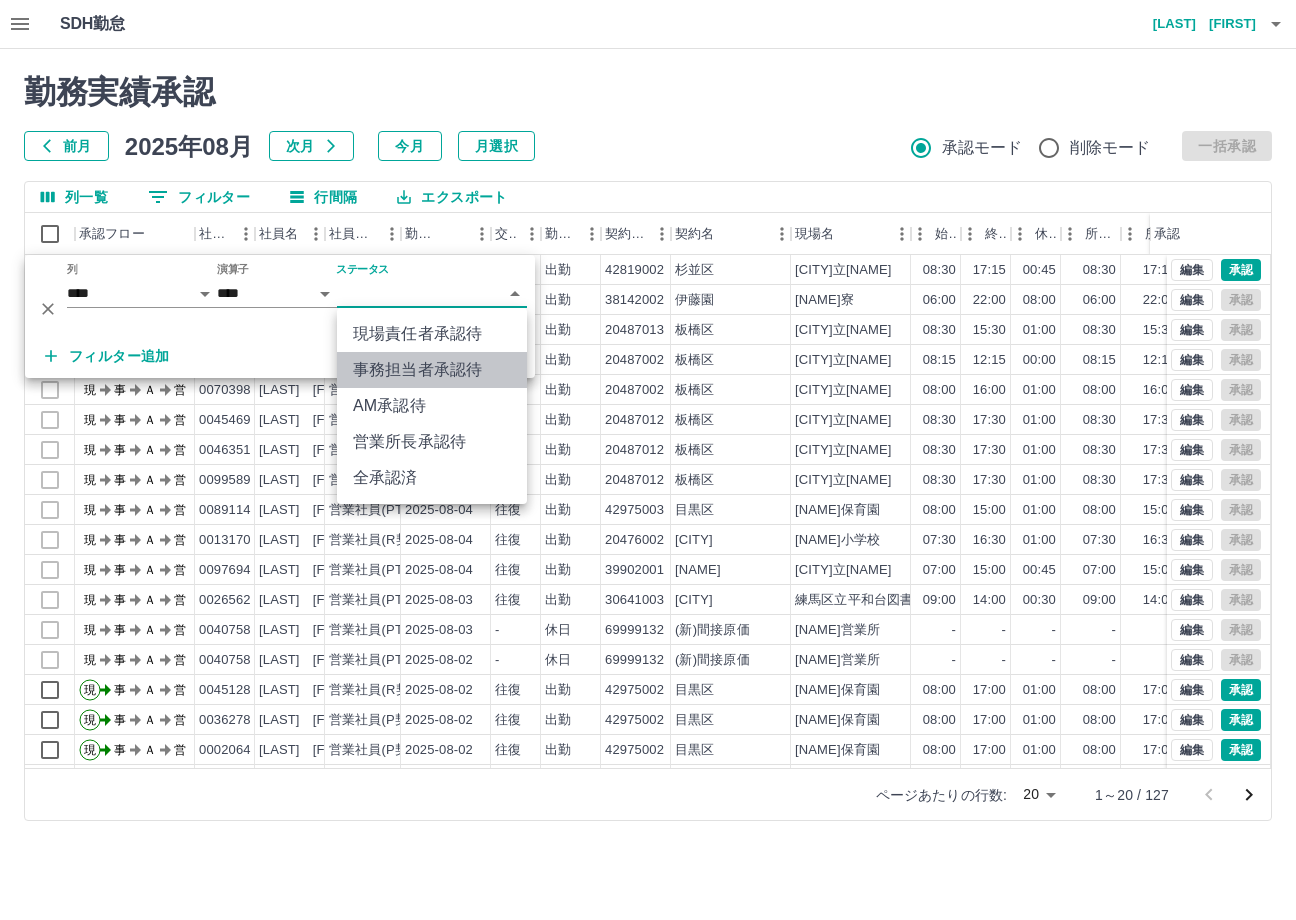 click on "事務担当者承認待" at bounding box center [432, 370] 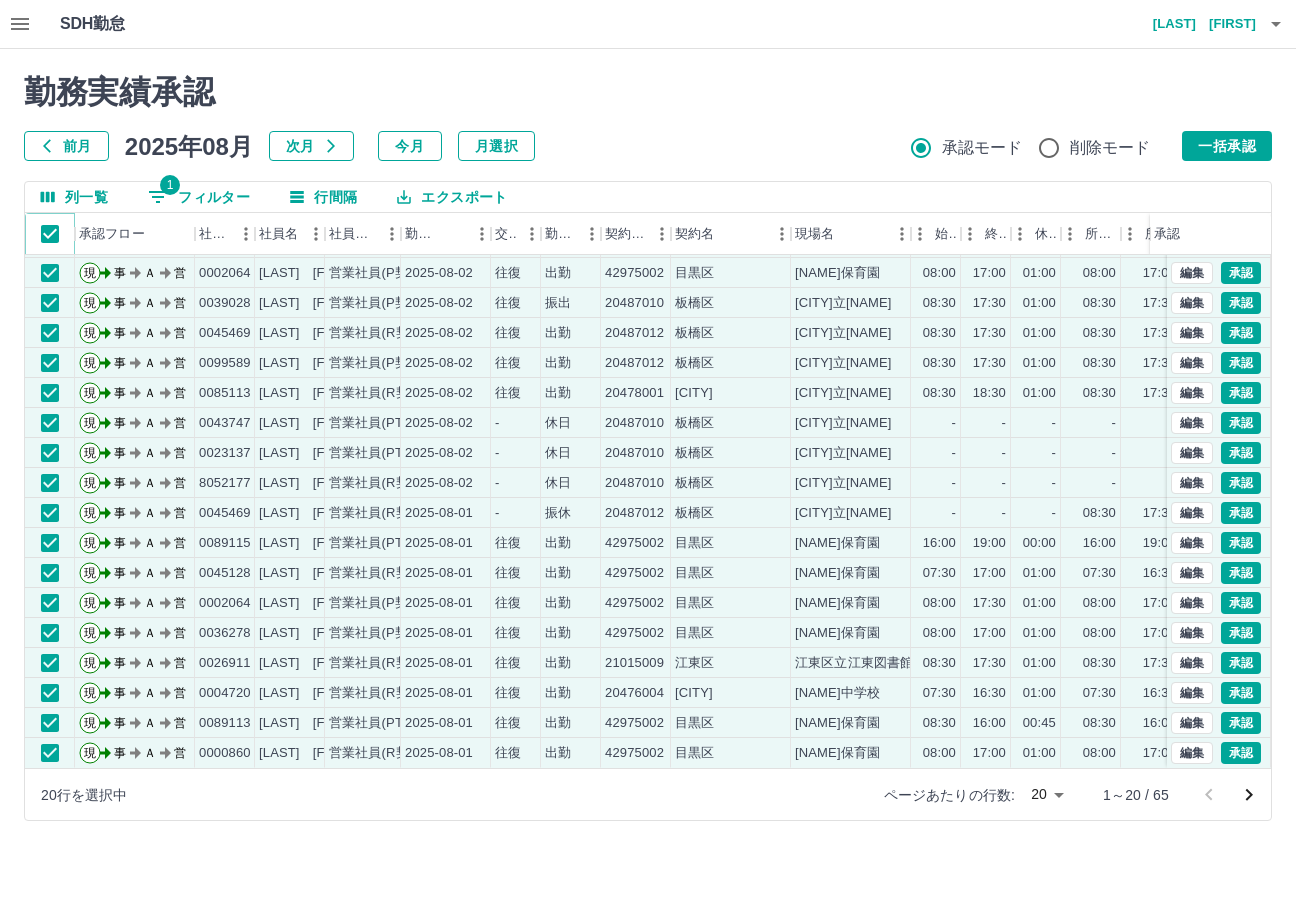 scroll, scrollTop: 104, scrollLeft: 0, axis: vertical 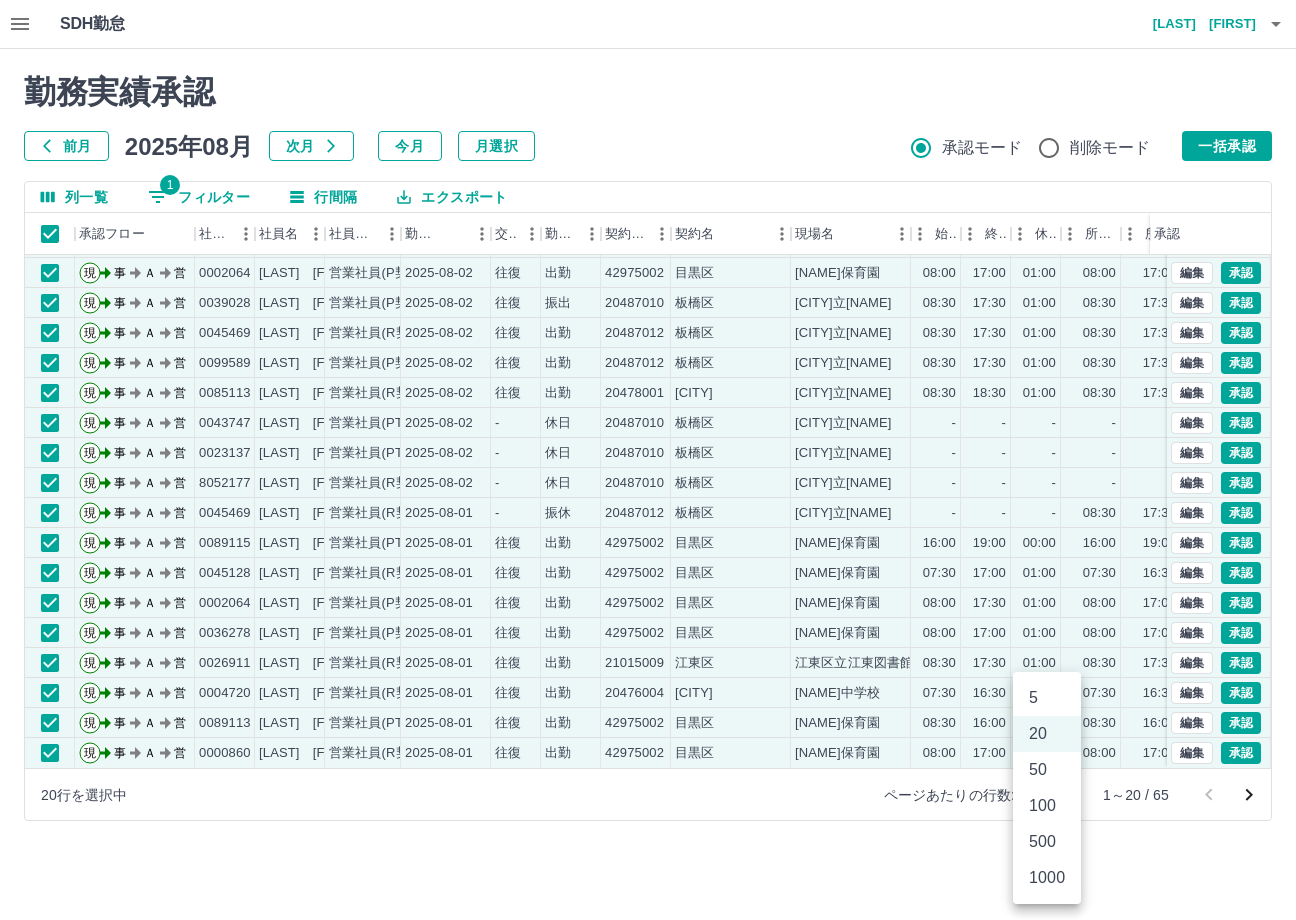 click on "SDH勤怠 長崎　舞 勤務実績承認 前月 2025年08月 次月 今月 月選択 承認モード 削除モード 一括承認 列一覧 1 フィルター 行間隔 エクスポート 承認フロー 社員番号 社員名 社員区分 勤務日 交通費 勤務区分 契約コード 契約名 現場名 始業 終業 休憩 所定開始 所定終業 所定休憩 拘束 勤務 遅刻等 コメント 承認 現 事 Ａ 営 0045128 平山　鎮次 営業社員(R契約) 2025-08-02 往復 出勤 42975002 目黒区 南保育園 08:00 17:00 01:00 08:00 17:00 01:00 09:00 08:00 00:00 現 事 Ａ 営 0036278 小林　弘子 営業社員(P契約) 2025-08-02 往復 出勤 42975002 目黒区 南保育園 08:00 17:00 01:00 08:00 17:00 01:00 09:00 08:00 00:00 現 事 Ａ 営 0002064 宮坂　知子 営業社員(P契約) 2025-08-02 往復 出勤 42975002 目黒区 南保育園 08:00 17:00 01:00 08:00 17:00 01:00 09:00 08:00 00:00 現 事 Ａ 営 0039028 髙橋　淑美 営業社員(P契約) 2025-08-02 往復 振出 08:30" at bounding box center (648, 422) 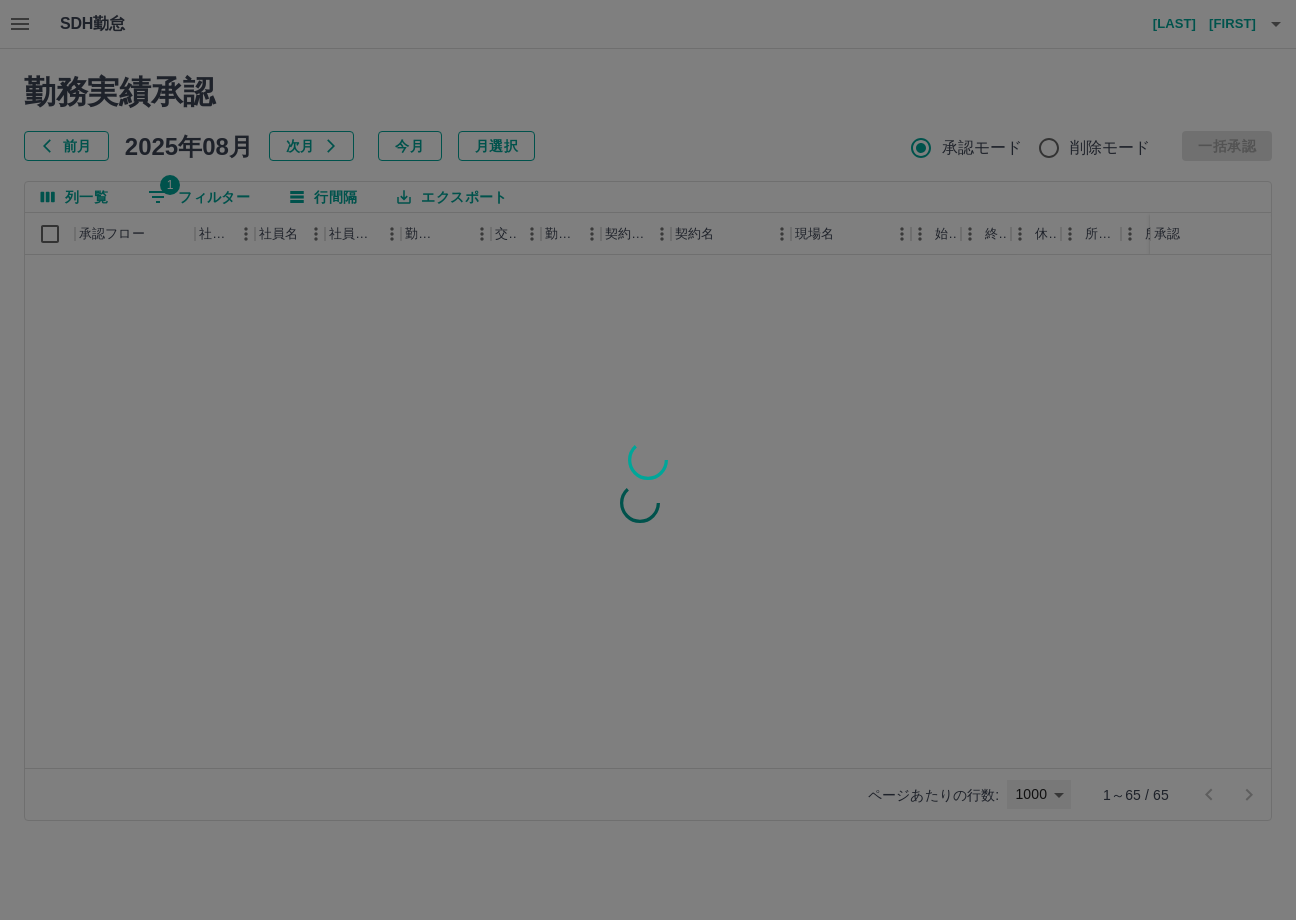 type on "****" 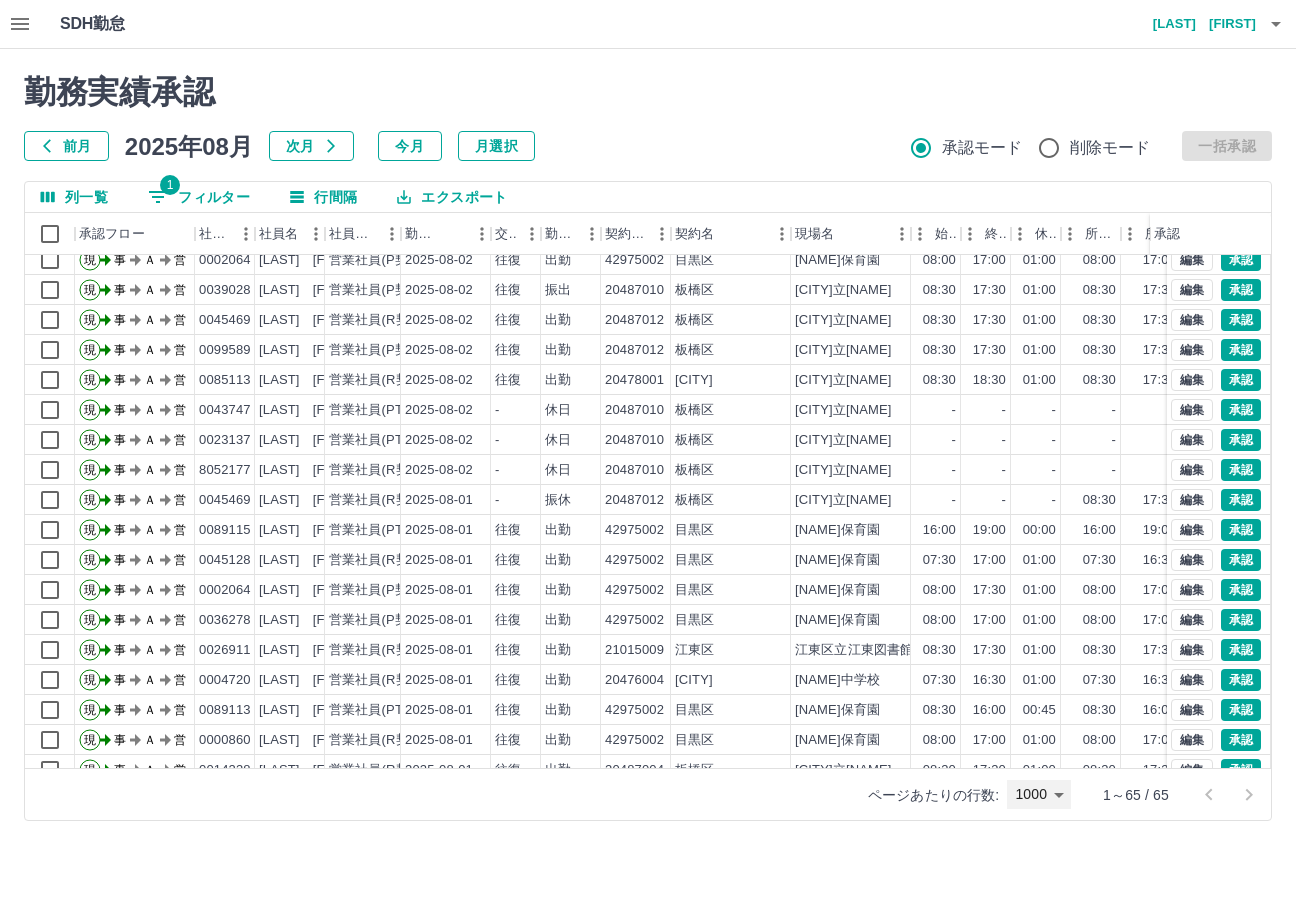scroll, scrollTop: 0, scrollLeft: 0, axis: both 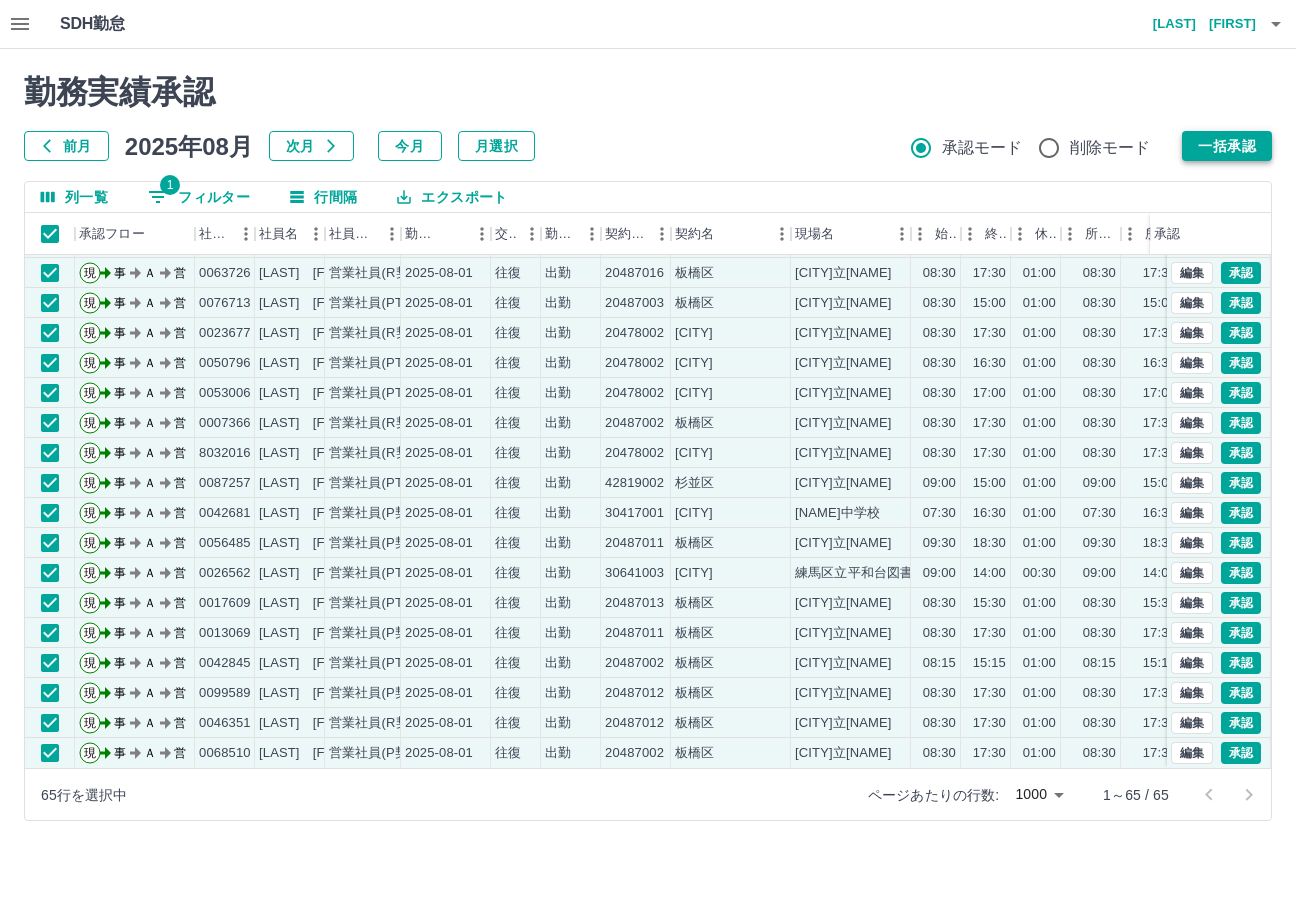 click on "一括承認" at bounding box center [1227, 146] 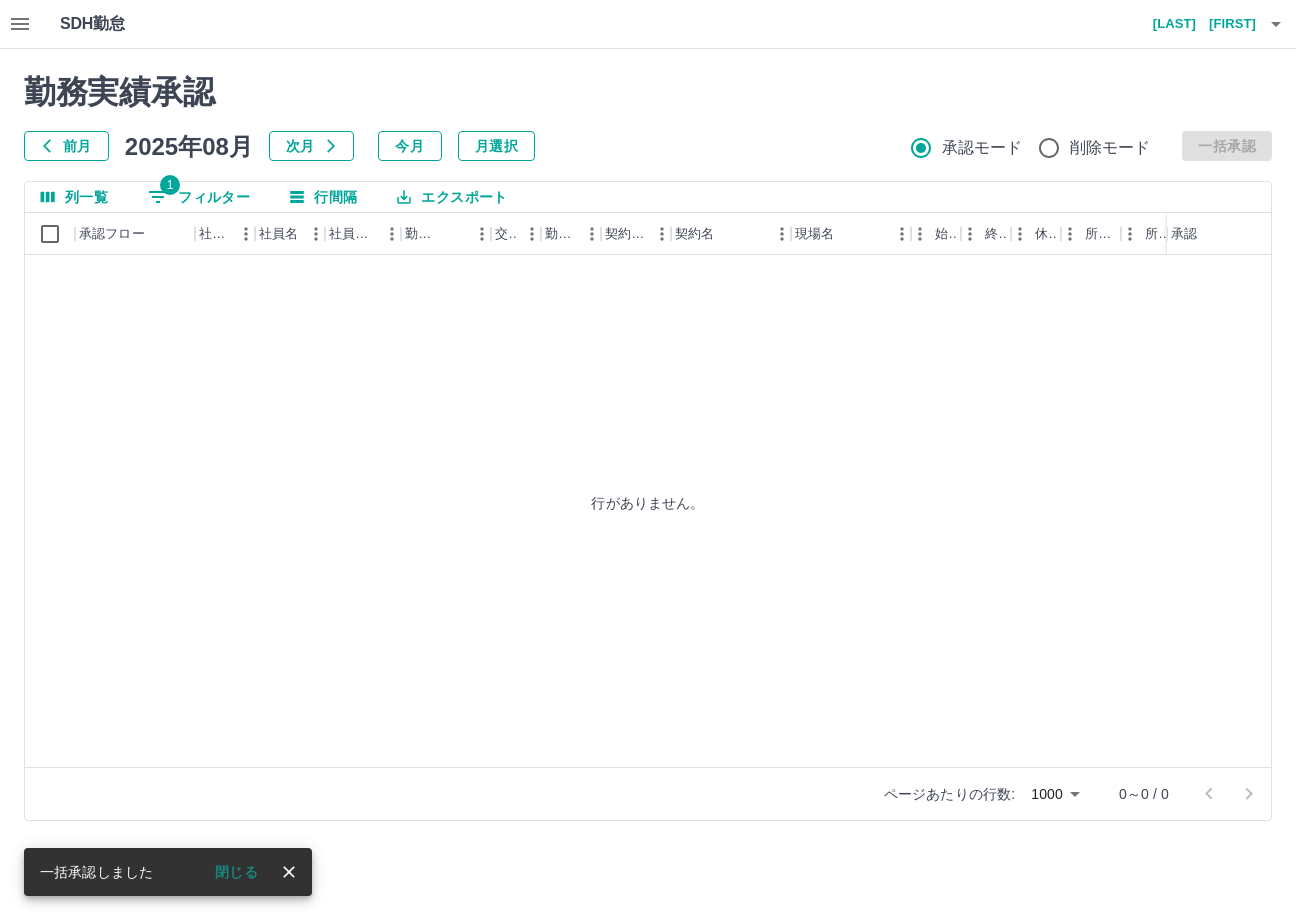 scroll, scrollTop: 0, scrollLeft: 0, axis: both 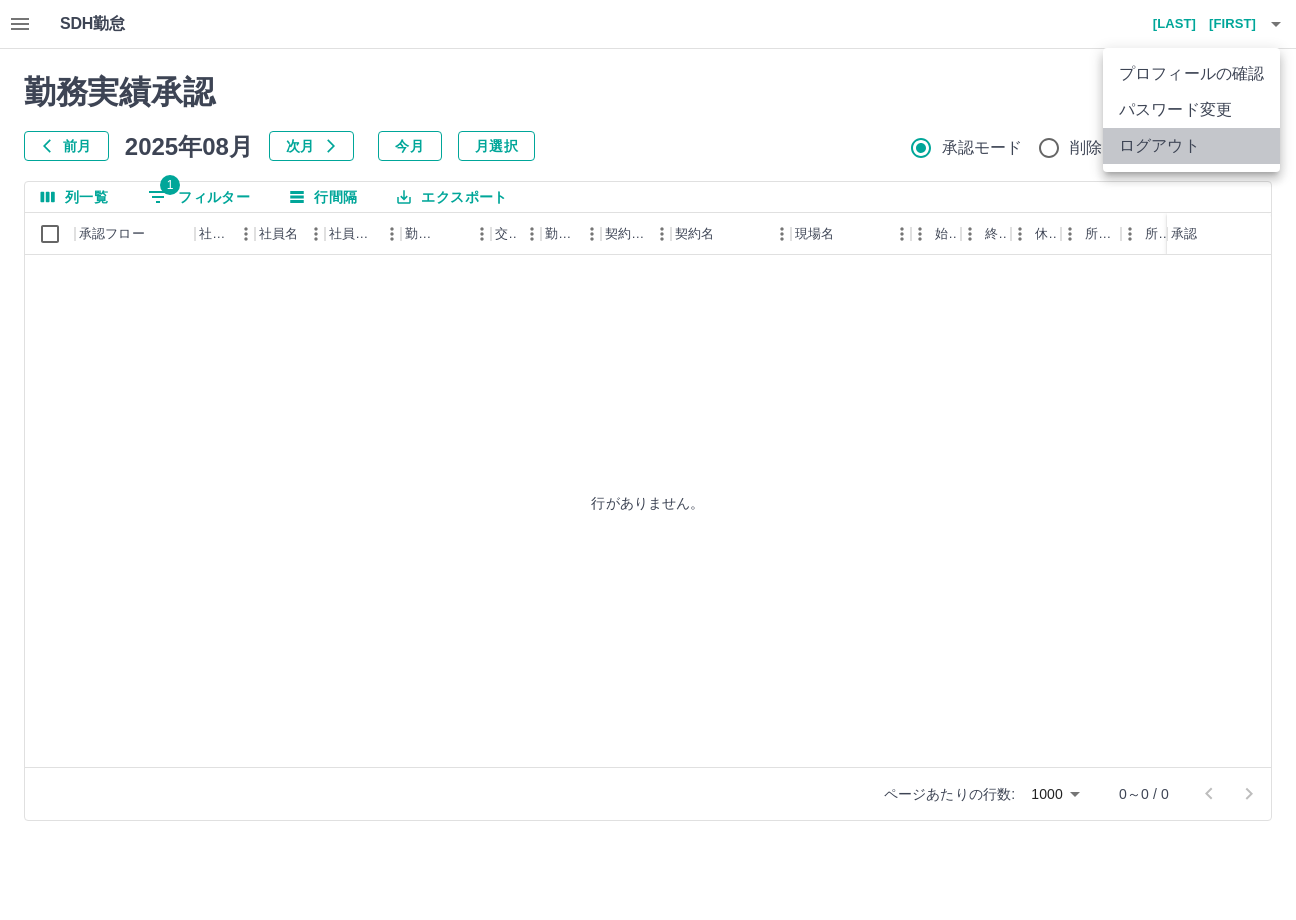 click on "ログアウト" at bounding box center [1191, 146] 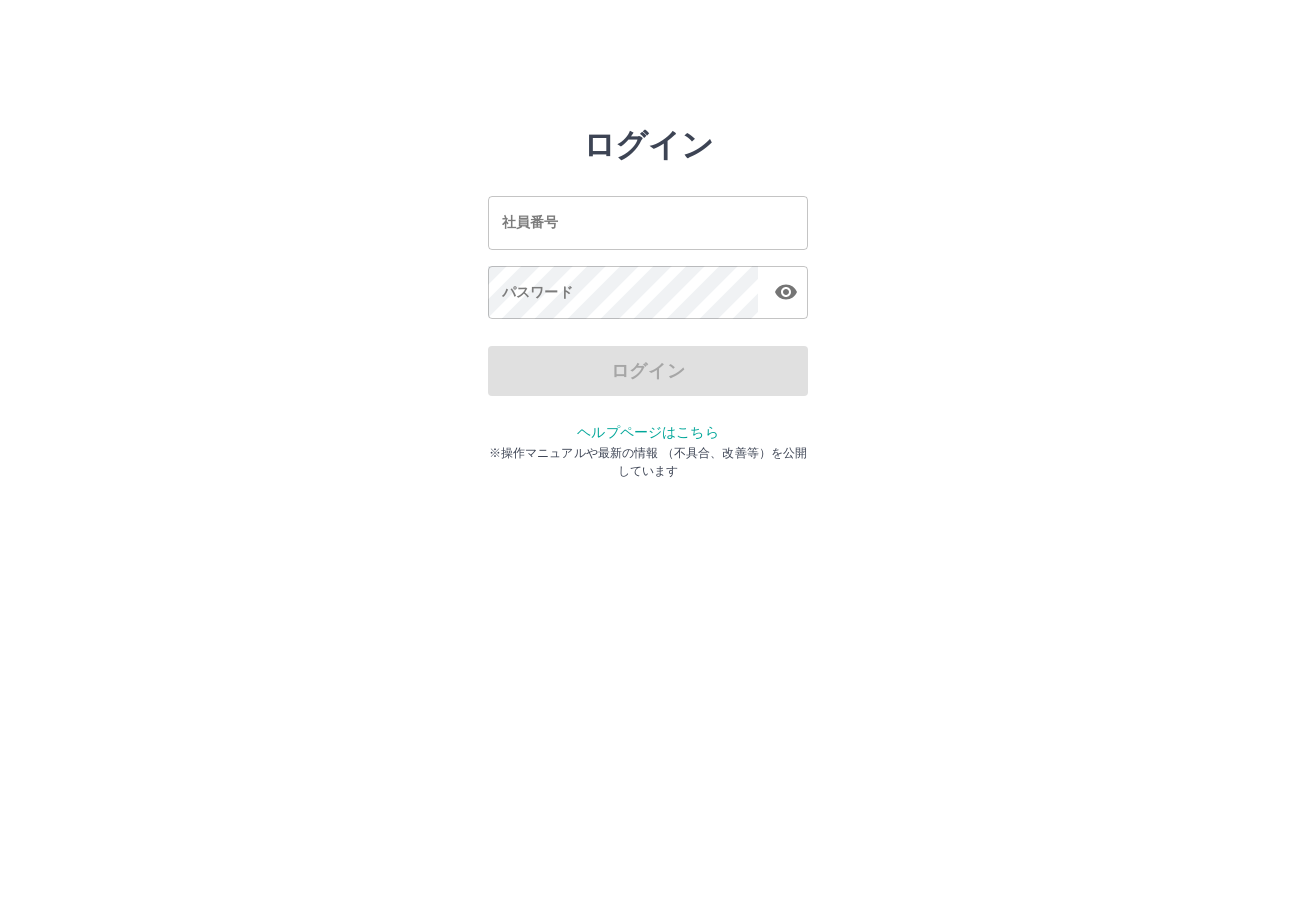 scroll, scrollTop: 0, scrollLeft: 0, axis: both 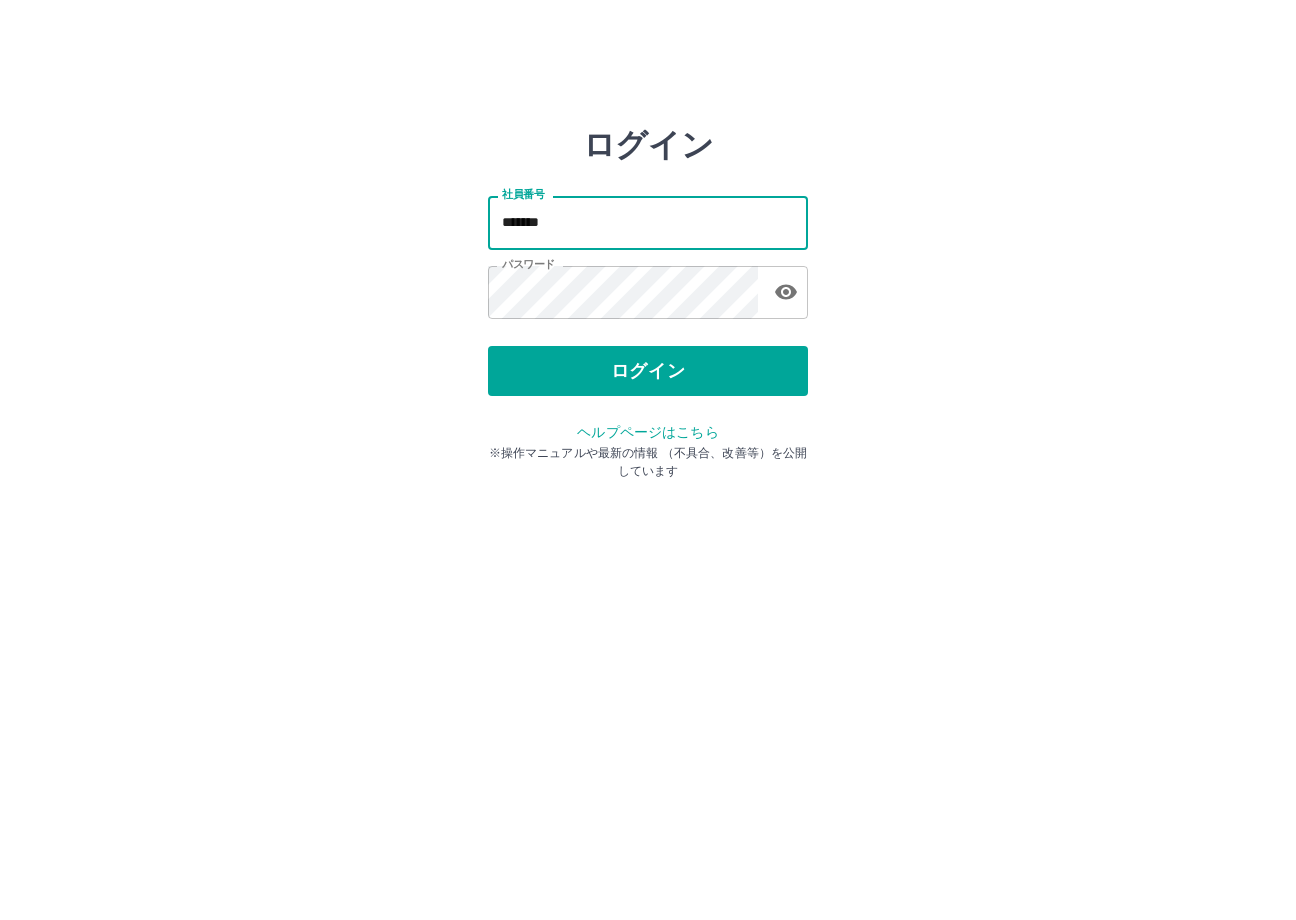click on "*******" at bounding box center [648, 222] 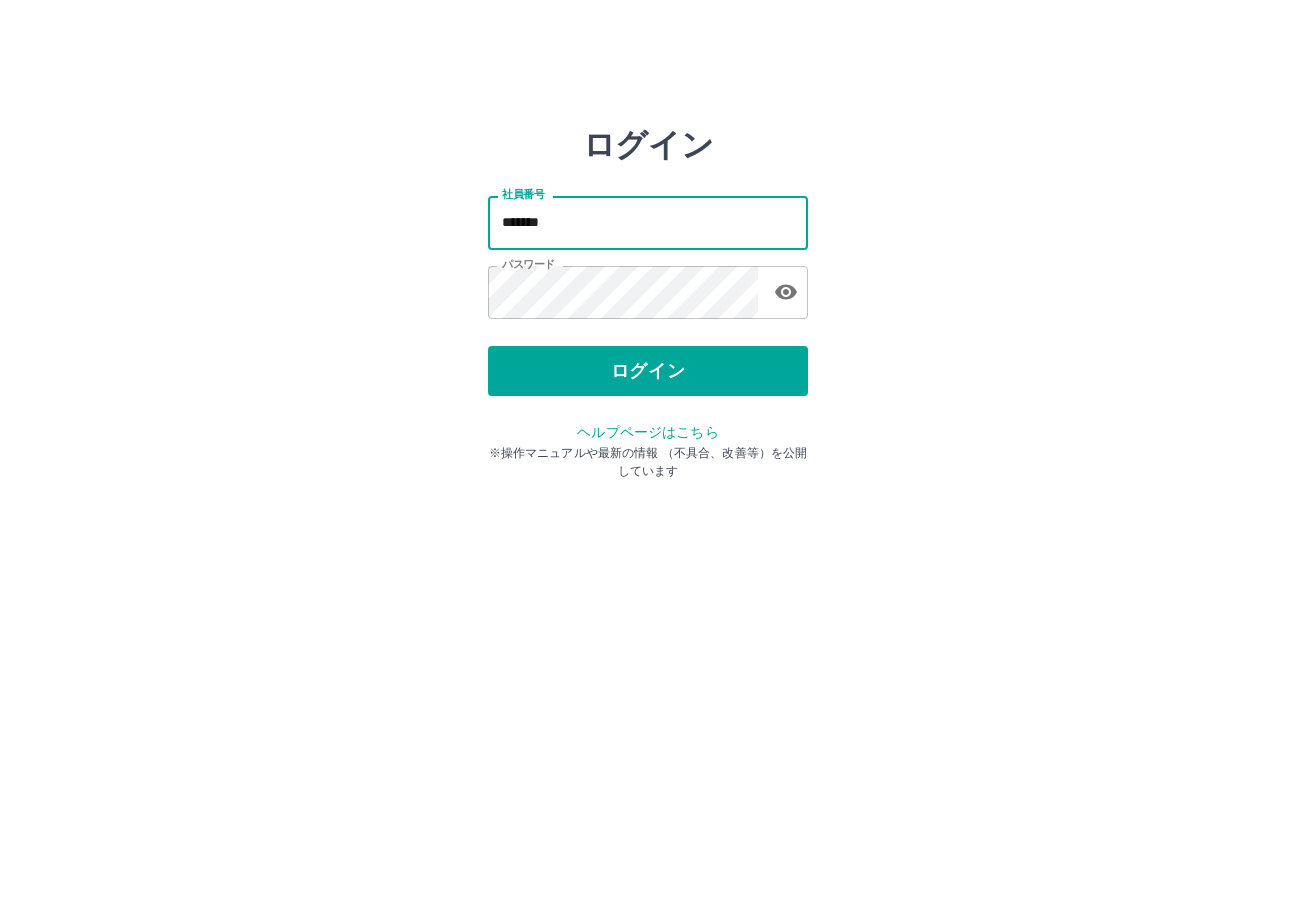 type on "*******" 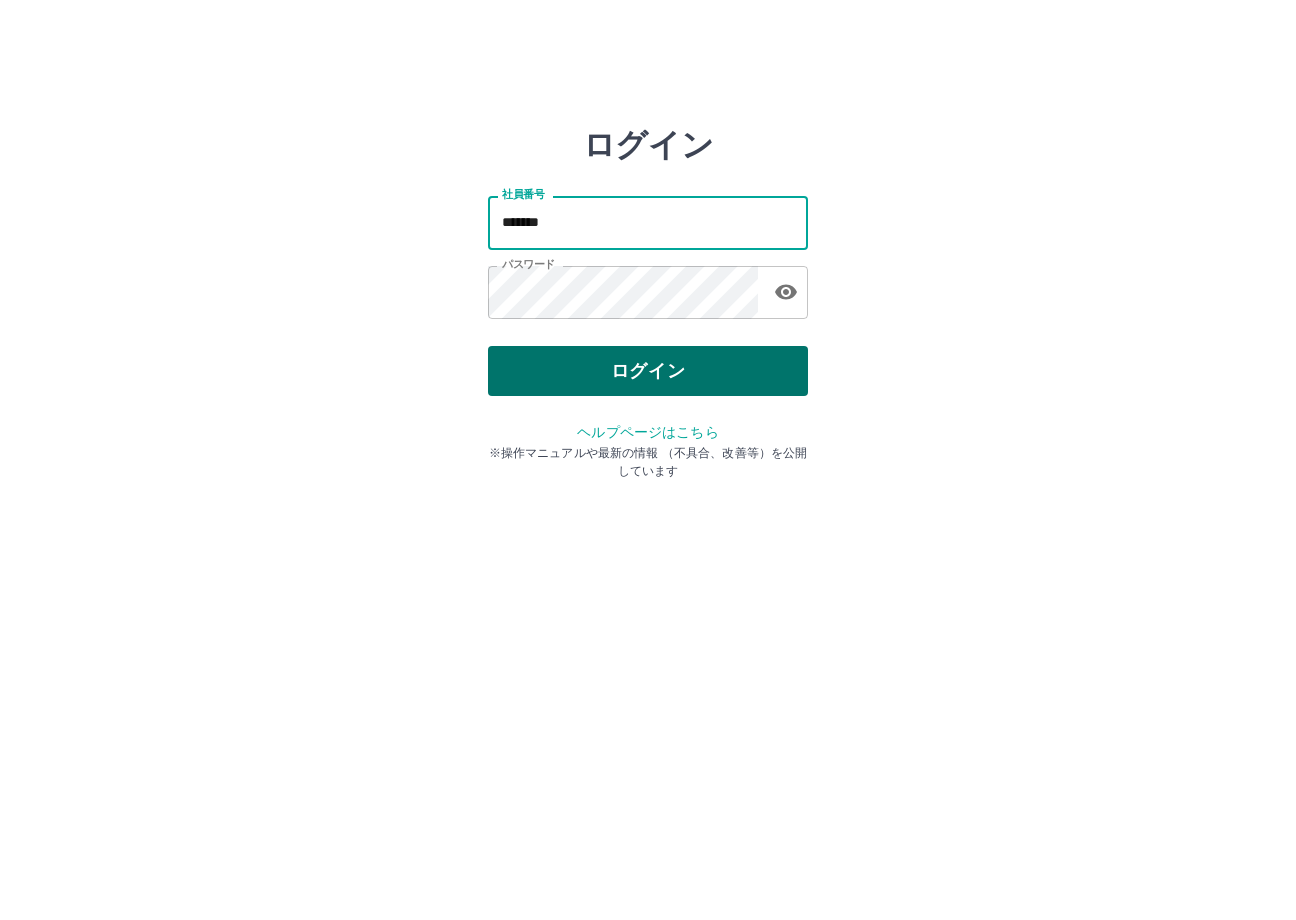 click on "ログイン" at bounding box center [648, 371] 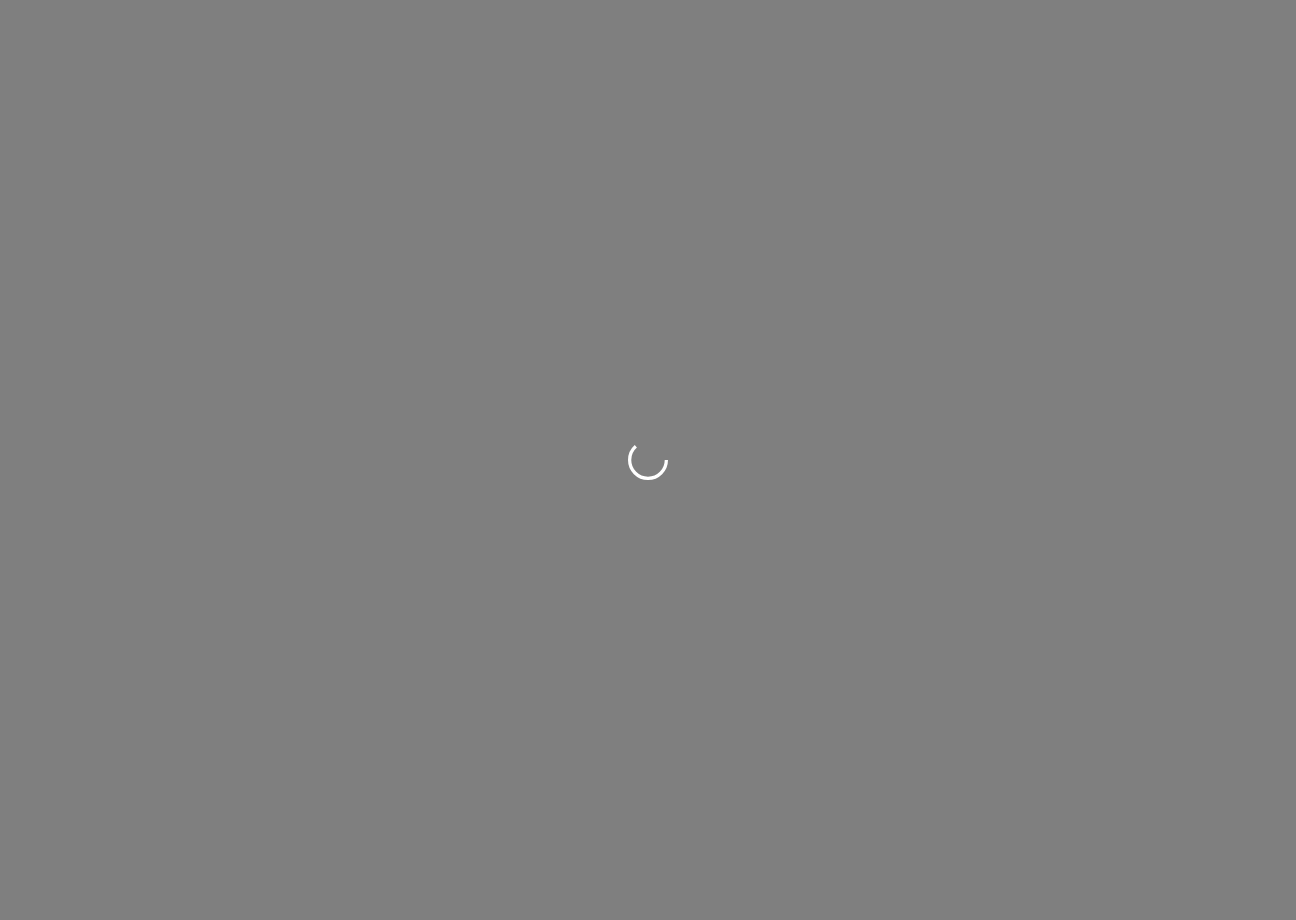 scroll, scrollTop: 0, scrollLeft: 0, axis: both 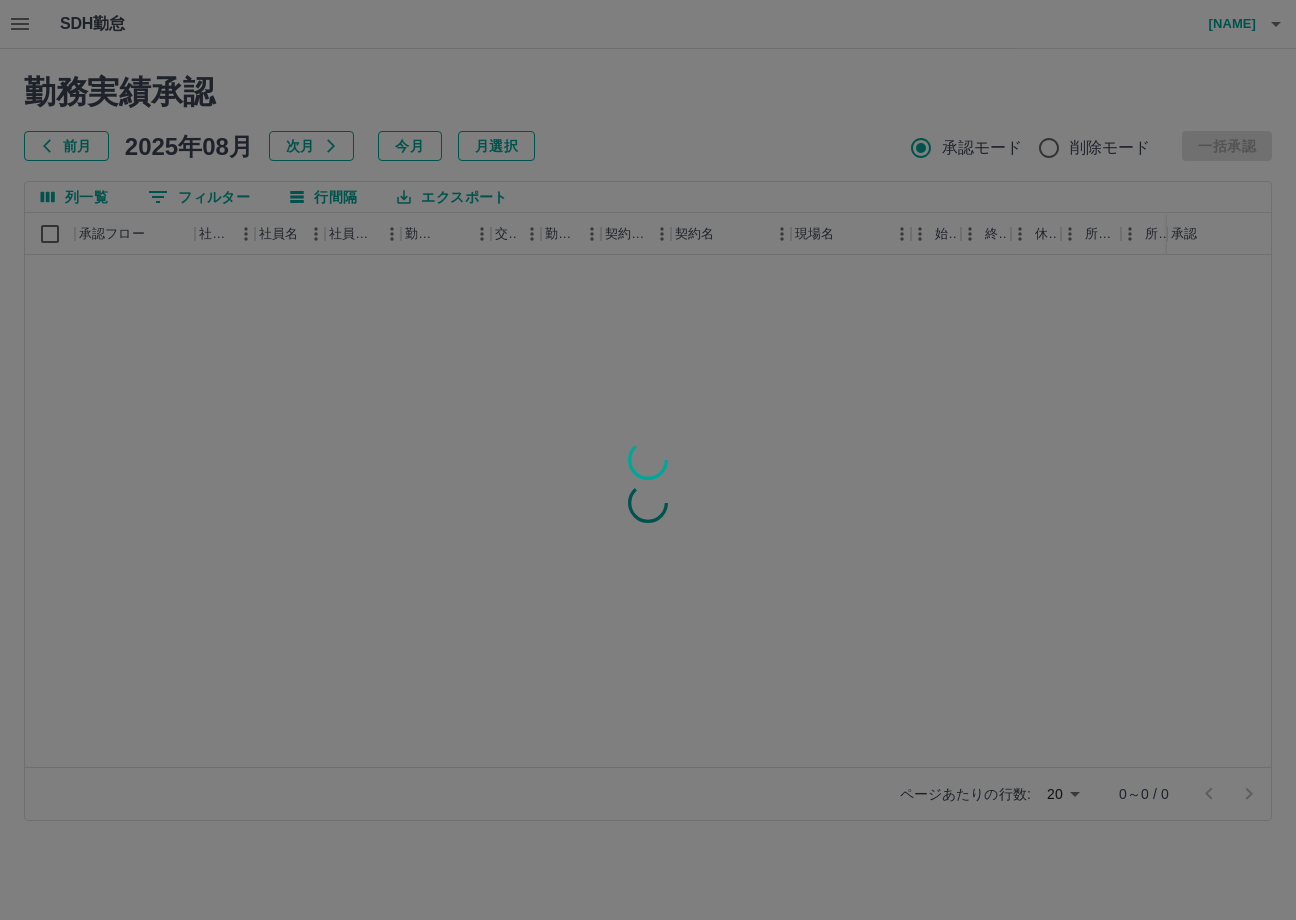 click at bounding box center (648, 460) 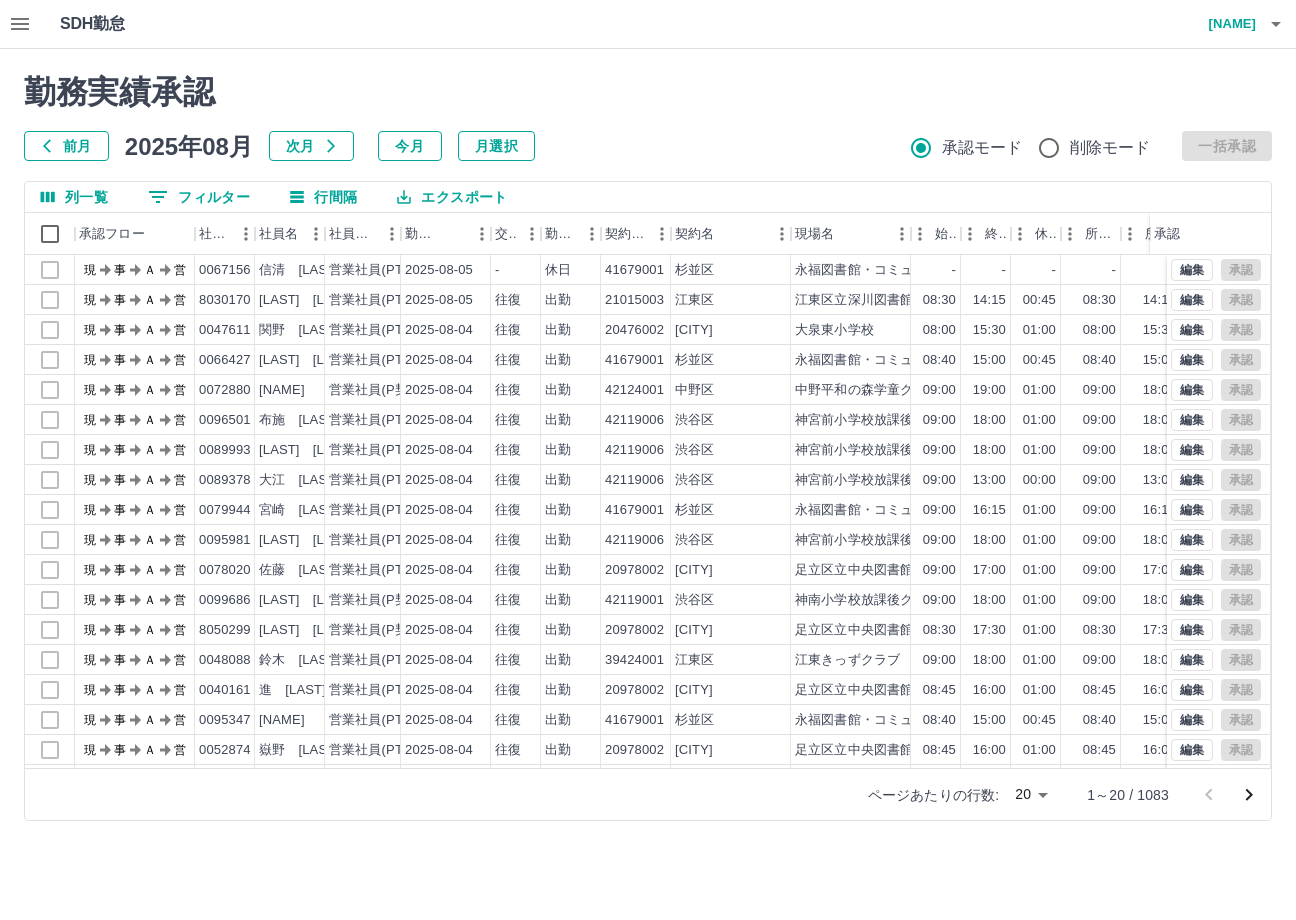 click on "0 フィルター" at bounding box center (199, 197) 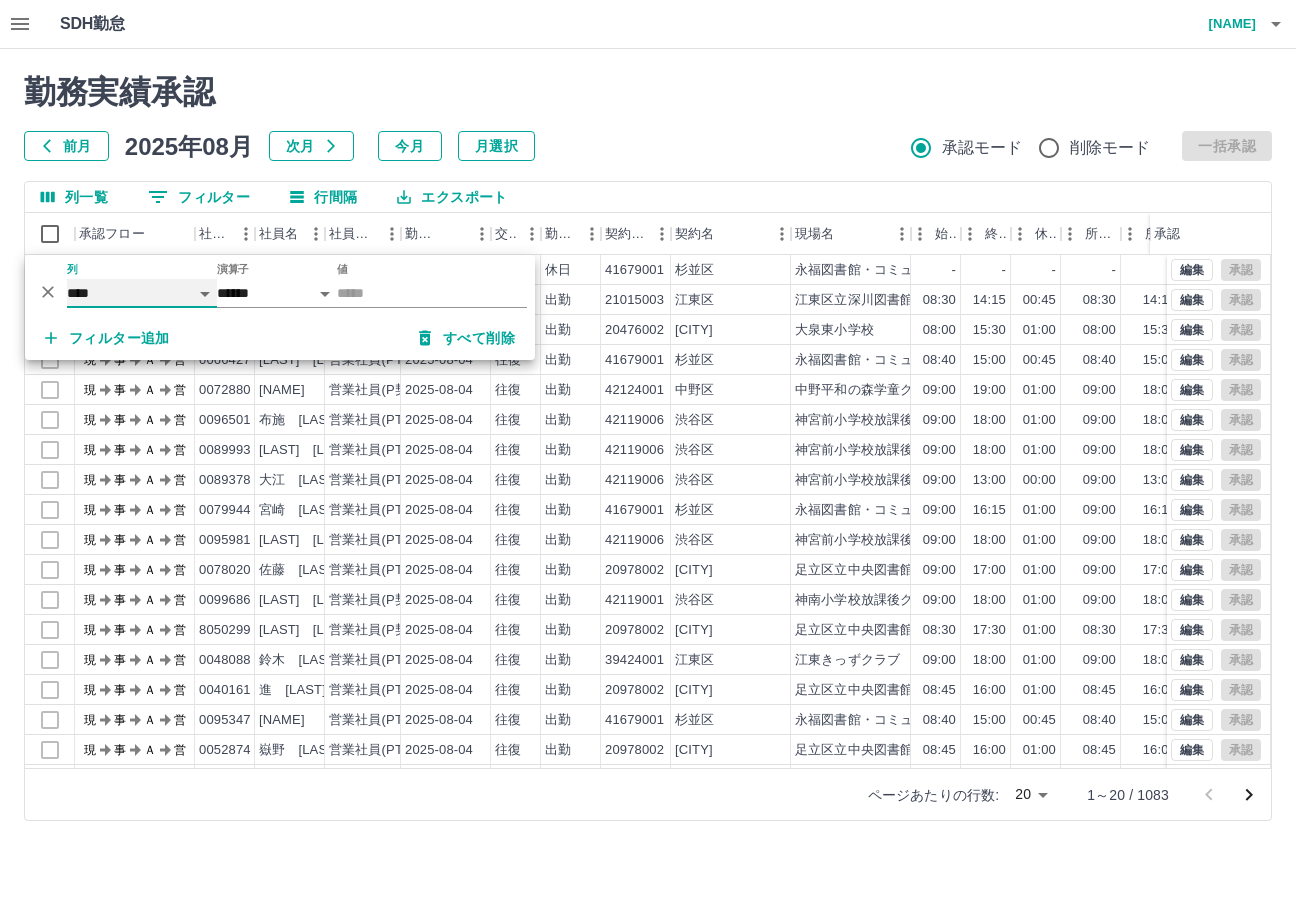click on "**** *** **** *** *** **** ***** *** *** ** ** ** **** **** **** ** ** *** **** *****" at bounding box center (142, 293) 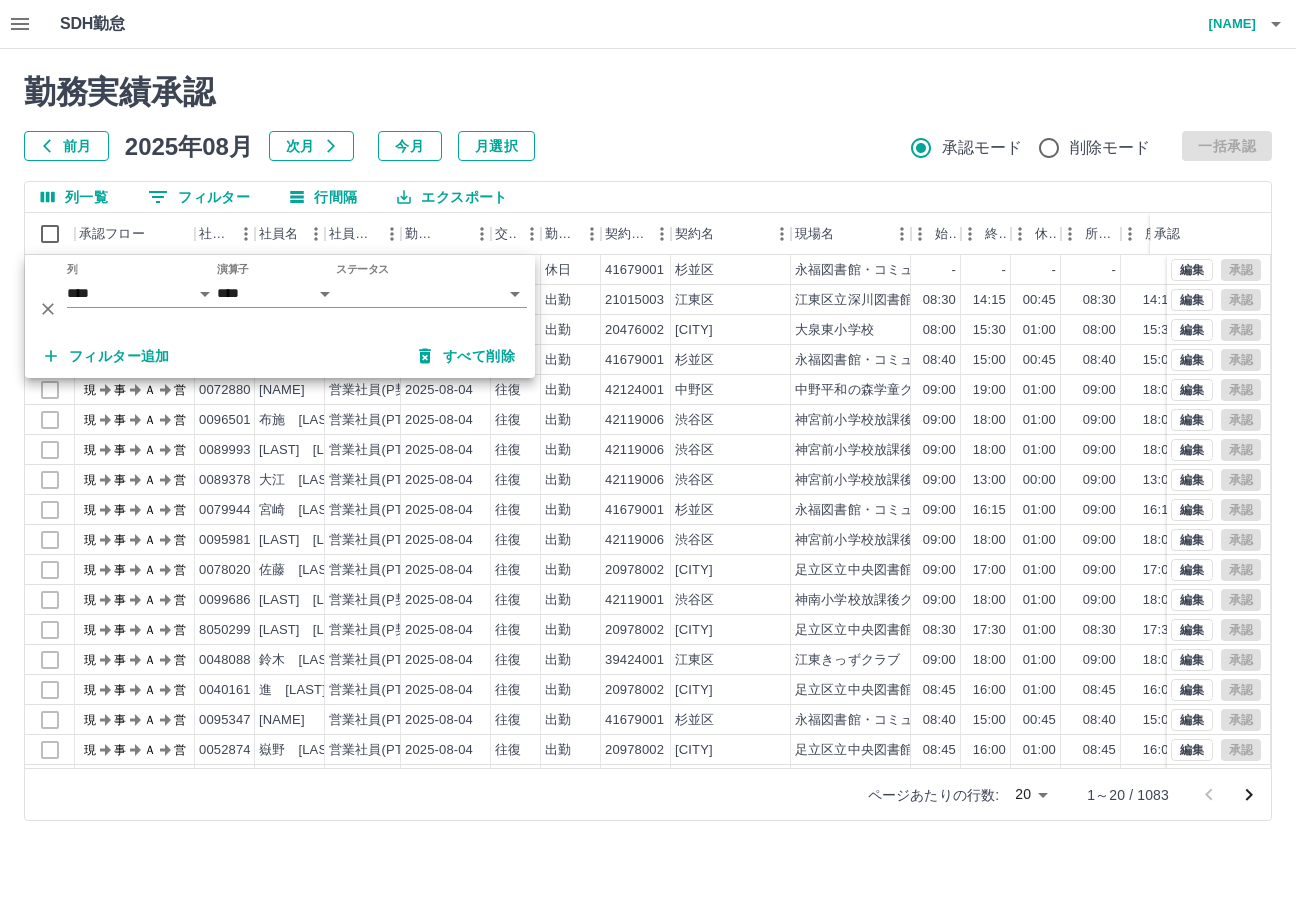 click on "SDH勤怠 大胡田　陽祐 勤務実績承認 前月 2025年08月 次月 今月 月選択 承認モード 削除モード 一括承認 列一覧 0 フィルター 行間隔 エクスポート 承認フロー 社員番号 社員名 社員区分 勤務日 交通費 勤務区分 契約コード 契約名 現場名 始業 終業 休憩 所定開始 所定終業 所定休憩 拘束 勤務 遅刻等 コメント 承認 現 事 Ａ 営 0067156 信清　泰子 営業社員(PT契約) 2025-08-05  -  休日 41679001 杉並区 永福図書館・コミュニティふらっと永福 - - - - - - 00:00 00:00 00:00 現 事 Ａ 営 8030170 鈴木　啓子 営業社員(PT契約) 2025-08-05 往復 出勤 21015003 江東区 江東区立深川図書館 08:30 14:15 00:45 08:30 14:15 00:45 05:45 05:00 00:00 現 事 Ａ 営 0047611 関野　順子 営業社員(PT契約) 2025-08-04 往復 出勤 20476002 練馬区 大泉東小学校 08:00 15:30 01:00 08:00 15:30 01:00 07:30 06:30 00:00 現 事 Ａ 営 0066427 山口　涼子 往復" at bounding box center (648, 422) 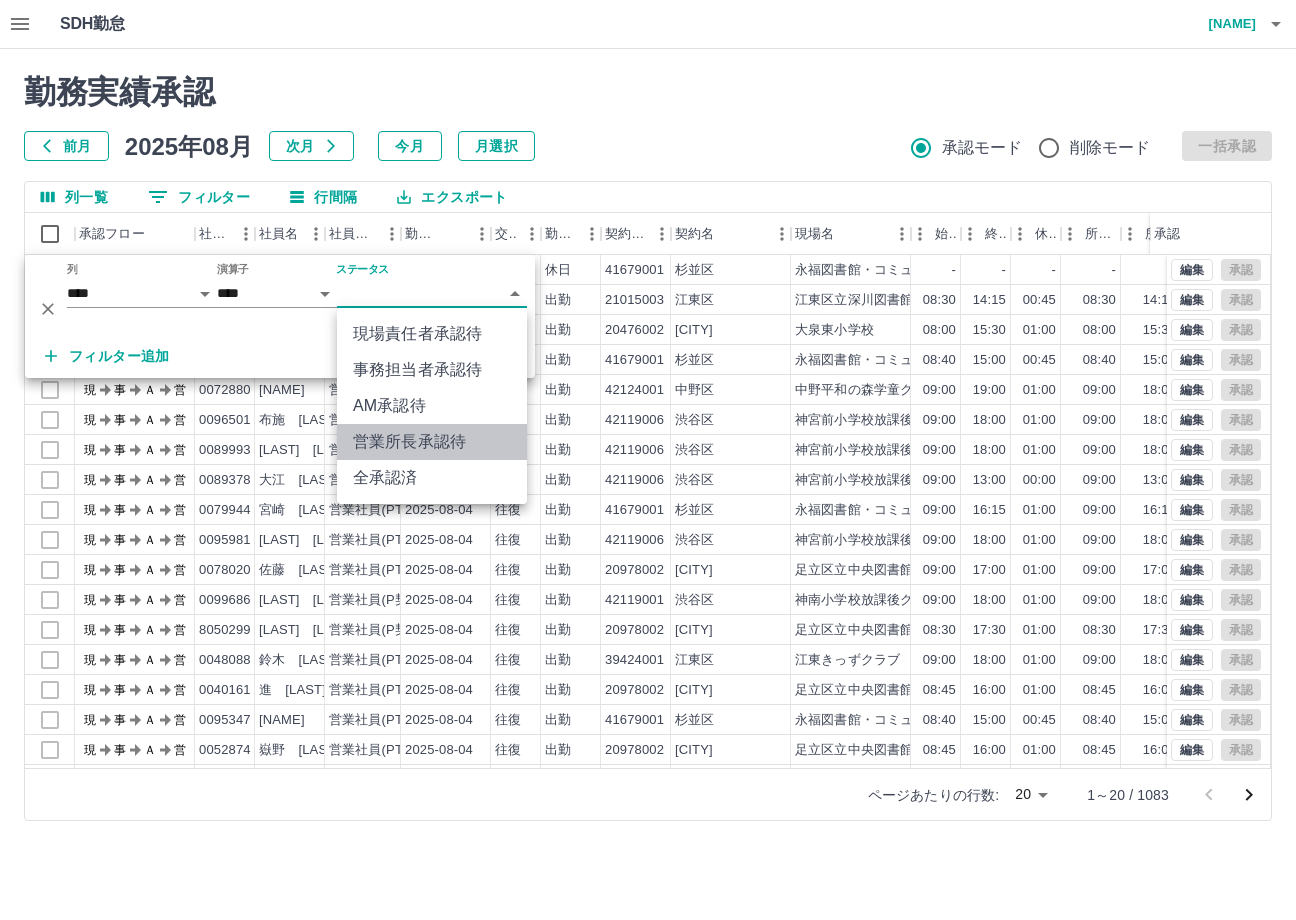click on "営業所長承認待" at bounding box center [432, 442] 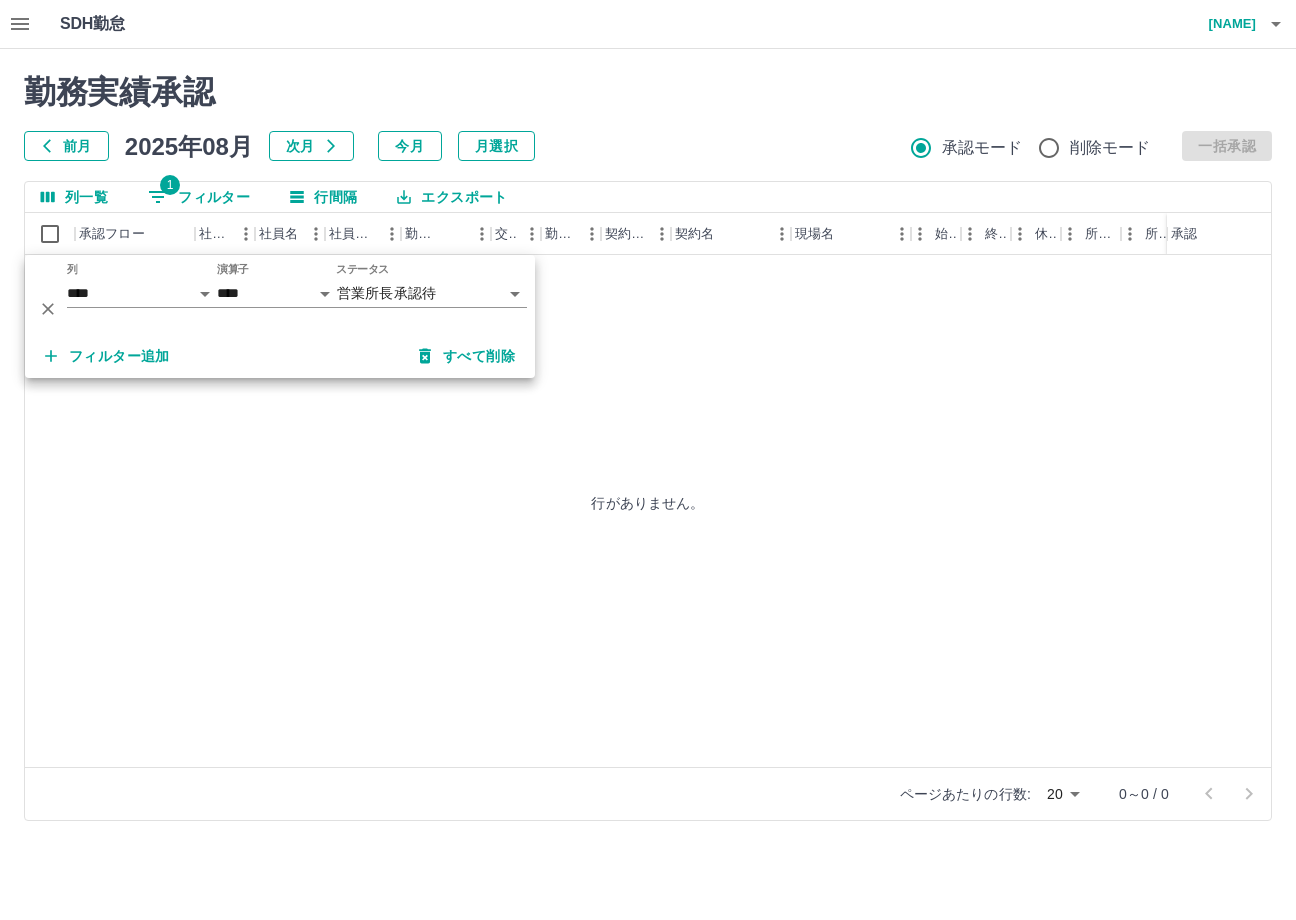click on "勤務実績承認" at bounding box center (648, 92) 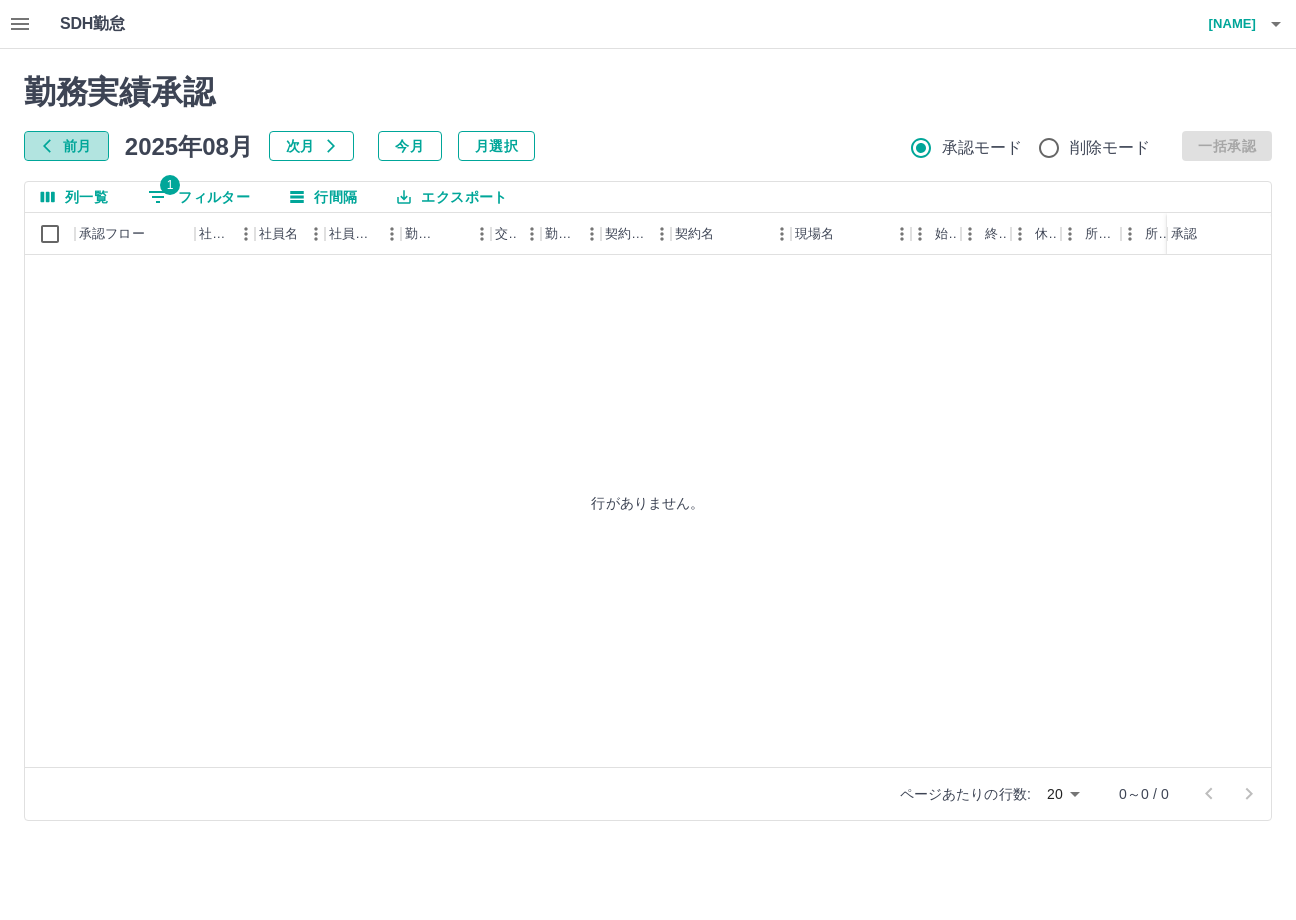 click on "前月" at bounding box center (66, 146) 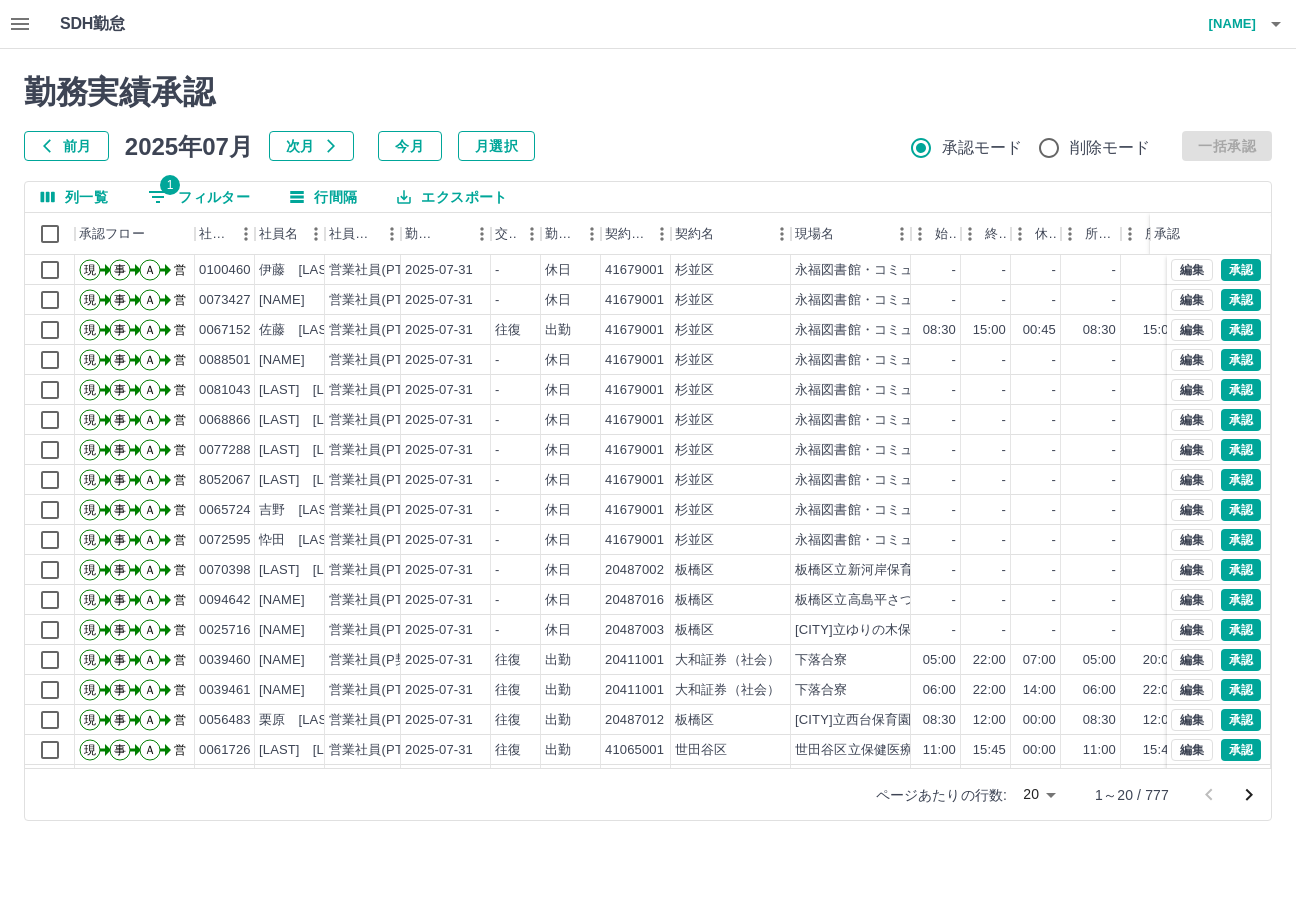 click on "SDH勤怠 大胡田　陽祐 勤務実績承認 前月 2025年07月 次月 今月 月選択 承認モード 削除モード 一括承認 列一覧 1 フィルター 行間隔 エクスポート 承認フロー 社員番号 社員名 社員区分 勤務日 交通費 勤務区分 契約コード 契約名 現場名 始業 終業 休憩 所定開始 所定終業 所定休憩 拘束 勤務 遅刻等 コメント 承認 現 事 Ａ 営 0100460 伊藤　順子 営業社員(PT契約) 2025-07-31  -  休日 41679001 杉並区 永福図書館・コミュニティふらっと永福 - - - - - - 00:00 00:00 00:00 現 事 Ａ 営 0073427 南部　真由 営業社員(PT契約) 2025-07-31  -  休日 41679001 杉並区 永福図書館・コミュニティふらっと永福 - - - - - - 00:00 00:00 00:00 現 事 Ａ 営 0067152 佐藤　友里 営業社員(PT契約) 2025-07-31 往復 出勤 41679001 杉並区 永福図書館・コミュニティふらっと永福 08:30 15:00 00:45 08:30 15:00 00:45 06:30 05:45 00:00 現 事 Ａ" at bounding box center [648, 422] 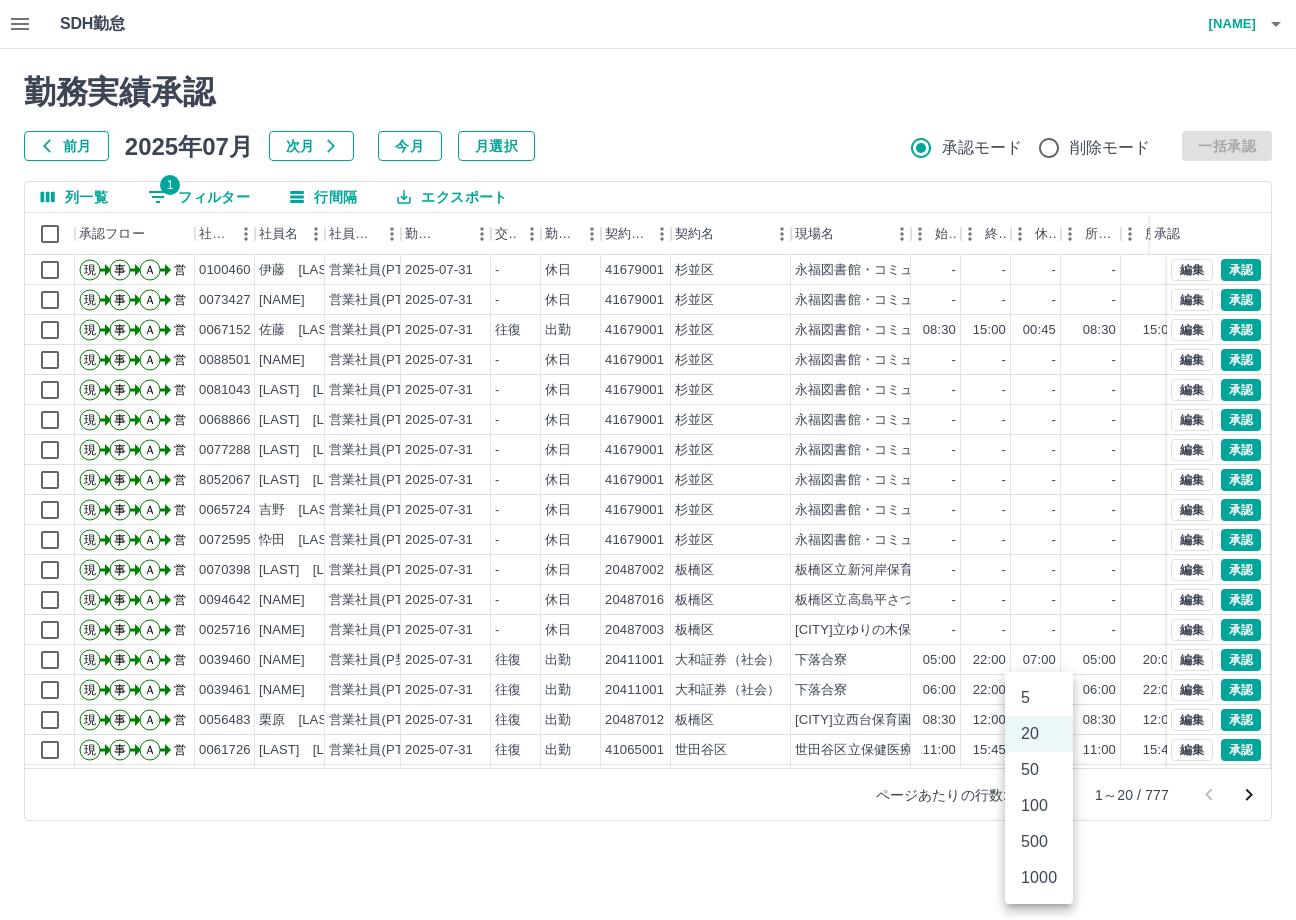 click on "1000" at bounding box center (1039, 878) 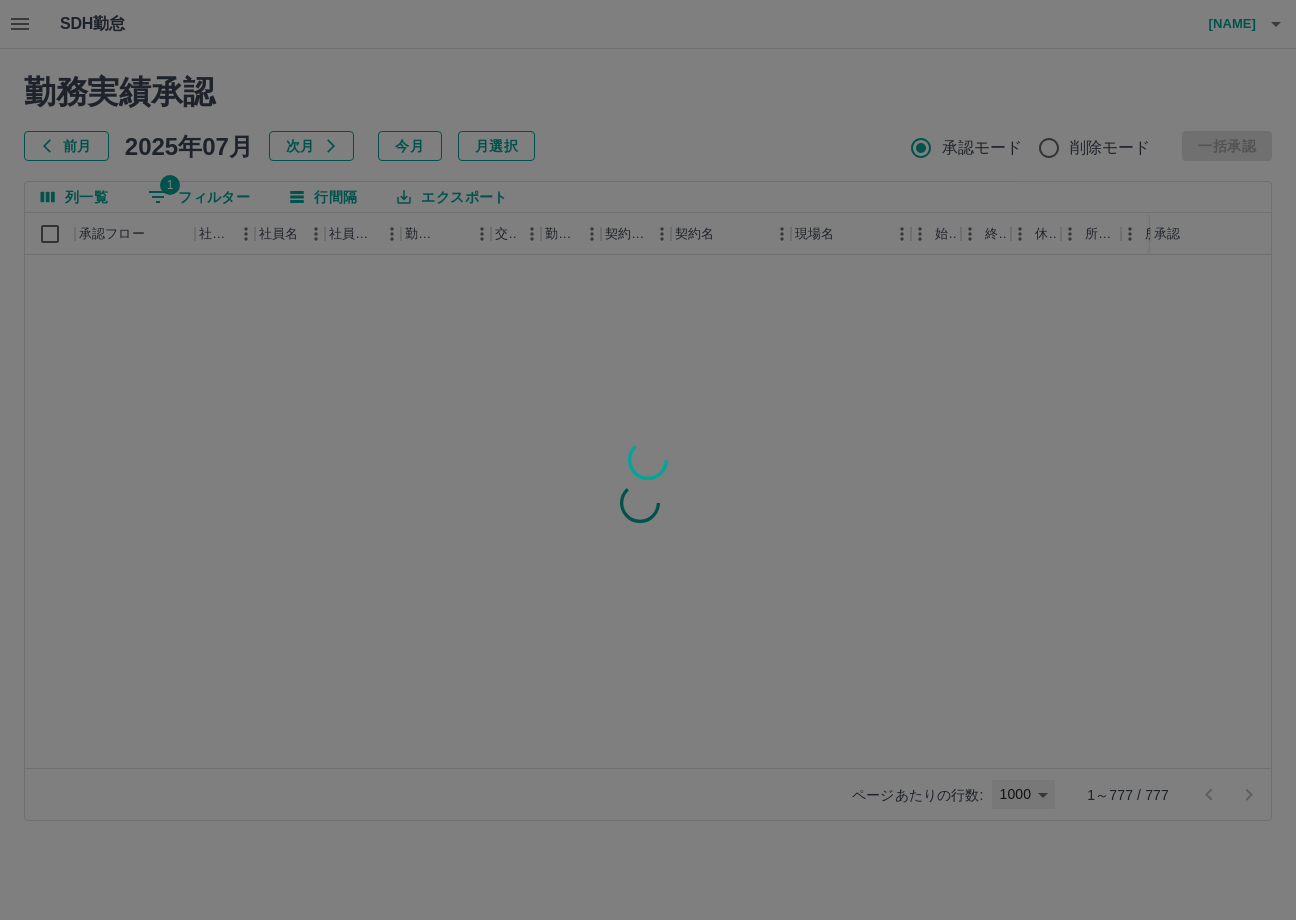 type on "****" 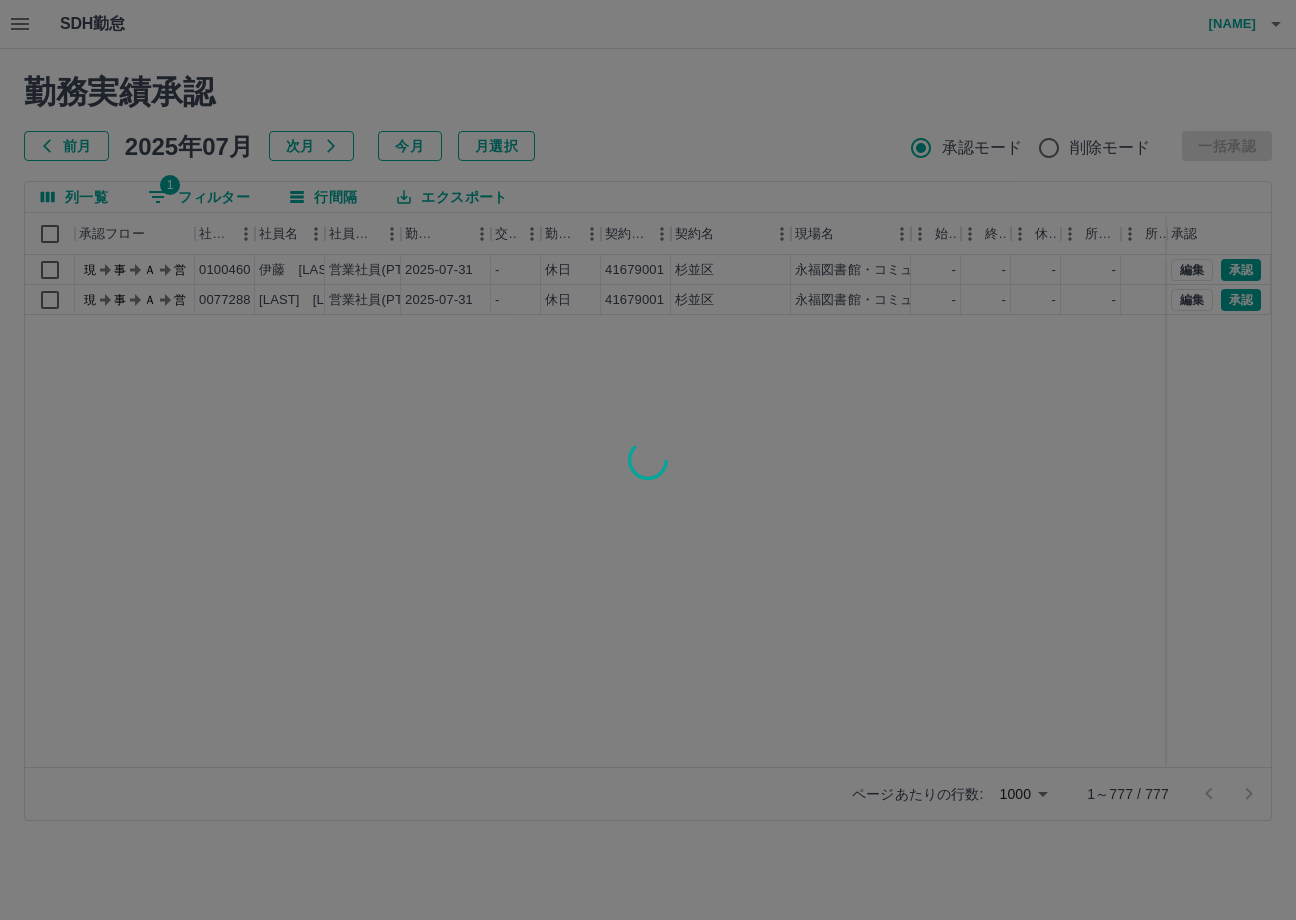 click at bounding box center [648, 460] 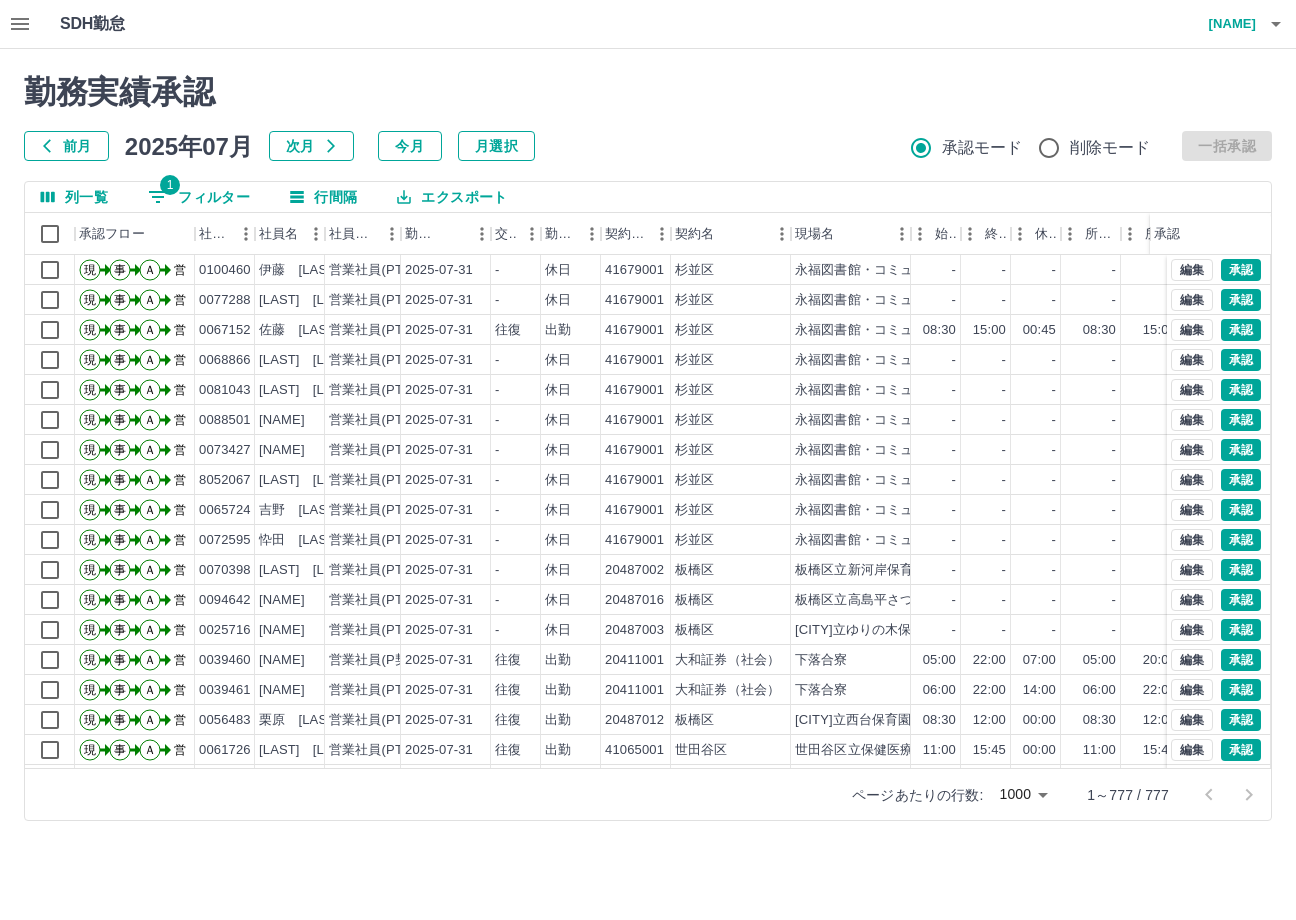 click on "1 フィルター" at bounding box center [199, 197] 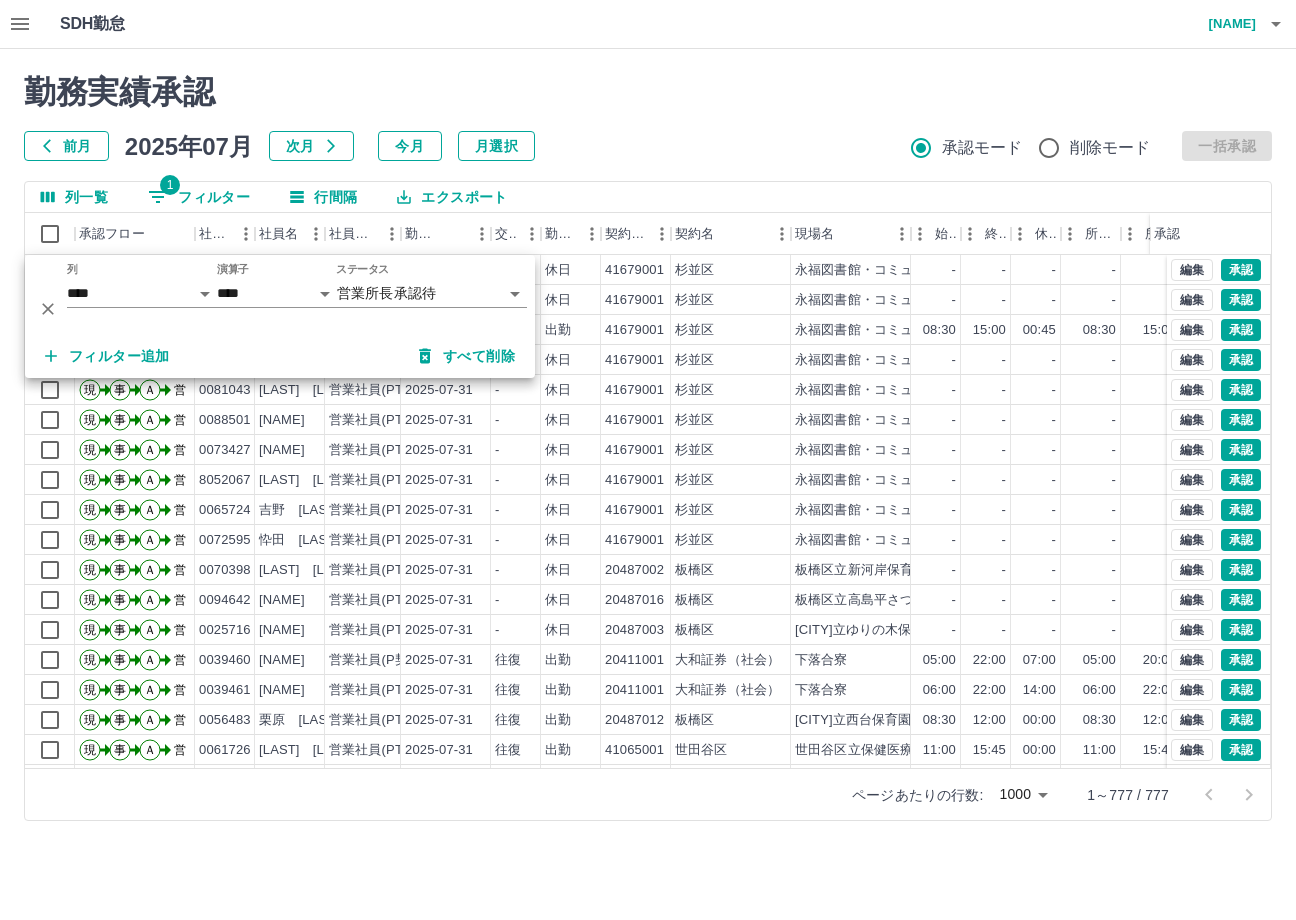 click 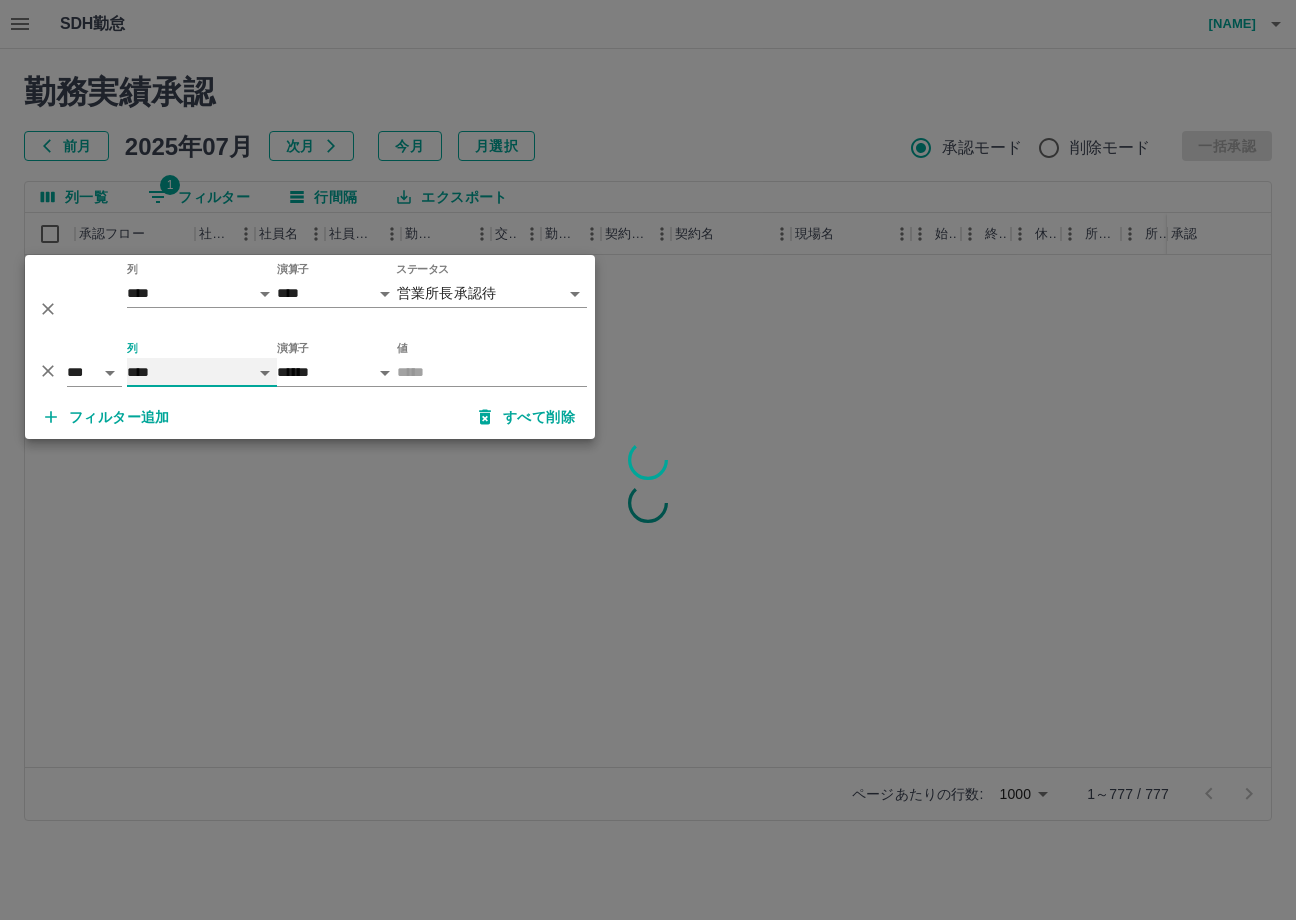 click on "**** *** **** *** *** **** ***** *** *** ** ** ** **** **** **** ** ** *** **** *****" at bounding box center (202, 372) 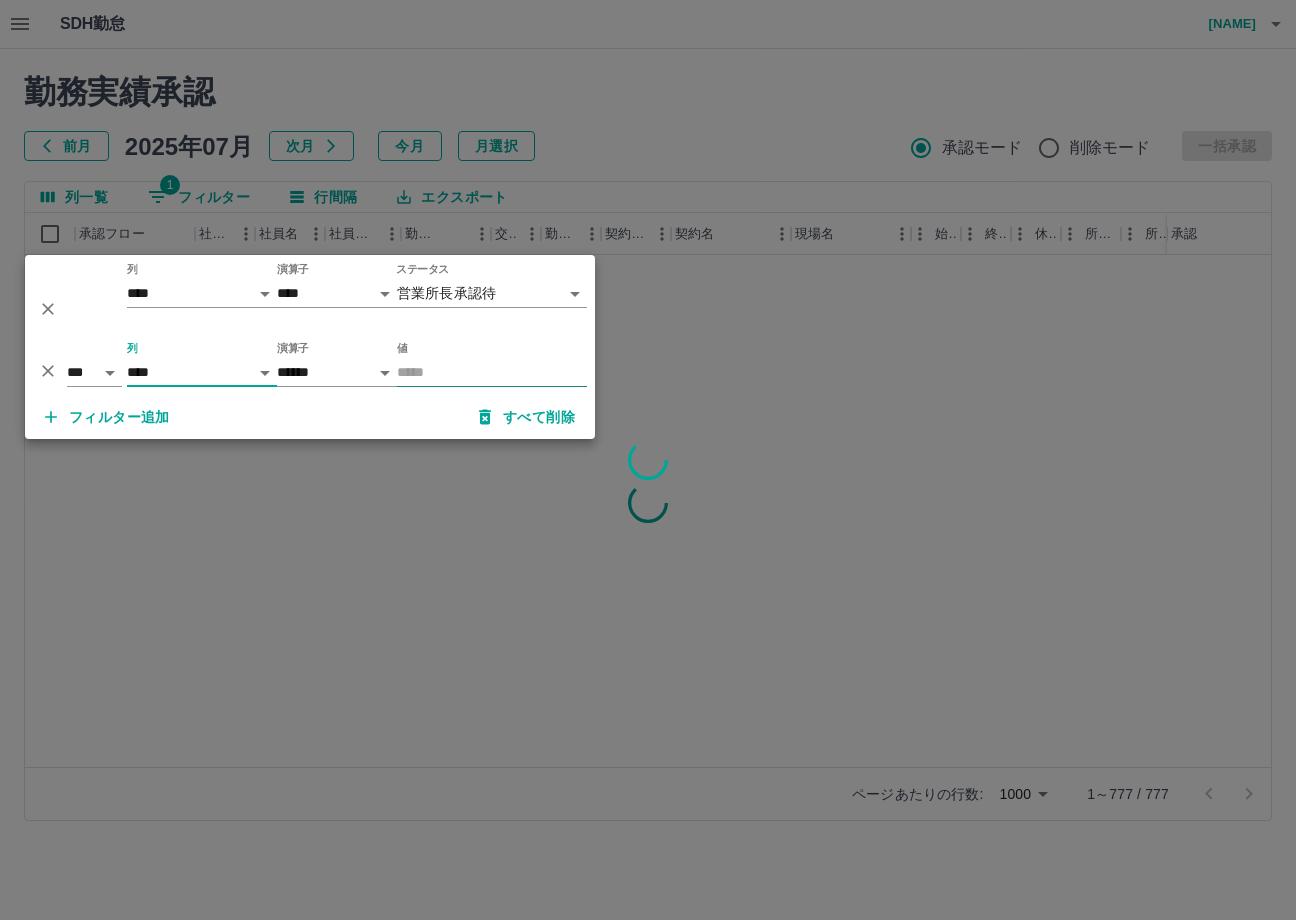 click on "値" at bounding box center [492, 372] 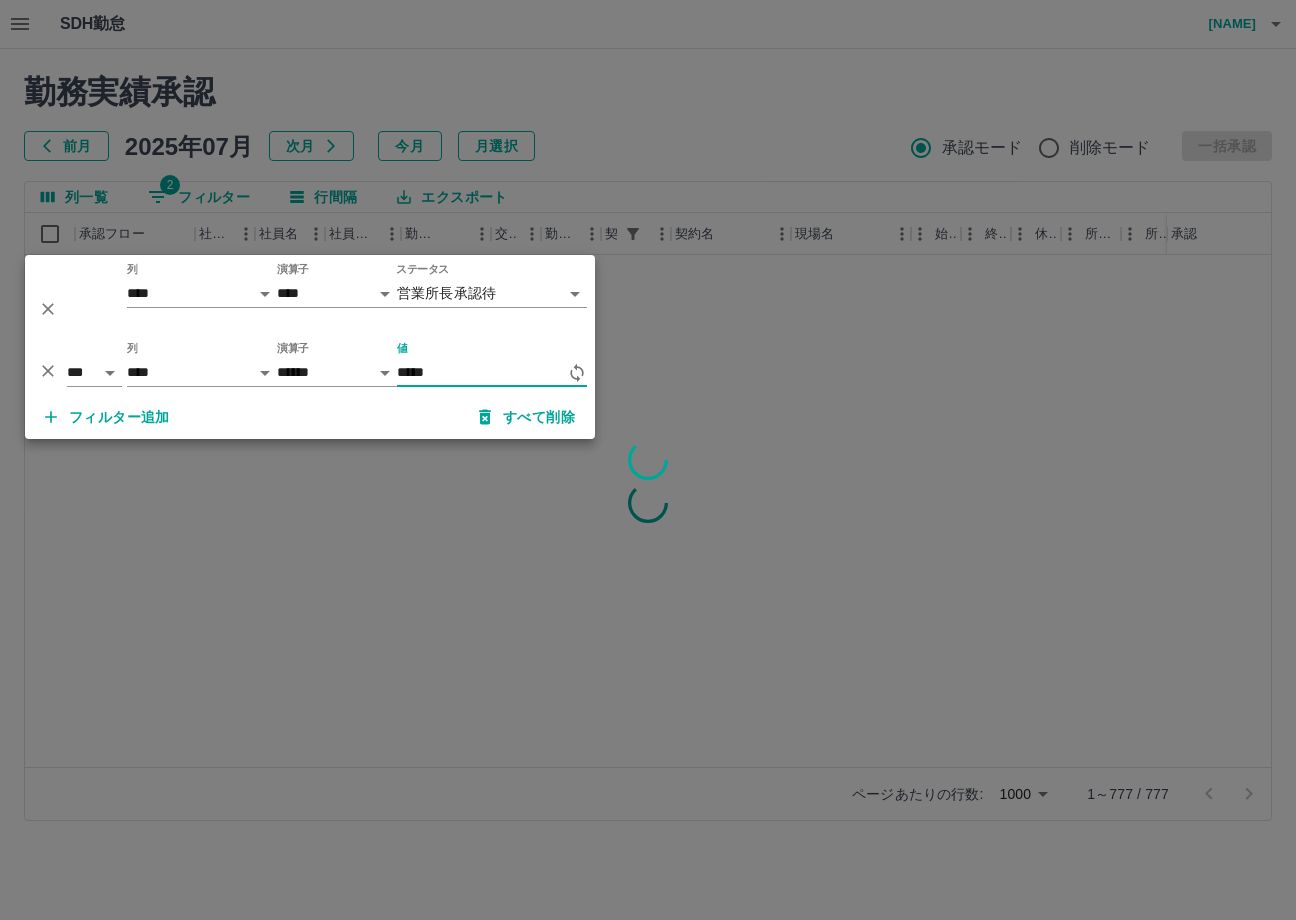 type on "*****" 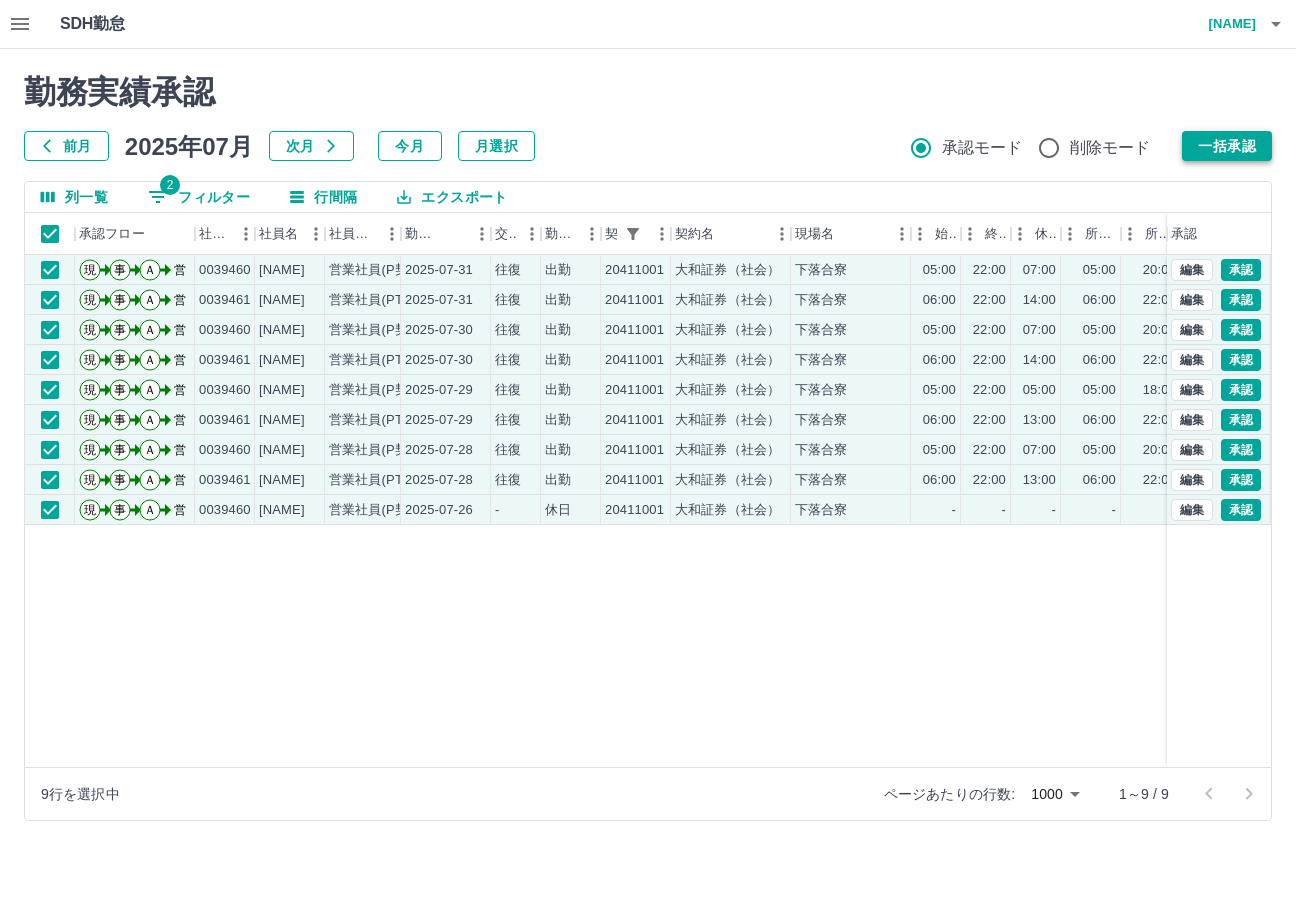 click on "一括承認" at bounding box center (1227, 146) 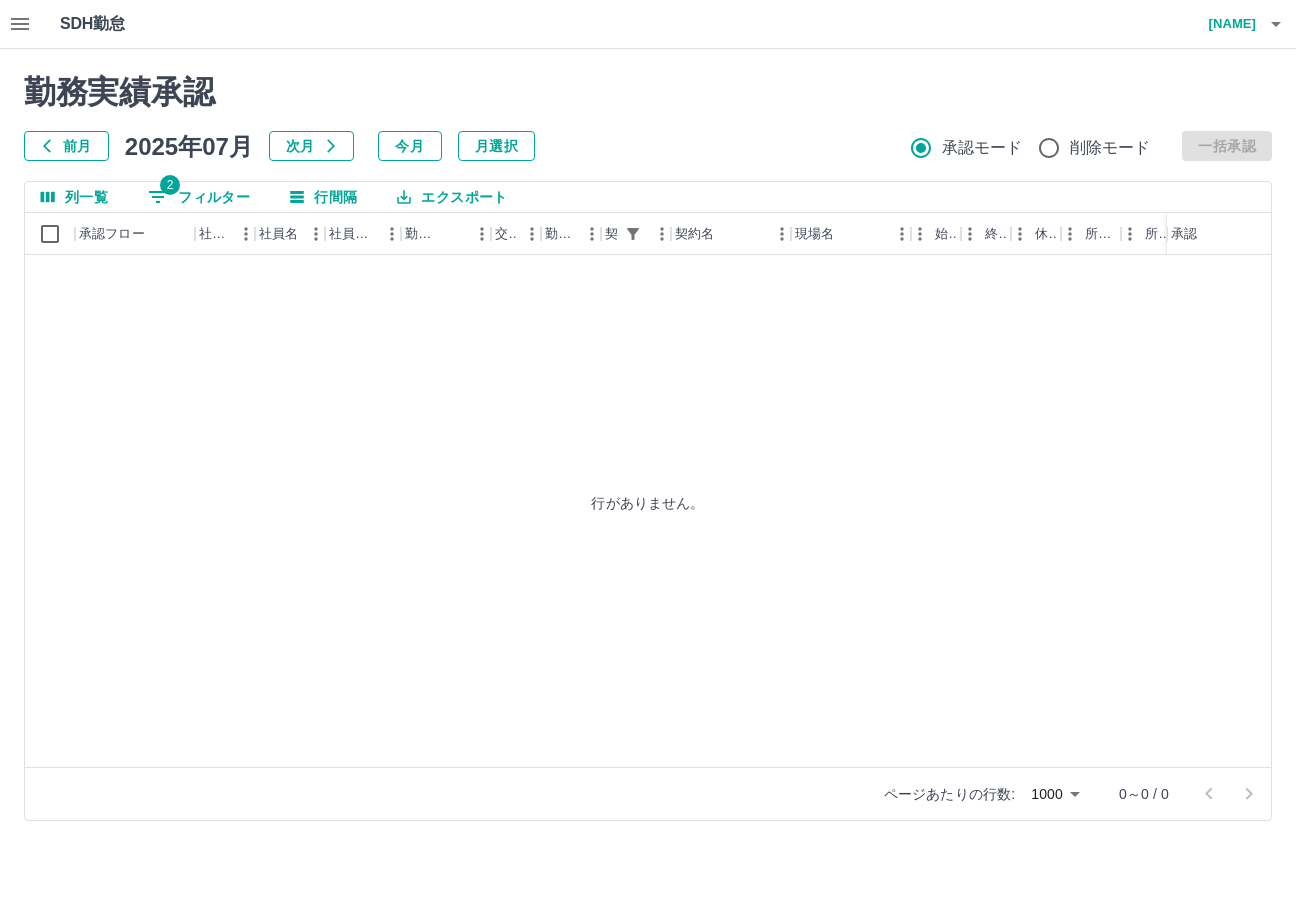 click on "2 フィルター" at bounding box center [199, 197] 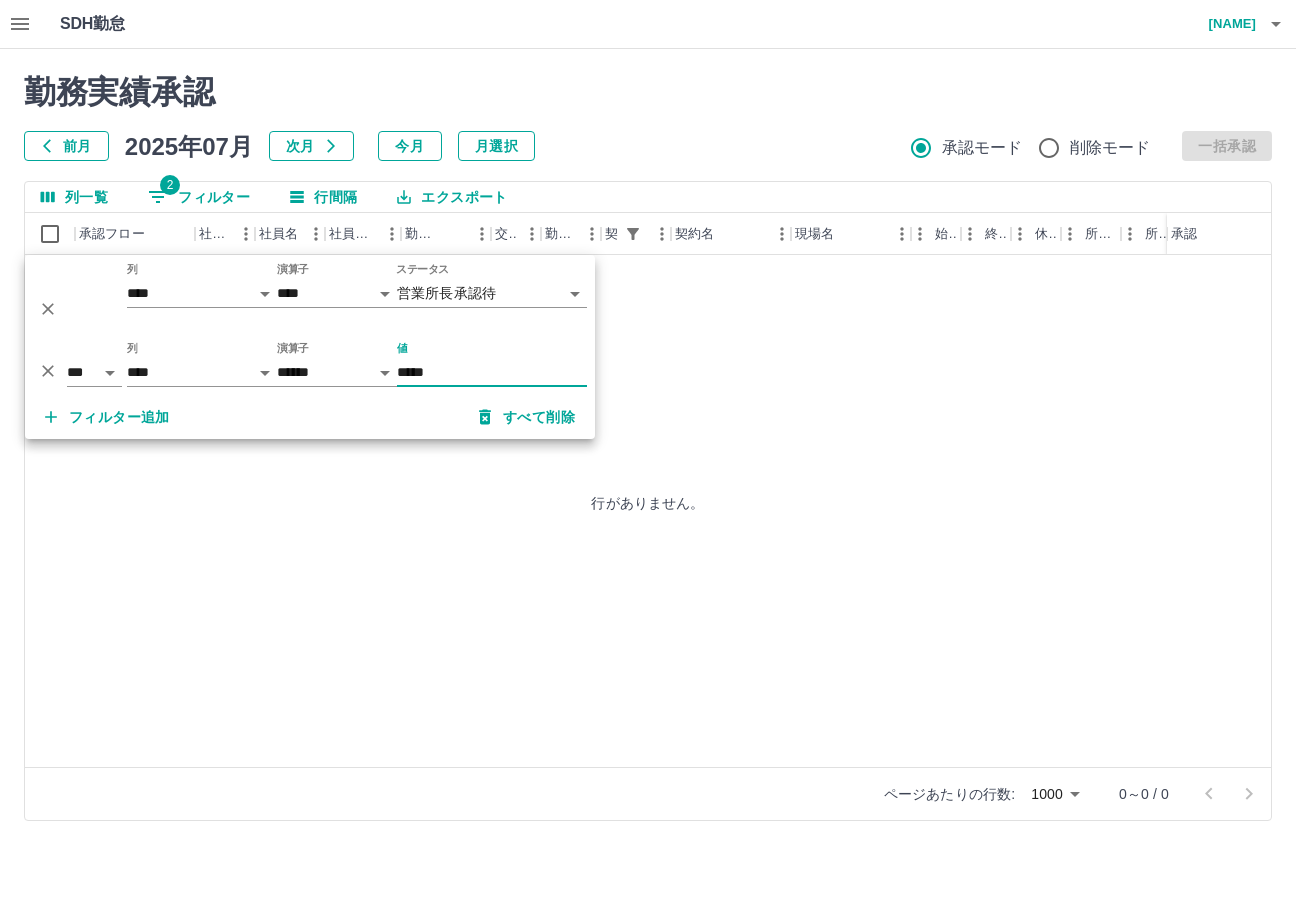 click on "**********" at bounding box center [648, 422] 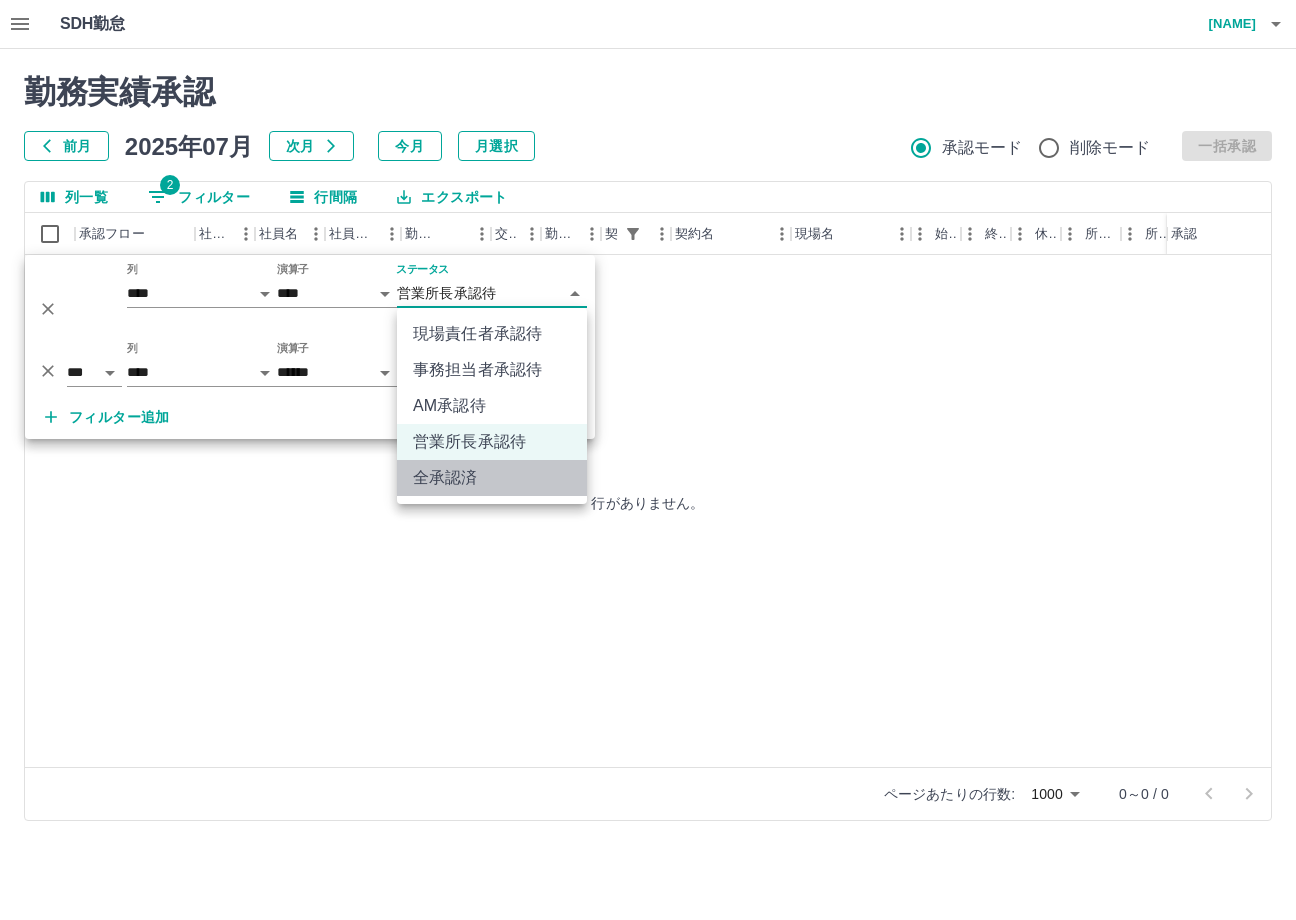 click on "全承認済" at bounding box center (492, 478) 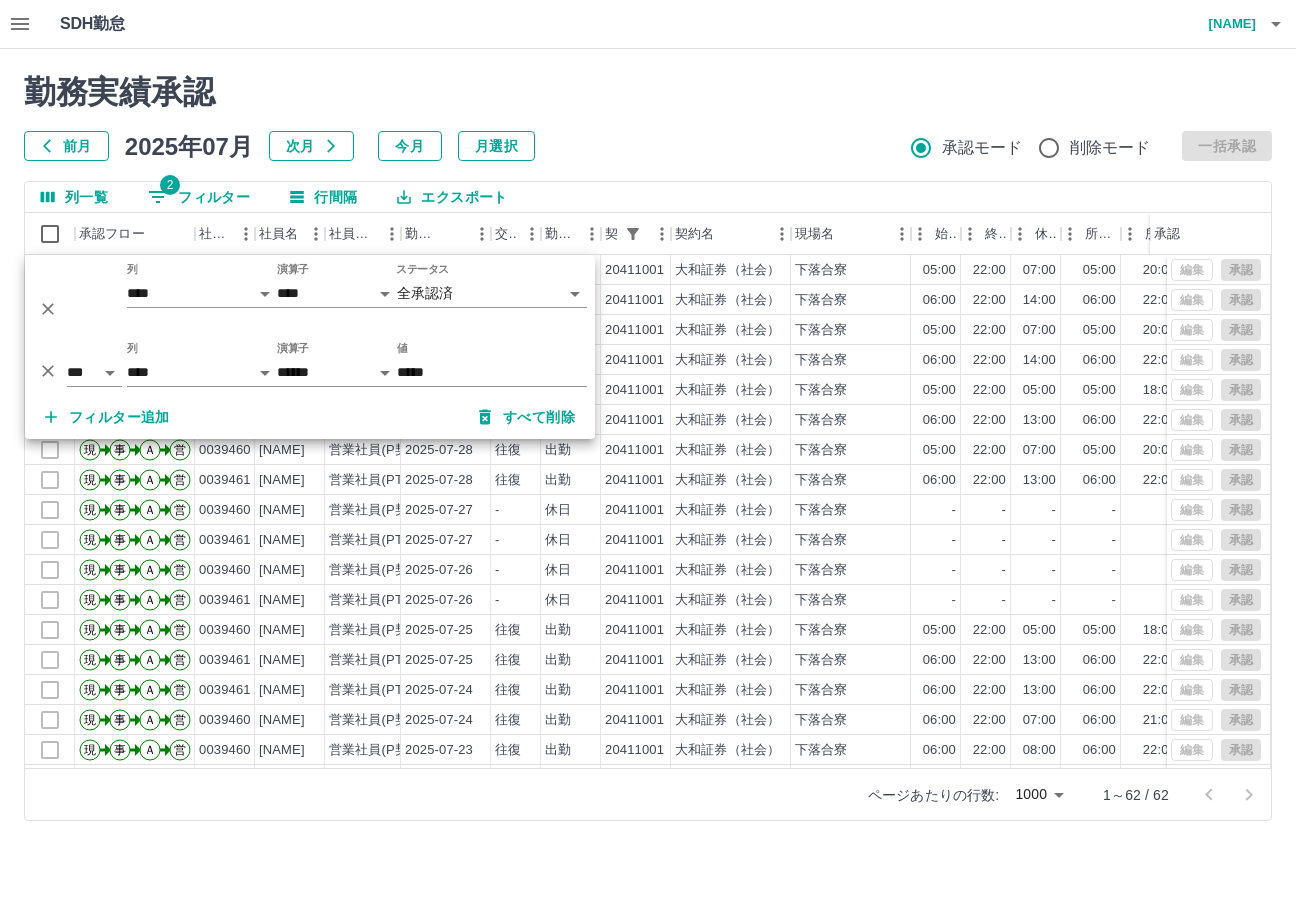 click on "前月 2025年07月 次月 今月 月選択 承認モード 削除モード 一括承認" at bounding box center [648, 146] 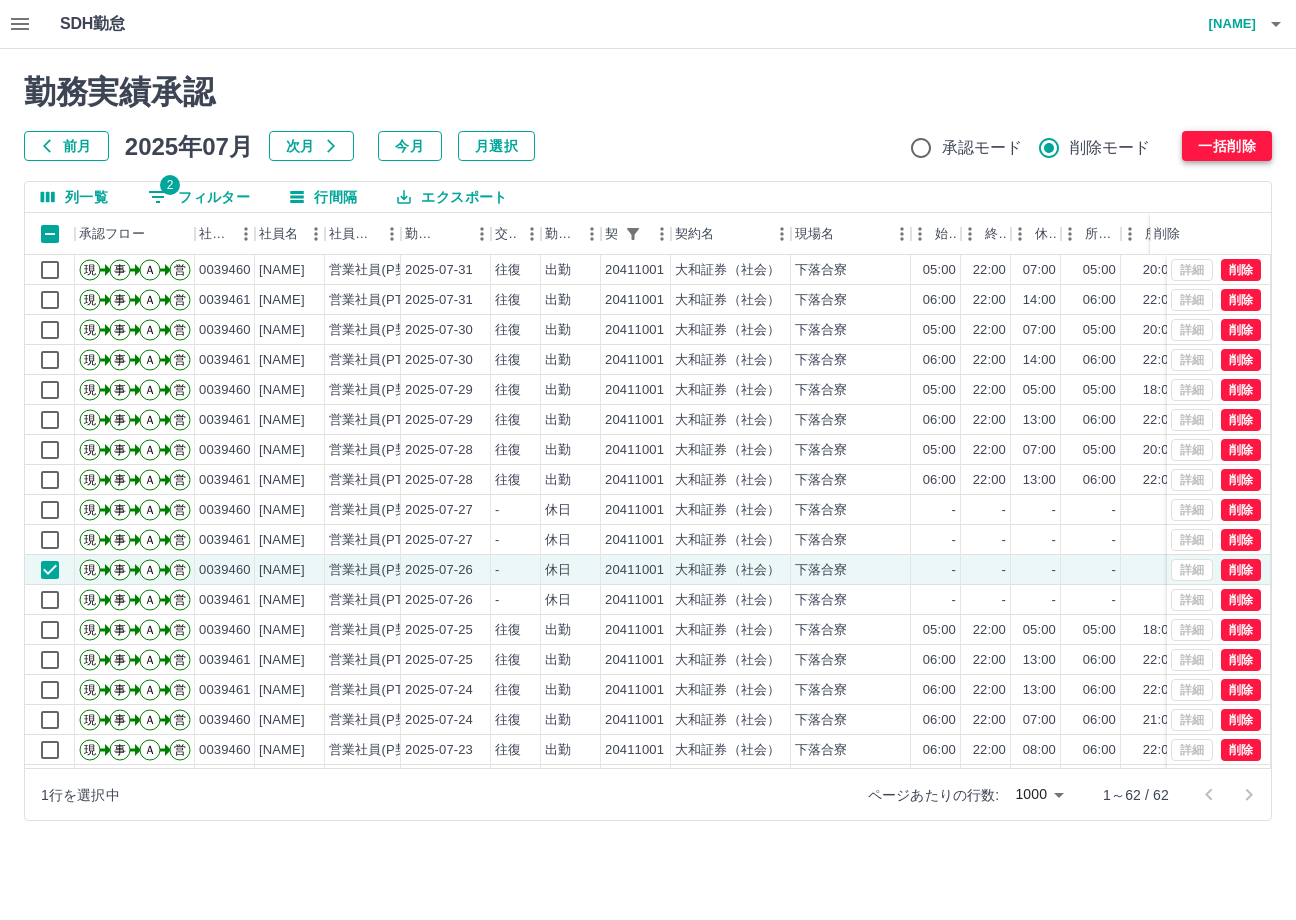 click on "一括削除" at bounding box center [1227, 146] 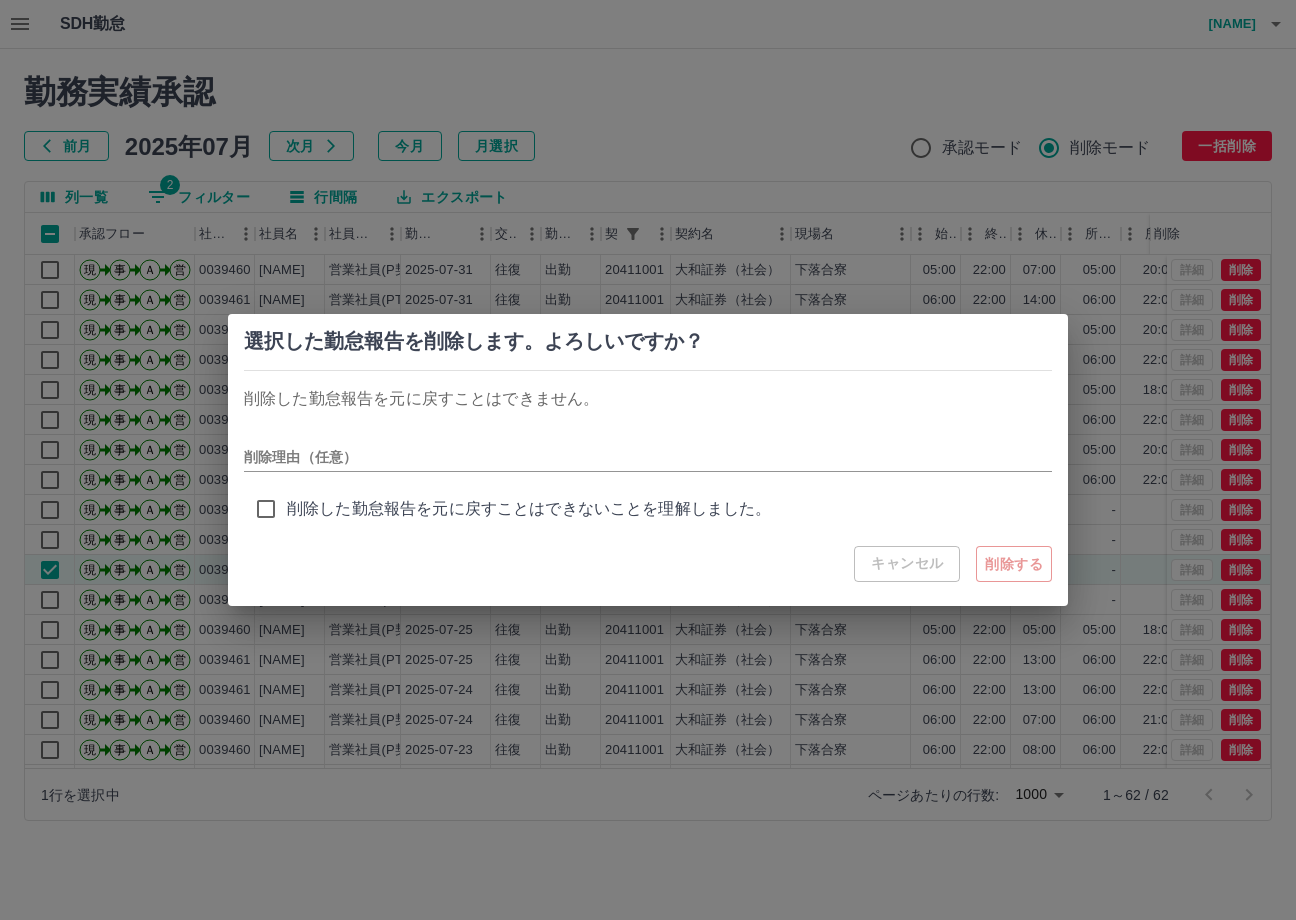 click on "削除理由（任意）" at bounding box center [648, 449] 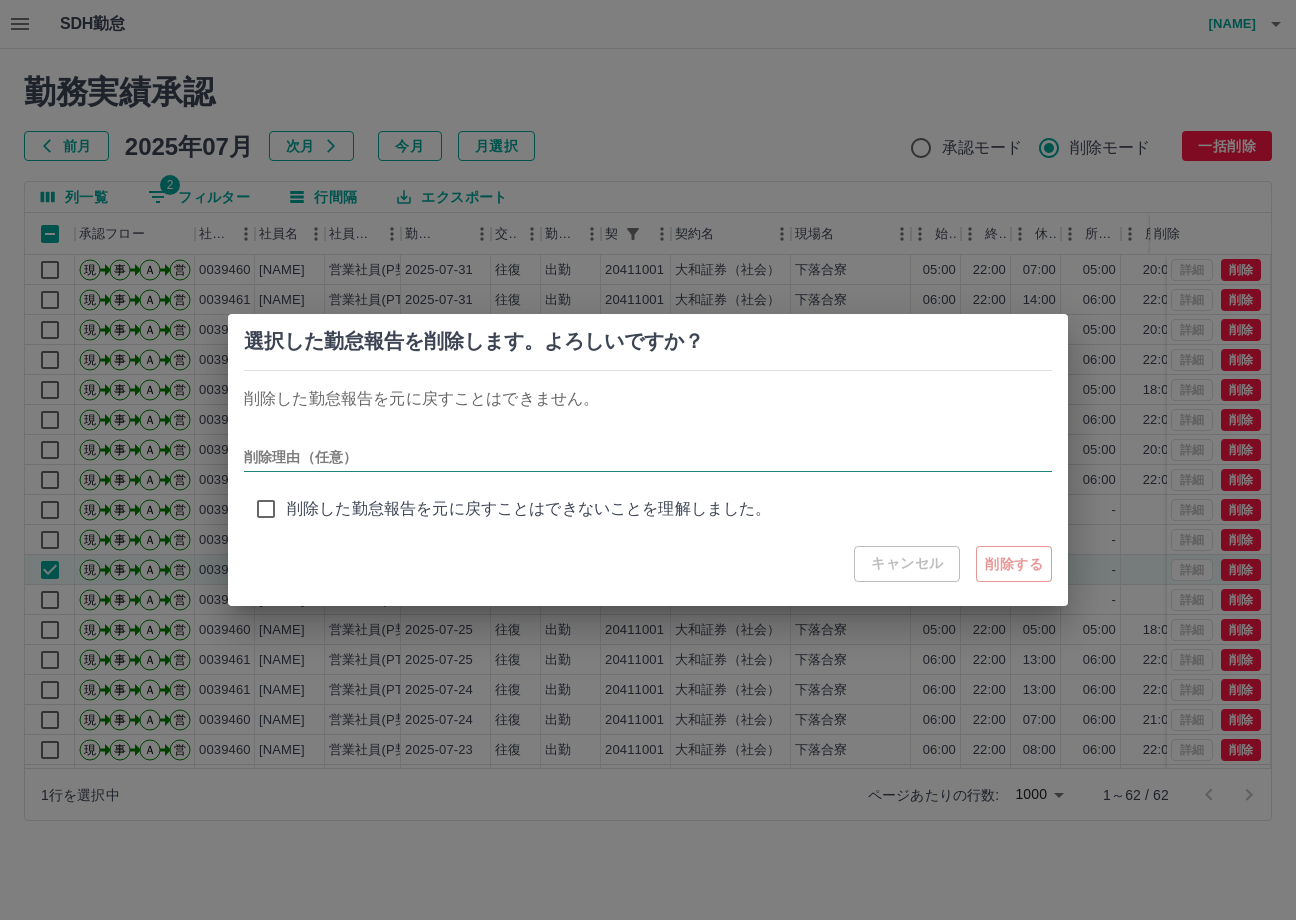 click on "削除理由（任意）" at bounding box center [648, 449] 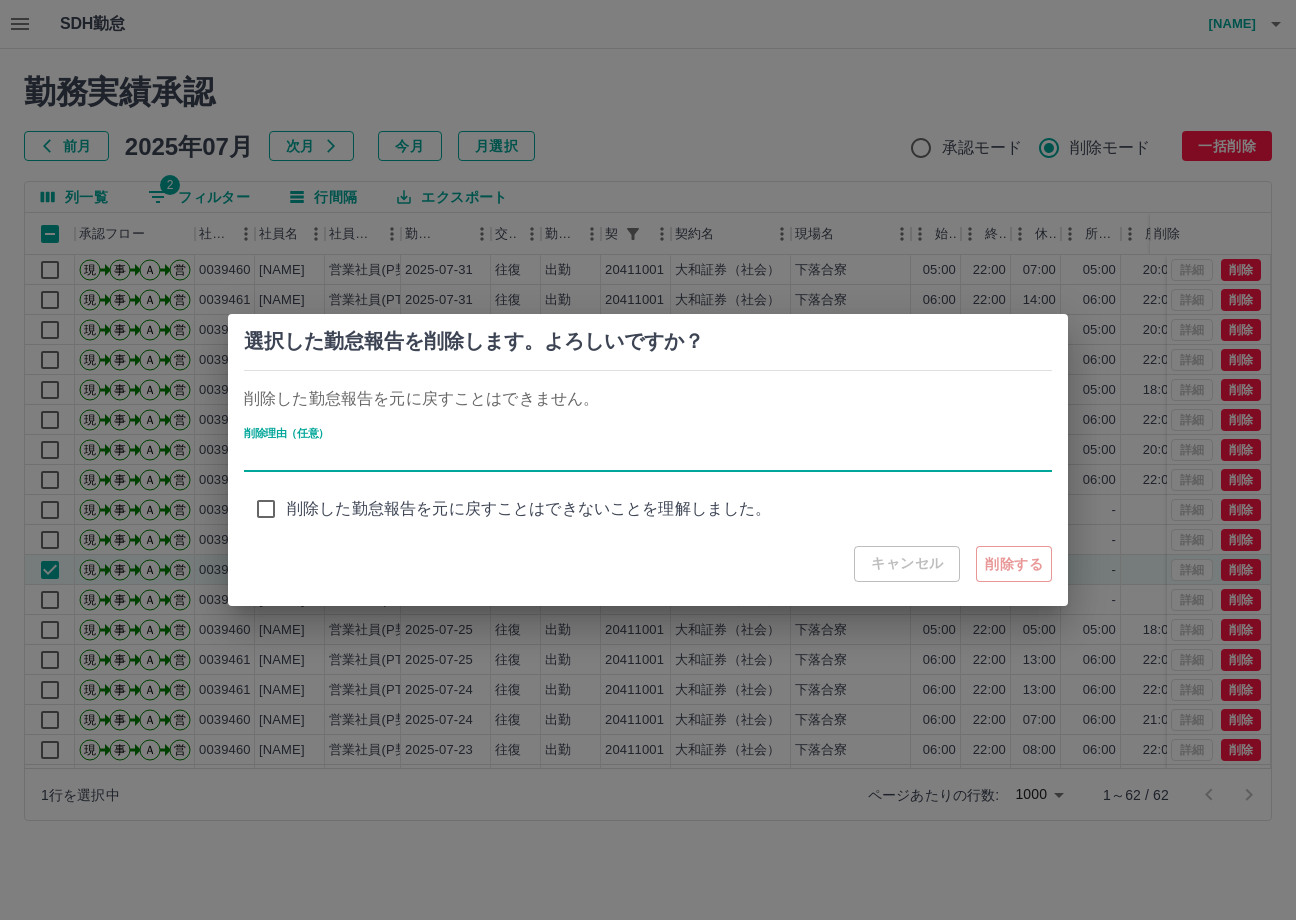 type on "**********" 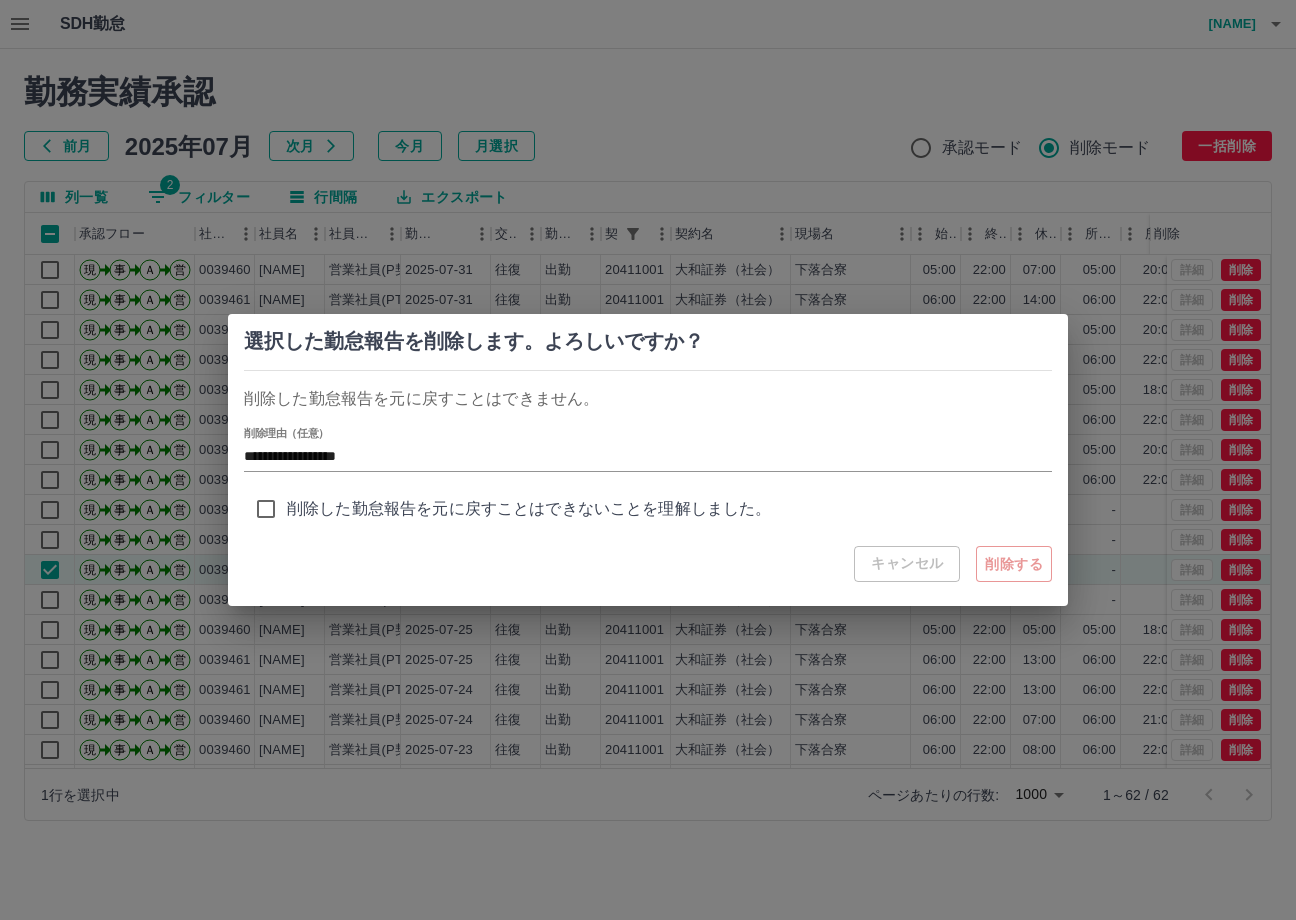 click on "キャンセル 削除する" at bounding box center [648, 564] 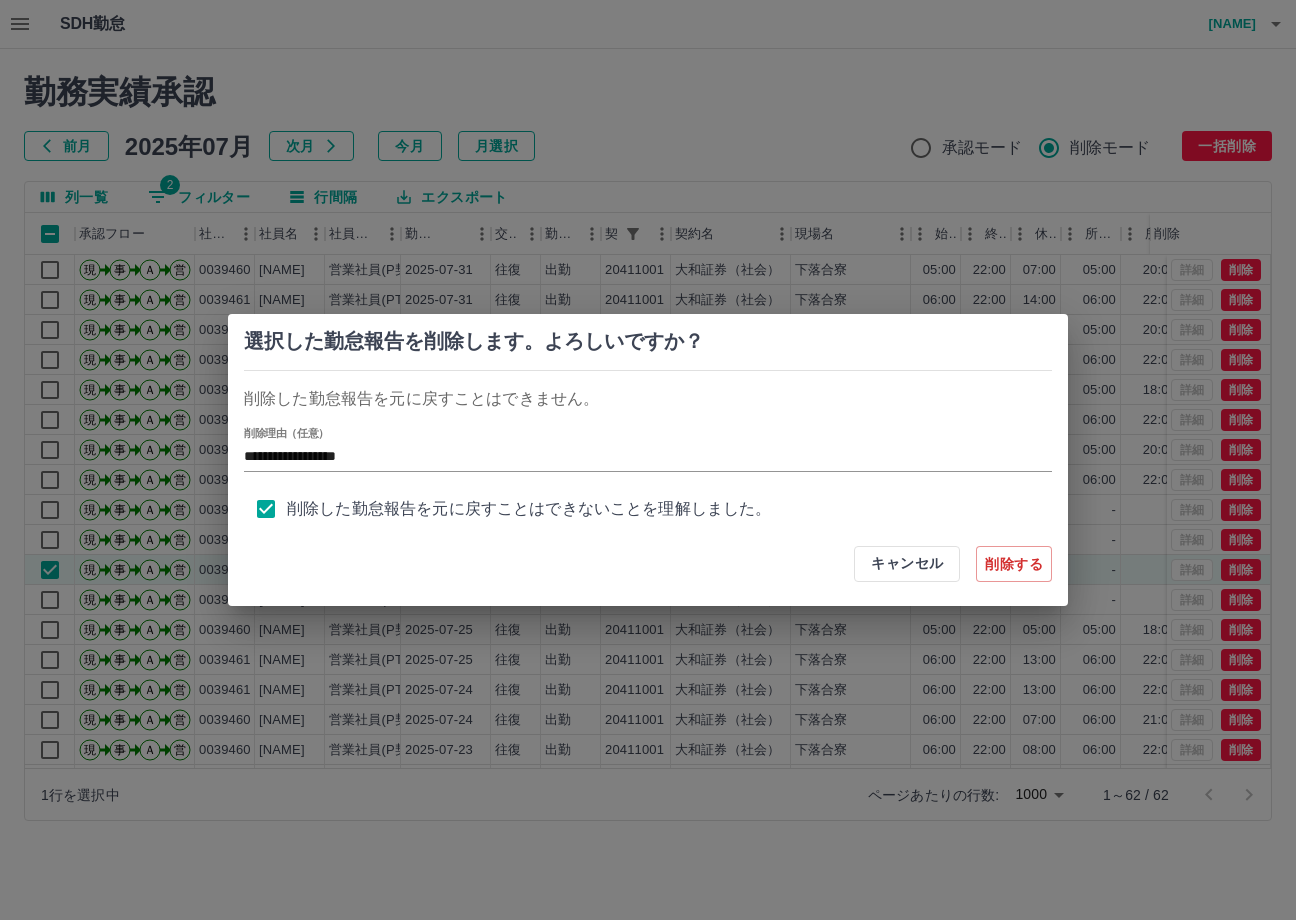 scroll, scrollTop: 8, scrollLeft: 0, axis: vertical 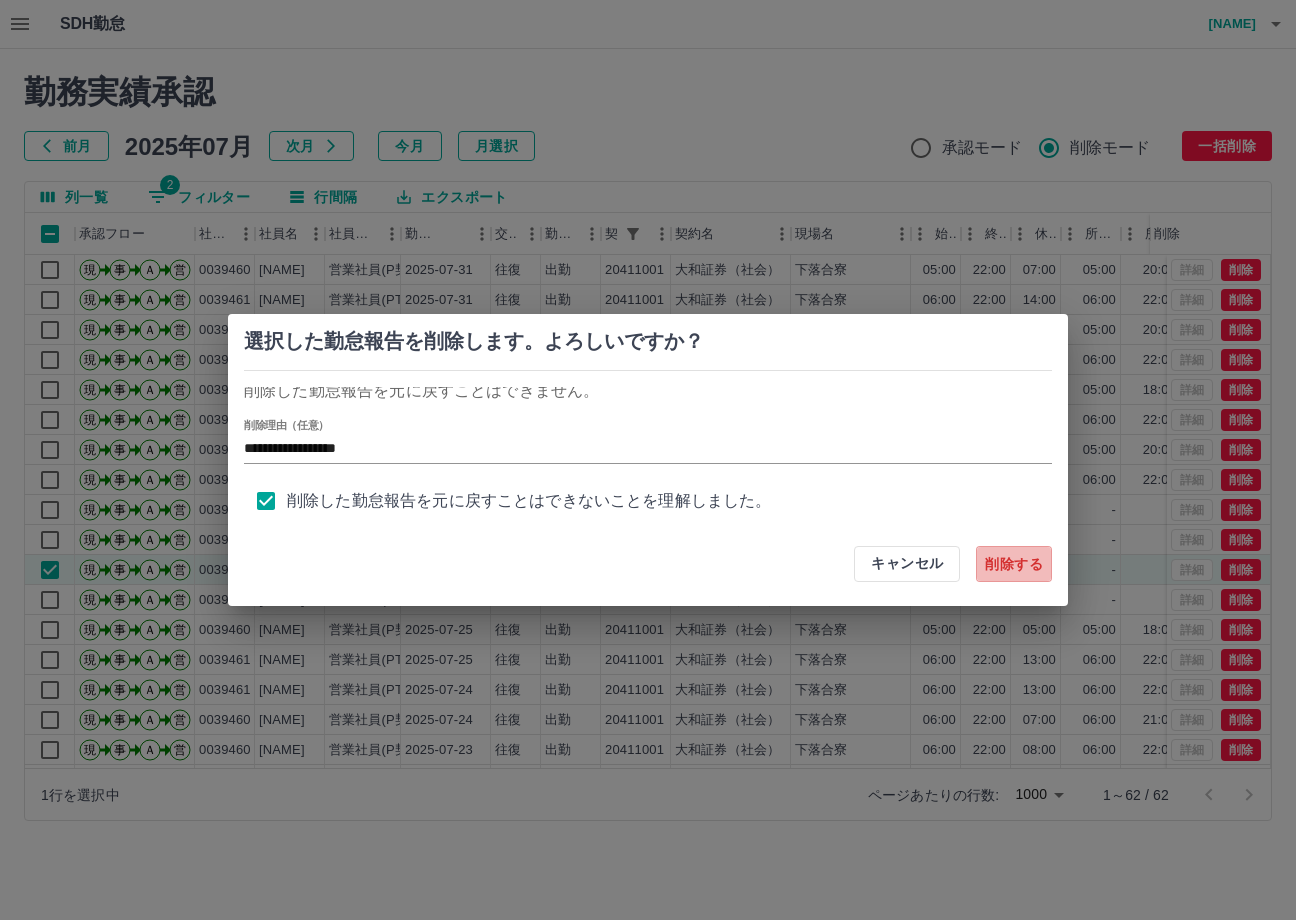 click on "削除する" at bounding box center (1014, 564) 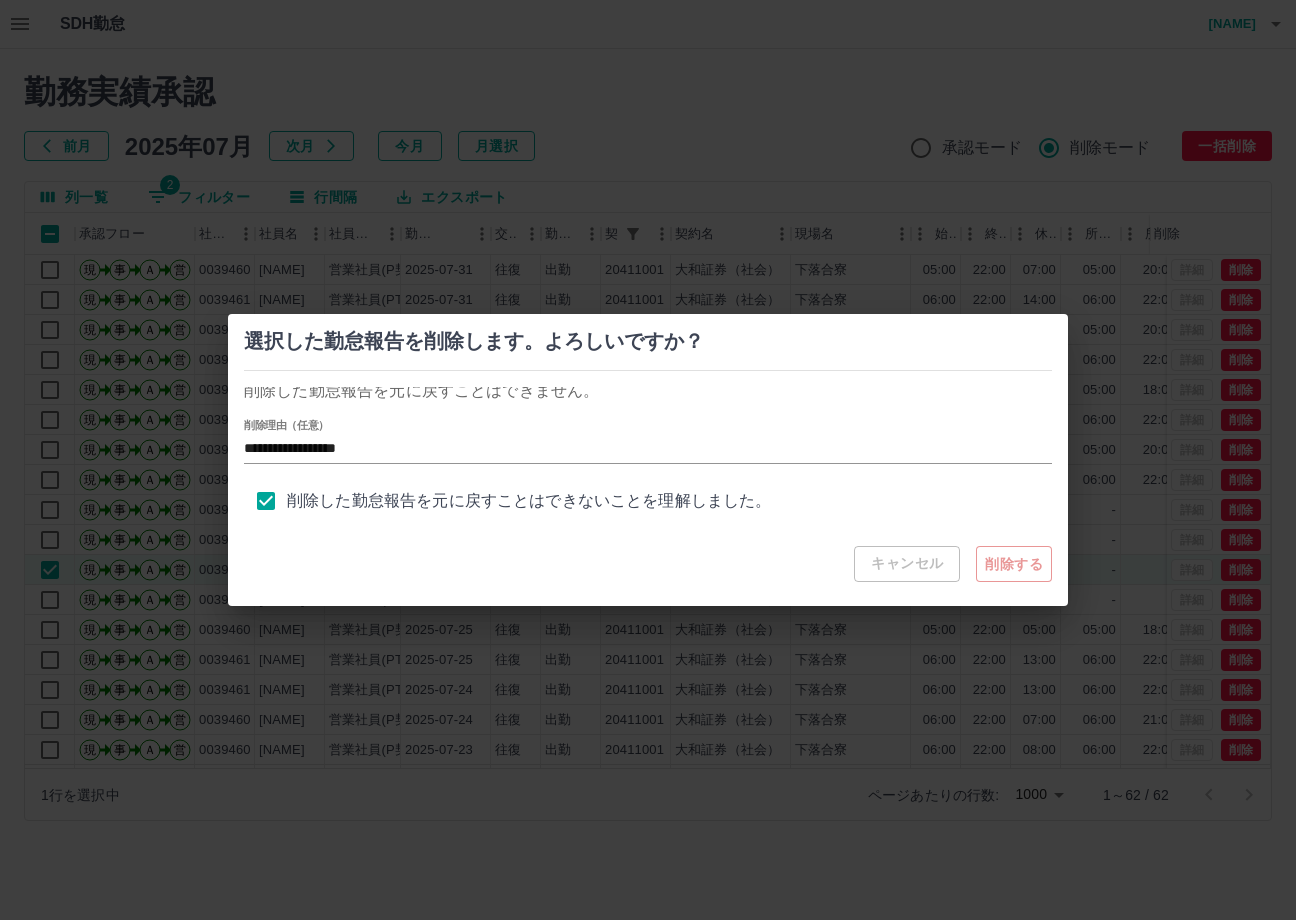 click on "**********" at bounding box center [648, 460] 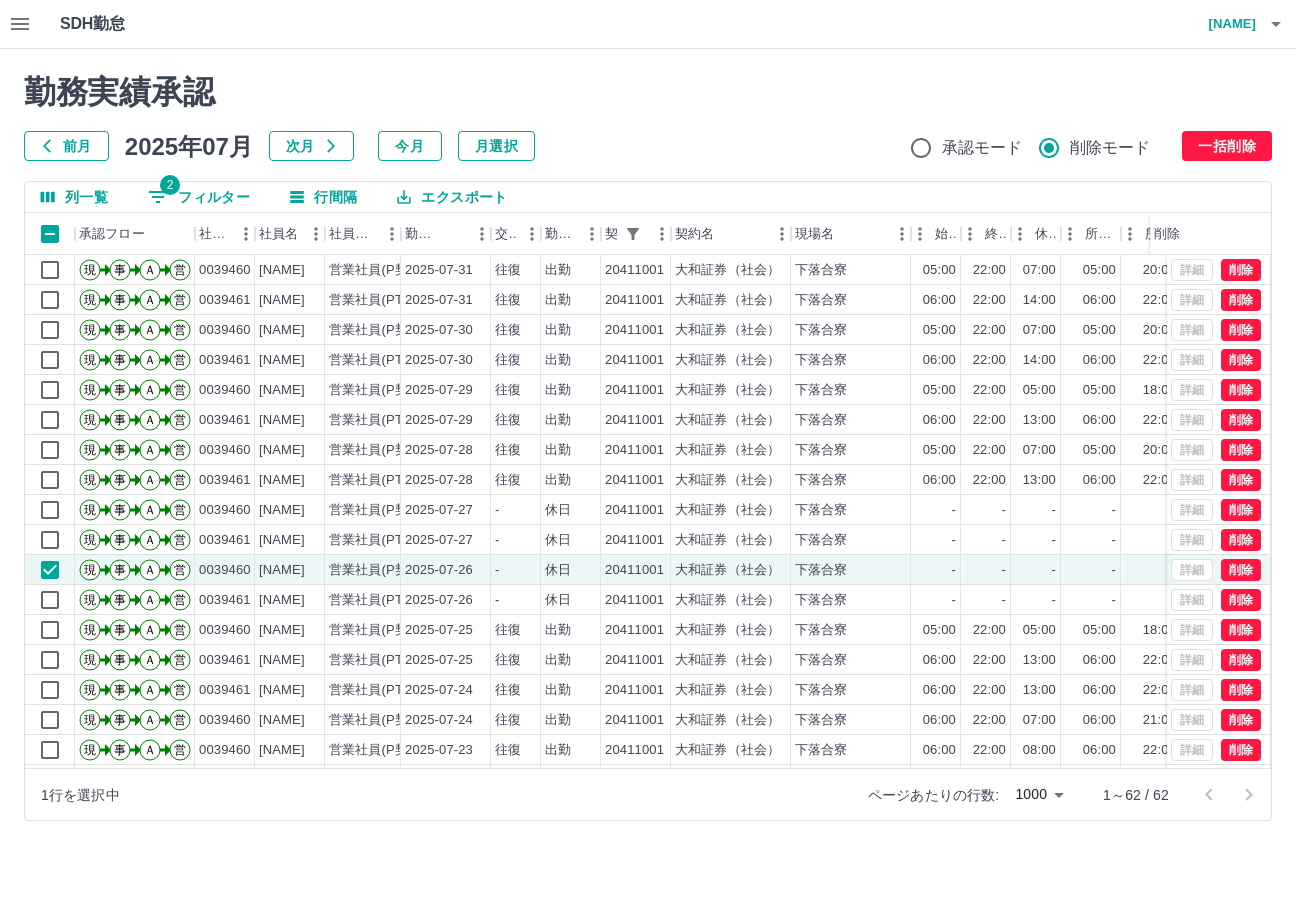 type 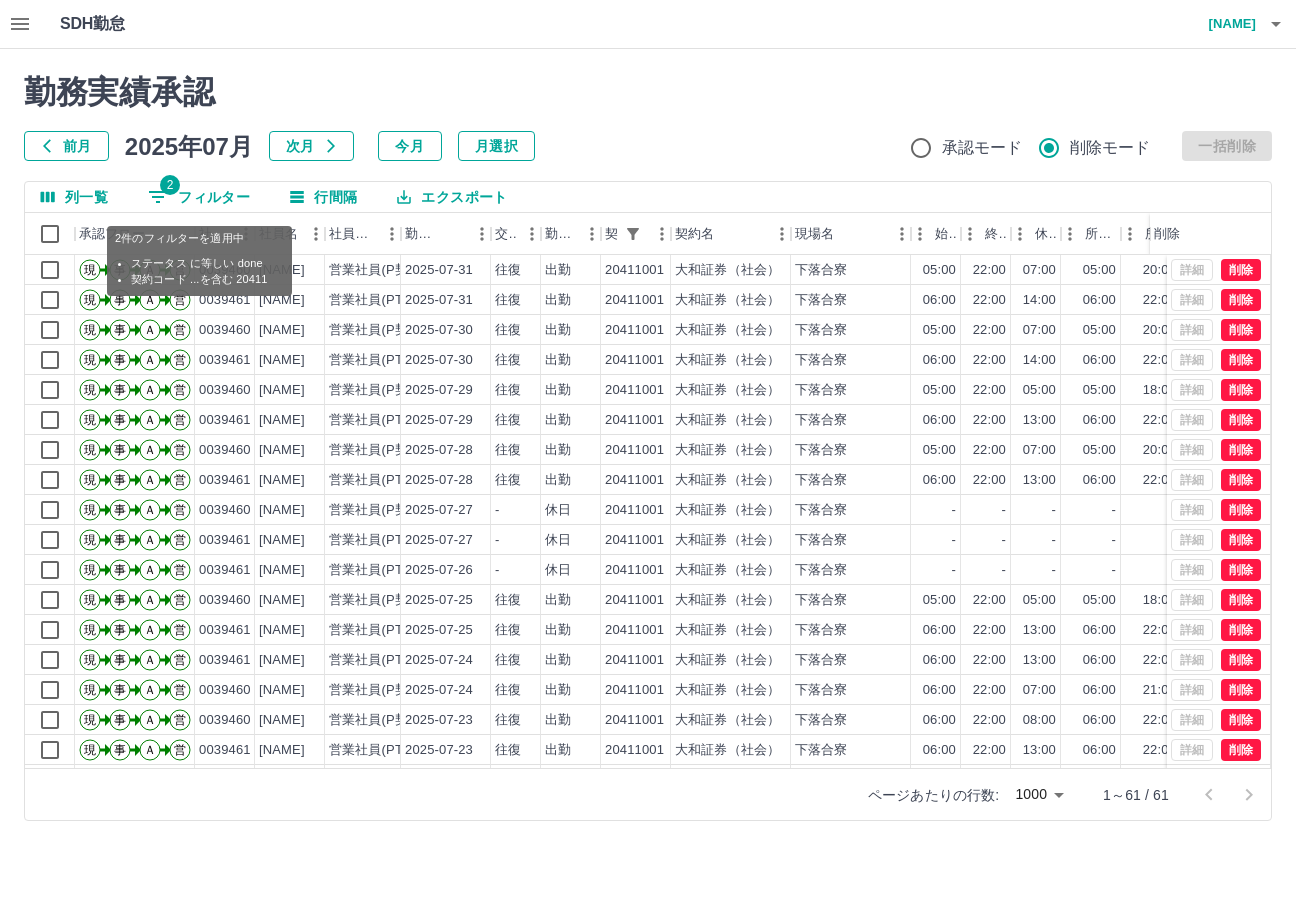 click on "勤務実績承認 前月 2025年07月 次月 今月 月選択 承認モード 削除モード 一括削除 列一覧 2 フィルター 行間隔 エクスポート 承認フロー 社員番号 社員名 社員区分 勤務日 交通費 勤務区分 契約コード 契約名 現場名 始業 終業 休憩 所定開始 所定終業 所定休憩 拘束 勤務 遅刻等 コメント 削除 現 事 Ａ 営 0039460 遠藤　祐史 営業社員(P契約) 2025-07-31 往復 出勤 20411001 大和証券（社会） 下落合寮 05:00 22:00 07:00 05:00 20:00 07:00 17:00 10:00 00:00 給湯器工事説明会。 現 事 Ａ 営 0039461 遠藤　ユカリ 営業社員(PT契約) 2025-07-31 往復 出勤 20411001 大和証券（社会） 下落合寮 06:00 22:00 14:00 06:00 22:00 14:00 16:00 02:00 00:00 現 事 Ａ 営 0039460 遠藤　祐史 営業社員(P契約) 2025-07-30 往復 出勤 20411001 大和証券（社会） 下落合寮 05:00 22:00 07:00 05:00 20:00 07:00 17:00 10:00 00:00 厨房給湯器交換工事対応。 -" at bounding box center (648, 447) 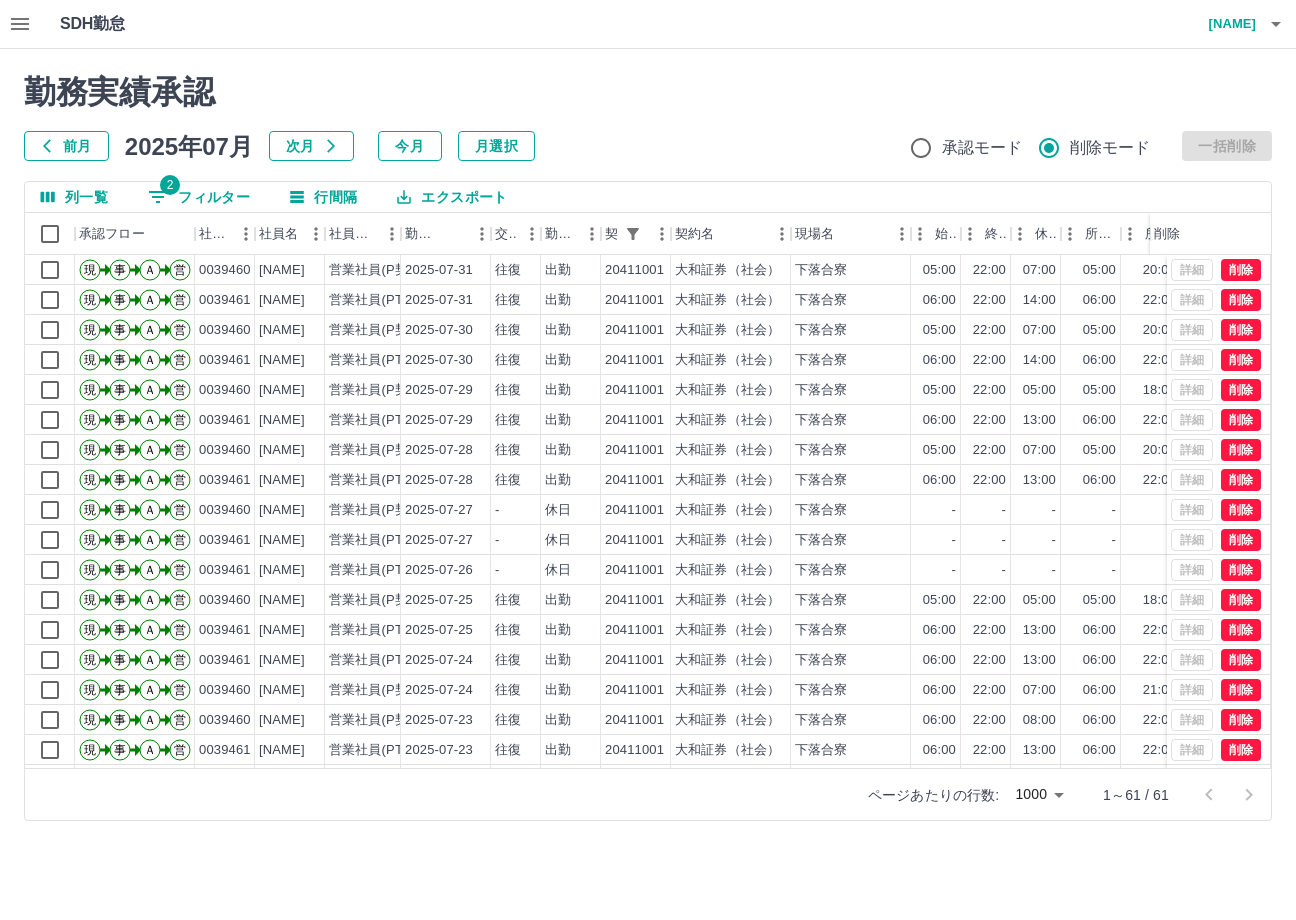 click on "勤務実績承認 前月 2025年07月 次月 今月 月選択 承認モード 削除モード 一括削除 列一覧 2 フィルター 行間隔 エクスポート 承認フロー 社員番号 社員名 社員区分 勤務日 交通費 勤務区分 契約コード 契約名 現場名 始業 終業 休憩 所定開始 所定終業 所定休憩 拘束 勤務 遅刻等 コメント 削除 現 事 Ａ 営 0039460 遠藤　祐史 営業社員(P契約) 2025-07-31 往復 出勤 20411001 大和証券（社会） 下落合寮 05:00 22:00 07:00 05:00 20:00 07:00 17:00 10:00 00:00 給湯器工事説明会。 現 事 Ａ 営 0039461 遠藤　ユカリ 営業社員(PT契約) 2025-07-31 往復 出勤 20411001 大和証券（社会） 下落合寮 06:00 22:00 14:00 06:00 22:00 14:00 16:00 02:00 00:00 現 事 Ａ 営 0039460 遠藤　祐史 営業社員(P契約) 2025-07-30 往復 出勤 20411001 大和証券（社会） 下落合寮 05:00 22:00 07:00 05:00 20:00 07:00 17:00 10:00 00:00 厨房給湯器交換工事対応。 -" at bounding box center [648, 447] 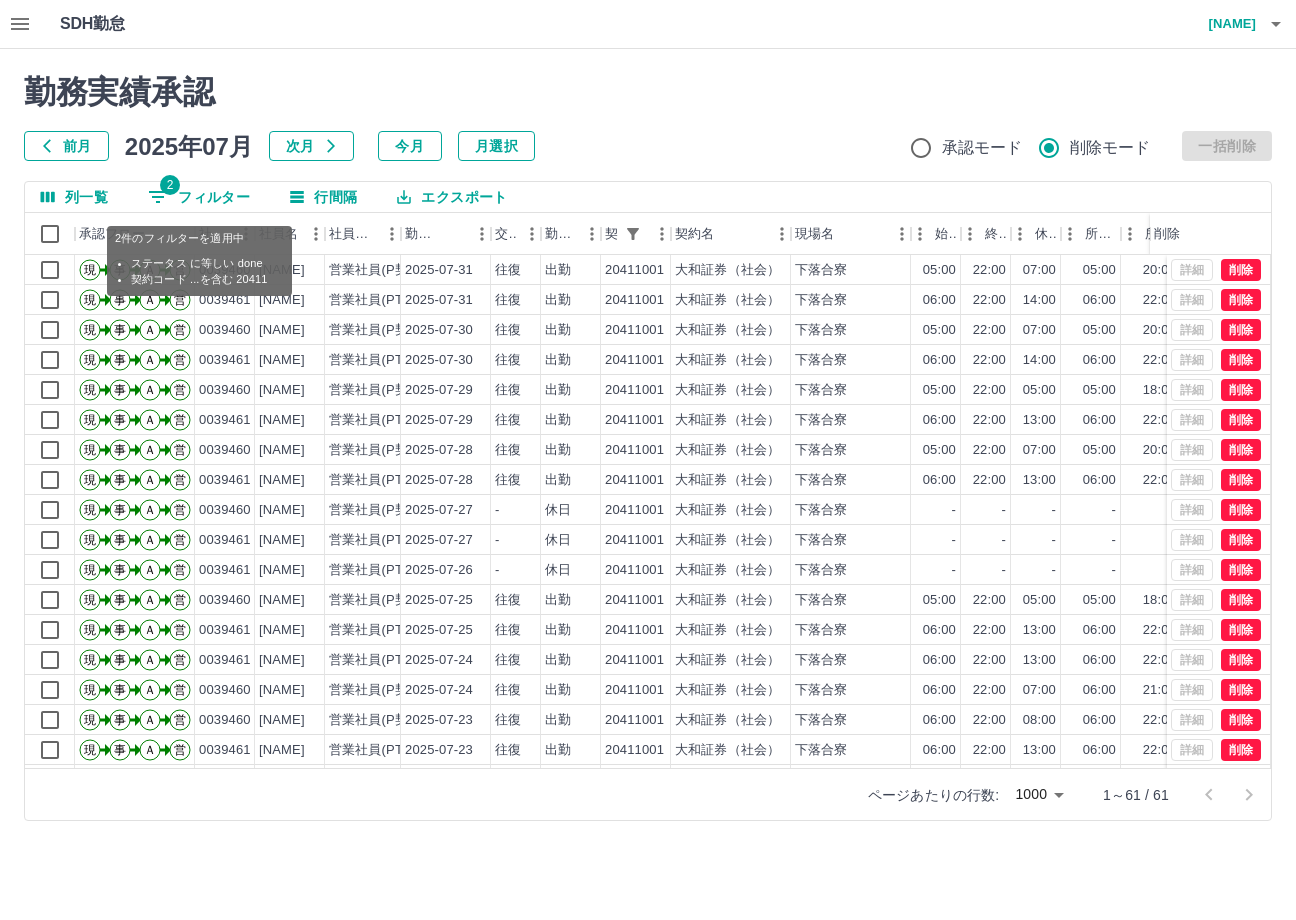 click on "2 フィルター" at bounding box center (199, 197) 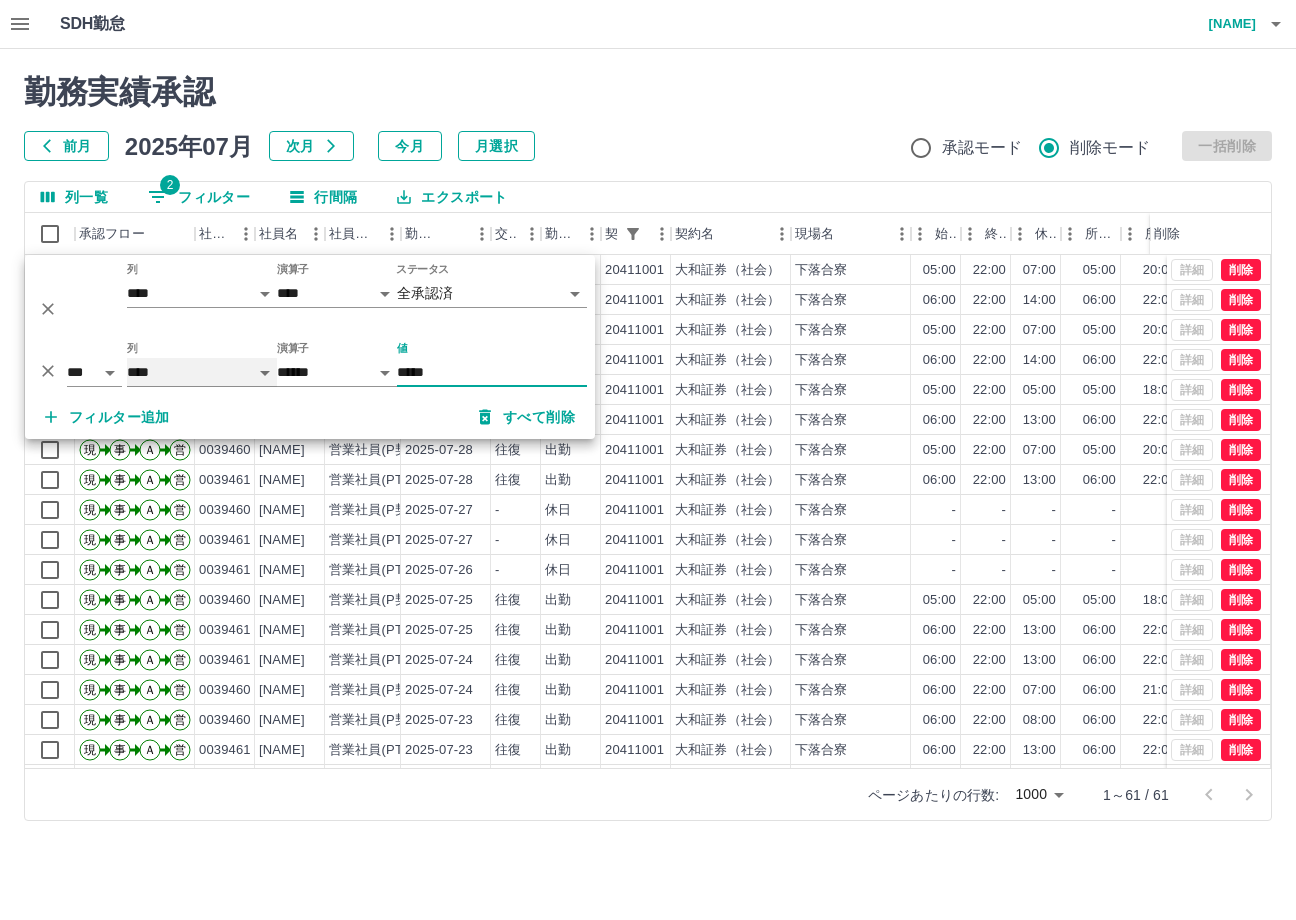 click on "**** *** **** *** *** **** ***** *** *** ** ** ** **** **** **** ** ** *** **** *****" at bounding box center [202, 372] 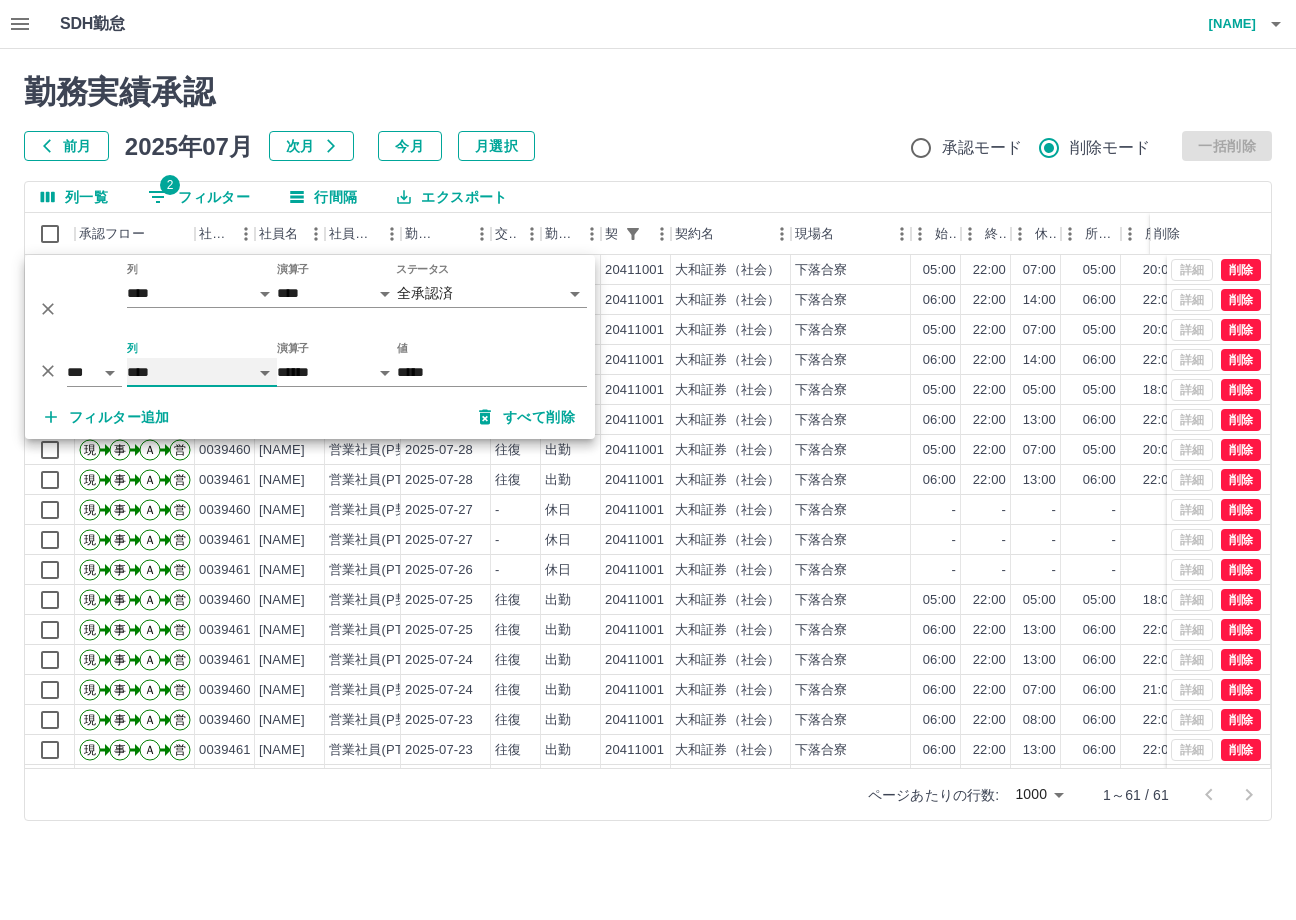 click on "**** *** **** *** *** **** ***** *** *** ** ** ** **** **** **** ** ** *** **** *****" at bounding box center [202, 372] 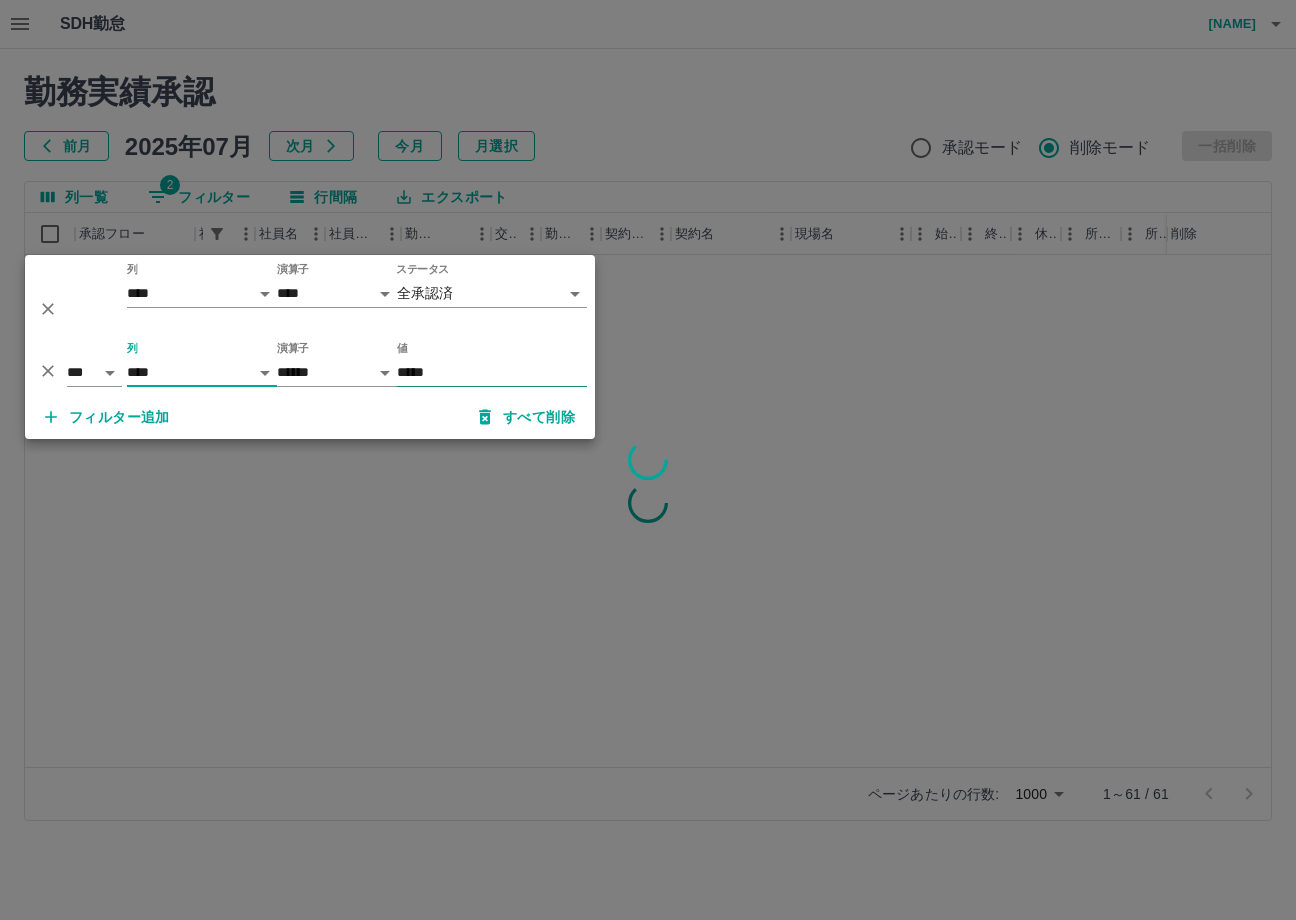 click on "*****" at bounding box center (492, 372) 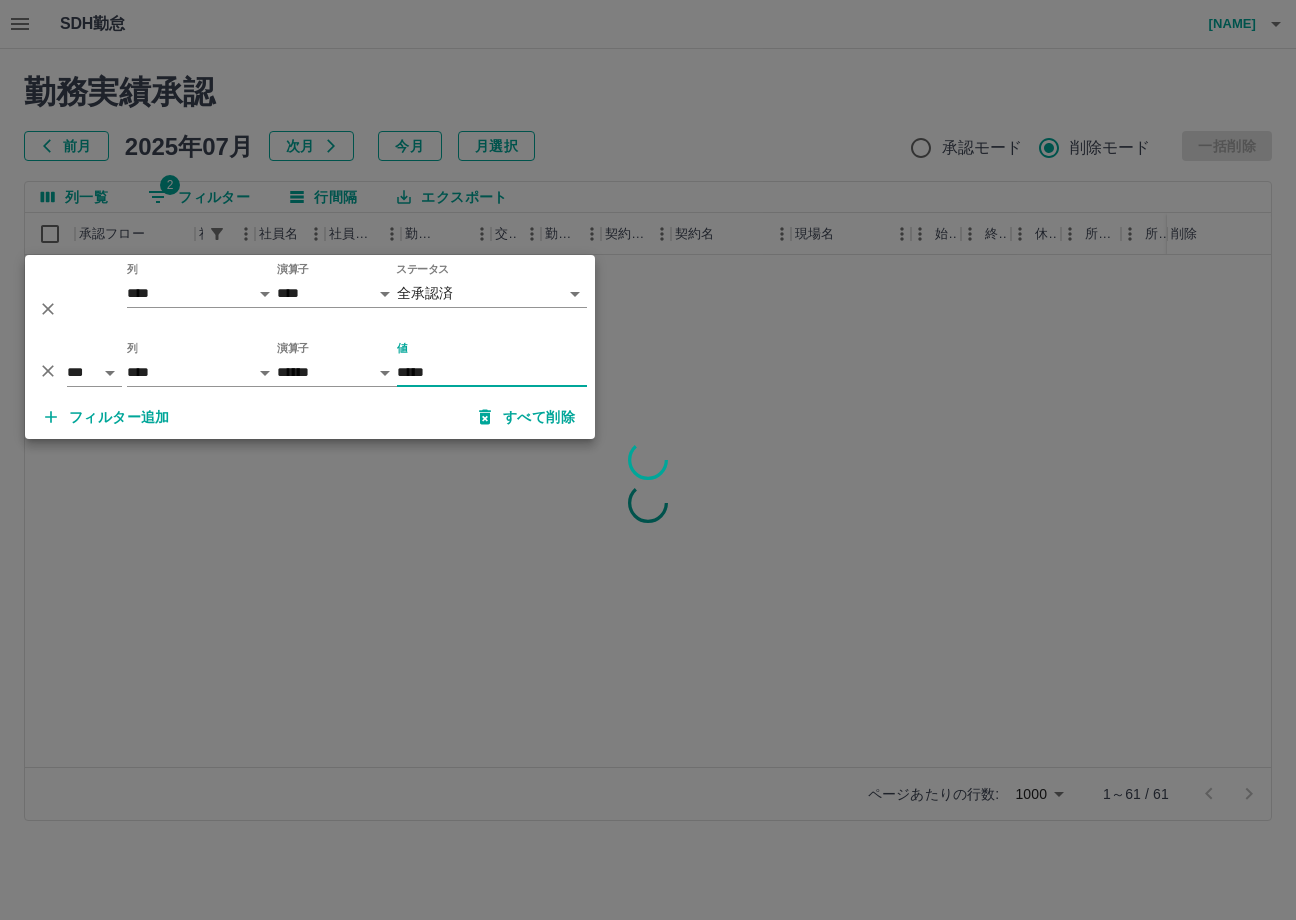 drag, startPoint x: 394, startPoint y: 384, endPoint x: 251, endPoint y: 394, distance: 143.34923 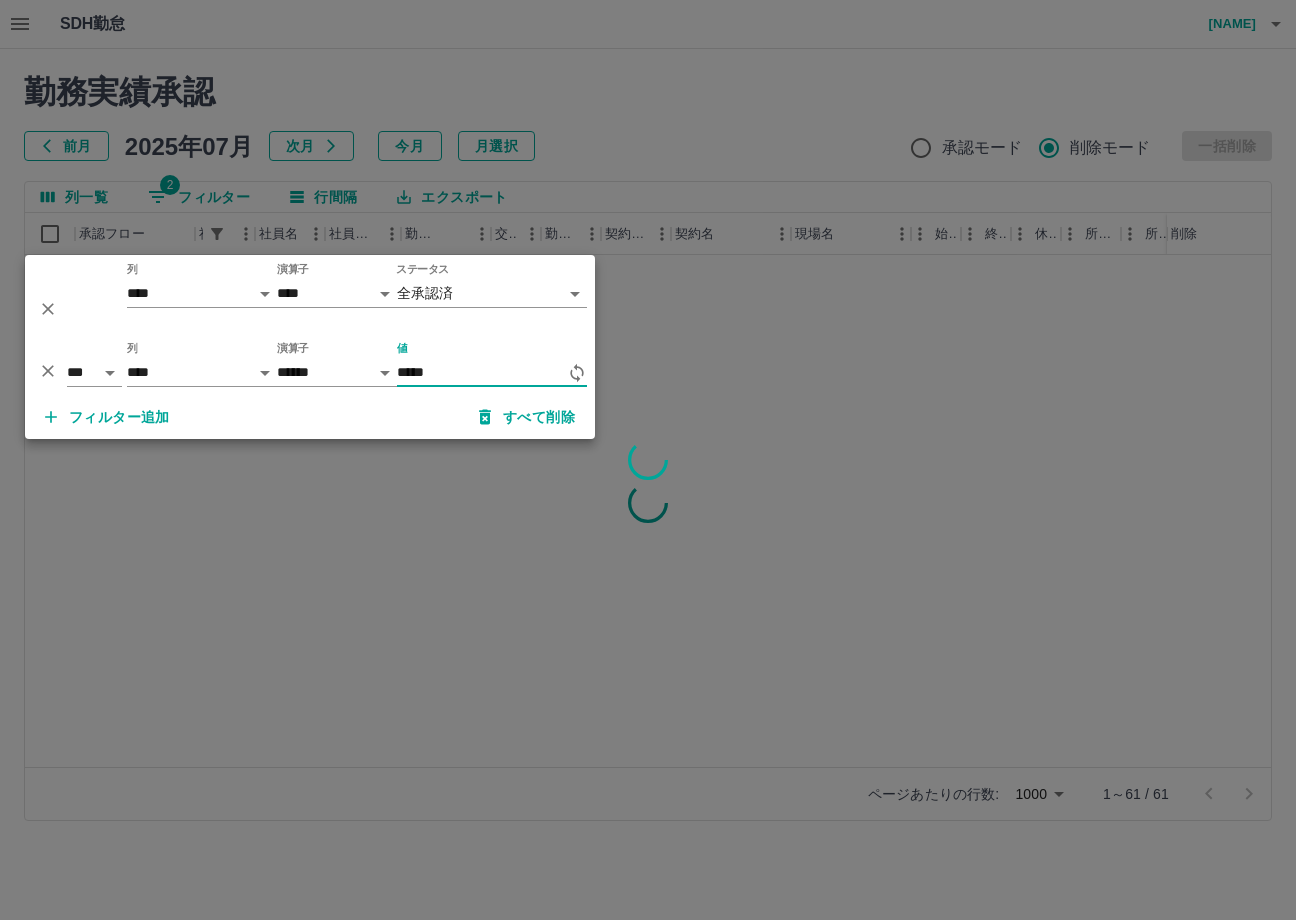 type on "*****" 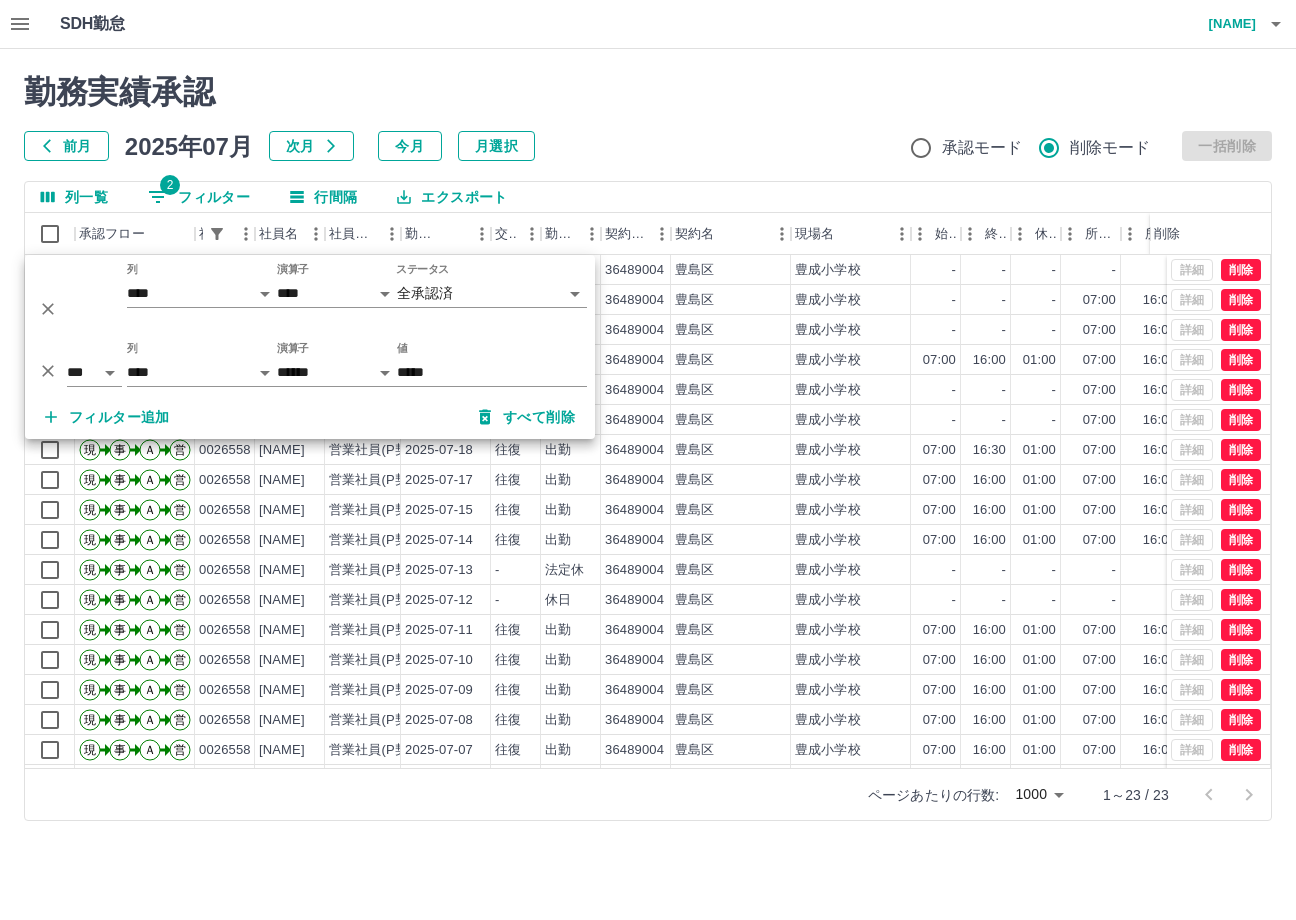 click on "勤務実績承認 前月 2025年07月 次月 今月 月選択 承認モード 削除モード 一括削除" at bounding box center (648, 117) 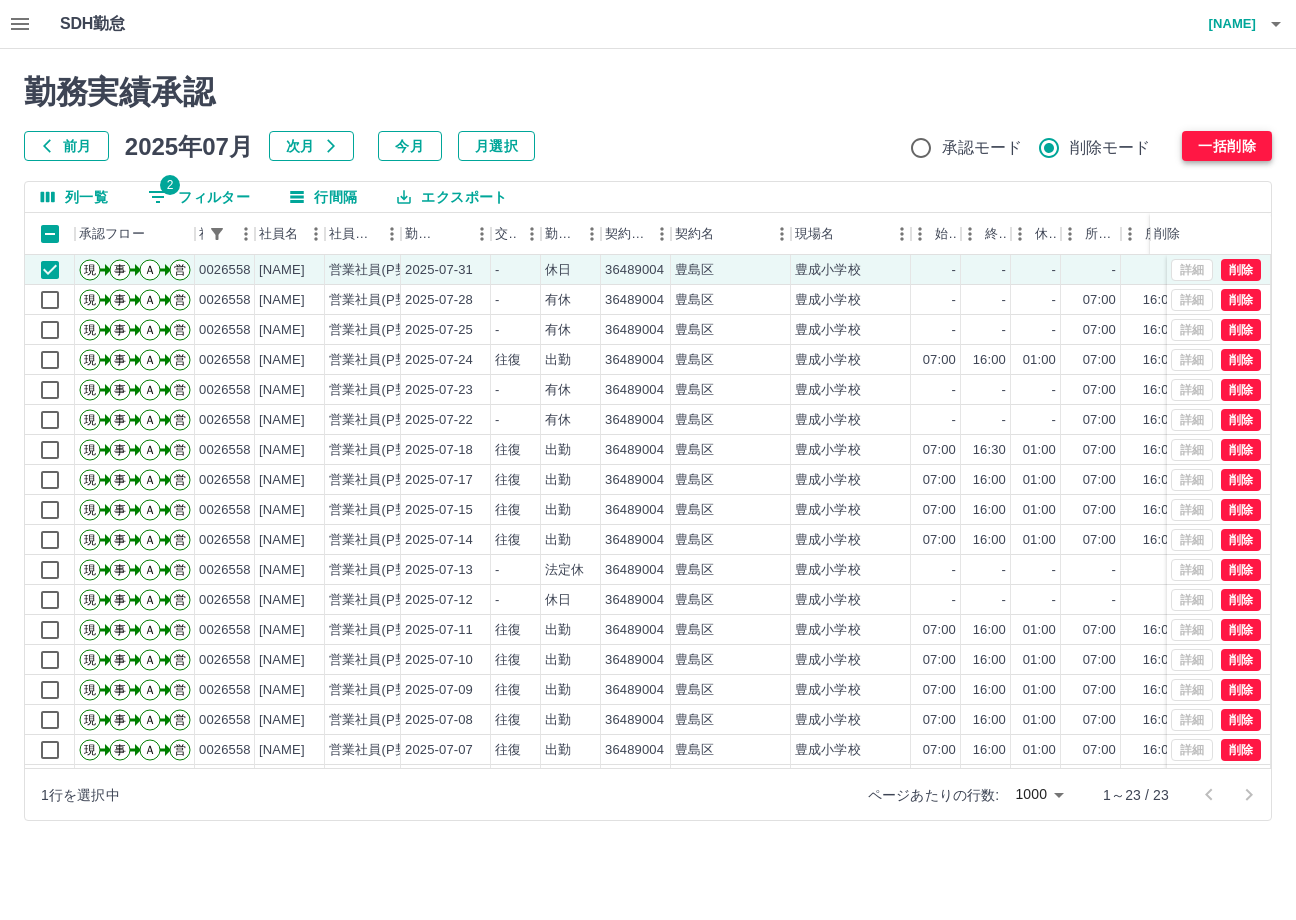 click on "一括削除" at bounding box center (1227, 146) 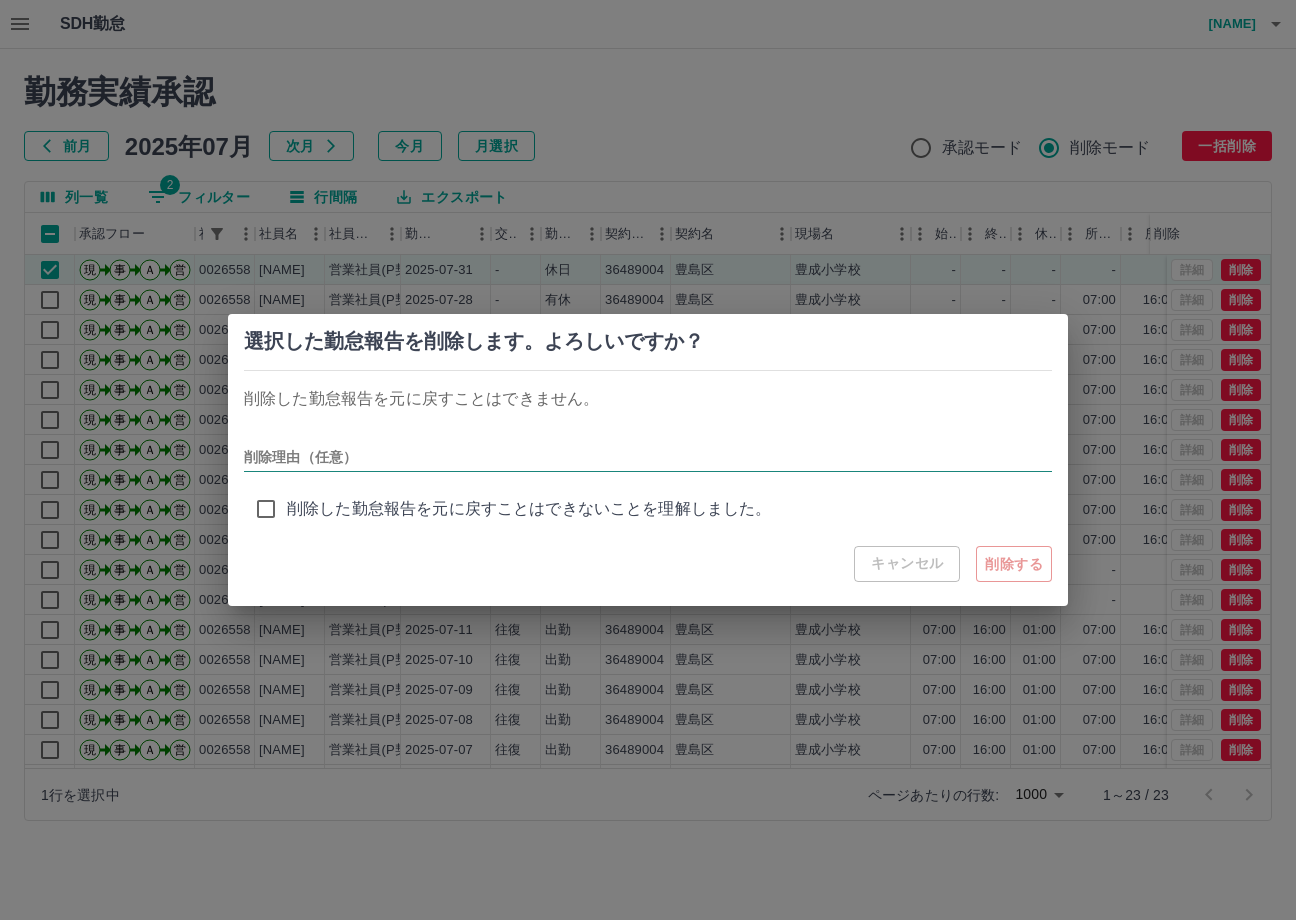click on "削除理由（任意）" at bounding box center (648, 457) 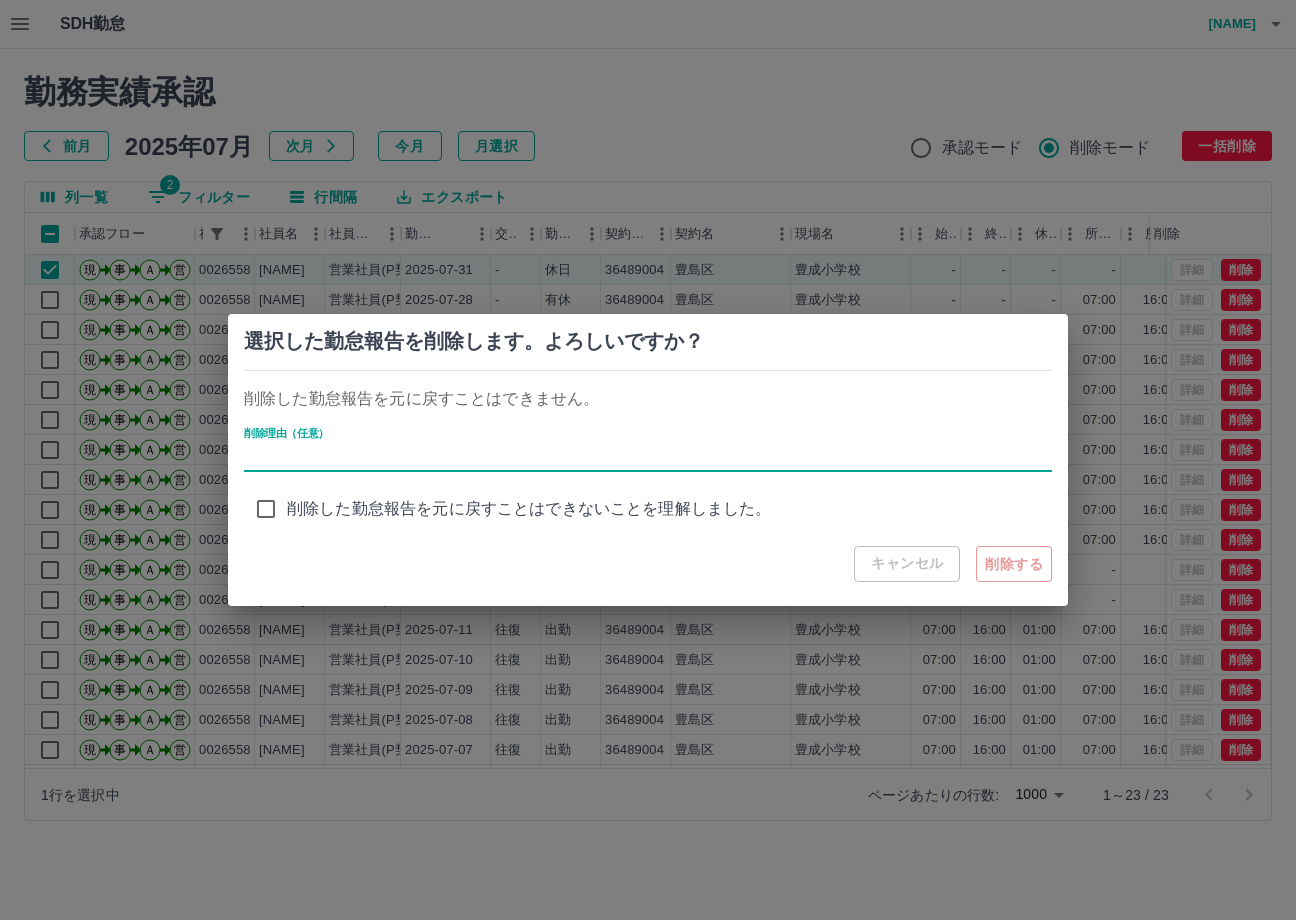 type on "**********" 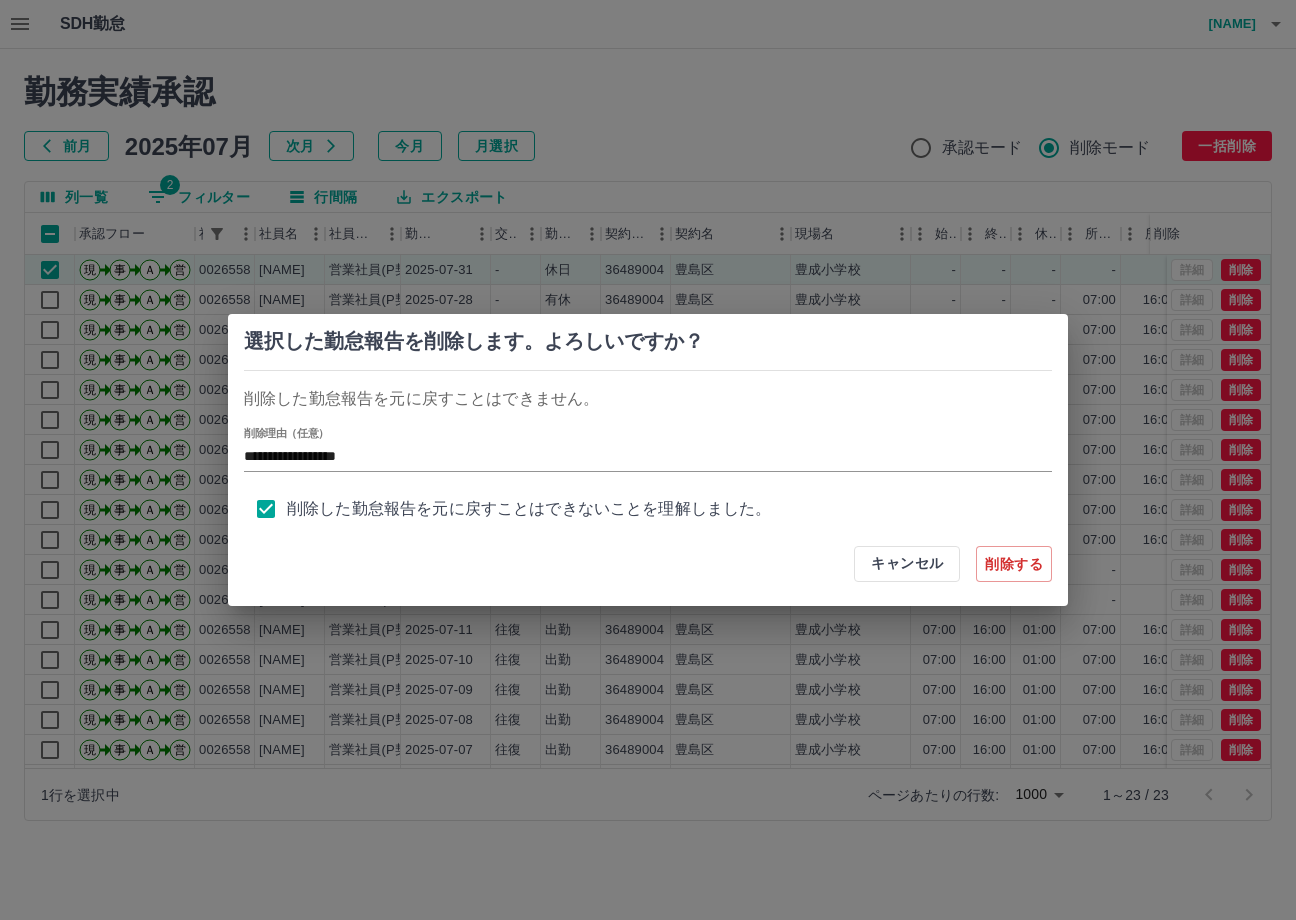 drag, startPoint x: 1006, startPoint y: 570, endPoint x: 990, endPoint y: 571, distance: 16.03122 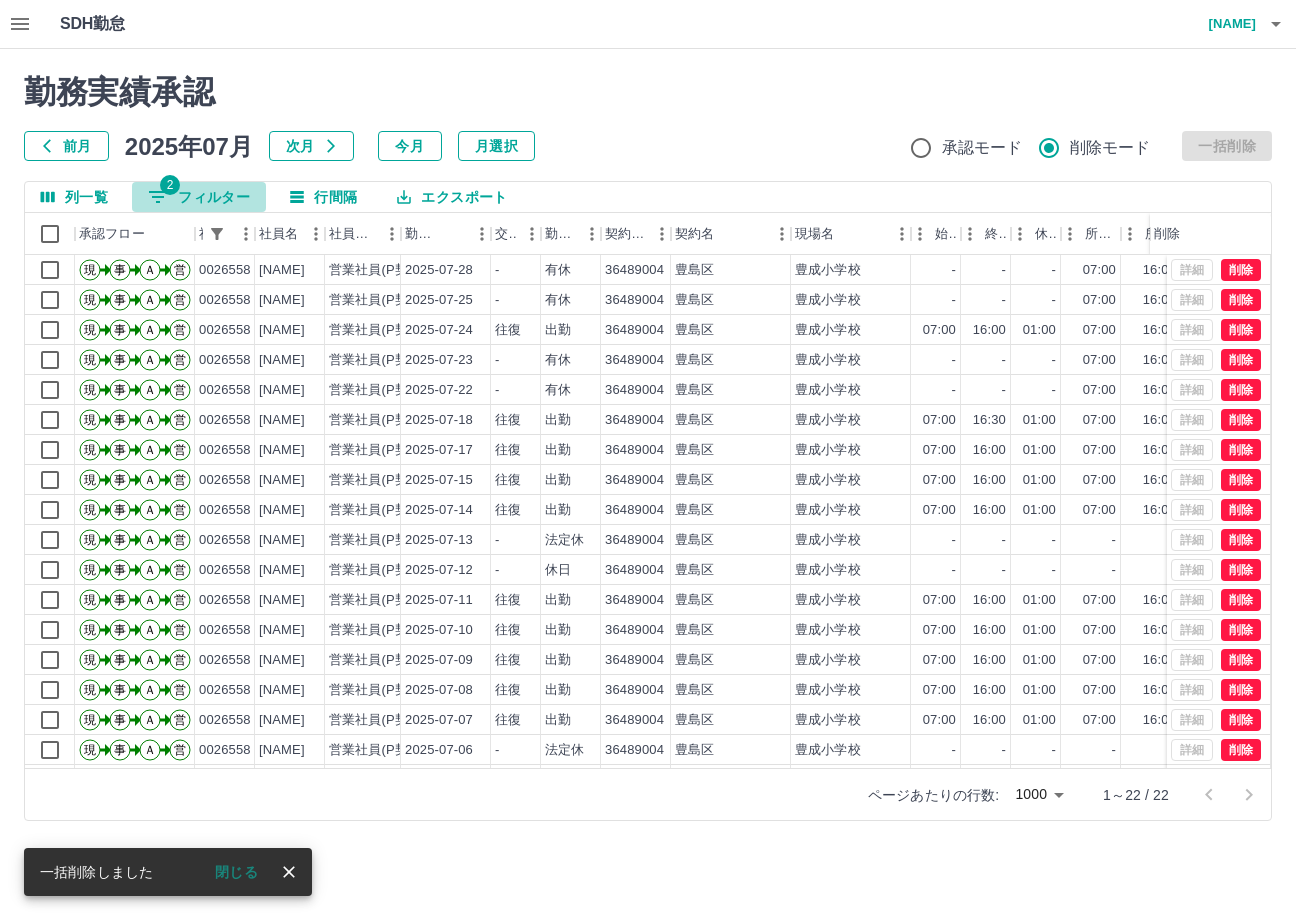 click on "2 フィルター" at bounding box center [199, 197] 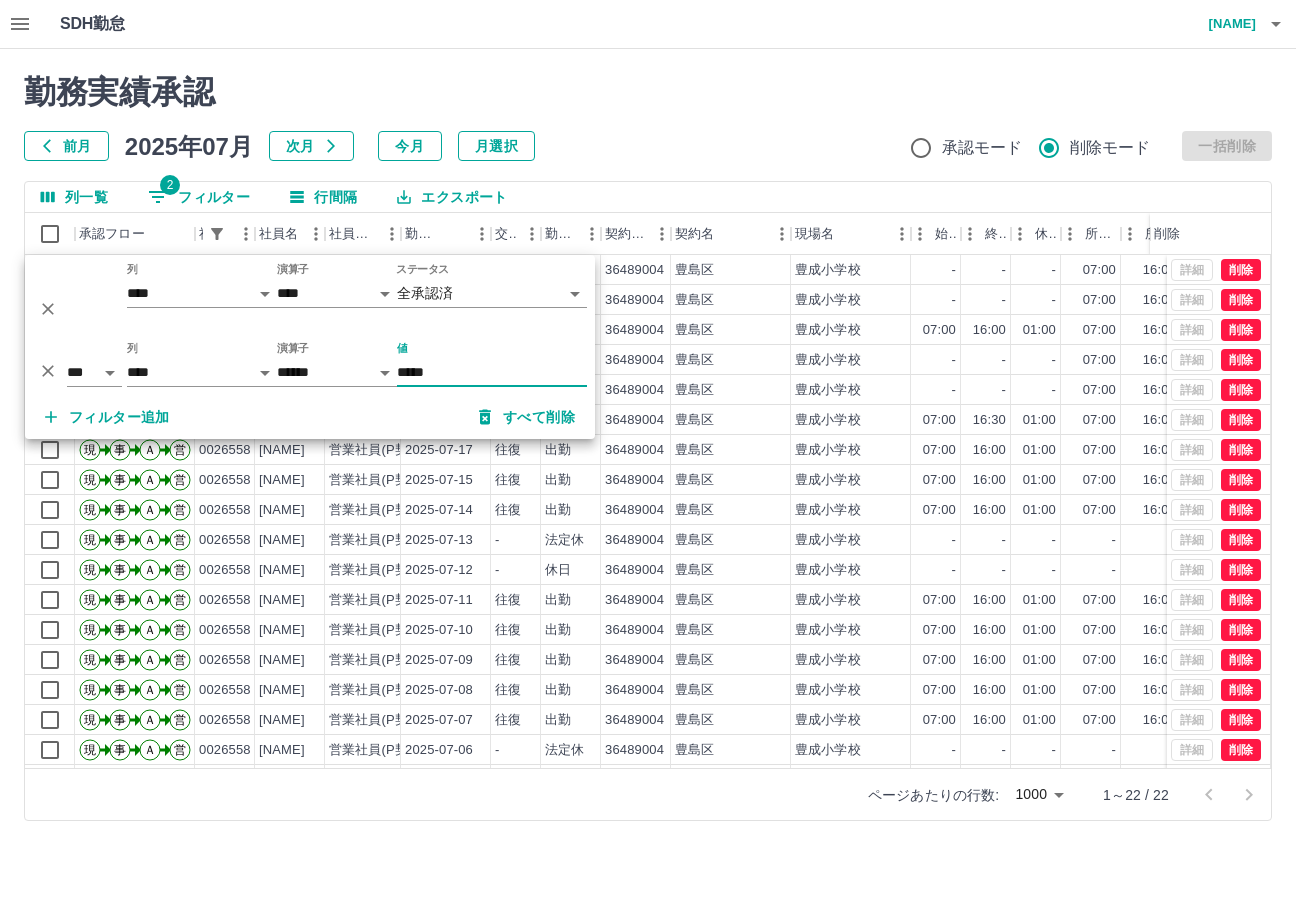 drag, startPoint x: 472, startPoint y: 366, endPoint x: -108, endPoint y: 349, distance: 580.2491 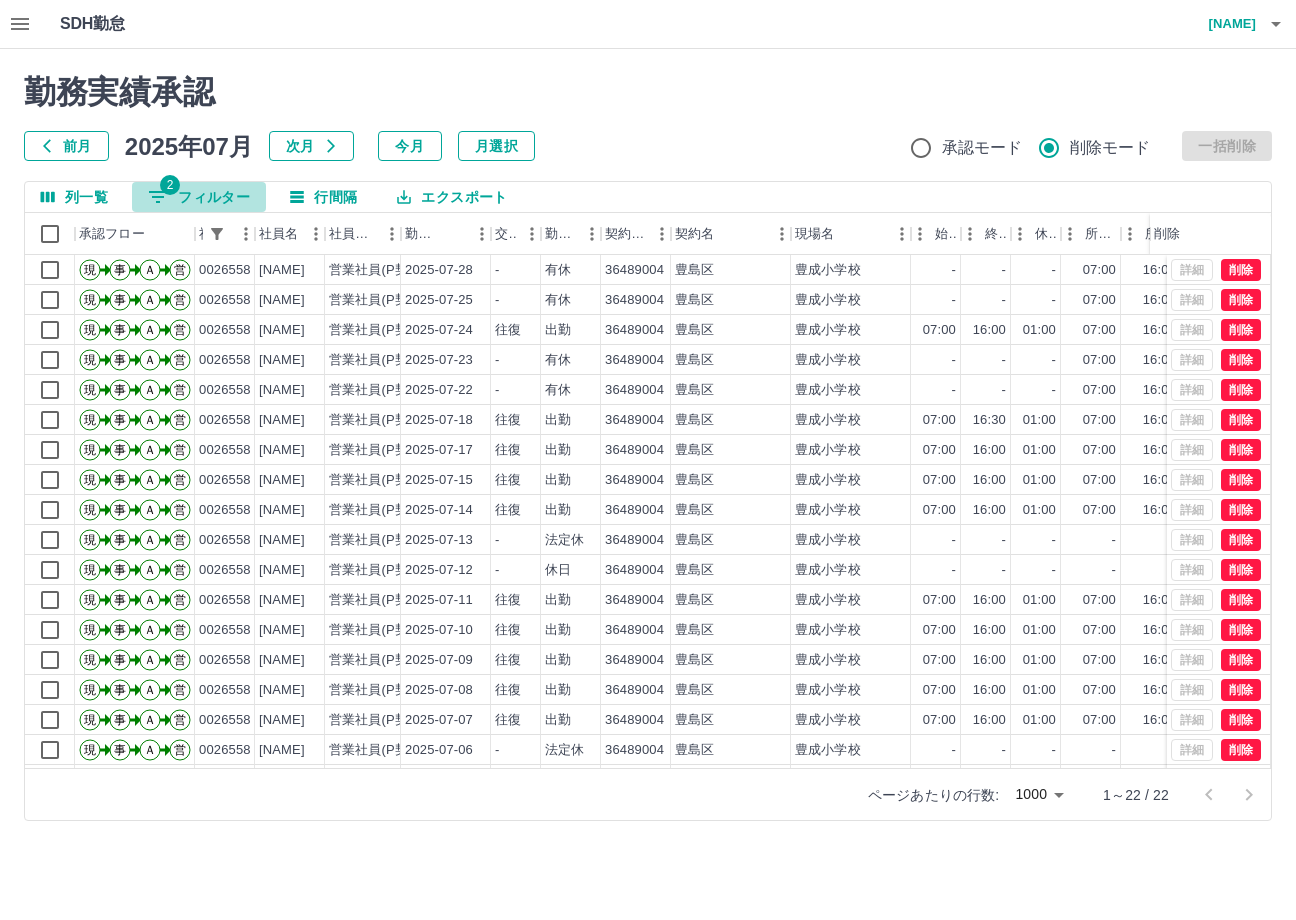 click on "2 フィルター" at bounding box center [199, 197] 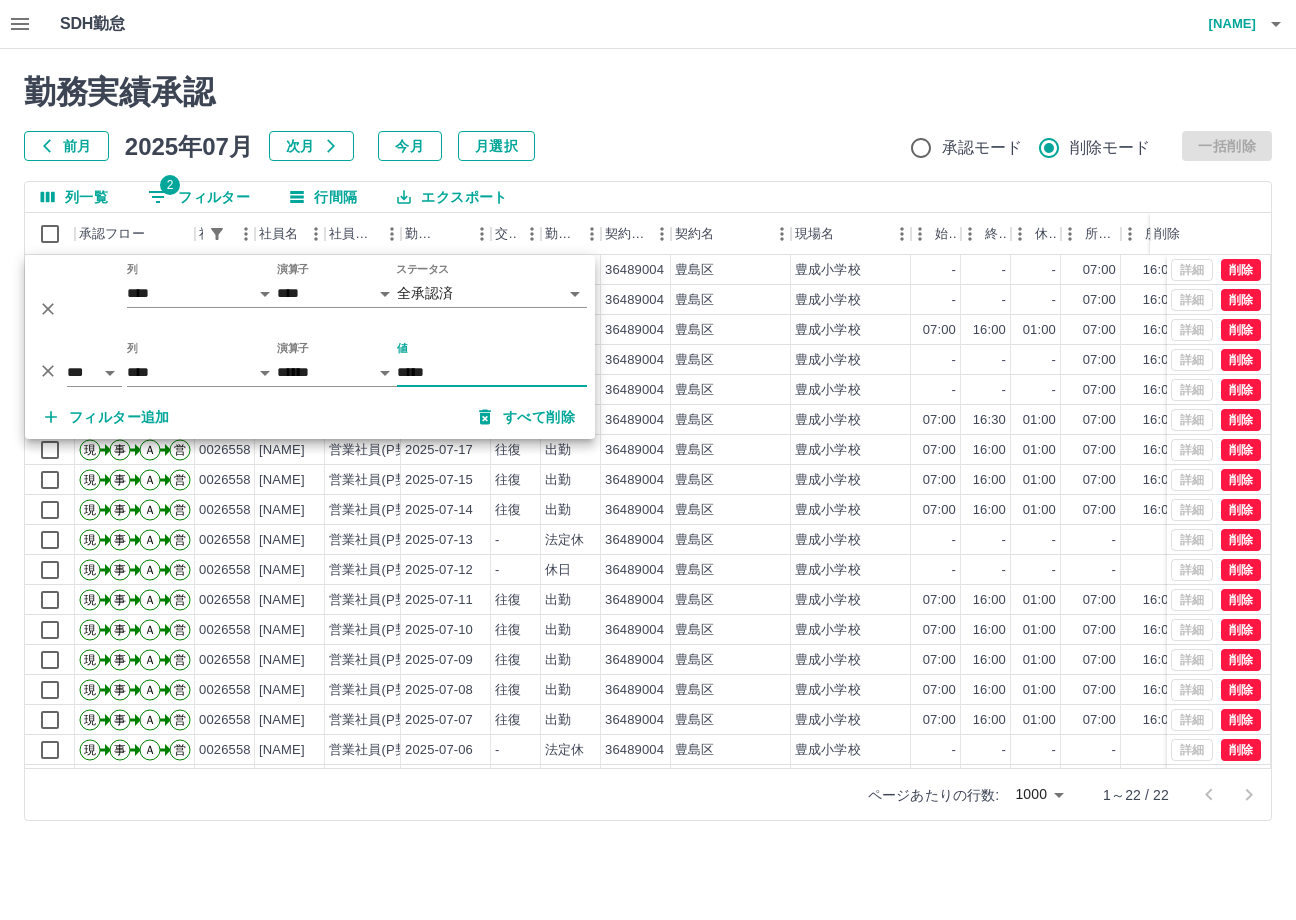 drag, startPoint x: 400, startPoint y: 367, endPoint x: 193, endPoint y: 428, distance: 215.80083 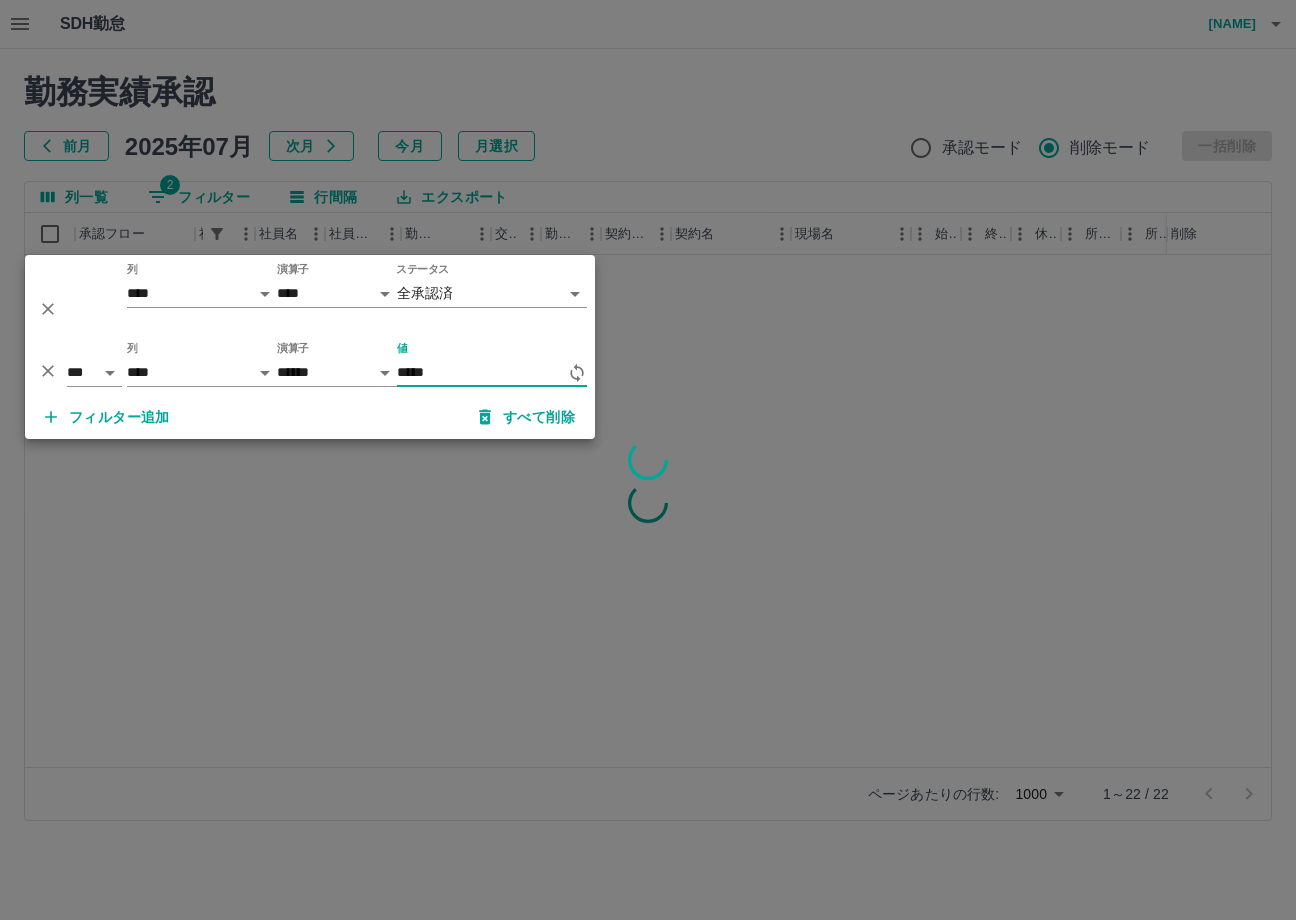 type on "*****" 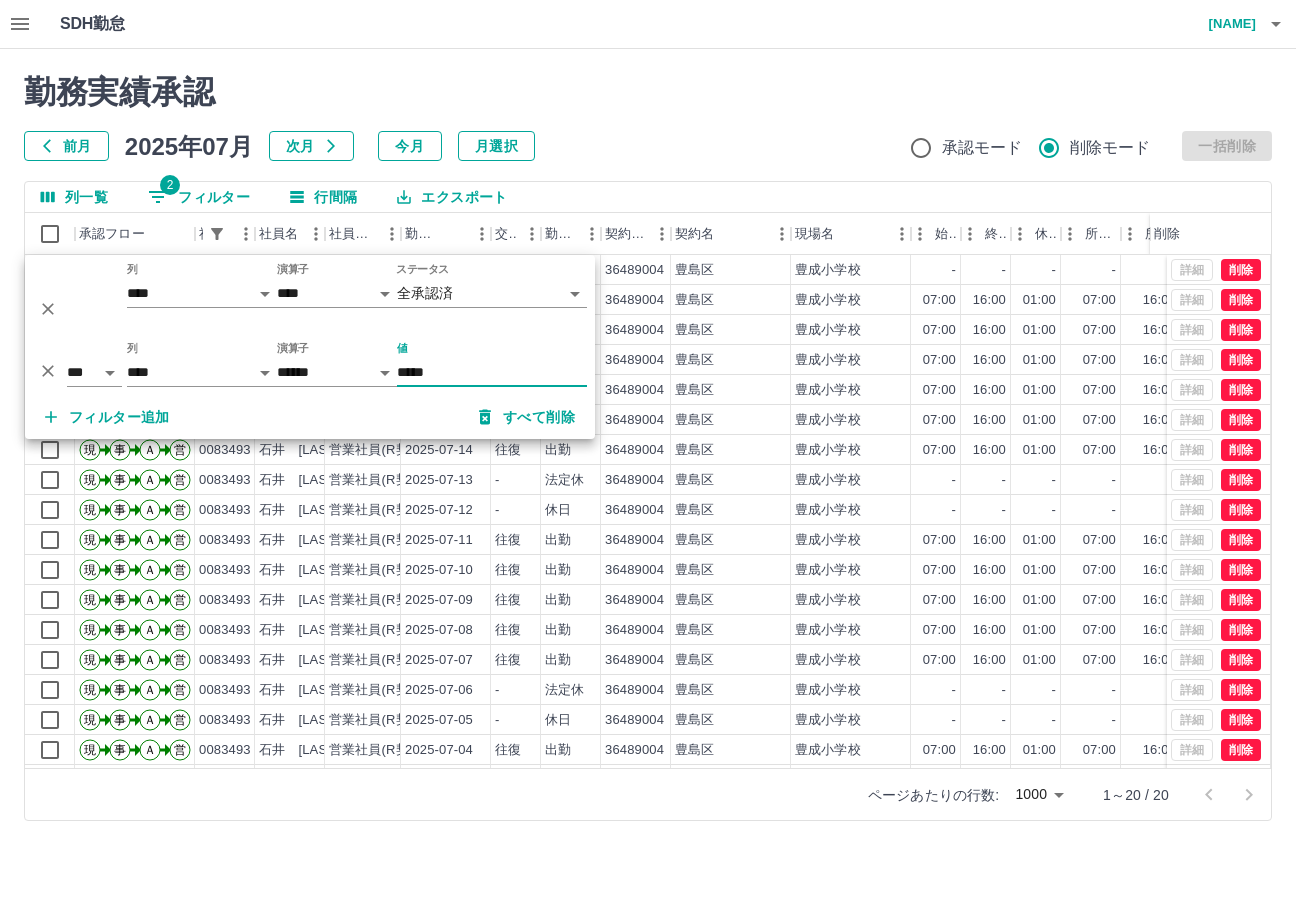 click on "勤務実績承認 前月 2025年07月 次月 今月 月選択 承認モード 削除モード 一括削除" at bounding box center [648, 117] 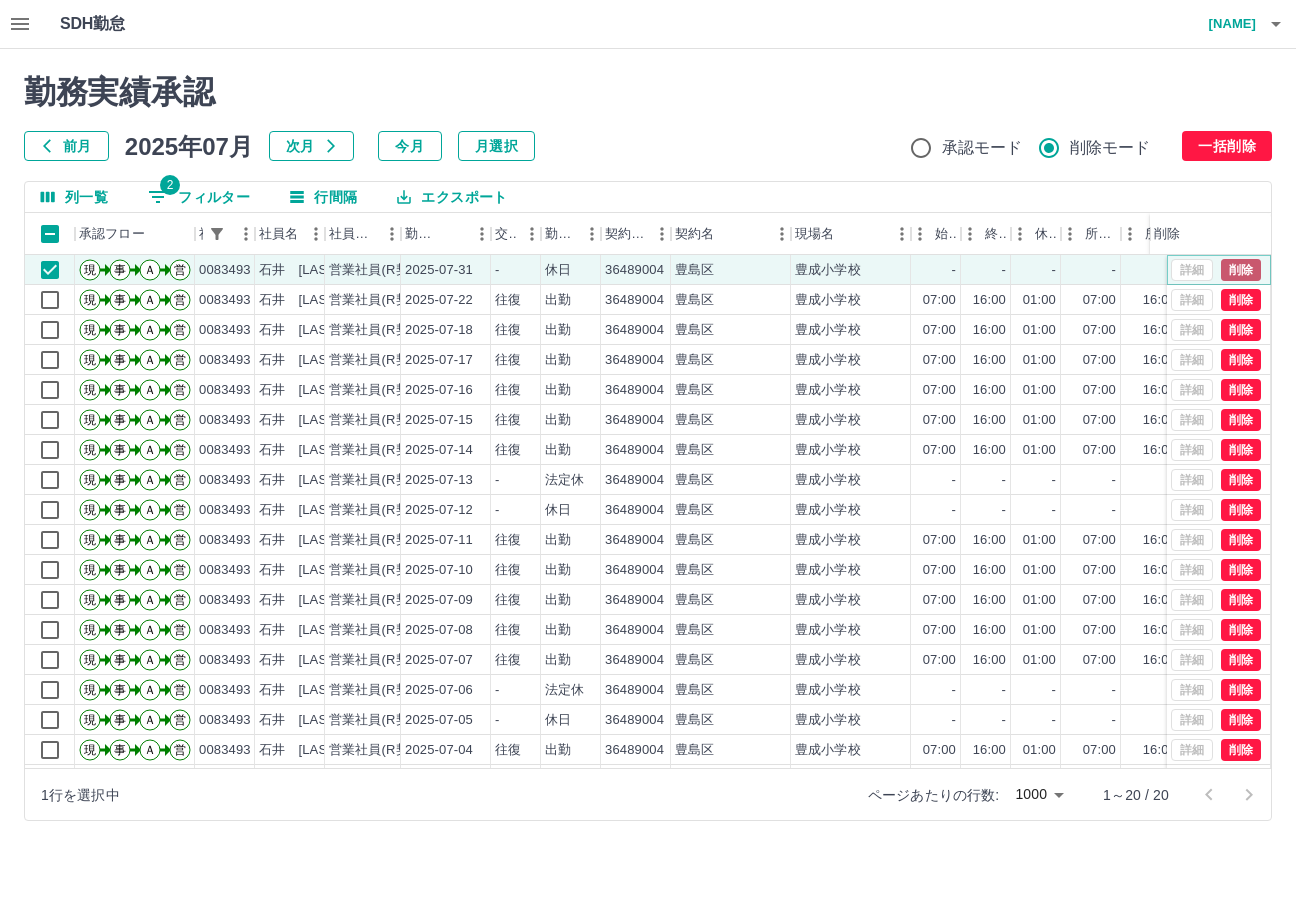 click on "削除" at bounding box center [1241, 270] 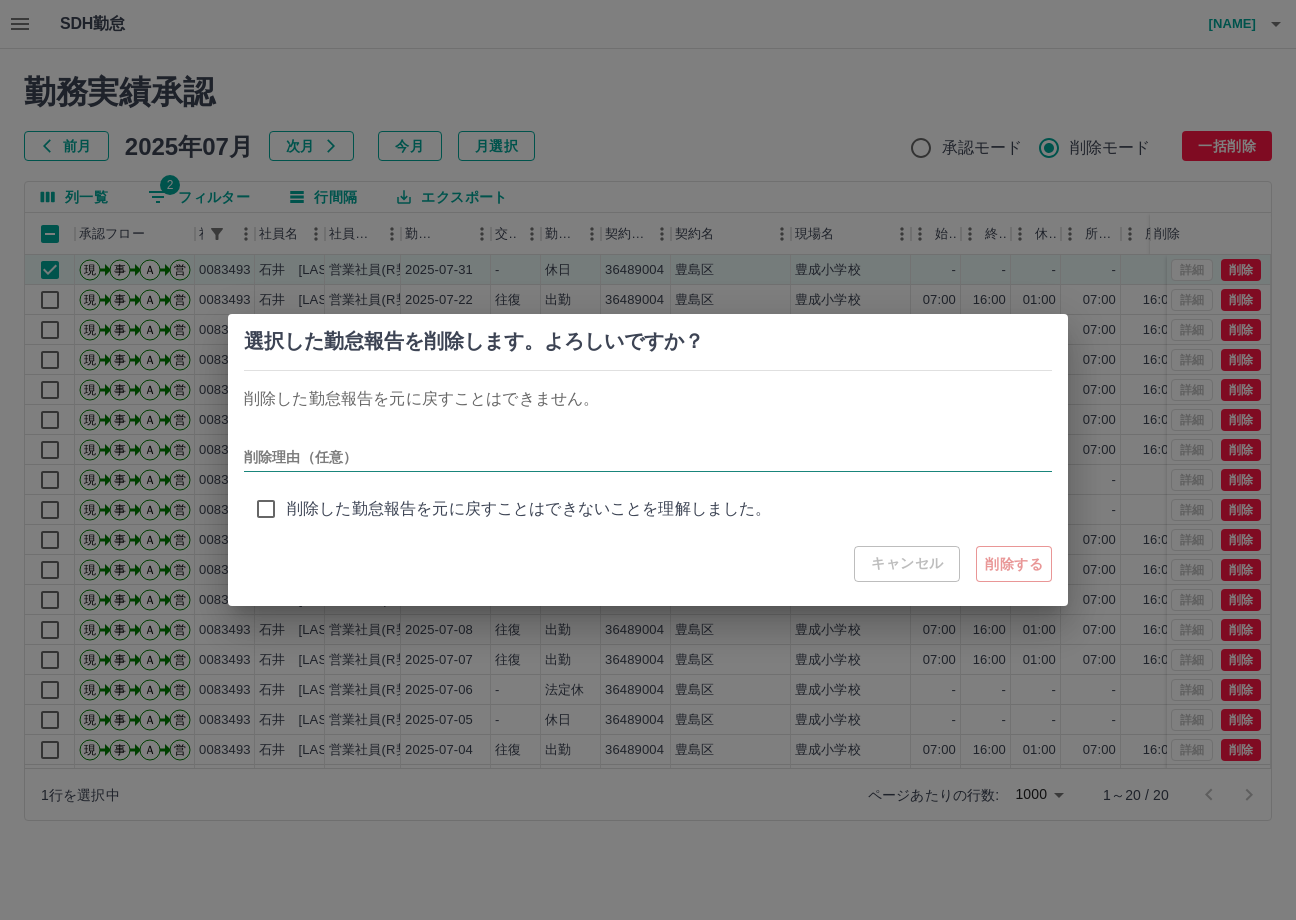 click on "削除理由（任意）" at bounding box center [648, 449] 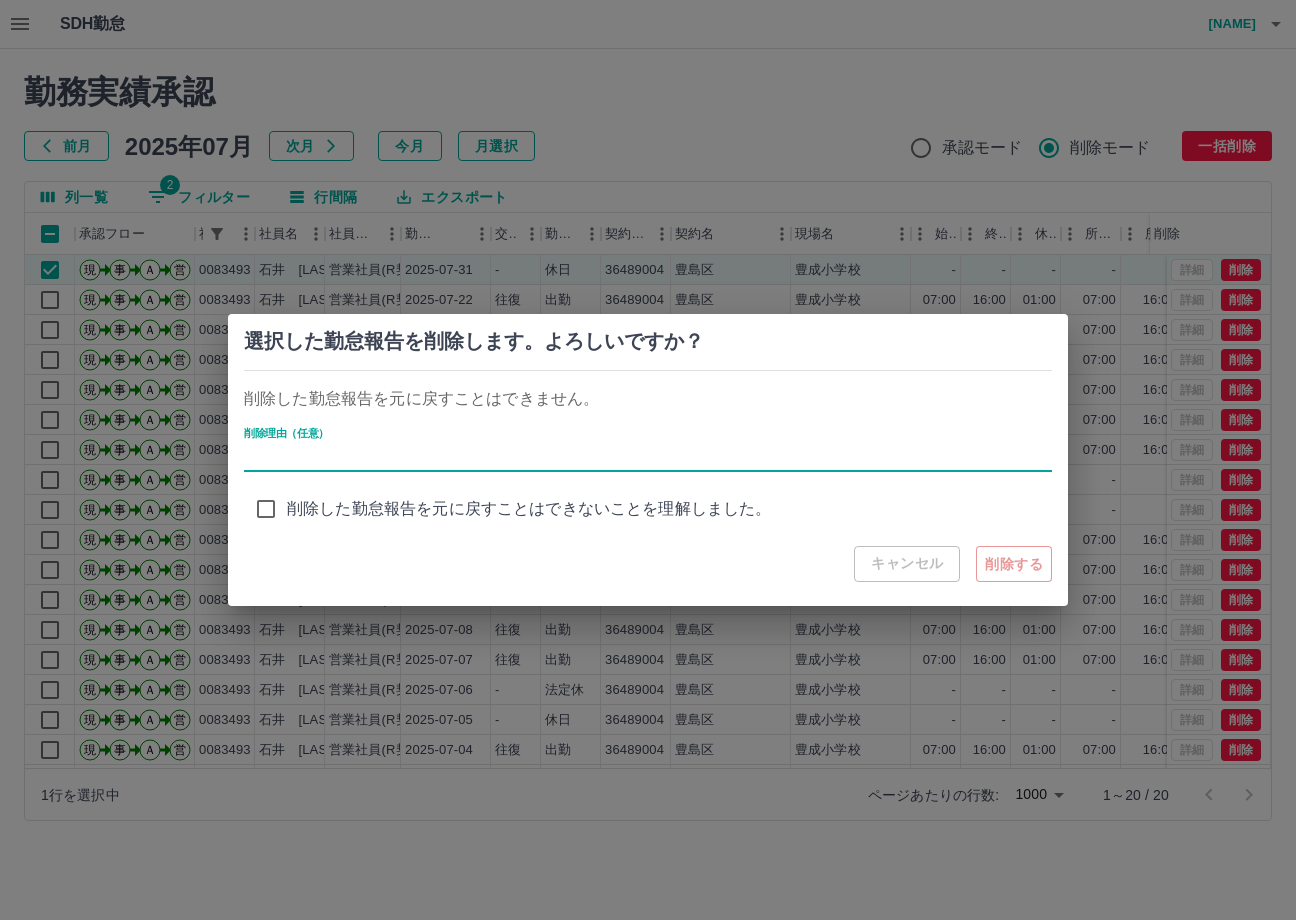 click on "削除理由（任意）" at bounding box center [648, 457] 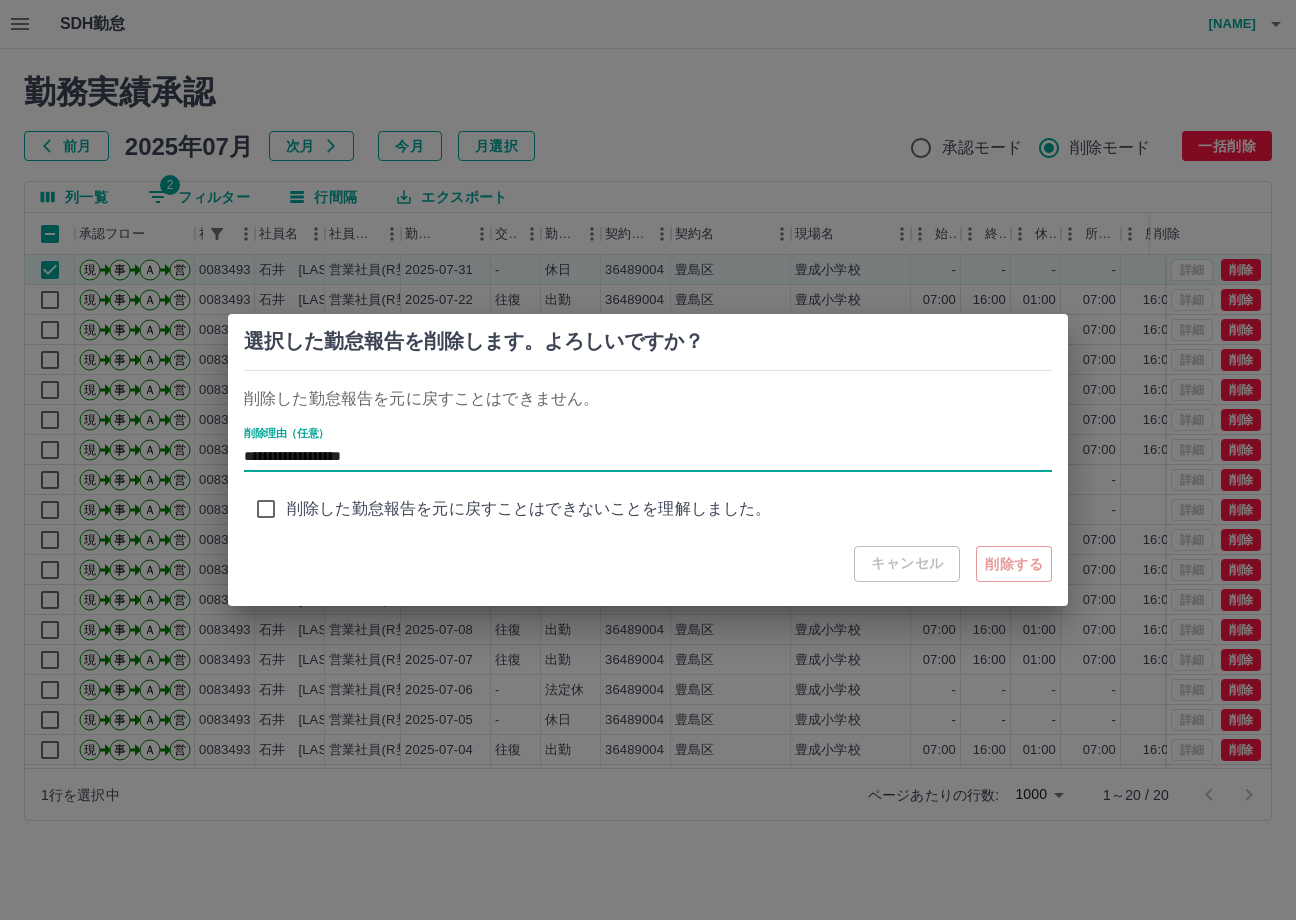 click on "**********" at bounding box center (648, 457) 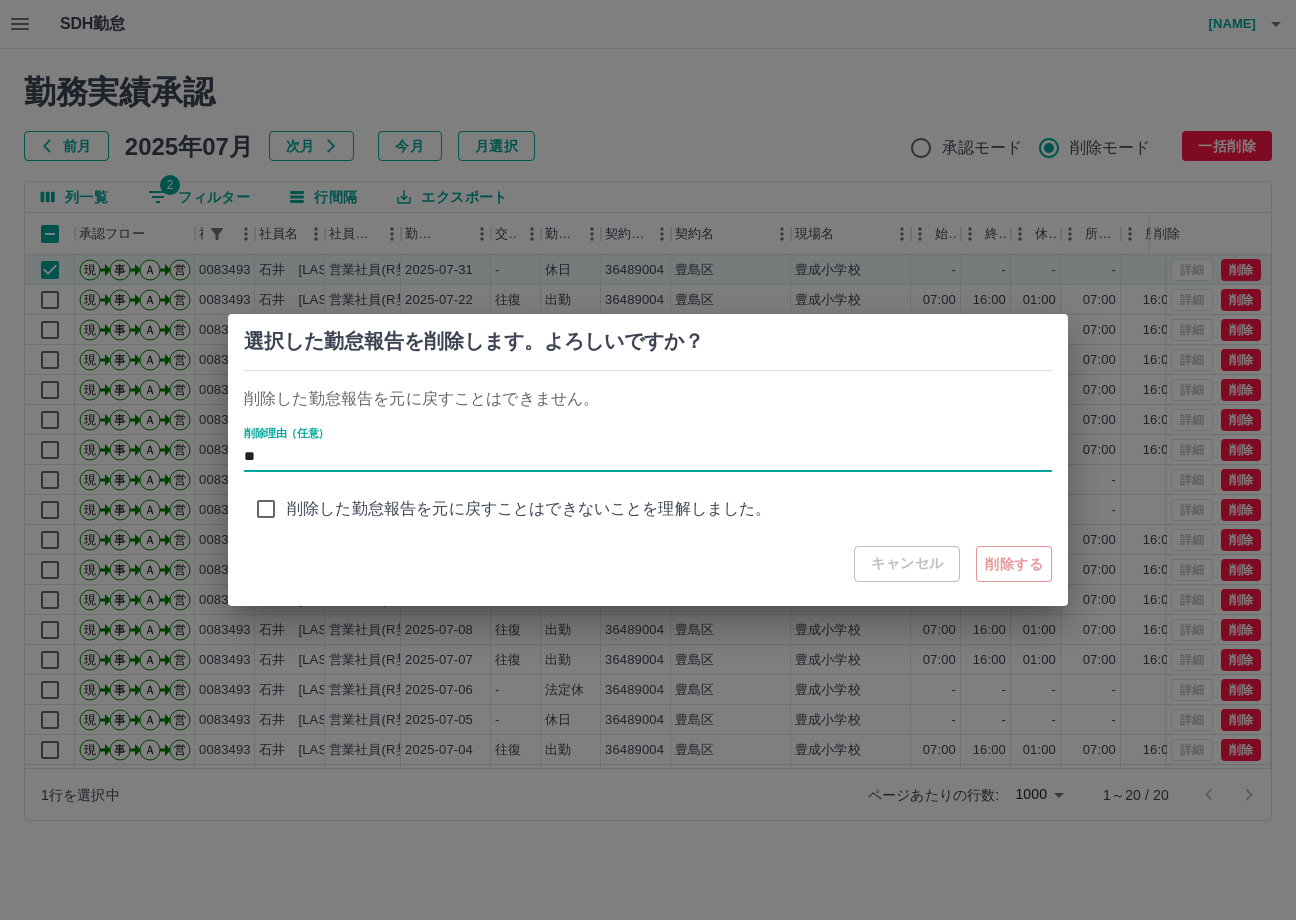 type on "*" 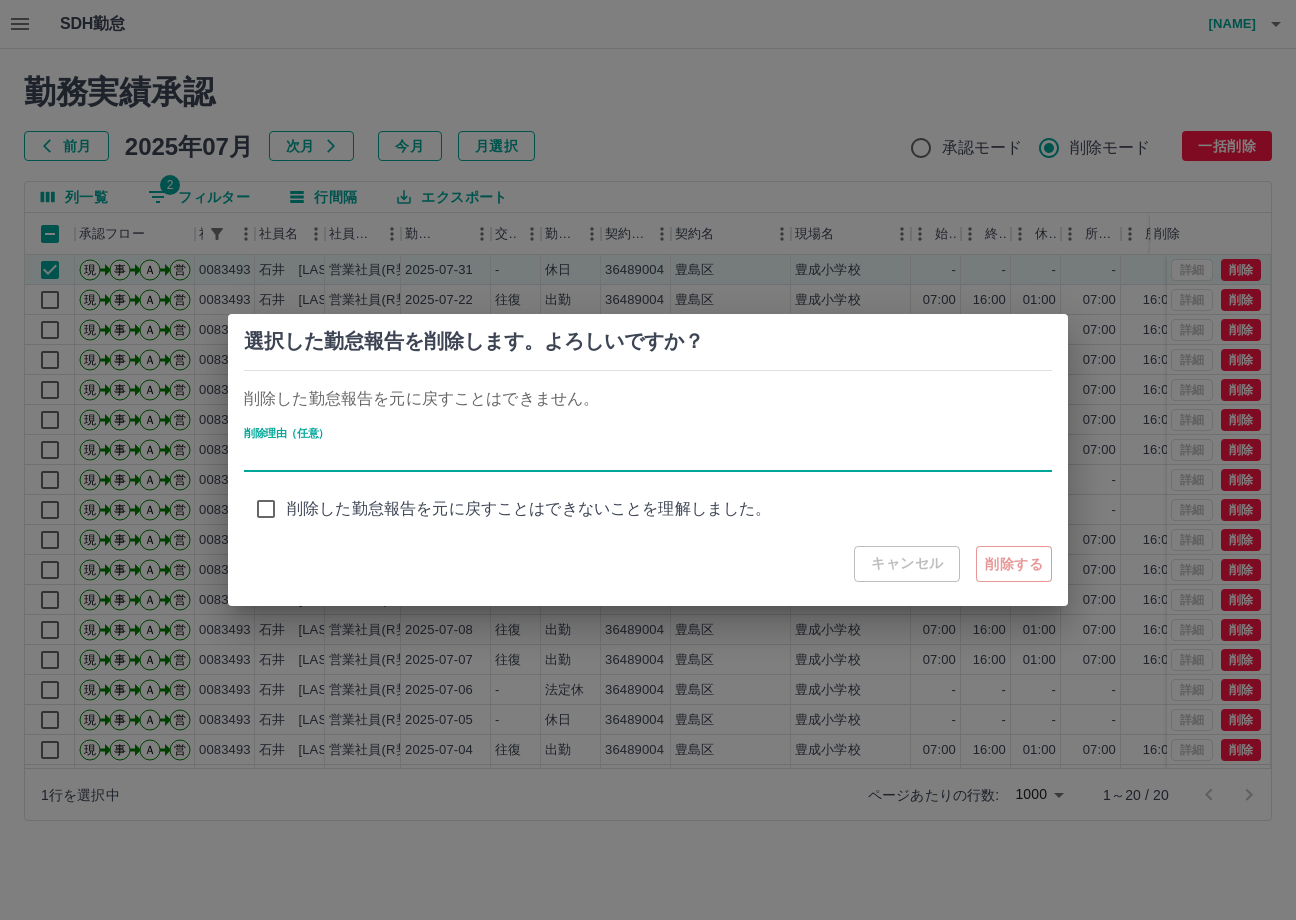 click on "削除理由（任意）" at bounding box center [648, 457] 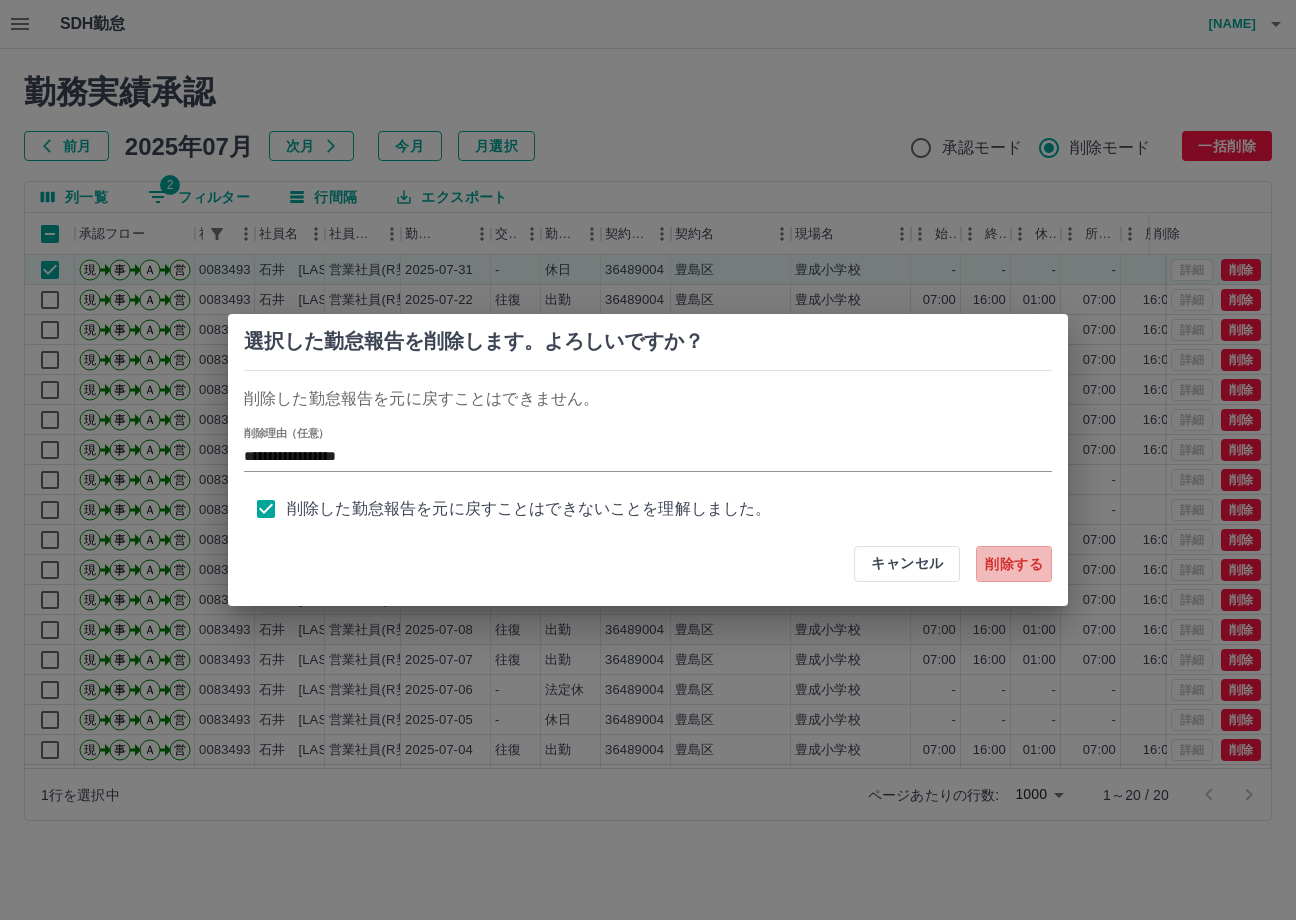 click on "削除する" at bounding box center [1014, 564] 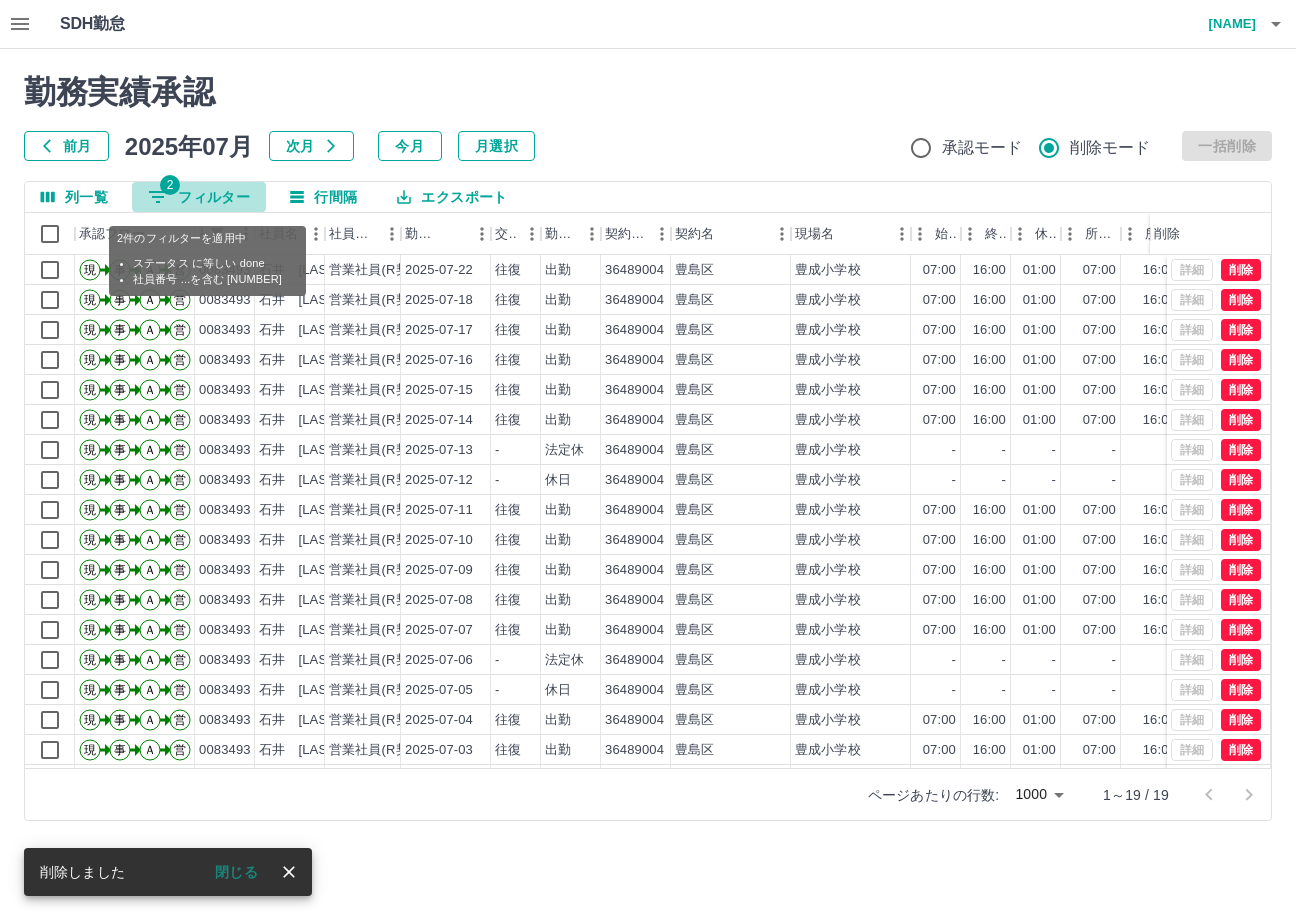 drag, startPoint x: 220, startPoint y: 194, endPoint x: 199, endPoint y: 214, distance: 29 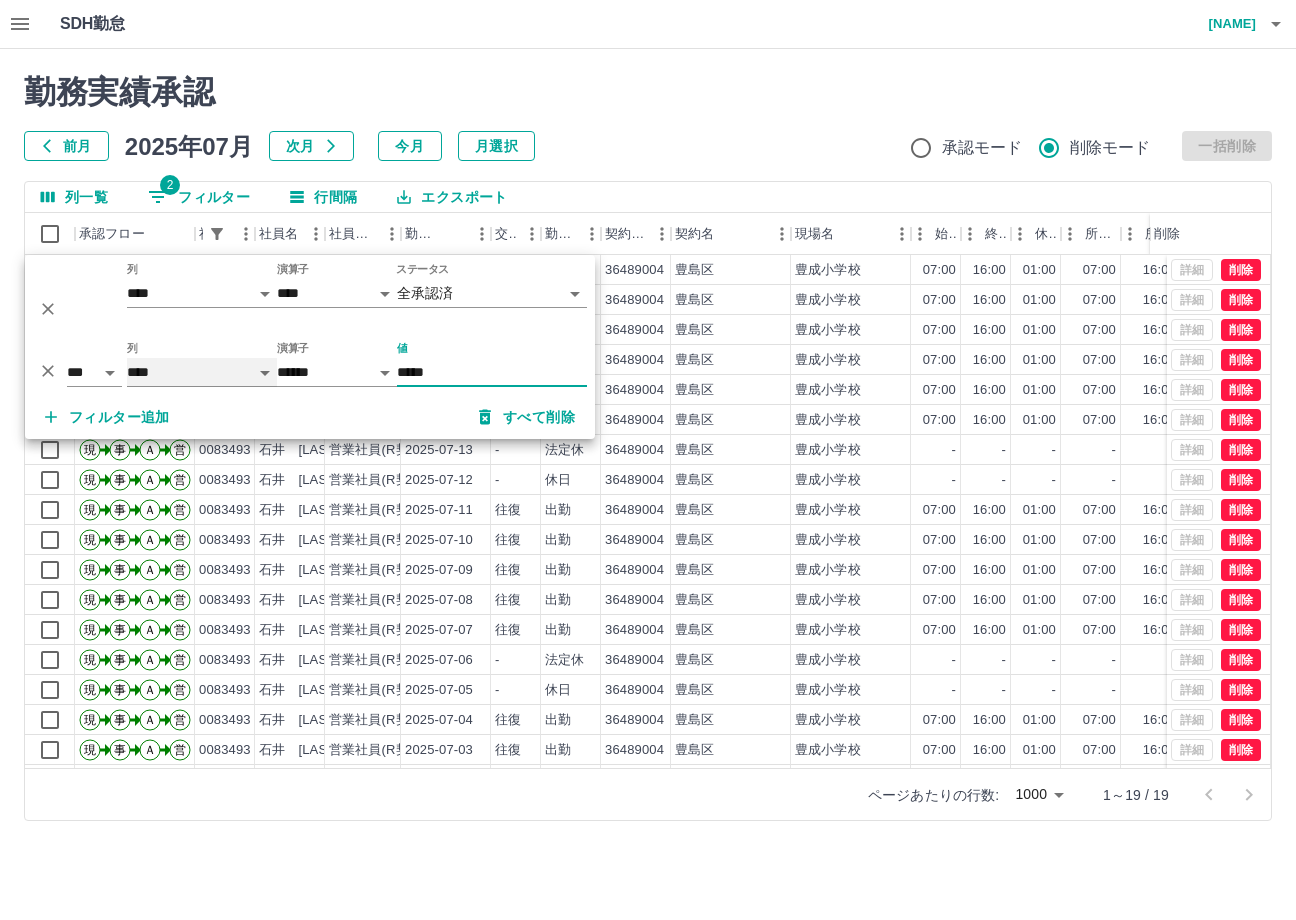 click on "**** *** **** *** *** **** ***** *** *** ** ** ** **** **** **** ** ** *** **** *****" at bounding box center (202, 372) 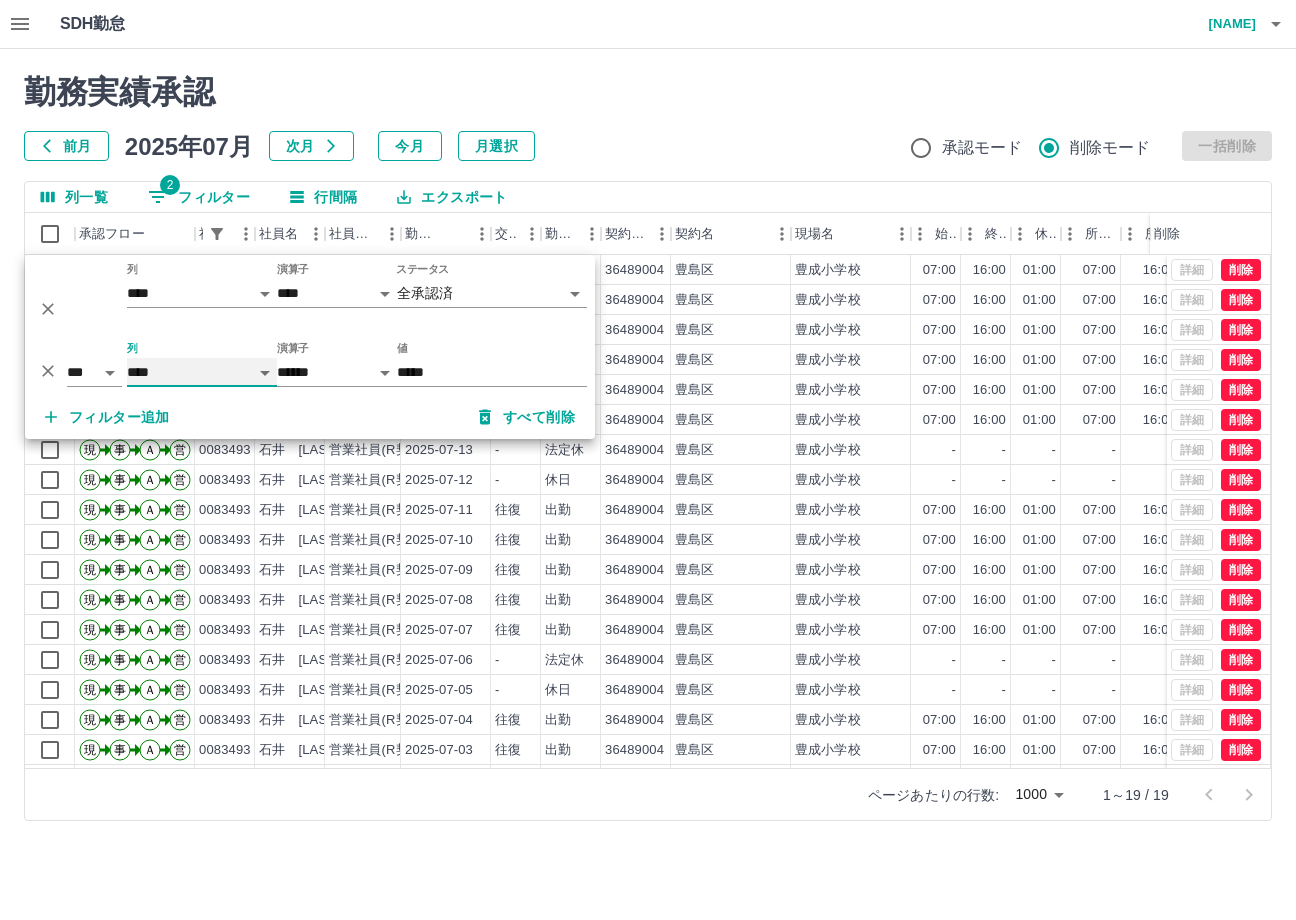 click on "**** *** **** *** *** **** ***** *** *** ** ** ** **** **** **** ** ** *** **** *****" at bounding box center [202, 372] 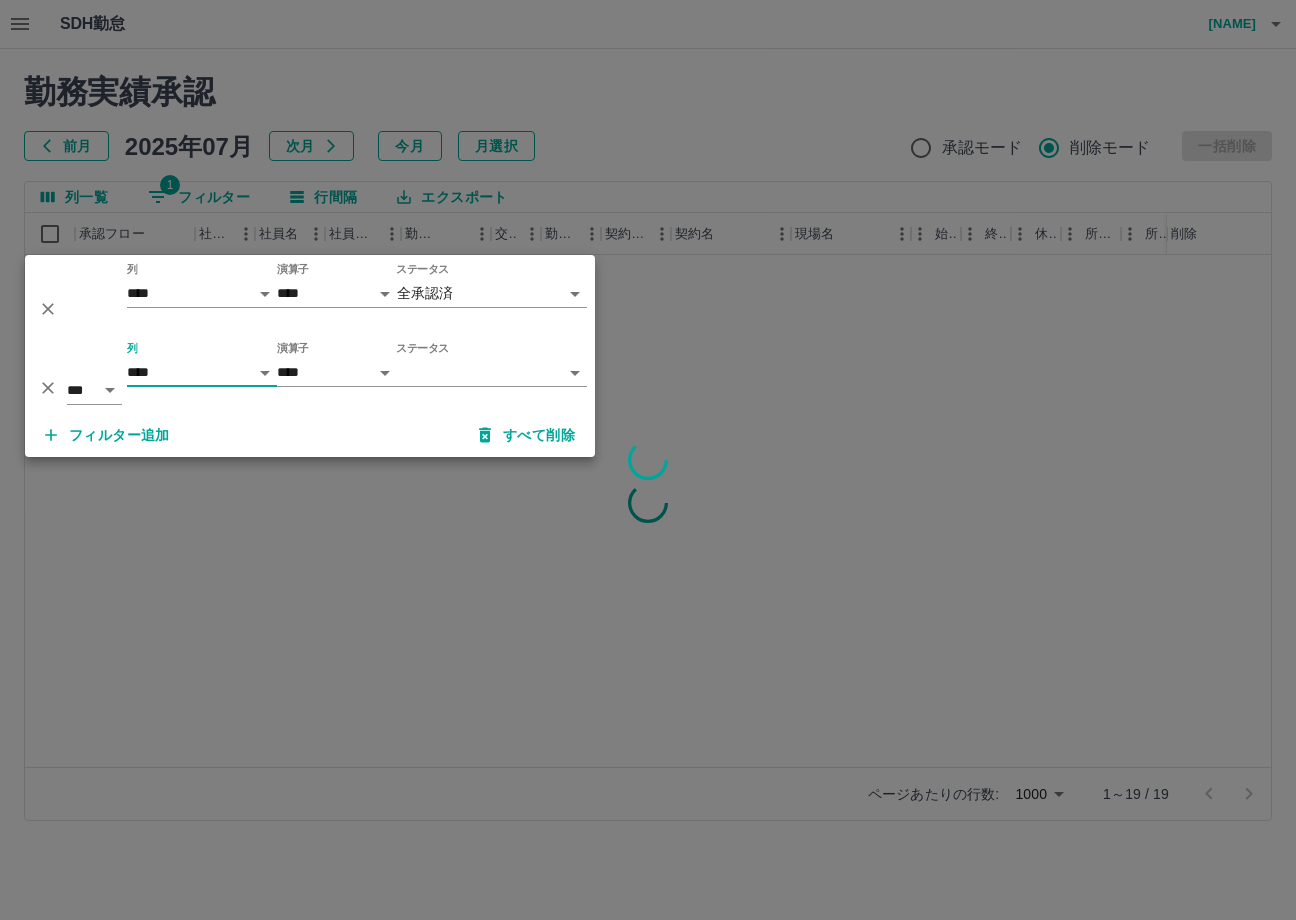 click on "SDH勤怠 大胡田　陽祐 勤務実績承認 前月 2025年07月 次月 今月 月選択 承認モード 削除モード 一括削除 列一覧 1 フィルター 行間隔 エクスポート 承認フロー 社員番号 社員名 社員区分 勤務日 交通費 勤務区分 契約コード 契約名 現場名 始業 終業 休憩 所定開始 所定終業 所定休憩 拘束 勤務 遅刻等 コメント 削除 ページあたりの行数: 1000 **** 1～19 / 19 SDH勤怠 *** ** 列 **** *** **** *** *** **** ***** *** *** ** ** ** **** **** **** ** ** *** **** ***** 演算子 **** ****** ステータス 全承認済 **** *** ** 列 **** *** **** *** *** **** ***** *** *** ** ** ** **** **** **** ** ** *** **** ***** 演算子 **** ****** ステータス ​ ********* フィルター追加 すべて削除" at bounding box center [648, 422] 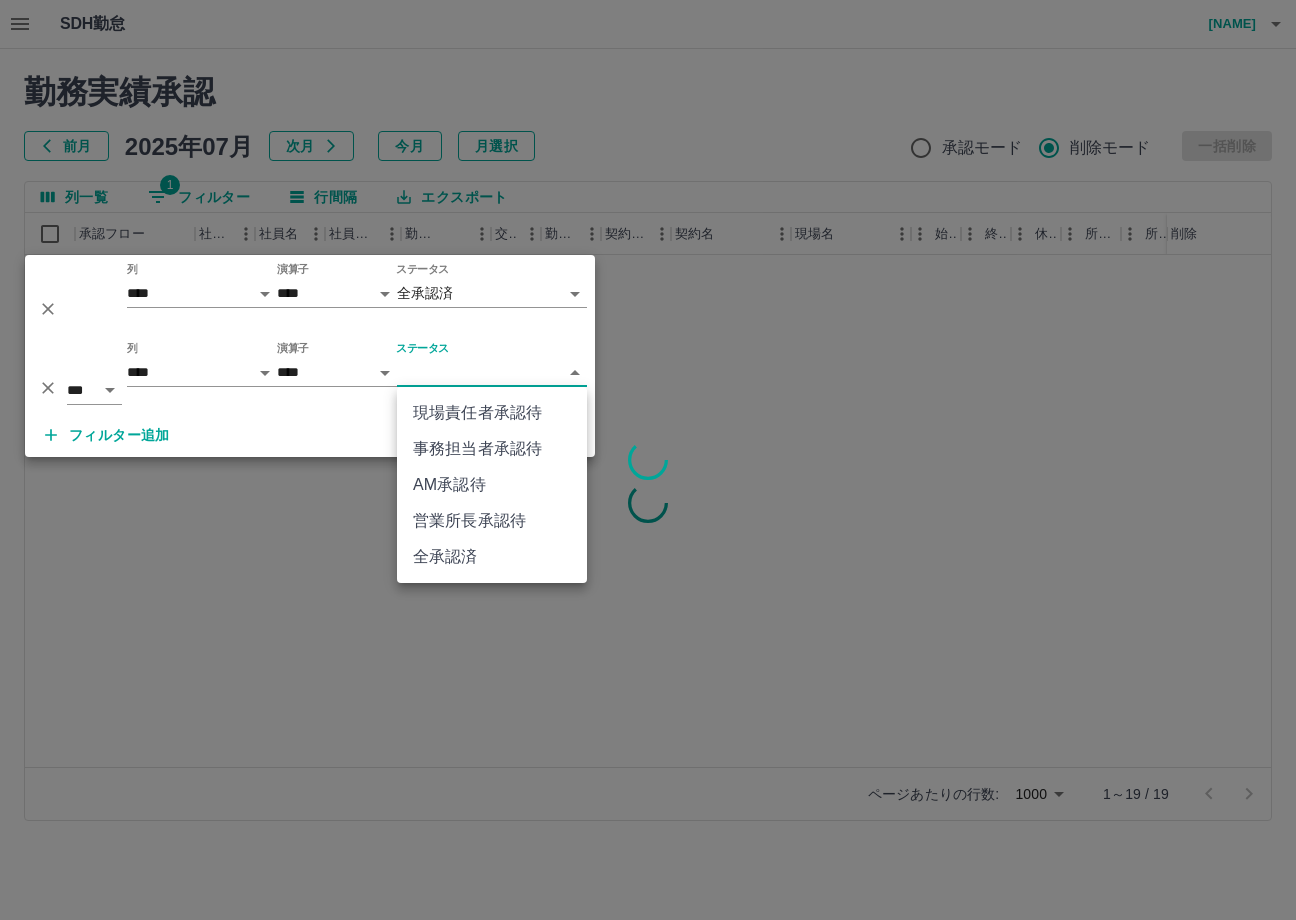 click at bounding box center (648, 460) 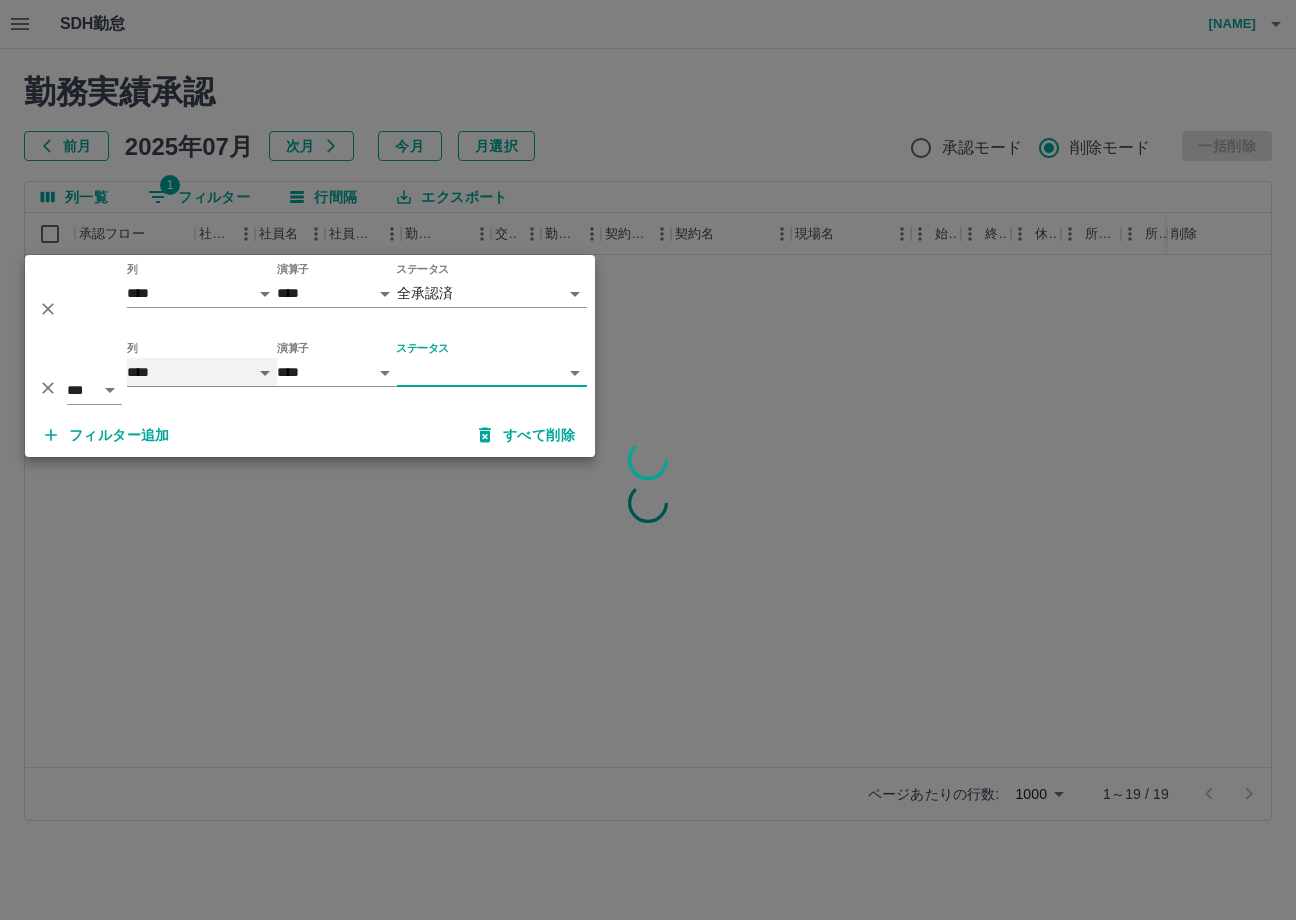 click on "**** *** **** *** *** **** ***** *** *** ** ** ** **** **** **** ** ** *** **** *****" at bounding box center [202, 372] 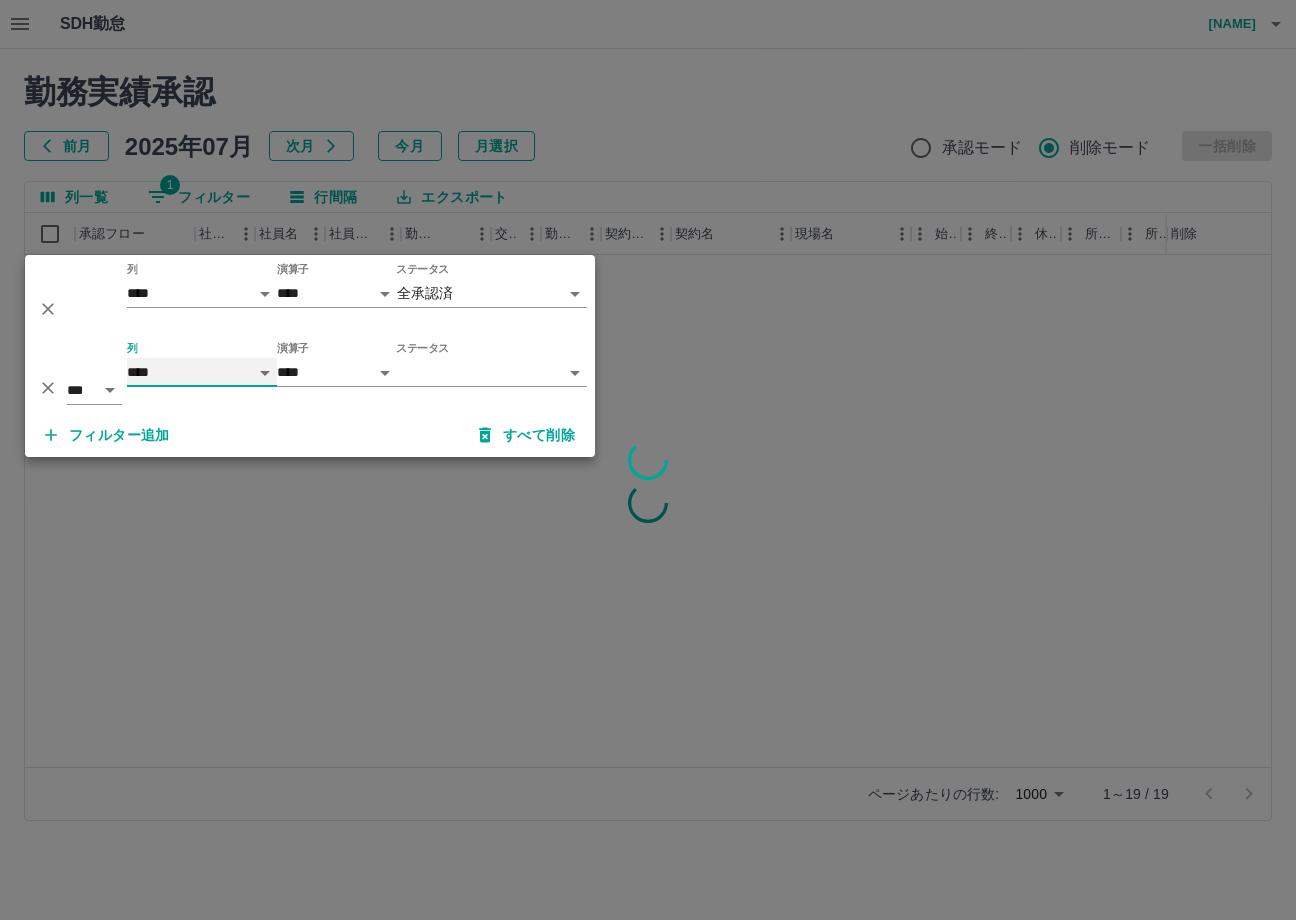 click on "**** *** **** *** *** **** ***** *** *** ** ** ** **** **** **** ** ** *** **** *****" at bounding box center (202, 372) 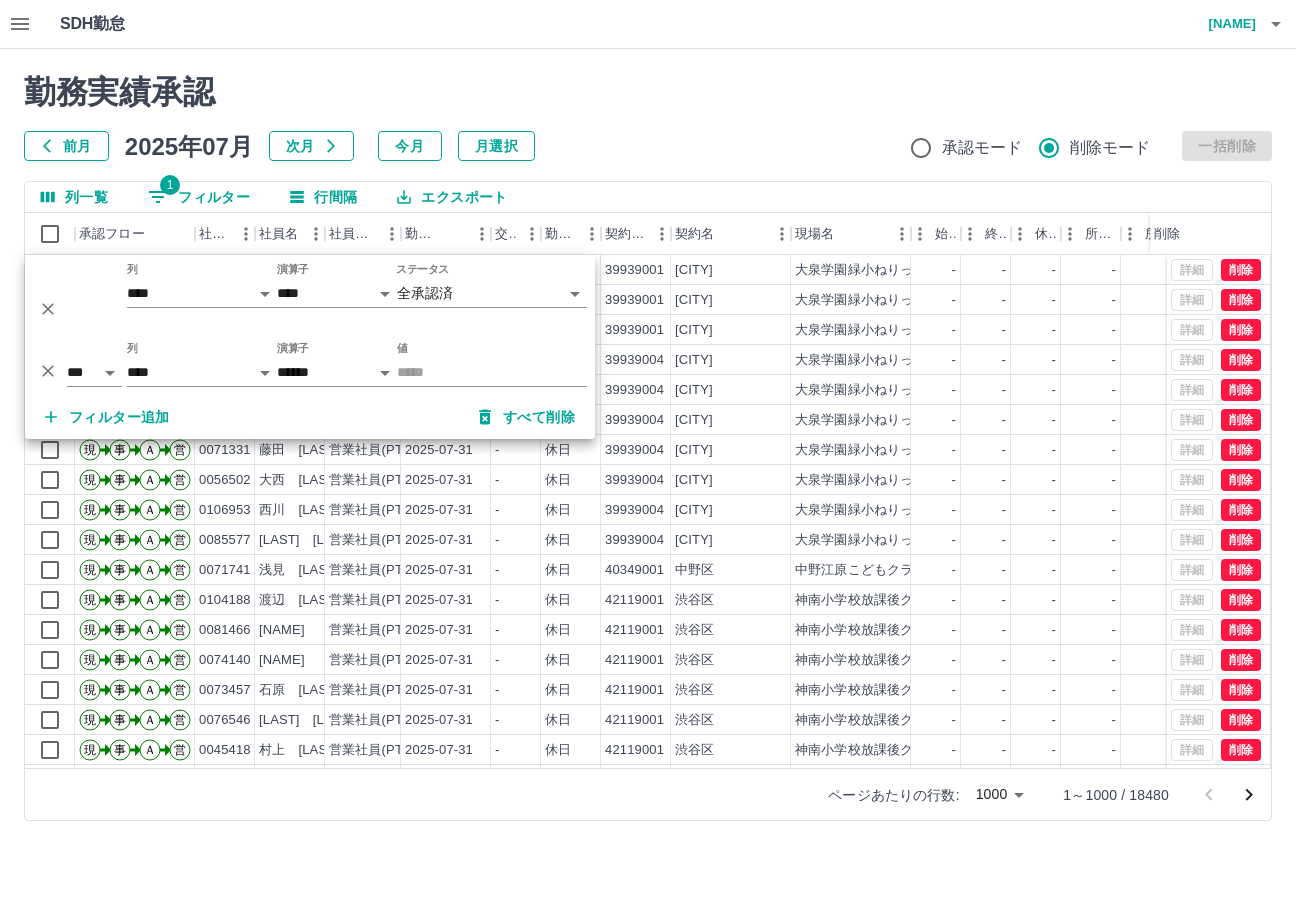 drag, startPoint x: 913, startPoint y: 172, endPoint x: 685, endPoint y: 205, distance: 230.37578 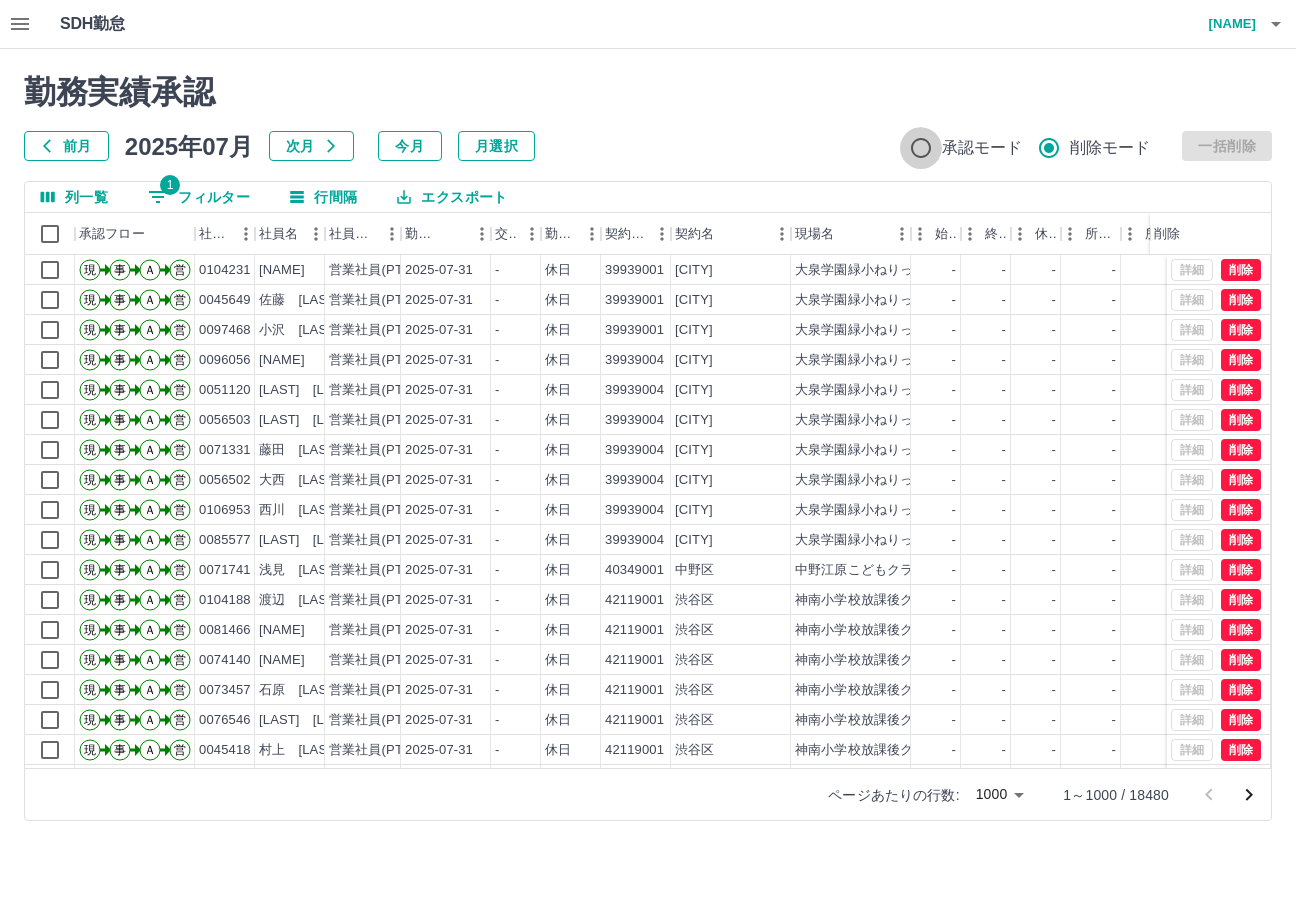 click on "勤務実績承認 前月 2025年07月 次月 今月 月選択 承認モード 削除モード 一括削除" at bounding box center (648, 117) 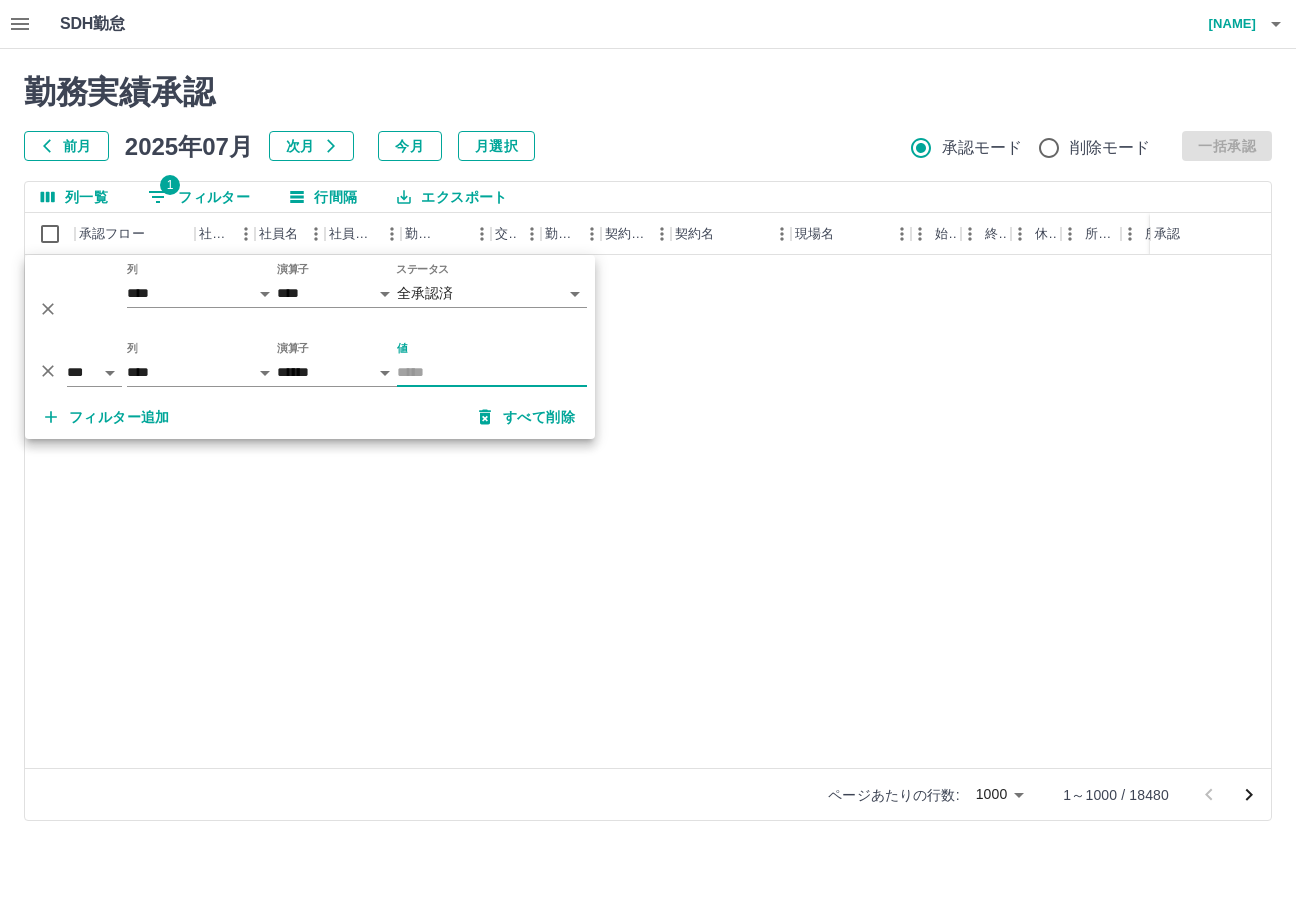 scroll, scrollTop: 2400, scrollLeft: 0, axis: vertical 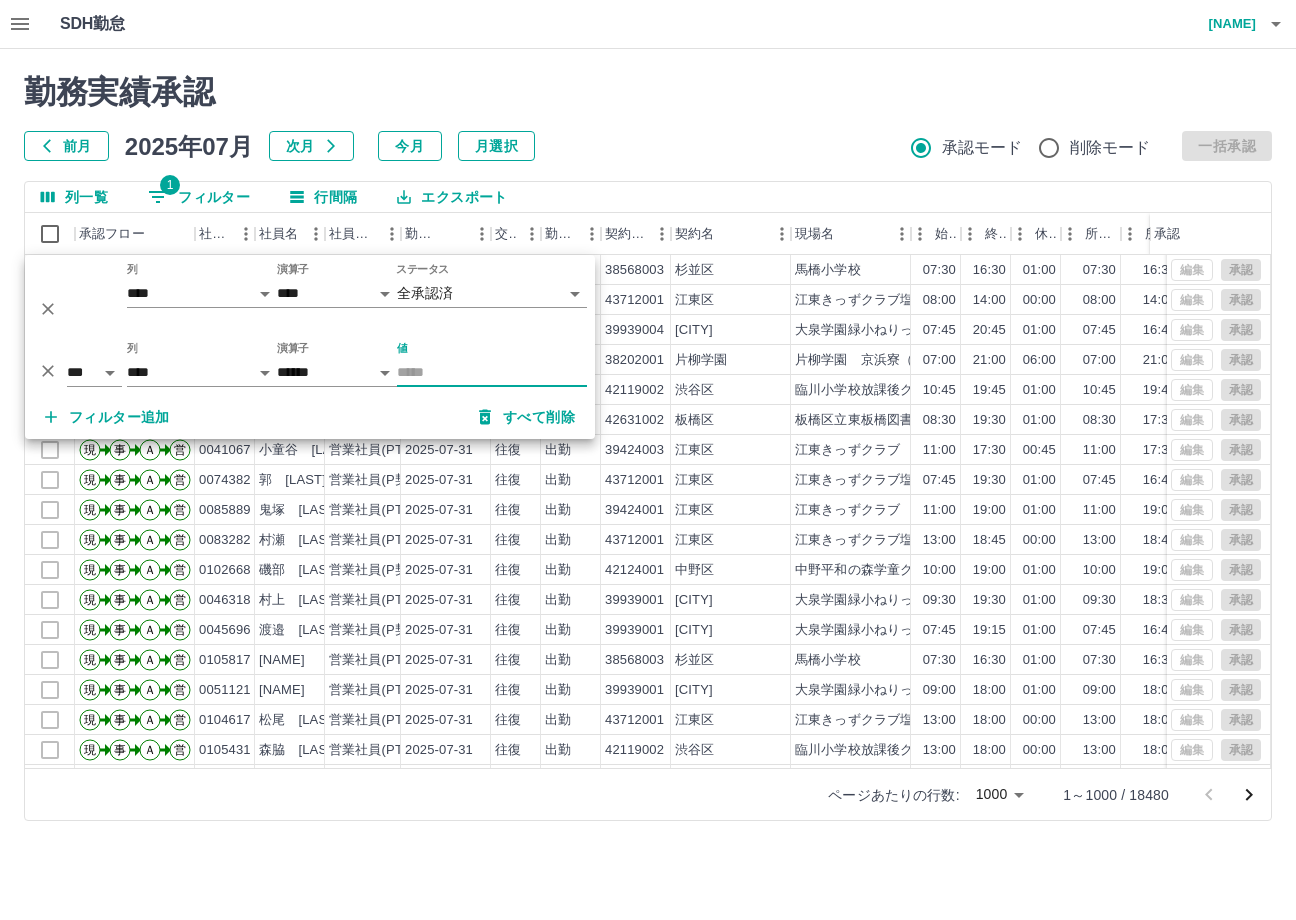 click on "SDH勤怠 大胡田　陽祐 勤務実績承認 前月 2025年07月 次月 今月 月選択 承認モード 削除モード 一括承認 列一覧 1 フィルター 行間隔 エクスポート 承認フロー 社員番号 社員名 社員区分 勤務日 交通費 勤務区分 契約コード 契約名 現場名 始業 終業 休憩 所定開始 所定終業 所定休憩 拘束 勤務 遅刻等 コメント 承認 現 事 Ａ 営 0074387 児玉　太郎 営業社員(R契約) 2025-07-31 往復 出勤 42119003 渋谷区 広尾小学校放課後クラブ 07:45 17:00 01:00 07:45 16:45 01:00 09:15 08:15 00:00 現 事 Ａ 営 0082144 安武　束真 営業社員(PT契約) 2025-07-31  -  休日 42631002 板橋区 板橋区立東板橋図書館 - - - - - - 00:00 00:00 00:00 現 事 Ａ 営 0086552 田口　奎乃 営業社員(PT契約) 2025-07-31 往復 出勤 42631002 板橋区 板橋区立東板橋図書館 08:30 17:00 01:00 08:30 17:00 01:00 08:30 07:30 00:00 現 事 Ａ 営 0034780 染野　洋文 2025-07-31 現" at bounding box center (648, 422) 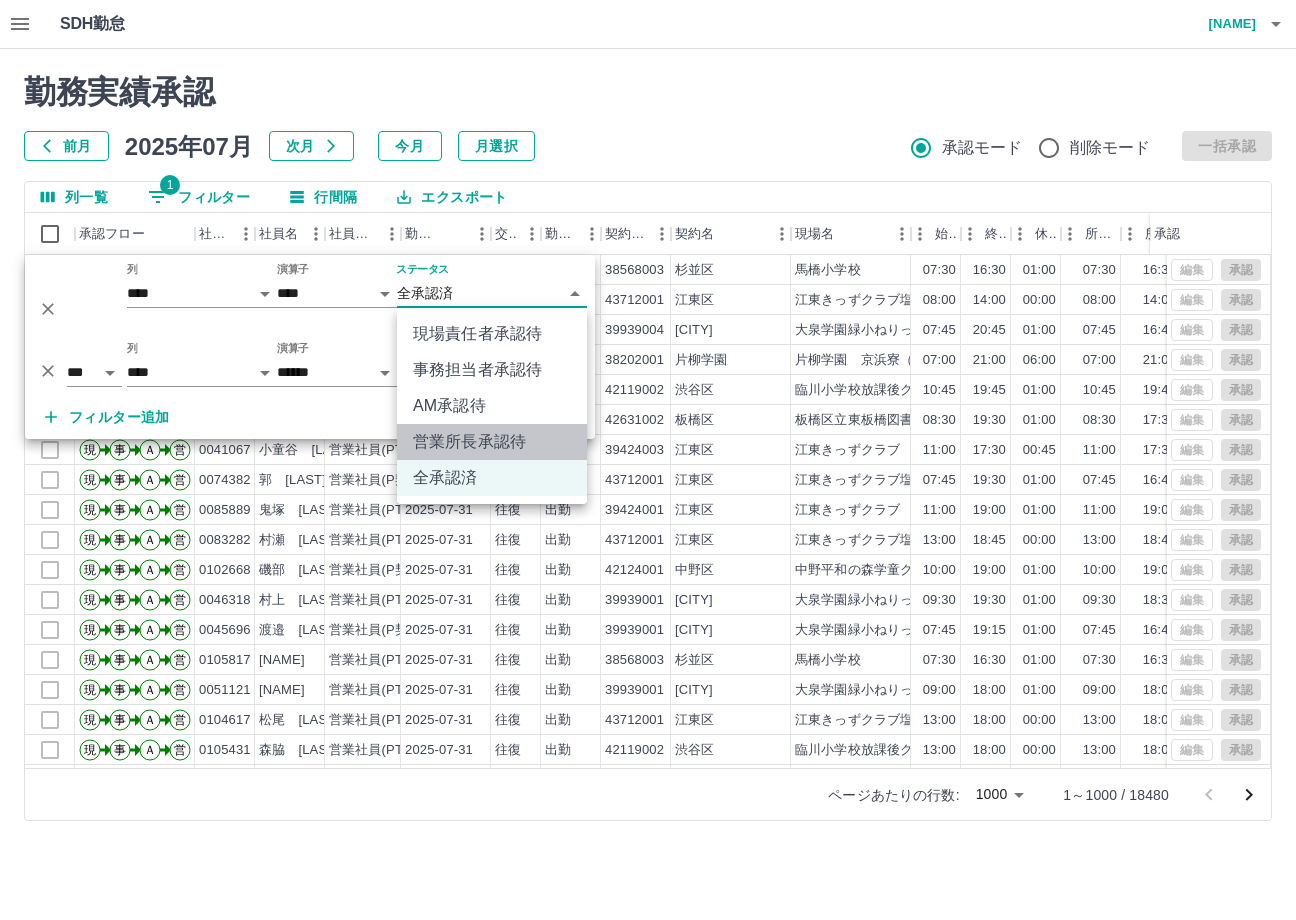 click on "営業所長承認待" at bounding box center [492, 442] 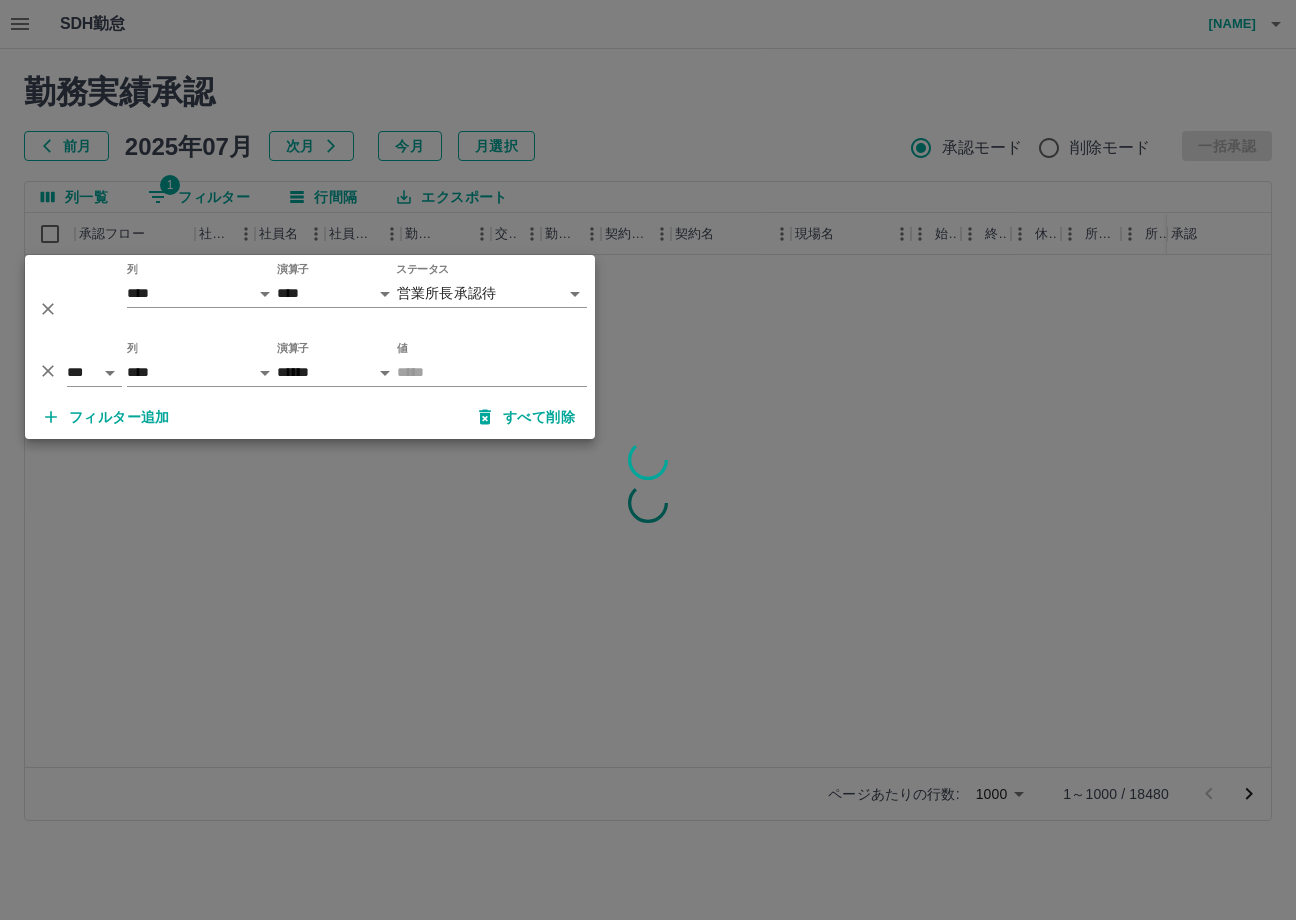 scroll, scrollTop: 0, scrollLeft: 0, axis: both 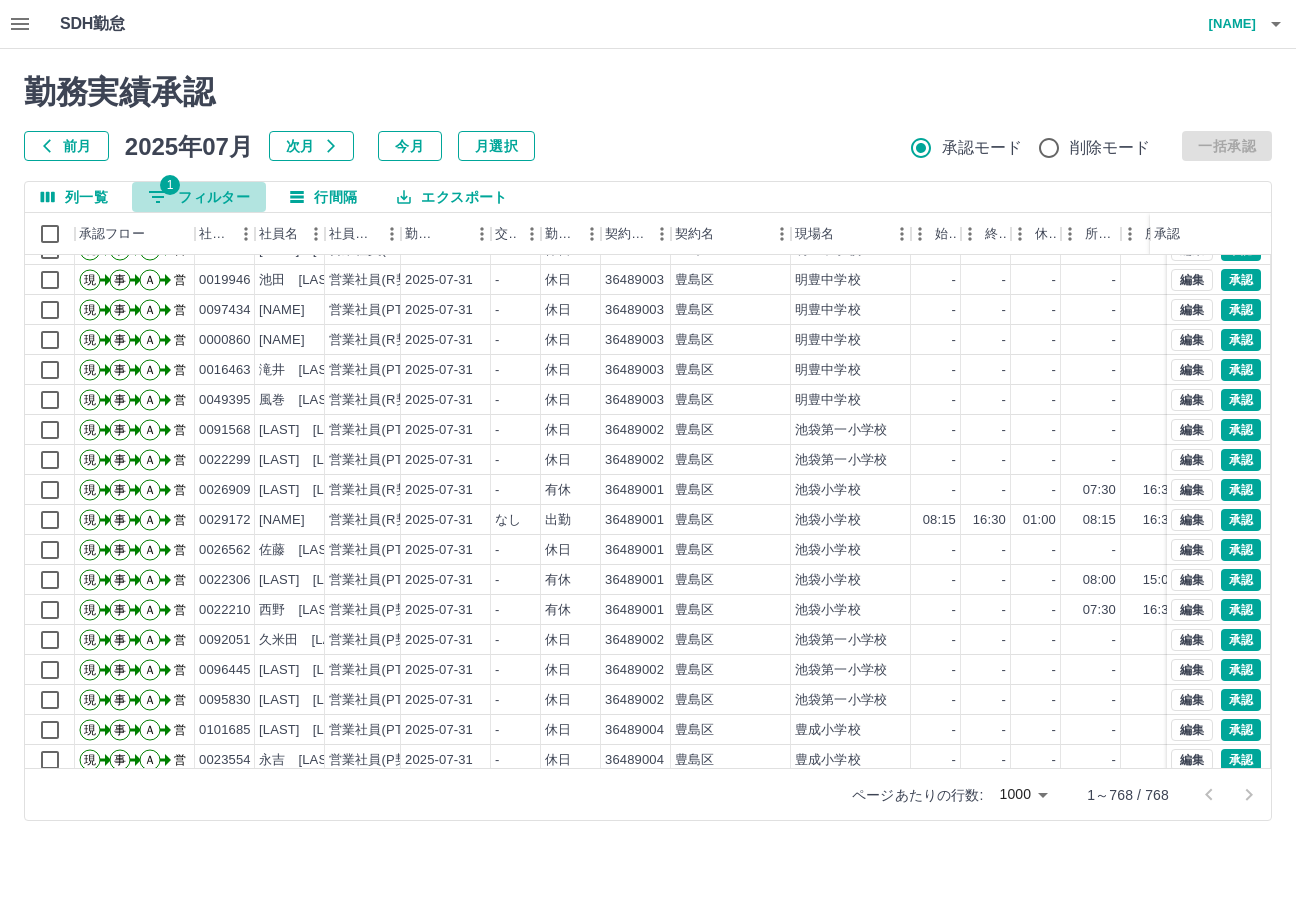 click on "1 フィルター" at bounding box center (199, 197) 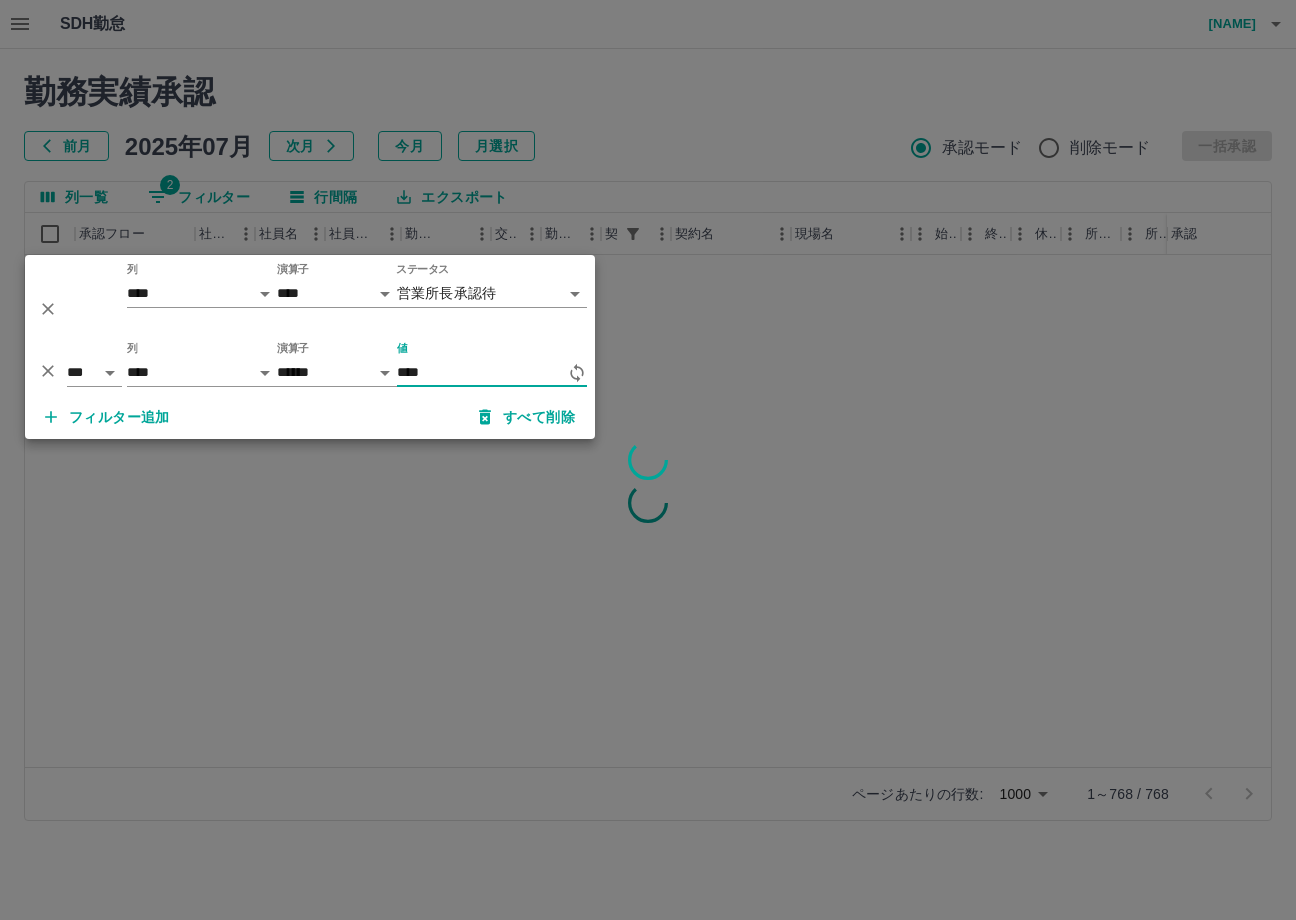 scroll, scrollTop: 0, scrollLeft: 0, axis: both 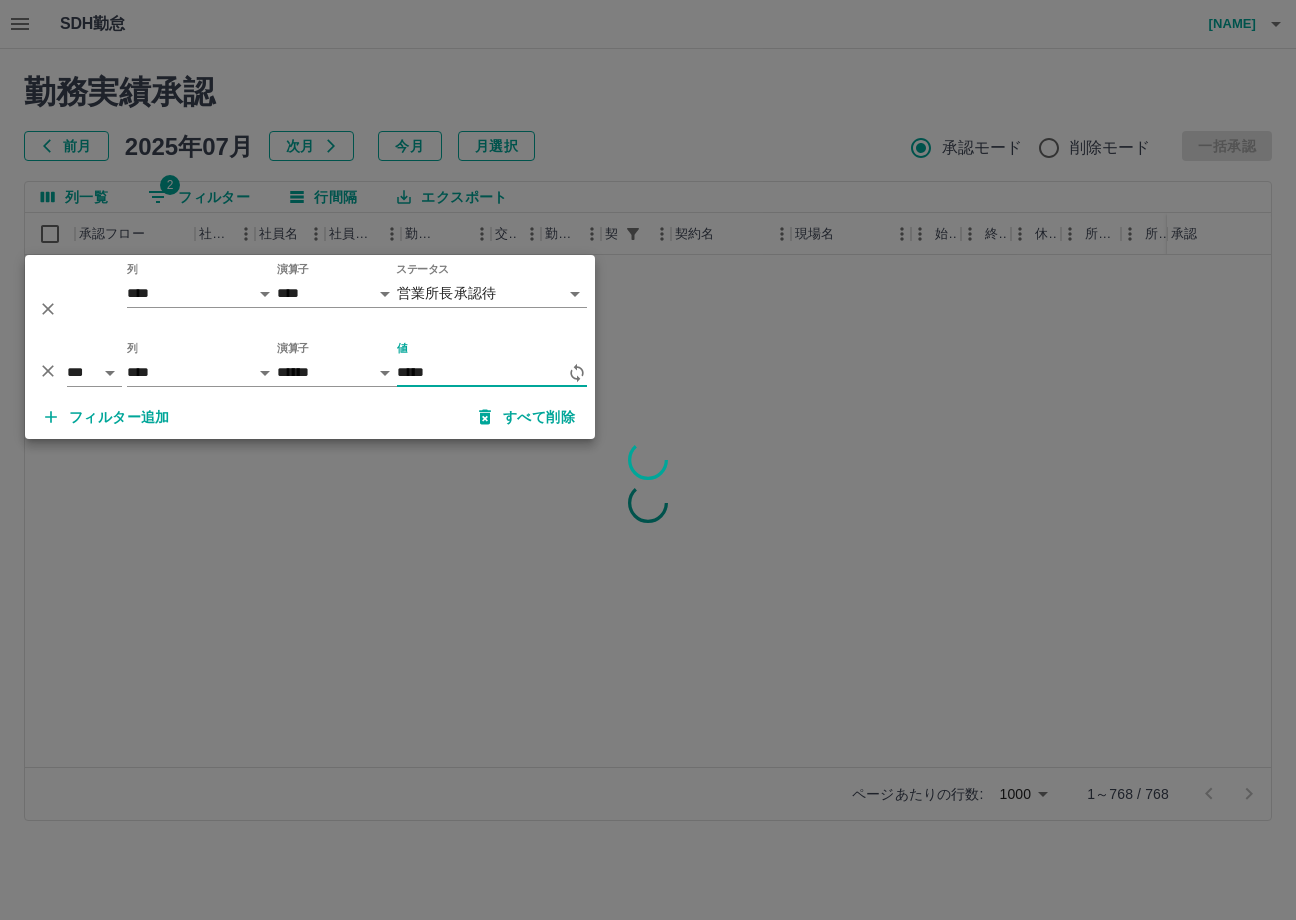 type on "*****" 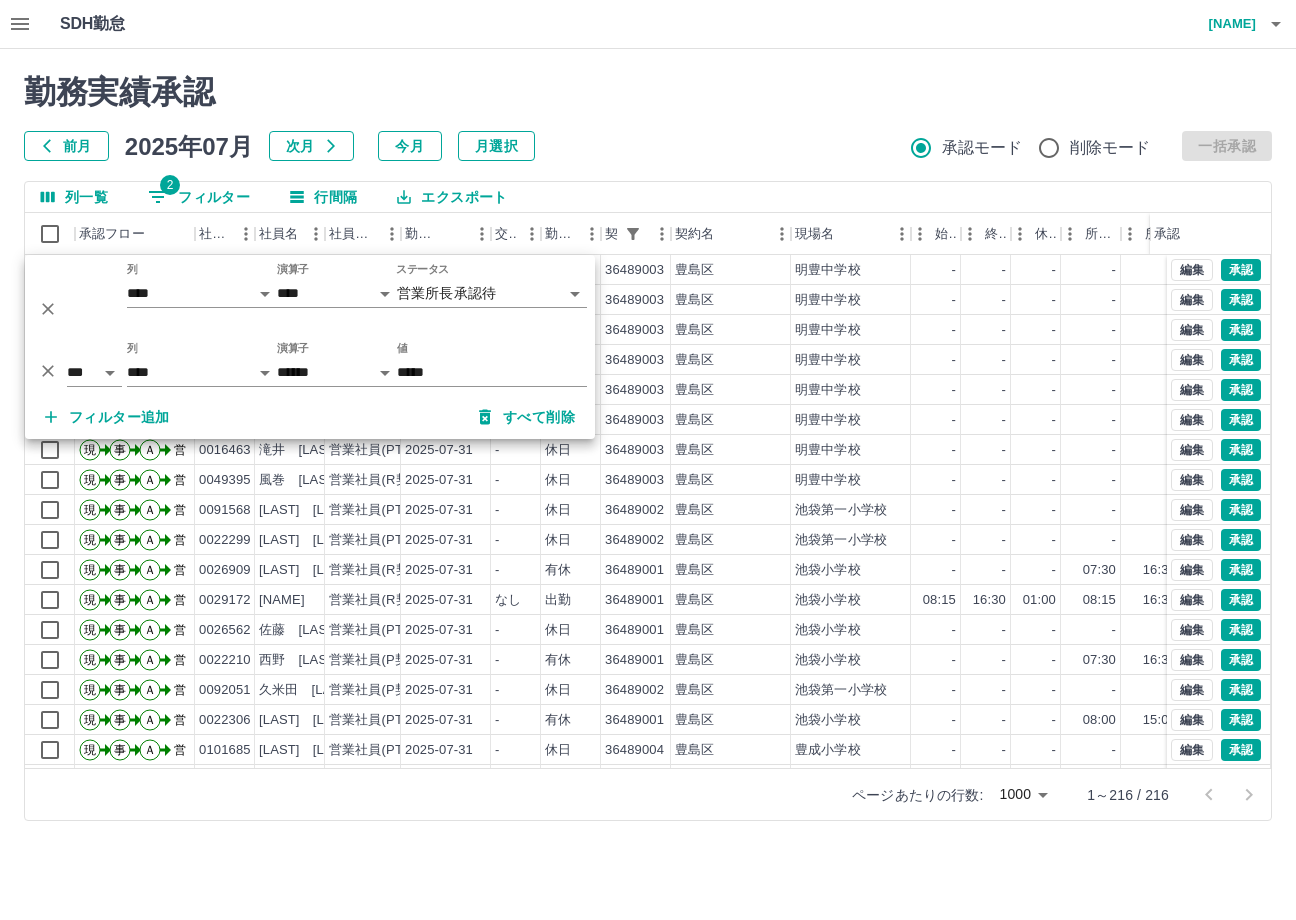 click on "勤務実績承認 前月 2025年07月 次月 今月 月選択 承認モード 削除モード 一括承認" at bounding box center (648, 117) 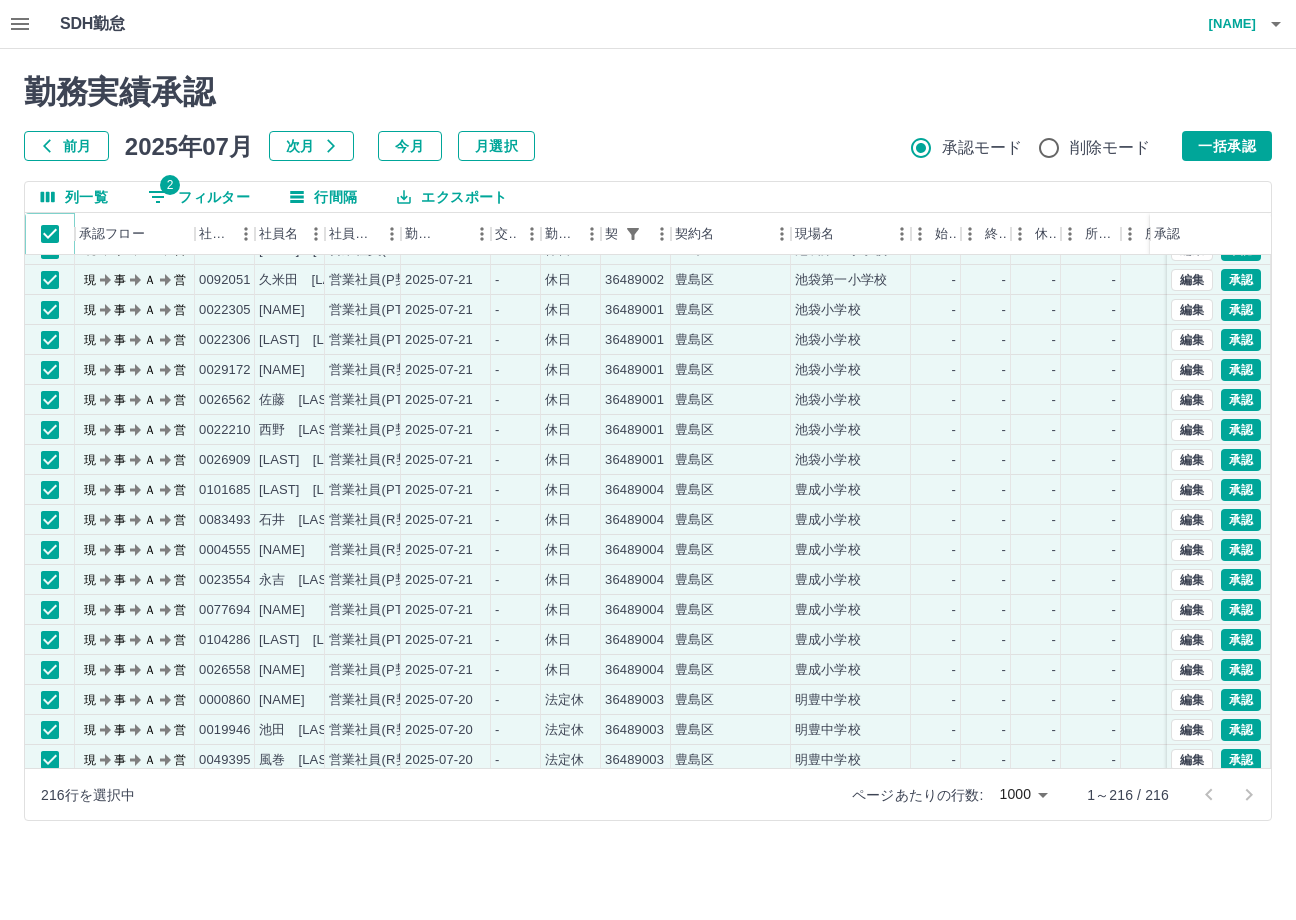 scroll, scrollTop: 5984, scrollLeft: 0, axis: vertical 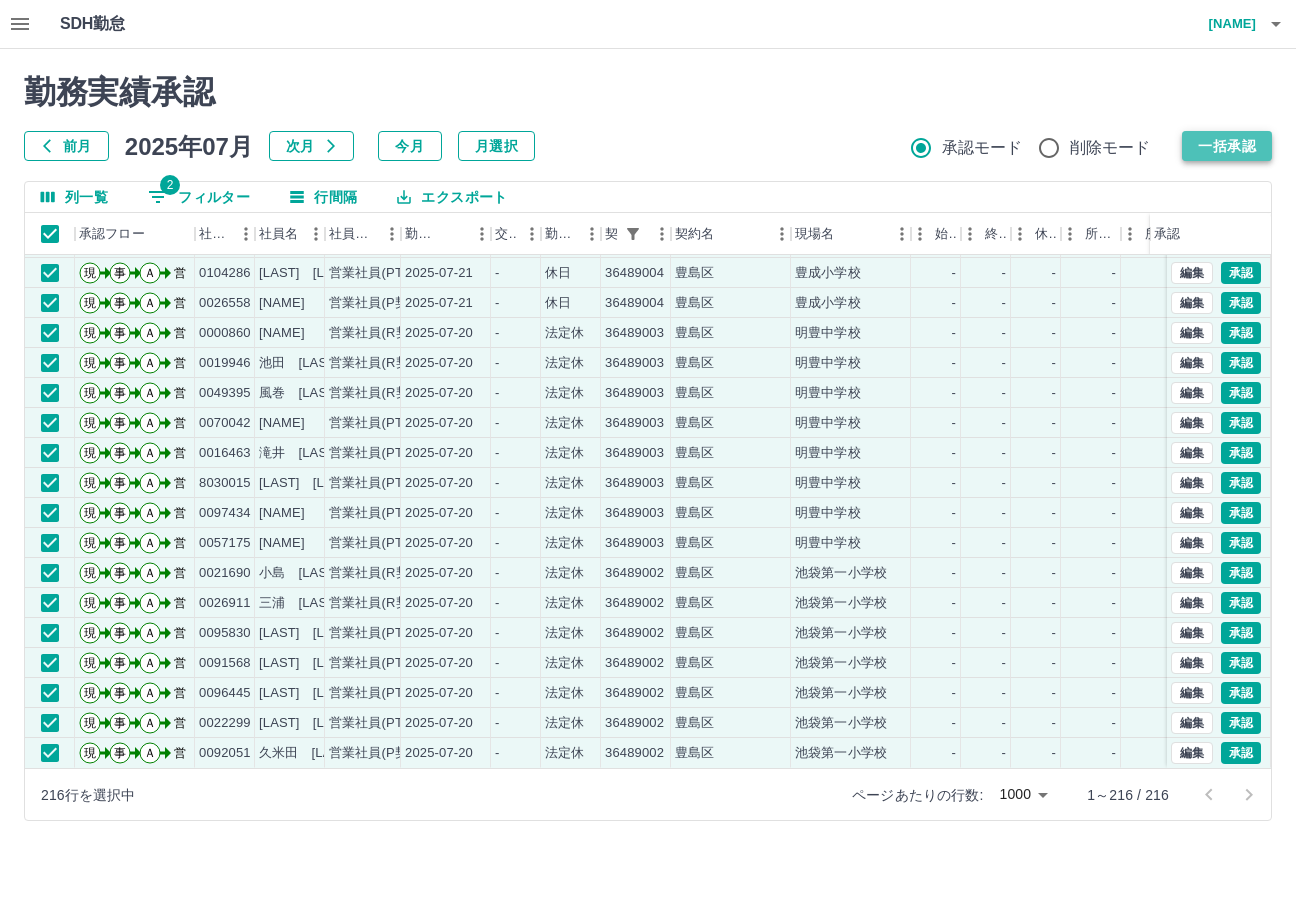 click on "一括承認" at bounding box center (1227, 146) 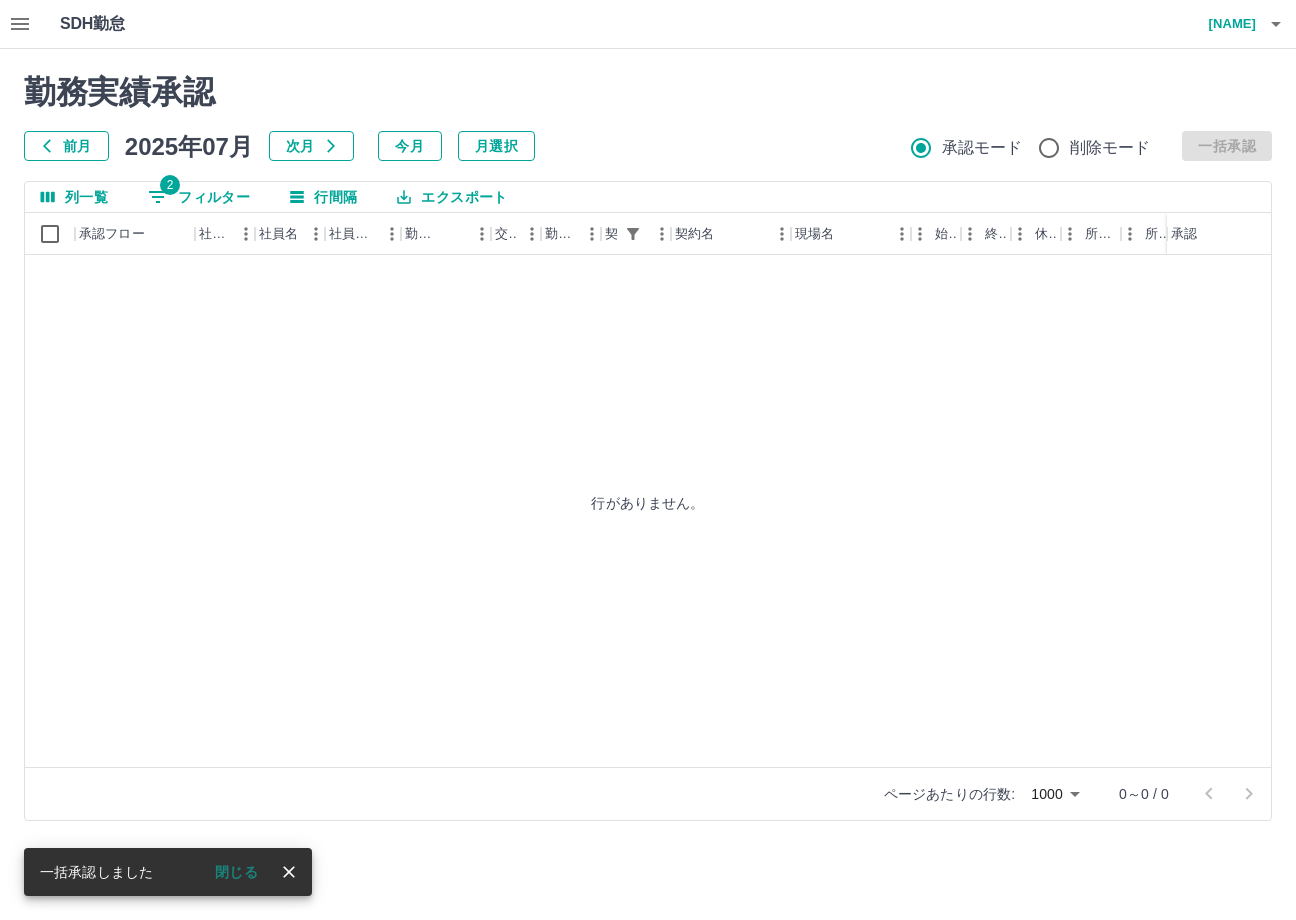 scroll, scrollTop: 0, scrollLeft: 0, axis: both 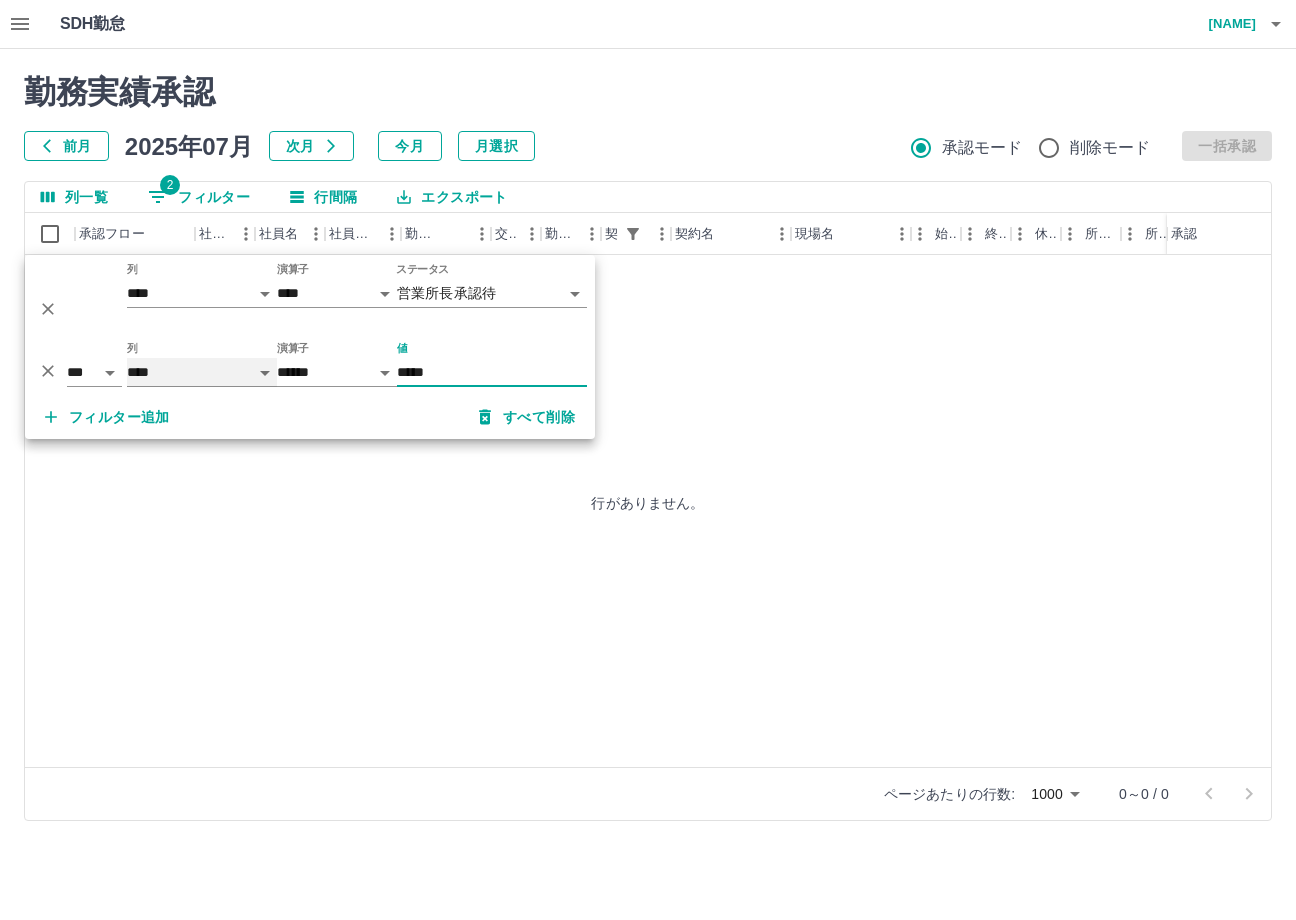 click on "**** *** **** *** *** **** ***** *** *** ** ** ** **** **** **** ** ** *** **** *****" at bounding box center (202, 372) 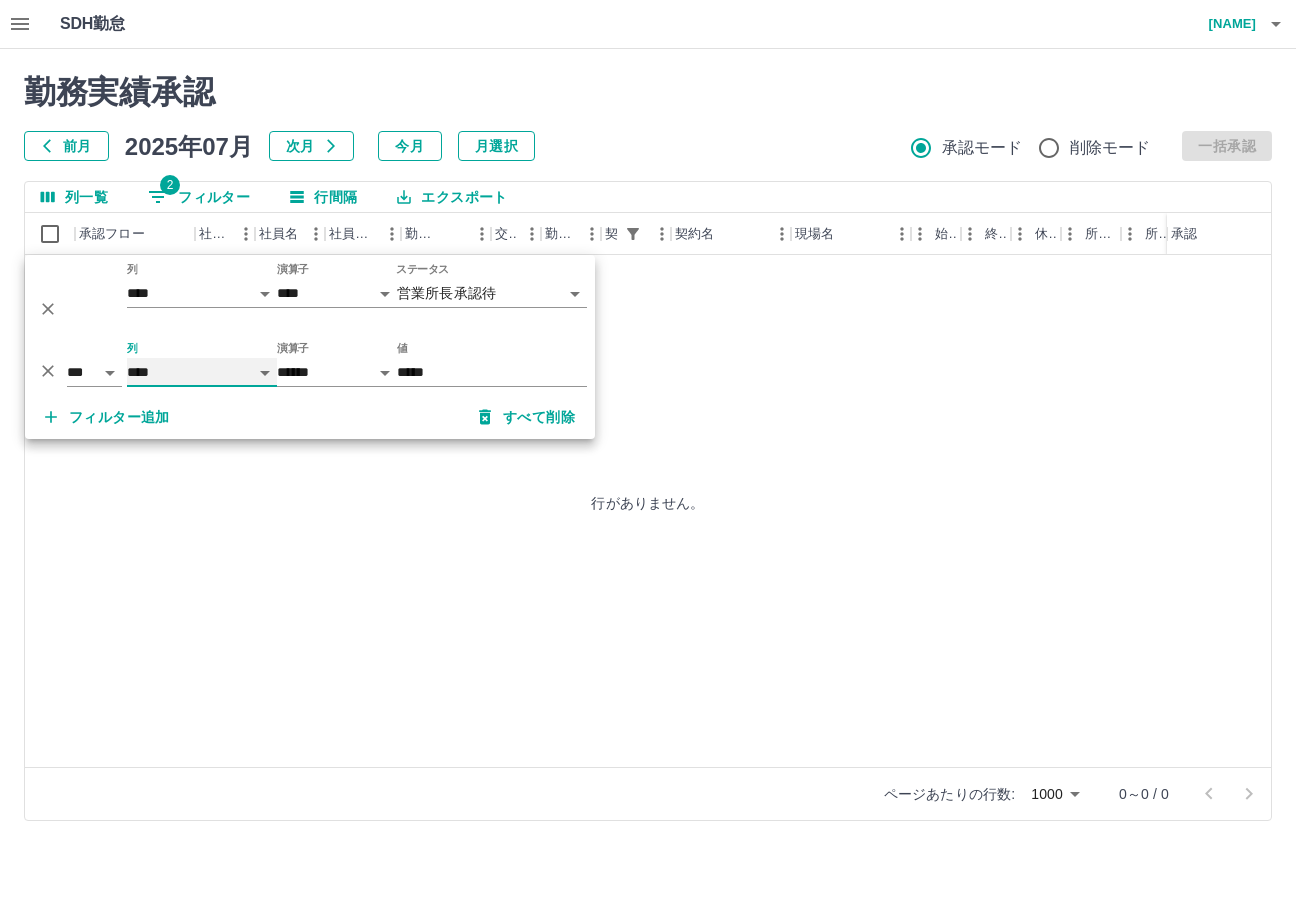 click on "**** *** **** *** *** **** ***** *** *** ** ** ** **** **** **** ** ** *** **** *****" at bounding box center (202, 372) 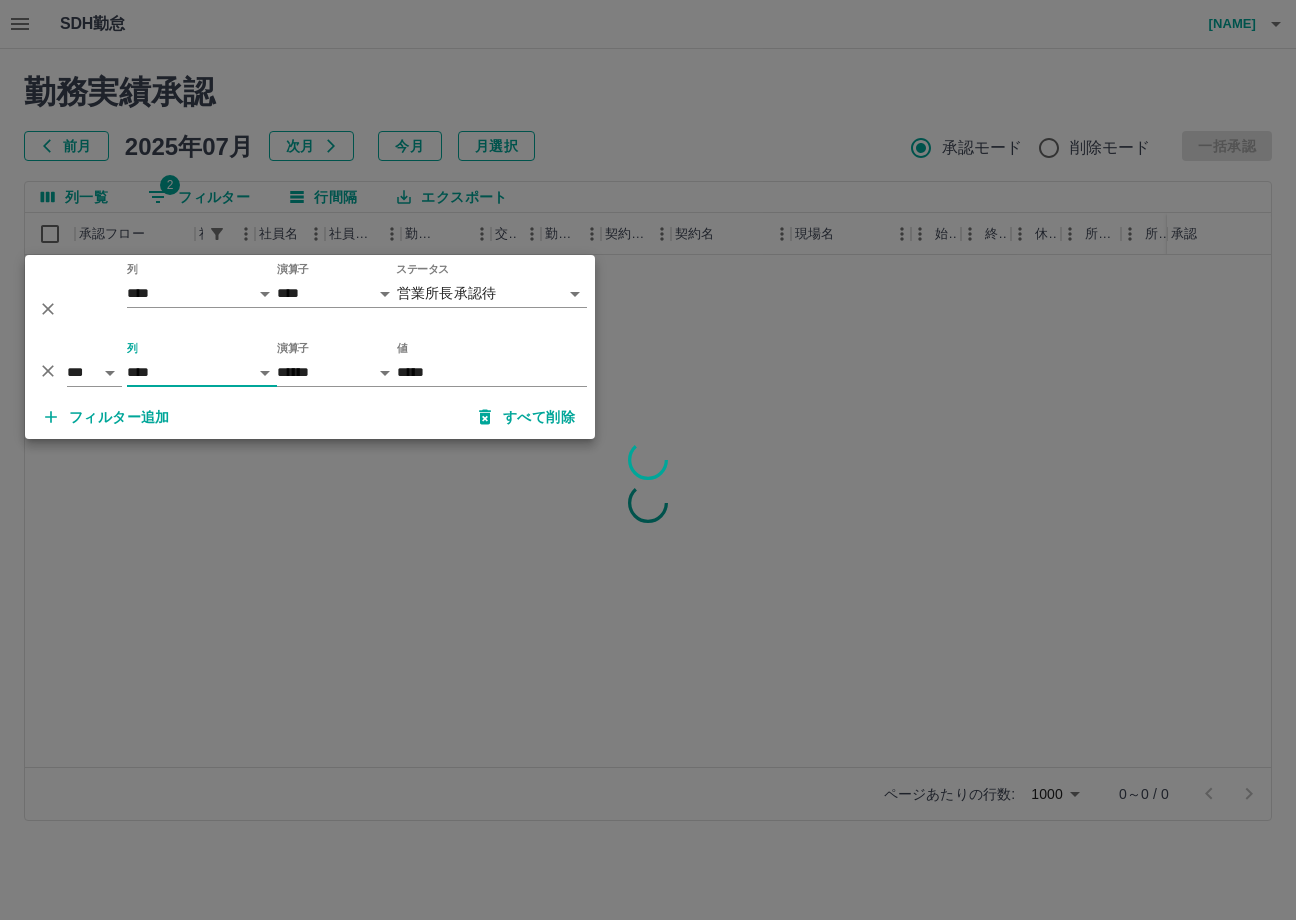 drag, startPoint x: 472, startPoint y: 373, endPoint x: 76, endPoint y: 381, distance: 396.0808 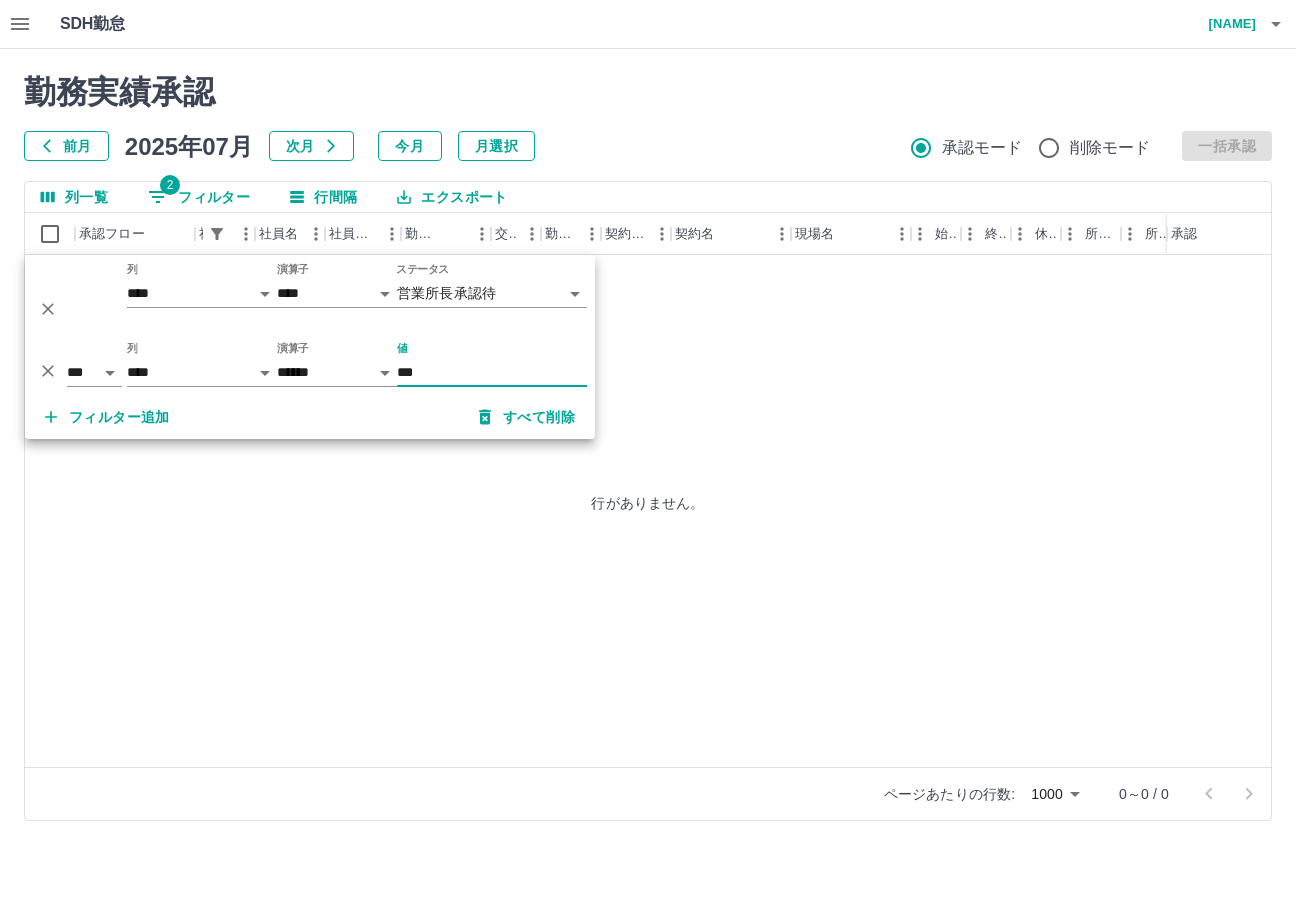 click on "**********" at bounding box center [648, 422] 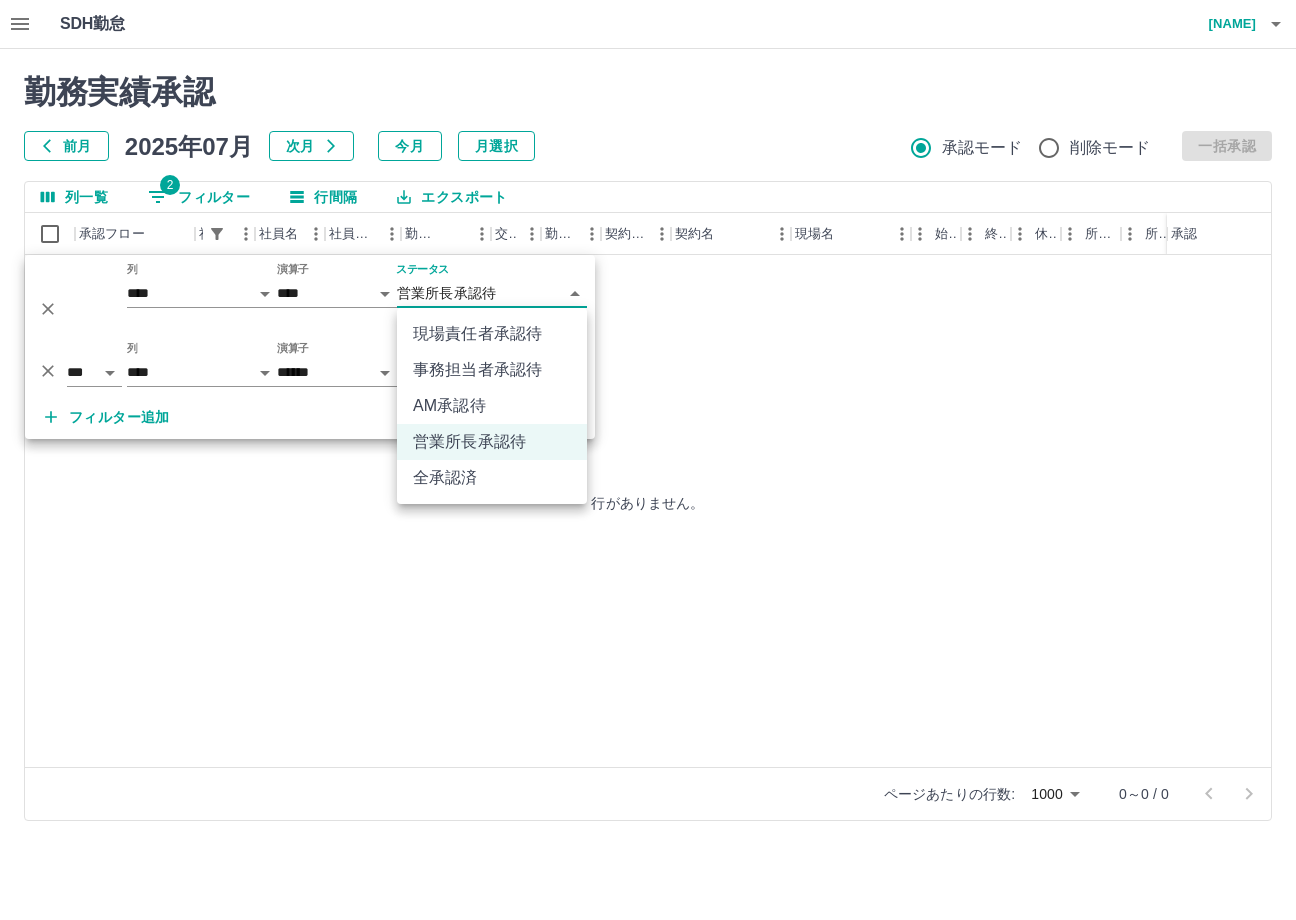 click on "現場責任者承認待 事務担当者承認待 AM承認待 営業所長承認待 全承認済" at bounding box center [492, 406] 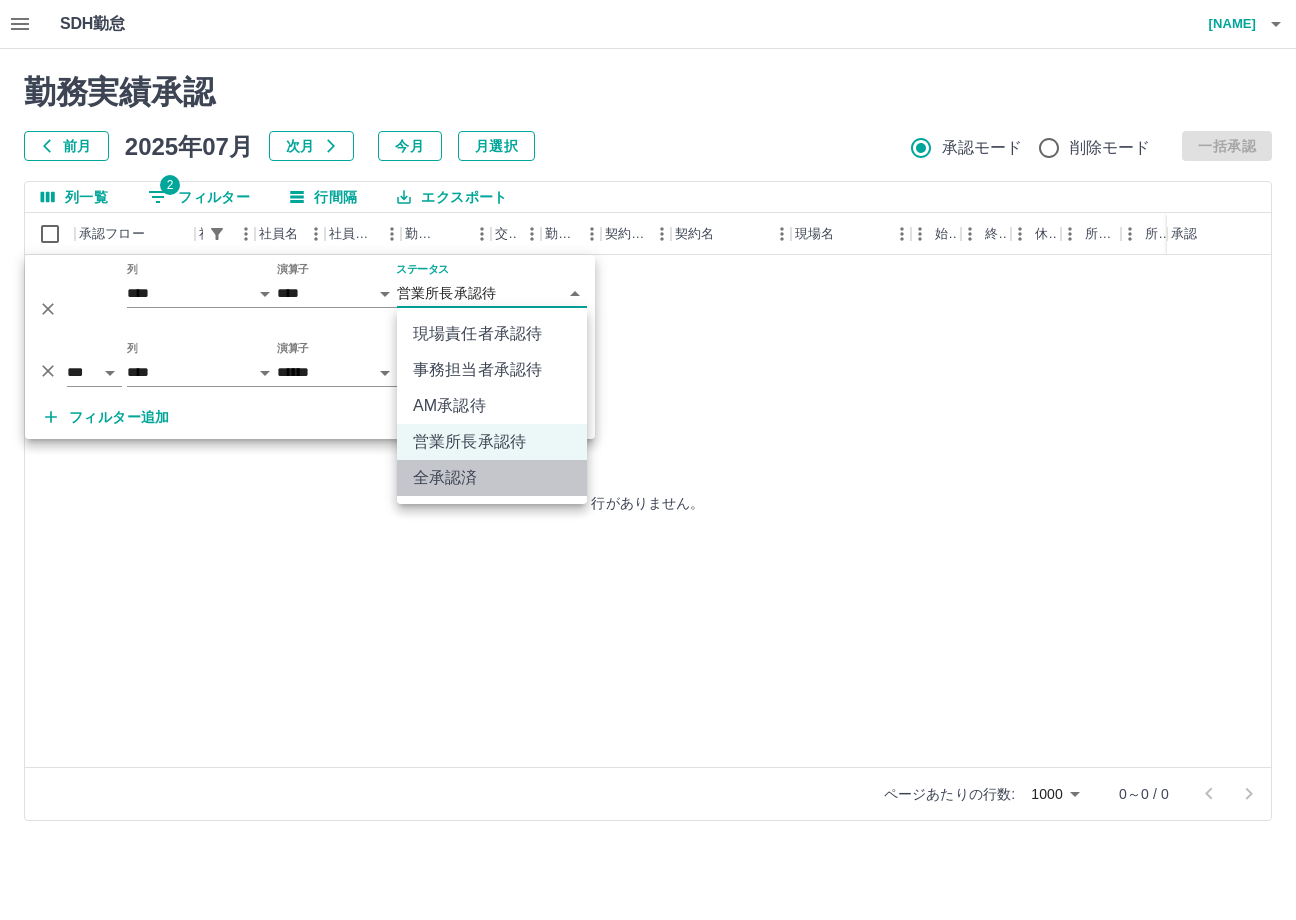 click on "全承認済" at bounding box center (492, 478) 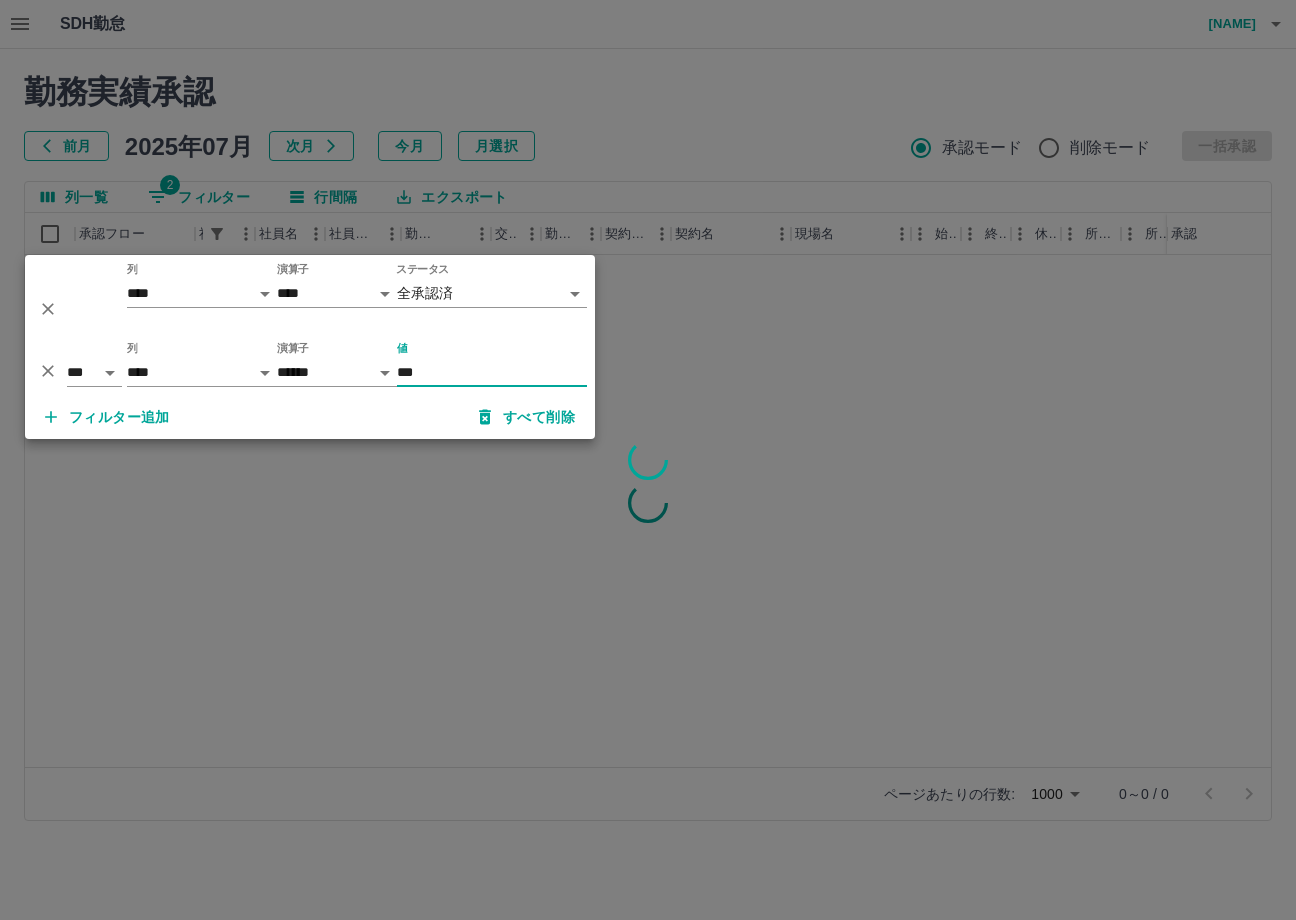 click on "***" at bounding box center [492, 372] 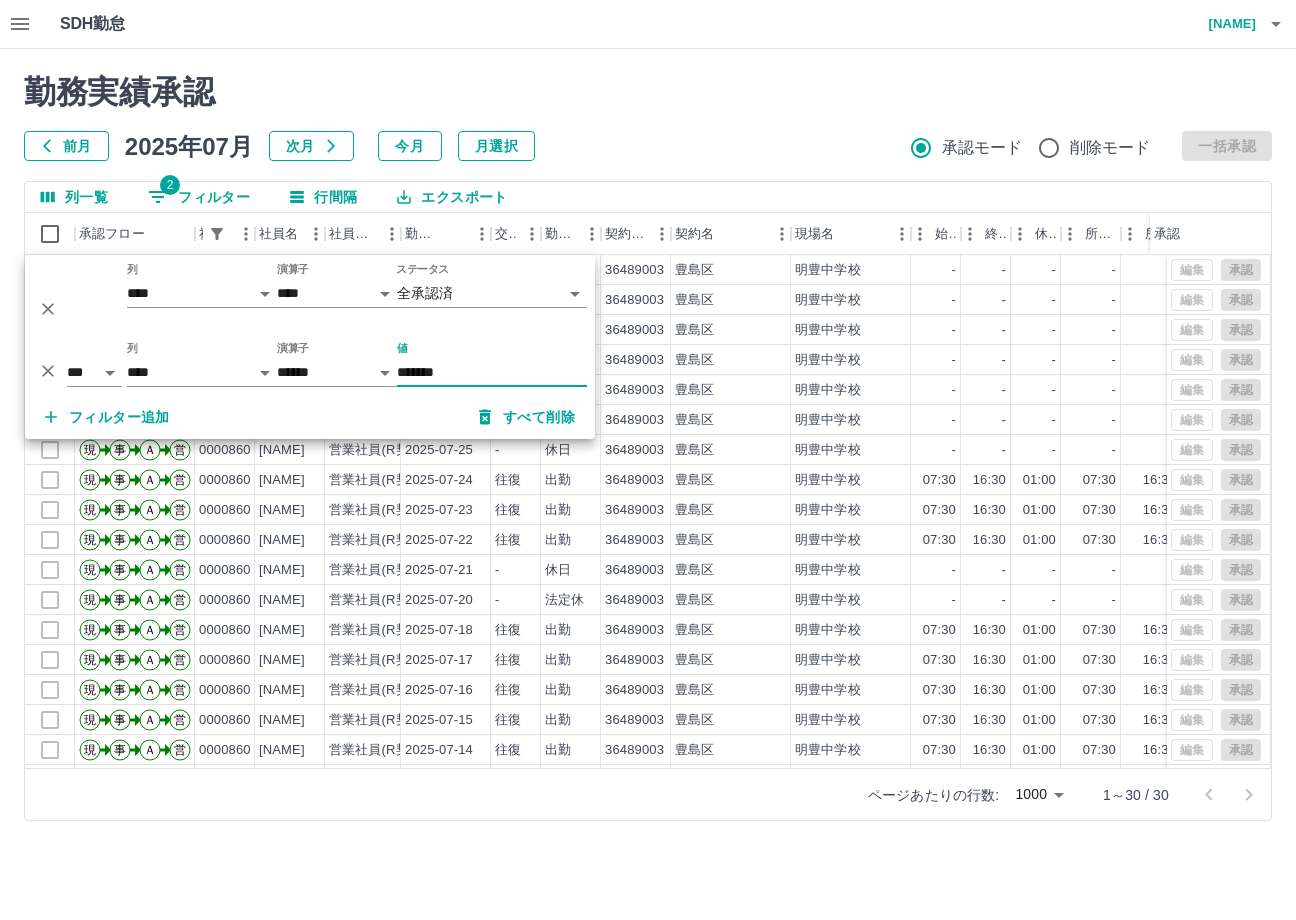 type on "*******" 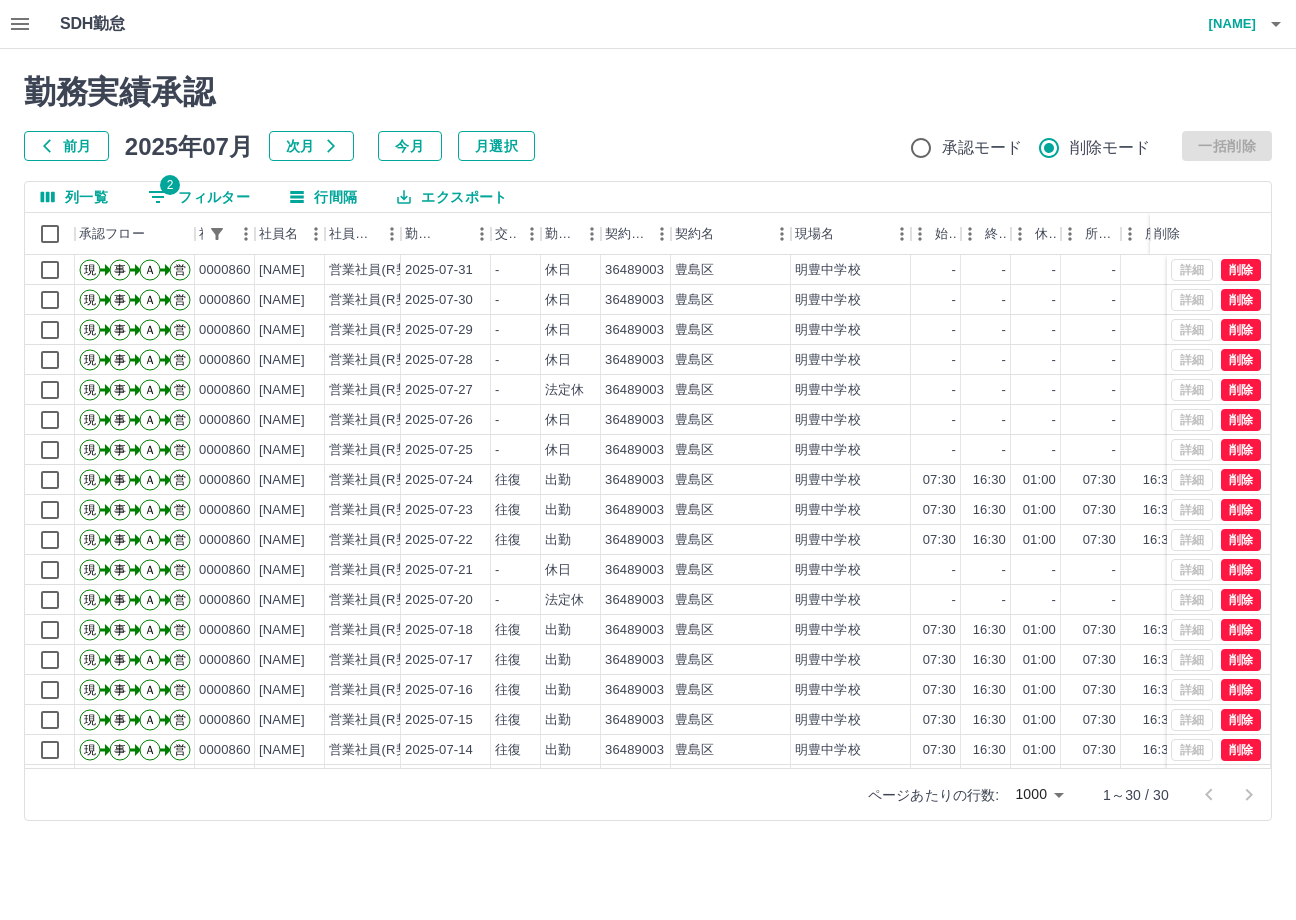 click on "前月 2025年07月 次月 今月 月選択 承認モード 削除モード 一括削除" at bounding box center [648, 146] 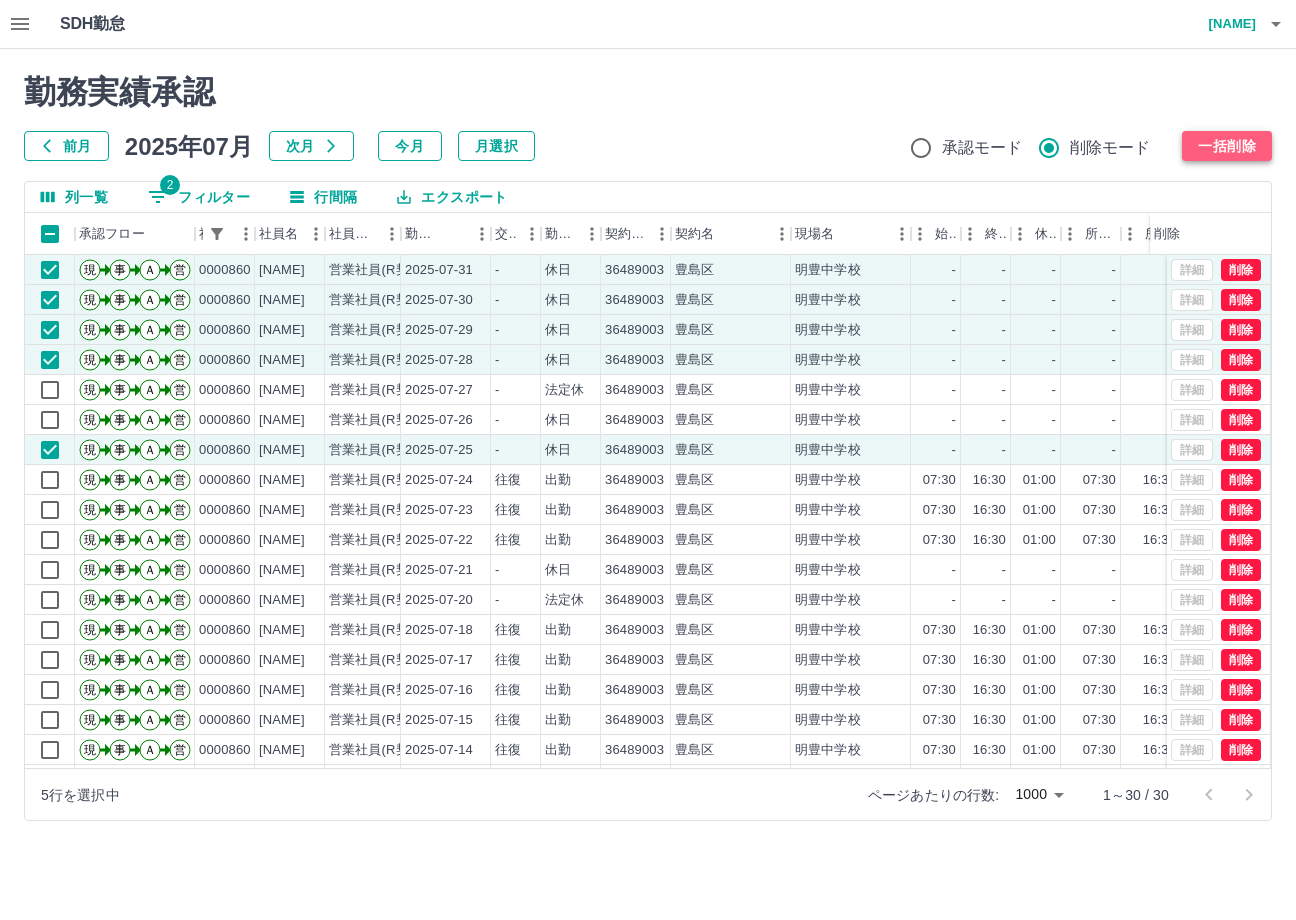 click on "一括削除" at bounding box center [1227, 146] 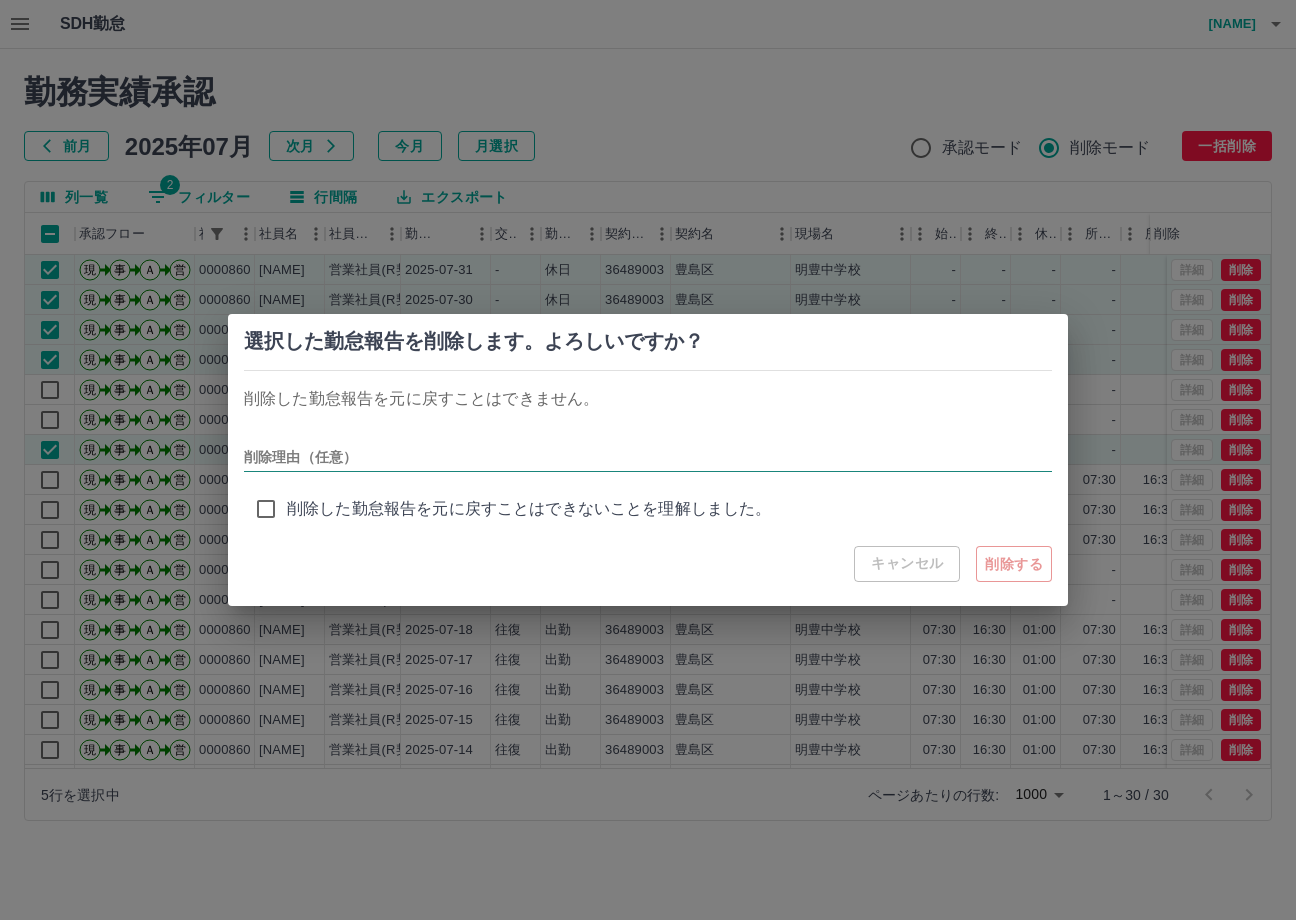 click on "削除理由（任意）" at bounding box center [648, 457] 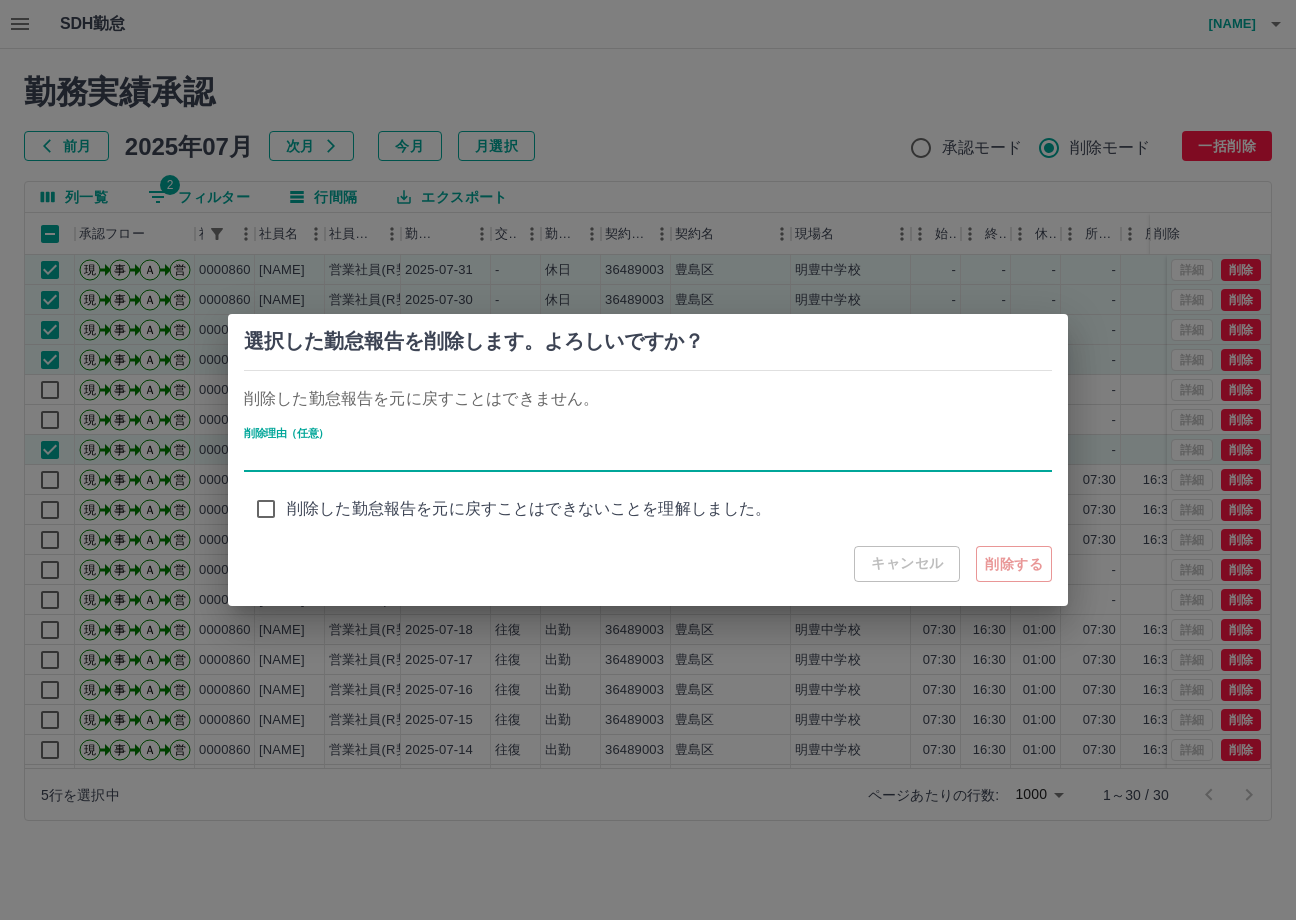 type on "**********" 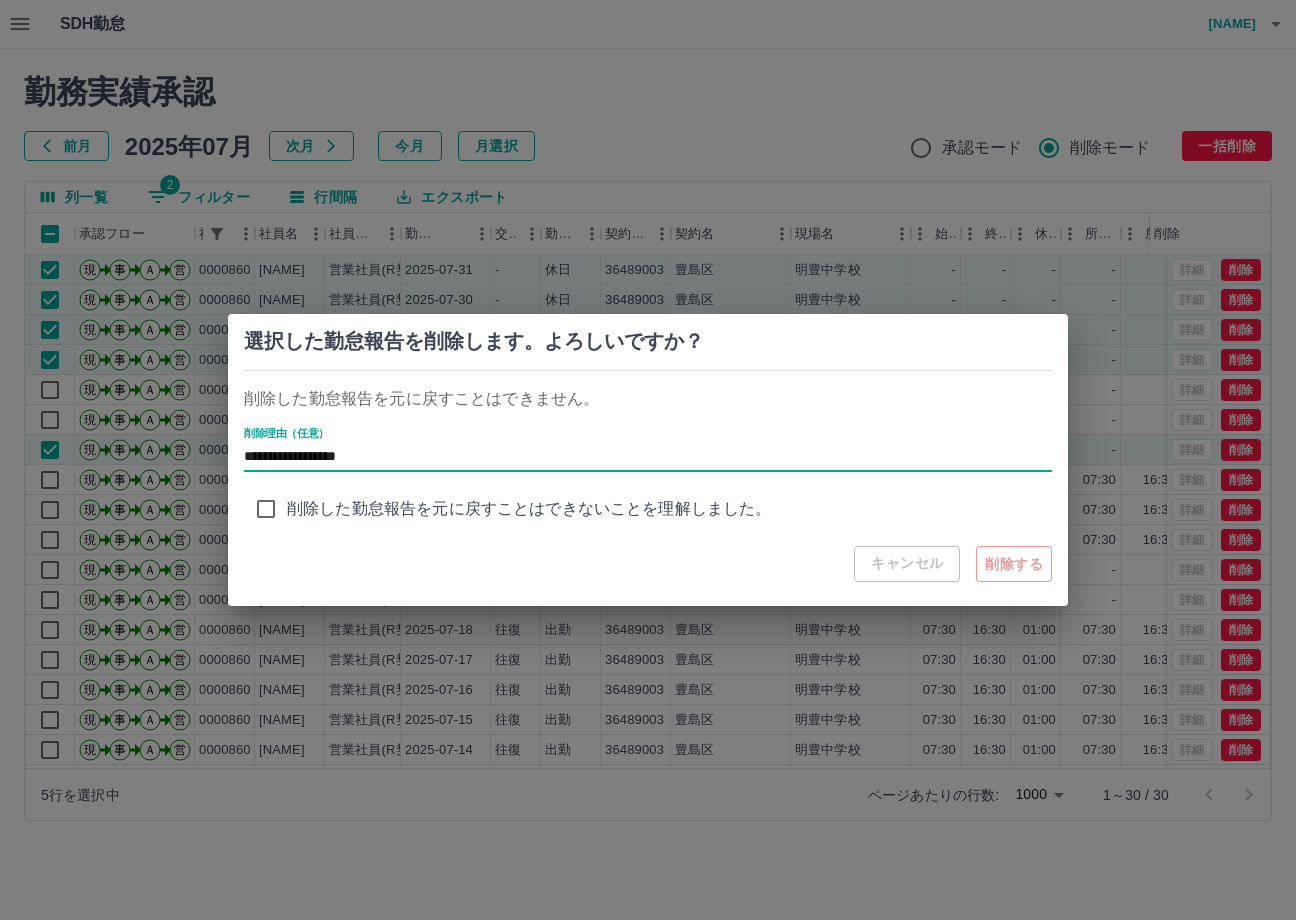 click on "削除した勤怠報告を元に戻すことはできないことを理解しました。" at bounding box center [508, 509] 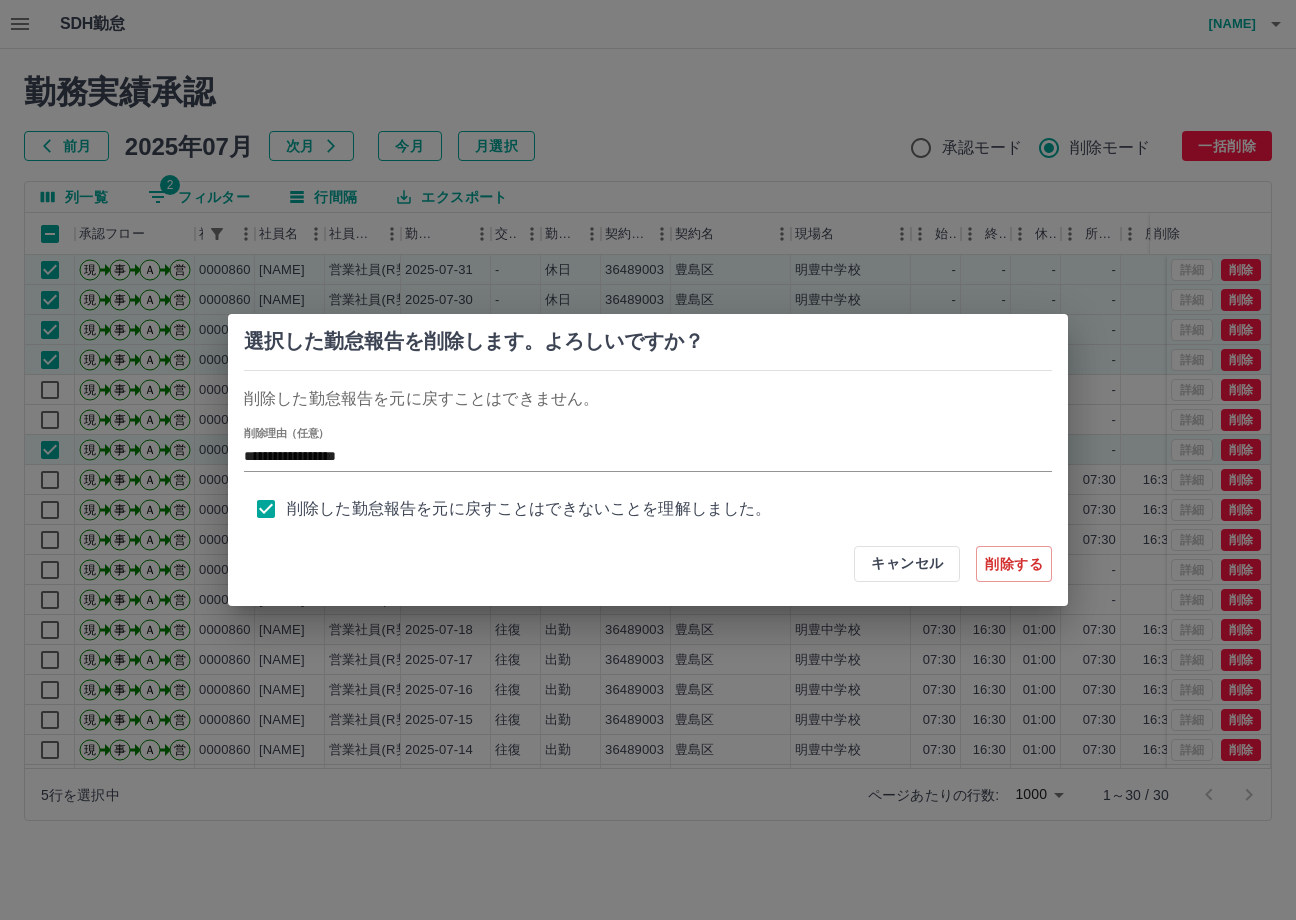 scroll, scrollTop: 8, scrollLeft: 0, axis: vertical 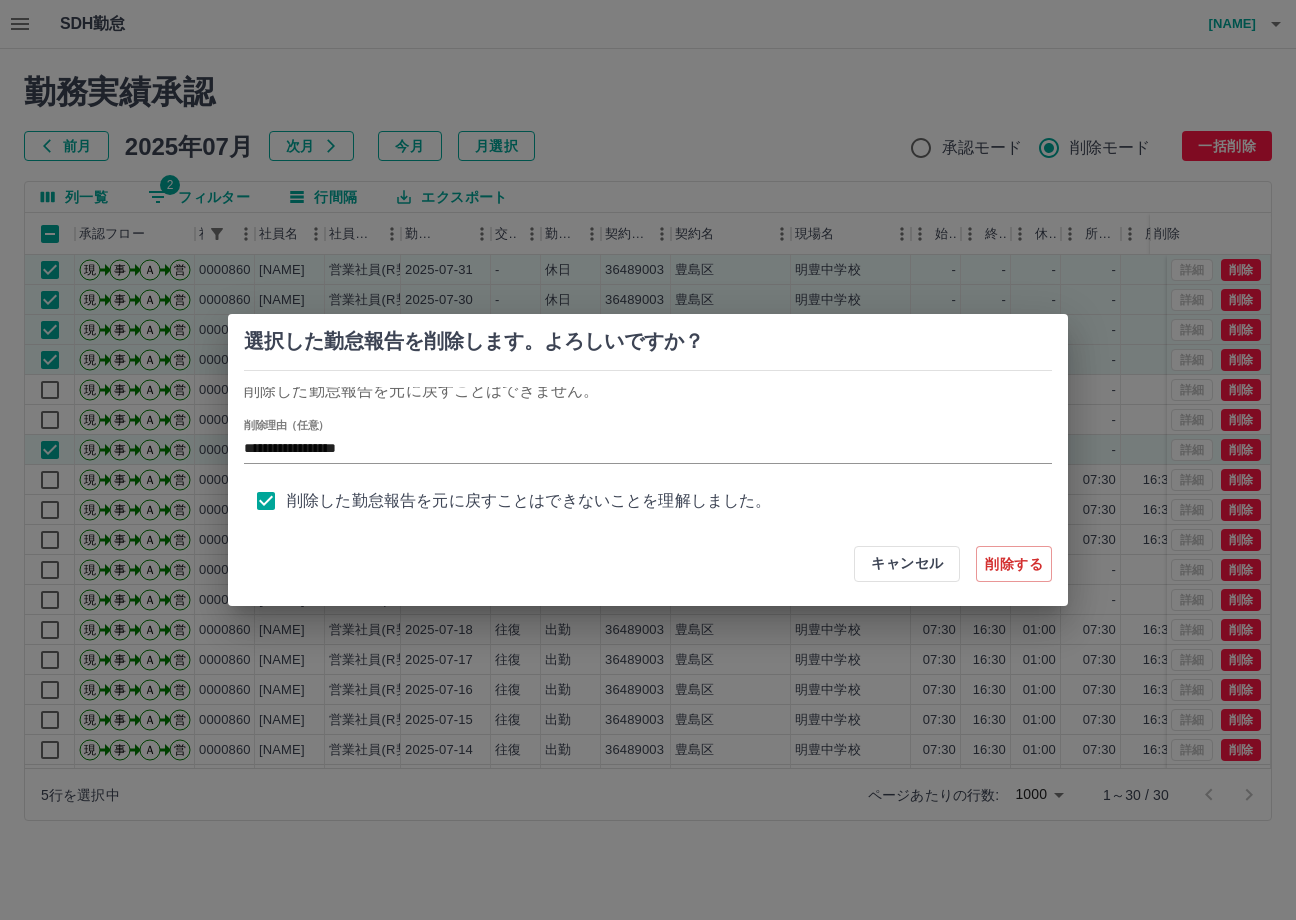 click on "削除する" at bounding box center (1014, 564) 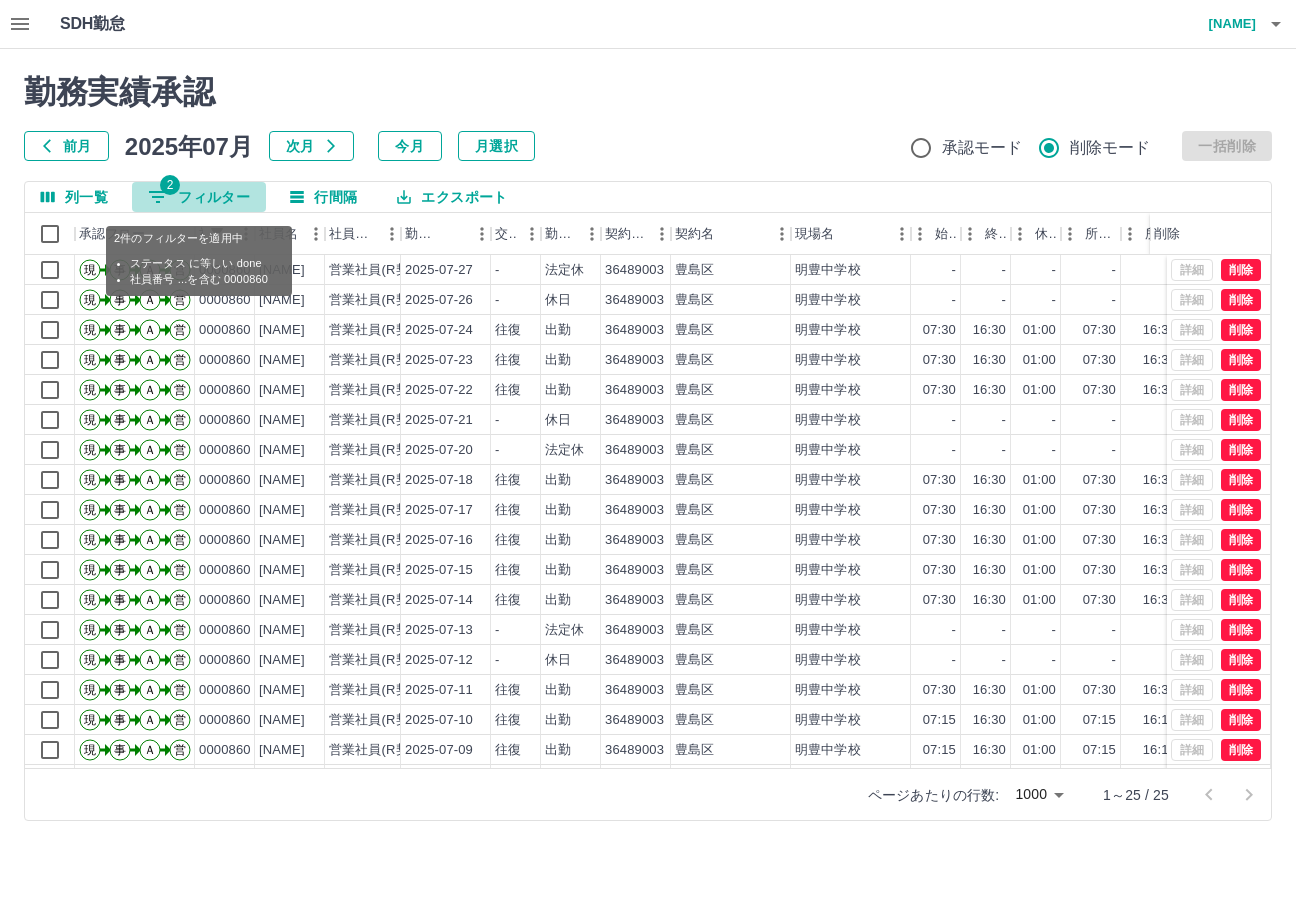 click on "2 フィルター" at bounding box center (199, 197) 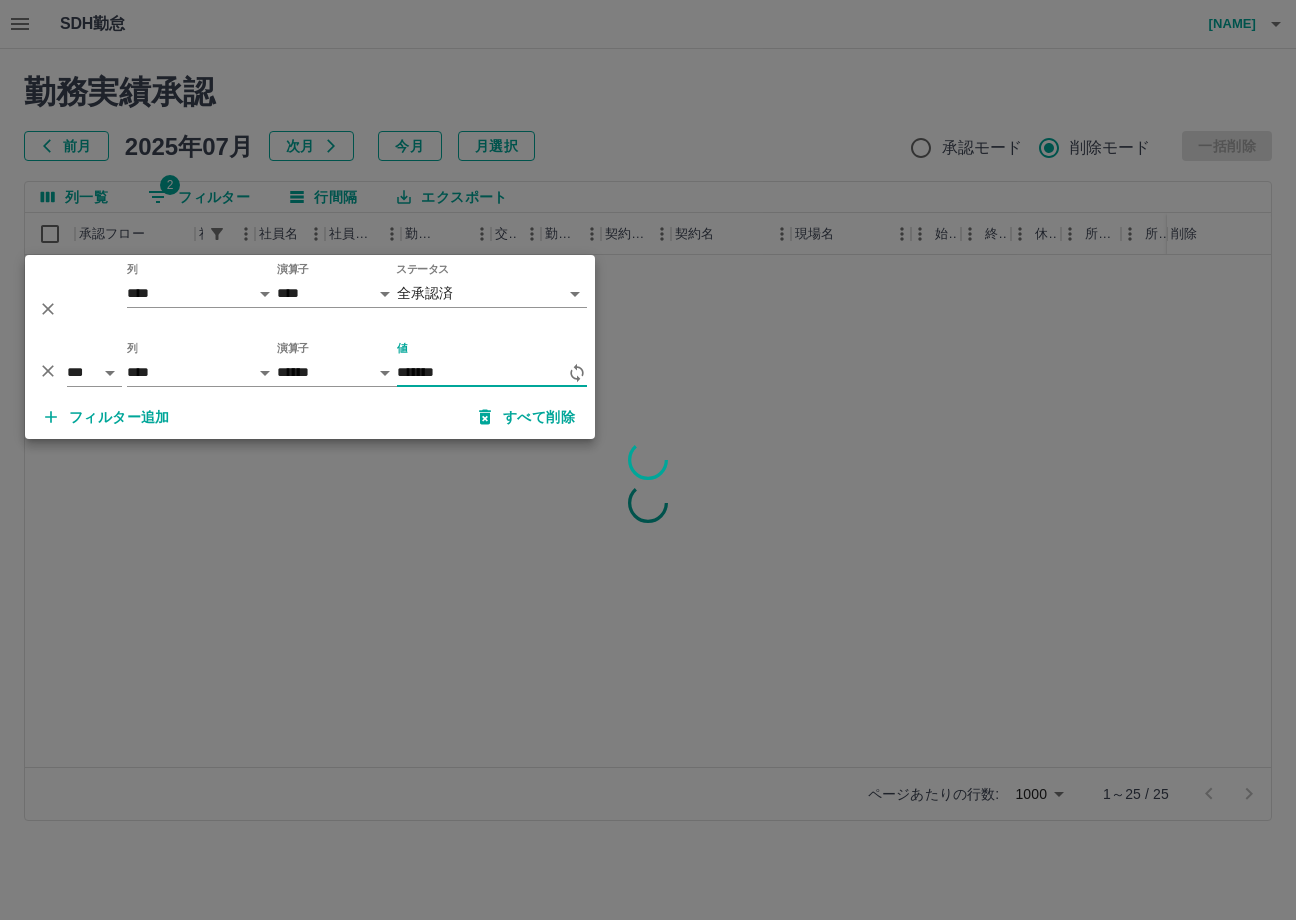 type on "*******" 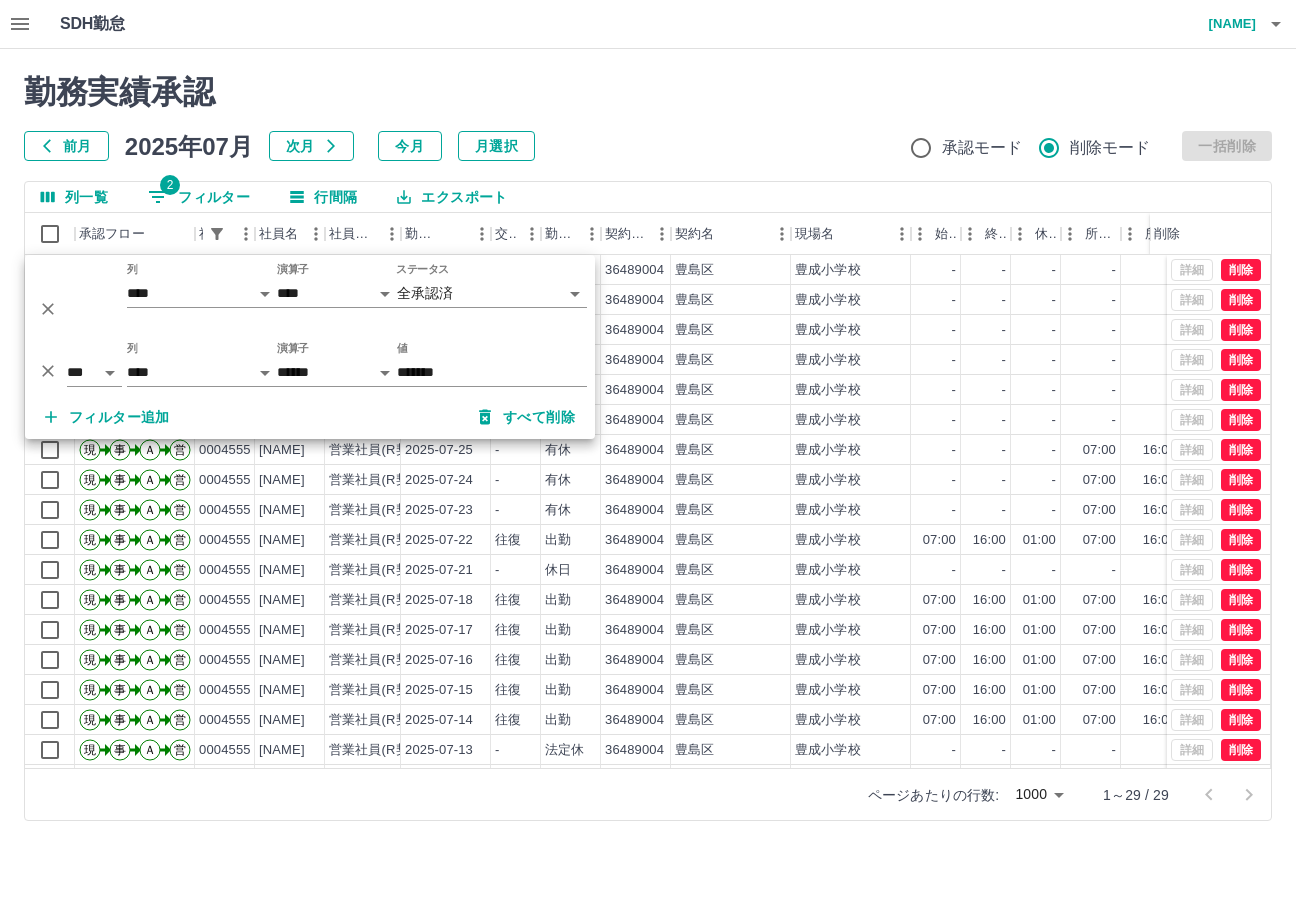 click on "前月 2025年07月 次月 今月 月選択 承認モード 削除モード 一括削除" at bounding box center [648, 146] 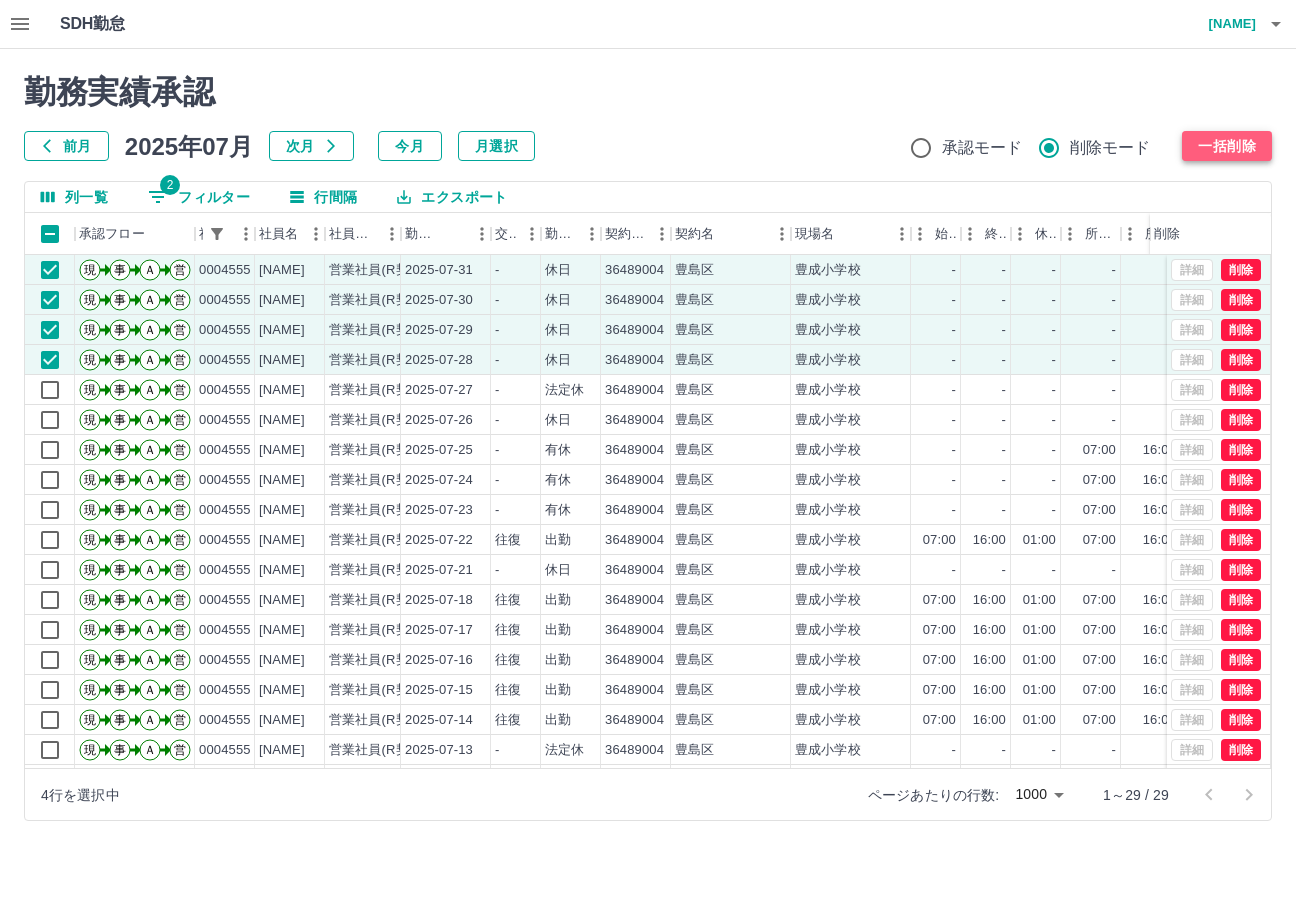 click on "一括削除" at bounding box center [1227, 146] 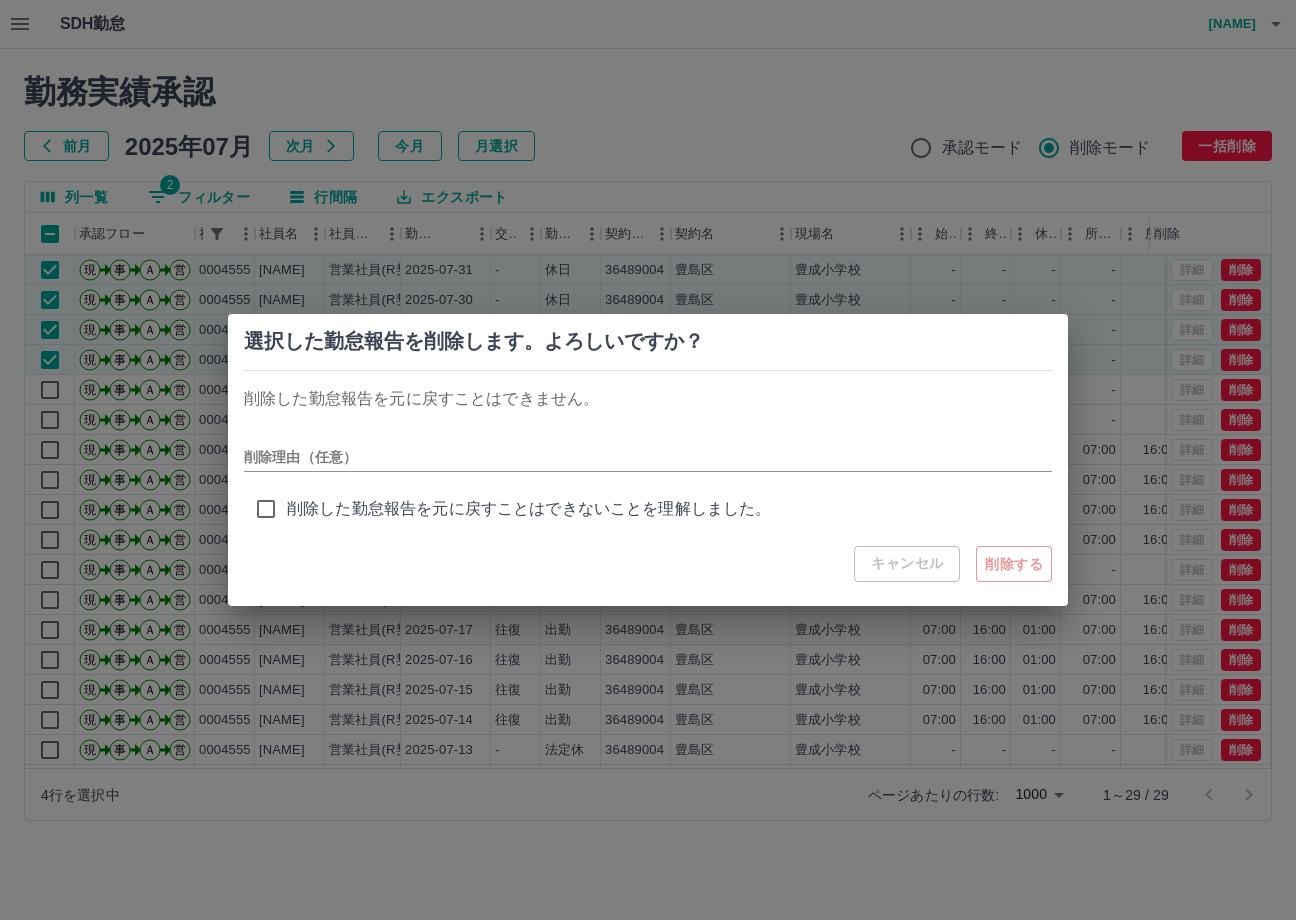 click on "削除理由（任意）" at bounding box center (648, 449) 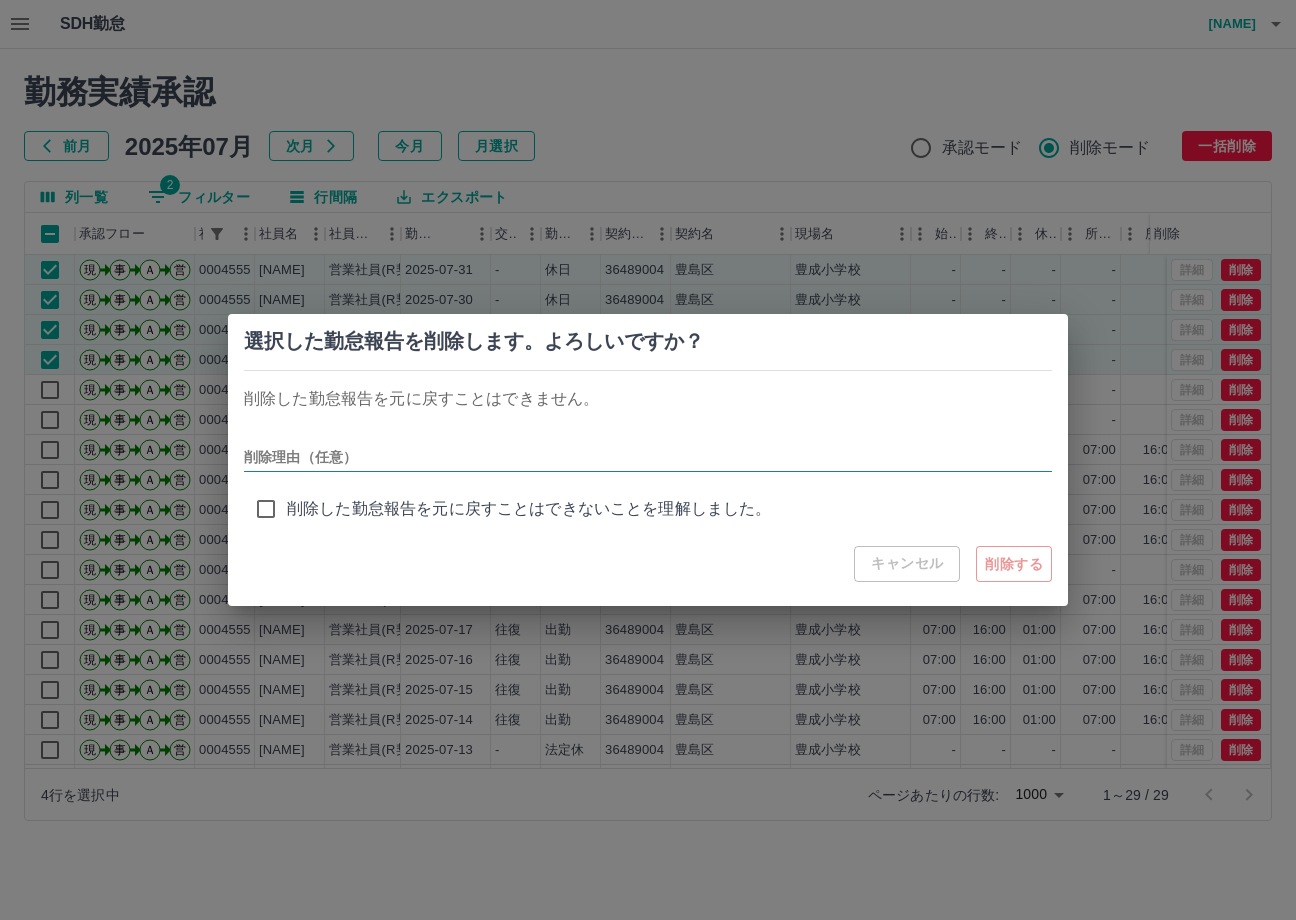 click on "削除理由（任意）" at bounding box center [648, 457] 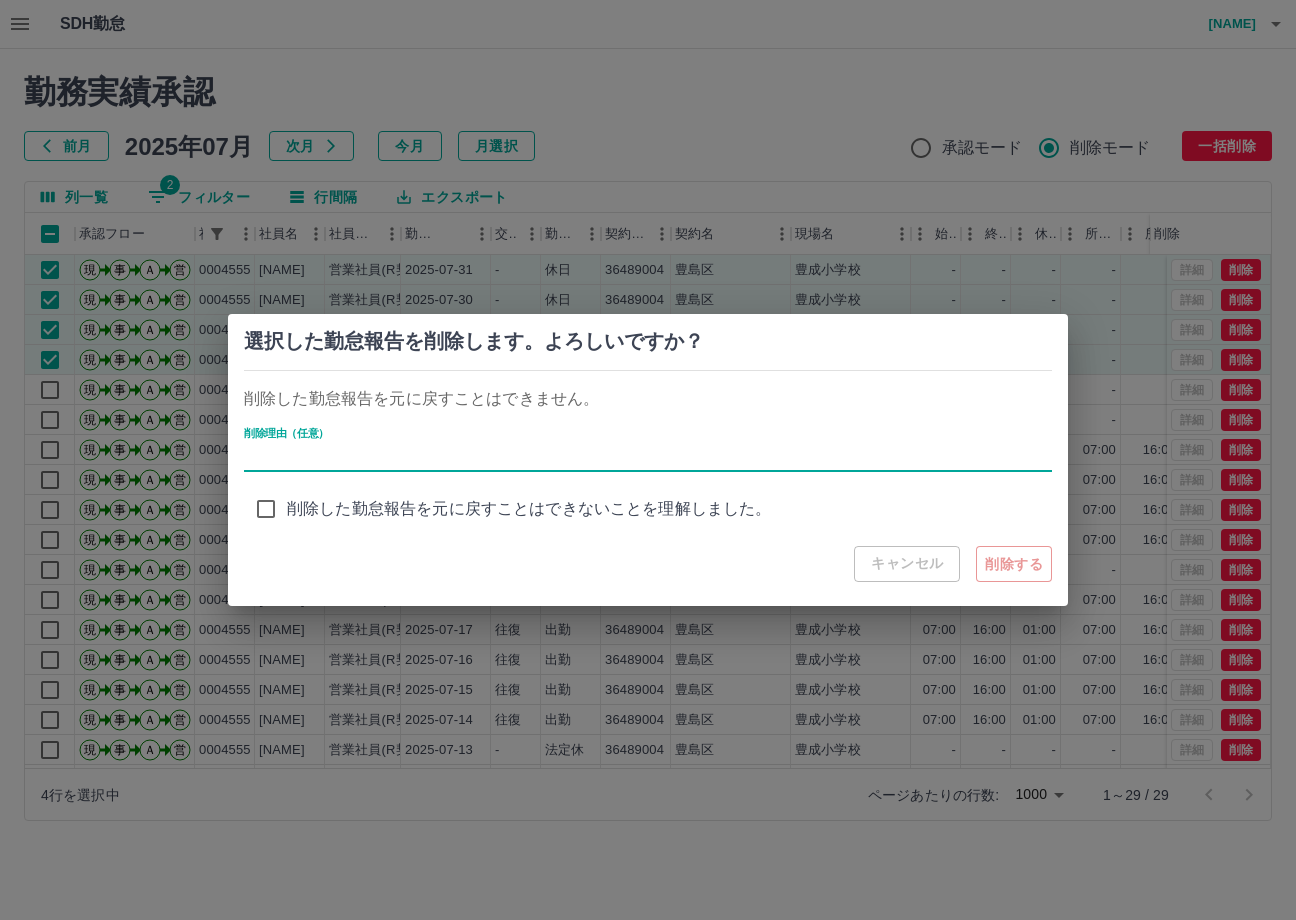 type on "**********" 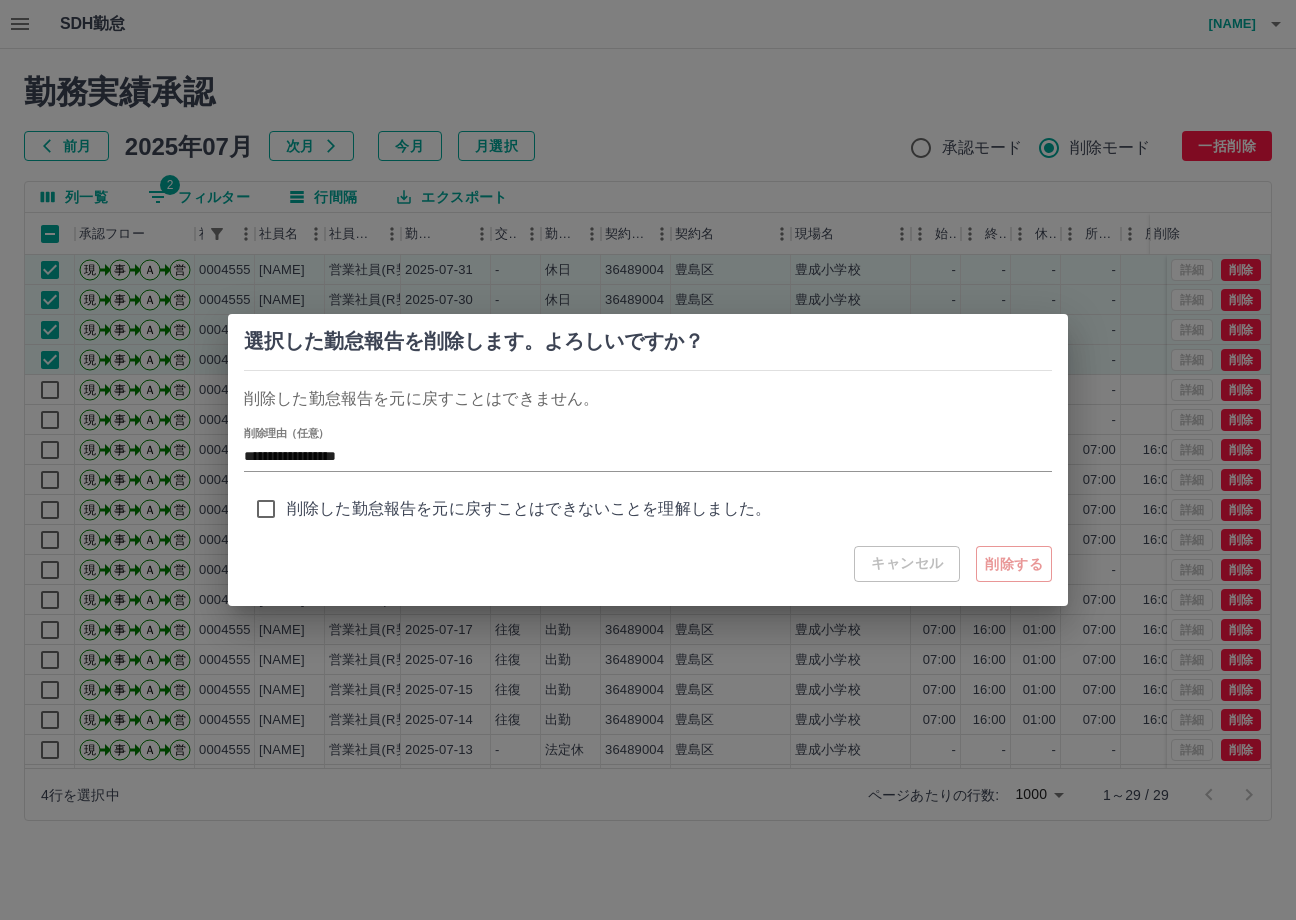 click on "削除した勤怠報告を元に戻すことはできないことを理解しました。" at bounding box center (529, 509) 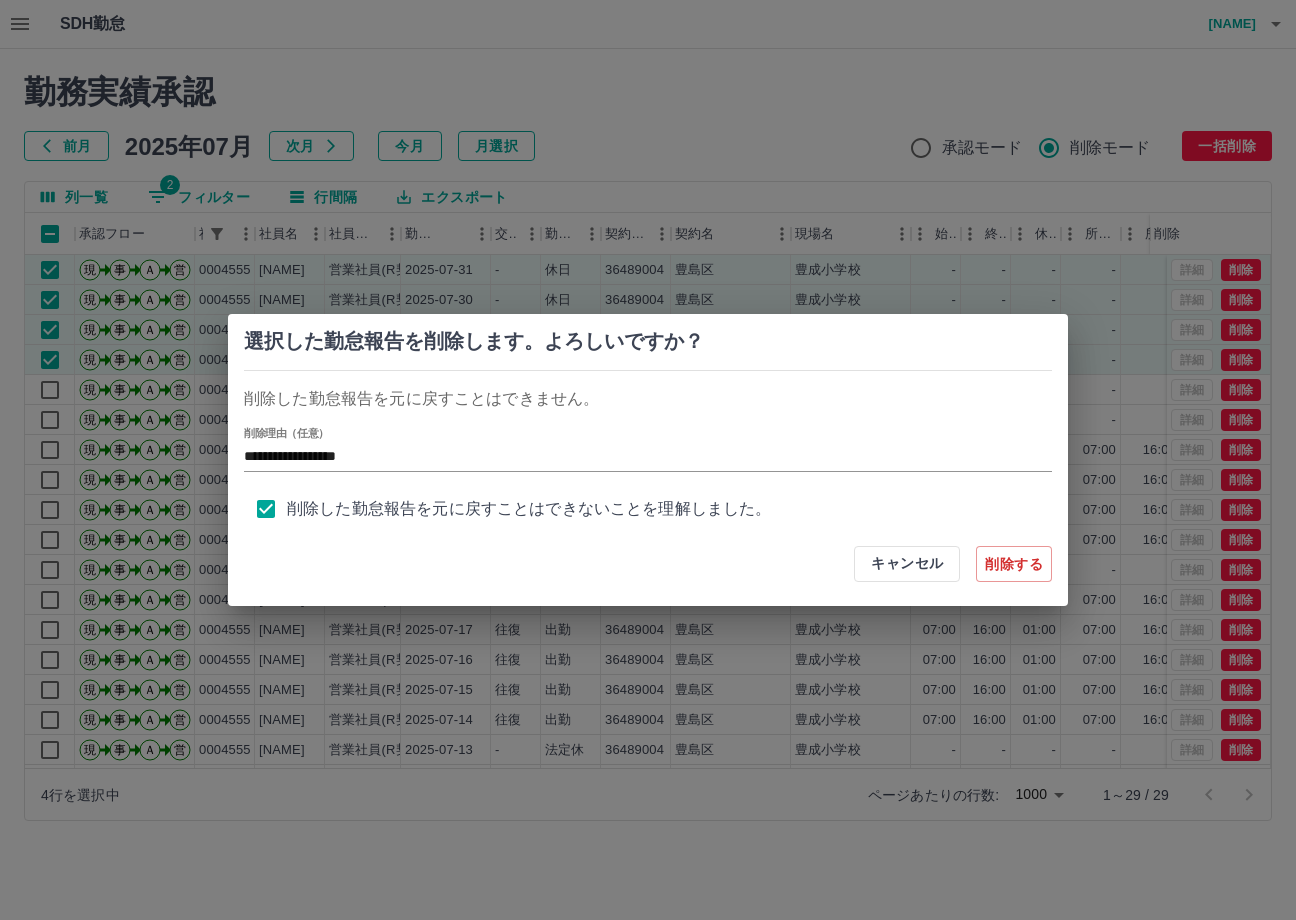 scroll, scrollTop: 8, scrollLeft: 0, axis: vertical 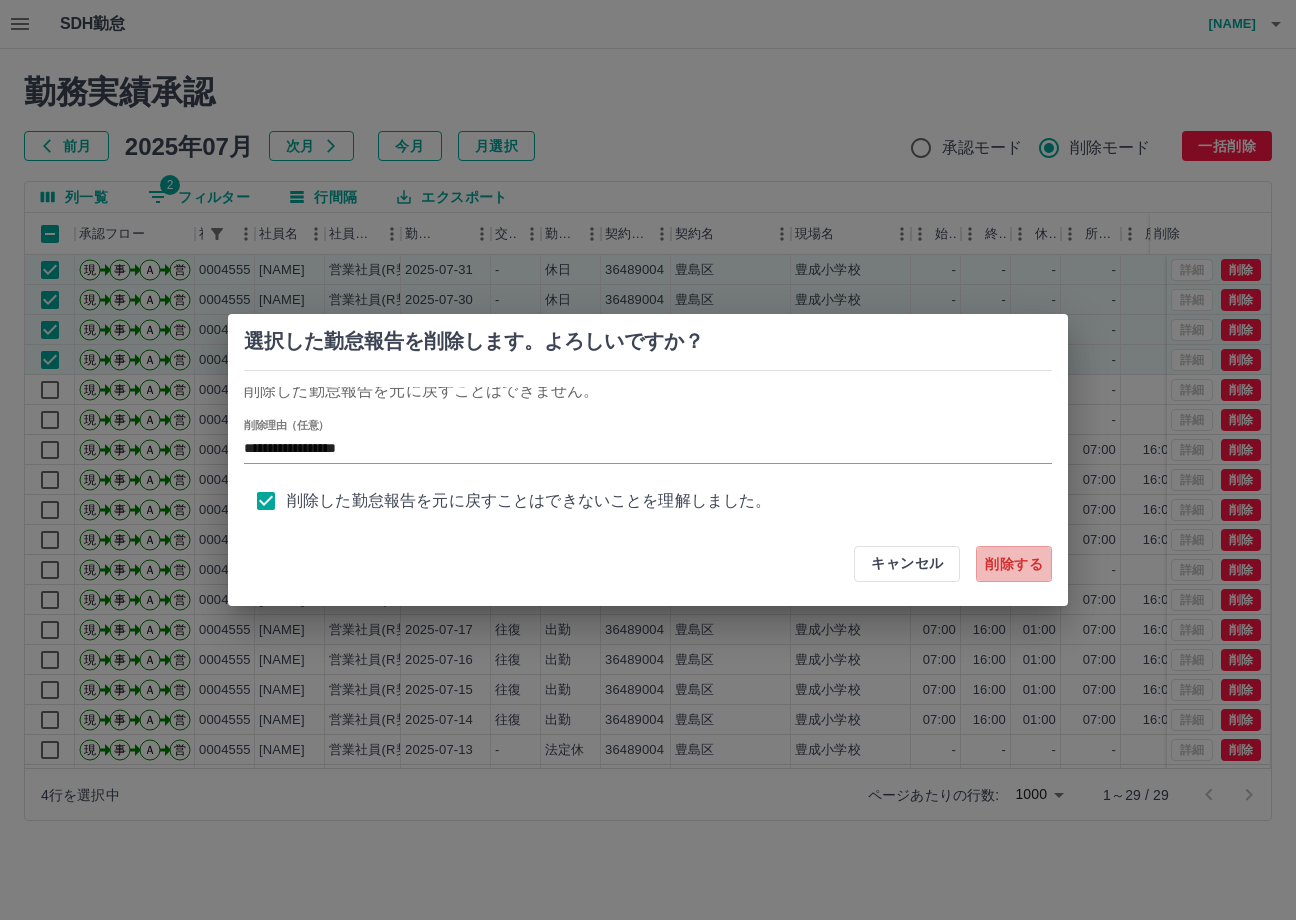 click on "削除する" at bounding box center (1014, 564) 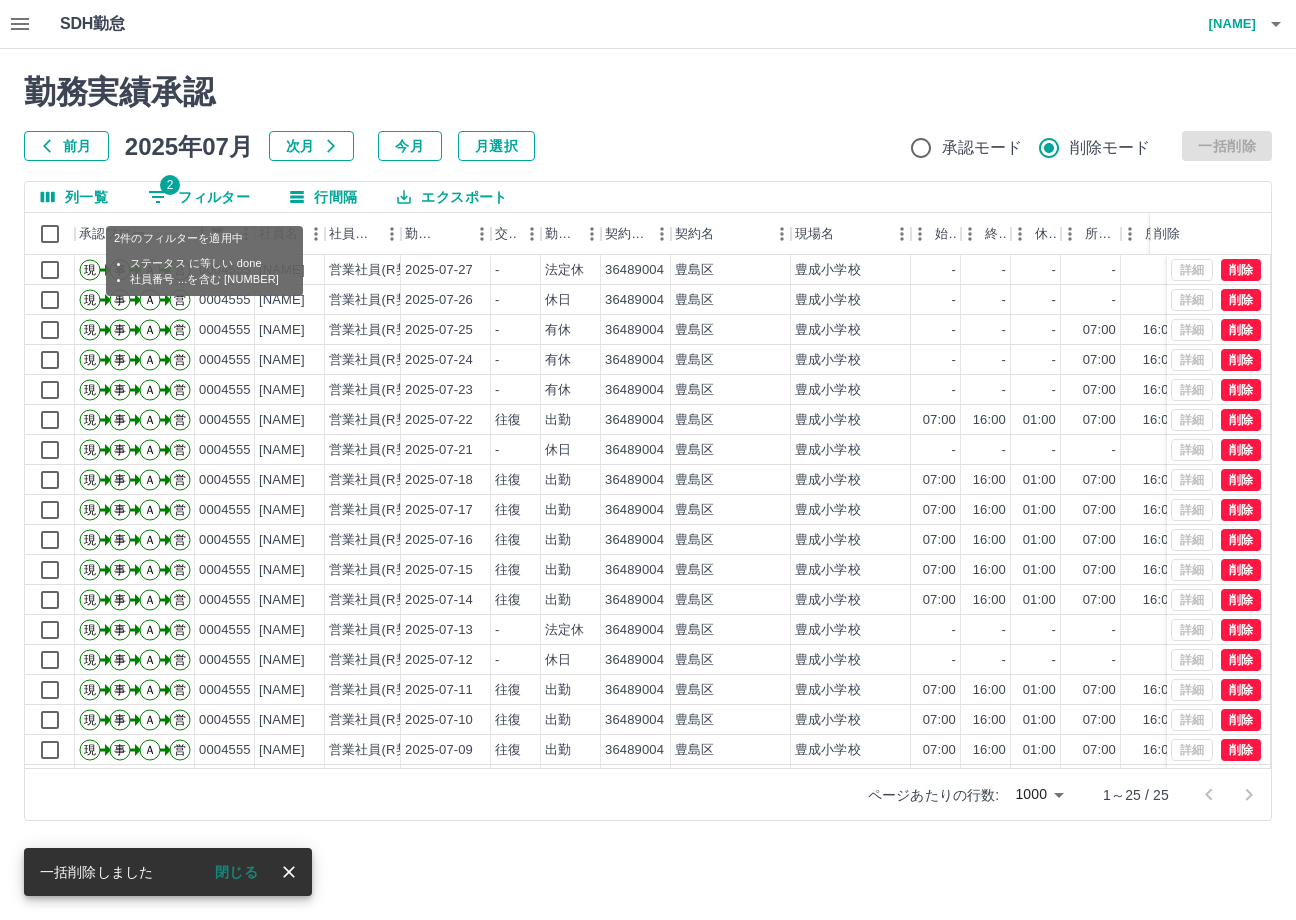 select on "**********" 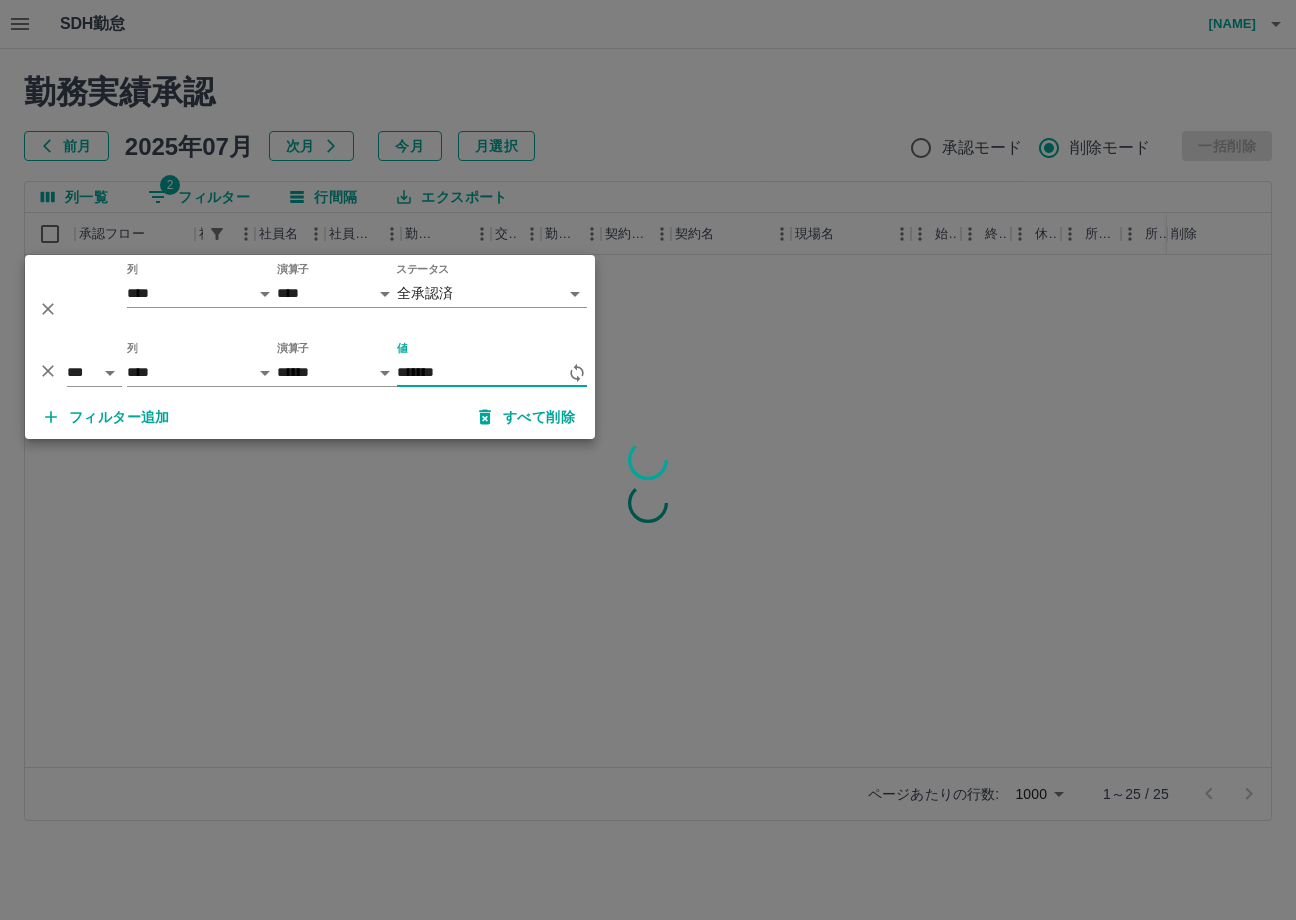 type on "*******" 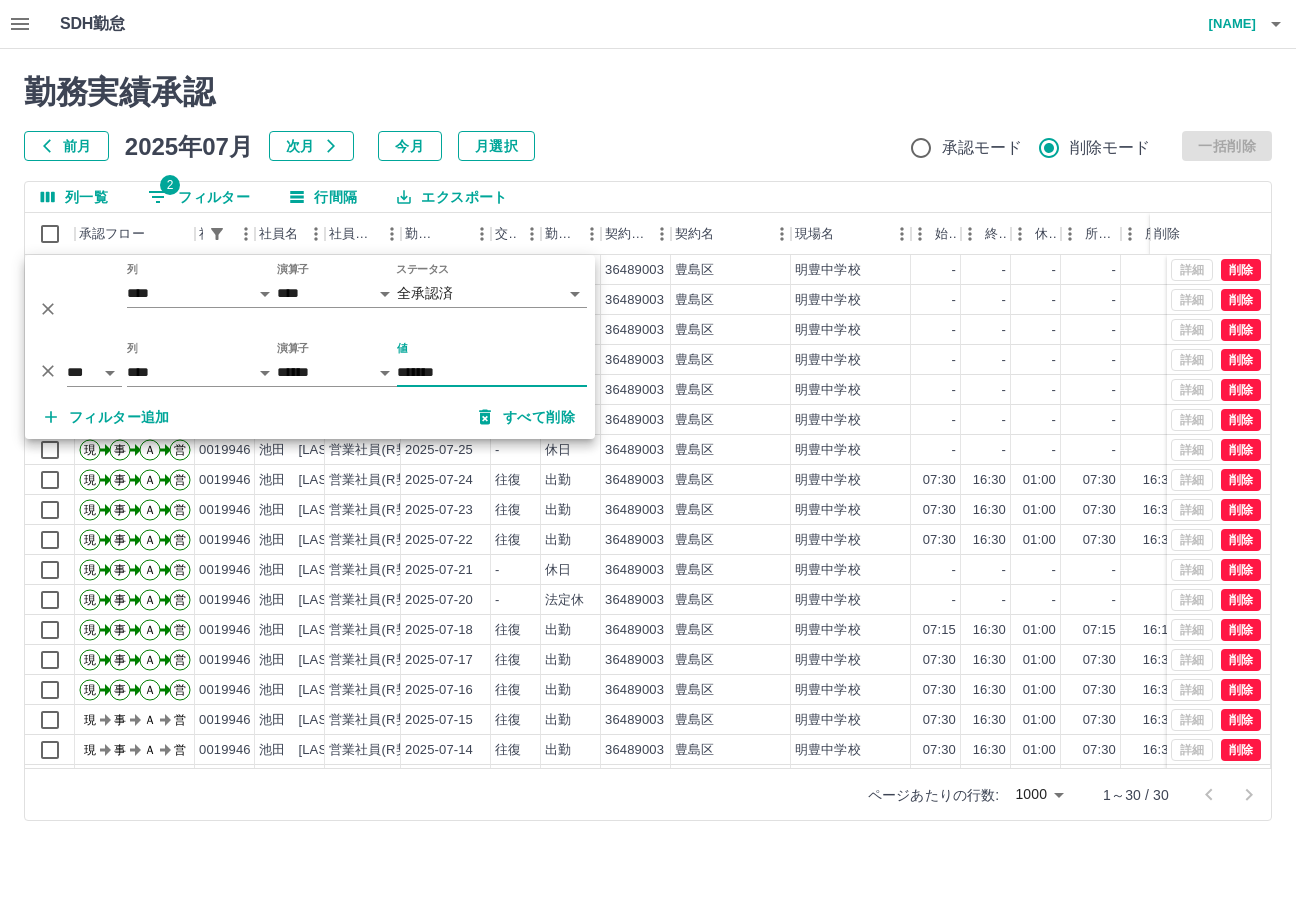 click on "前月 2025年07月 次月 今月 月選択 承認モード 削除モード 一括削除" at bounding box center [648, 146] 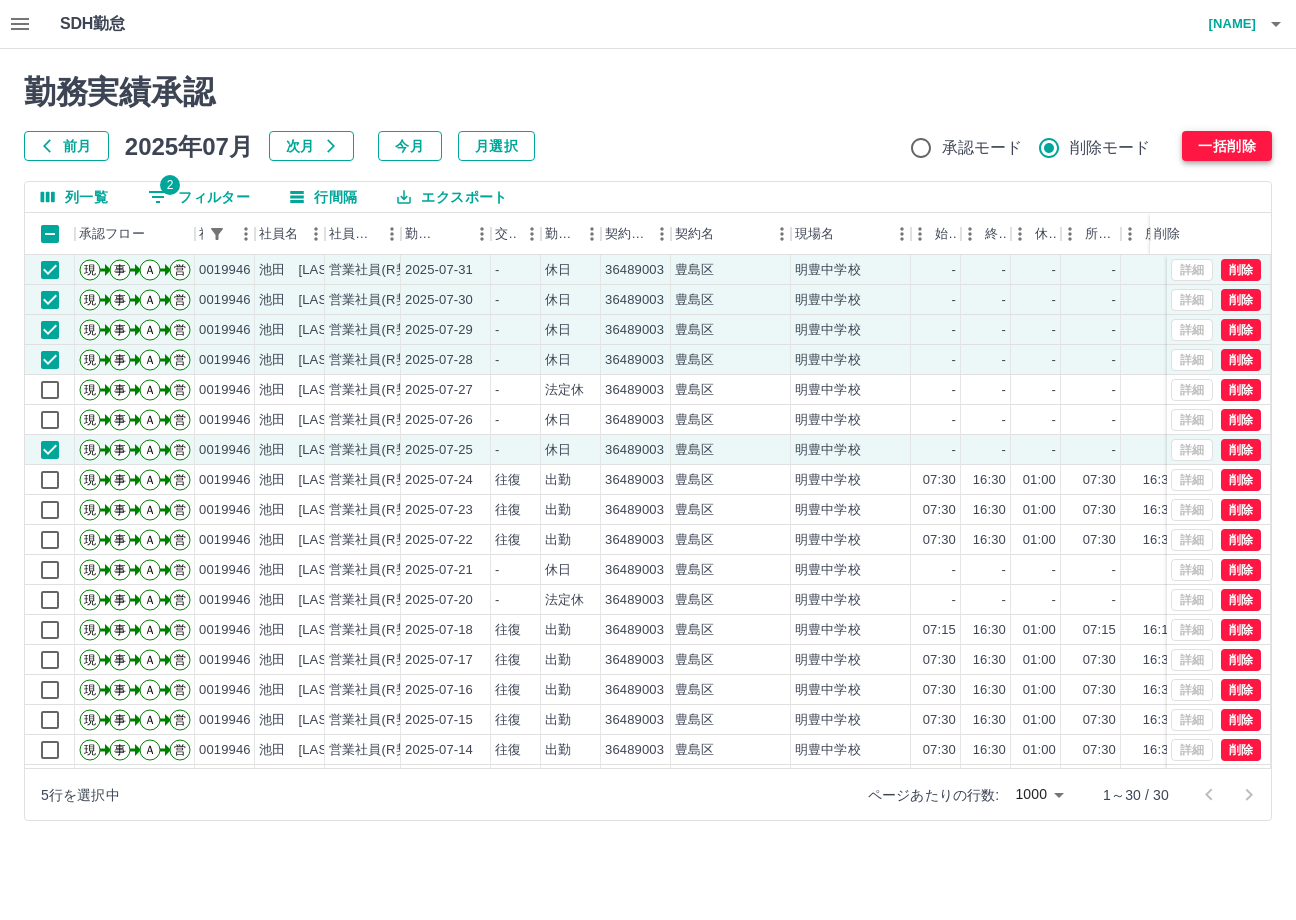 click on "一括削除" at bounding box center [1227, 146] 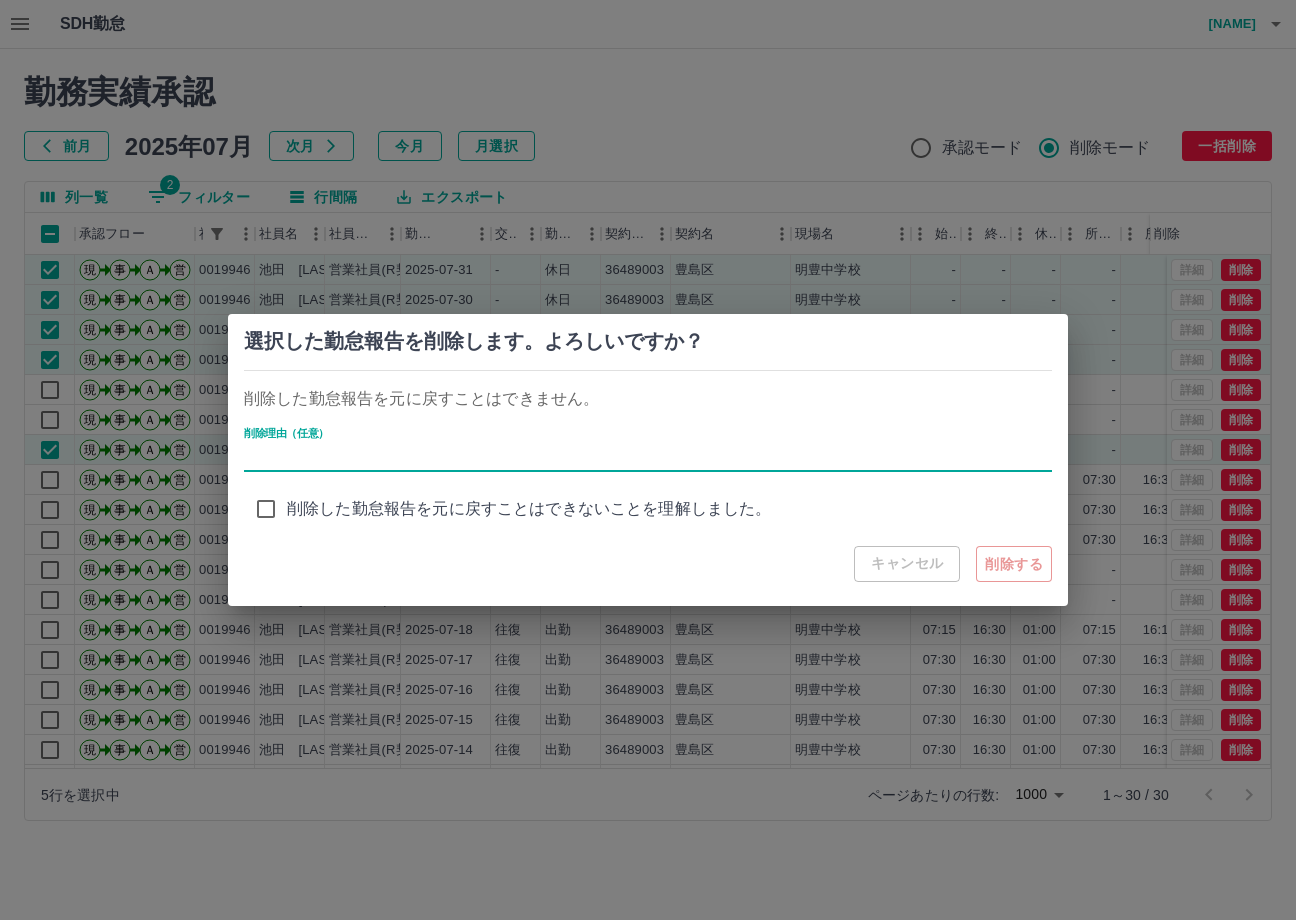 click on "削除理由（任意）" at bounding box center [648, 457] 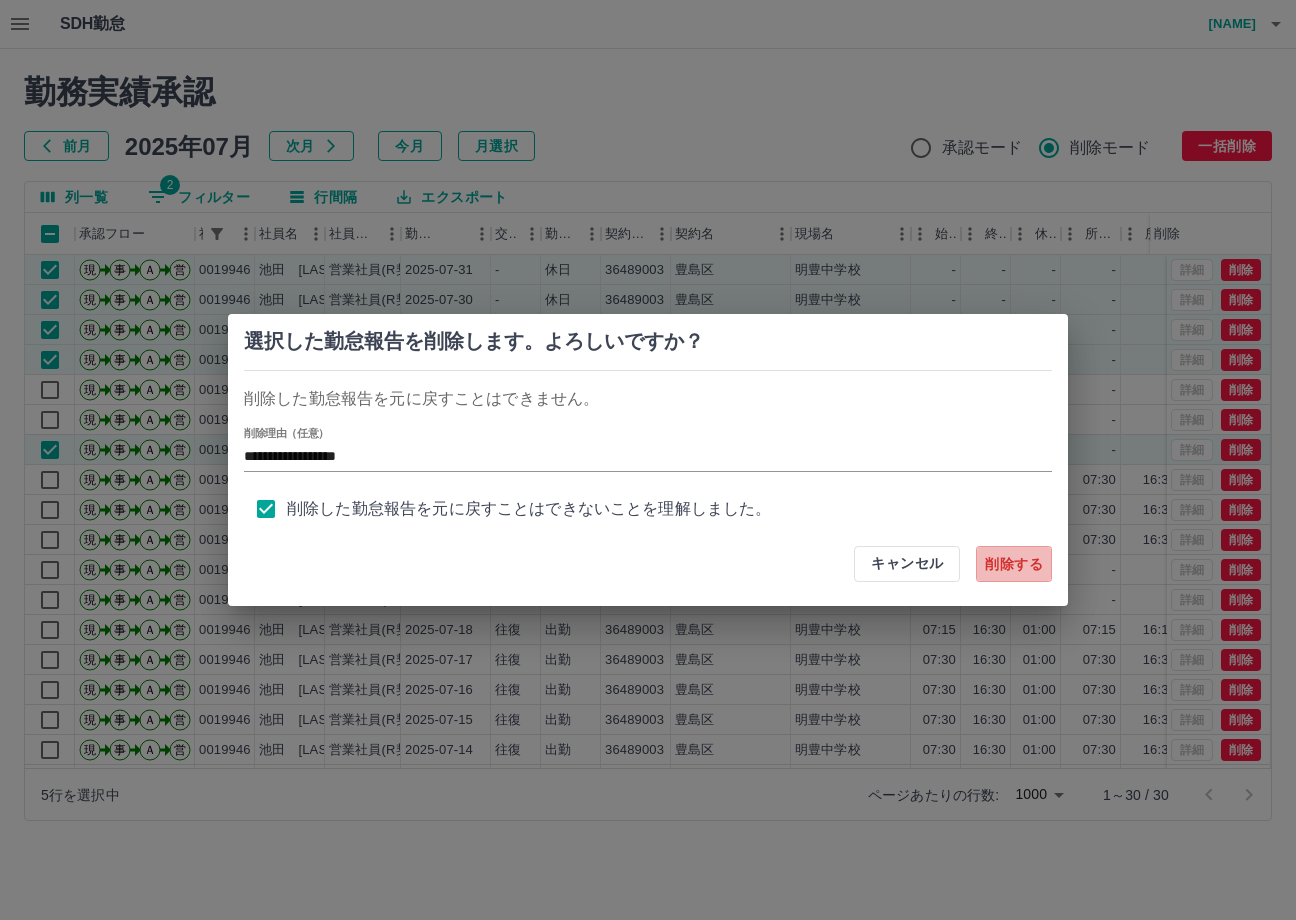 click on "削除する" at bounding box center (1014, 564) 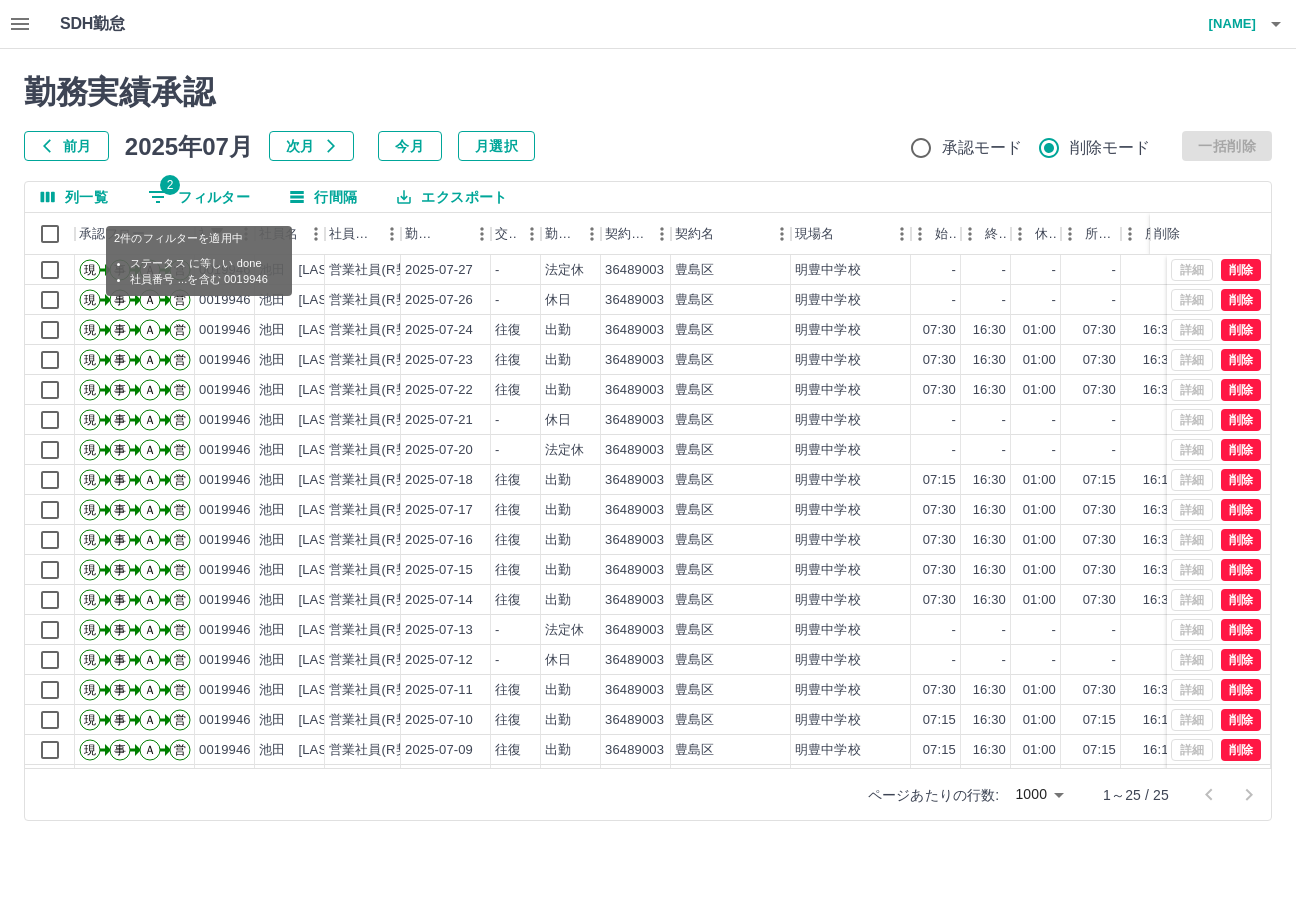 drag, startPoint x: 205, startPoint y: 195, endPoint x: 212, endPoint y: 203, distance: 10.630146 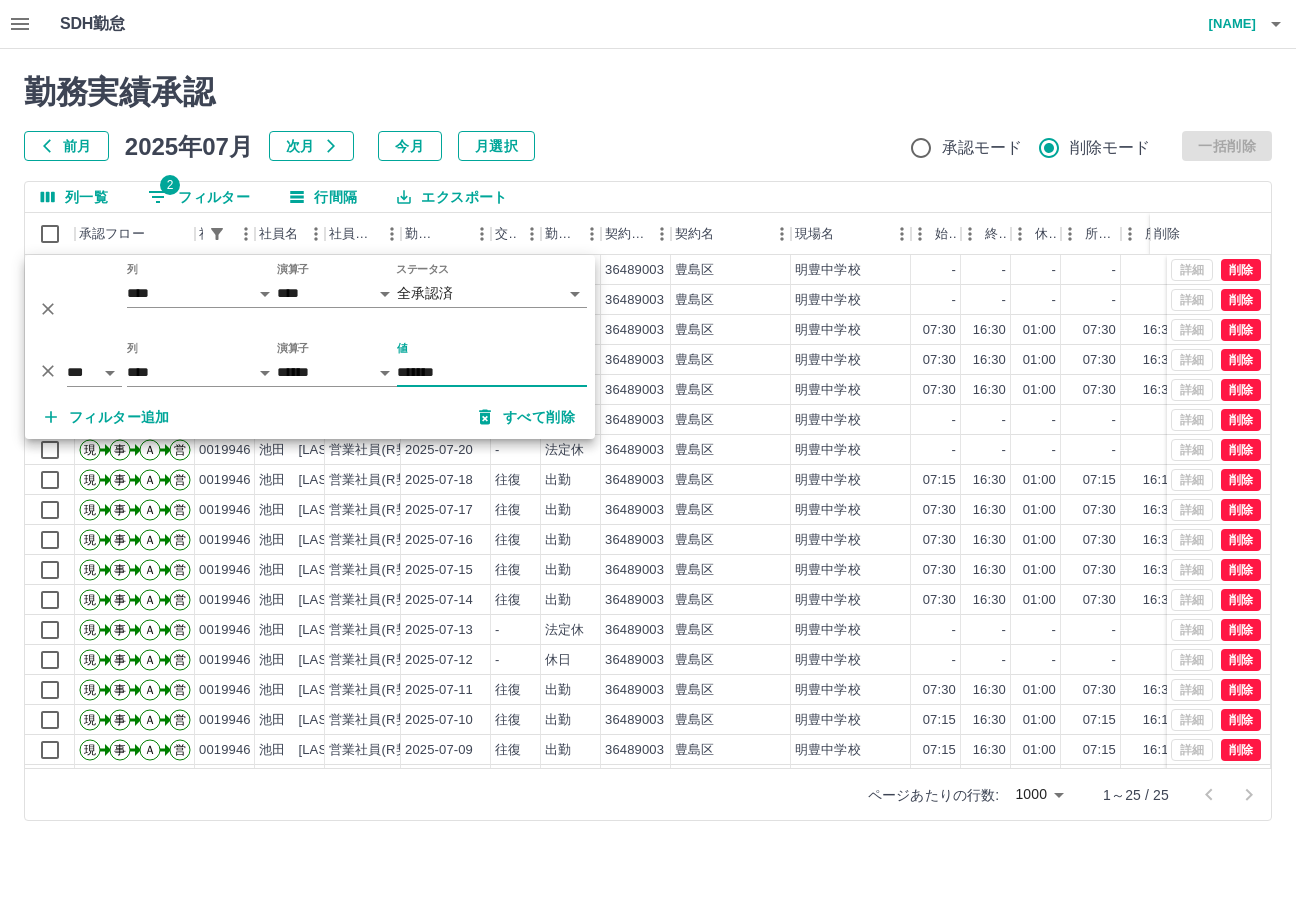 click on "*******" at bounding box center (492, 372) 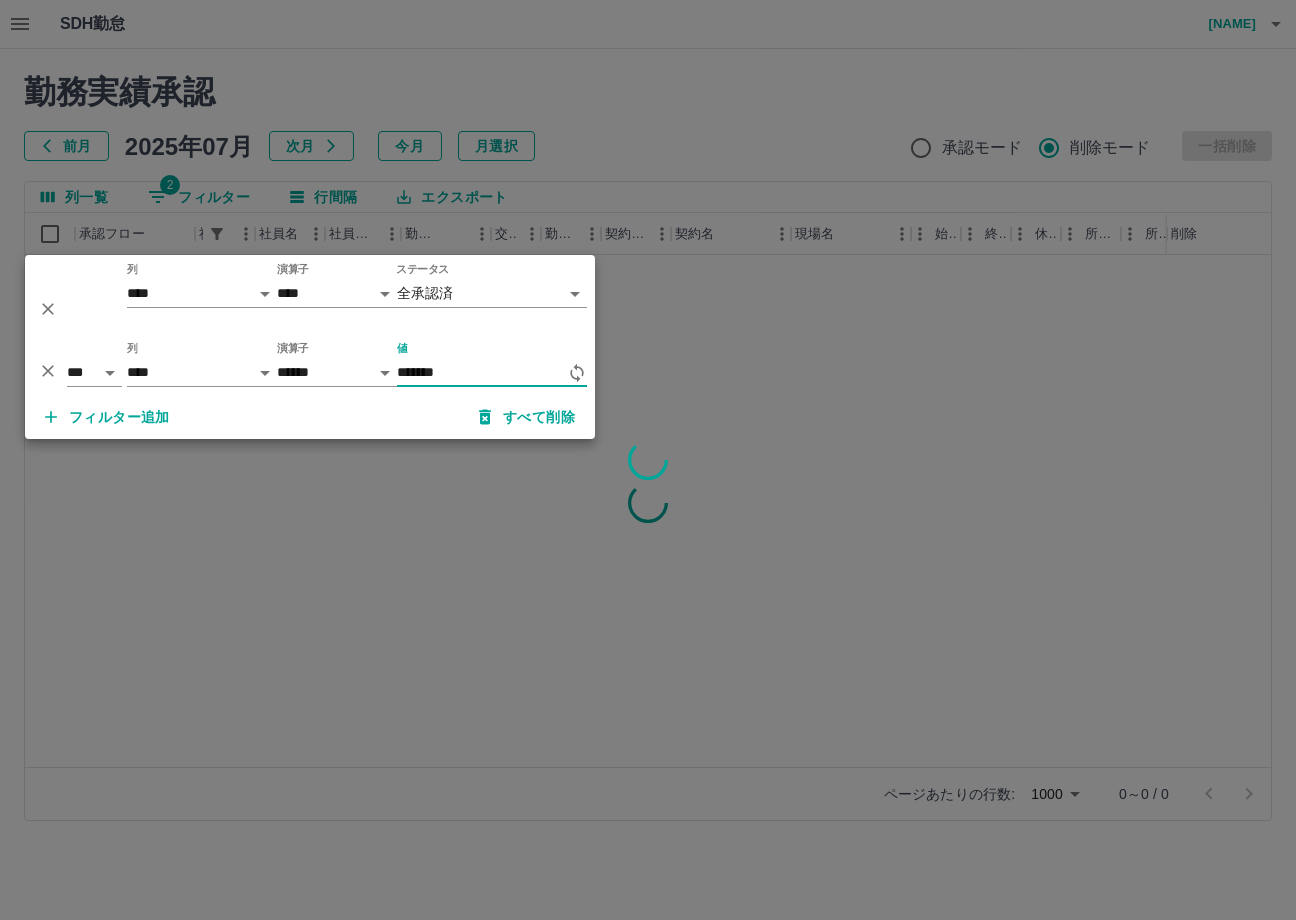 type on "*******" 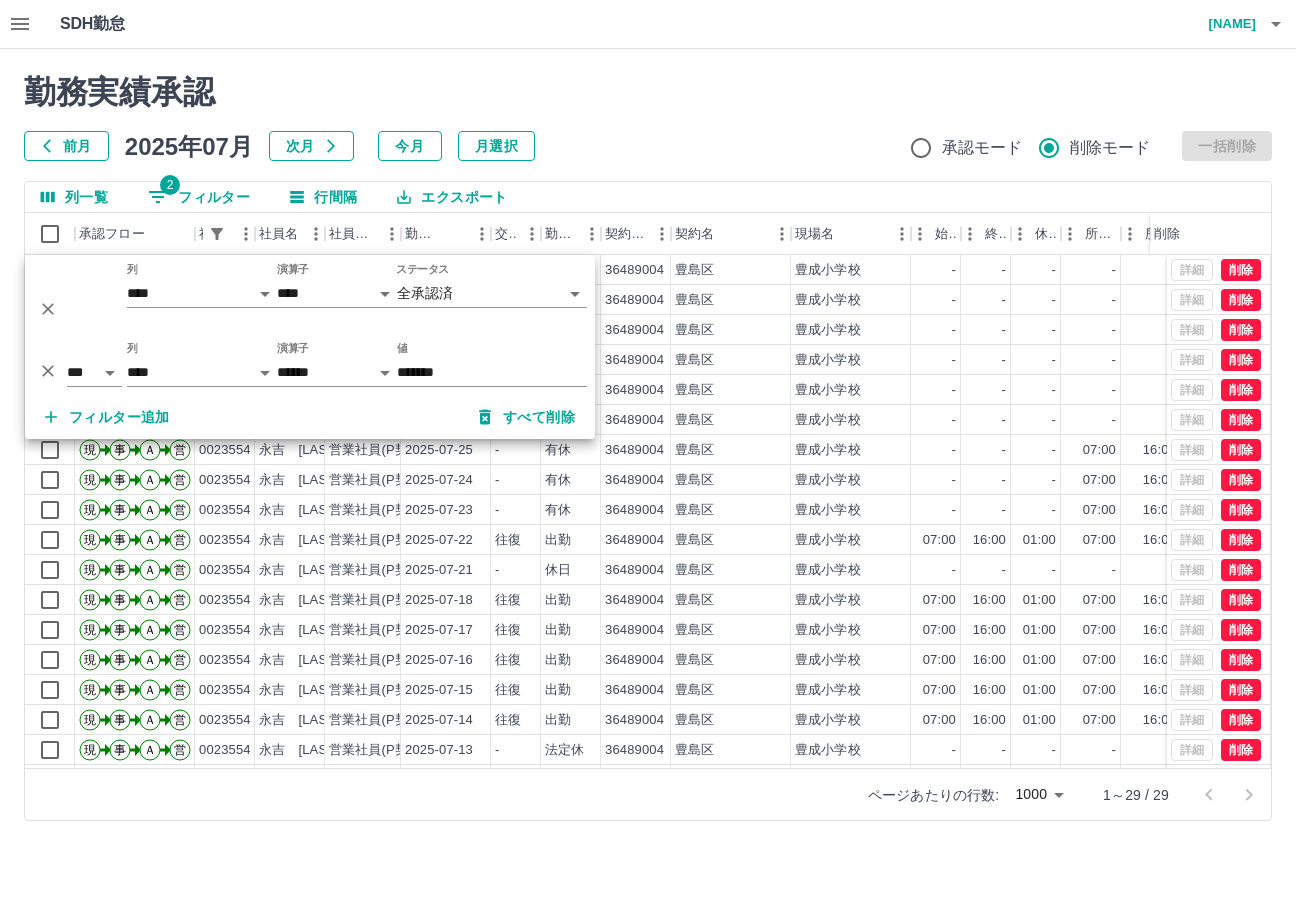 click on "前月 2025年07月 次月 今月 月選択 承認モード 削除モード 一括削除" at bounding box center [648, 146] 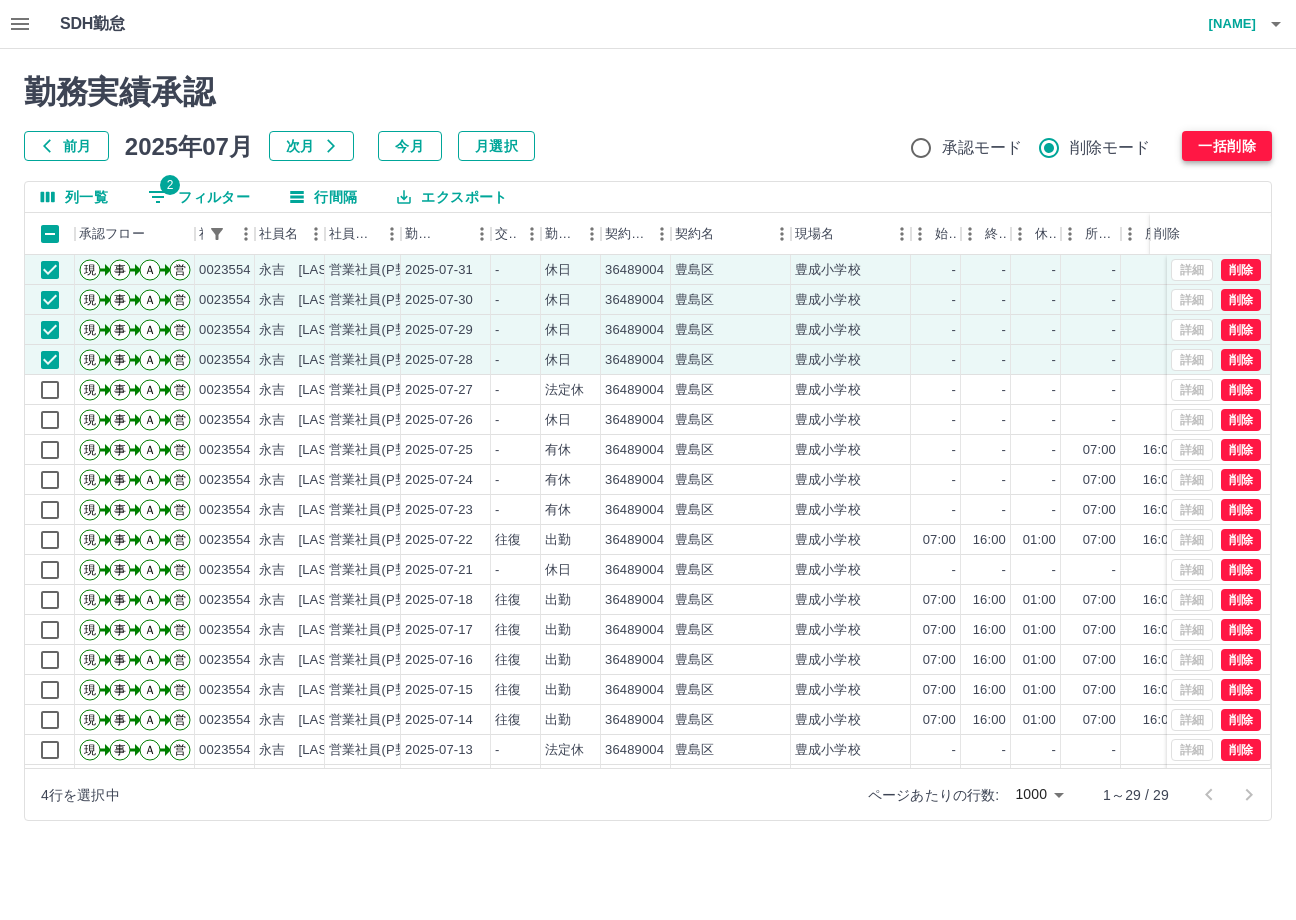 click on "一括削除" at bounding box center [1227, 146] 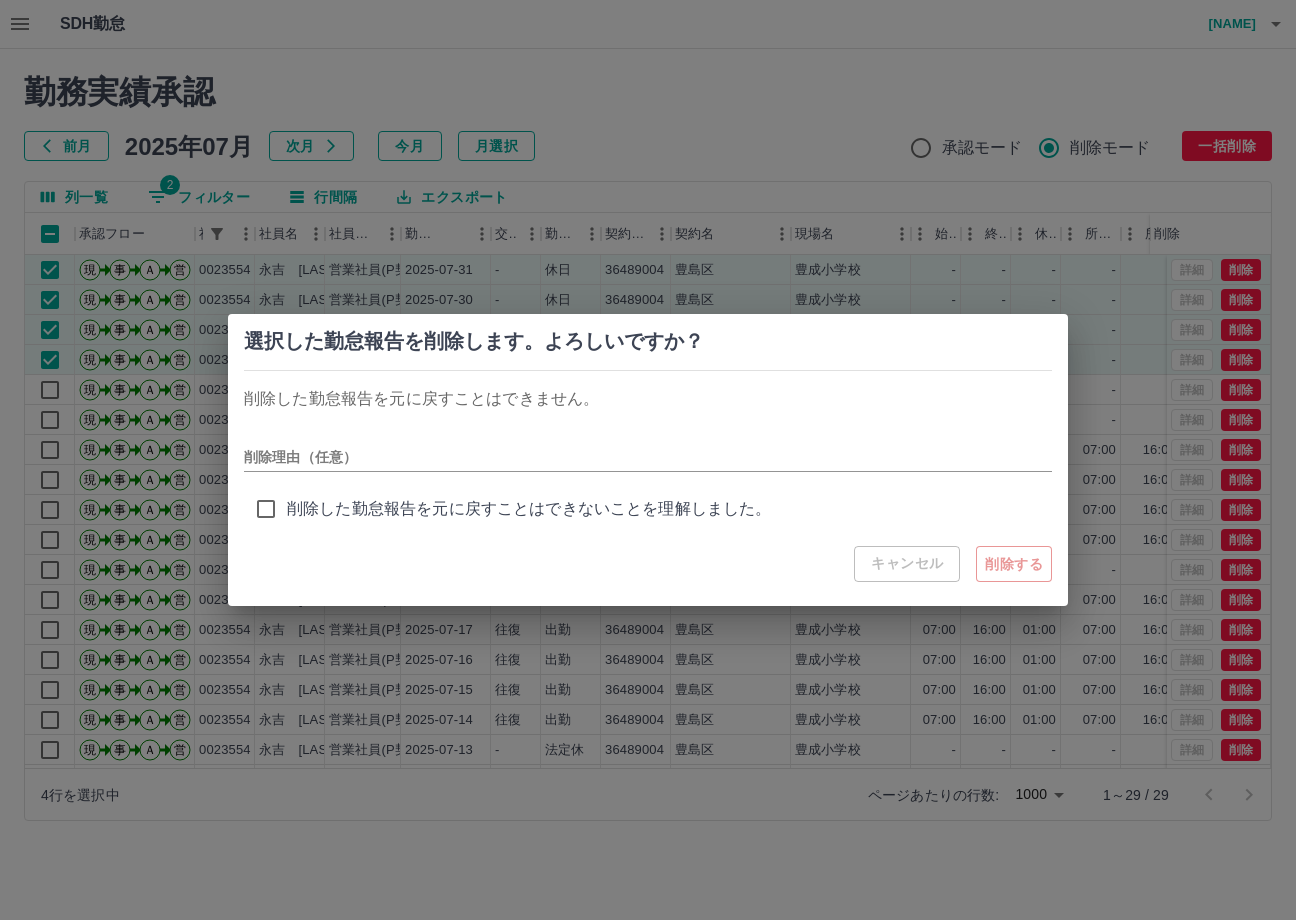 click on "削除理由（任意）" at bounding box center [648, 449] 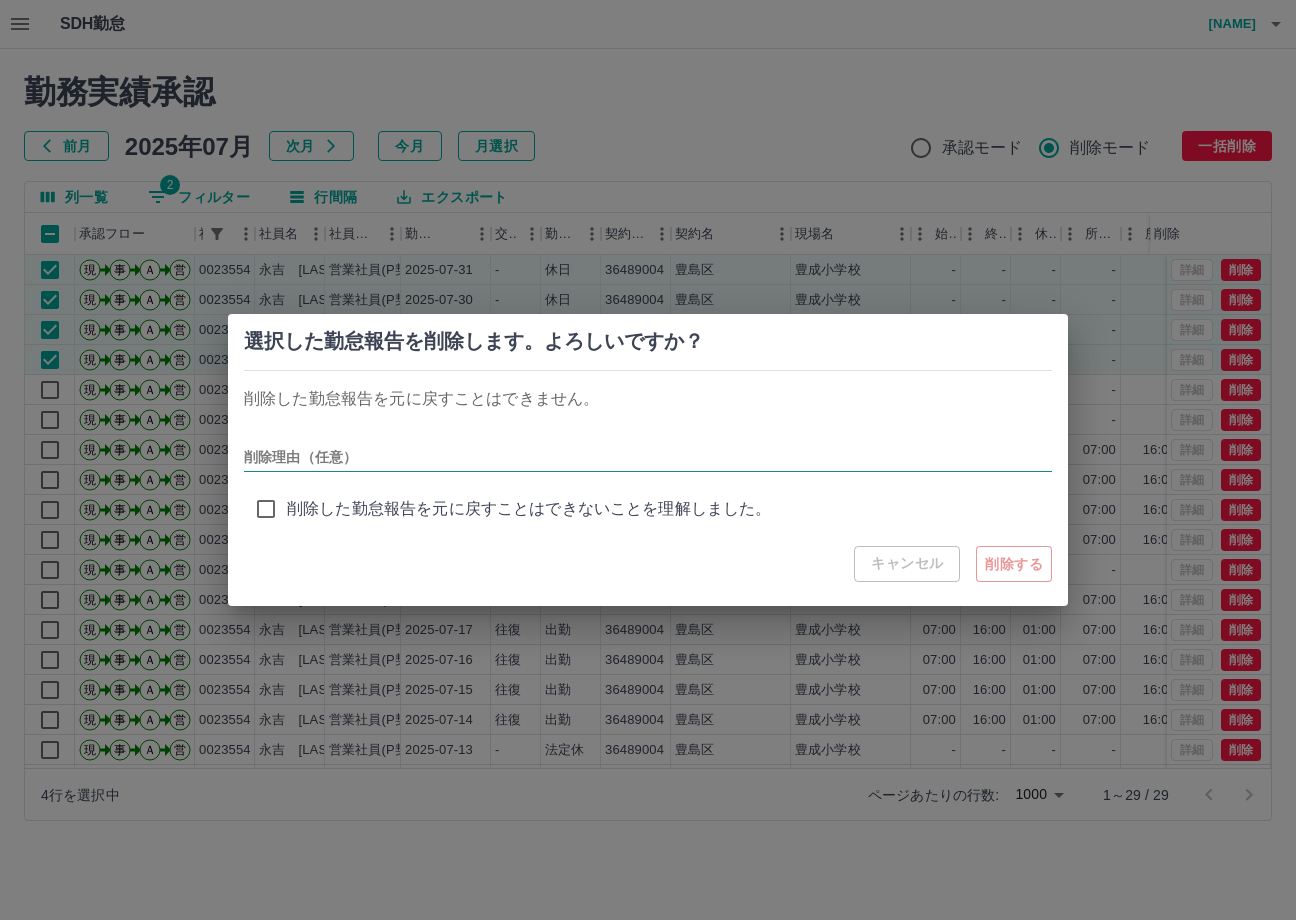 click on "削除理由（任意）" at bounding box center (648, 457) 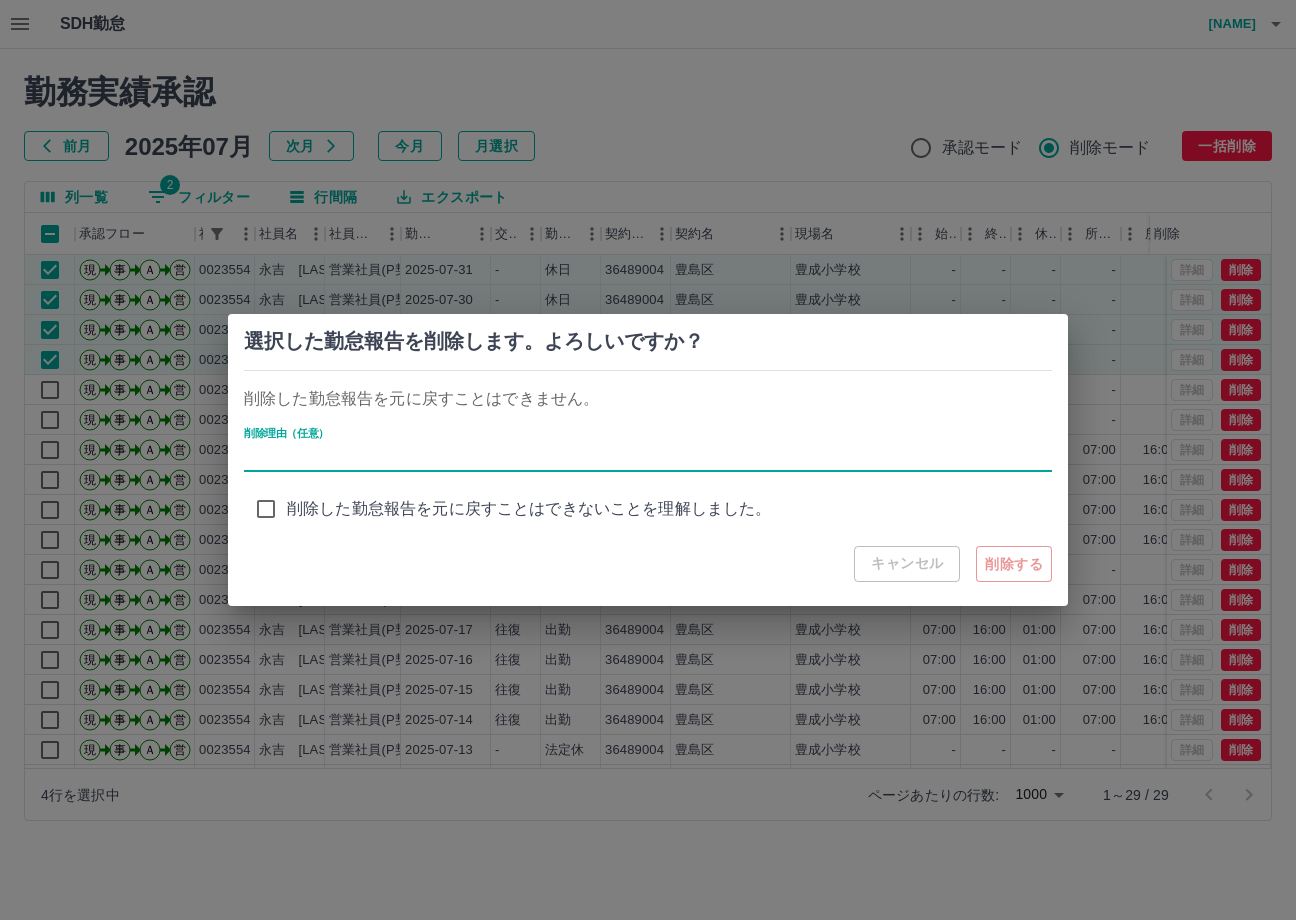 type on "**********" 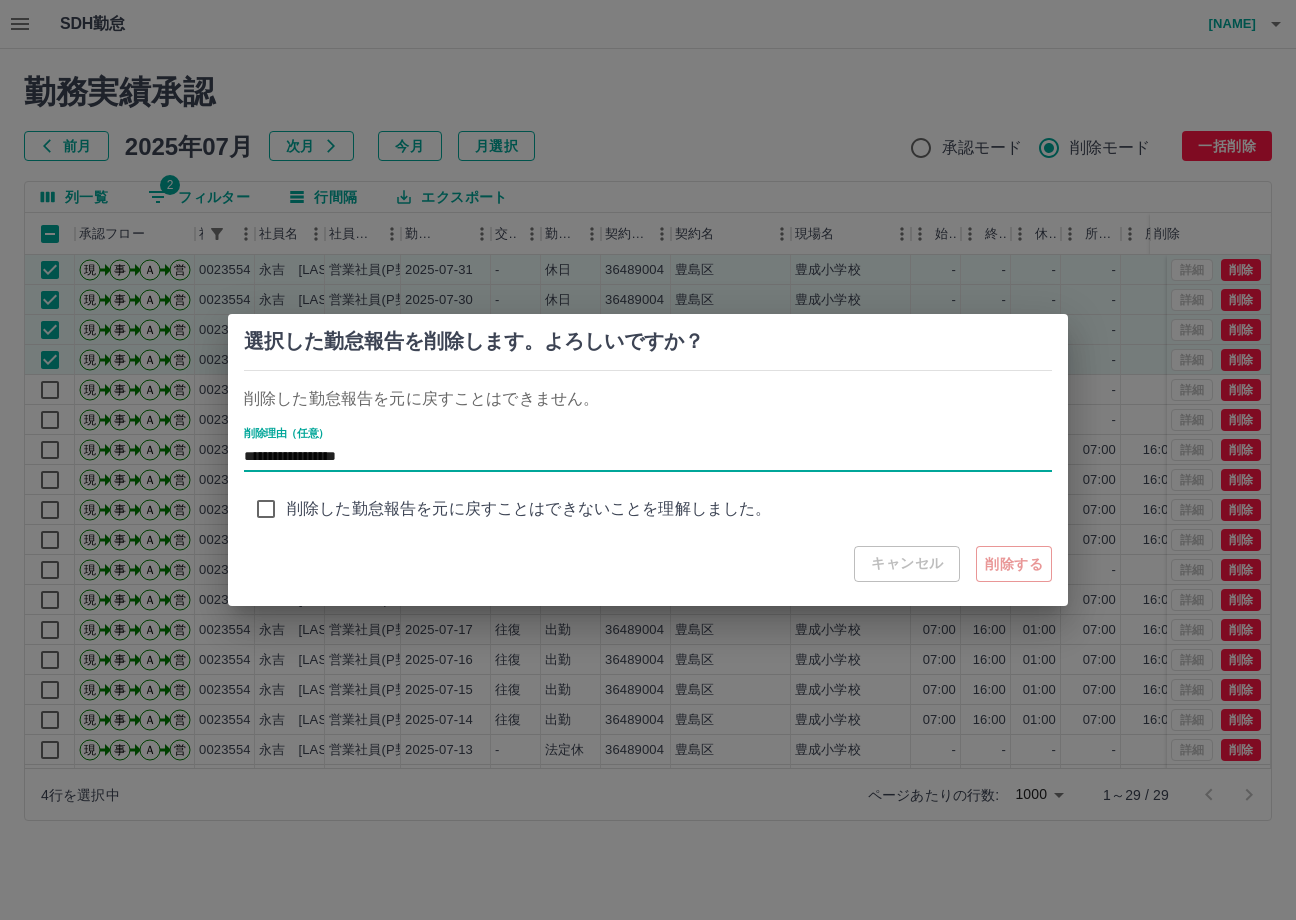 click on "削除した勤怠報告を元に戻すことはできないことを理解しました。" at bounding box center (529, 509) 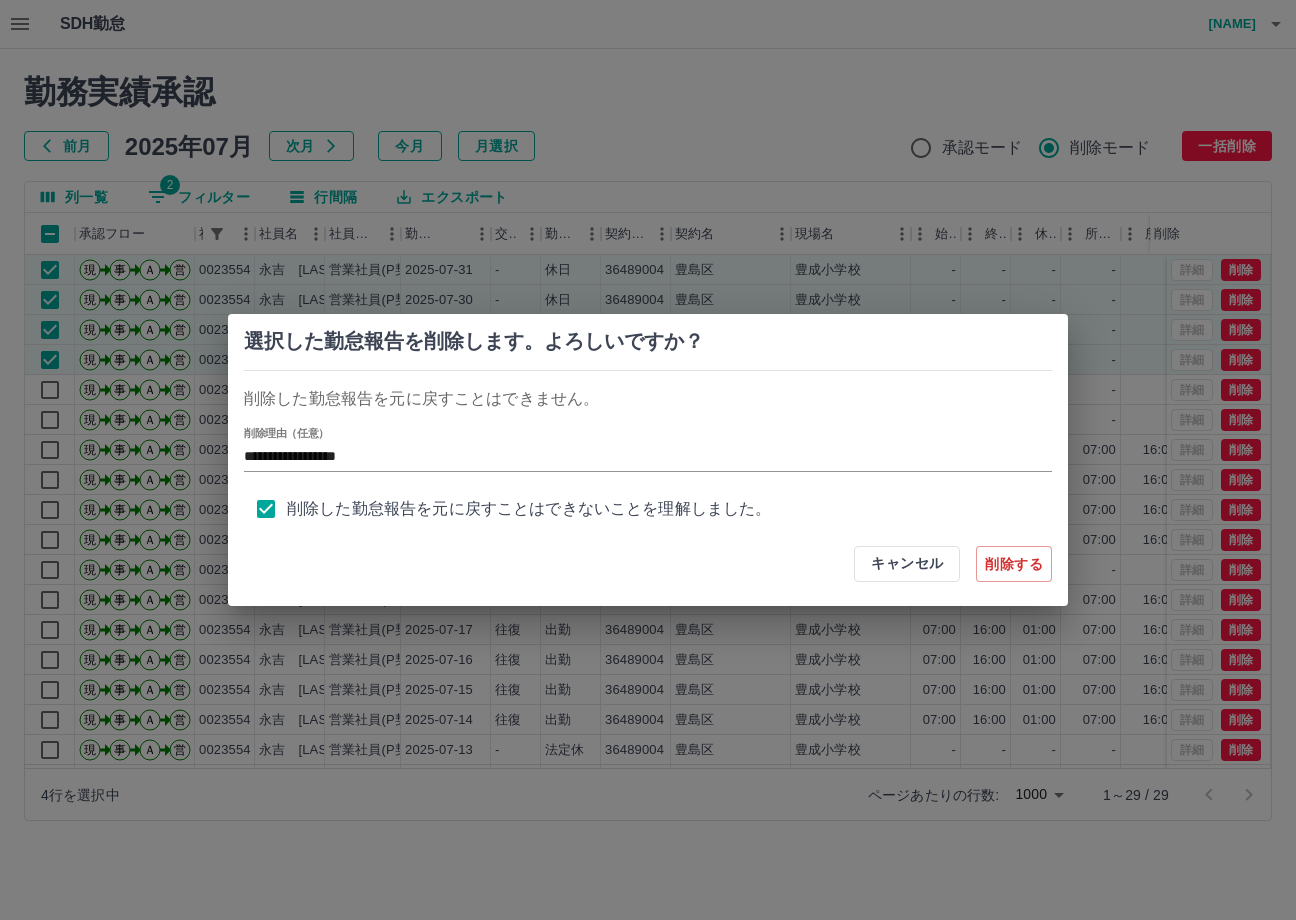 scroll, scrollTop: 8, scrollLeft: 0, axis: vertical 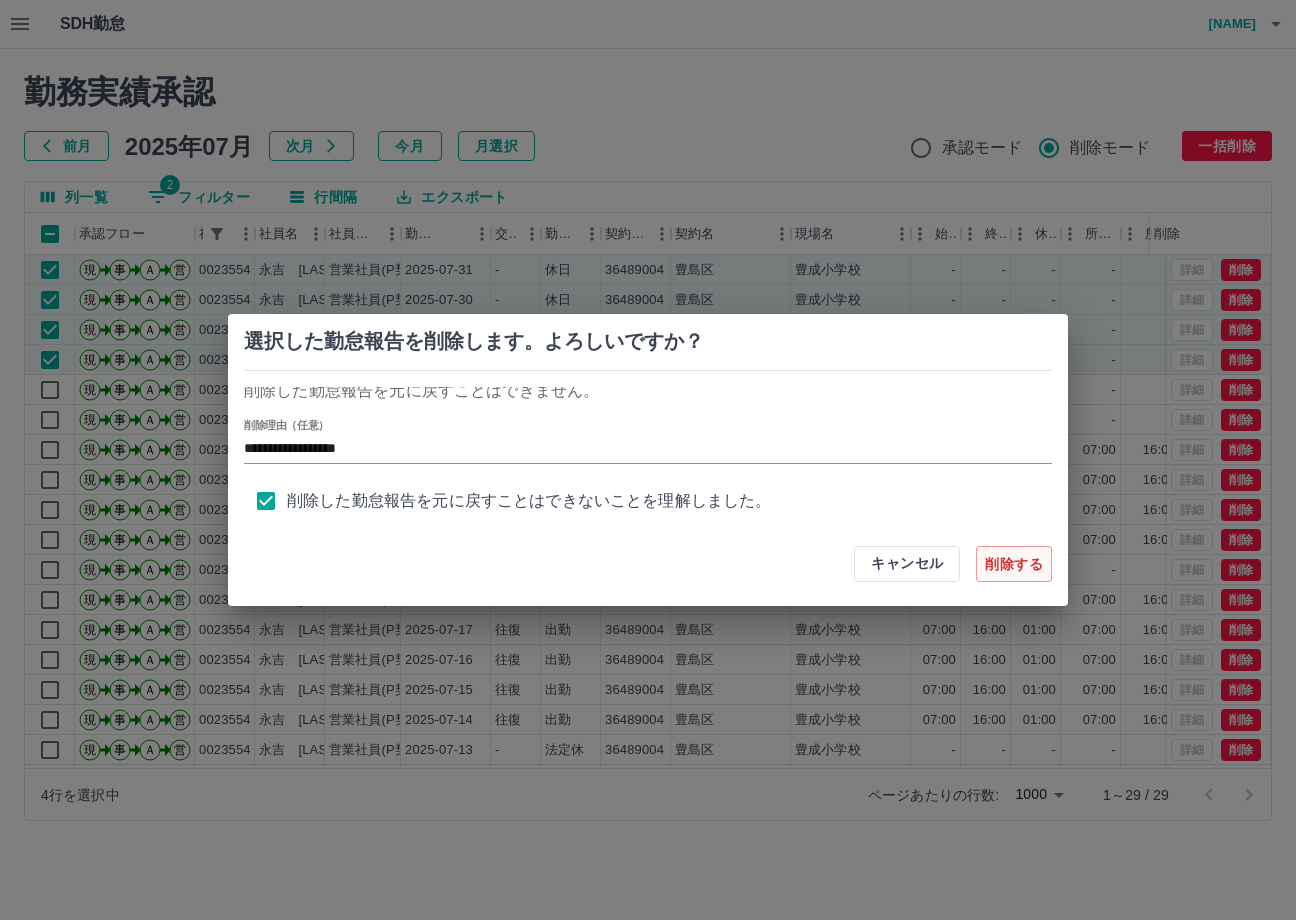 click on "削除する" at bounding box center [1014, 564] 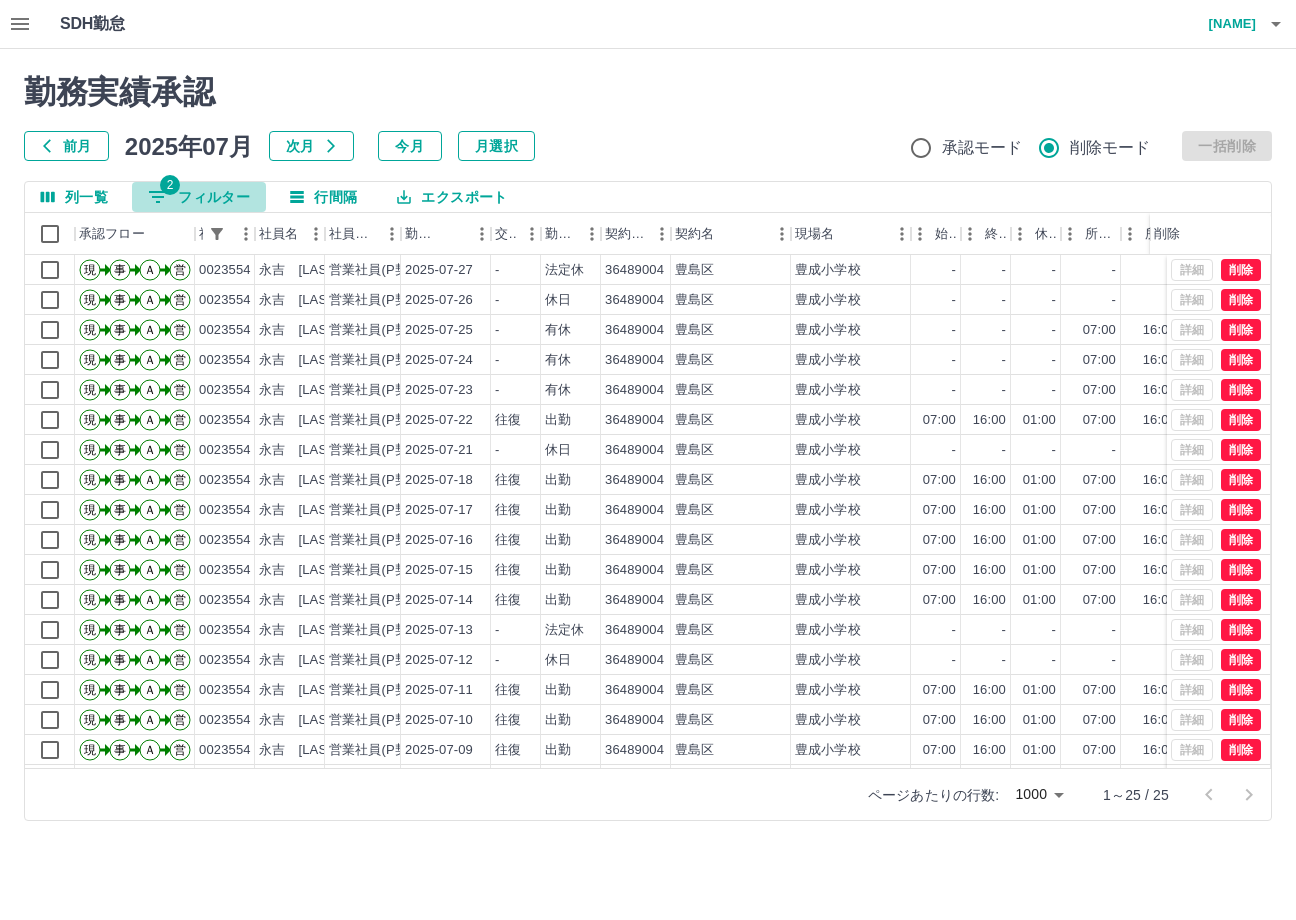 click on "2 フィルター" at bounding box center [199, 197] 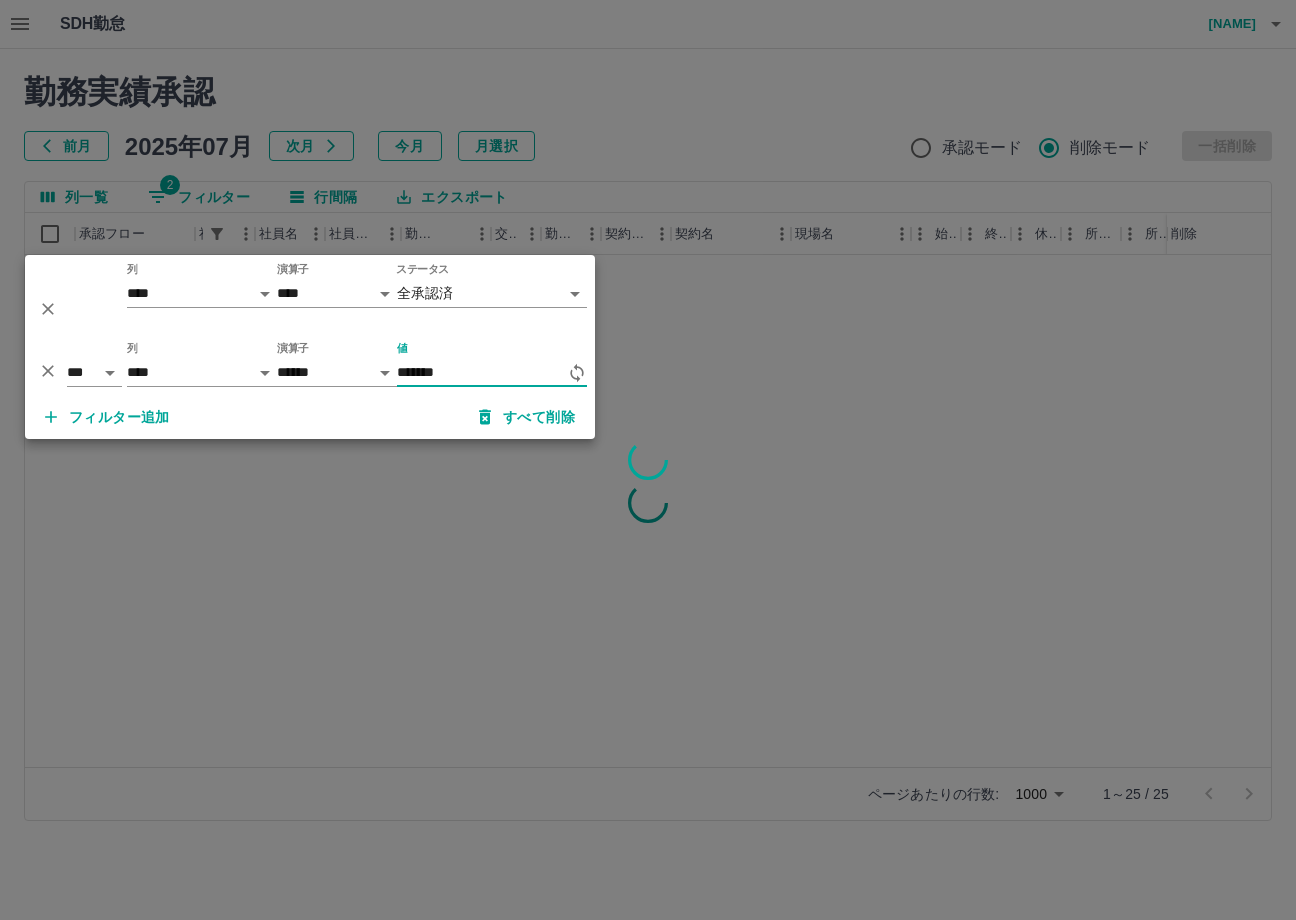 type on "*******" 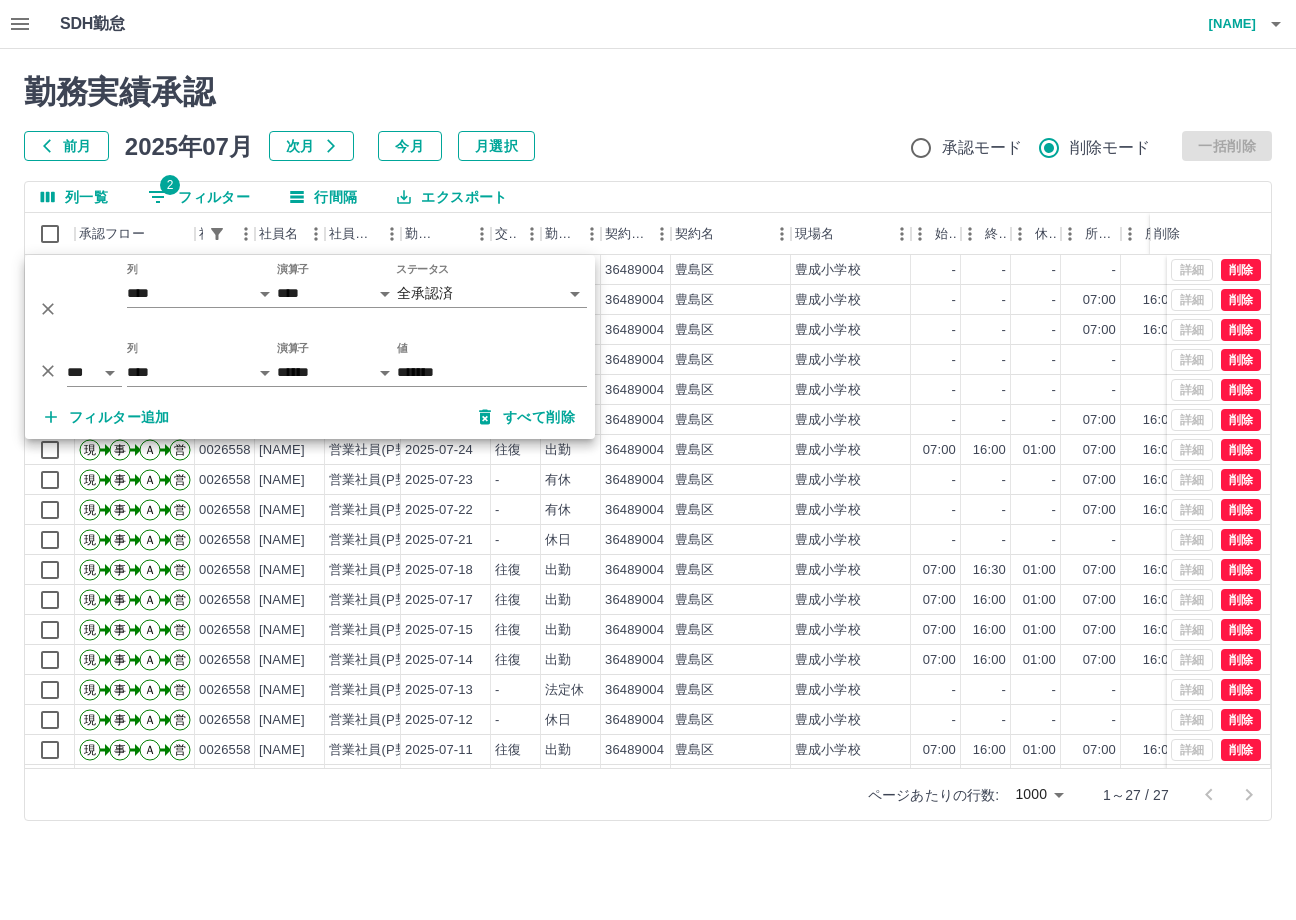 click on "前月 2025年07月 次月 今月 月選択 承認モード 削除モード 一括削除" at bounding box center (648, 146) 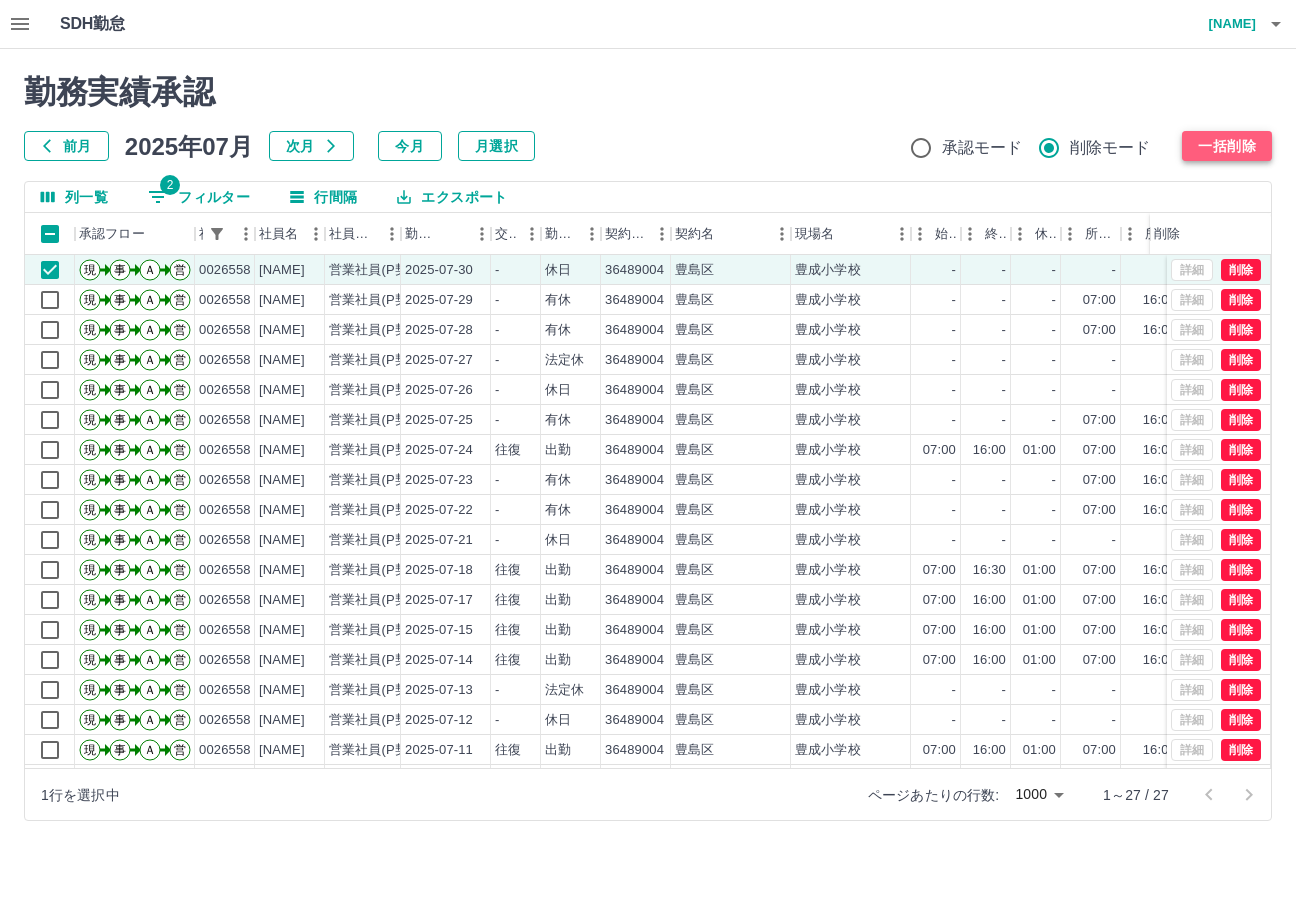click on "一括削除" at bounding box center (1227, 146) 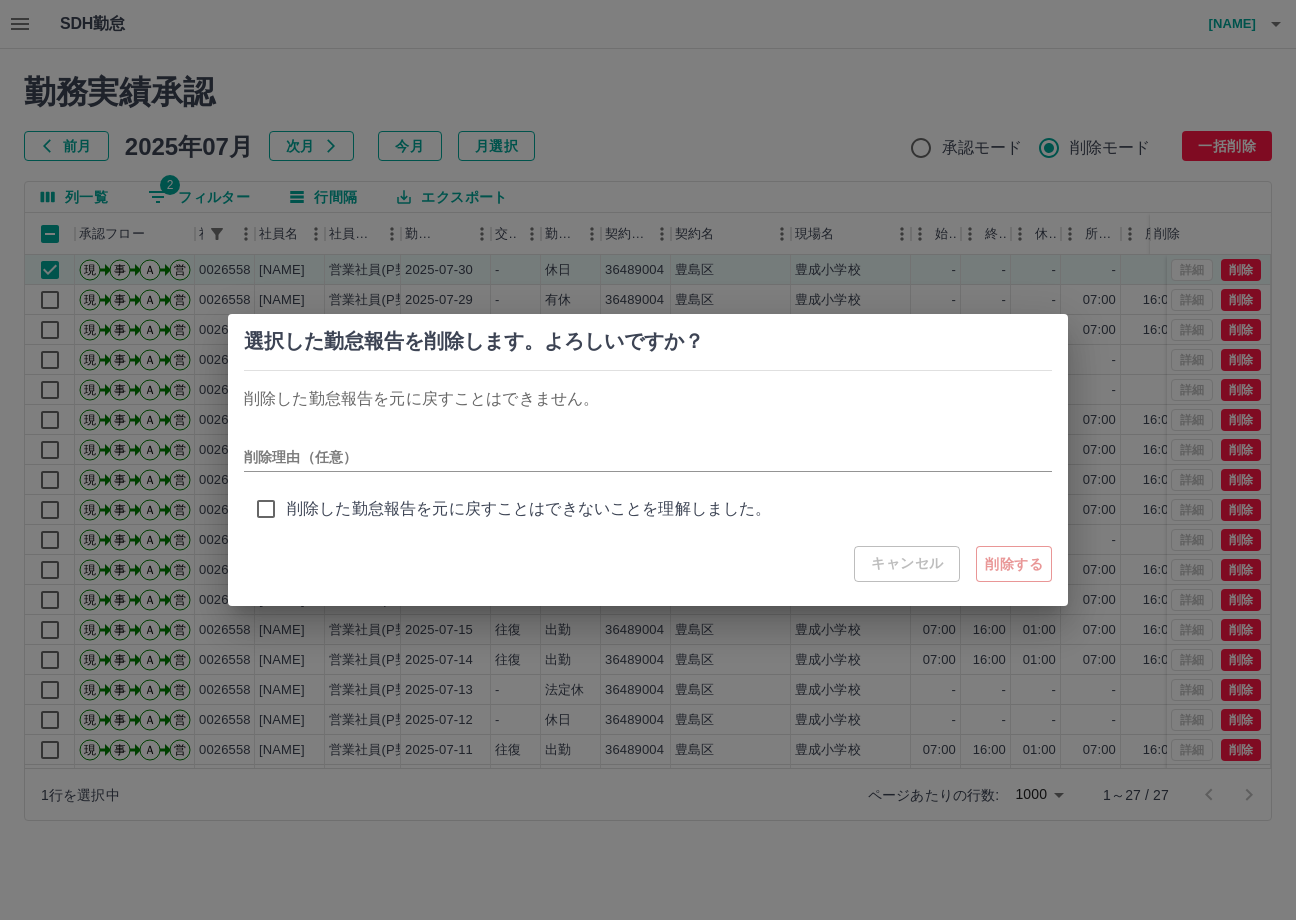 click on "削除した勤怠報告を元に戻すことはできないことを理解しました。" at bounding box center [529, 509] 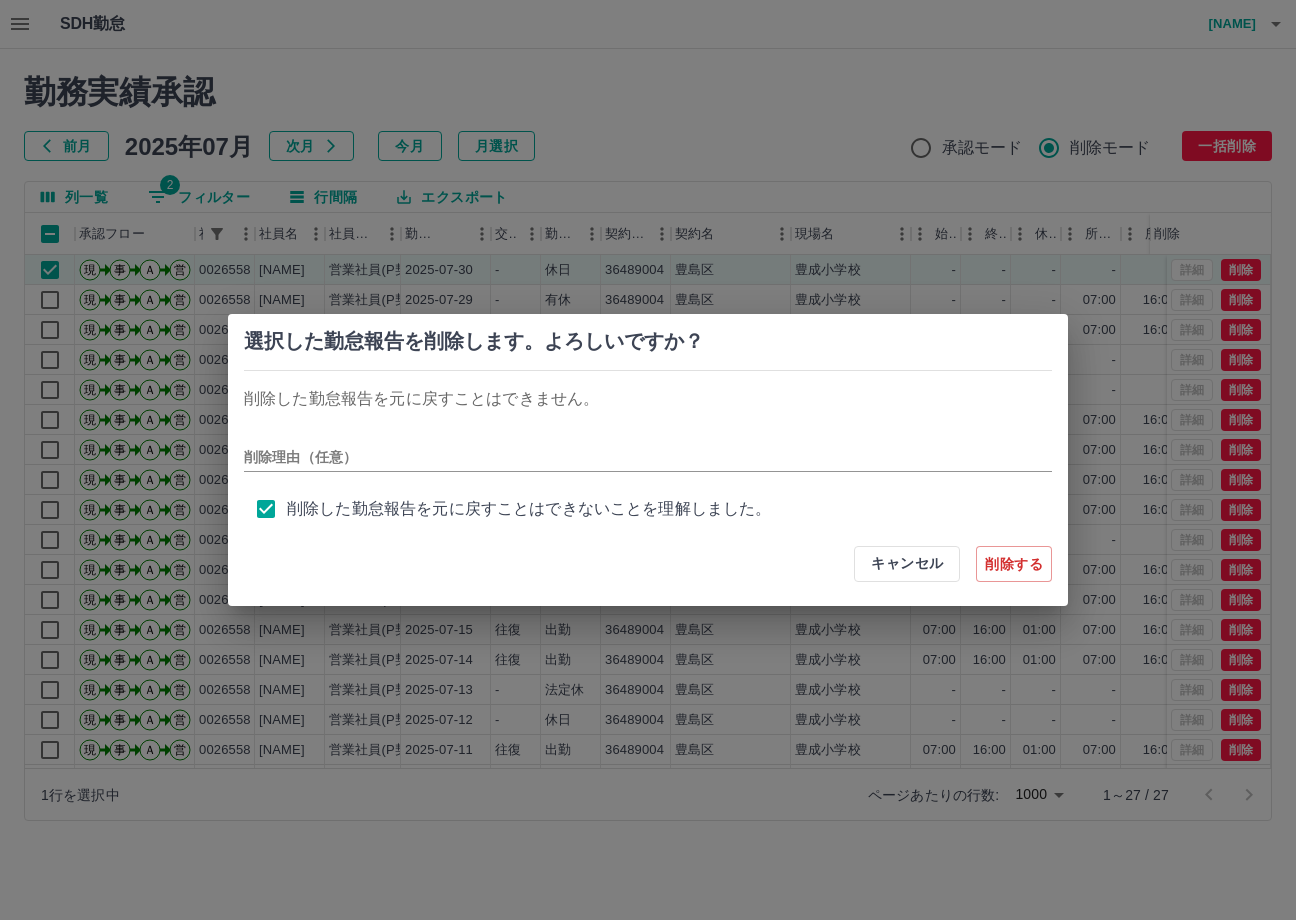 scroll, scrollTop: 8, scrollLeft: 0, axis: vertical 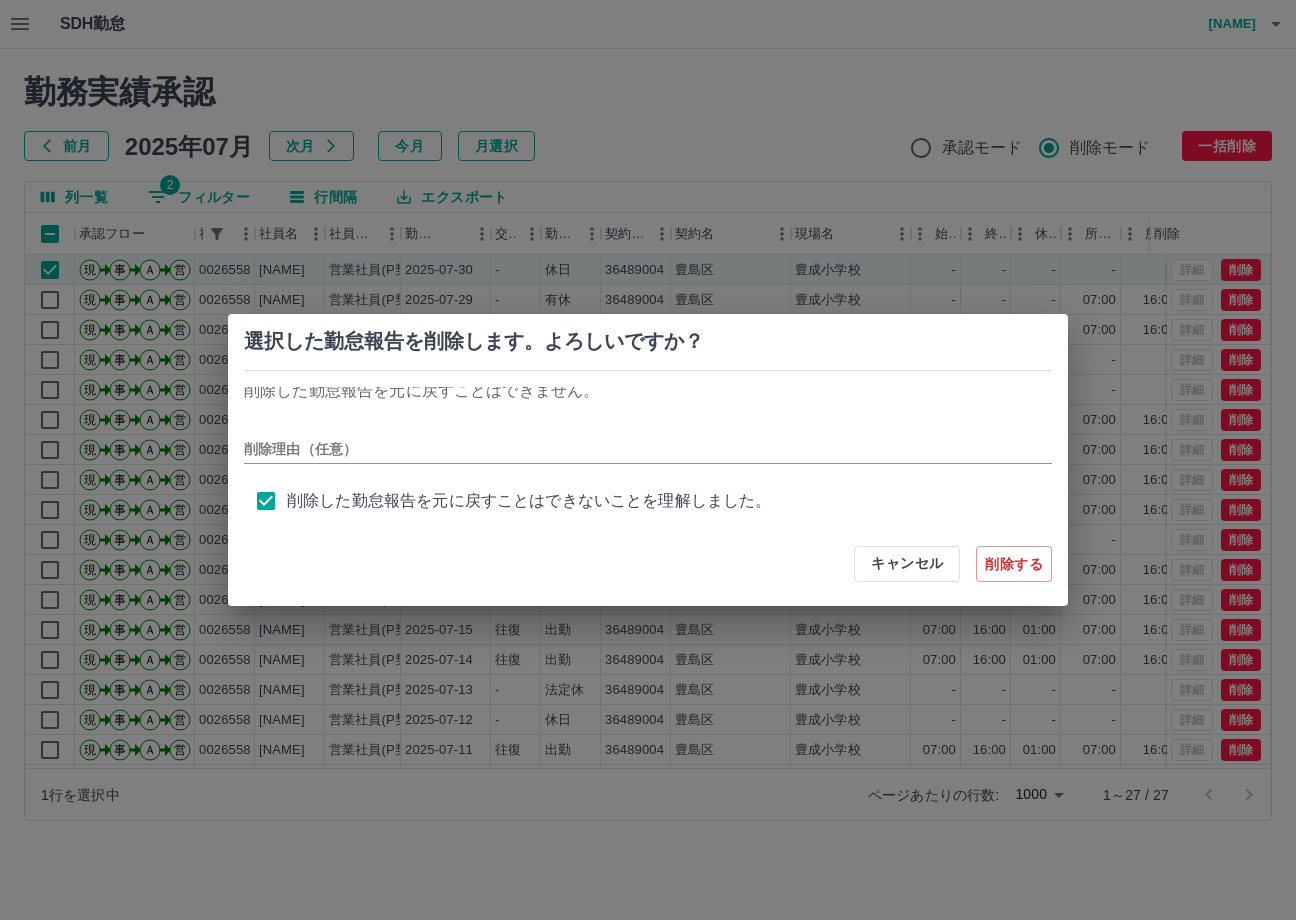 drag, startPoint x: 917, startPoint y: 568, endPoint x: 1107, endPoint y: 332, distance: 302.97855 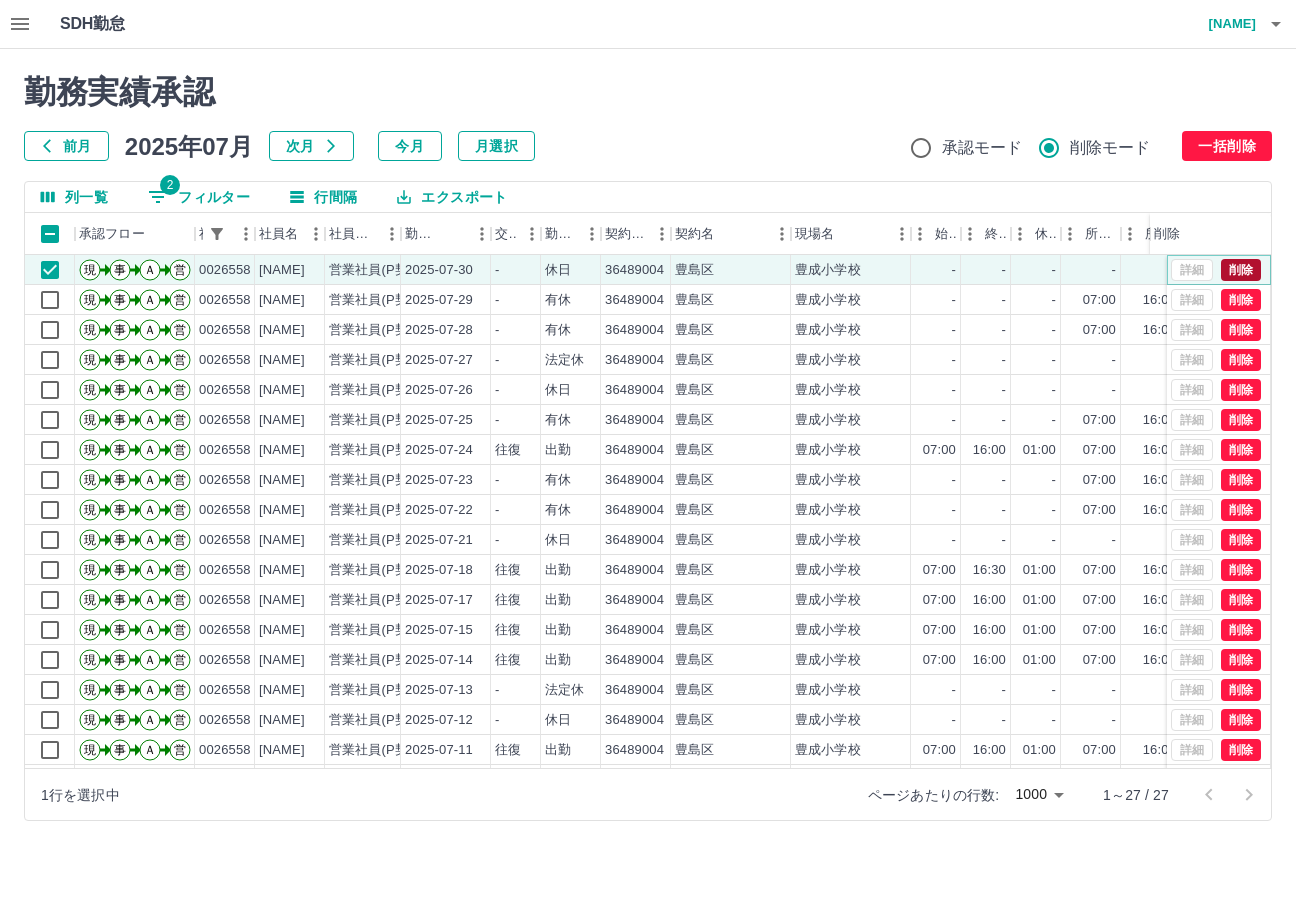 click on "削除" at bounding box center [1241, 270] 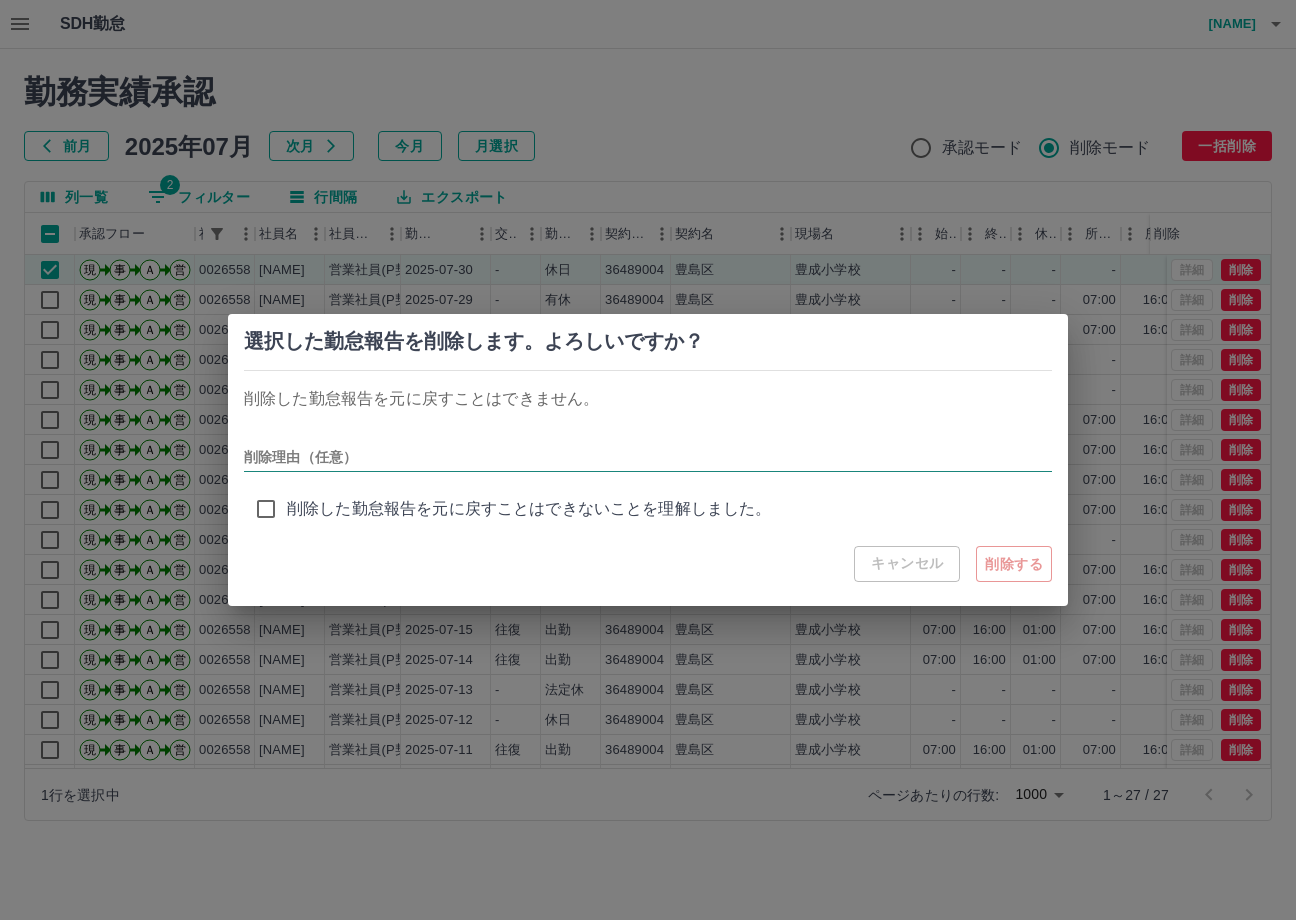 click on "削除理由（任意）" at bounding box center [648, 457] 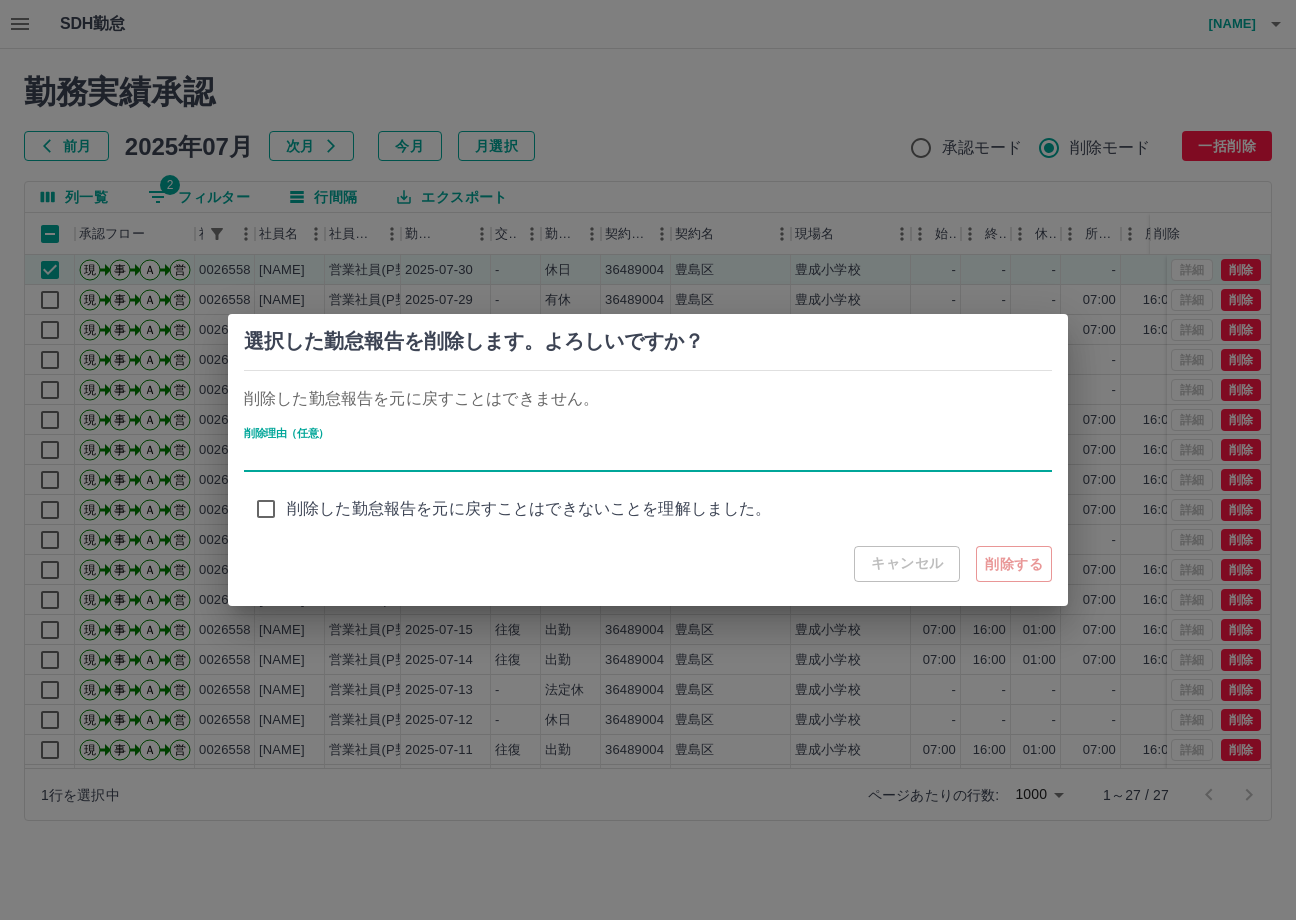 type on "**********" 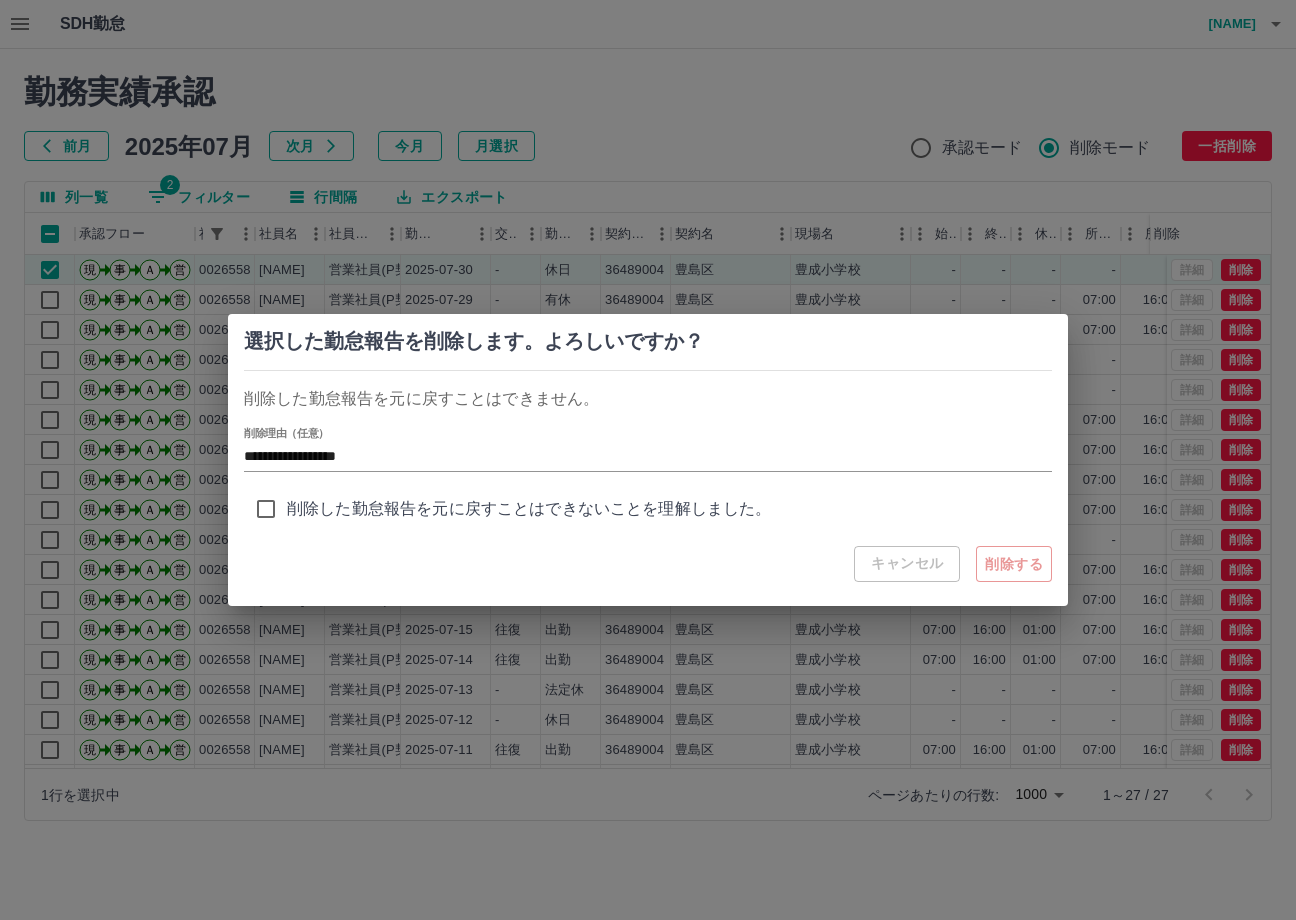 click on "削除した勤怠報告を元に戻すことはできないことを理解しました。" at bounding box center [529, 509] 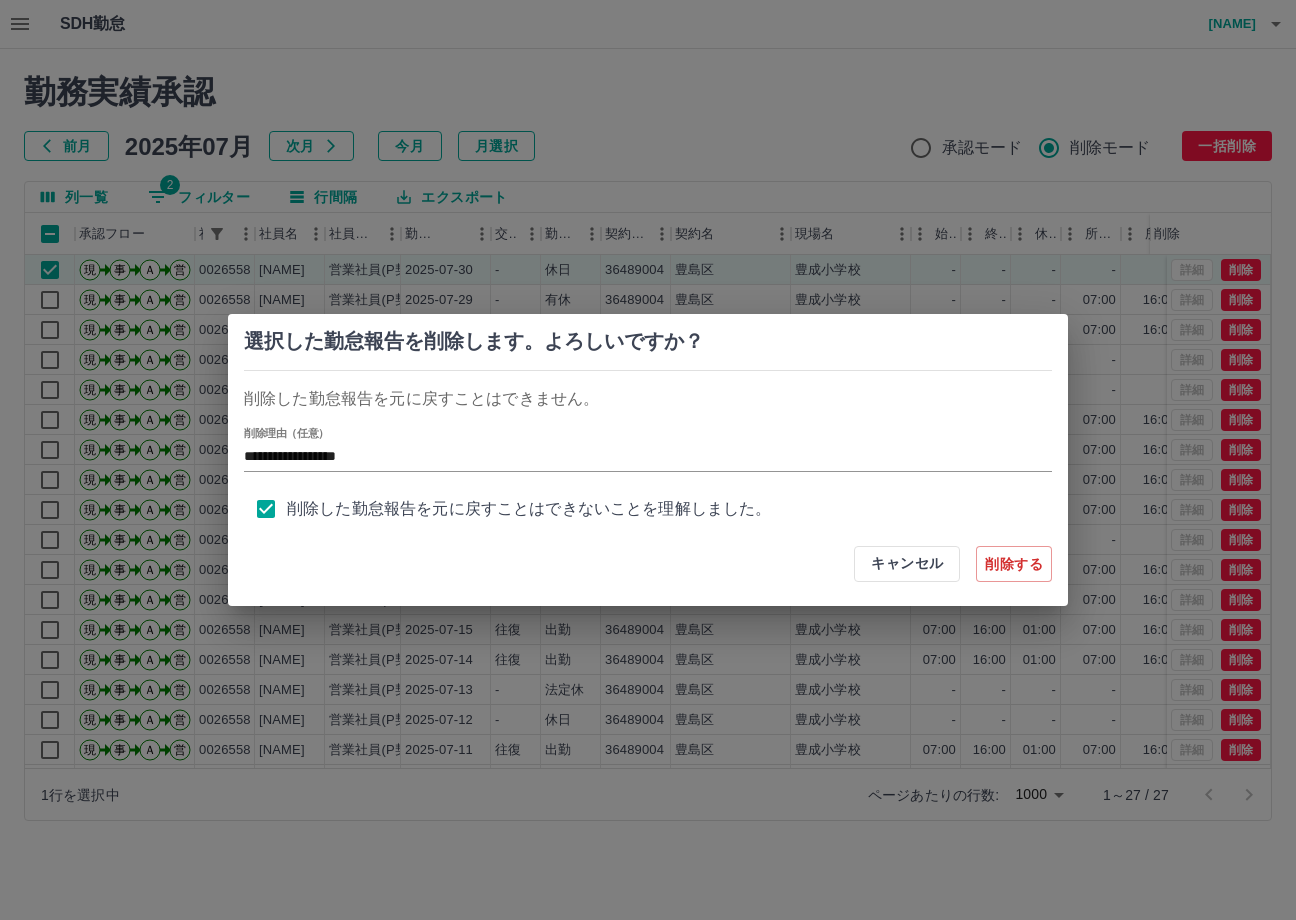 scroll, scrollTop: 8, scrollLeft: 0, axis: vertical 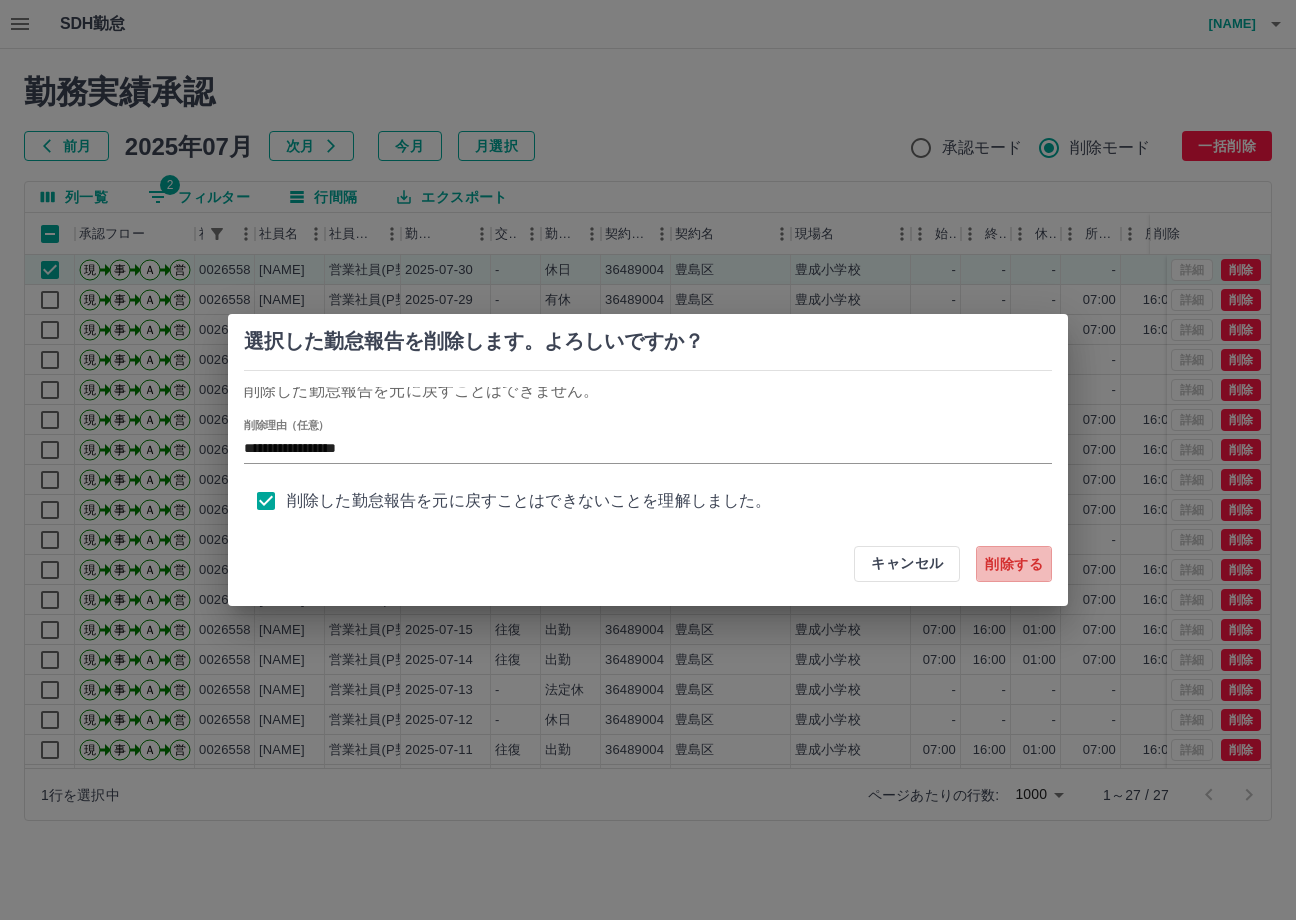 click on "削除する" at bounding box center (1014, 564) 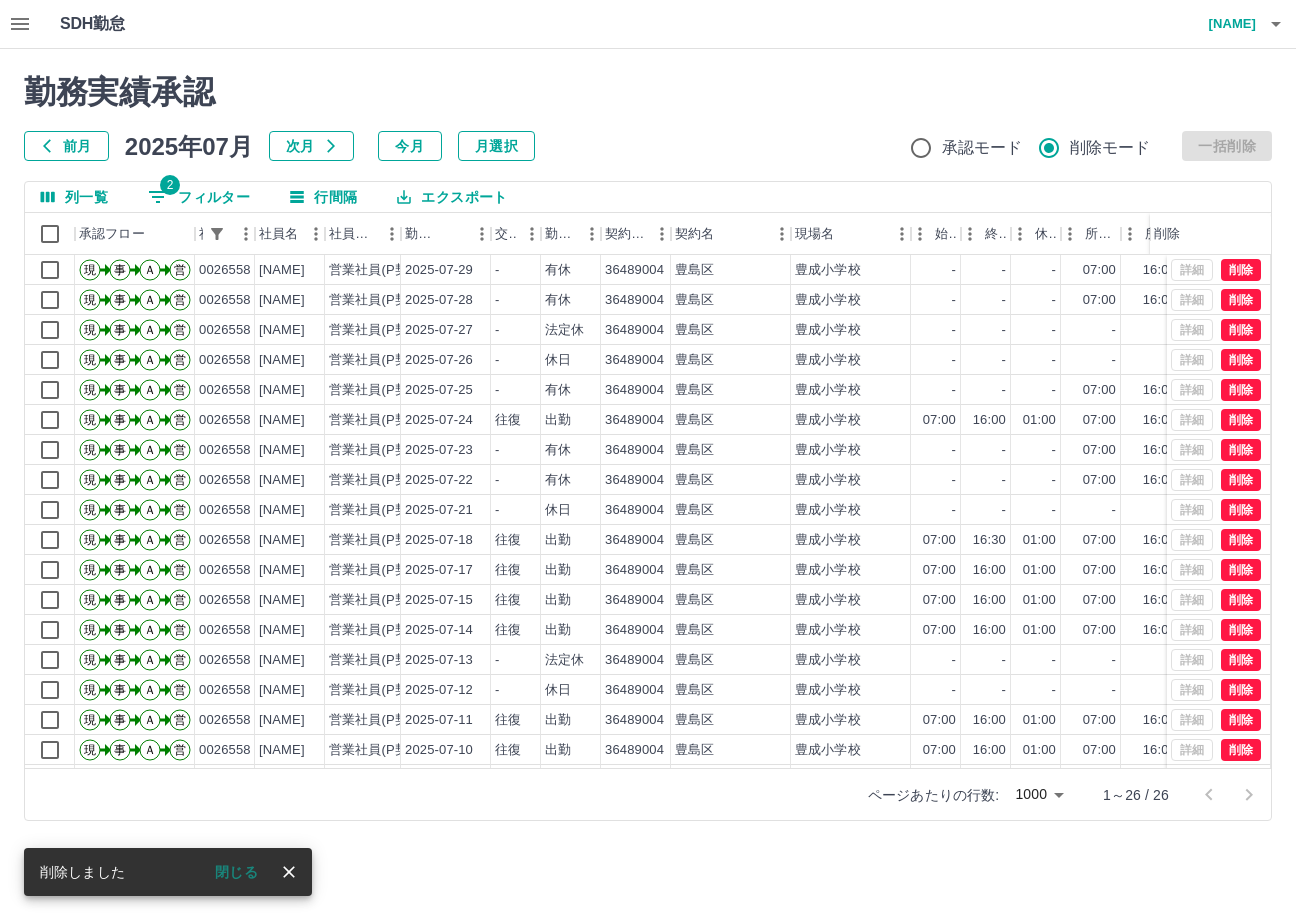 click on "2 フィルター" at bounding box center [199, 197] 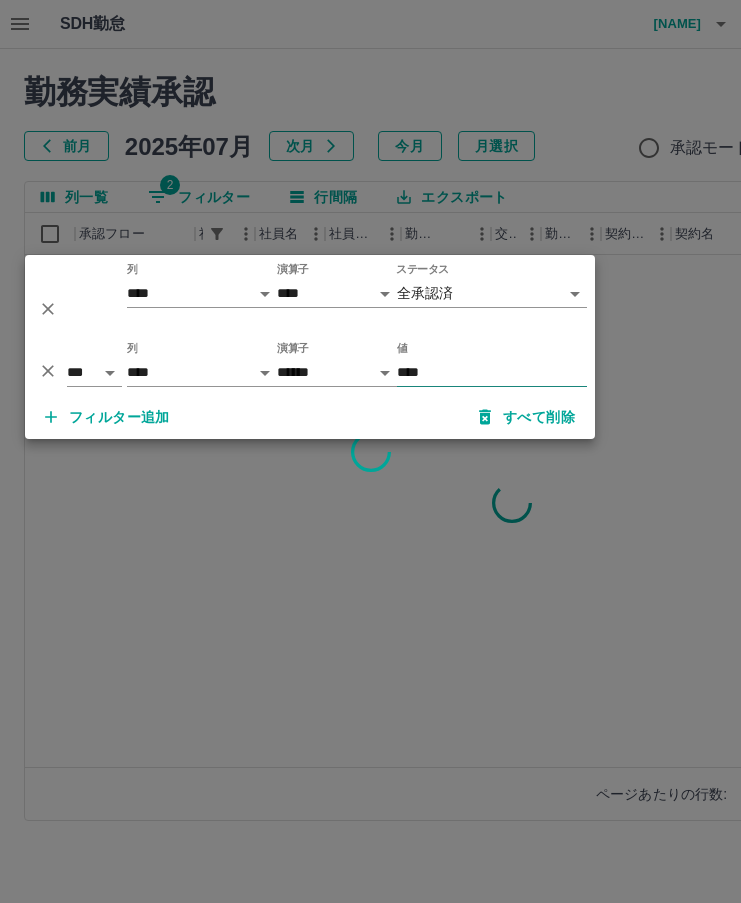 click on "****" at bounding box center [492, 372] 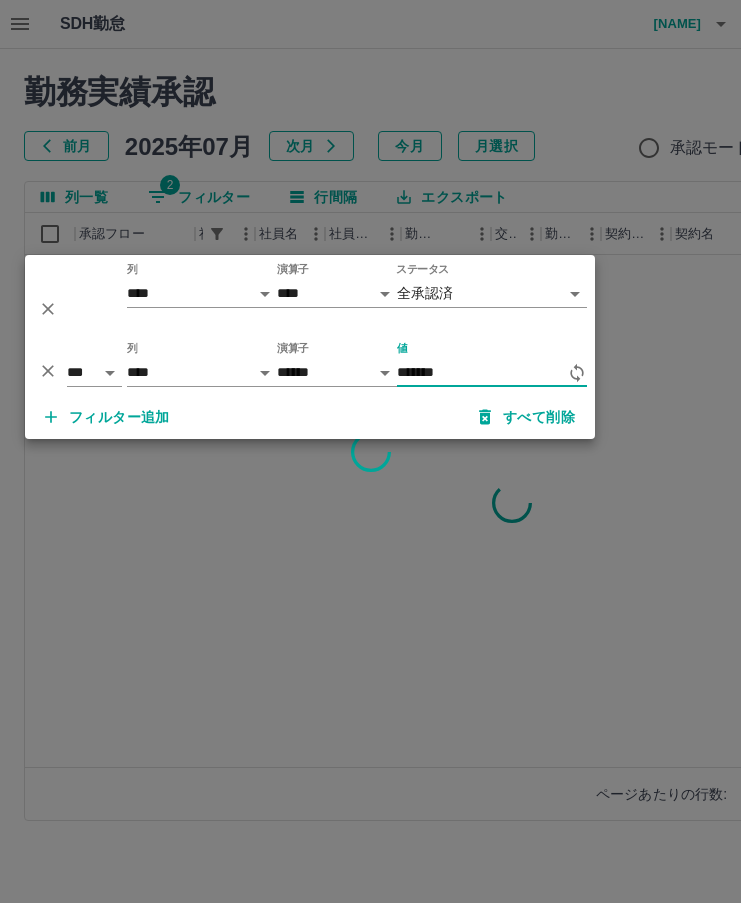 type on "*******" 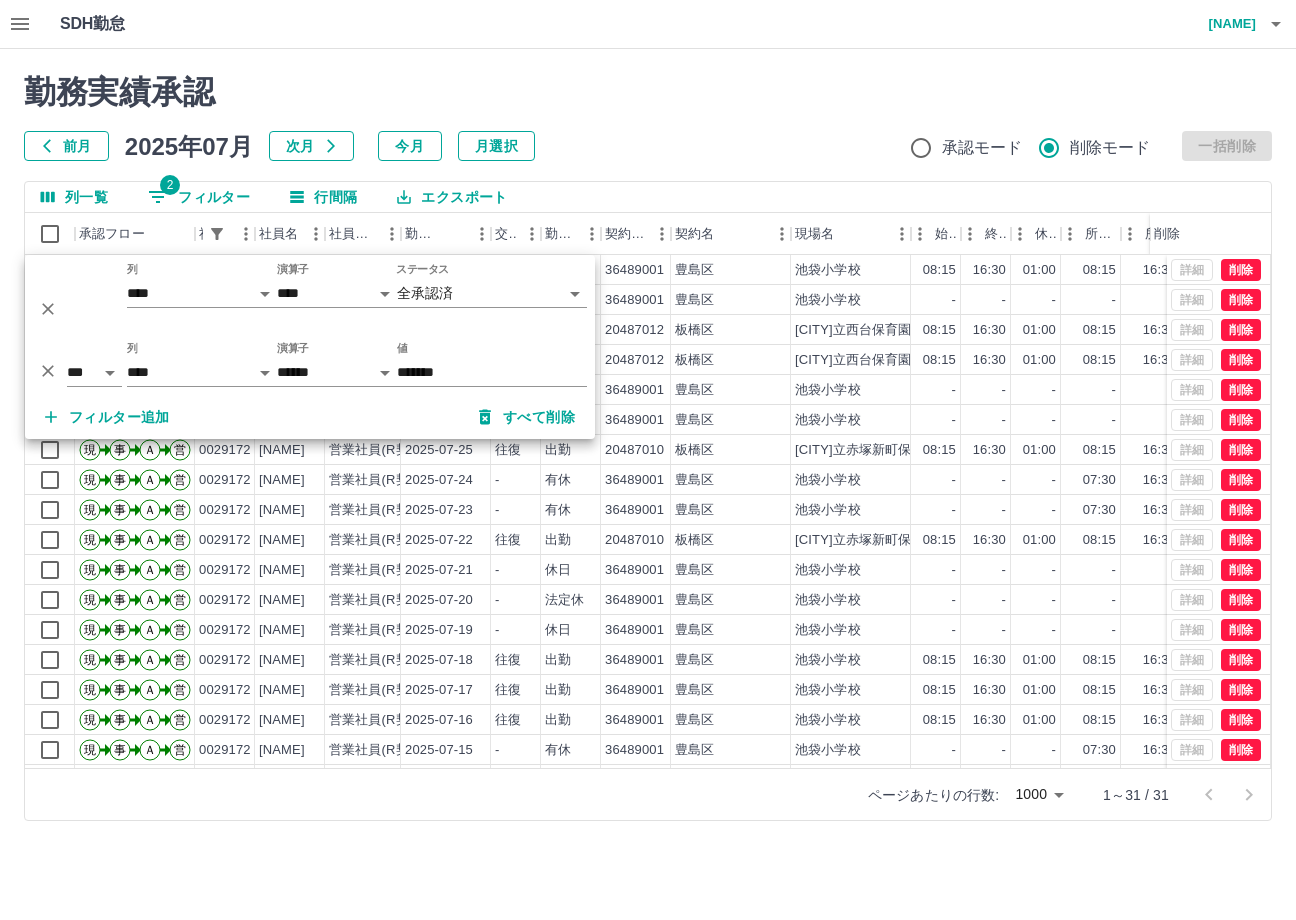 click on "前月 2025年07月 次月 今月 月選択 承認モード 削除モード 一括削除" at bounding box center (648, 146) 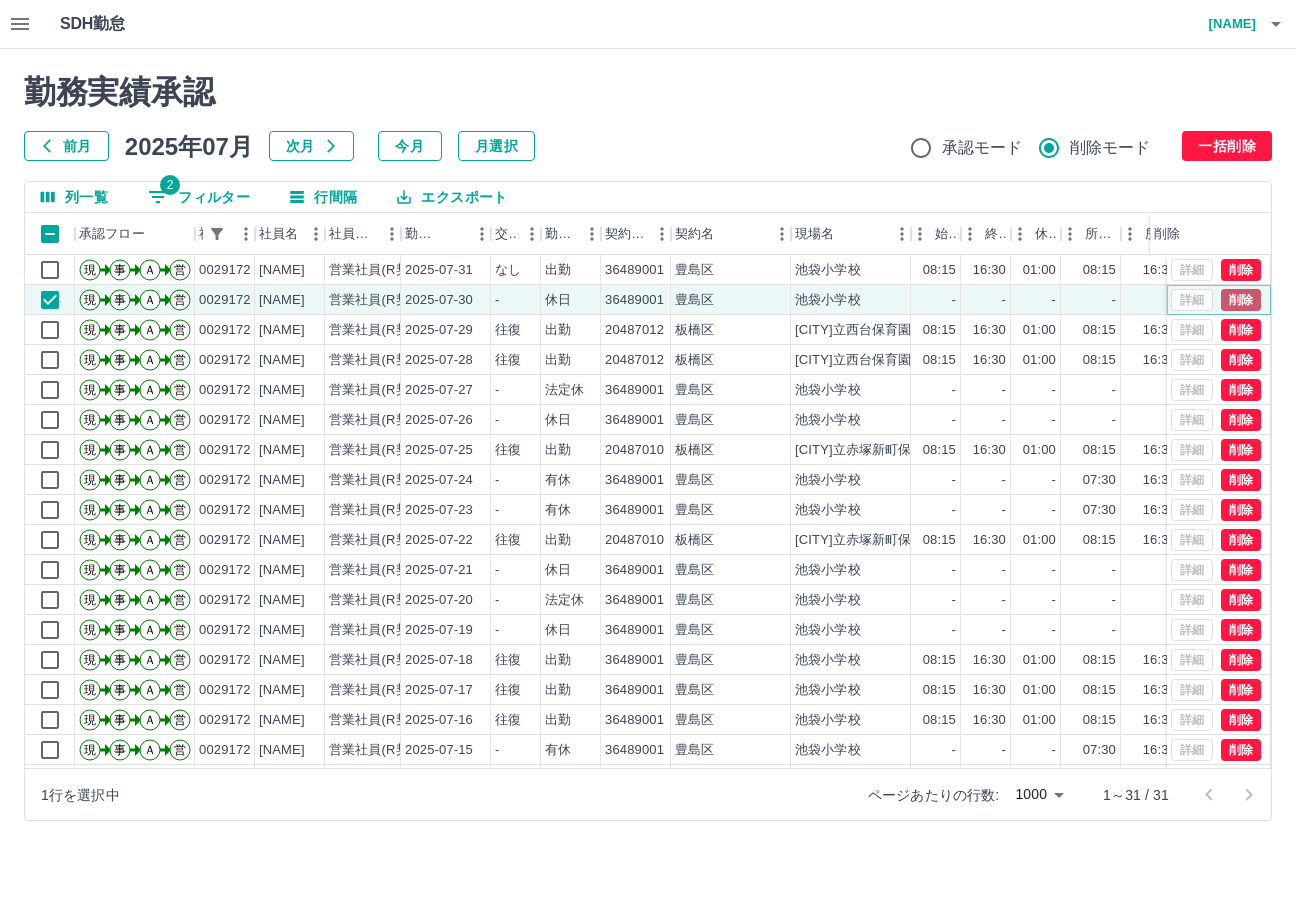 click on "削除" at bounding box center (1241, 300) 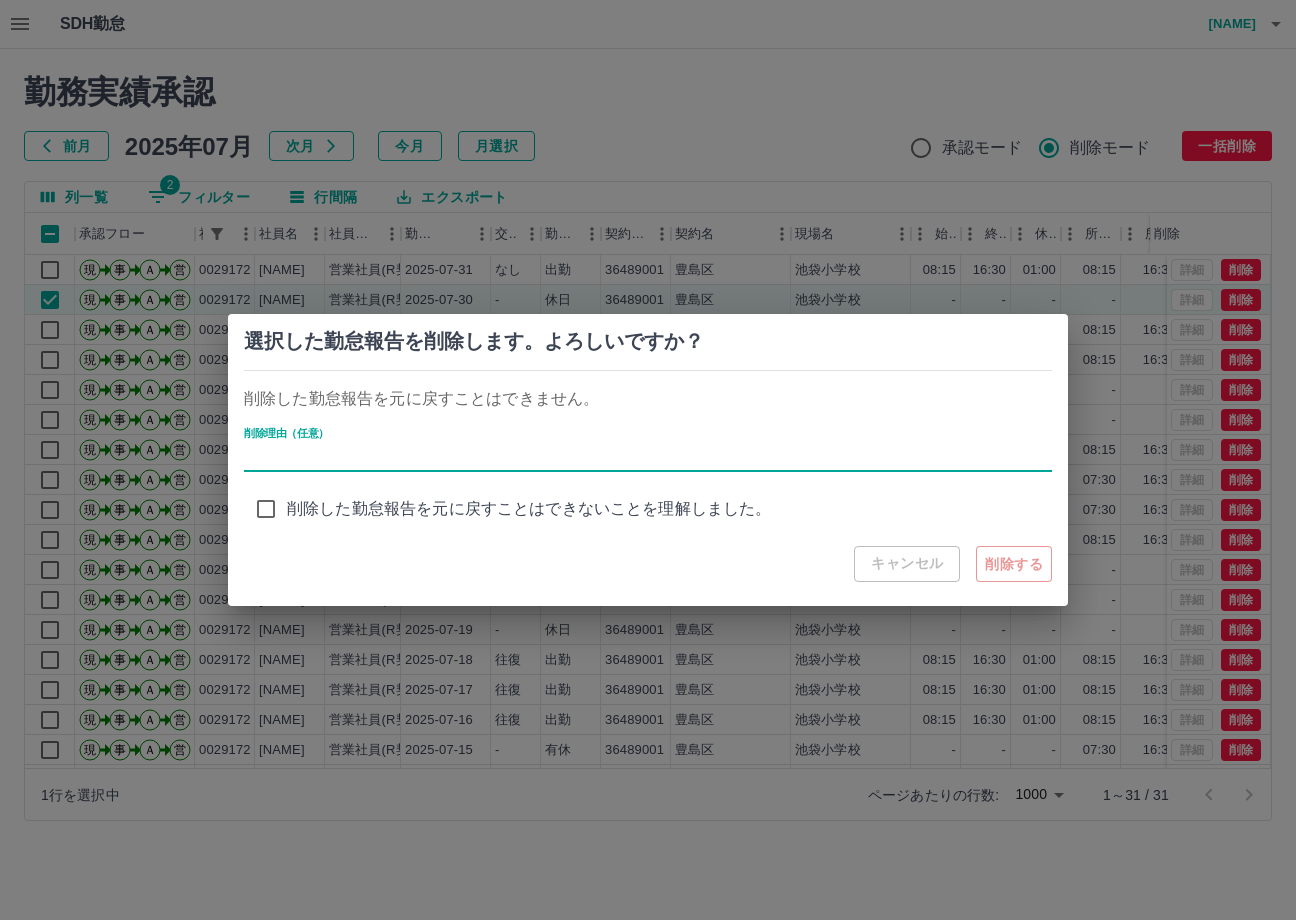 click on "削除理由（任意）" at bounding box center (648, 457) 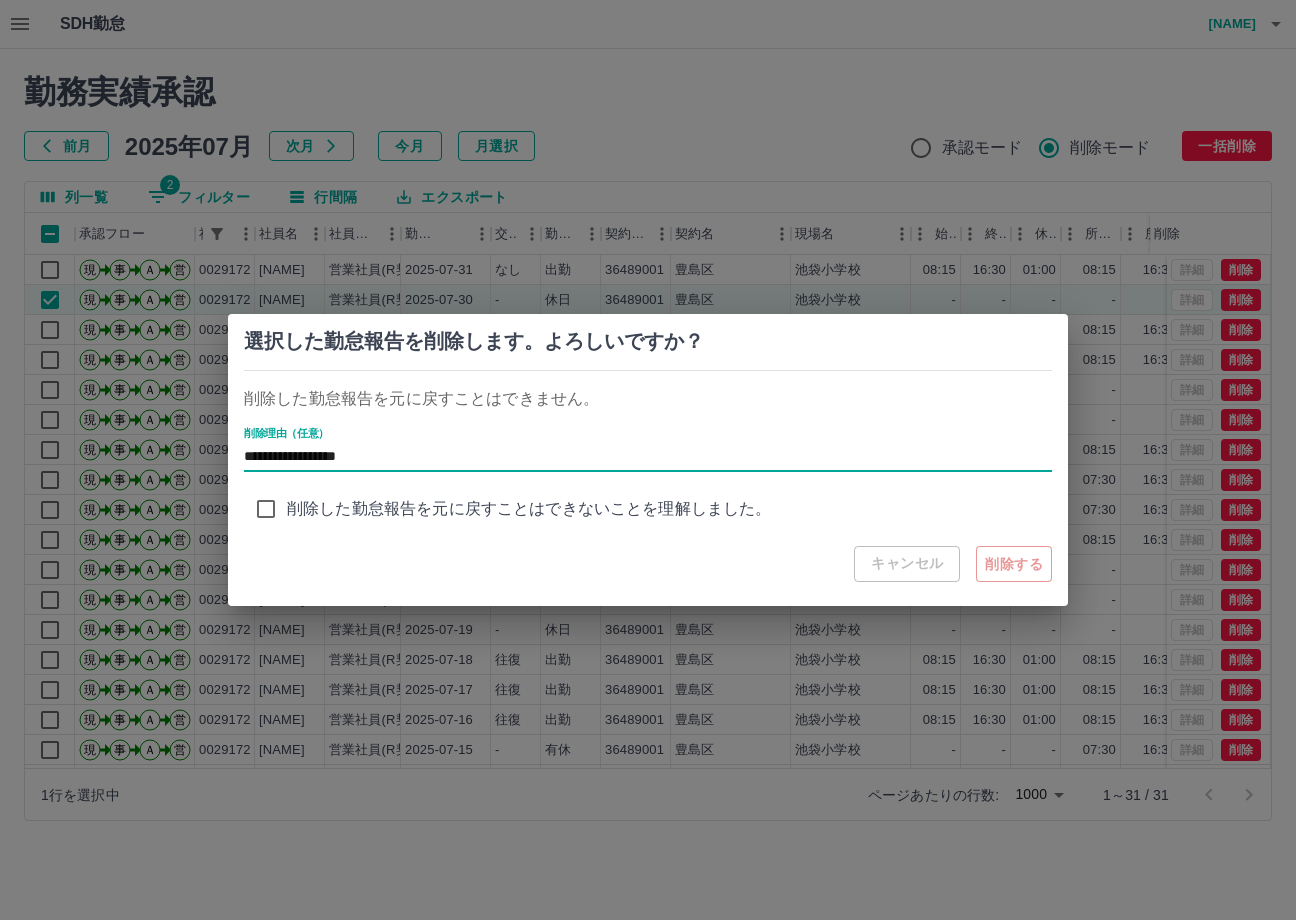 click on "削除した勤怠報告を元に戻すことはできないことを理解しました。" at bounding box center [529, 509] 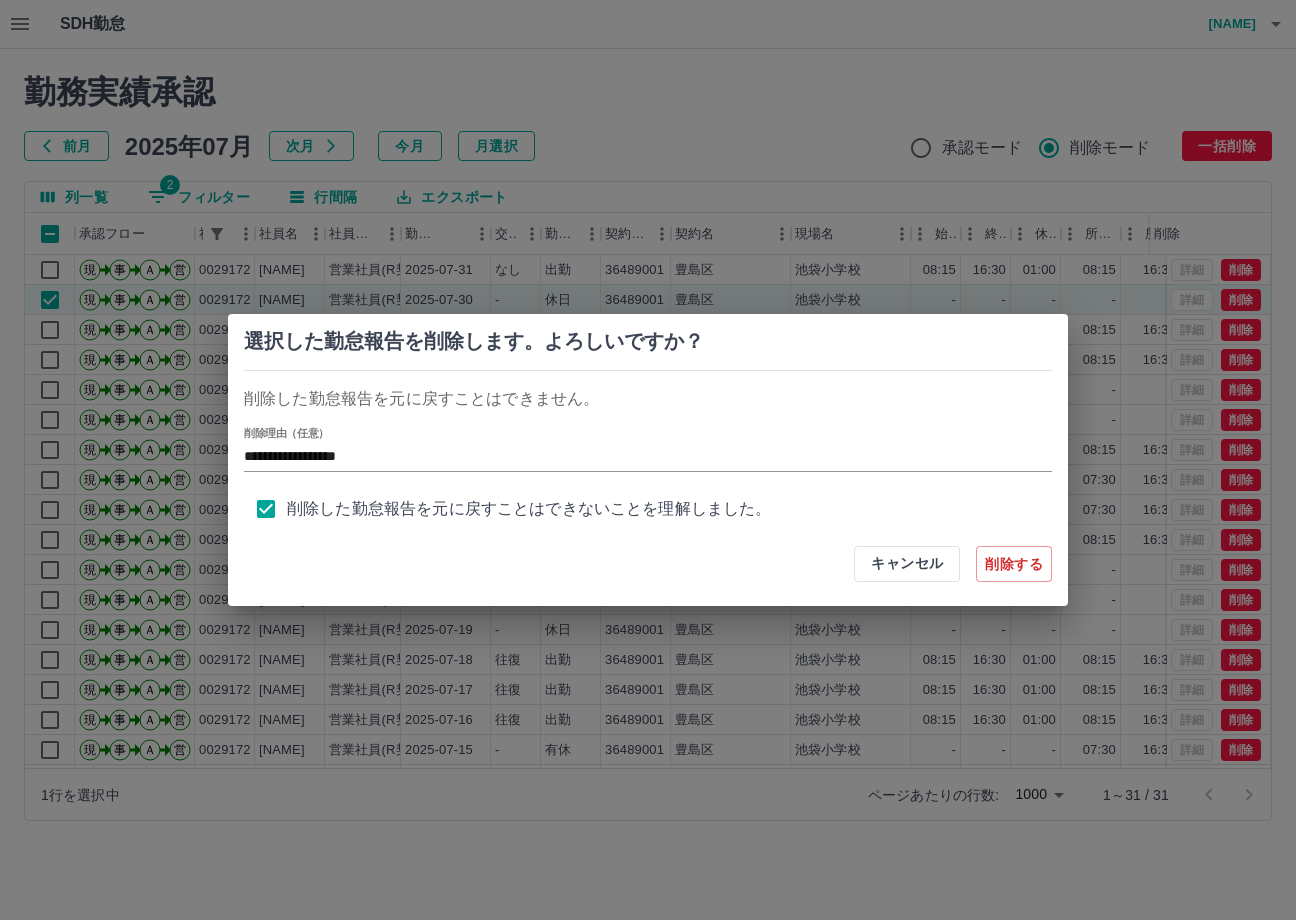 scroll, scrollTop: 8, scrollLeft: 0, axis: vertical 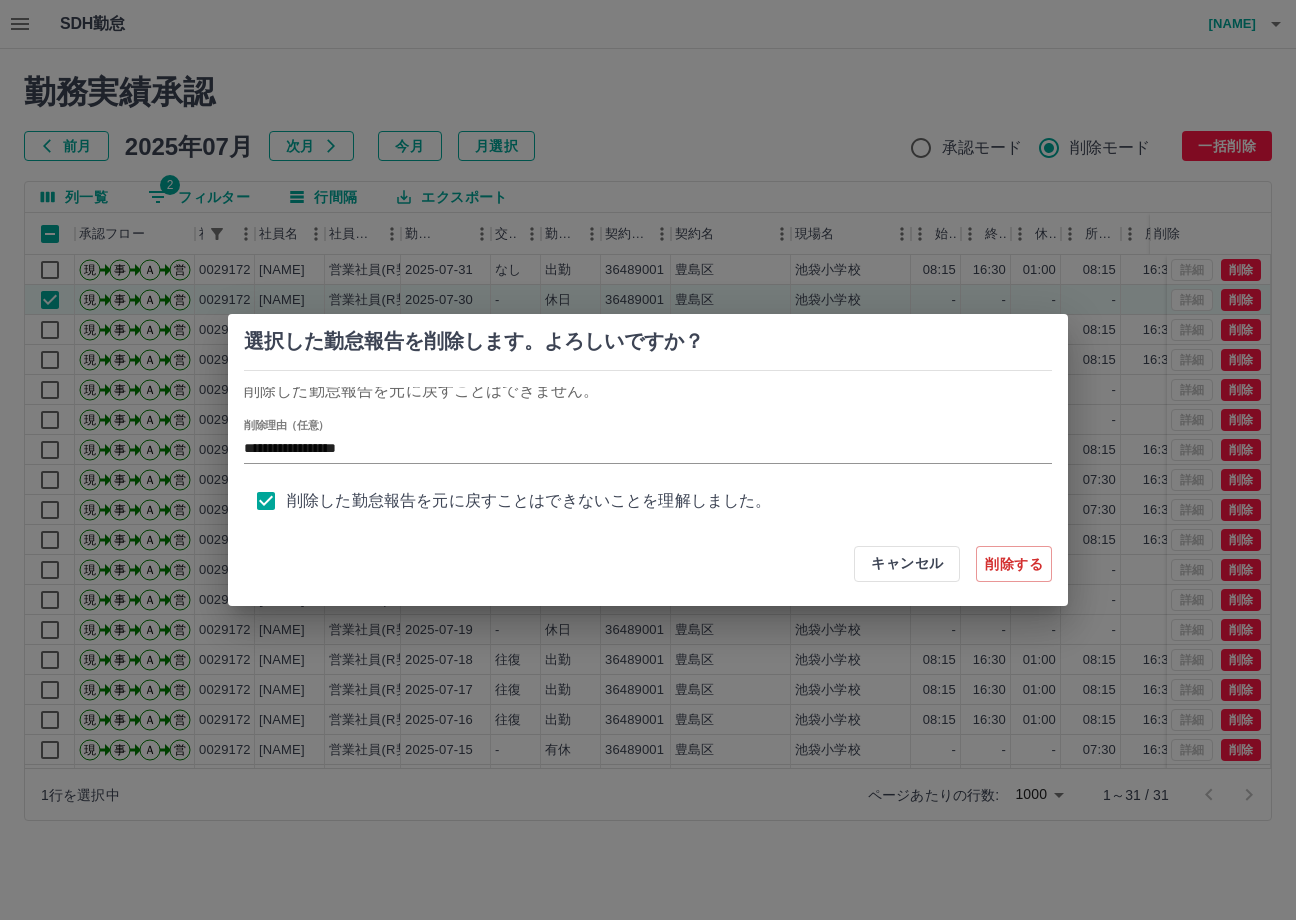 click on "削除する" at bounding box center (1014, 564) 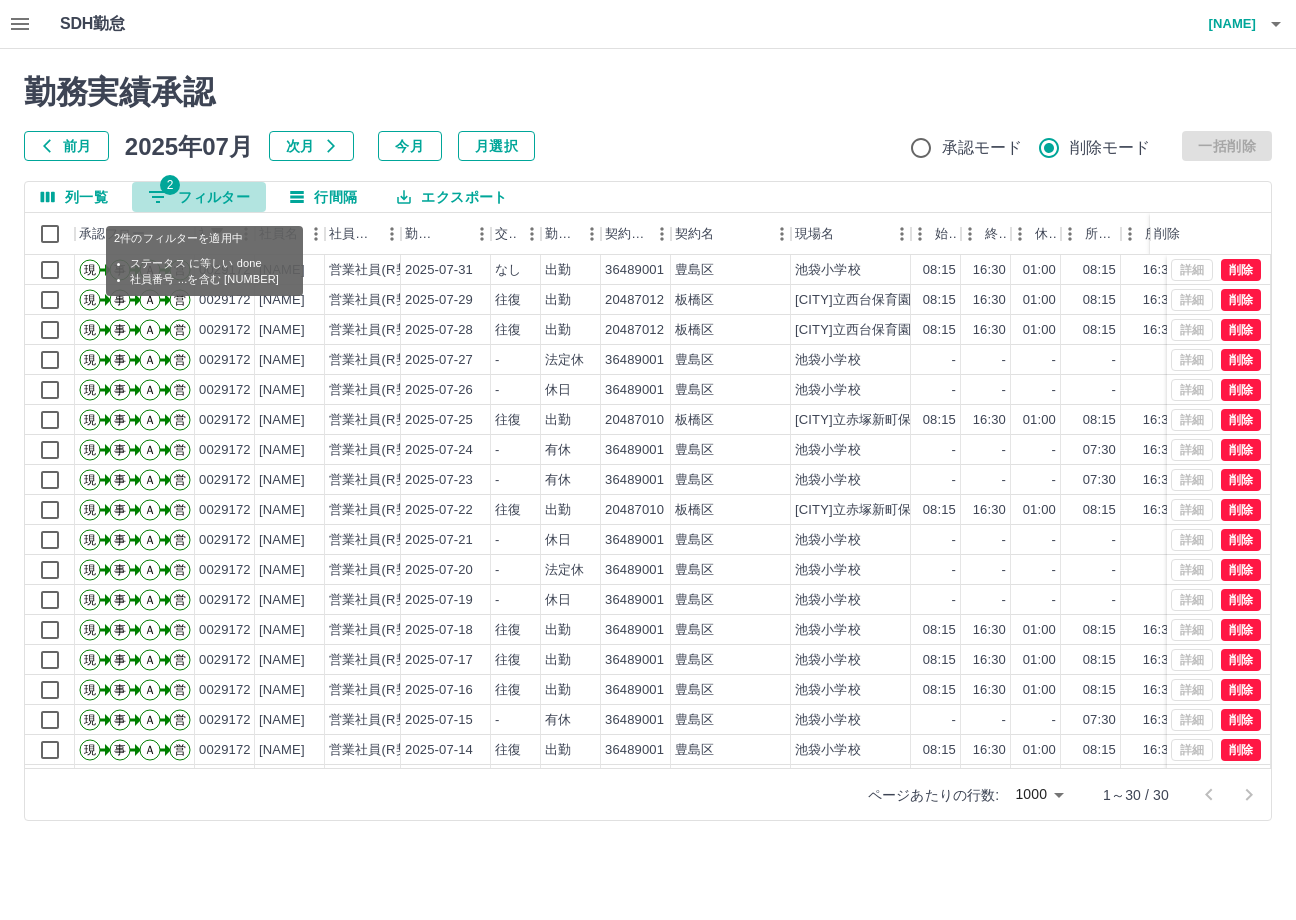 click on "2 フィルター" at bounding box center (199, 197) 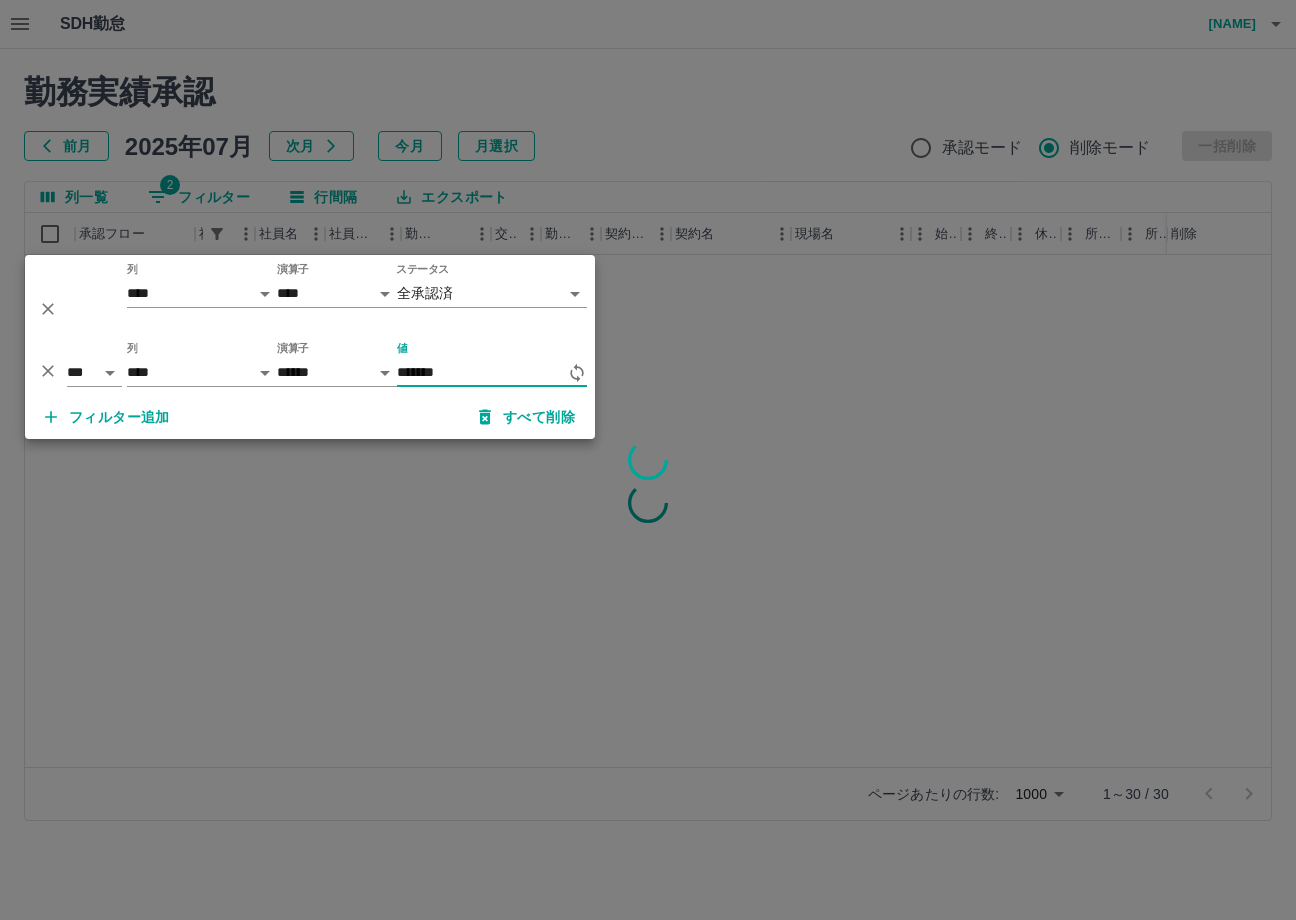 type on "*******" 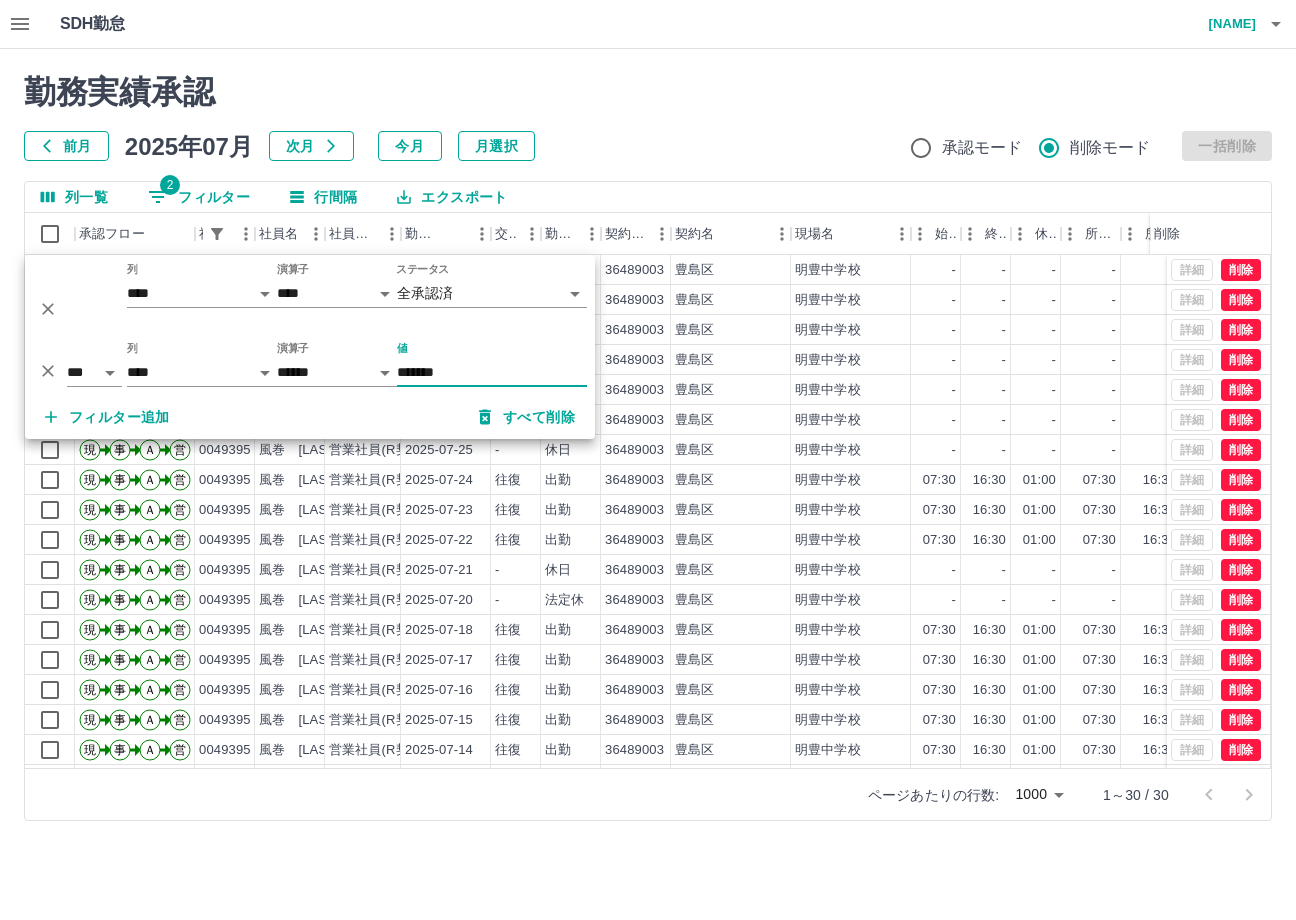 click on "勤務実績承認 前月 2025年07月 次月 今月 月選択 承認モード 削除モード 一括削除" at bounding box center (648, 117) 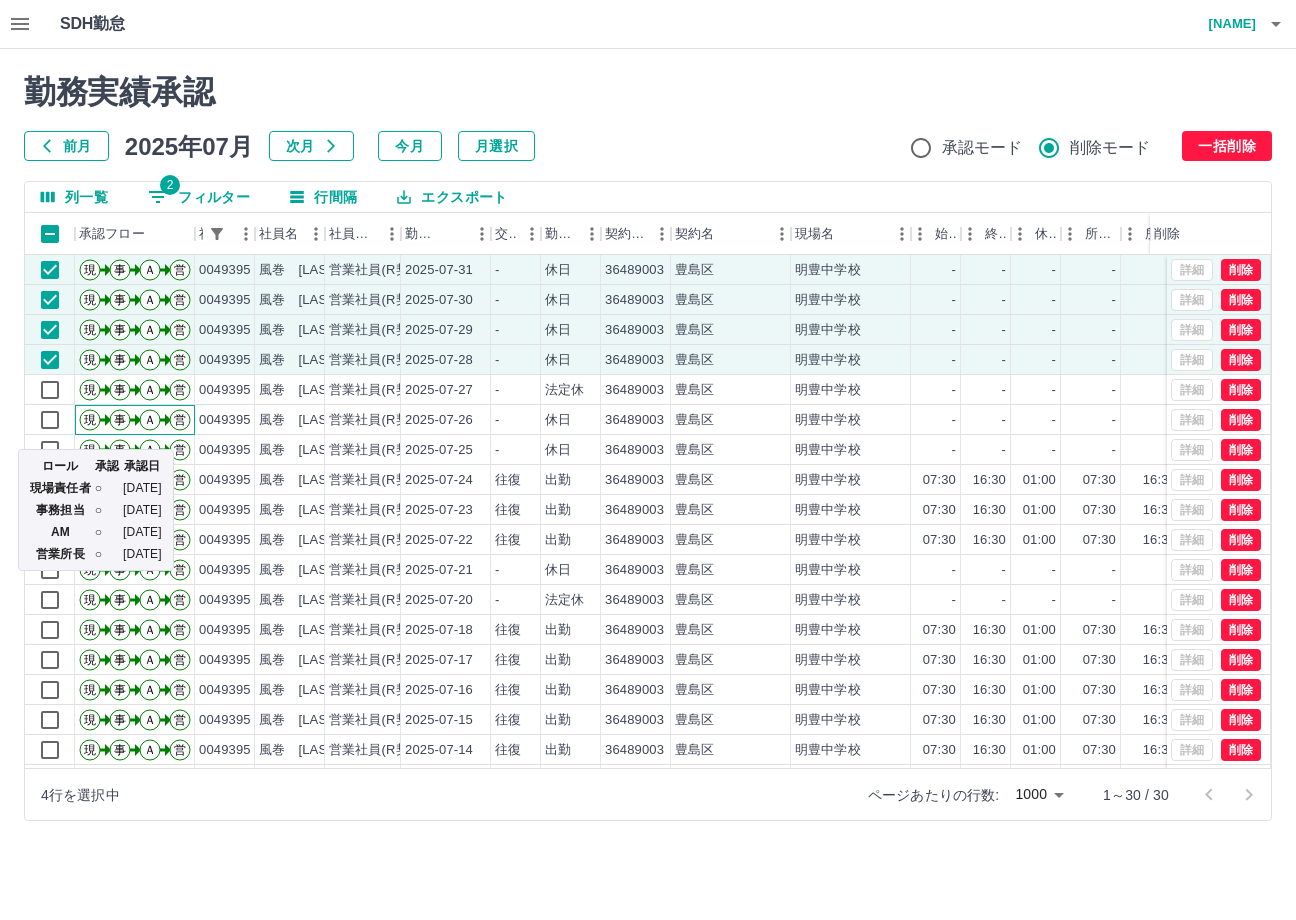 click on "ロール 承認 承認日 現場責任者 ○ 2025-08-01T09:38:51Z 事務担当 ○ 2025-08-01T09:45:05Z AM ○ 2025-08-01T10:16:12Z 営業所長 ○ 2025-08-04T00:09:39Z" at bounding box center (96, 504) 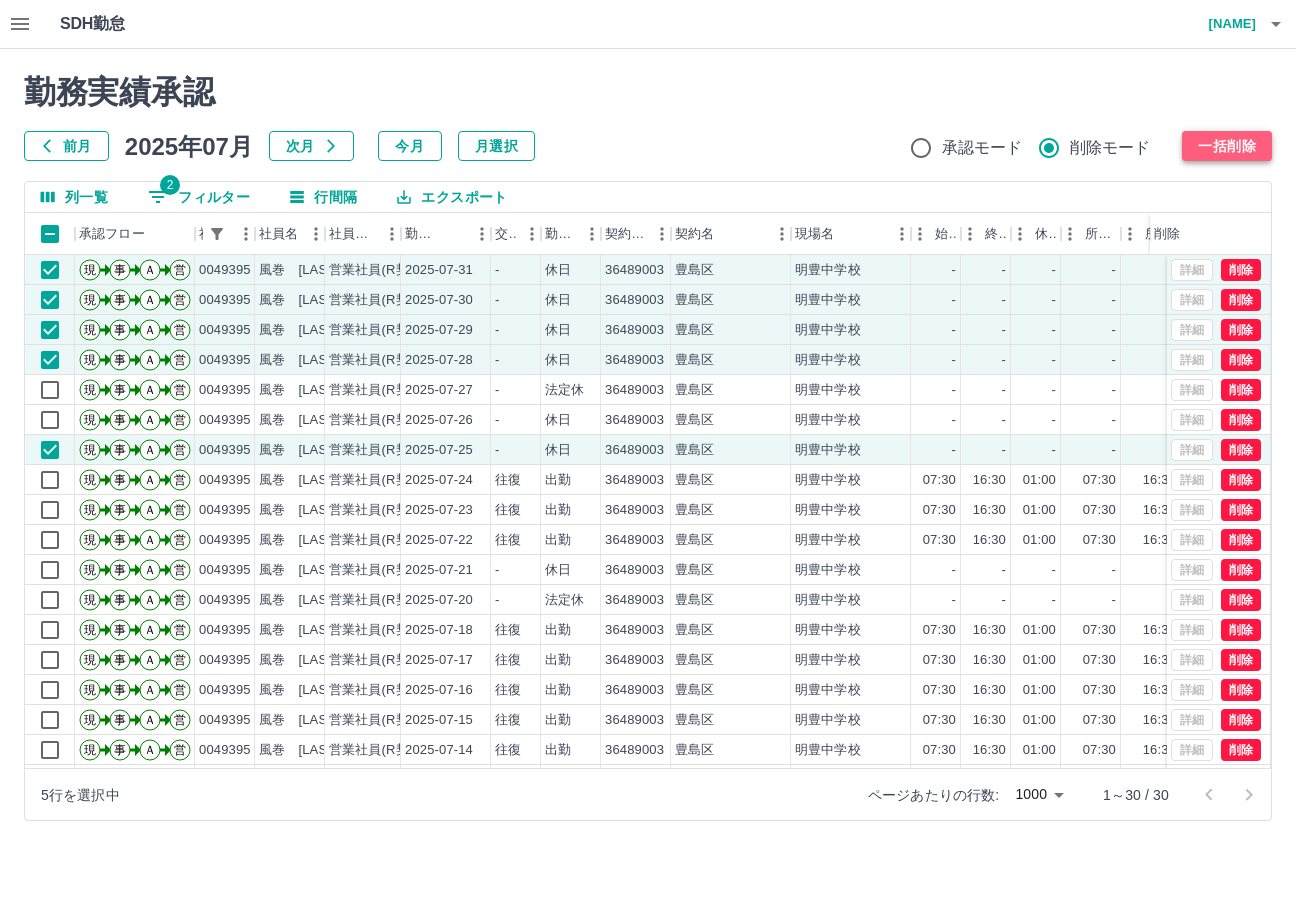 click on "一括削除" at bounding box center (1227, 146) 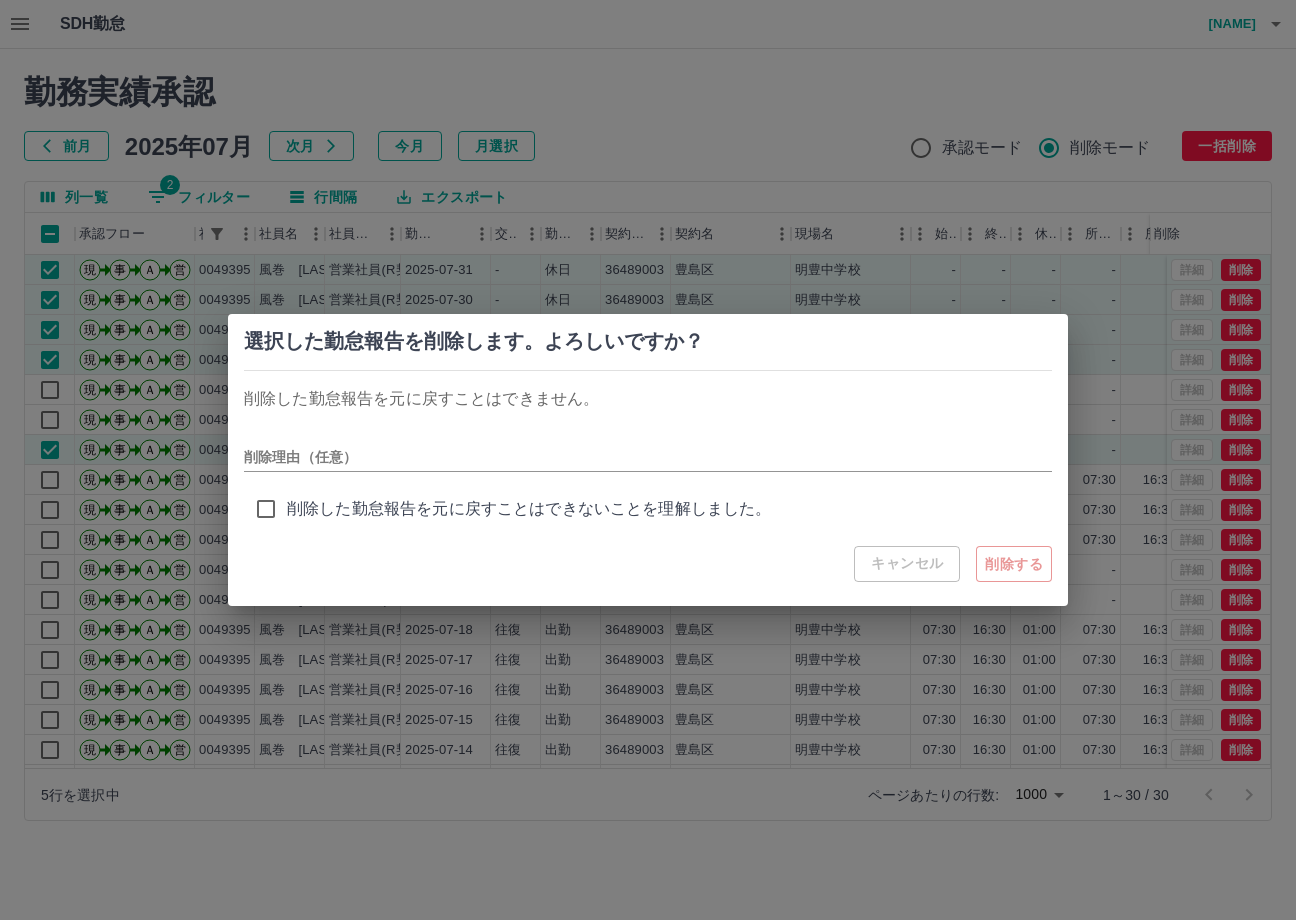 click on "削除理由（任意）" at bounding box center (648, 449) 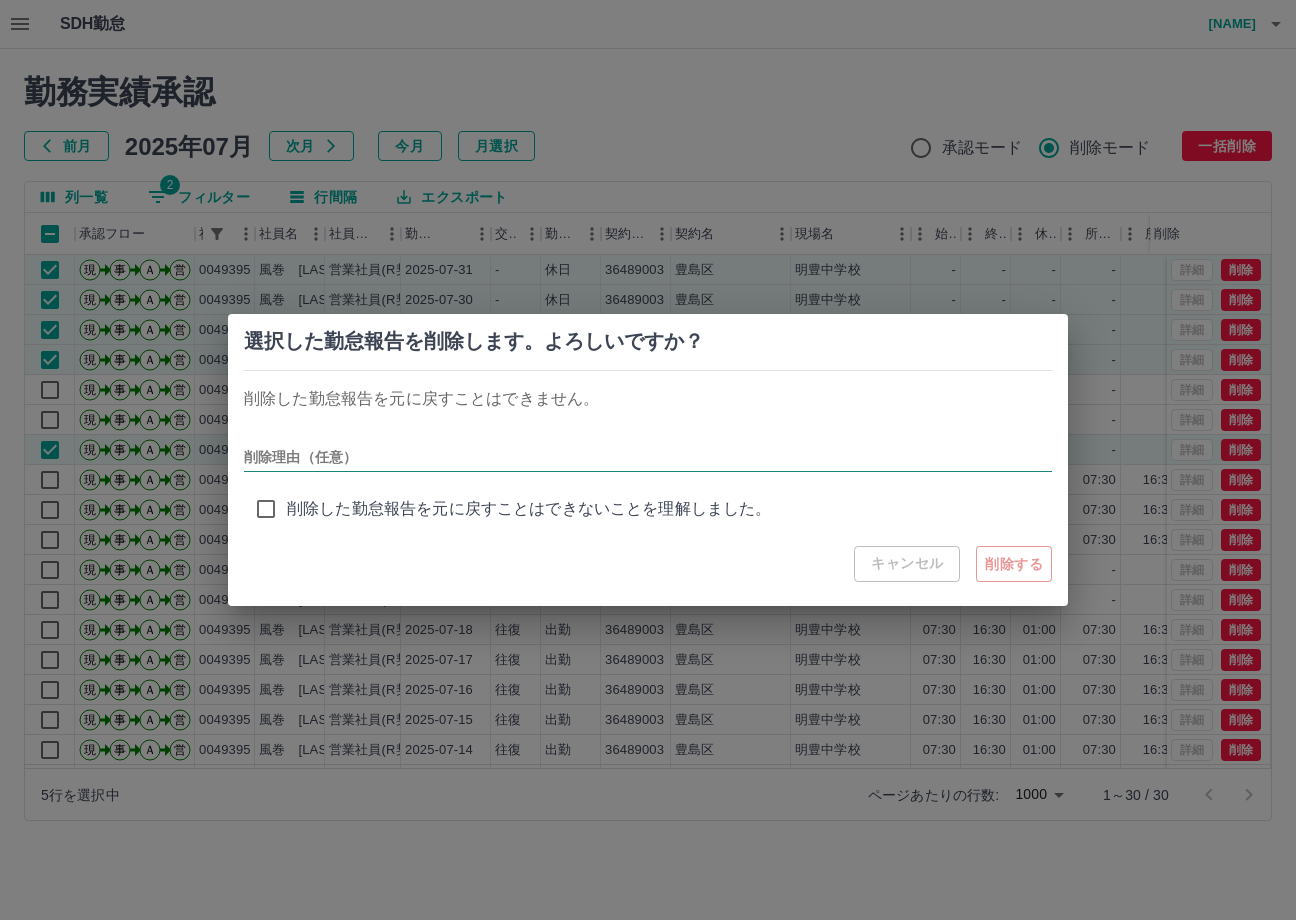 click on "削除理由（任意）" at bounding box center (648, 457) 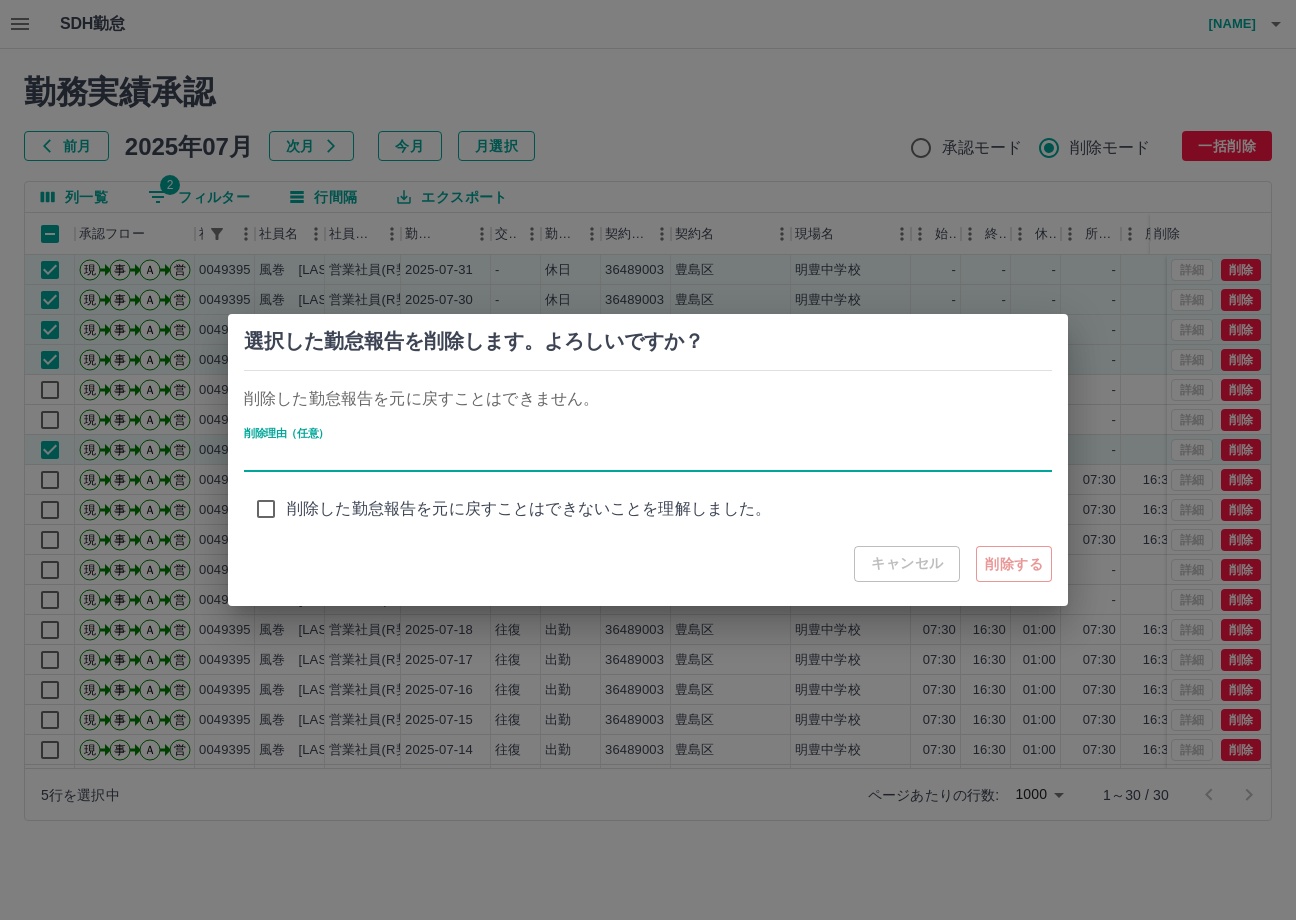 type on "**********" 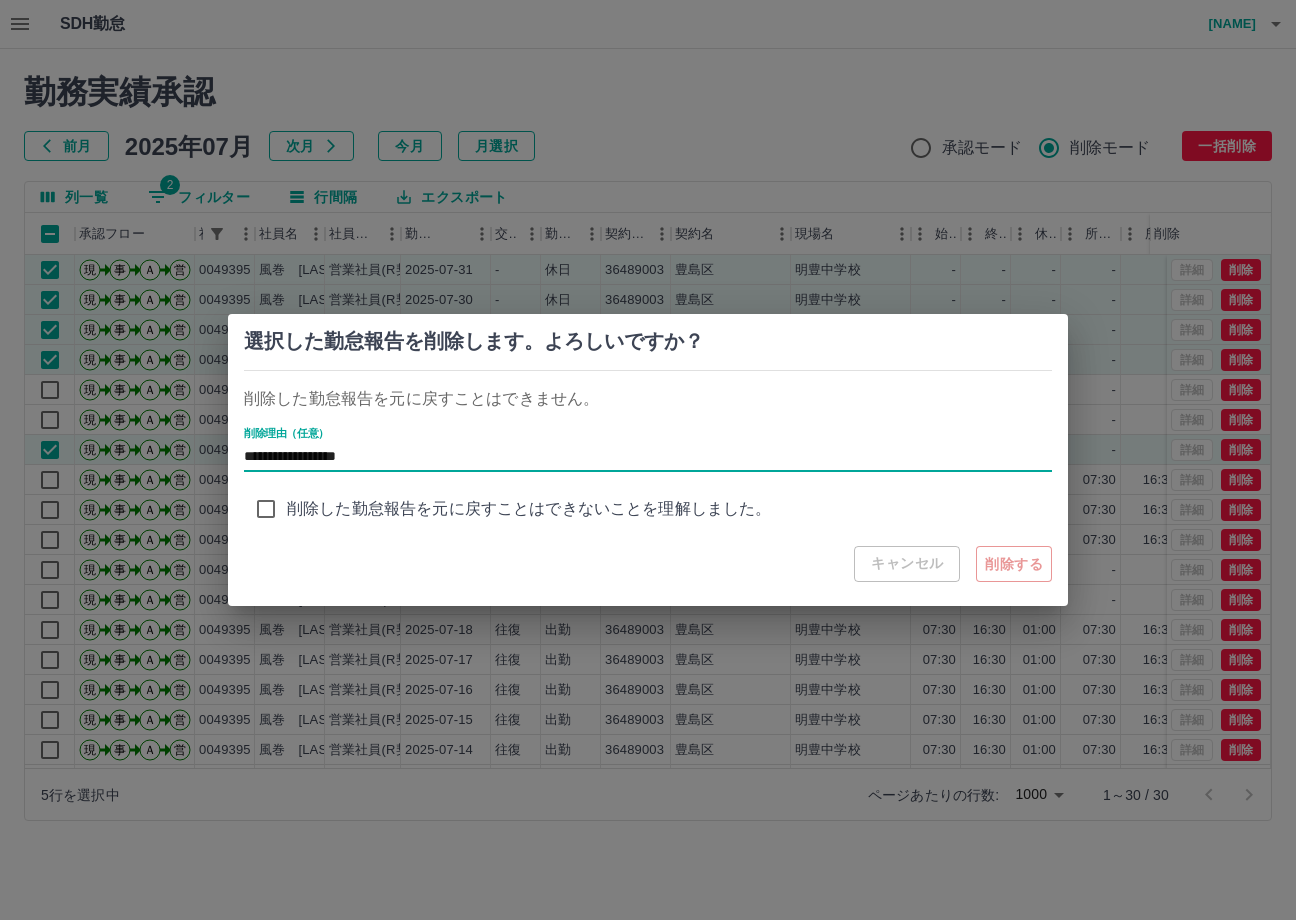 click on "削除した勤怠報告を元に戻すことはできないことを理解しました。" at bounding box center (529, 509) 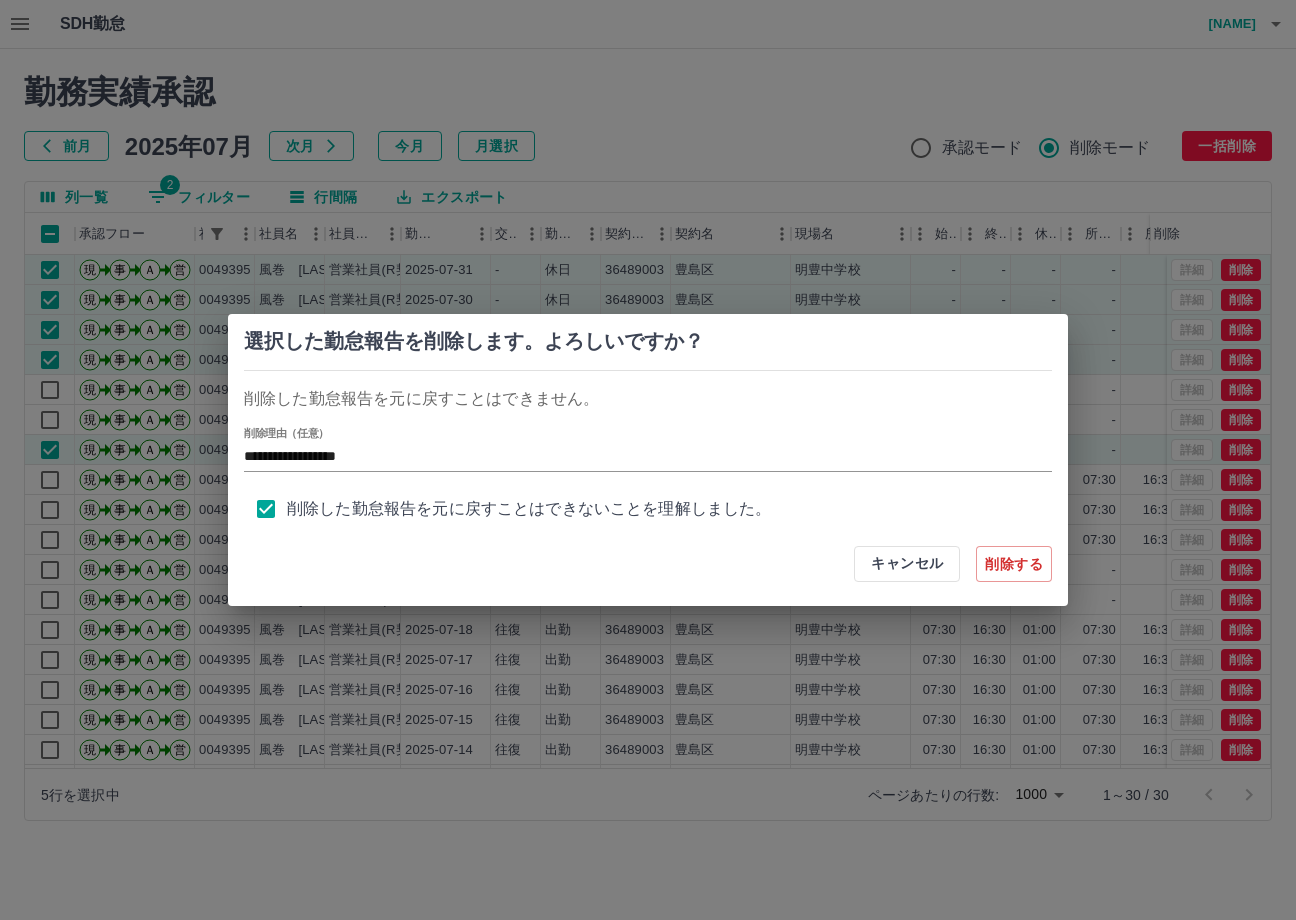 scroll, scrollTop: 8, scrollLeft: 0, axis: vertical 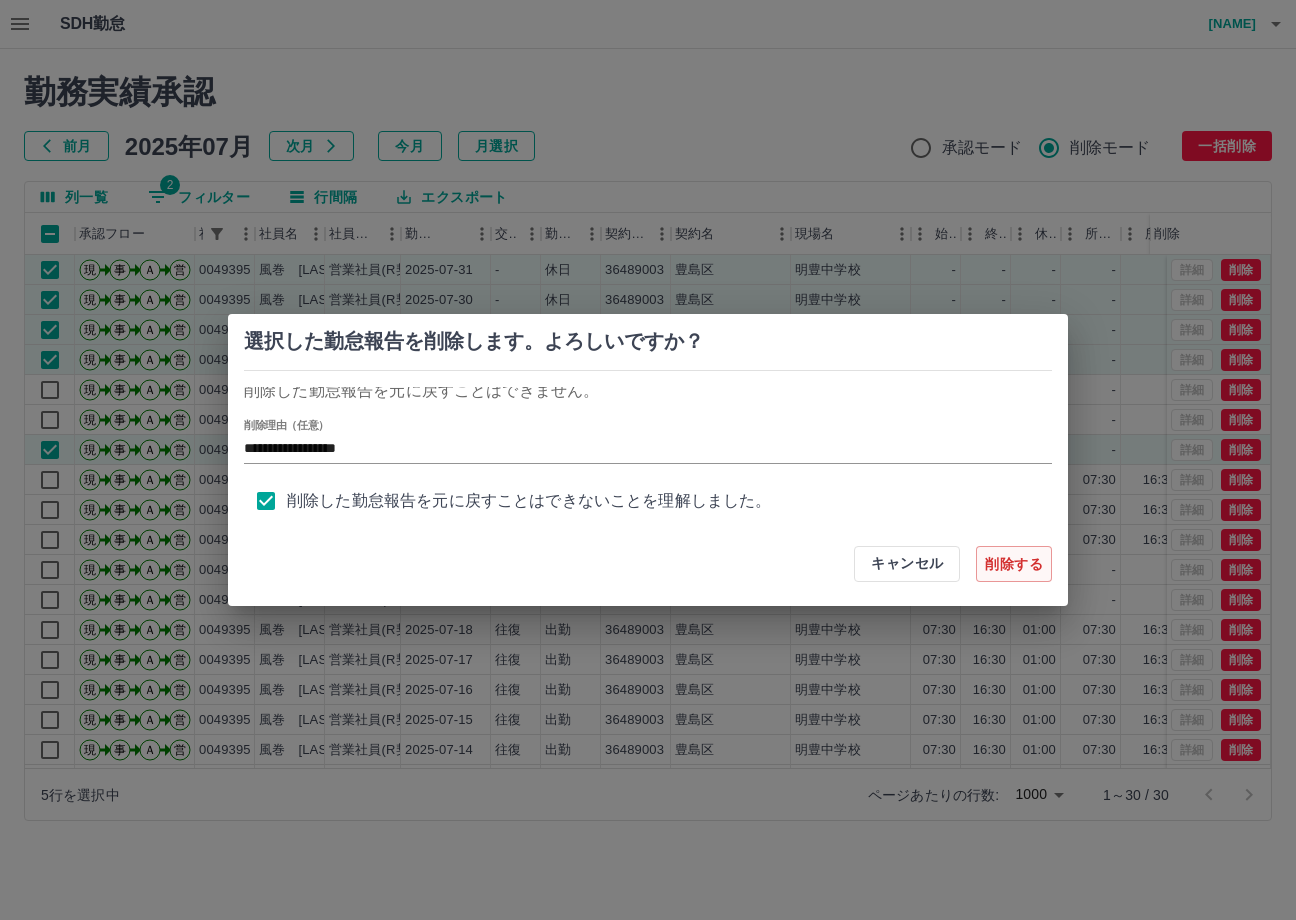 click on "削除する" at bounding box center (1014, 564) 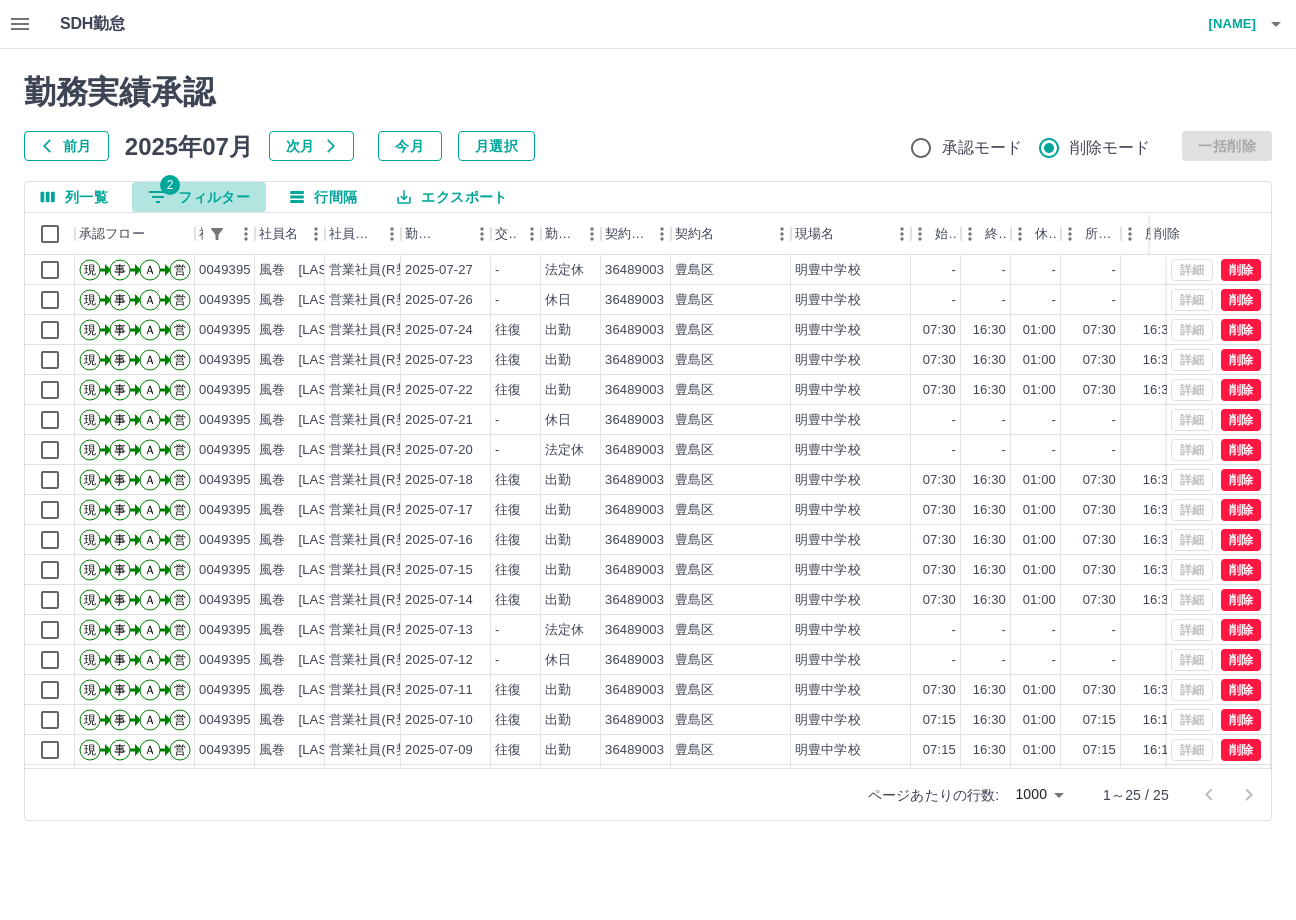 click on "2 フィルター" at bounding box center (199, 197) 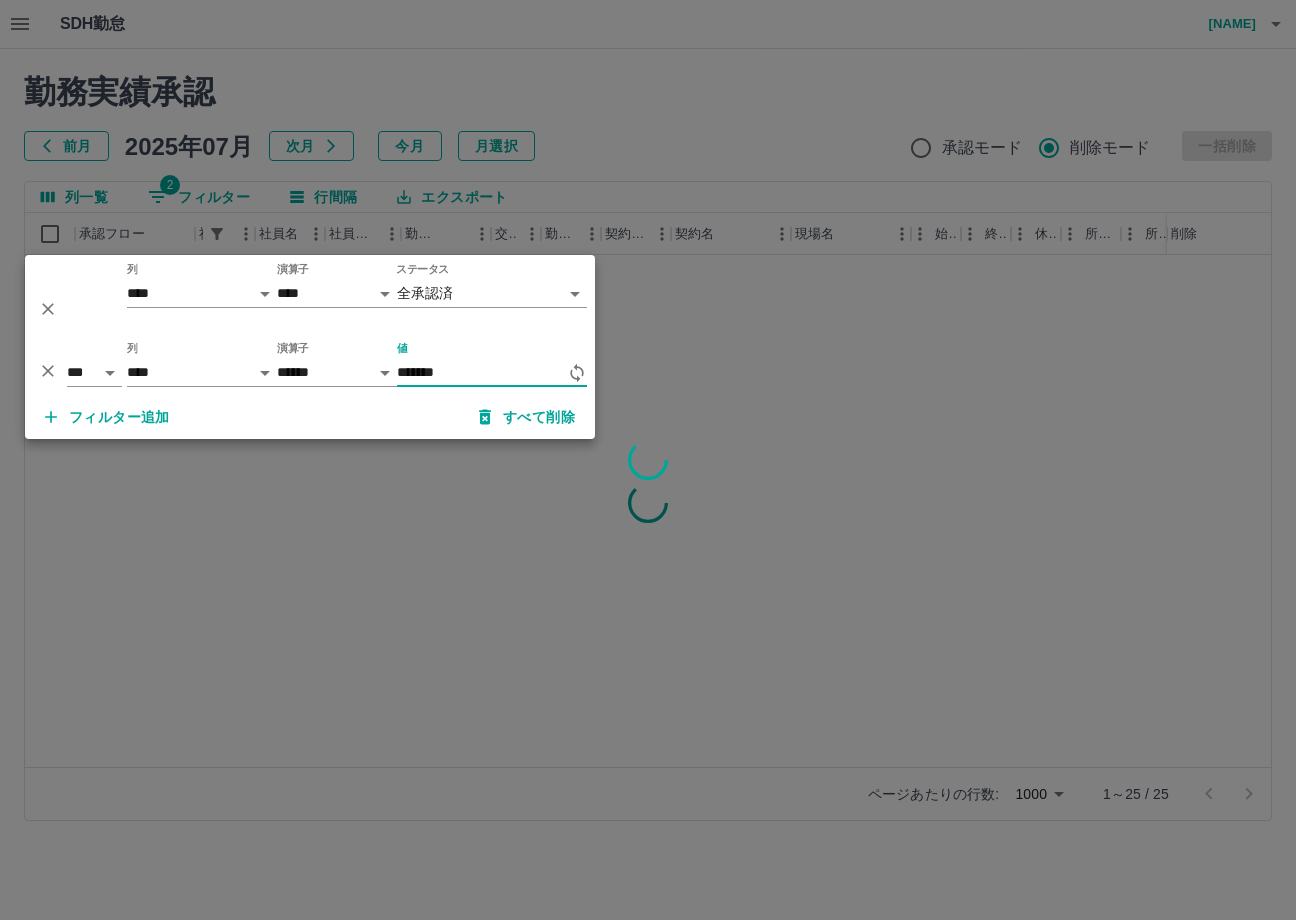 type on "*******" 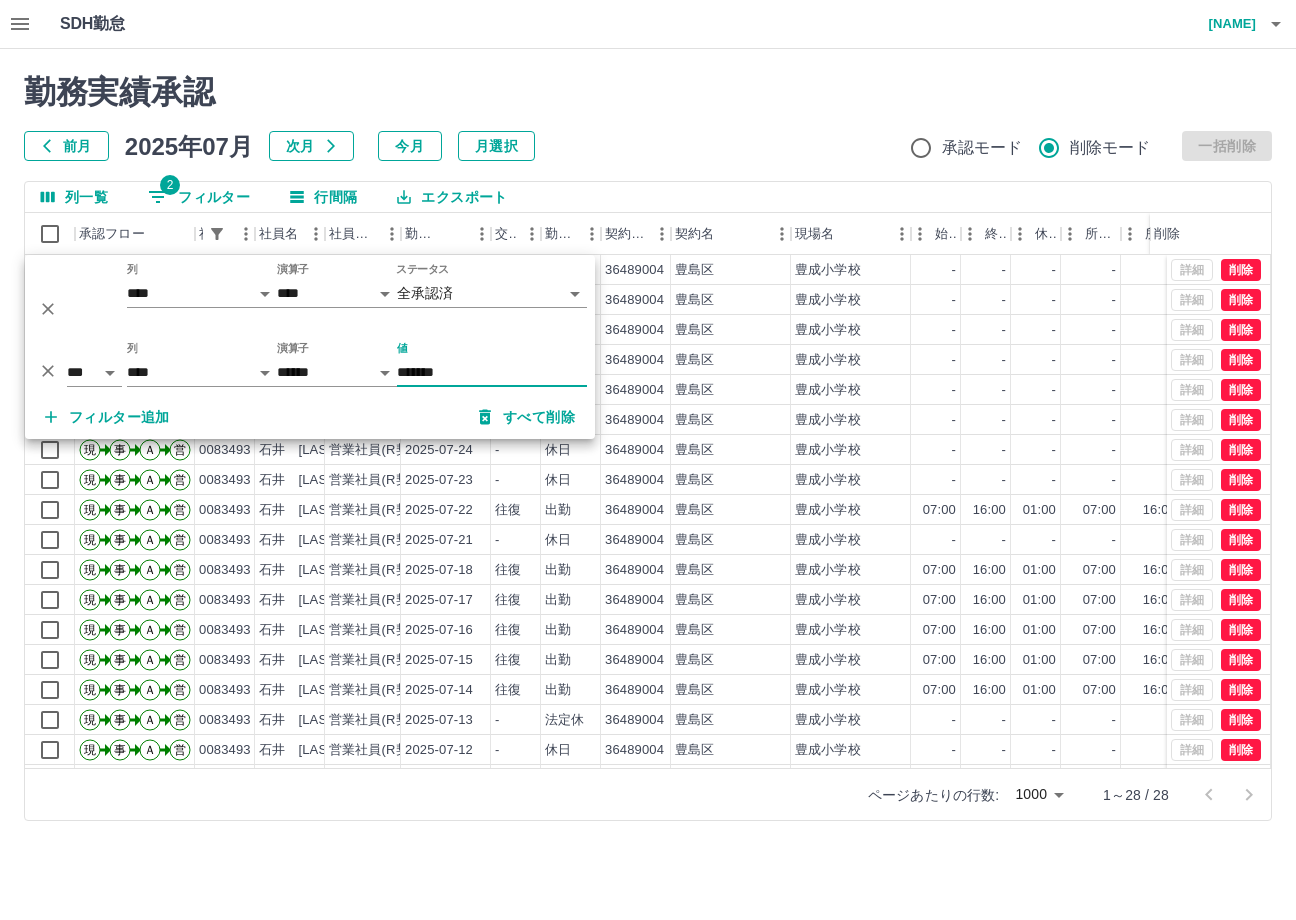 click on "前月 2025年07月 次月 今月 月選択 承認モード 削除モード 一括削除" at bounding box center (648, 146) 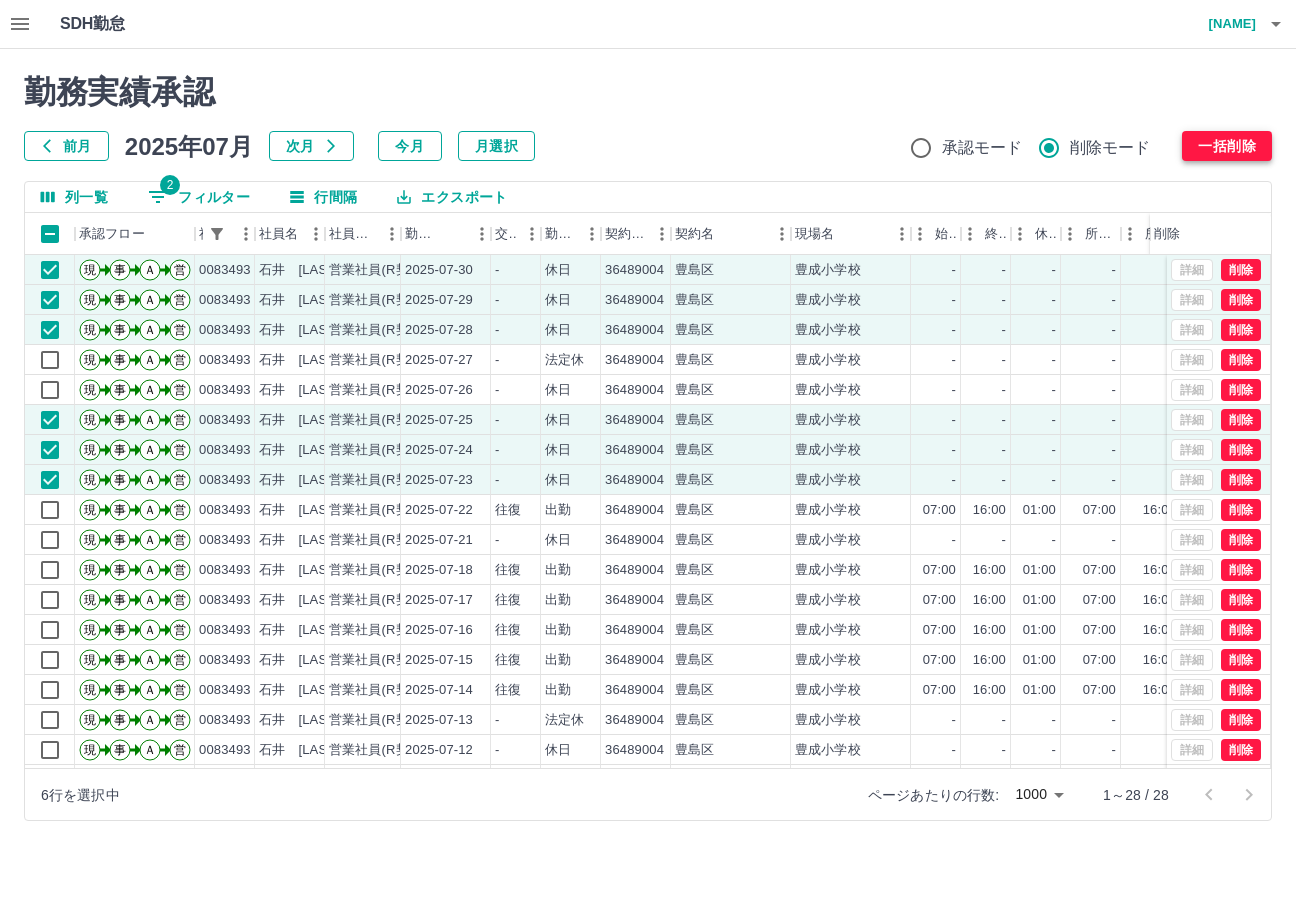 click on "一括削除" at bounding box center (1227, 146) 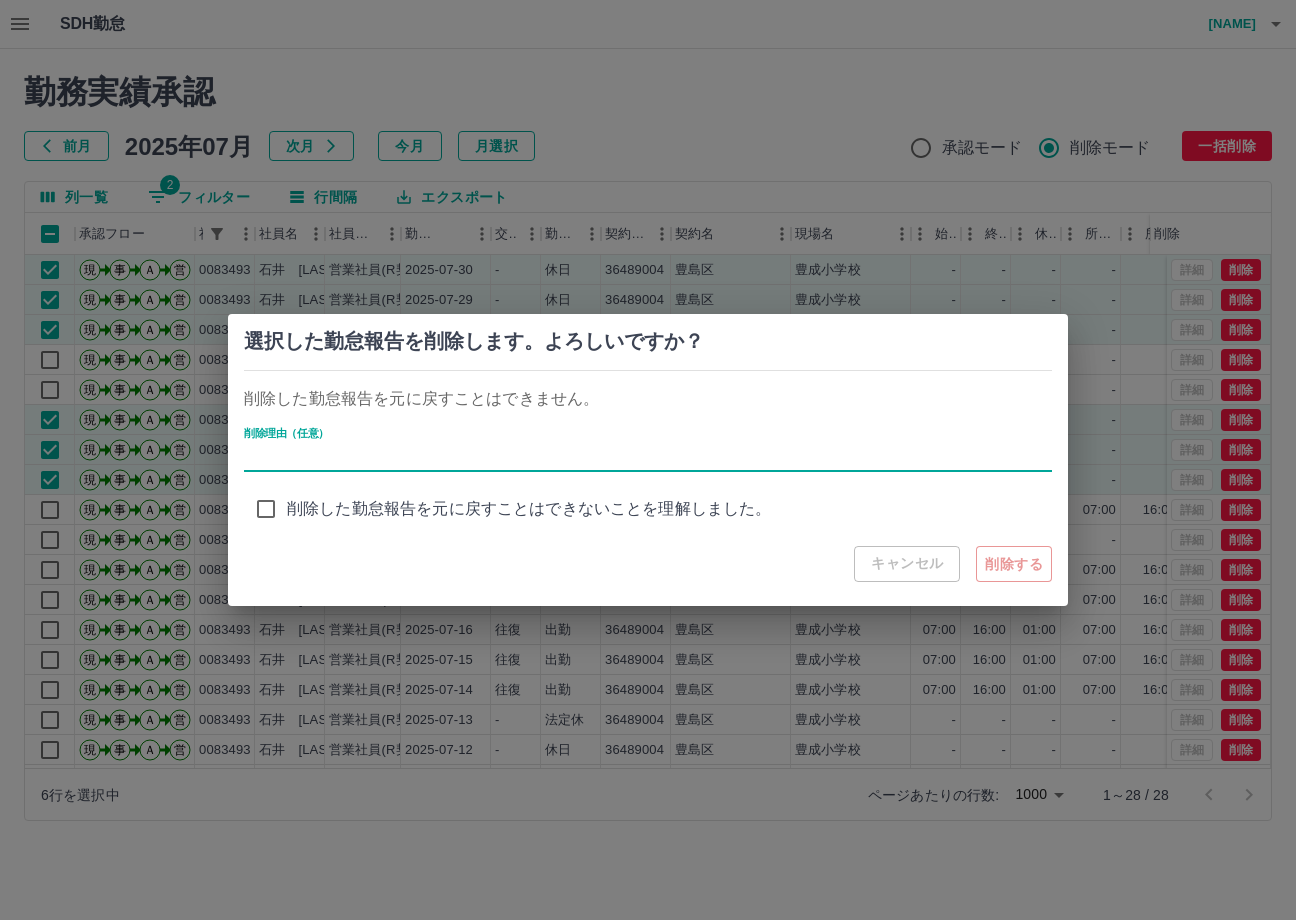 click on "削除理由（任意）" at bounding box center (648, 457) 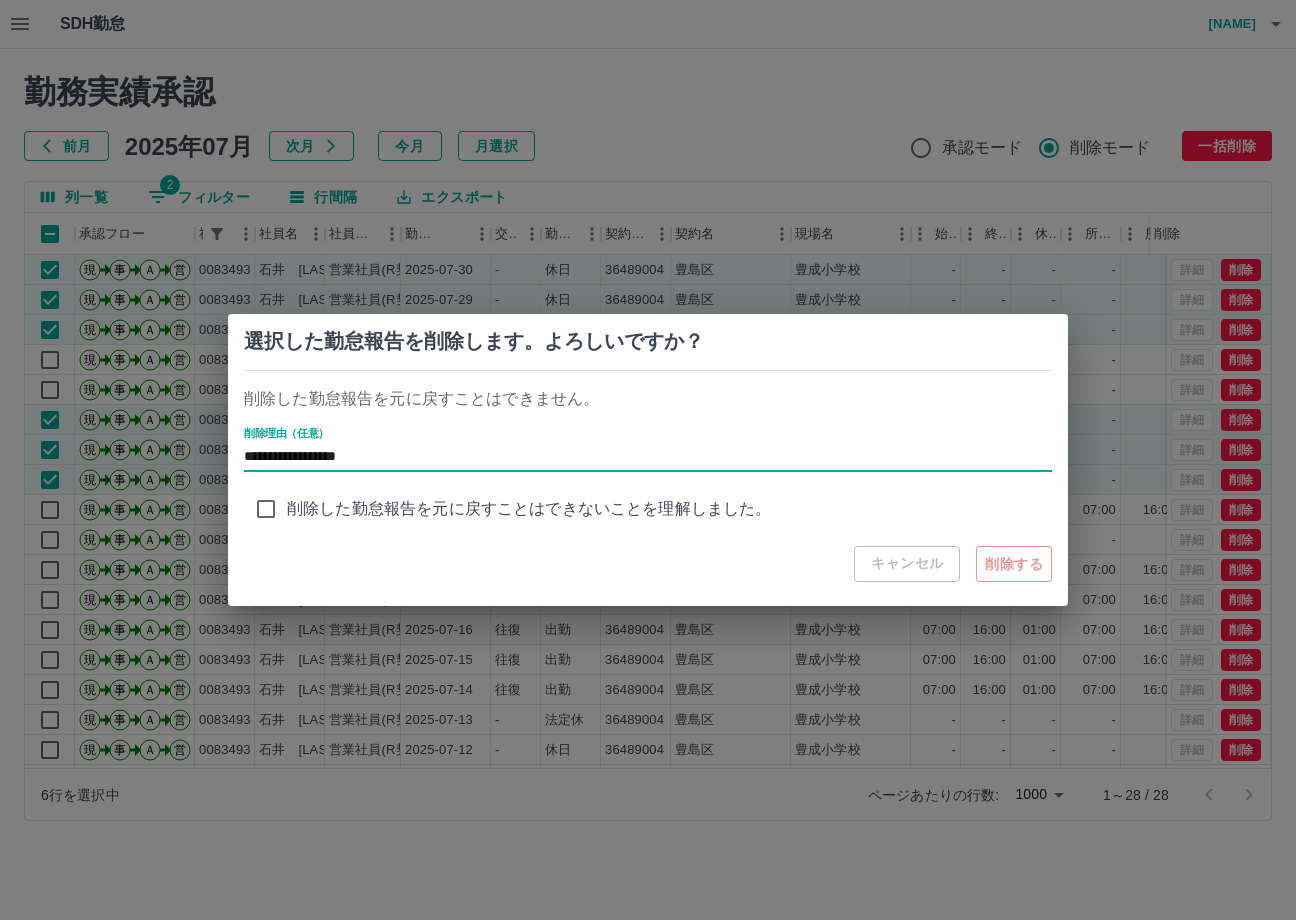 click on "キャンセル 削除する" at bounding box center [648, 564] 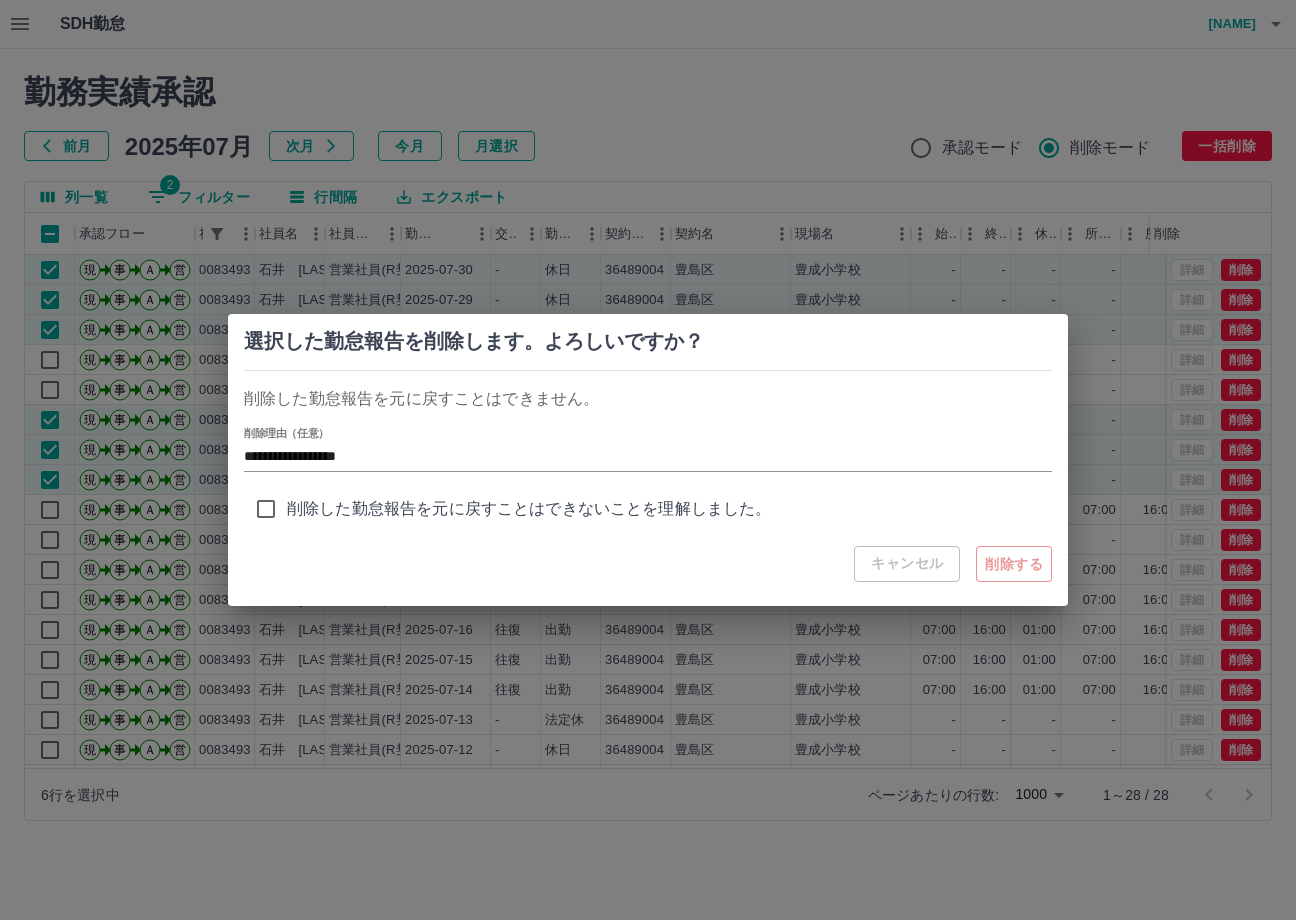 click on "削除した勤怠報告を元に戻すことはできないことを理解しました。" at bounding box center (529, 509) 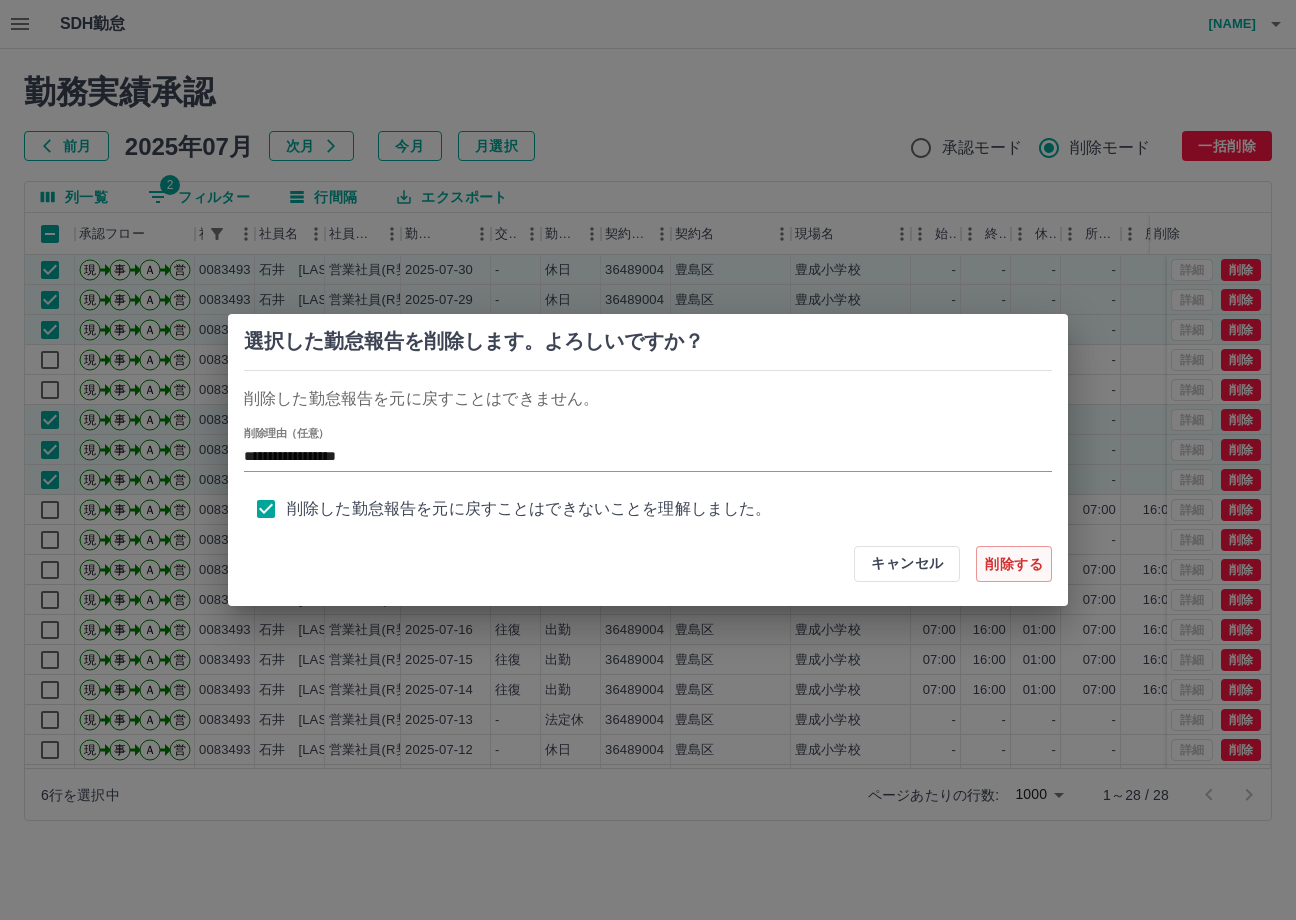 scroll, scrollTop: 8, scrollLeft: 0, axis: vertical 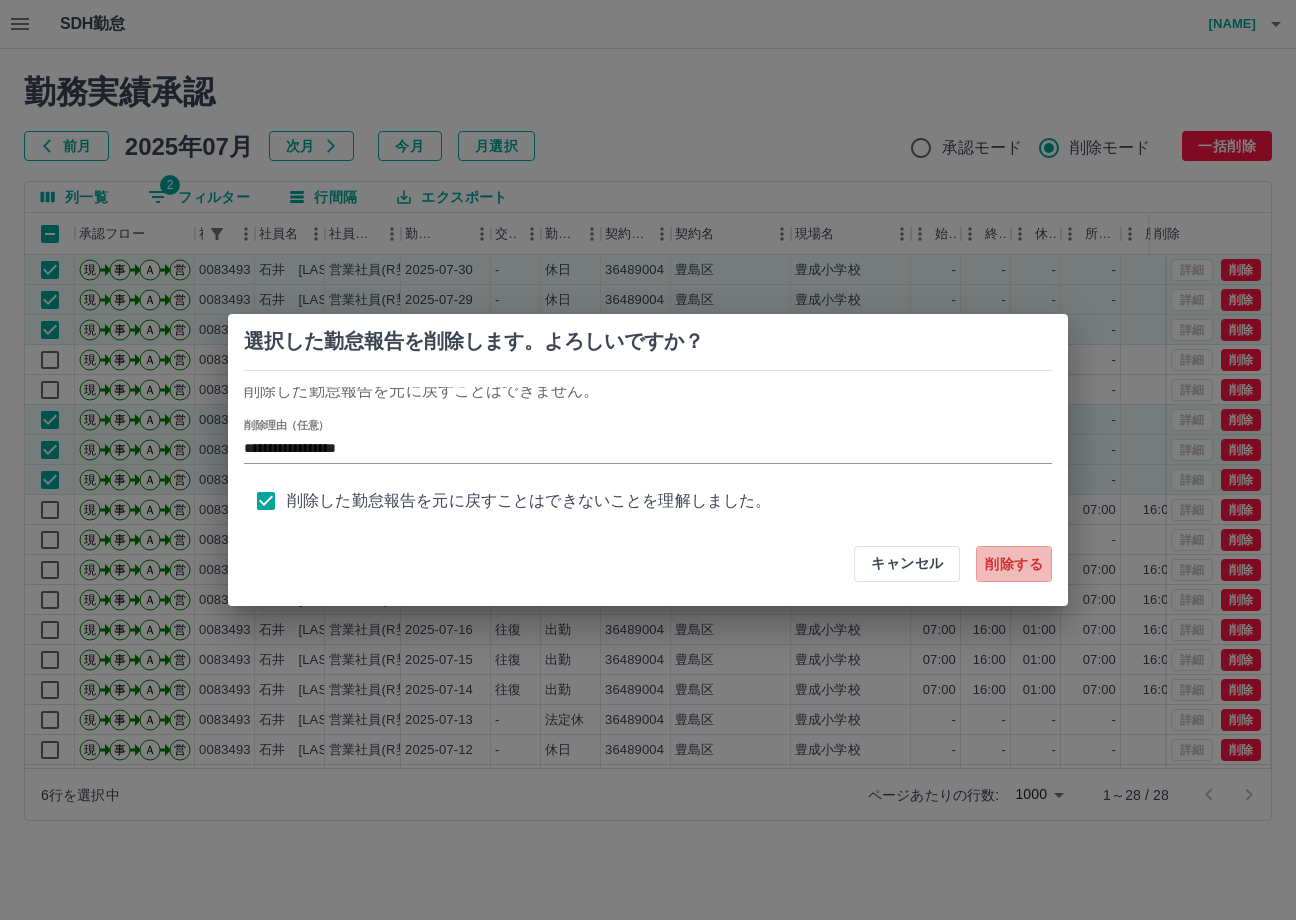 click on "削除する" at bounding box center (1014, 564) 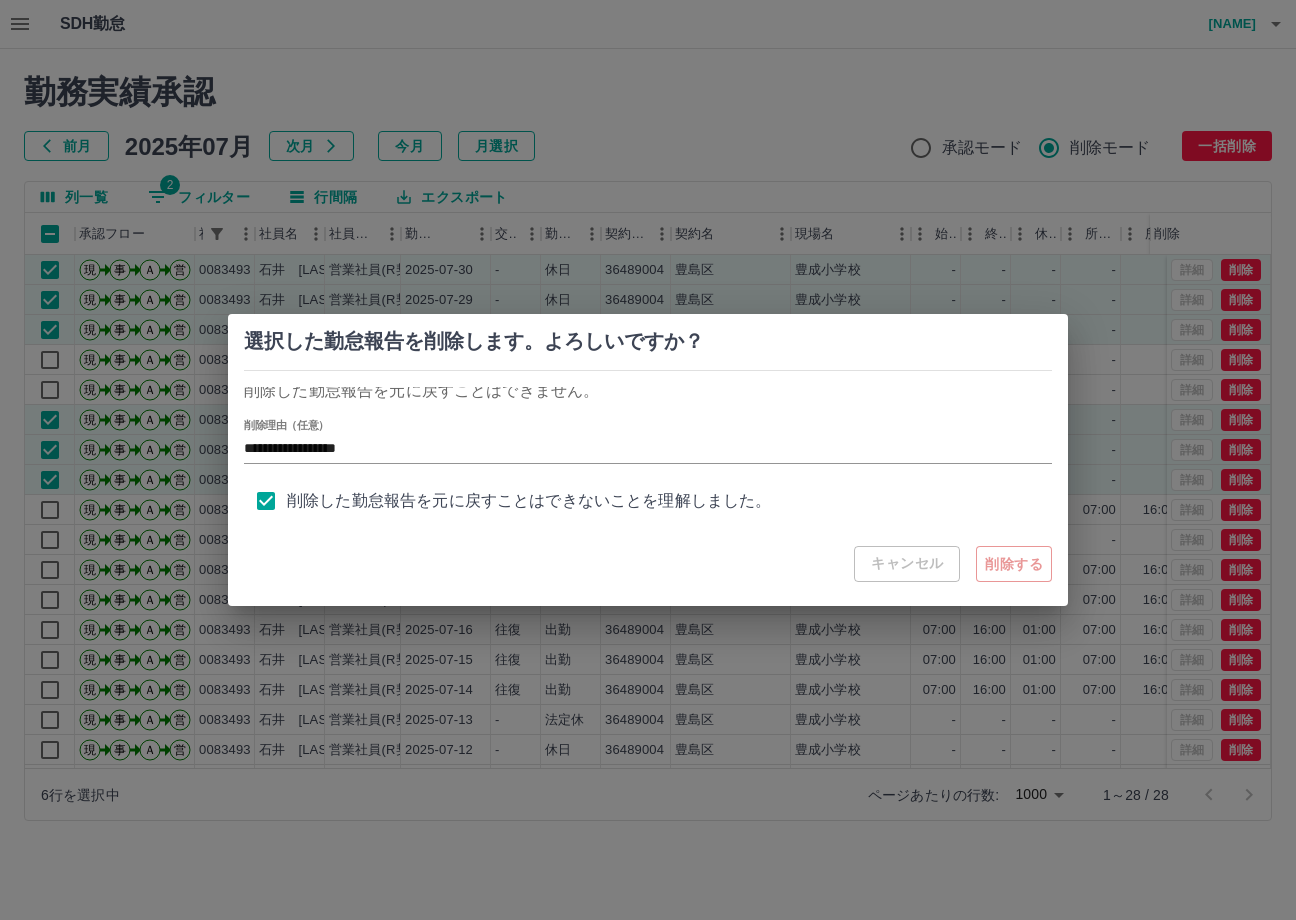 type 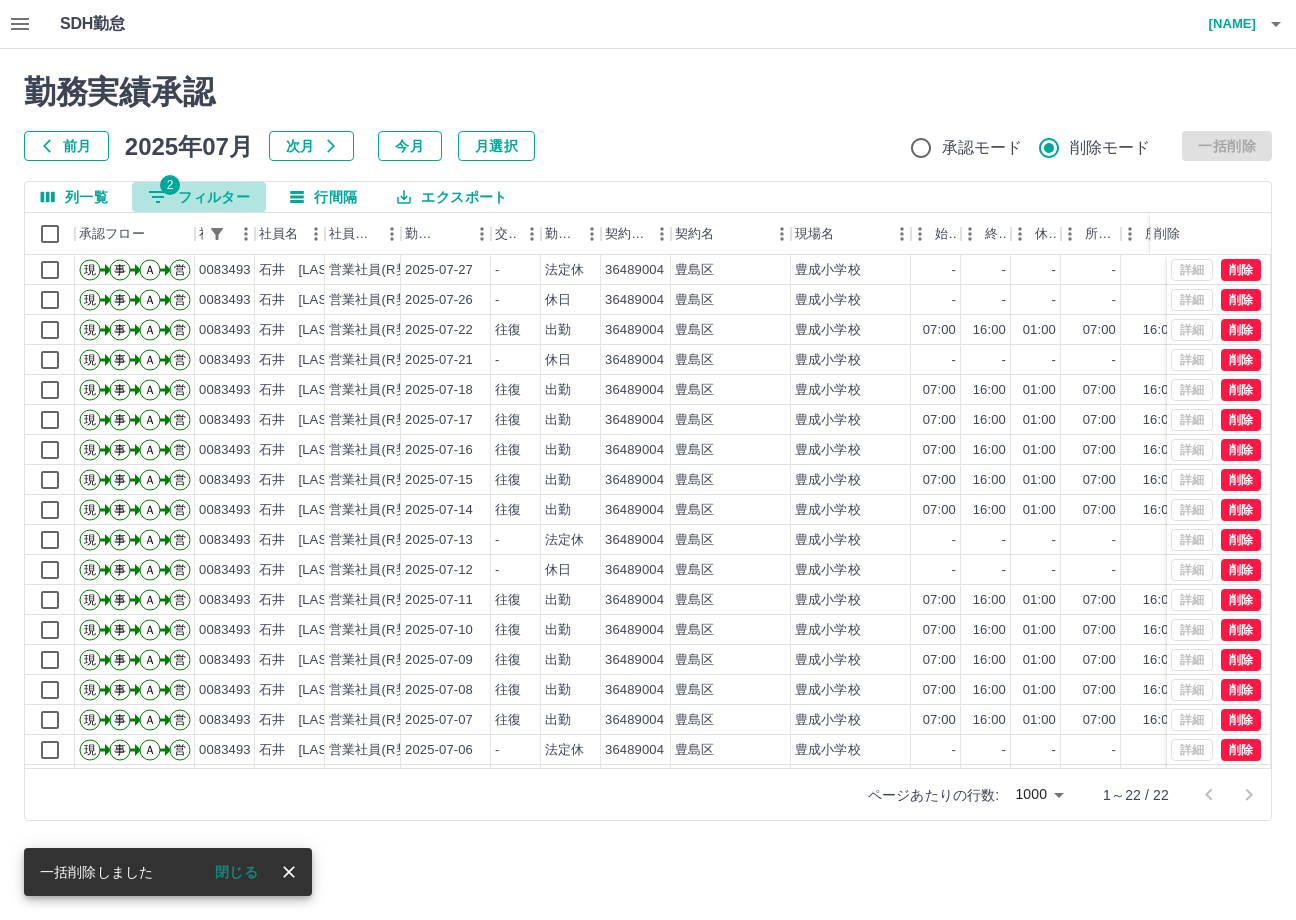 drag, startPoint x: 193, startPoint y: 201, endPoint x: 201, endPoint y: 211, distance: 12.806249 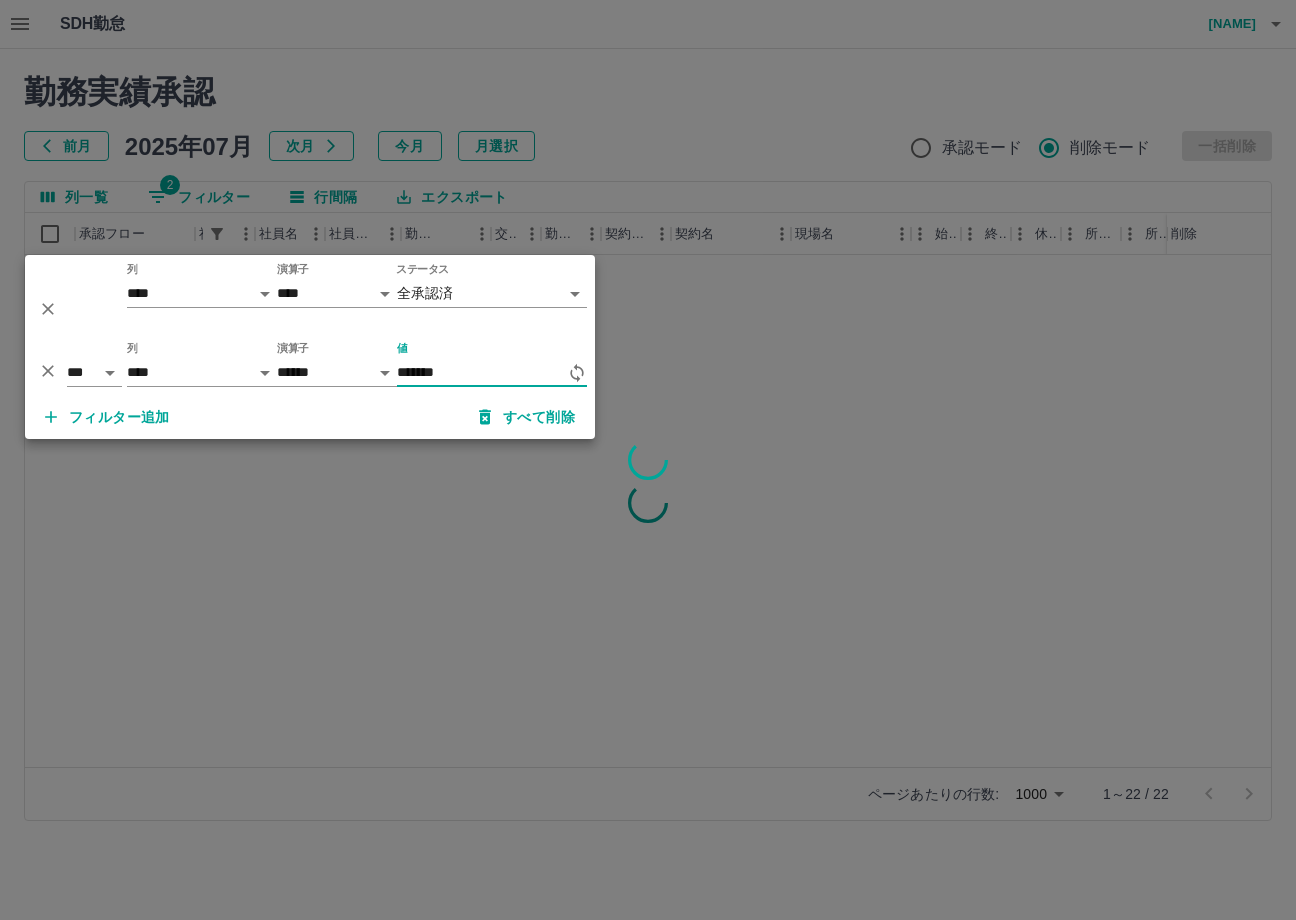 type on "*******" 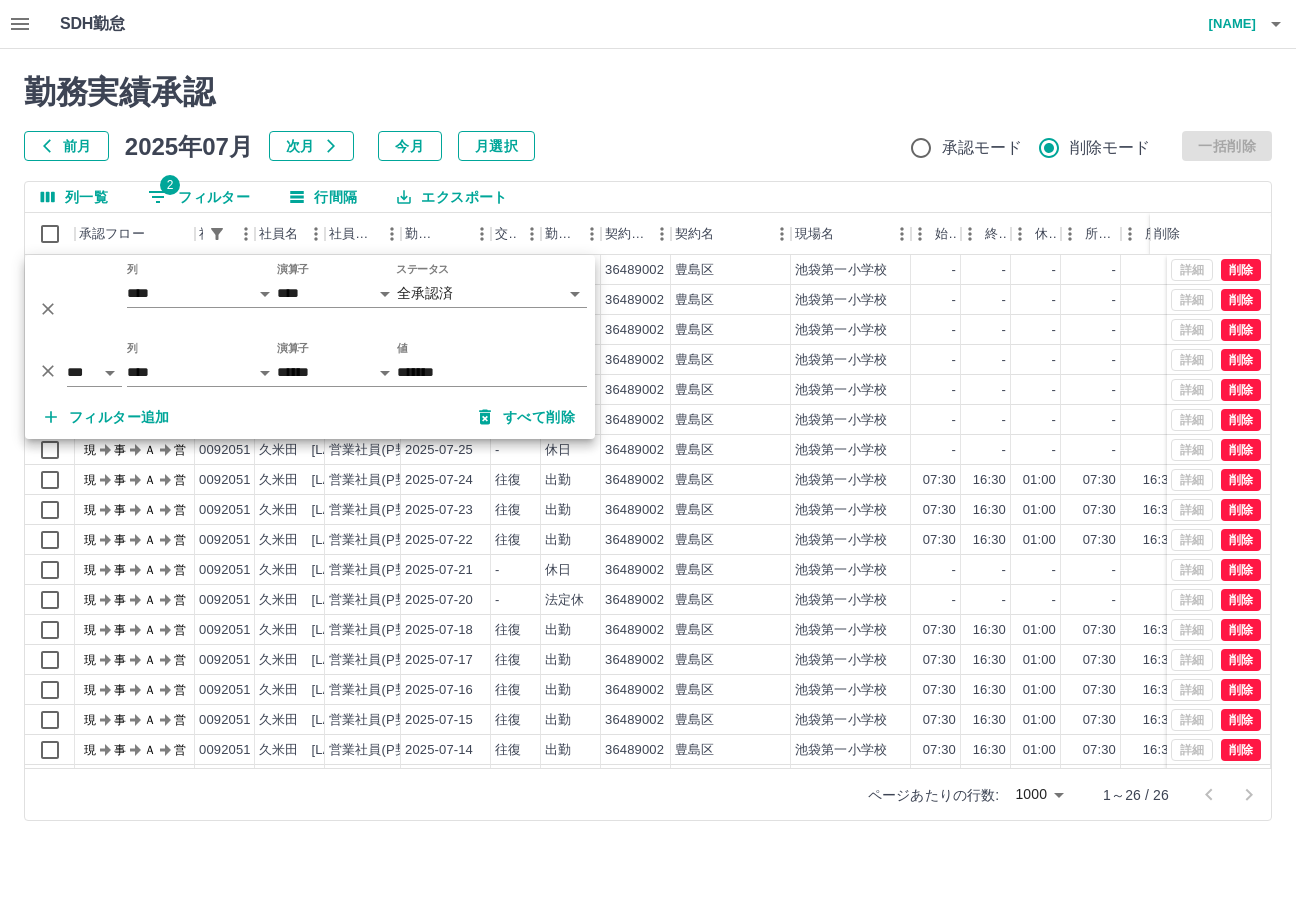 click at bounding box center [648, 460] 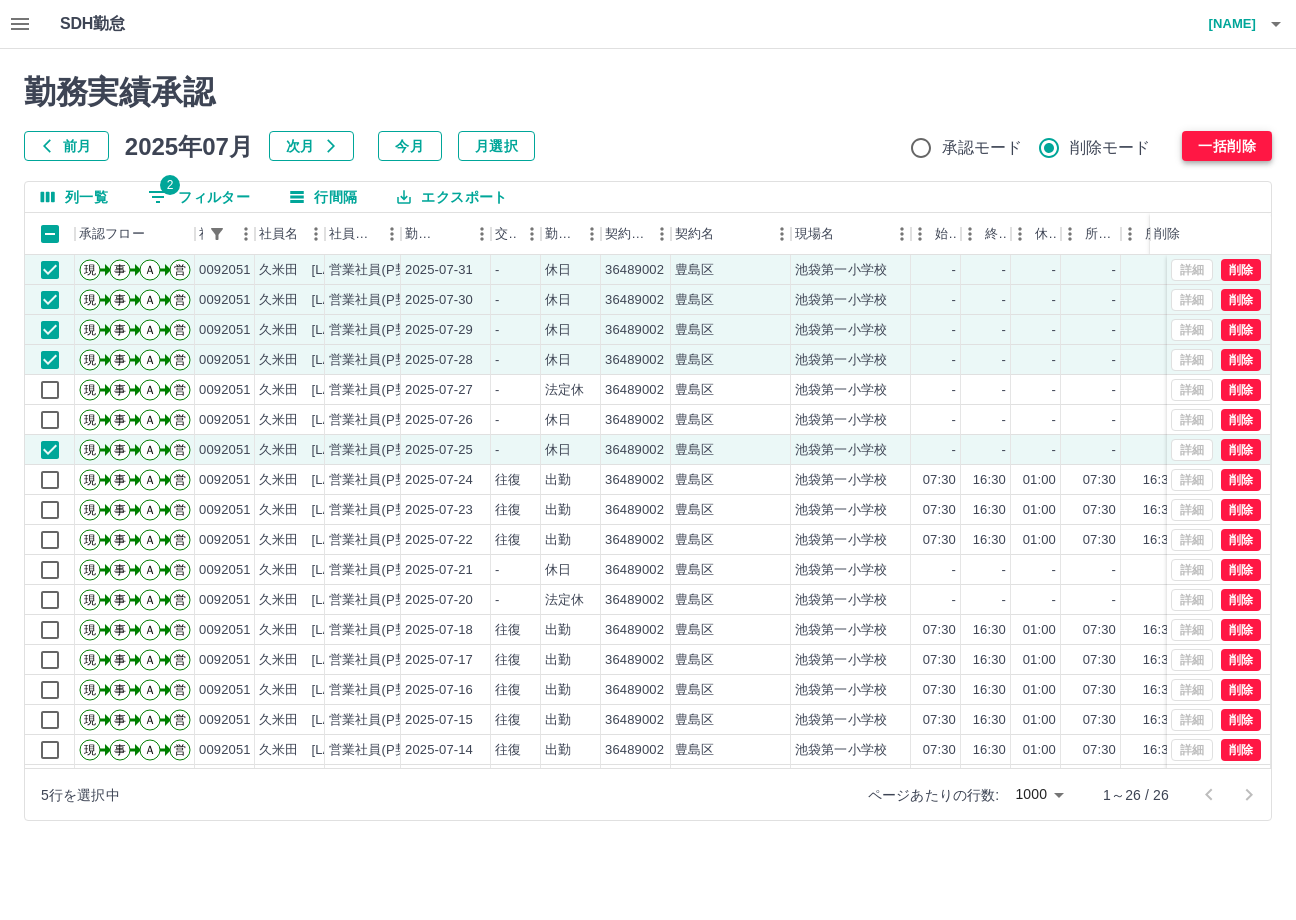 click on "一括削除" at bounding box center (1227, 146) 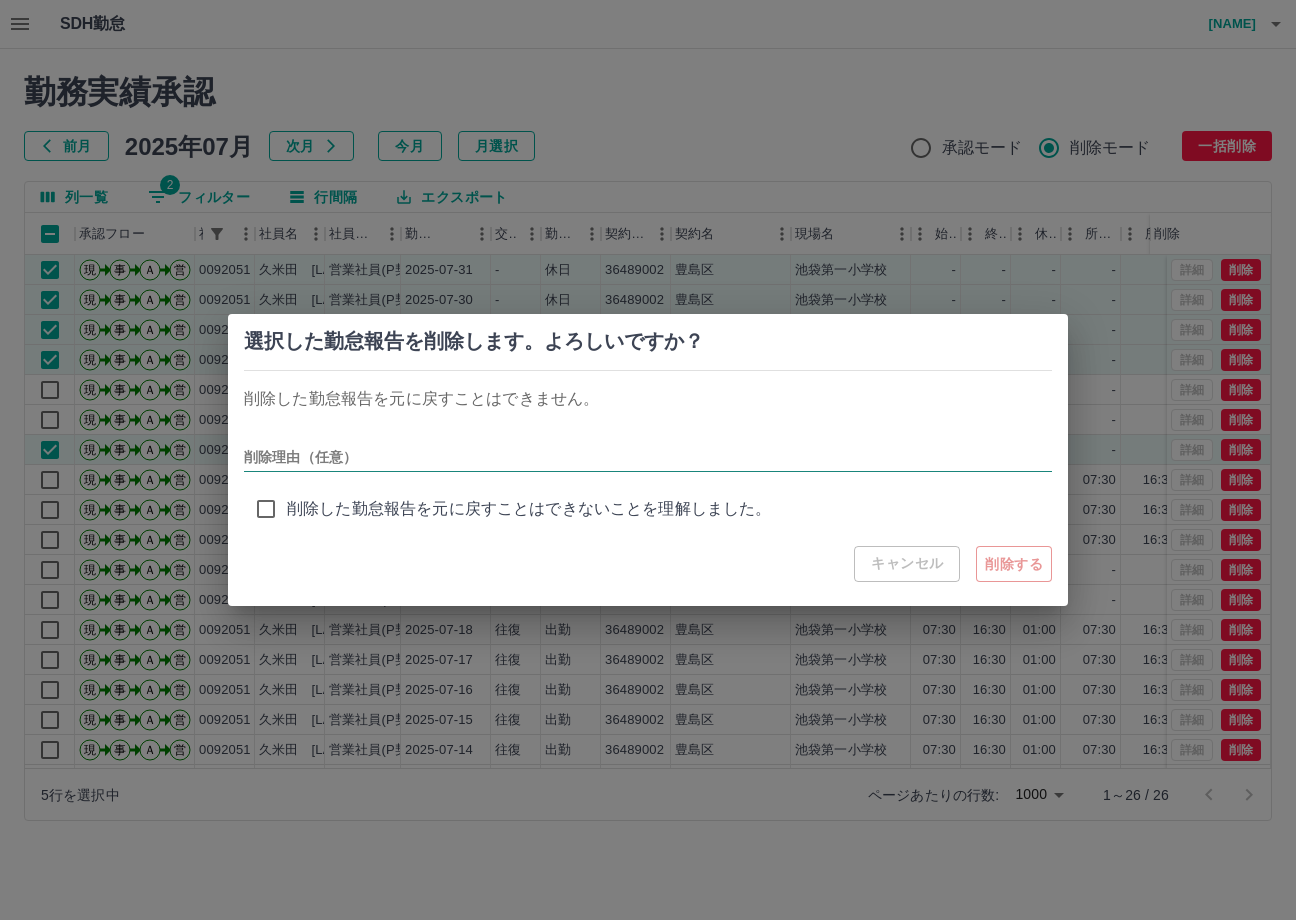 click on "削除理由（任意）" at bounding box center [648, 457] 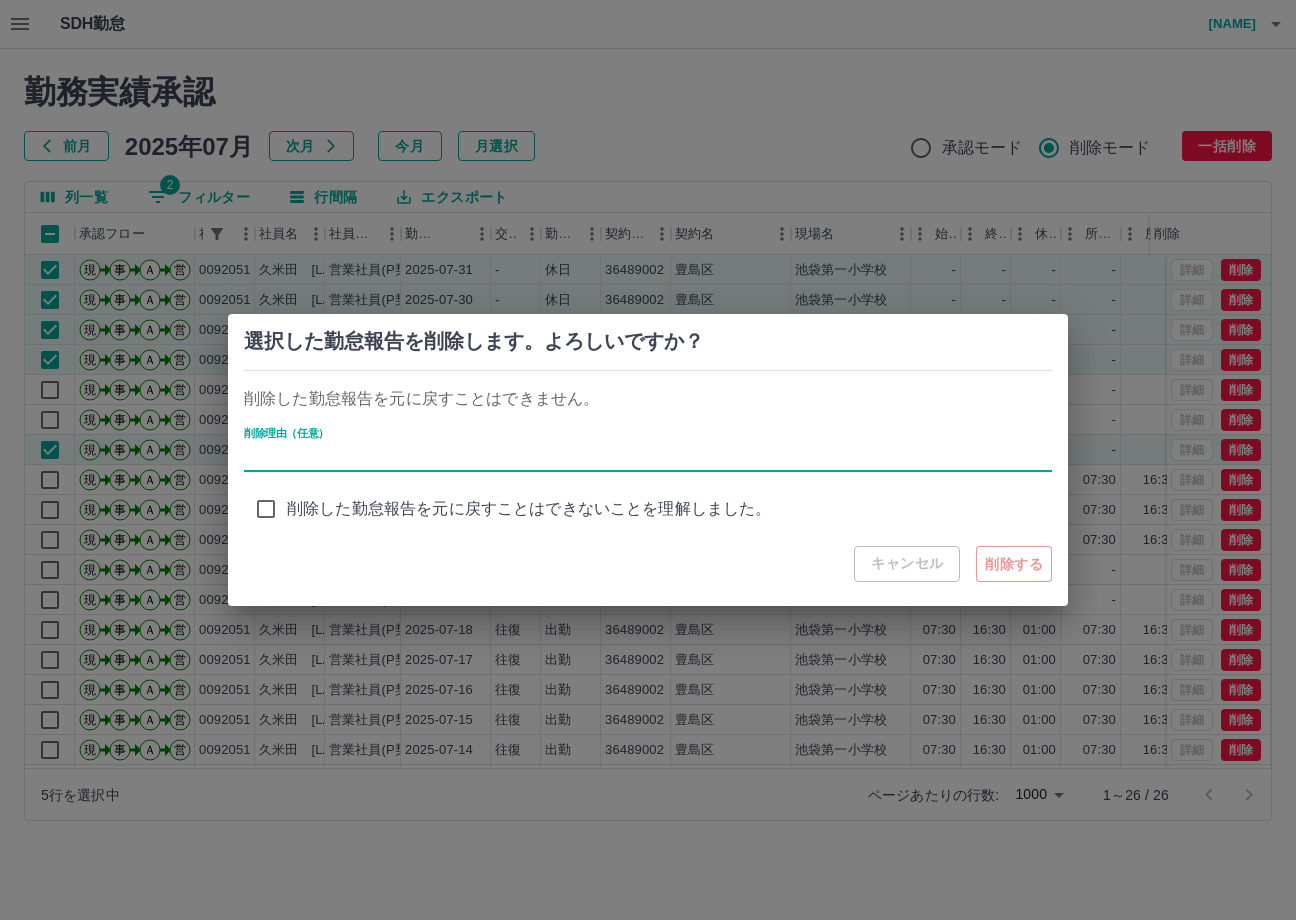 type on "**********" 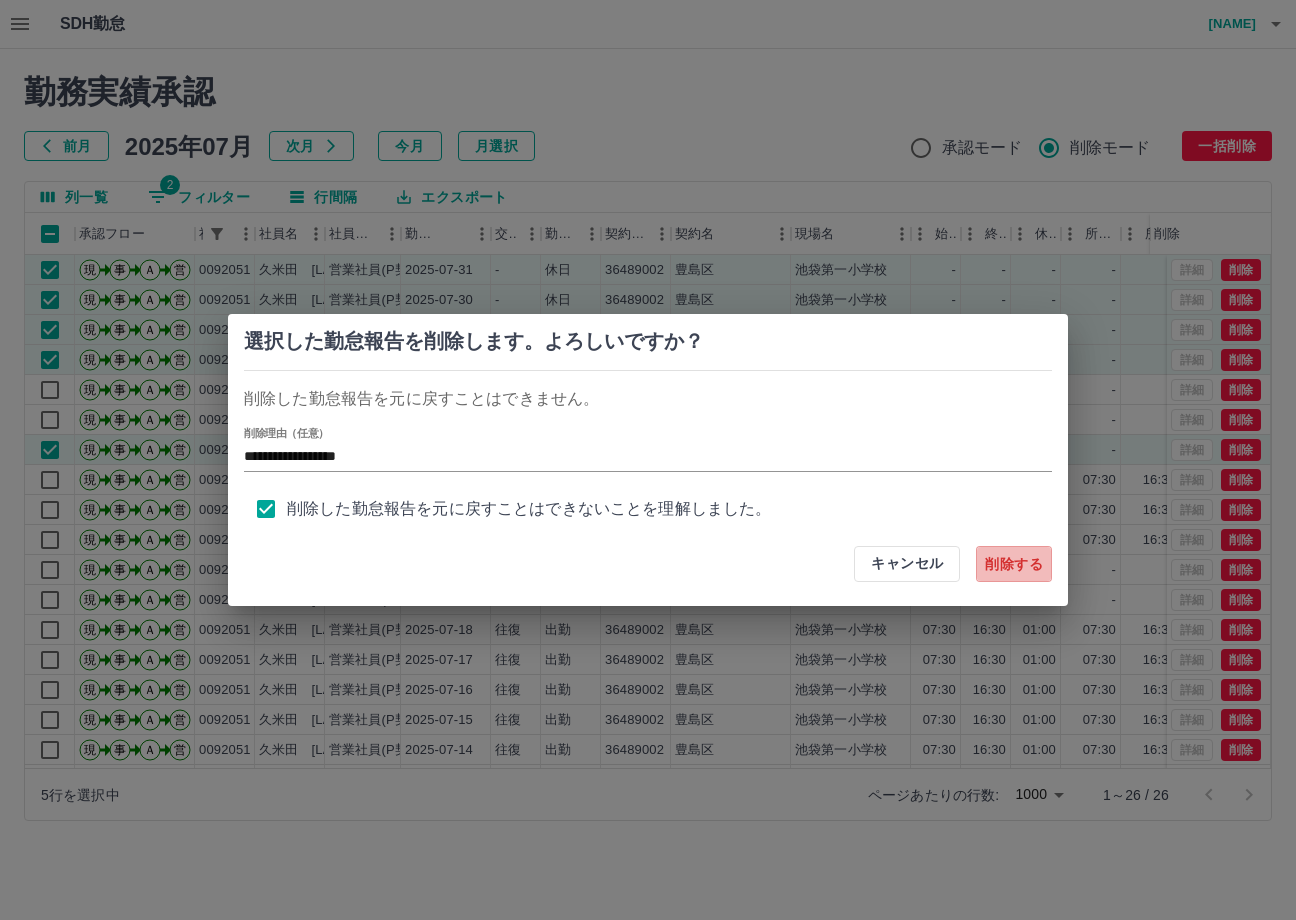 click on "削除する" at bounding box center (1014, 564) 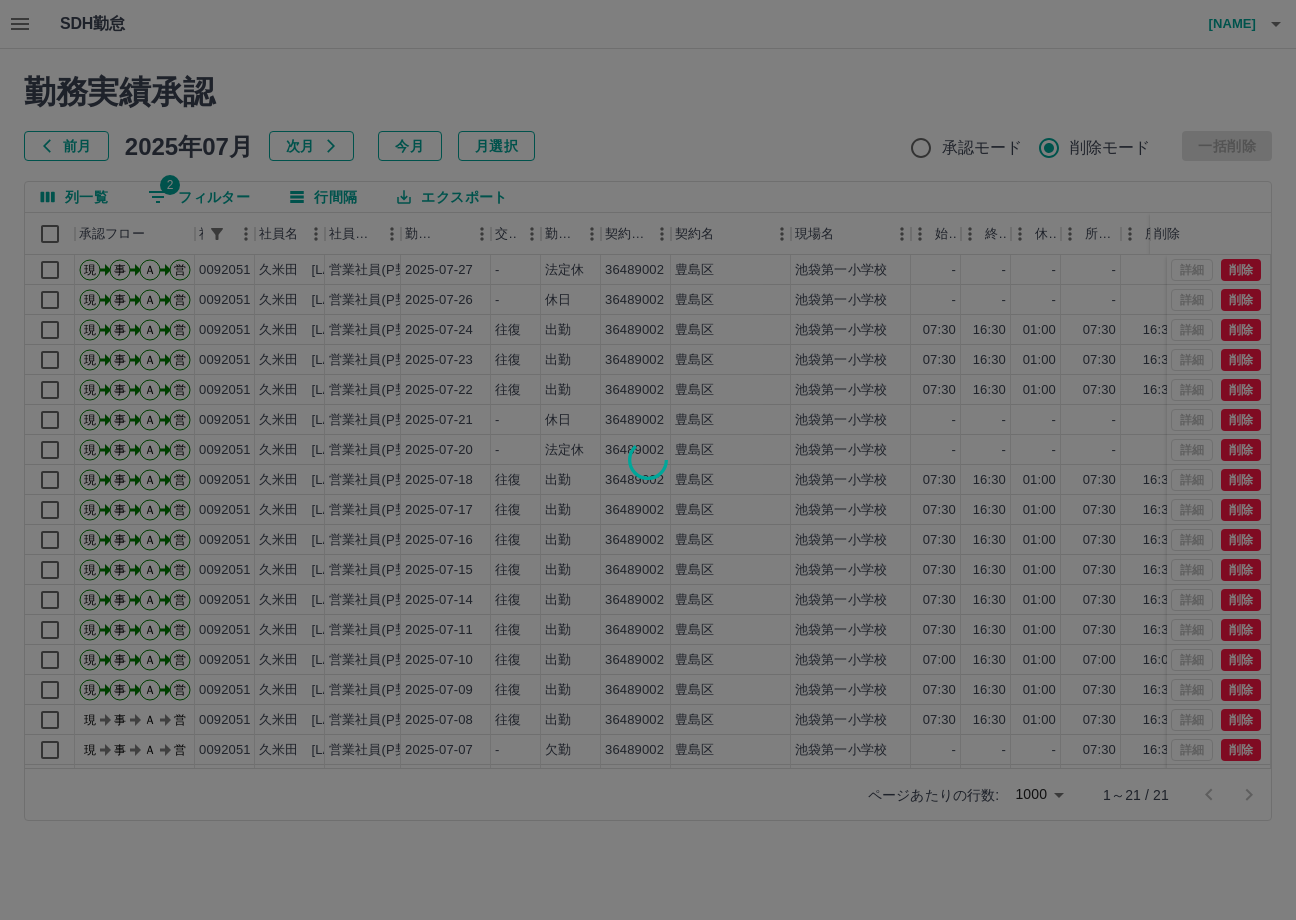 type 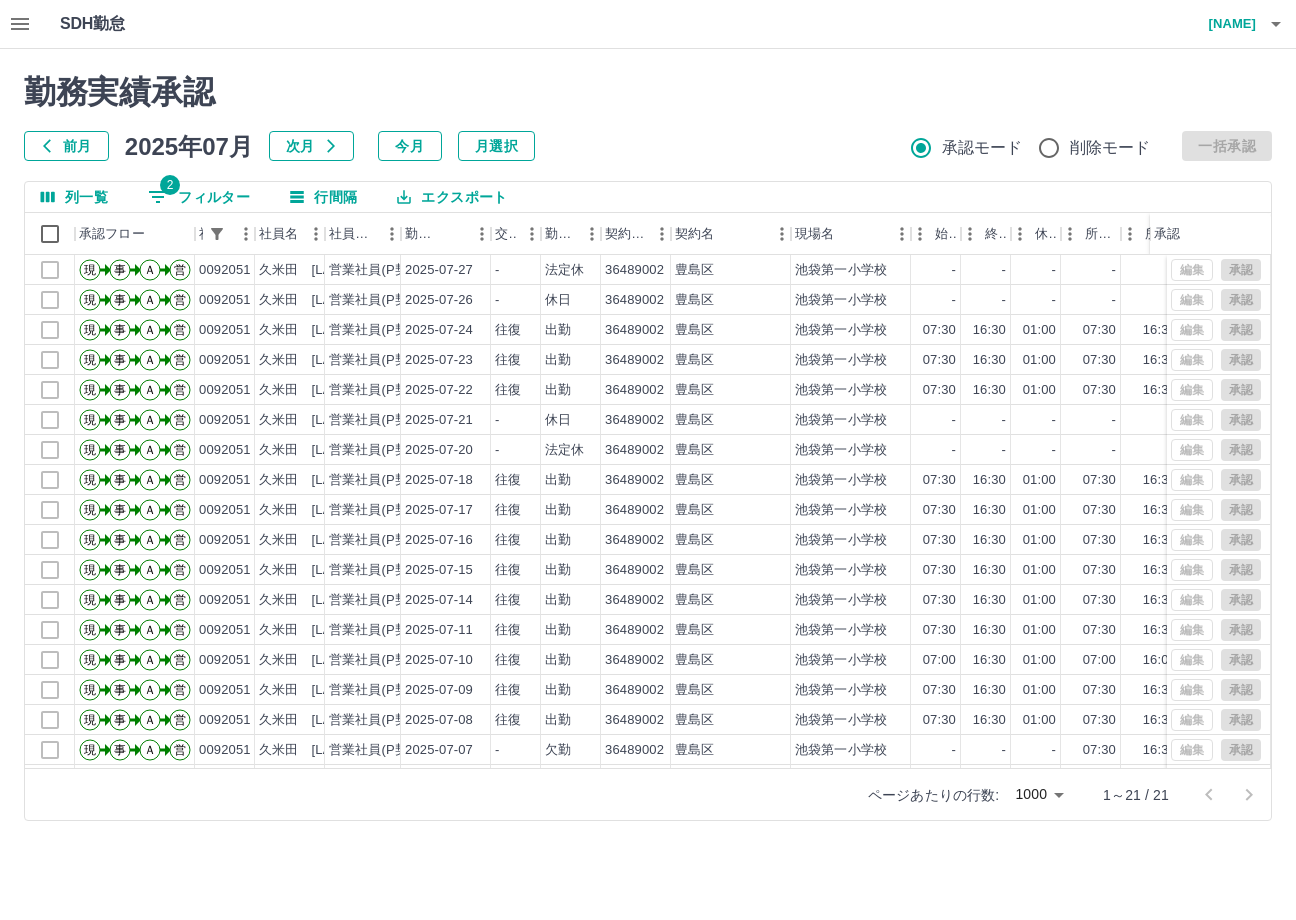click on "2 フィルター" at bounding box center (199, 197) 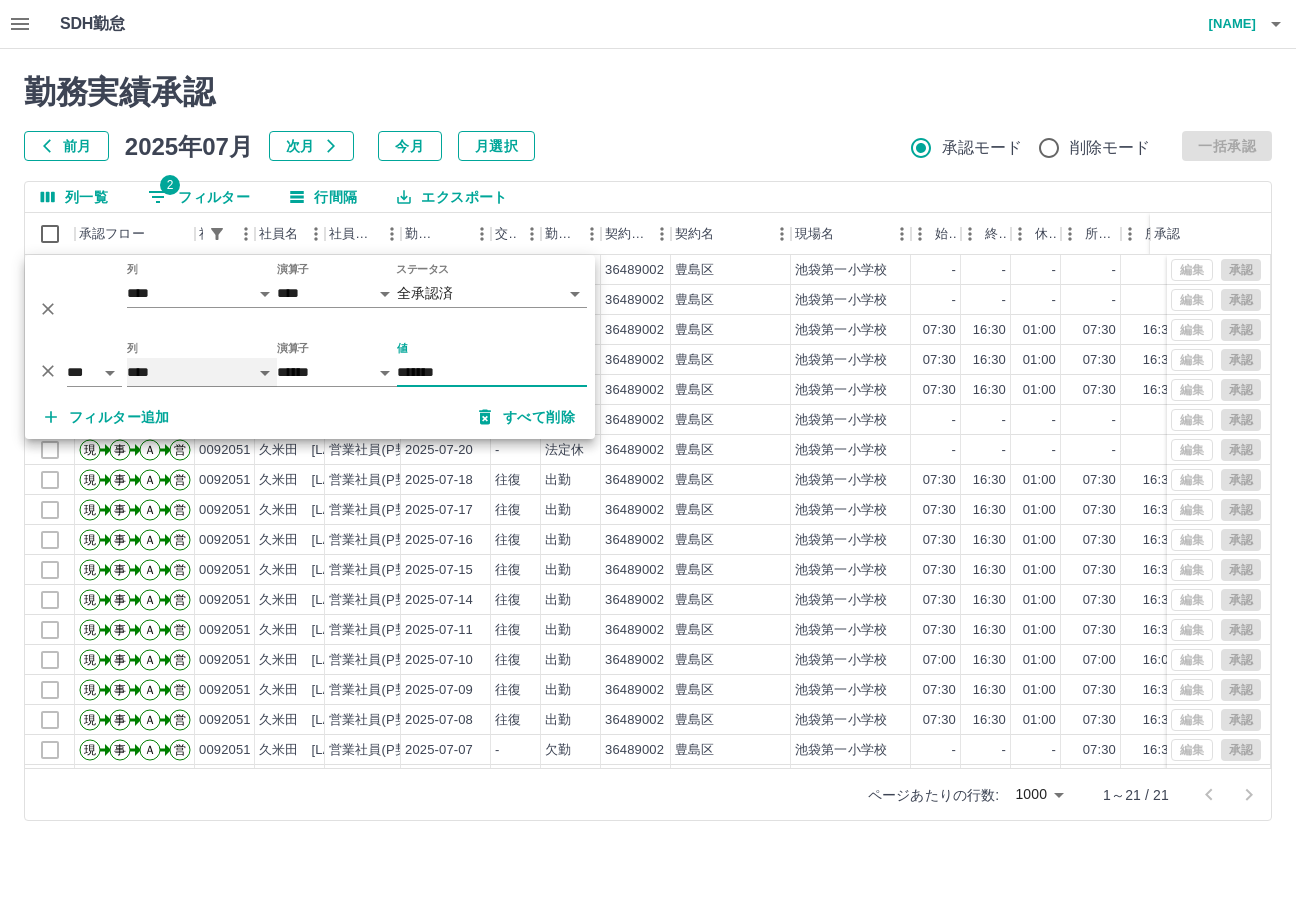 click on "**** *** **** *** *** **** ***** *** *** ** ** ** **** **** **** ** ** *** **** *****" at bounding box center (202, 372) 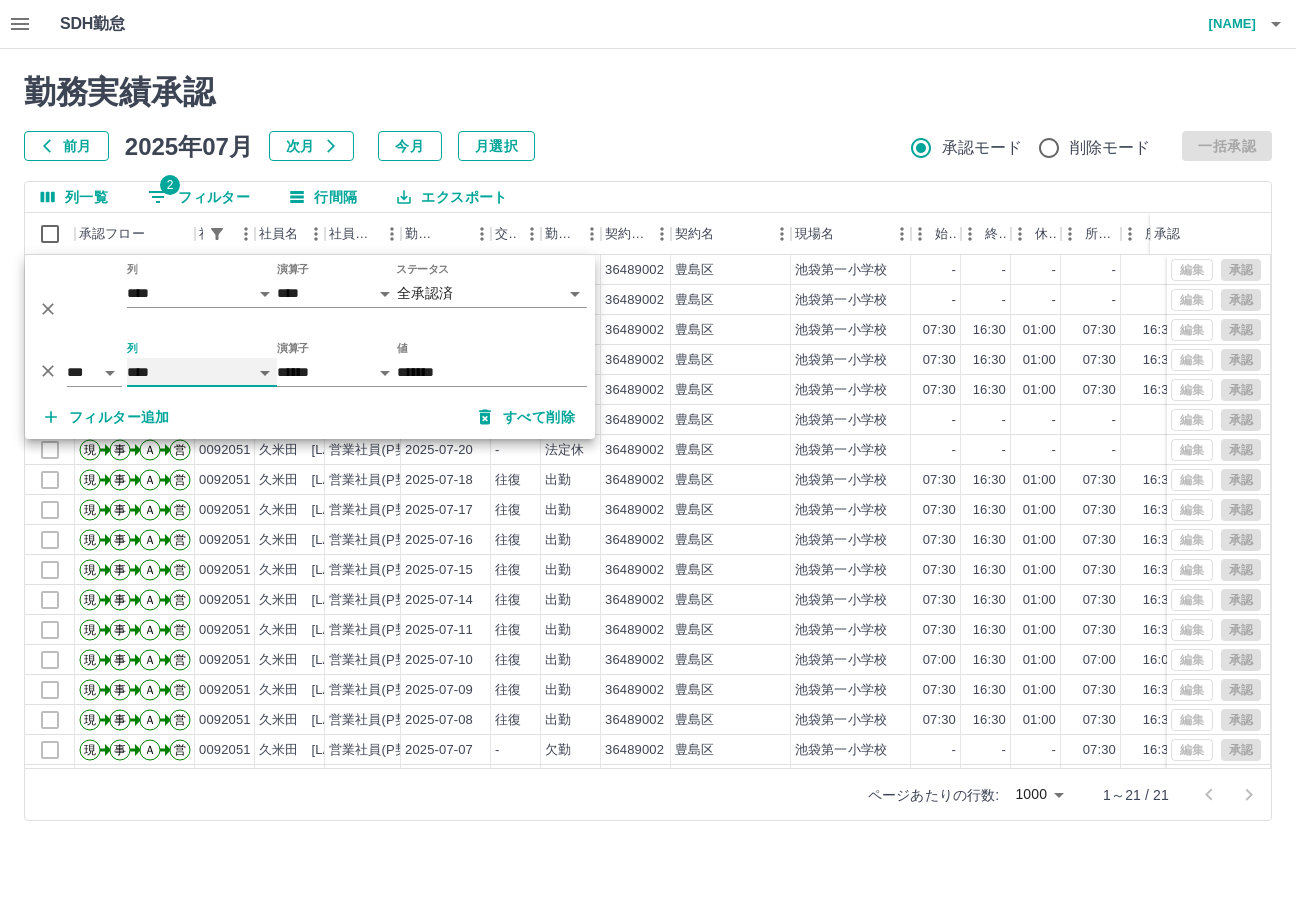 click on "**** *** **** *** *** **** ***** *** *** ** ** ** **** **** **** ** ** *** **** *****" at bounding box center (202, 372) 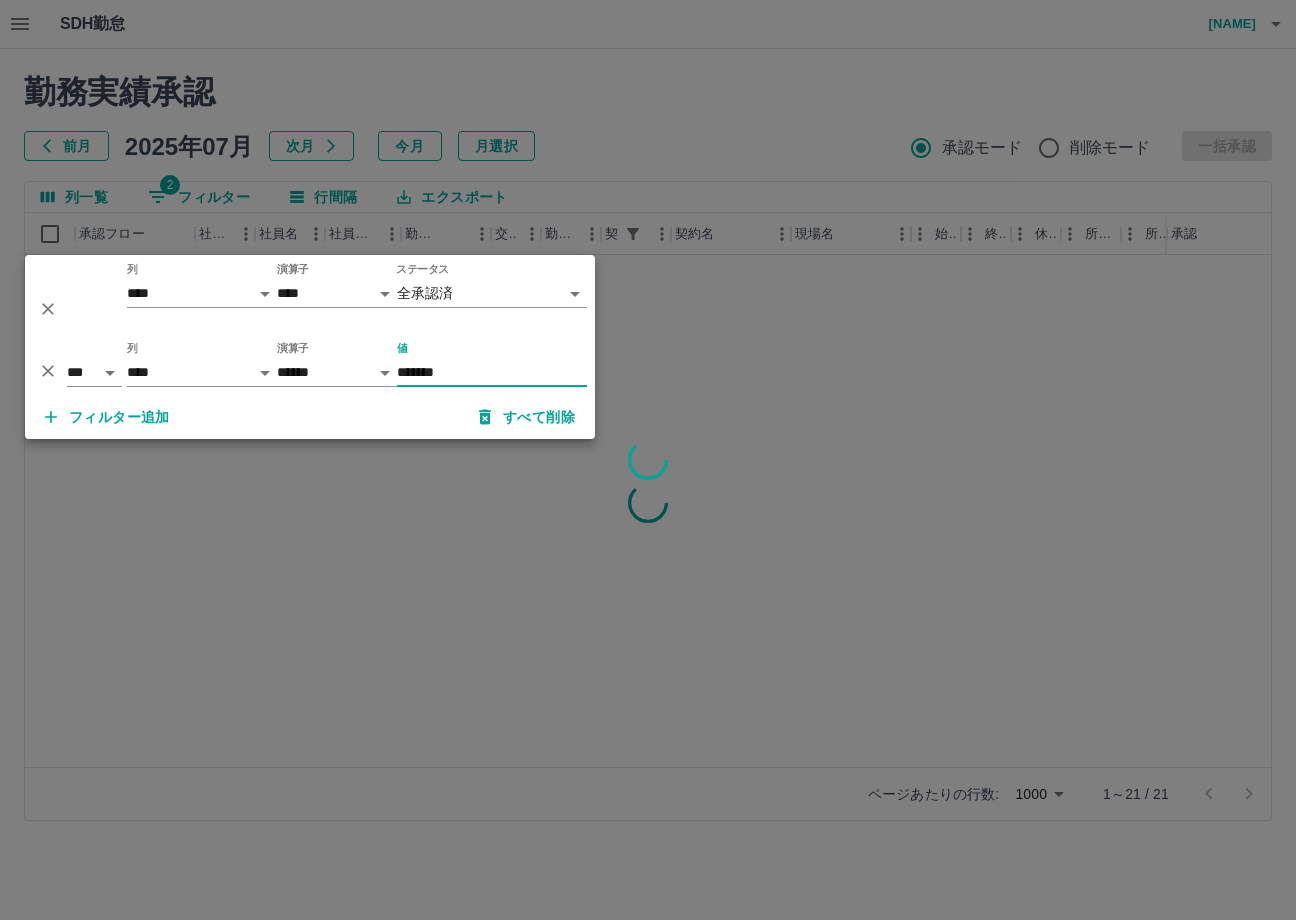 drag, startPoint x: 490, startPoint y: 370, endPoint x: 73, endPoint y: 375, distance: 417.02997 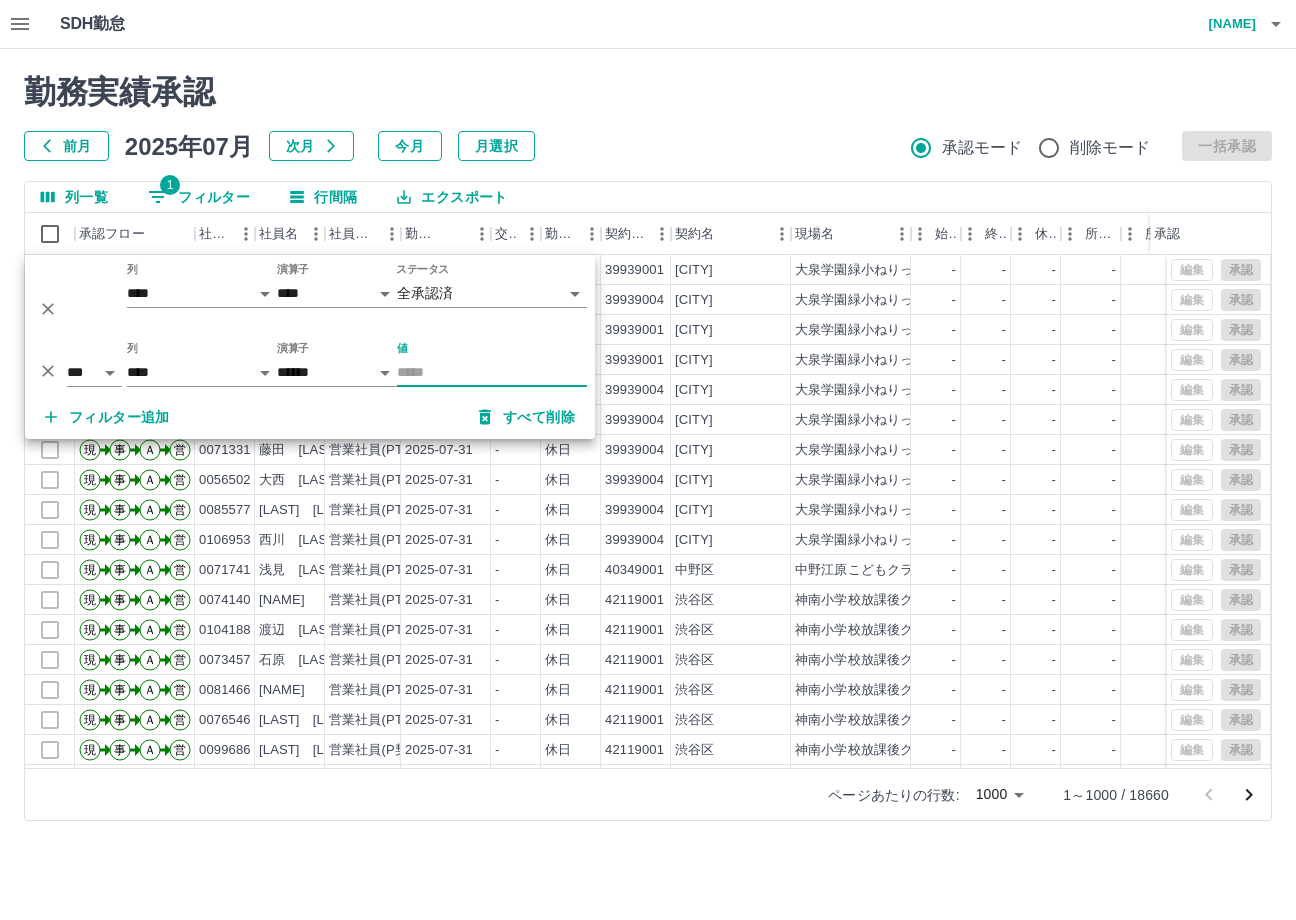 type 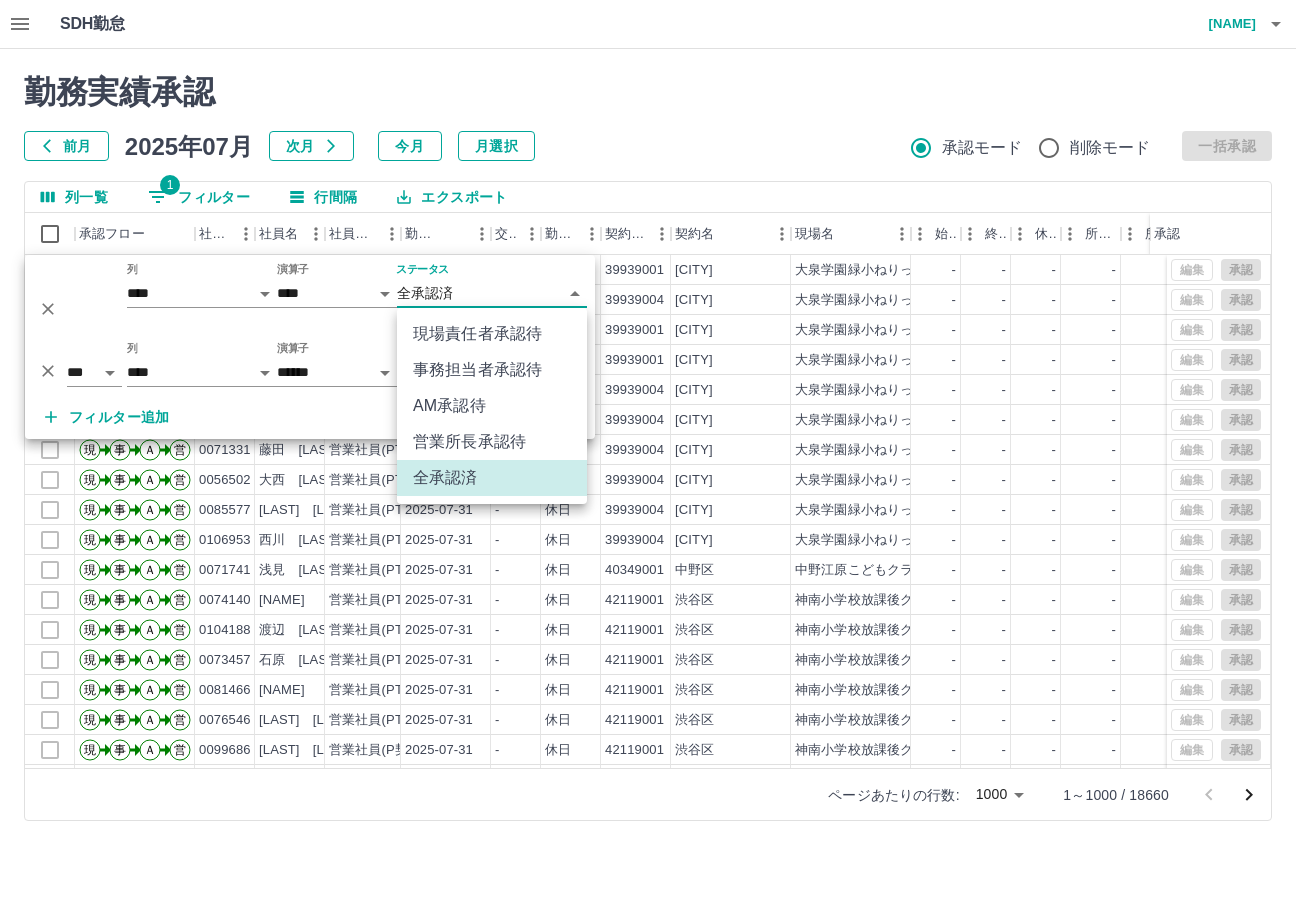 click on "SDH勤怠 大胡田　陽祐 勤務実績承認 前月 2025年07月 次月 今月 月選択 承認モード 削除モード 一括承認 列一覧 1 フィルター 行間隔 エクスポート 承認フロー 社員番号 社員名 社員区分 勤務日 交通費 勤務区分 契約コード 契約名 現場名 始業 終業 休憩 所定開始 所定終業 所定休憩 拘束 勤務 遅刻等 コメント 承認 現 事 Ａ 営 0104231 塚田　萌香 営業社員(PT契約) 2025-07-31  -  休日 39939001 練馬区 大泉学園緑小ねりっこクラブ学童 - - - - - - 00:00 00:00 00:00 現 事 Ａ 営 0096056 上野　芙美 営業社員(PT契約) 2025-07-31  -  休日 39939004 練馬区 大泉学園緑小ねりっこクラブひろば - - - - - - 00:00 00:00 00:00 現 事 Ａ 営 0045649 佐藤　孝子 営業社員(PT契約) 2025-07-31  -  休日 39939001 練馬区 大泉学園緑小ねりっこクラブ学童 - - - - - - 00:00 00:00 00:00 現 事 Ａ 営 0097468 小沢　颯花 営業社員(PT契約)" at bounding box center [648, 422] 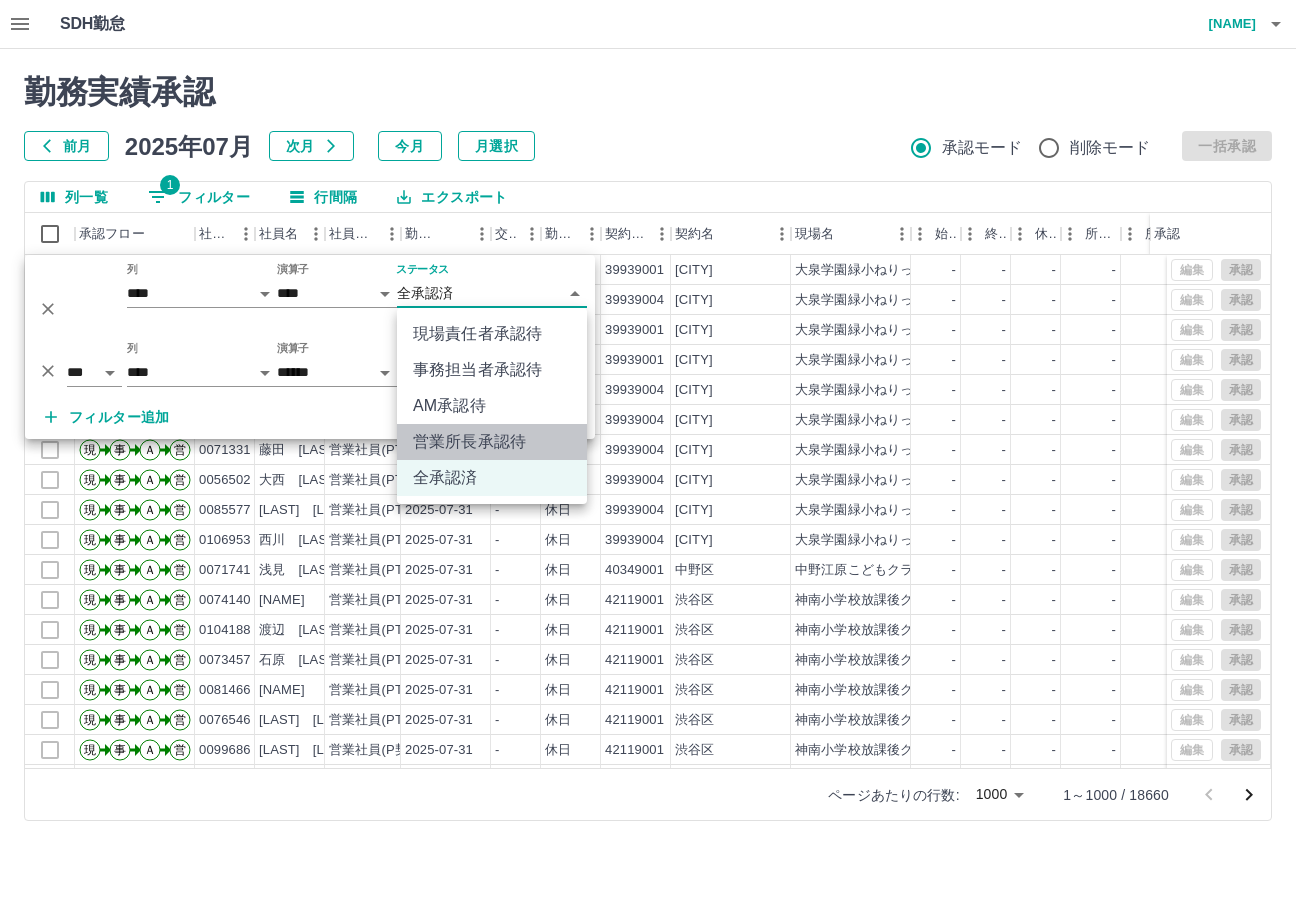 click on "営業所長承認待" at bounding box center [492, 442] 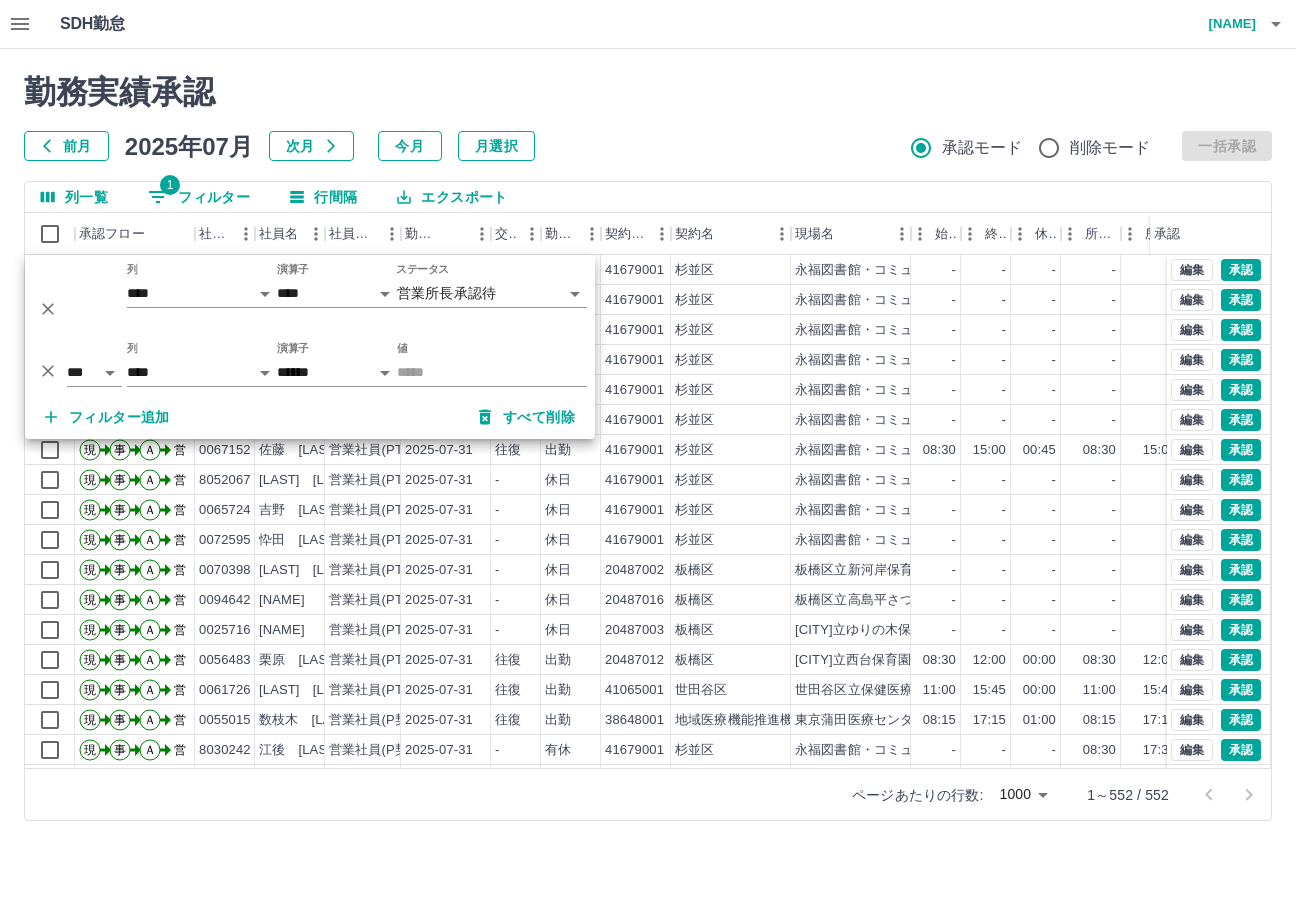 click on "勤務実績承認 前月 2025年07月 次月 今月 月選択 承認モード 削除モード 一括承認" at bounding box center [648, 117] 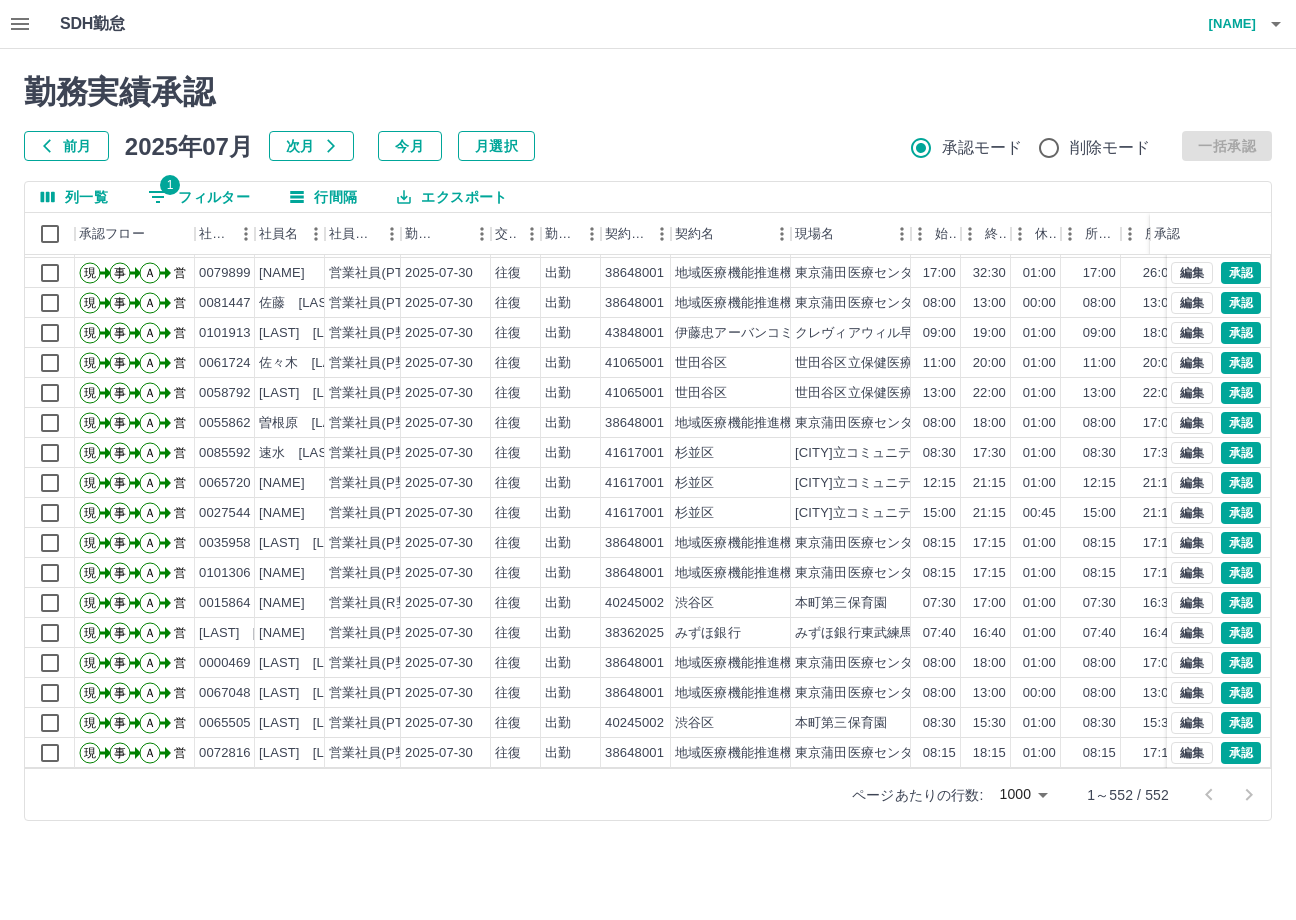 scroll, scrollTop: 3900, scrollLeft: 0, axis: vertical 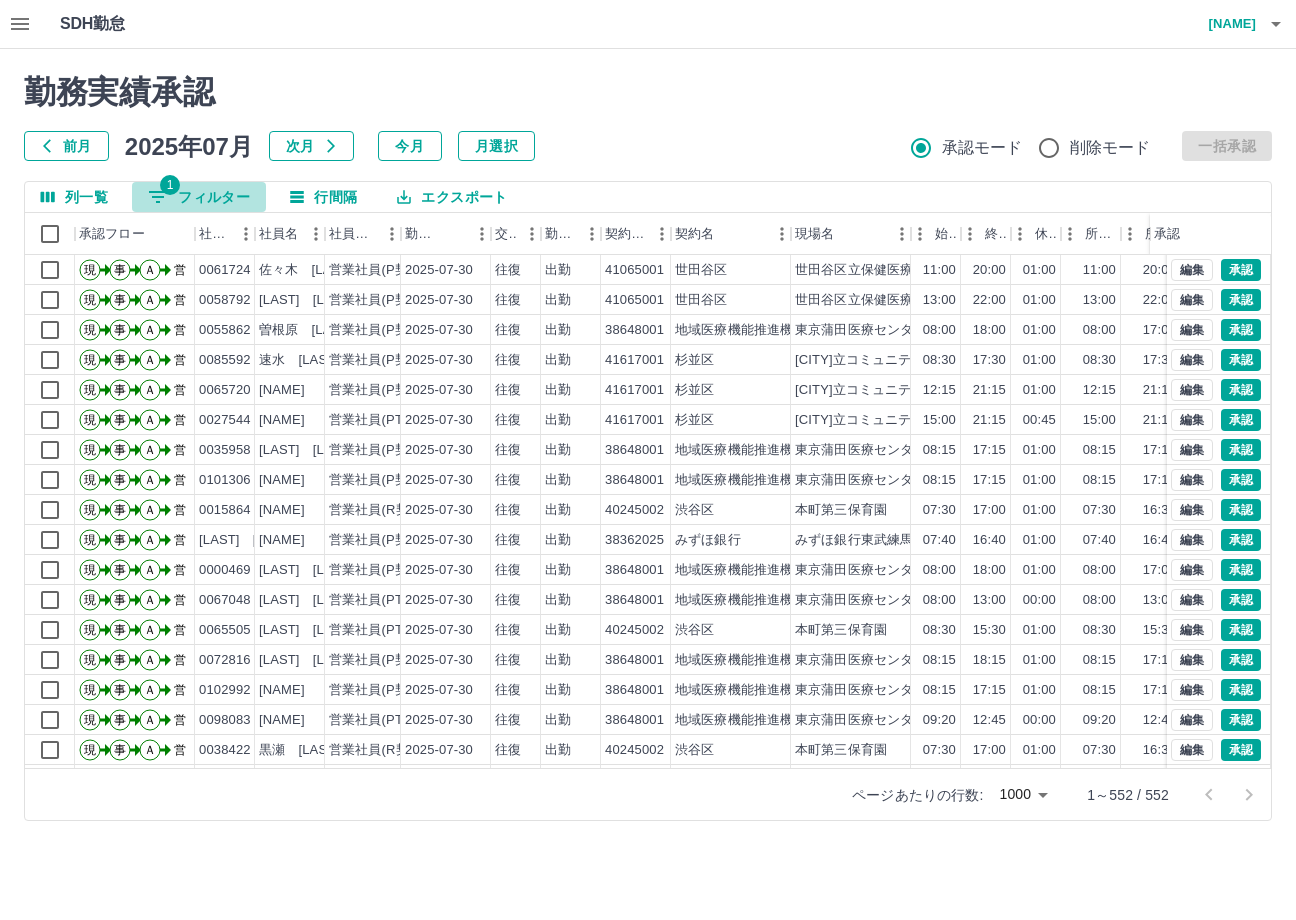 click on "1 フィルター" at bounding box center [199, 197] 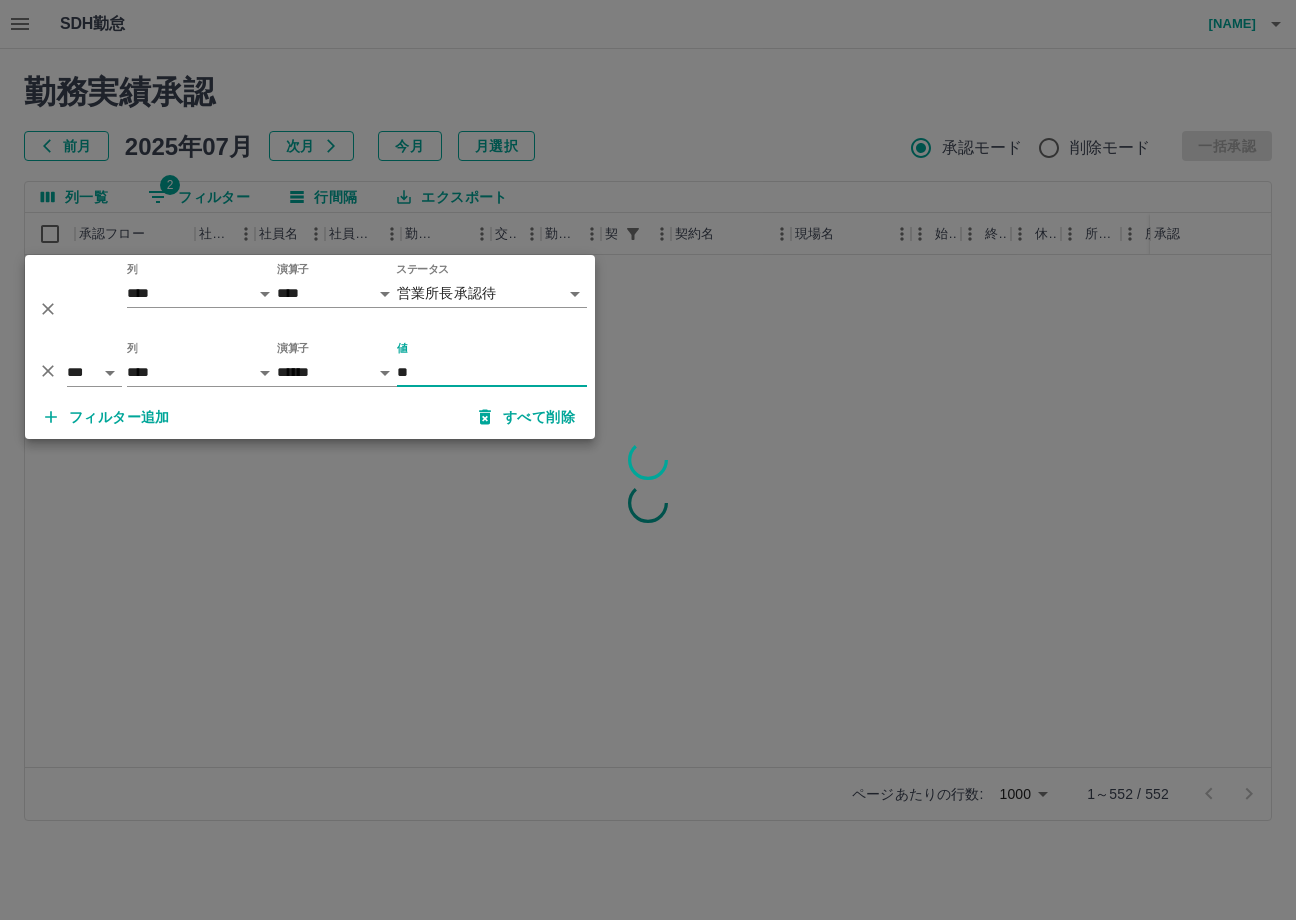 scroll, scrollTop: 0, scrollLeft: 0, axis: both 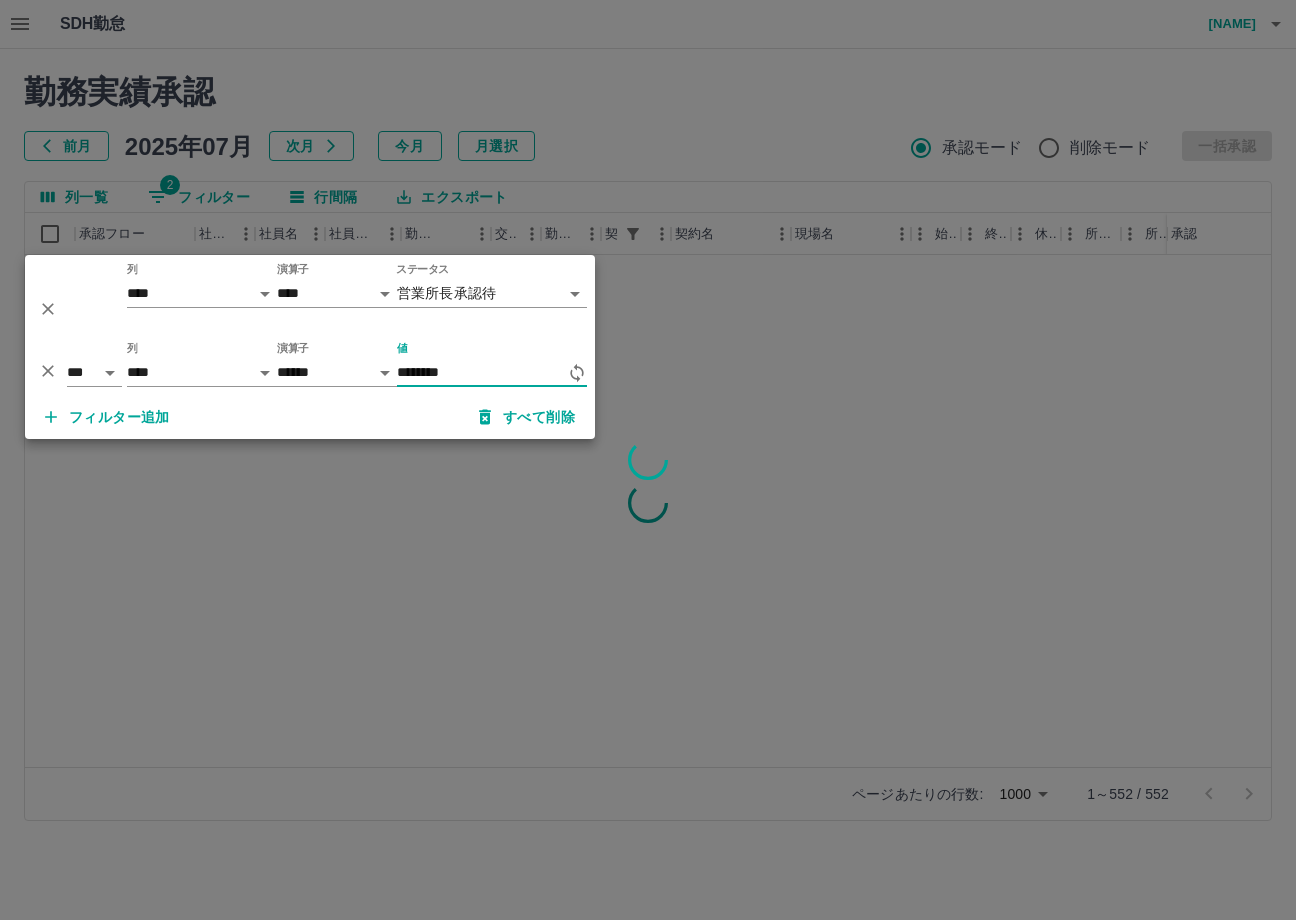 type on "********" 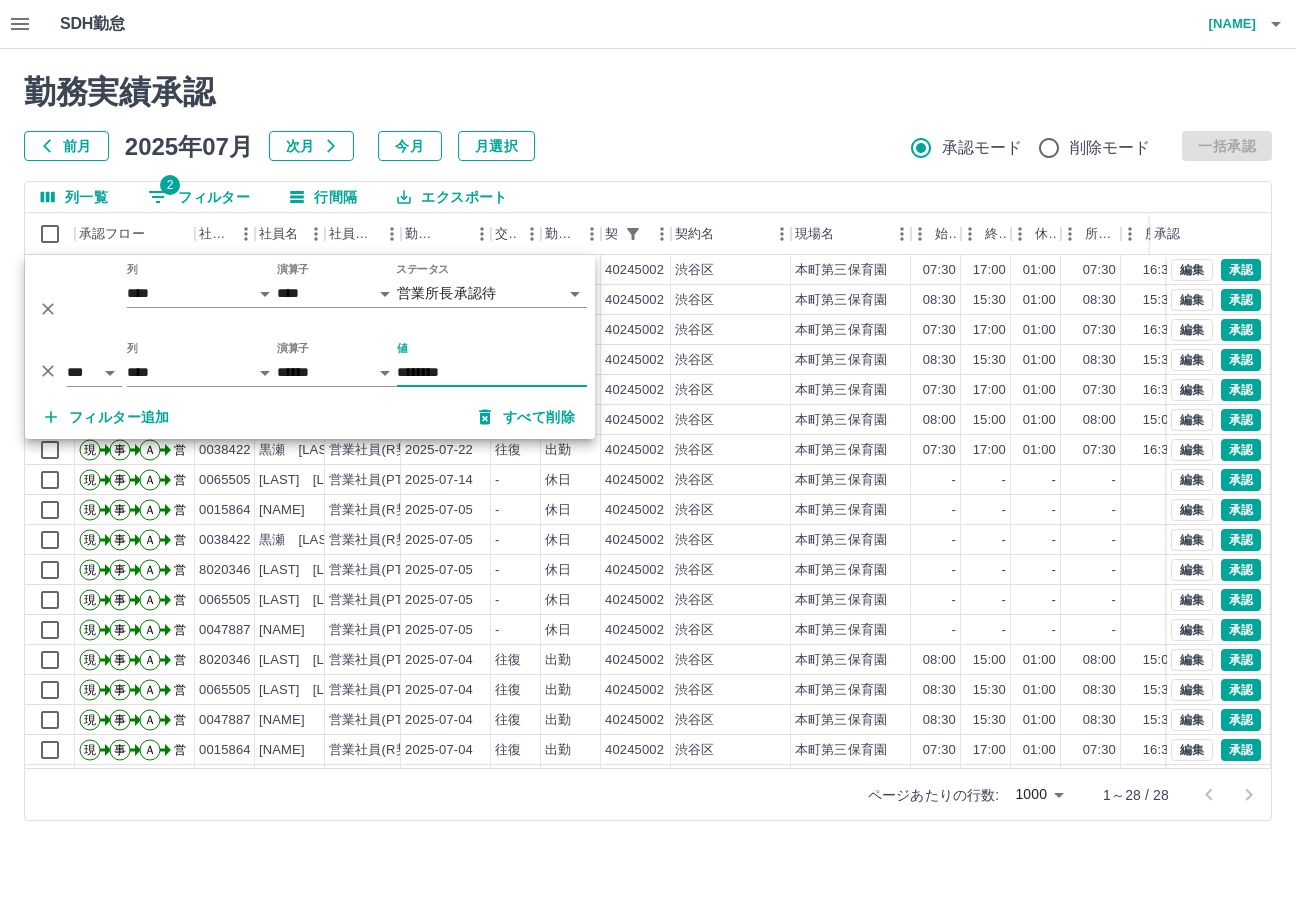click on "勤務実績承認 前月 2025年07月 次月 今月 月選択 承認モード 削除モード 一括承認" at bounding box center (648, 117) 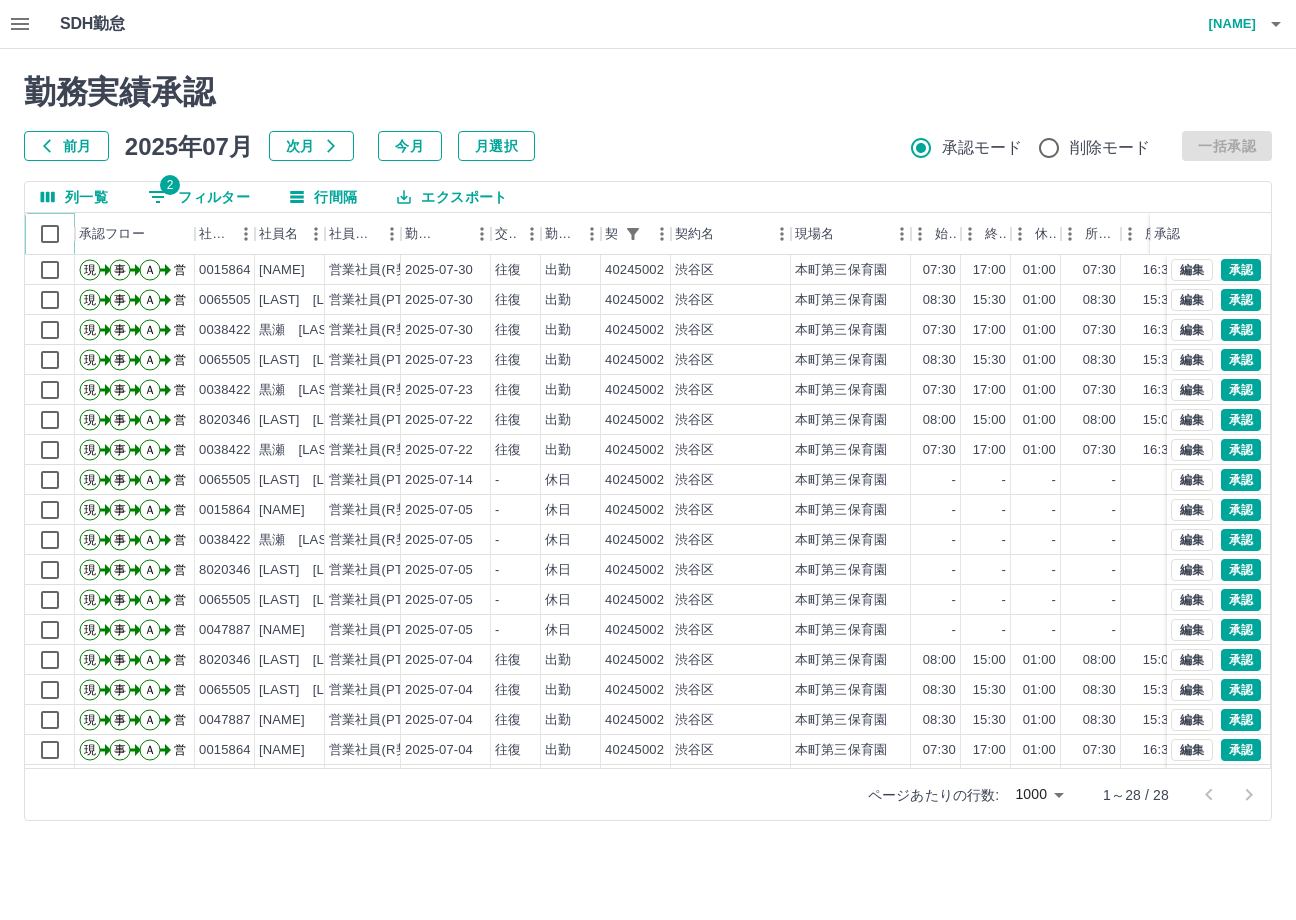 click at bounding box center (50, 234) 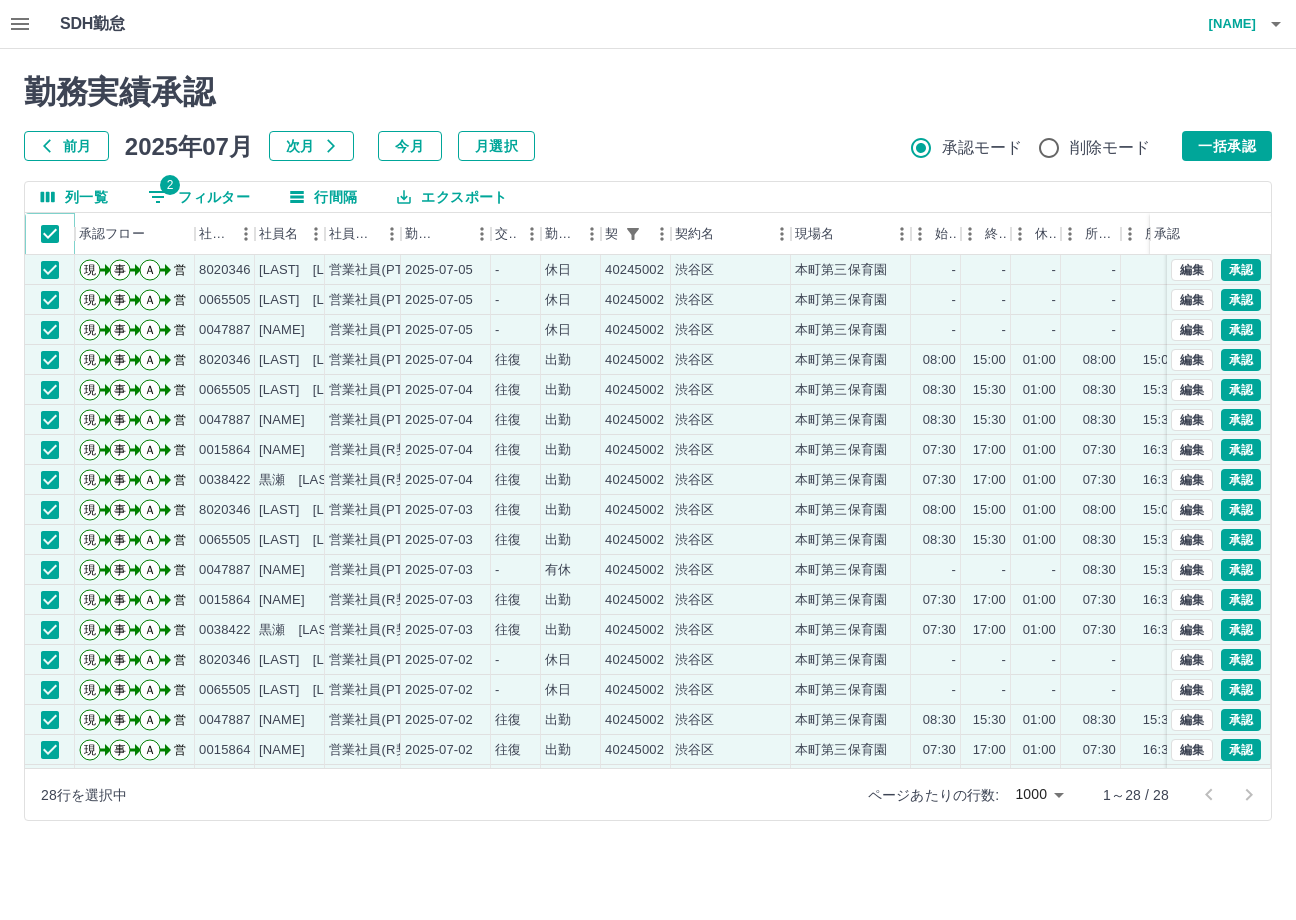 scroll, scrollTop: 344, scrollLeft: 0, axis: vertical 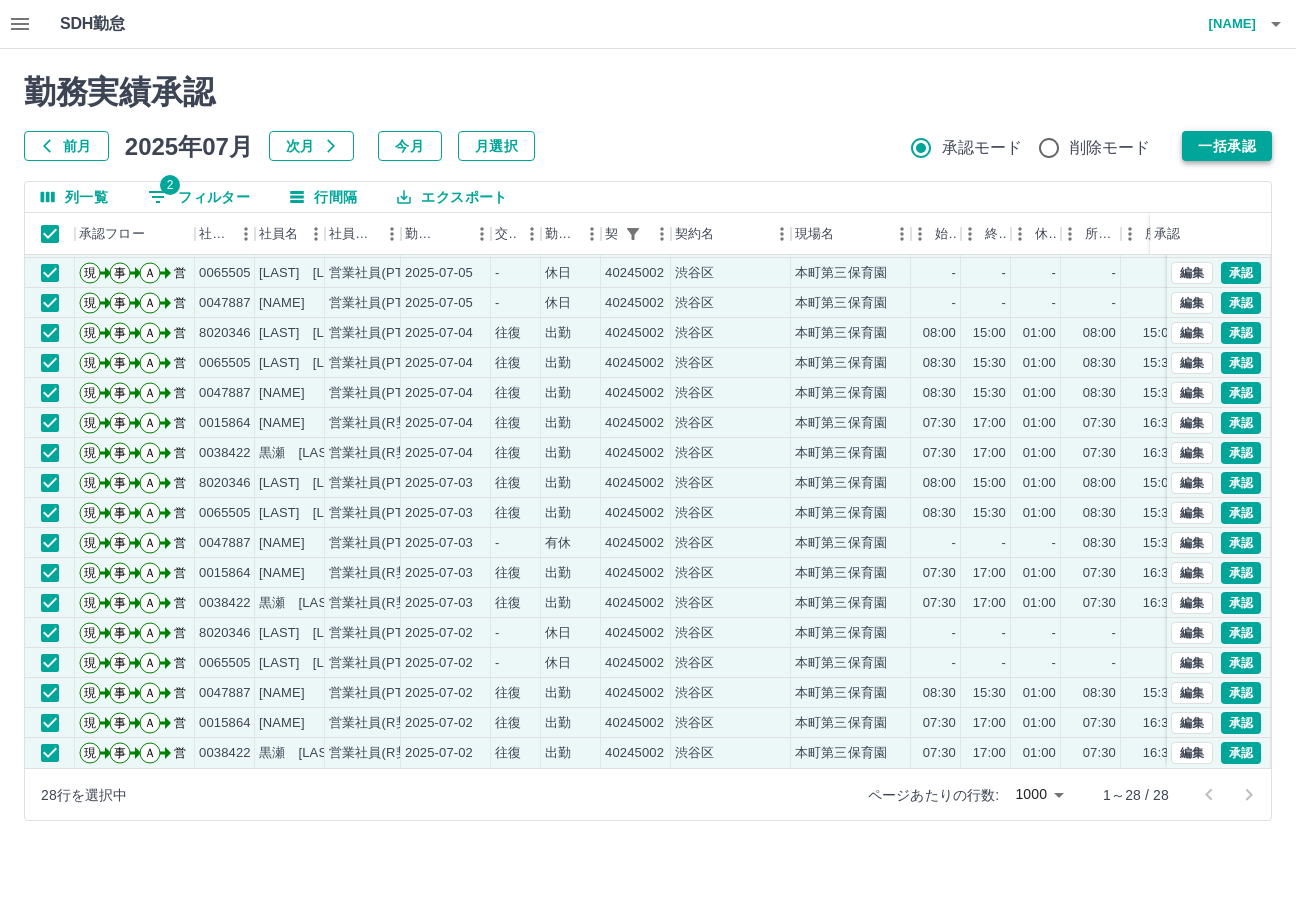 click on "一括承認" at bounding box center (1227, 146) 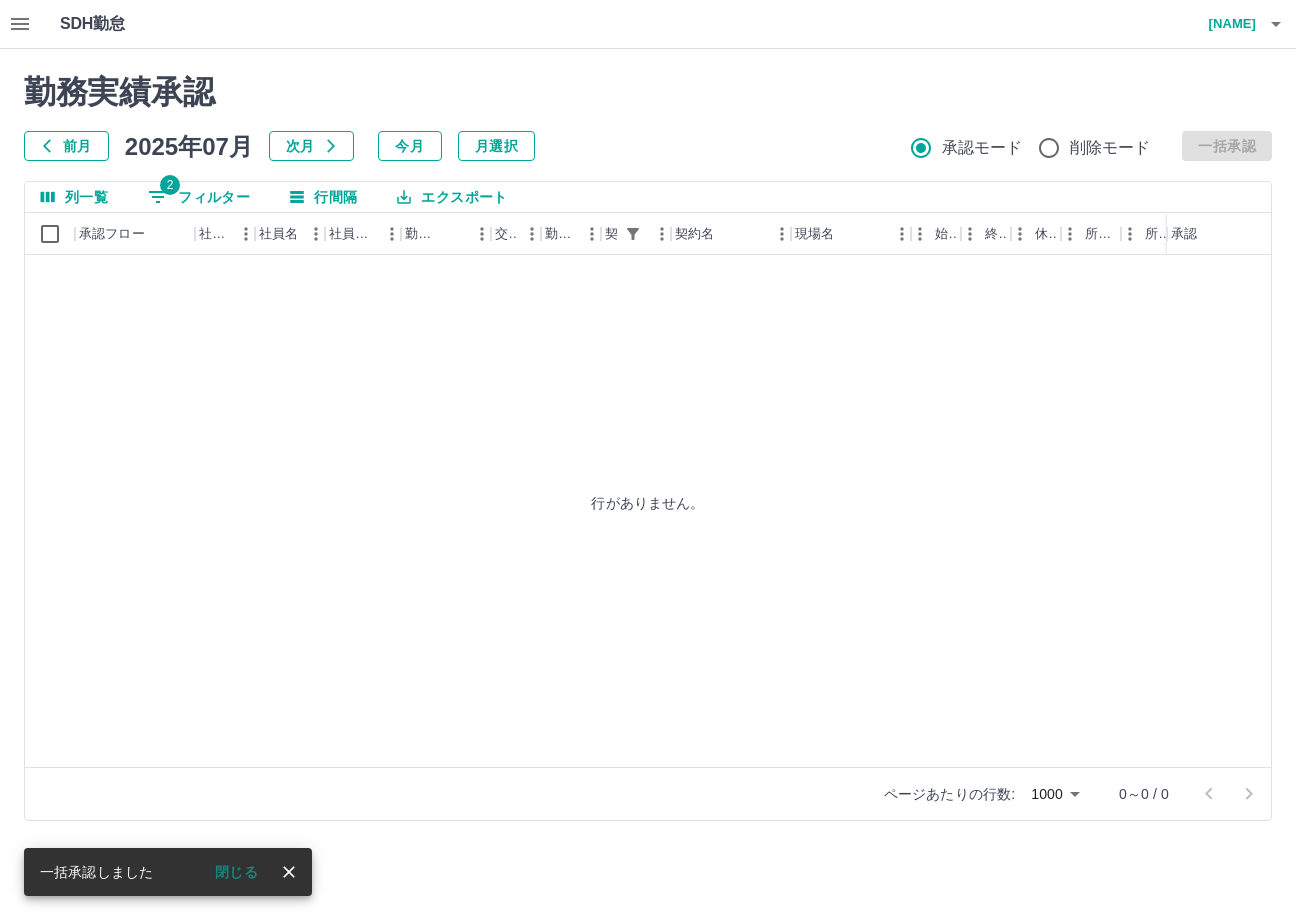 scroll, scrollTop: 0, scrollLeft: 0, axis: both 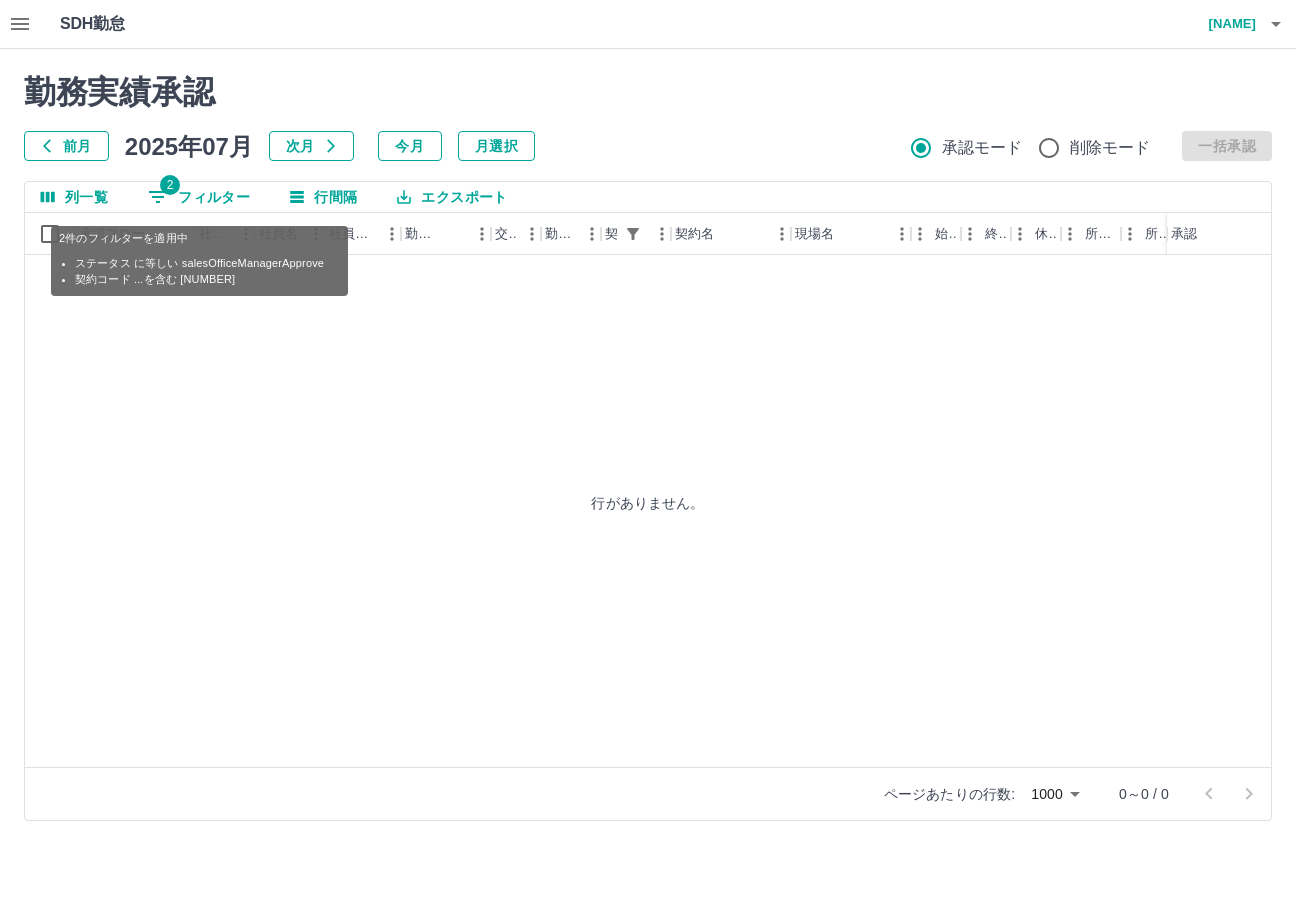 click on "2 フィルター" at bounding box center (199, 197) 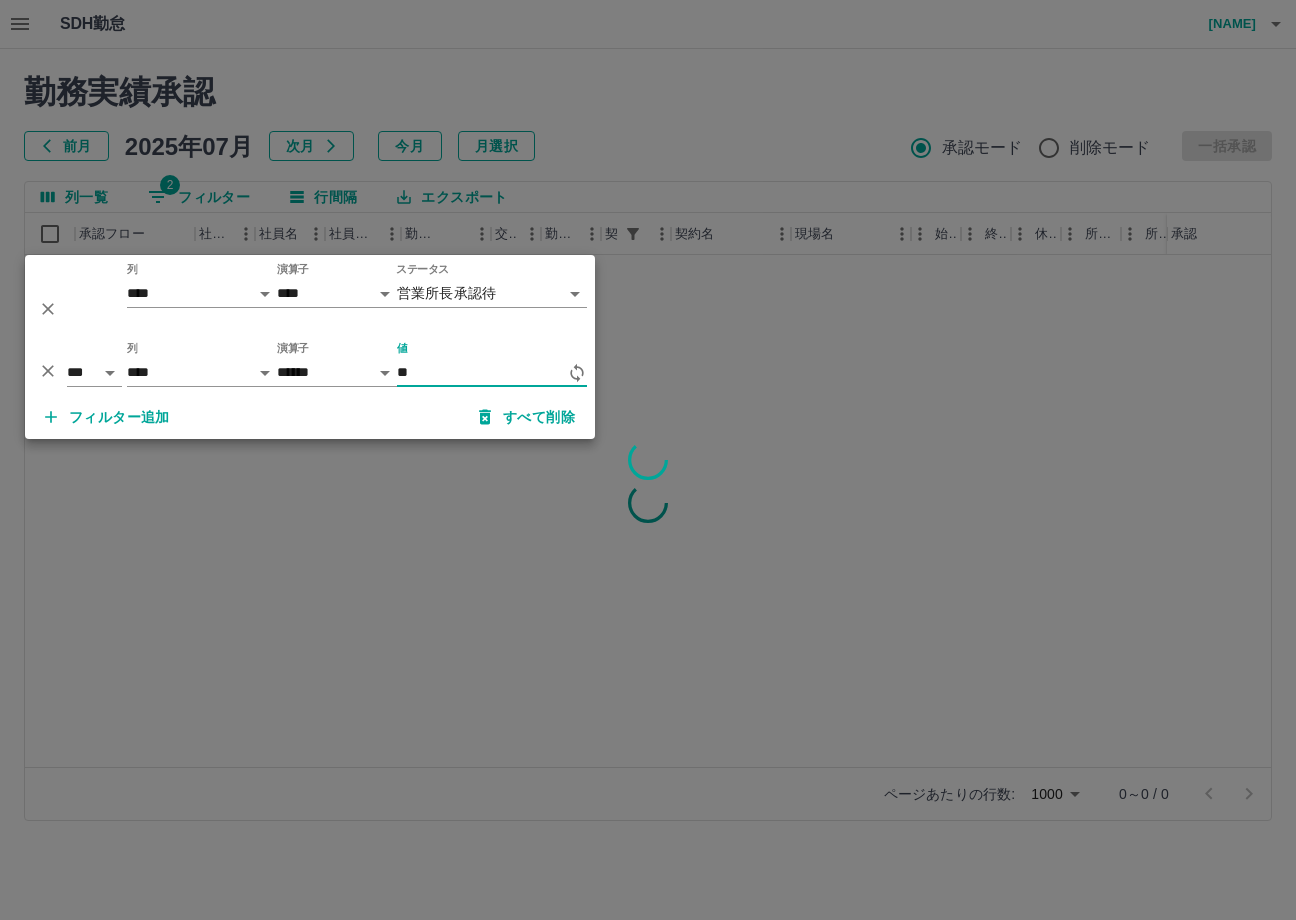 type on "*" 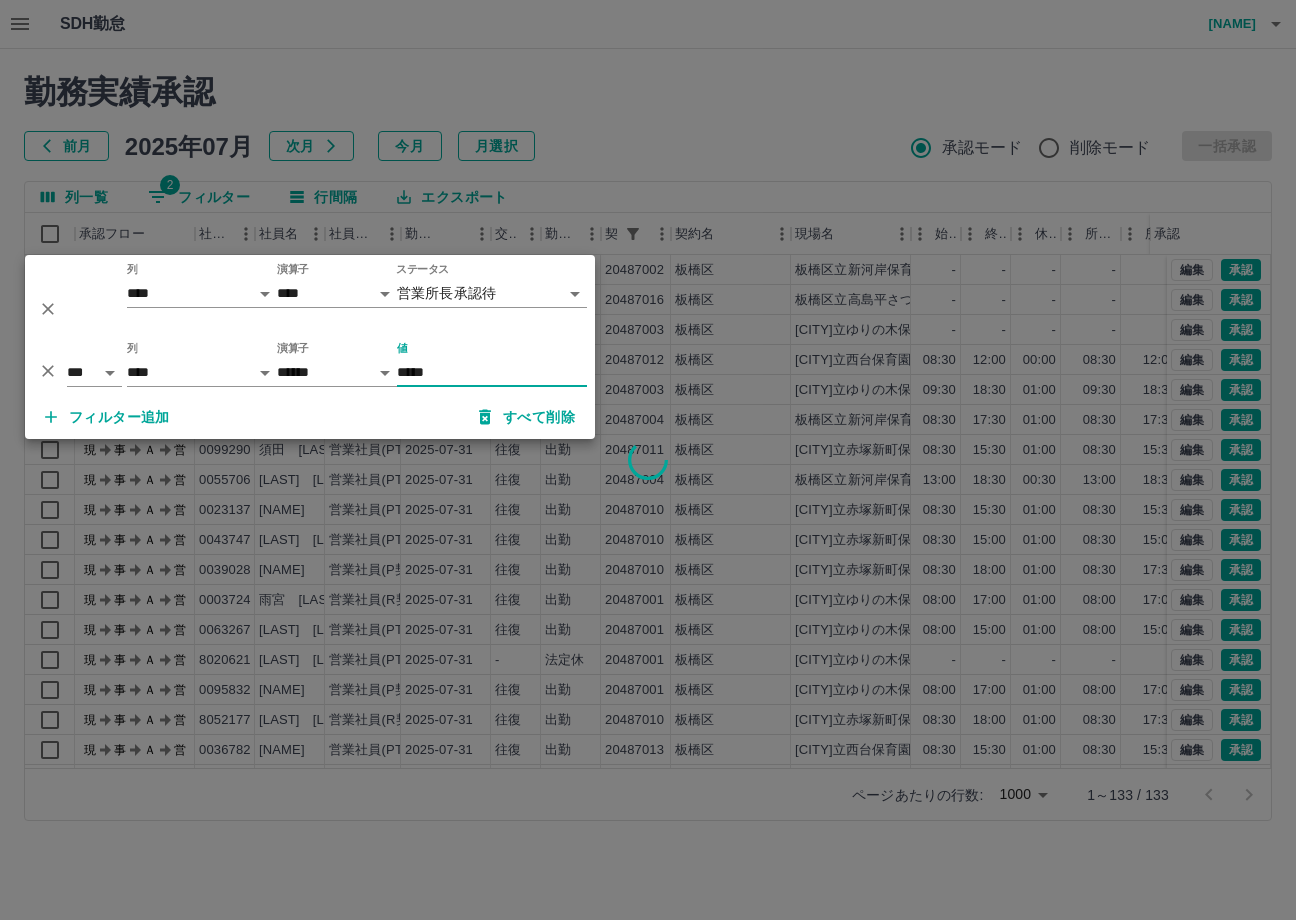 type on "*****" 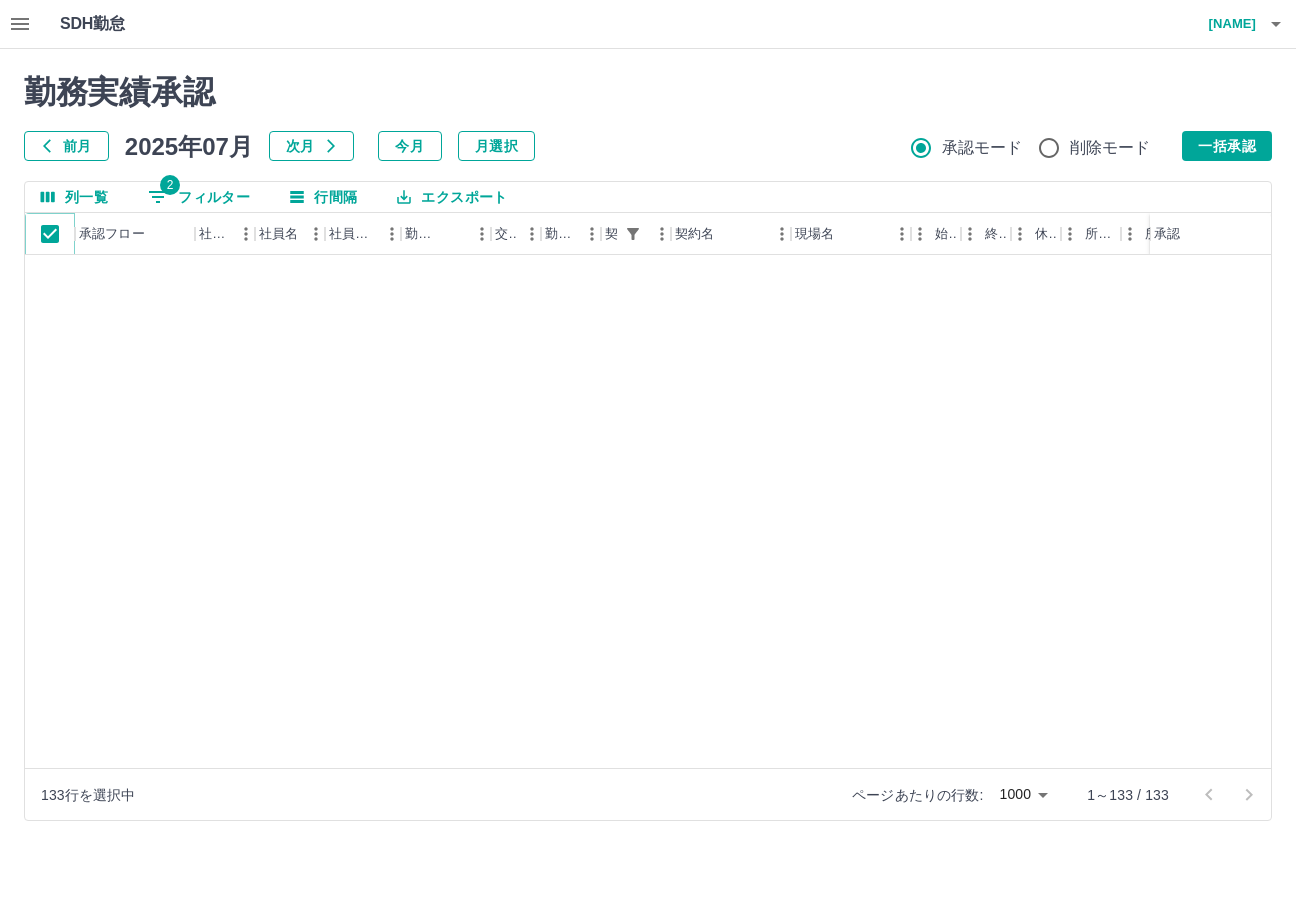 scroll, scrollTop: 3494, scrollLeft: 0, axis: vertical 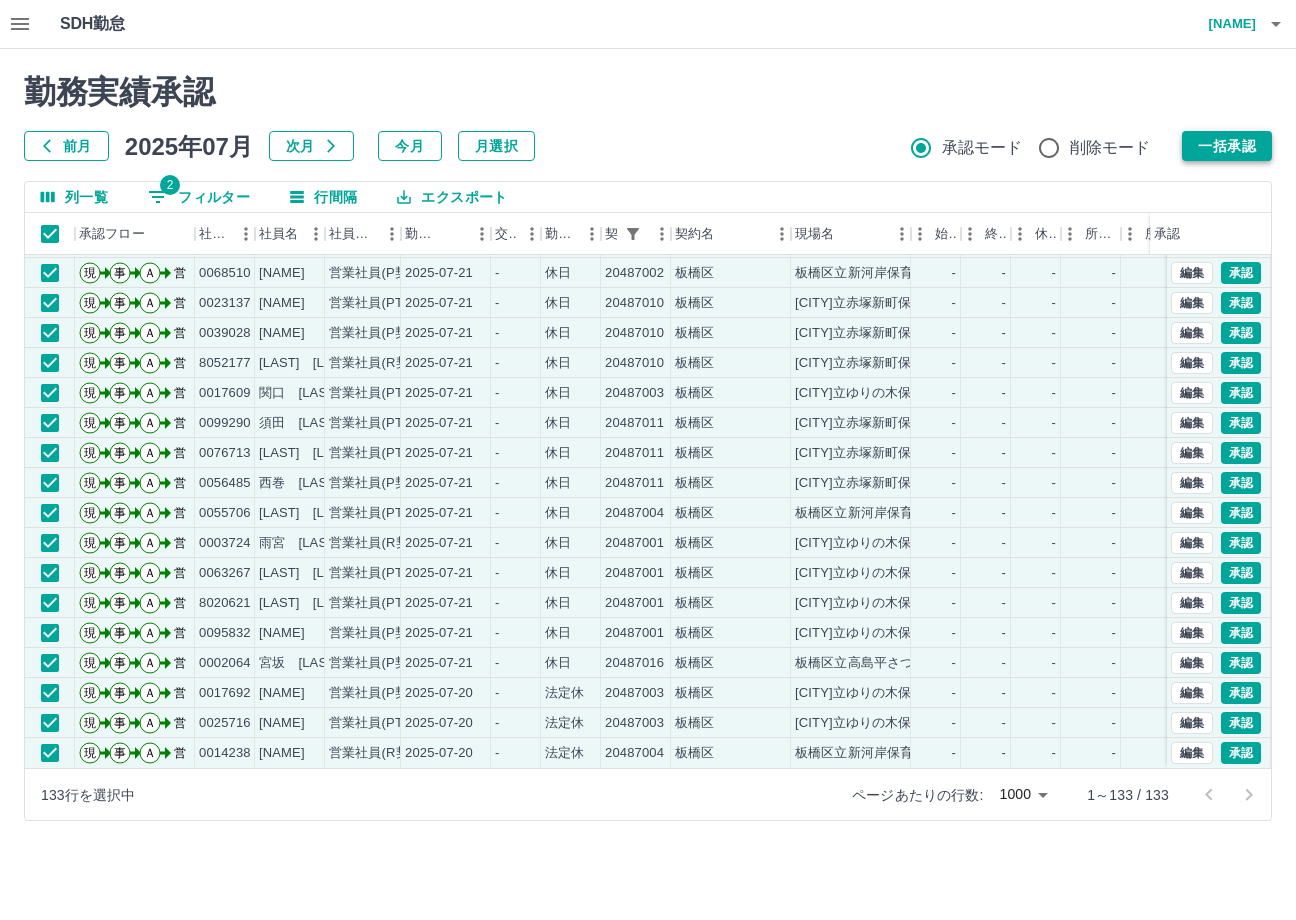 click on "一括承認" at bounding box center [1227, 146] 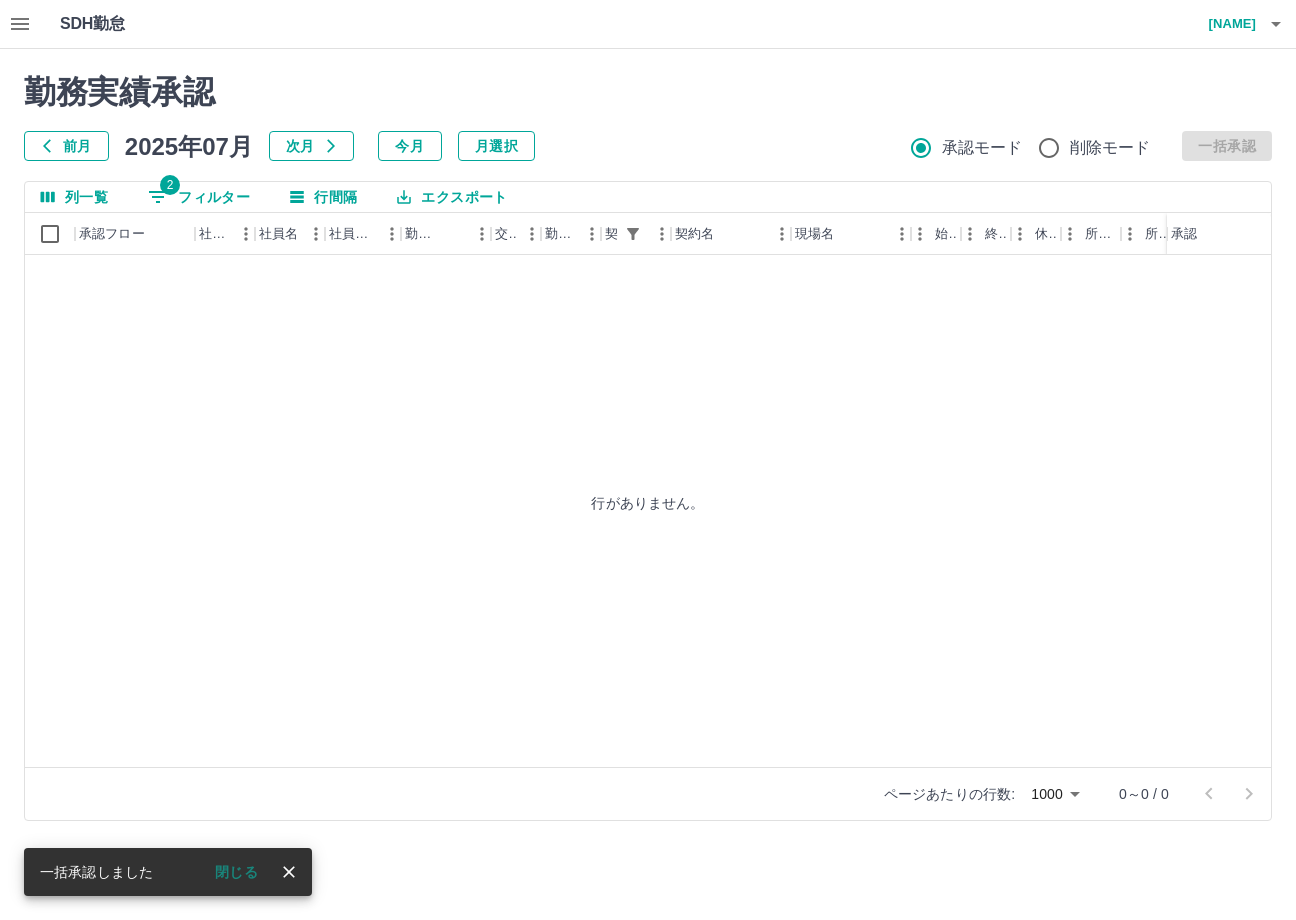 scroll, scrollTop: 0, scrollLeft: 0, axis: both 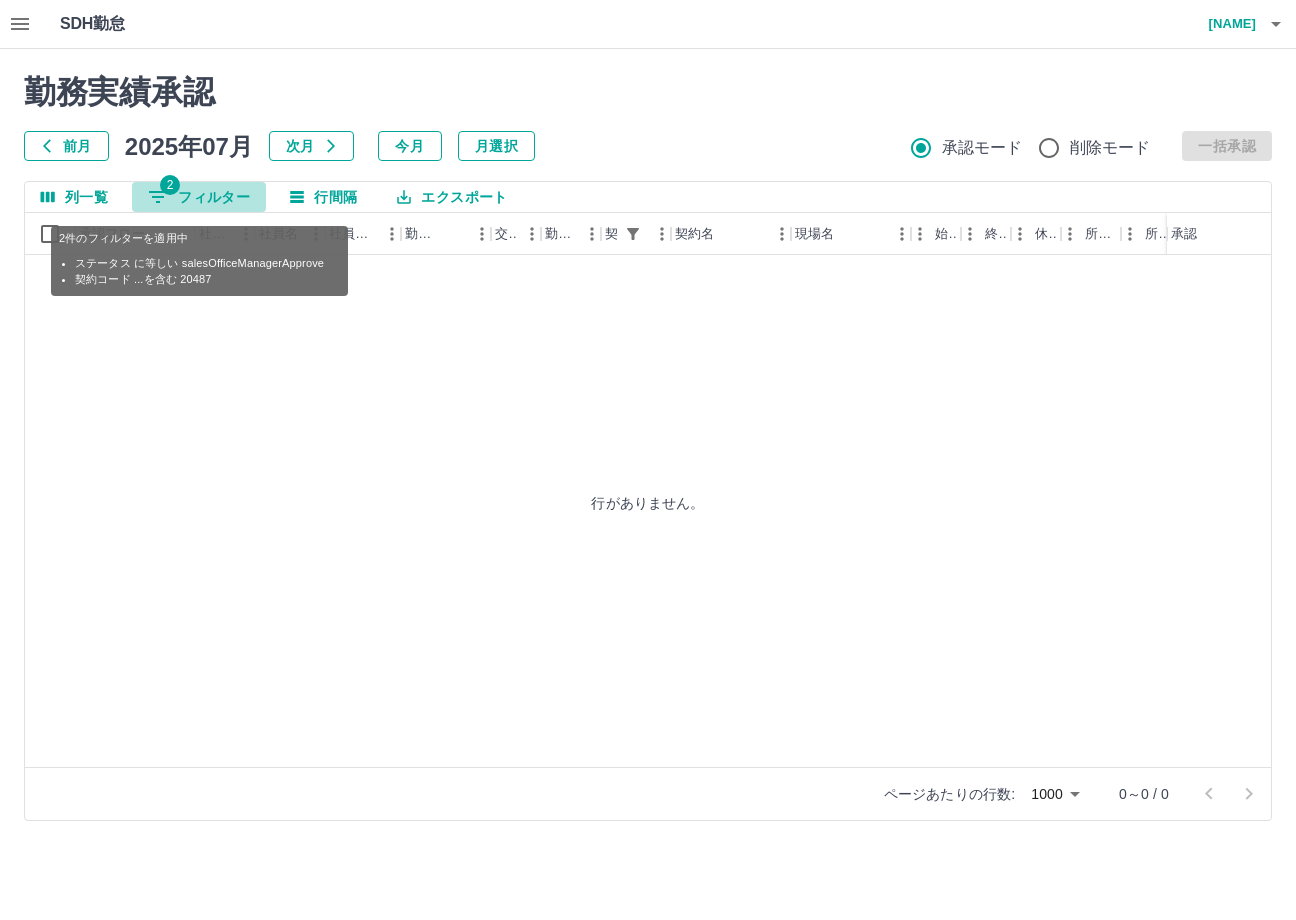 click on "2 フィルター" at bounding box center (199, 197) 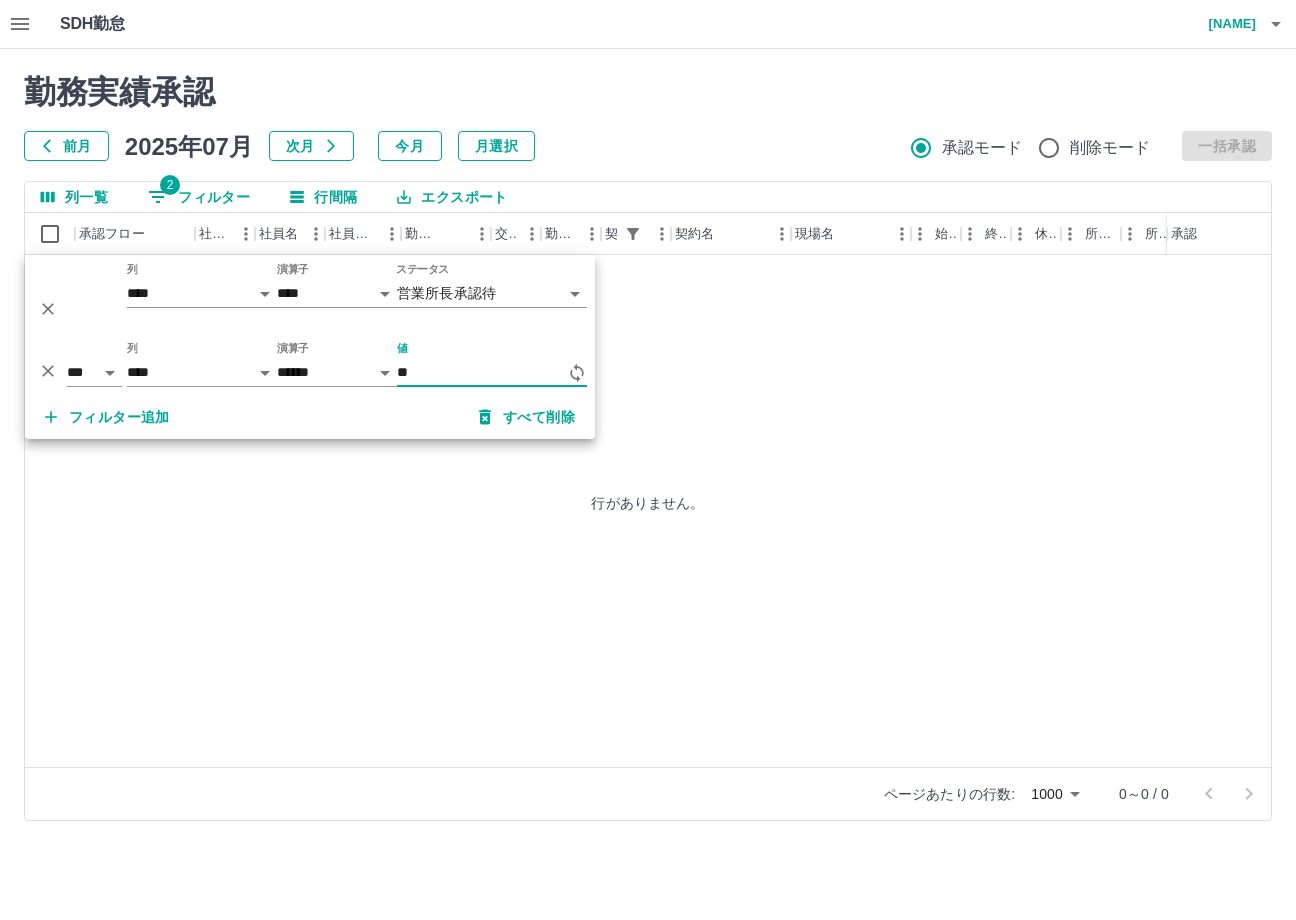 type on "*" 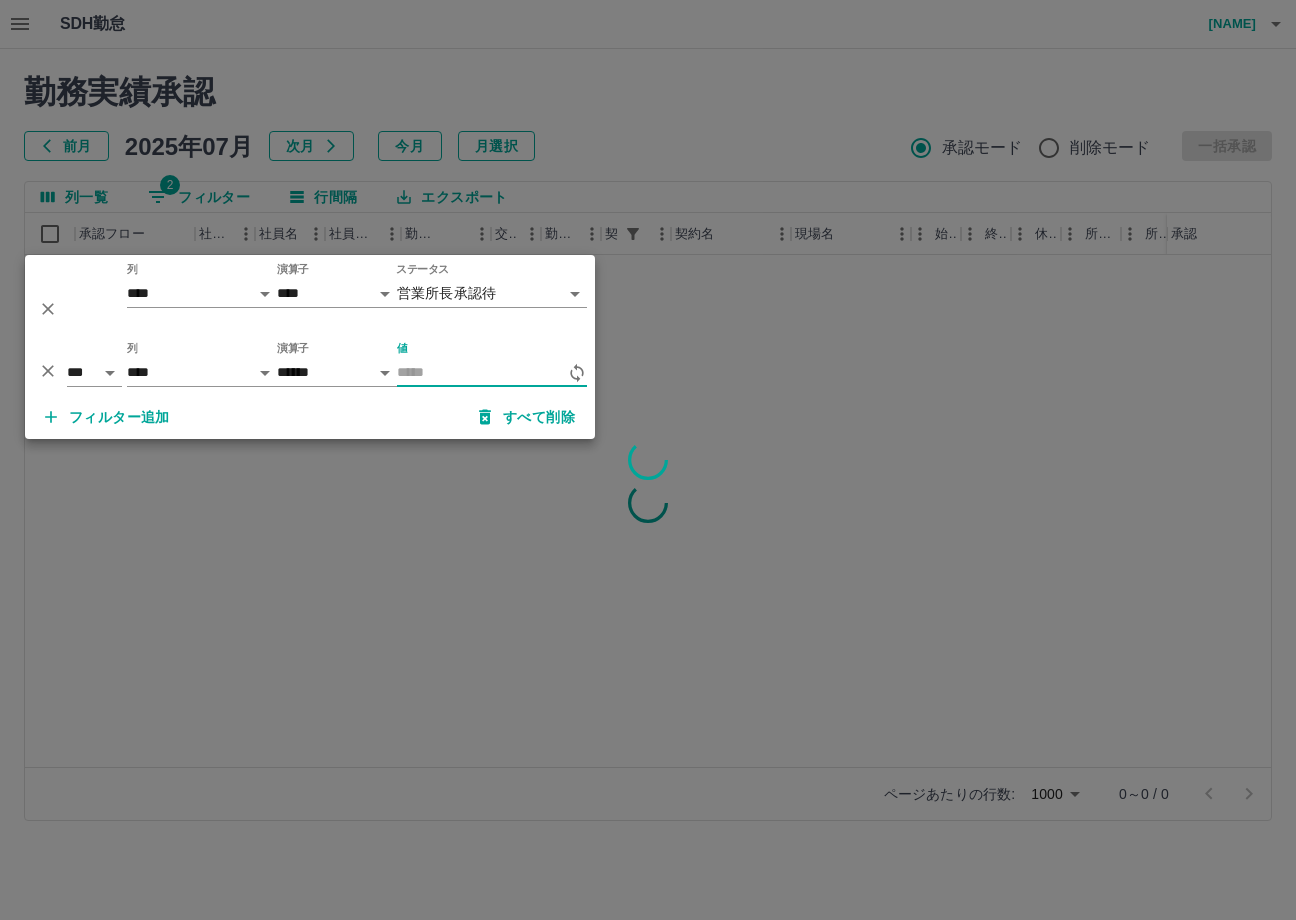 type 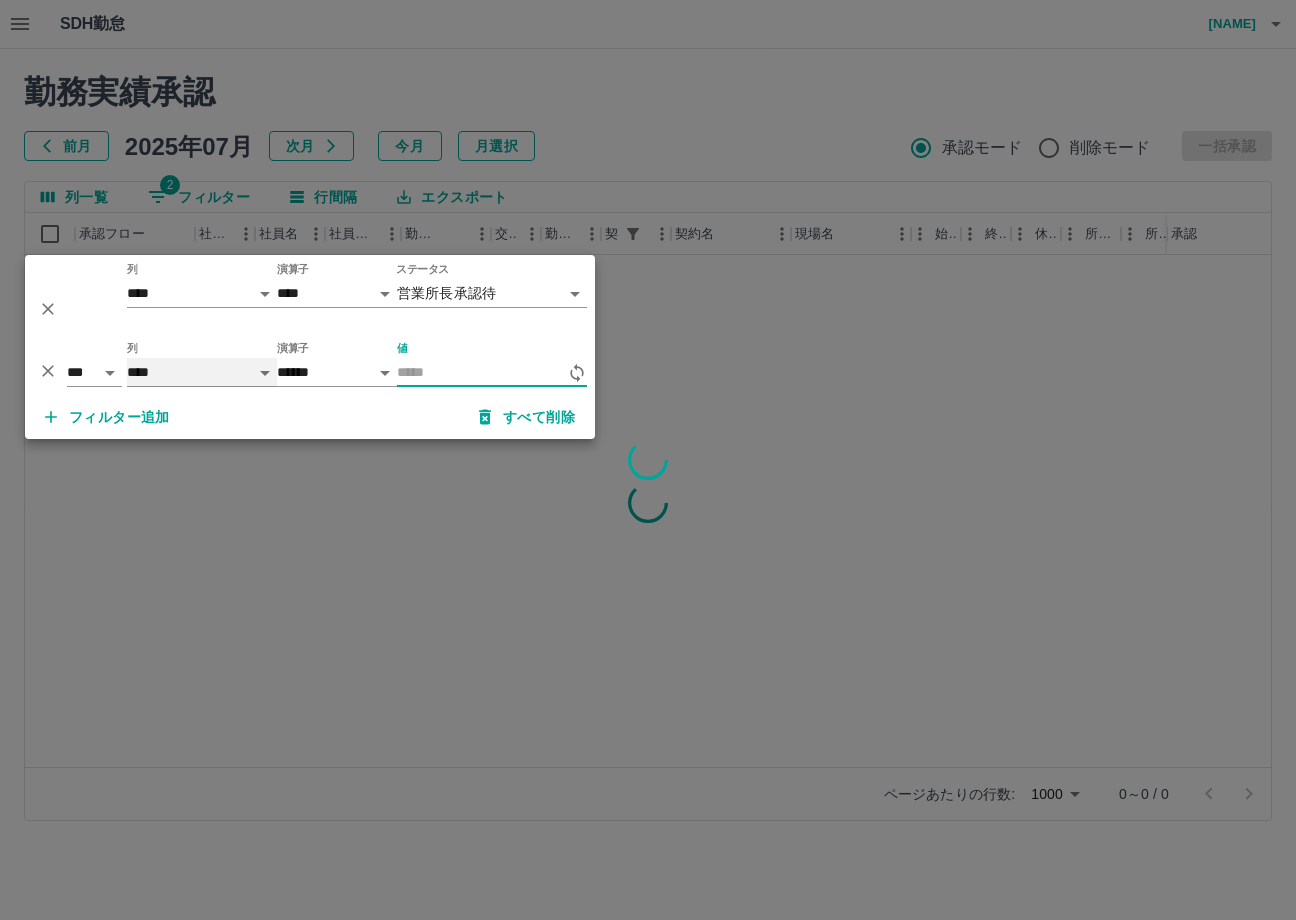 click on "**** *** **** *** *** **** ***** *** *** ** ** ** **** **** **** ** ** *** **** *****" at bounding box center [202, 372] 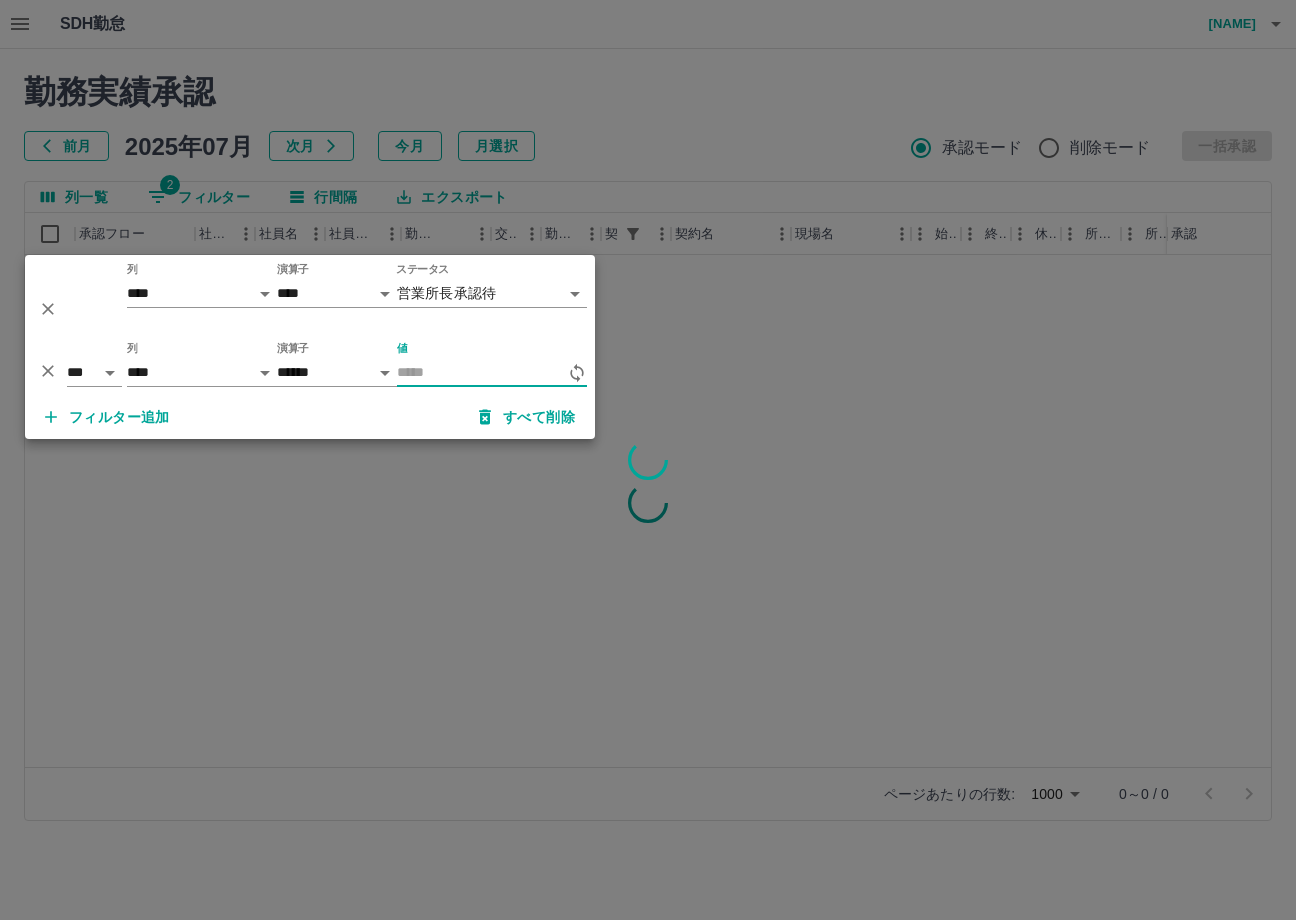 click on "*** ** 列 **** *** **** *** *** **** ***** *** *** ** ** ** **** **** **** ** ** *** **** ***** 演算子 ****** ******* 値" at bounding box center (310, 364) 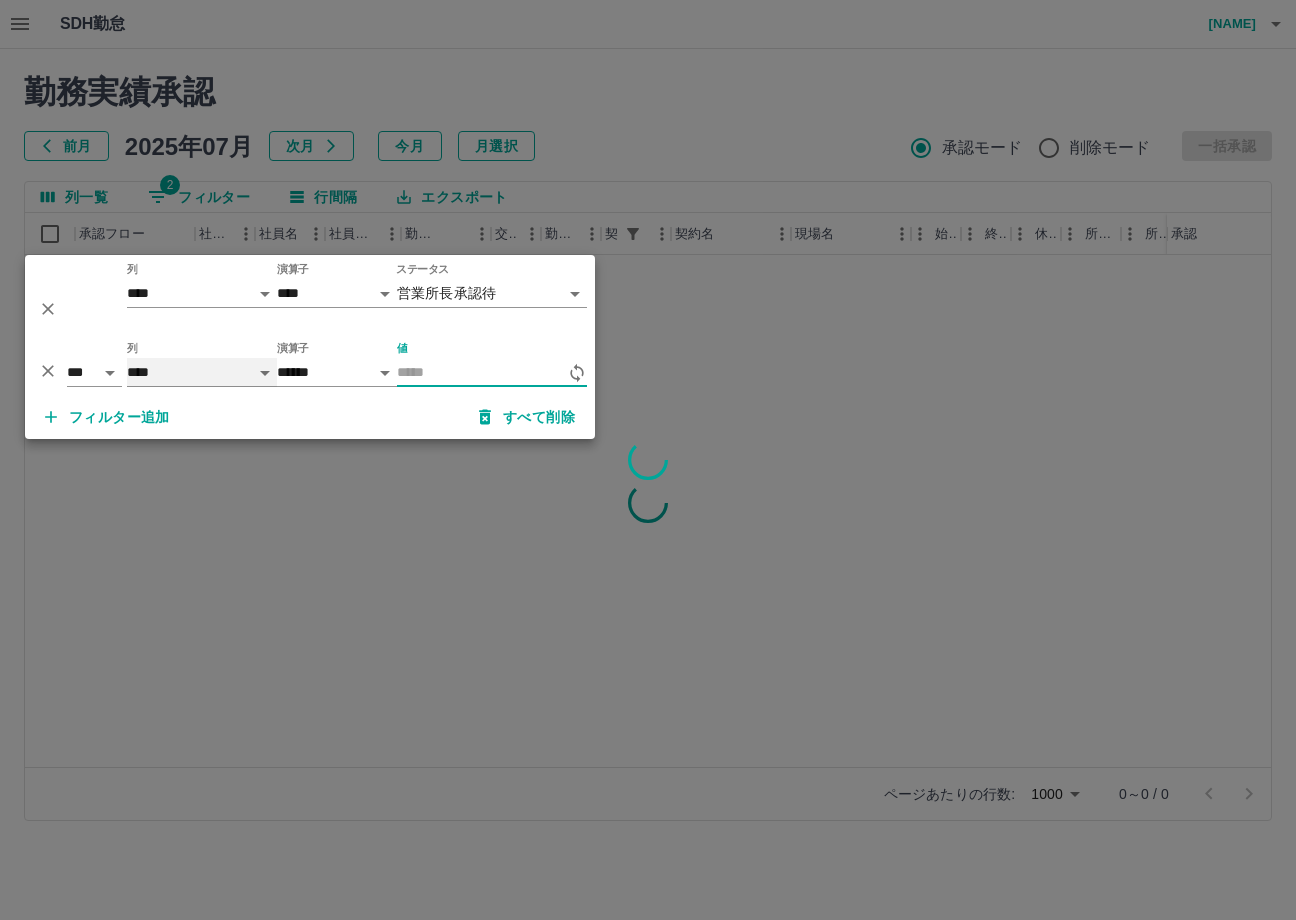 click on "**** *** **** *** *** **** ***** *** *** ** ** ** **** **** **** ** ** *** **** *****" at bounding box center [202, 372] 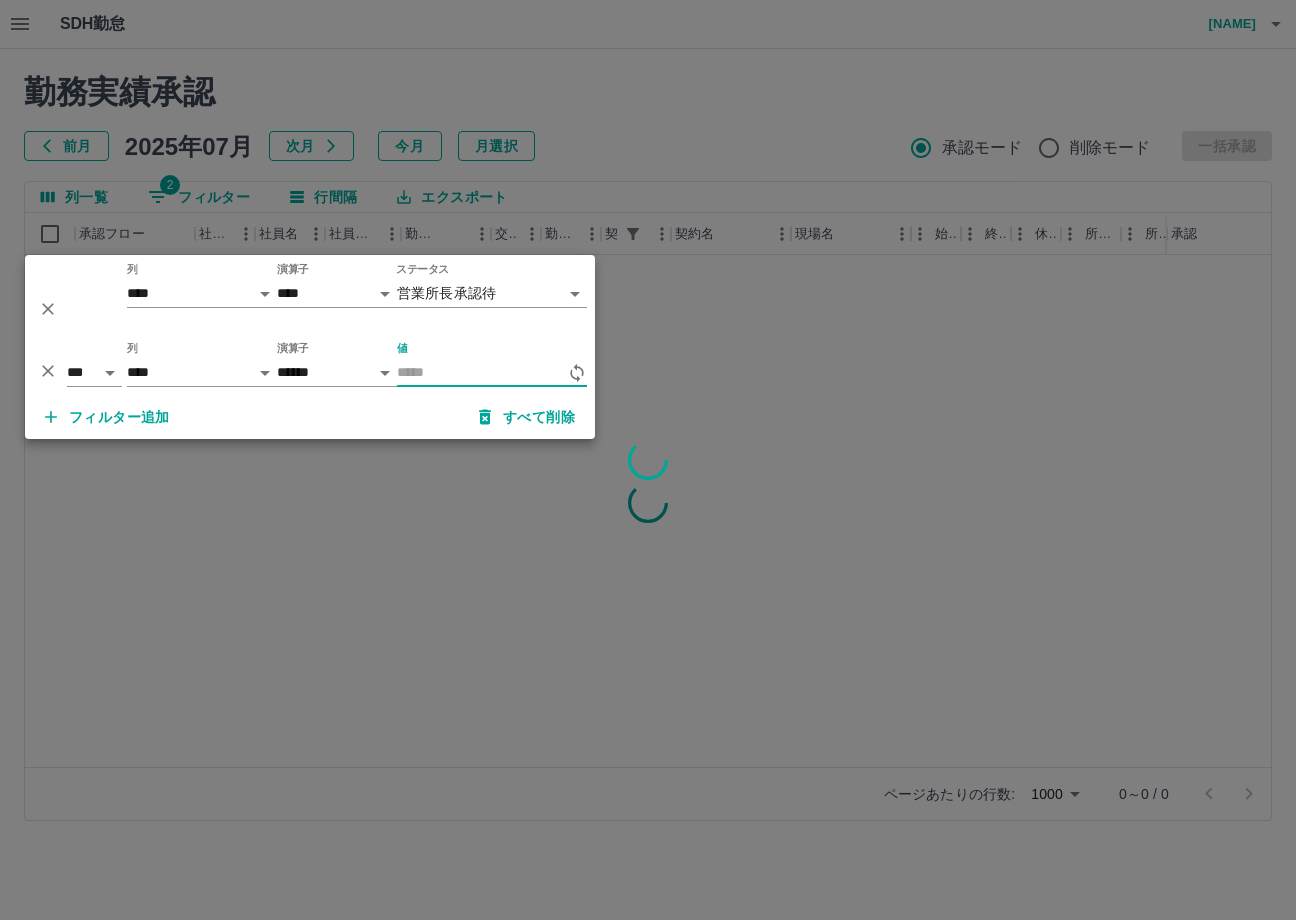 click on "**********" at bounding box center [648, 422] 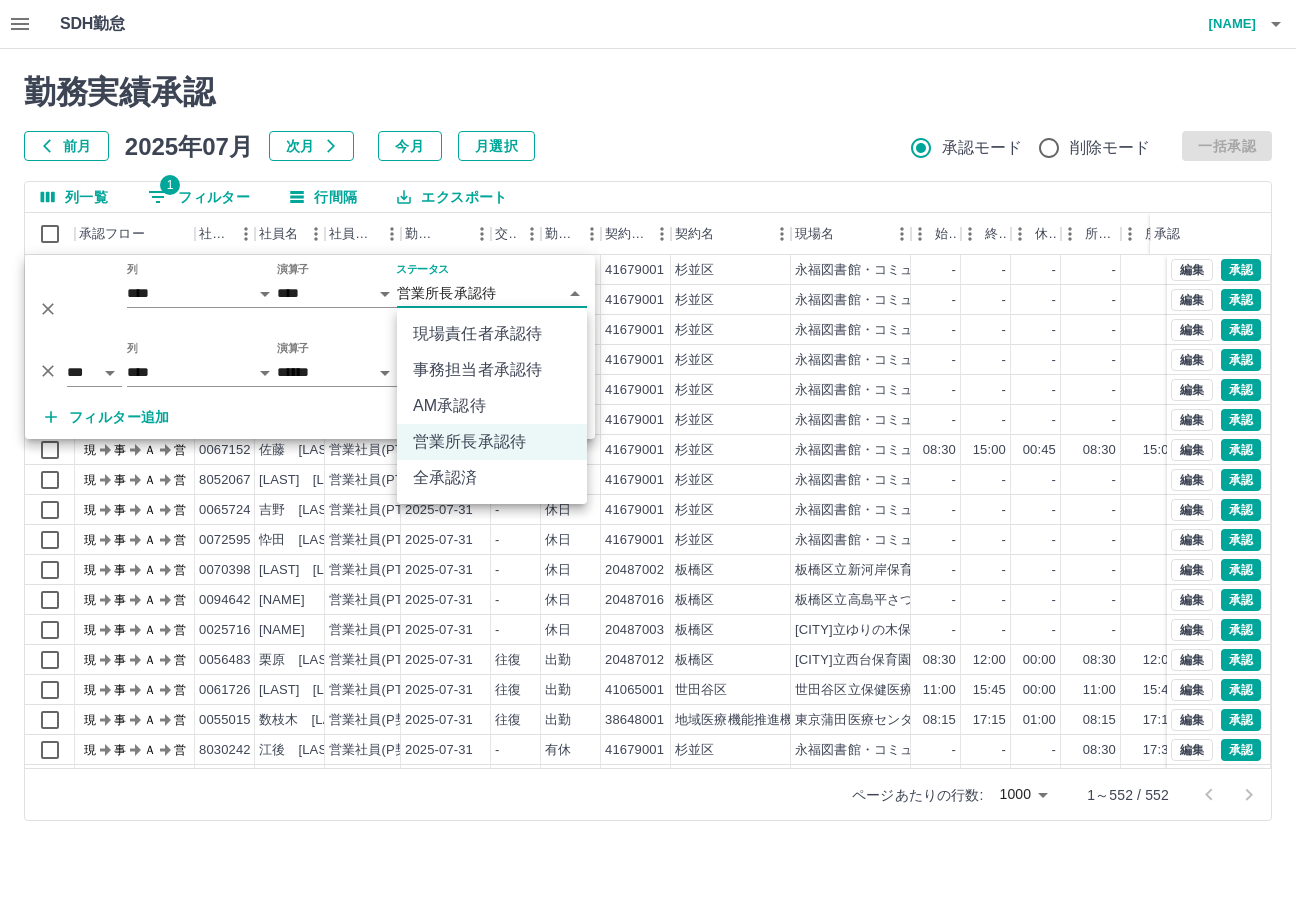 click at bounding box center [648, 460] 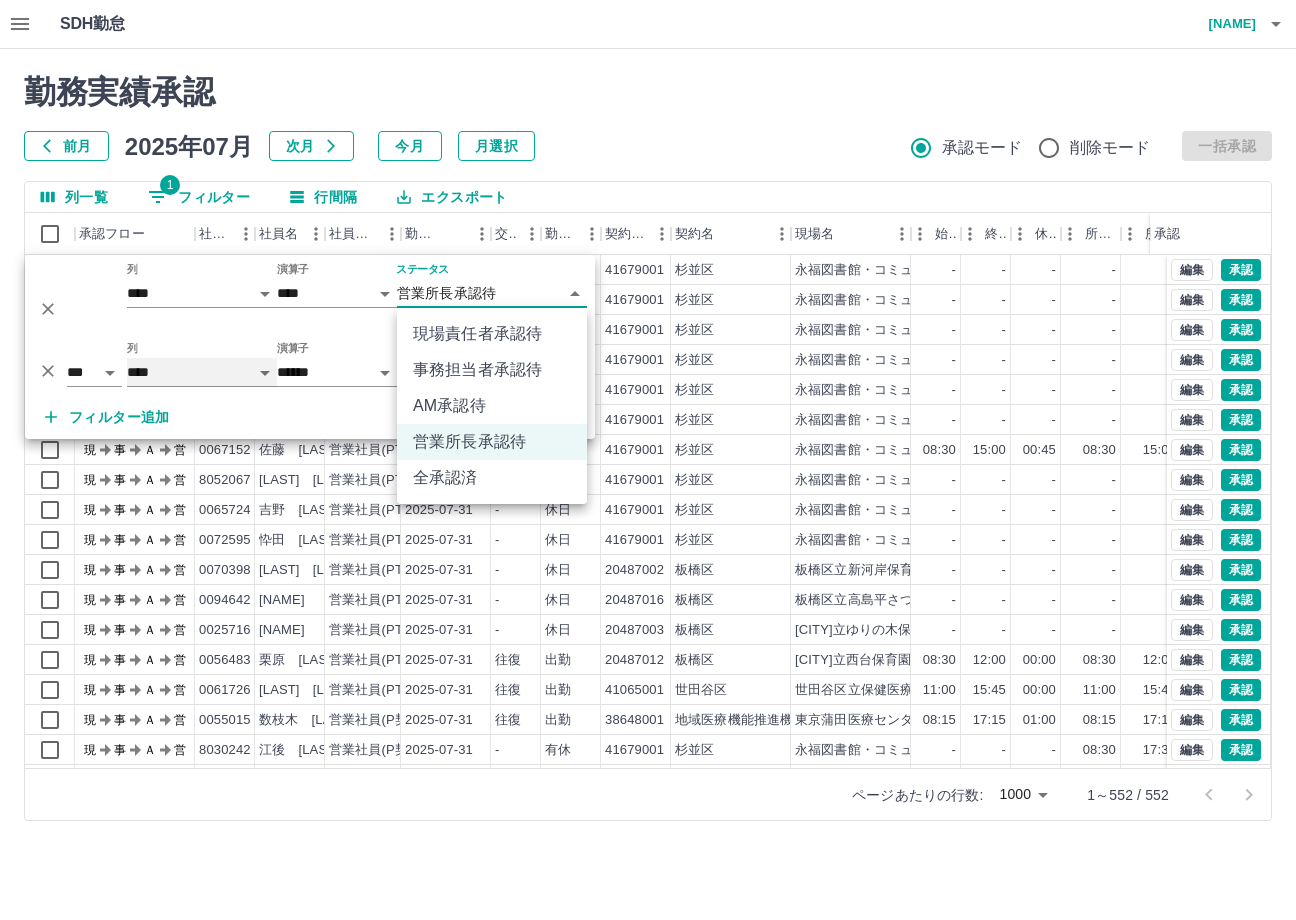 click on "**** *** **** *** *** **** ***** *** *** ** ** ** **** **** **** ** ** *** **** *****" at bounding box center (202, 372) 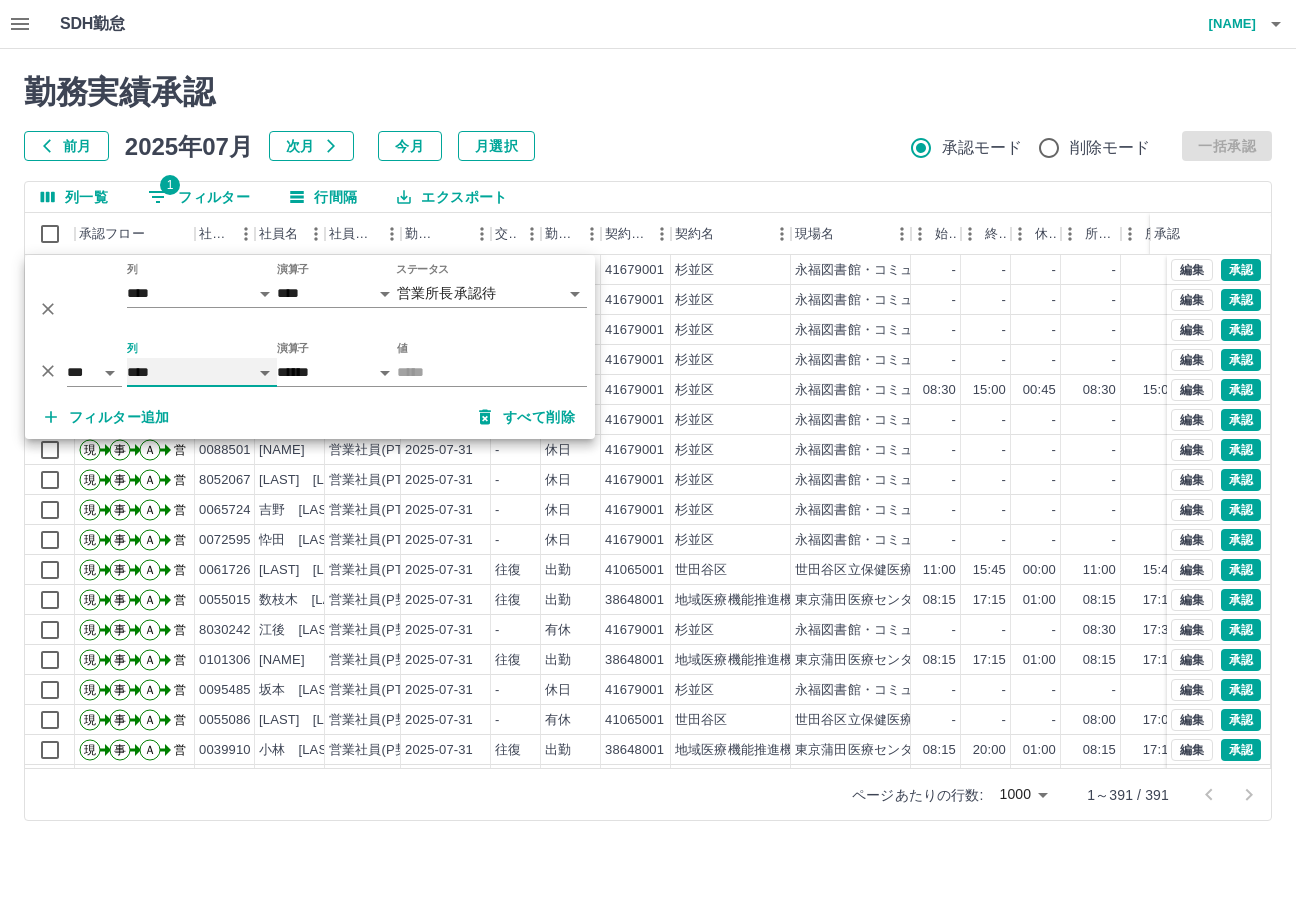 click on "**** *** **** *** *** **** ***** *** *** ** ** ** **** **** **** ** ** *** **** *****" at bounding box center [202, 372] 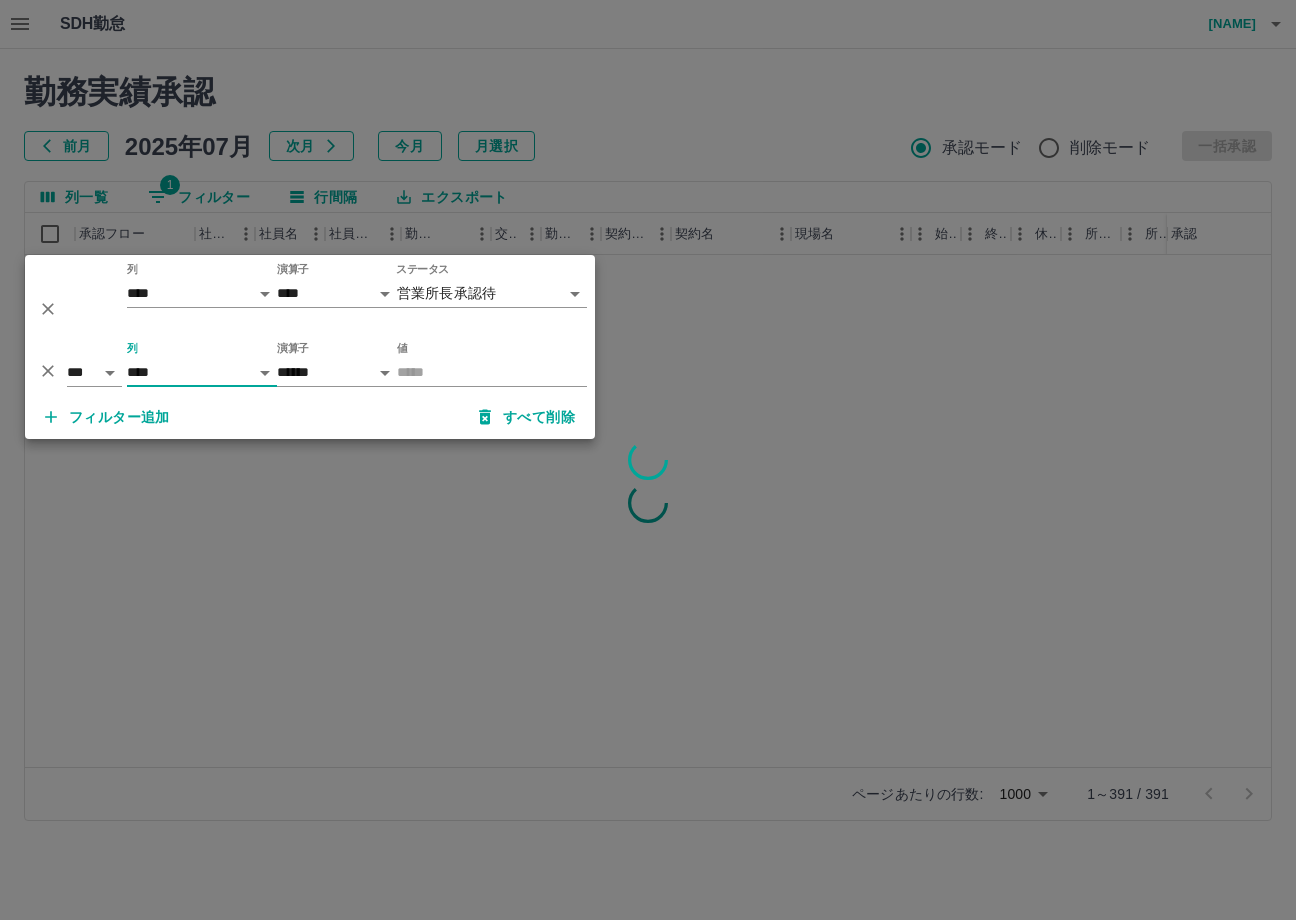 click on "**********" at bounding box center [648, 422] 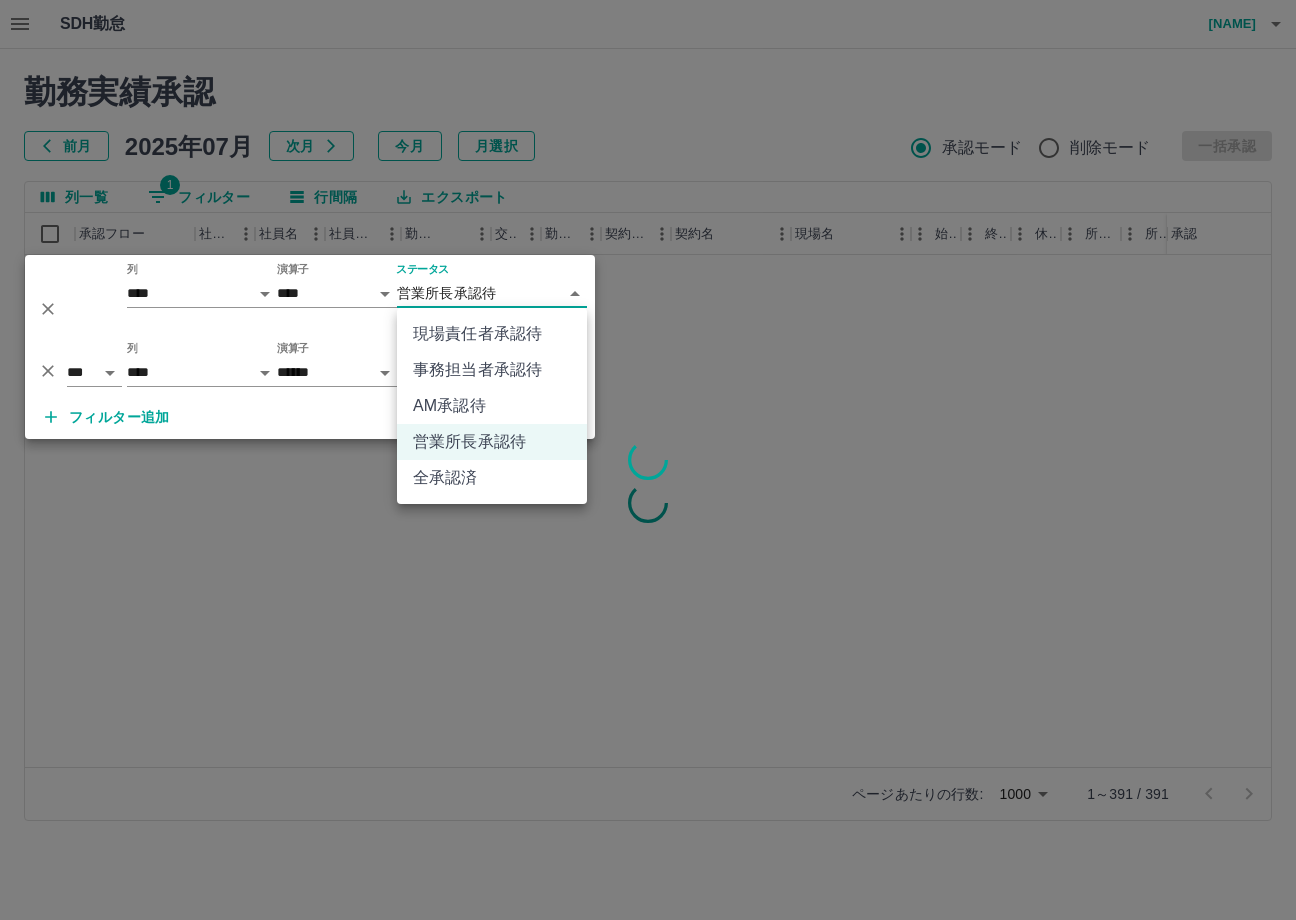 click on "全承認済" at bounding box center (492, 478) 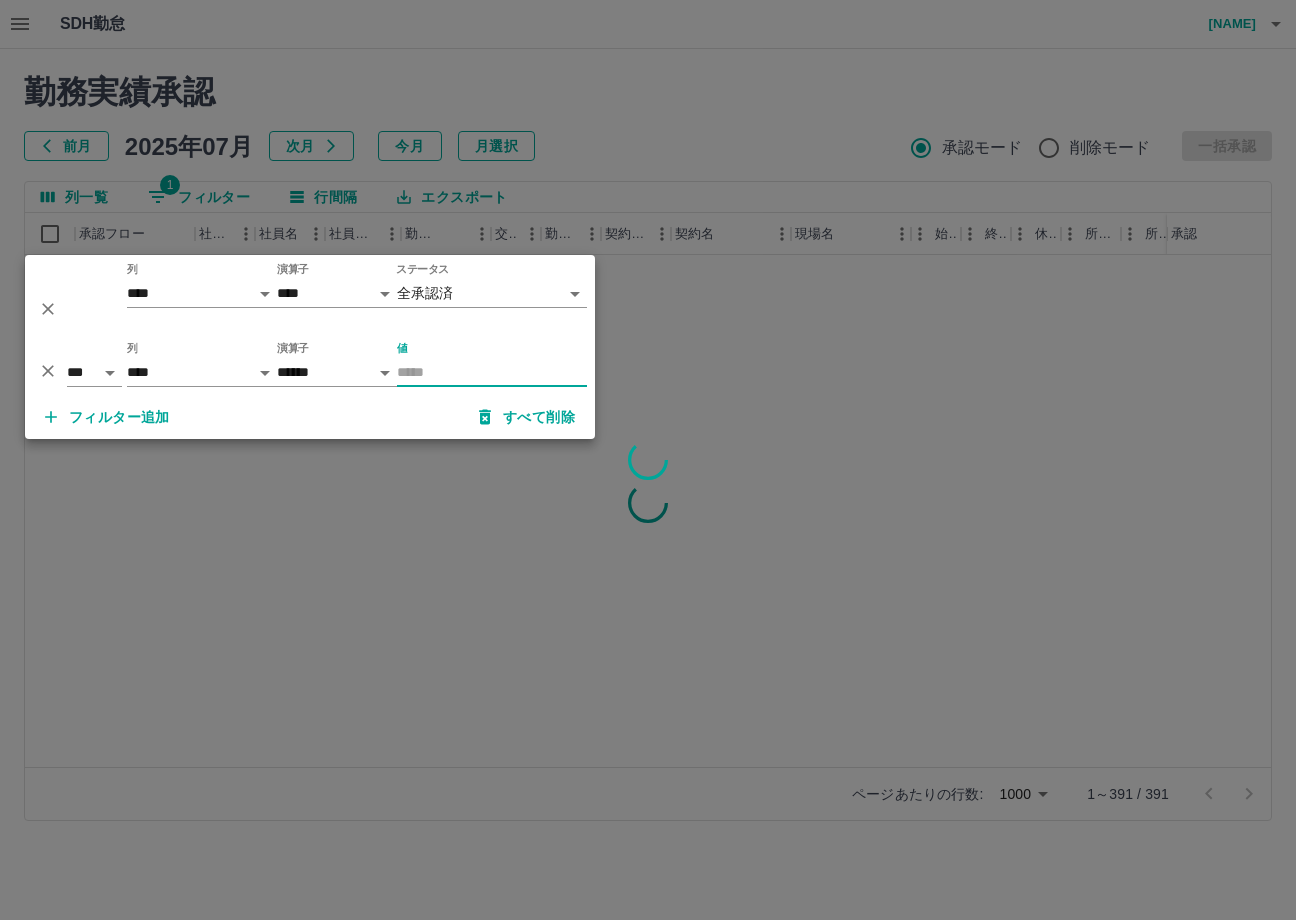 click on "値" at bounding box center [492, 372] 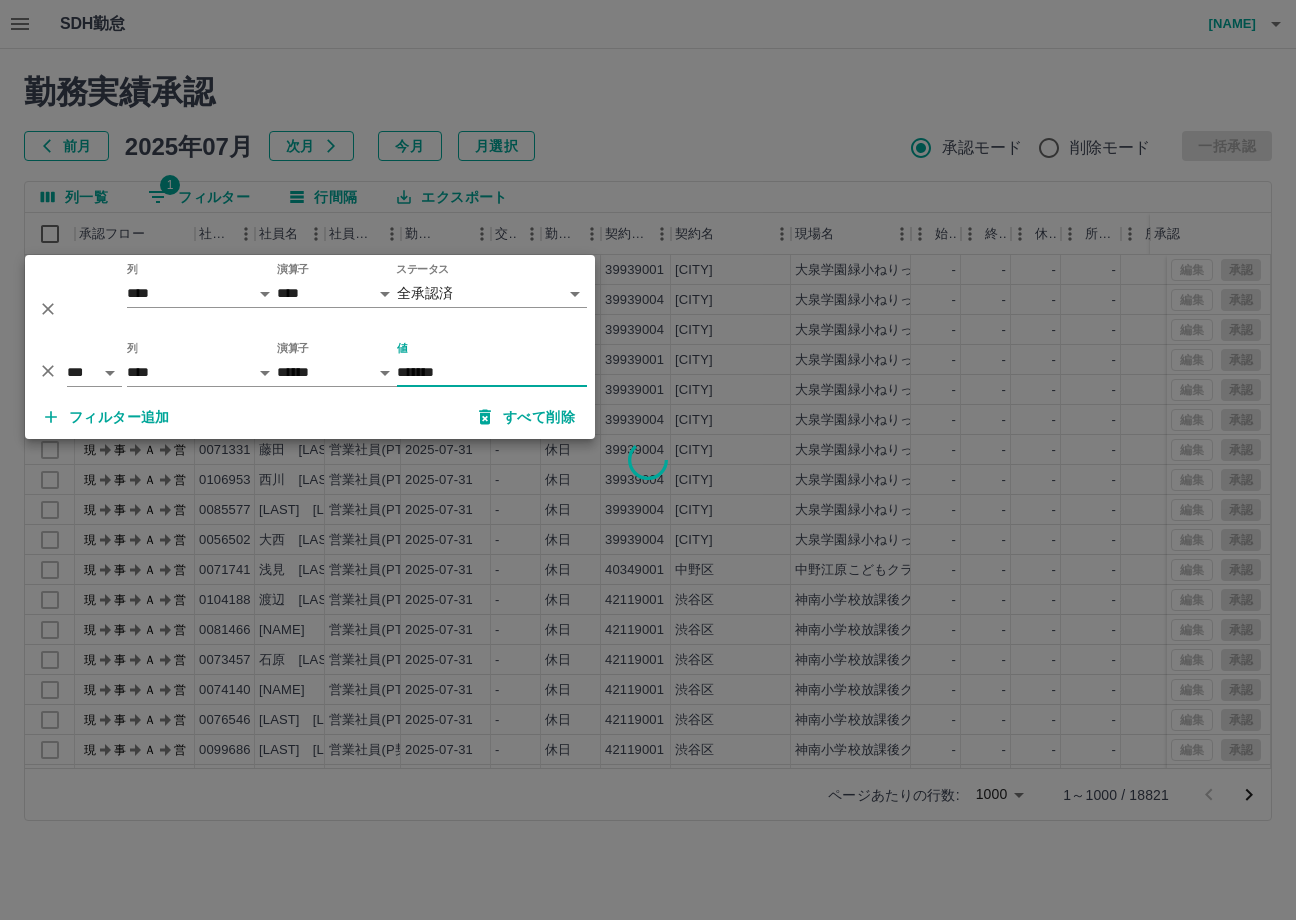 type on "*******" 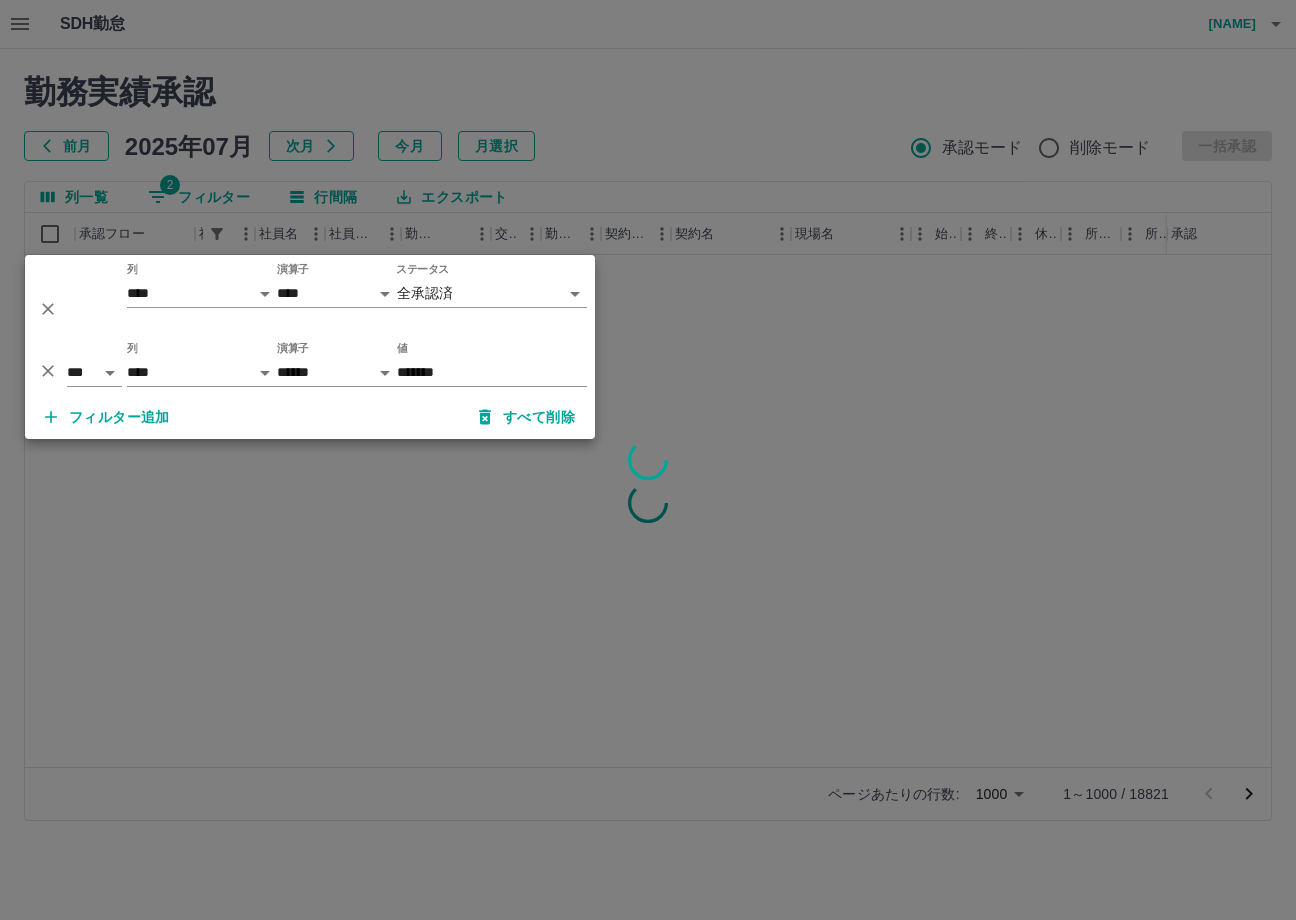 click at bounding box center [648, 460] 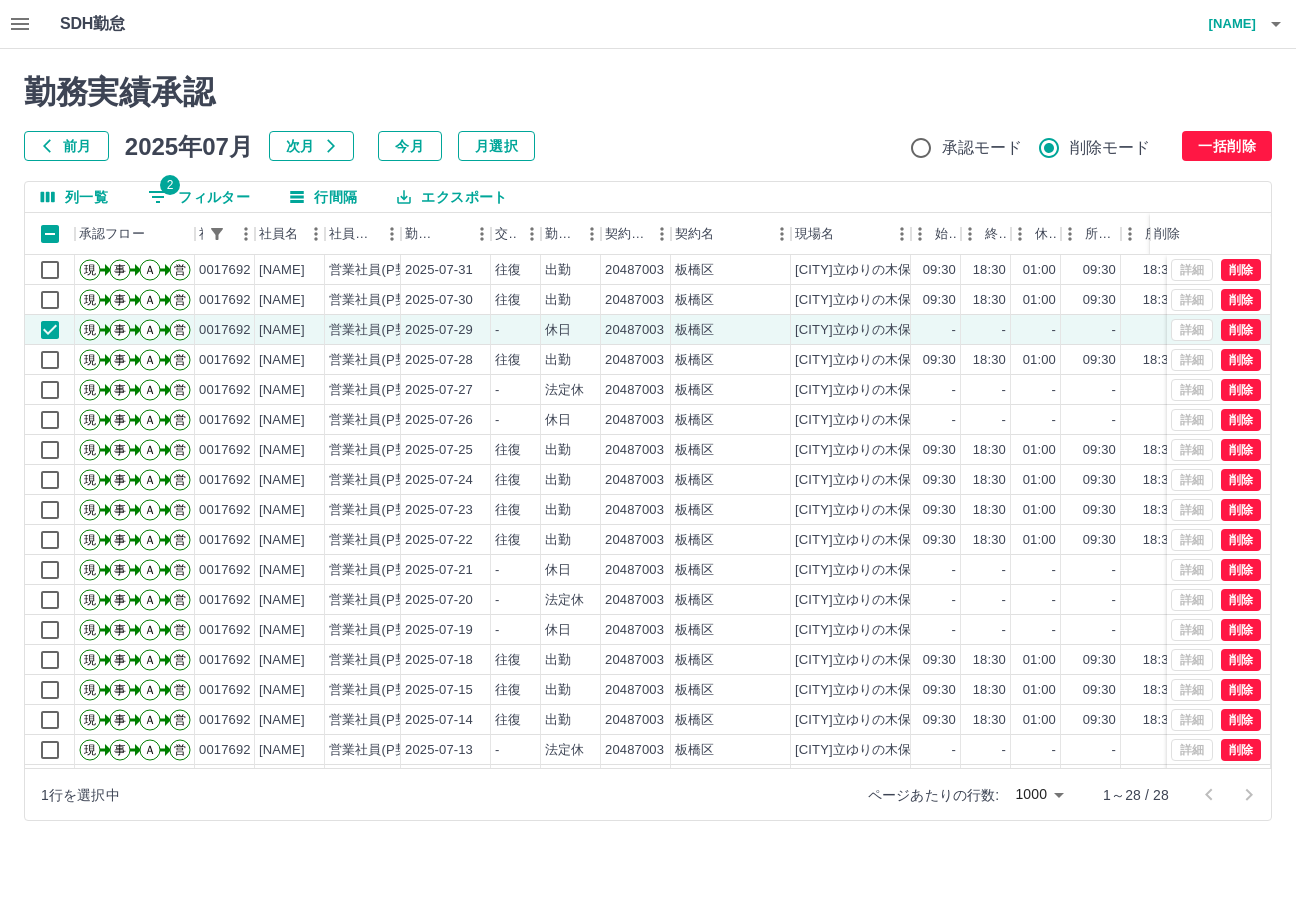 drag, startPoint x: 1235, startPoint y: 150, endPoint x: 1159, endPoint y: 329, distance: 194.46594 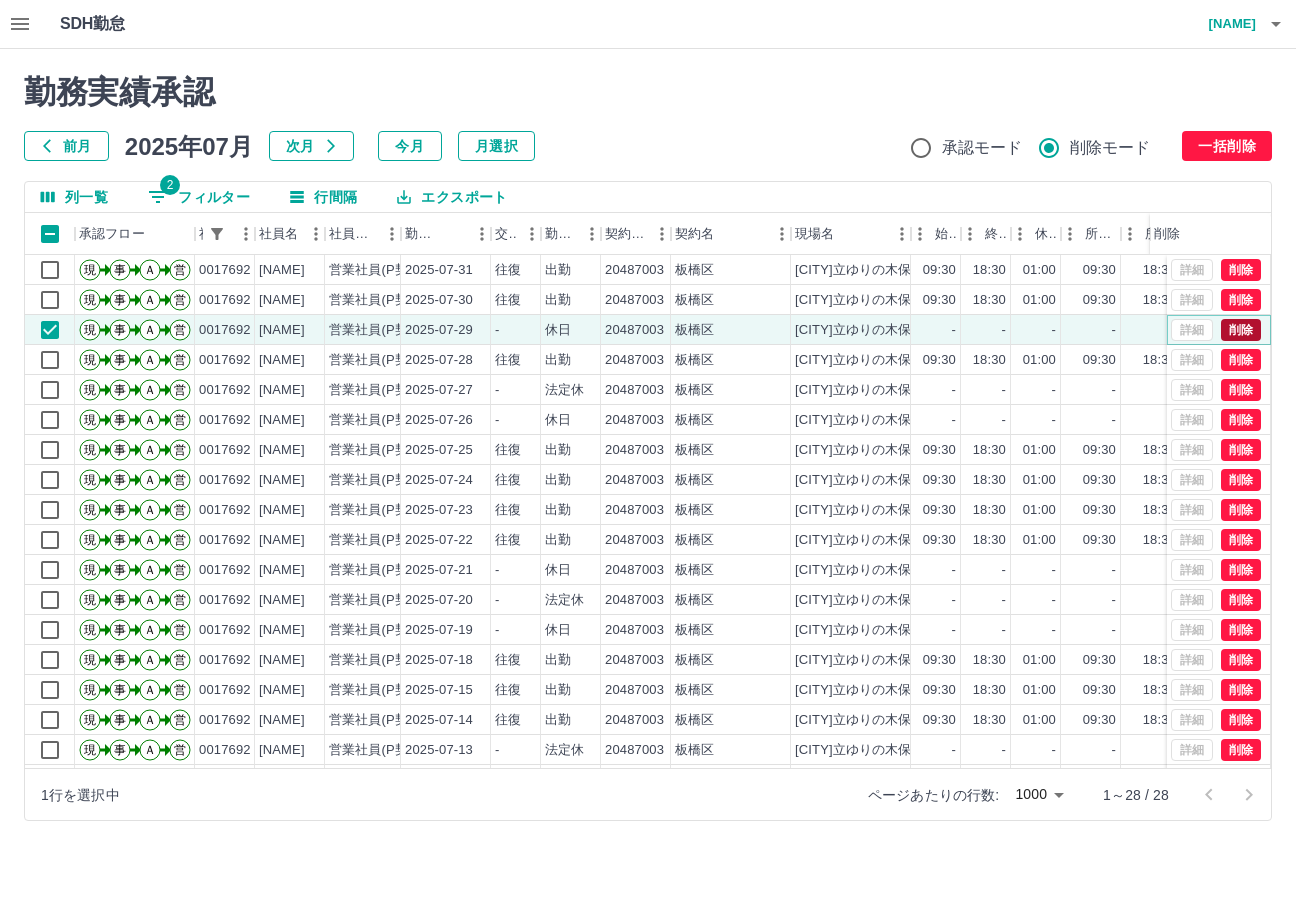 click on "削除" at bounding box center (1241, 330) 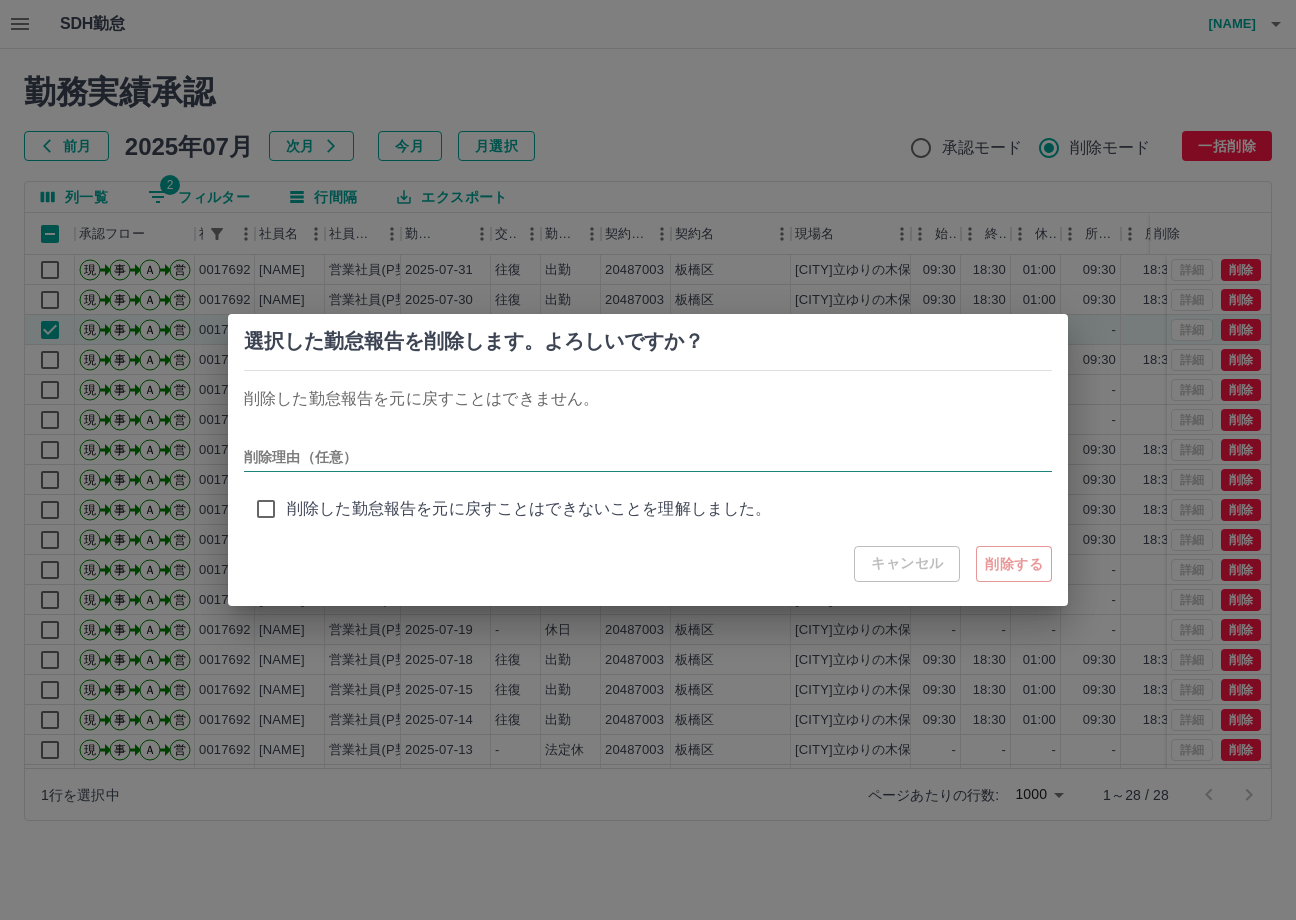 click on "削除理由（任意）" at bounding box center (648, 457) 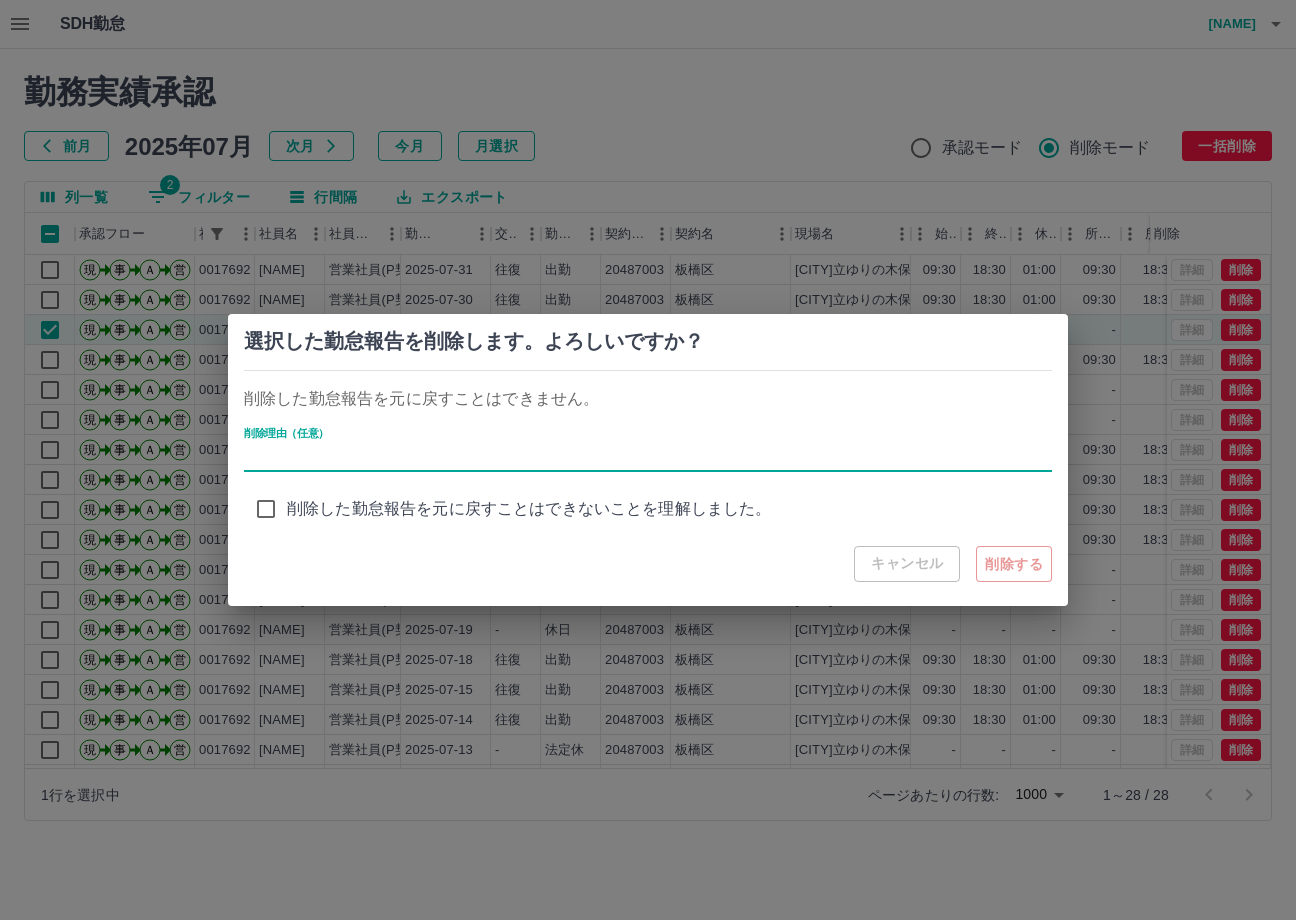 type on "**********" 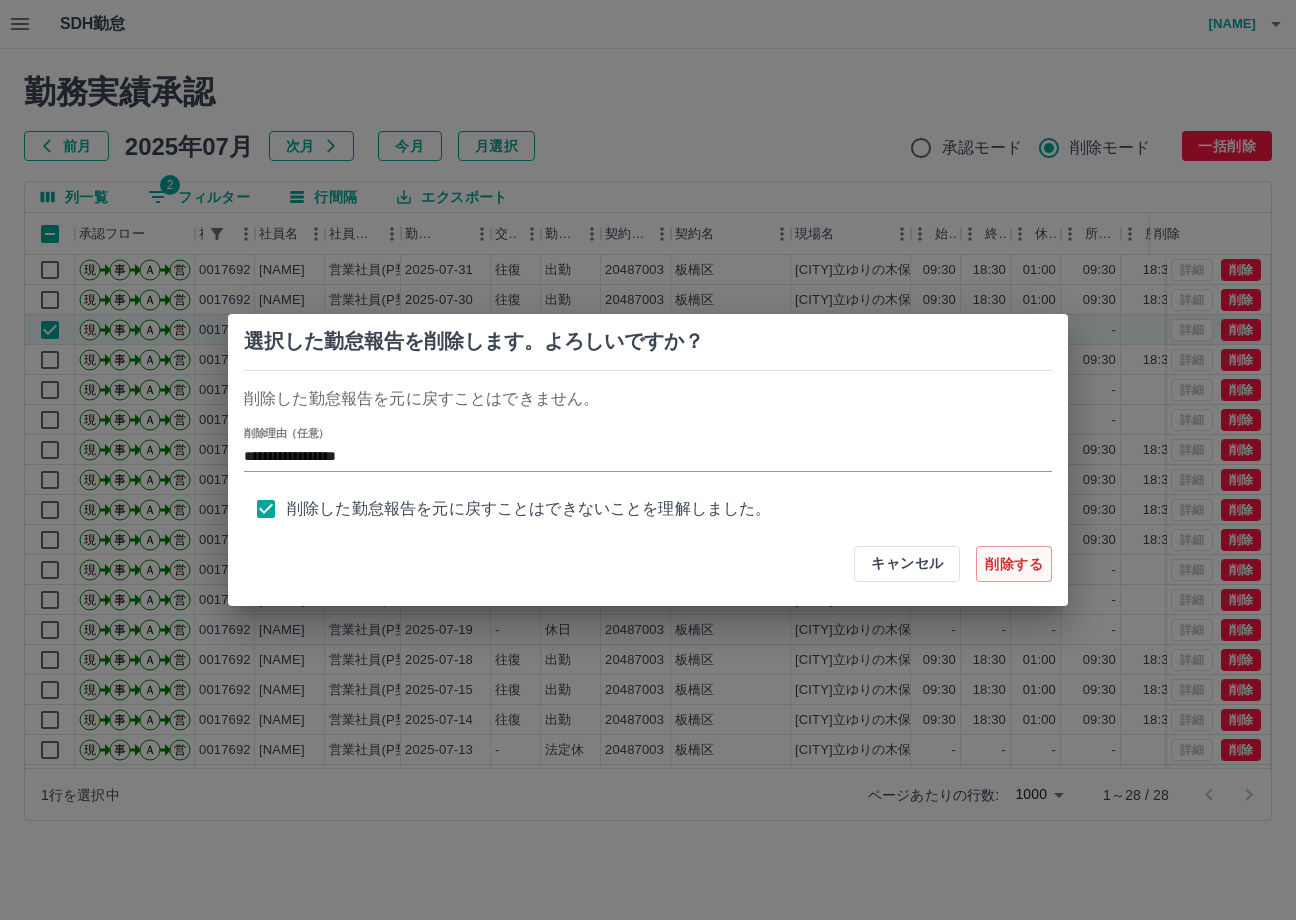 click on "削除する" at bounding box center [1014, 564] 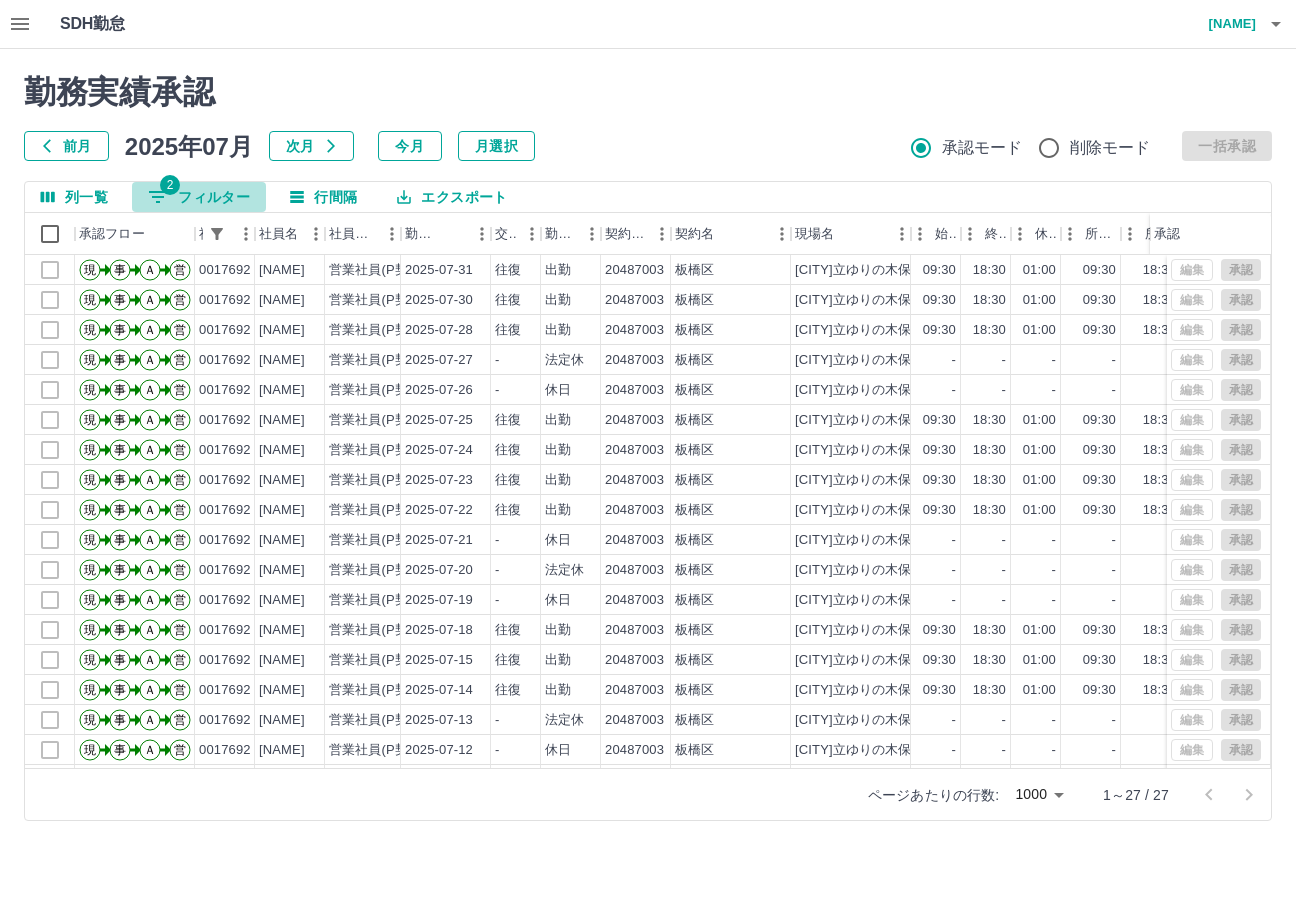 click on "2 フィルター" at bounding box center (199, 197) 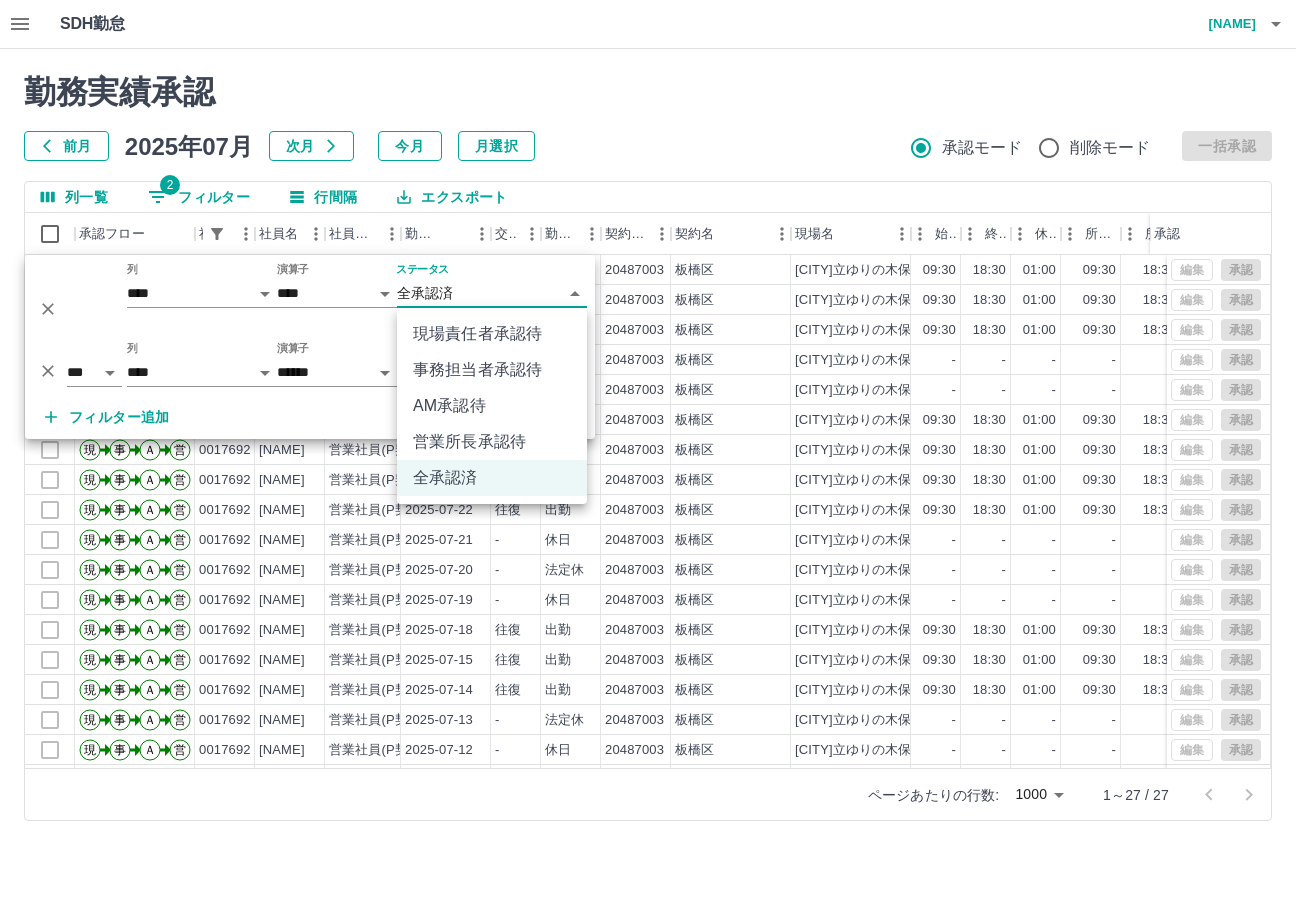 click on "SDH勤怠 大胡田　陽祐 勤務実績承認 前月 2025年07月 次月 今月 月選択 承認モード 削除モード 一括承認 列一覧 2 フィルター 行間隔 エクスポート 承認フロー 社員番号 社員名 社員区分 勤務日 交通費 勤務区分 契約コード 契約名 現場名 始業 終業 休憩 所定開始 所定終業 所定休憩 拘束 勤務 遅刻等 コメント 承認 現 事 Ａ 営 0017692 山田　幸子 営業社員(P契約) 2025-07-31 往復 出勤 20487003 板橋区 板橋区立ゆりの木保育園 09:30 18:30 01:00 09:30 18:30 01:00 09:00 08:00 00:00 現 事 Ａ 営 0017692 山田　幸子 営業社員(P契約) 2025-07-30 往復 出勤 20487003 板橋区 板橋区立ゆりの木保育園 09:30 18:30 01:00 09:30 18:30 01:00 09:00 08:00 00:00 現 事 Ａ 営 0017692 山田　幸子 営業社員(P契約) 2025-07-28 往復 出勤 20487003 板橋区 板橋区立ゆりの木保育園 09:30 18:30 01:00 09:30 18:30 01:00 09:00 08:00 00:00 現 事 Ａ 営 0017692" at bounding box center [648, 422] 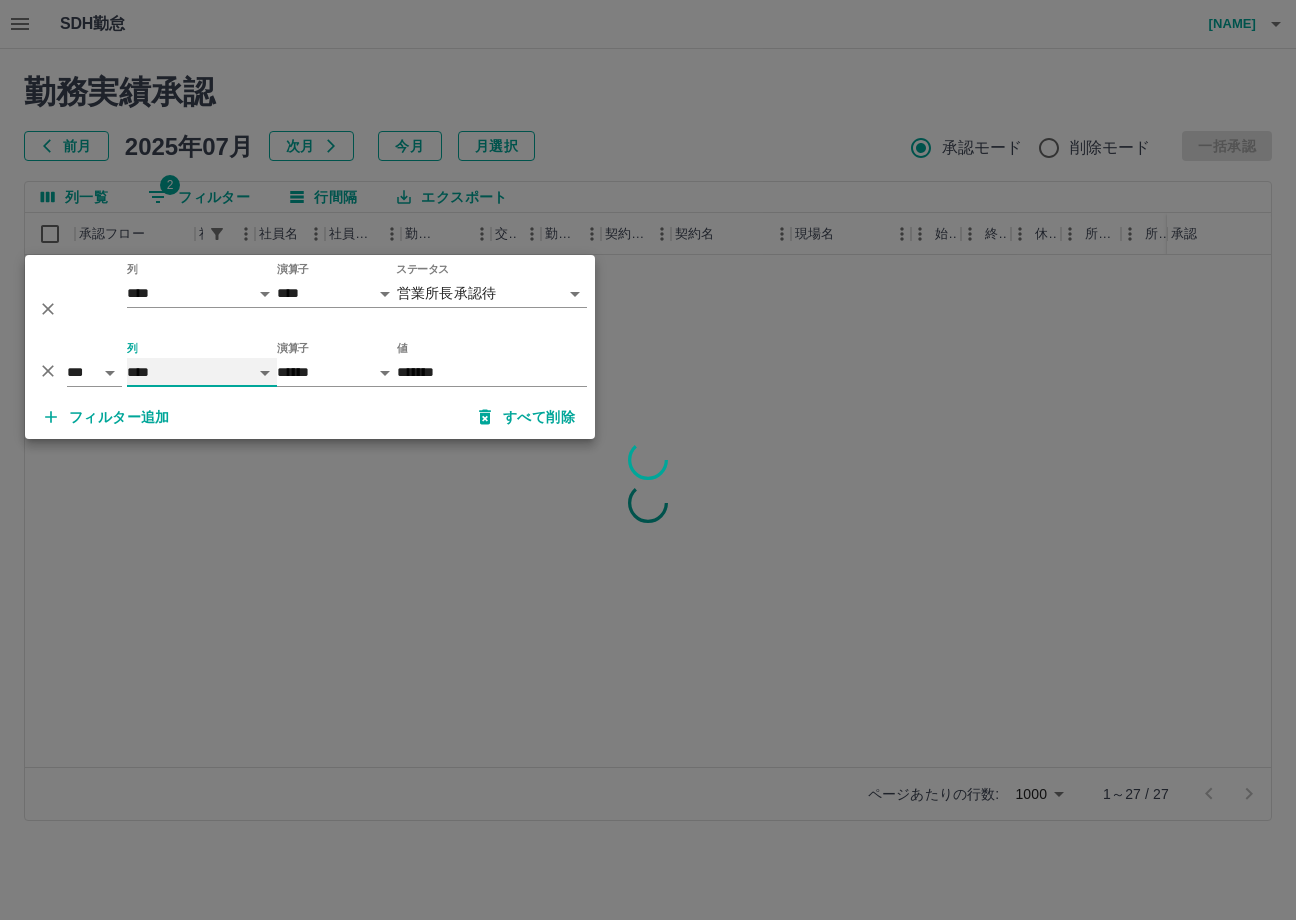 click on "**** *** **** *** *** **** ***** *** *** ** ** ** **** **** **** ** ** *** **** *****" at bounding box center (202, 372) 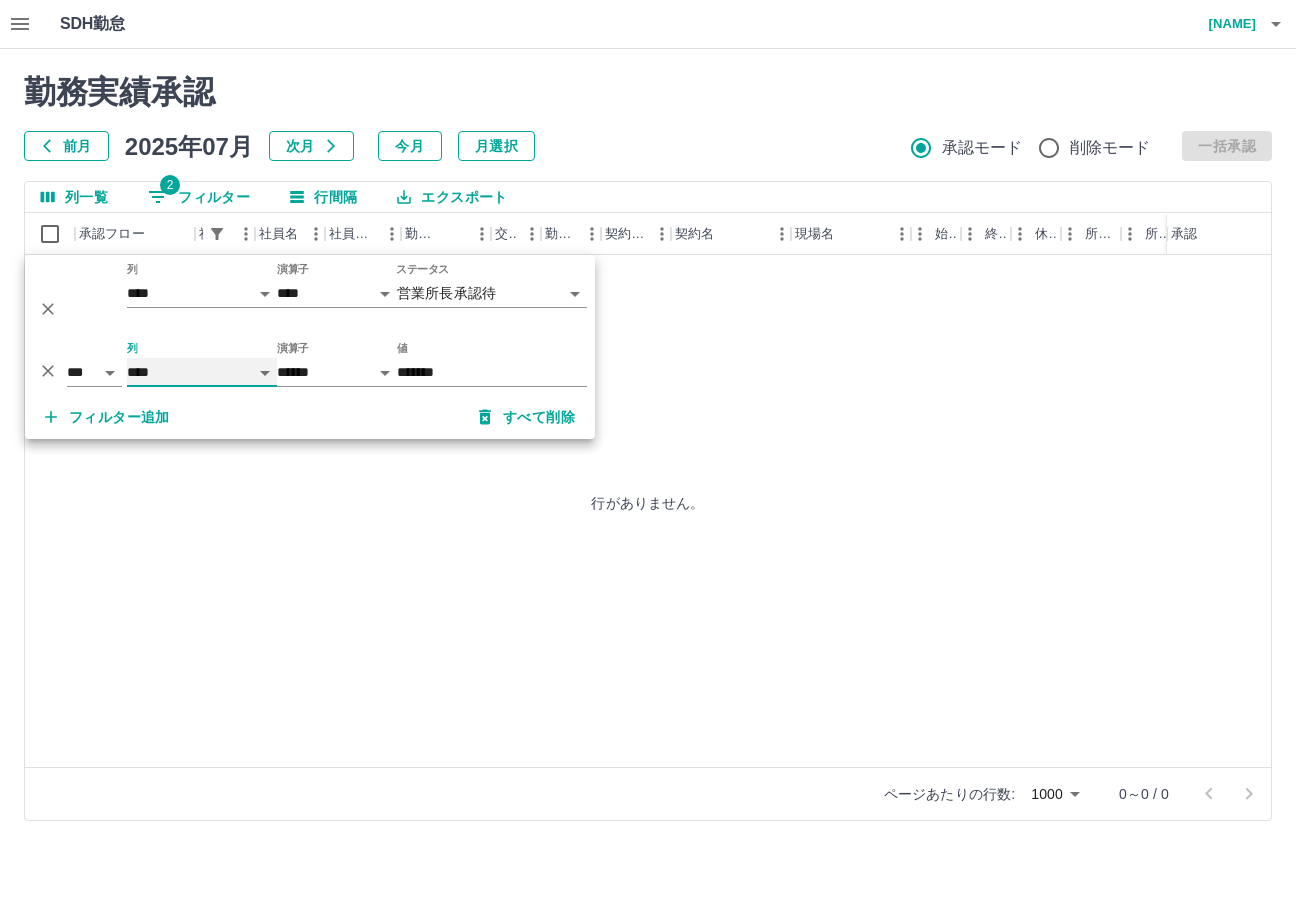 click on "**** *** **** *** *** **** ***** *** *** ** ** ** **** **** **** ** ** *** **** *****" at bounding box center (202, 372) 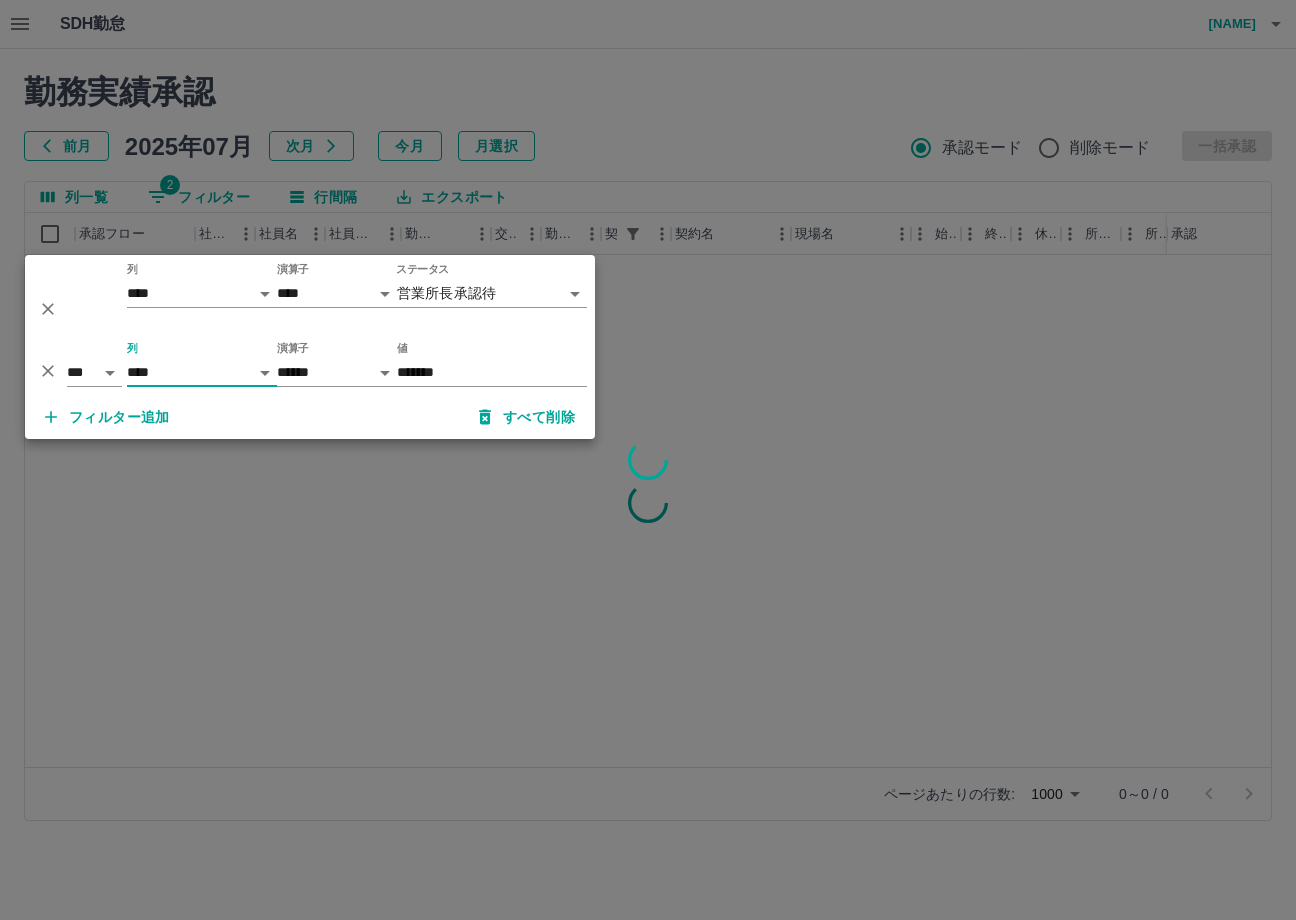 drag, startPoint x: 516, startPoint y: 368, endPoint x: 52, endPoint y: 393, distance: 464.673 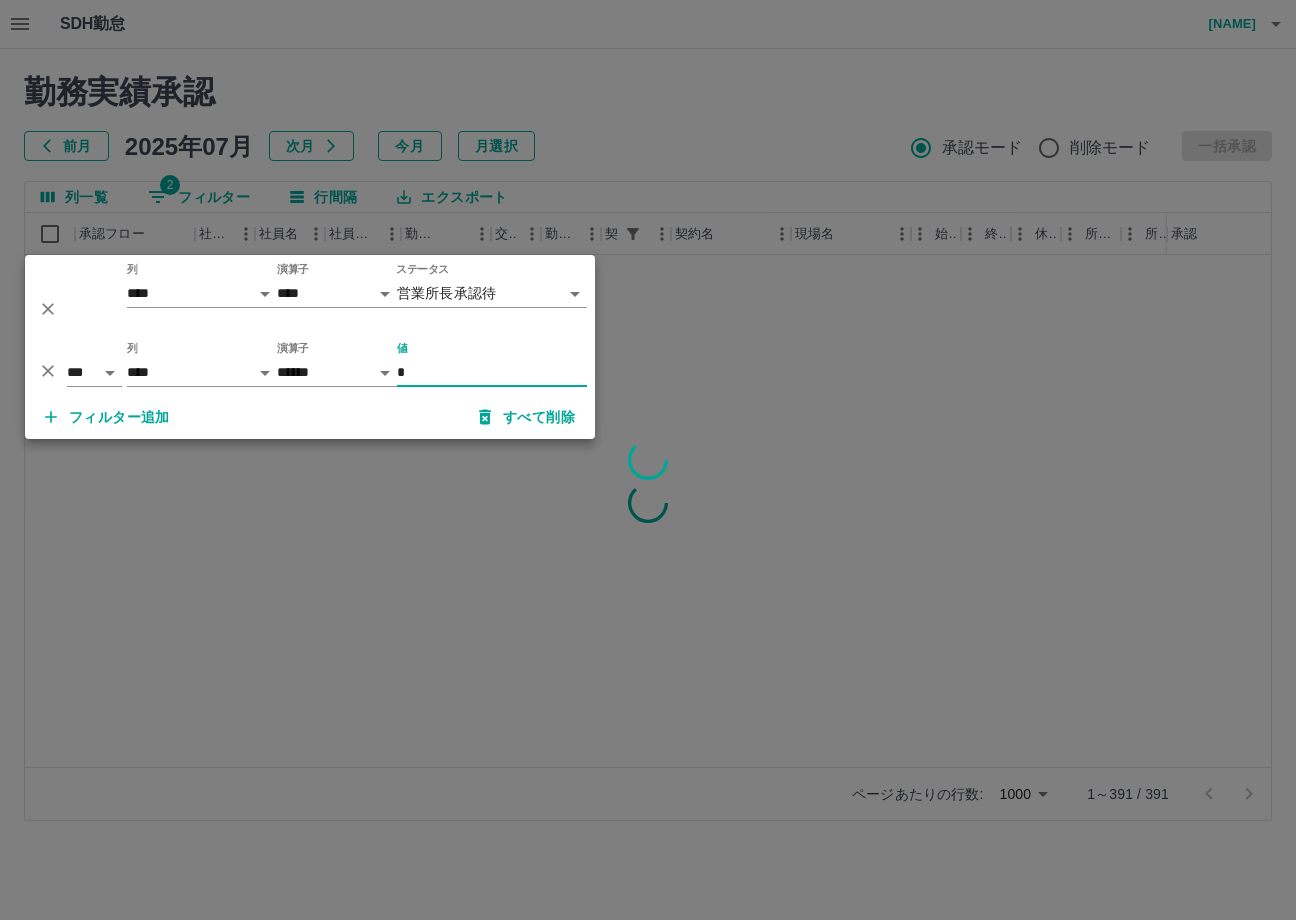 scroll, scrollTop: 0, scrollLeft: 0, axis: both 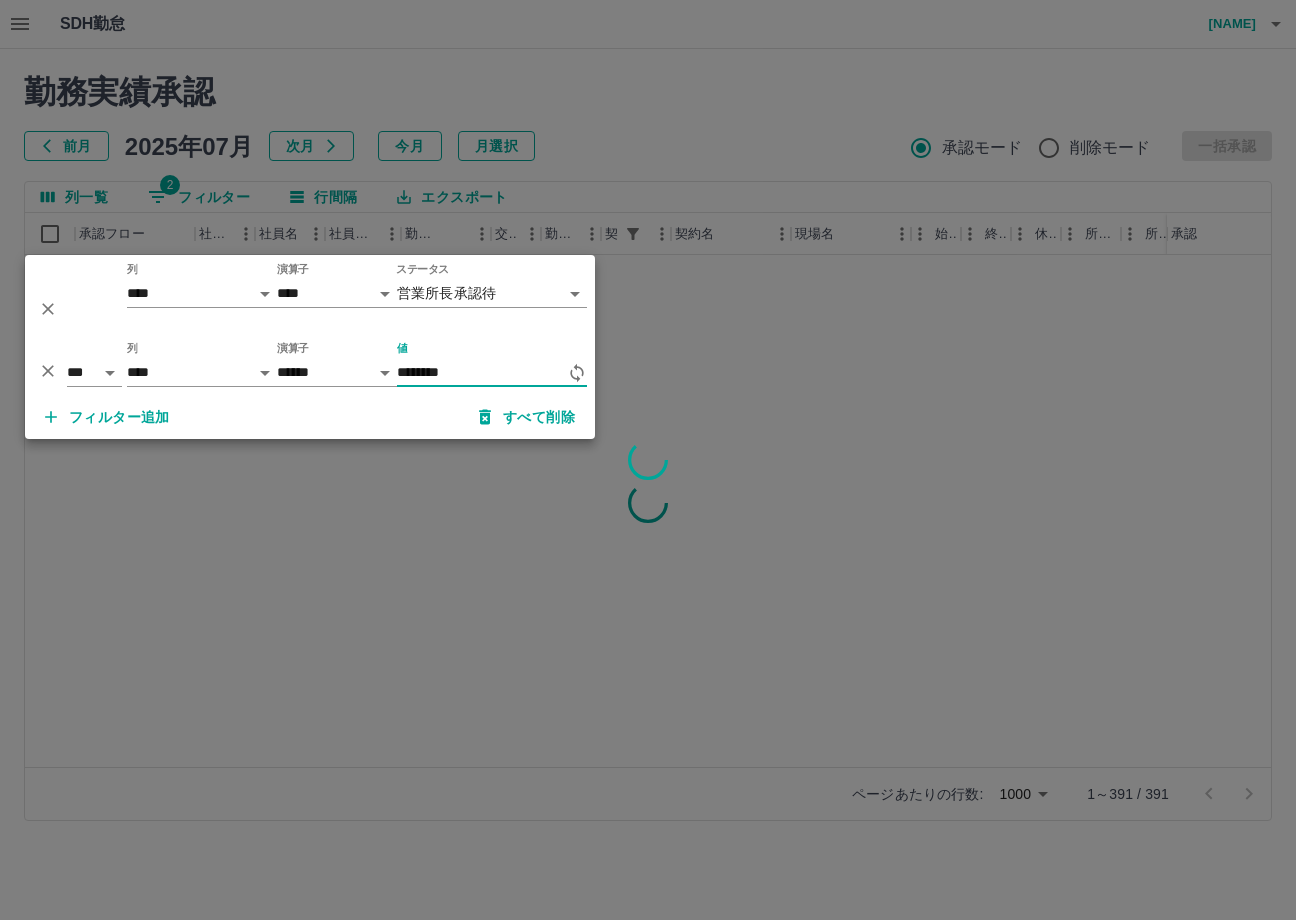 type on "********" 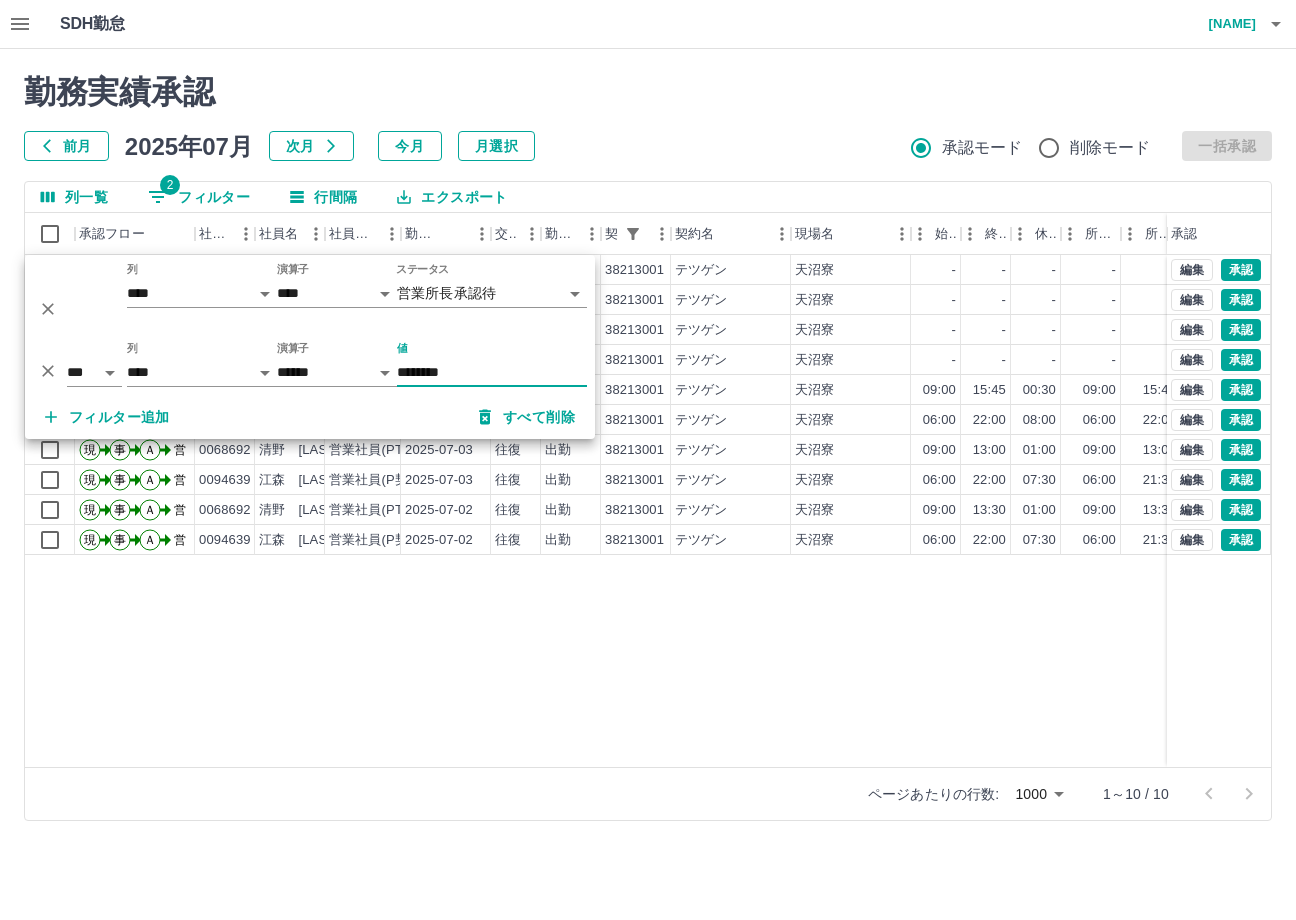 click on "前月 2025年07月 次月 今月 月選択 承認モード 削除モード 一括承認" at bounding box center (648, 146) 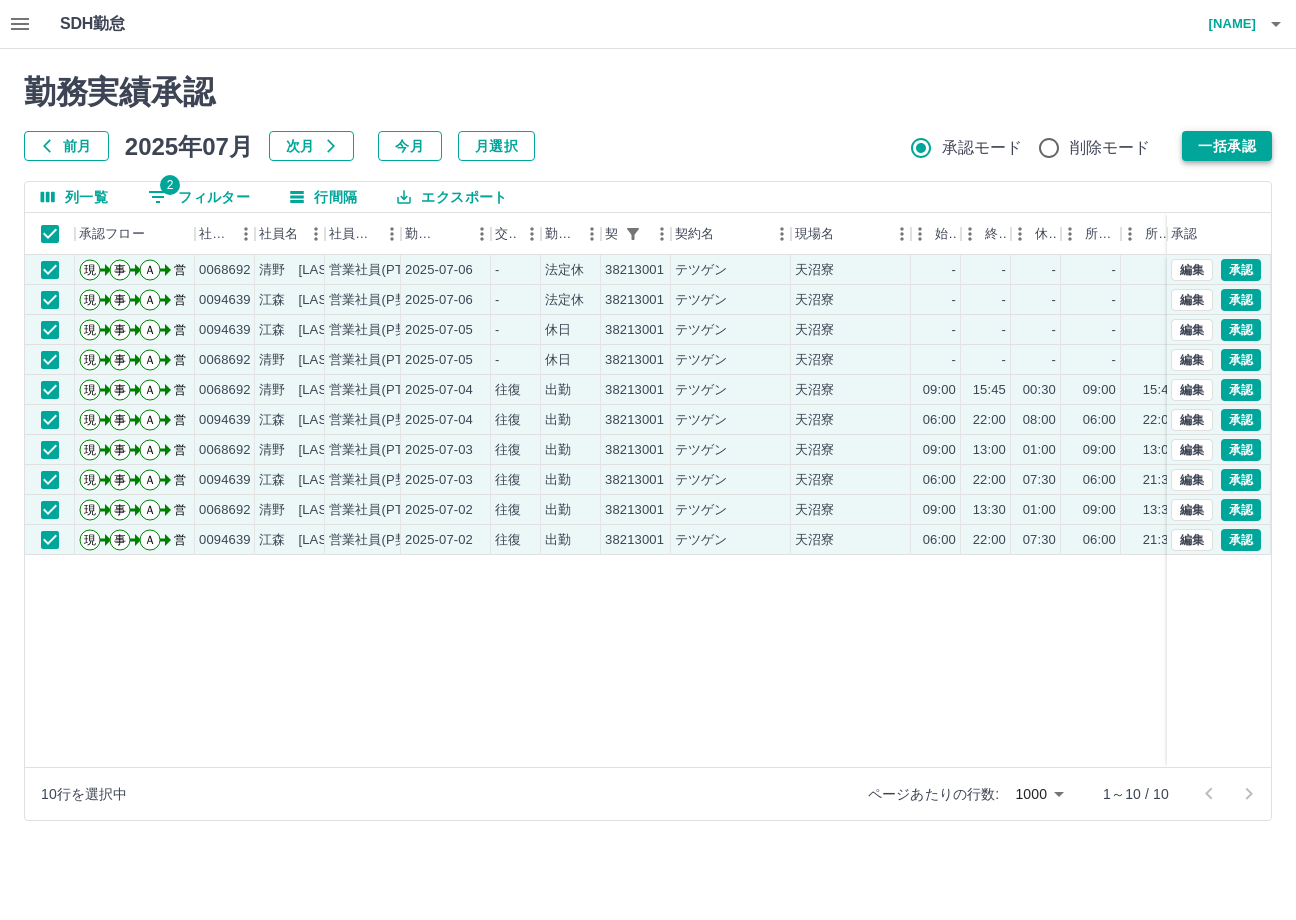 click on "一括承認" at bounding box center (1227, 146) 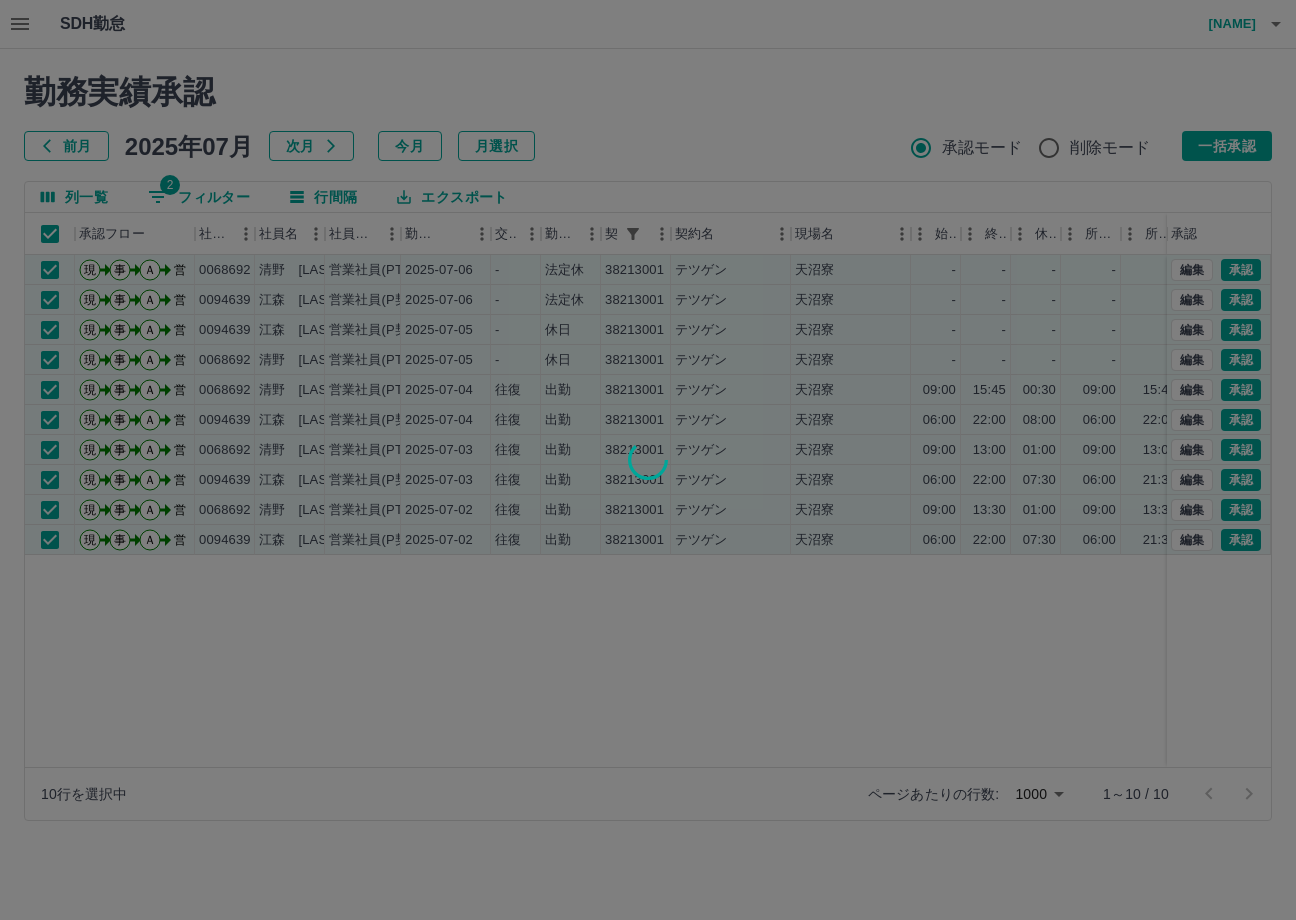 click at bounding box center (648, 460) 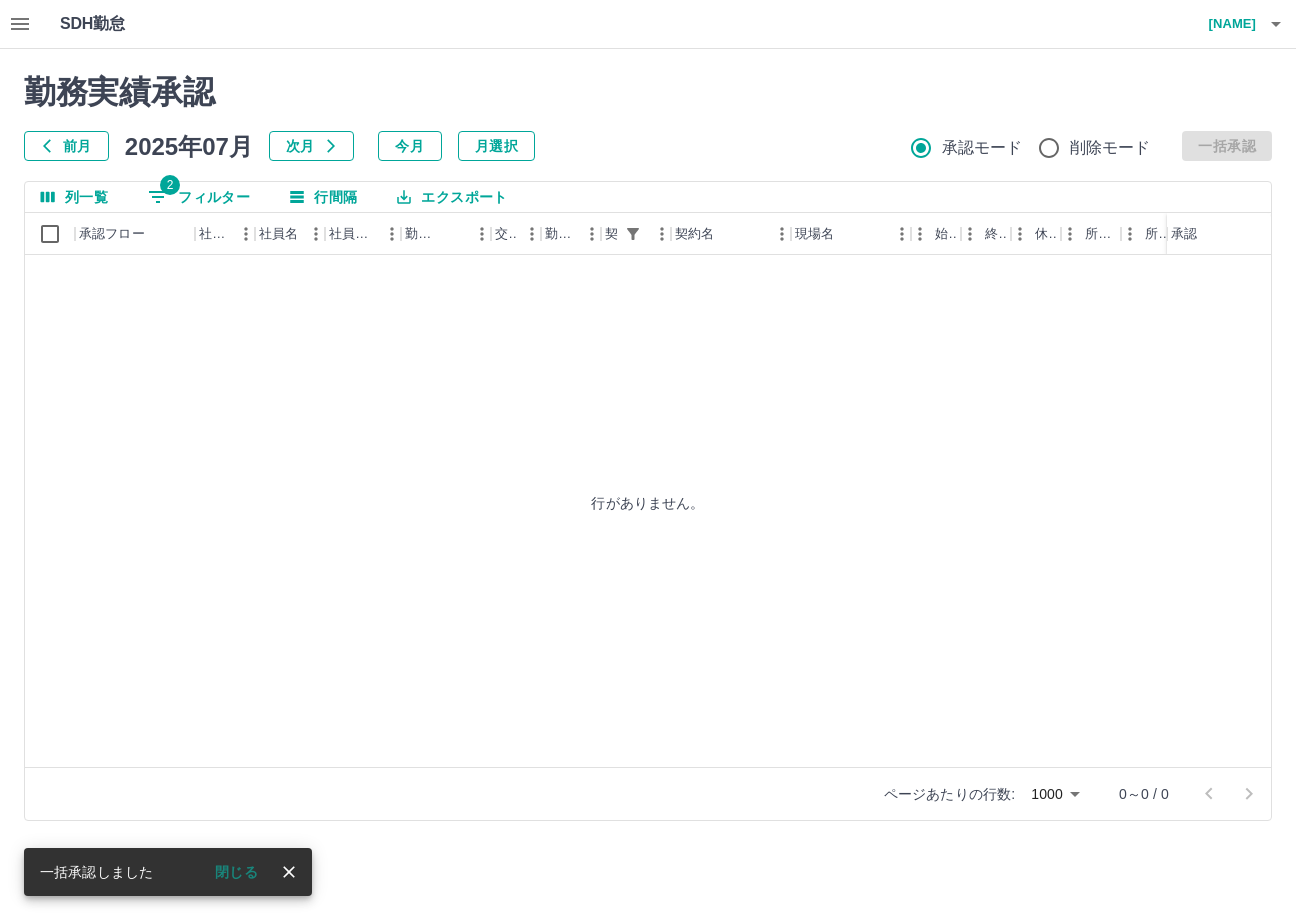 click on "2 フィルター" at bounding box center [199, 197] 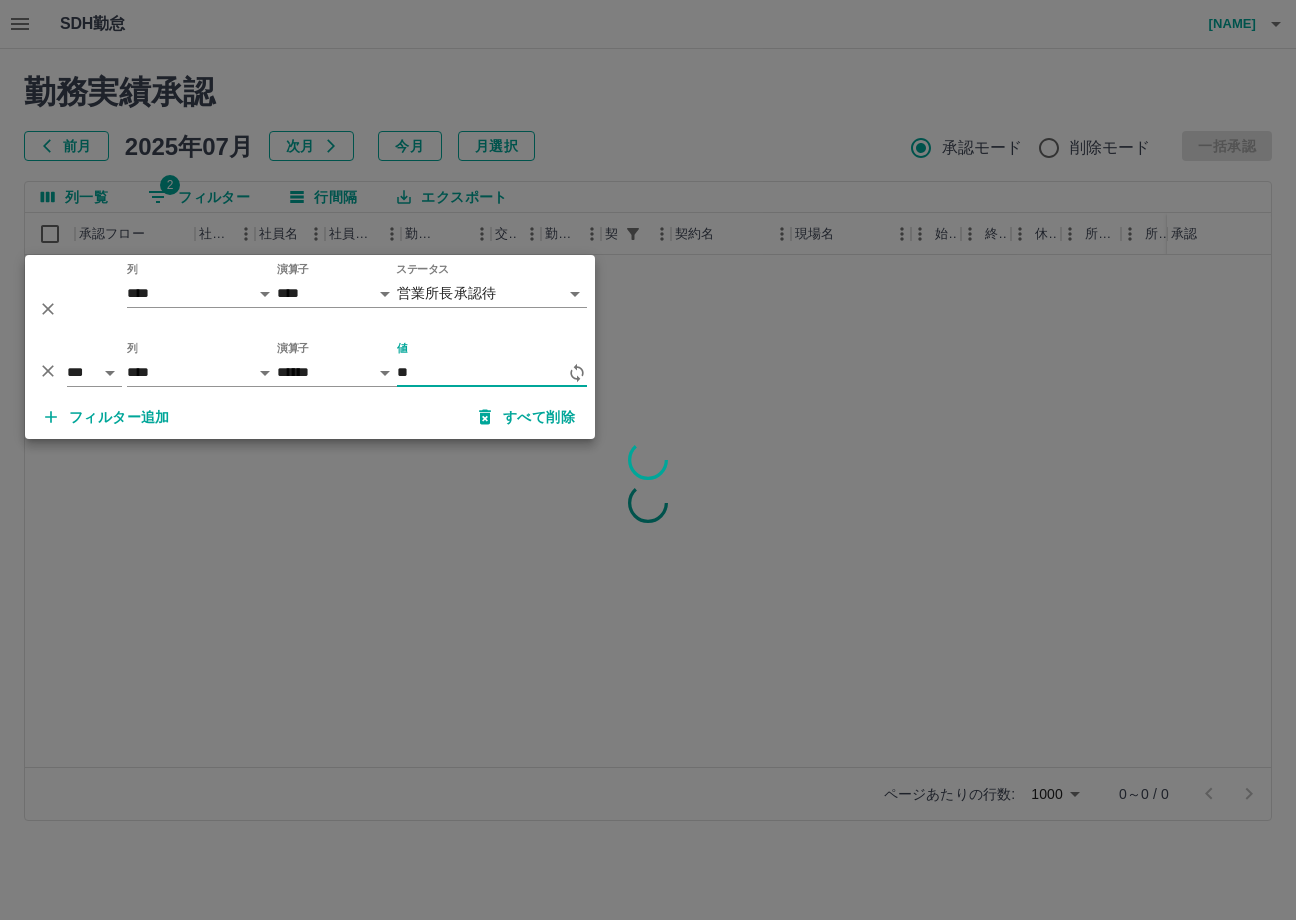 type on "*" 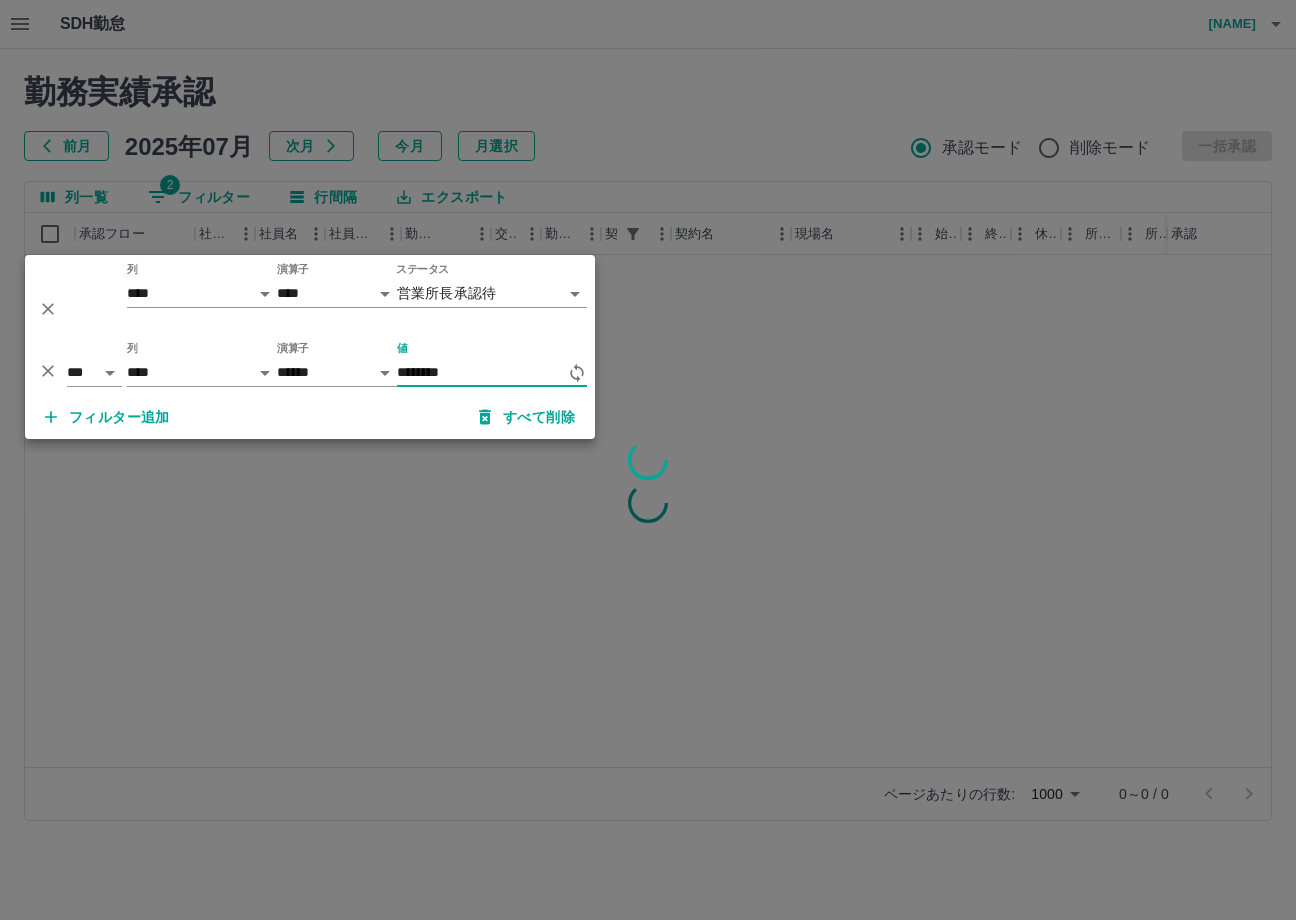 type on "********" 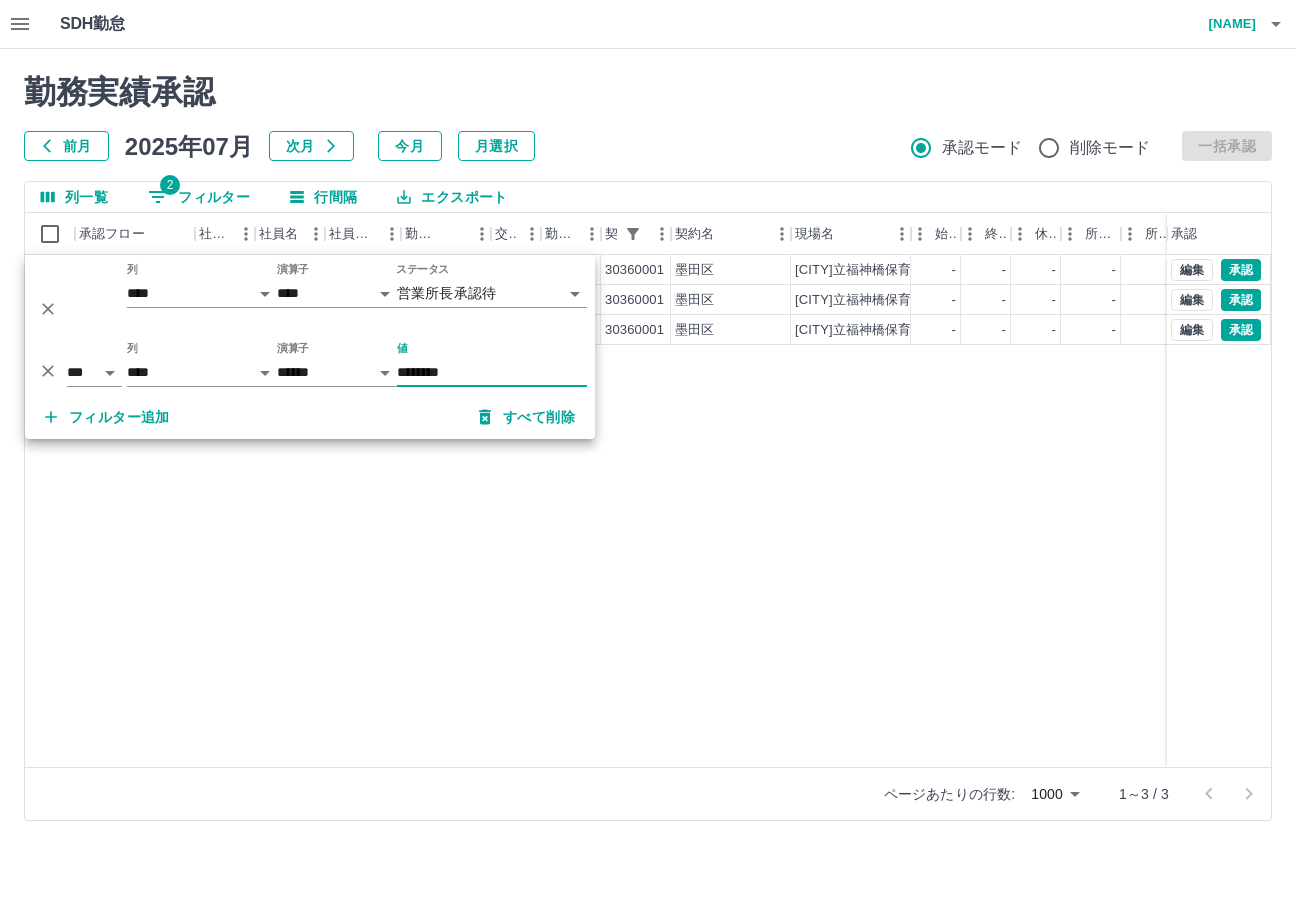 click on "前月 2025年07月 次月 今月 月選択 承認モード 削除モード 一括承認" at bounding box center [648, 146] 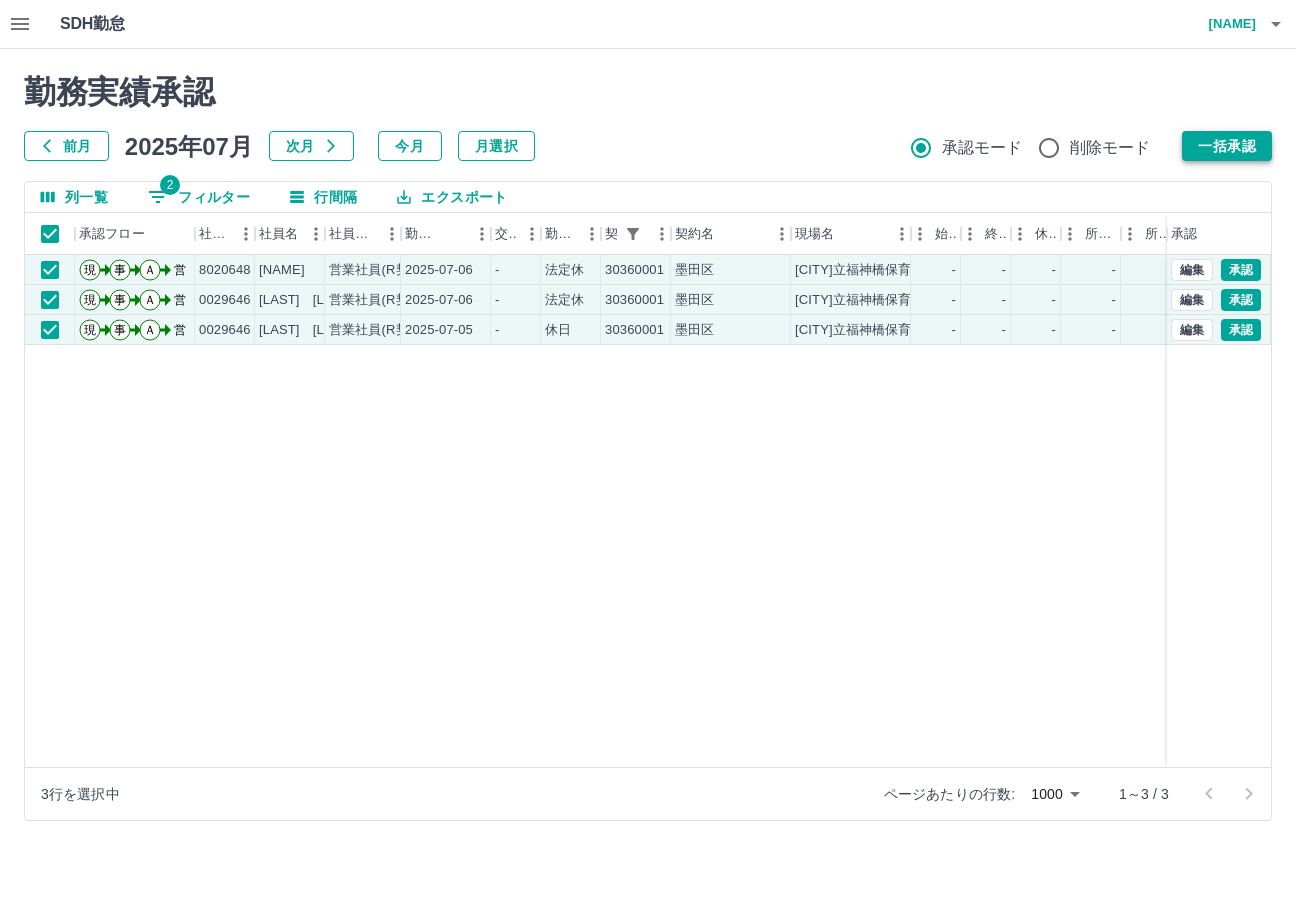 click on "一括承認" at bounding box center (1227, 146) 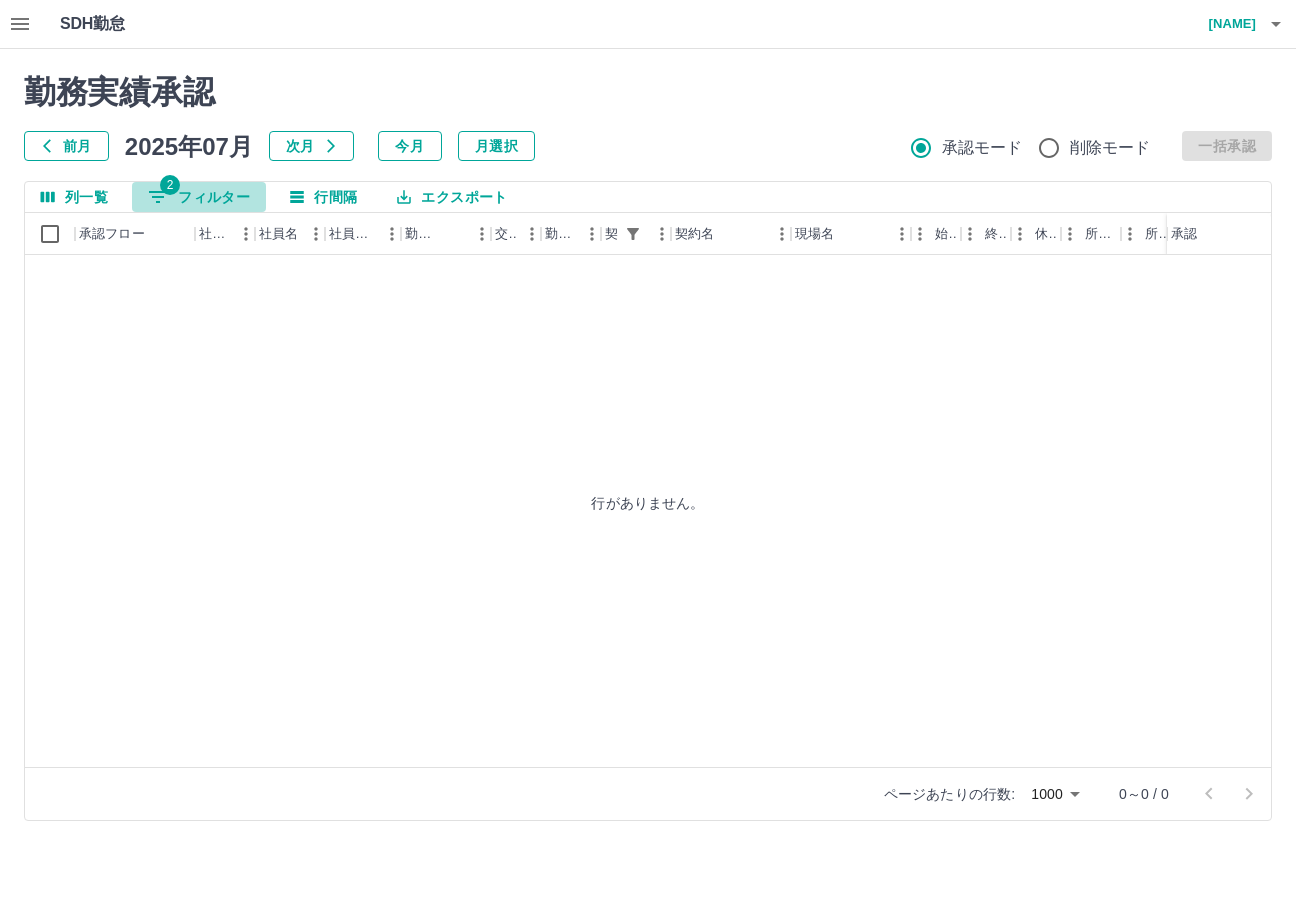 click on "2 フィルター" at bounding box center (199, 197) 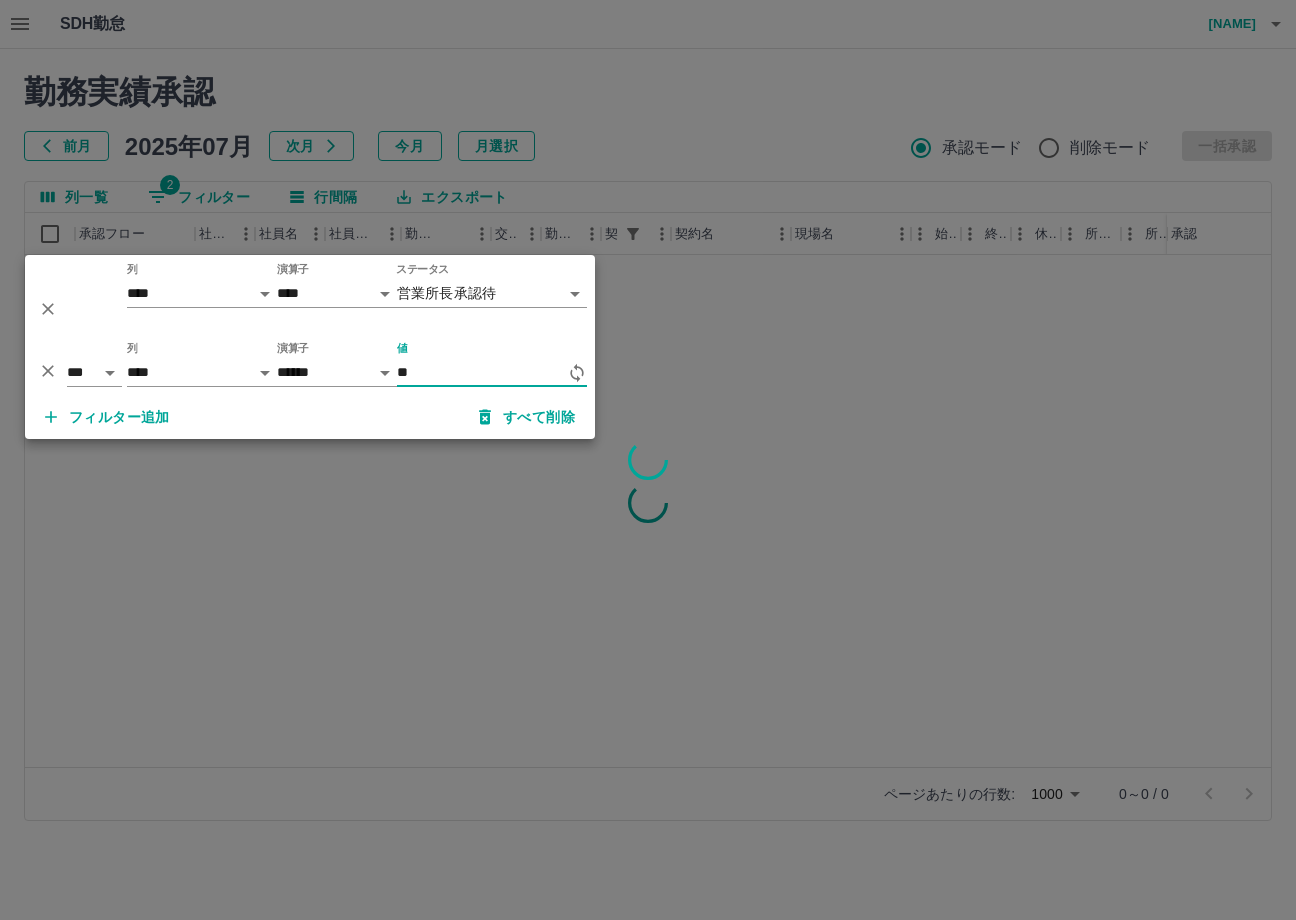 type on "*" 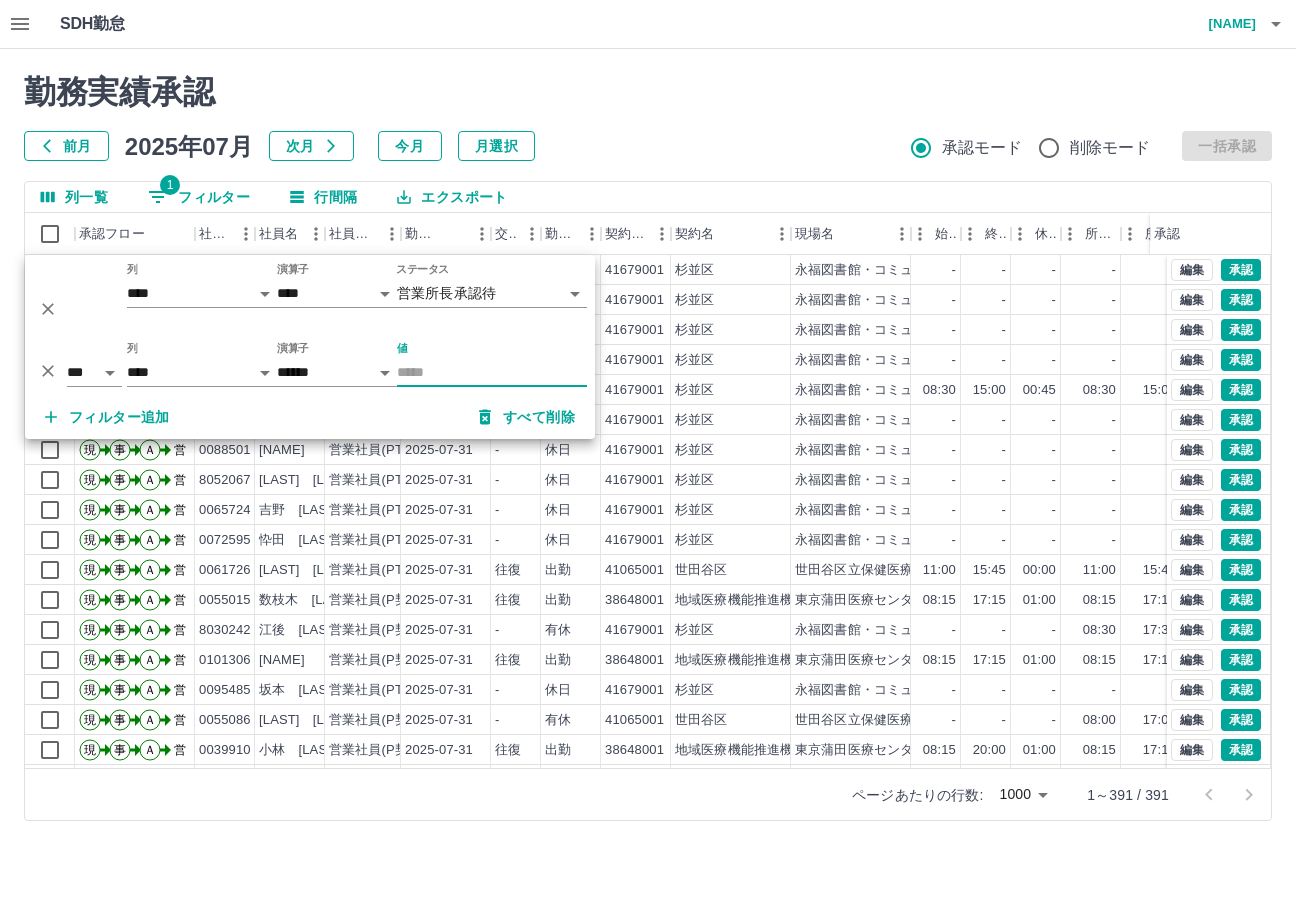 type 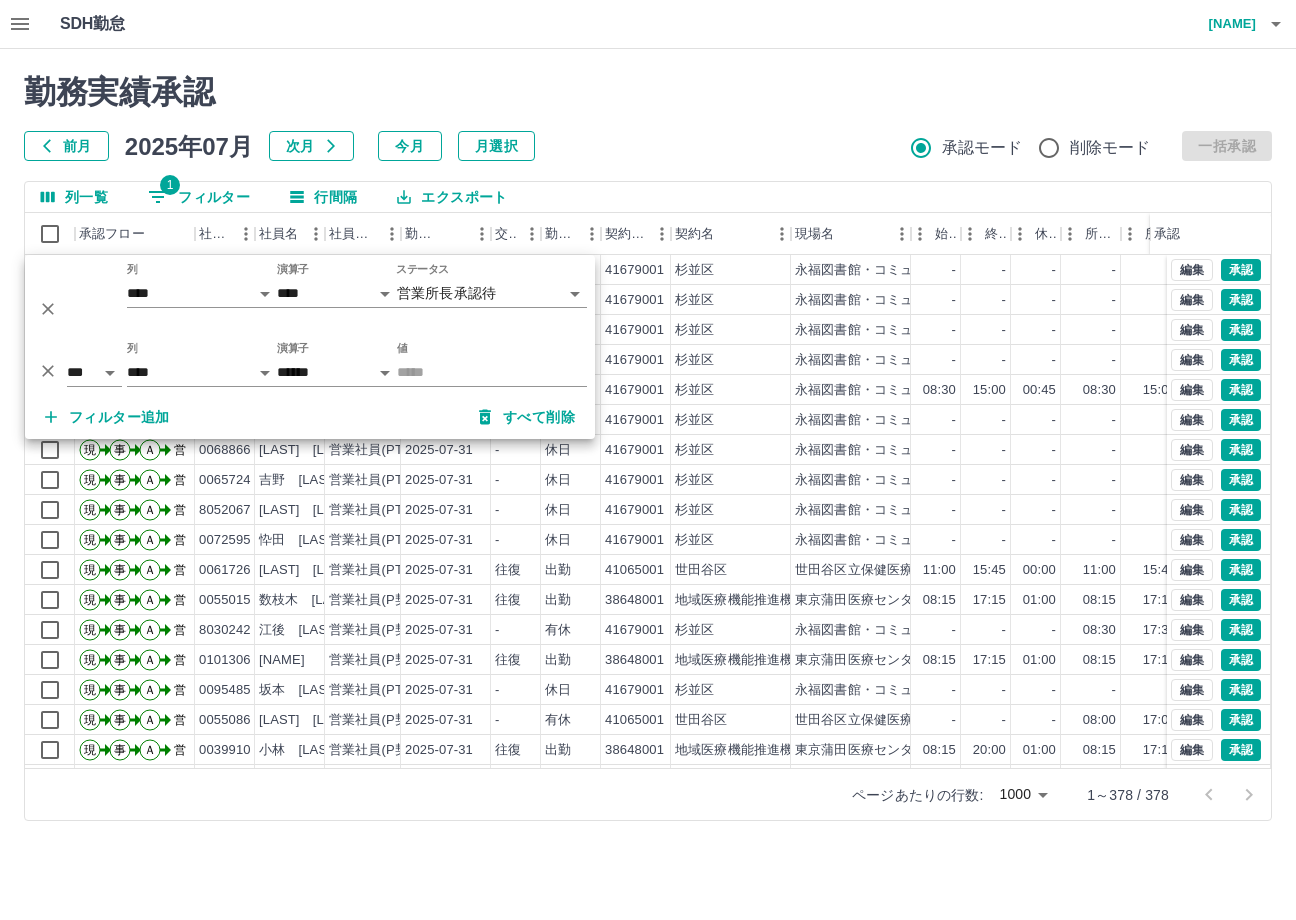 click at bounding box center [648, 460] 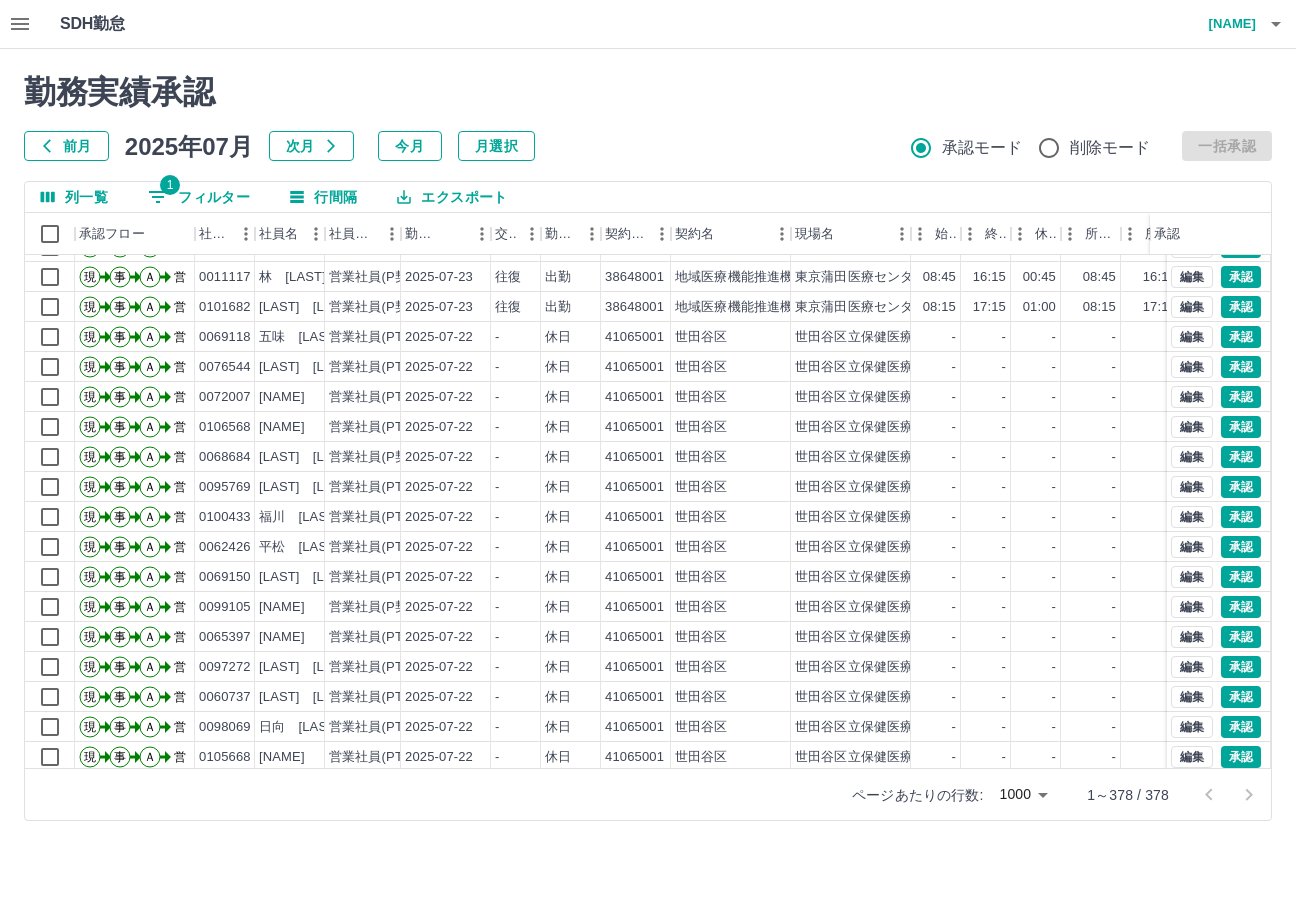 scroll, scrollTop: 8200, scrollLeft: 0, axis: vertical 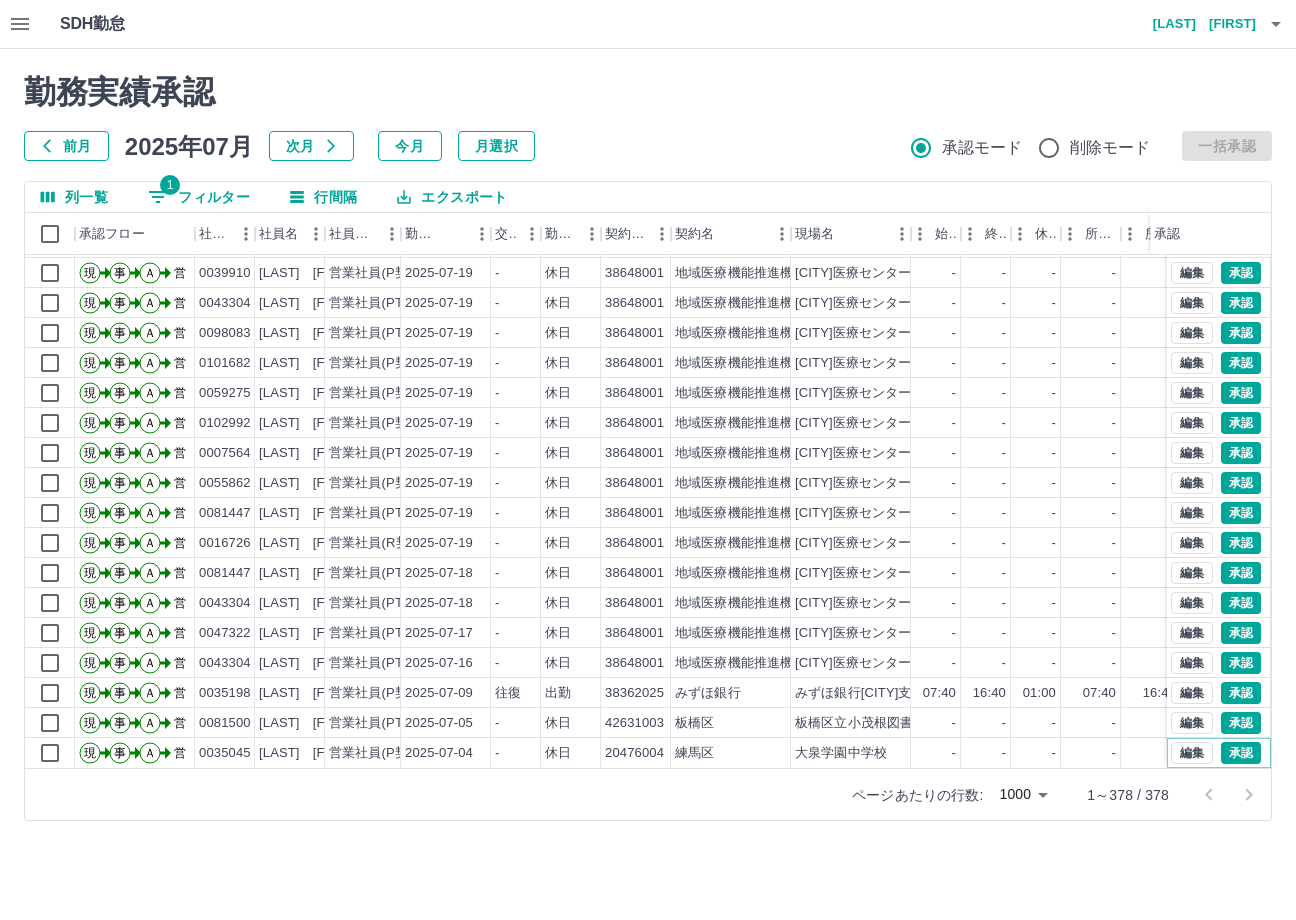 click on "承認" at bounding box center [1241, 753] 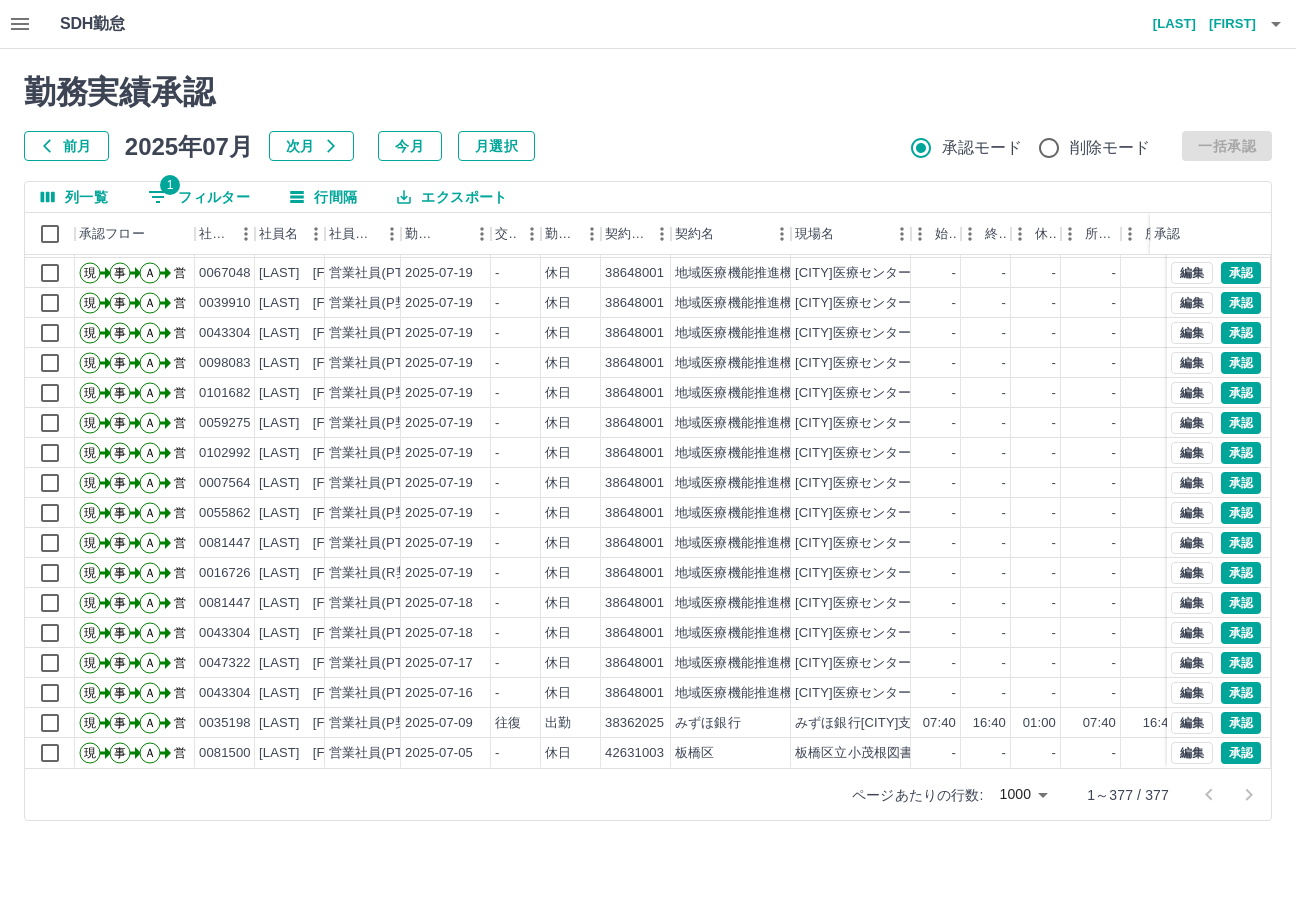 scroll, scrollTop: 10814, scrollLeft: 0, axis: vertical 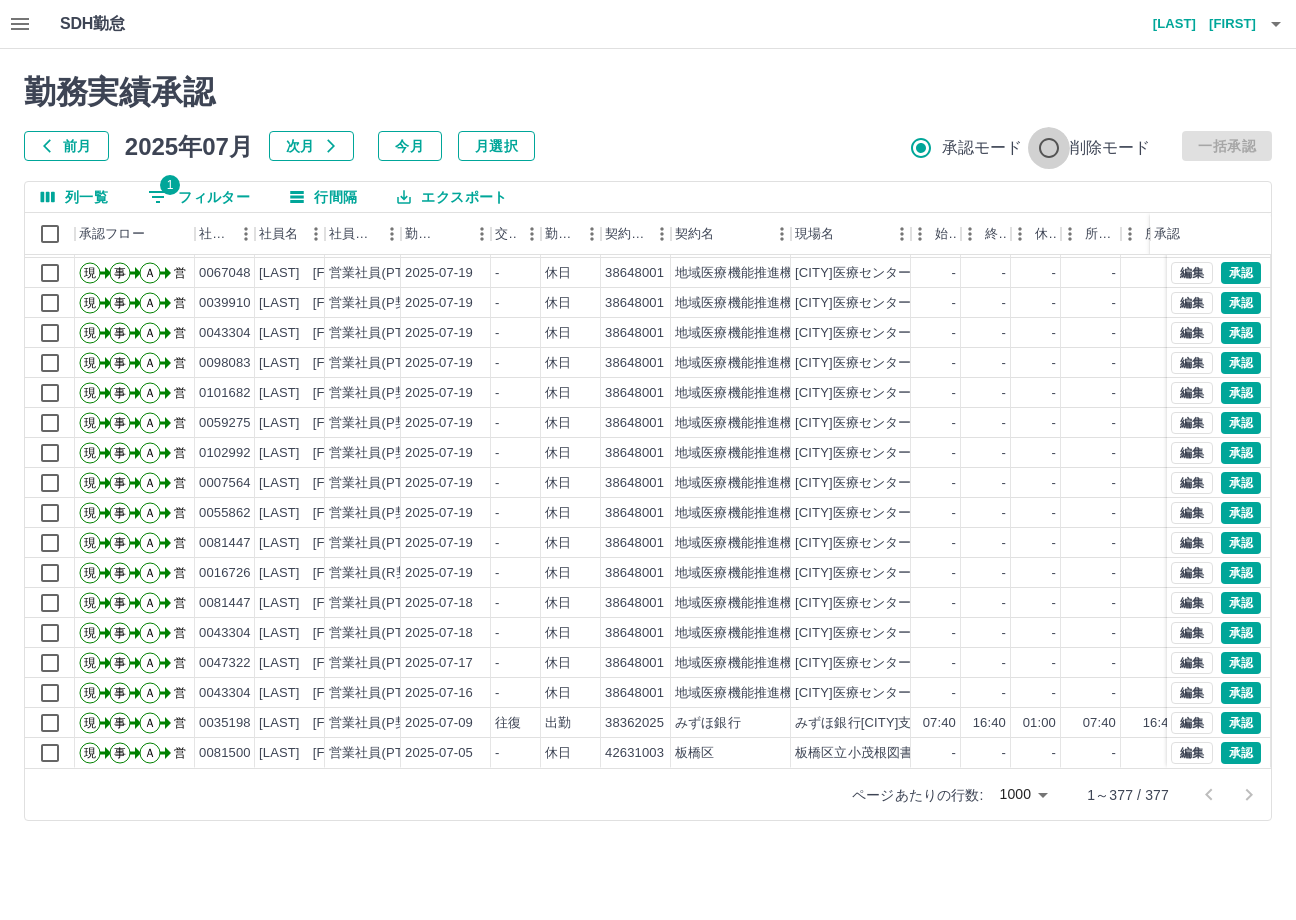 select on "**********" 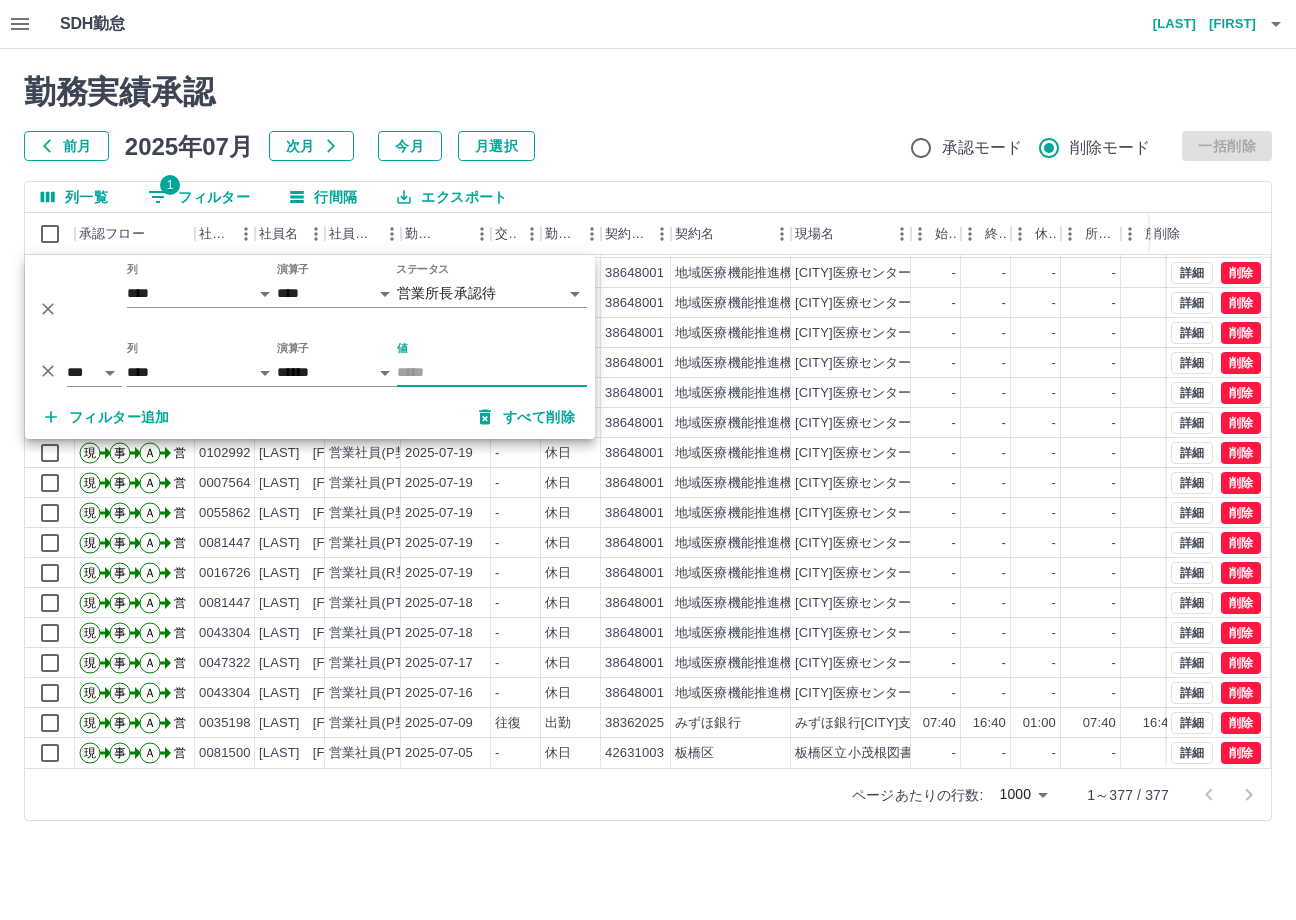 click on "SDH勤怠 大胡田　陽祐 勤務実績承認 前月 2025年07月 次月 今月 月選択 承認モード 削除モード 一括削除 列一覧 1 フィルター 行間隔 エクスポート 承認フロー 社員番号 社員名 社員区分 勤務日 交通費 勤務区分 契約コード 契約名 現場名 始業 終業 休憩 所定開始 所定終業 所定休憩 拘束 勤務 遅刻等 コメント 削除 現 事 Ａ 営 0049160 伏見　和恵 営業社員(P契約) 2025-07-19  -  休日 38648001 地域医療機能推進機構 東京蒲田医療センター - - - - - - 00:00 00:00 00:00 現 事 Ａ 営 0035958 芹川　美幸 営業社員(P契約) 2025-07-19  -  休日 38648001 地域医療機能推進機構 東京蒲田医療センター - - - - - - 00:00 00:00 00:00 現 事 Ａ 営 0067048 加藤　紀子 営業社員(PT契約) 2025-07-19  -  休日 38648001 地域医療機能推進機構 東京蒲田医療センター - - - - - - 00:00 00:00 00:00 現 事 Ａ 営 0039910 小林　珠美  -  - - -" at bounding box center (648, 422) 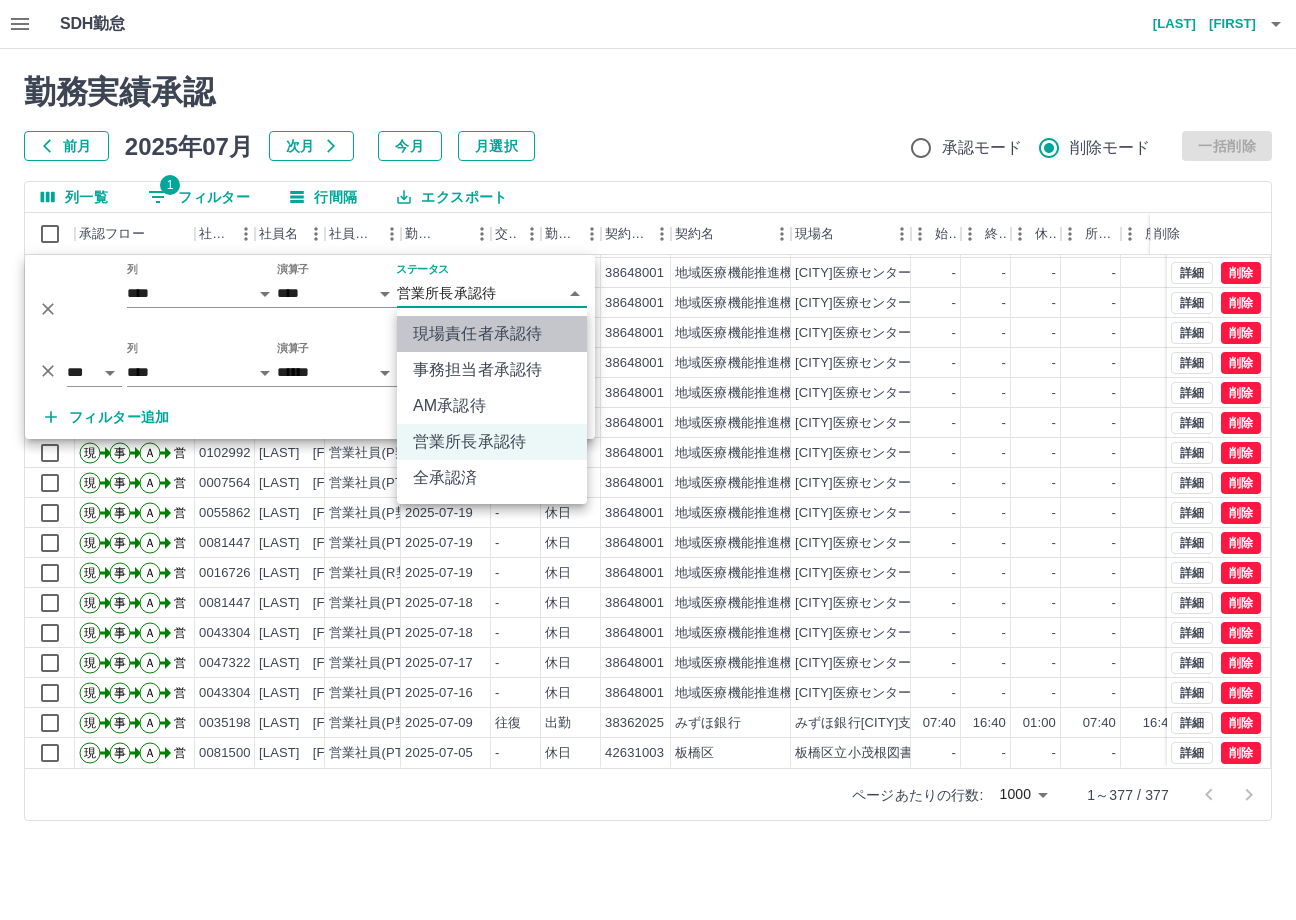 click on "現場責任者承認待" at bounding box center (492, 334) 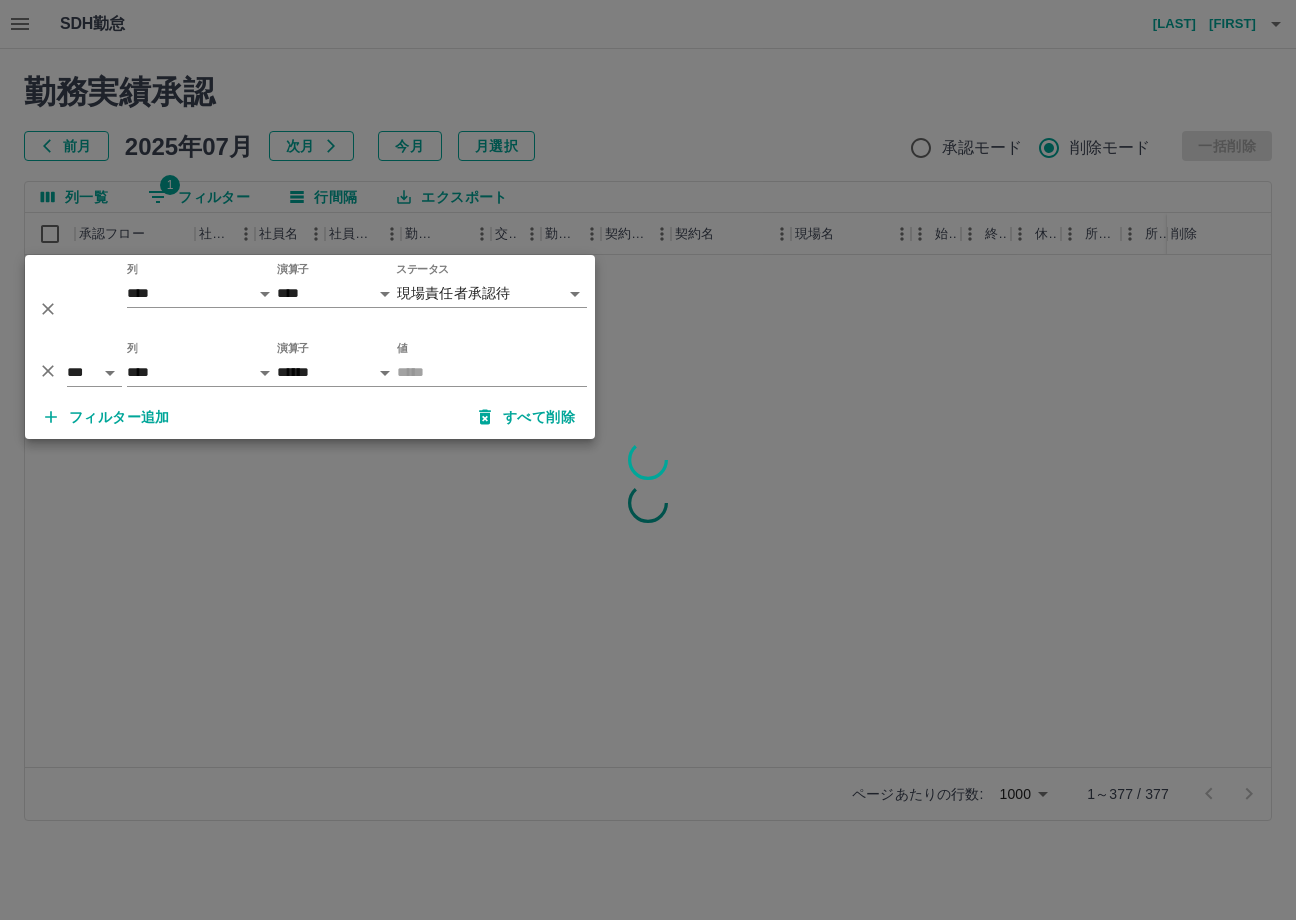 scroll, scrollTop: 0, scrollLeft: 0, axis: both 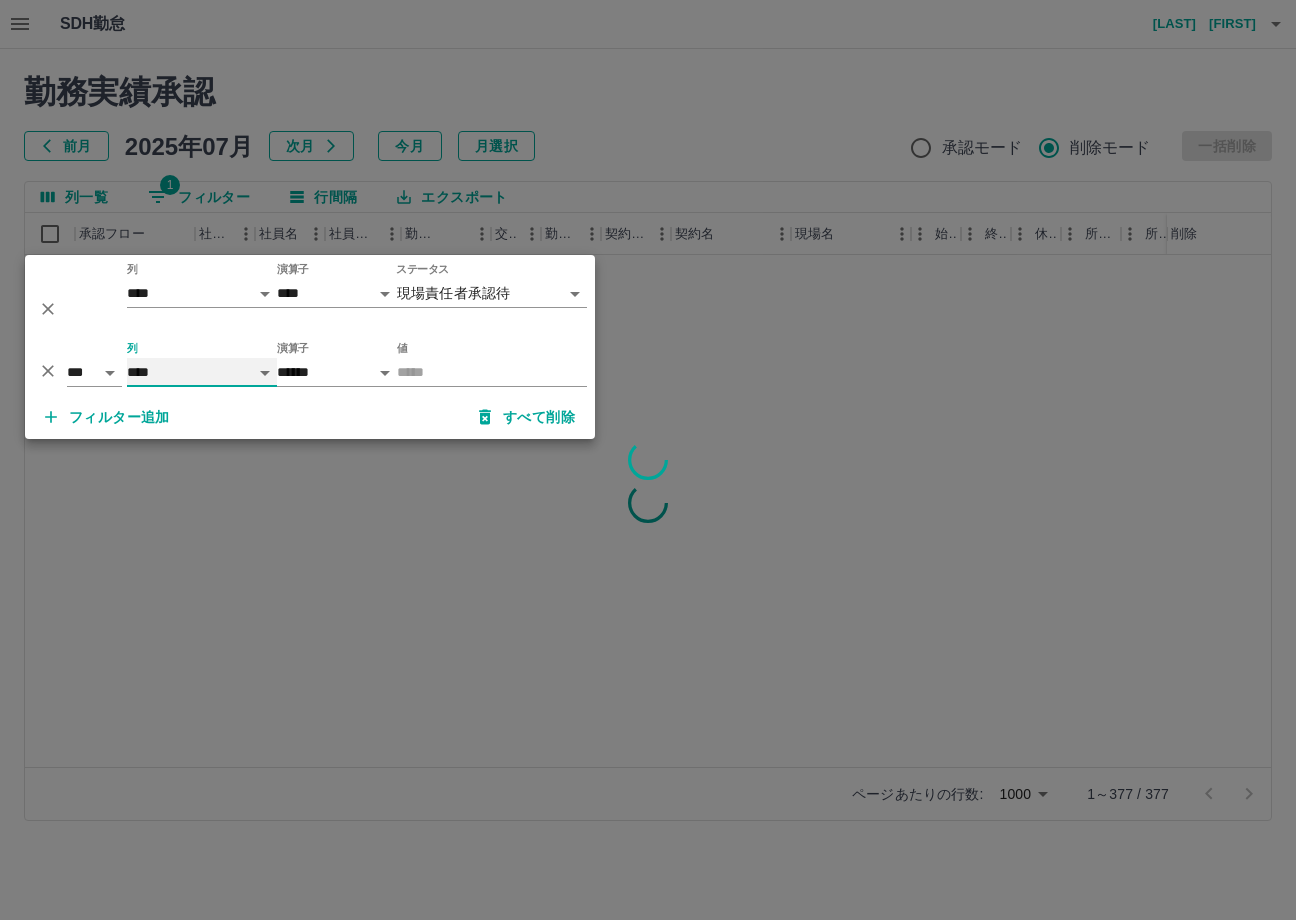 click on "**** *** **** *** *** **** ***** *** *** ** ** ** **** **** **** ** ** *** **** *****" at bounding box center [202, 372] 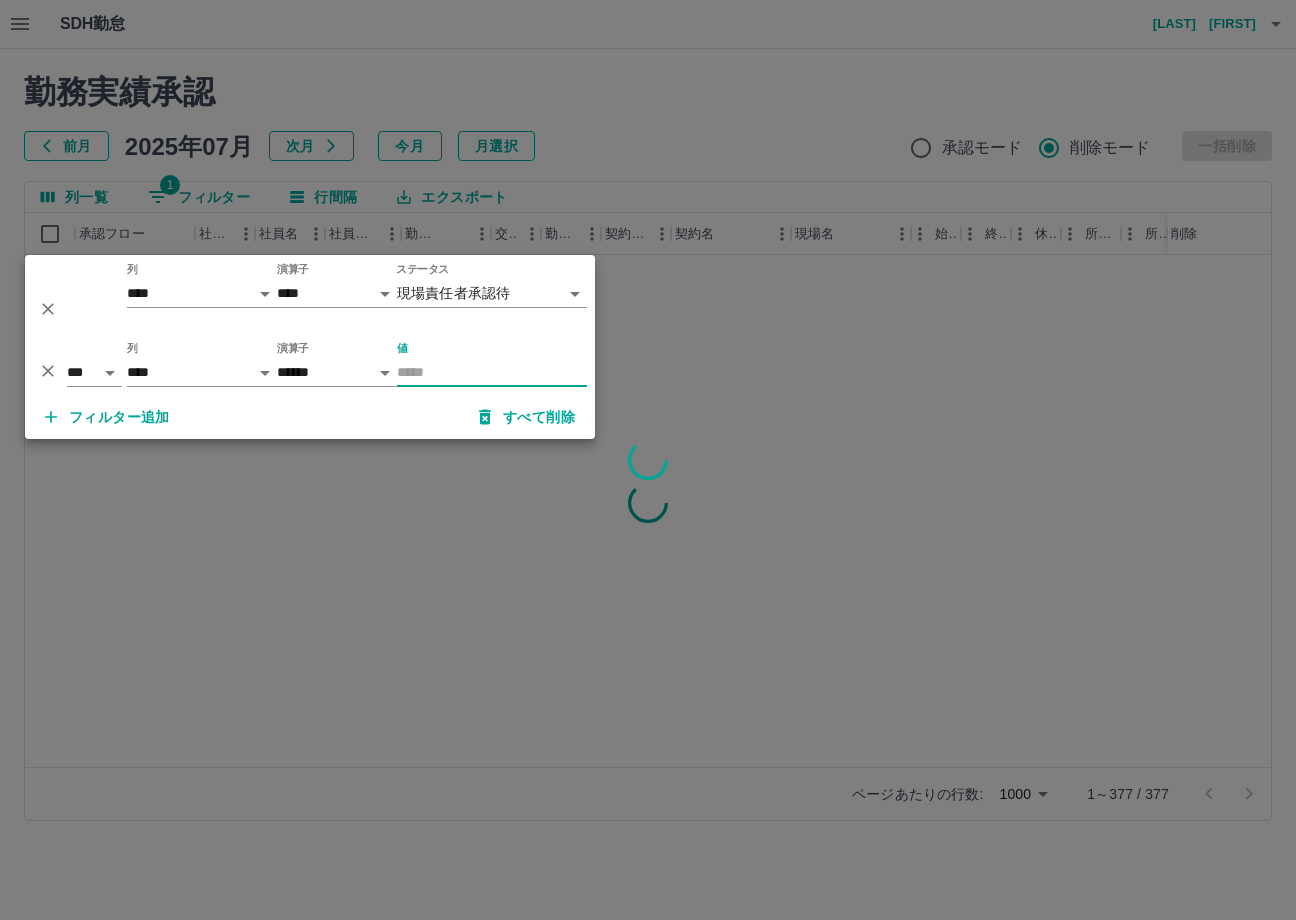 click on "値" at bounding box center (492, 372) 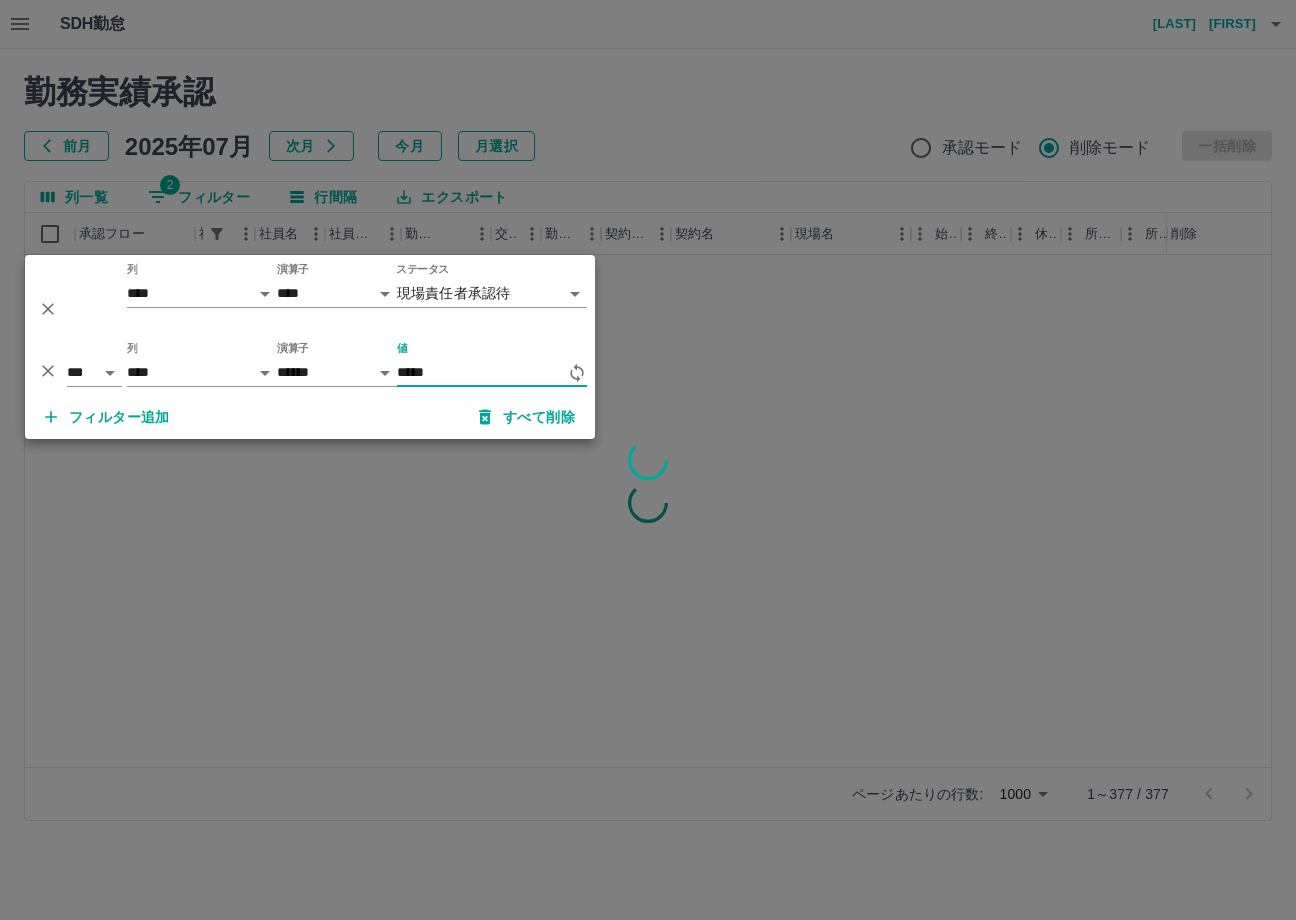 type on "*****" 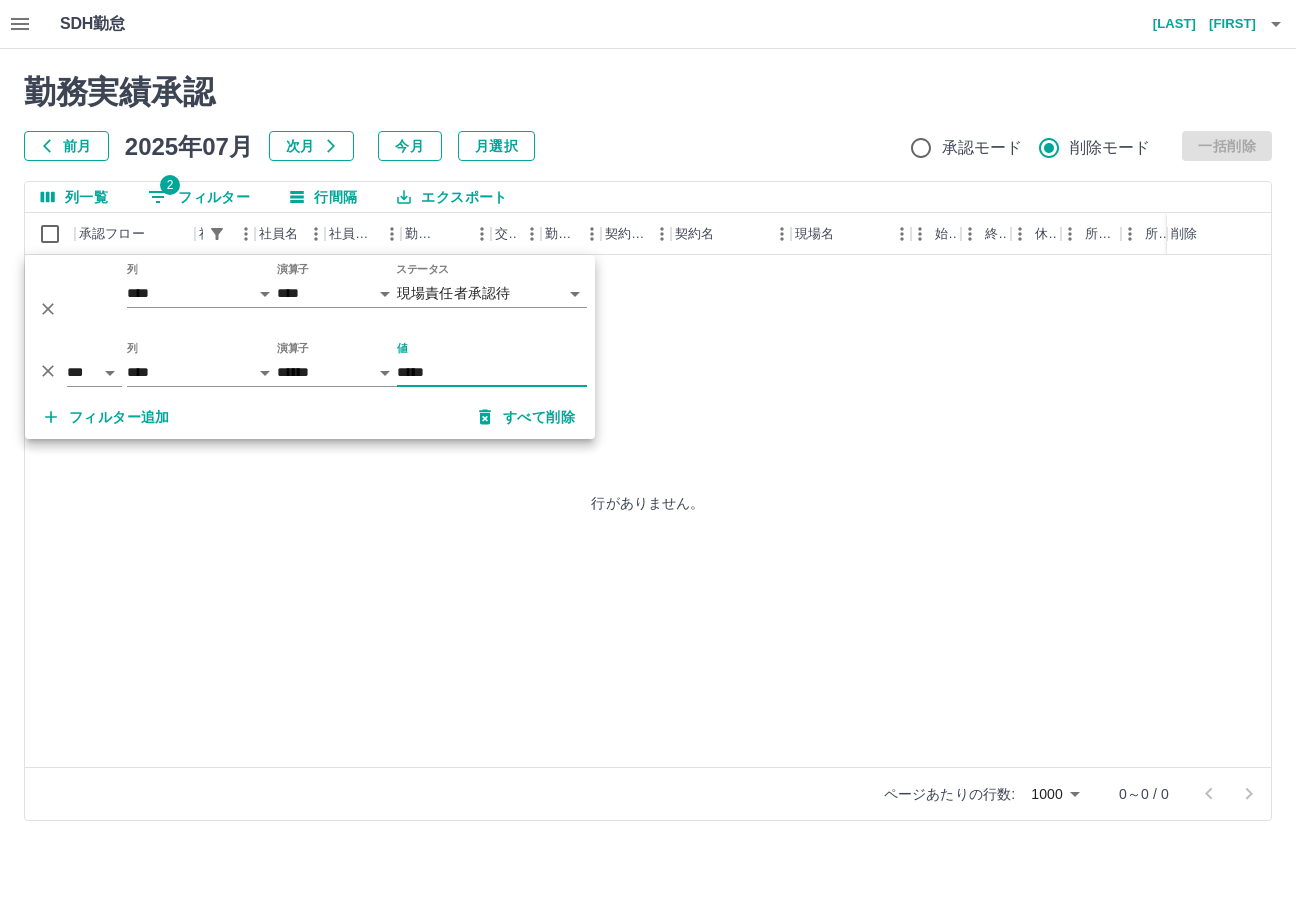 click on "行がありません。" at bounding box center [648, 502] 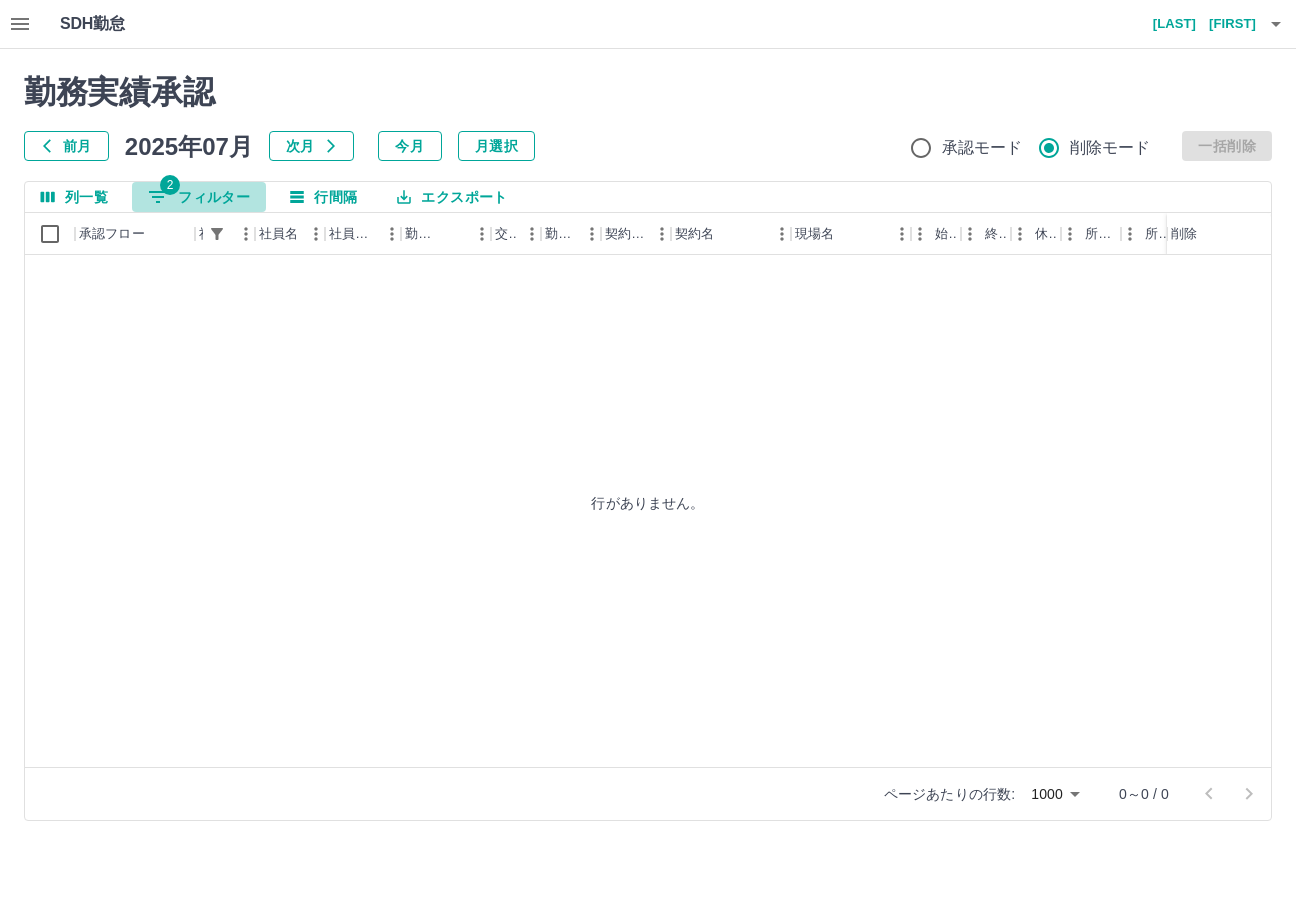 click on "2 フィルター" at bounding box center [199, 197] 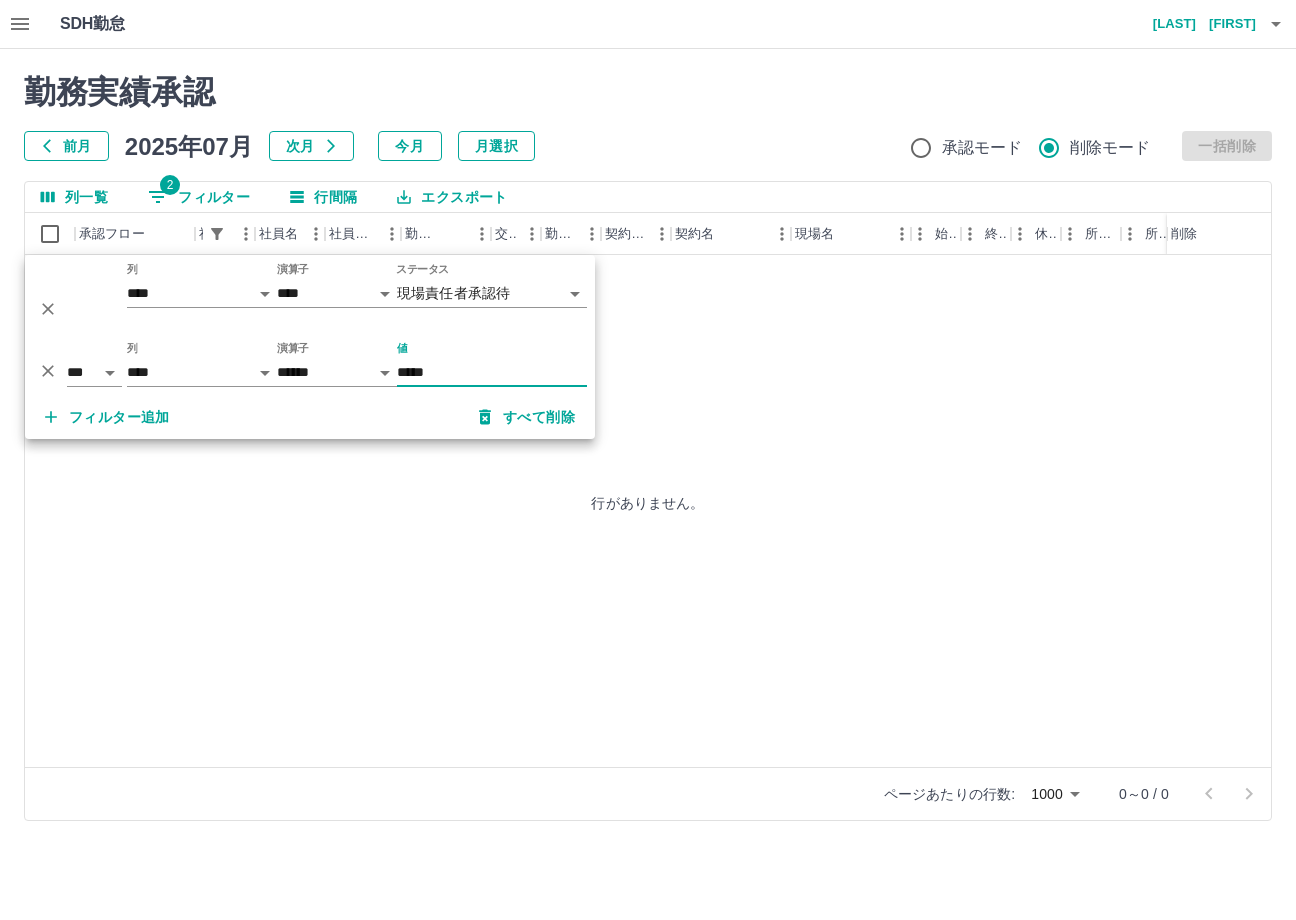 click on "**********" at bounding box center [648, 422] 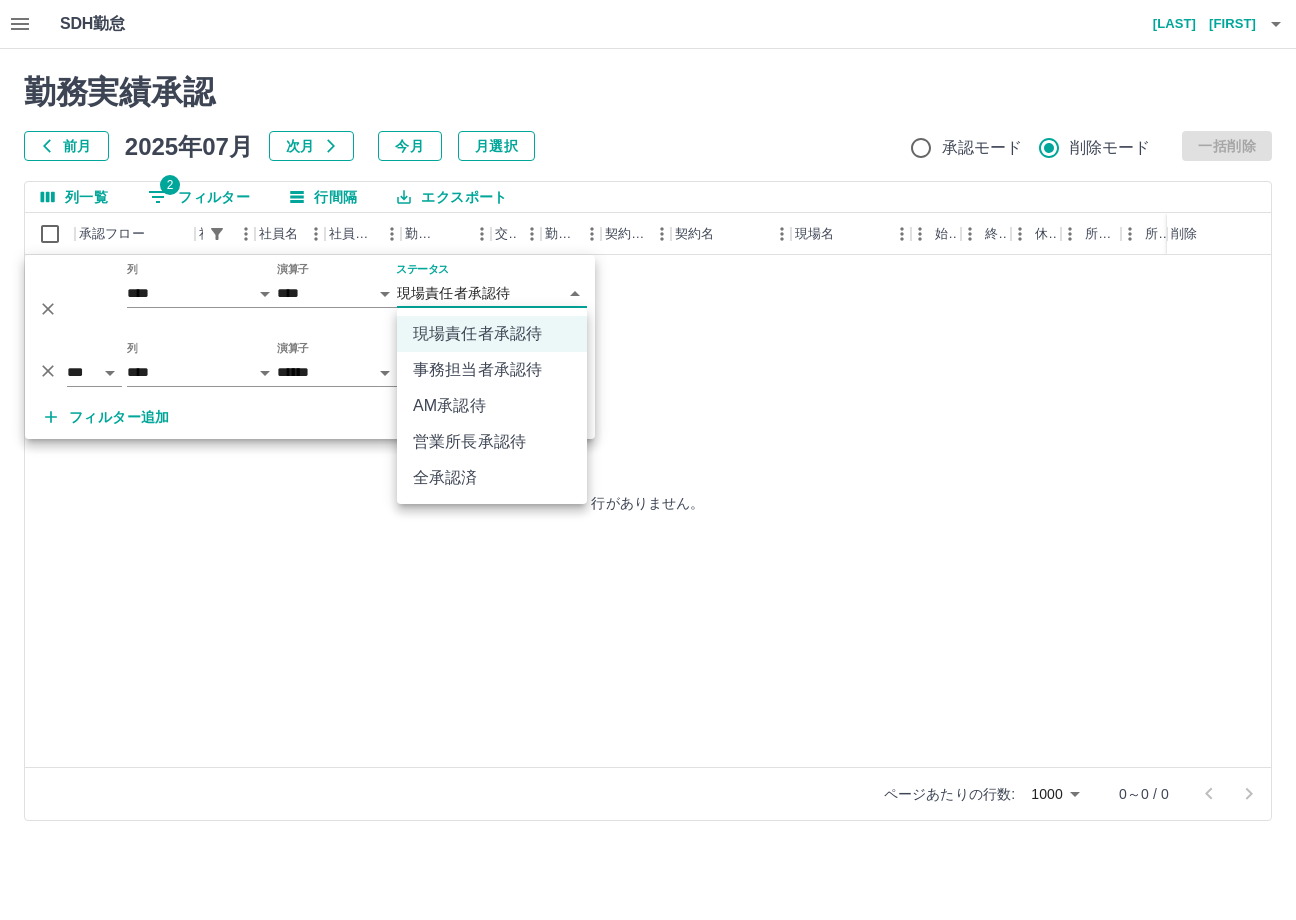 click on "現場責任者承認待 事務担当者承認待 AM承認待 営業所長承認待 全承認済" at bounding box center [492, 406] 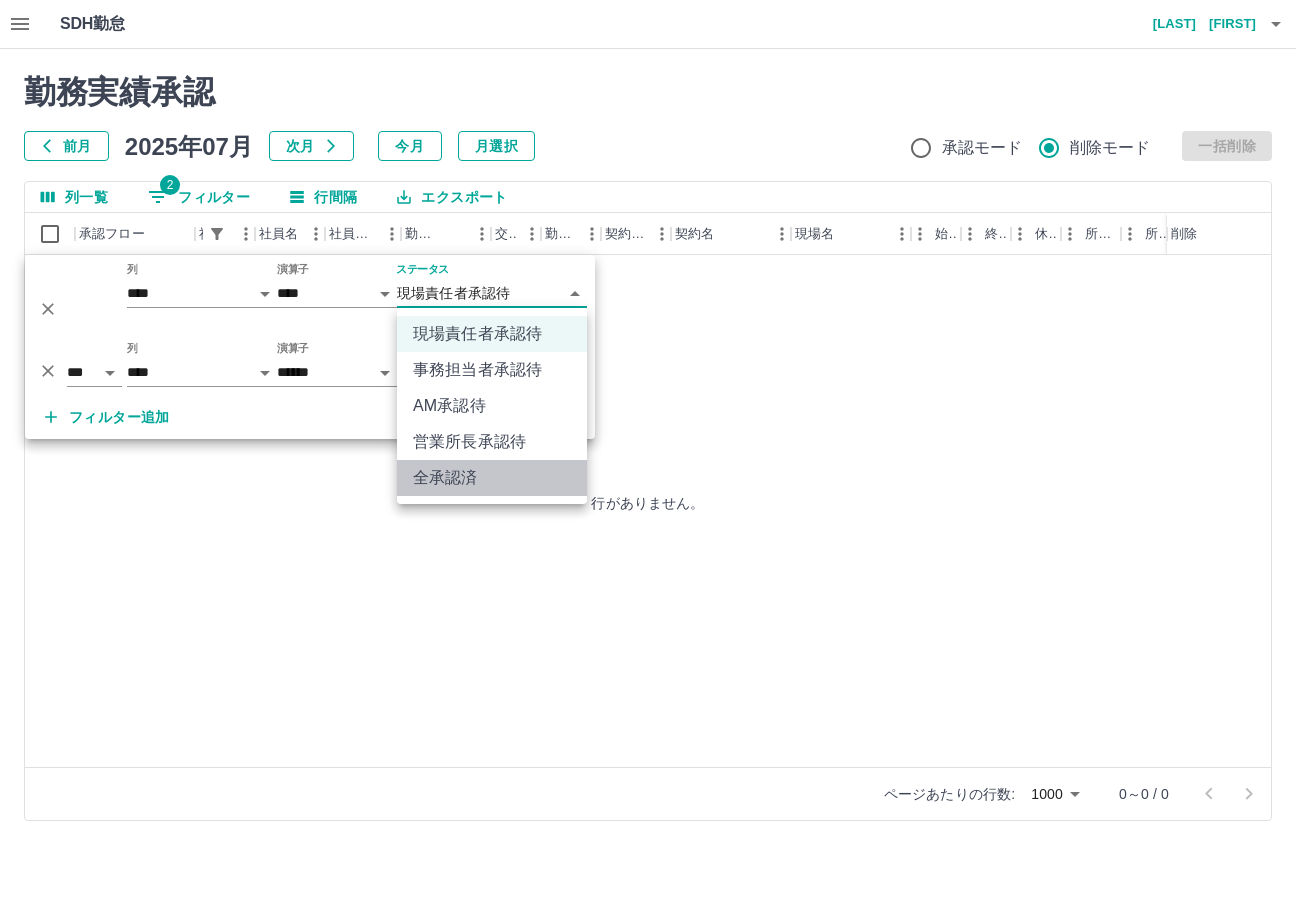 click on "全承認済" at bounding box center (492, 478) 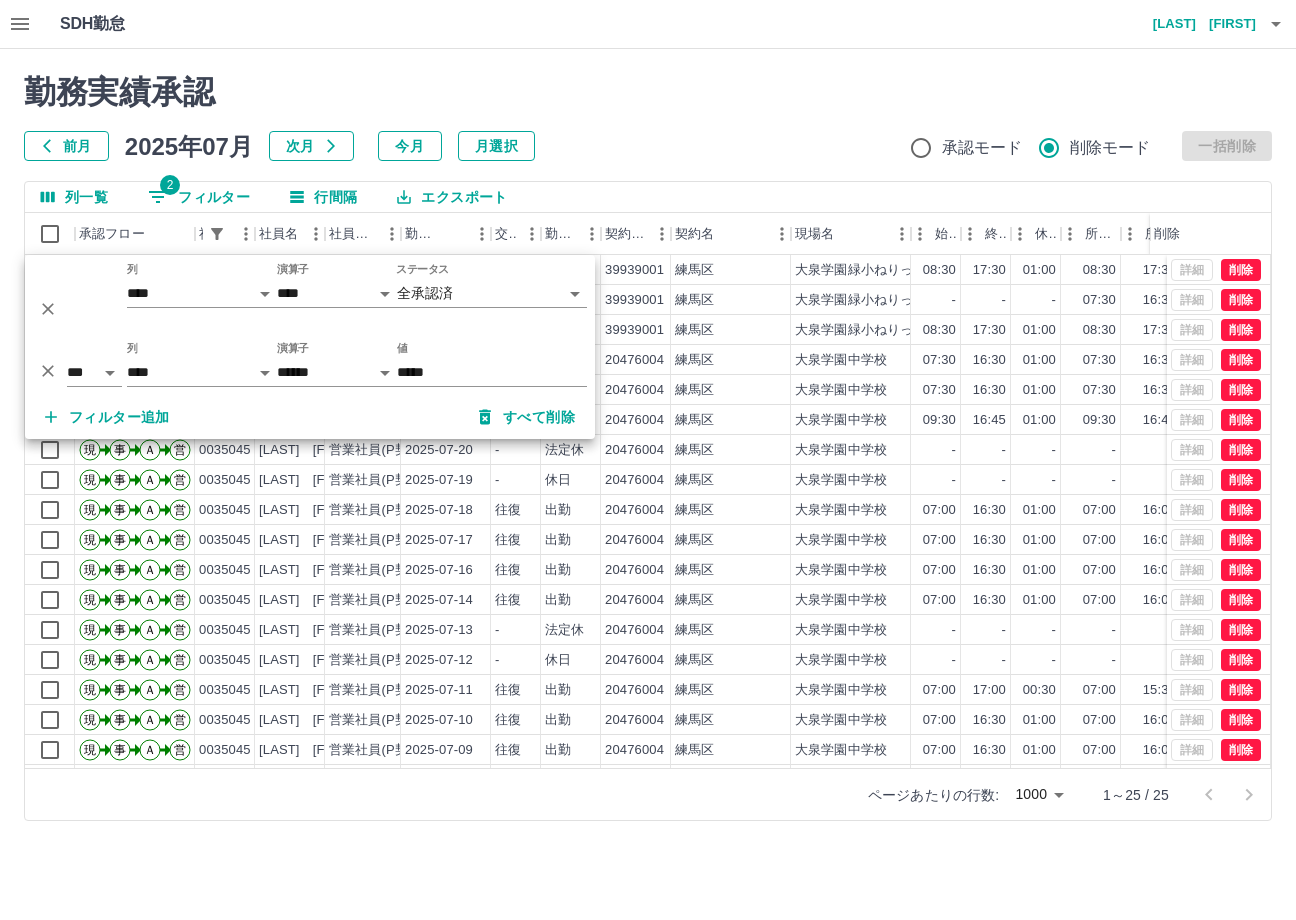 click on "勤務実績承認" at bounding box center (648, 92) 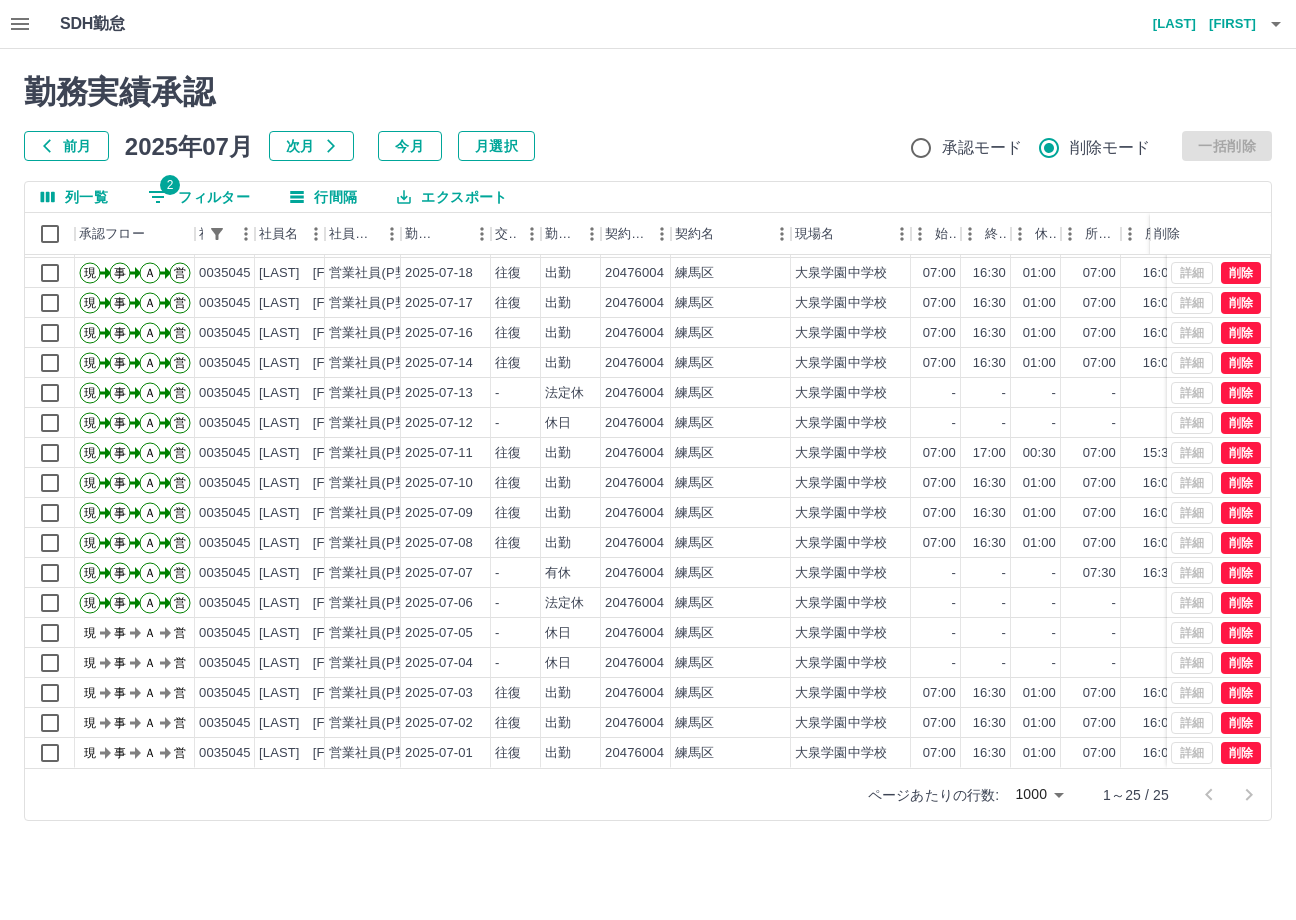 scroll, scrollTop: 254, scrollLeft: 0, axis: vertical 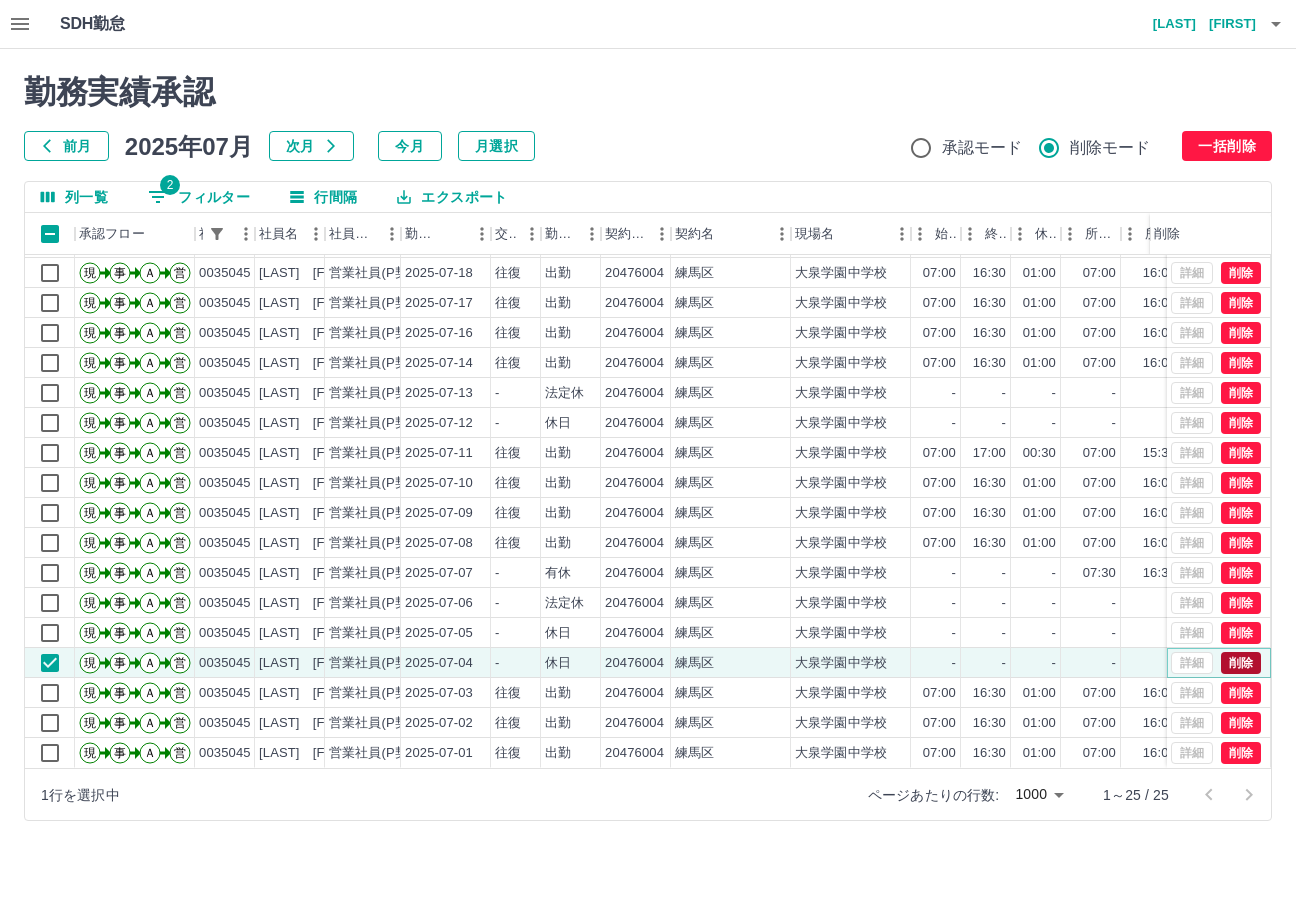 click on "削除" at bounding box center (1241, 663) 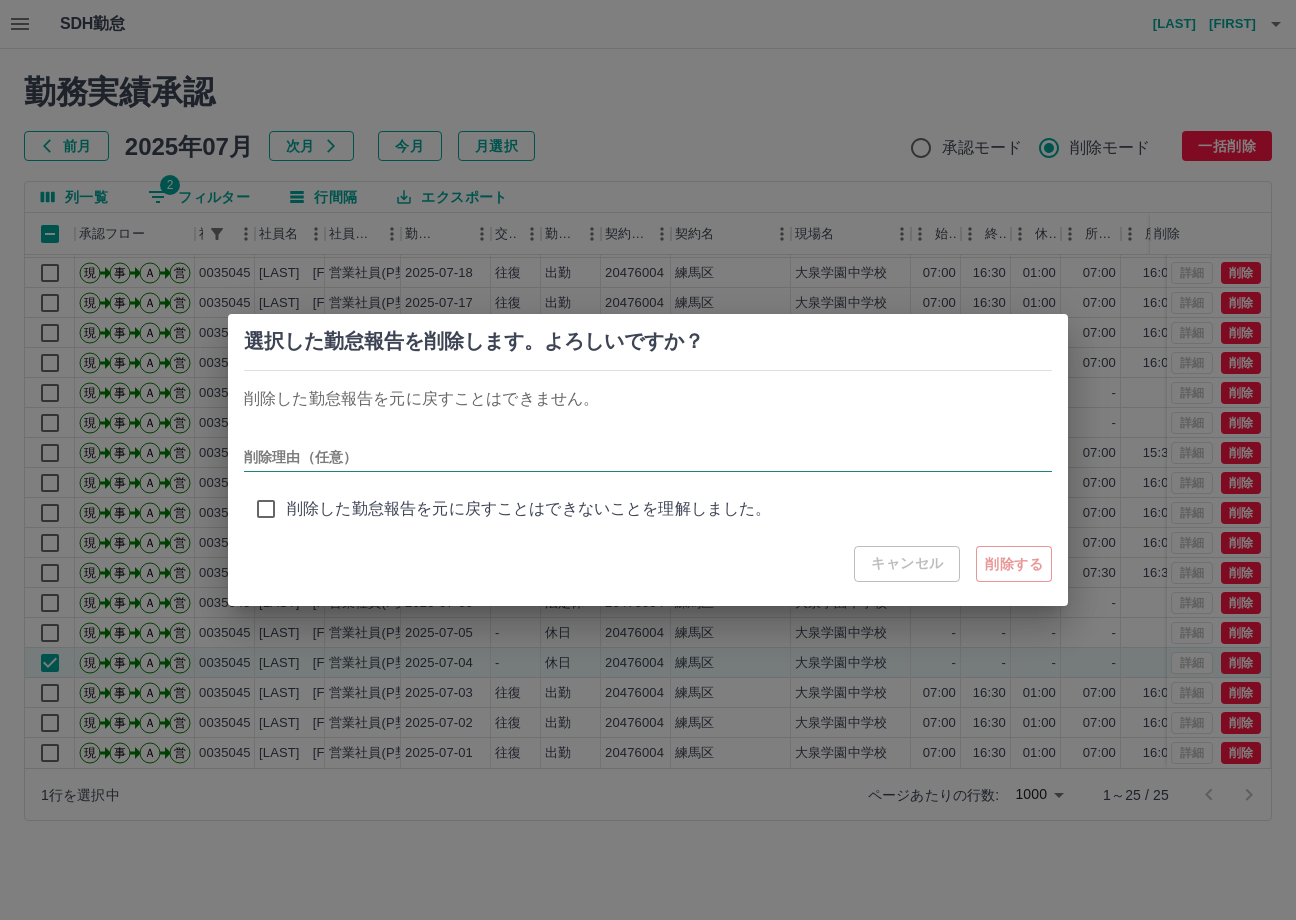 click on "削除理由（任意）" at bounding box center (648, 457) 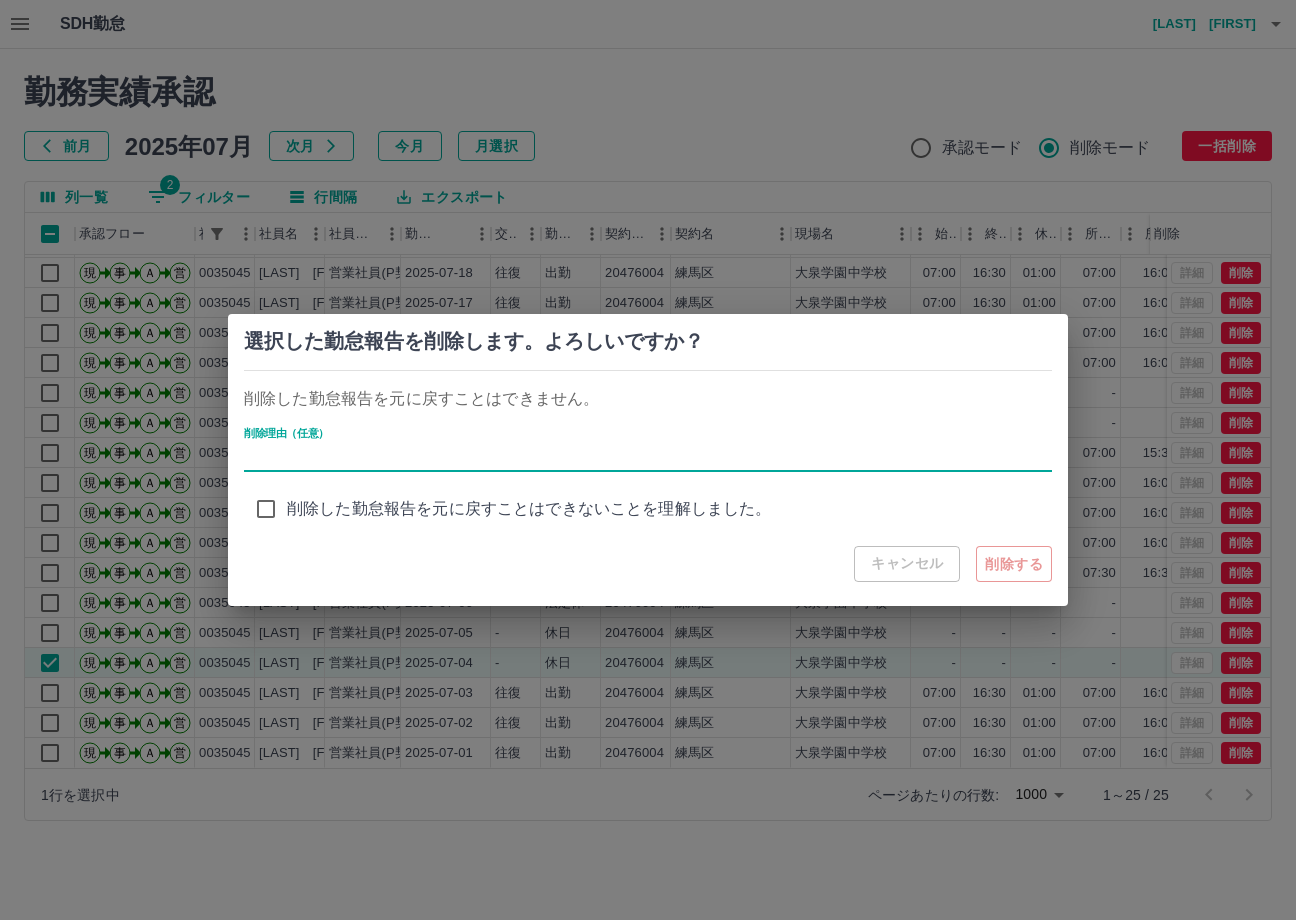 type on "**********" 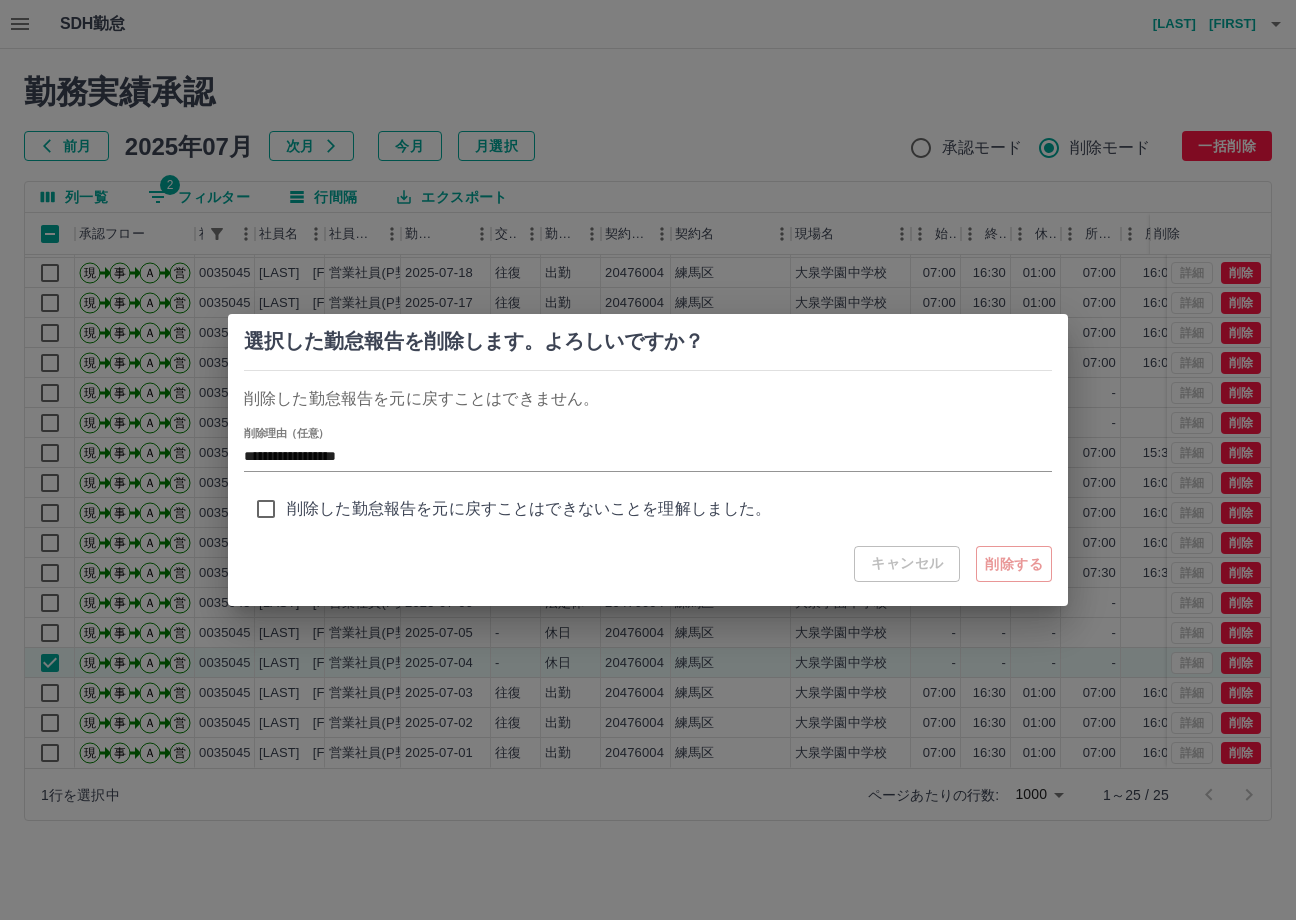 click on "削除した勤怠報告を元に戻すことはできないことを理解しました。" at bounding box center (529, 509) 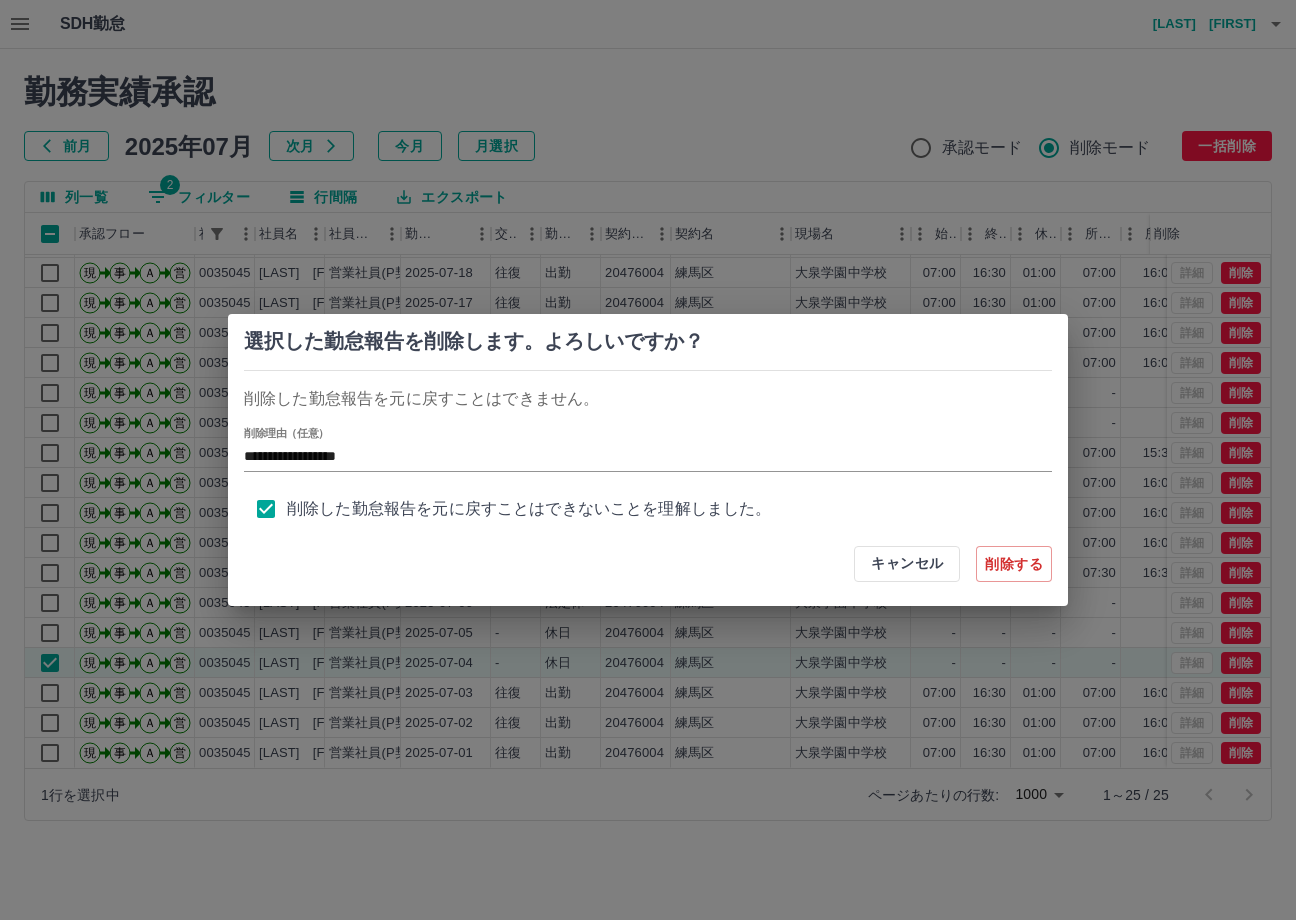 scroll, scrollTop: 8, scrollLeft: 0, axis: vertical 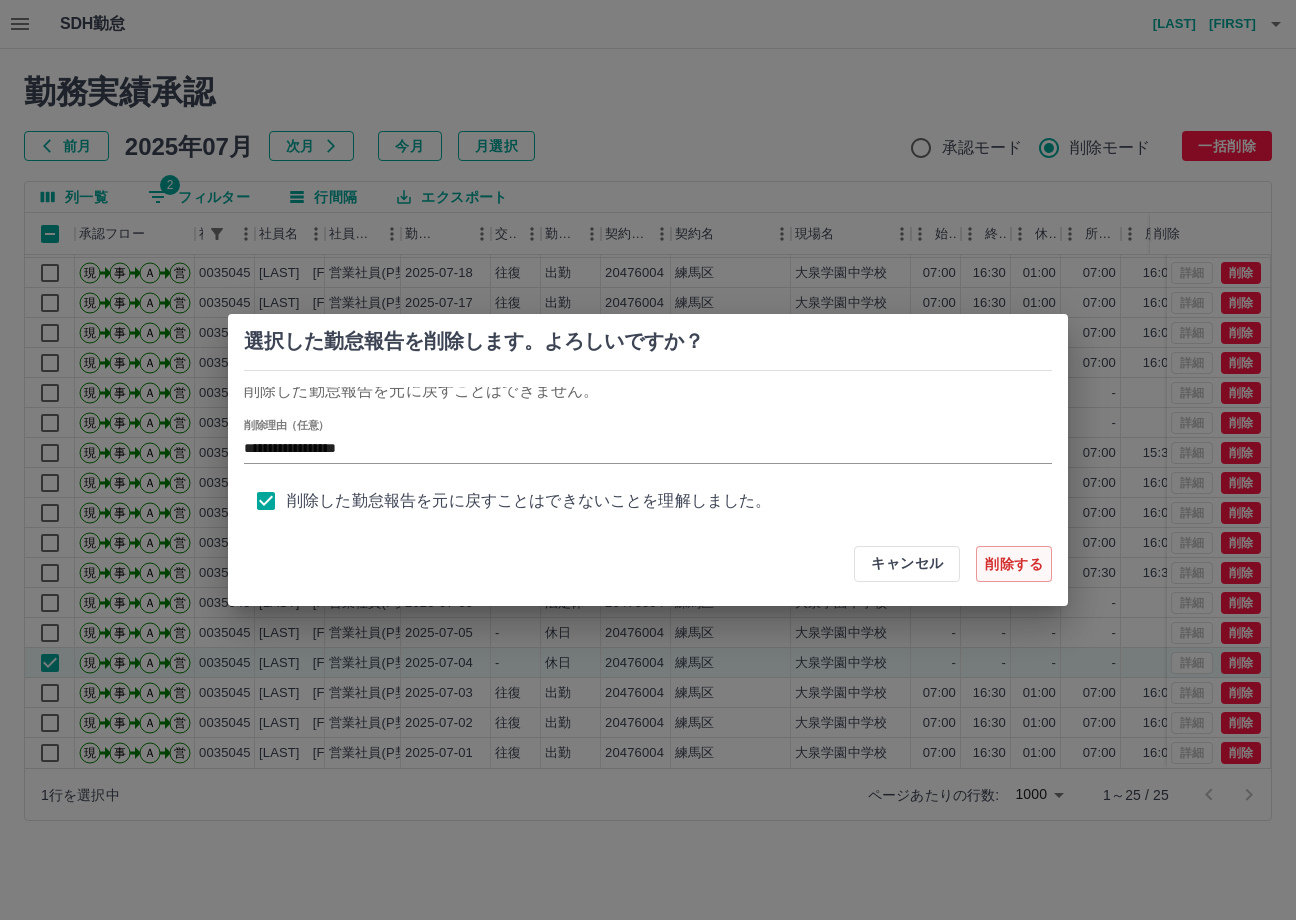 click on "削除する" at bounding box center (1014, 564) 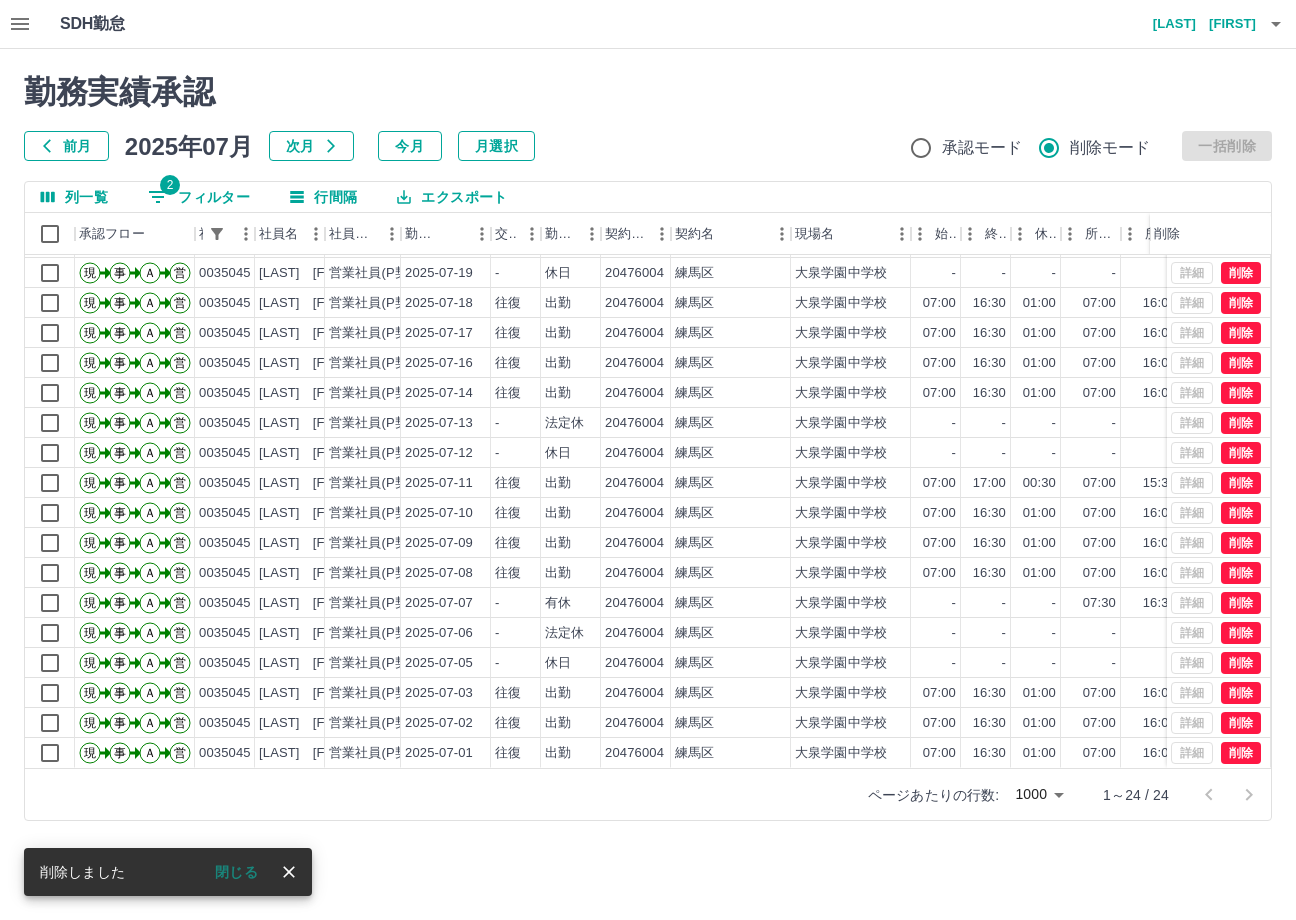 scroll, scrollTop: 224, scrollLeft: 0, axis: vertical 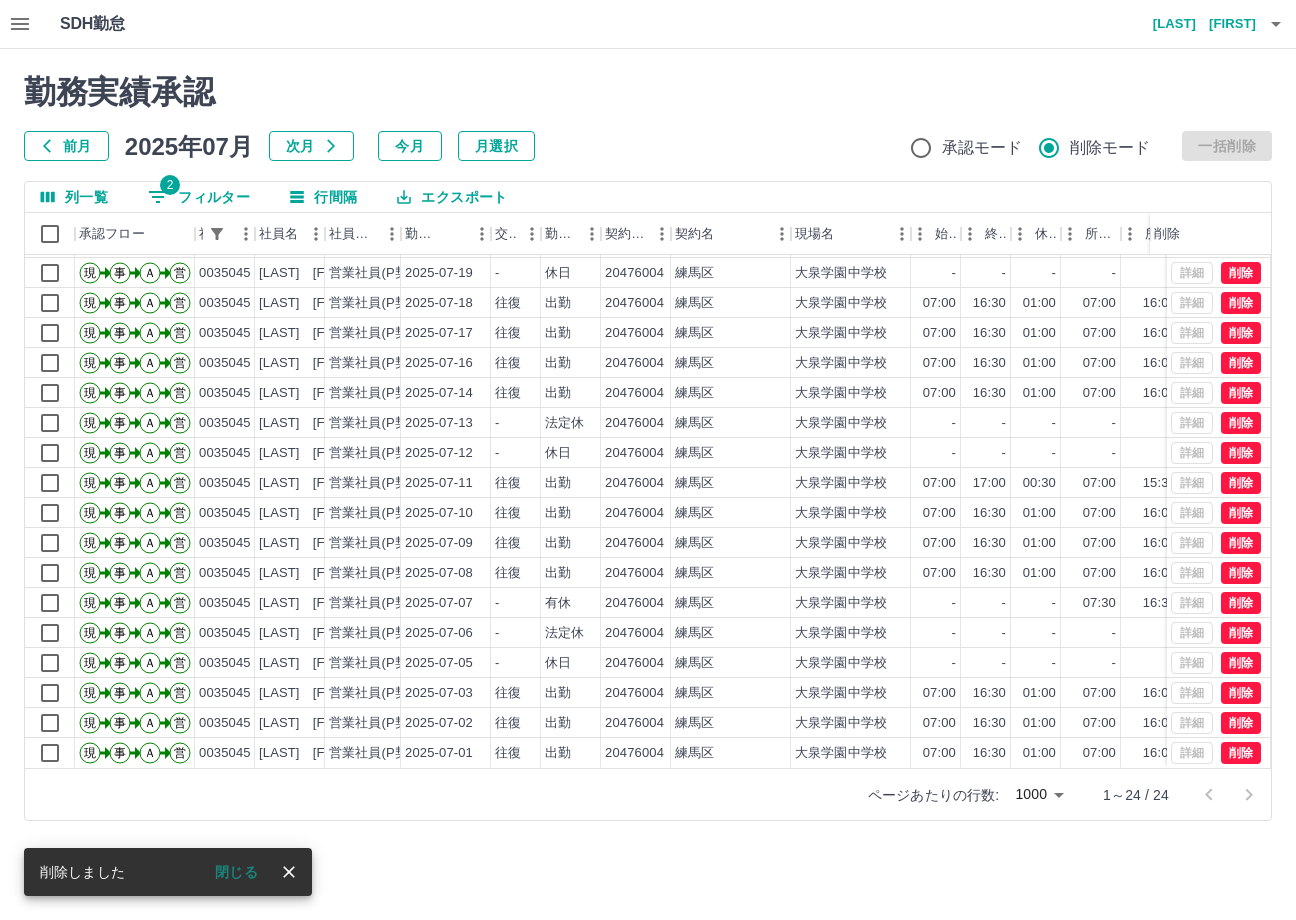 select on "**********" 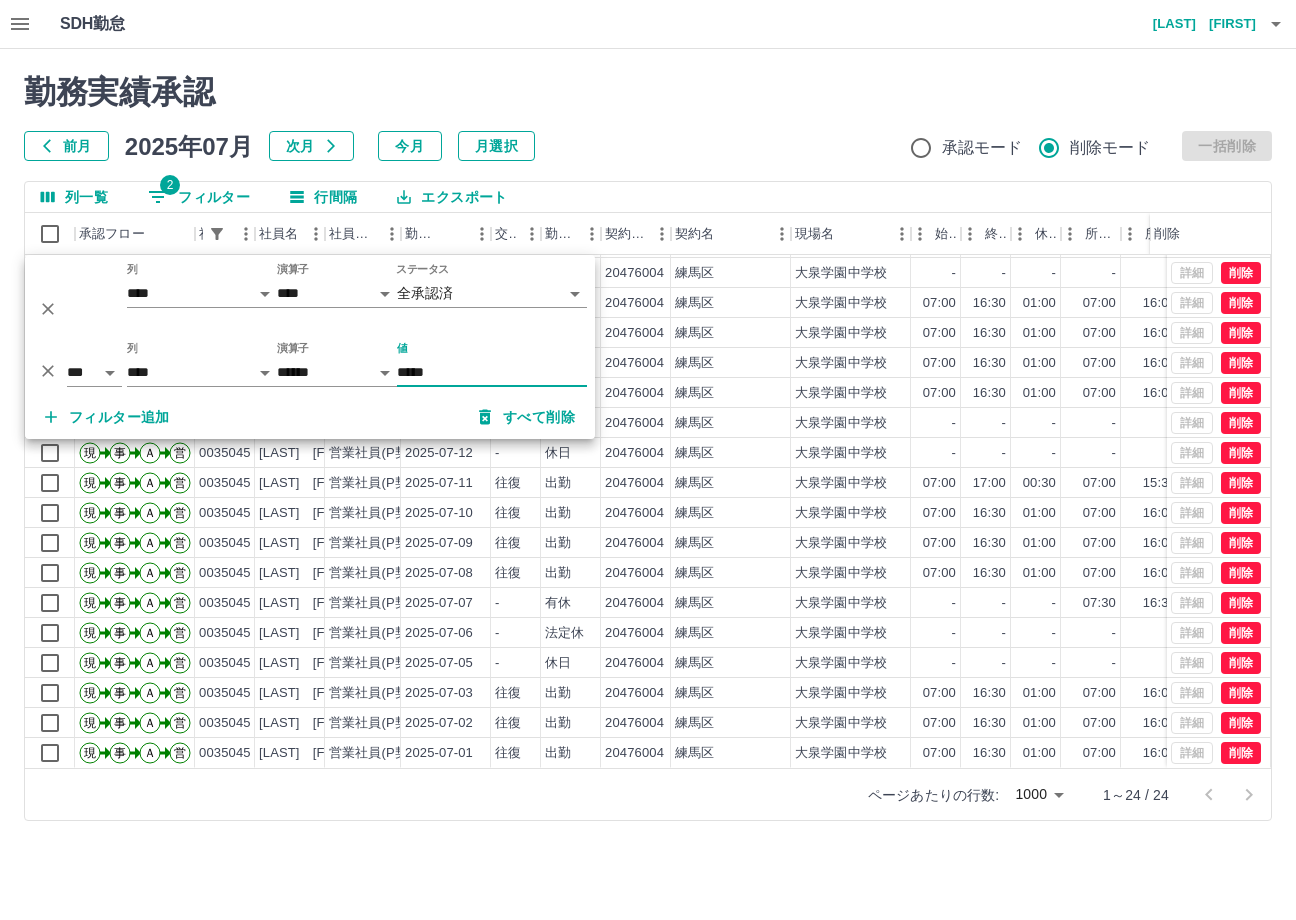 click on "すべて削除" at bounding box center [527, 417] 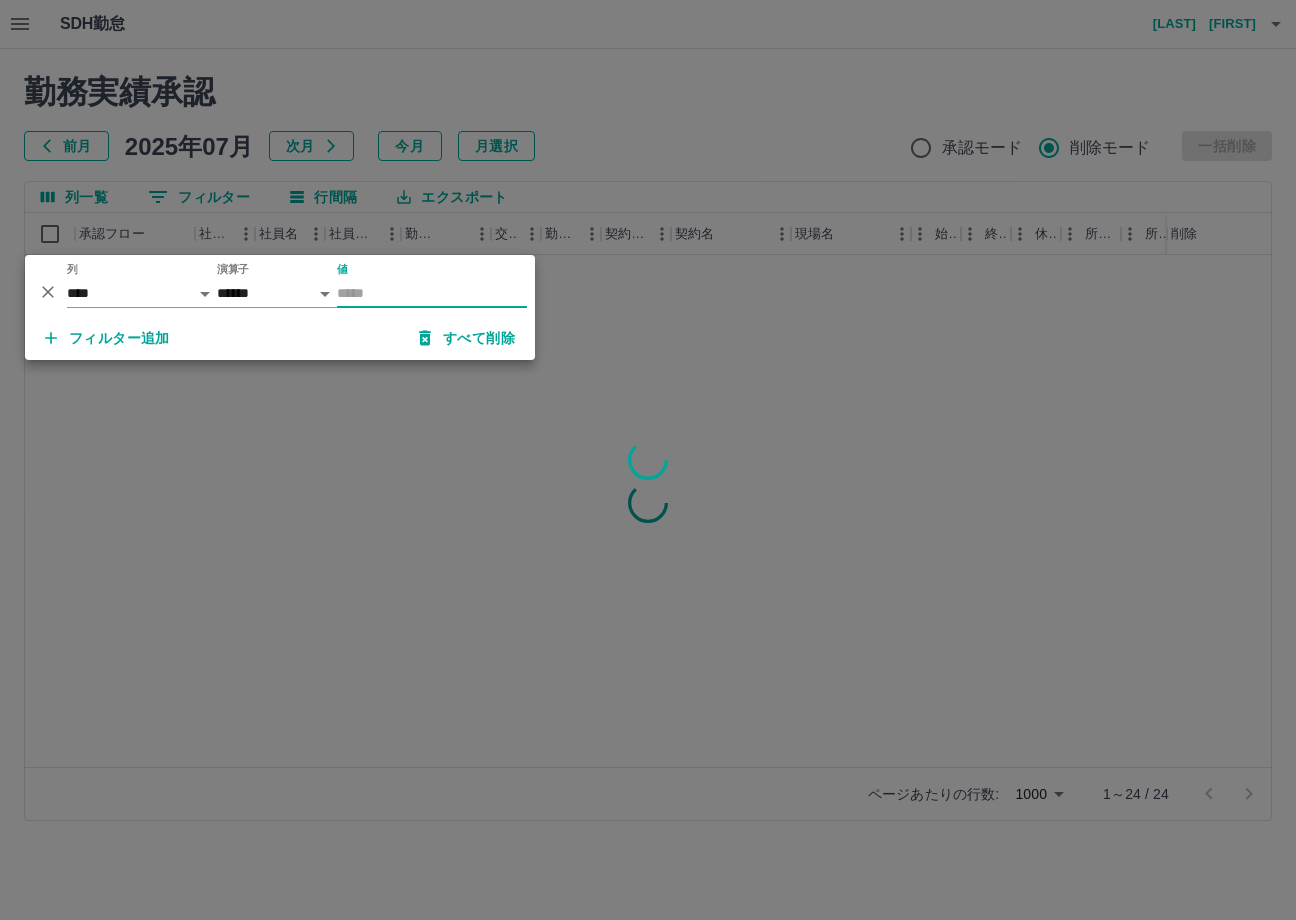 scroll, scrollTop: 0, scrollLeft: 0, axis: both 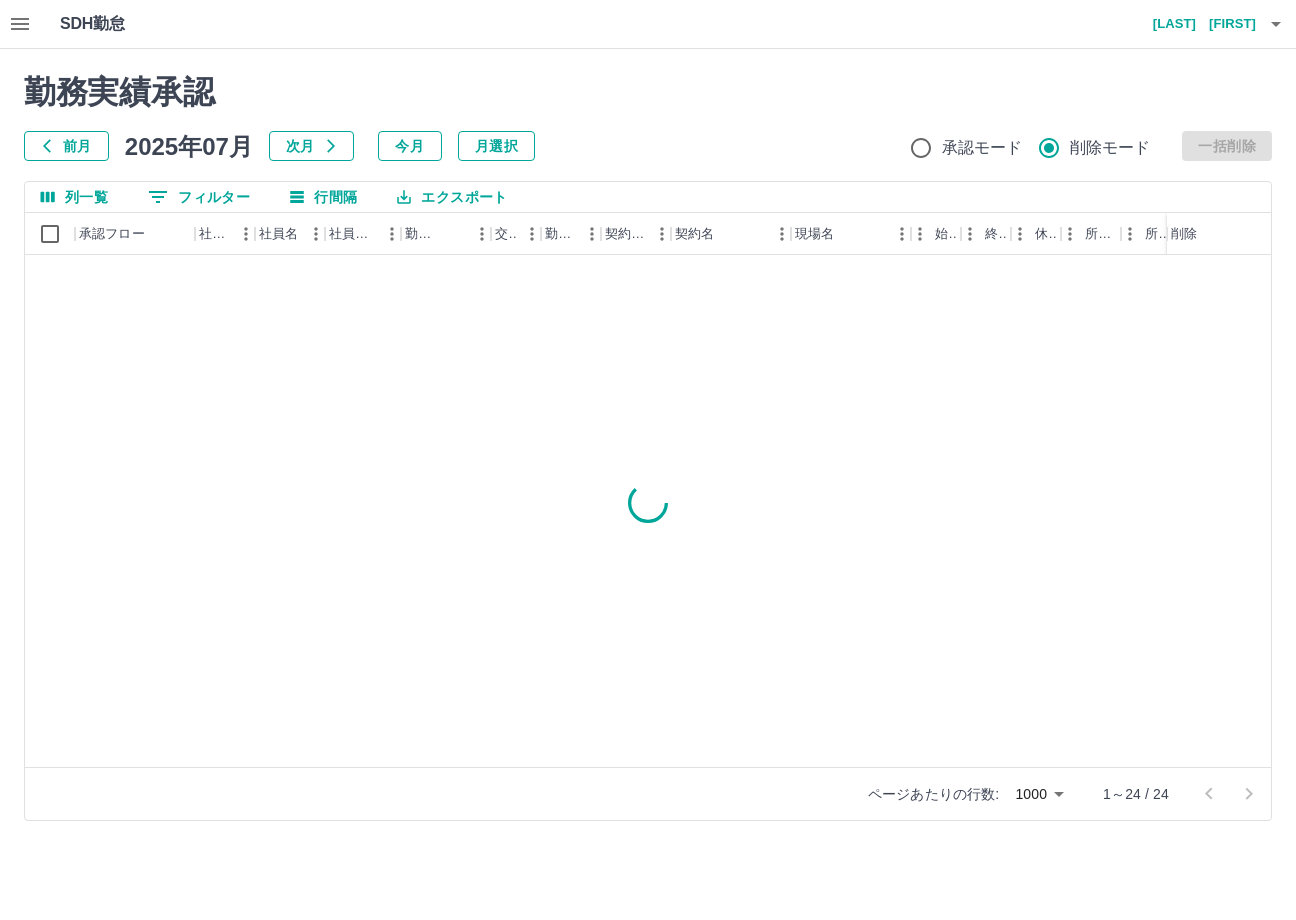 click on "大胡田　陽祐" at bounding box center [1196, 24] 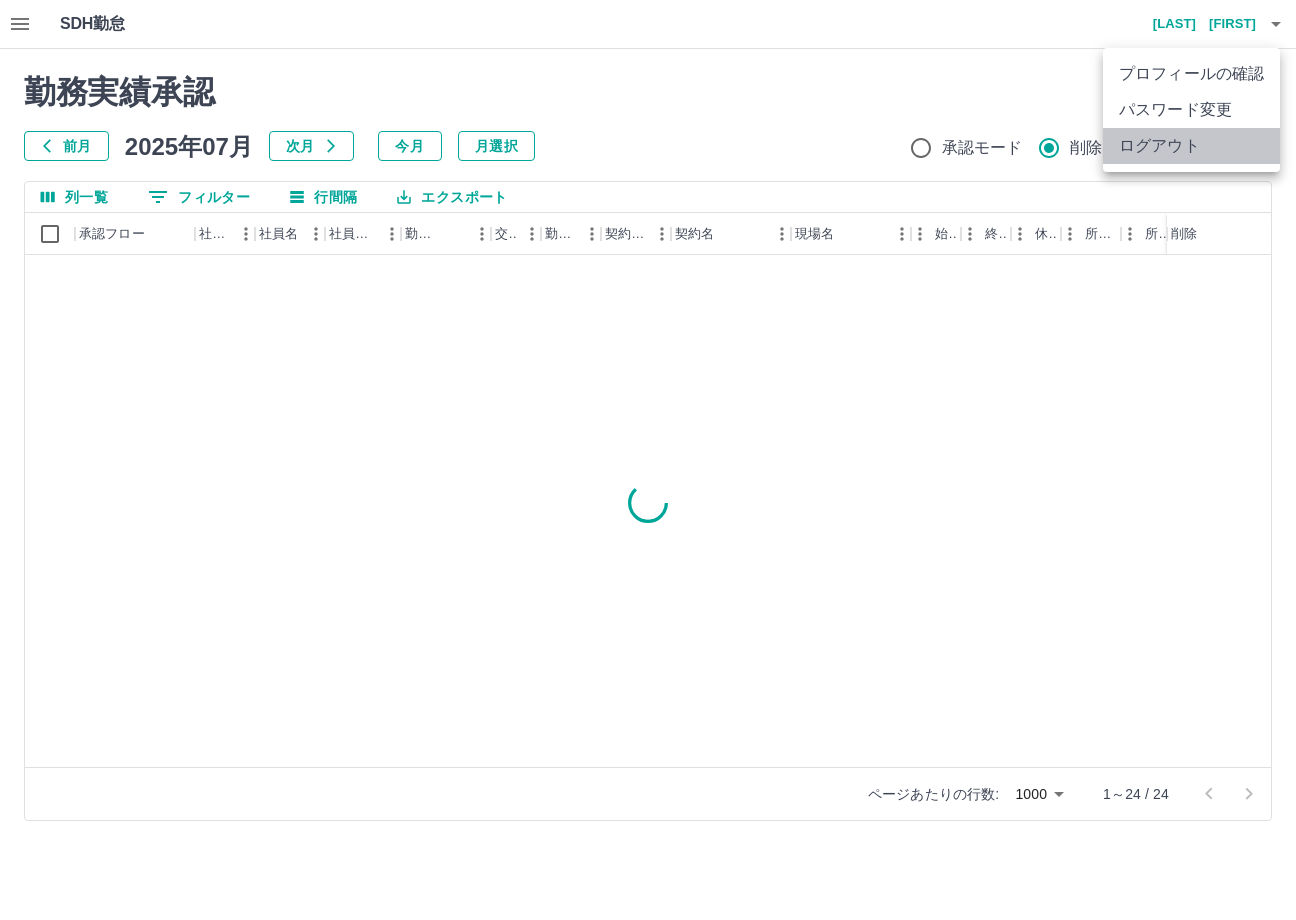 click on "ログアウト" at bounding box center [1191, 146] 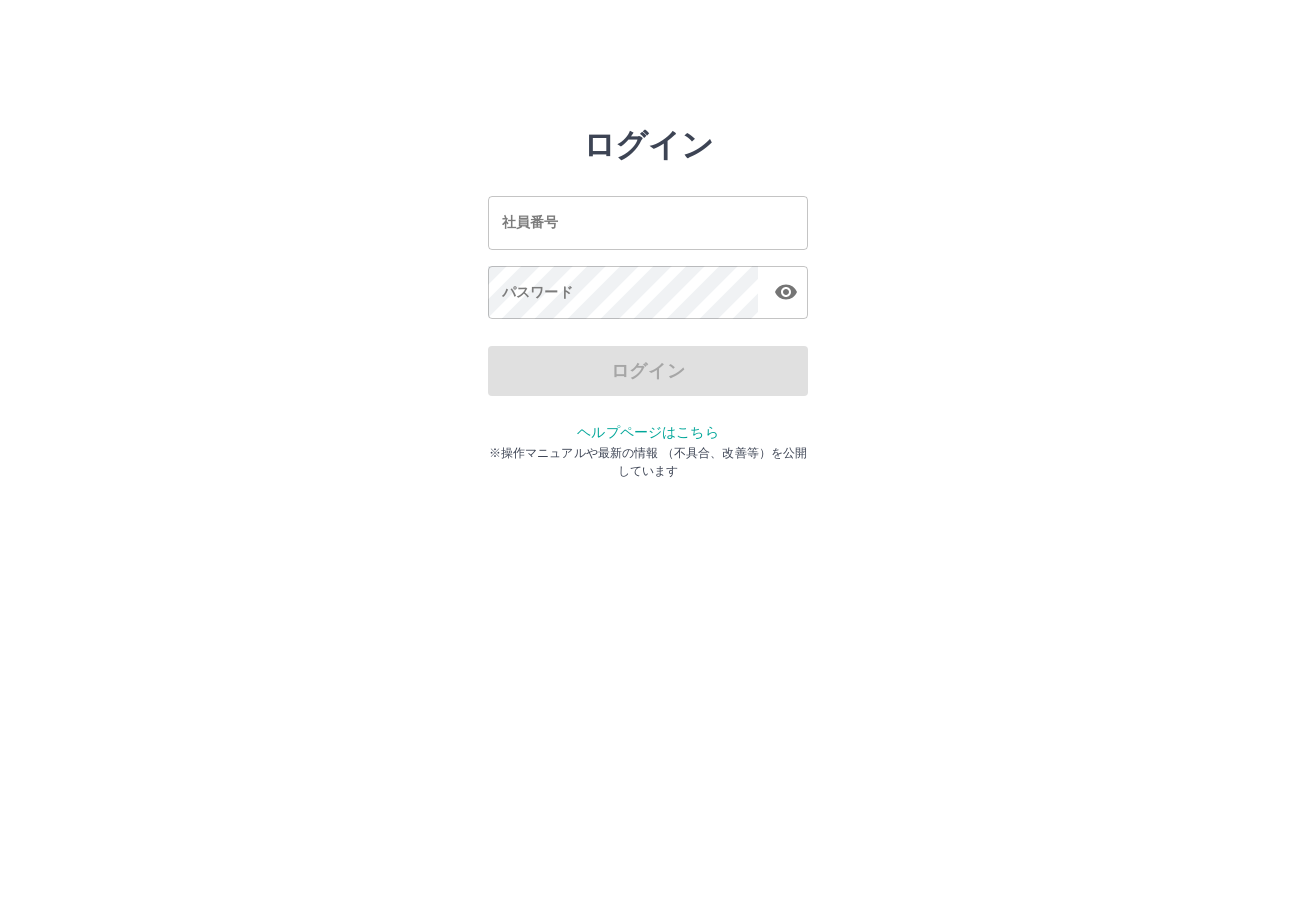 scroll, scrollTop: 0, scrollLeft: 0, axis: both 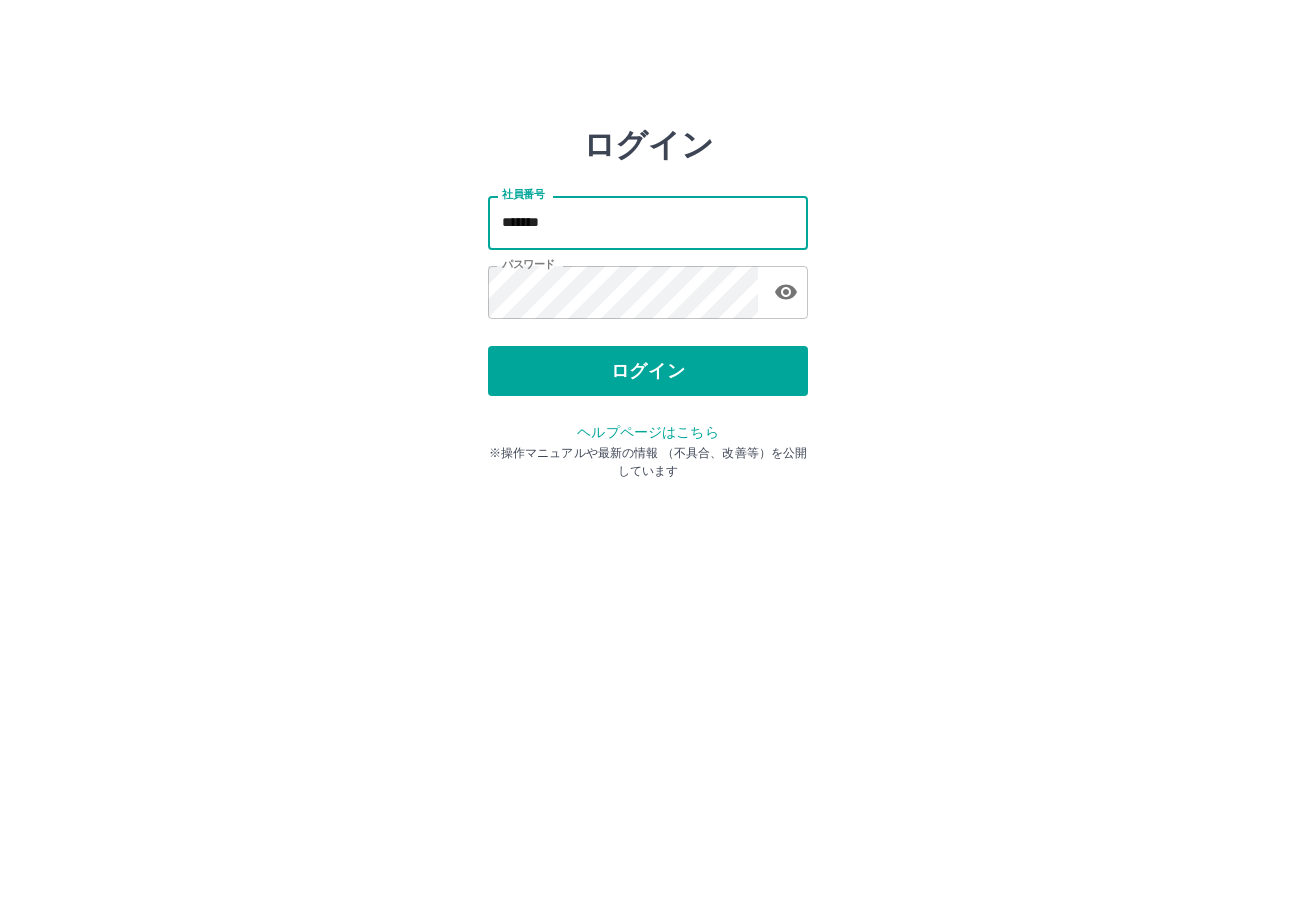 click on "*******" at bounding box center [648, 222] 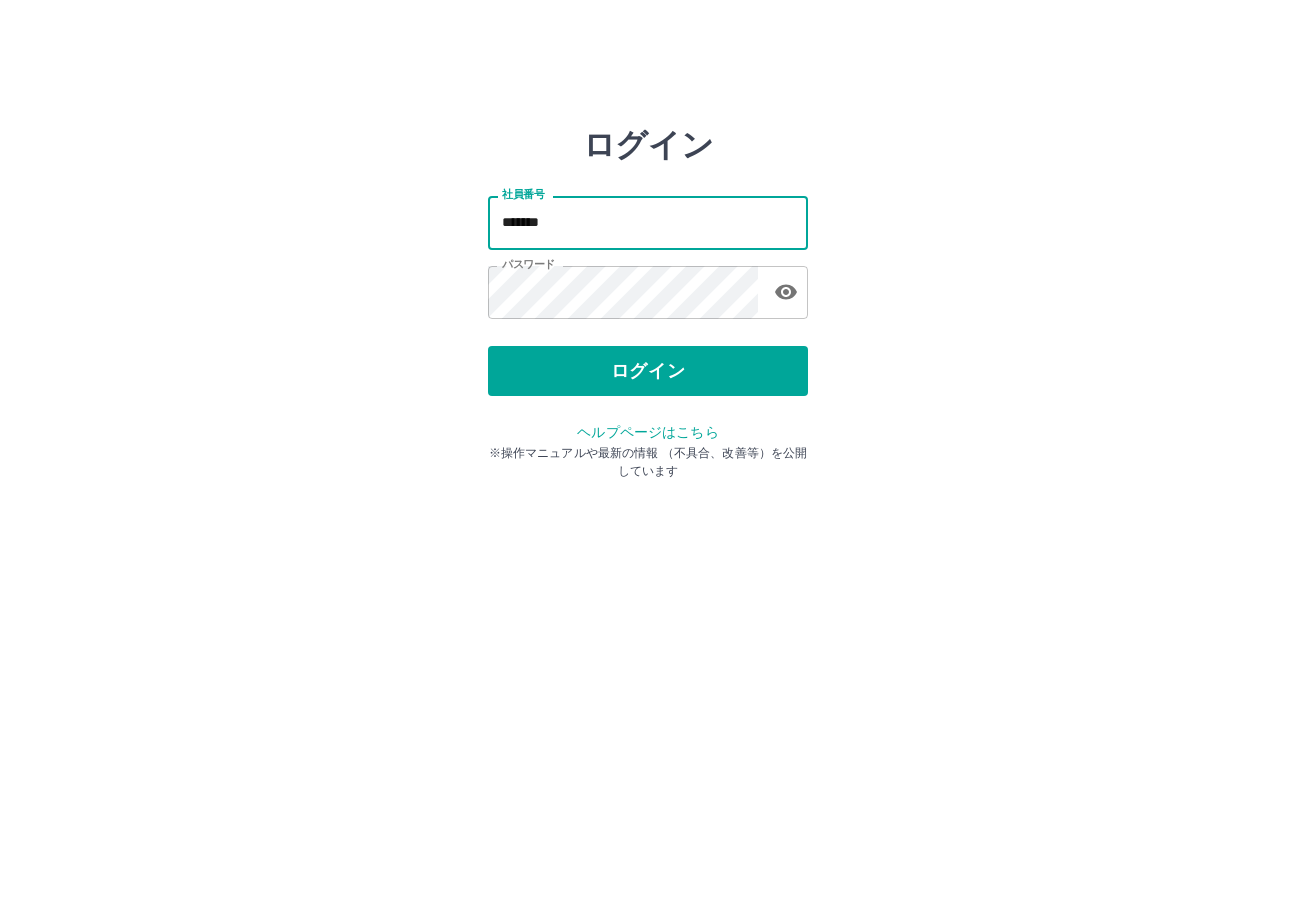 type on "*******" 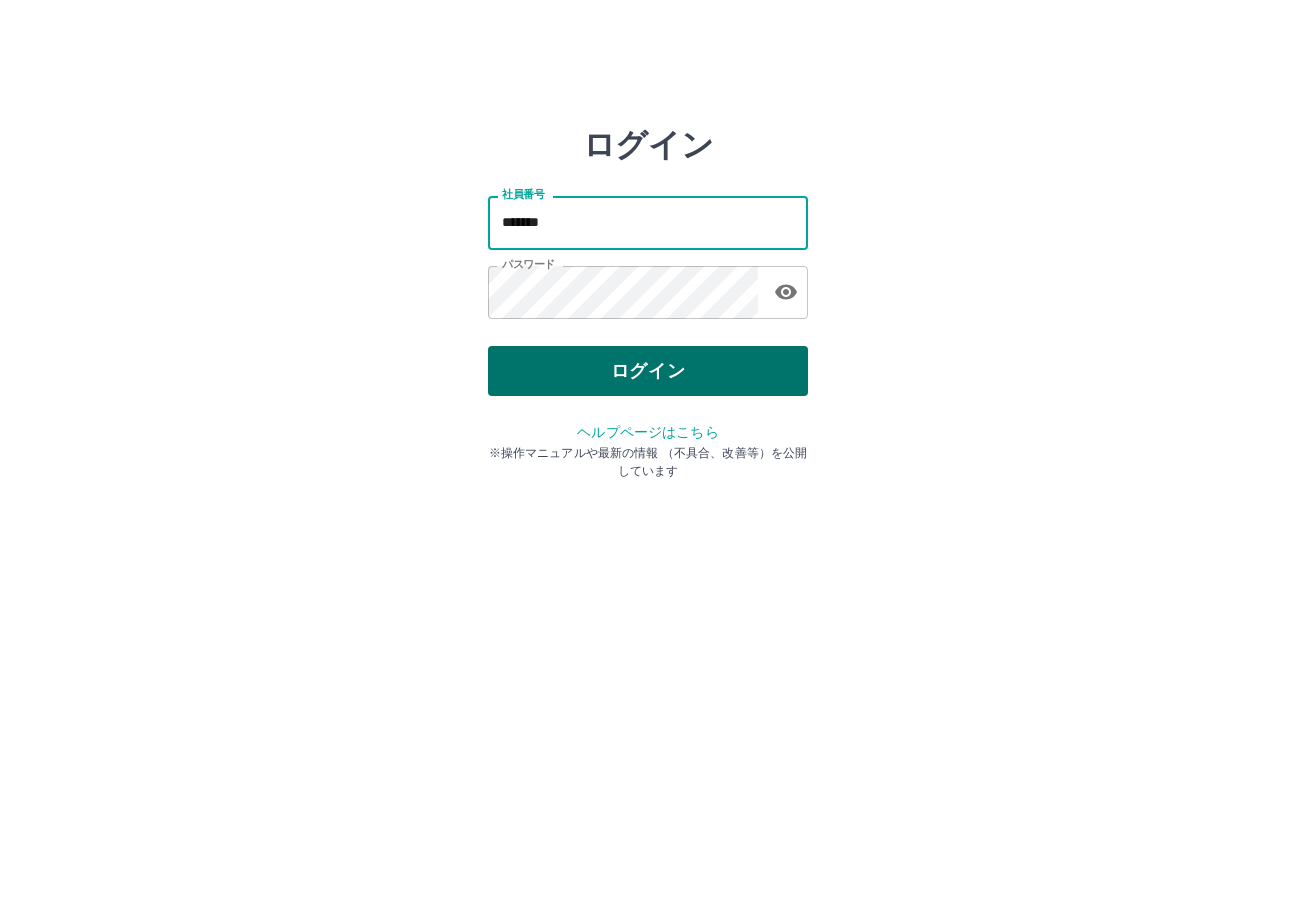 click on "ログイン" at bounding box center [648, 371] 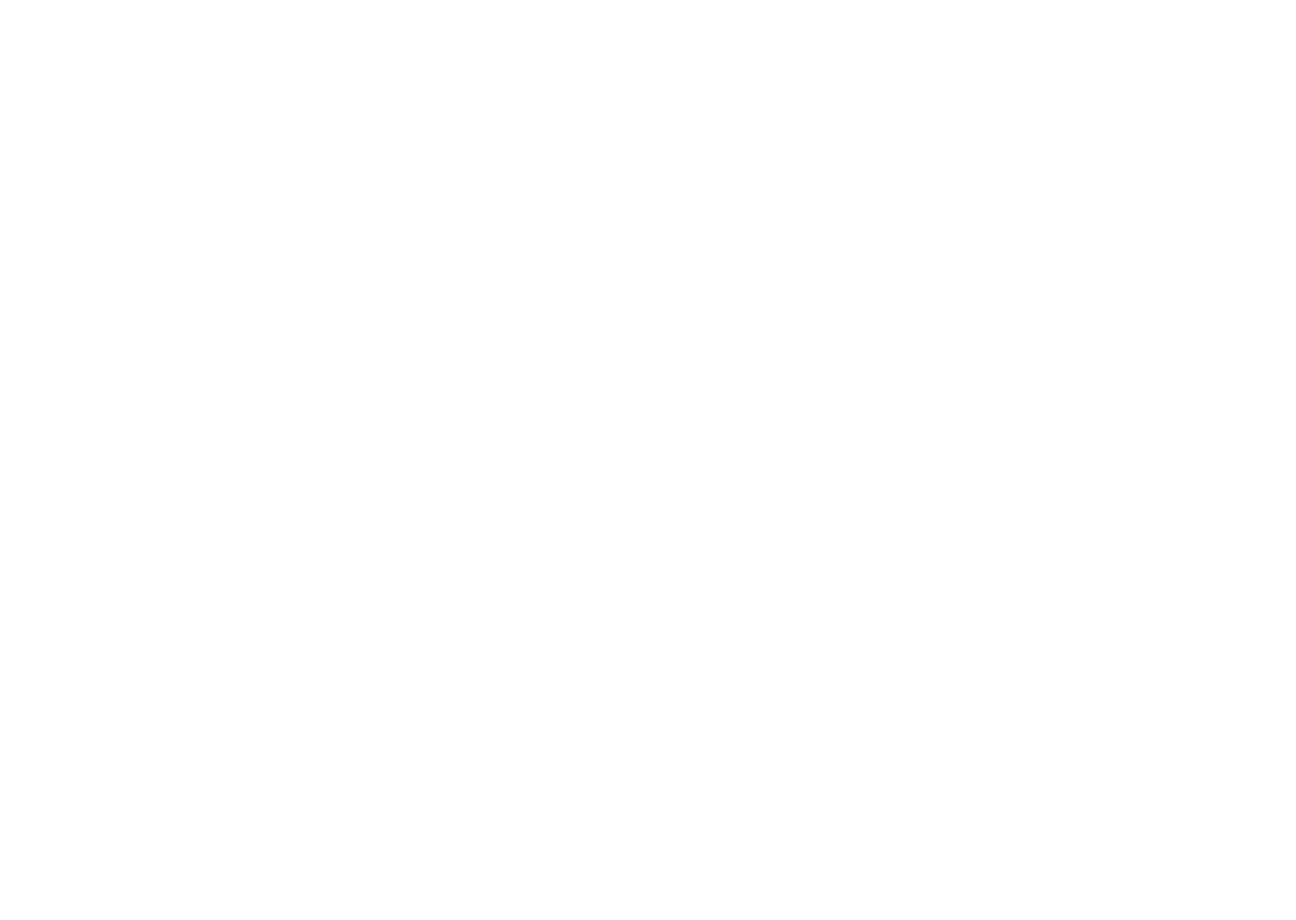 scroll, scrollTop: 0, scrollLeft: 0, axis: both 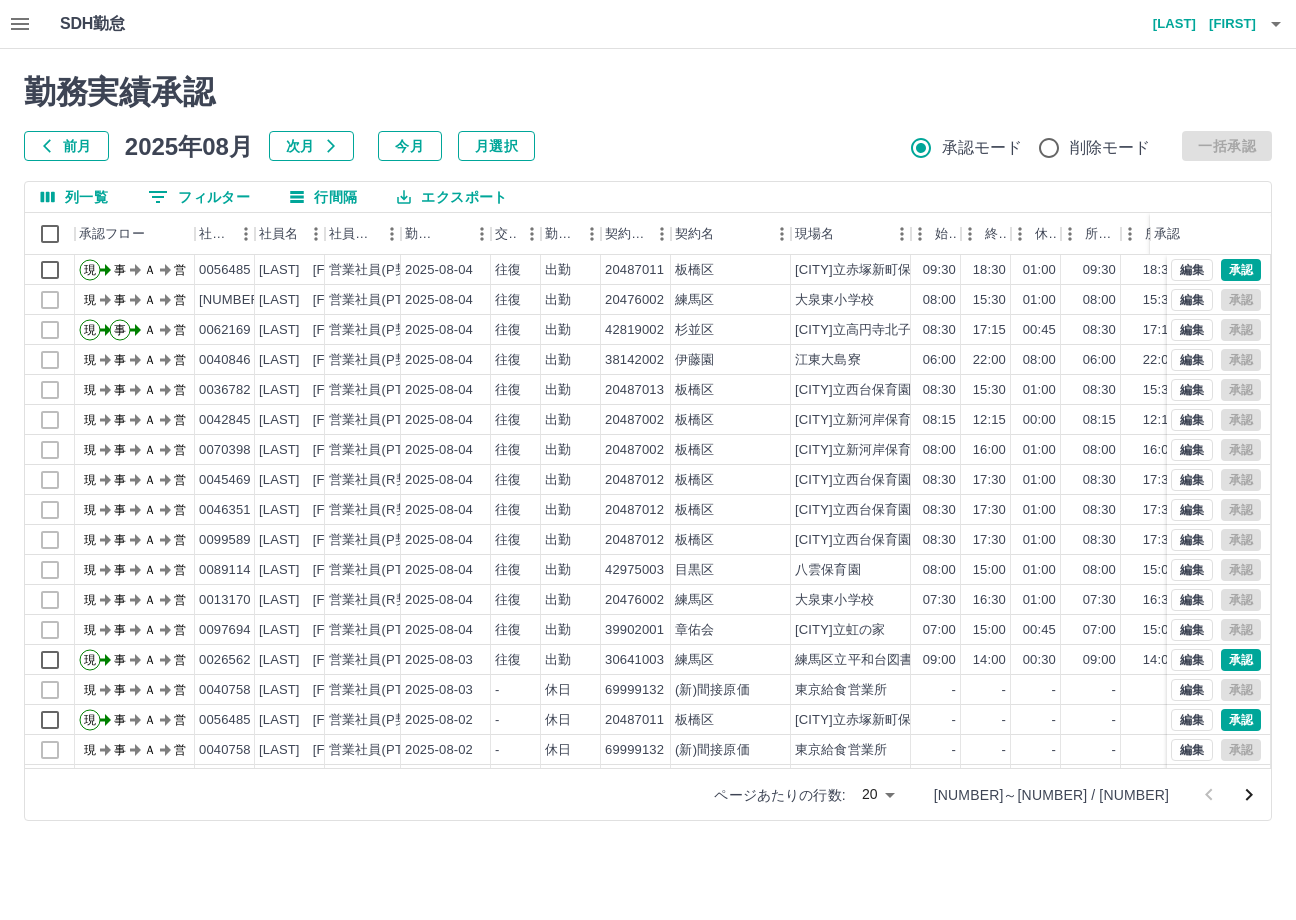click on "前月" at bounding box center (66, 146) 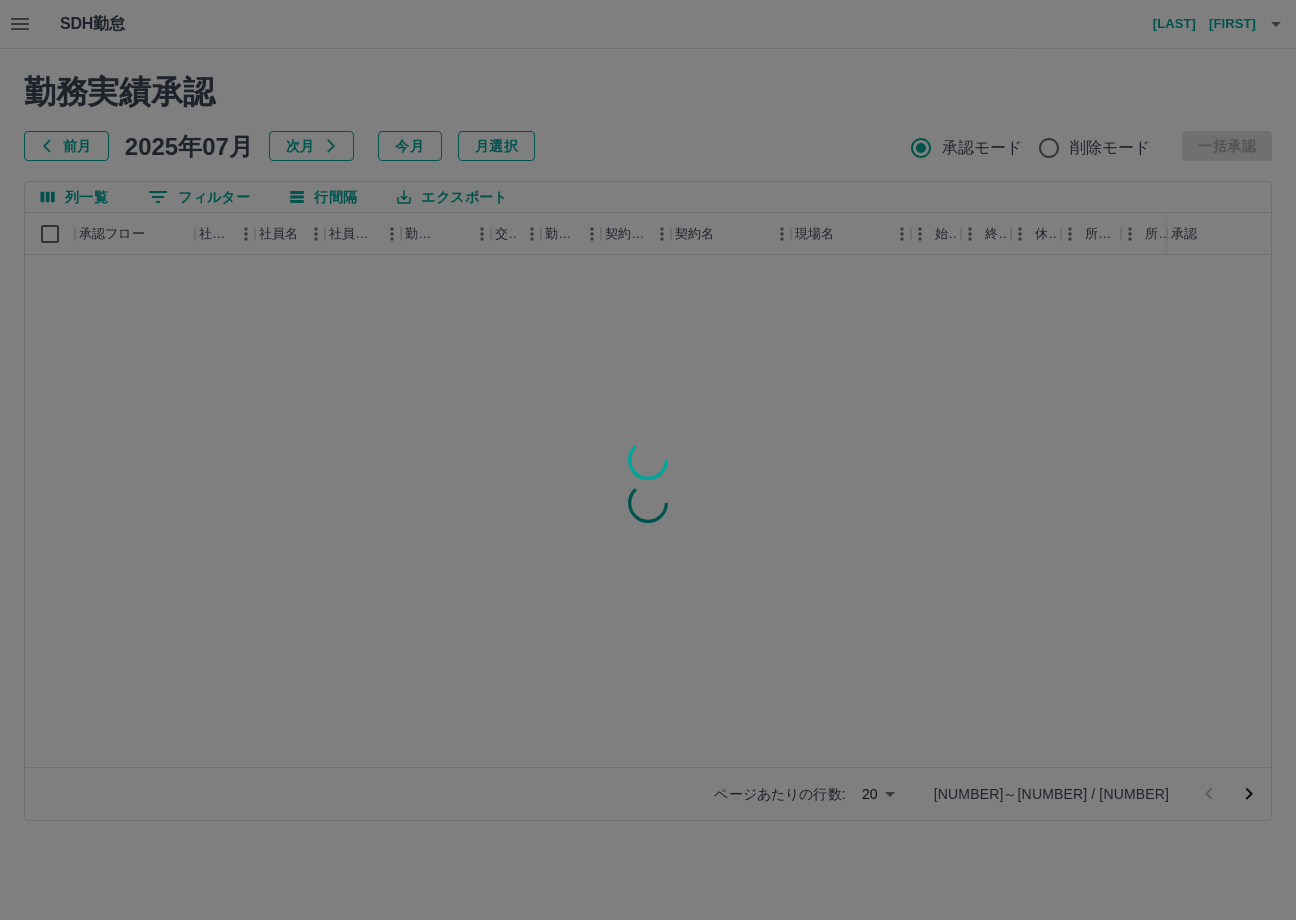 click at bounding box center [648, 460] 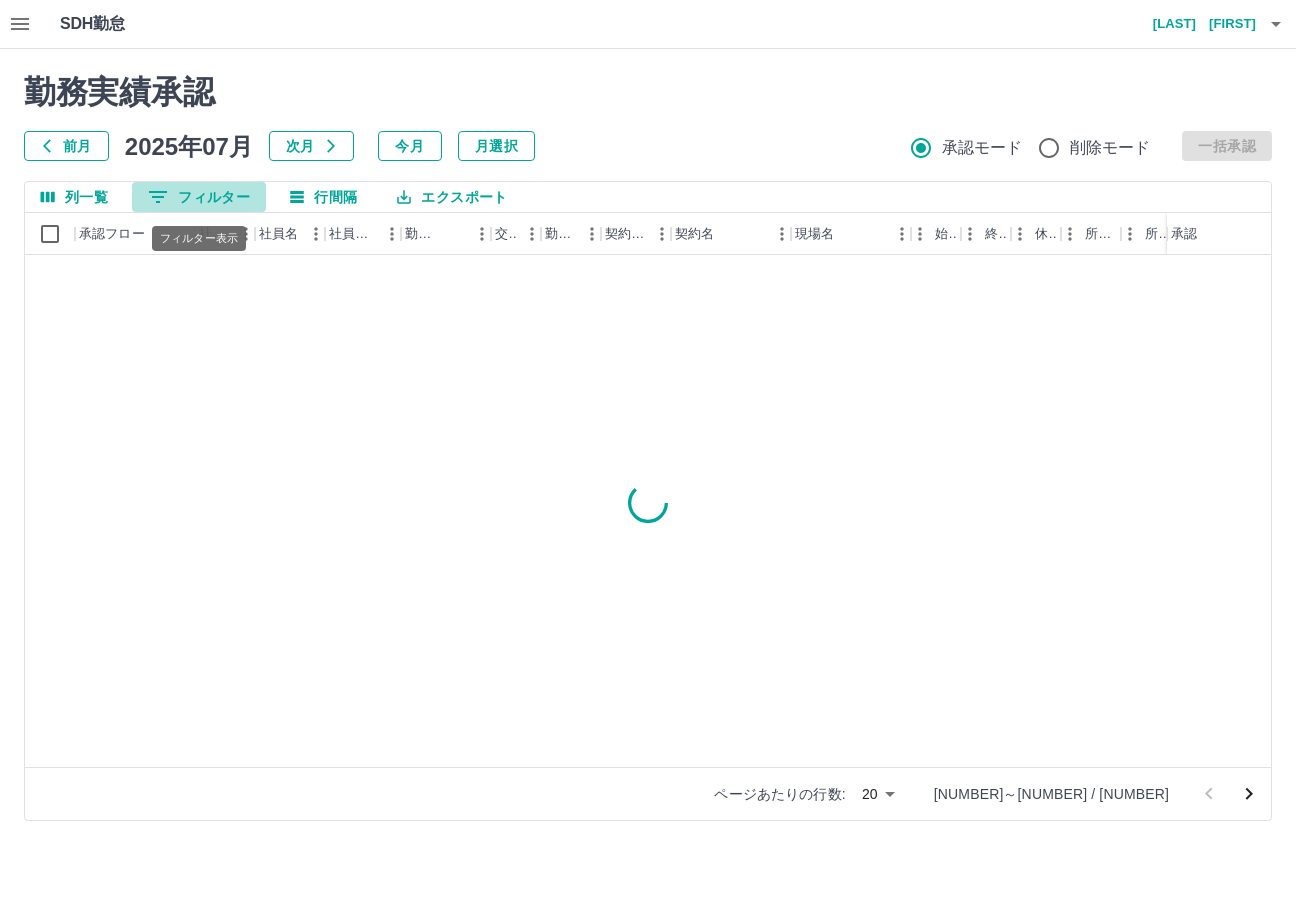 click 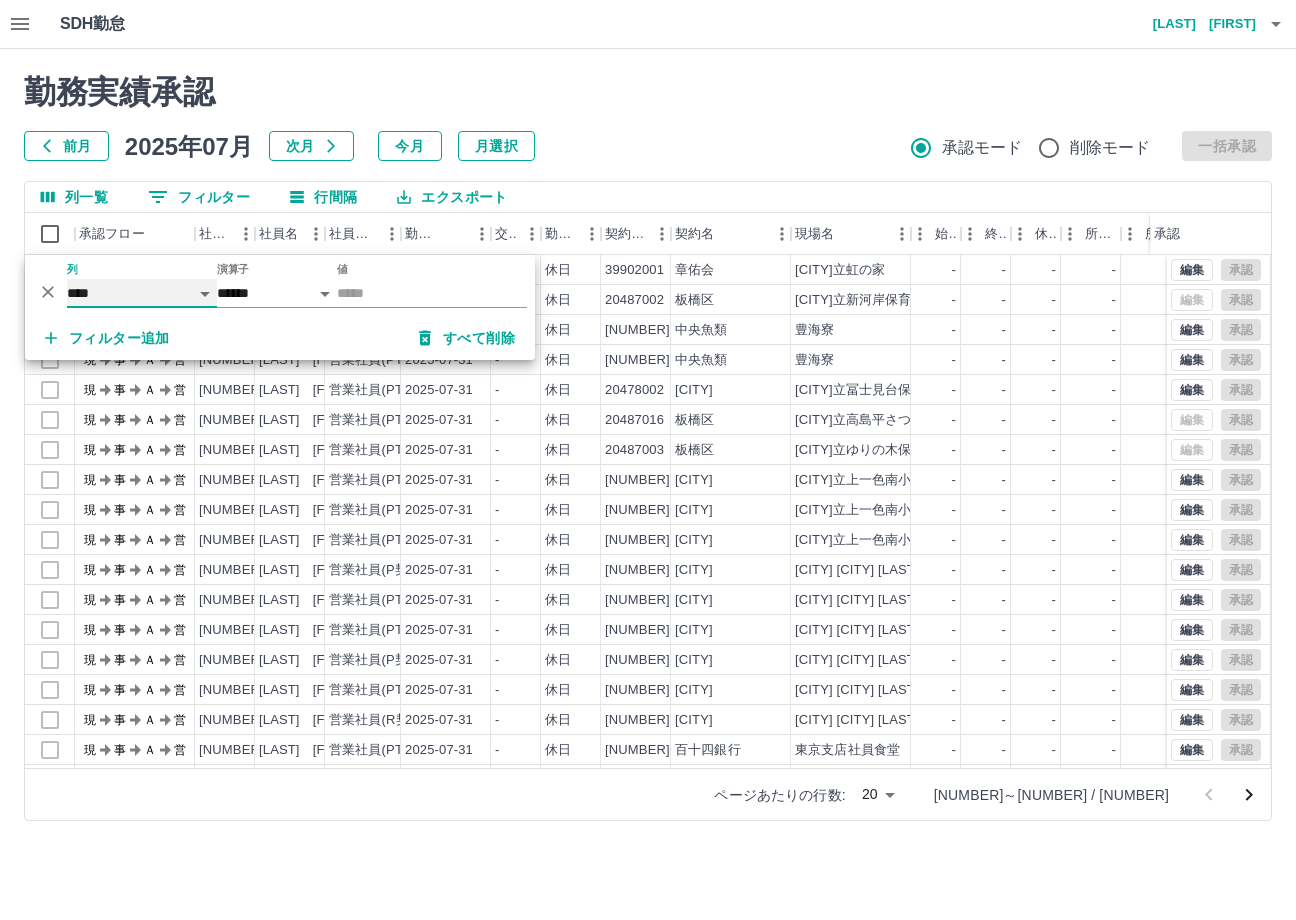 drag, startPoint x: 140, startPoint y: 289, endPoint x: 139, endPoint y: 304, distance: 15.033297 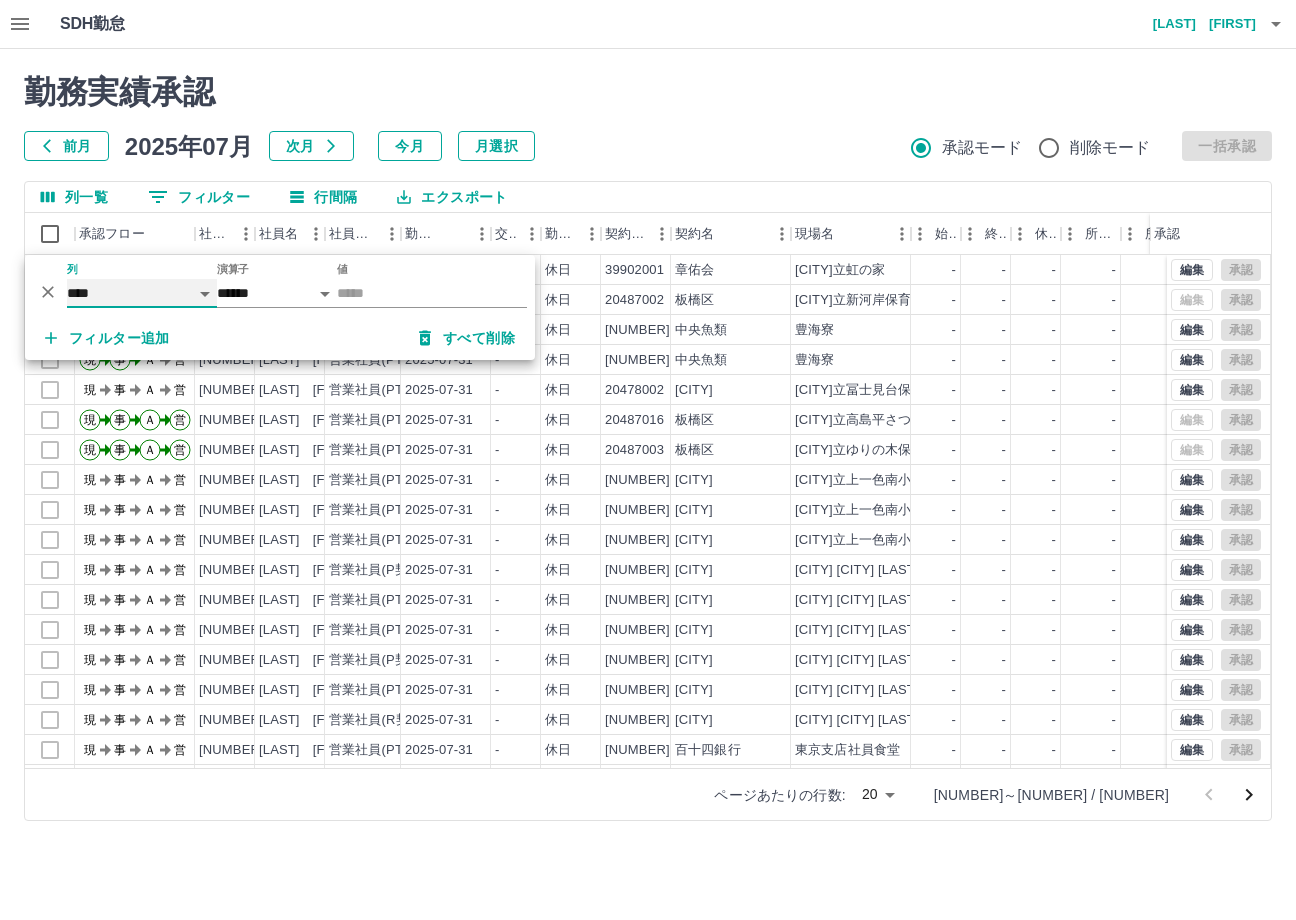 click on "**** *** **** *** *** **** ***** *** *** ** ** ** **** **** **** ** ** *** **** *****" at bounding box center [142, 293] 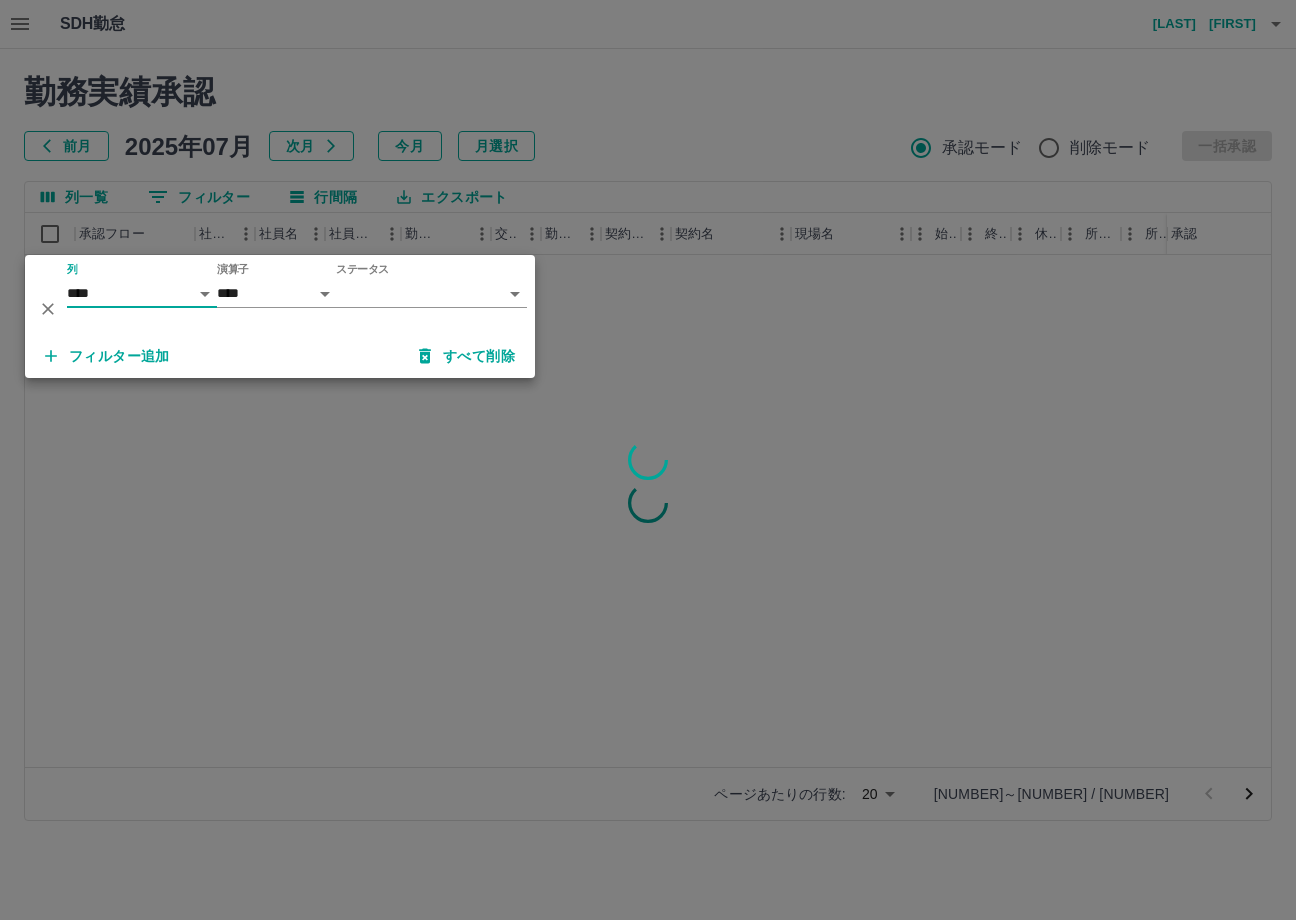 click on "SDH勤怠 [LAST]　[FIRST] 勤務実績承認 前月 2025年07月 次月 今月 月選択 承認モード 削除モード 一括承認 列一覧 0 フィルター 行間隔 エクスポート 承認フロー 社員番号 社員名 社員区分 勤務日 交通費 勤務区分 契約コード 契約名 現場名 始業 終業 休憩 所定開始 所定終業 所定休憩 拘束 勤務 遅刻等 コメント 承認 ページあたりの行数: 20 ** 1～20 / 7641 SDH勤怠 *** ** 列 **** *** **** *** *** **** ***** *** *** ** ** ** **** **** **** ** ** *** **** ***** 演算子 **** ****** ステータス ​ ********* フィルター追加 すべて削除" at bounding box center [648, 422] 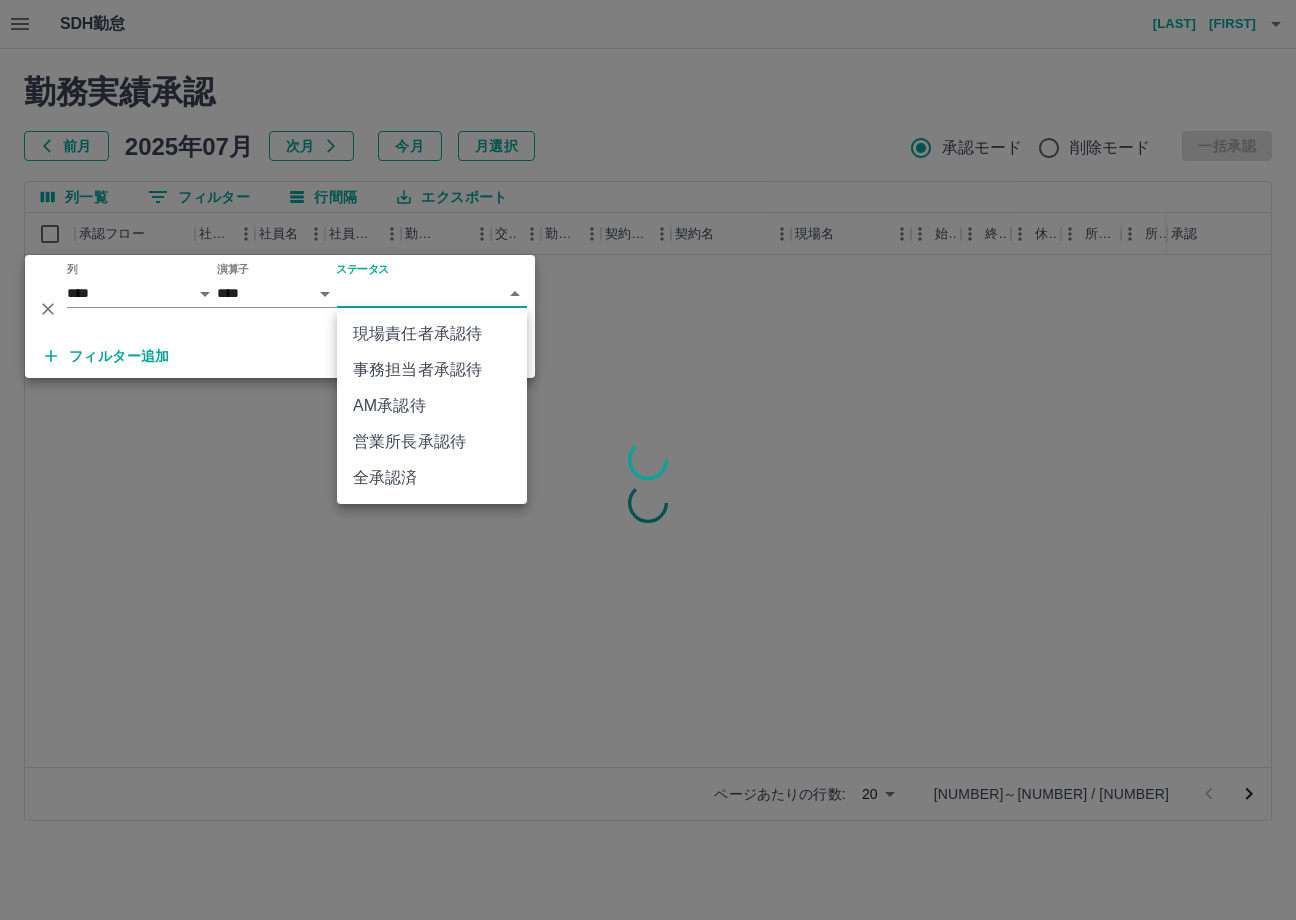 click on "事務担当者承認待" at bounding box center (432, 370) 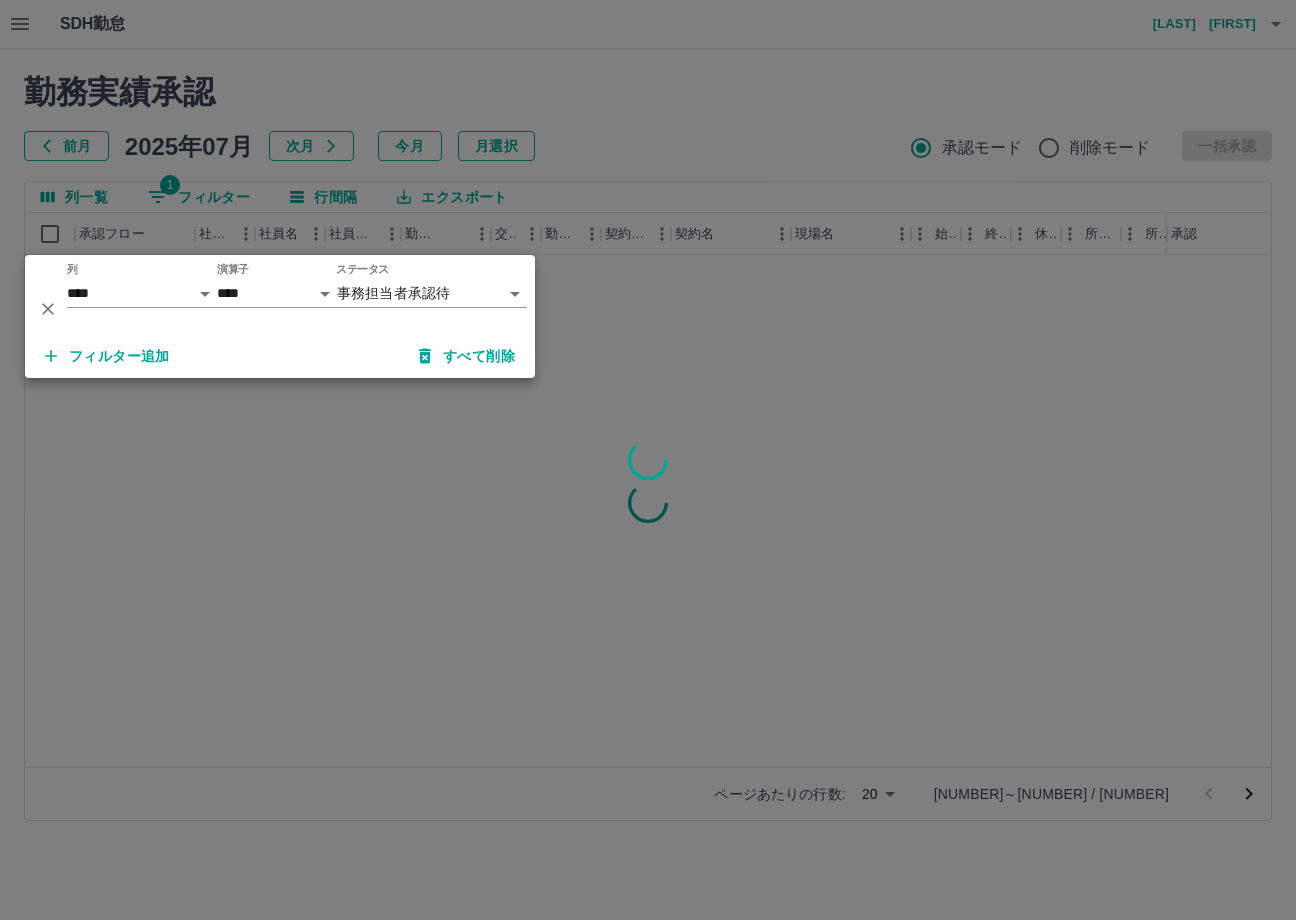 click at bounding box center [648, 460] 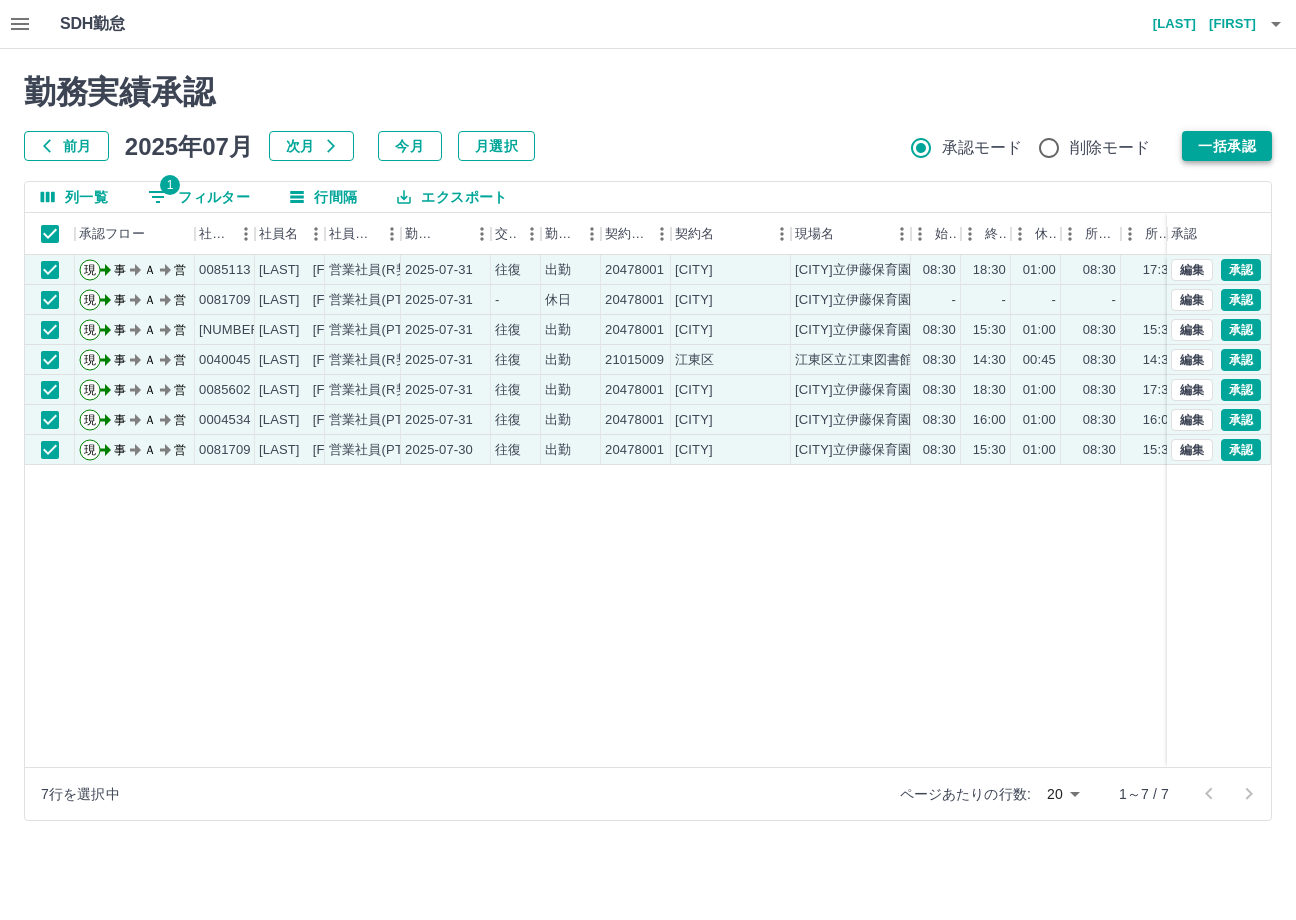 click on "一括承認" at bounding box center (1227, 146) 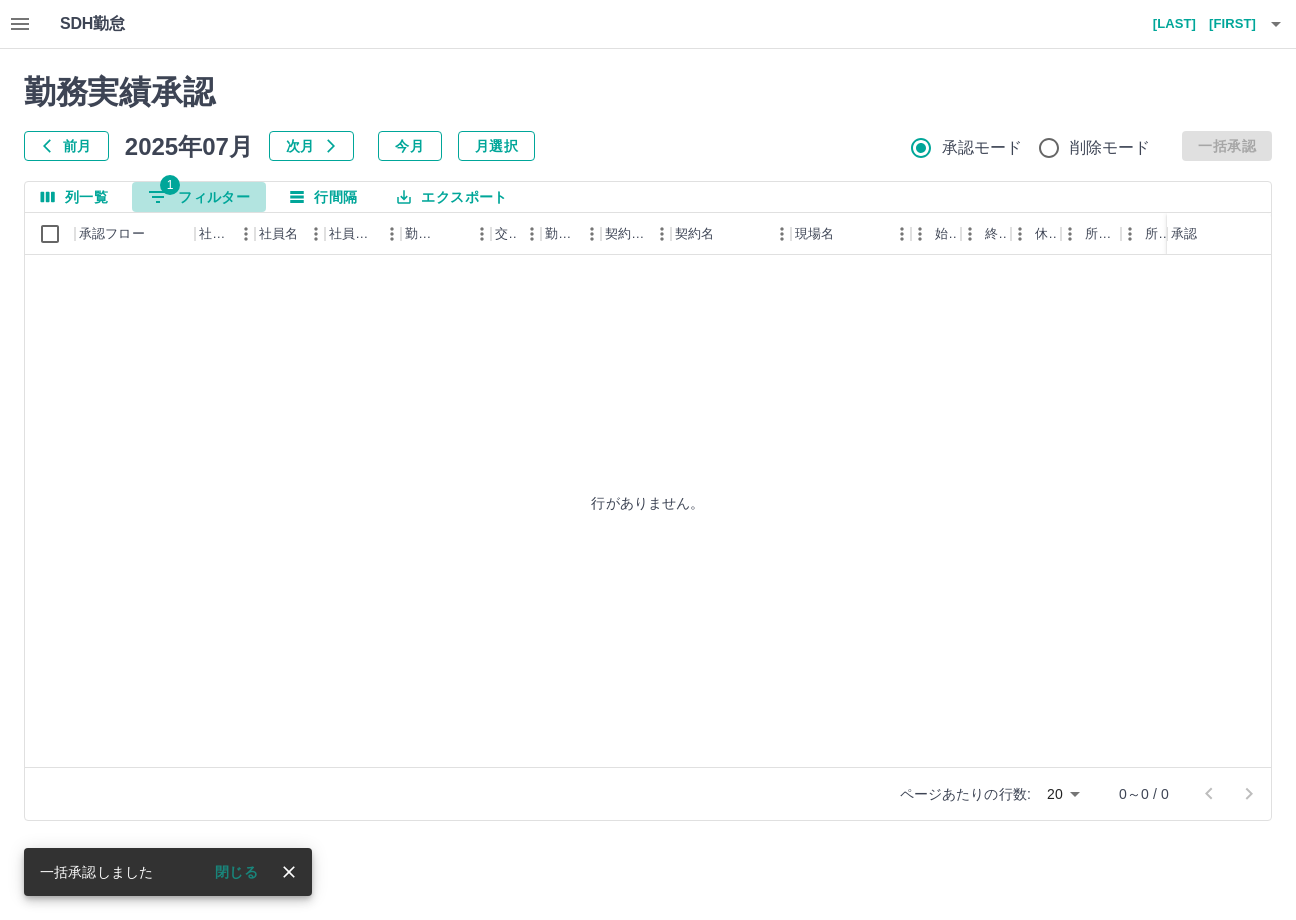 click on "1 フィルター" at bounding box center (199, 197) 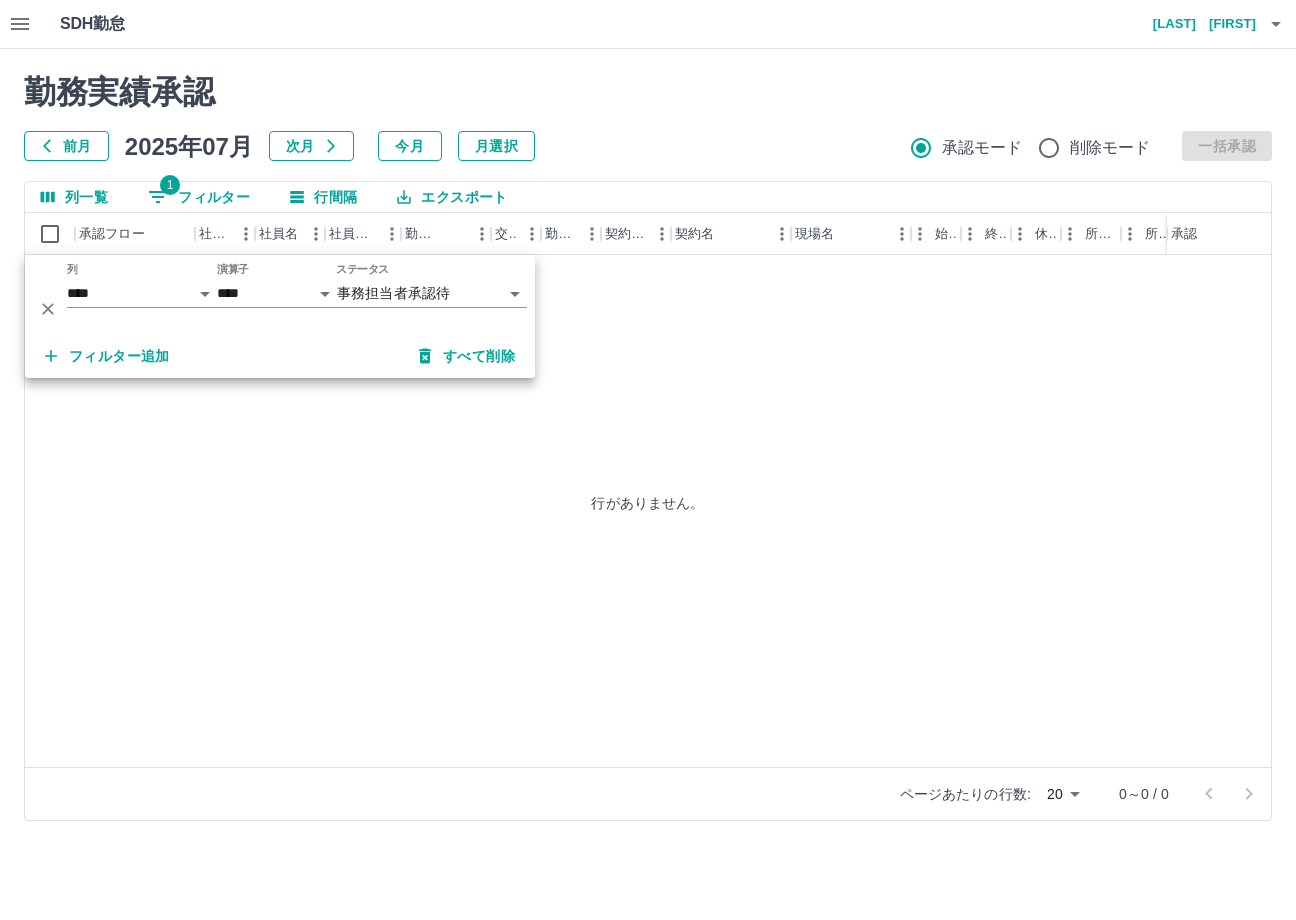 click on "行がありません。" at bounding box center (648, 502) 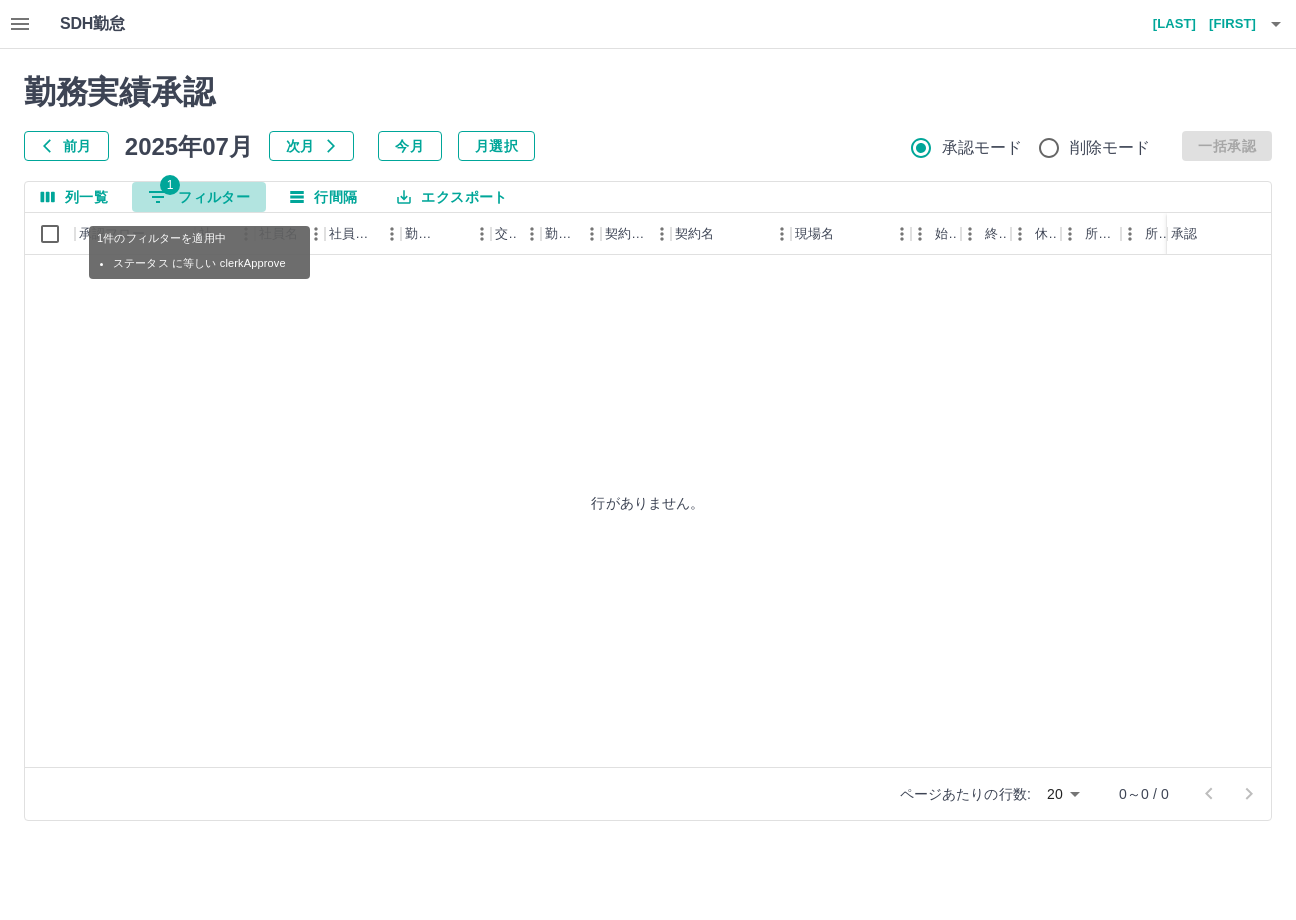 click on "1 フィルター" at bounding box center [199, 197] 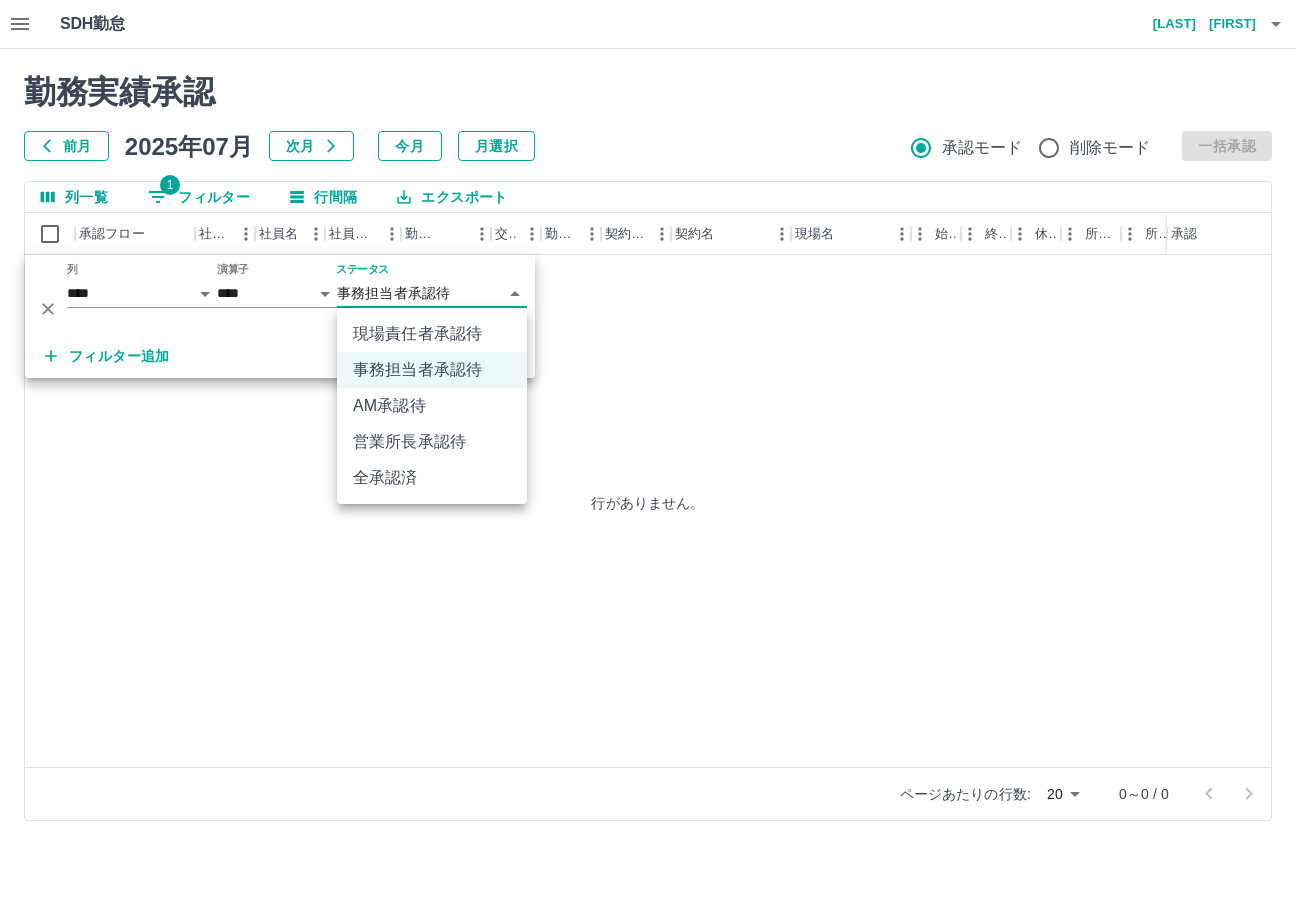 click on "**********" at bounding box center (648, 422) 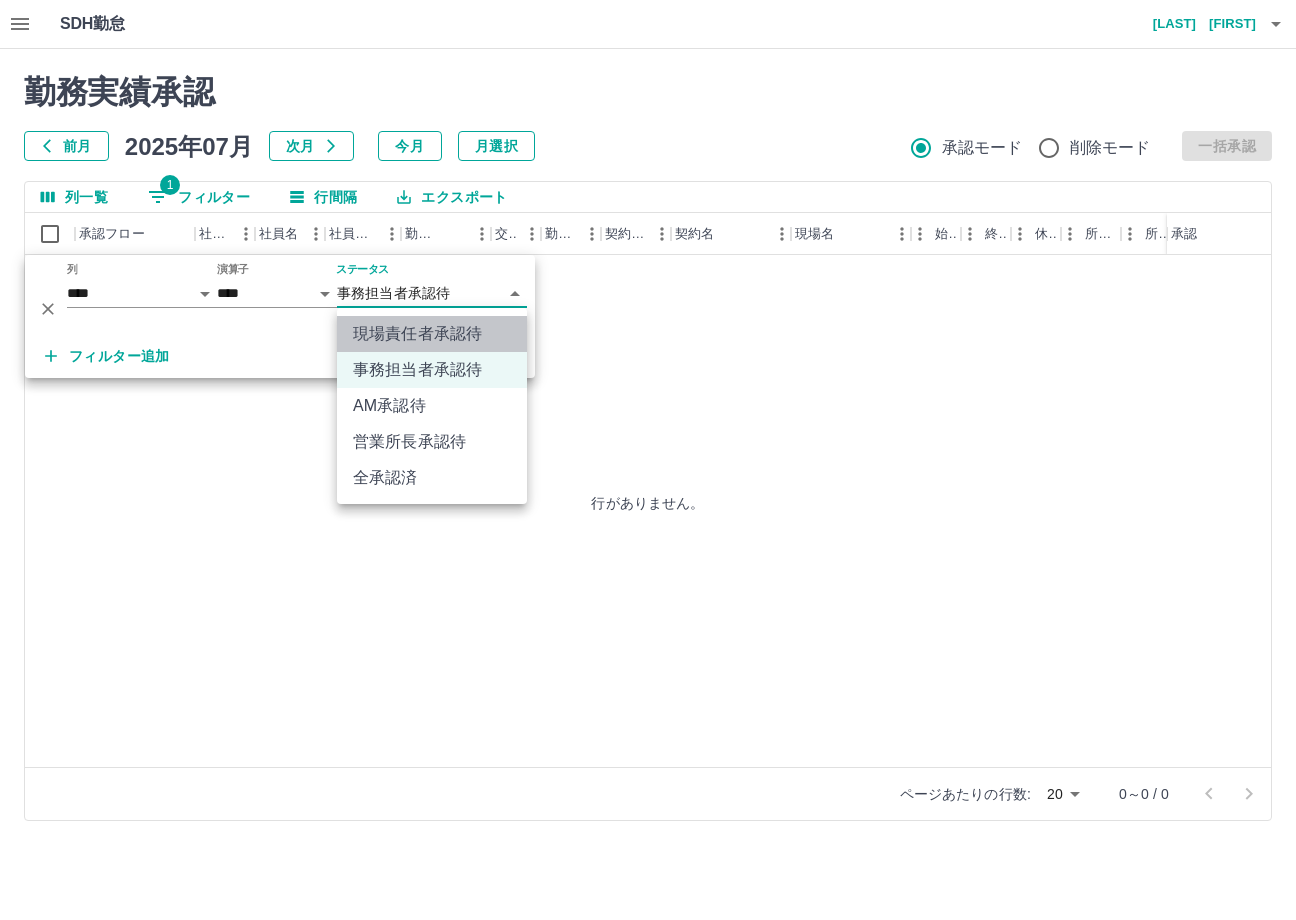 click on "現場責任者承認待" at bounding box center [432, 334] 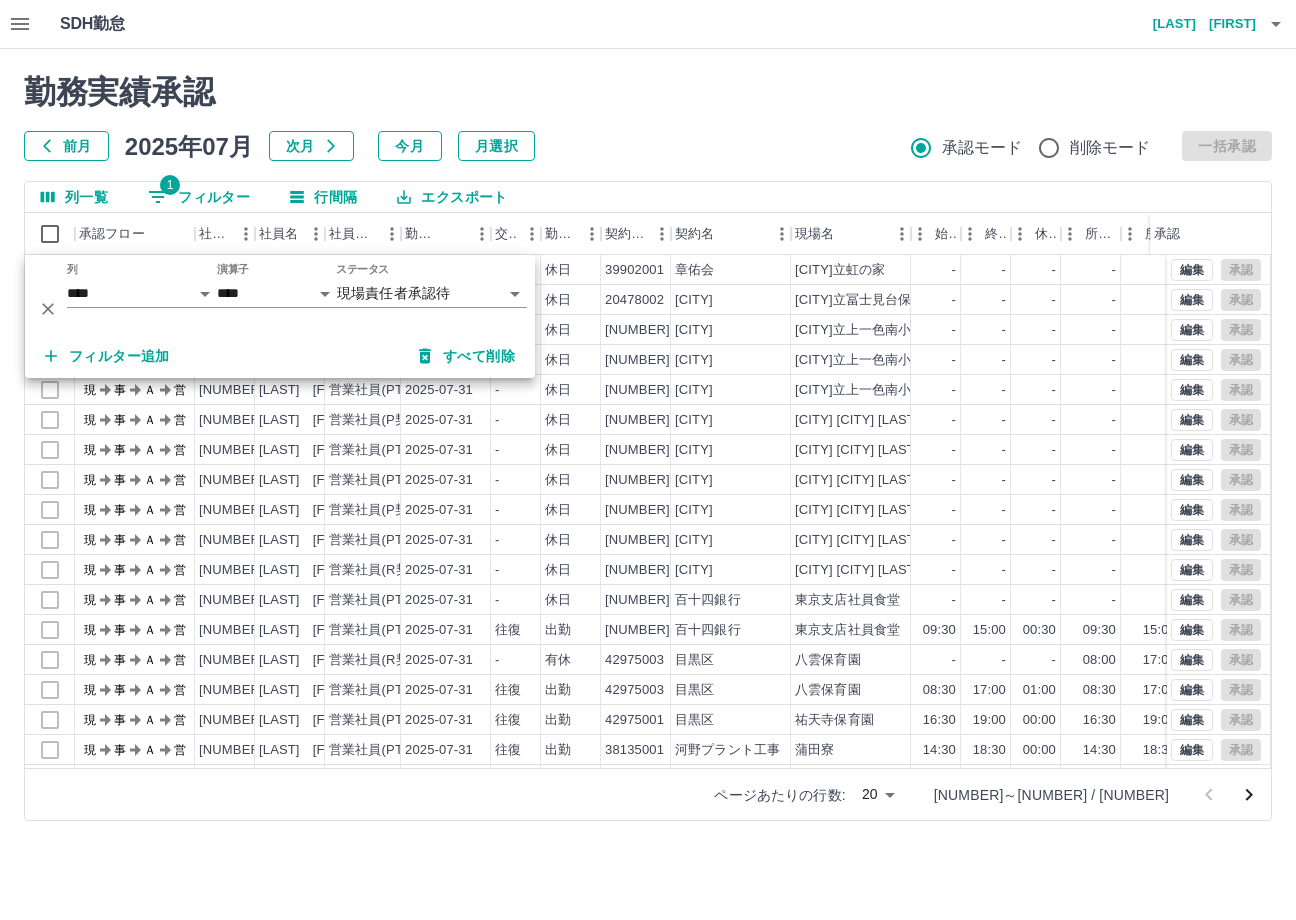 click on "勤務実績承認" at bounding box center (648, 92) 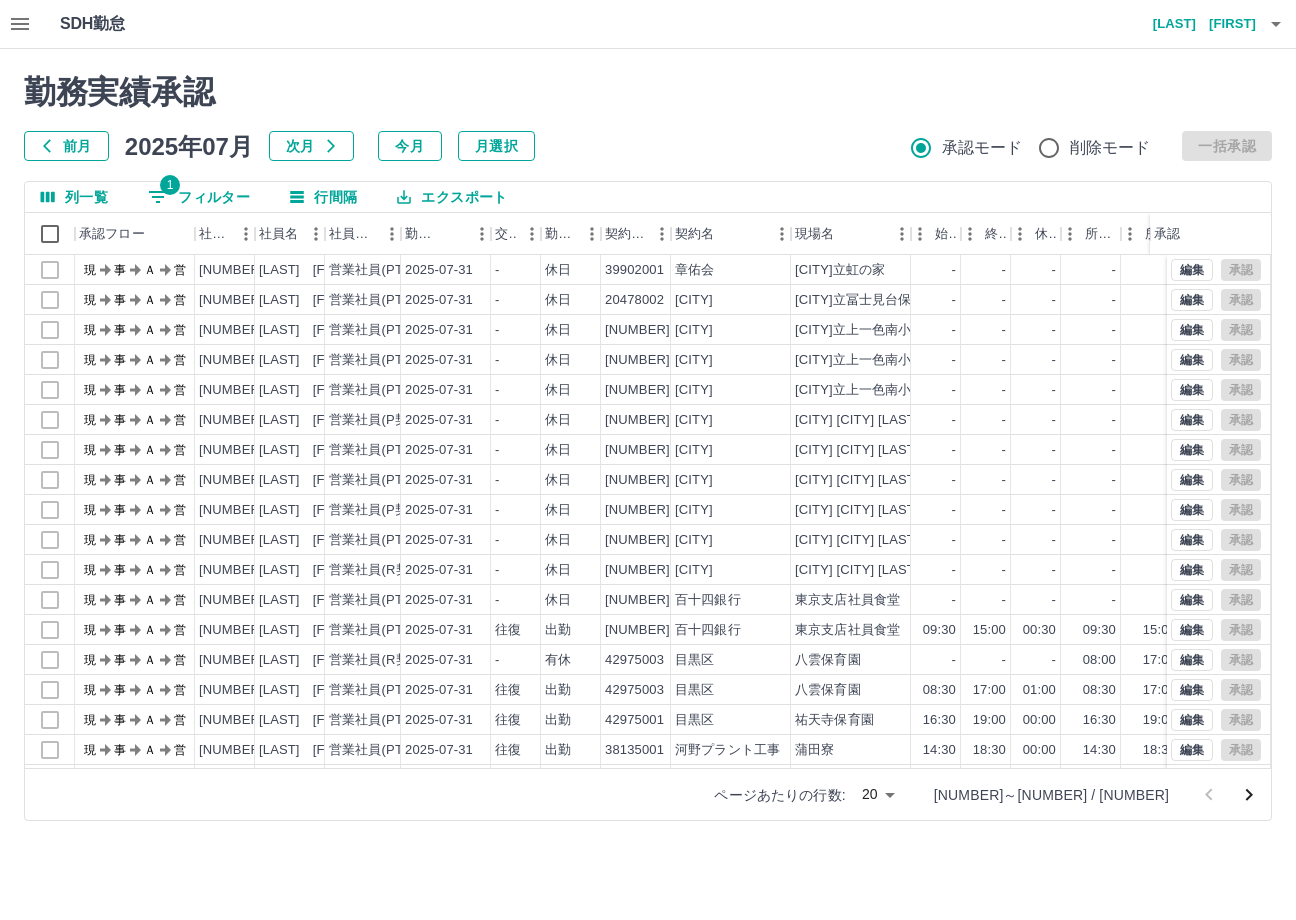 click on "SDH勤怠 長崎　舞 勤務実績承認 前月 2025年07月 次月 今月 月選択 承認モード 削除モード 一括承認 列一覧 1 フィルター 行間隔 エクスポート 承認フロー 社員番号 社員名 社員区分 勤務日 交通費 勤務区分 契約コード 契約名 現場名 始業 終業 休憩 所定開始 所定終業 所定休憩 拘束 勤務 遅刻等 コメント 承認 現 事 Ａ 営 0065570 松木　有美 営業社員(PT契約) 2025-07-31  -  休日 39902001 章佑会 江戸川区立虹の家 - - - - - - 00:00 00:00 00:00 現 事 Ａ 営 8030065 菊池　利枝 営業社員(PT契約) 2025-07-31  -  休日 20478002 品川区 品川区立冨士見台保育園 - - - - - - 00:00 00:00 00:00 現 事 Ａ 営 0047264 尾崎　絵利香 営業社員(PT契約) 2025-07-31  -  休日 20491001 江戸川区 江戸川区立上一色南小学校 - - - - - - 00:00 00:00 00:00 現 事 Ａ 営 0056482 宮本　綾子 営業社員(PT契約) 2025-07-31  -  休日 20491001 江戸川区" at bounding box center [648, 422] 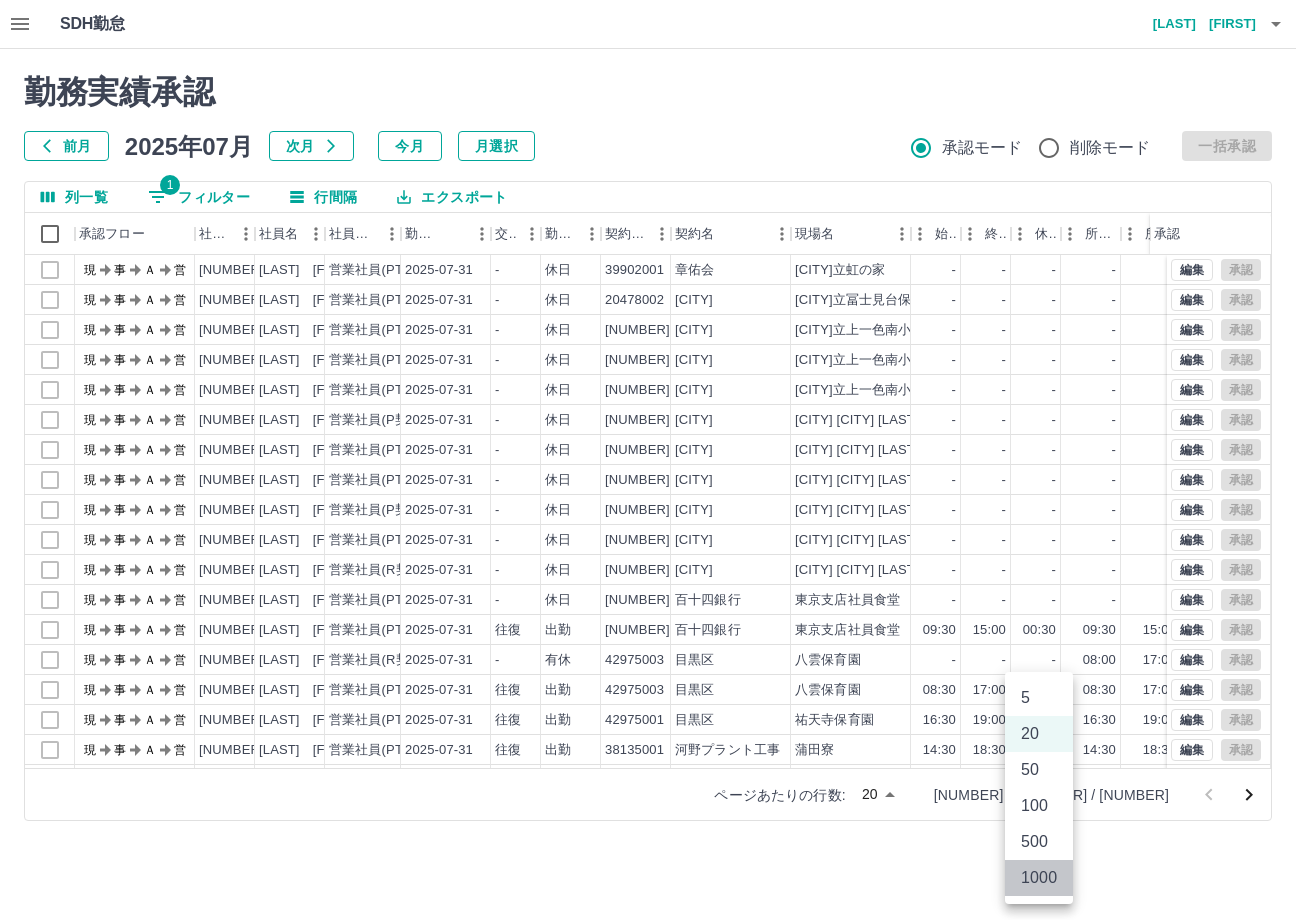 click on "1000" at bounding box center [1039, 878] 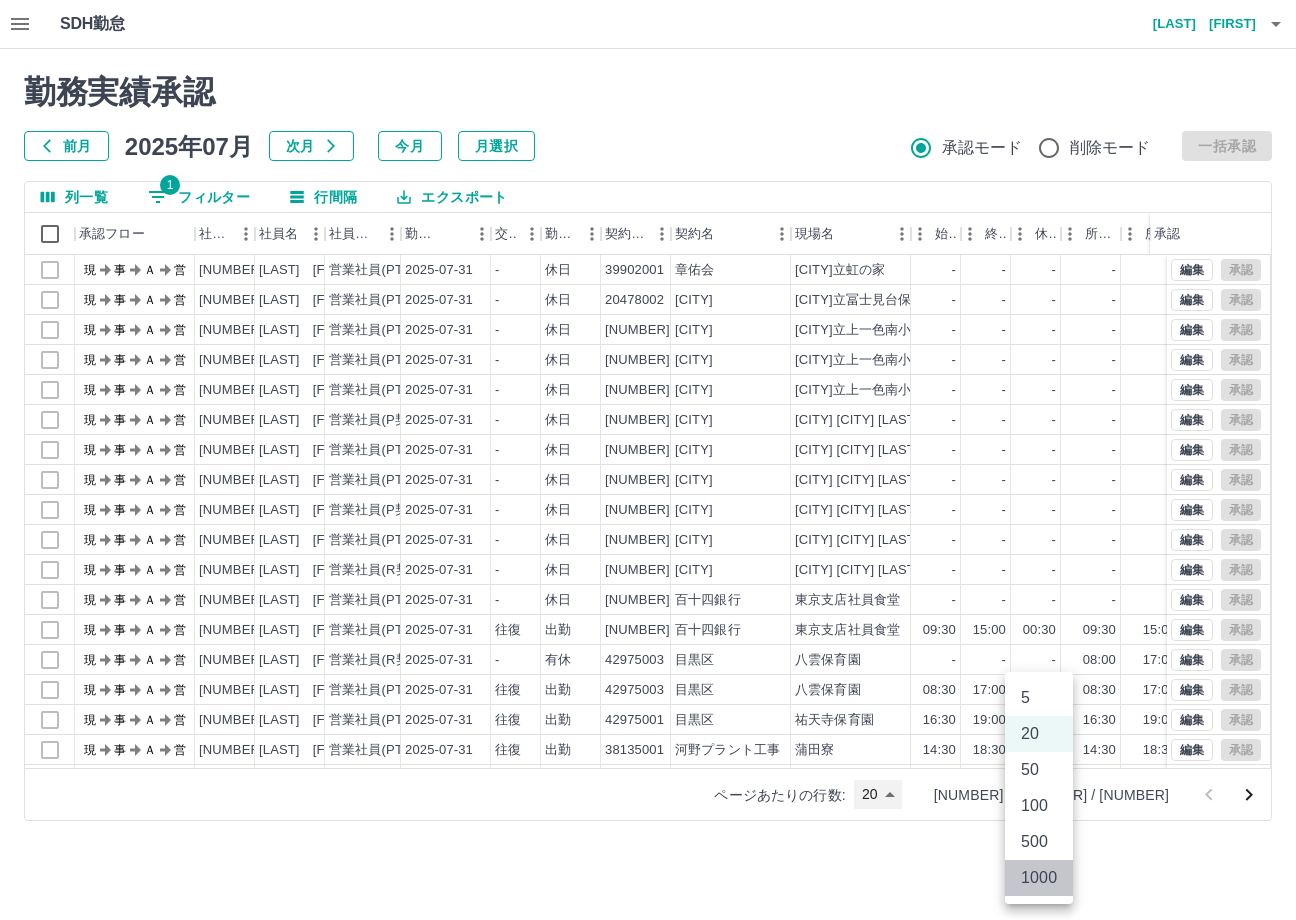 type on "****" 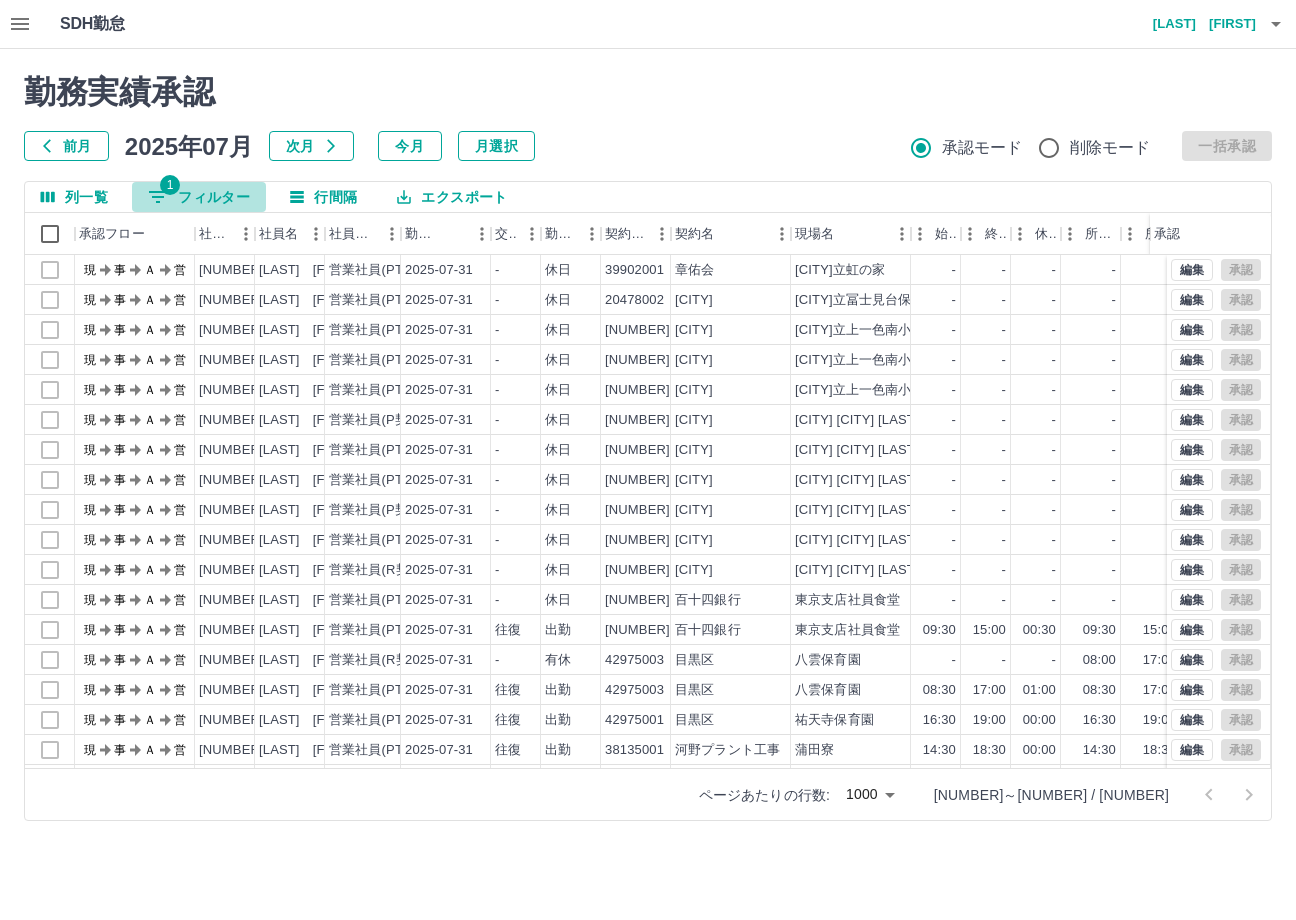 click on "1 フィルター" at bounding box center [199, 197] 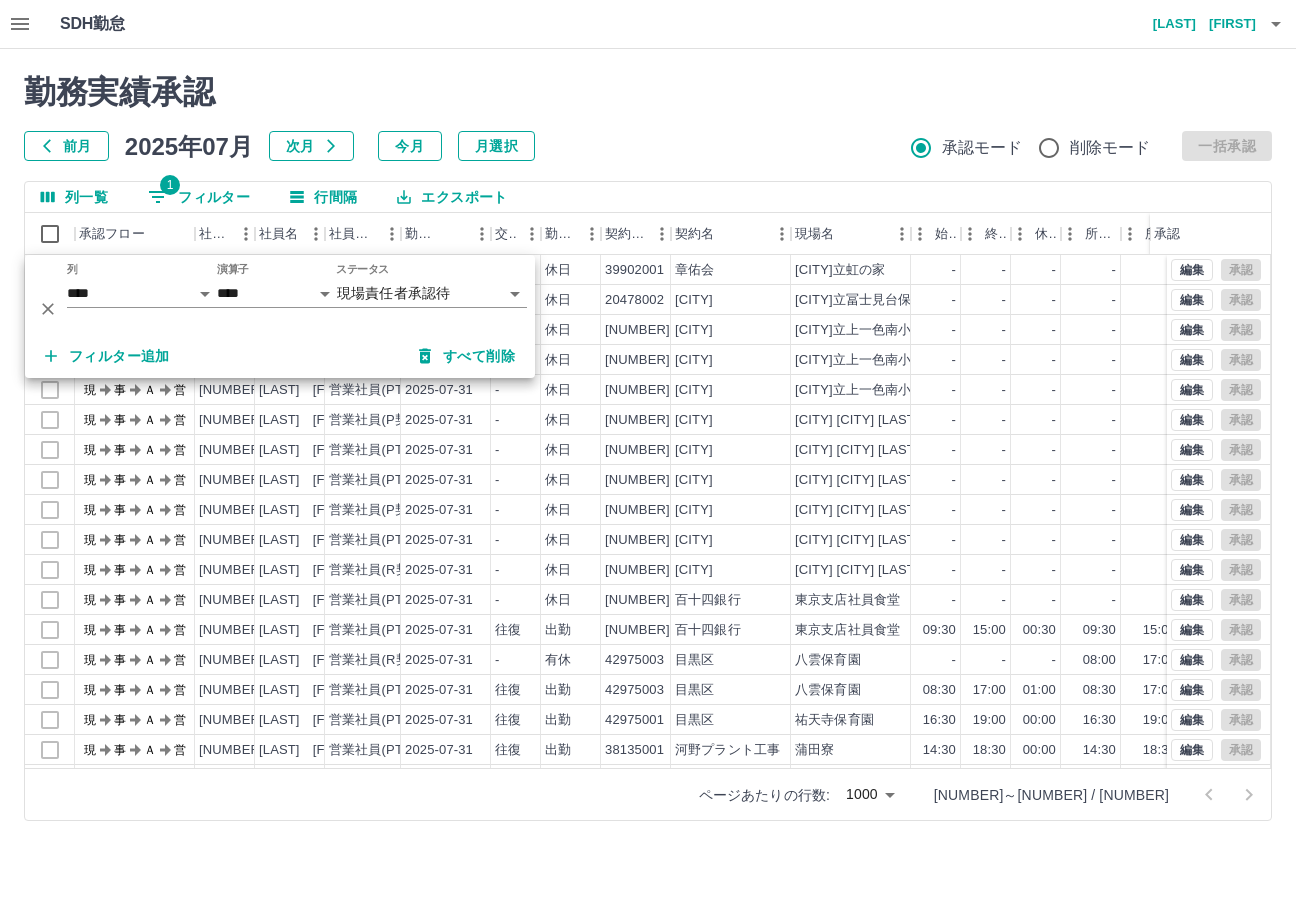 click on "フィルター追加" at bounding box center [107, 356] 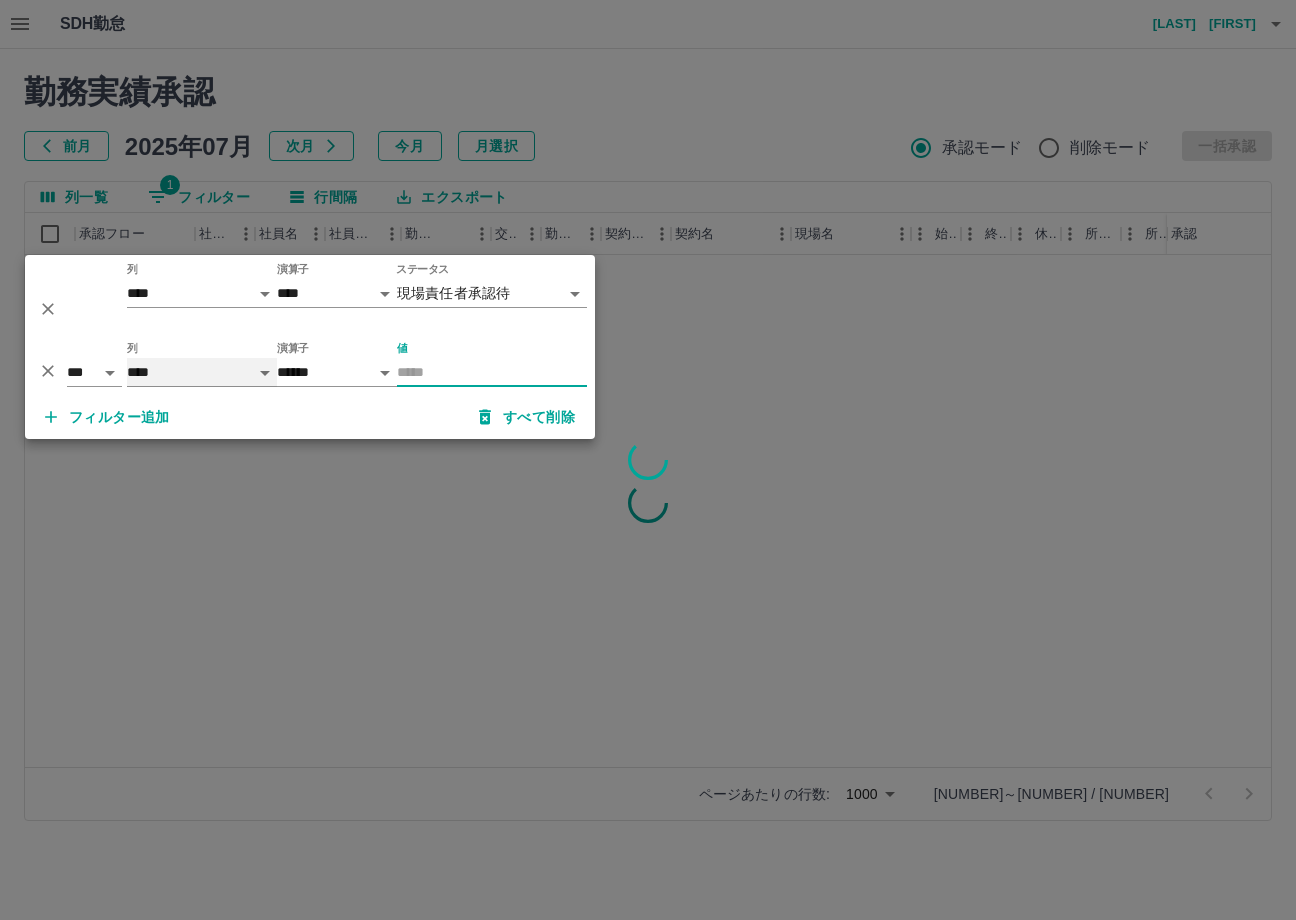click on "**** *** **** *** *** **** ***** *** *** ** ** ** **** **** **** ** ** *** **** *****" at bounding box center (202, 372) 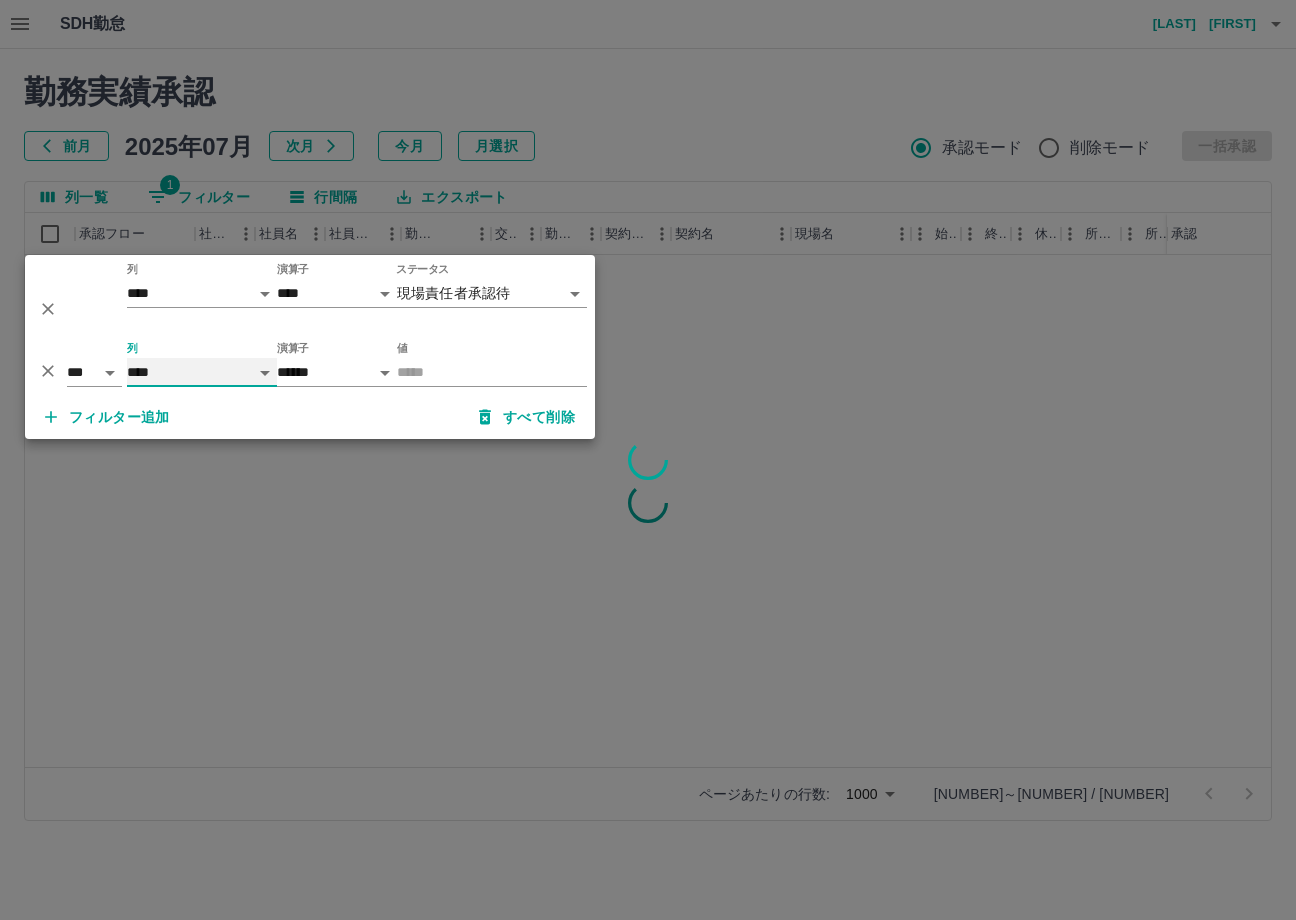 click on "**** *** **** *** *** **** ***** *** *** ** ** ** **** **** **** ** ** *** **** *****" at bounding box center (202, 372) 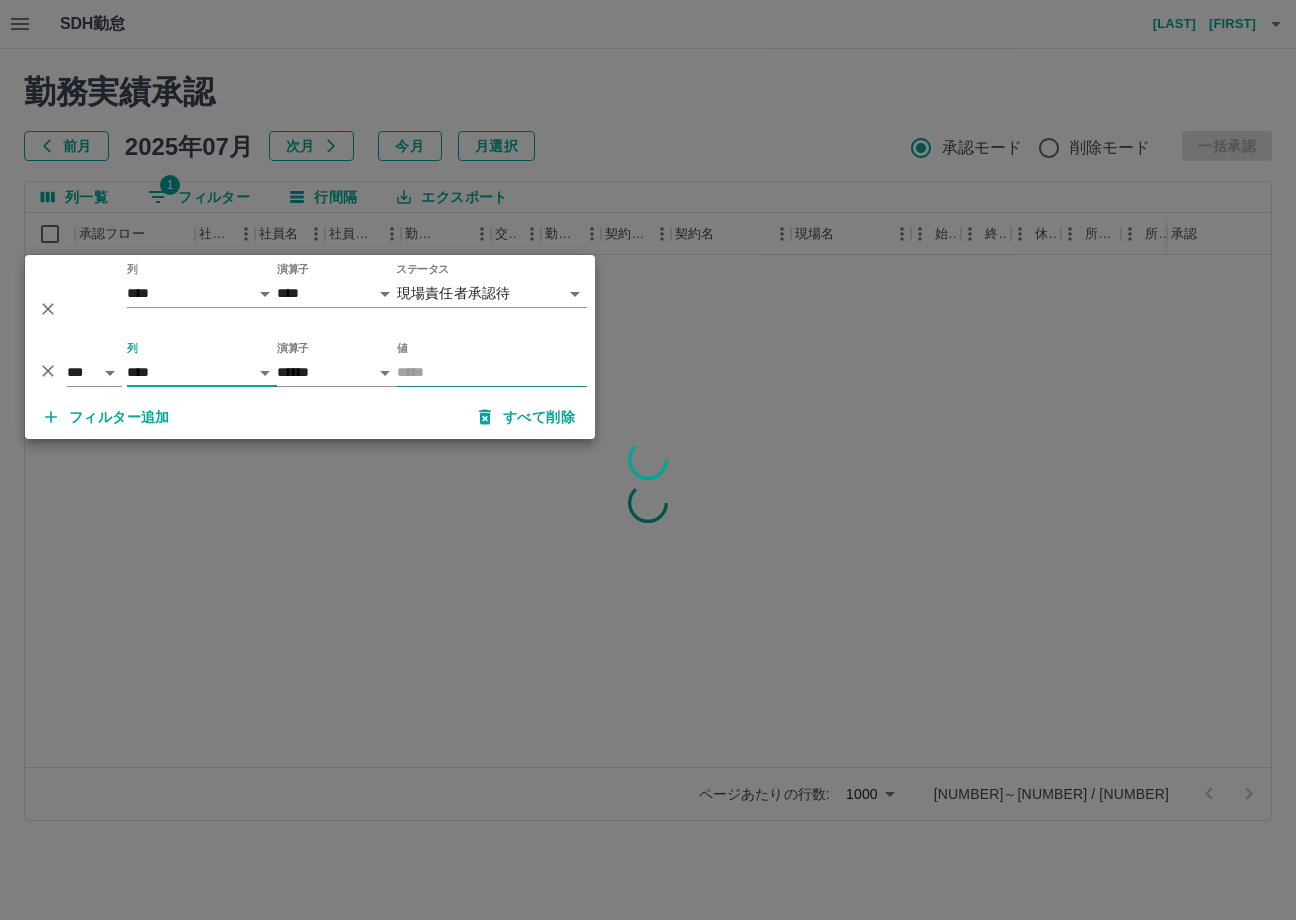 click on "値" at bounding box center [492, 372] 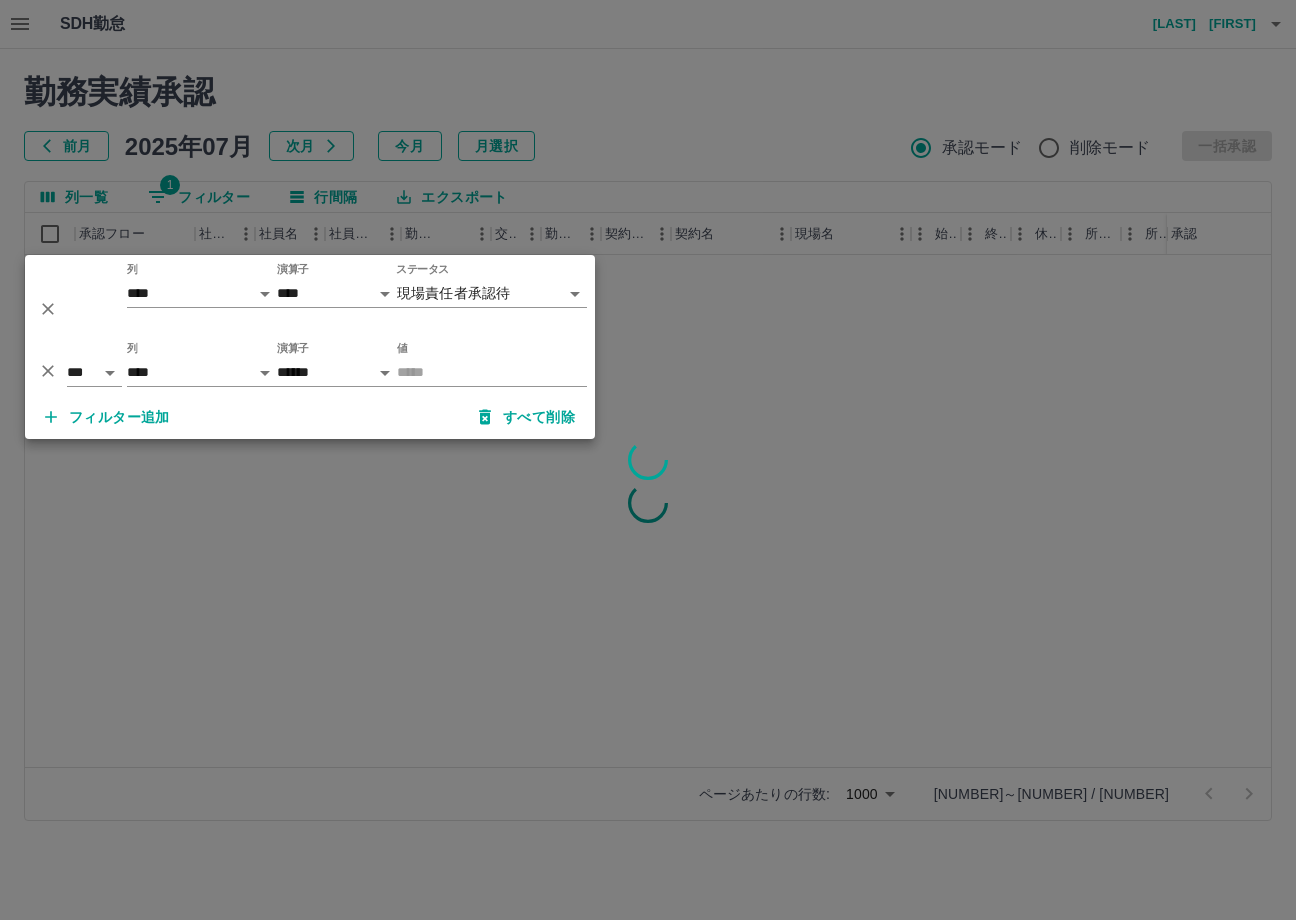 click at bounding box center [648, 460] 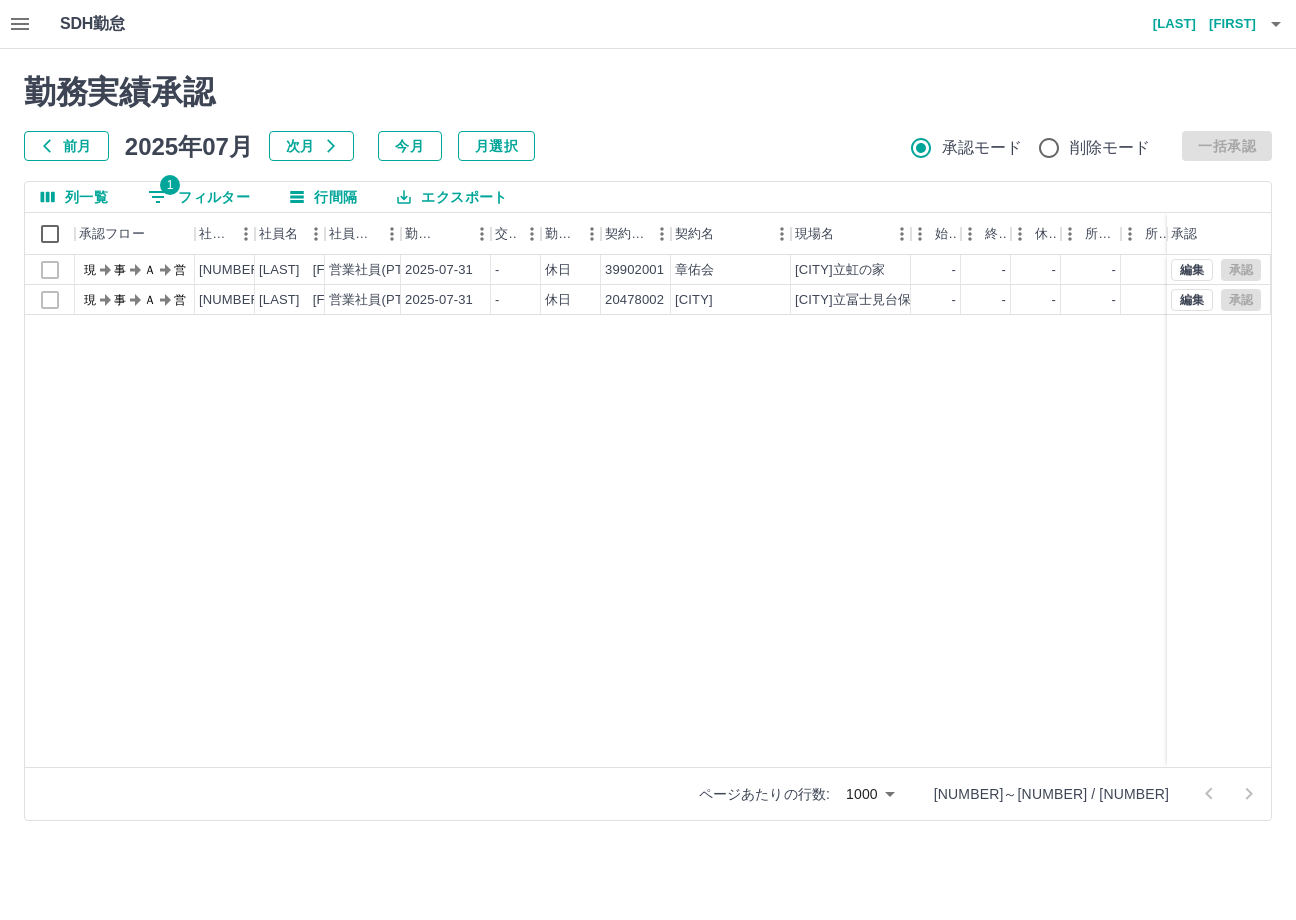 click on "1 フィルター" at bounding box center (199, 197) 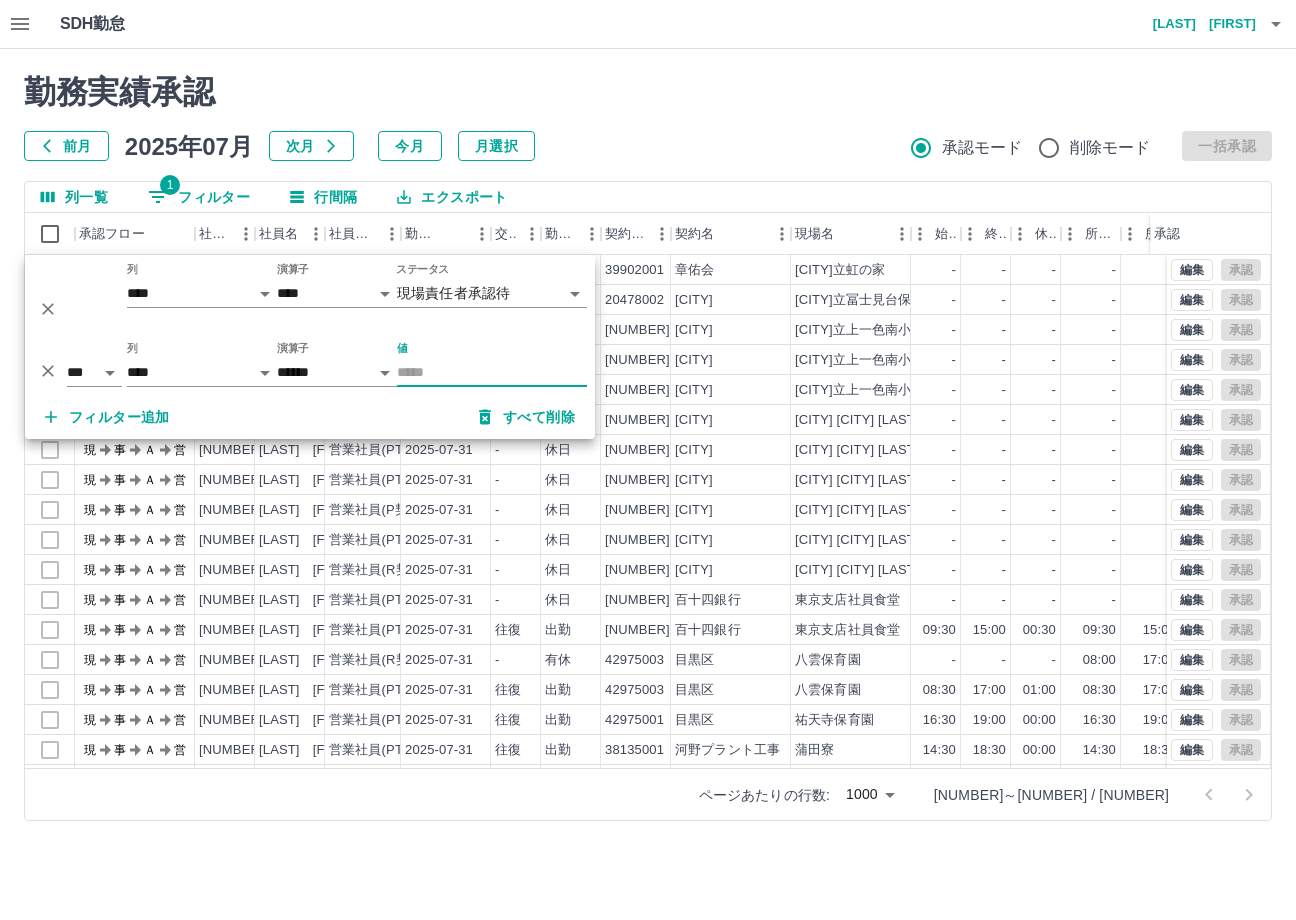 click on "値" at bounding box center (492, 372) 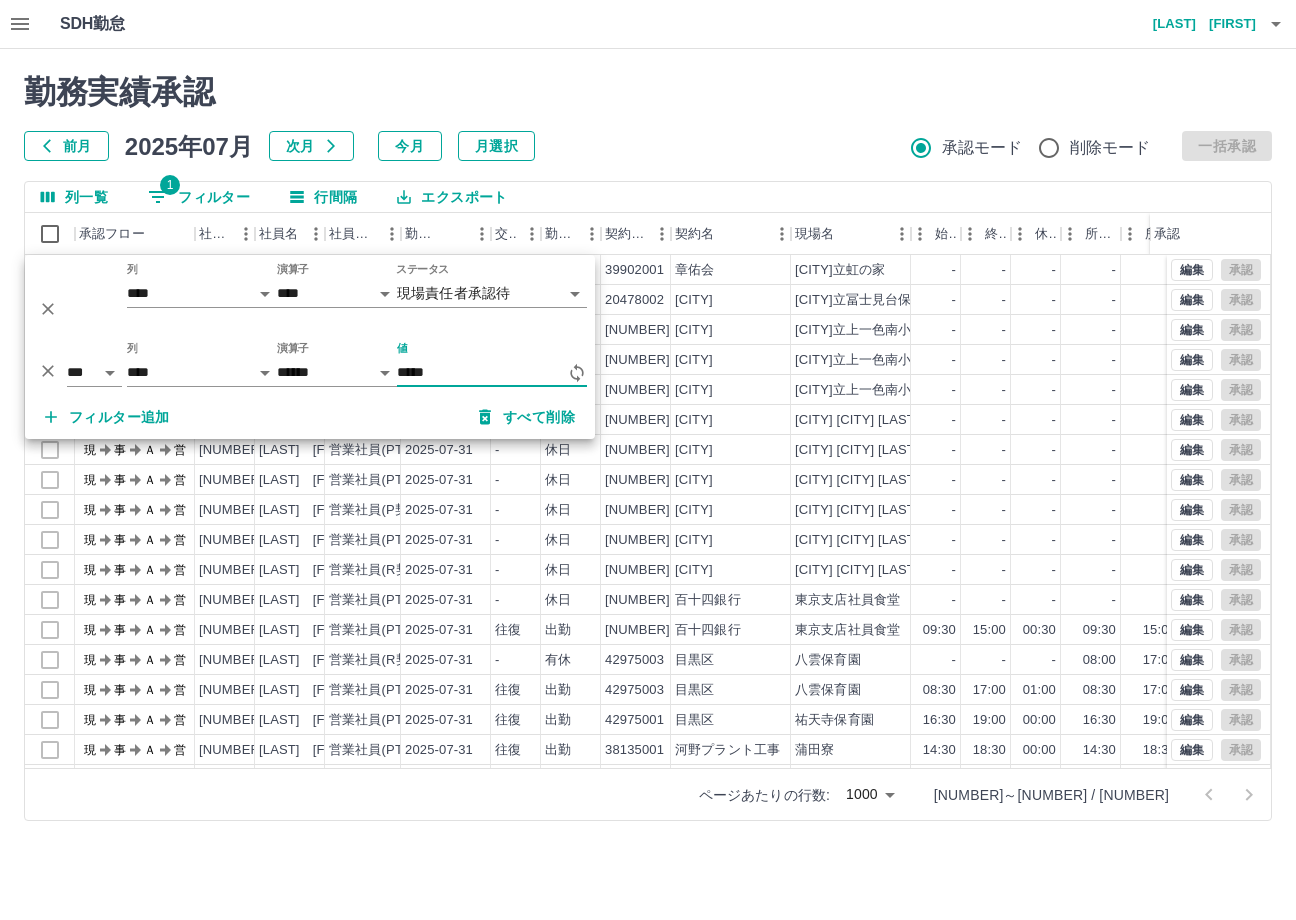 type on "*****" 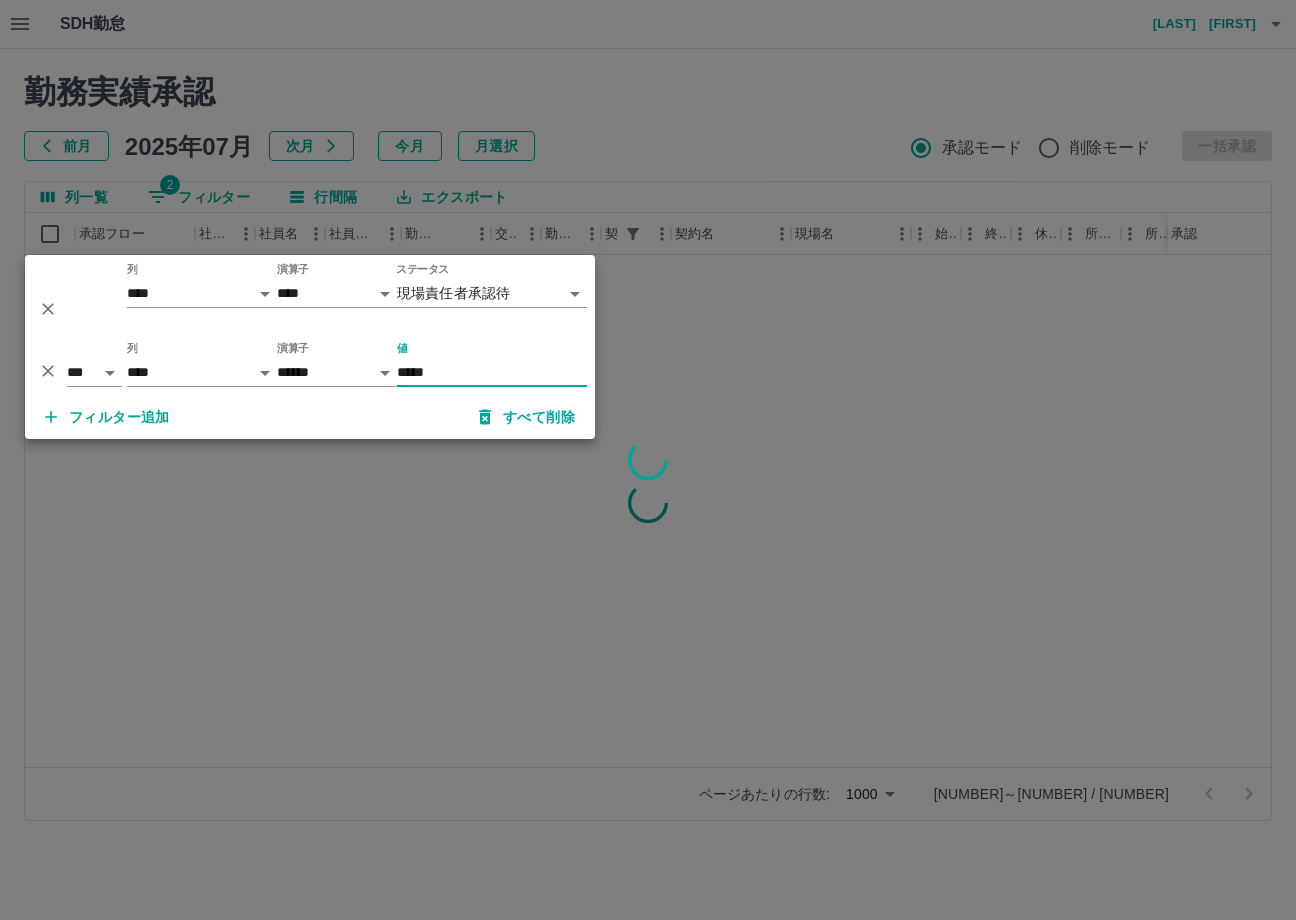 click at bounding box center (648, 460) 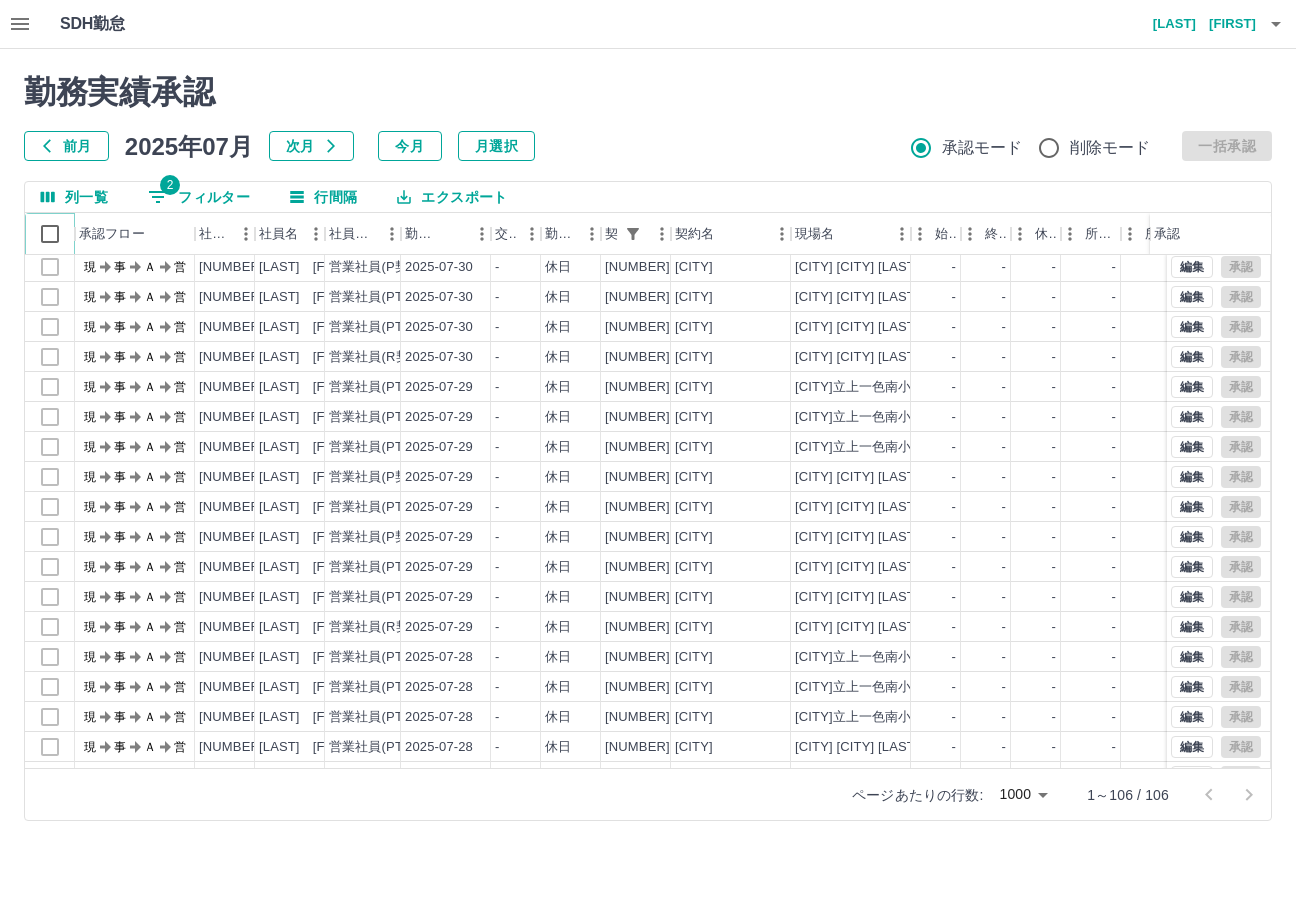 scroll, scrollTop: 500, scrollLeft: 0, axis: vertical 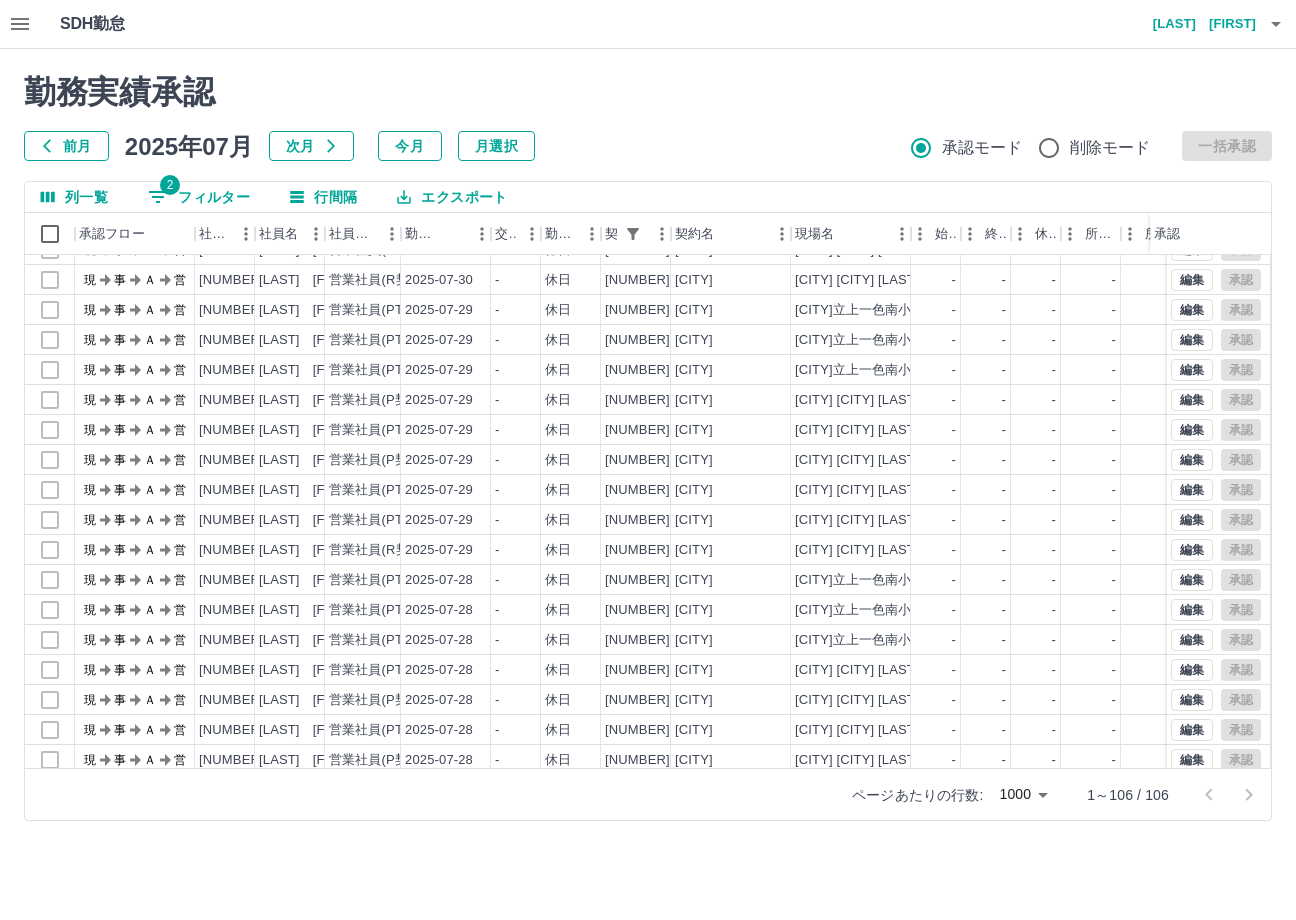 click on "長崎　舞" at bounding box center (1196, 24) 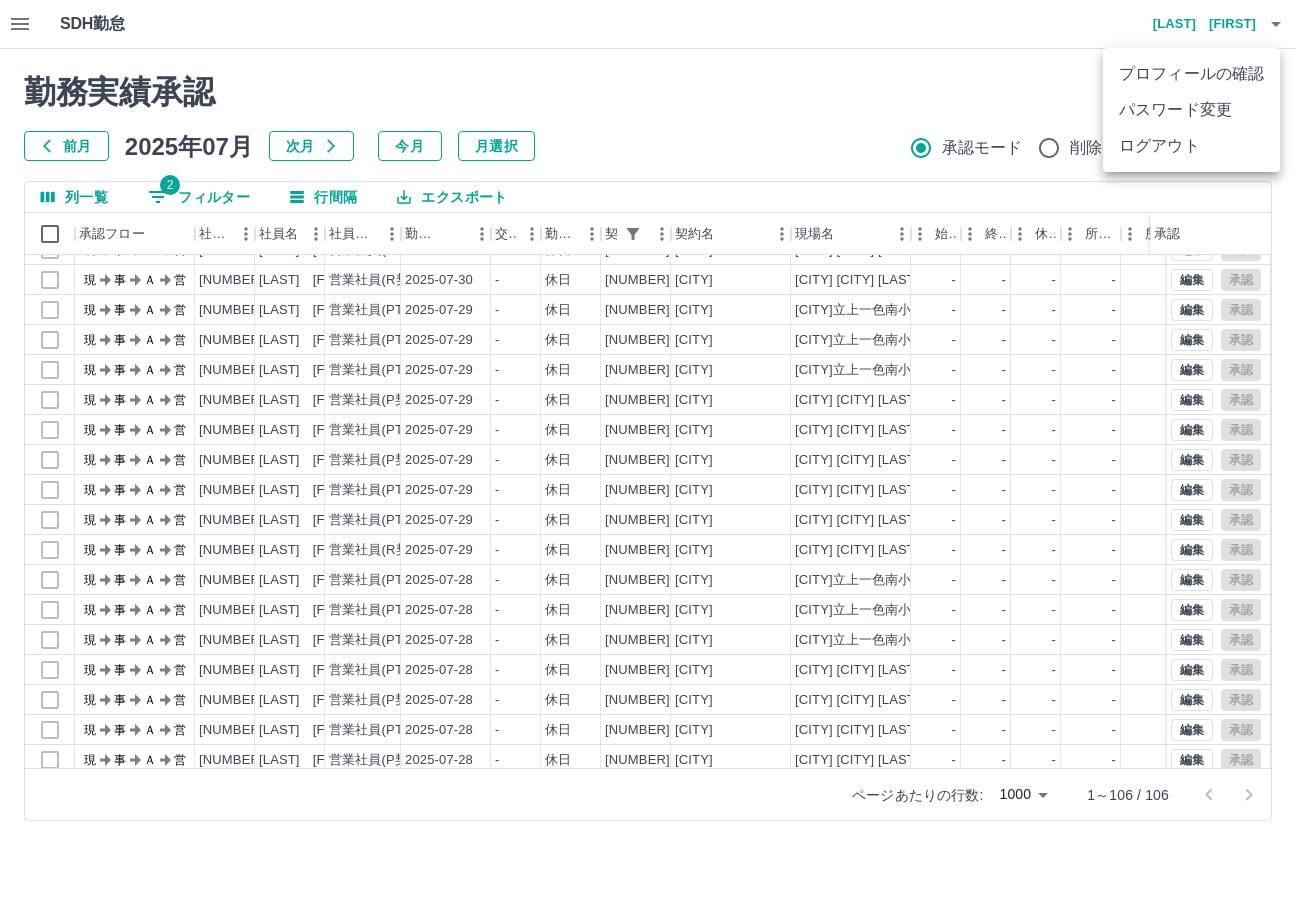 click on "ログアウト" at bounding box center [1191, 146] 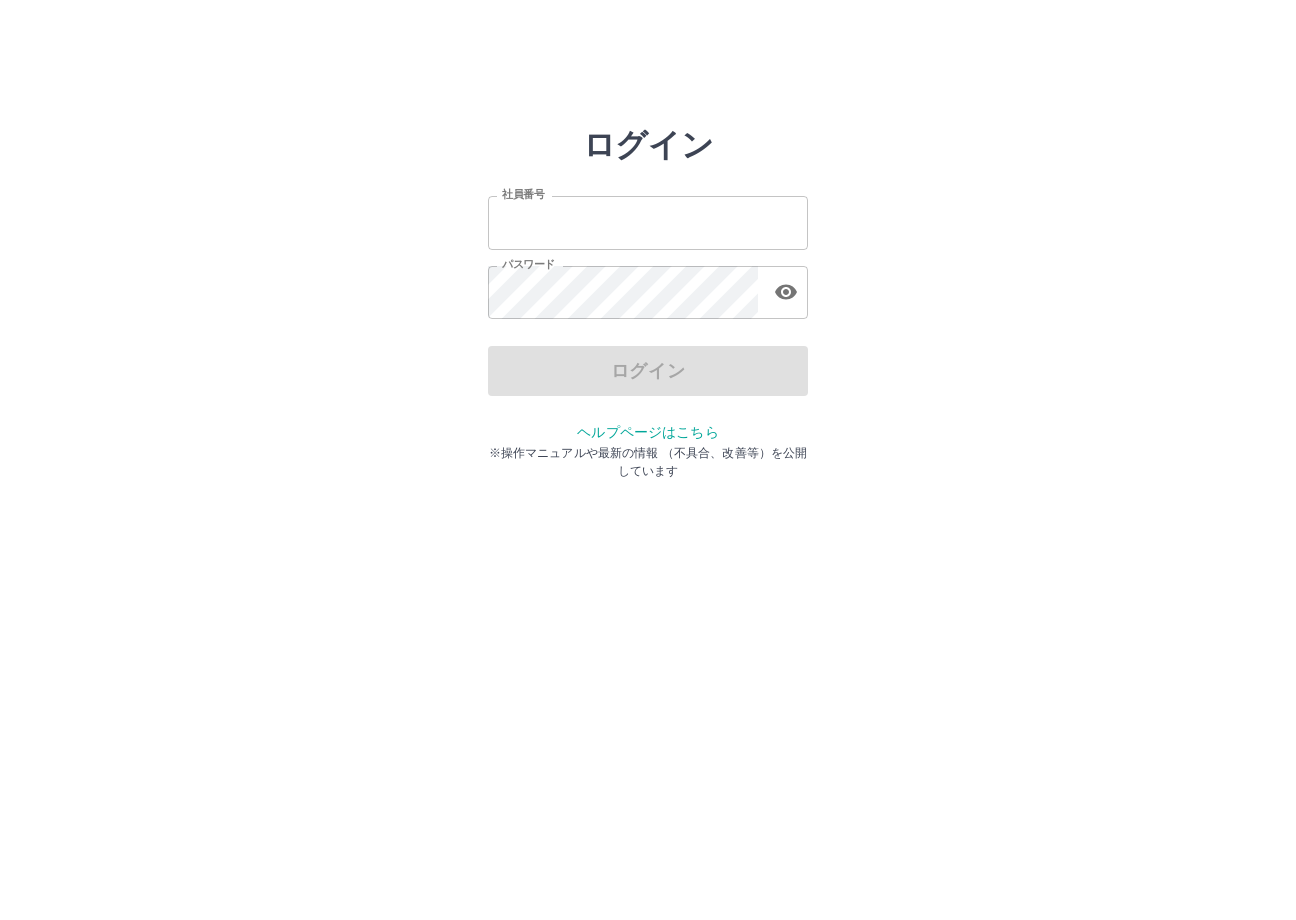 scroll, scrollTop: 0, scrollLeft: 0, axis: both 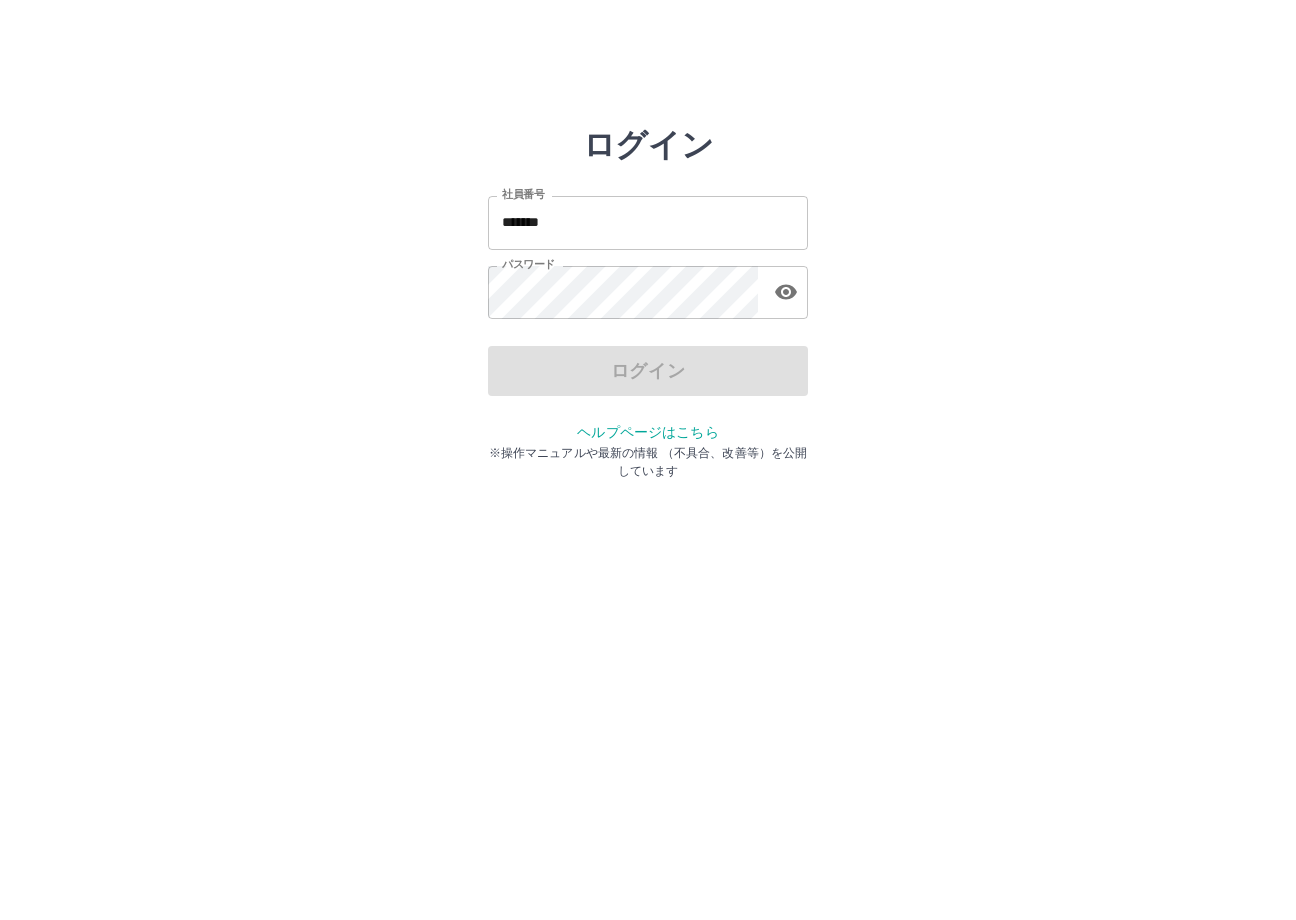 click on "*******" at bounding box center [648, 222] 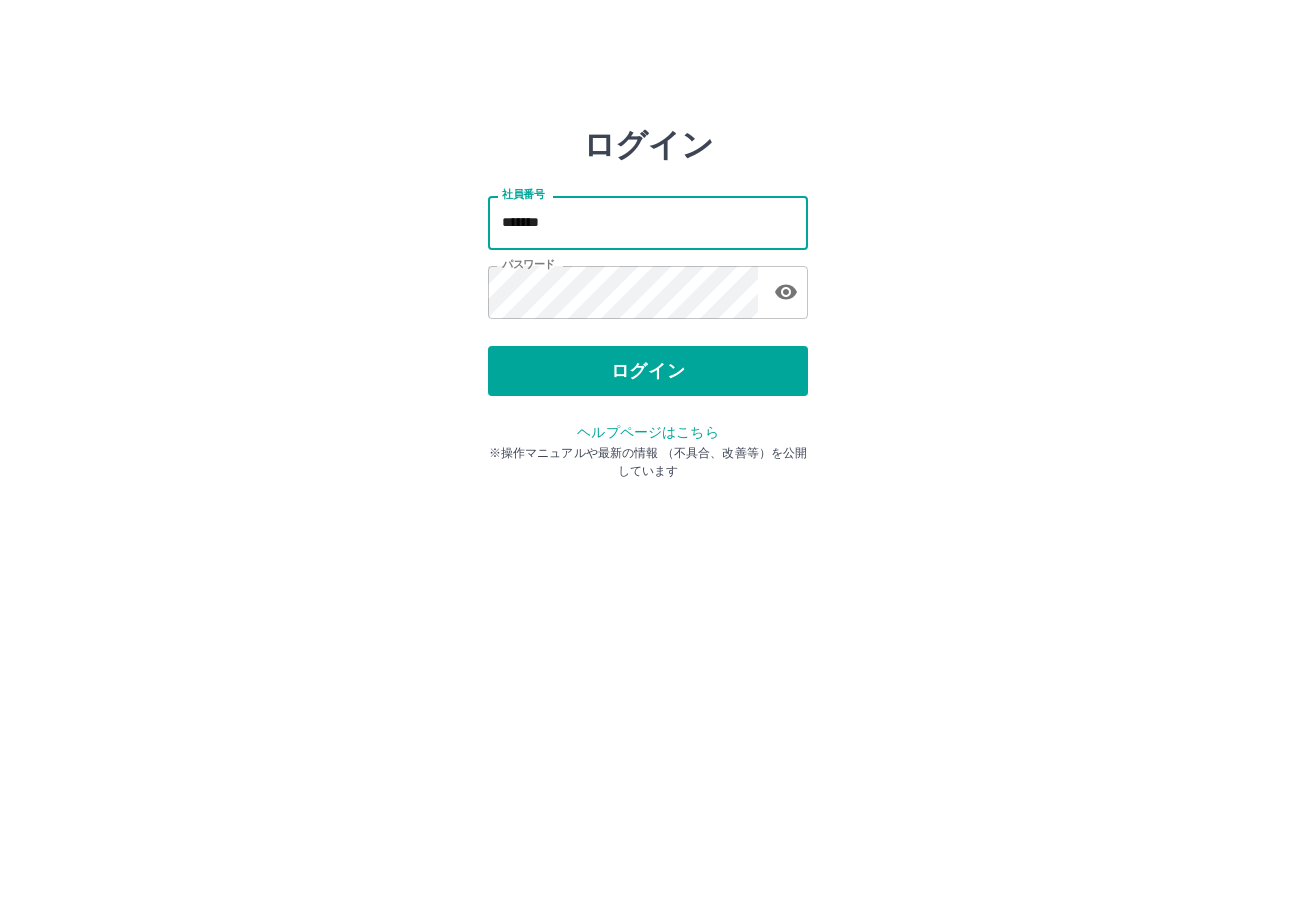 type on "*******" 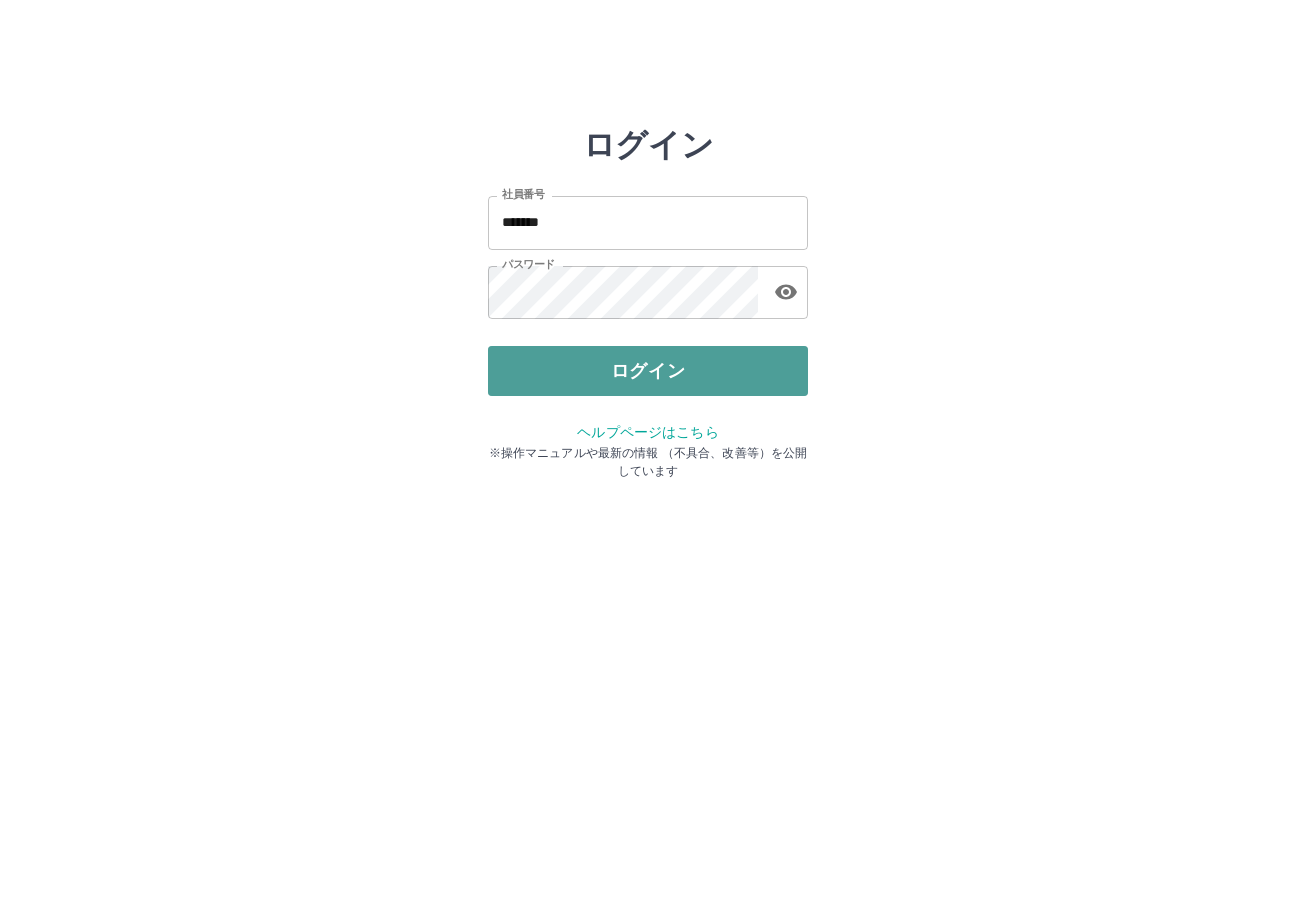 click on "ログイン" at bounding box center [648, 371] 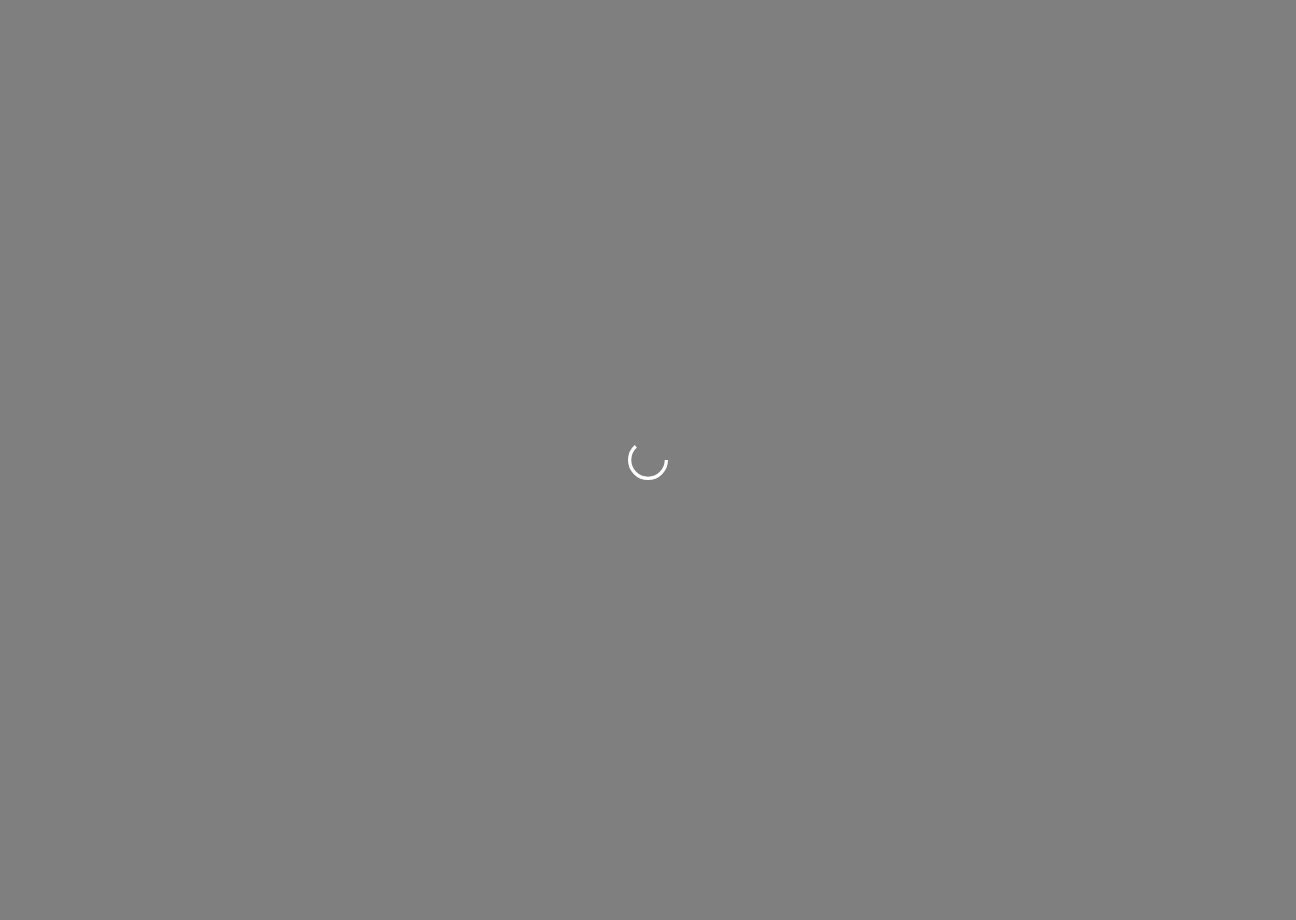 scroll, scrollTop: 0, scrollLeft: 0, axis: both 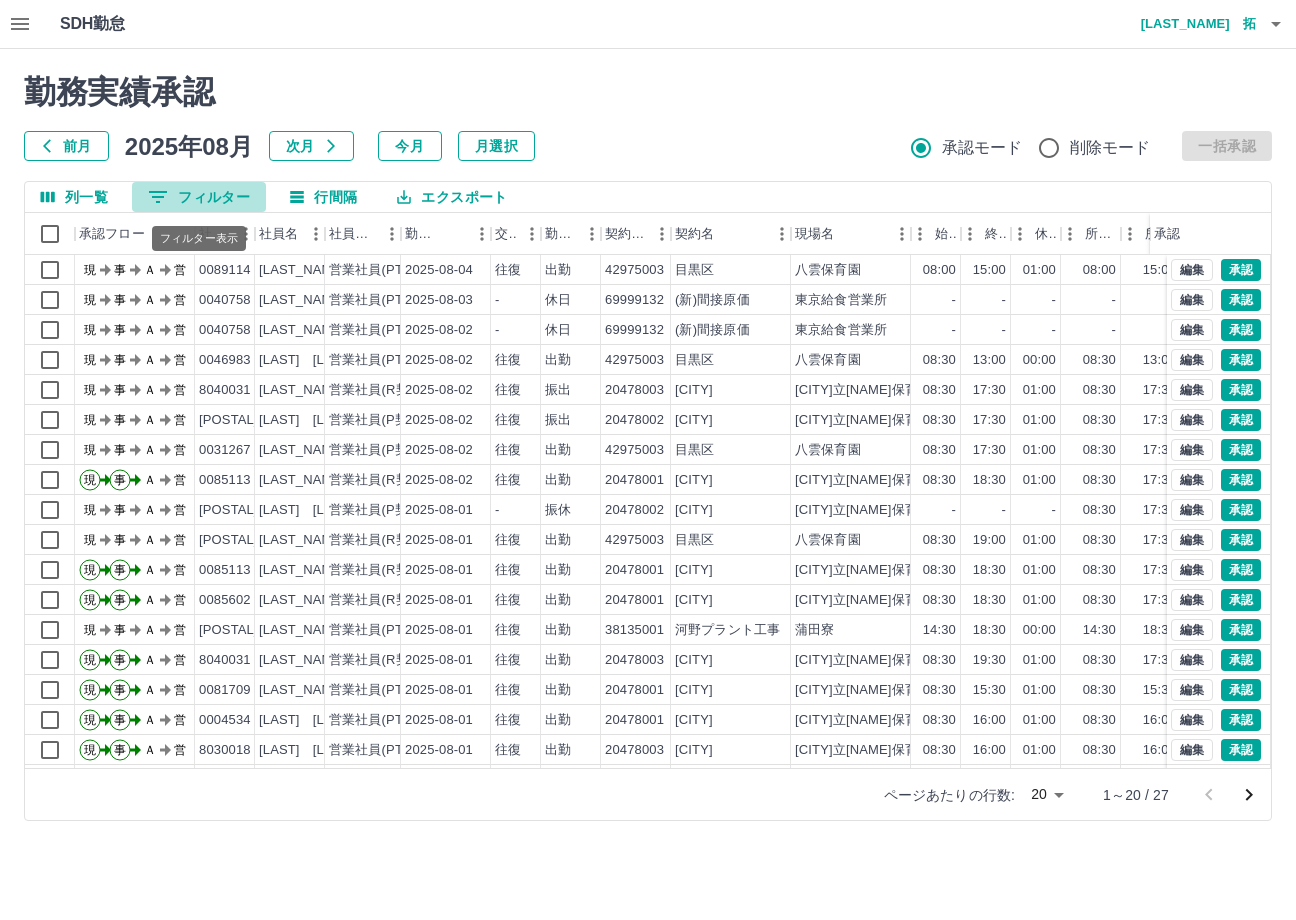 click on "0 フィルター" at bounding box center [199, 197] 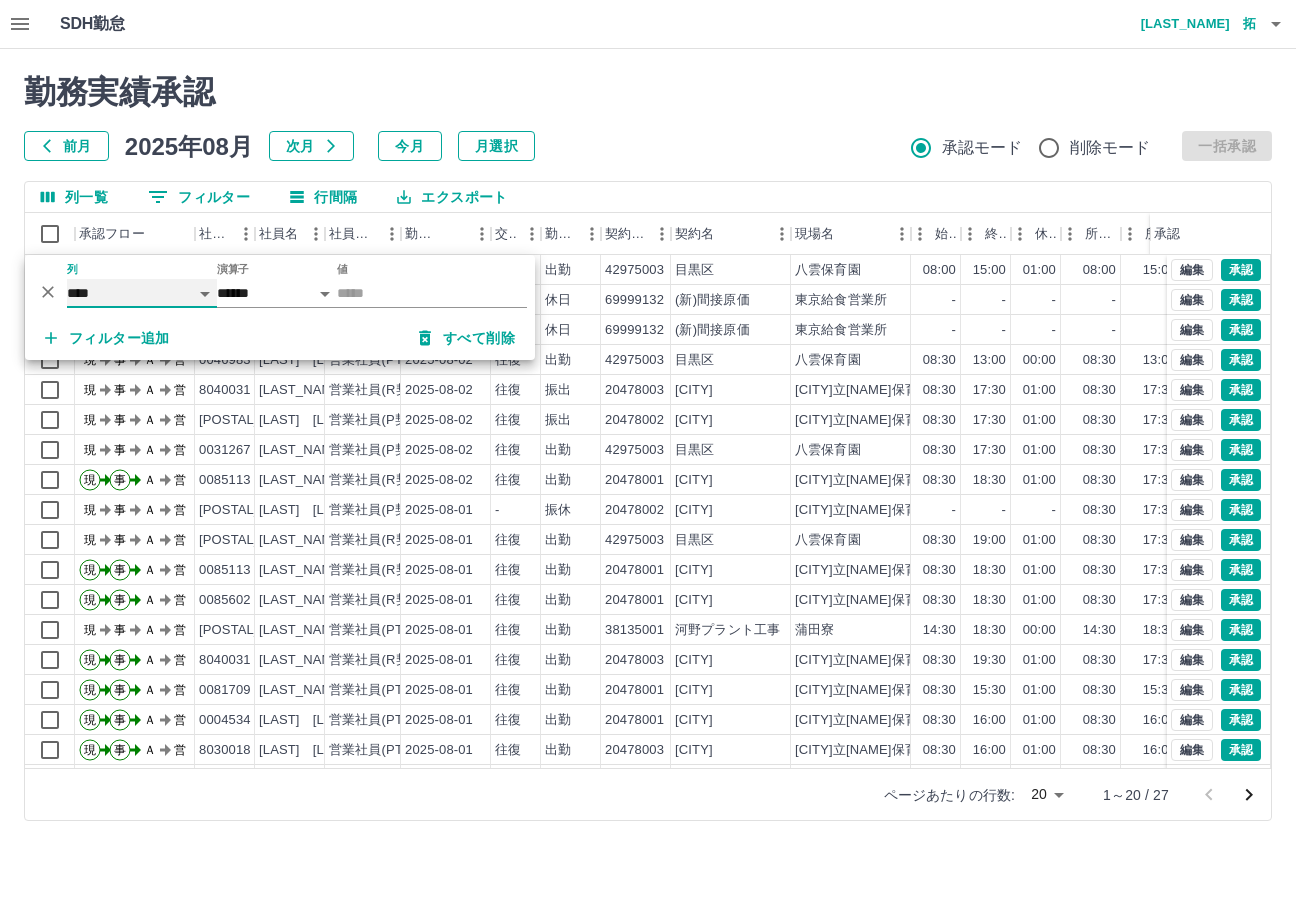 click on "**** *** **** *** *** **** ***** *** *** ** ** ** **** **** **** ** ** *** **** *****" at bounding box center [142, 293] 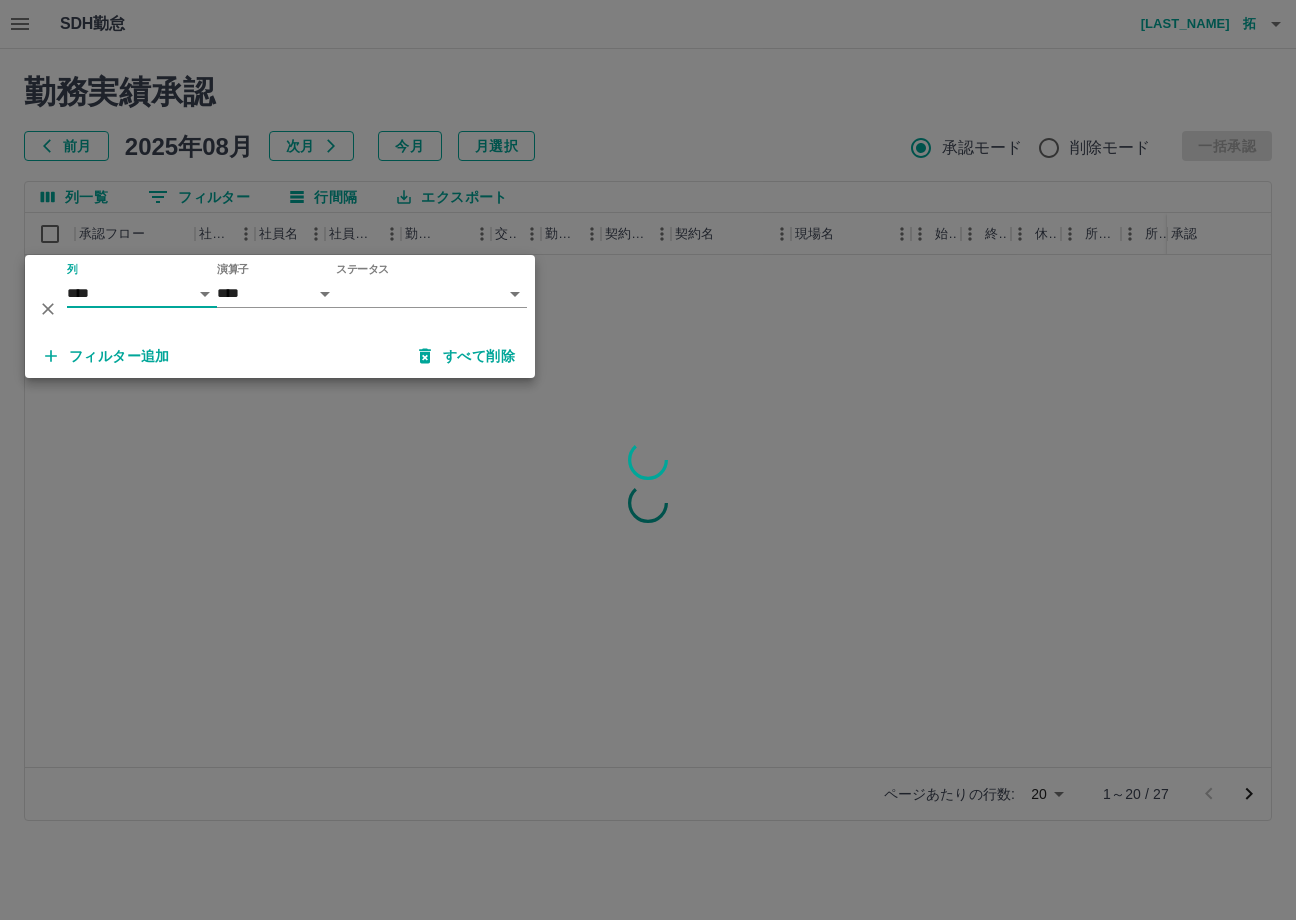 click on "SDH勤怠 米山　拓 勤務実績承認 前月 2025年08月 次月 今月 月選択 承認モード 削除モード 一括承認 列一覧 0 フィルター 行間隔 エクスポート 承認フロー 社員番号 社員名 社員区分 勤務日 交通費 勤務区分 契約コード 契約名 現場名 始業 終業 休憩 所定開始 所定終業 所定休憩 拘束 勤務 遅刻等 コメント 承認 ページあたりの行数: 20 ** 1～20 / 27 SDH勤怠 *** ** 列 **** *** **** *** *** **** ***** *** *** ** ** ** **** **** **** ** ** *** **** ***** 演算子 **** ****** ステータス ​ ********* フィルター追加 すべて削除" at bounding box center [648, 422] 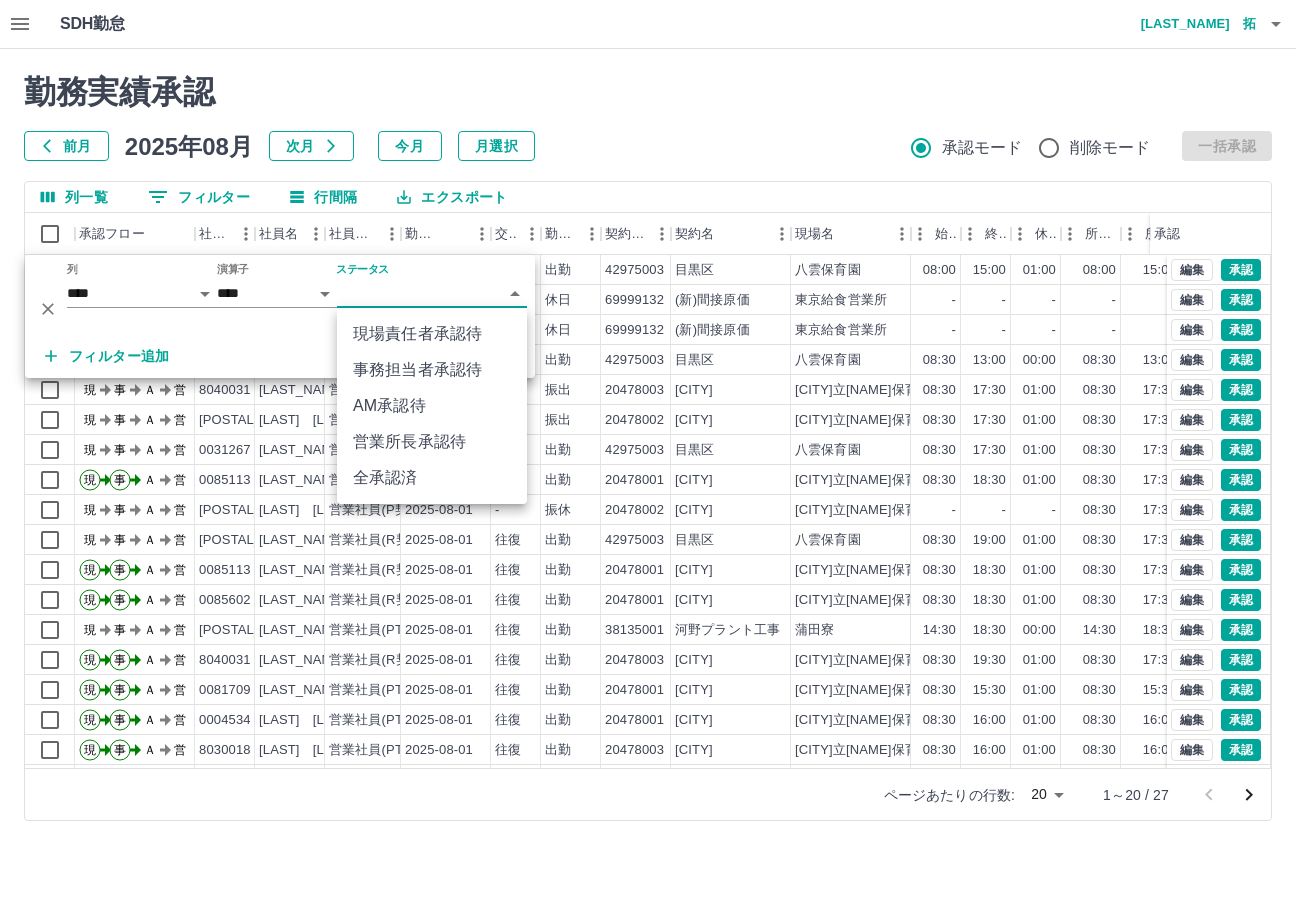 click on "SDH勤怠 米山　拓 勤務実績承認 前月 2025年08月 次月 今月 月選択 承認モード 削除モード 一括承認 列一覧 0 フィルター 行間隔 エクスポート 承認フロー 社員番号 社員名 社員区分 勤務日 交通費 勤務区分 契約コード 契約名 現場名 始業 終業 休憩 所定開始 所定終業 所定休憩 拘束 勤務 遅刻等 コメント 承認 現 事 Ａ 営 0089114 舟見　多佳子 営業社員(PT契約) 2025-08-04 往復 出勤 42975003 目黒区 八雲保育園 08:00 15:00 01:00 08:00 15:00 01:00 07:00 06:00 00:00 現 事 Ａ 営 0040758 田中　謙次 営業社員(PT契約) 2025-08-03  -  休日 69999132 (新)間接原価 東京給食営業所 - - - - - - 00:00 00:00 00:00 現 事 Ａ 営 0040758 田中　謙次 営業社員(PT契約) 2025-08-02  -  休日 69999132 (新)間接原価 東京給食営業所 - - - - - - 00:00 00:00 00:00 現 事 Ａ 営 0046983 中田　ユリ子 営業社員(PT契約) 2025-08-02 往復 出勤 42975003 現" at bounding box center (648, 422) 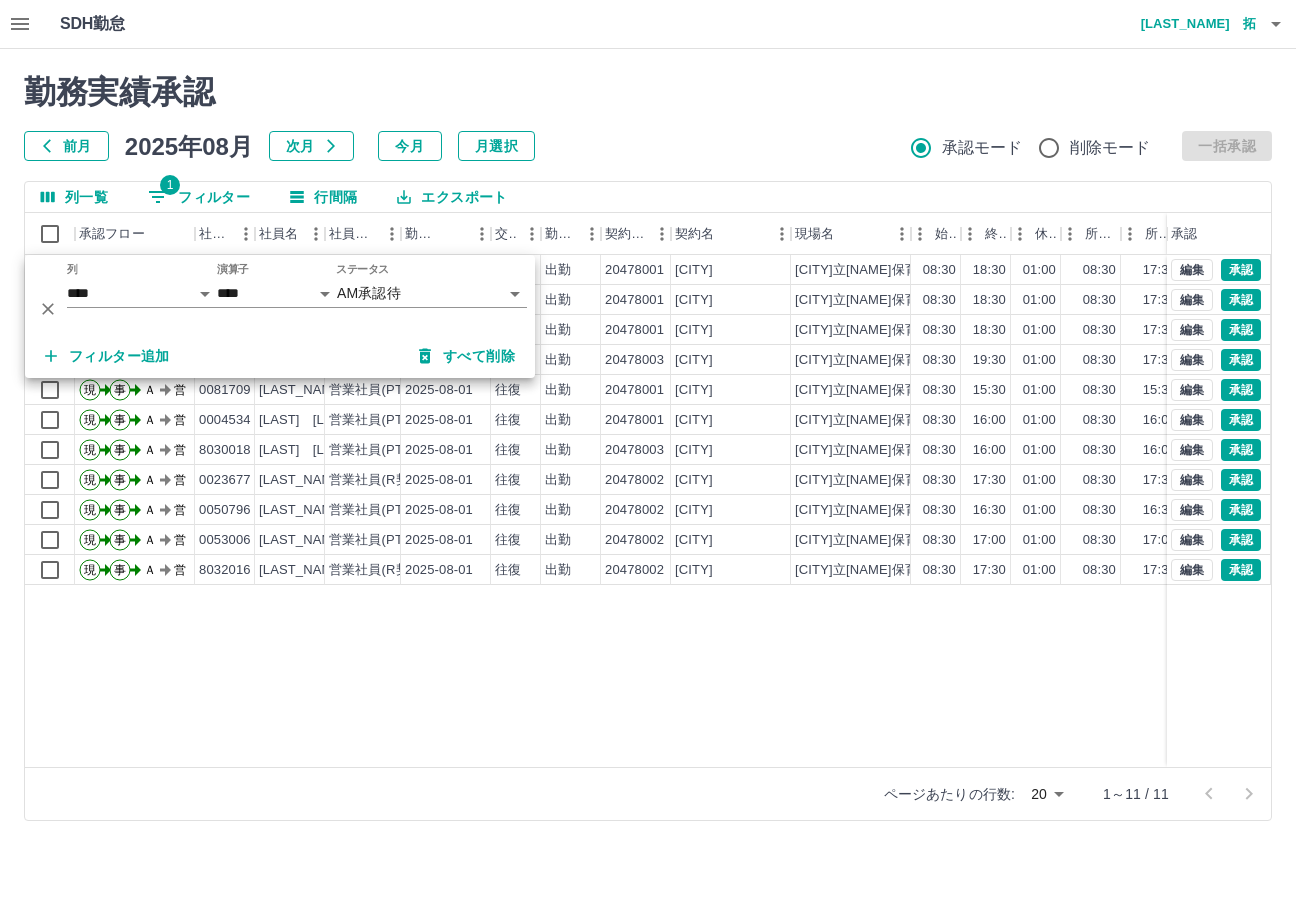 click on "前月 2025年08月 次月 今月 月選択 承認モード 削除モード 一括承認" at bounding box center [648, 146] 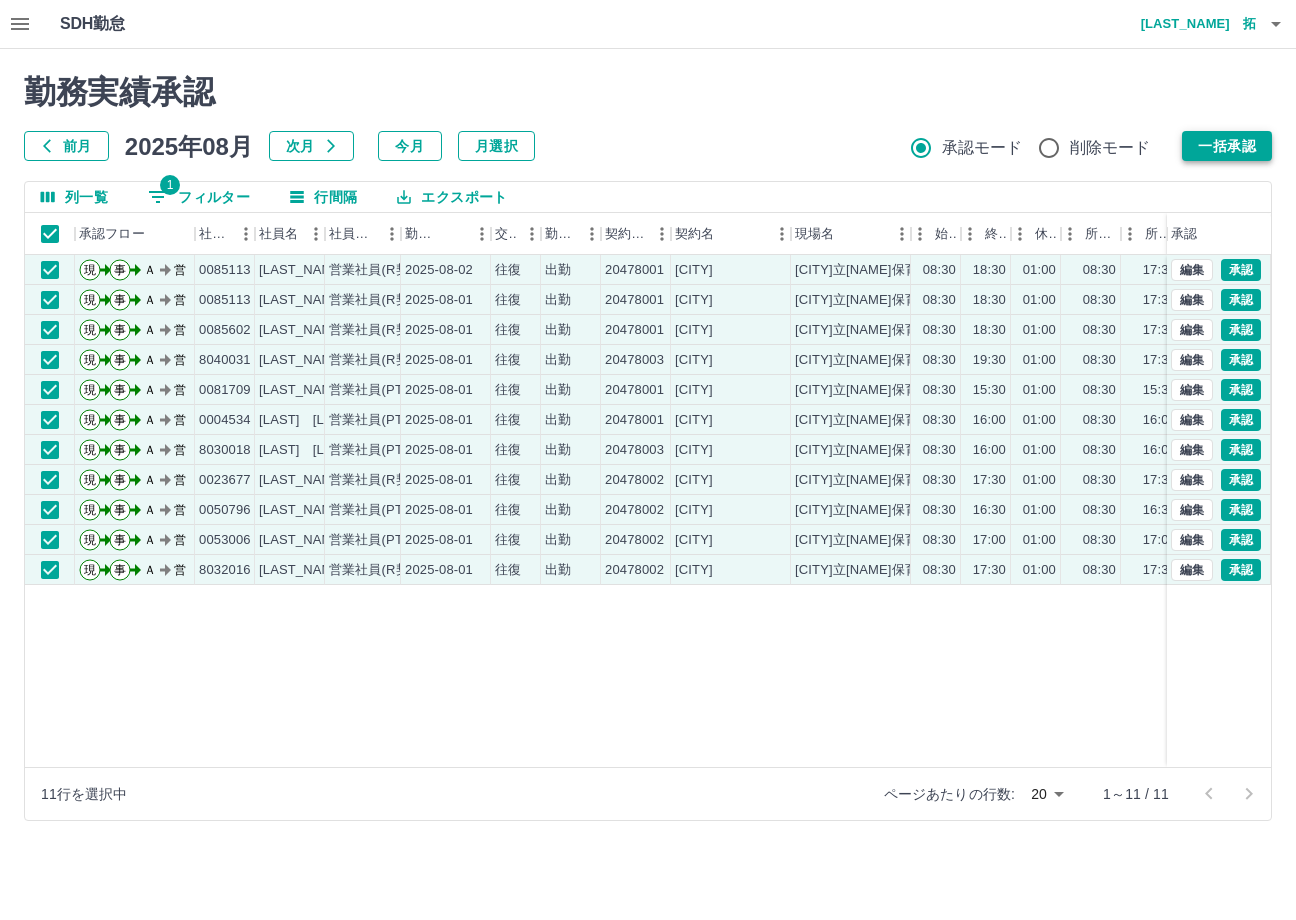 click on "一括承認" at bounding box center (1227, 146) 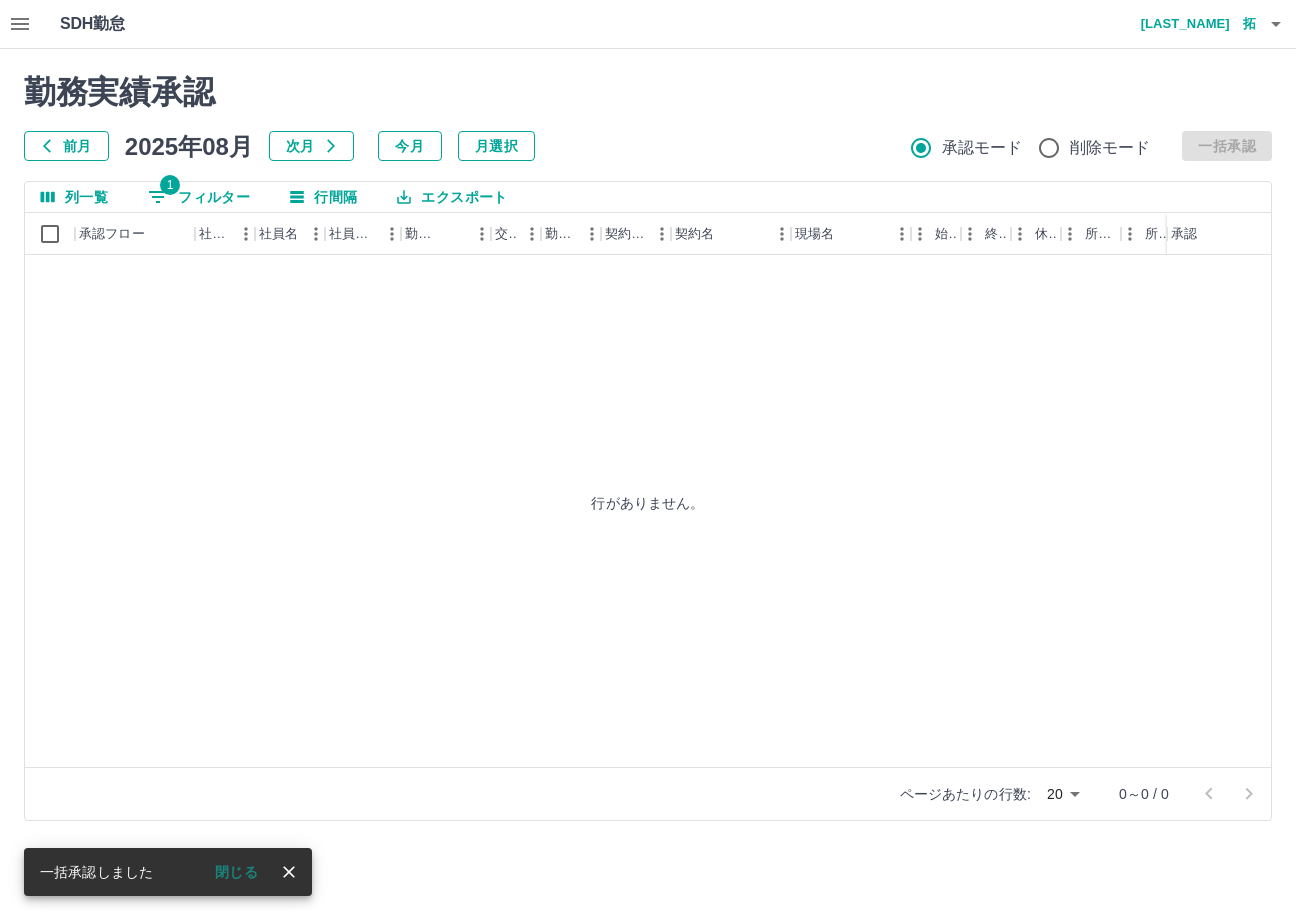 click on "1 フィルター" at bounding box center (199, 197) 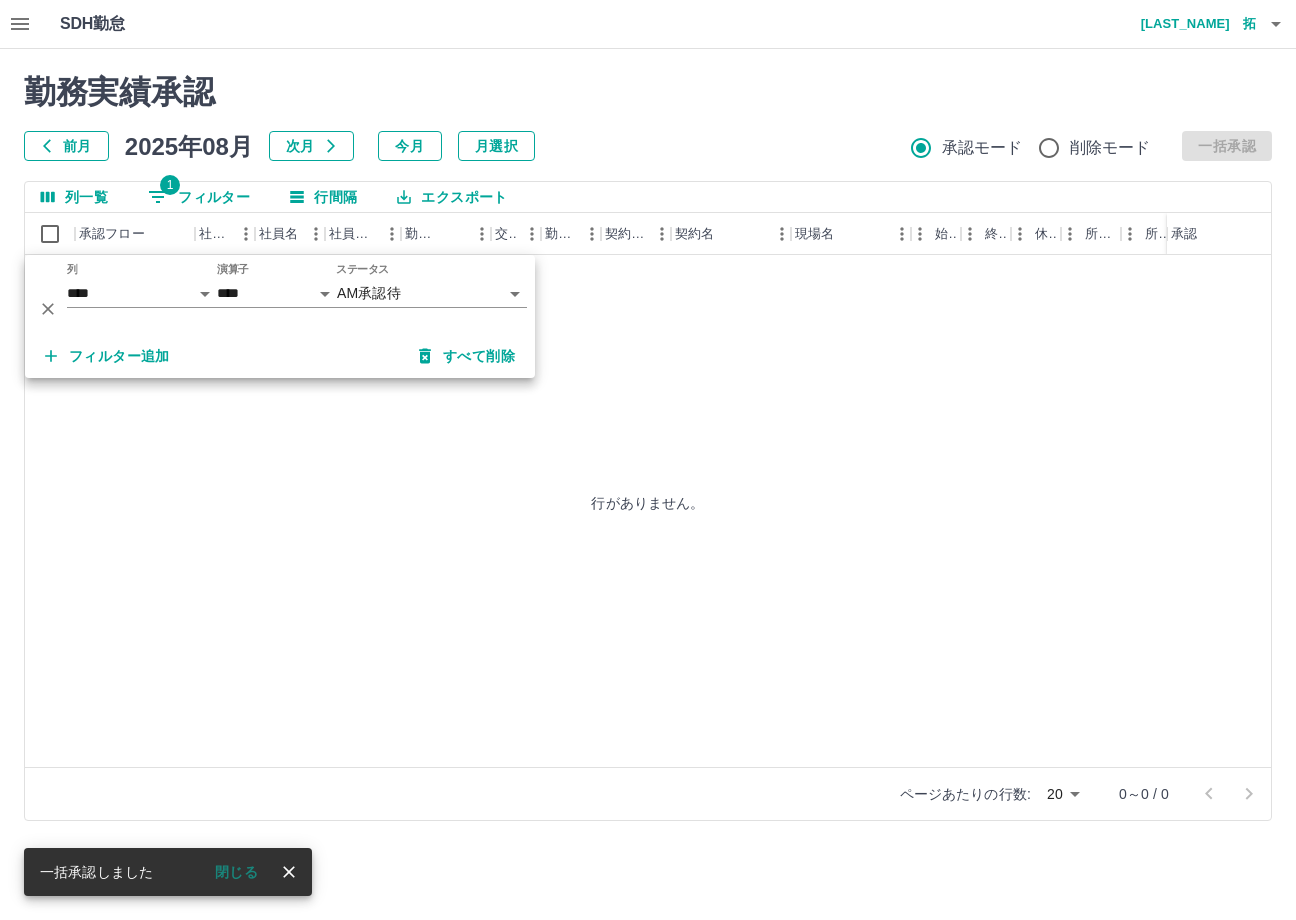 click on "列 **** *** **** *** *** **** ***** *** *** ** ** ** **** **** **** ** ** *** **** *****" at bounding box center (142, 294) 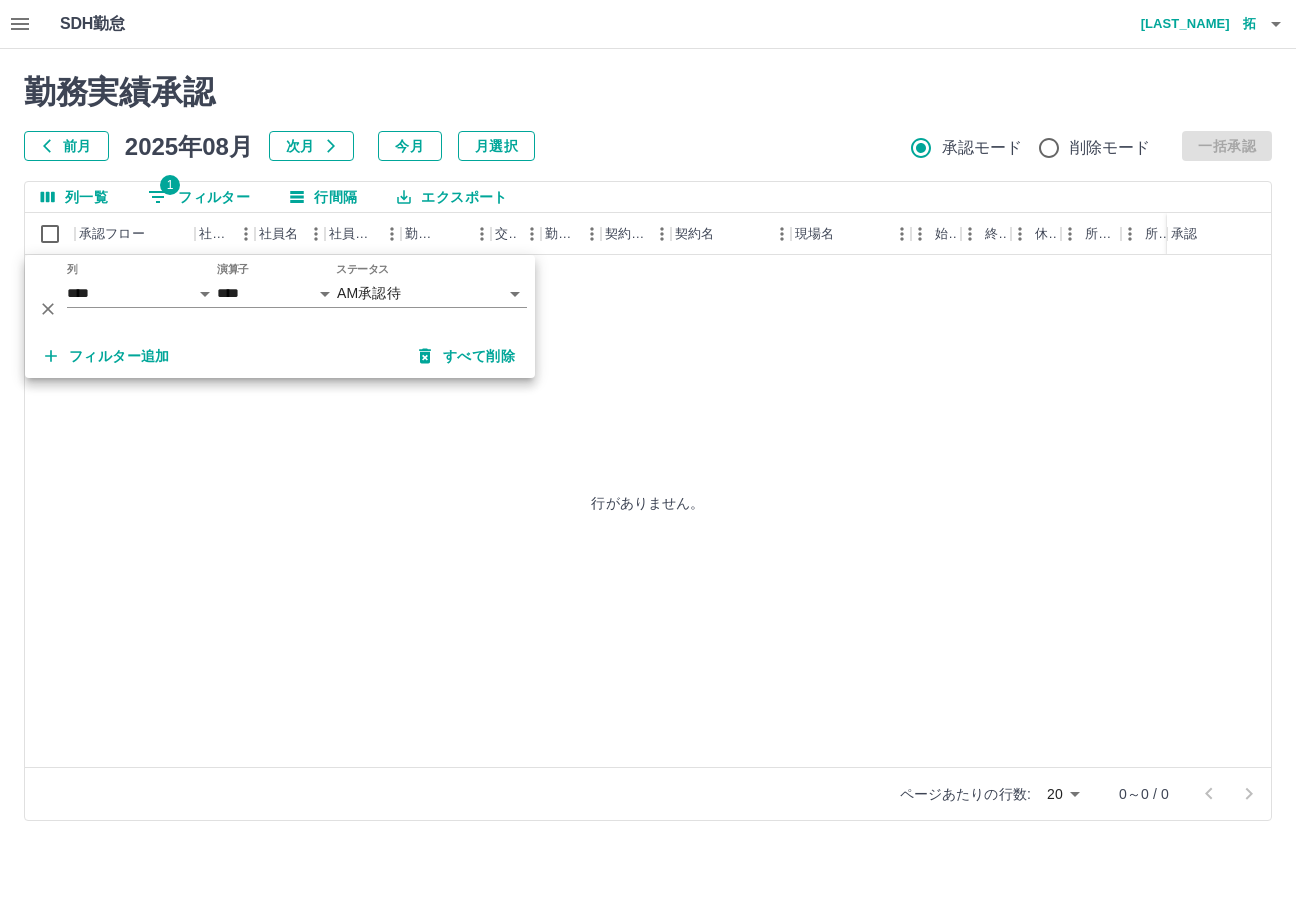 click on "**********" at bounding box center [648, 422] 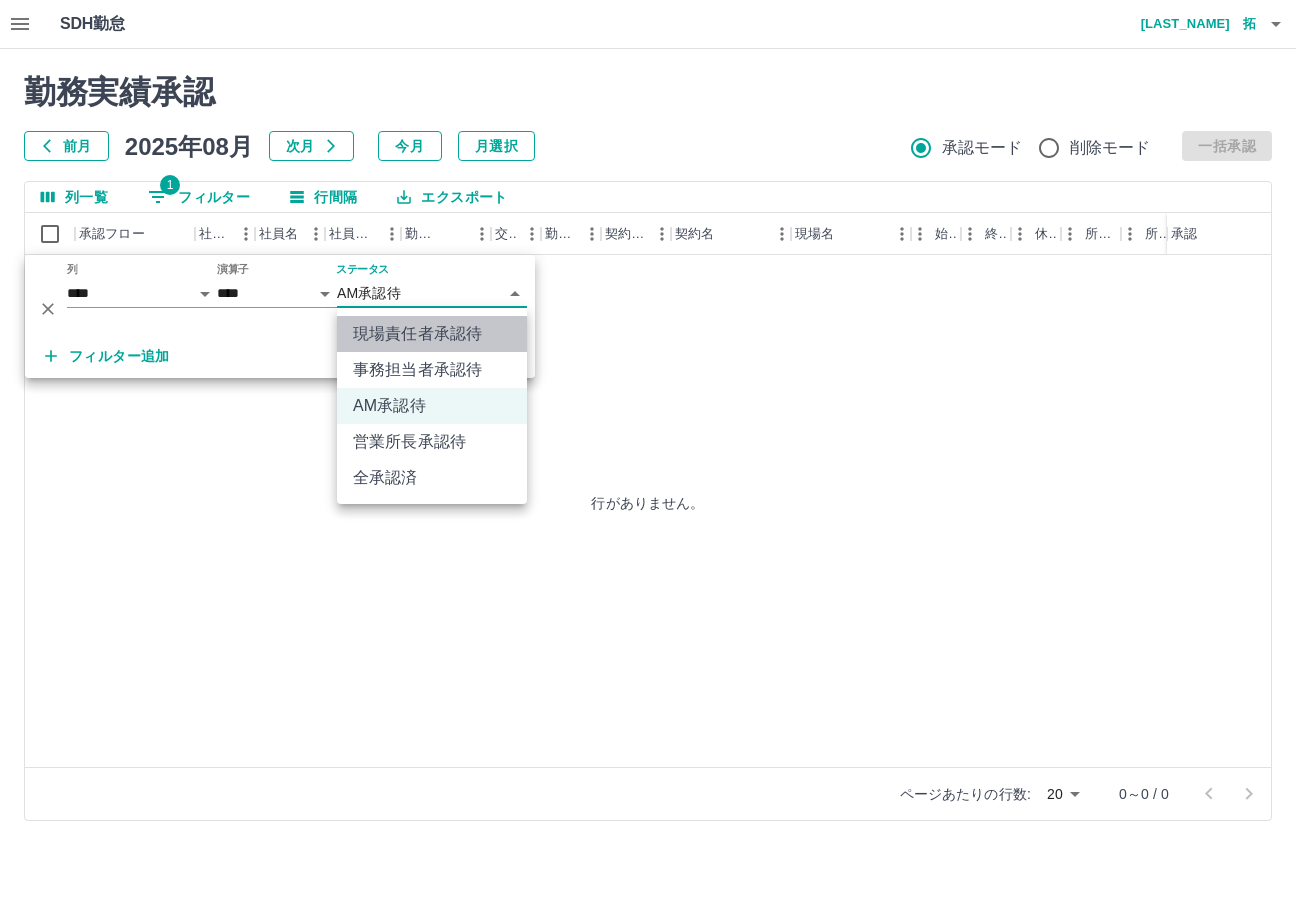 click on "現場責任者承認待" at bounding box center [432, 334] 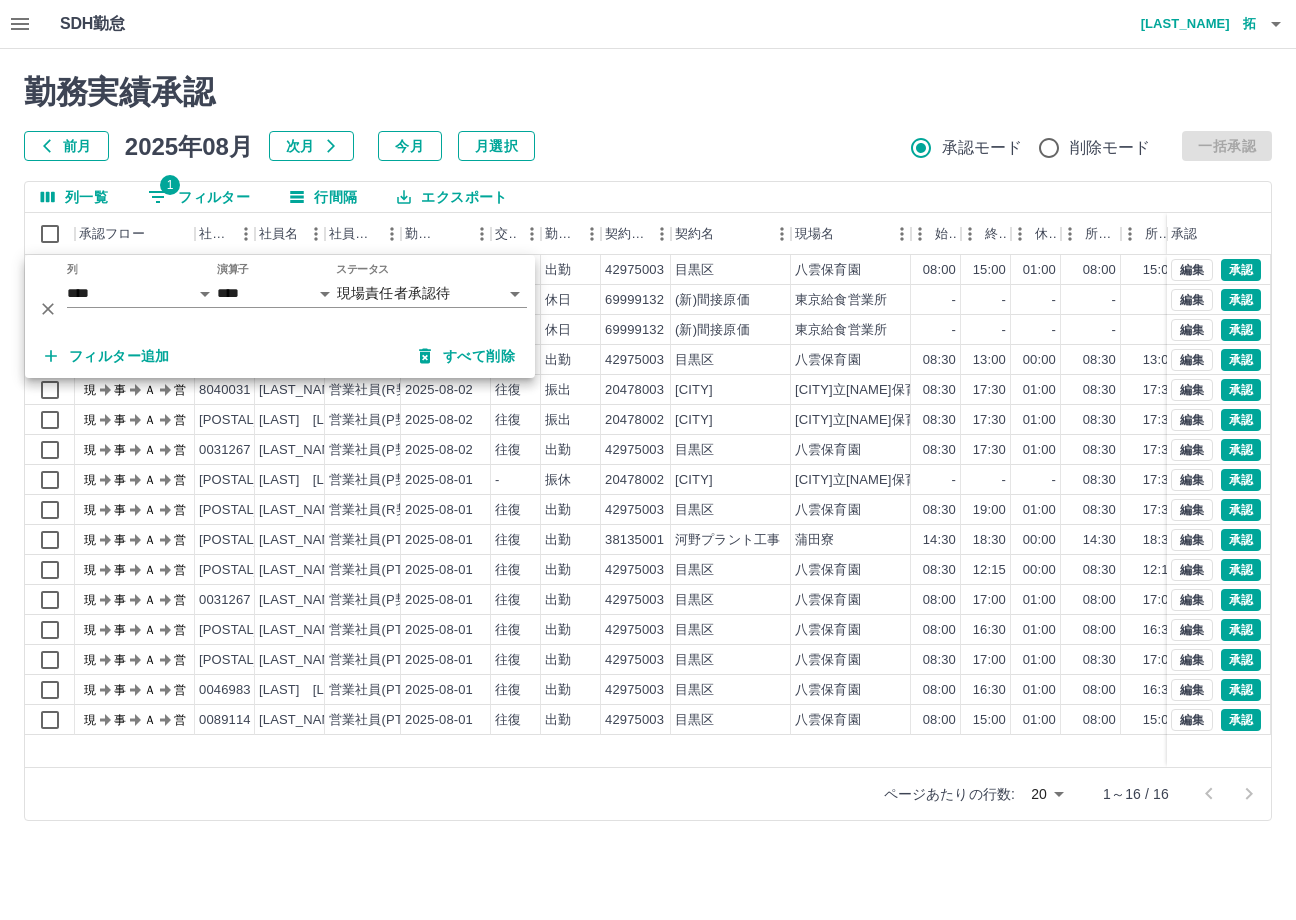 click on "前月" at bounding box center (66, 146) 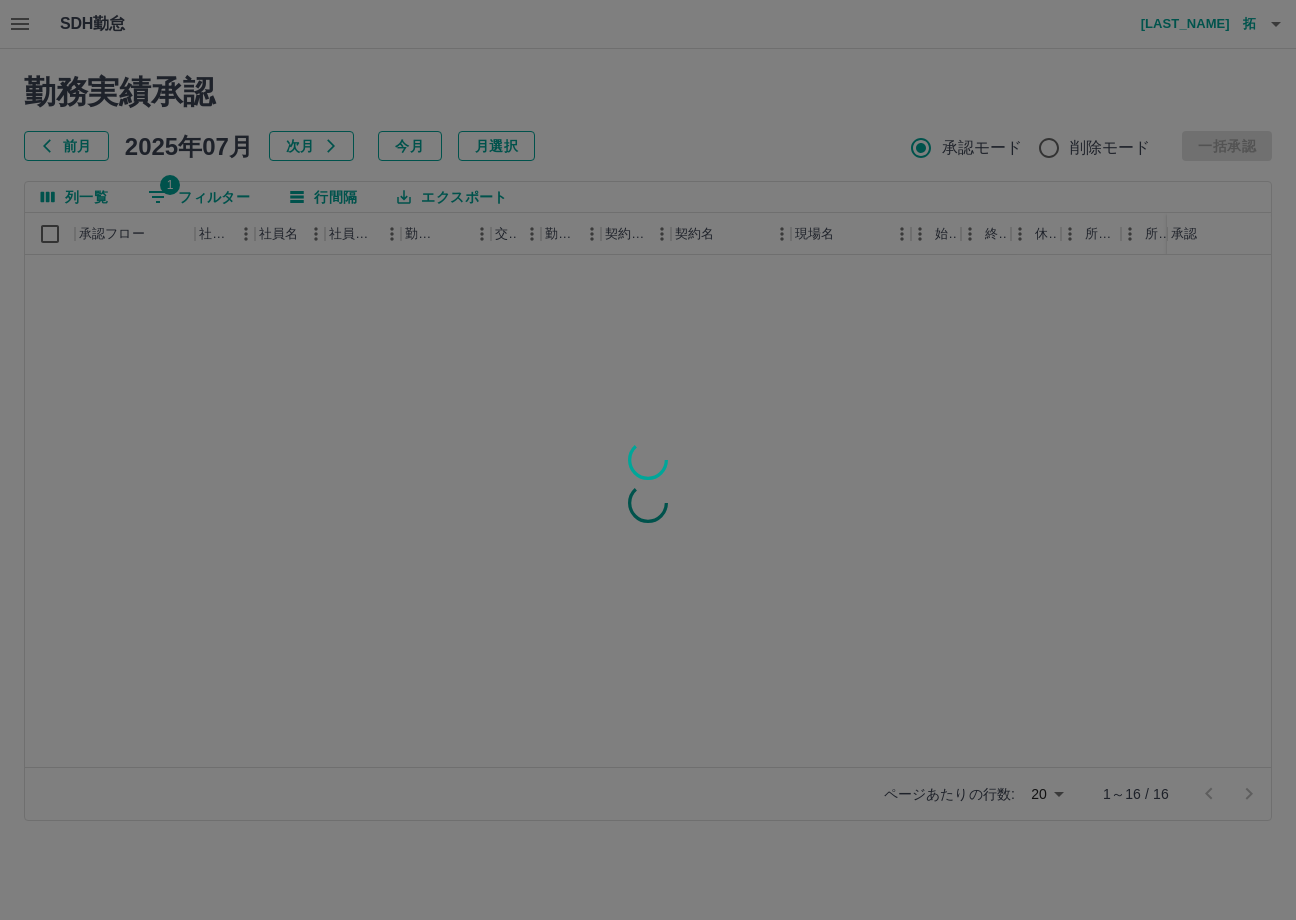 click at bounding box center [648, 460] 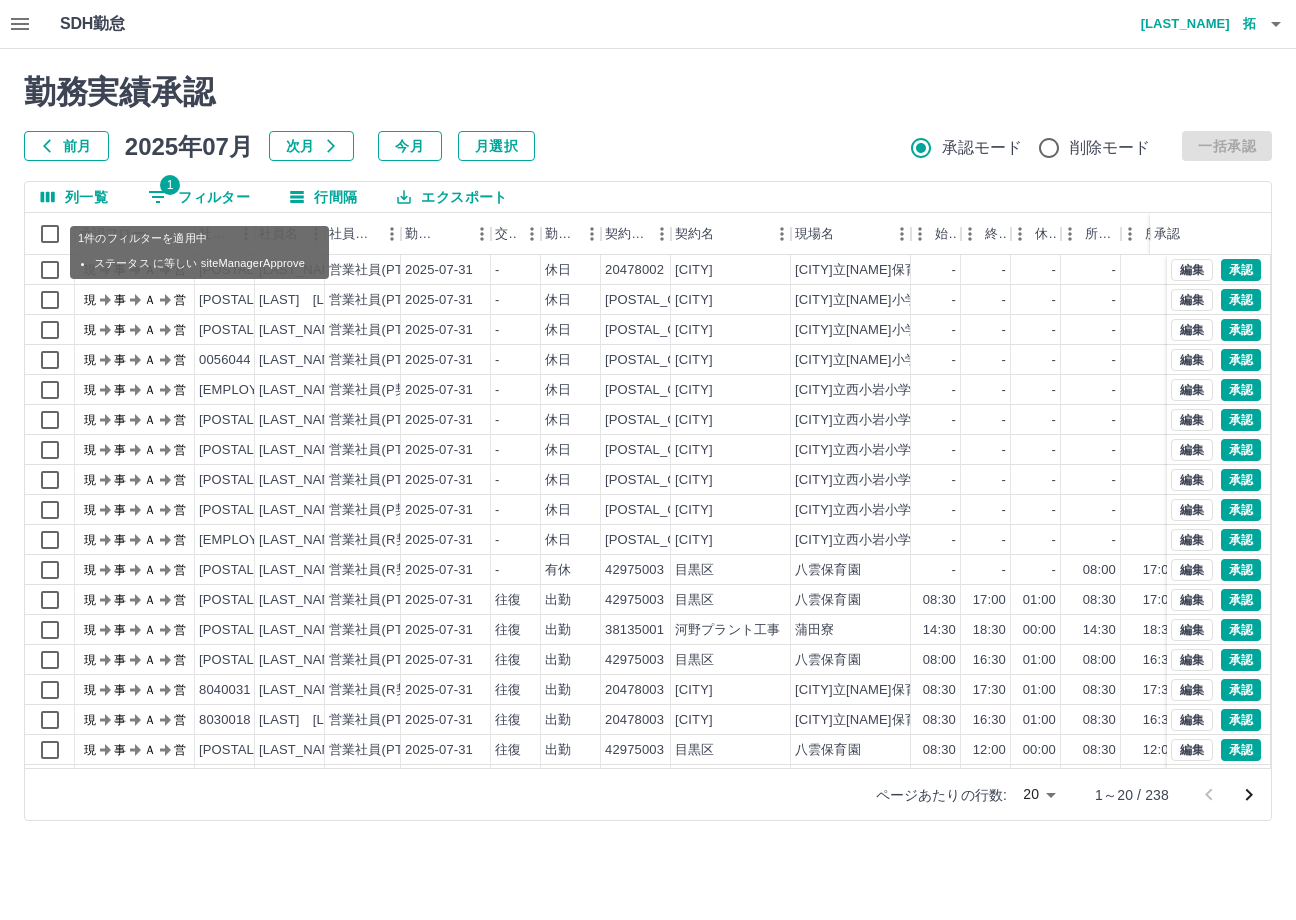 click on "1 フィルター" at bounding box center (199, 197) 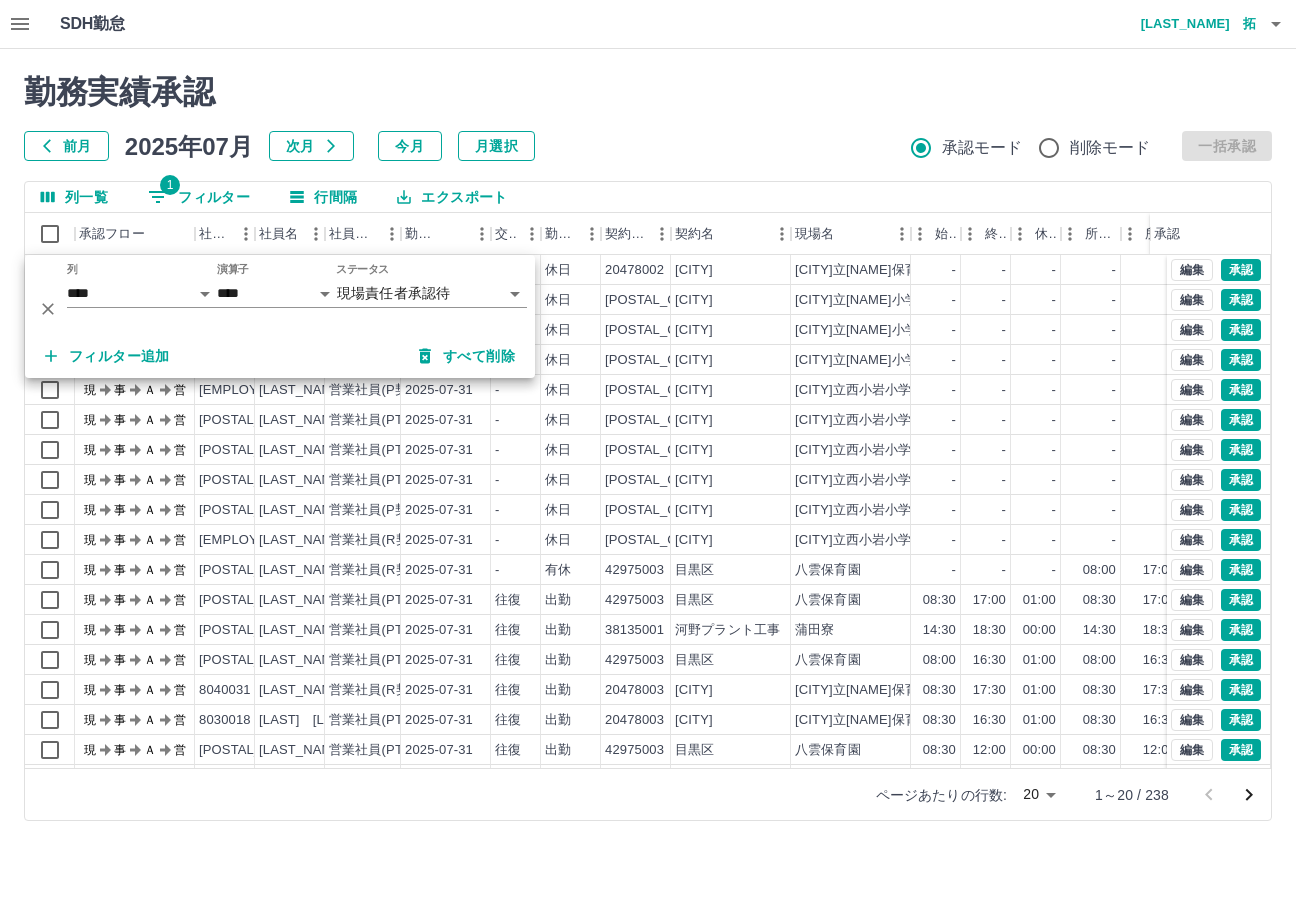 click on "SDH勤怠 米山　拓 勤務実績承認 前月 2025年07月 次月 今月 月選択 承認モード 削除モード 一括承認 列一覧 1 フィルター 行間隔 エクスポート 承認フロー 社員番号 社員名 社員区分 勤務日 交通費 勤務区分 契約コード 契約名 現場名 始業 終業 休憩 所定開始 所定終業 所定休憩 拘束 勤務 遅刻等 コメント 承認 現 事 Ａ 営 8030065 菊池　利枝 営業社員(PT契約) 2025-07-31  -  休日 20478002 品川区 品川区立冨士見台保育園 - - - - - - 00:00 00:00 00:00 現 事 Ａ 営 0047264 尾崎　絵利香 営業社員(PT契約) 2025-07-31  -  休日 20491001 江戸川区 江戸川区立上一色南小学校 - - - - - - 00:00 00:00 00:00 現 事 Ａ 営 0056482 宮本　綾子 営業社員(PT契約) 2025-07-31  -  休日 20491001 江戸川区 江戸川区立上一色南小学校 - - - - - - 00:00 00:00 00:00 現 事 Ａ 営 0056044 関口　弘子 営業社員(PT契約) 2025-07-31  -  休日 - - - -" at bounding box center [648, 422] 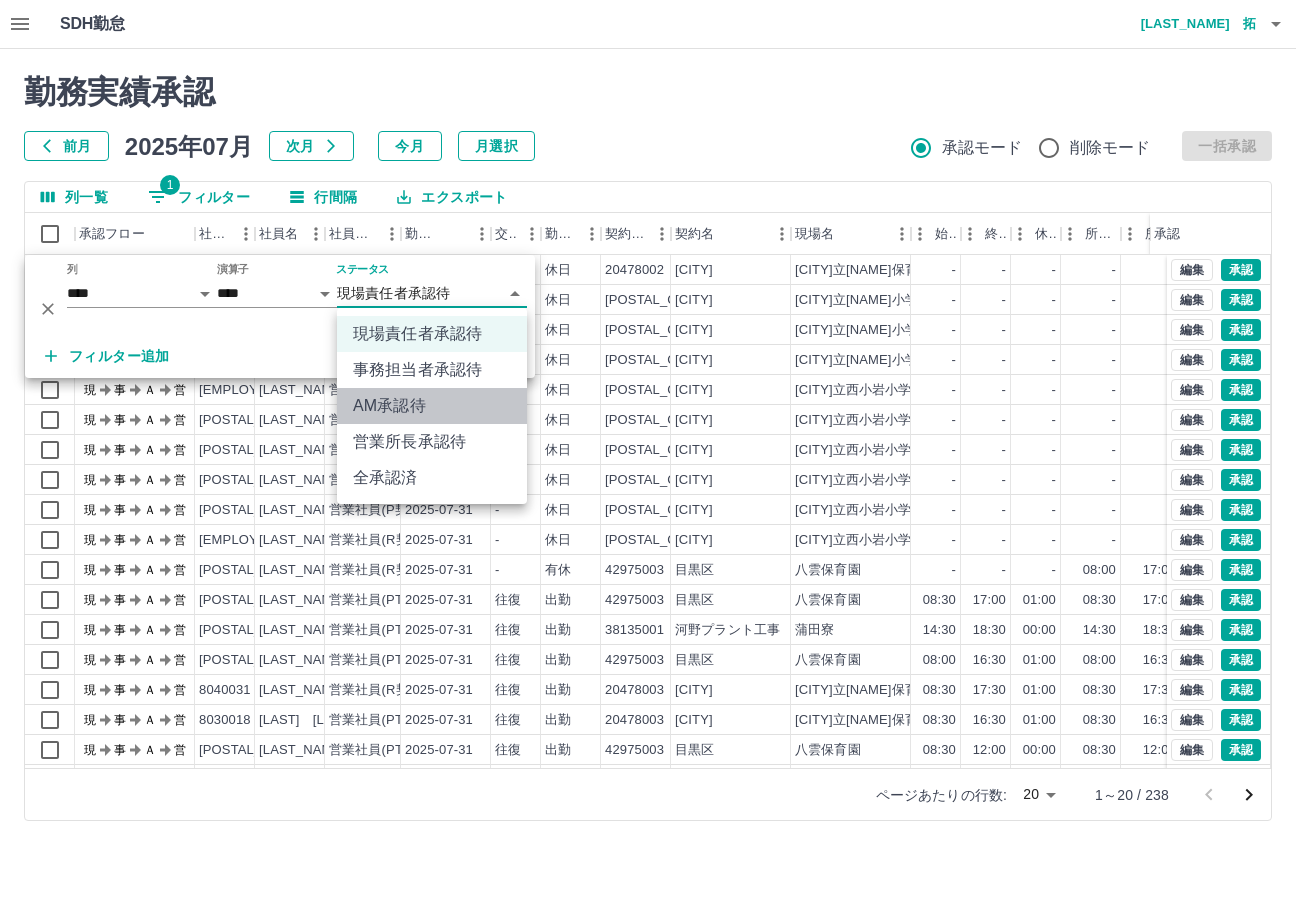 click on "AM承認待" at bounding box center [432, 406] 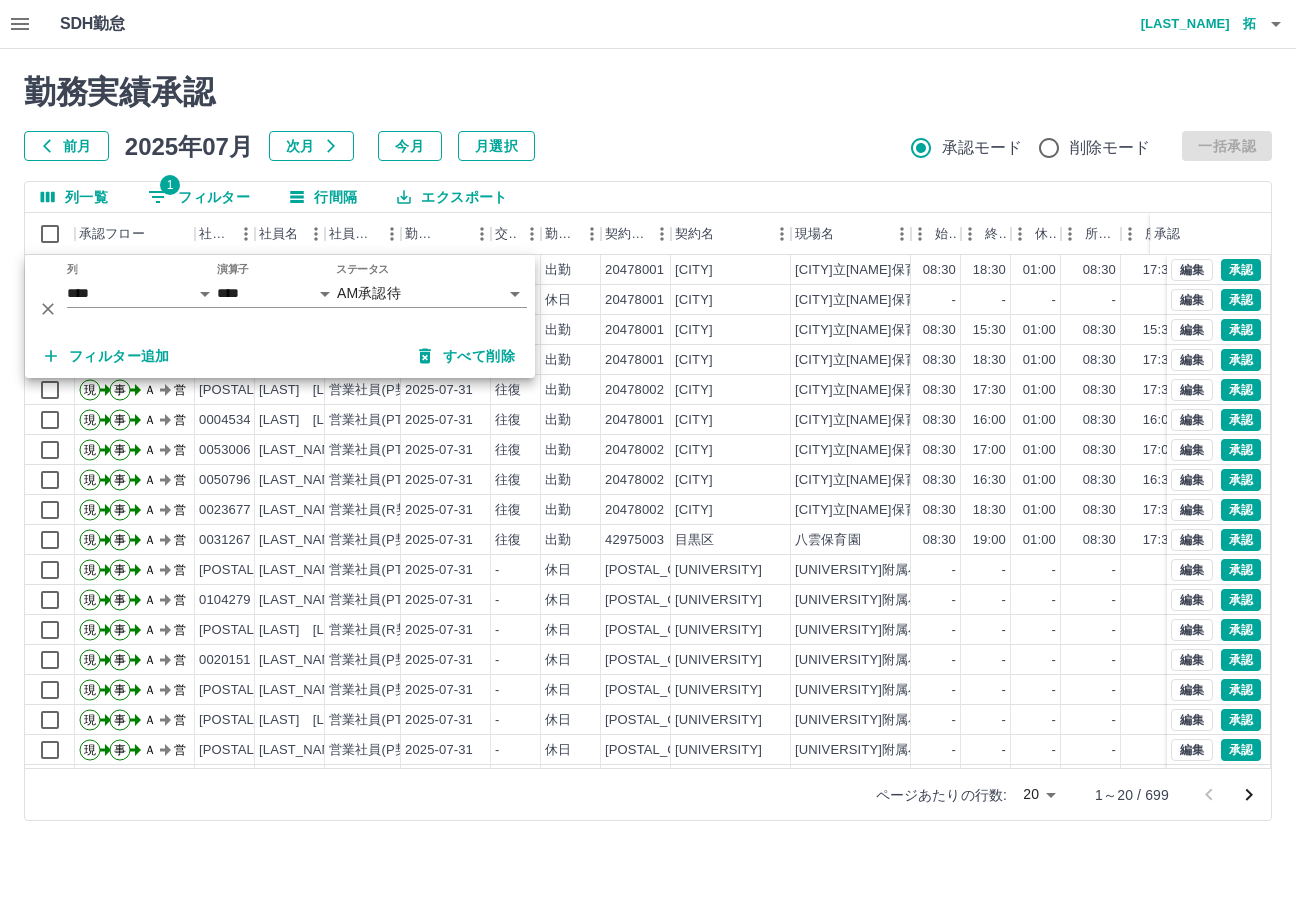 click on "前月 2025年07月 次月 今月 月選択 承認モード 削除モード 一括承認" at bounding box center [648, 146] 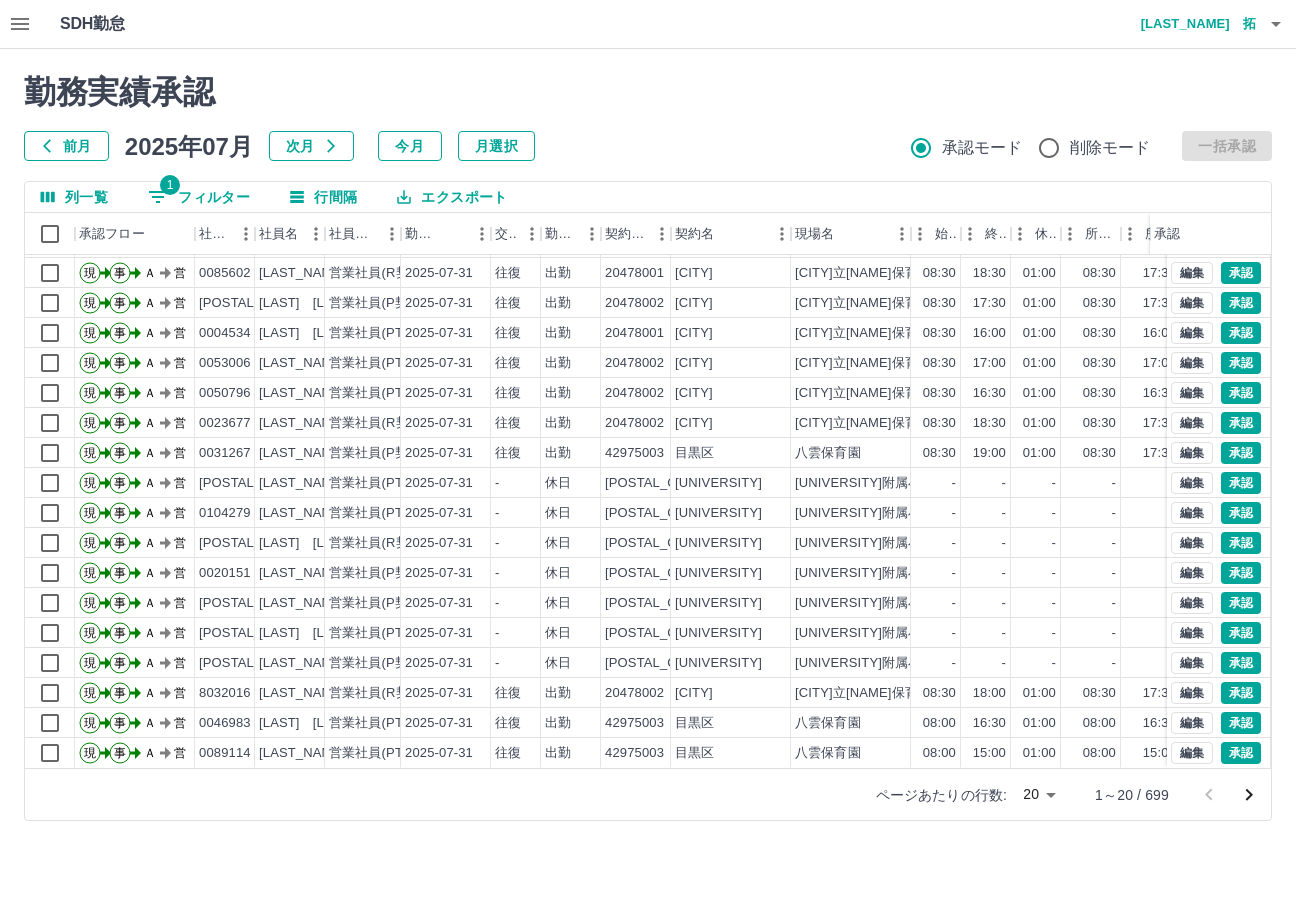 scroll, scrollTop: 104, scrollLeft: 0, axis: vertical 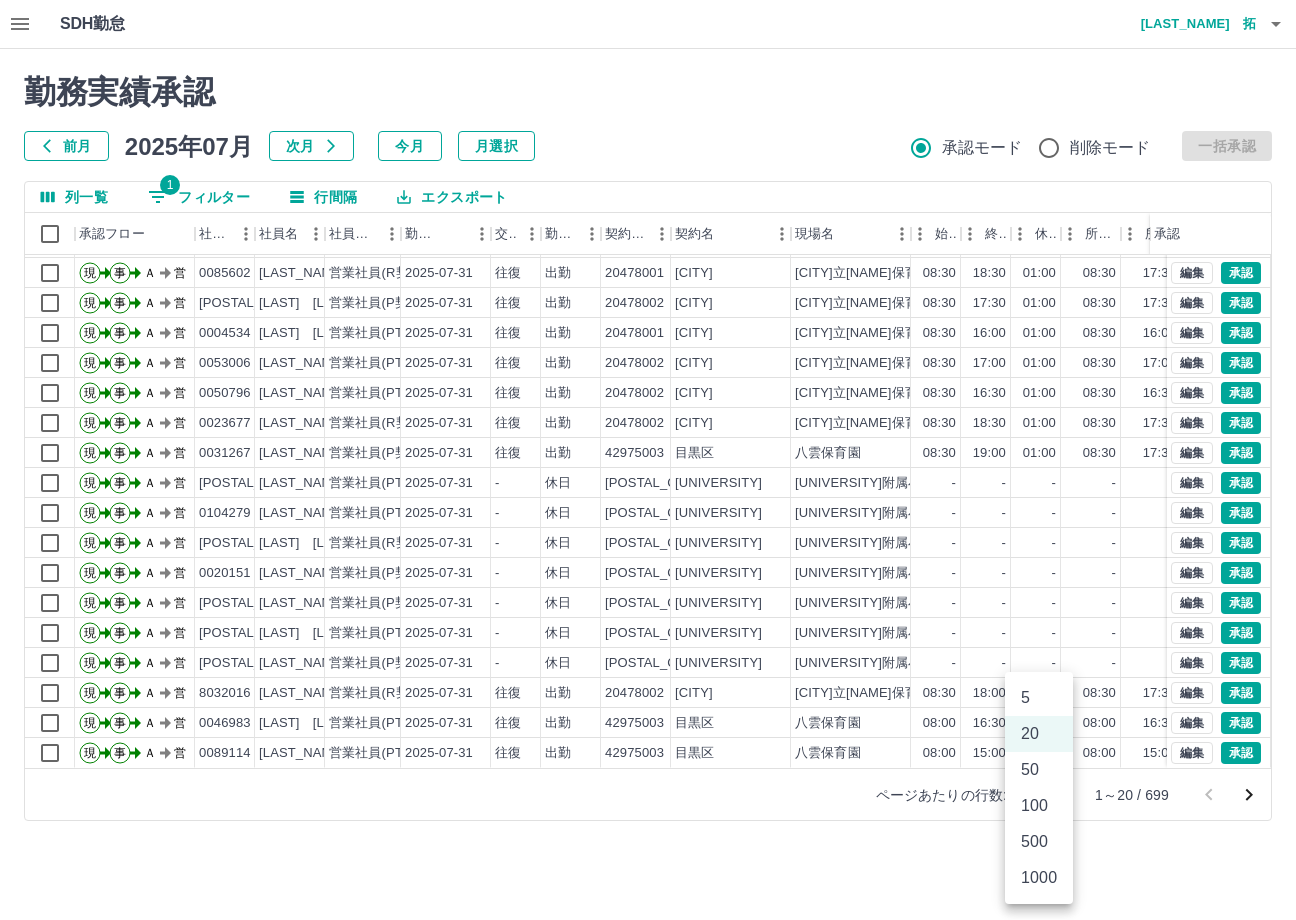 click on "1000" at bounding box center (1039, 878) 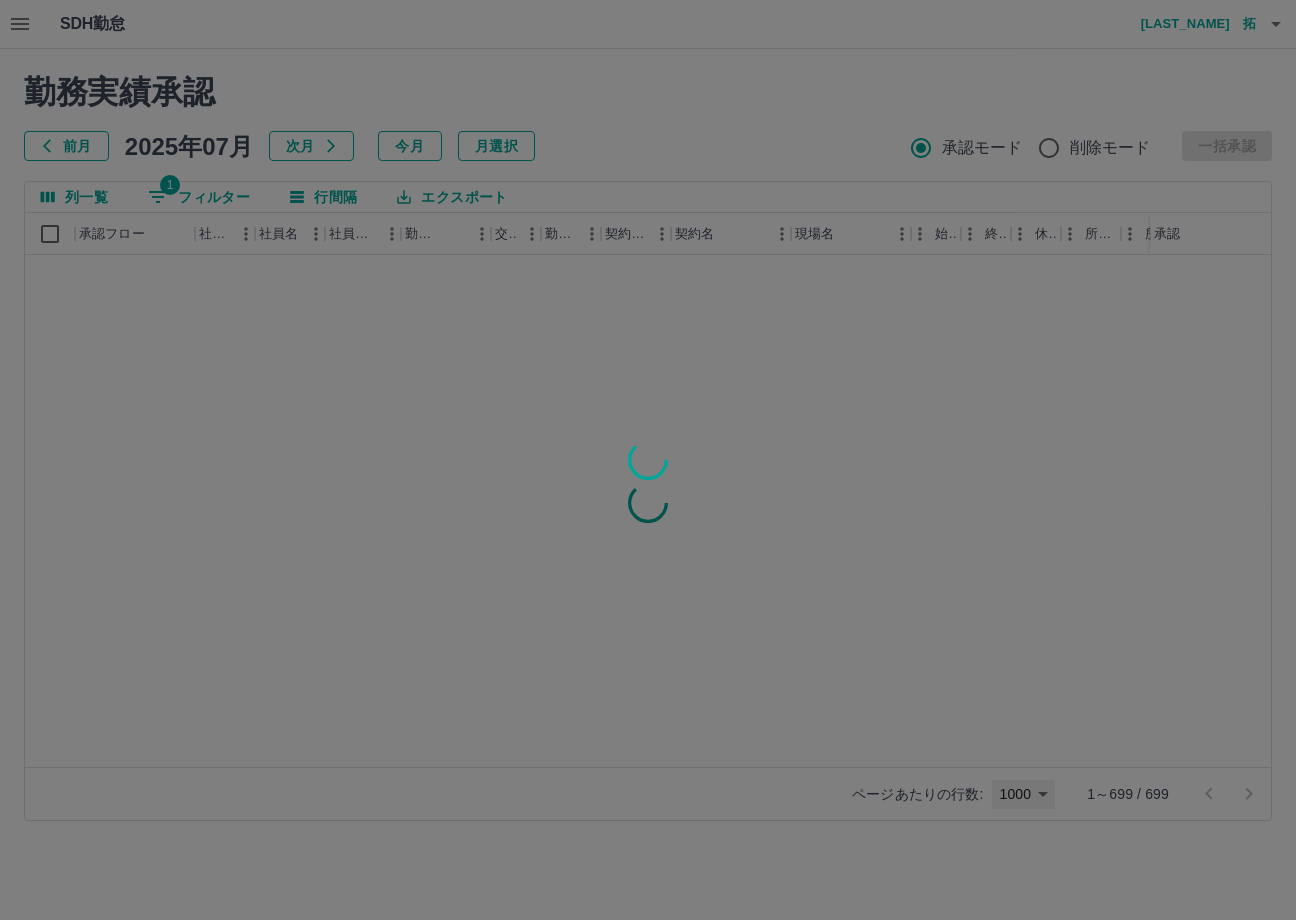 scroll, scrollTop: 0, scrollLeft: 0, axis: both 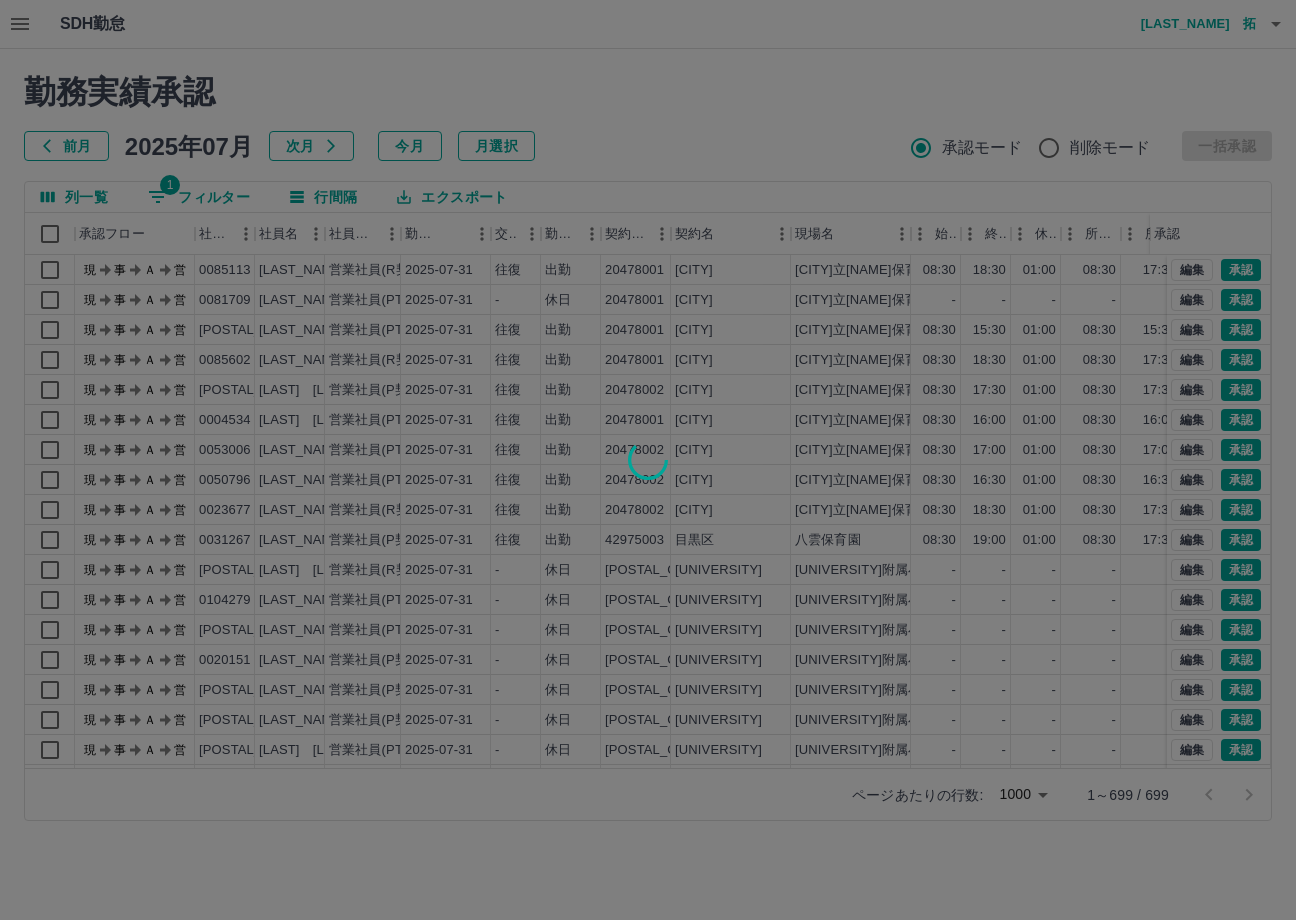click at bounding box center (648, 460) 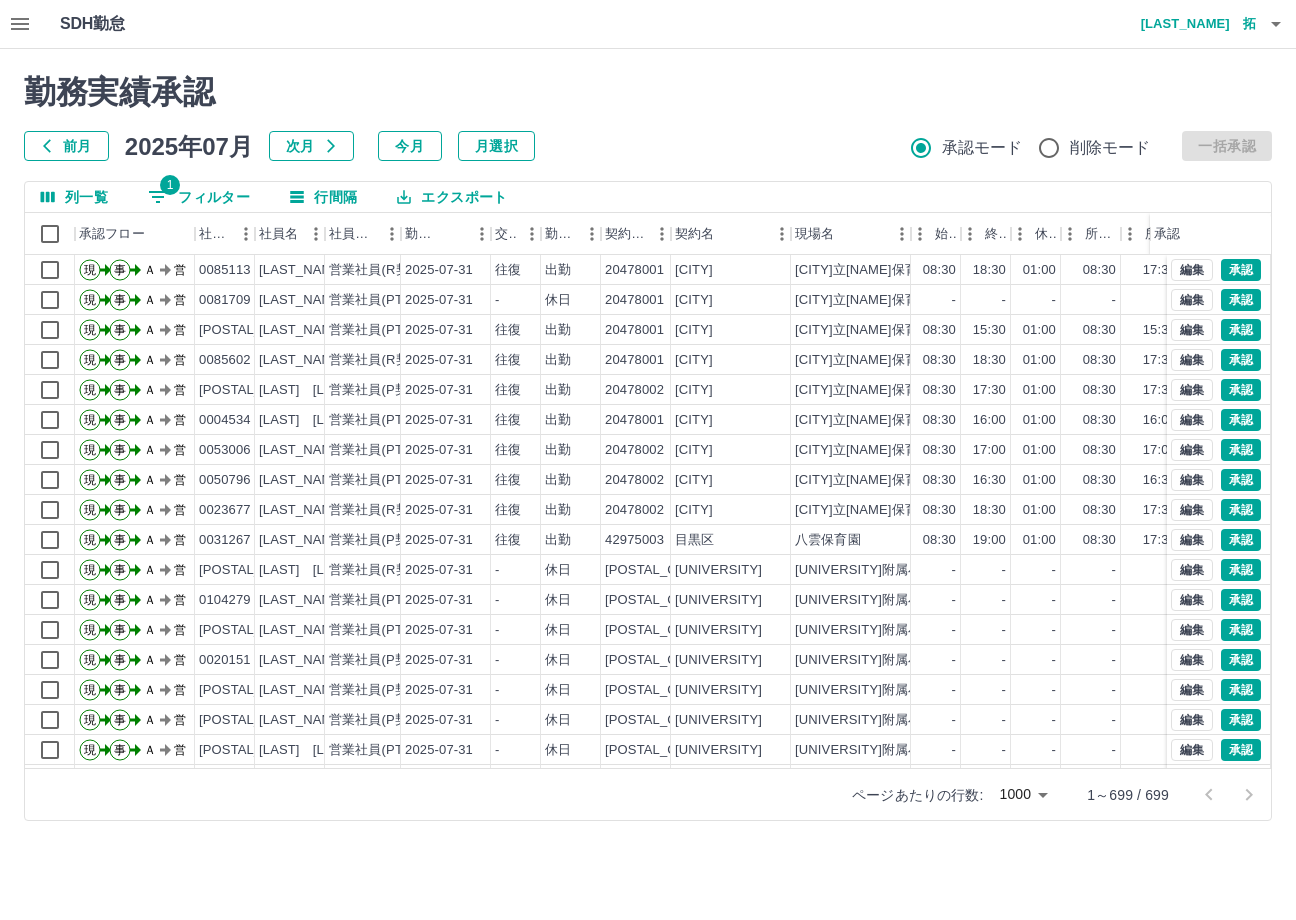 click on "勤務実績承認 前月 2025年07月 次月 今月 月選択 承認モード 削除モード 一括承認" at bounding box center (648, 117) 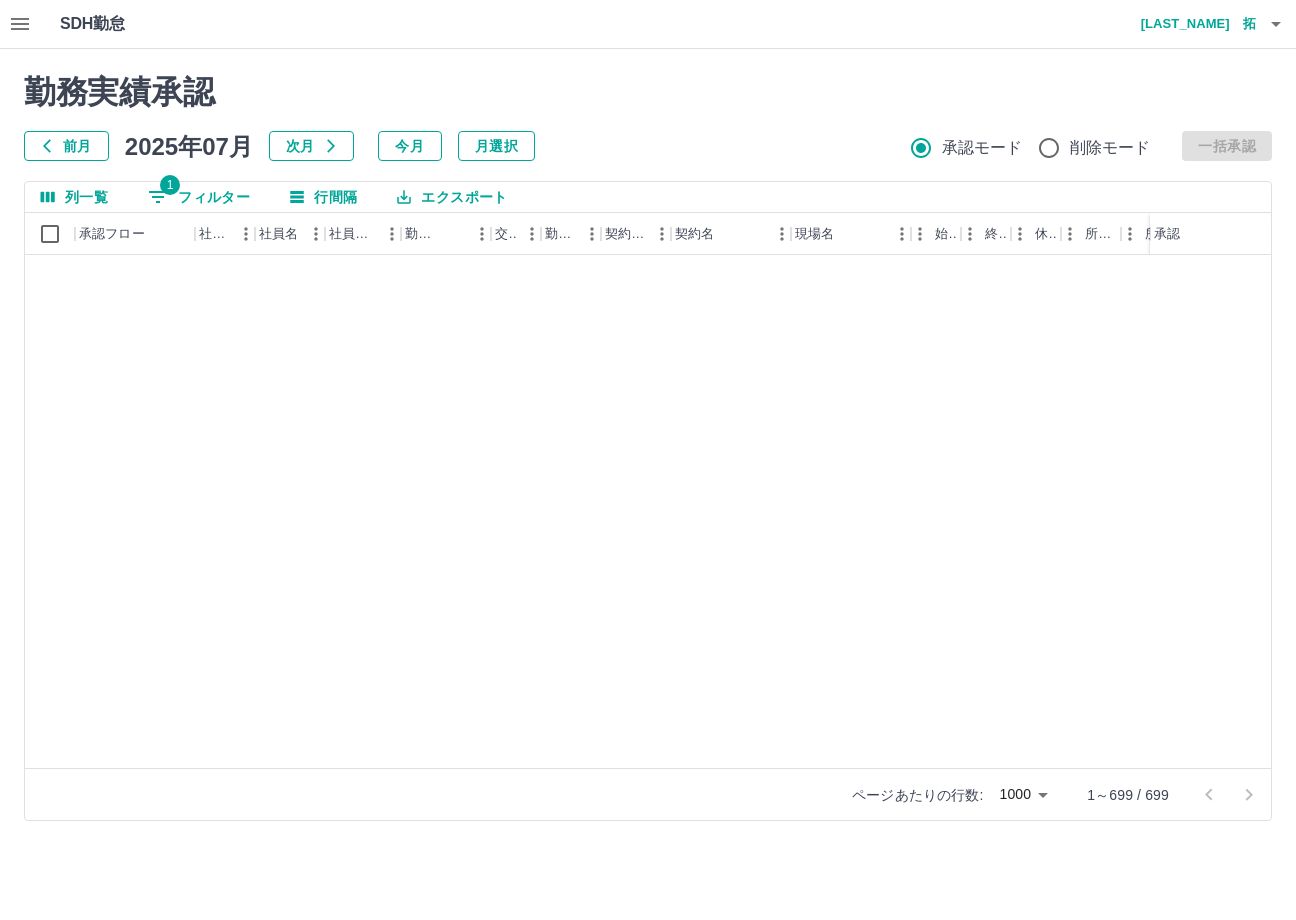 scroll, scrollTop: 13200, scrollLeft: 0, axis: vertical 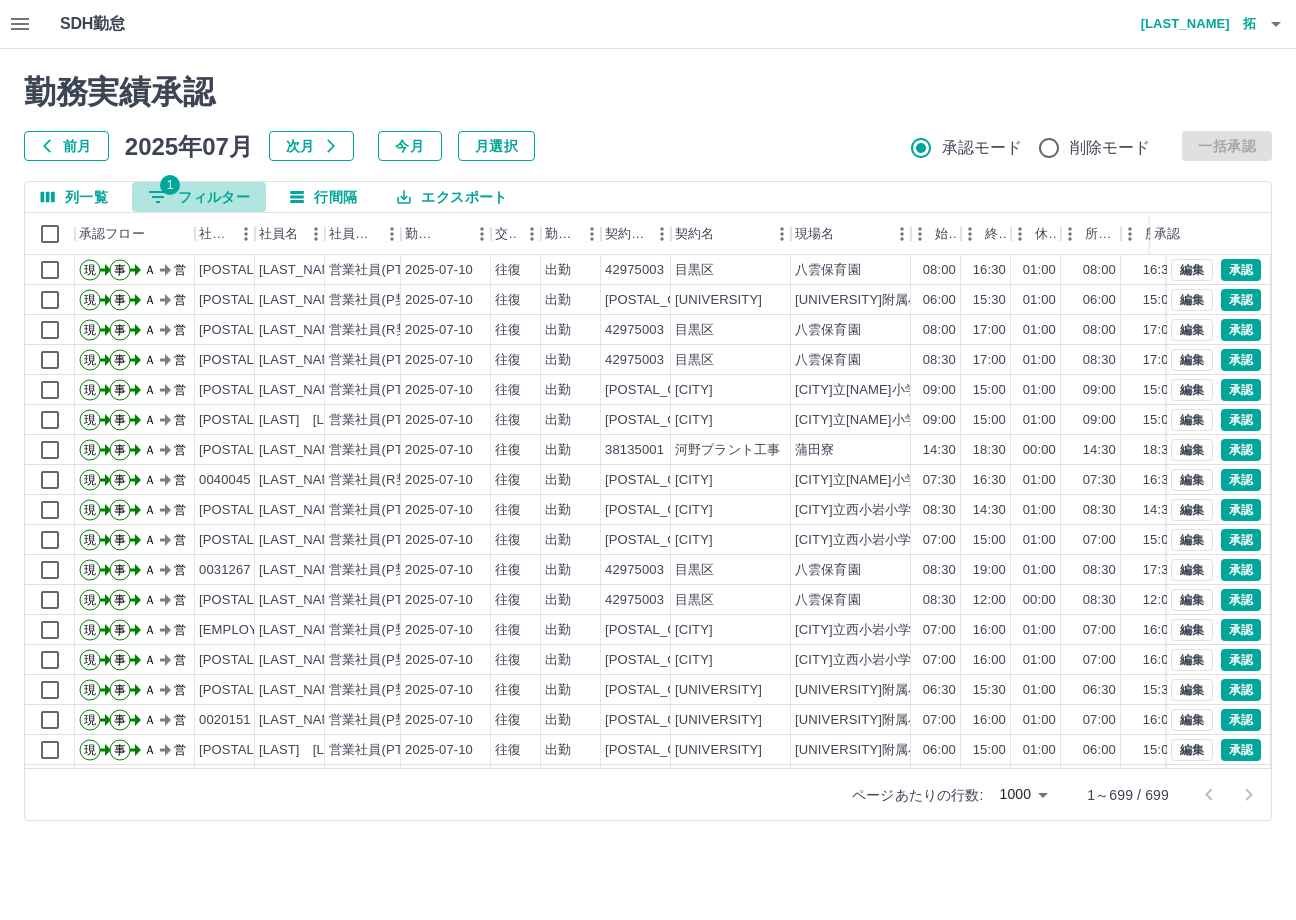 click on "1 フィルター" at bounding box center (199, 197) 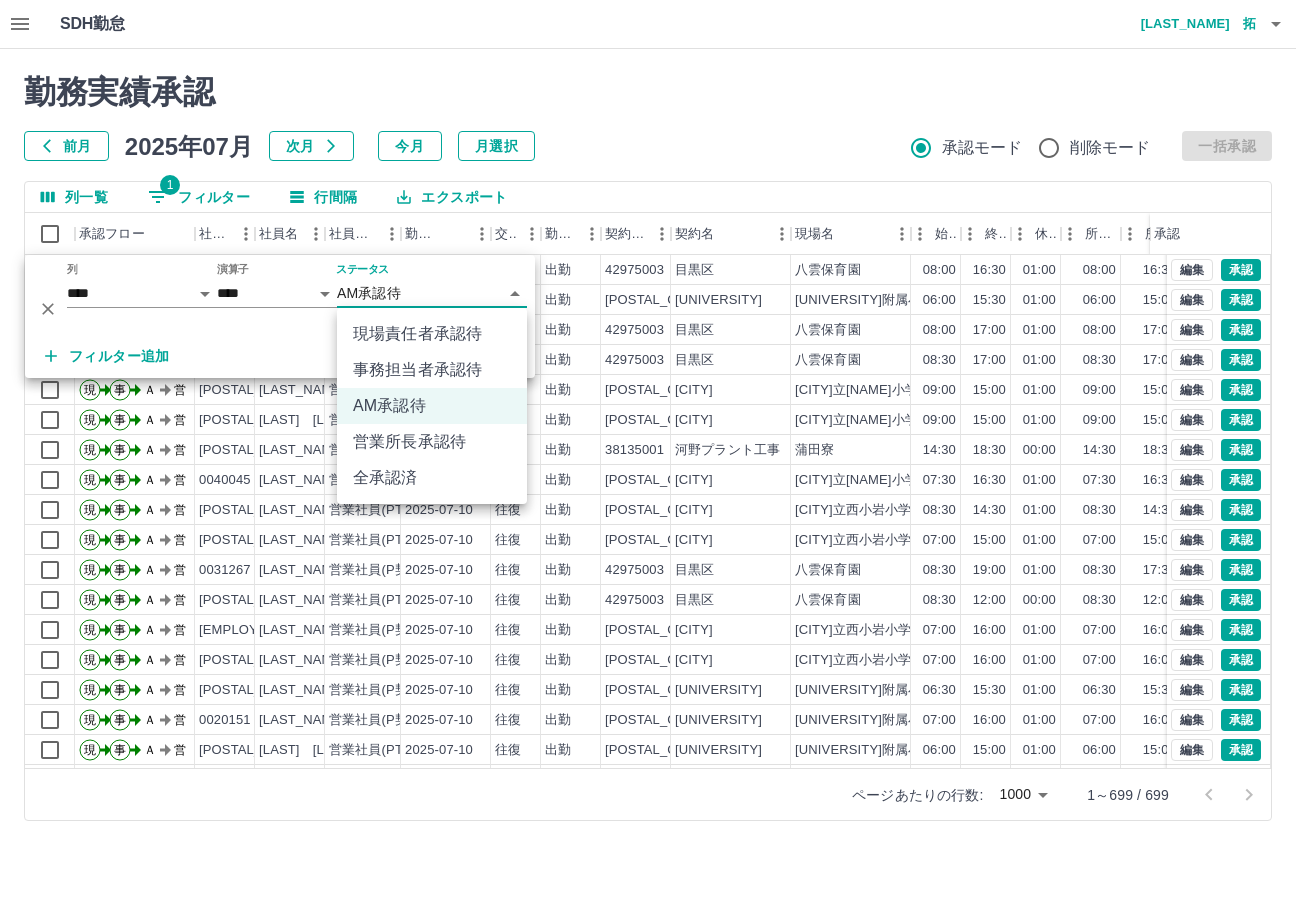 click on "SDH勤怠 米山　拓 勤務実績承認 前月 2025年07月 次月 今月 月選択 承認モード 削除モード 一括承認 列一覧 1 フィルター 行間隔 エクスポート 承認フロー 社員番号 社員名 社員区分 勤務日 交通費 勤務区分 契約コード 契約名 現場名 始業 終業 休憩 所定開始 所定終業 所定休憩 拘束 勤務 遅刻等 コメント 承認 現 事 Ａ 営 0046983 中田　ユリ子 営業社員(PT契約) 2025-07-10  -  有休 42975003 目黒区 八雲保育園 - - - 08:00 16:00 01:00 00:00 00:00 00:00 現 事 Ａ 営 0018952 大橋　美砂子 営業社員(R契約) 2025-07-10  -  特休 43827001 筑波大学 筑波大学附属小学校 - - - 07:00 16:00 01:00 00:00 00:00 00:00 忌引 現 事 Ａ 営 0011795 伊藤　かおり 営業社員(R契約) 2025-07-10 往復 出勤 20491001 江戸川区 江戸川区立上一色南小学校 08:30 16:30 01:00 08:30 16:30 01:00 08:00 07:00 00:00 現 事 Ａ 営 0062170 鴨井　君枝 2025-07-10 往復" at bounding box center [648, 422] 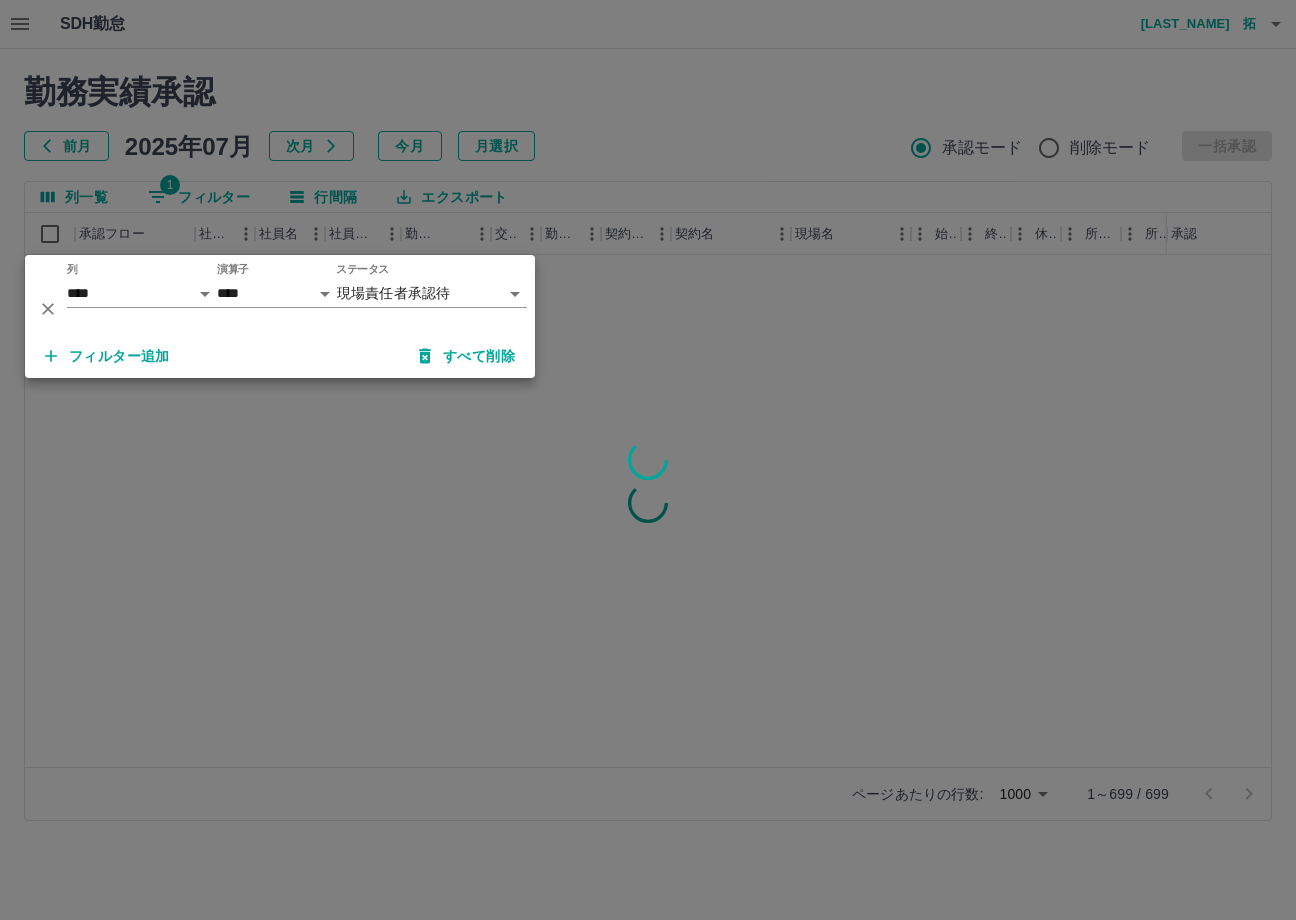 scroll, scrollTop: 0, scrollLeft: 0, axis: both 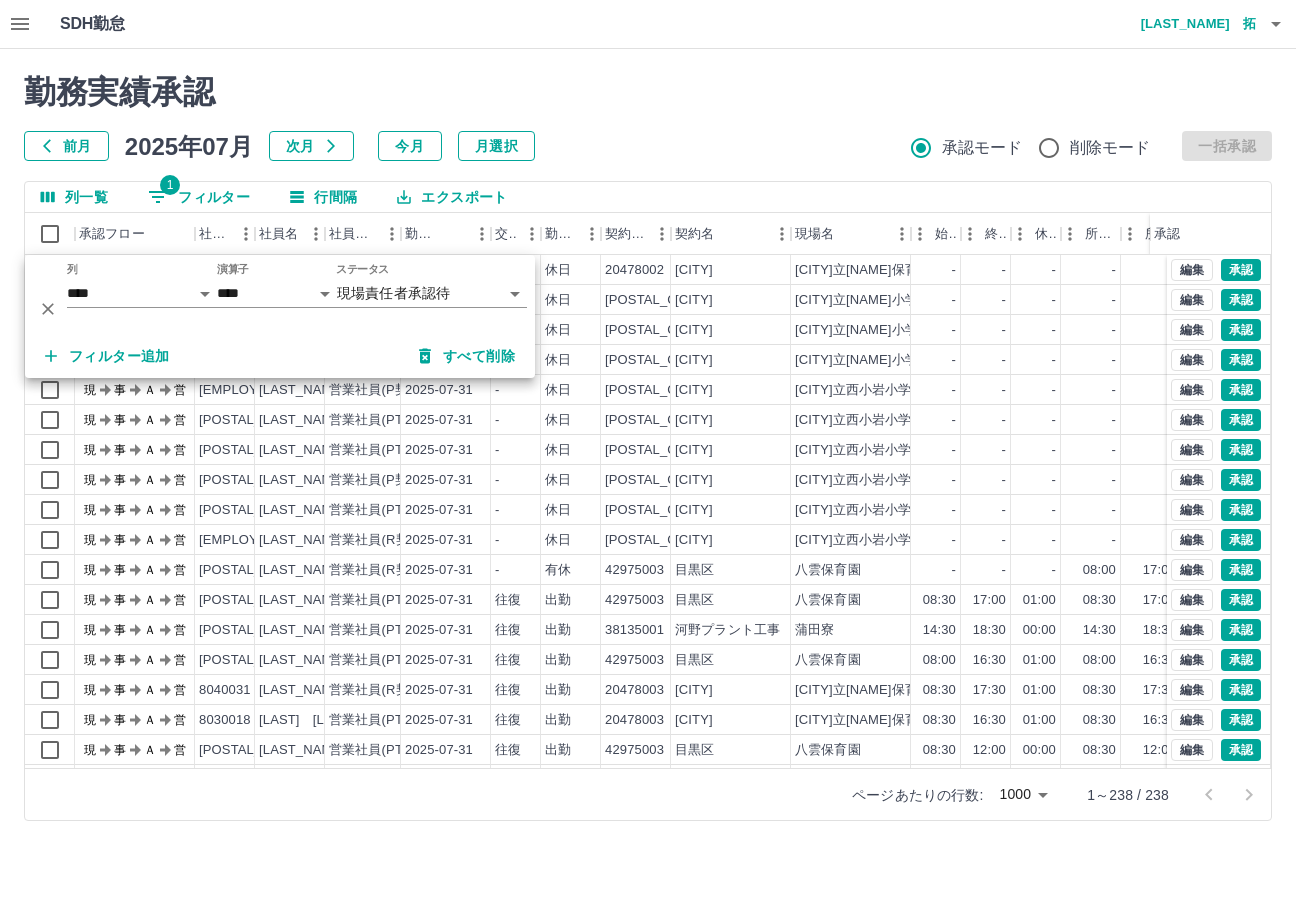 click on "フィルター追加" at bounding box center (107, 356) 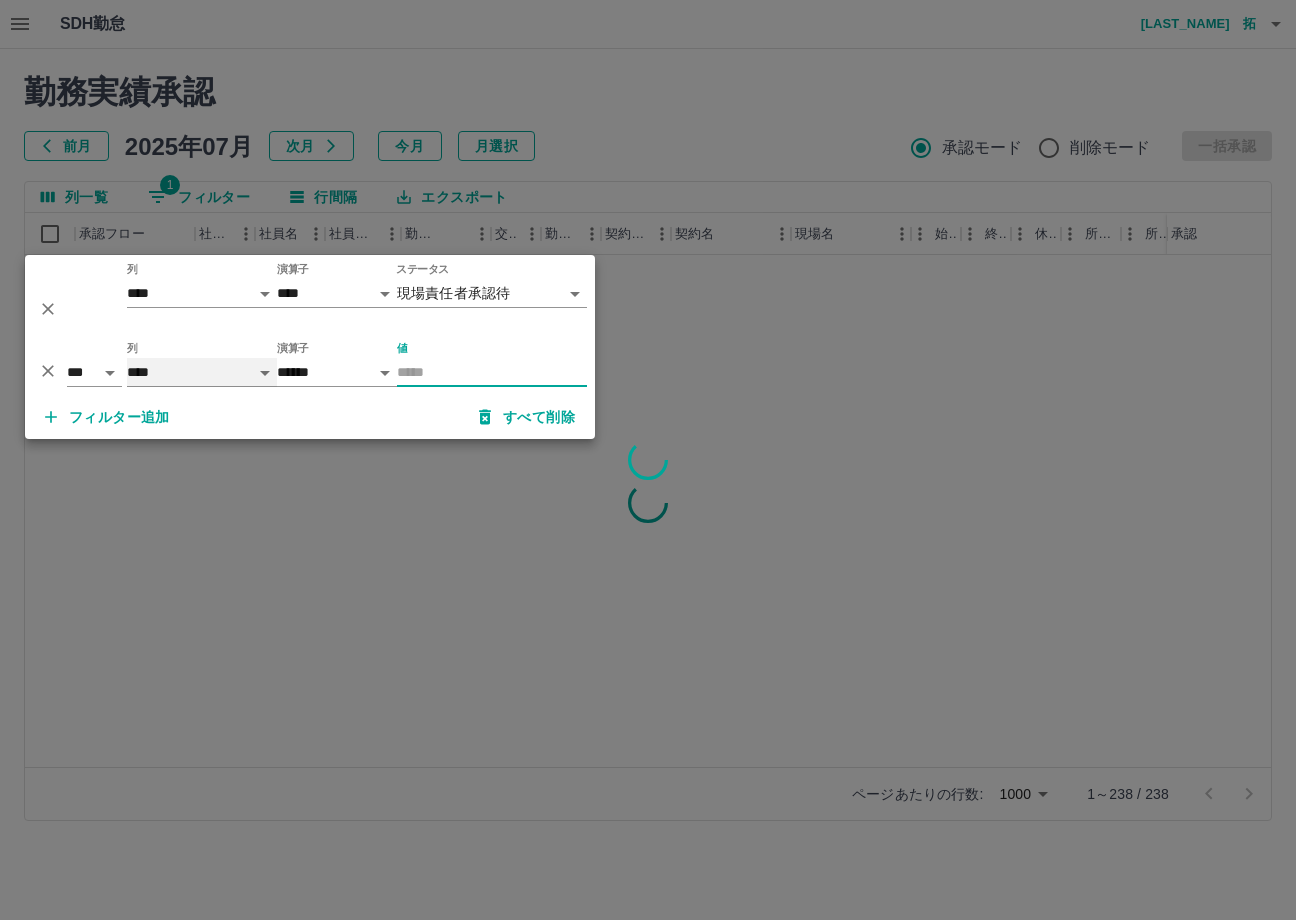 click on "**** *** **** *** *** **** ***** *** *** ** ** ** **** **** **** ** ** *** **** *****" at bounding box center [202, 372] 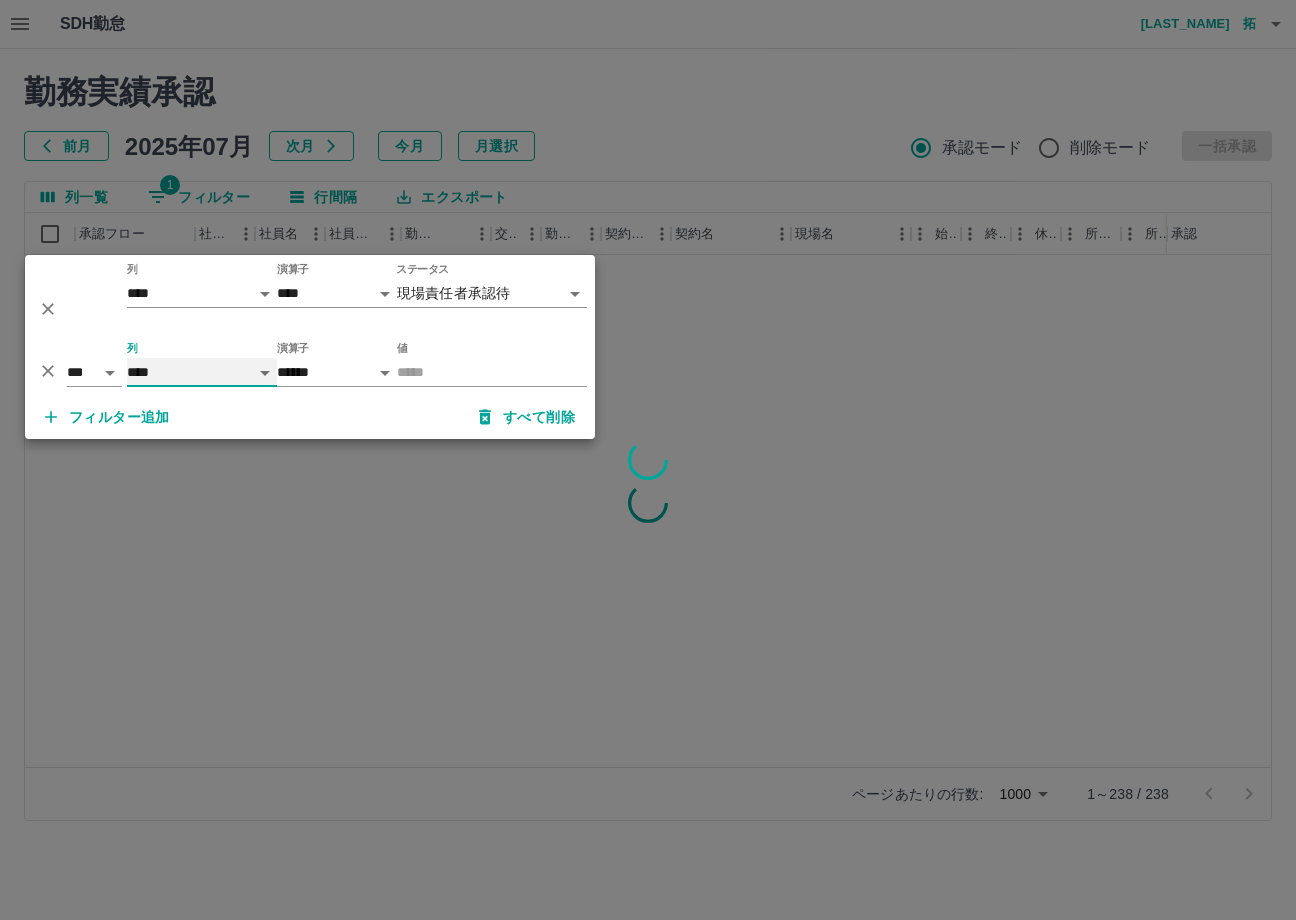 click on "**** *** **** *** *** **** ***** *** *** ** ** ** **** **** **** ** ** *** **** *****" at bounding box center (202, 372) 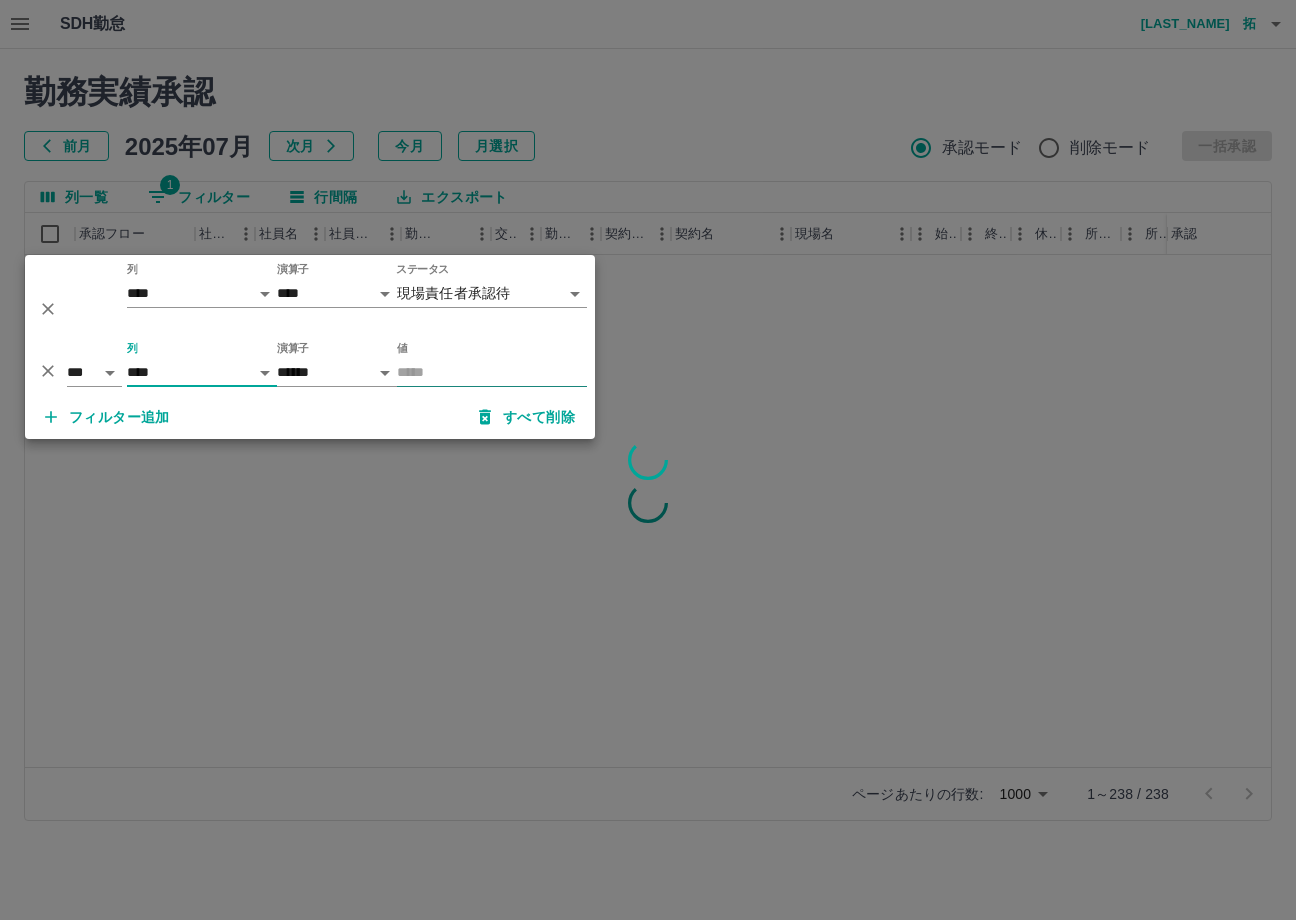 click on "値" at bounding box center [492, 372] 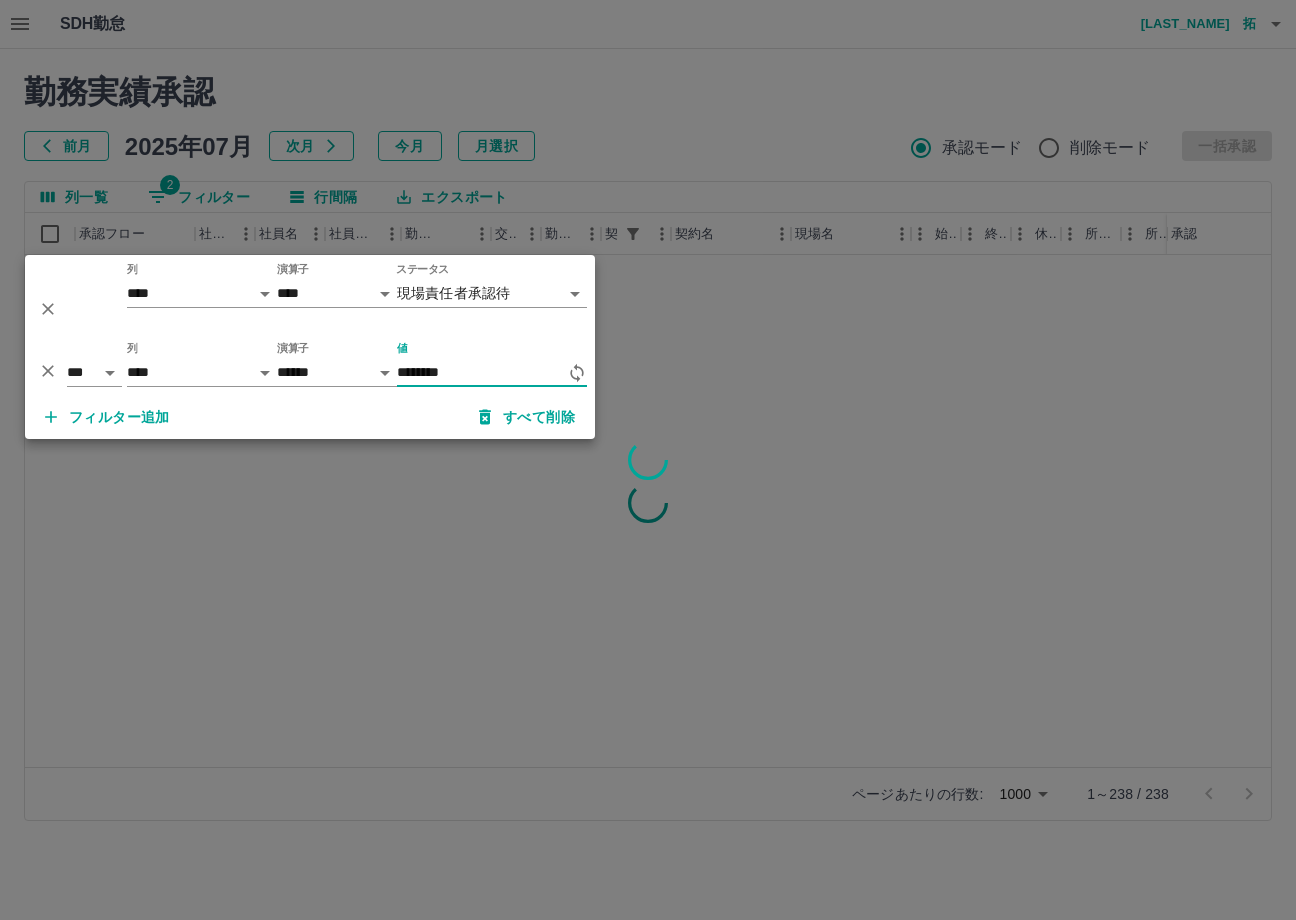 type on "********" 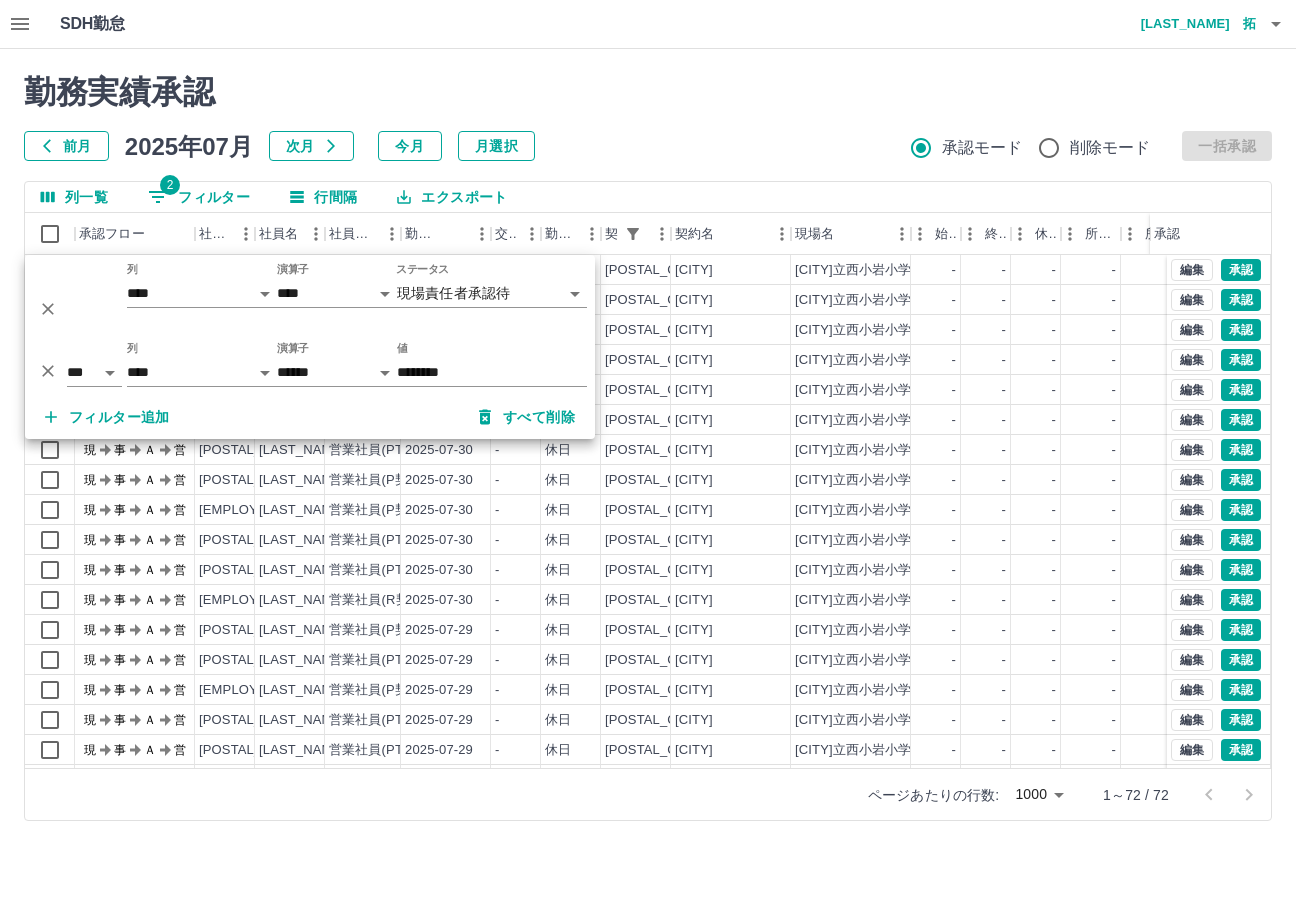 click on "前月 2025年07月 次月 今月 月選択 承認モード 削除モード 一括承認" at bounding box center [648, 146] 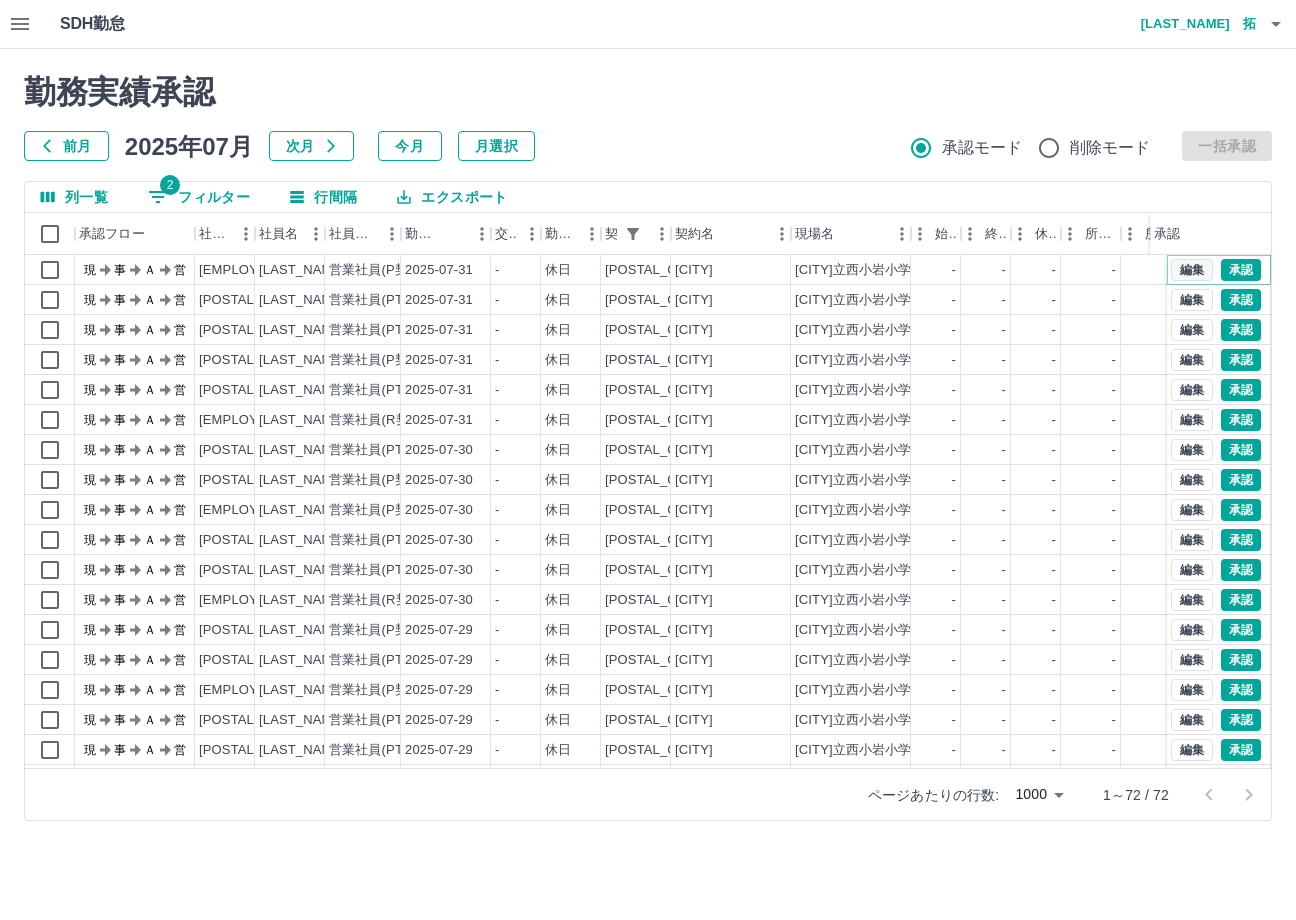 click on "編集" at bounding box center (1192, 270) 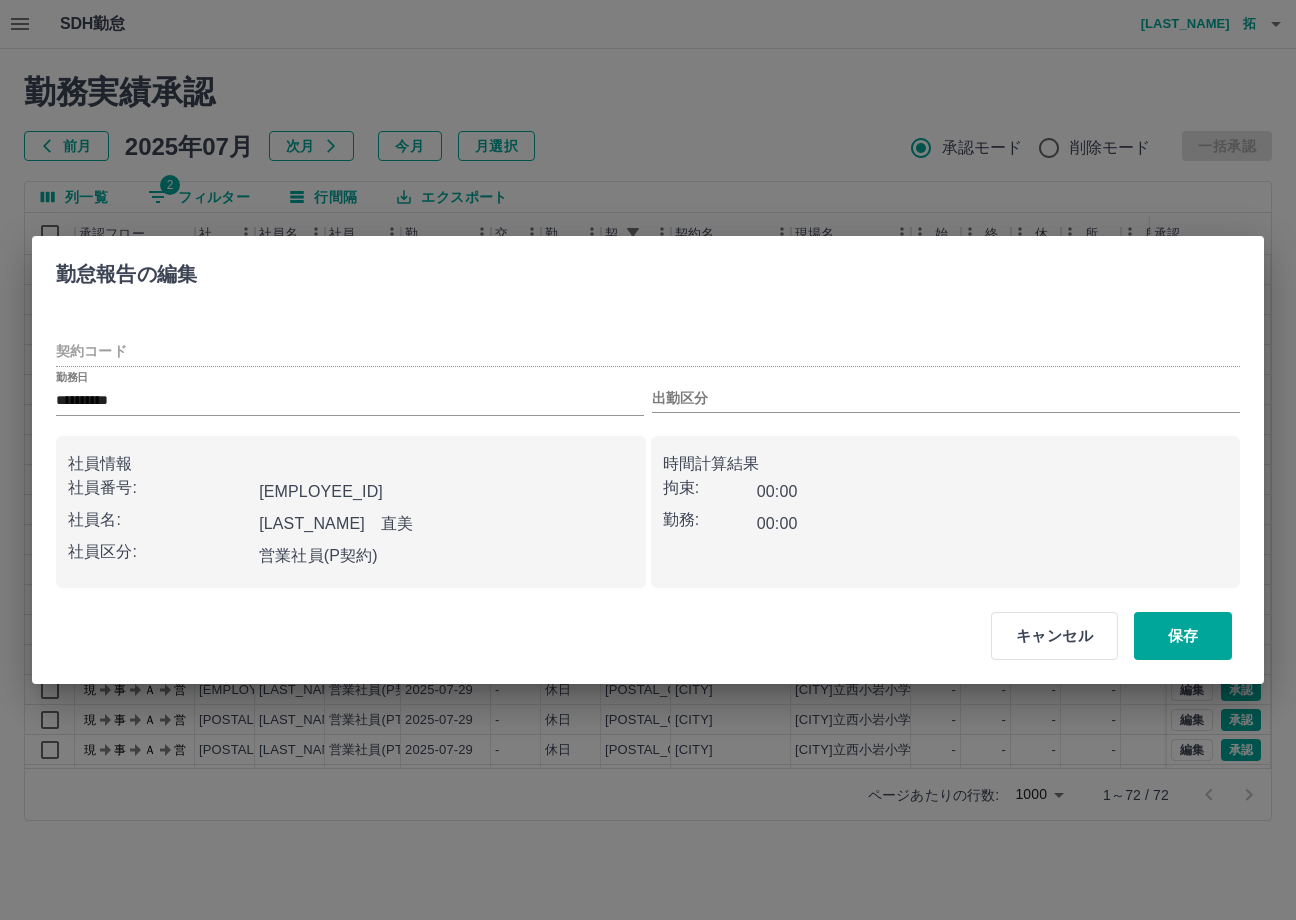 type on "********" 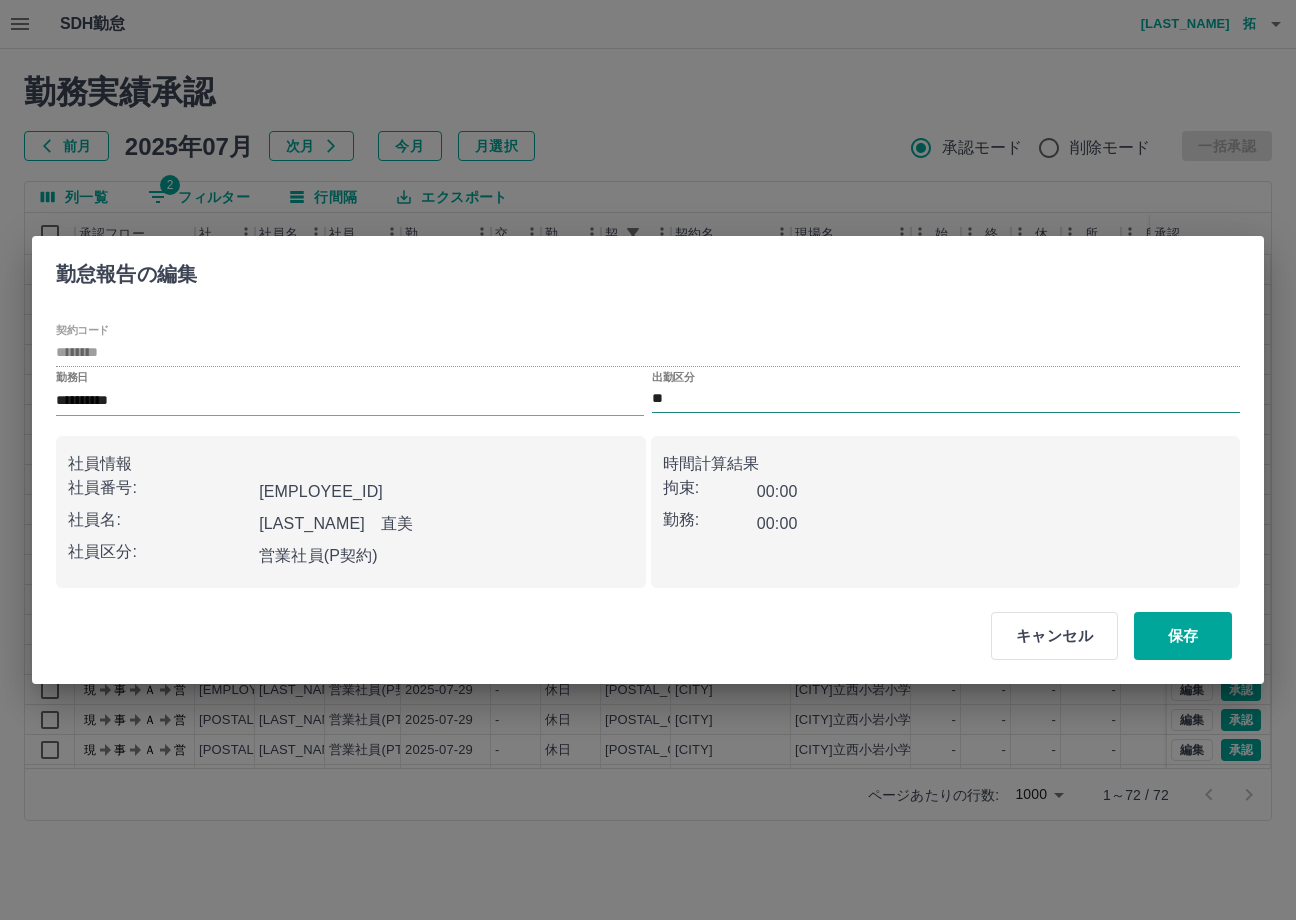 click on "**" at bounding box center [946, 399] 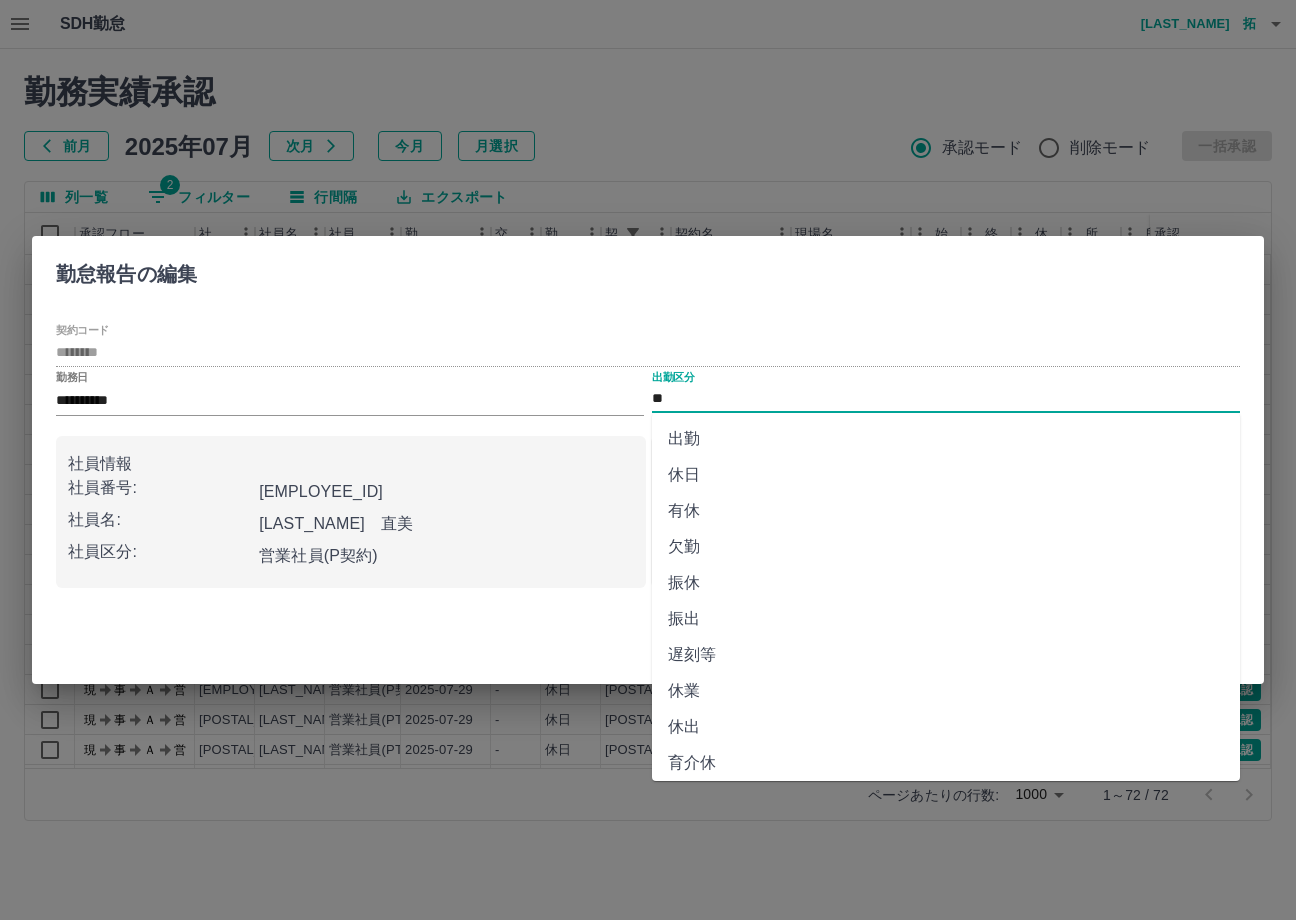 click on "有休" at bounding box center [946, 511] 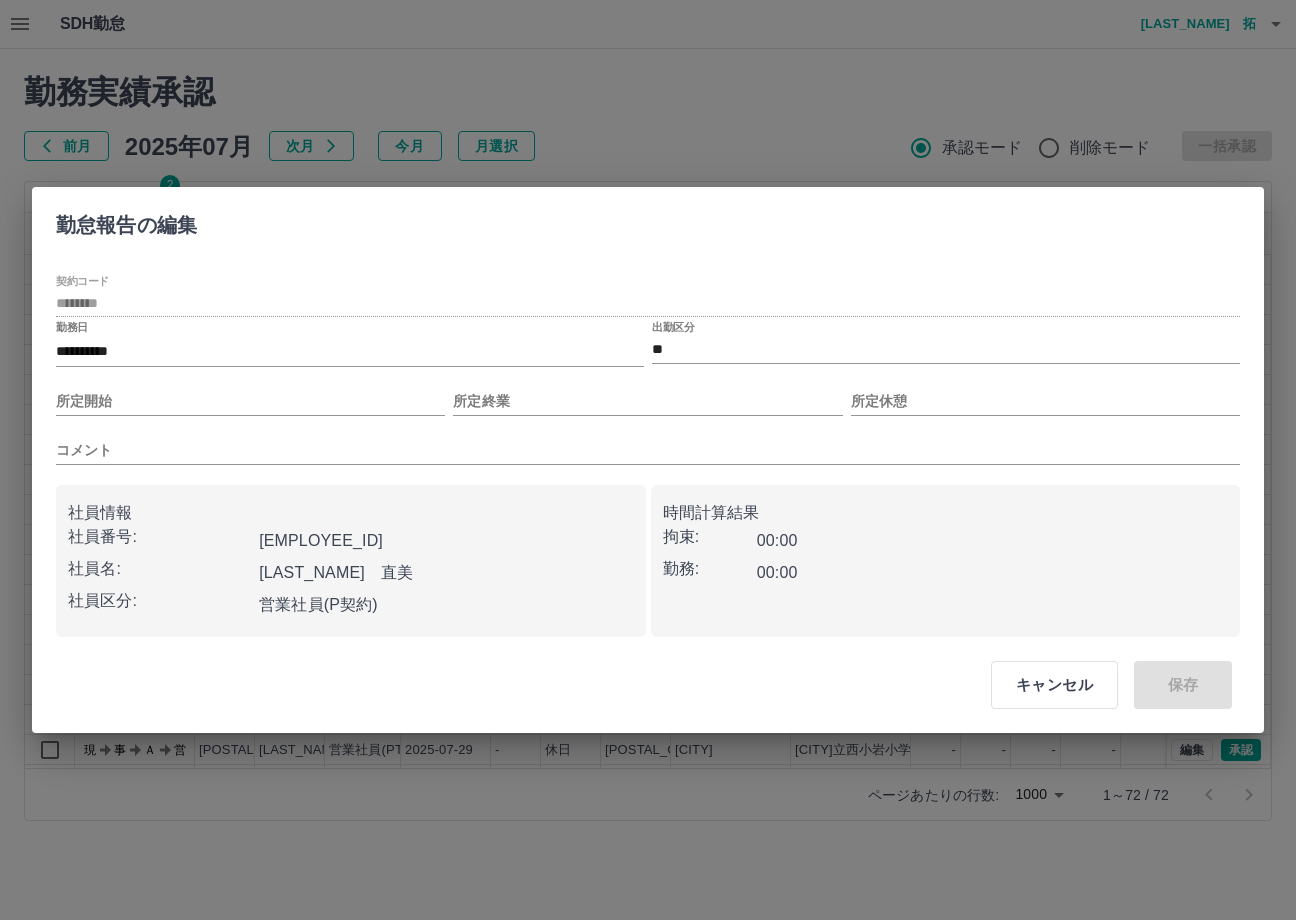 click on "所定開始" at bounding box center [250, 393] 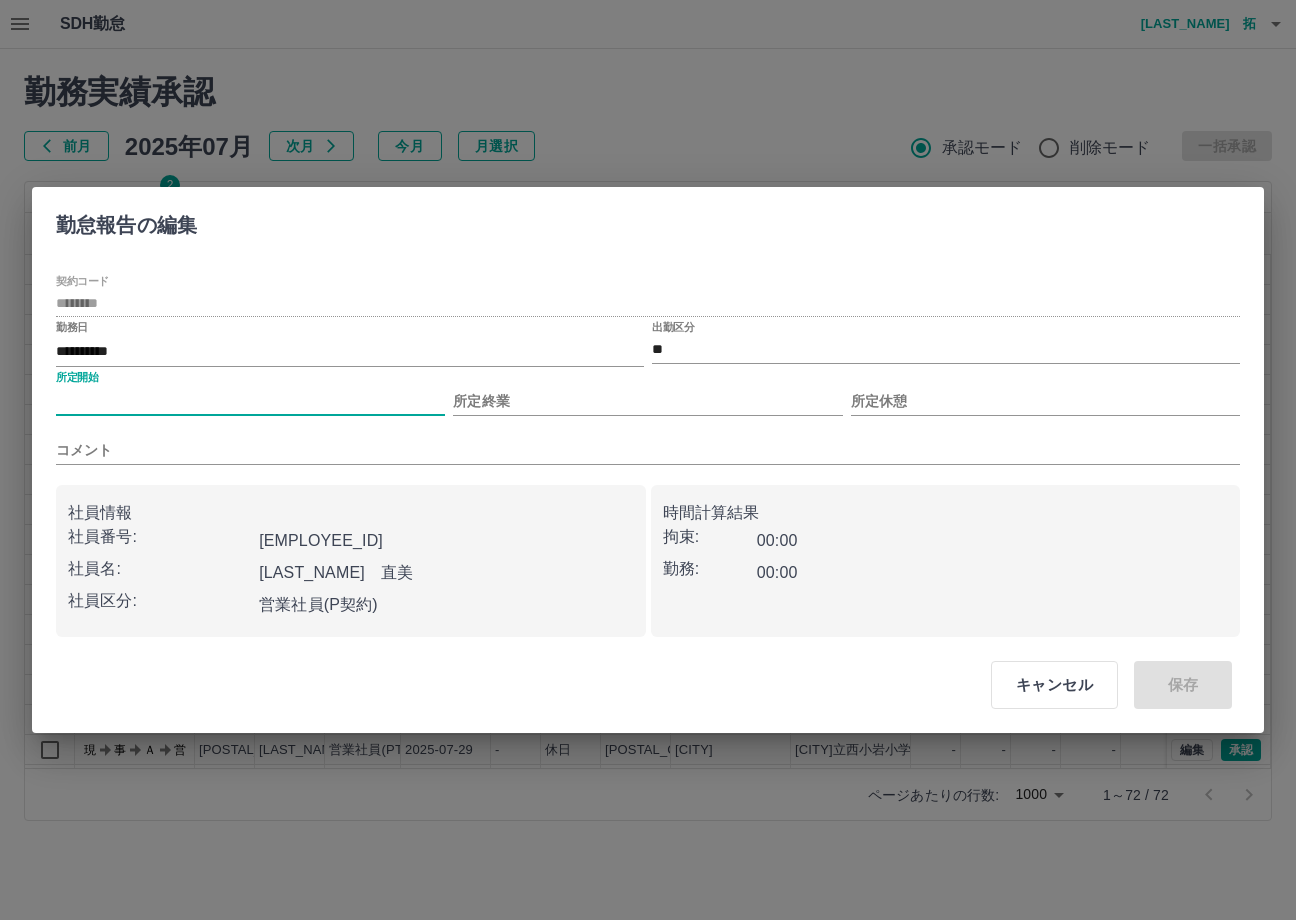 click on "所定開始" at bounding box center (250, 401) 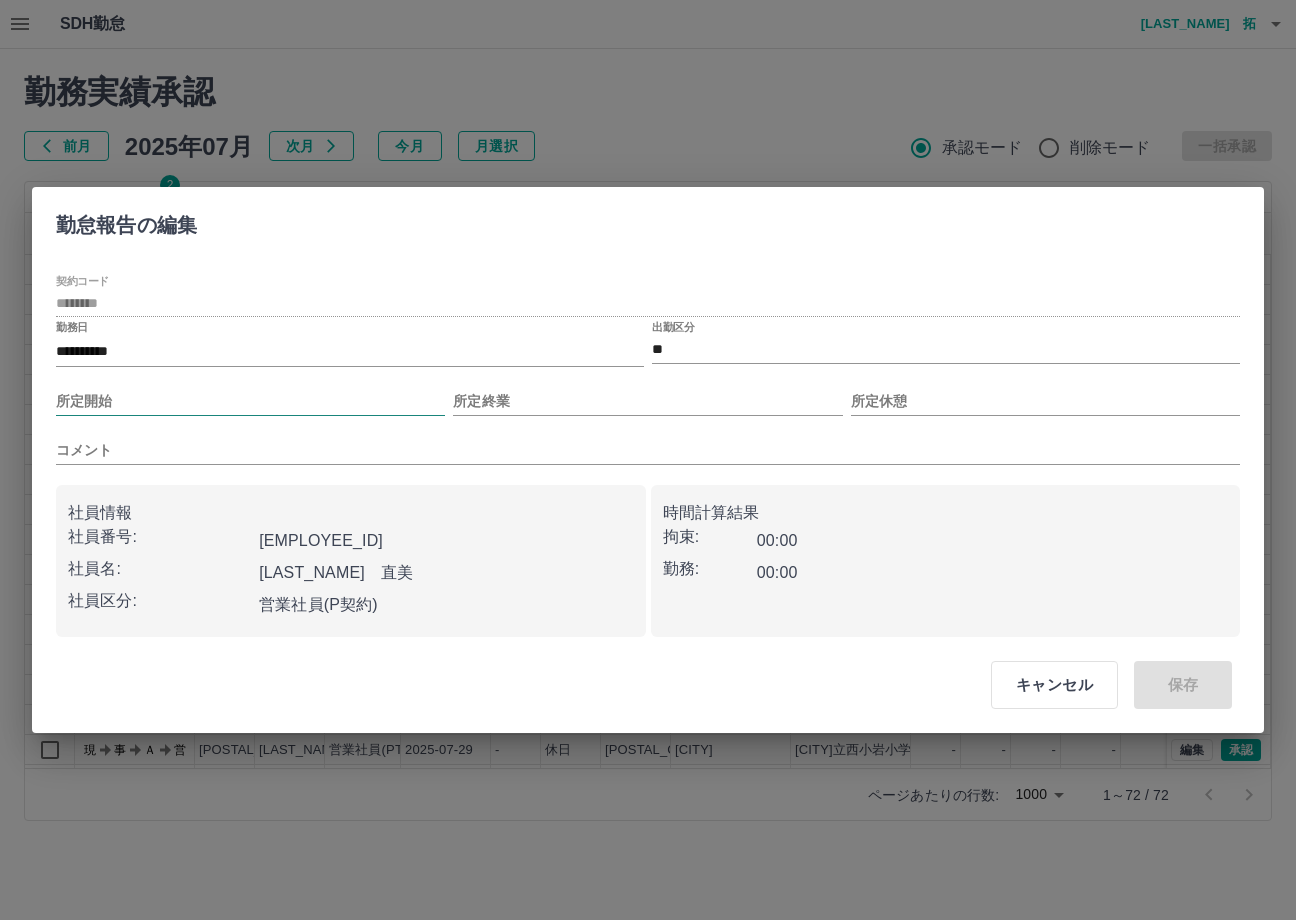 click on "所定開始" at bounding box center (250, 401) 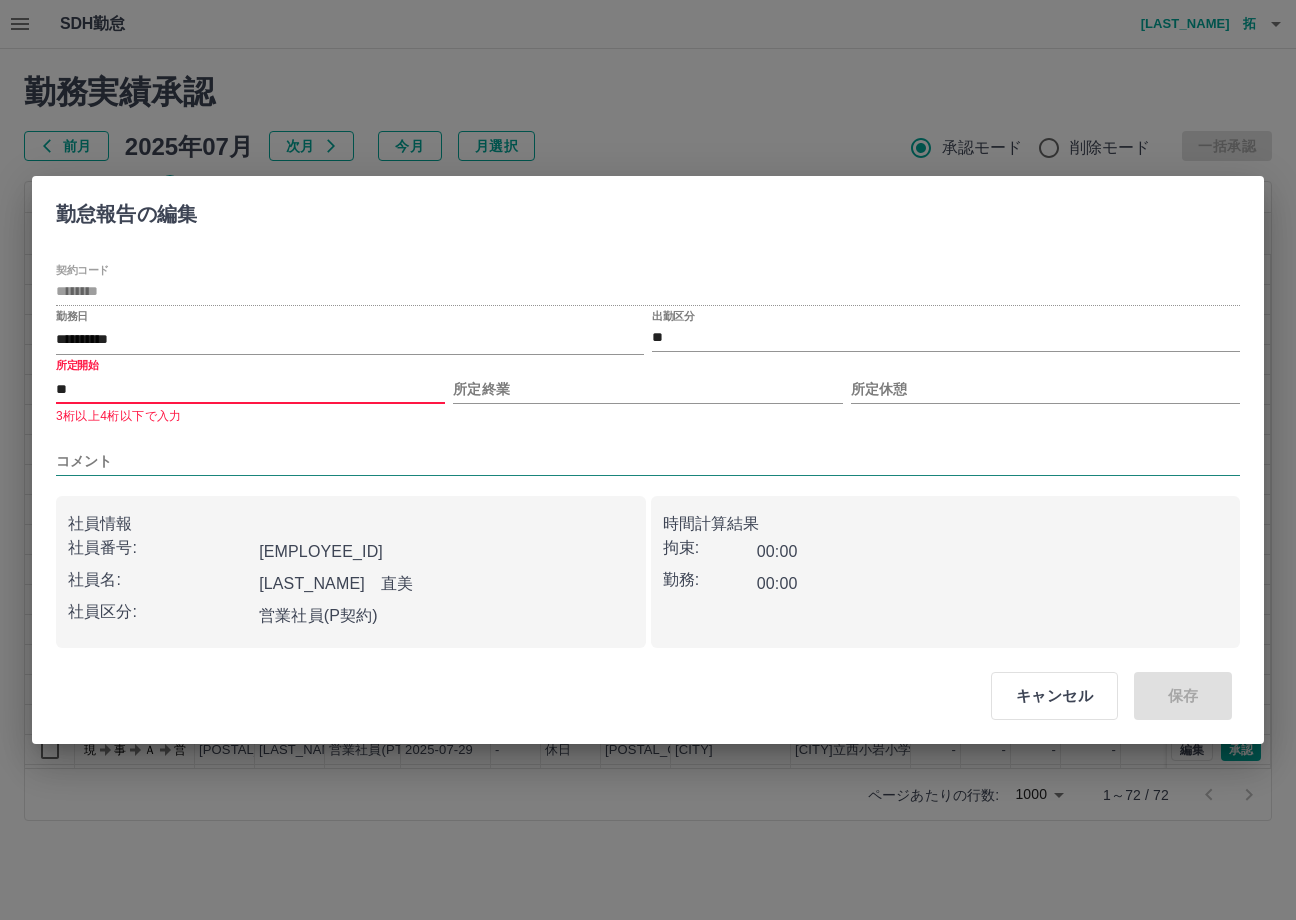 type on "****" 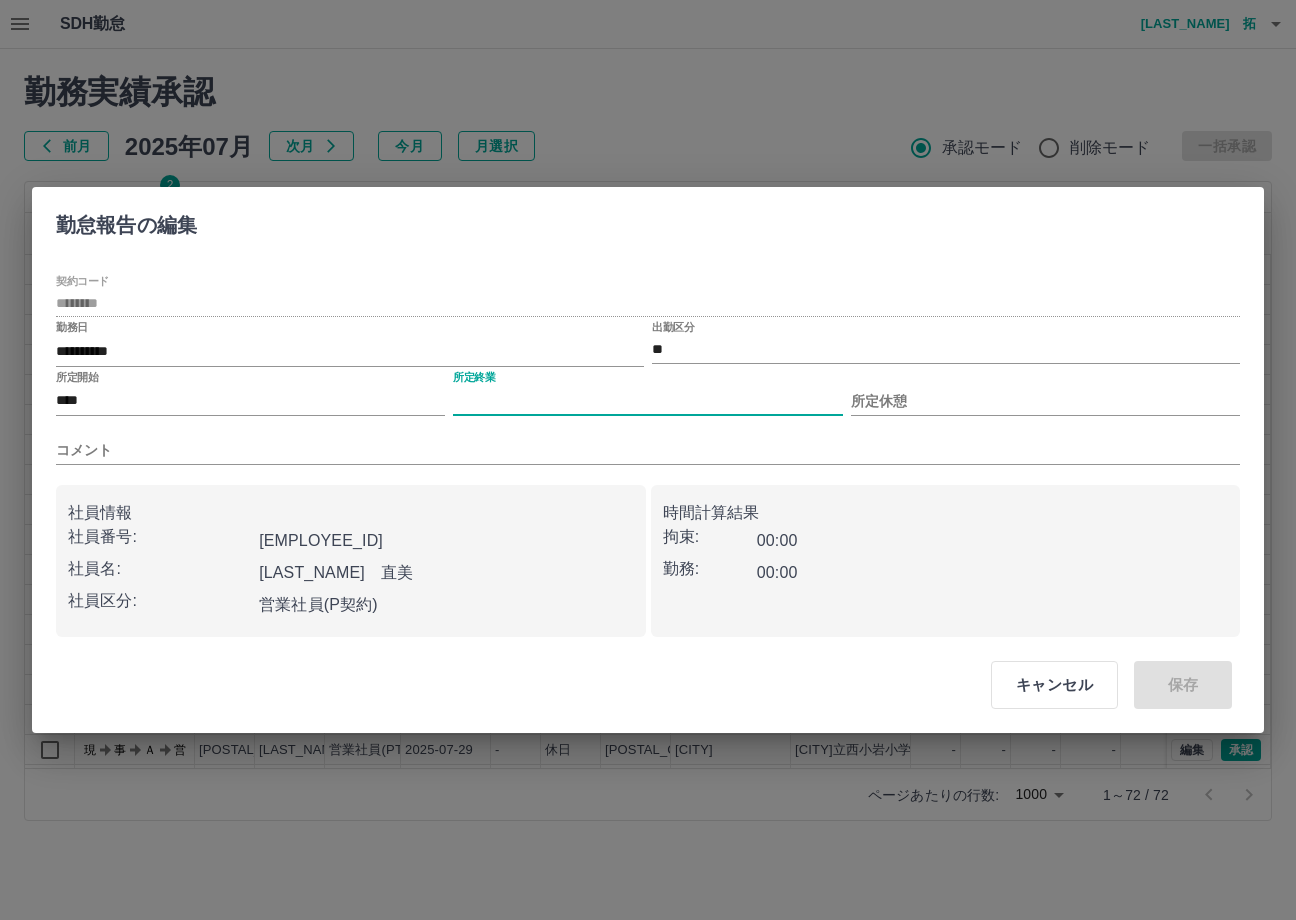 click on "所定終業" at bounding box center [647, 401] 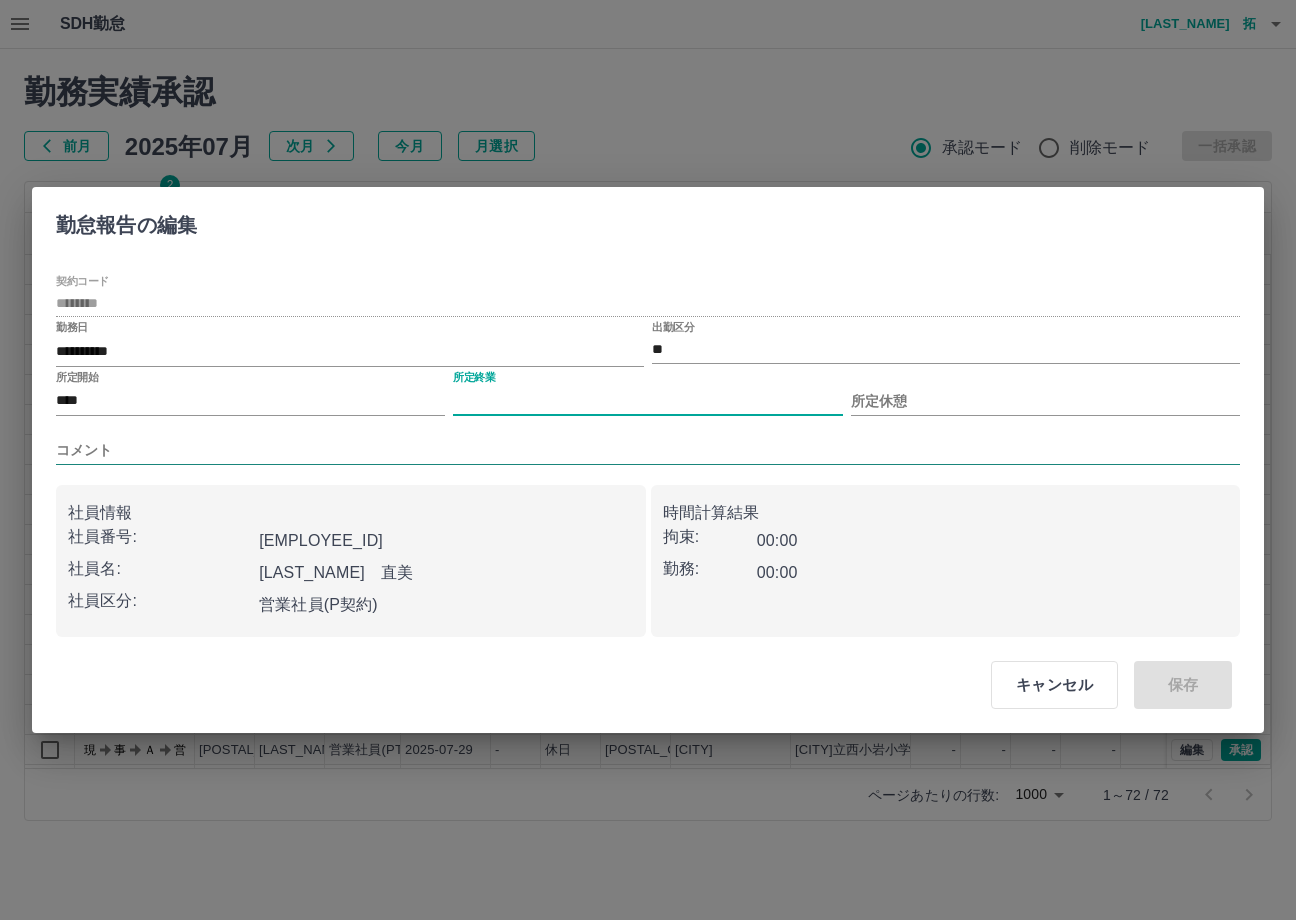 type on "****" 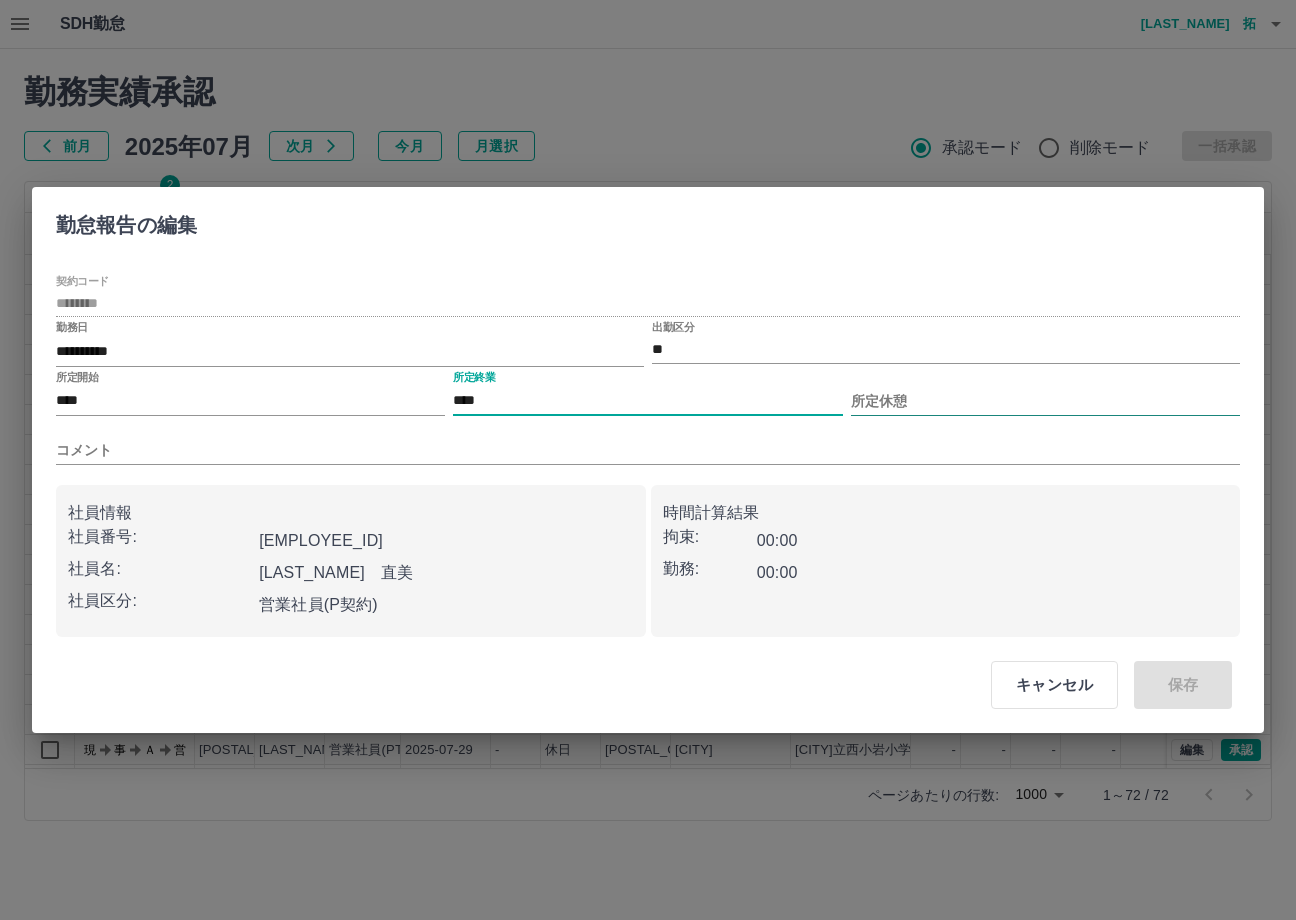 click on "所定休憩" at bounding box center [1045, 401] 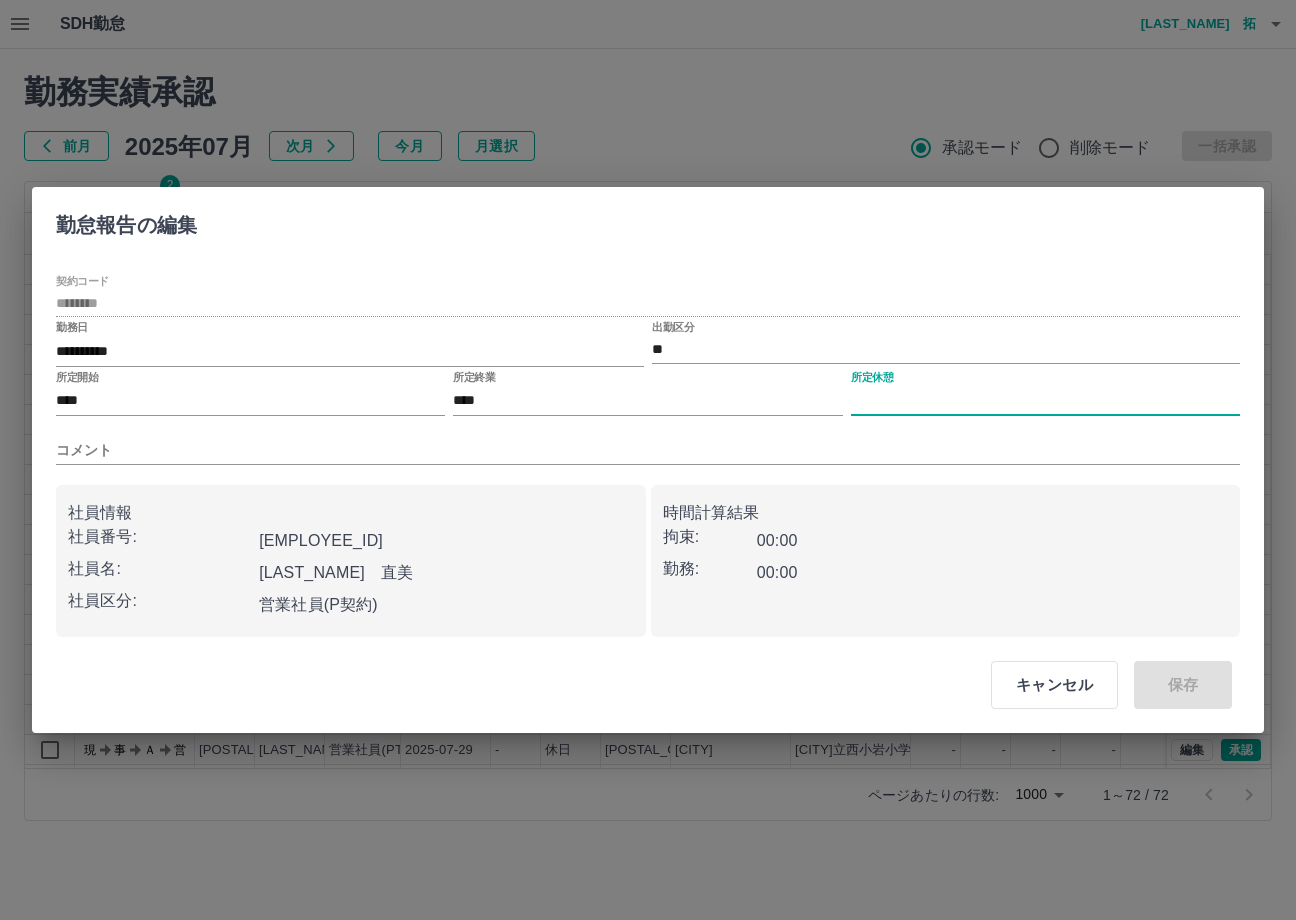 type on "****" 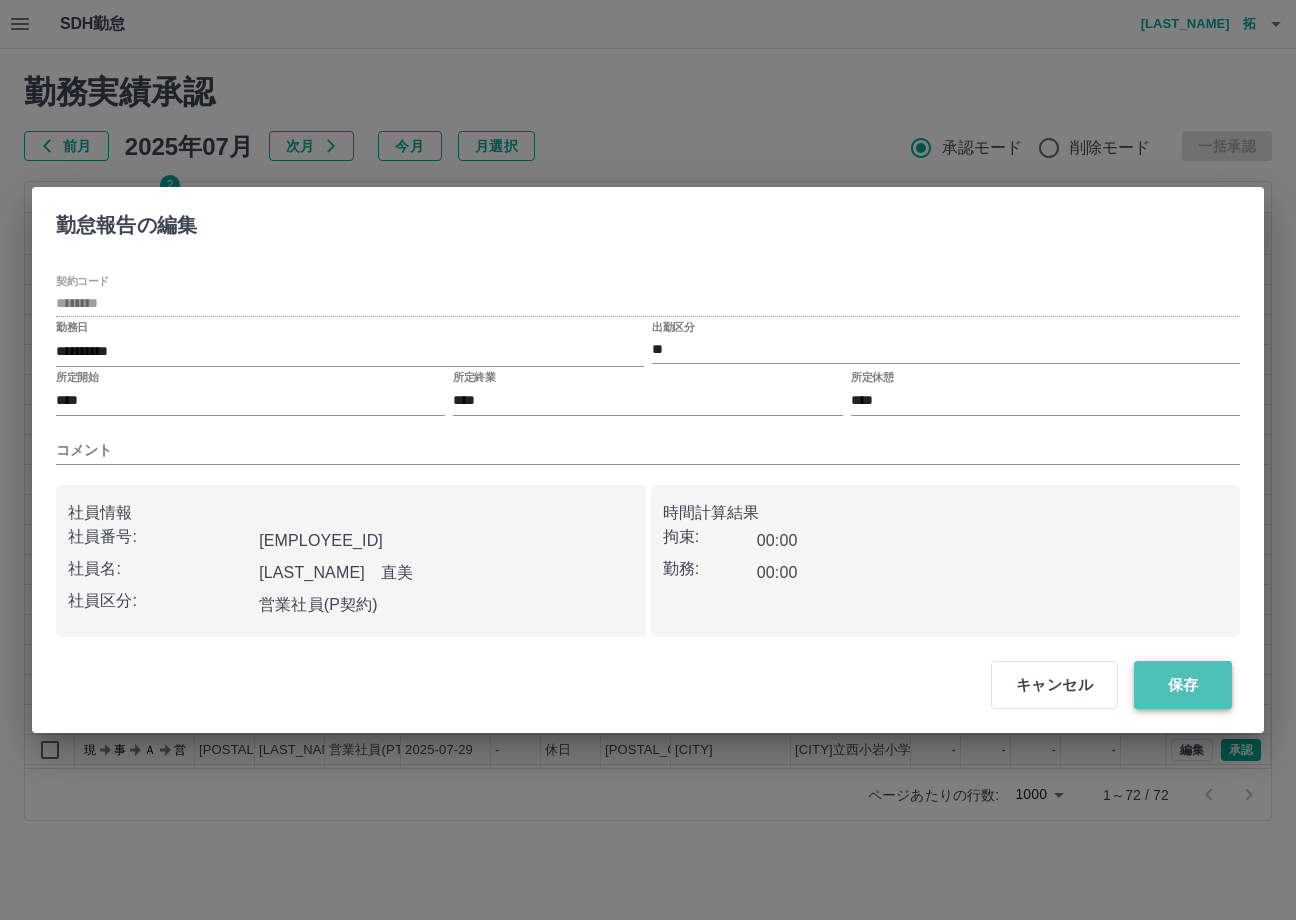click on "保存" at bounding box center [1183, 685] 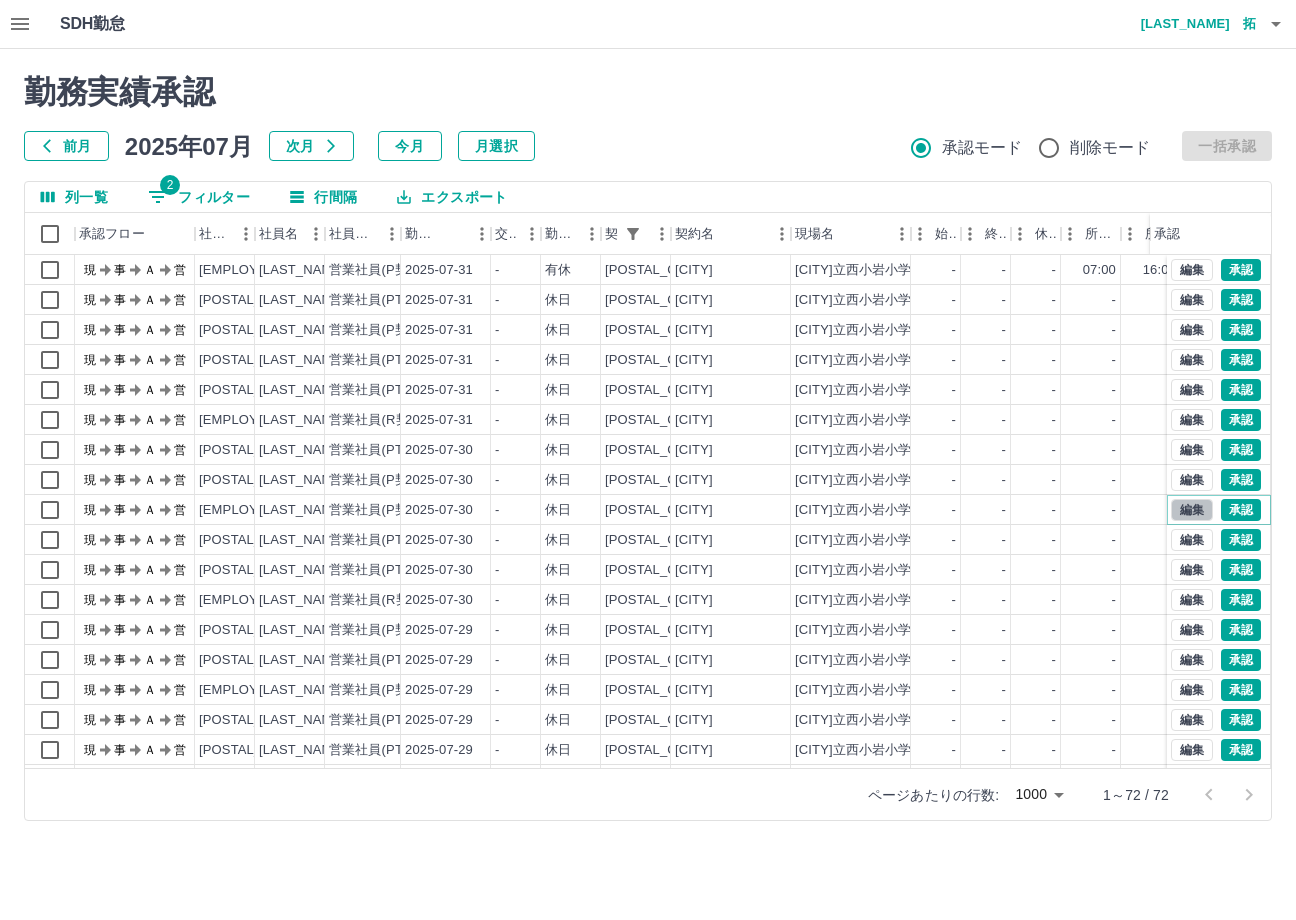 click on "編集" at bounding box center (1192, 510) 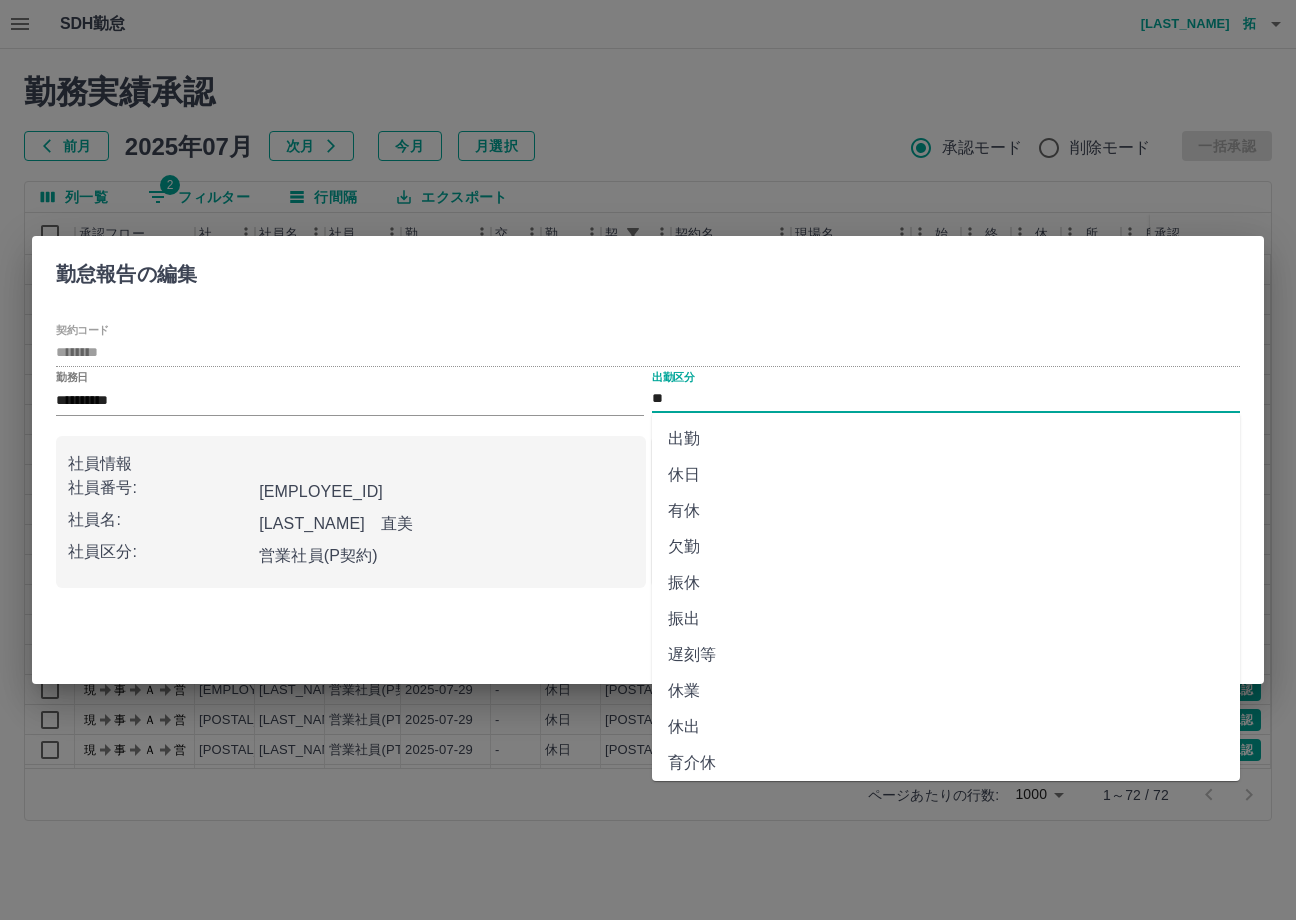 click on "**" at bounding box center [946, 399] 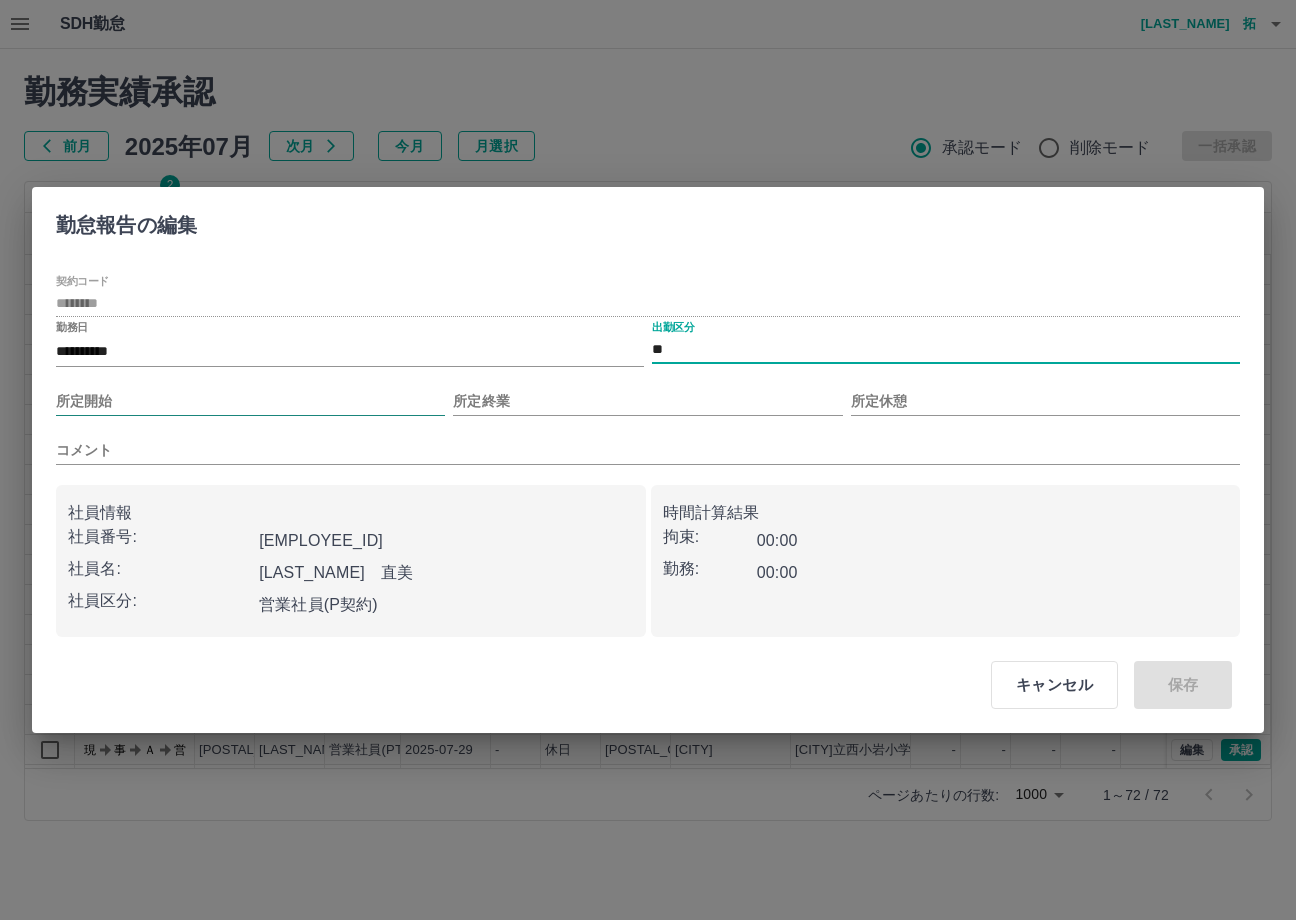 click on "所定開始" at bounding box center [250, 401] 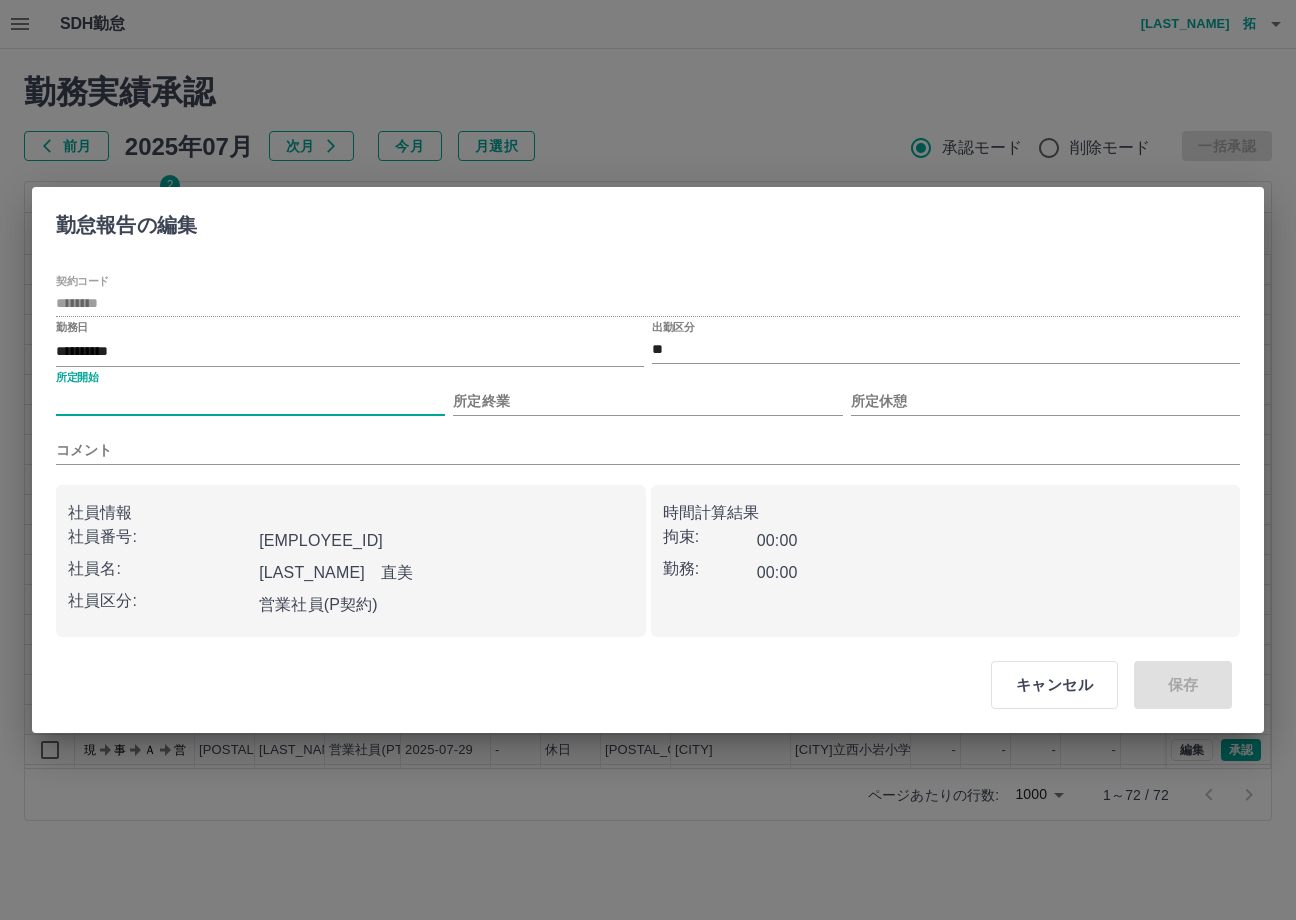 type on "****" 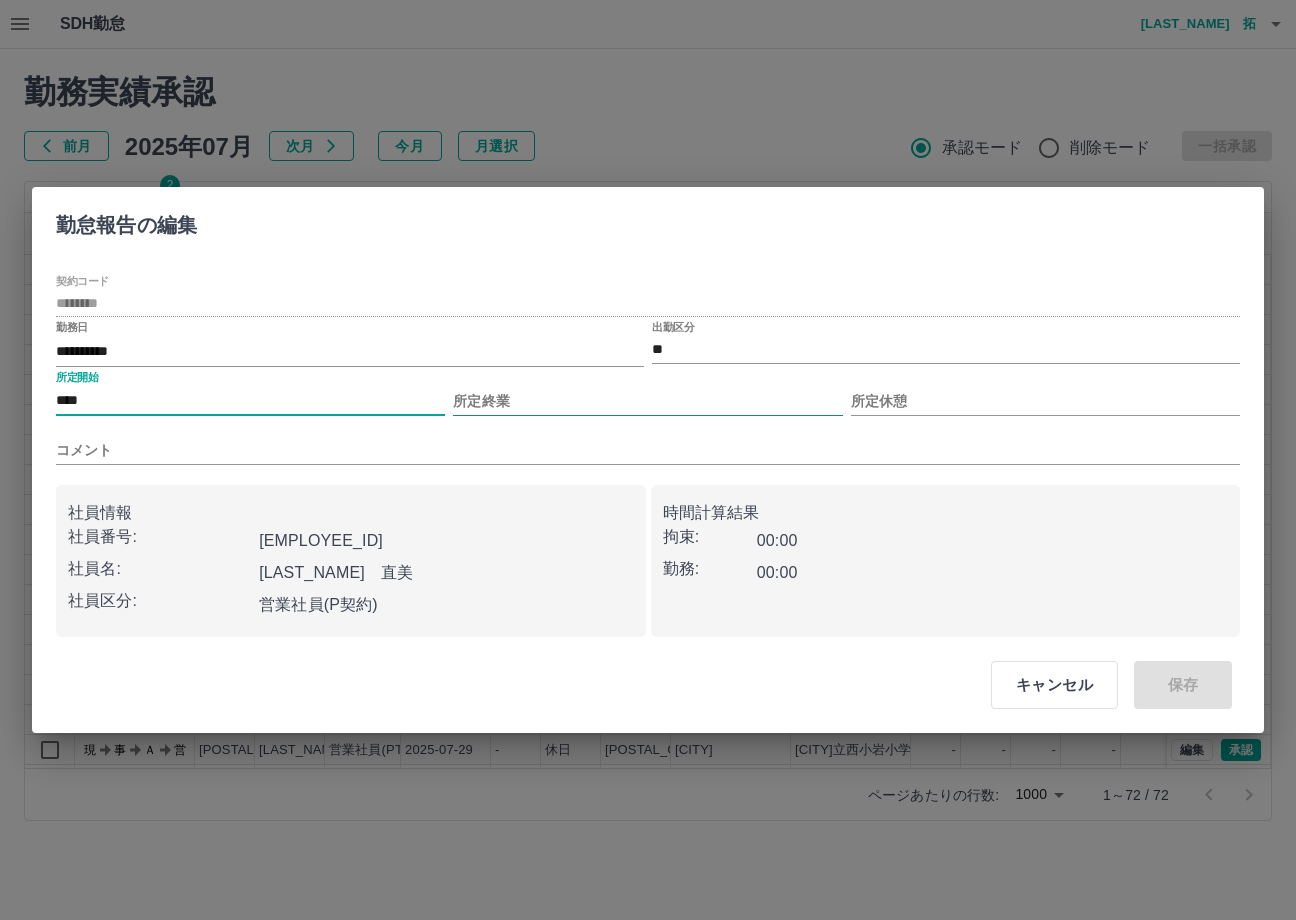 click on "所定終業" at bounding box center [647, 401] 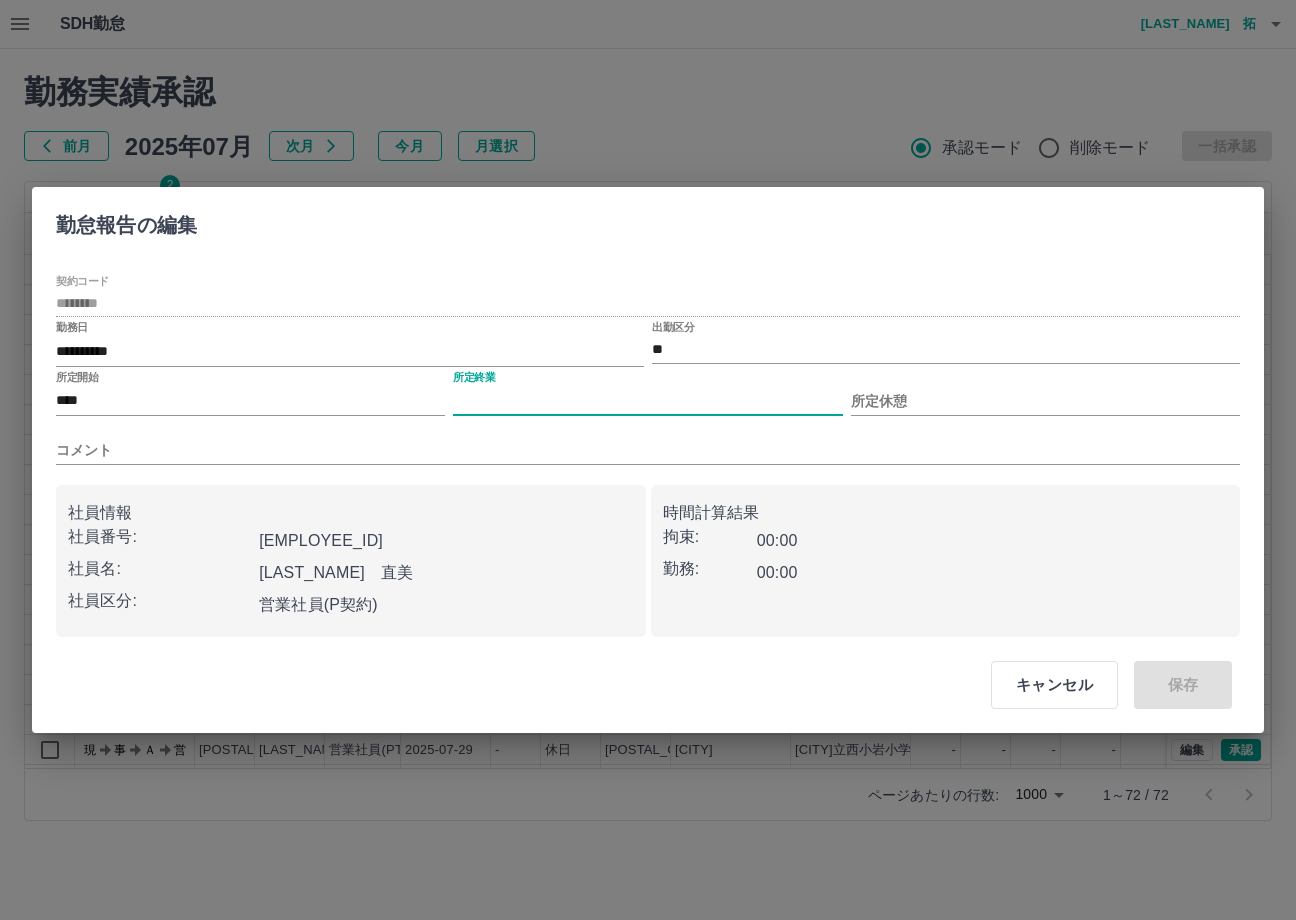 type on "****" 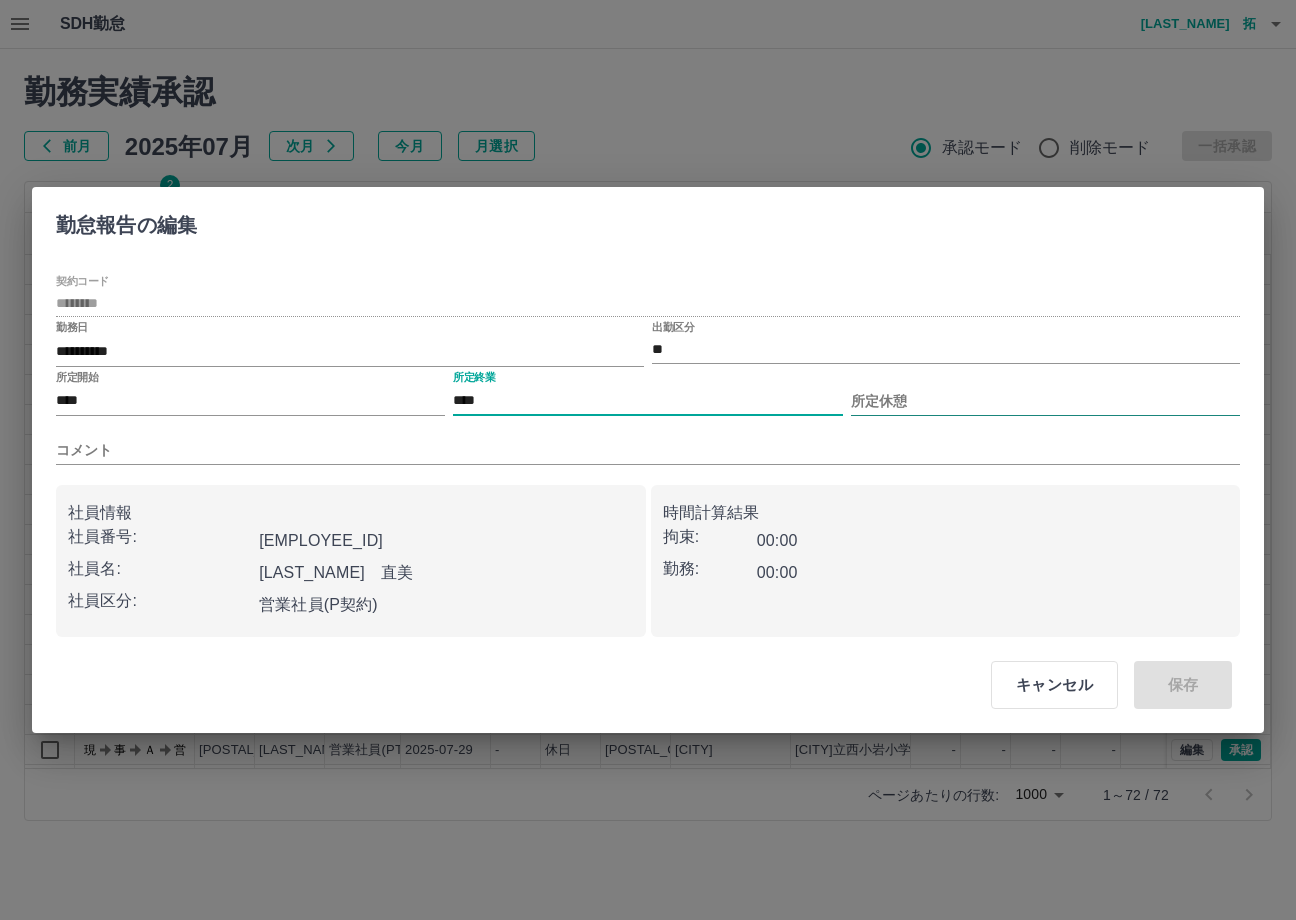 click on "所定休憩" at bounding box center [1045, 401] 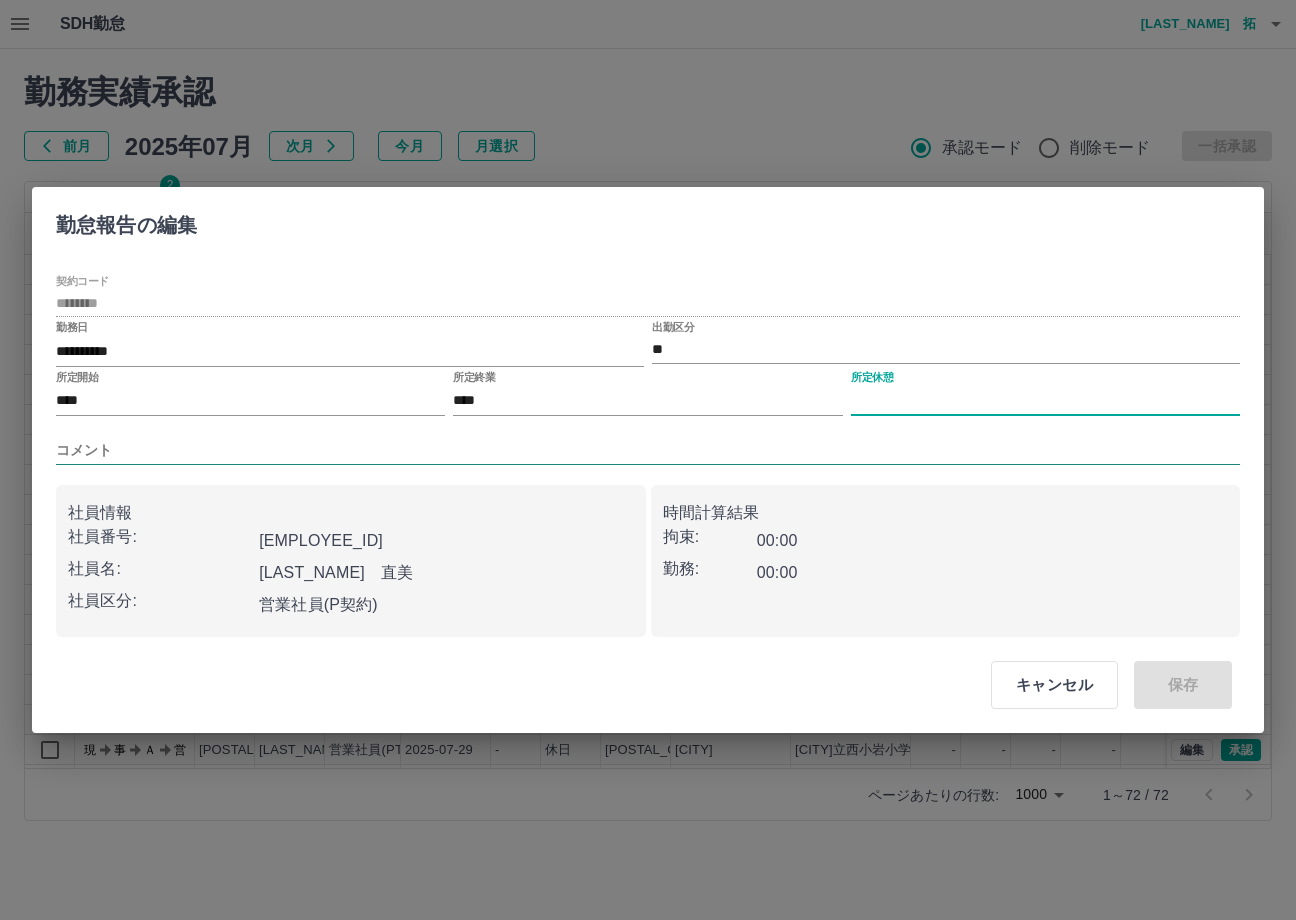 type on "****" 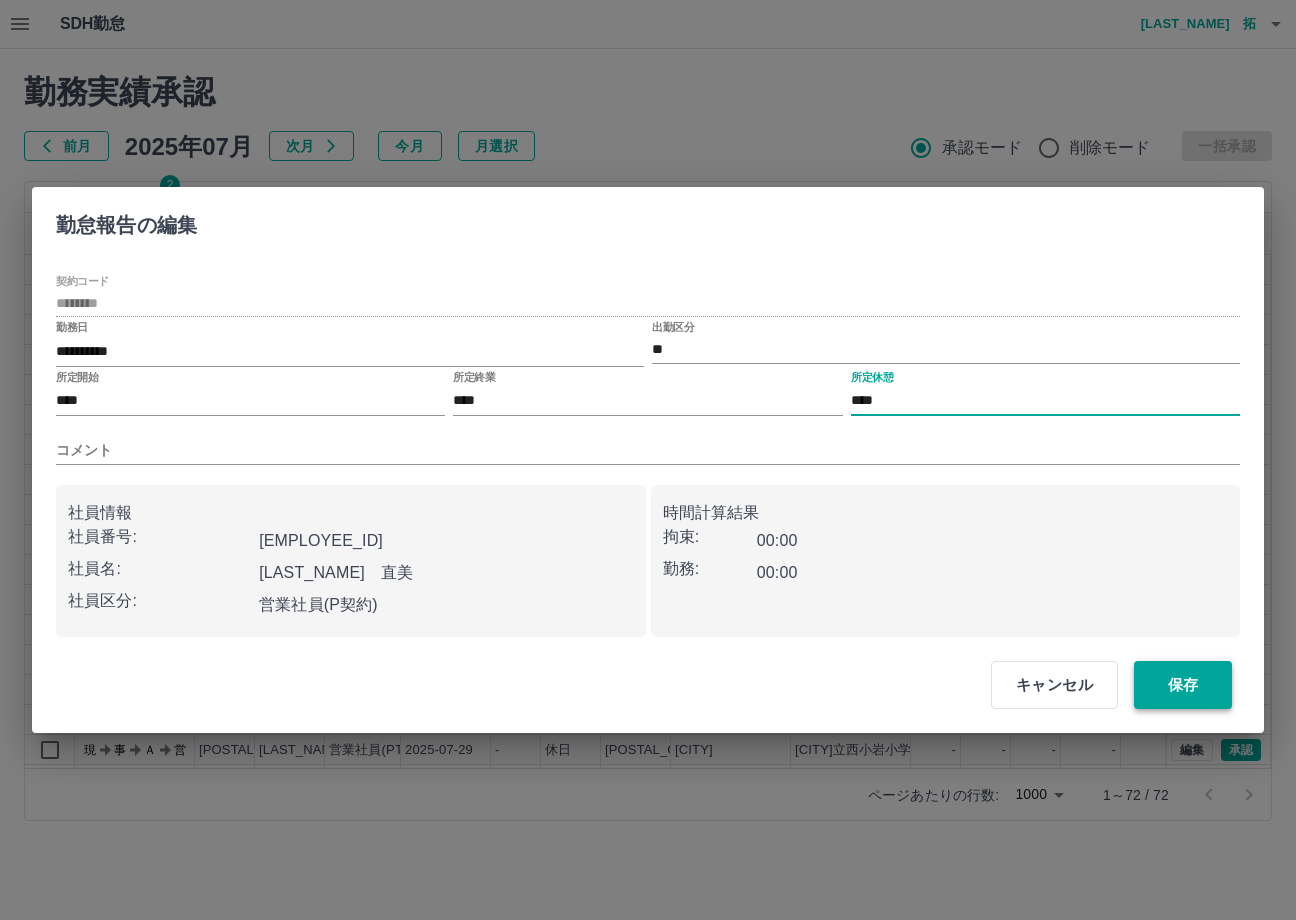 click on "保存" at bounding box center [1183, 685] 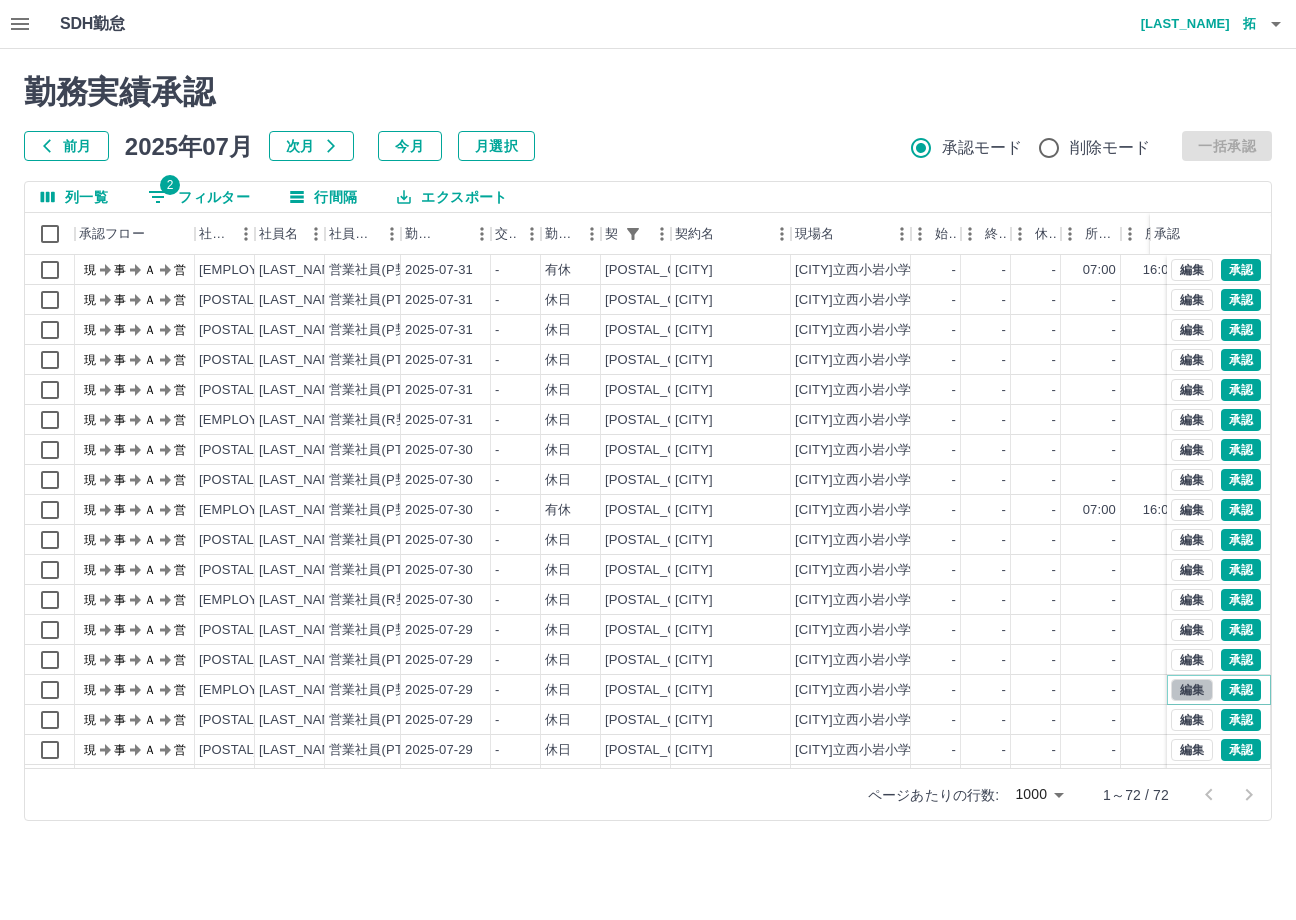 click on "編集" at bounding box center [1192, 690] 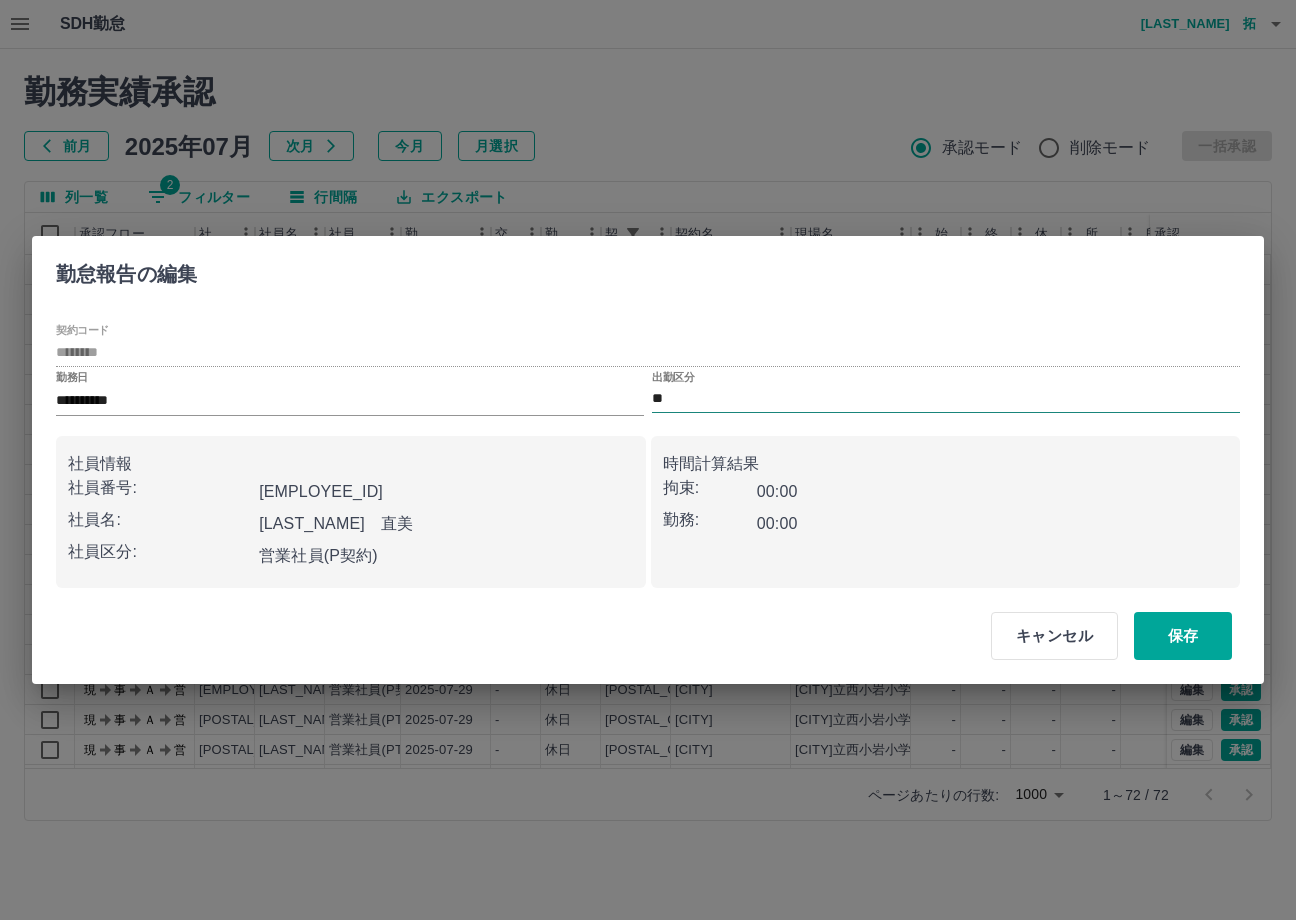 click on "**" at bounding box center [946, 399] 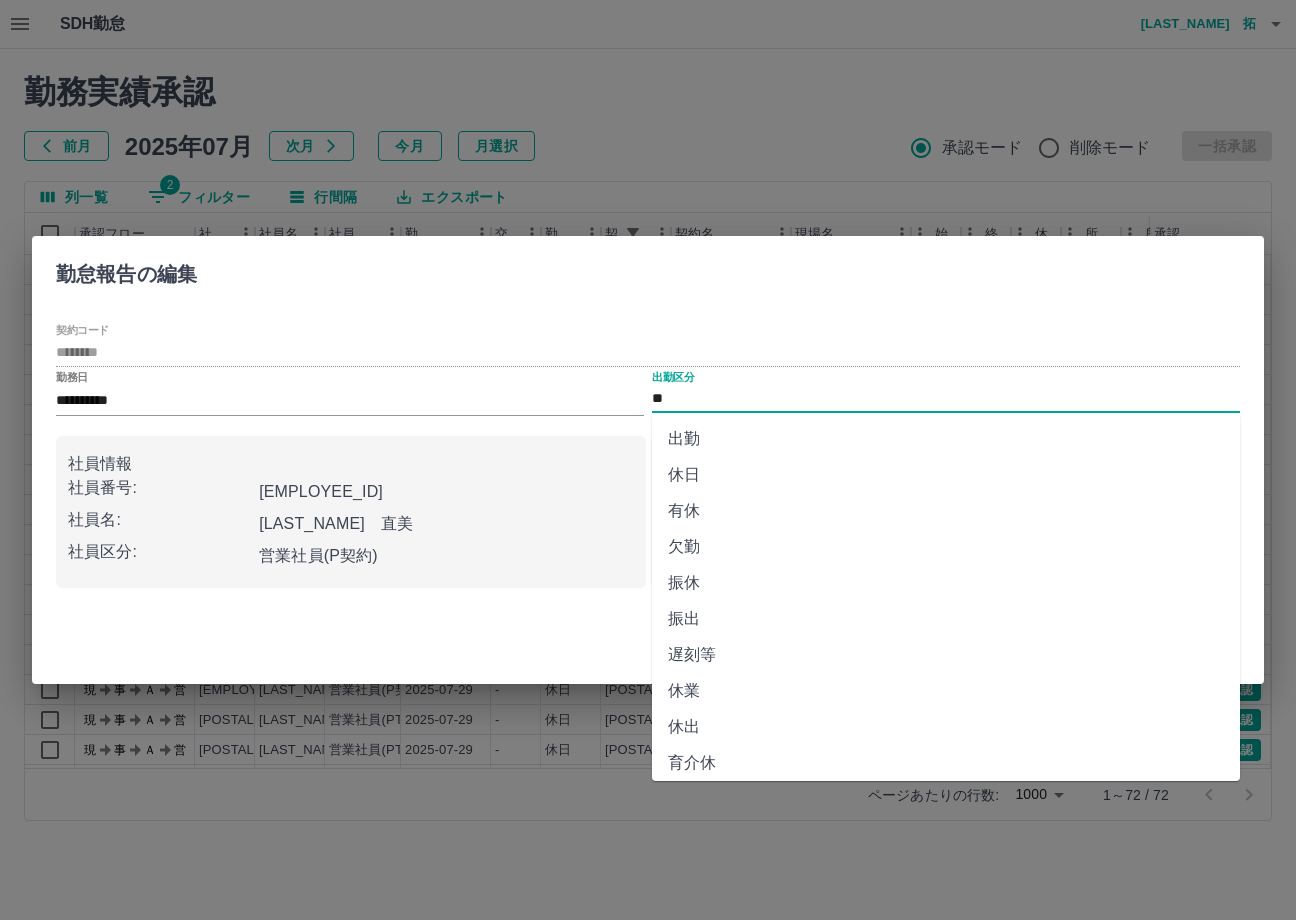 click on "有休" at bounding box center [946, 511] 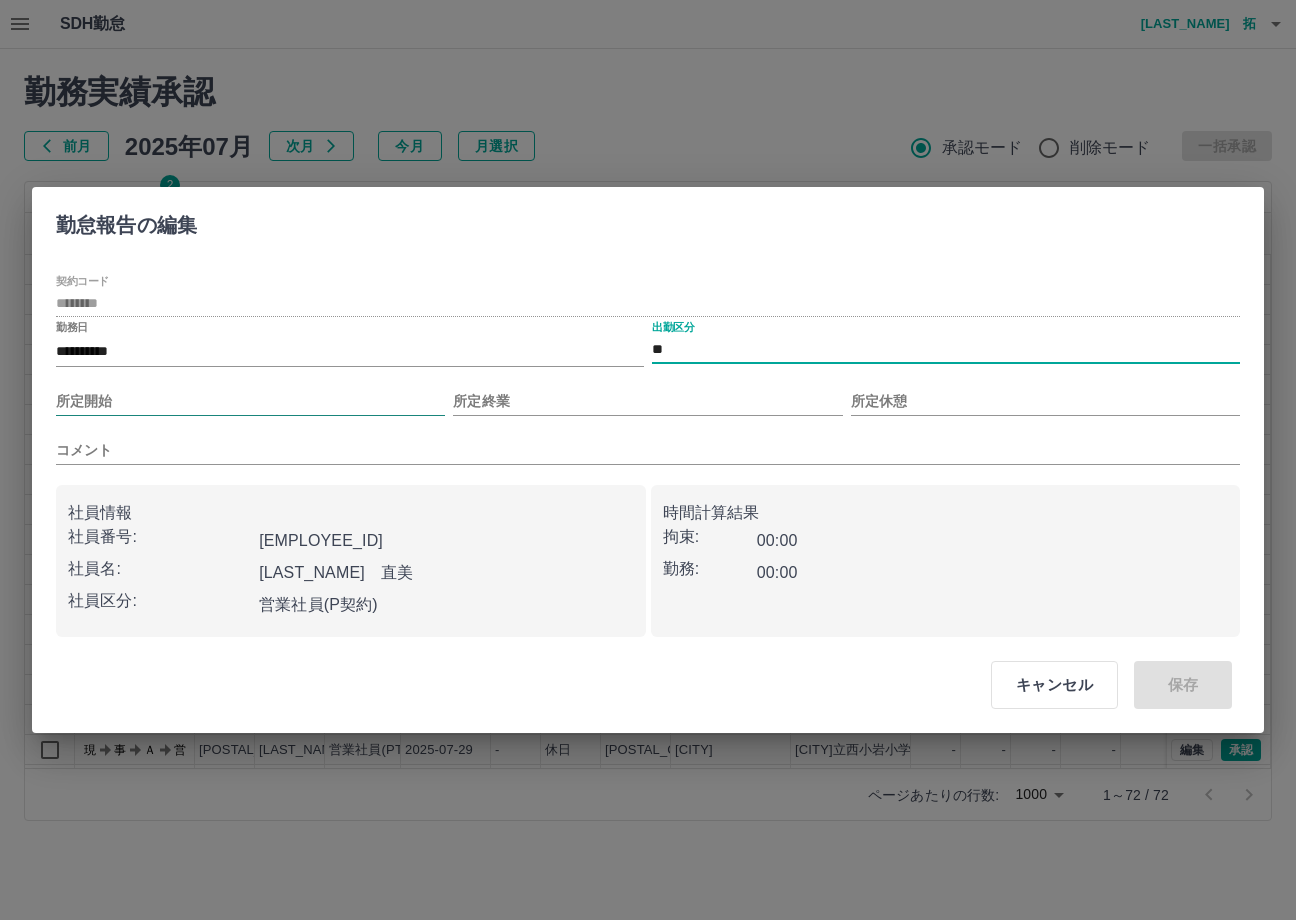 click on "所定開始" at bounding box center (250, 401) 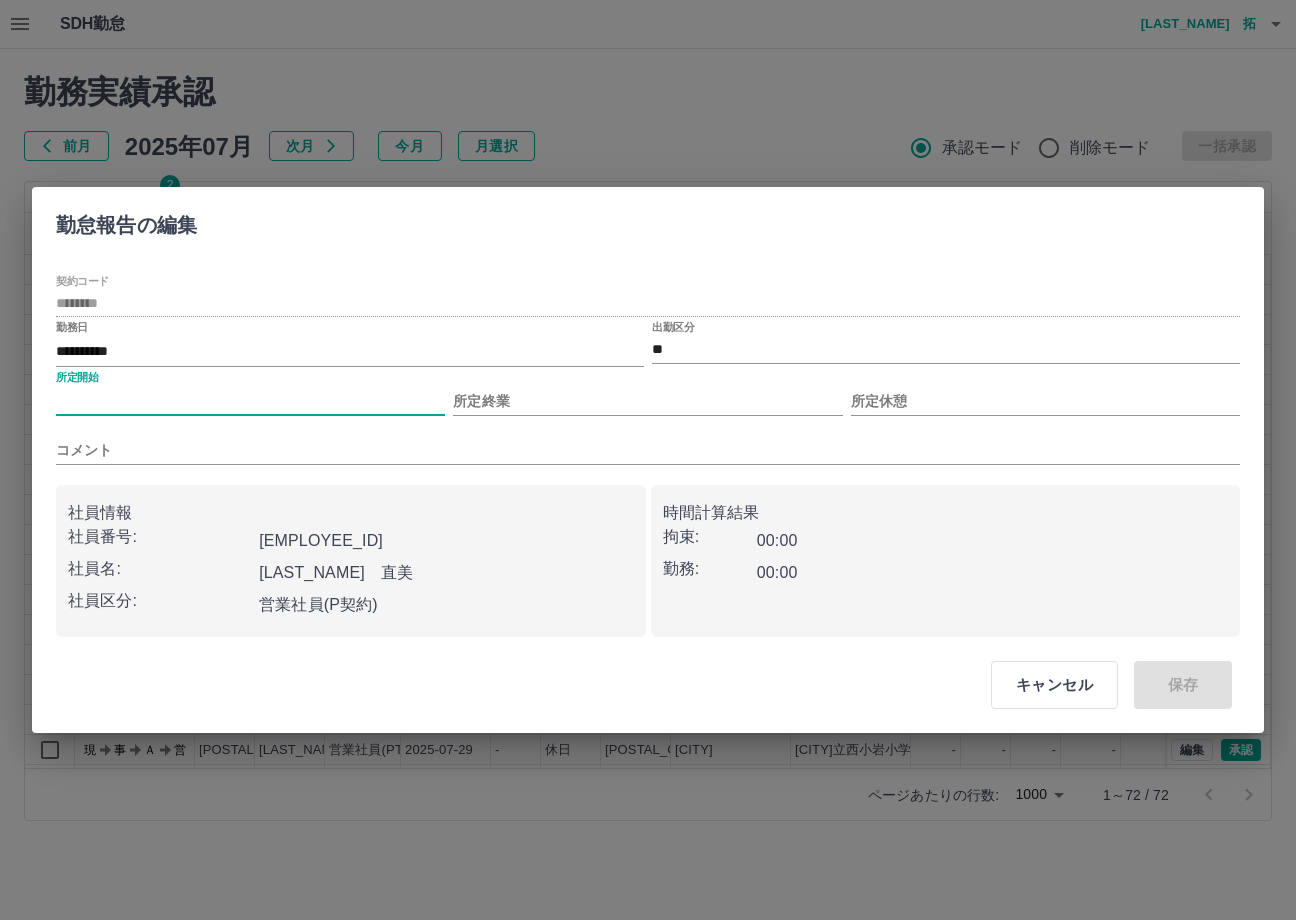 type on "****" 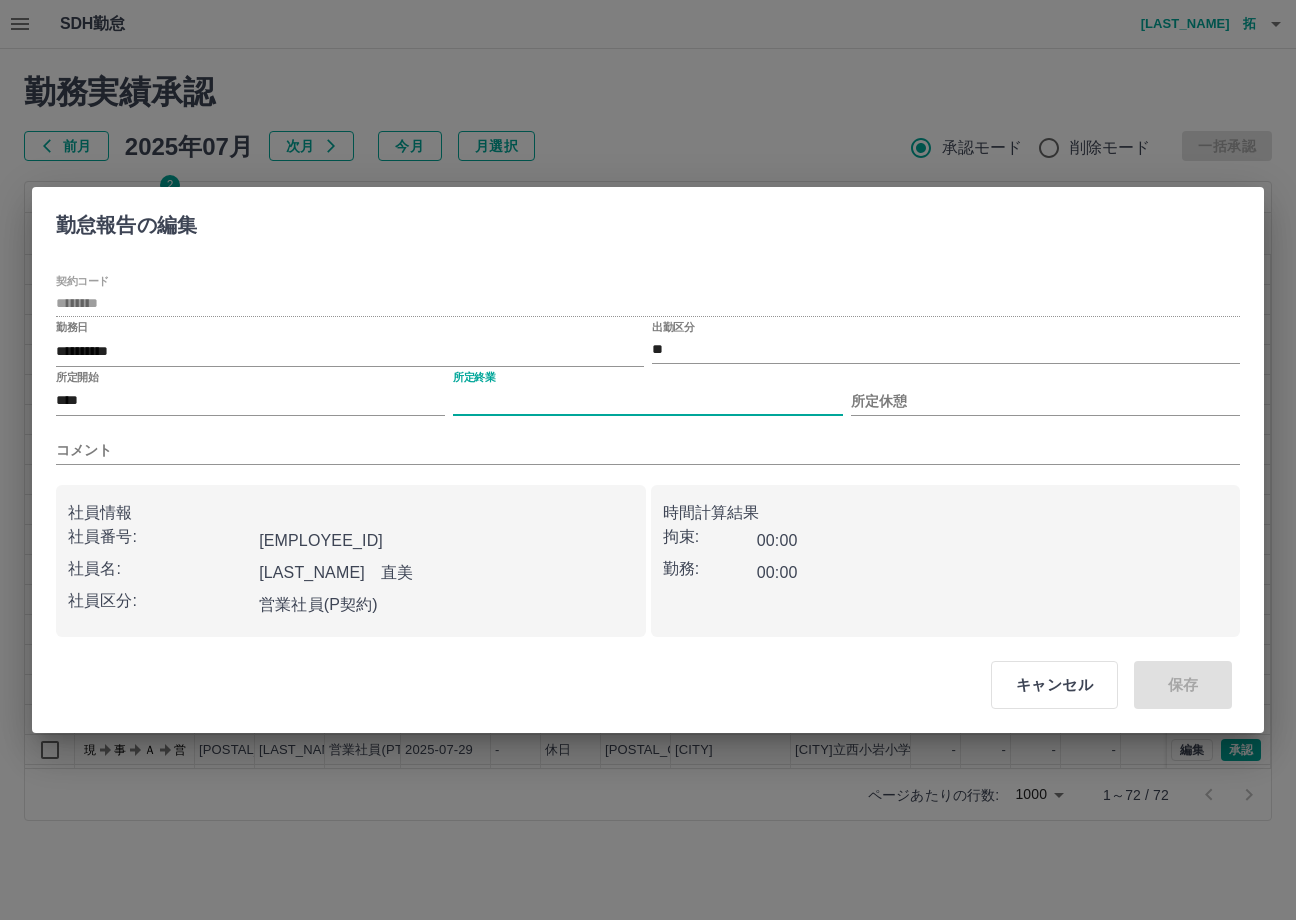 click on "所定終業" at bounding box center [647, 401] 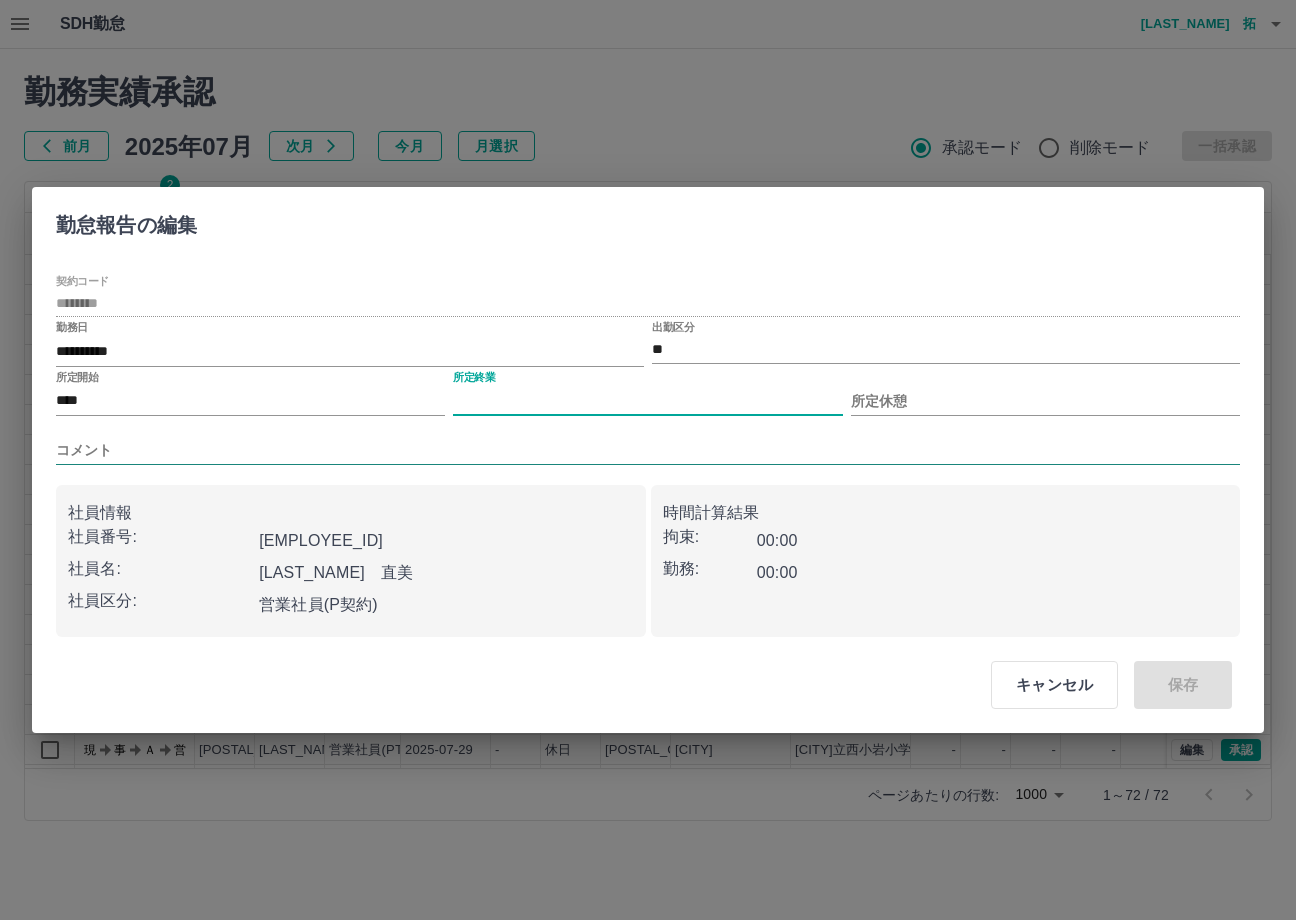 type on "****" 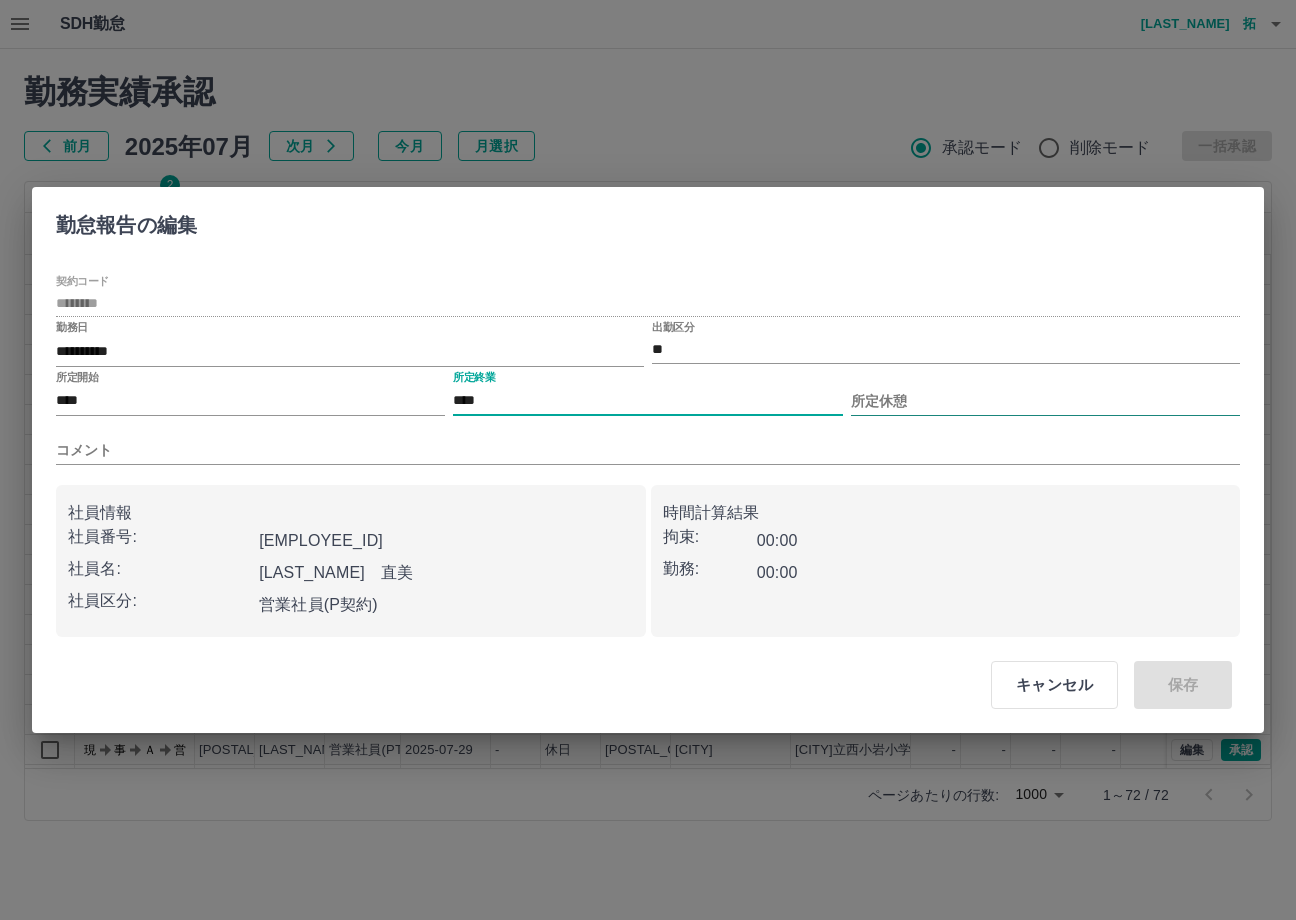 click on "所定休憩" at bounding box center (1045, 401) 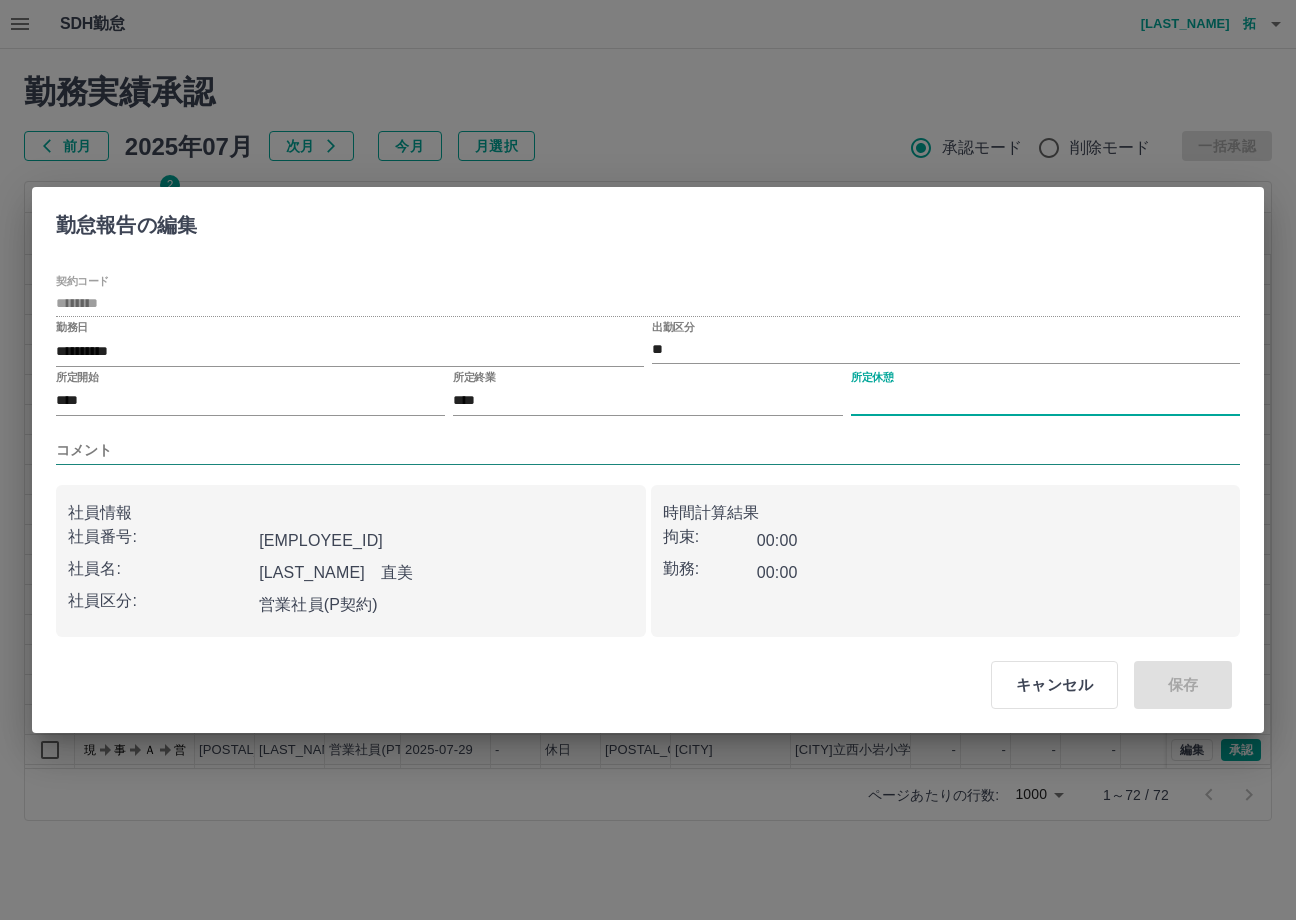 type on "****" 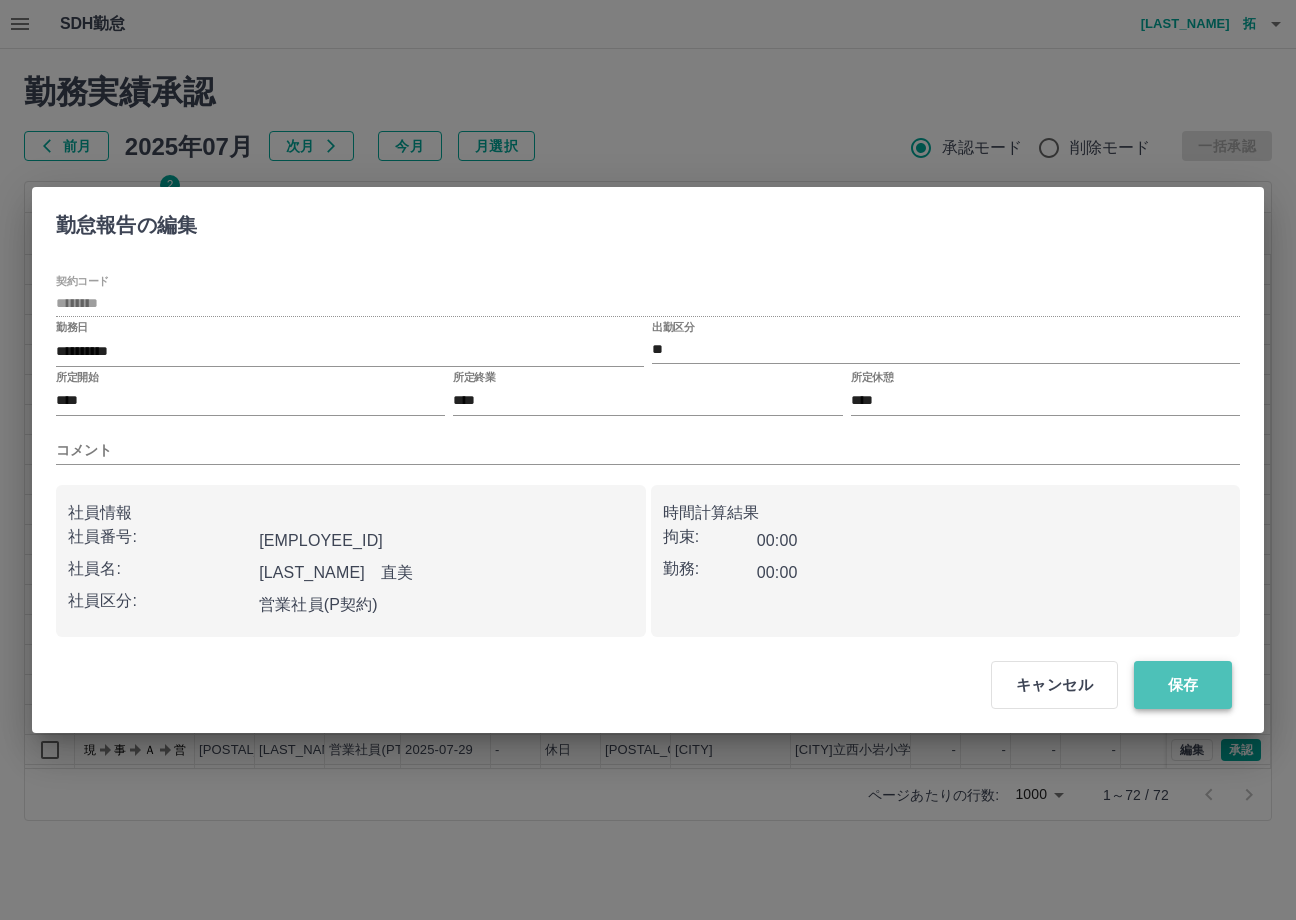 drag, startPoint x: 1192, startPoint y: 693, endPoint x: 1171, endPoint y: 686, distance: 22.135944 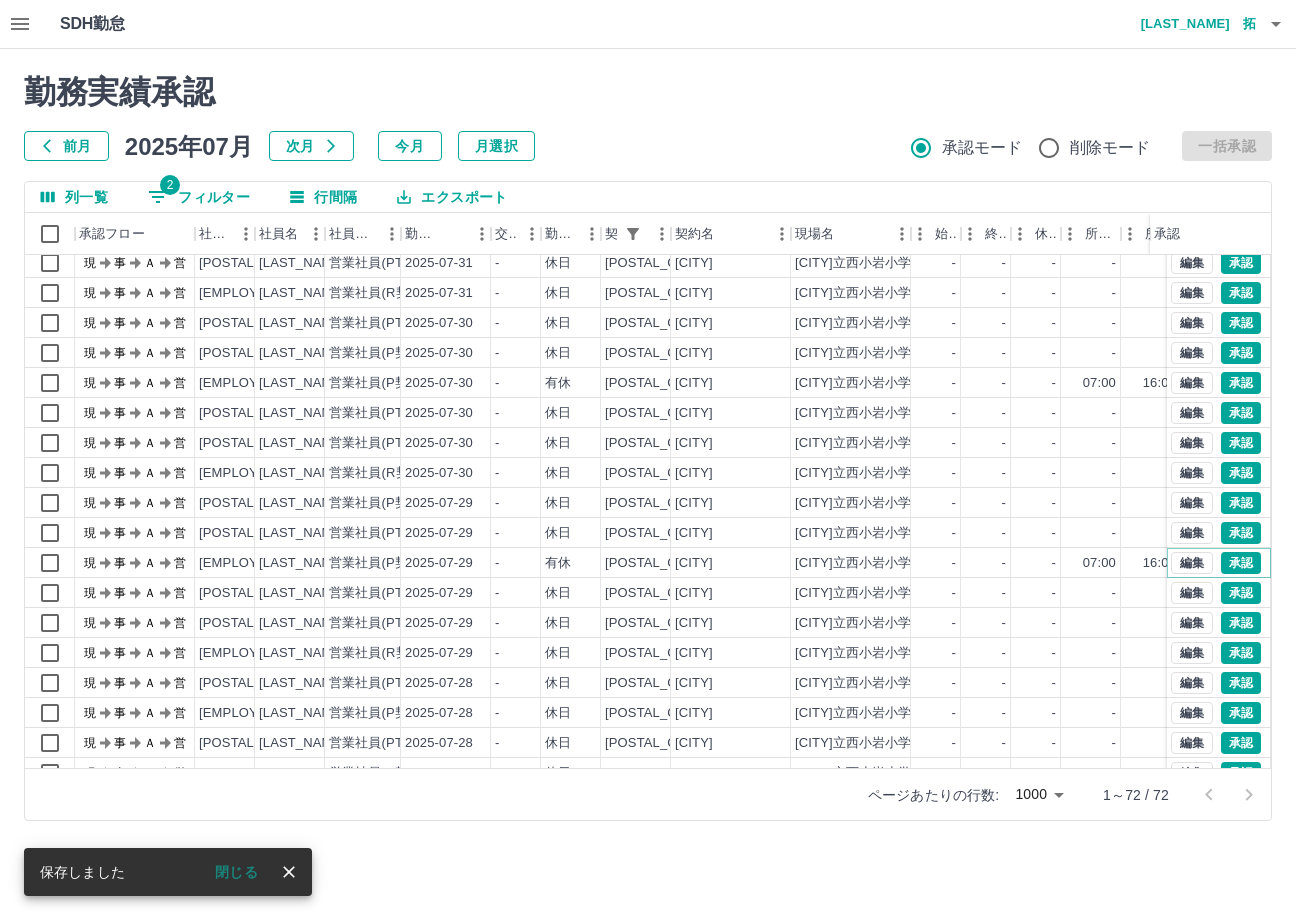 scroll, scrollTop: 200, scrollLeft: 0, axis: vertical 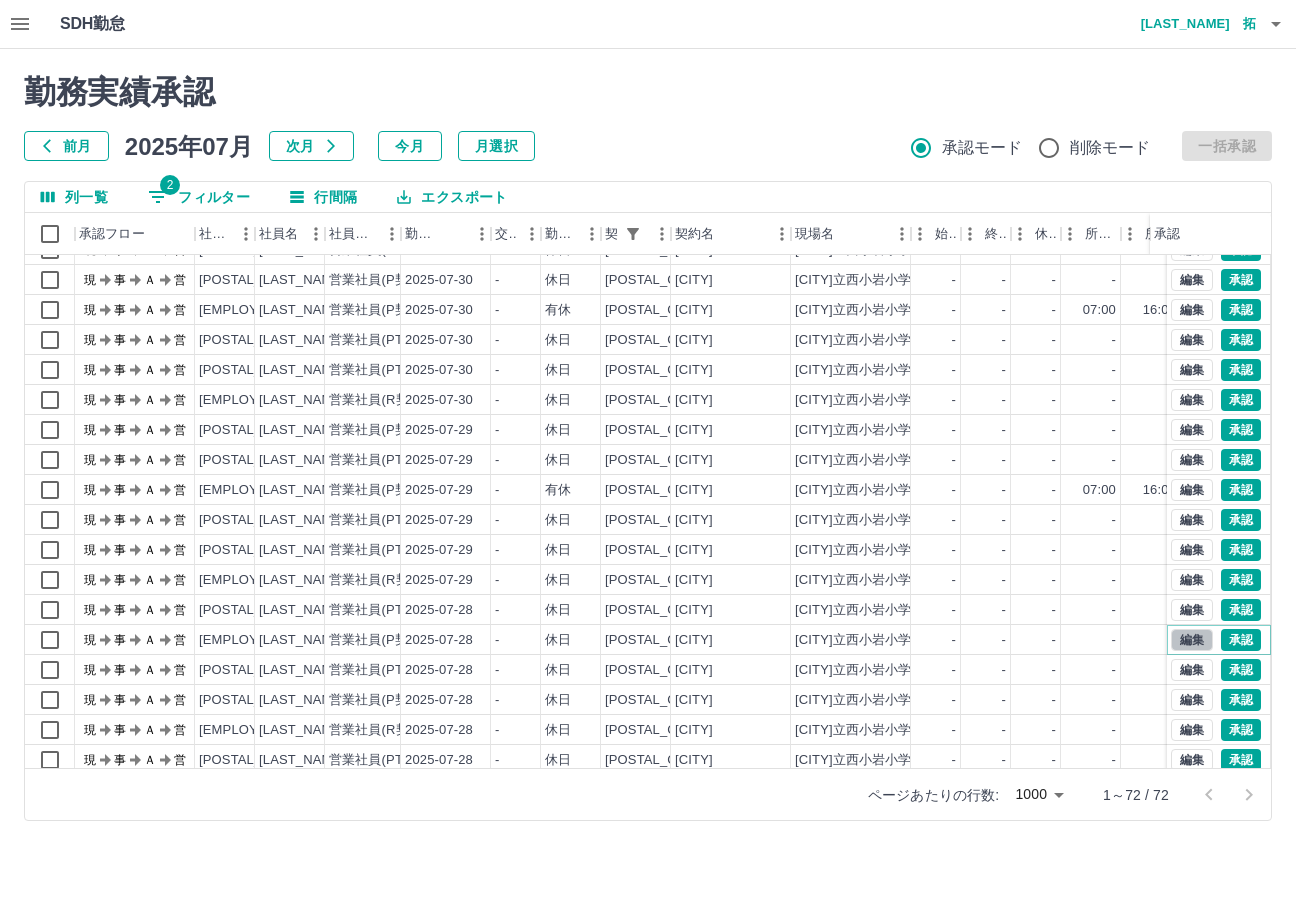 click on "編集" at bounding box center [1192, 640] 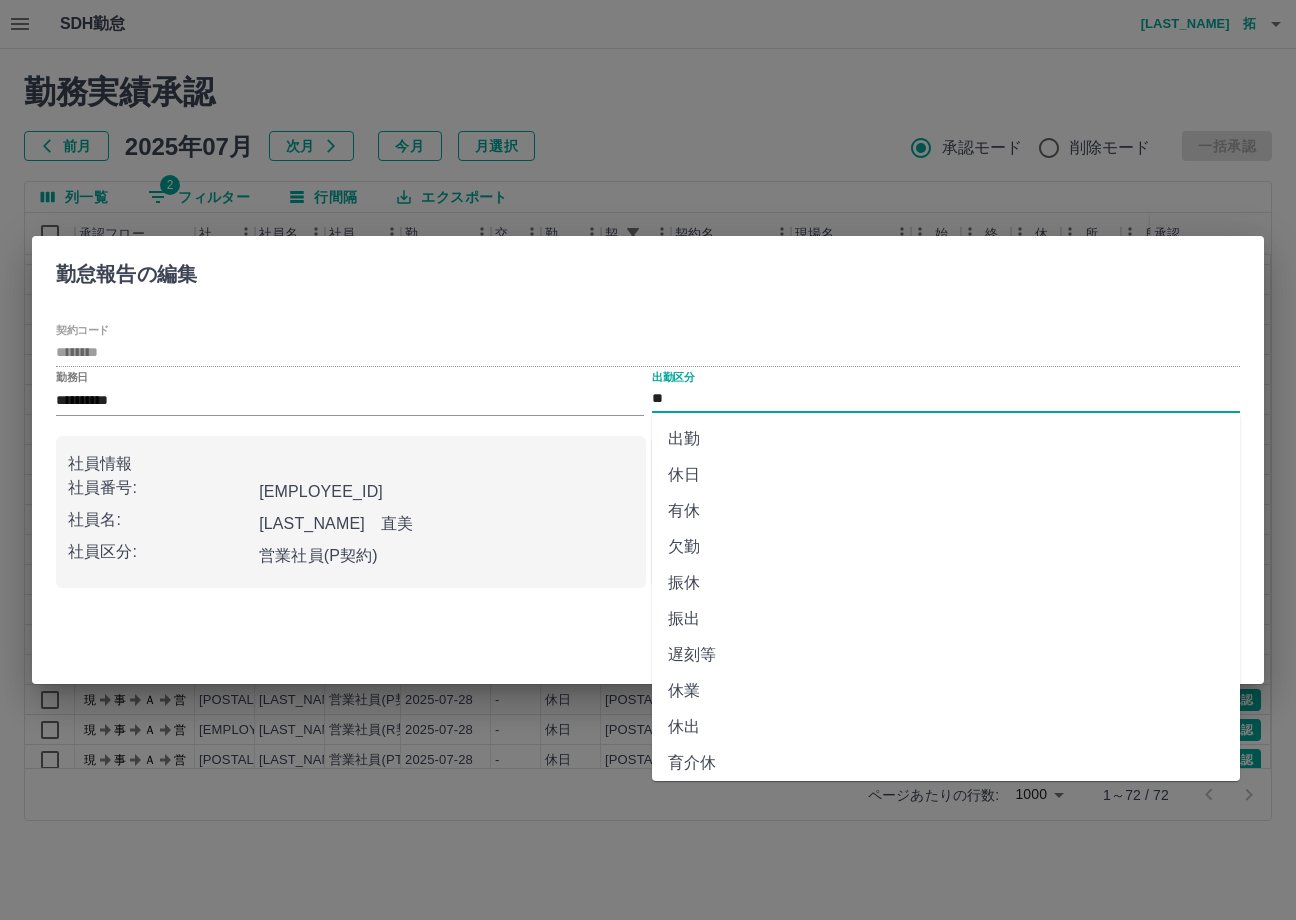 click on "SDH勤怠 米山　拓 勤務実績承認 前月 2025年07月 次月 今月 月選択 承認モード 削除モード 一括承認 列一覧 2 フィルター 行間隔 エクスポート 承認フロー 社員番号 社員名 社員区分 勤務日 交通費 勤務区分 契約コード 契約名 現場名 始業 終業 休憩 所定開始 所定終業 所定休憩 拘束 勤務 遅刻等 コメント 承認 現 事 Ａ 営 0105549 長島　晴恵 営業社員(PT契約) 2025-07-31  -  休日 20491005 江戸川区 江戸川区立西小岩小学校 - - - - - - 00:00 00:00 00:00 現 事 Ａ 営 0029110 村井　玲子 営業社員(R契約) 2025-07-31  -  休日 20491005 江戸川区 江戸川区立西小岩小学校 - - - - - - 00:00 00:00 00:00 現 事 Ａ 営 0073242 大竹　佑美子 営業社員(PT契約) 2025-07-30  -  休日 20491005 江戸川区 江戸川区立西小岩小学校 - - - - - - 00:00 00:00 00:00 現 事 Ａ 営 0067552 松村　利一 営業社員(P契約) 2025-07-30  -  休日 20491005 - -" at bounding box center (648, 422) 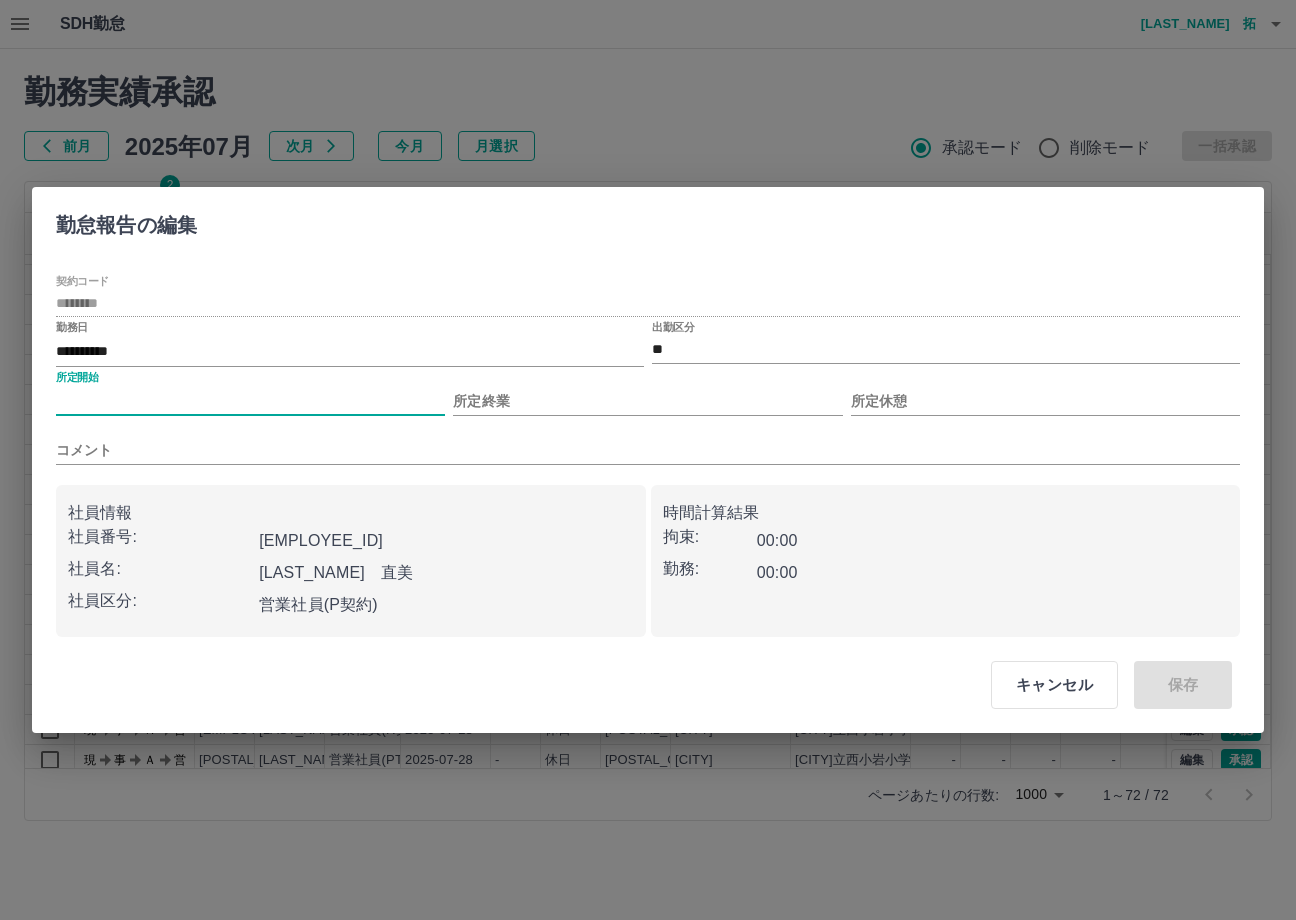 click on "所定開始" at bounding box center (250, 401) 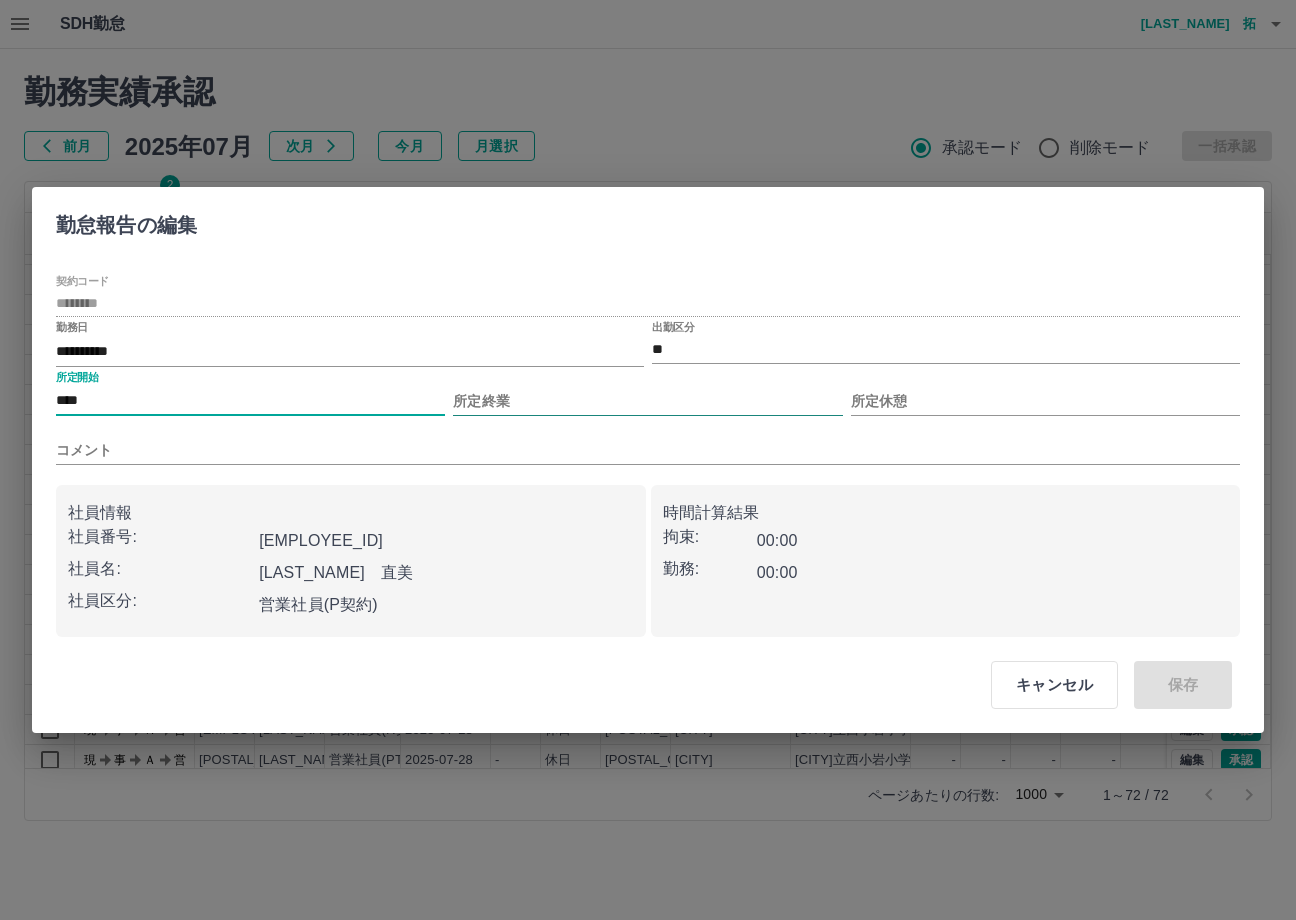 click on "所定終業" at bounding box center (647, 401) 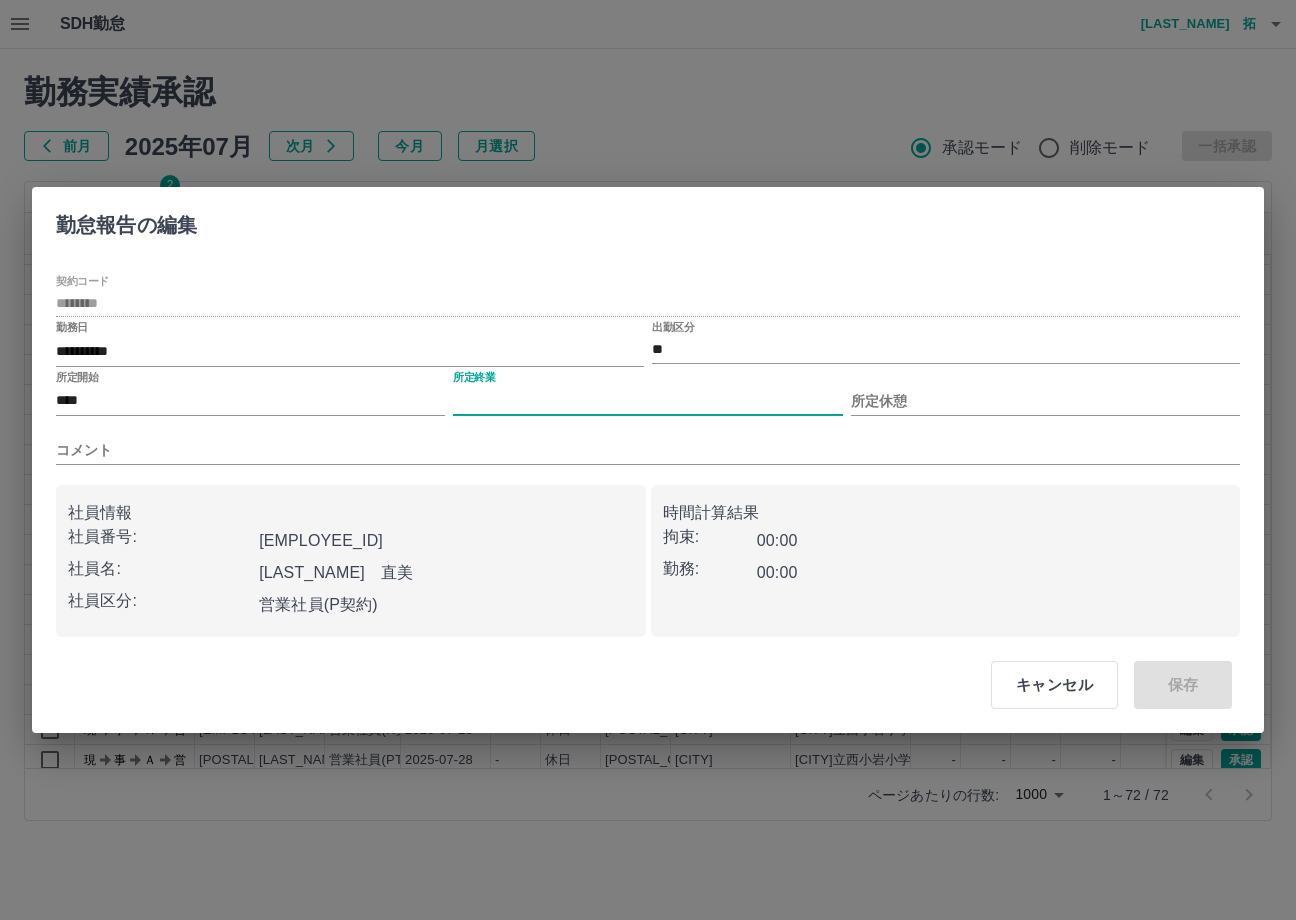 type on "****" 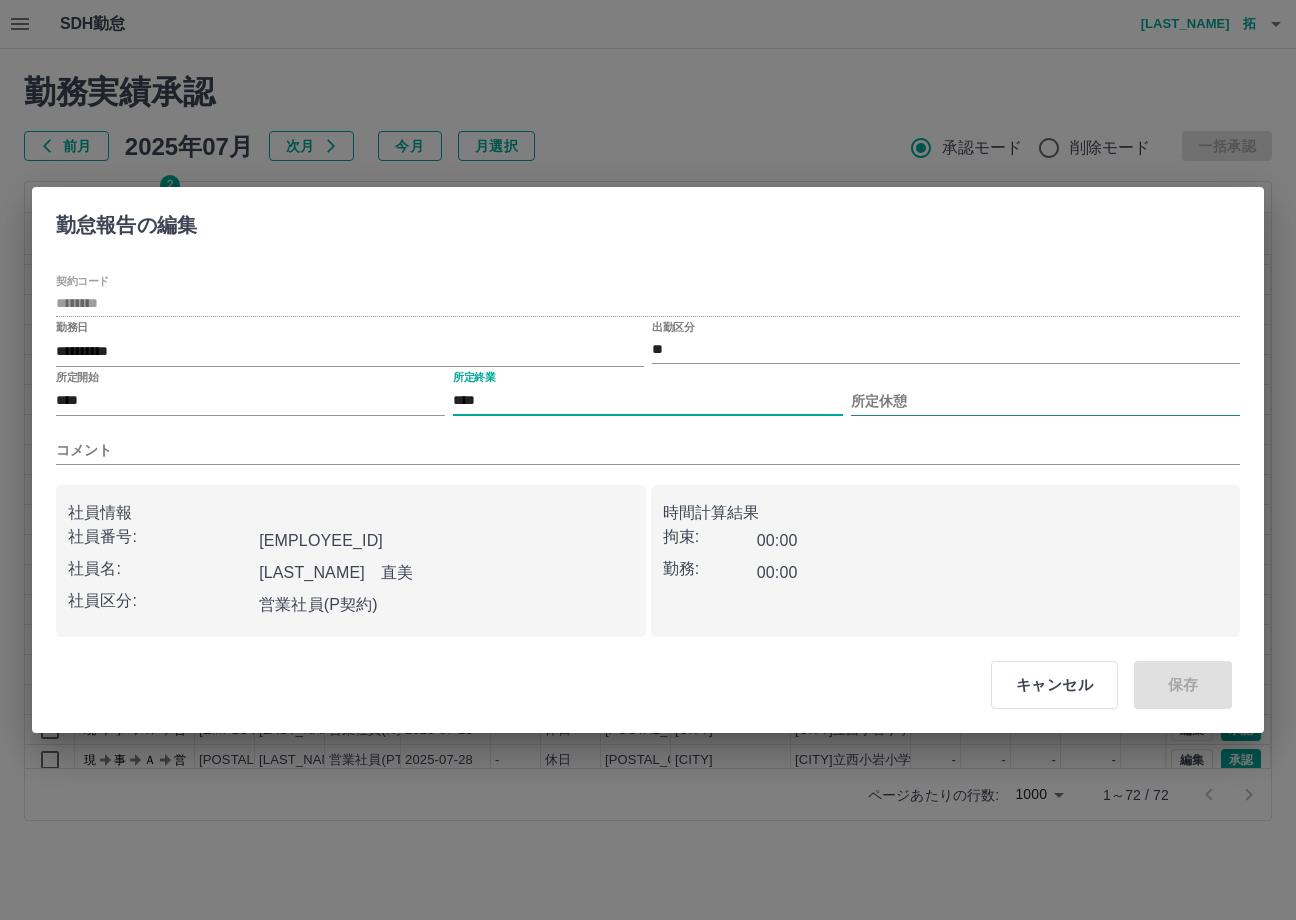 click on "所定休憩" at bounding box center (1045, 401) 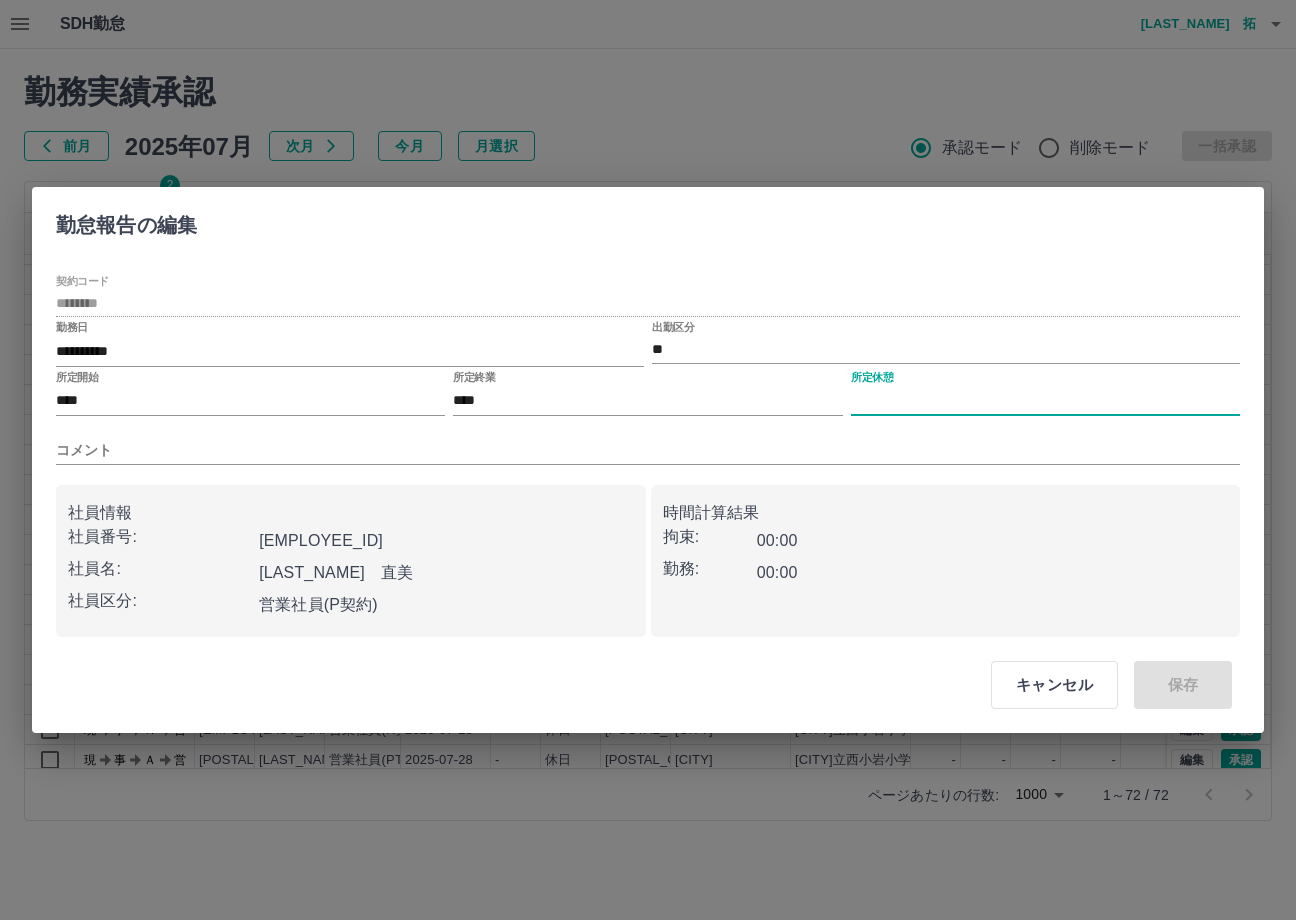 type on "****" 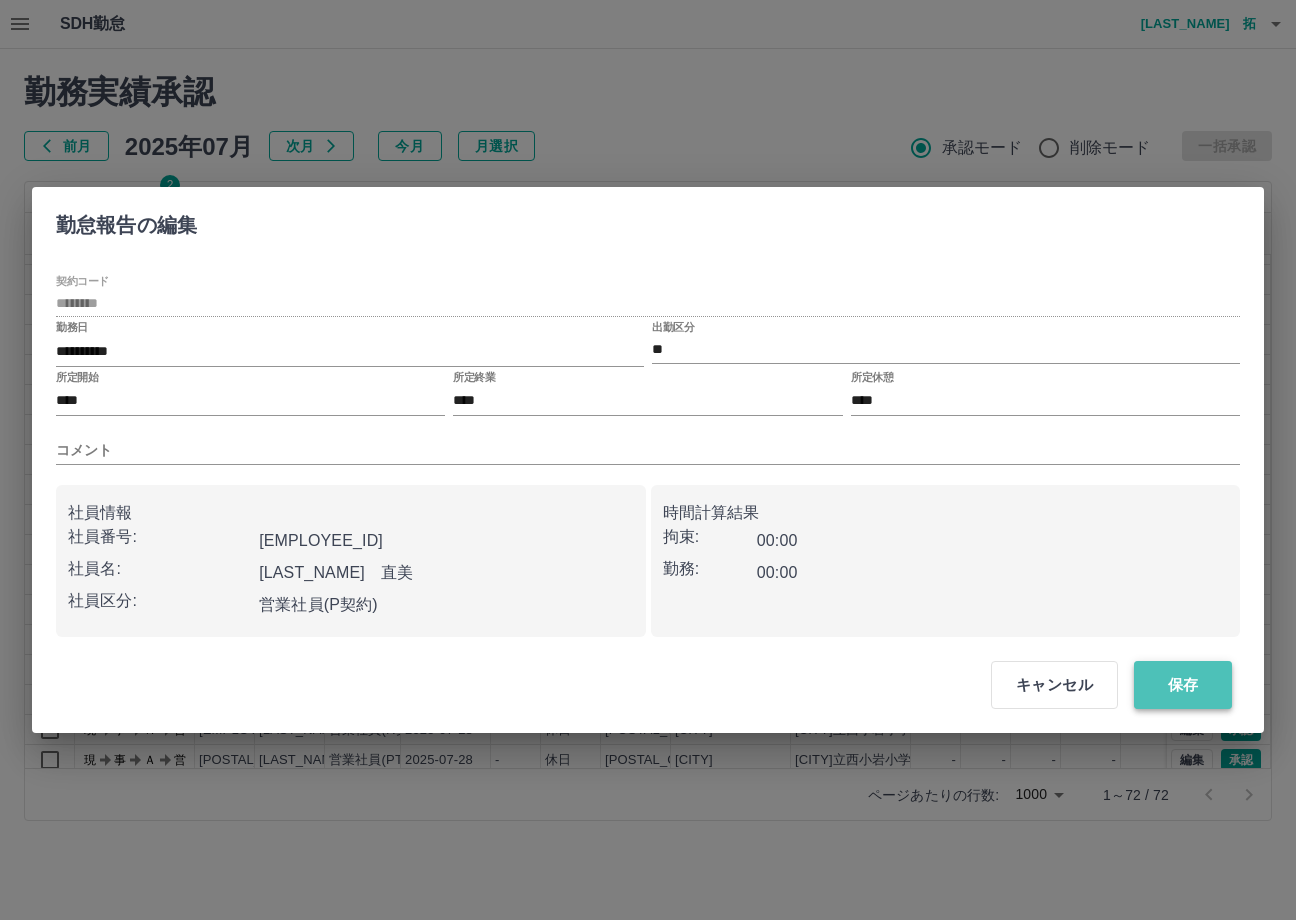 click on "保存" at bounding box center (1183, 685) 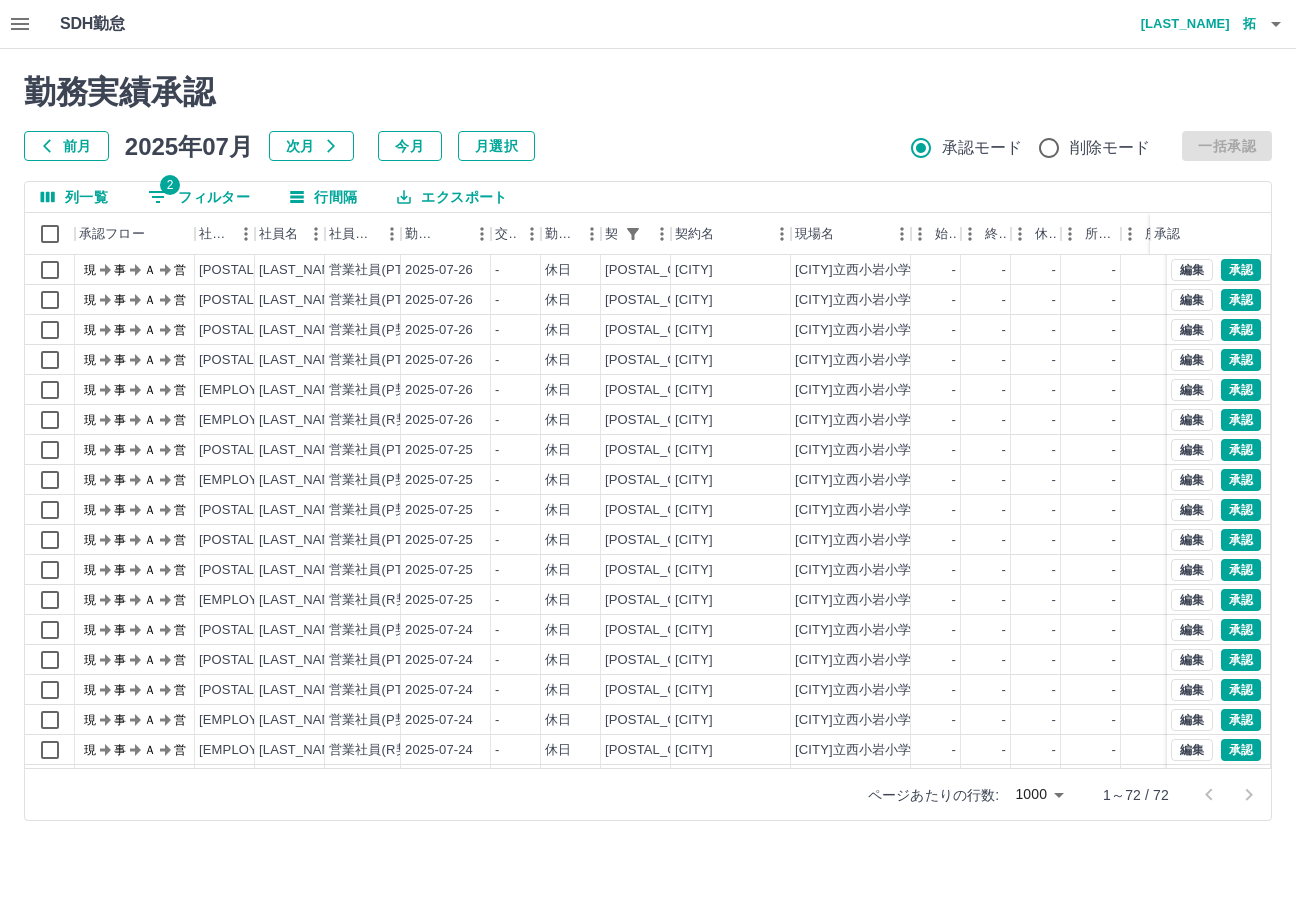 scroll, scrollTop: 800, scrollLeft: 0, axis: vertical 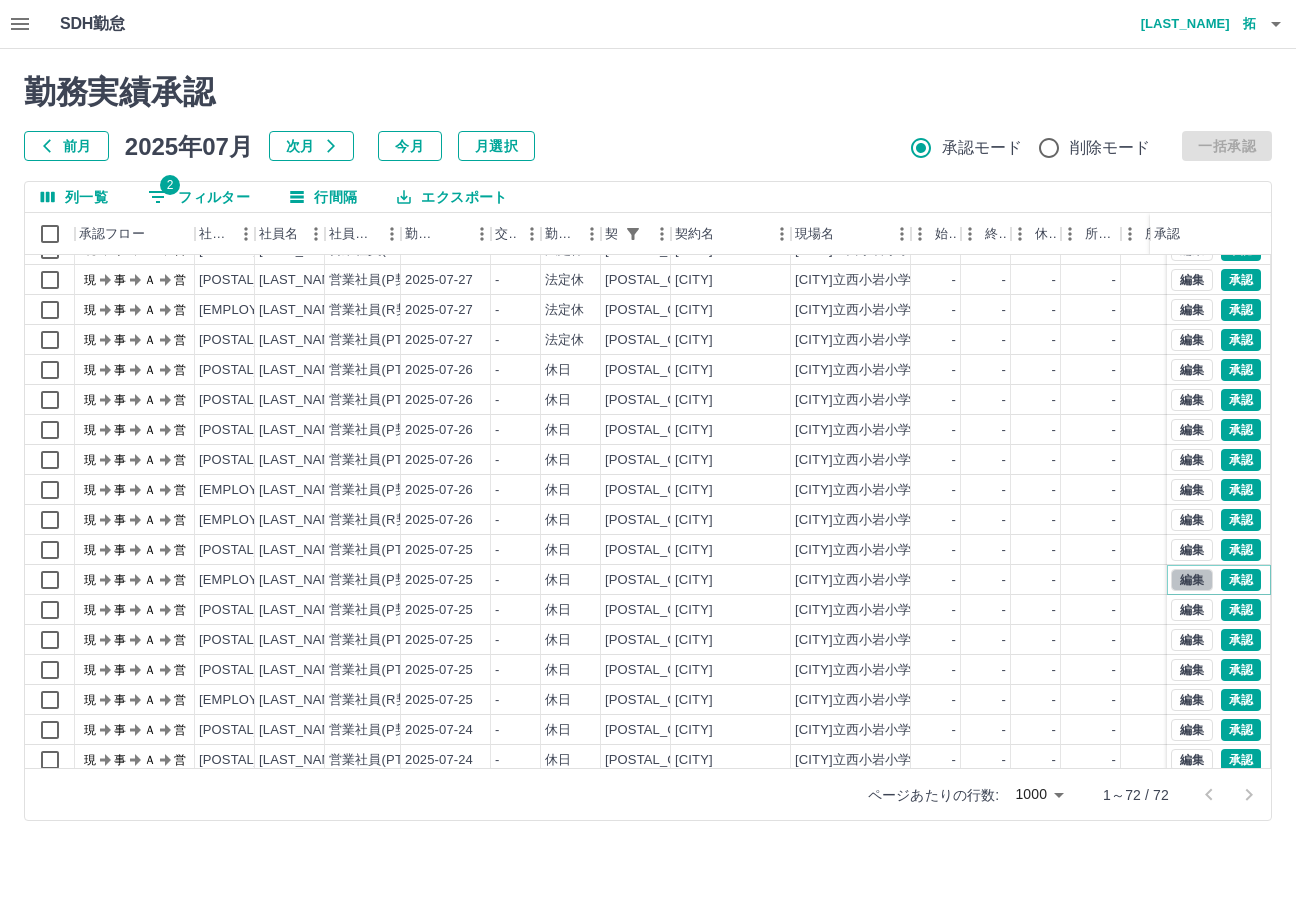 click on "編集" at bounding box center [1192, 580] 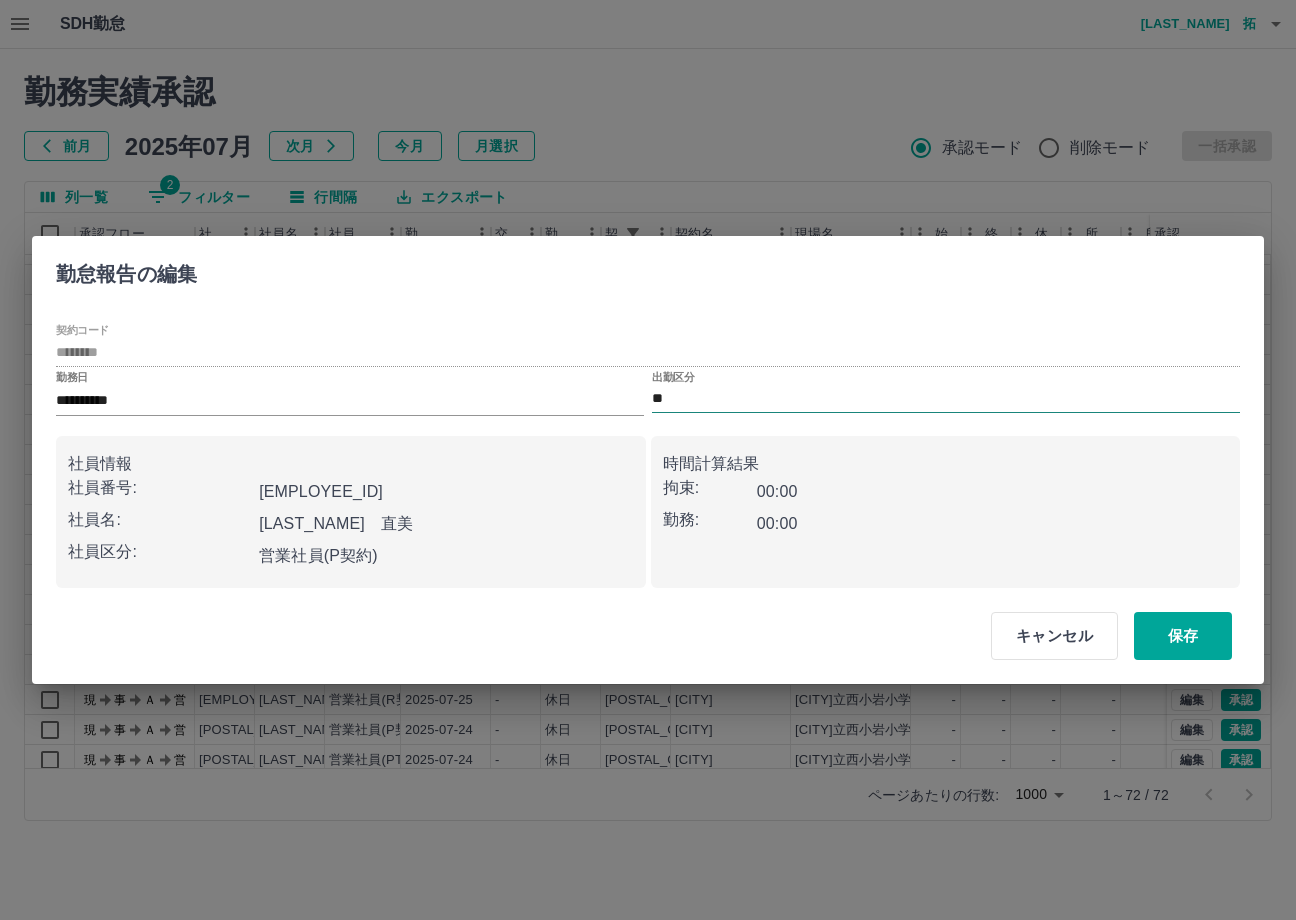 click on "**" at bounding box center (946, 399) 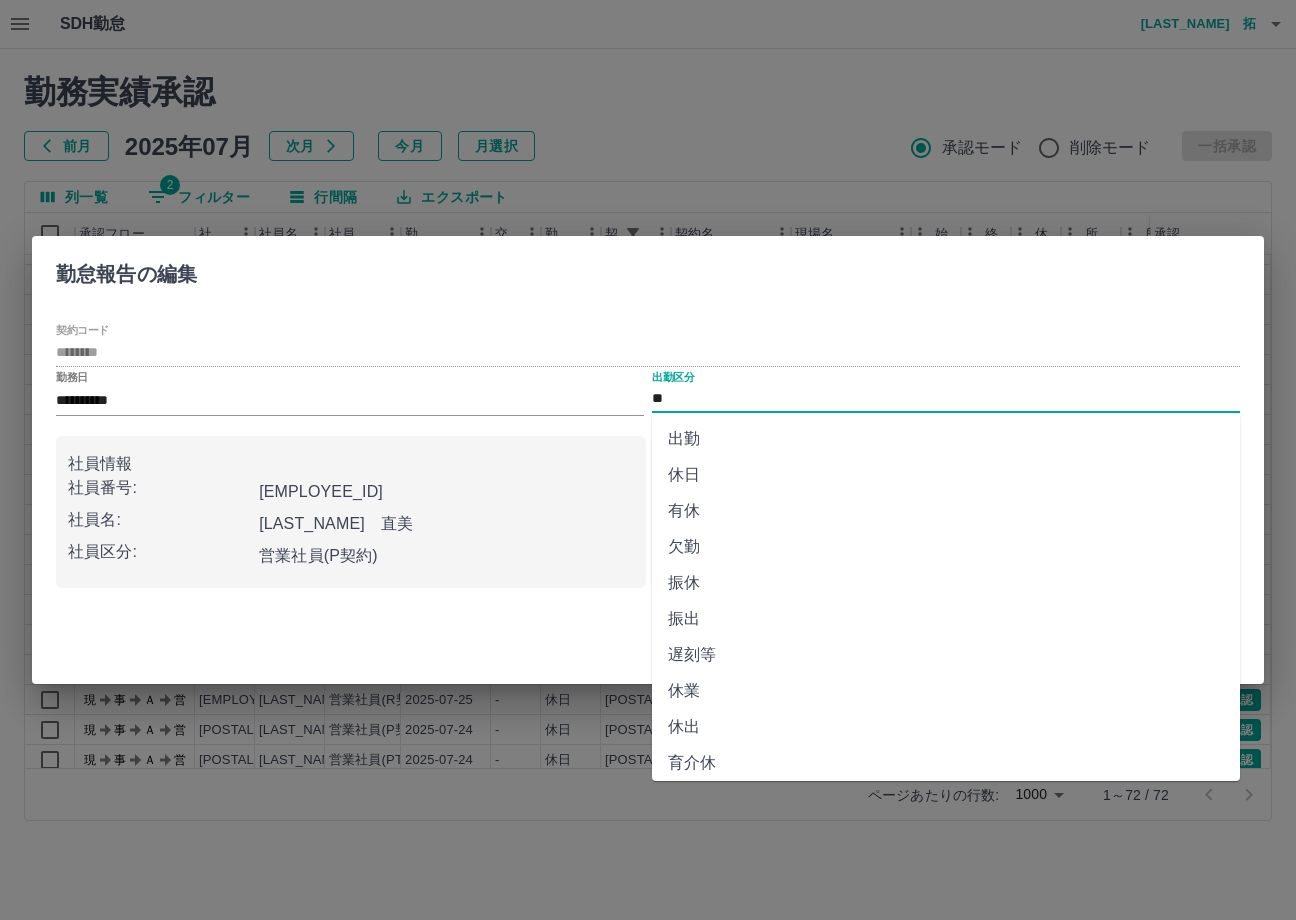 drag, startPoint x: 712, startPoint y: 502, endPoint x: 696, endPoint y: 499, distance: 16.27882 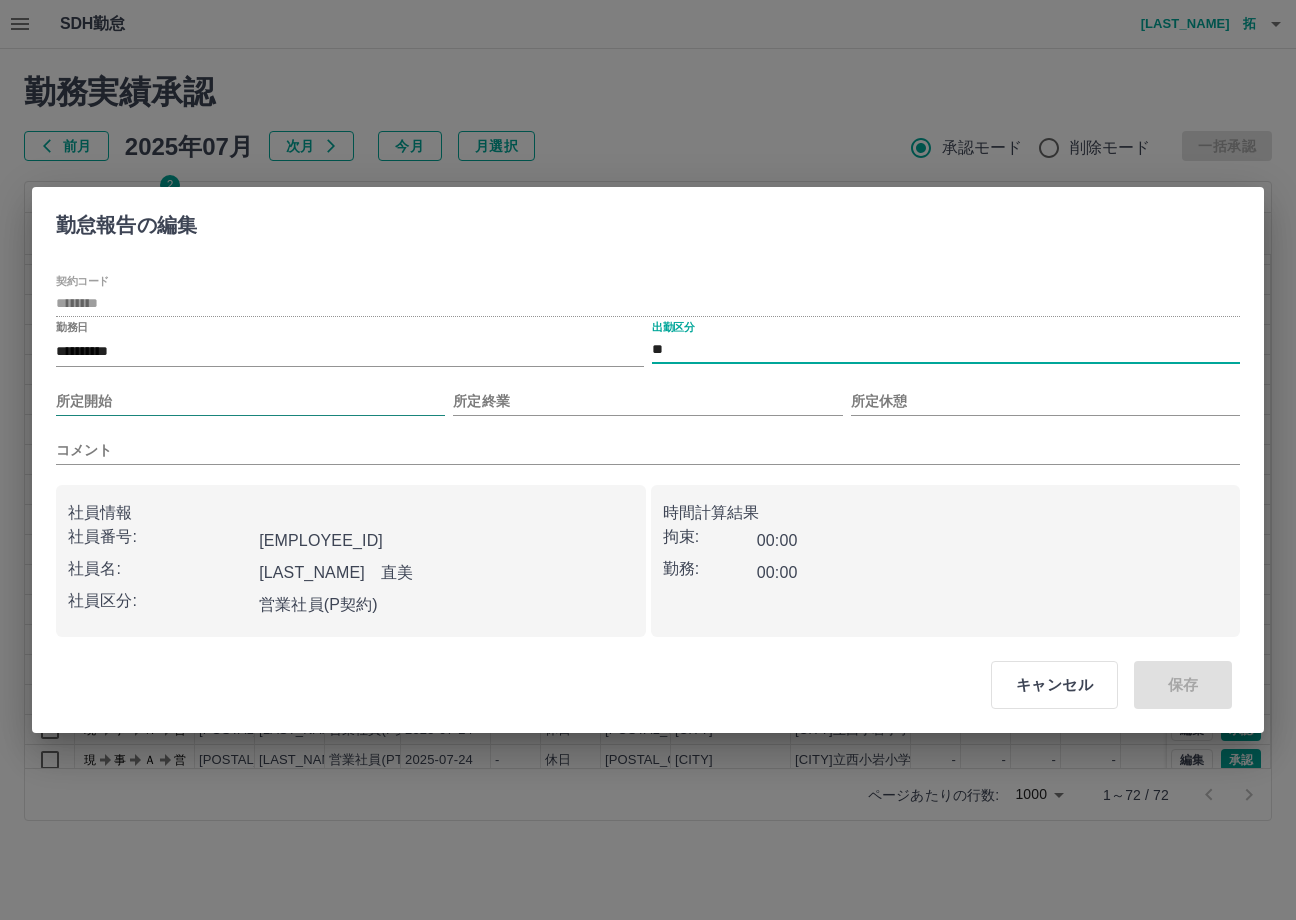 click on "所定開始" at bounding box center (250, 401) 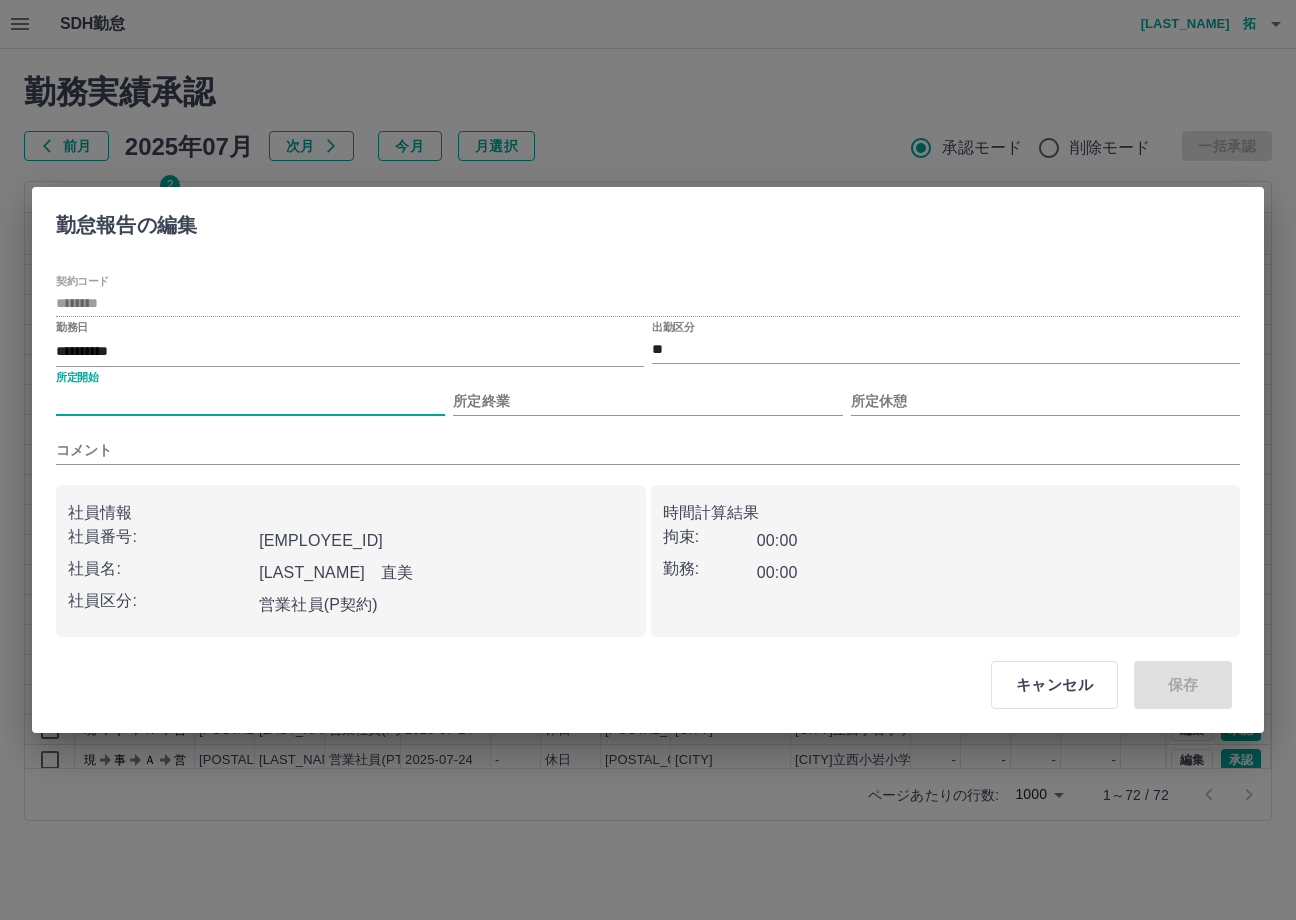 type on "****" 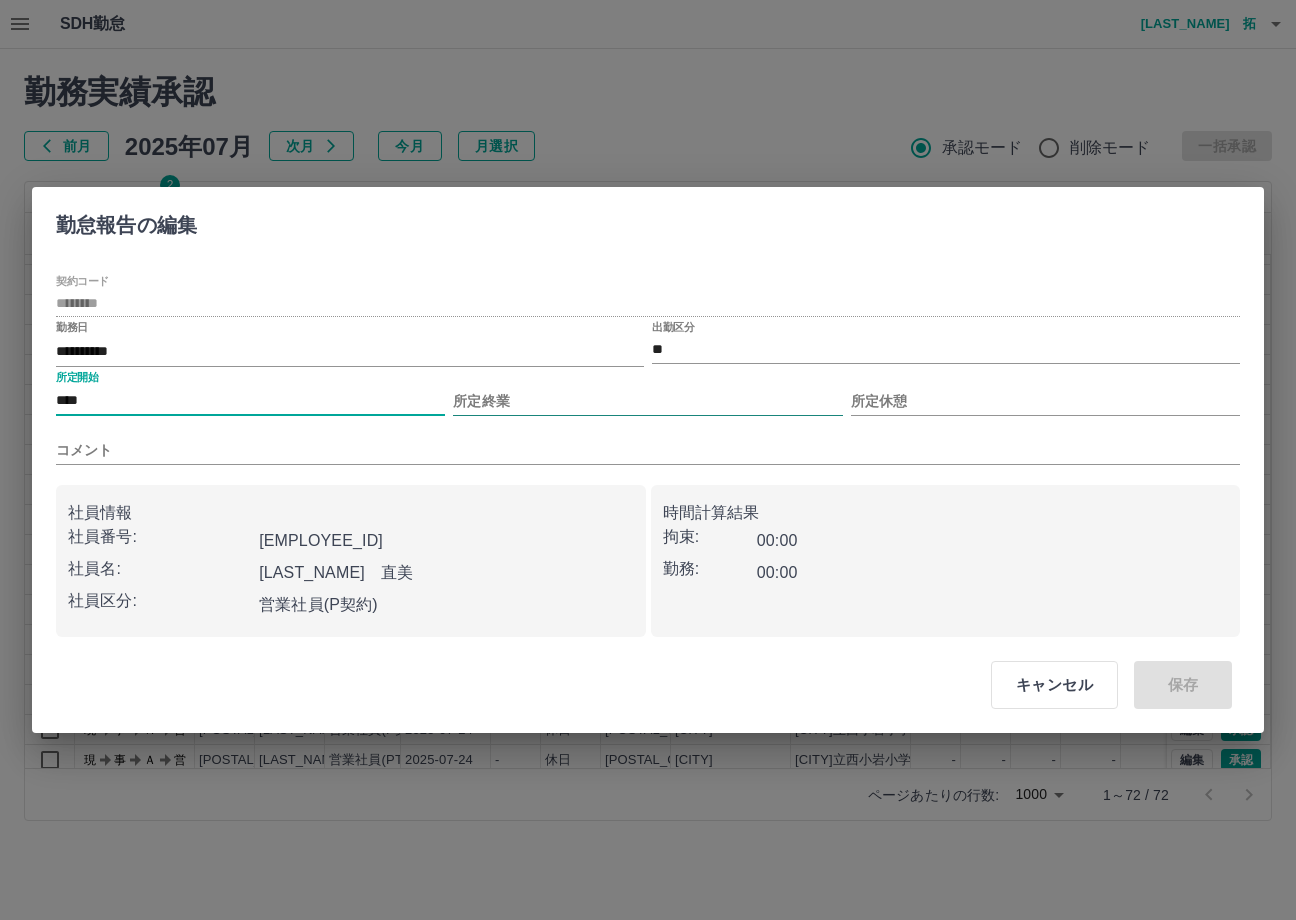 click on "所定終業" at bounding box center [647, 401] 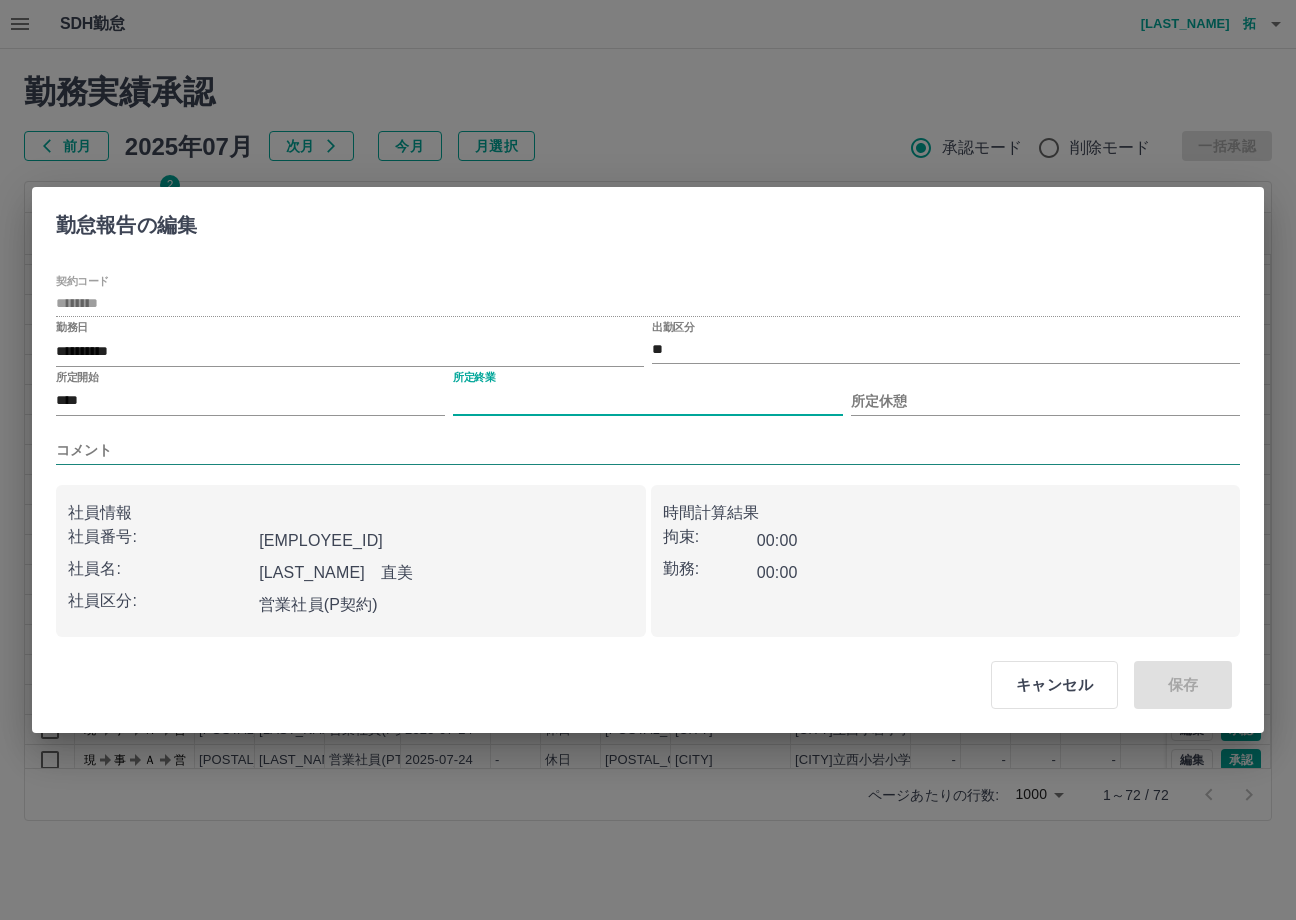 type on "****" 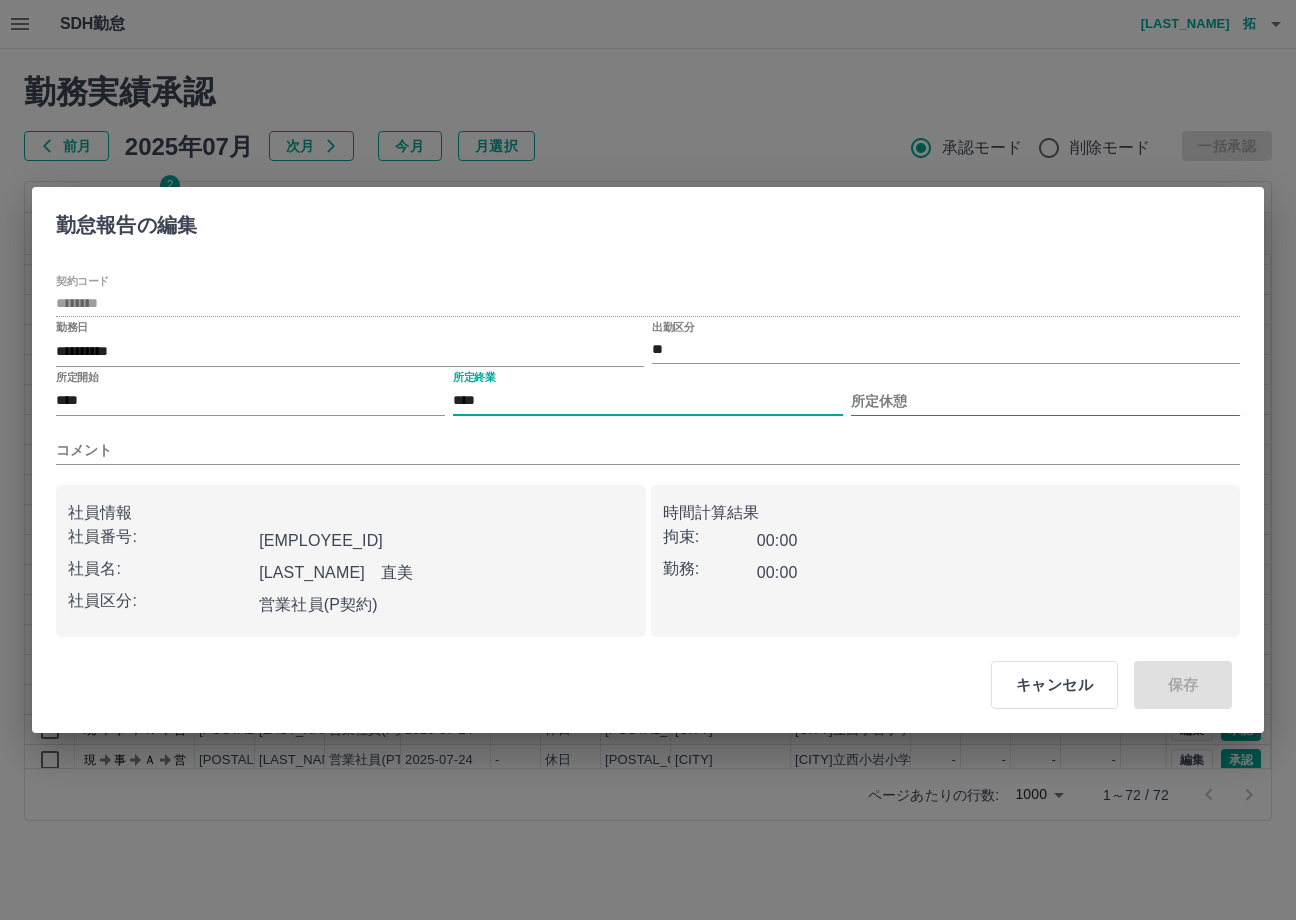 click on "所定休憩" at bounding box center [1045, 401] 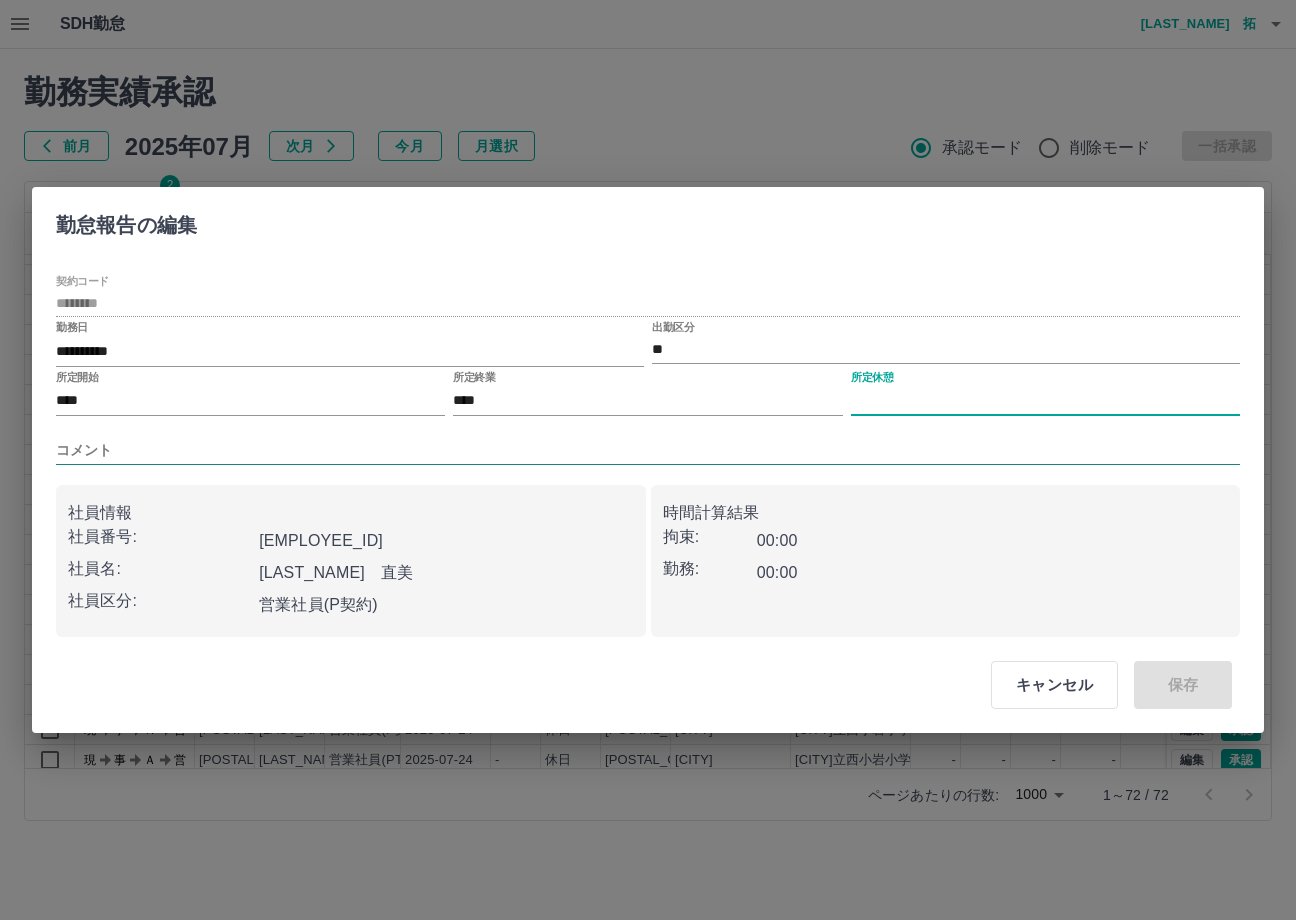 type on "****" 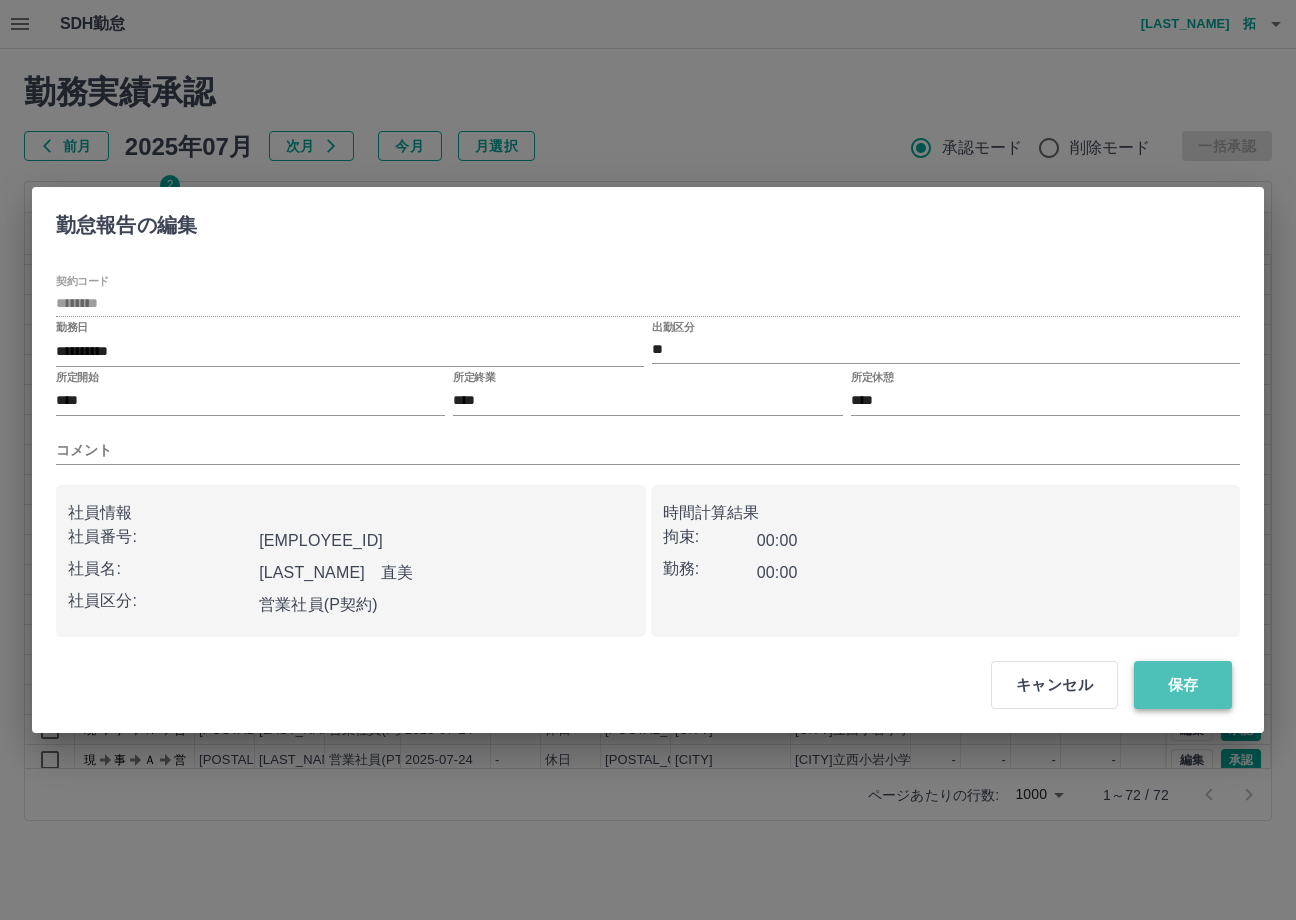 click on "保存" at bounding box center (1183, 685) 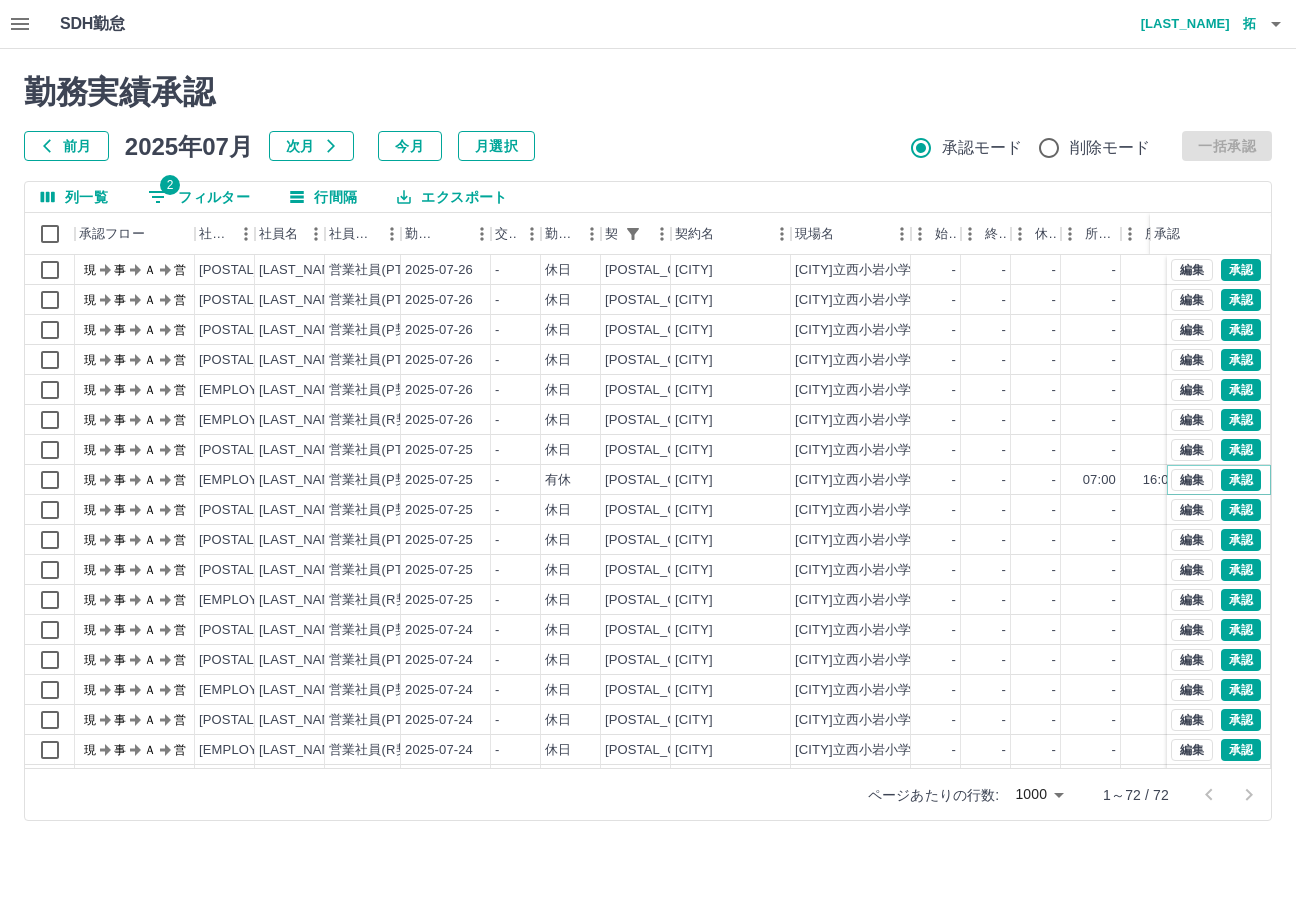 scroll, scrollTop: 1000, scrollLeft: 0, axis: vertical 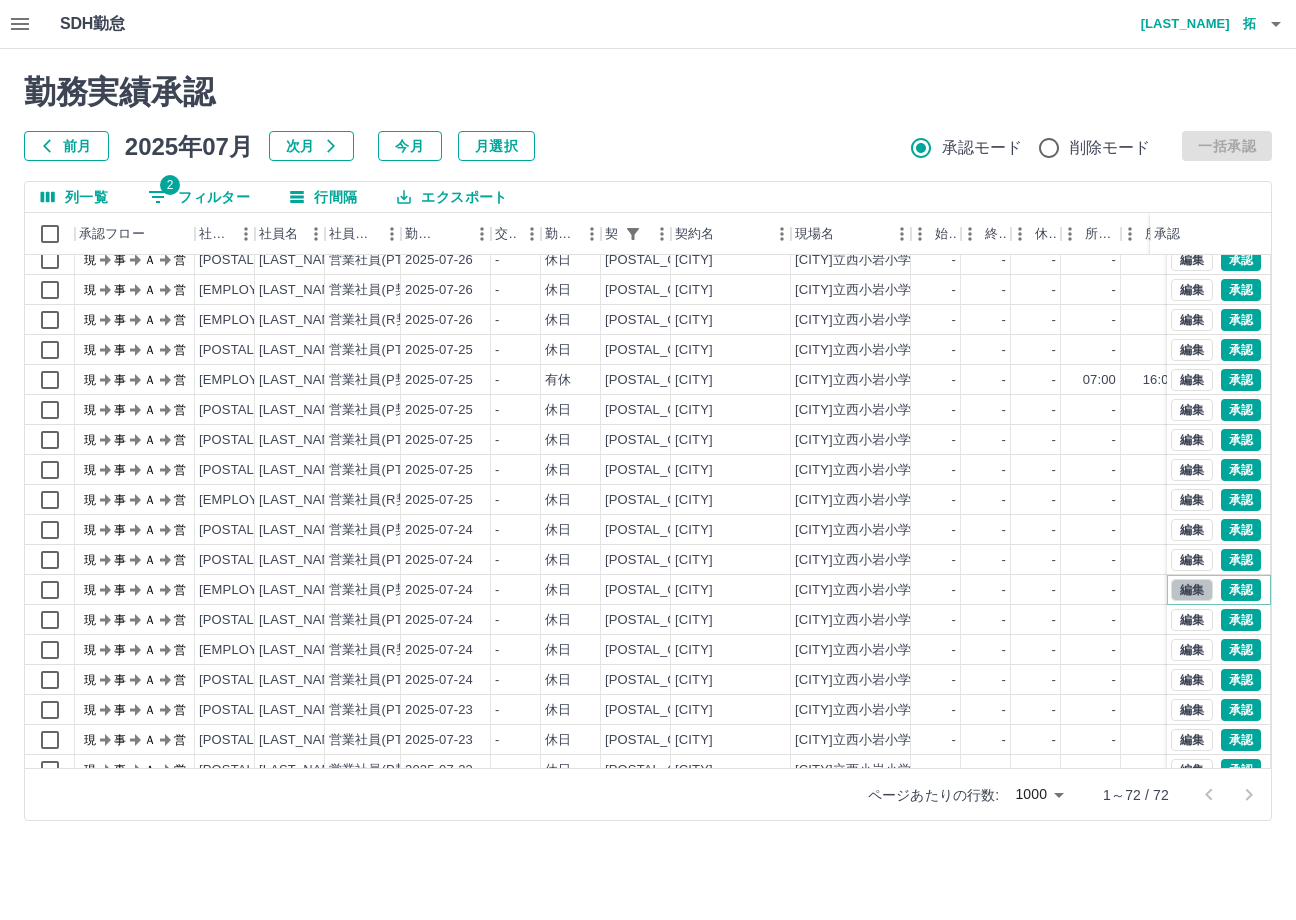 click on "編集" at bounding box center [1192, 590] 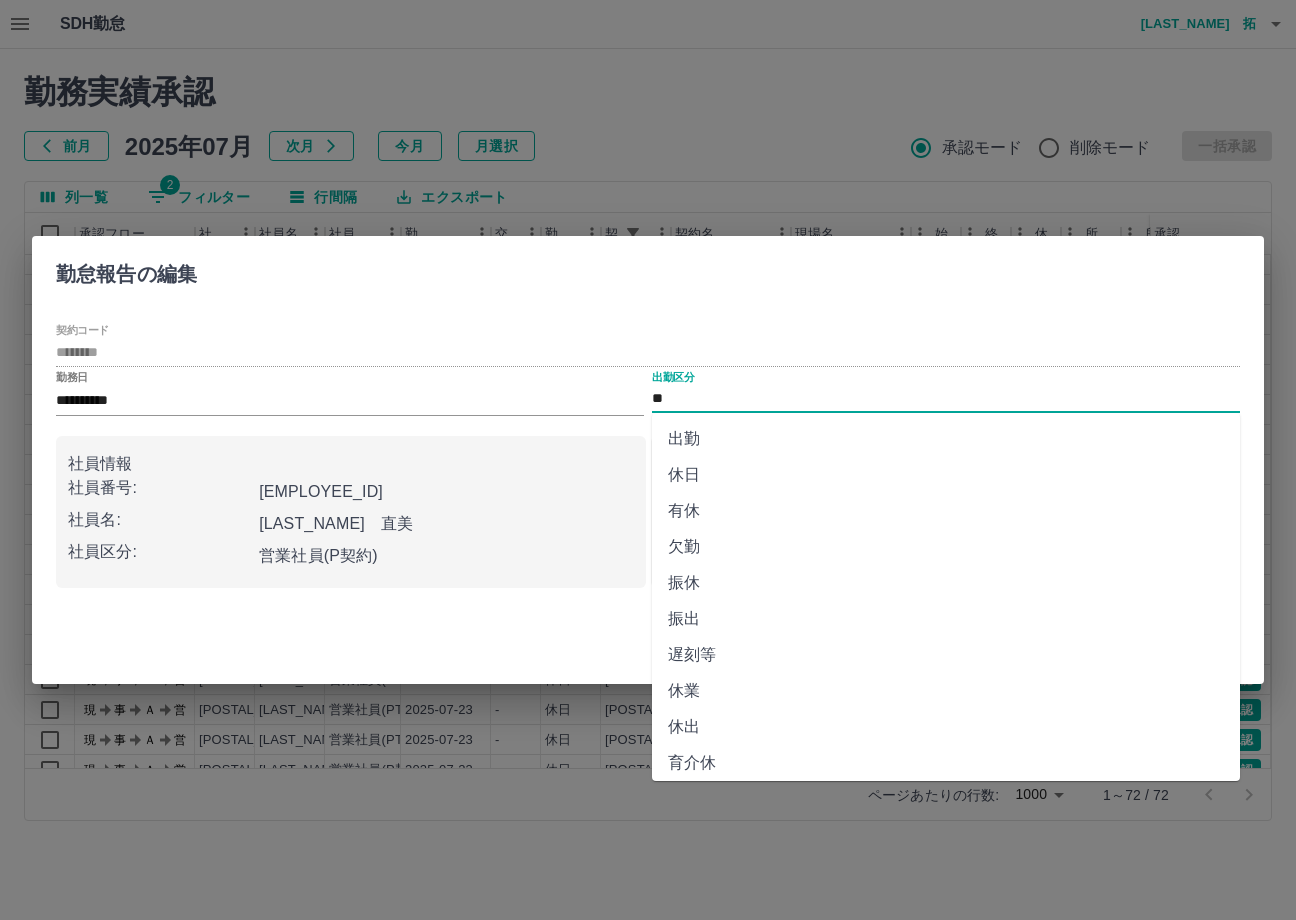 click on "SDH勤怠 米山　拓 勤務実績承認 前月 2025年07月 次月 今月 月選択 承認モード 削除モード 一括承認 列一覧 2 フィルター 行間隔 エクスポート 承認フロー 社員番号 社員名 社員区分 勤務日 交通費 勤務区分 契約コード 契約名 現場名 始業 終業 休憩 所定開始 所定終業 所定休憩 拘束 勤務 遅刻等 コメント 承認 現 事 Ａ 営 8030392 齊藤　友美 営業社員(PT契約) 2025-07-26  -  休日 20491005 江戸川区 江戸川区立西小岩小学校 - - - - - - 00:00 00:00 00:00 現 事 Ａ 営 0067552 松村　利一 営業社員(P契約) 2025-07-26  -  休日 20491005 江戸川区 江戸川区立西小岩小学校 - - - - - - 00:00 00:00 00:00 現 事 Ａ 営 0073242 大竹　佑美子 営業社員(PT契約) 2025-07-26  -  休日 20491005 江戸川区 江戸川区立西小岩小学校 - - - - - - 00:00 00:00 00:00 現 事 Ａ 営 8990188 知花　直美 営業社員(P契約) 2025-07-26  -  休日 20491005 - -" at bounding box center [648, 422] 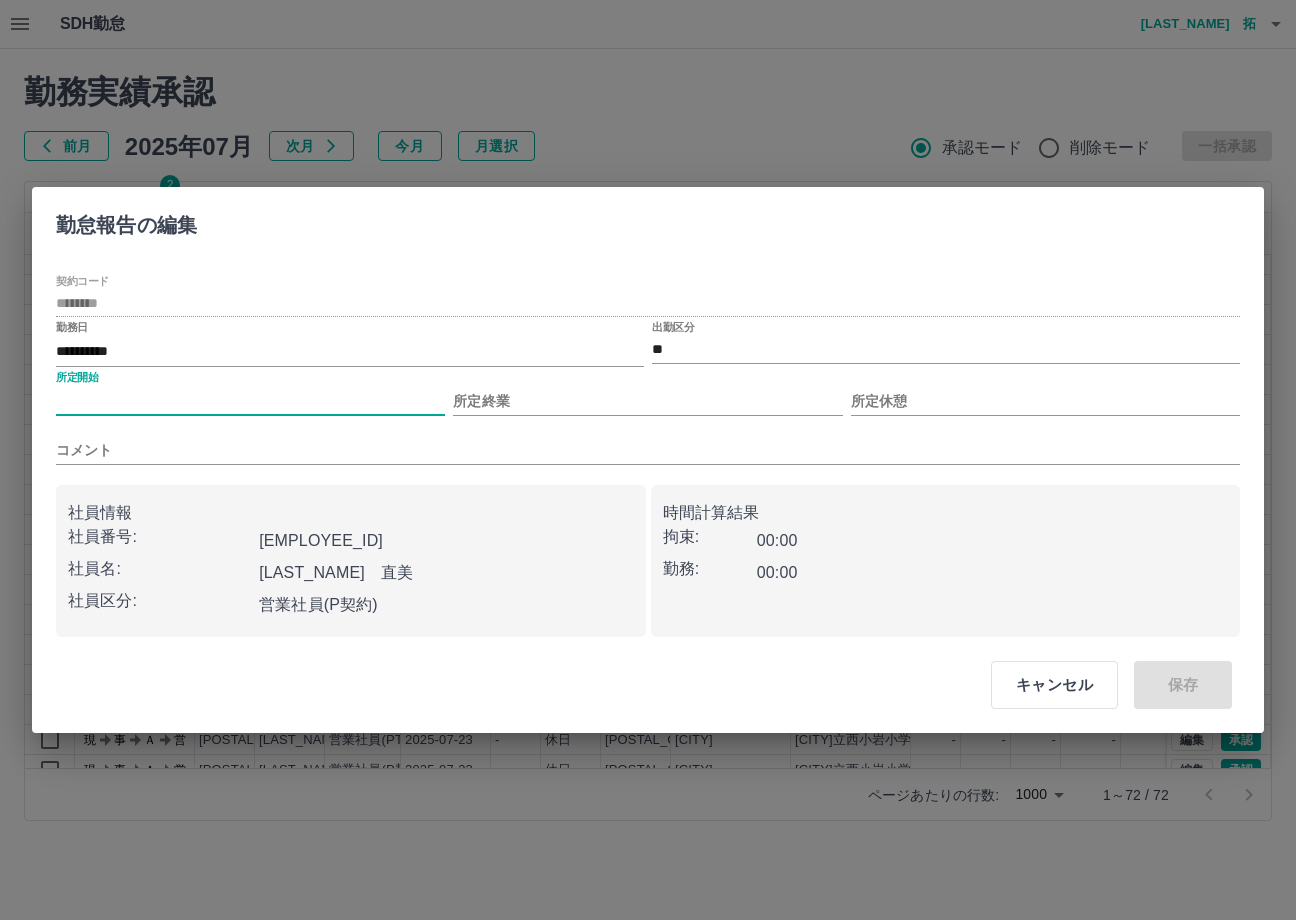click on "所定開始" at bounding box center (250, 401) 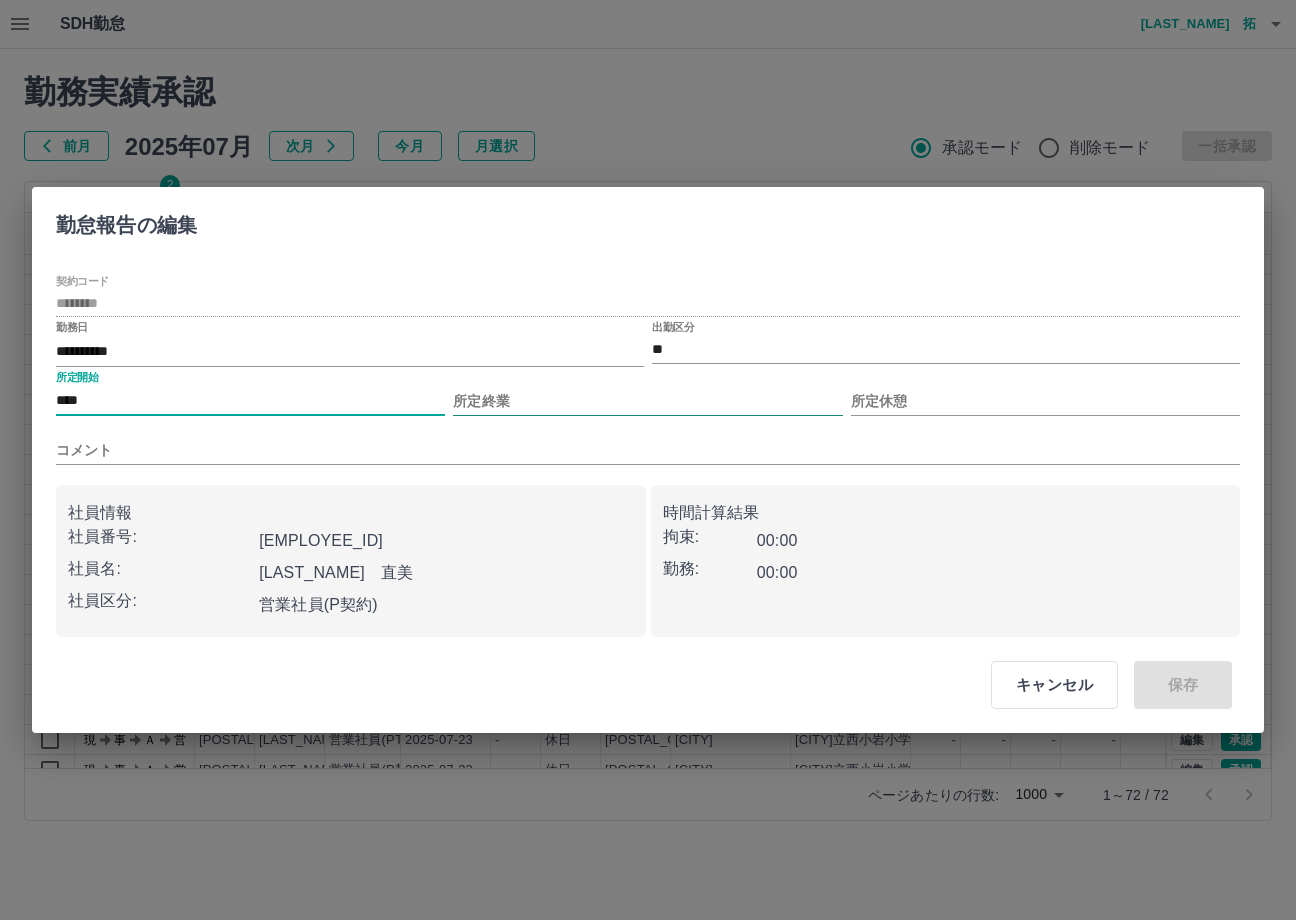 click on "所定終業" at bounding box center (647, 401) 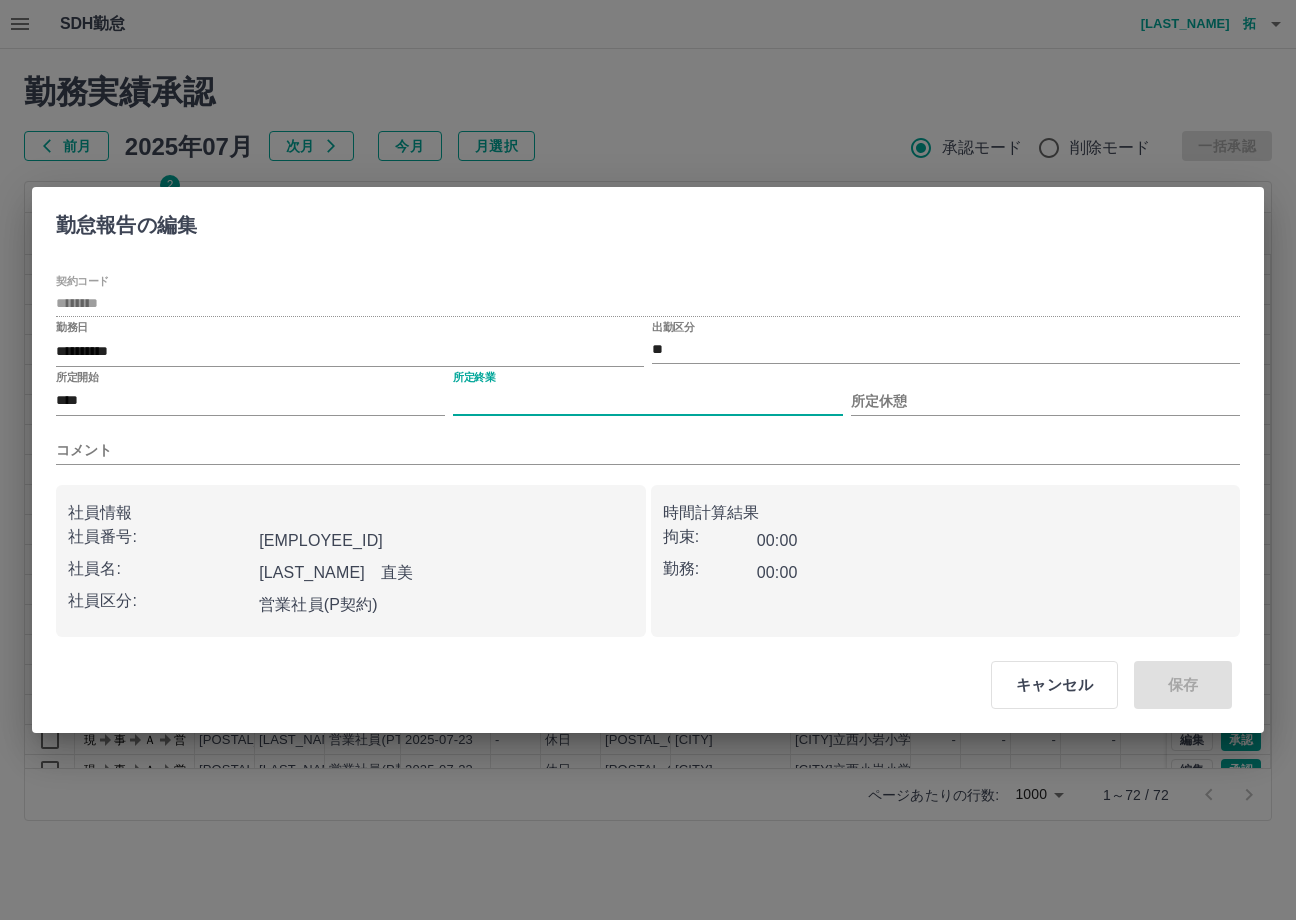 type on "****" 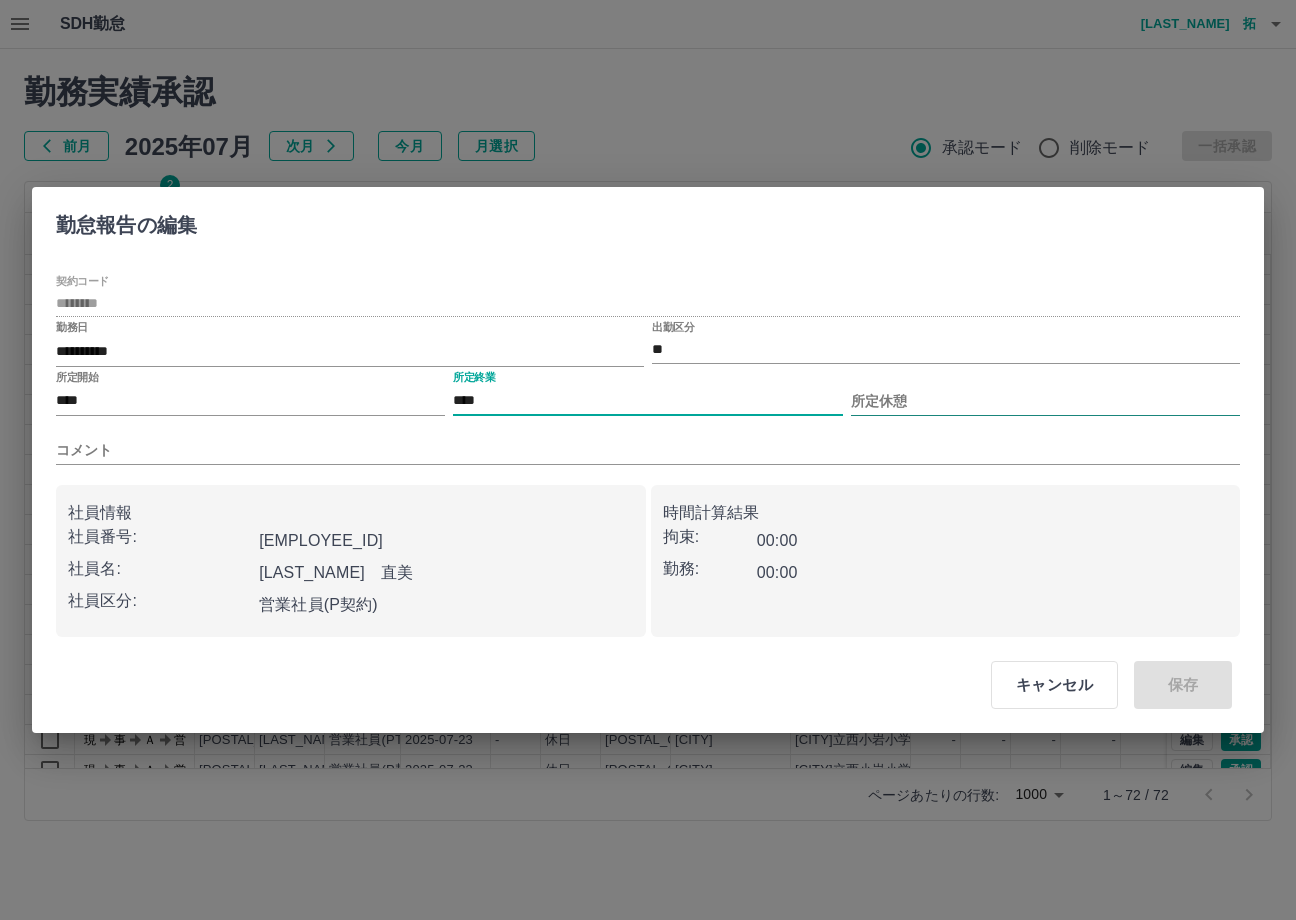 click on "所定休憩" at bounding box center [1045, 401] 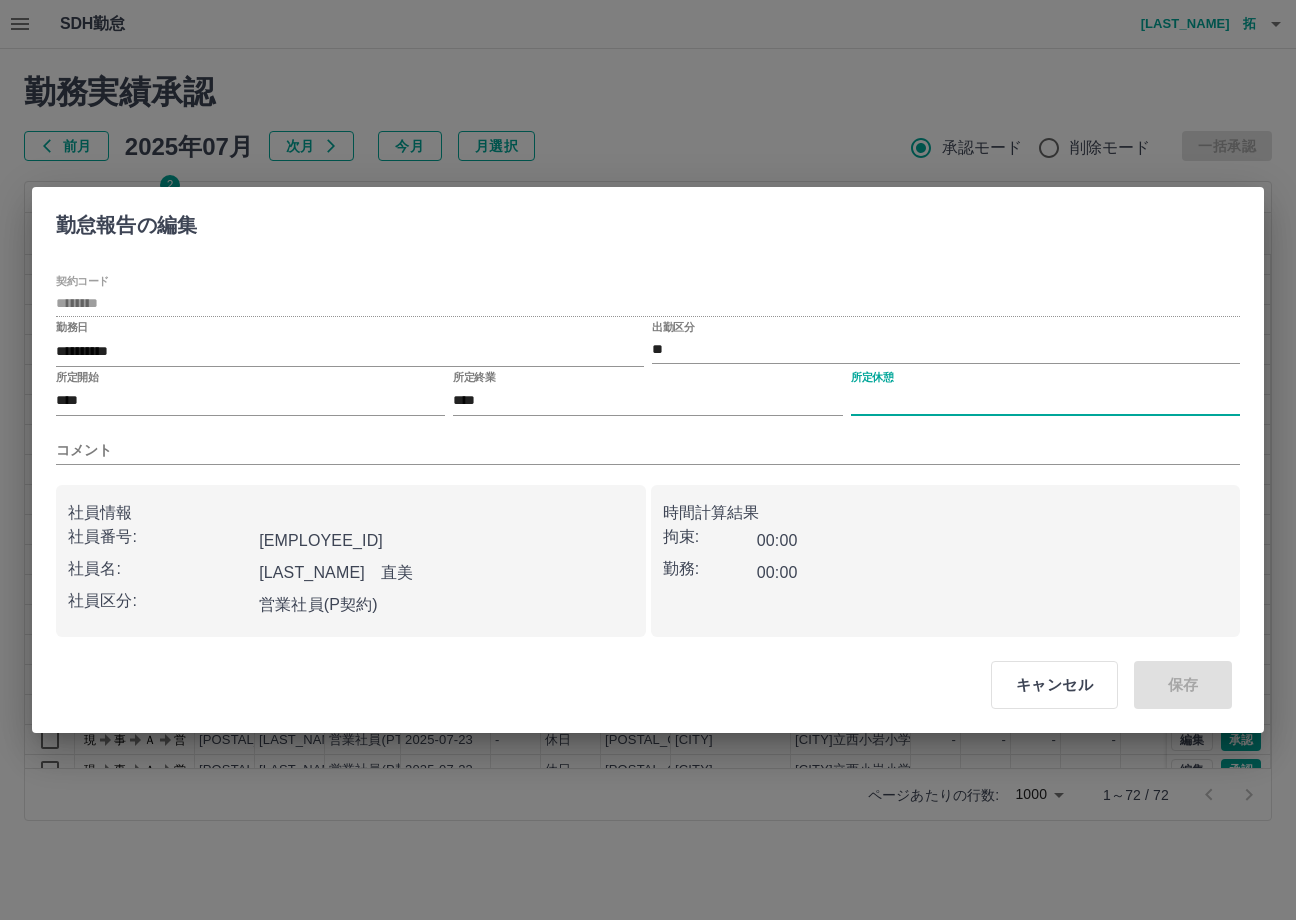 type on "****" 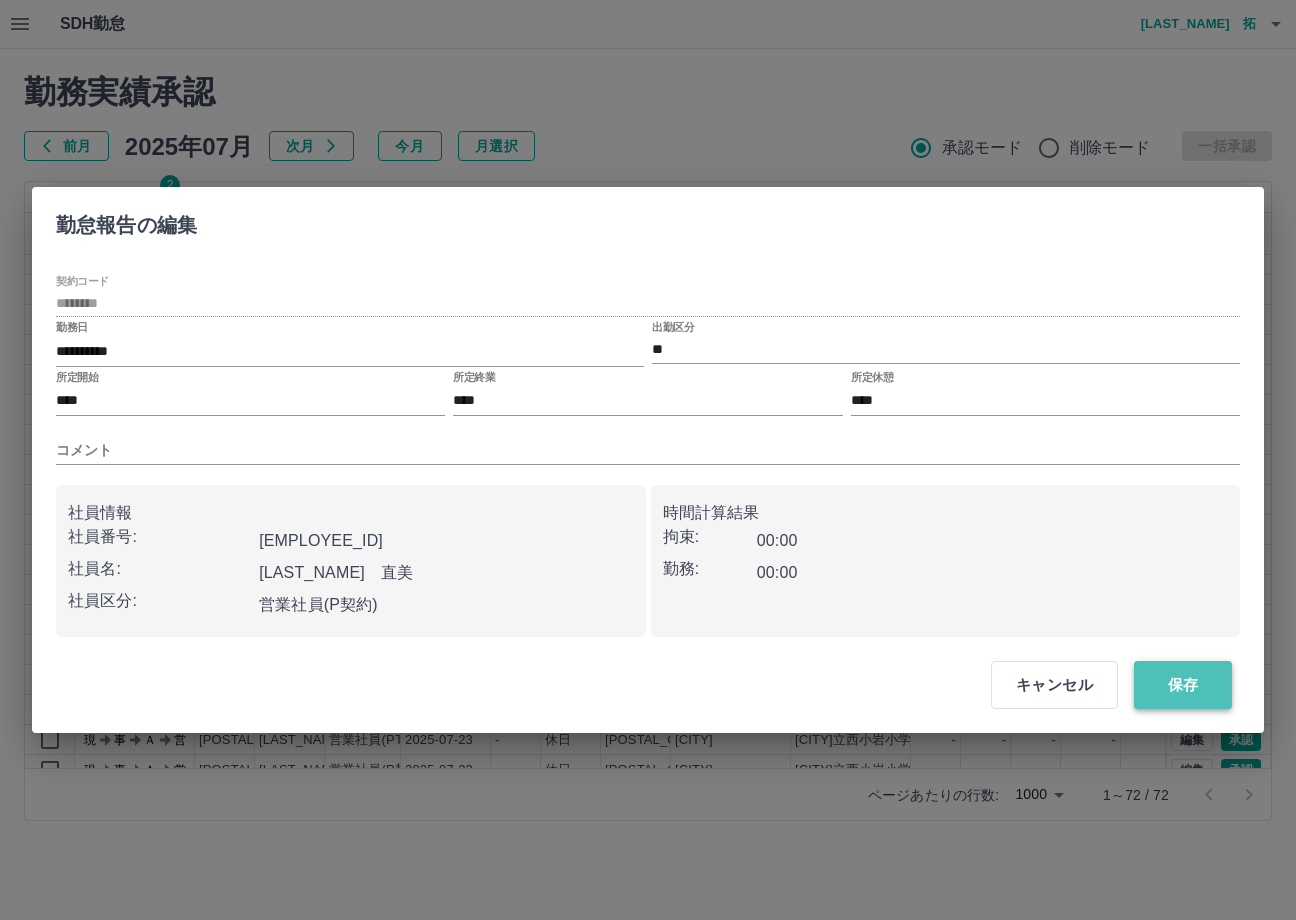 click on "保存" at bounding box center [1183, 685] 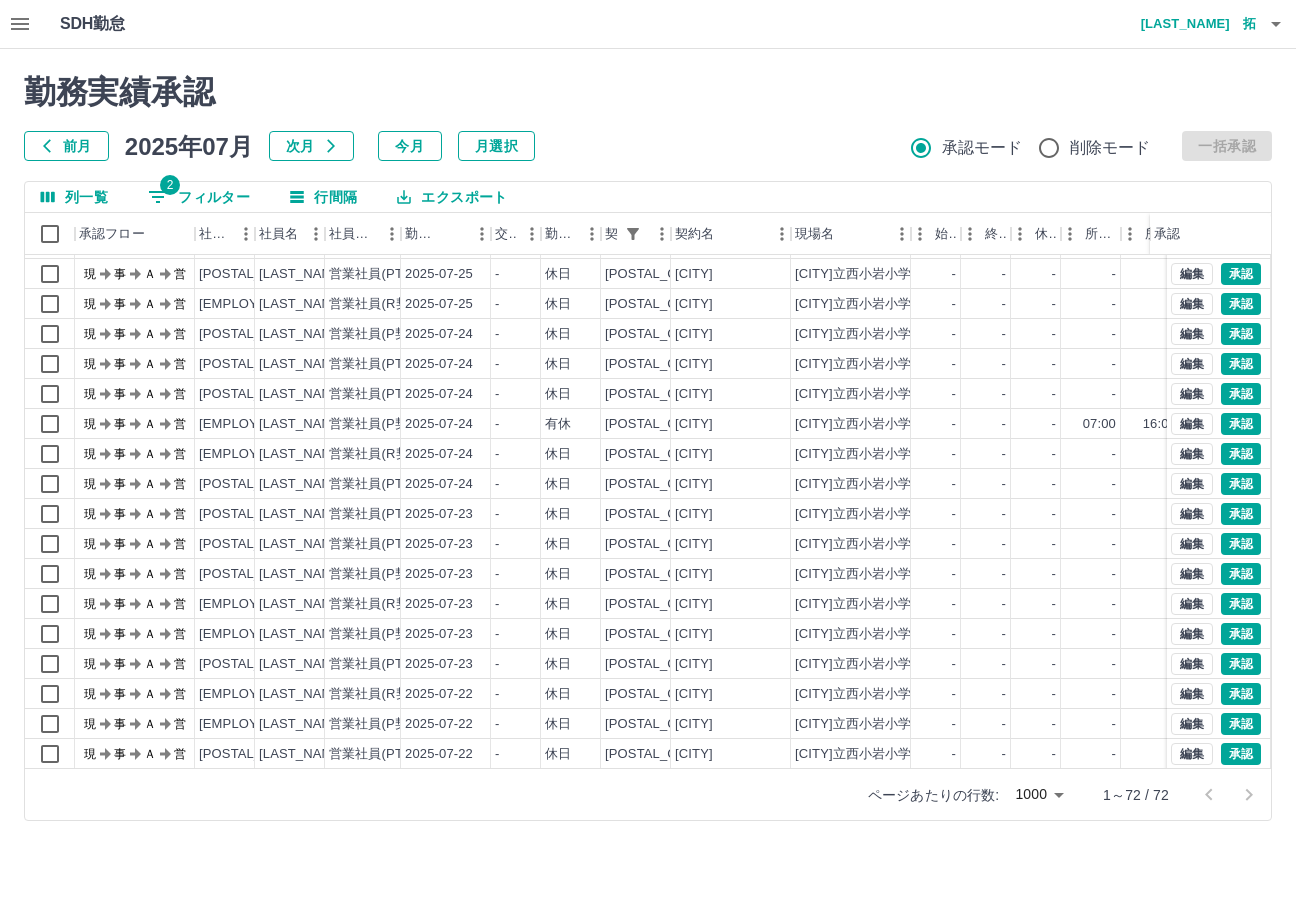 scroll, scrollTop: 1200, scrollLeft: 0, axis: vertical 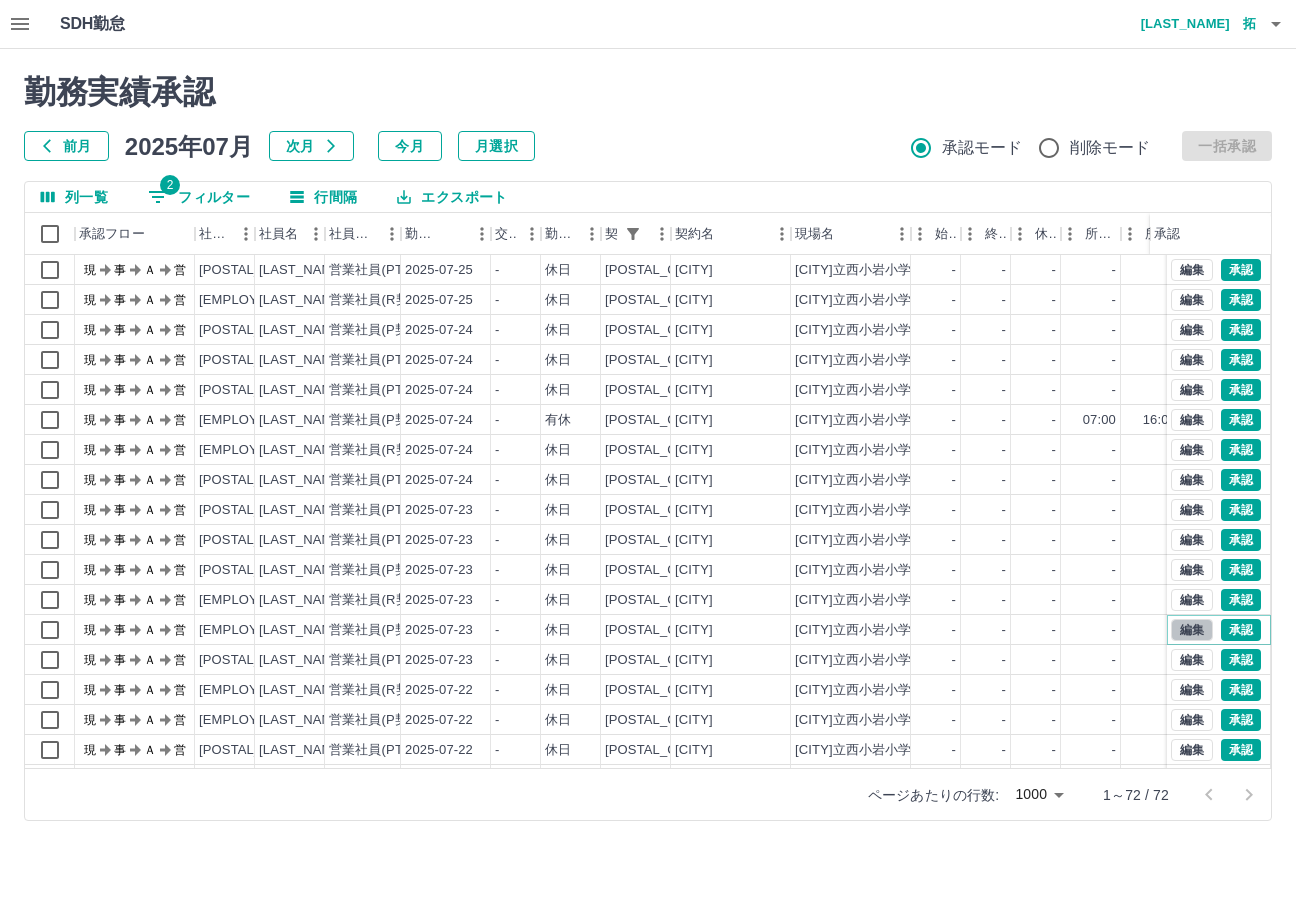 click on "編集" at bounding box center (1192, 630) 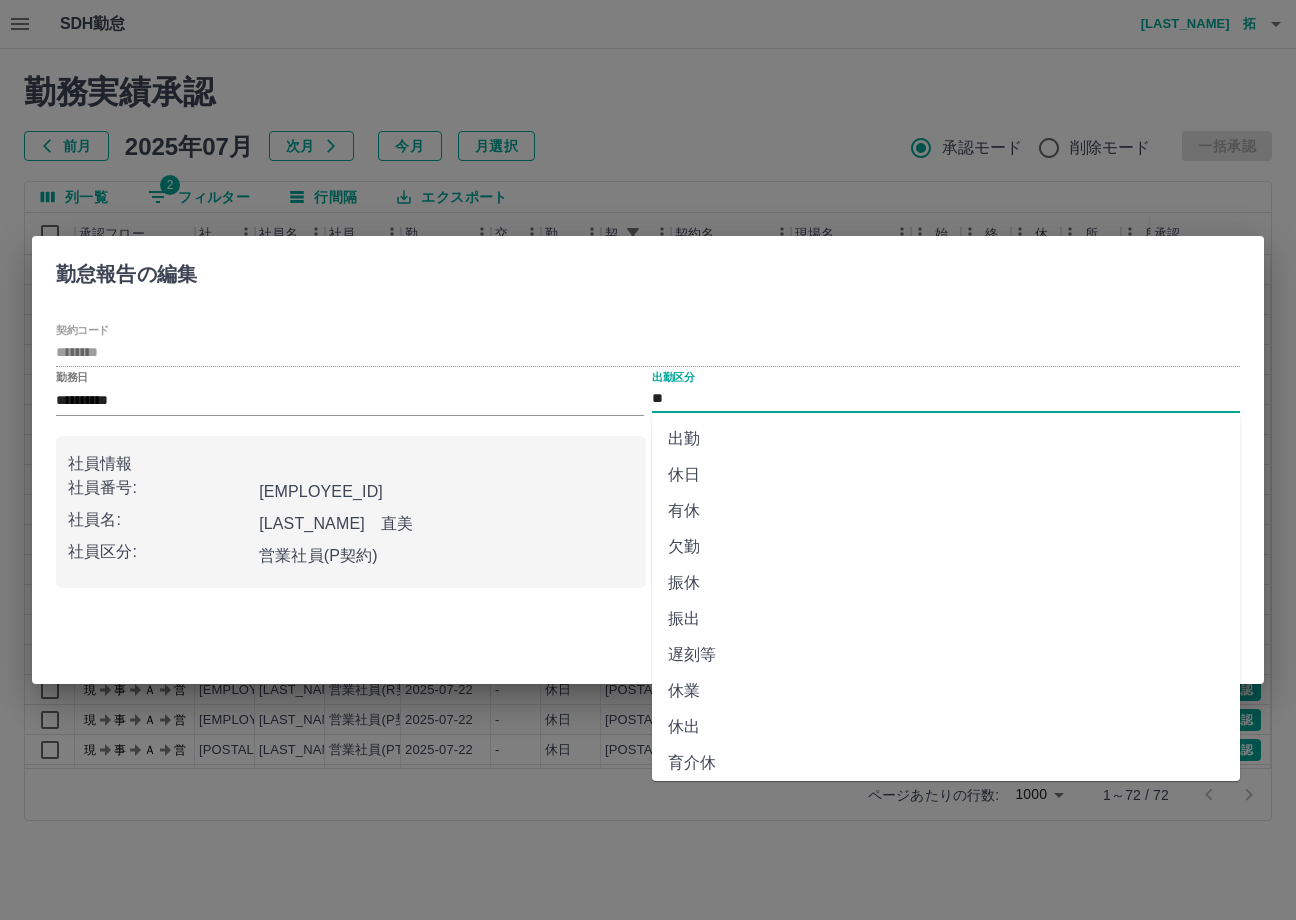 click on "**" at bounding box center [946, 399] 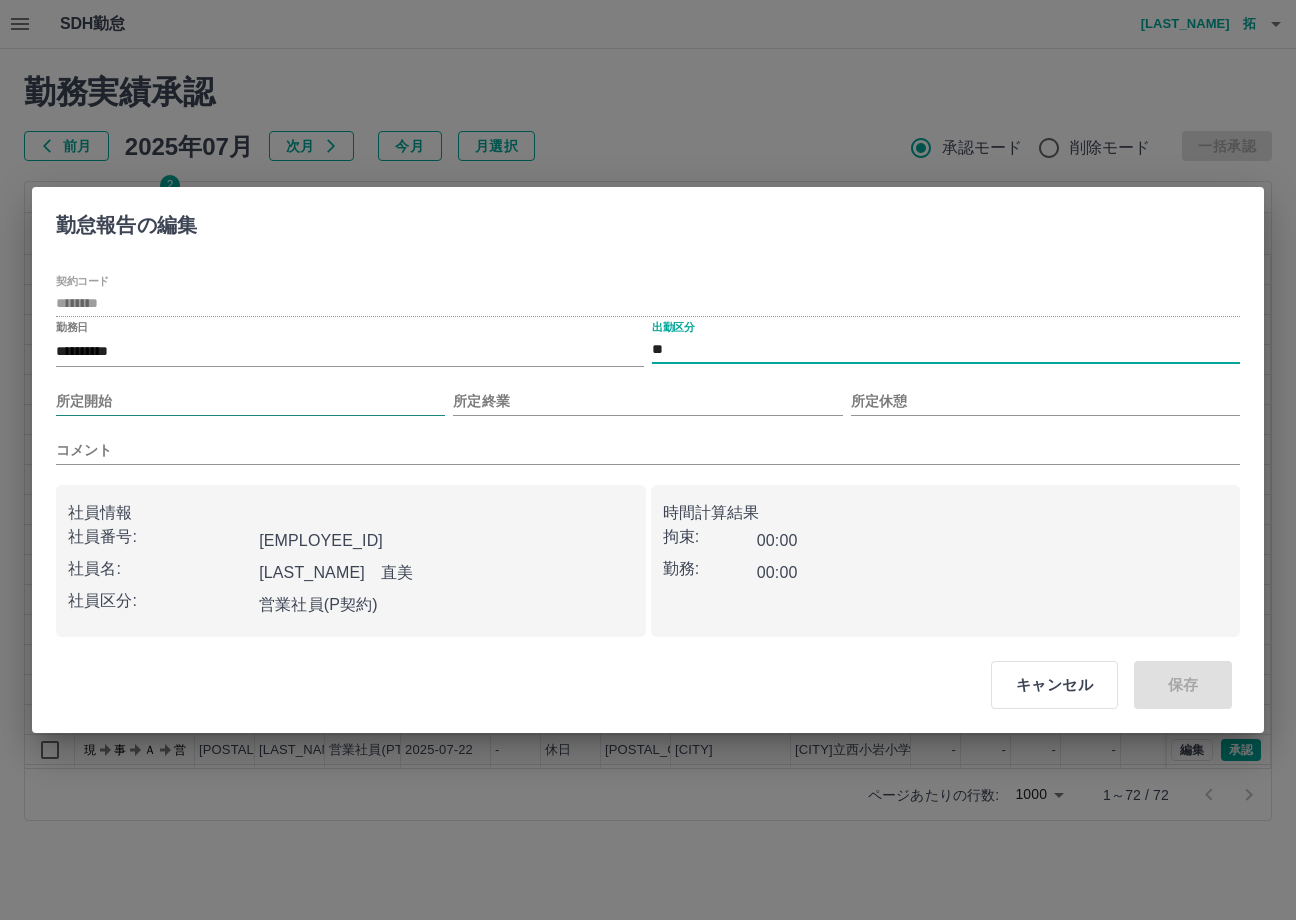 click on "所定開始" at bounding box center (250, 401) 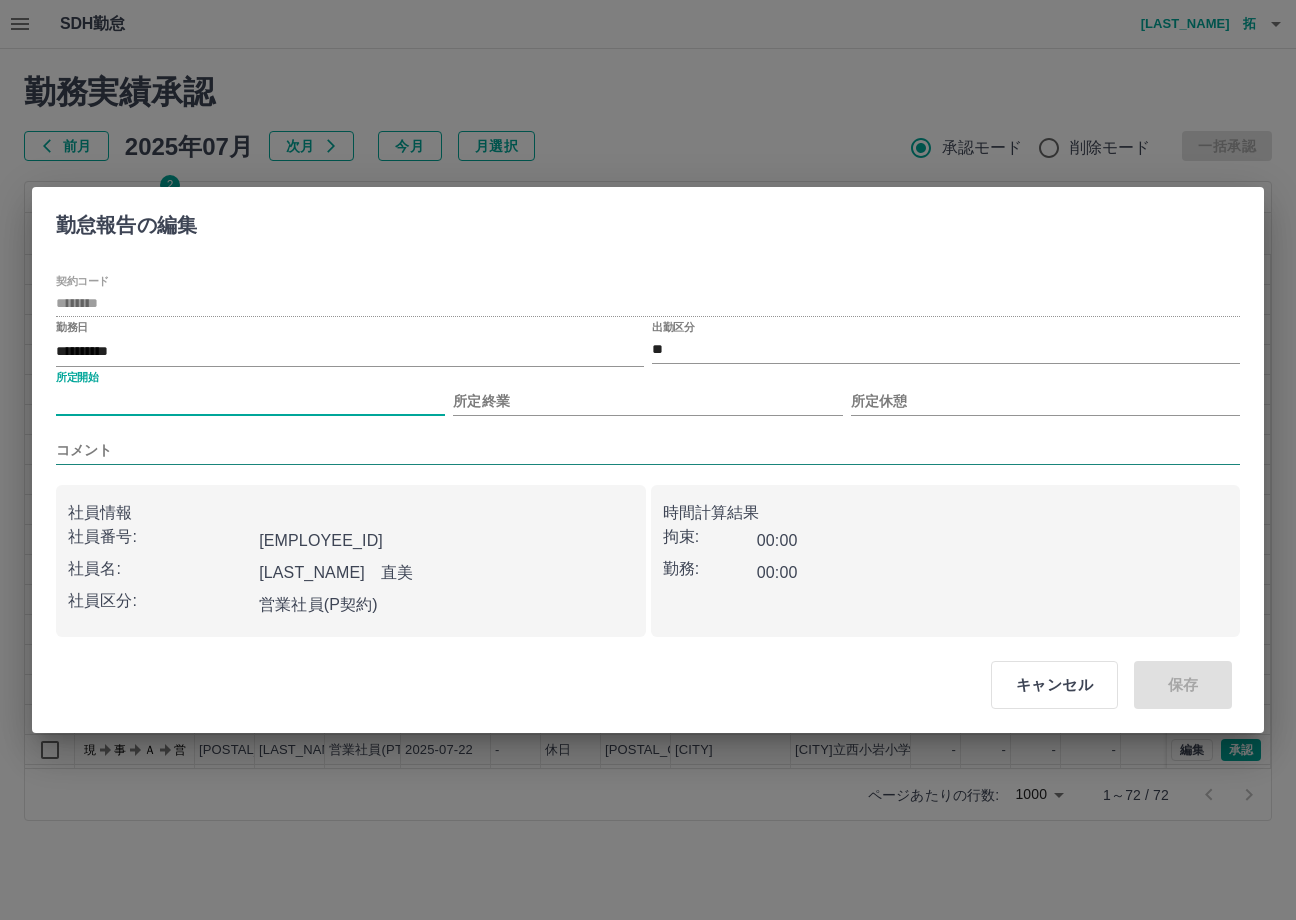 type on "****" 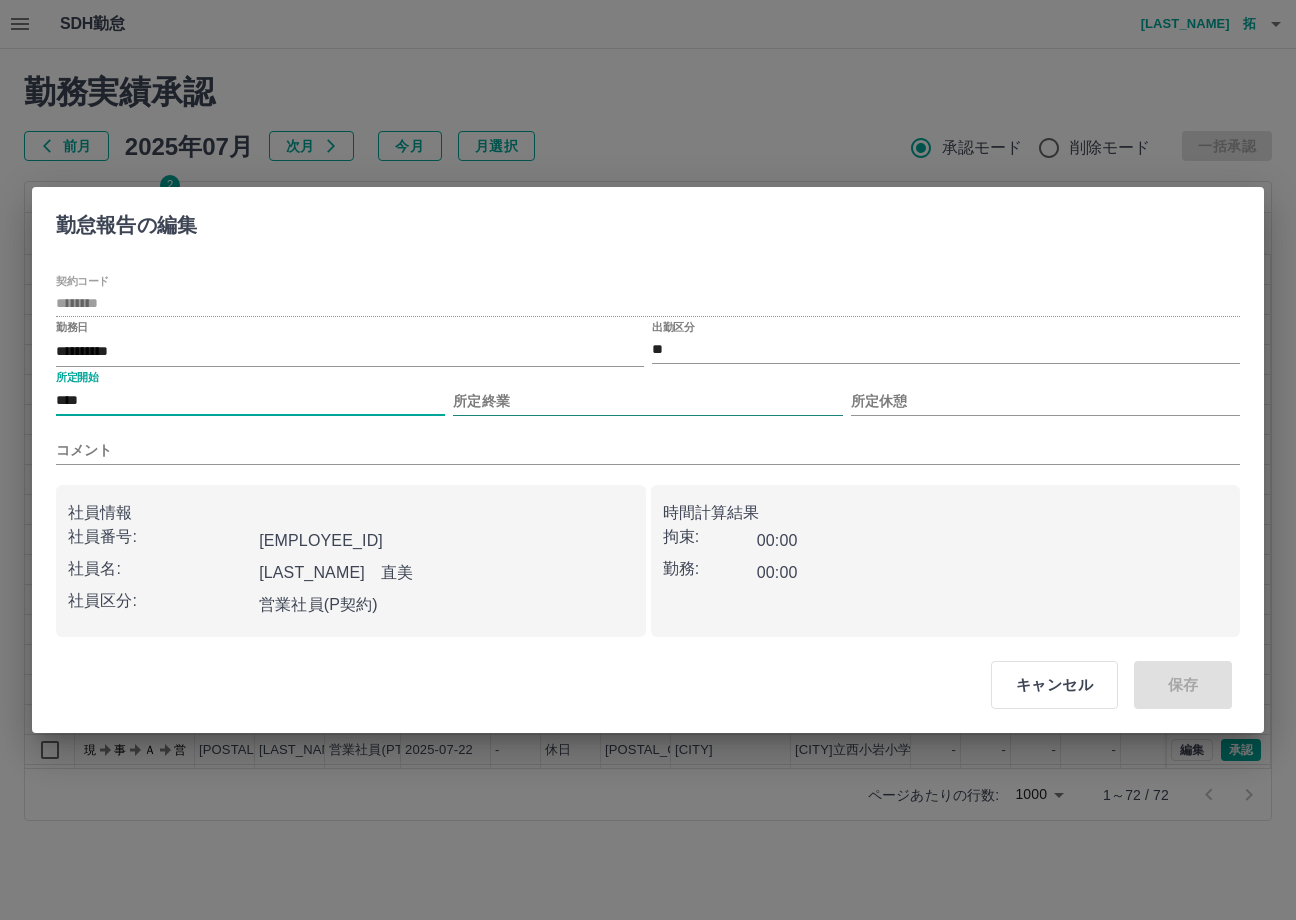 click on "所定終業" at bounding box center [647, 401] 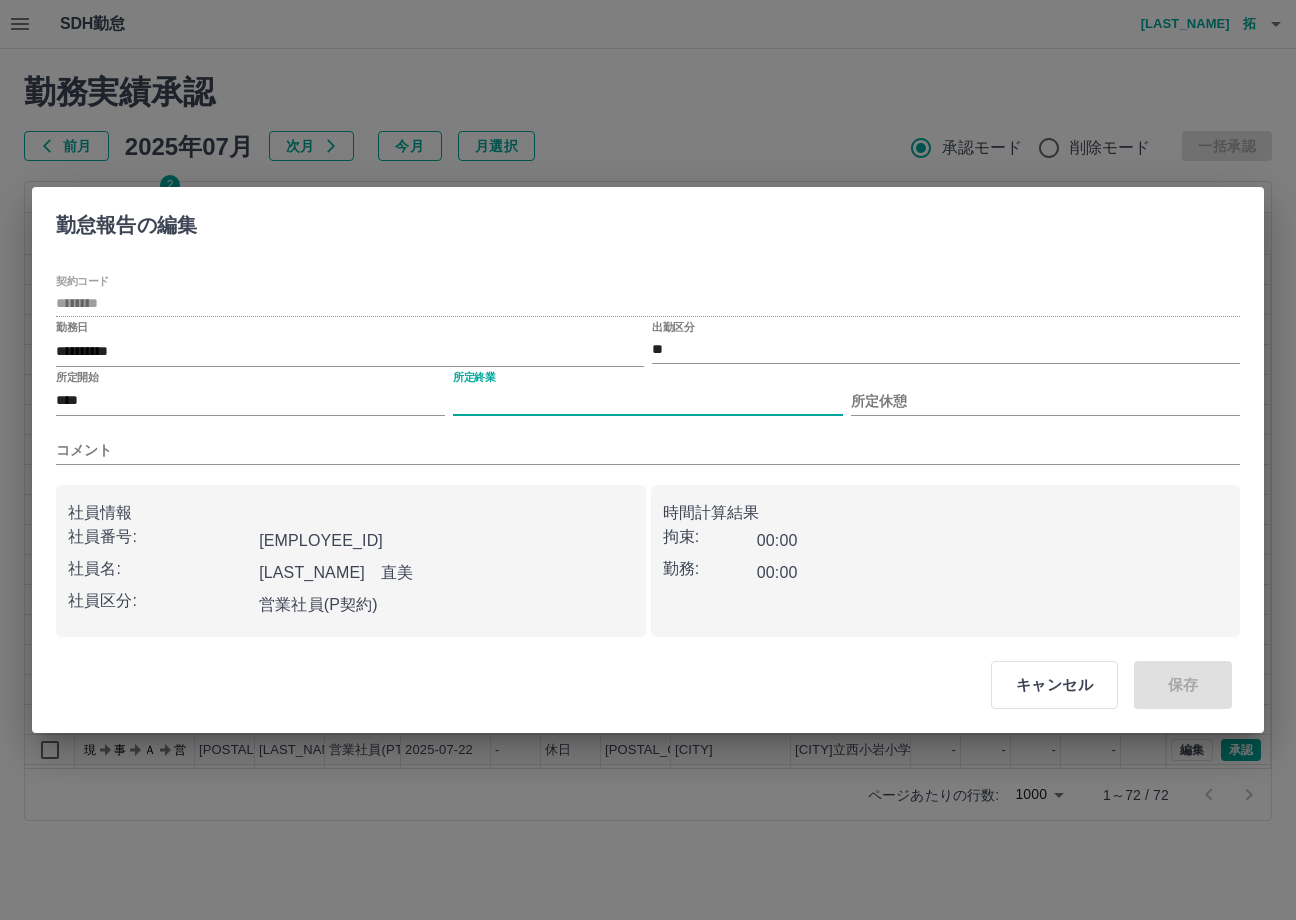 type on "****" 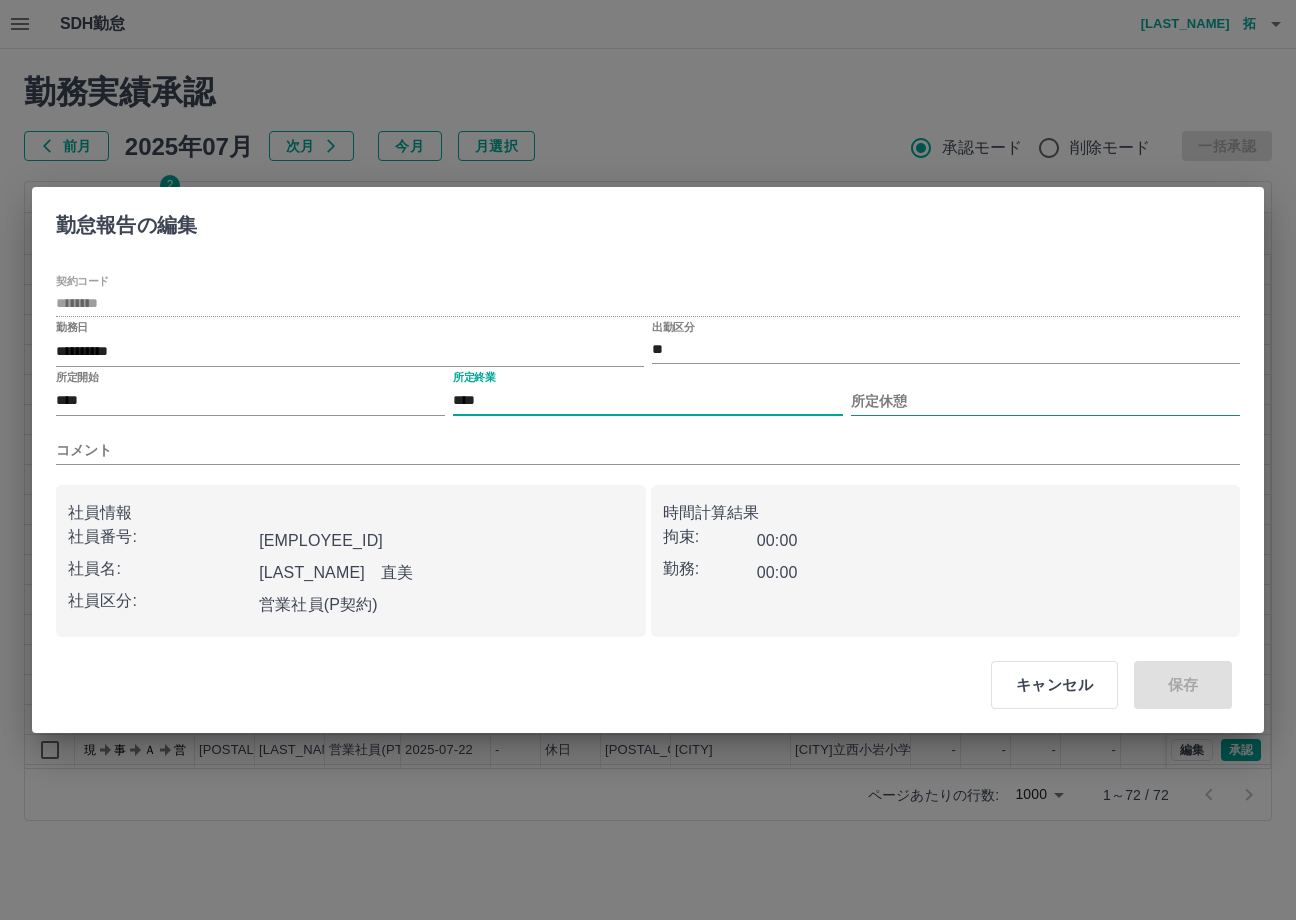 click on "所定休憩" at bounding box center (1045, 393) 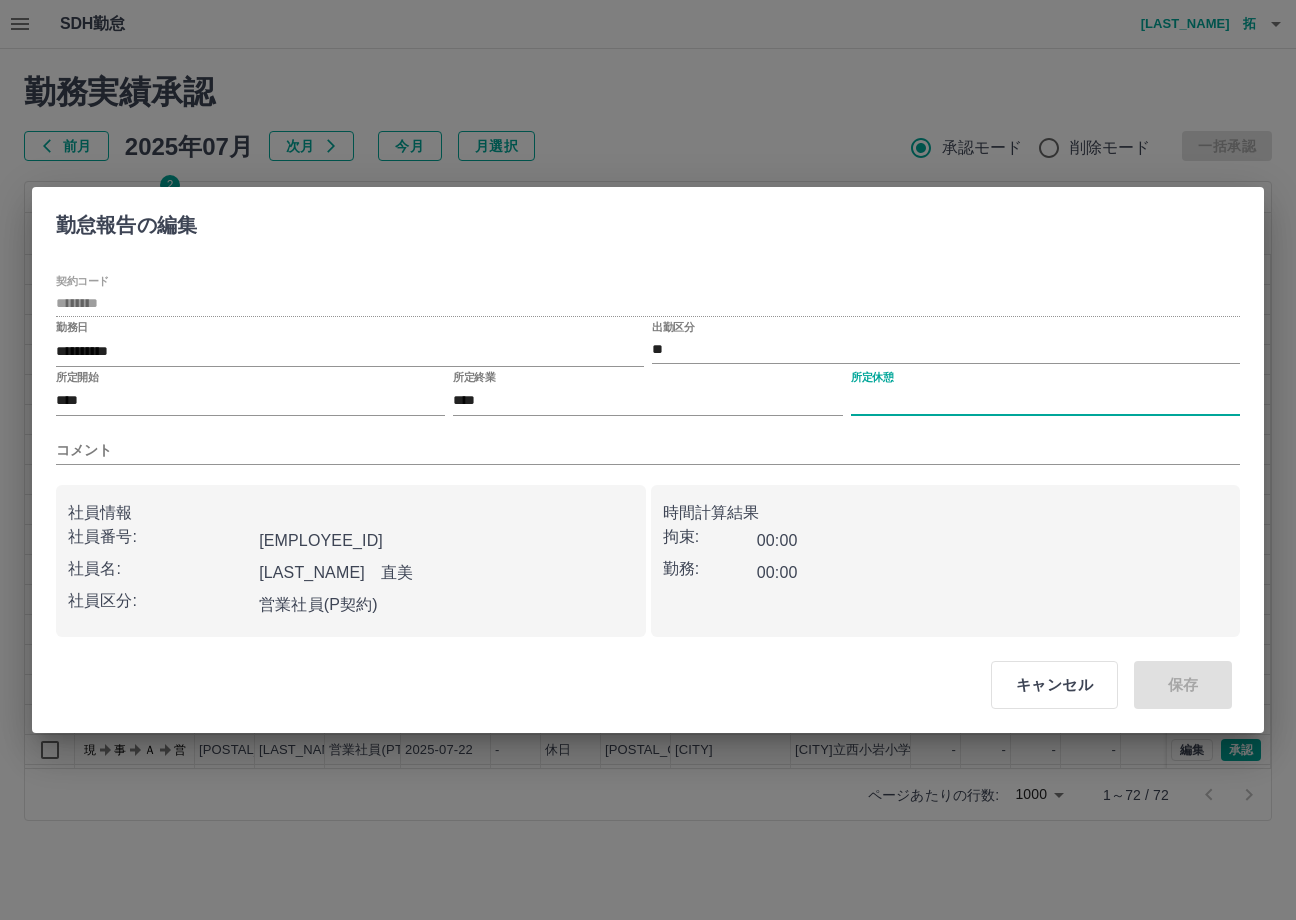 click on "所定休憩" at bounding box center [1045, 401] 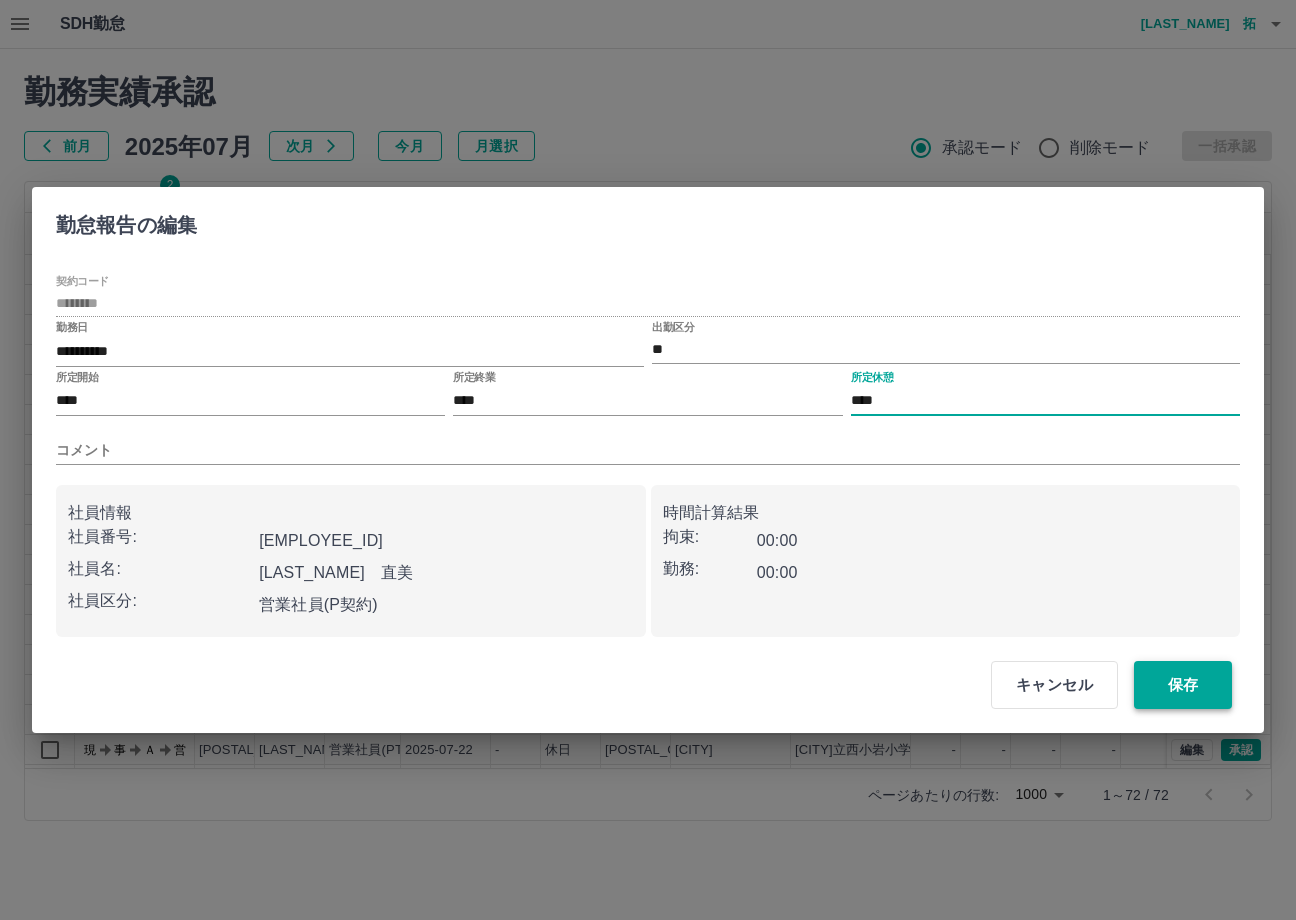 click on "保存" at bounding box center (1183, 685) 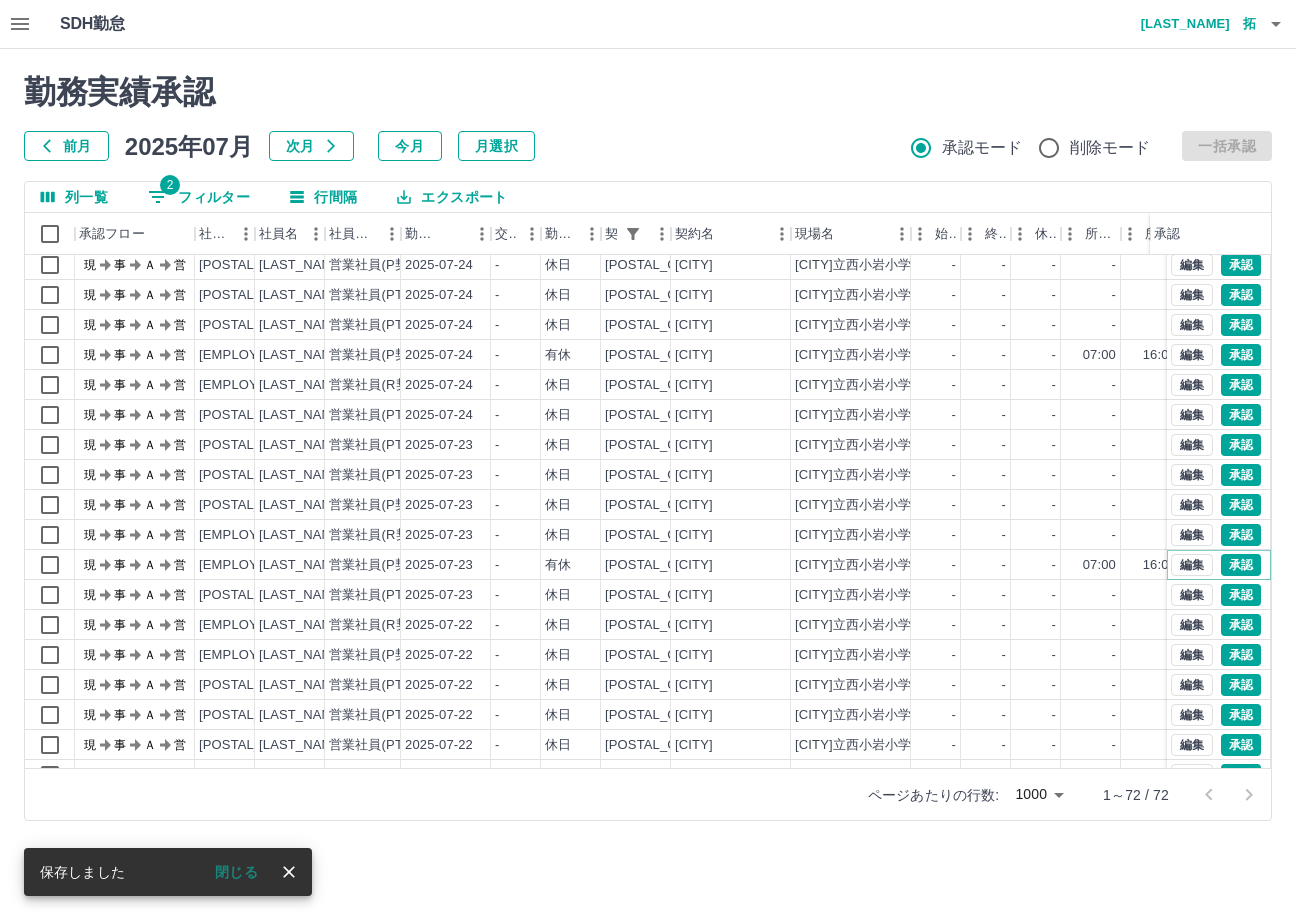 scroll, scrollTop: 1300, scrollLeft: 0, axis: vertical 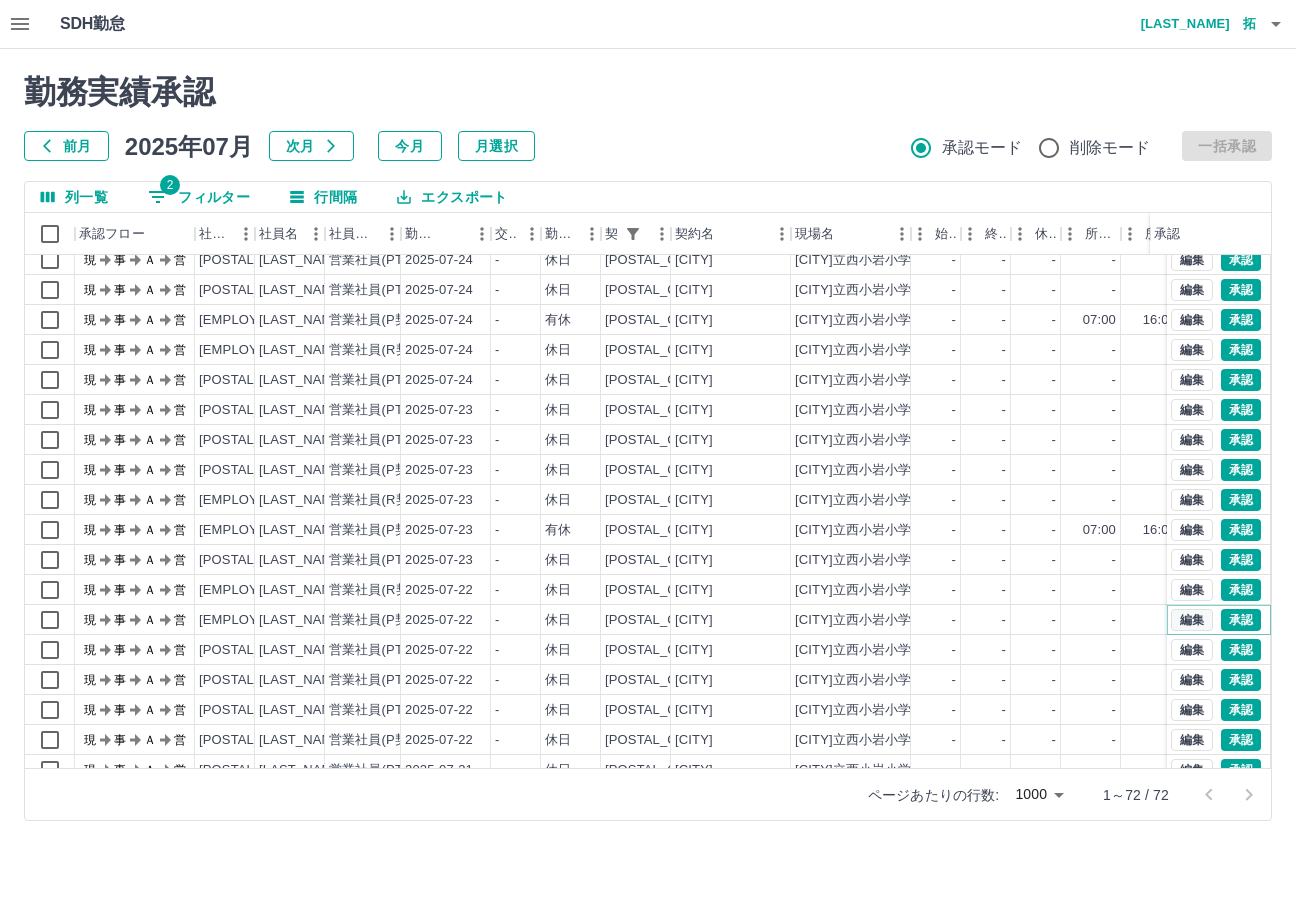 click on "編集" at bounding box center [1192, 620] 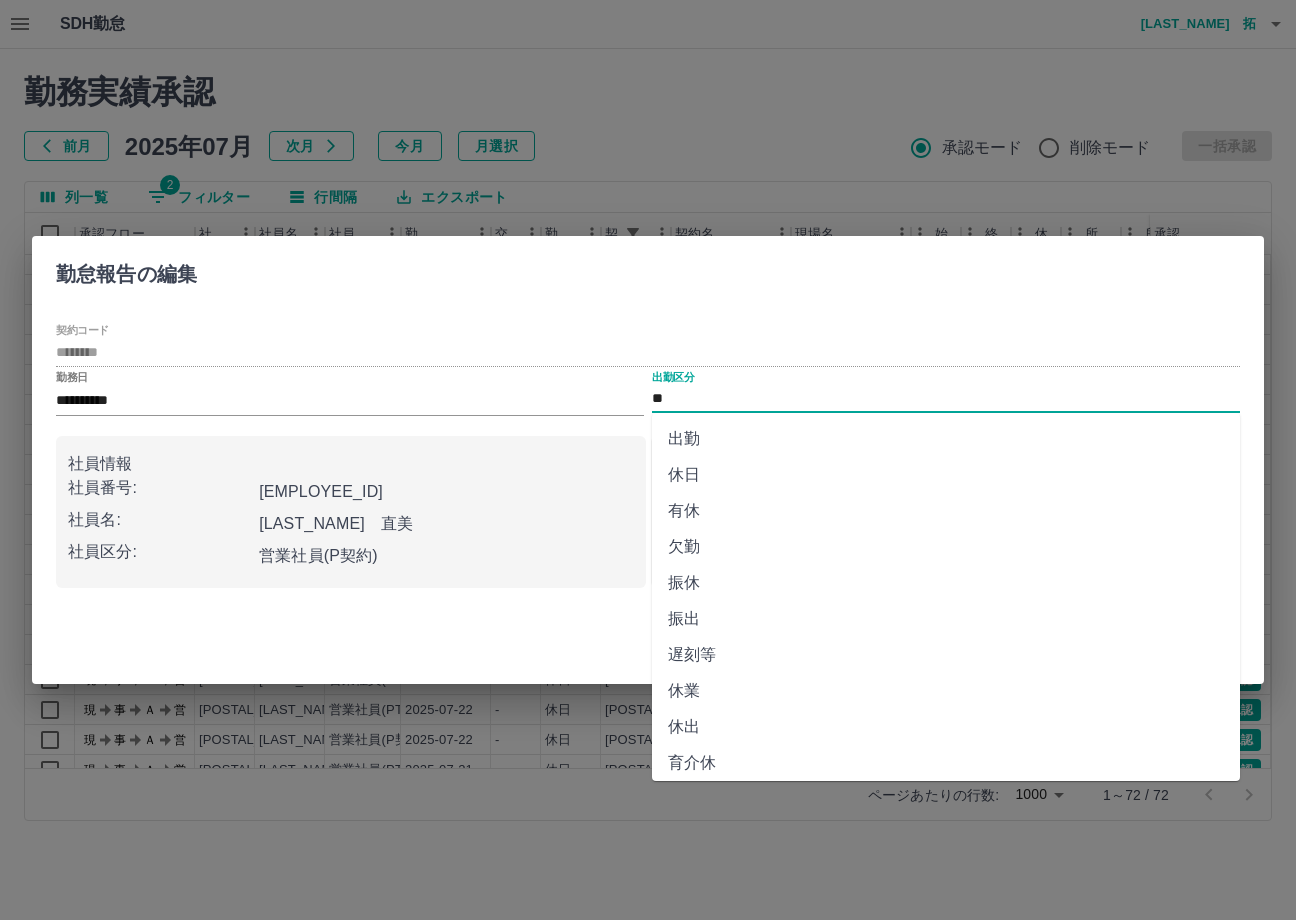 drag, startPoint x: 824, startPoint y: 409, endPoint x: 833, endPoint y: 419, distance: 13.453624 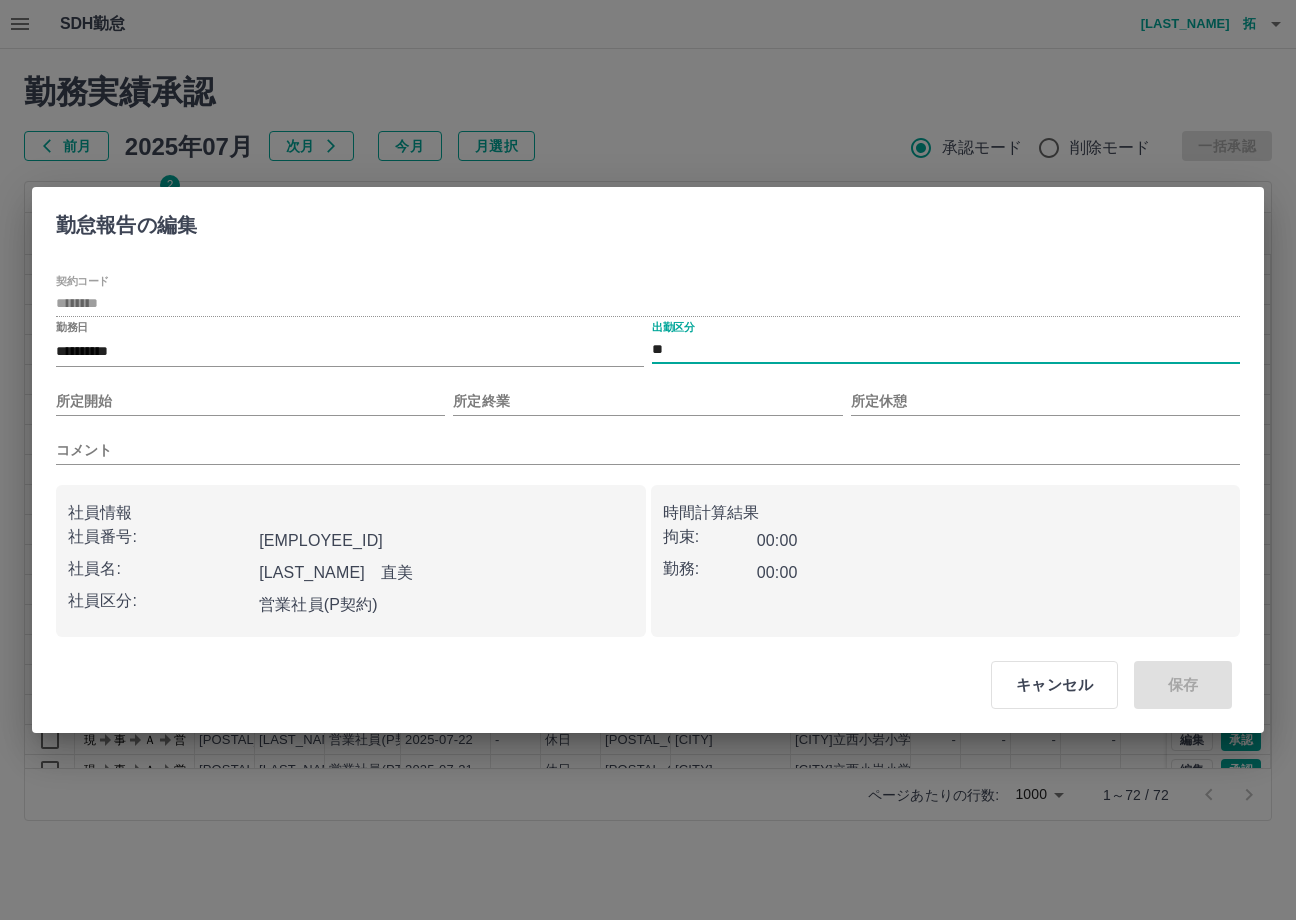 click on "**********" at bounding box center (648, 456) 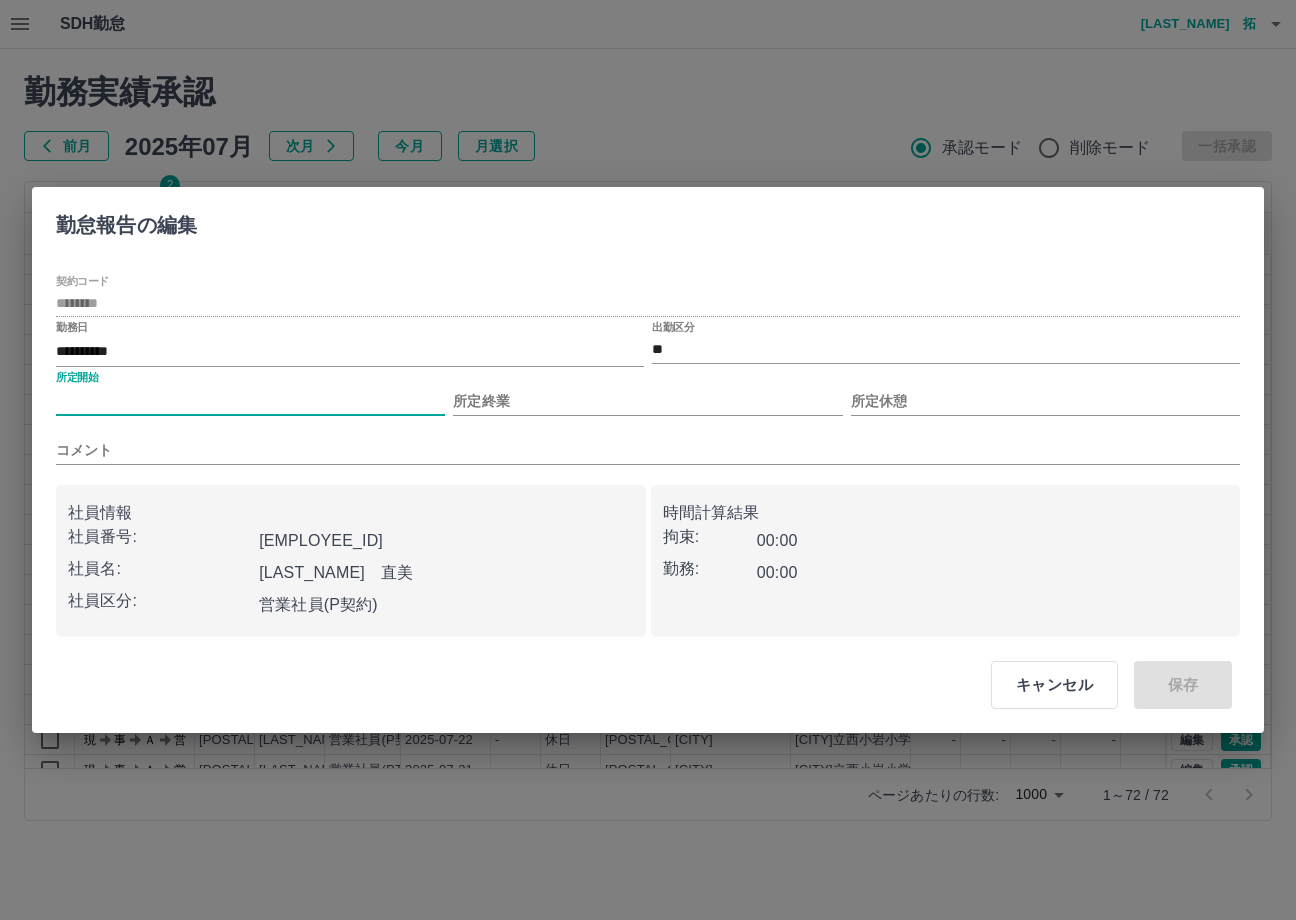 click on "所定開始" at bounding box center [250, 401] 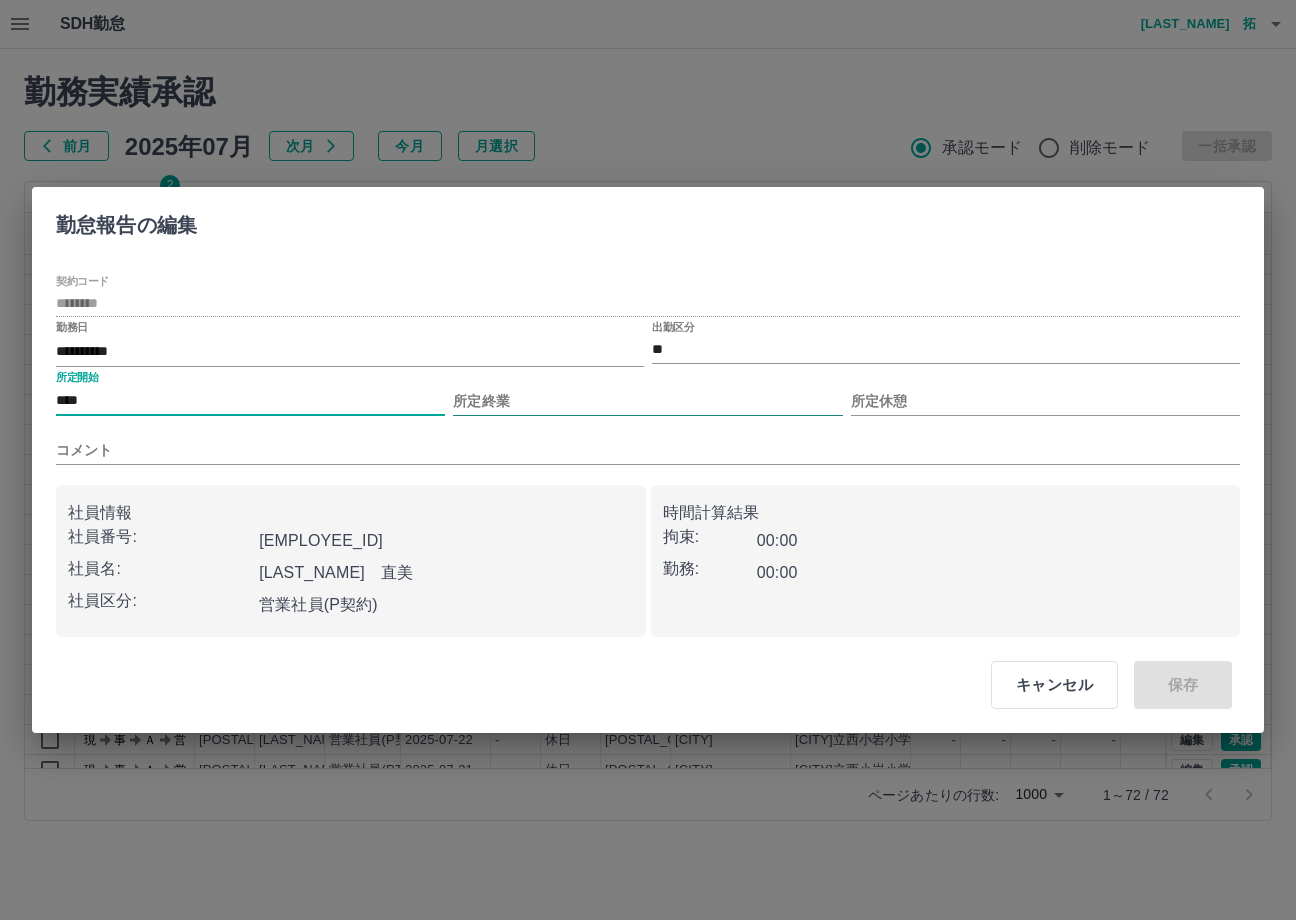 click on "所定終業" at bounding box center [647, 401] 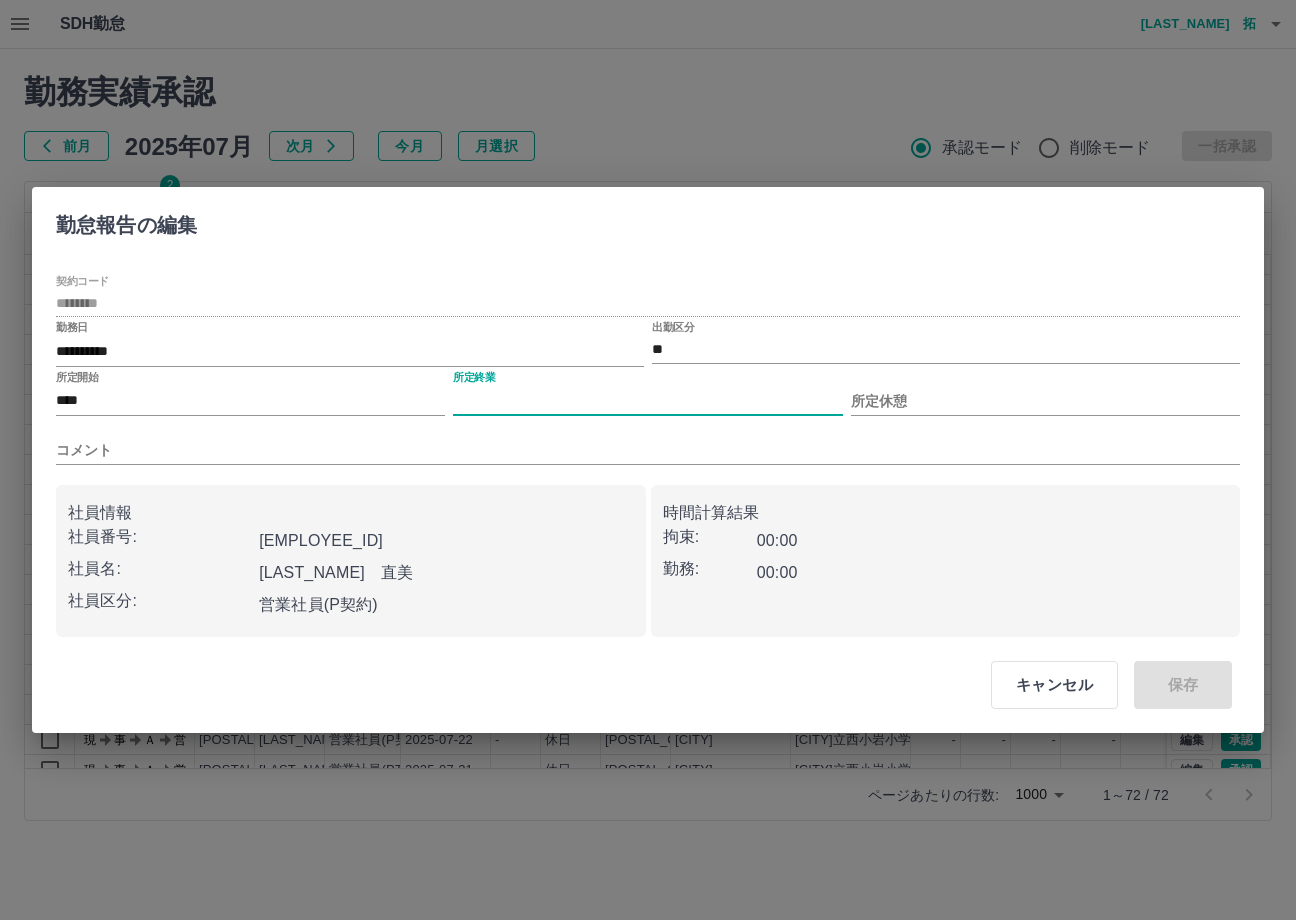type on "****" 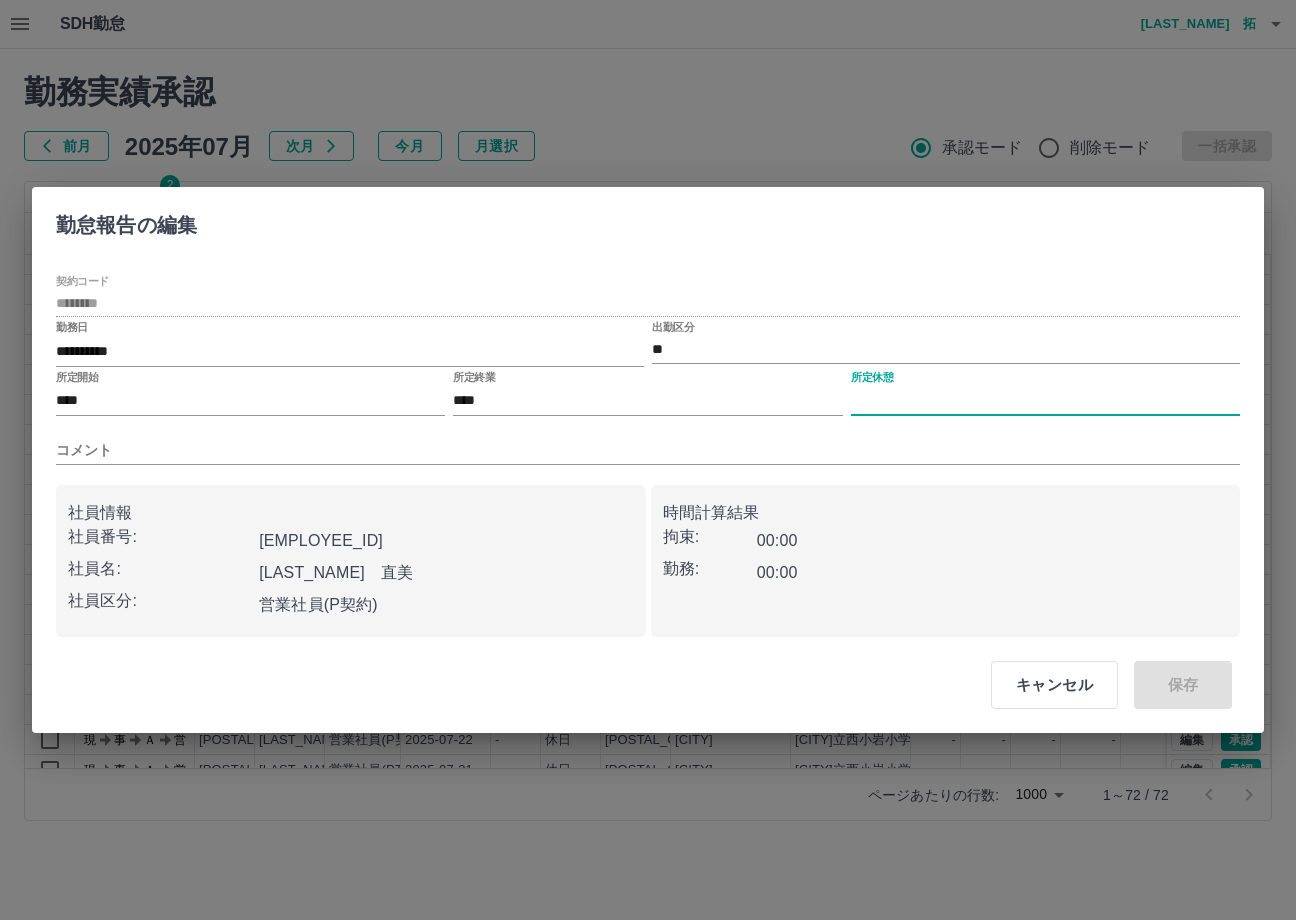 click on "所定休憩" at bounding box center (1045, 401) 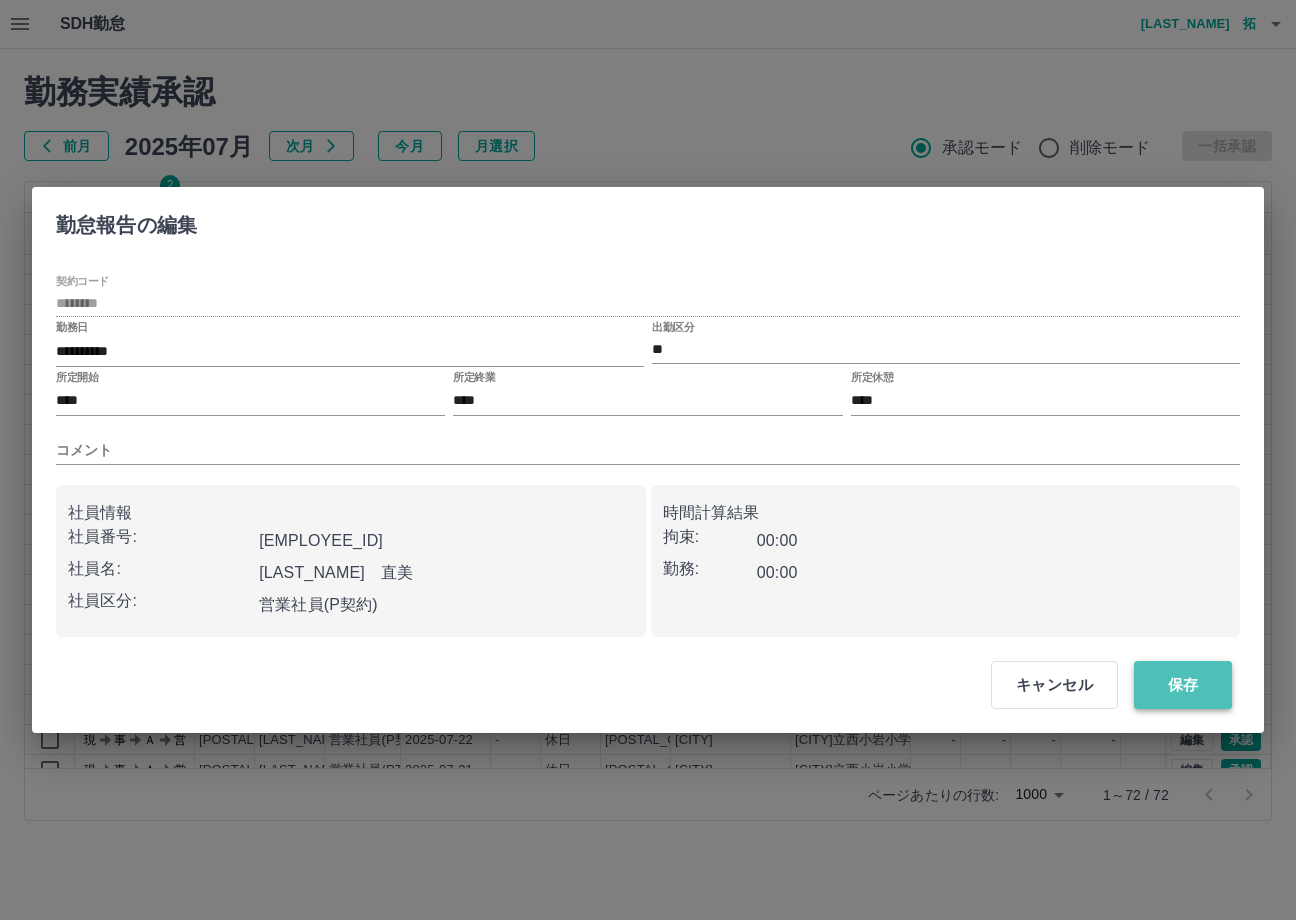 click on "保存" at bounding box center (1183, 685) 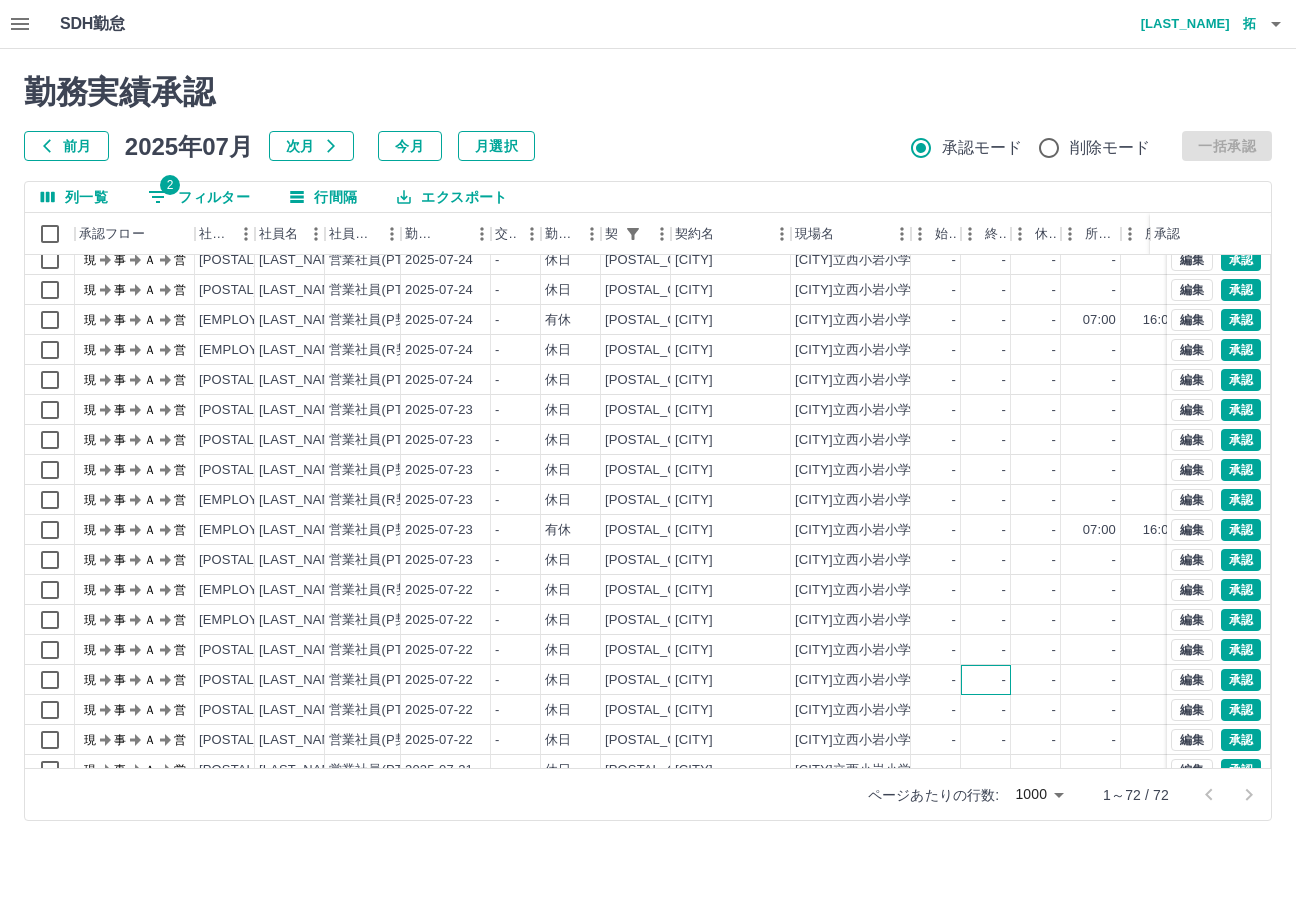 click on "-" at bounding box center [986, 680] 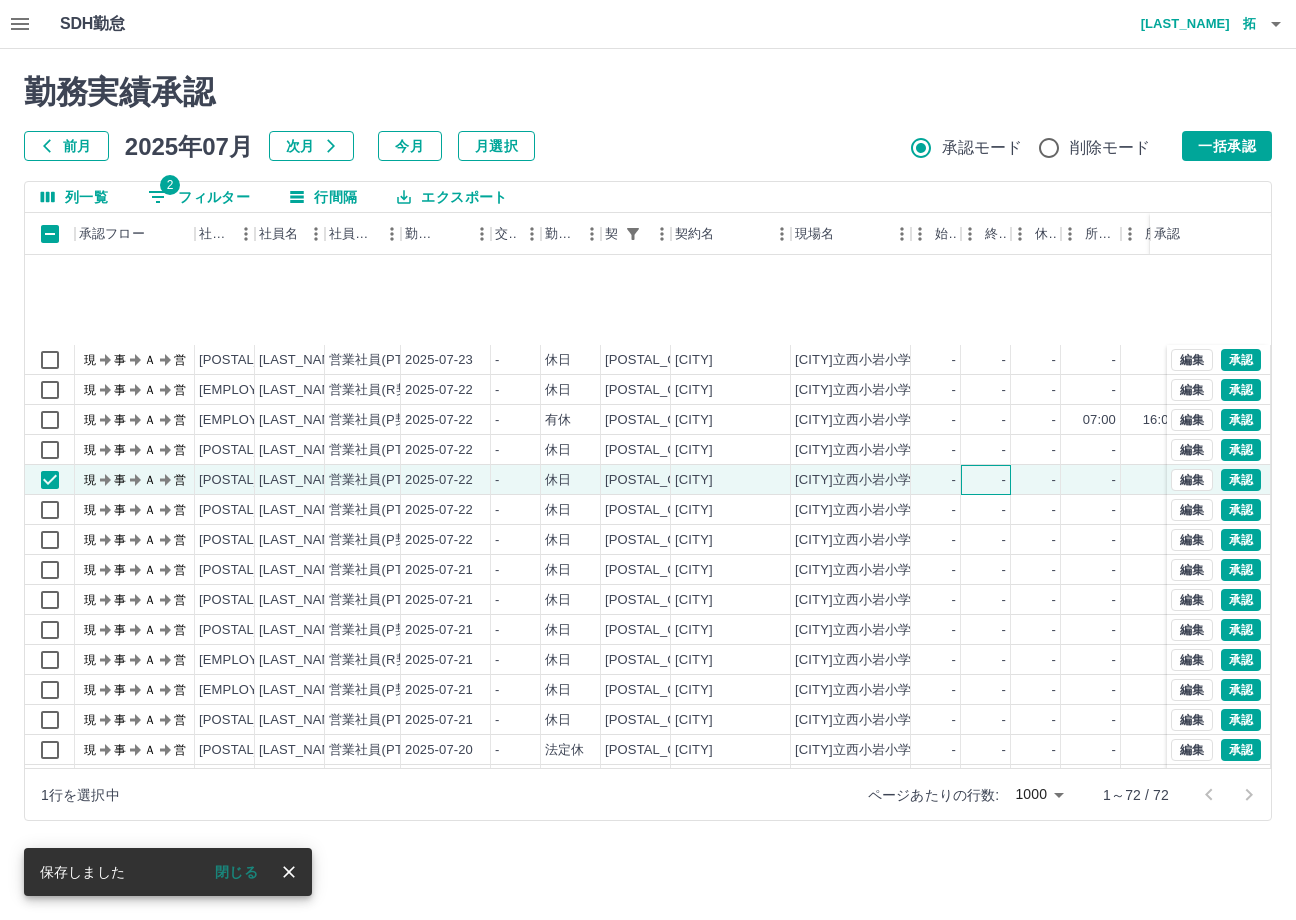 scroll, scrollTop: 1664, scrollLeft: 0, axis: vertical 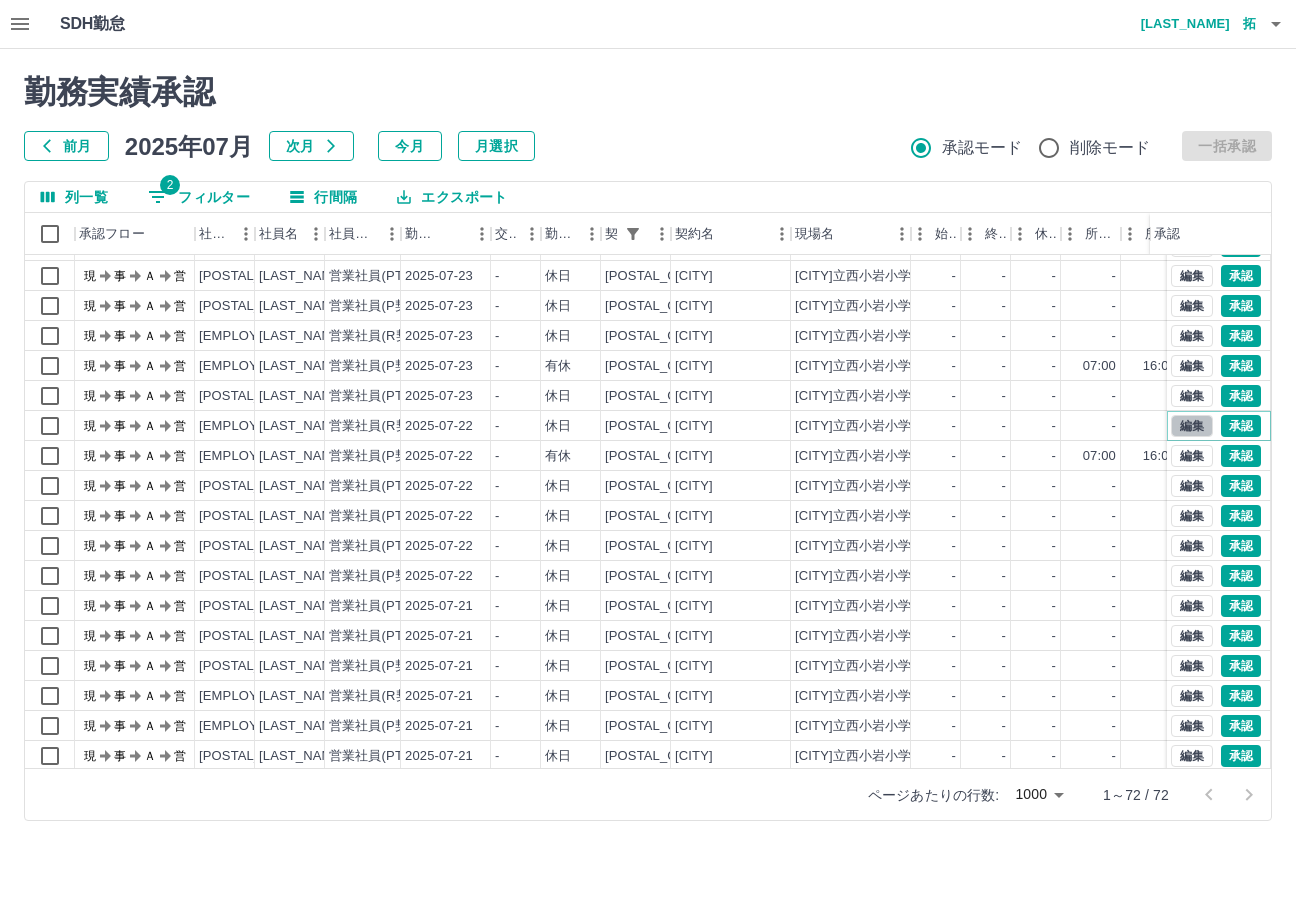 click on "編集" at bounding box center (1192, 426) 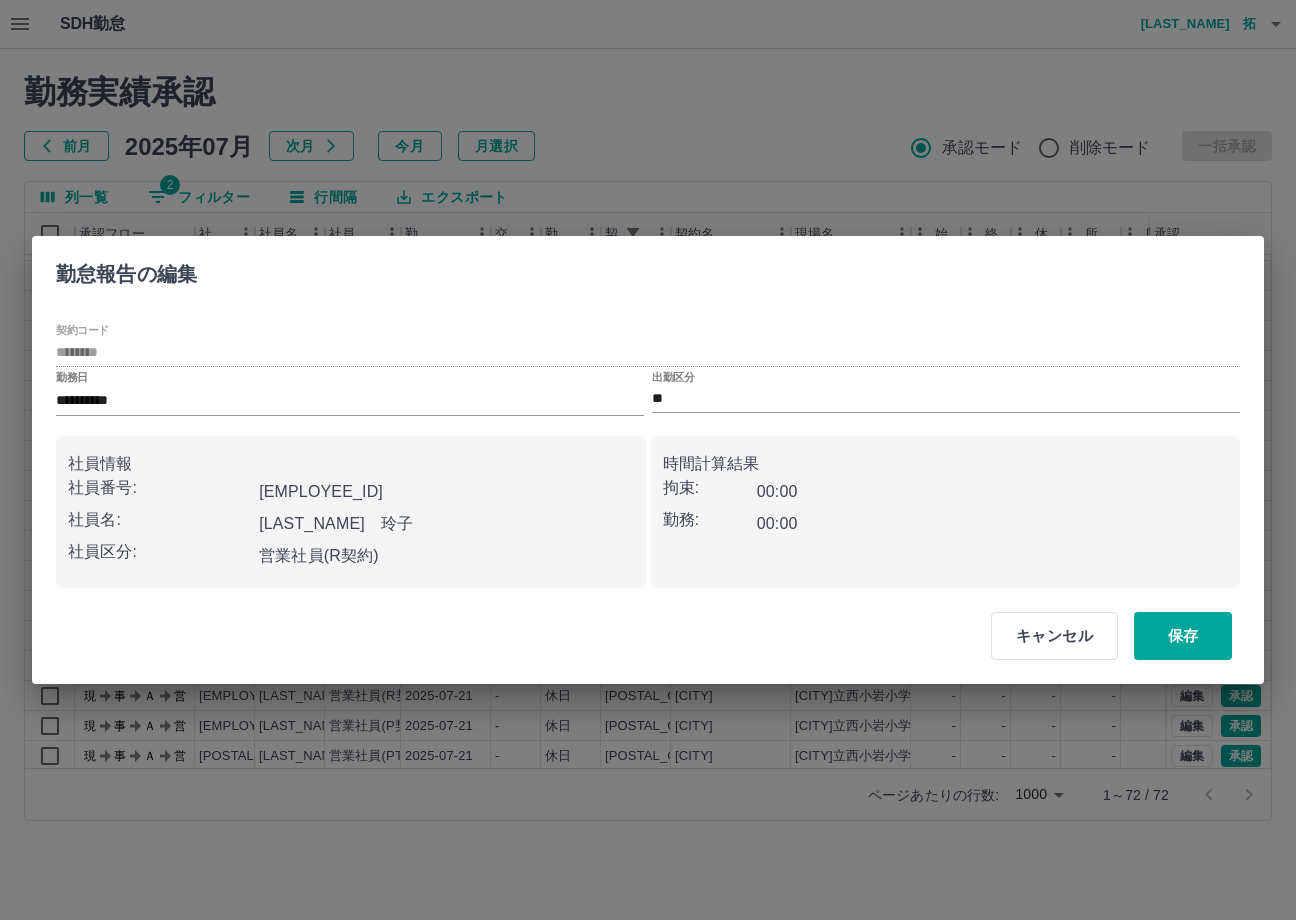 click on "出勤区分 **" at bounding box center [946, 392] 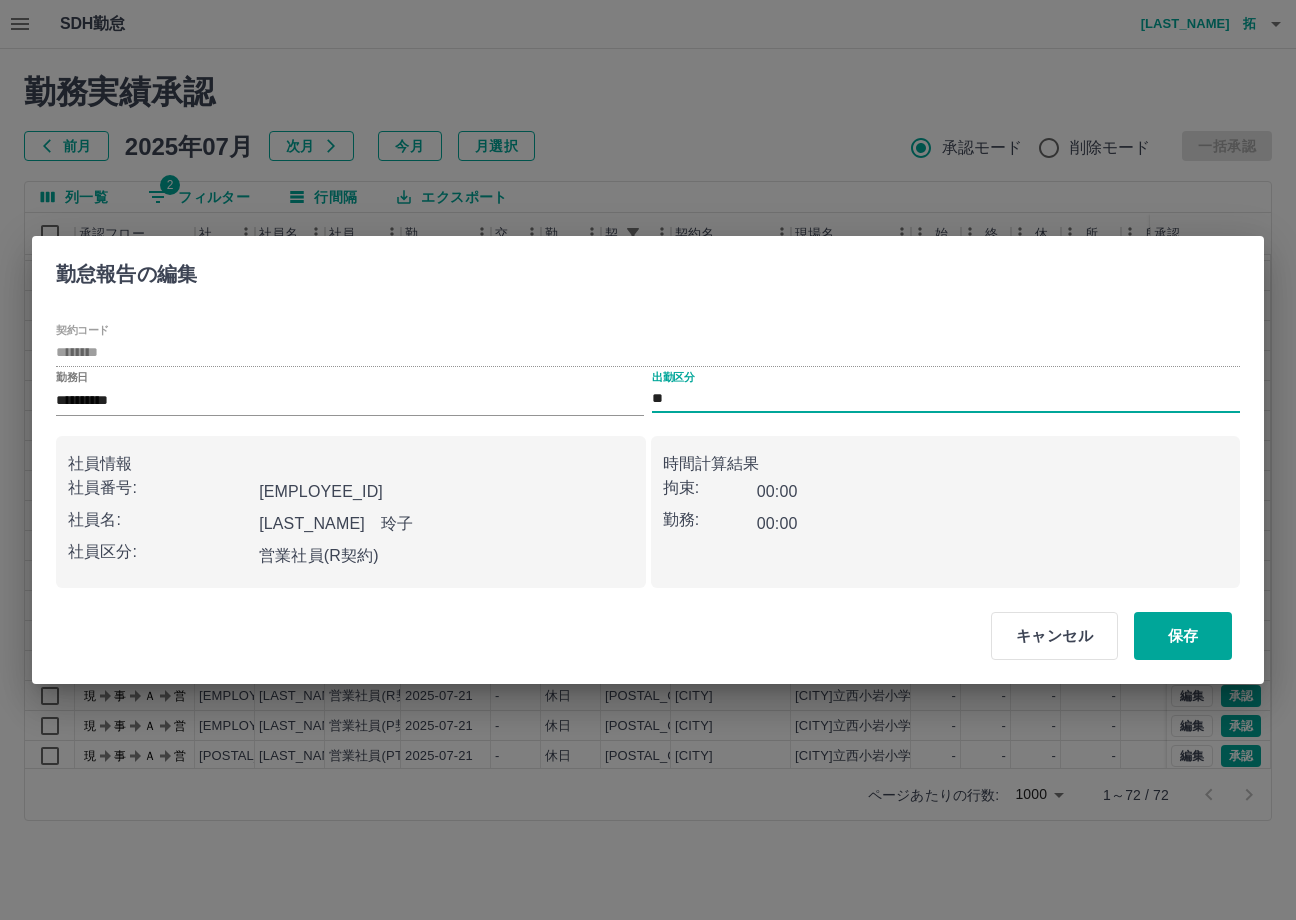 click on "**" at bounding box center [946, 399] 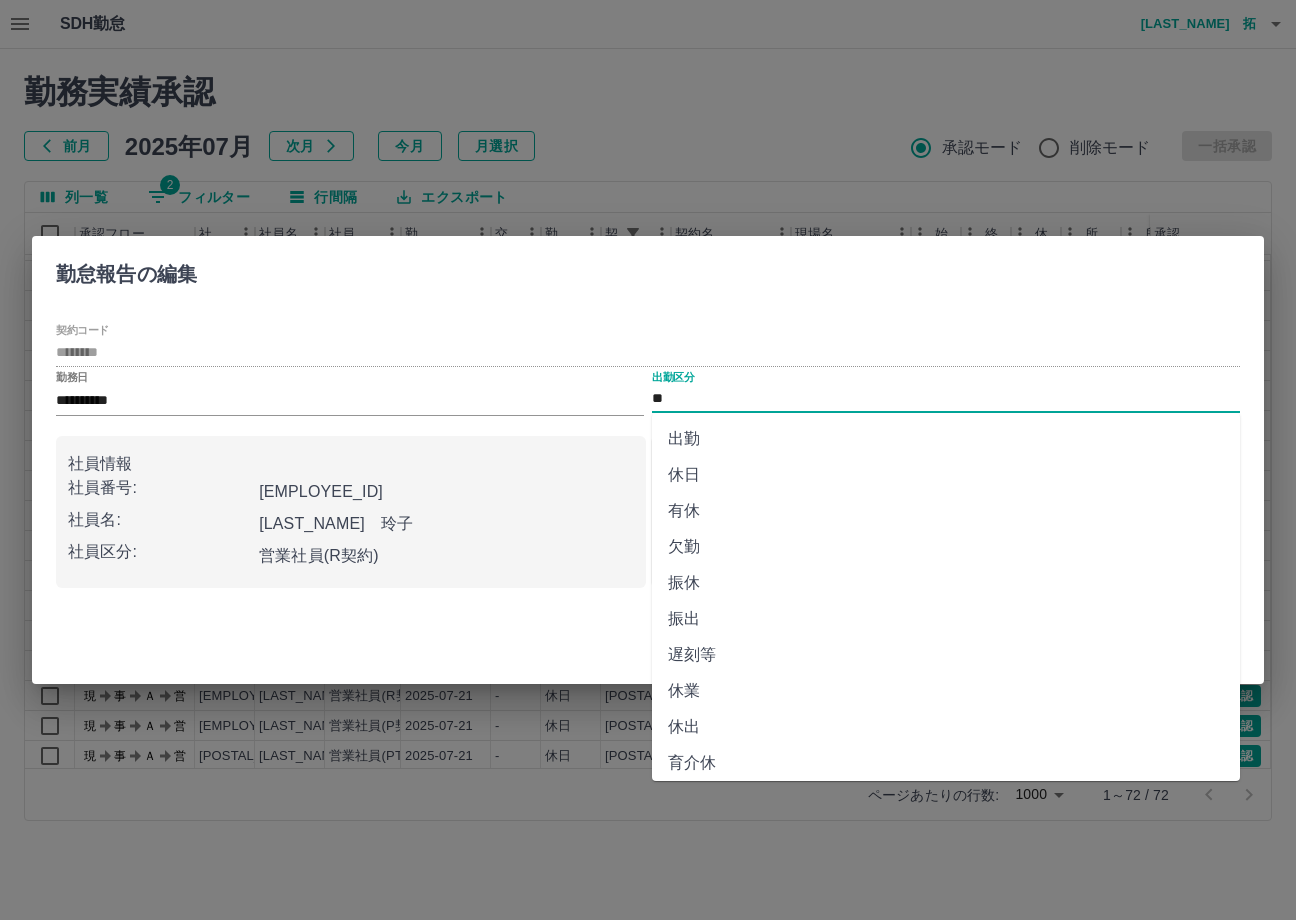 click on "有休" at bounding box center [946, 511] 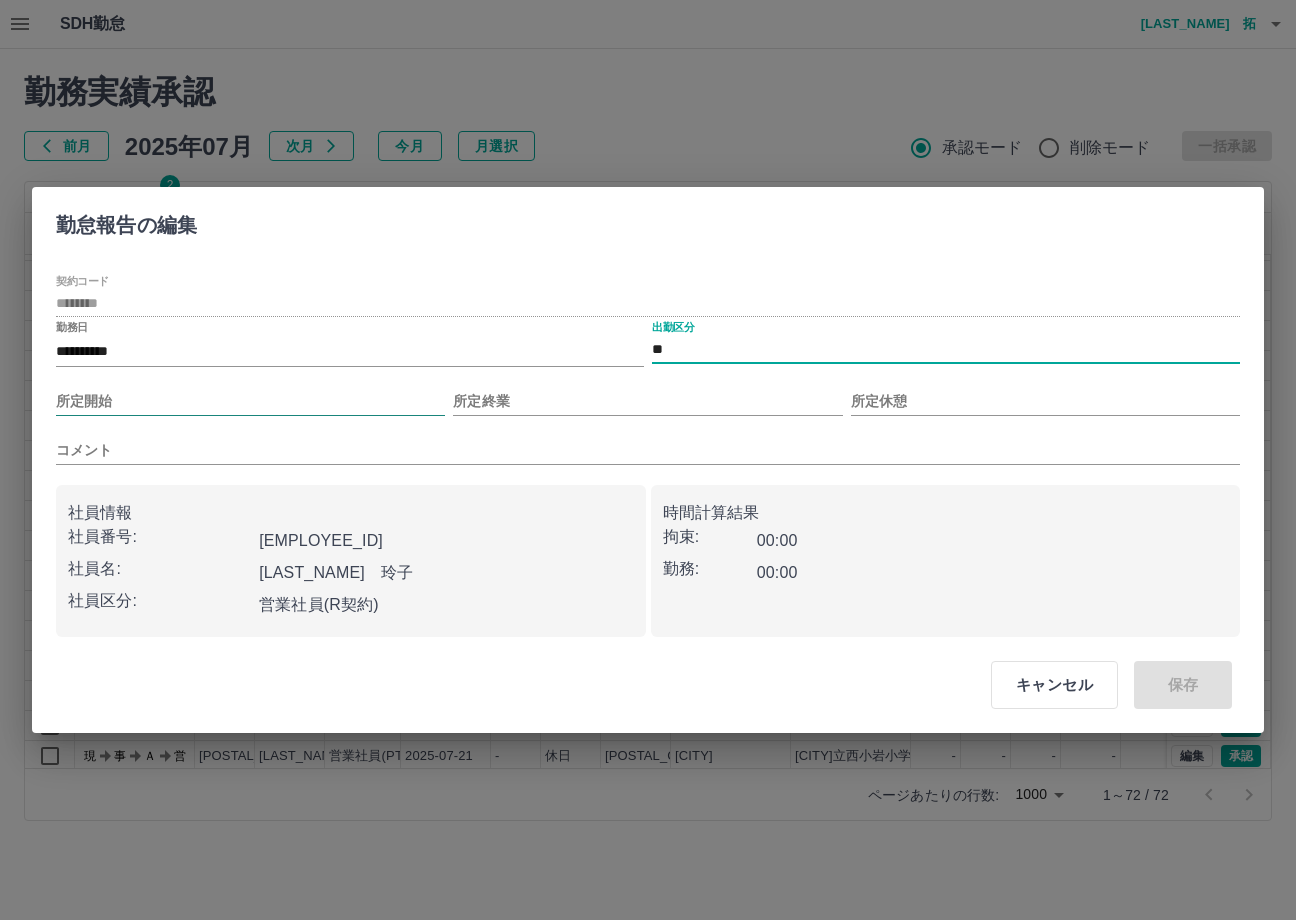click on "所定開始" at bounding box center [250, 401] 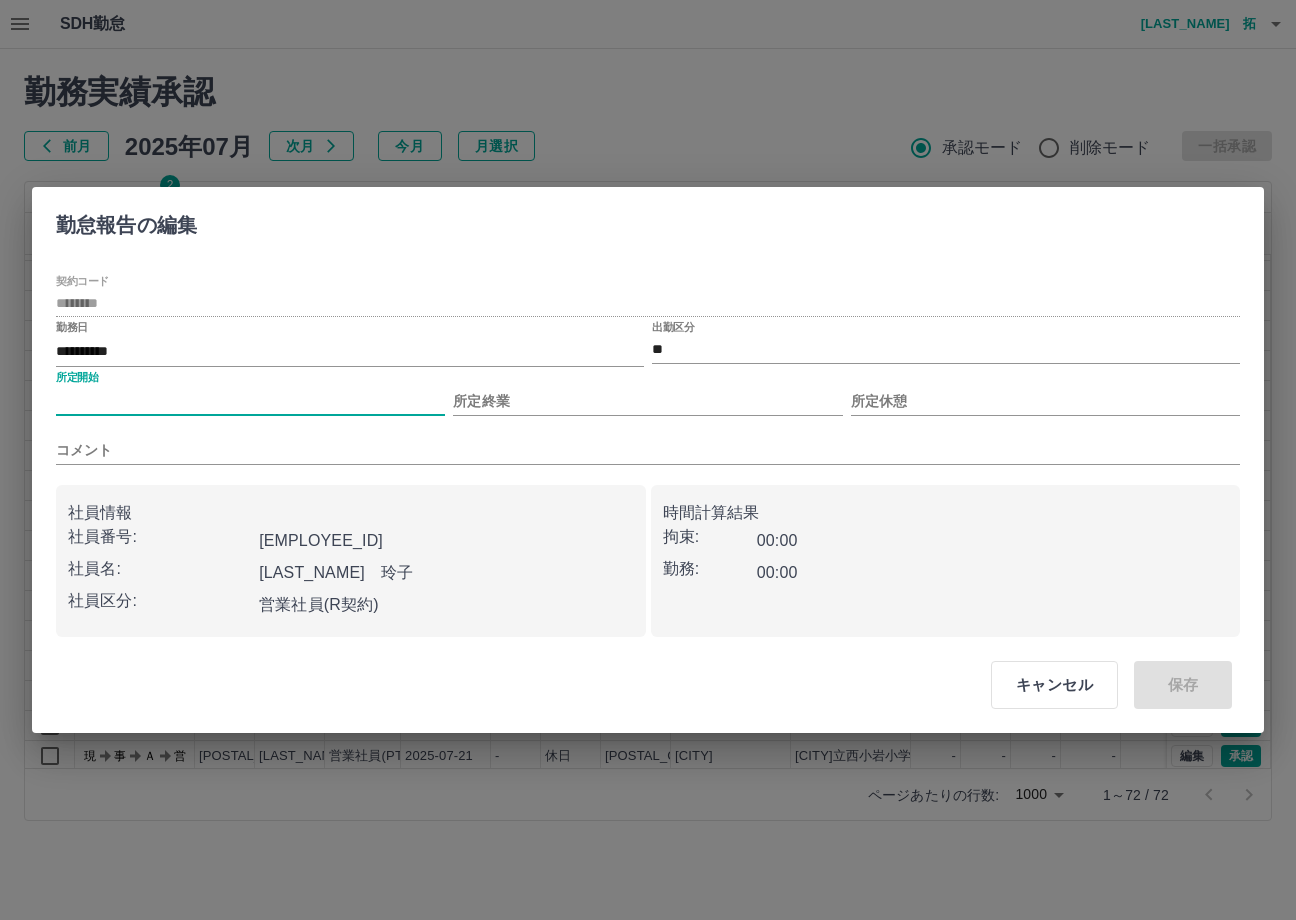 type on "****" 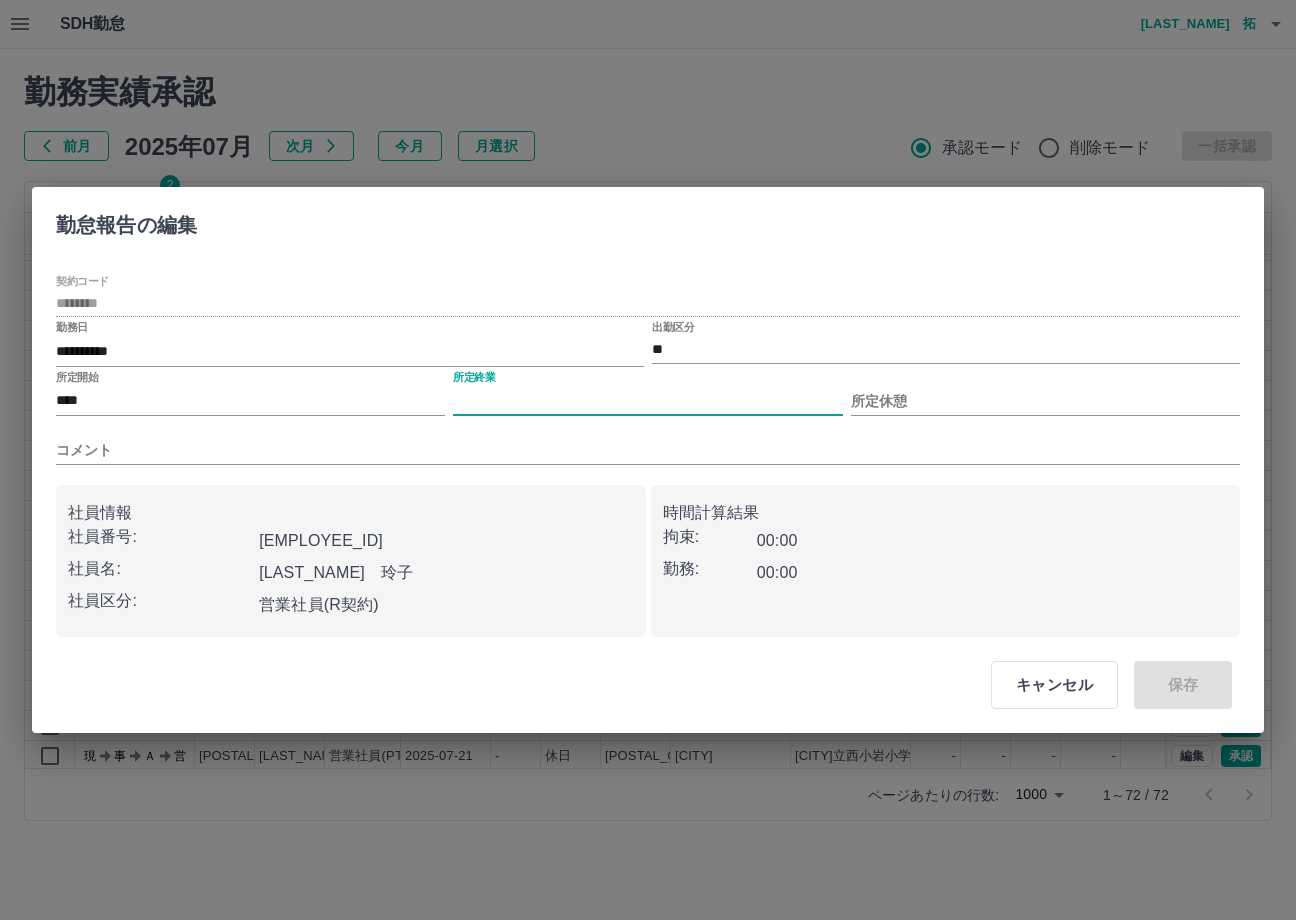 click on "所定終業" at bounding box center [647, 401] 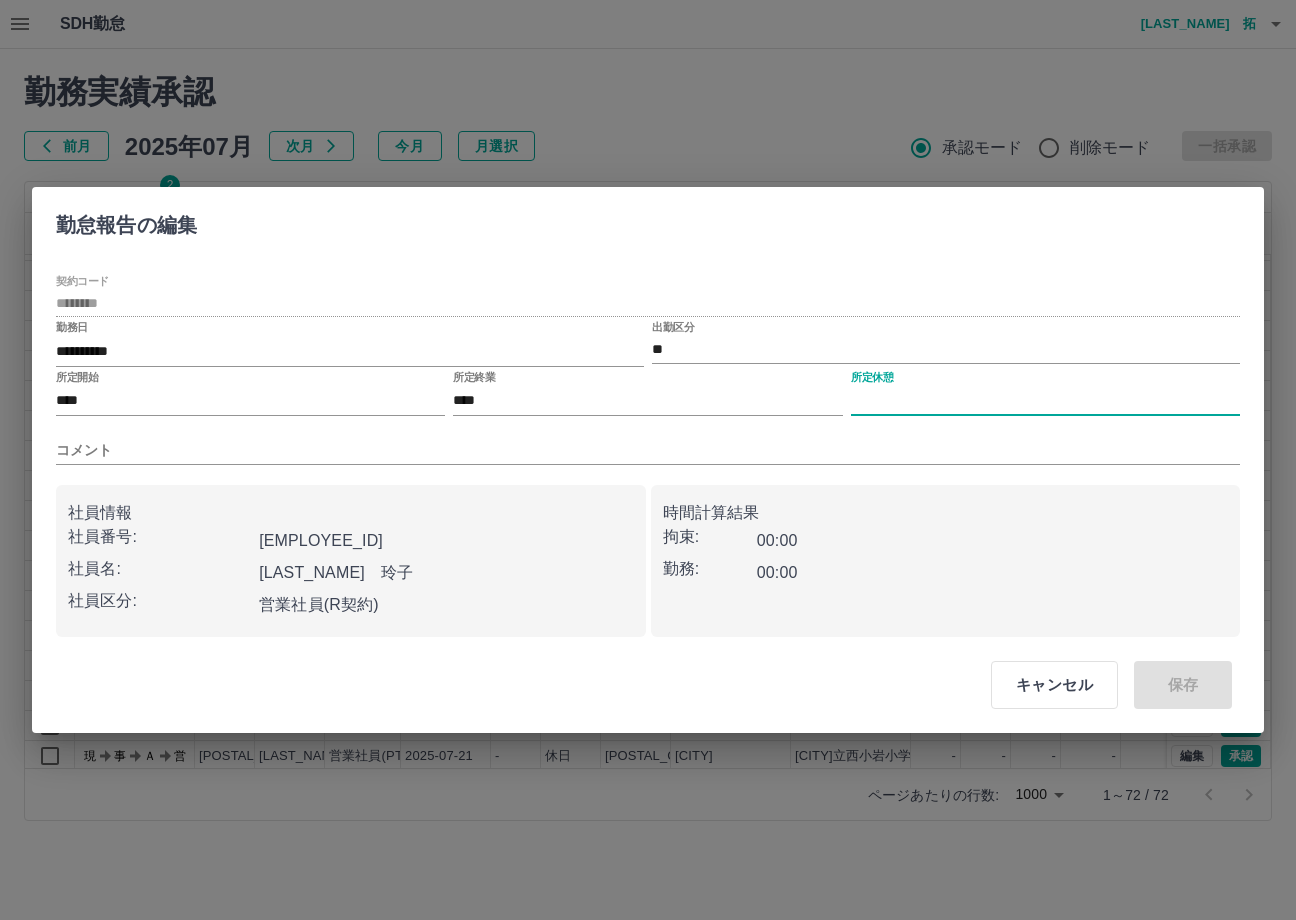 click on "所定休憩" at bounding box center [1045, 401] 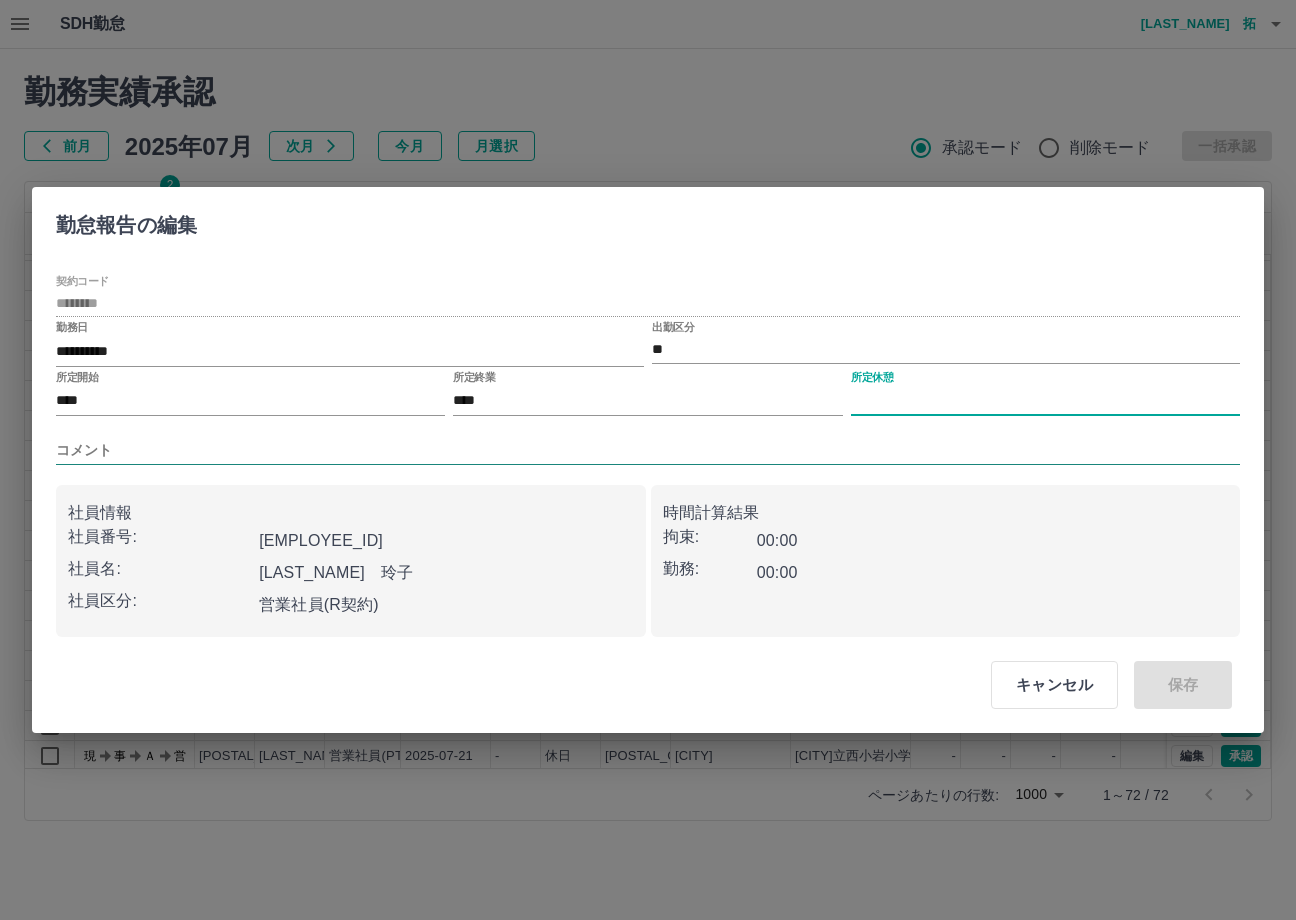 type on "****" 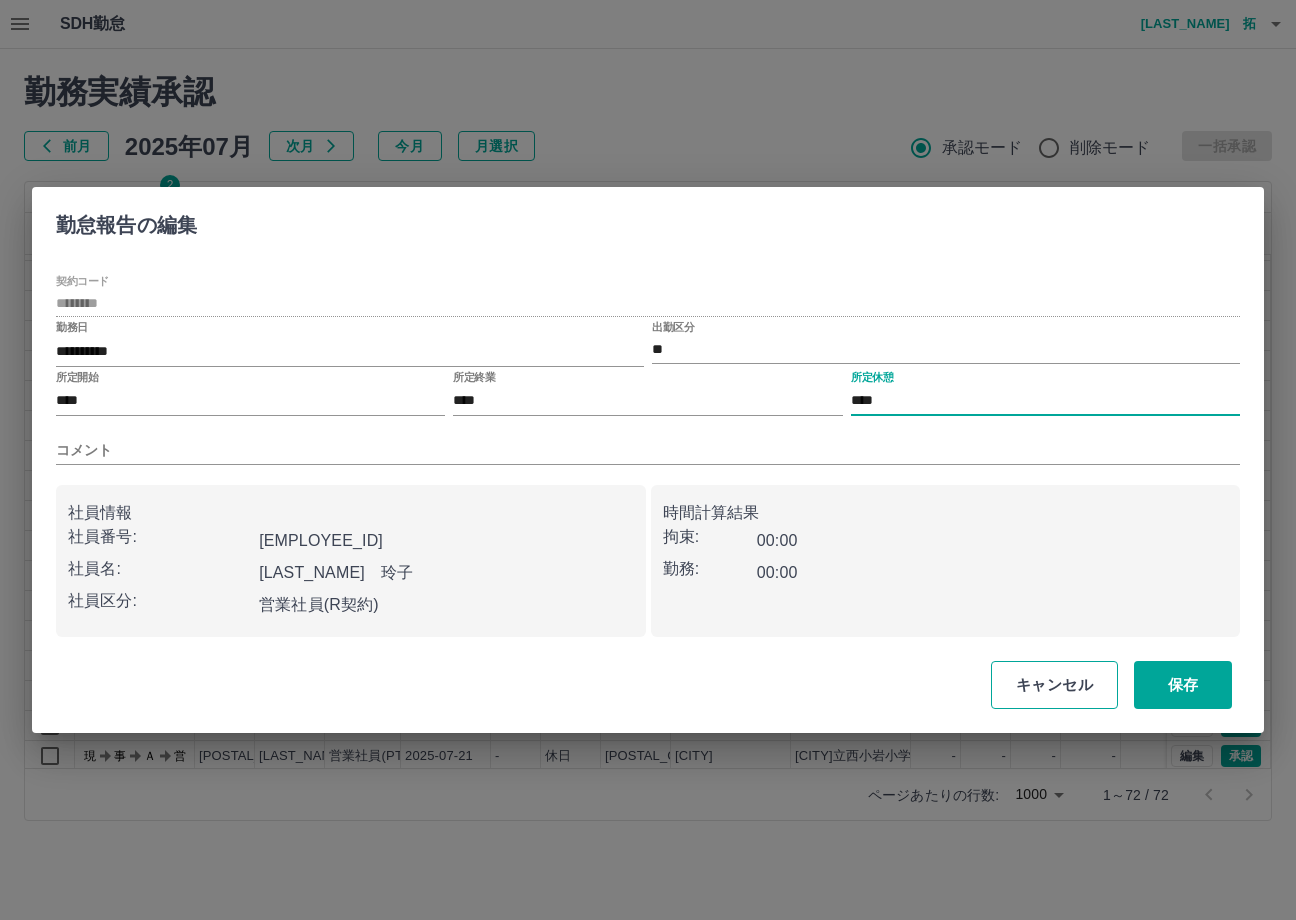 click on "保存" at bounding box center [1183, 685] 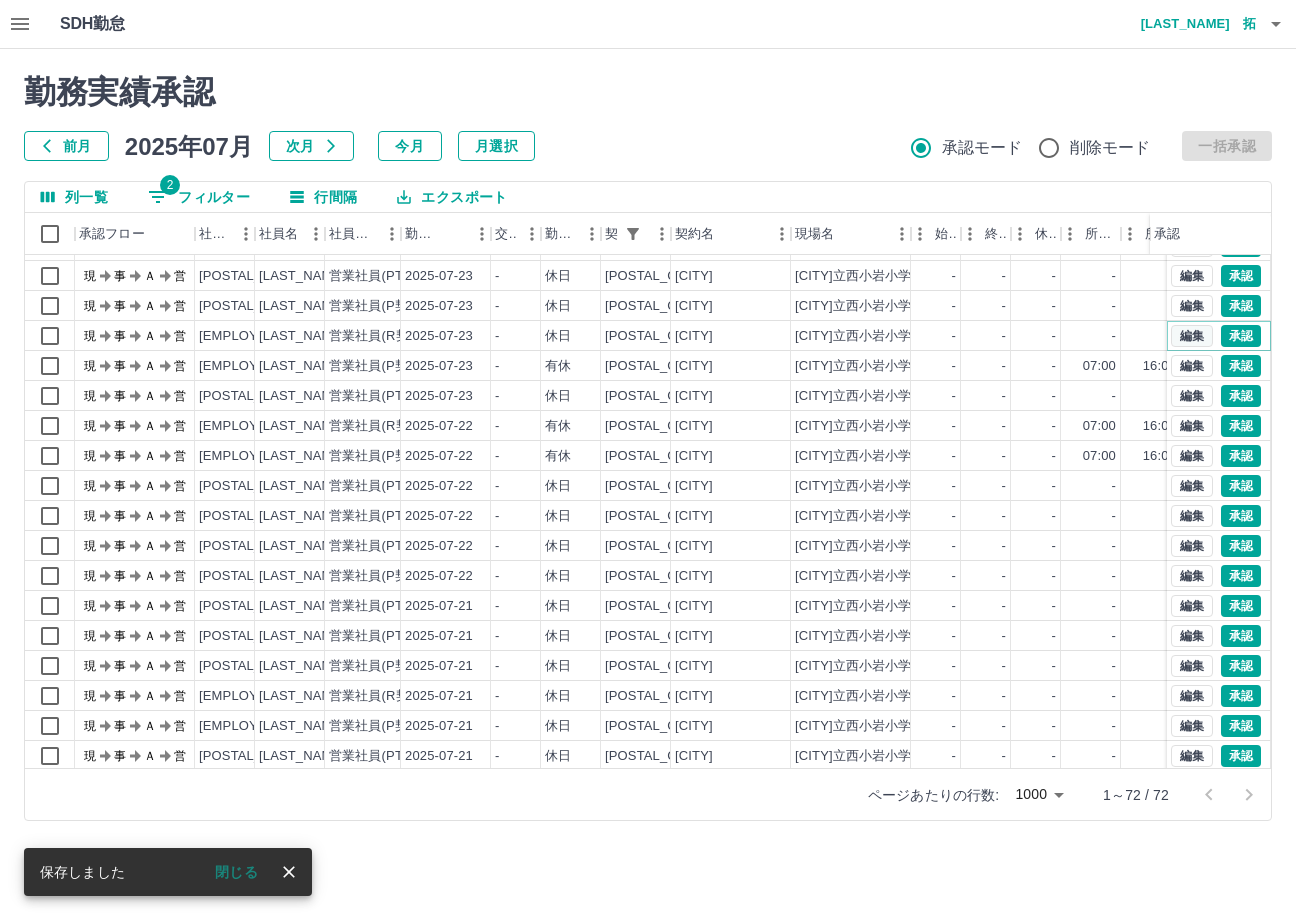 click on "編集" at bounding box center (1192, 336) 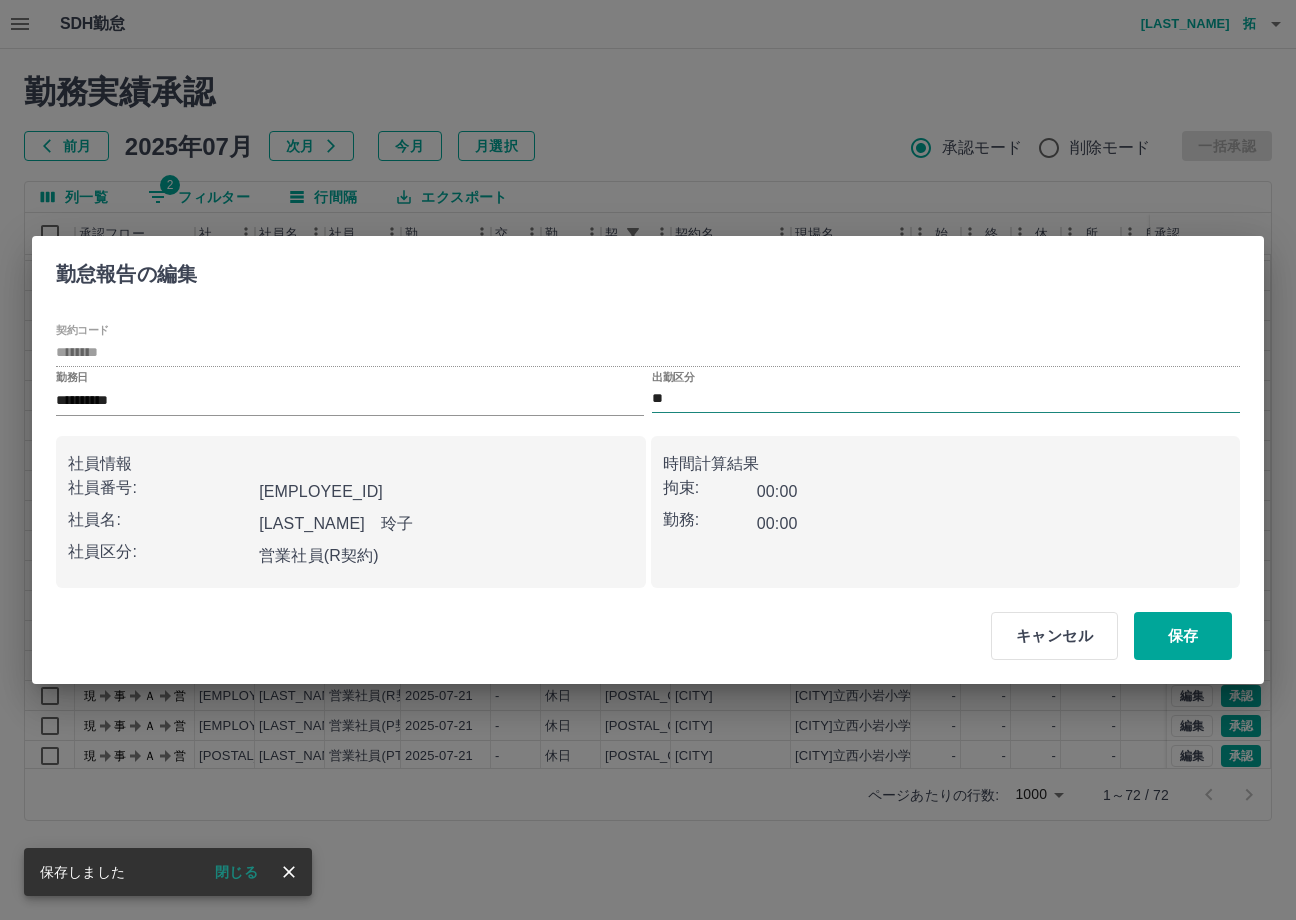 click on "**" at bounding box center [946, 399] 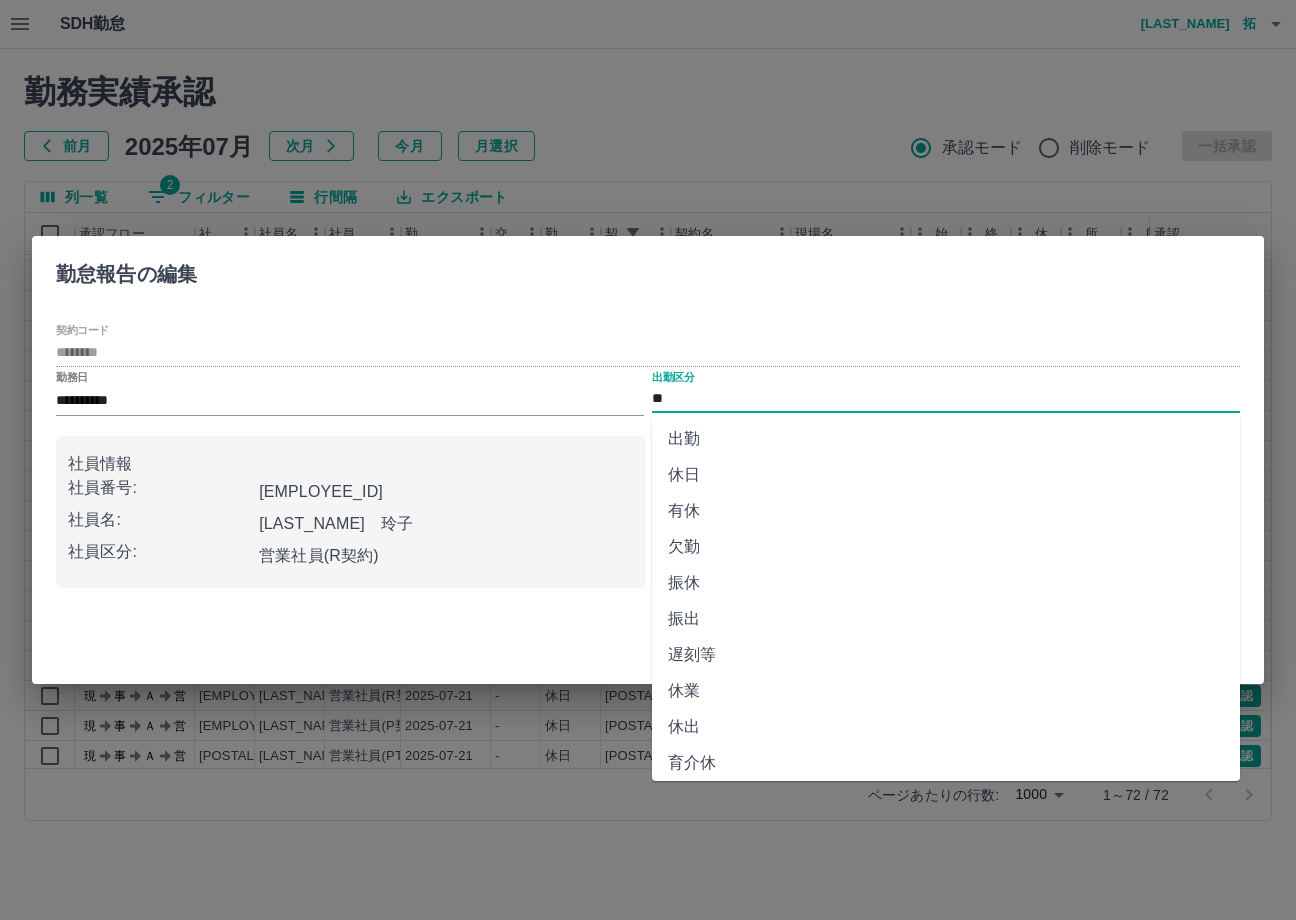 click on "有休" at bounding box center (946, 511) 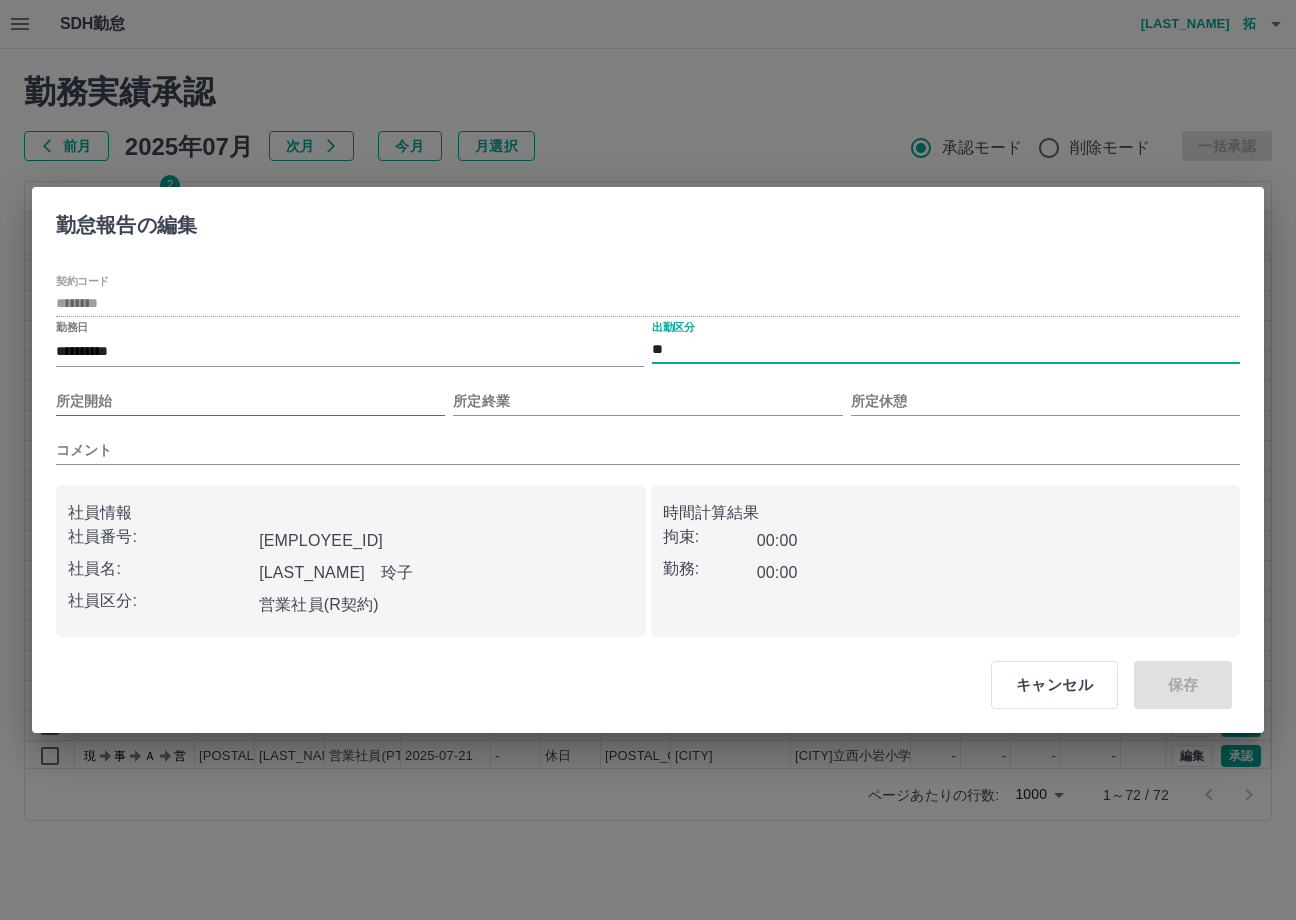 click on "**********" at bounding box center [648, 456] 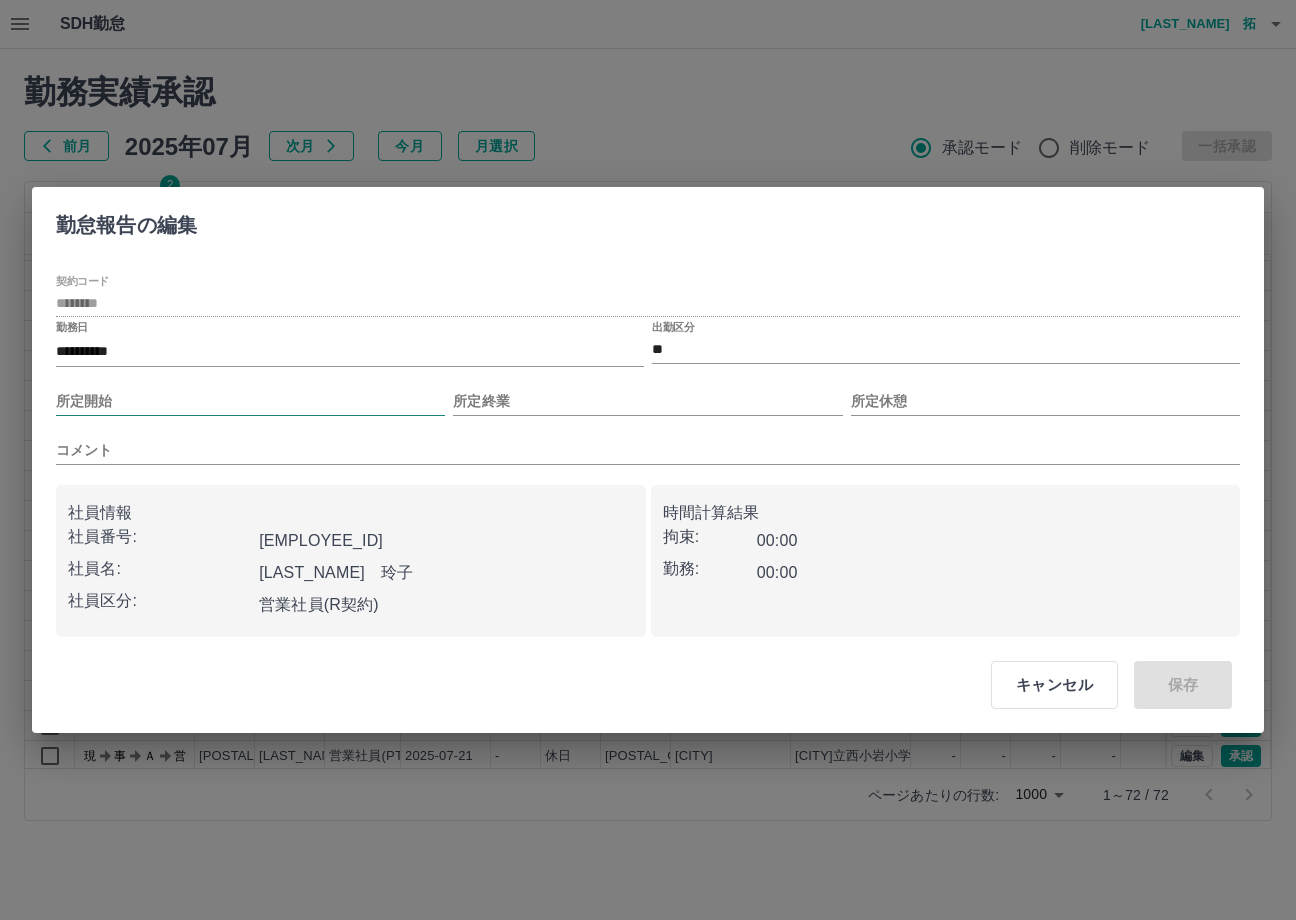 click on "所定開始" at bounding box center [250, 401] 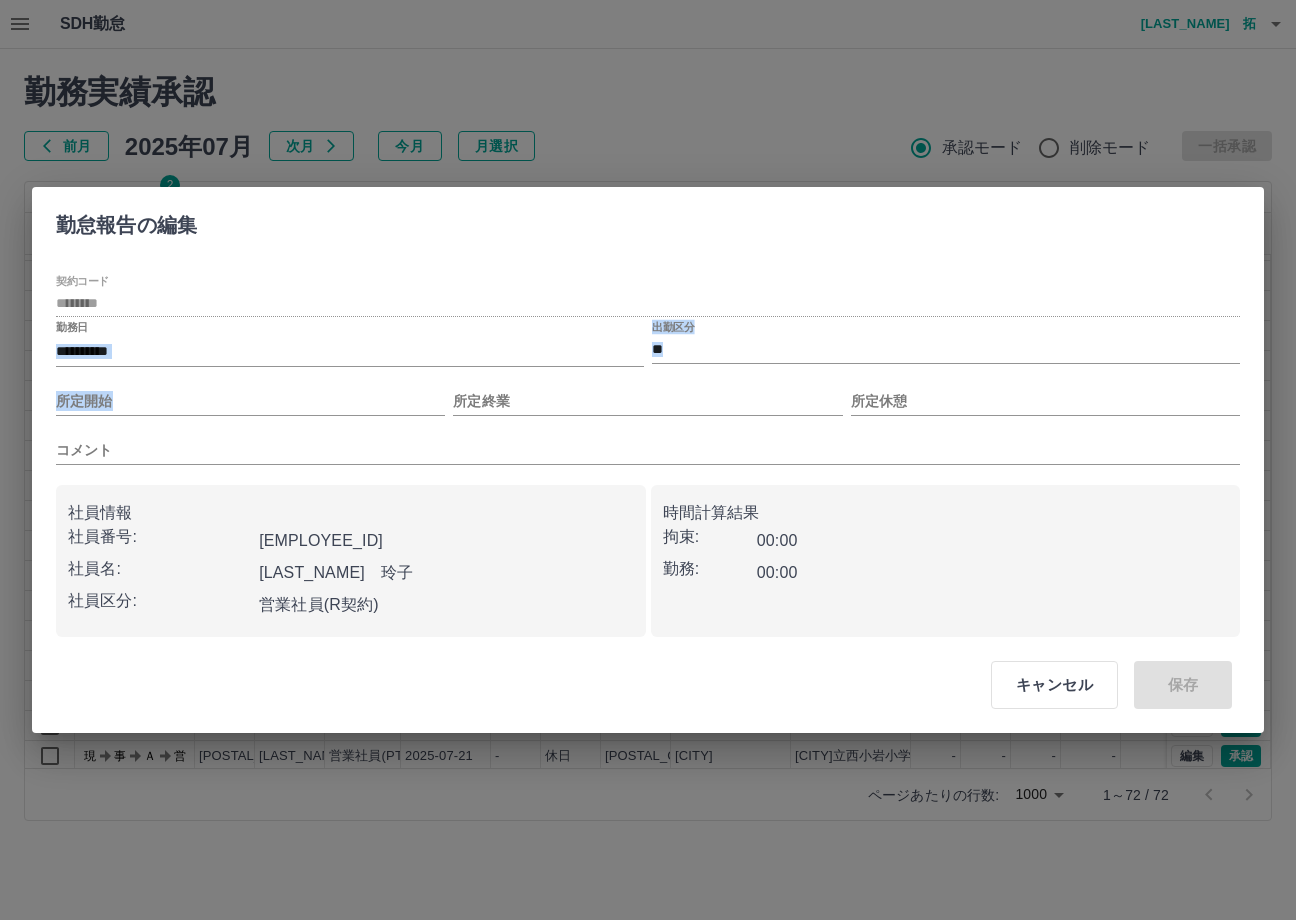 click on "**********" at bounding box center (648, 456) 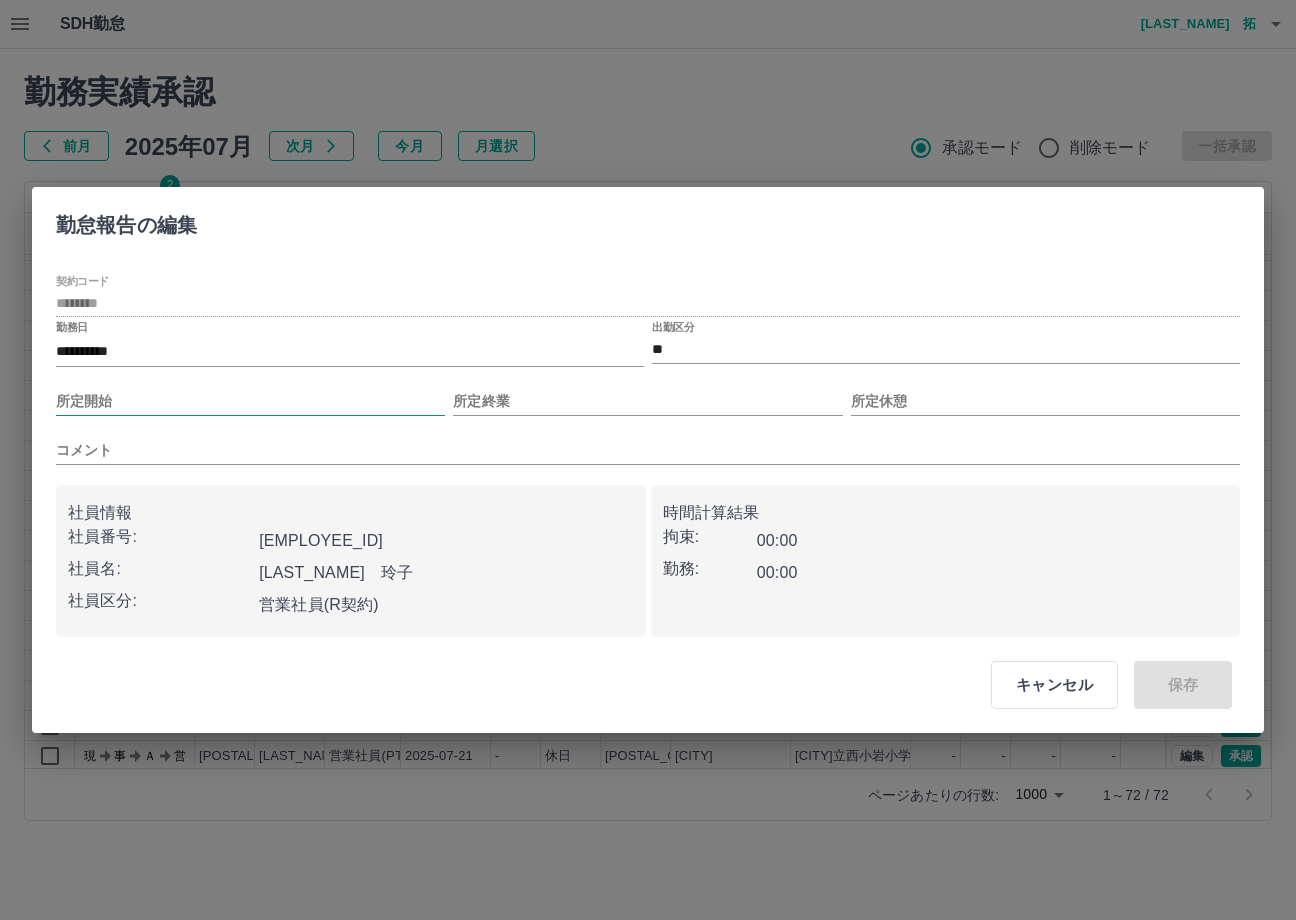 click on "所定開始" at bounding box center [250, 401] 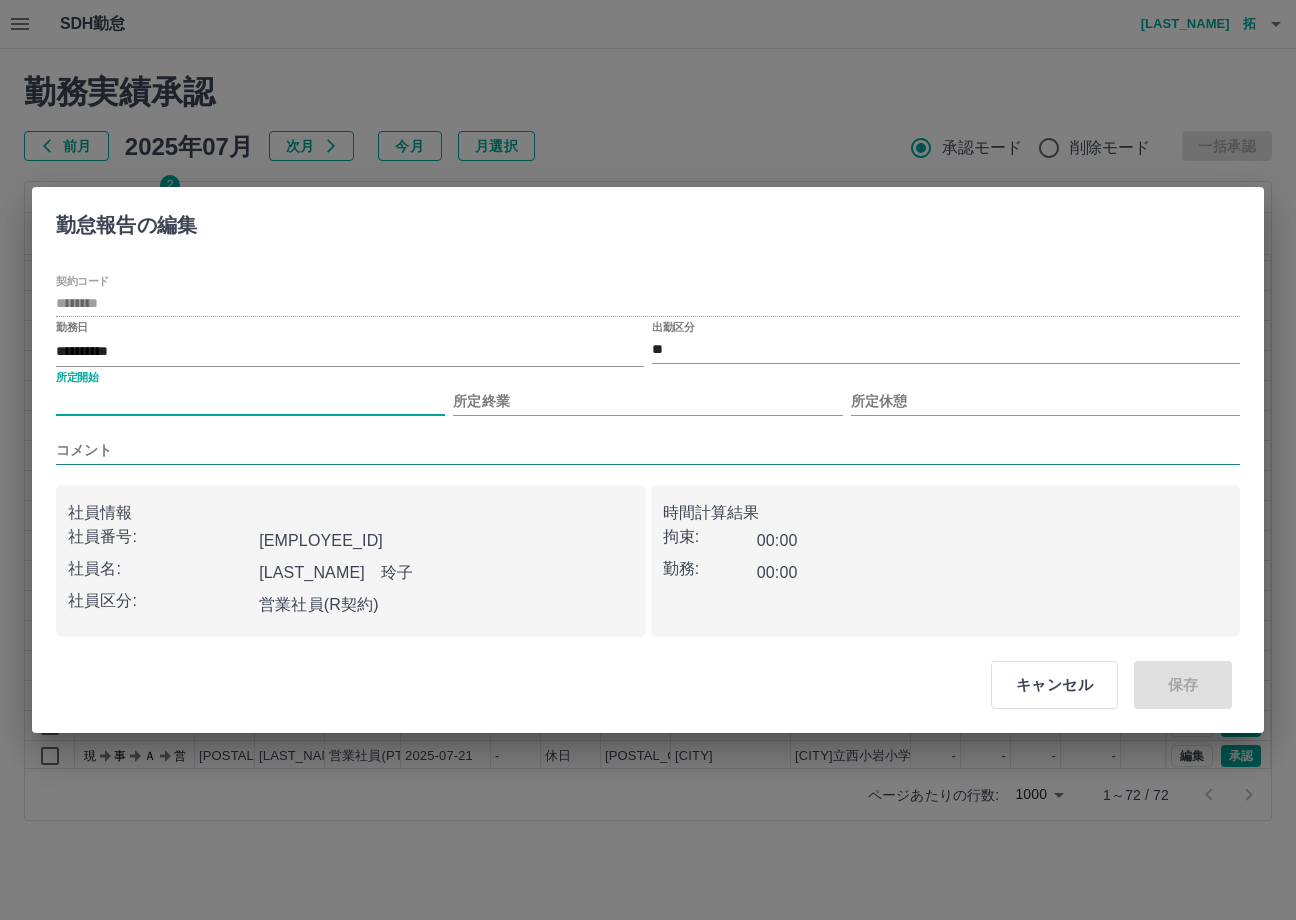 type on "****" 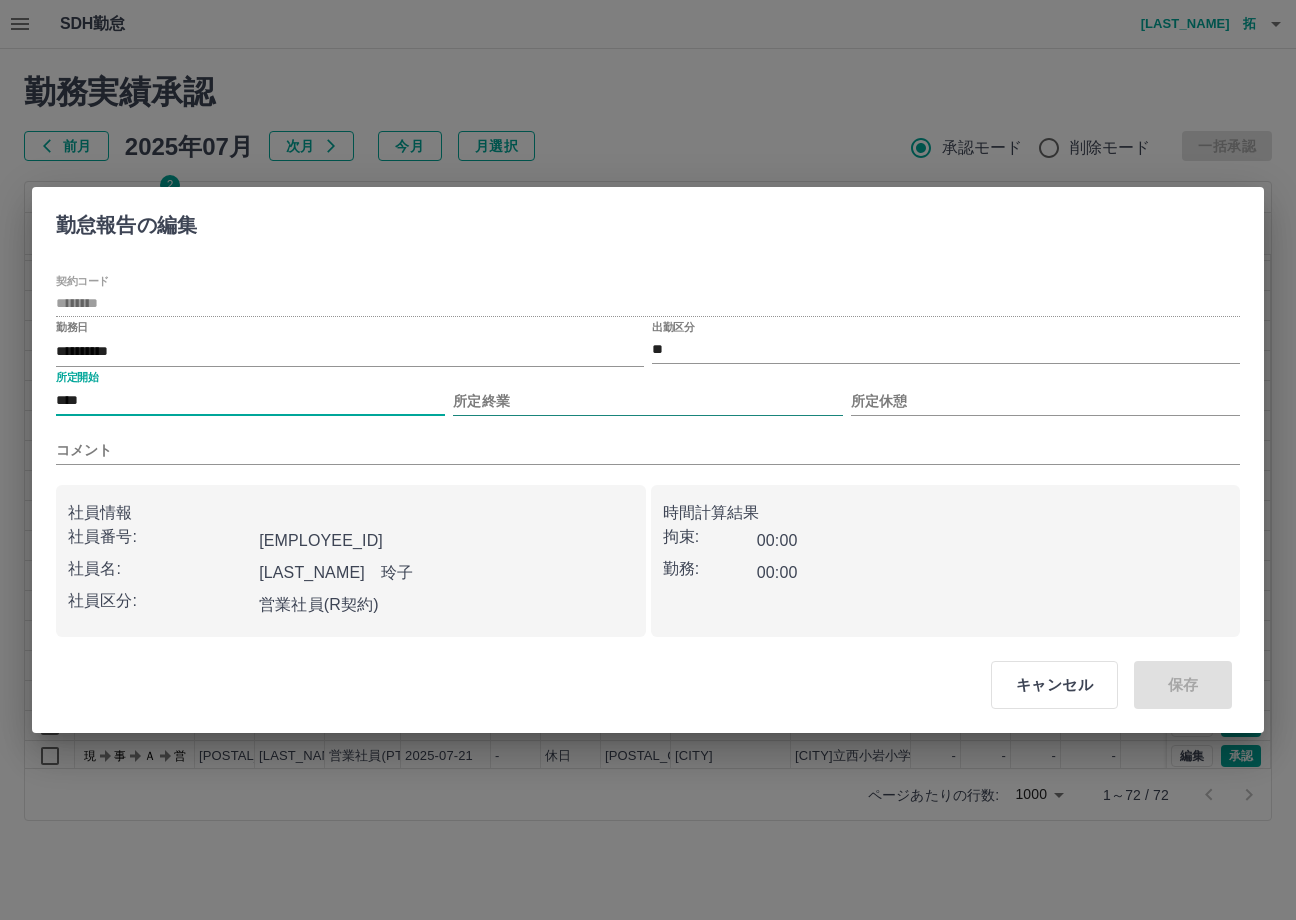 click on "所定終業" at bounding box center [647, 401] 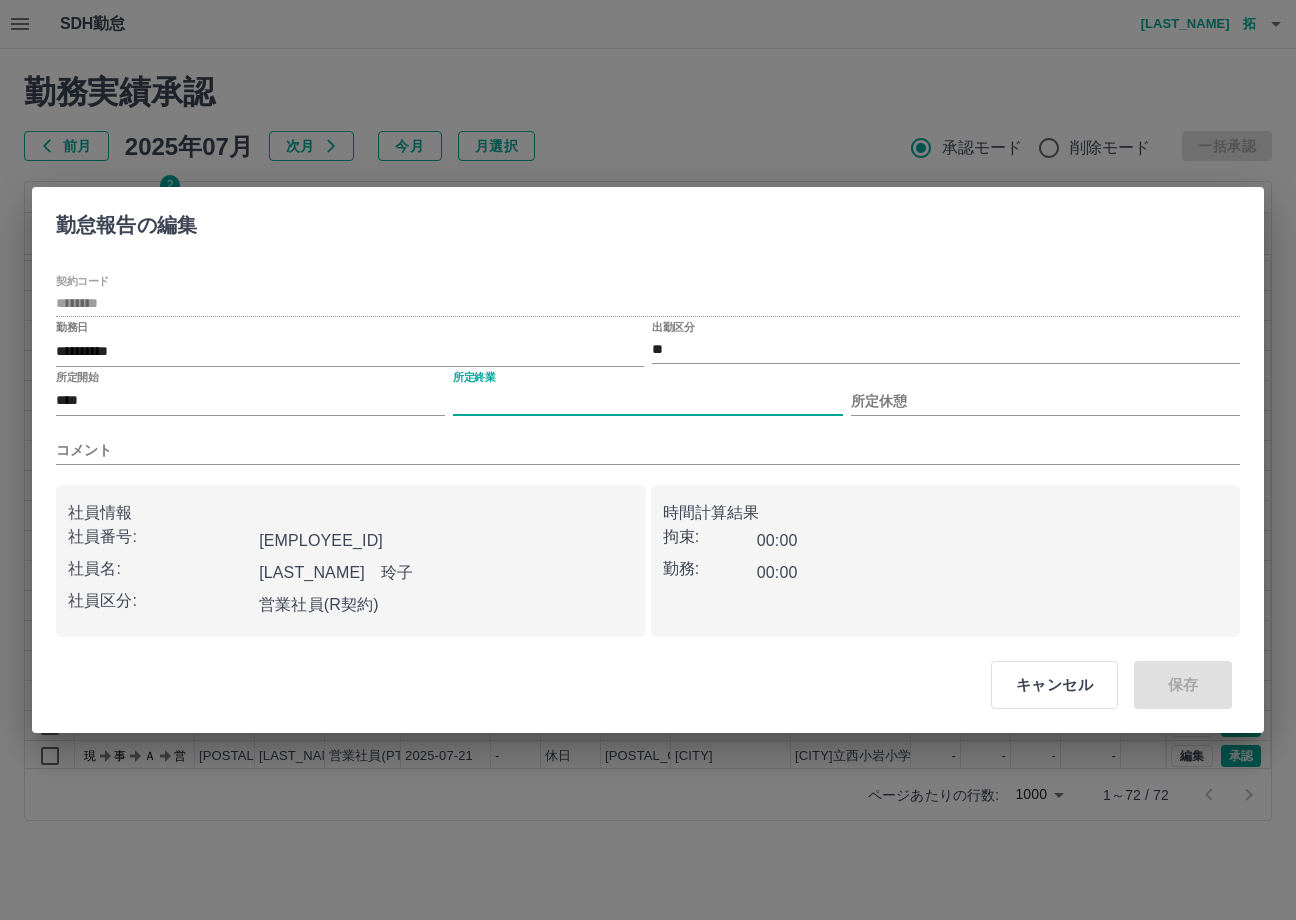 type on "****" 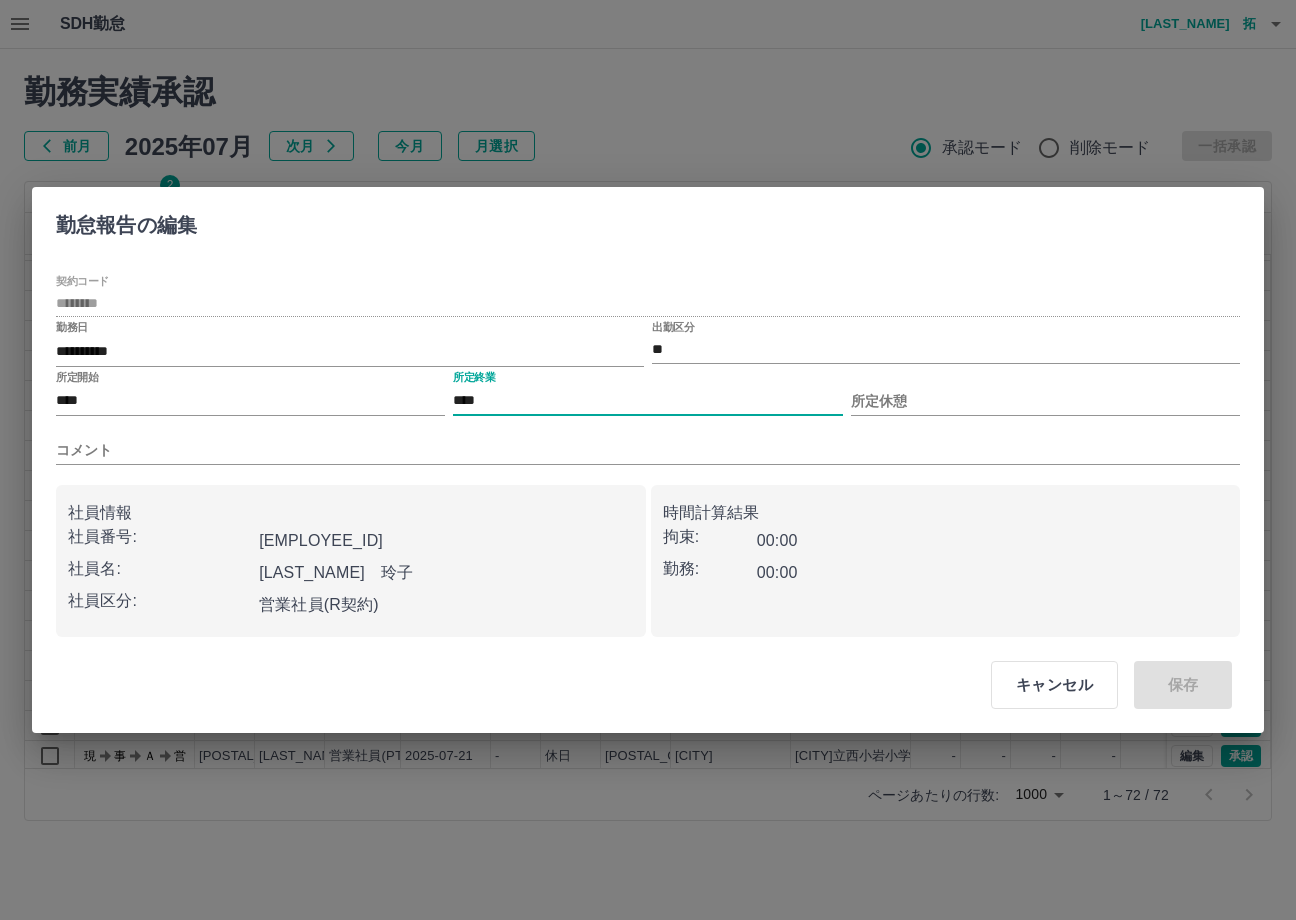 click on "コメント" at bounding box center (648, 442) 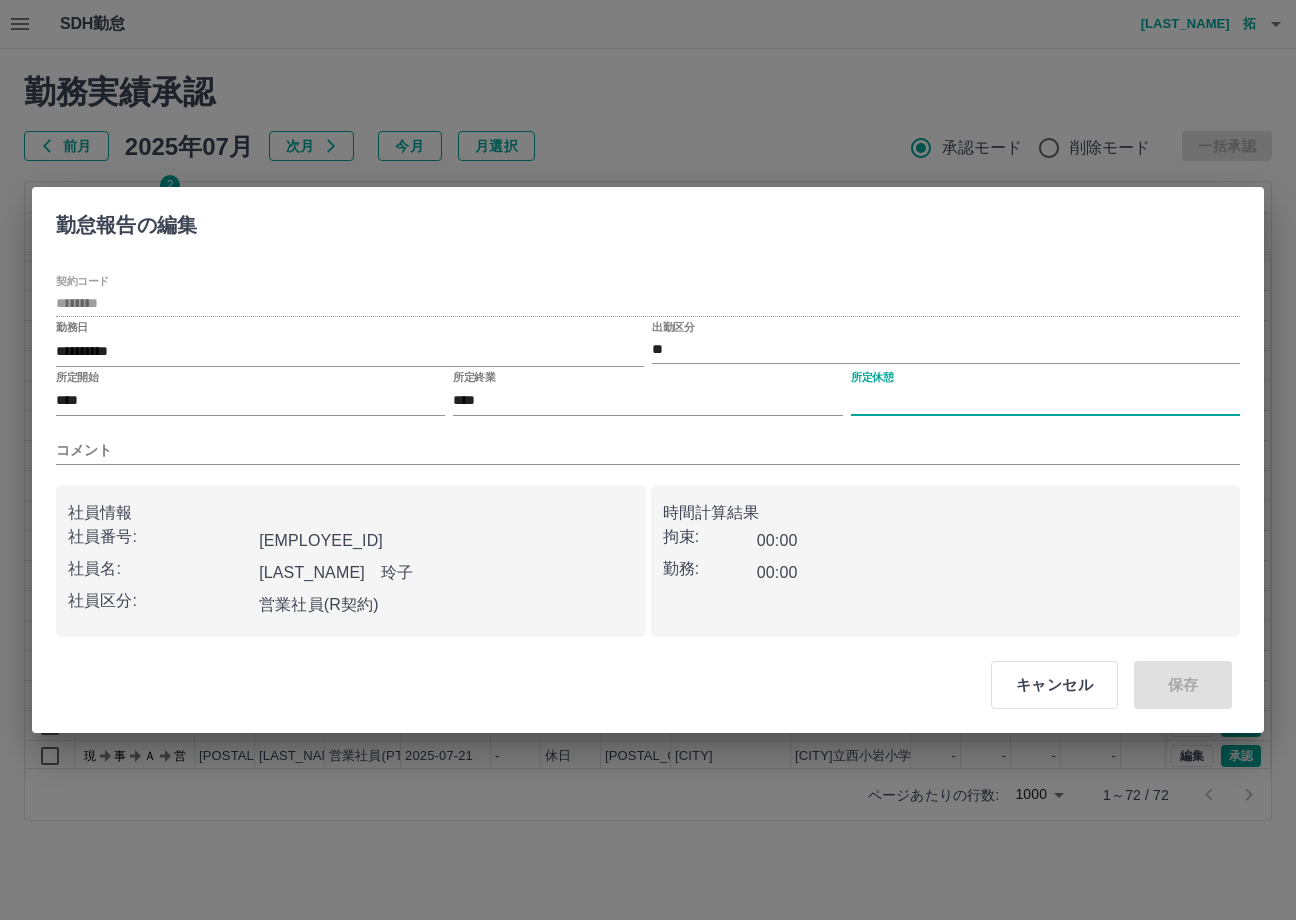drag, startPoint x: 988, startPoint y: 404, endPoint x: 892, endPoint y: 409, distance: 96.13012 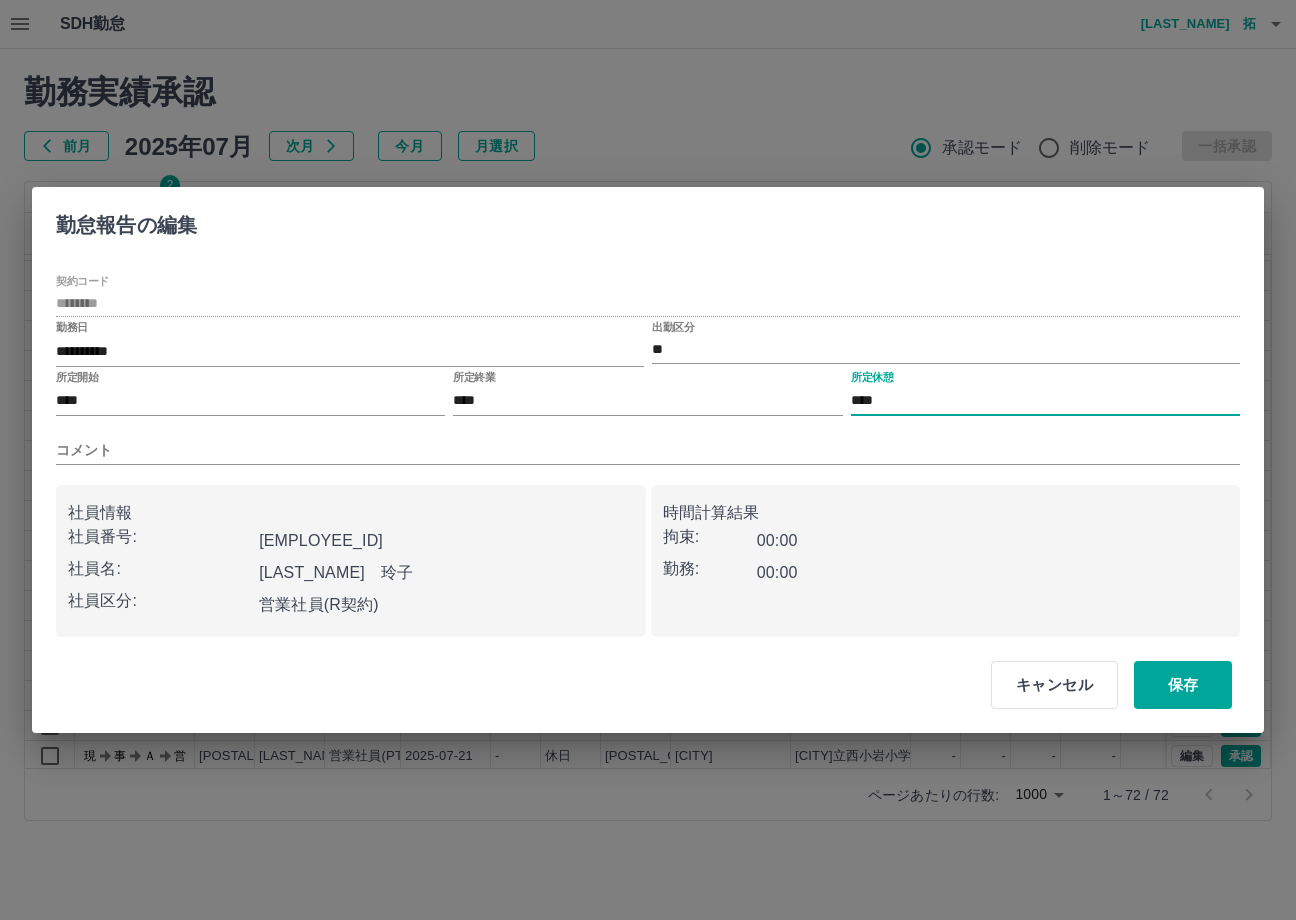 drag, startPoint x: 1184, startPoint y: 689, endPoint x: 992, endPoint y: 717, distance: 194.03093 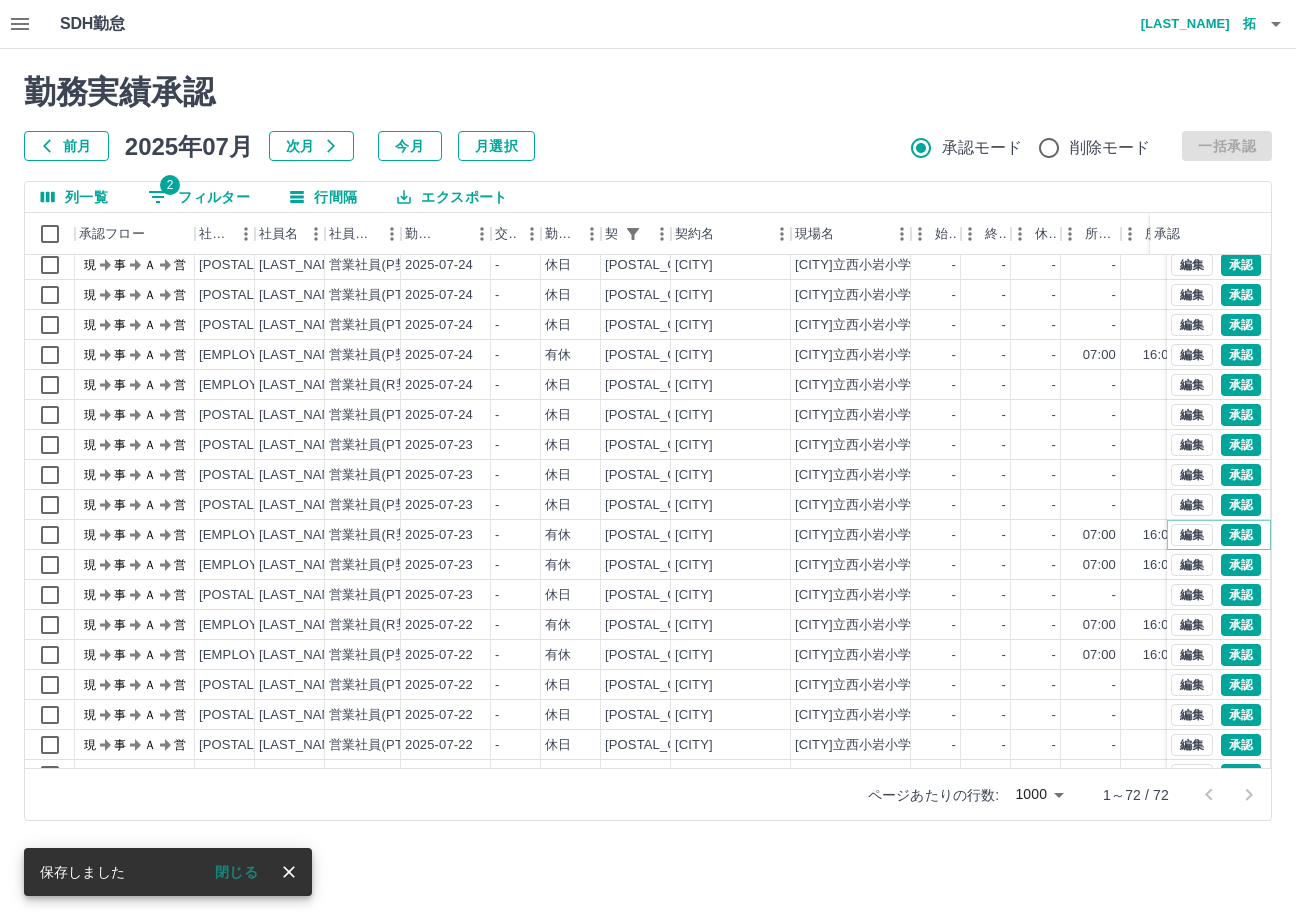 scroll, scrollTop: 1264, scrollLeft: 0, axis: vertical 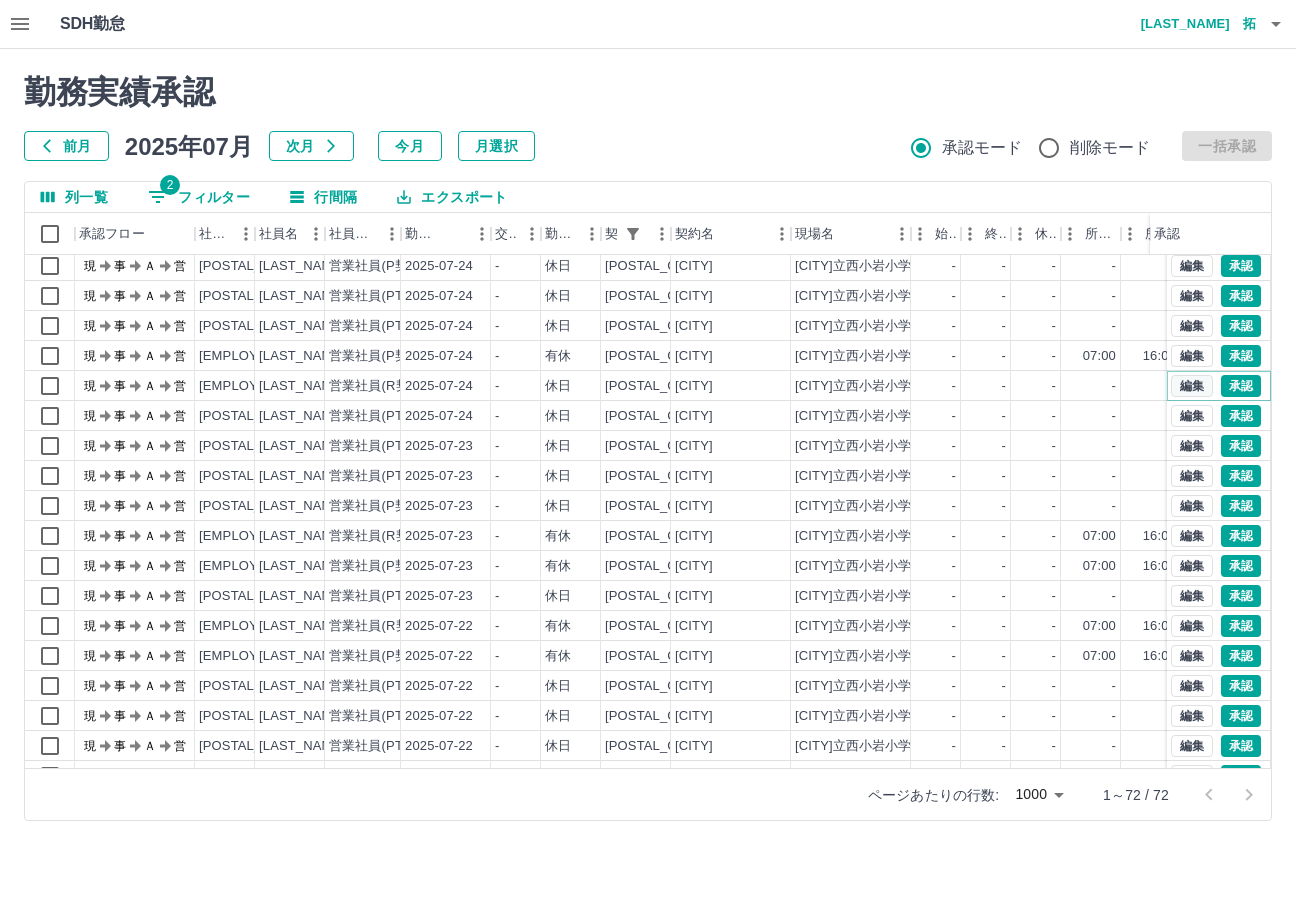 click on "編集" at bounding box center (1192, 386) 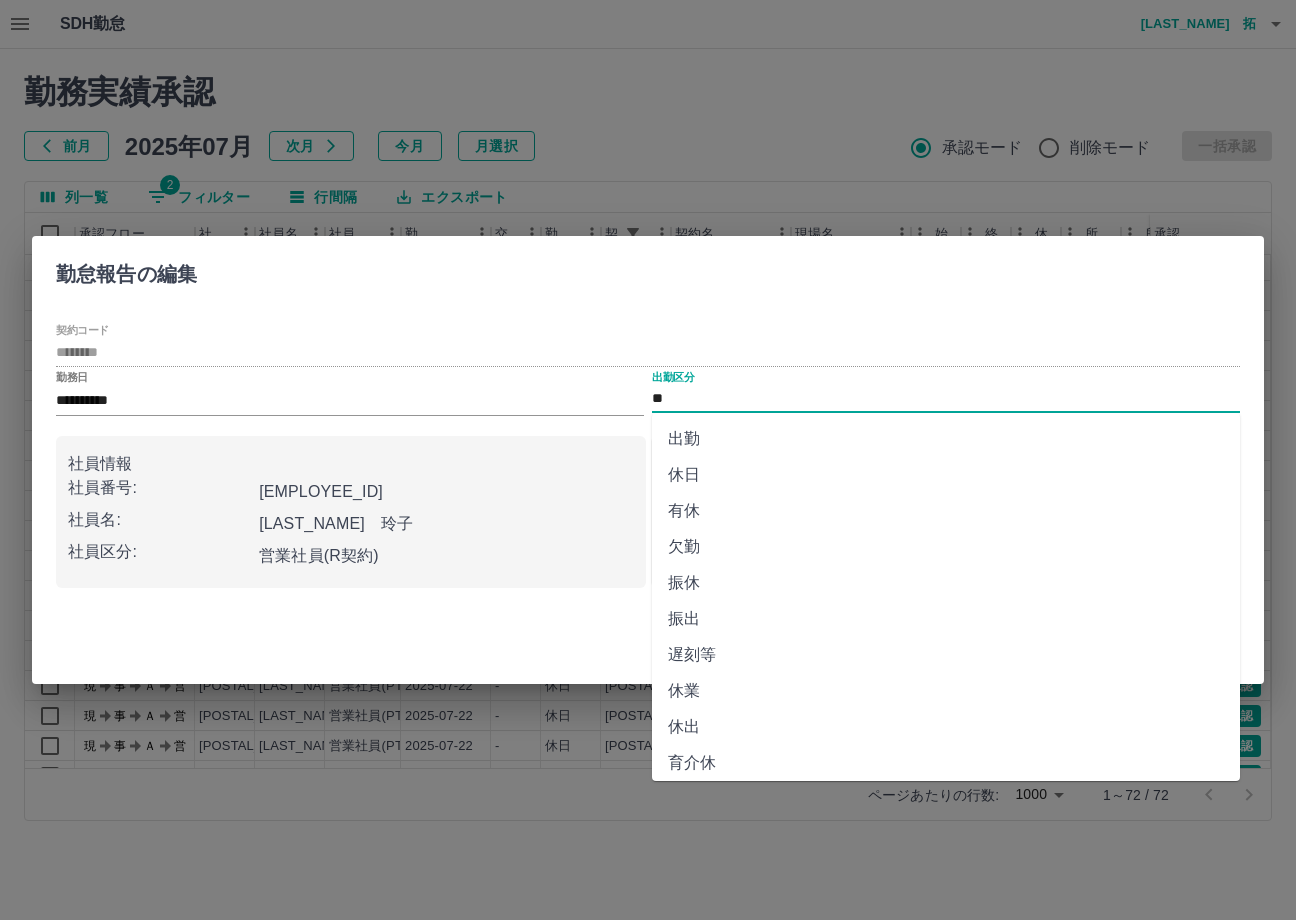 click on "**" at bounding box center (946, 399) 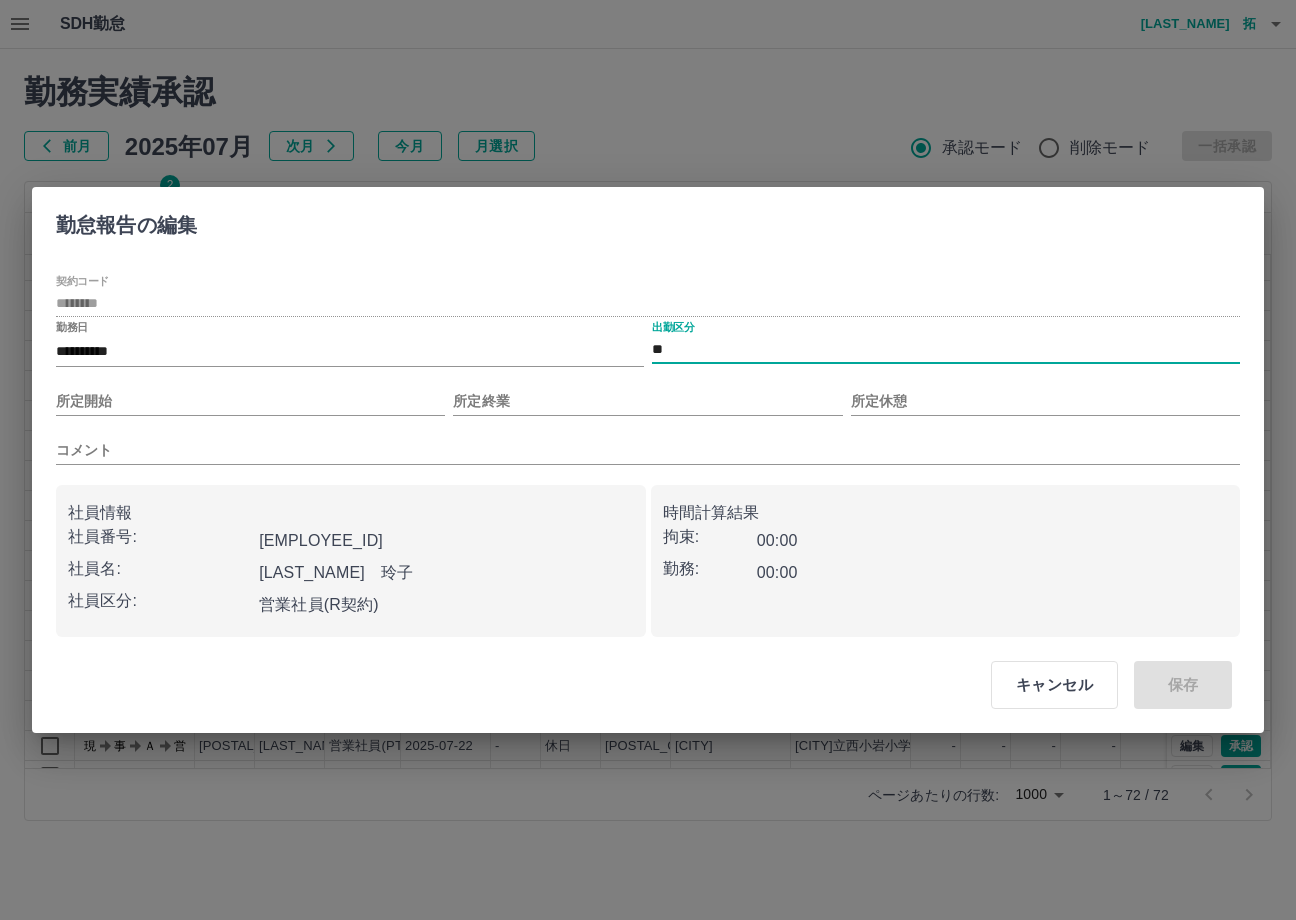 drag, startPoint x: 425, startPoint y: 381, endPoint x: 401, endPoint y: 385, distance: 24.33105 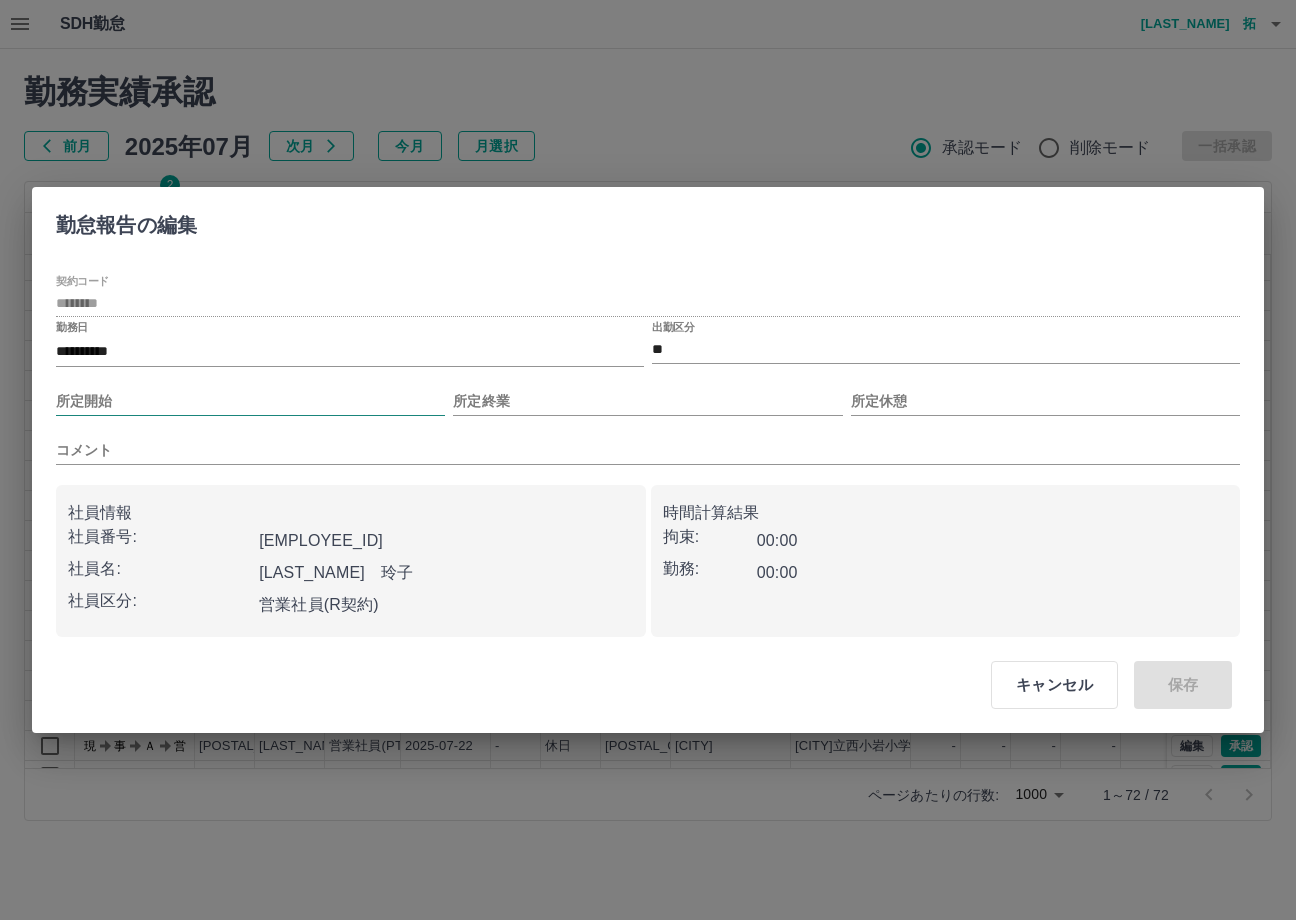 click on "所定開始" at bounding box center [250, 393] 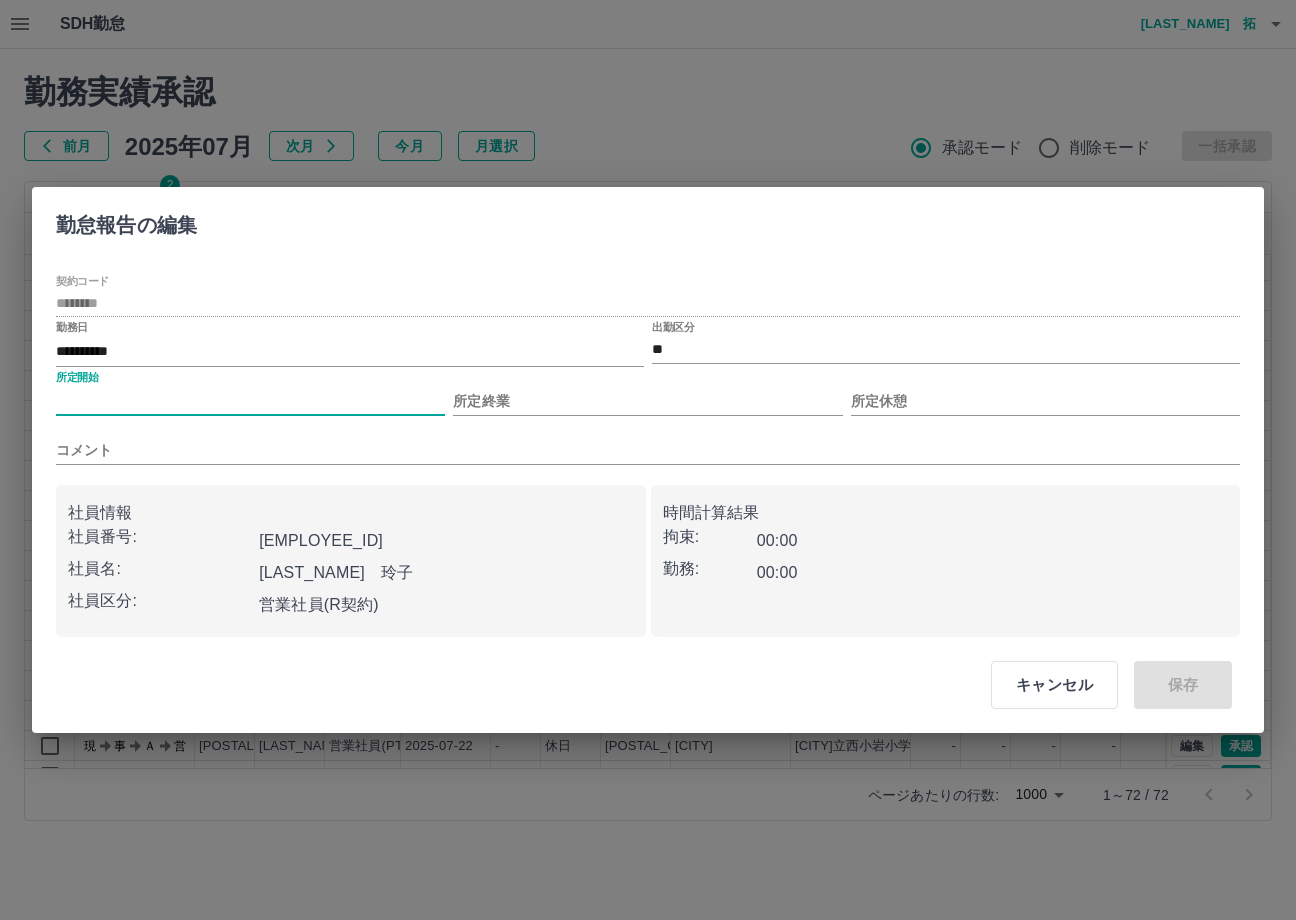 click on "所定開始" at bounding box center (250, 401) 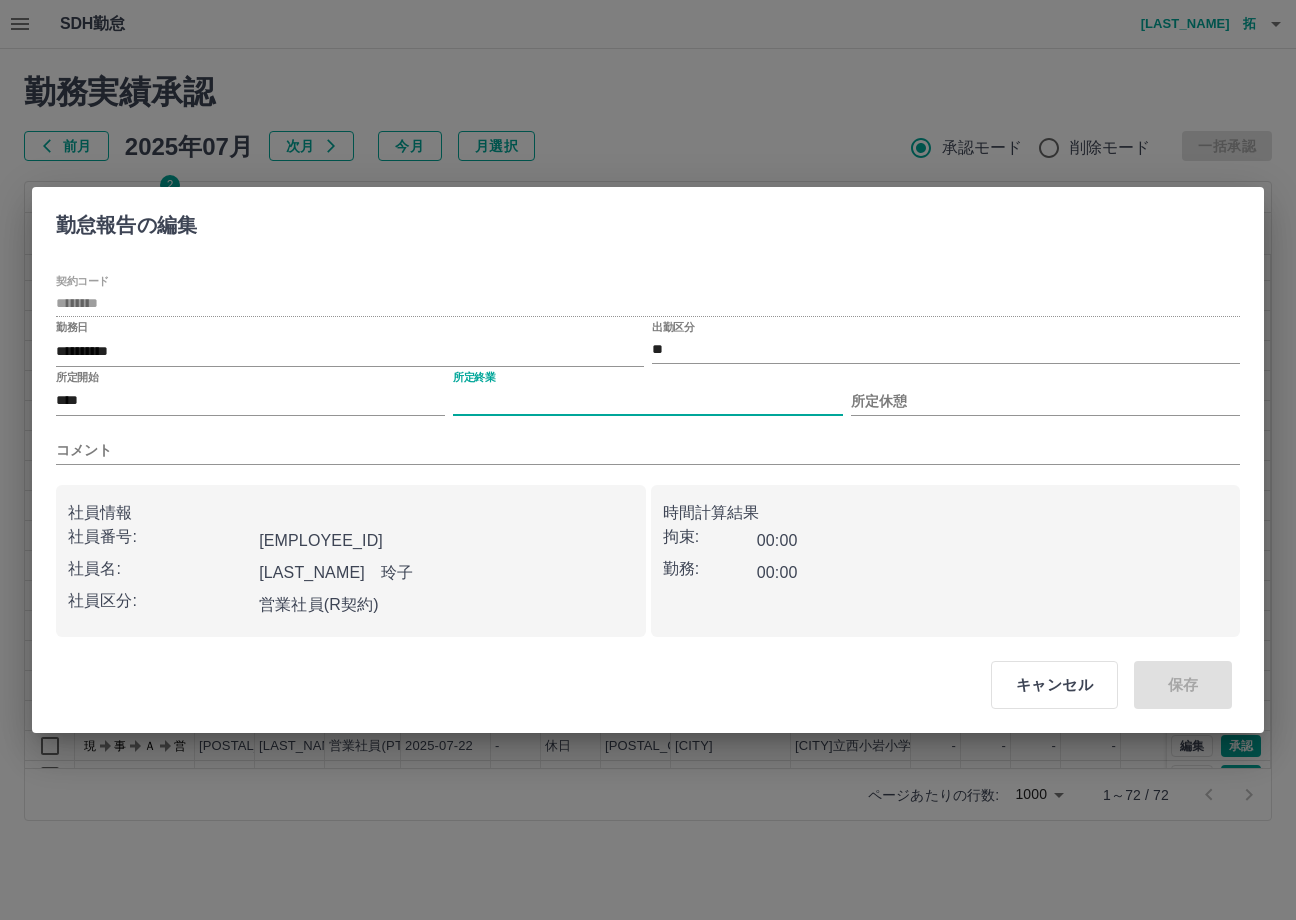 click on "所定終業" at bounding box center (647, 401) 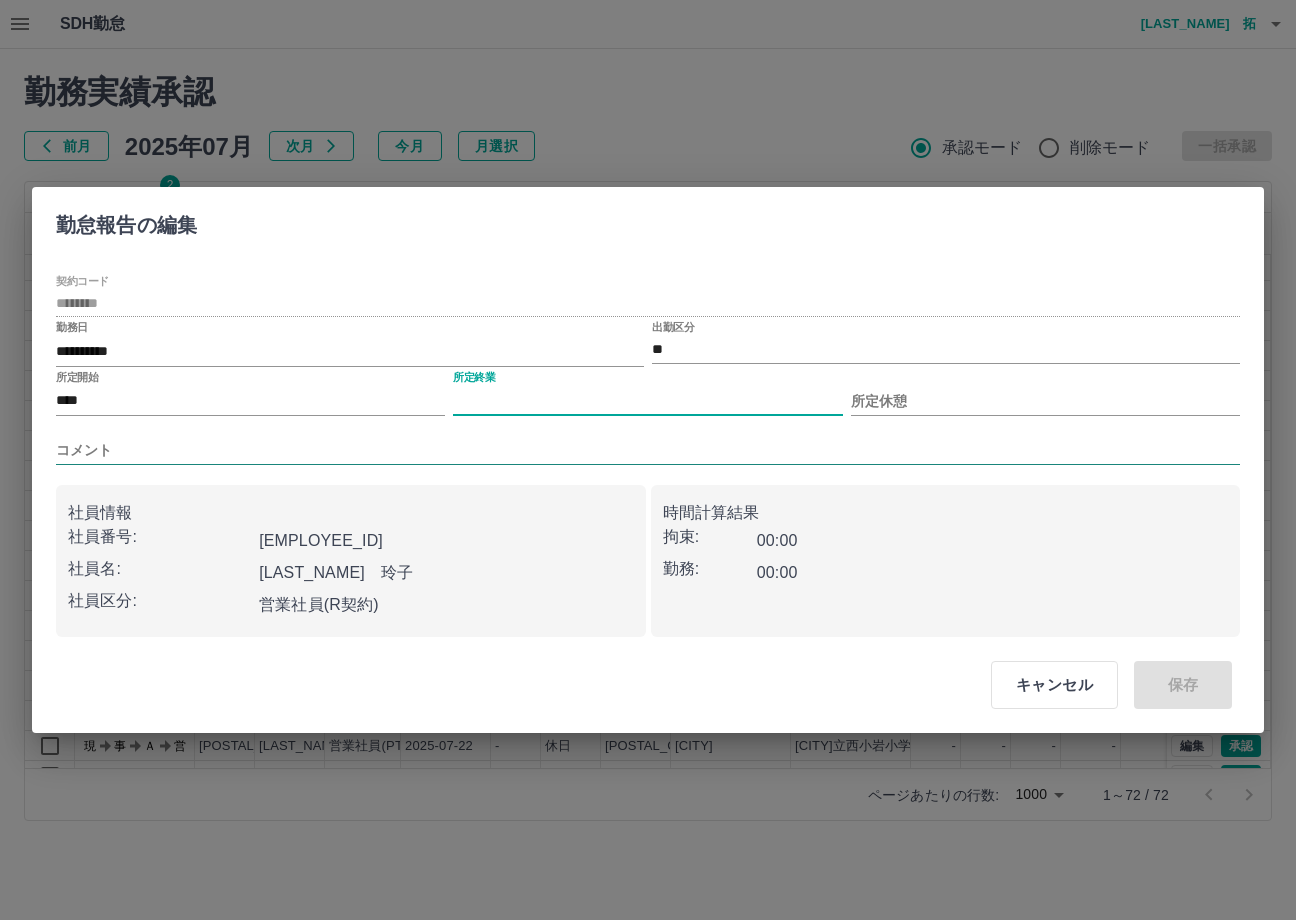 type on "****" 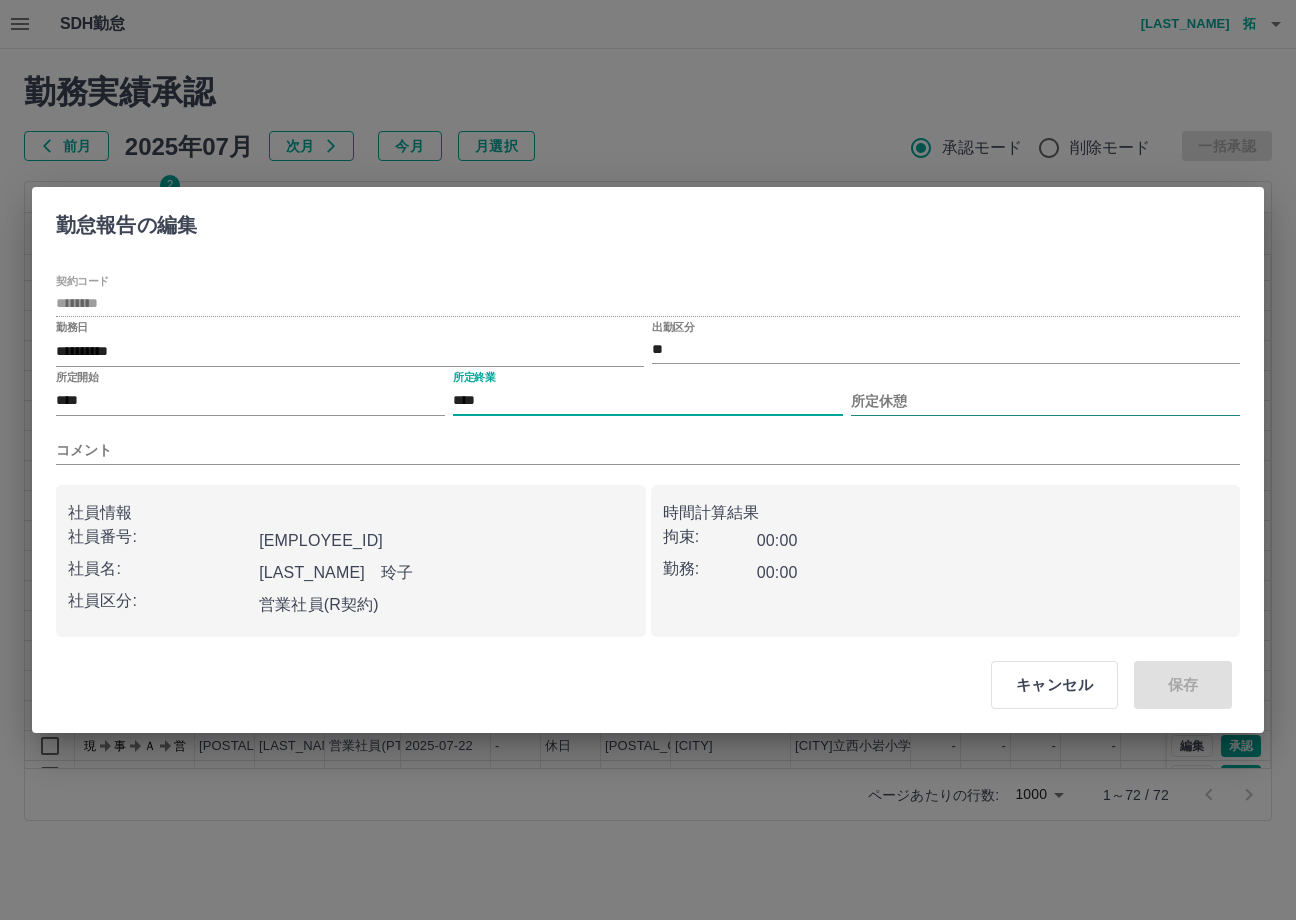 click on "所定休憩" at bounding box center [1045, 401] 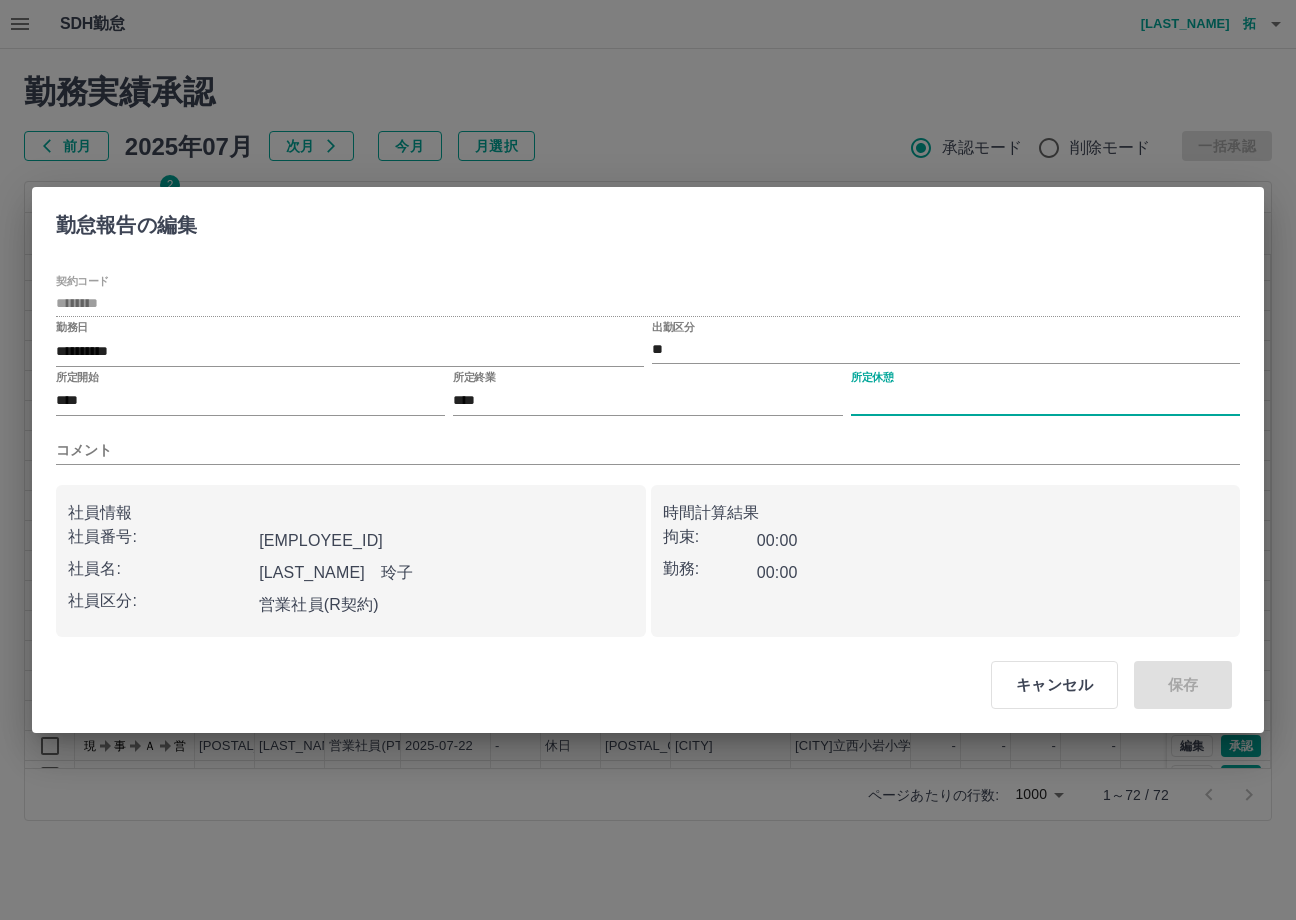 type on "****" 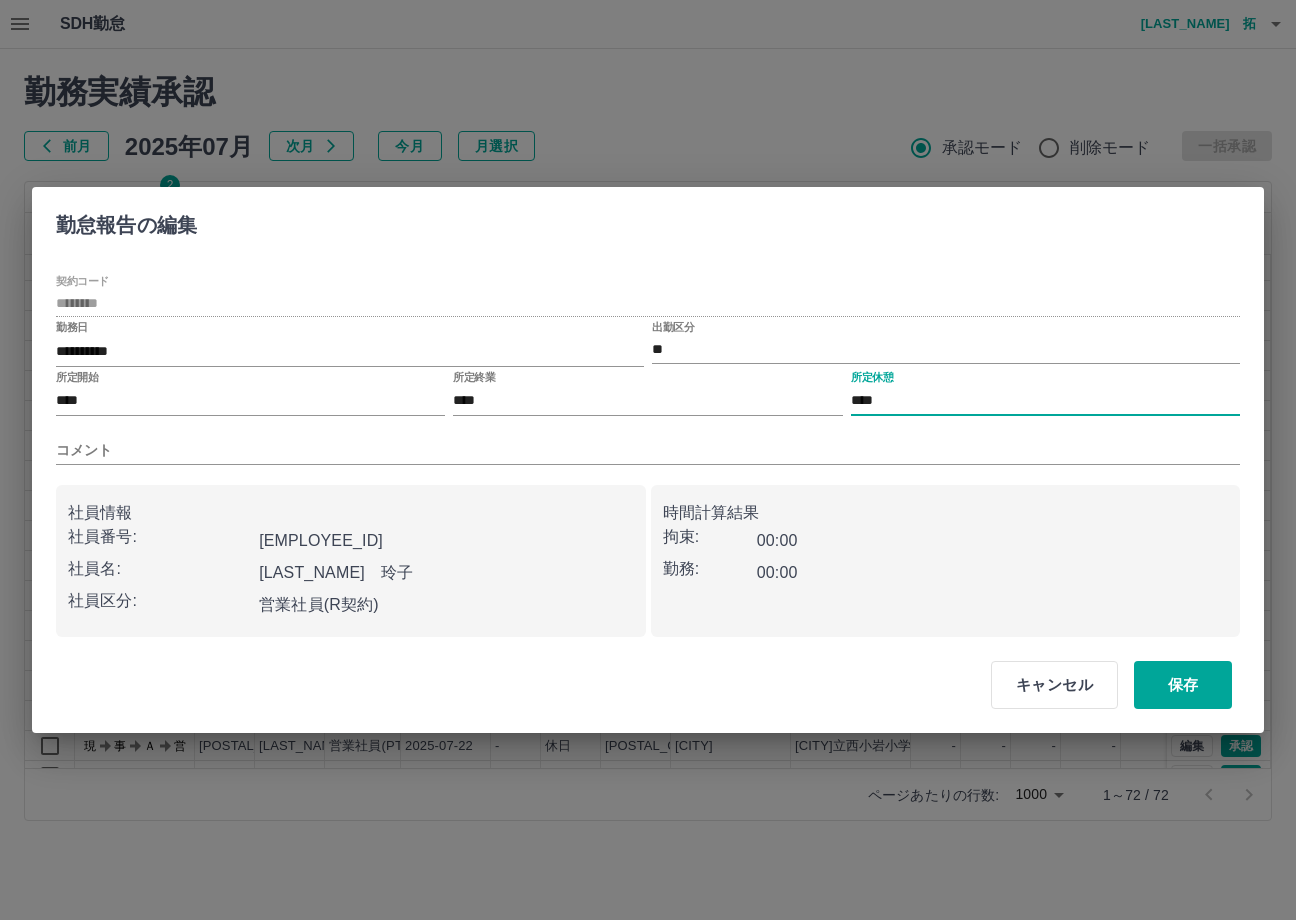 click on "キャンセル 保存" at bounding box center (1103, 685) 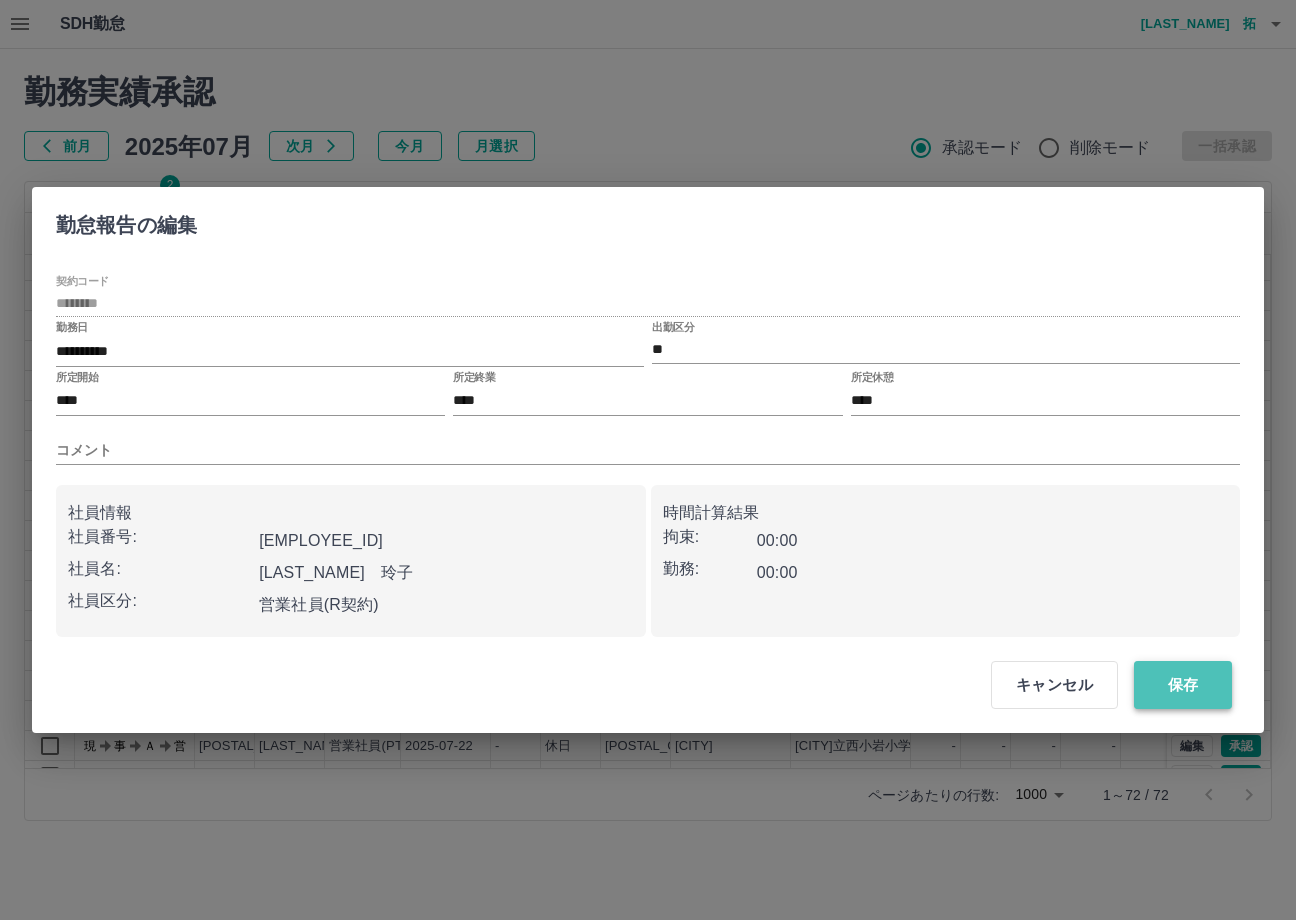 click on "保存" at bounding box center [1183, 685] 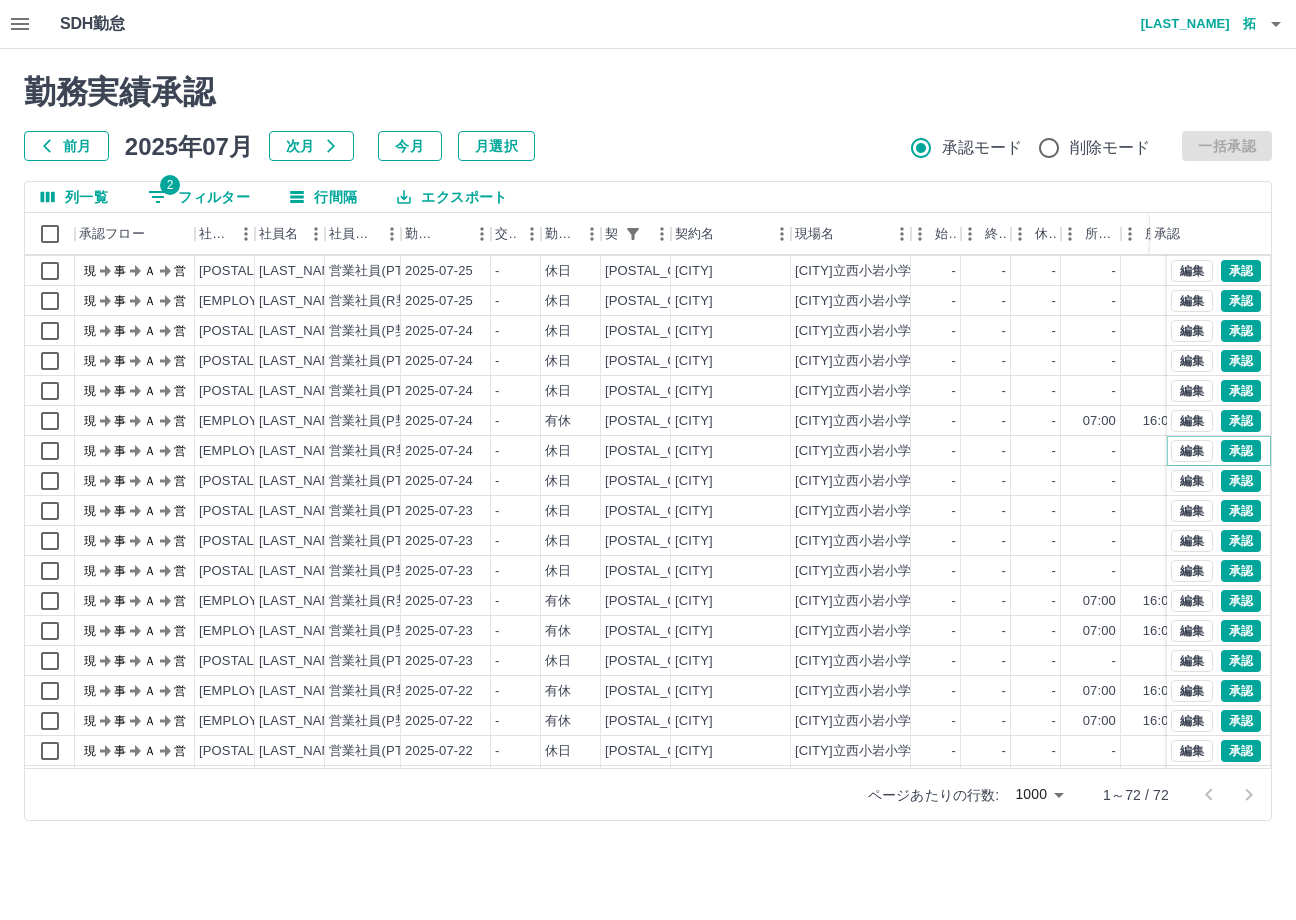 scroll, scrollTop: 1164, scrollLeft: 0, axis: vertical 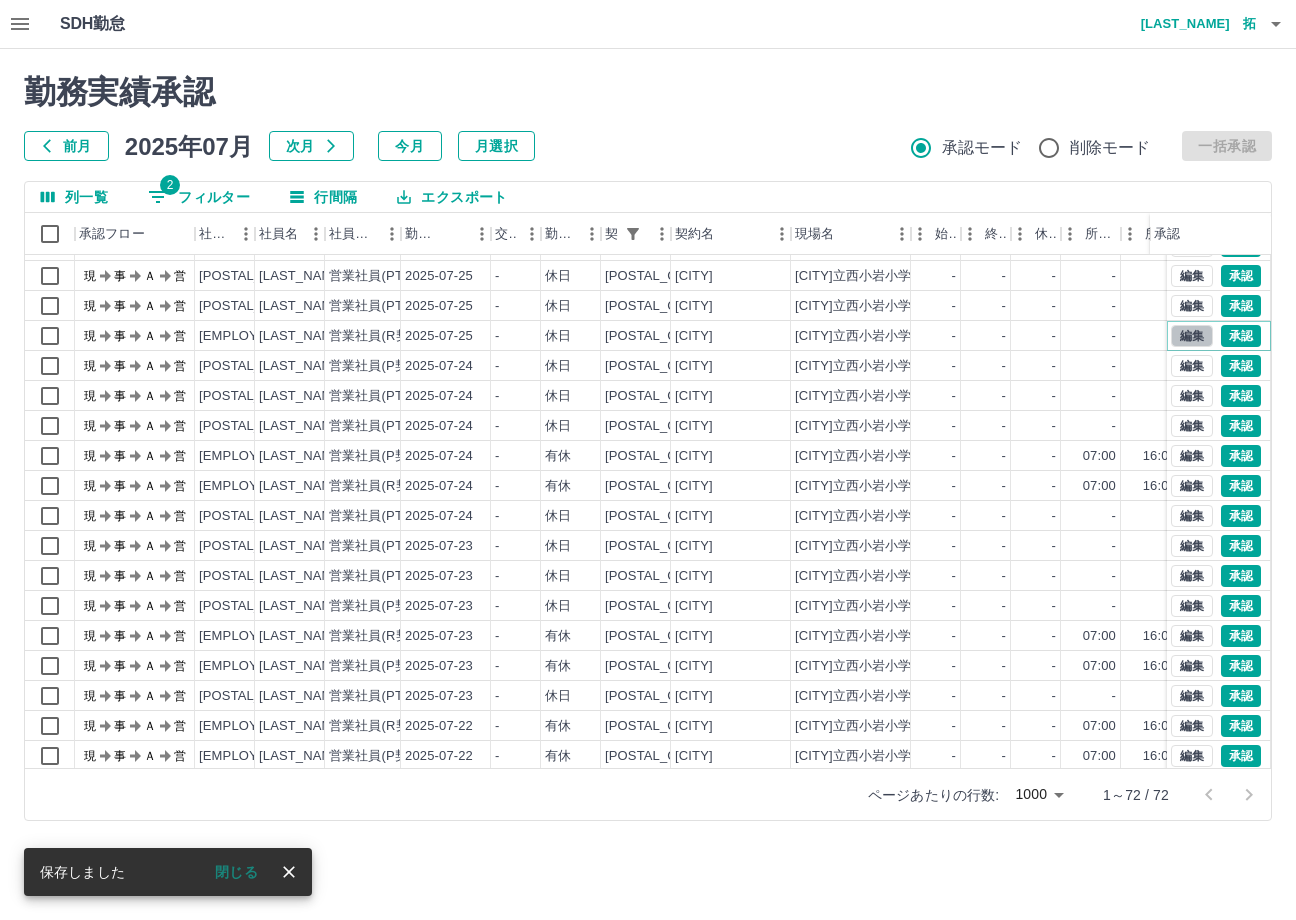 click on "編集" at bounding box center [1192, 336] 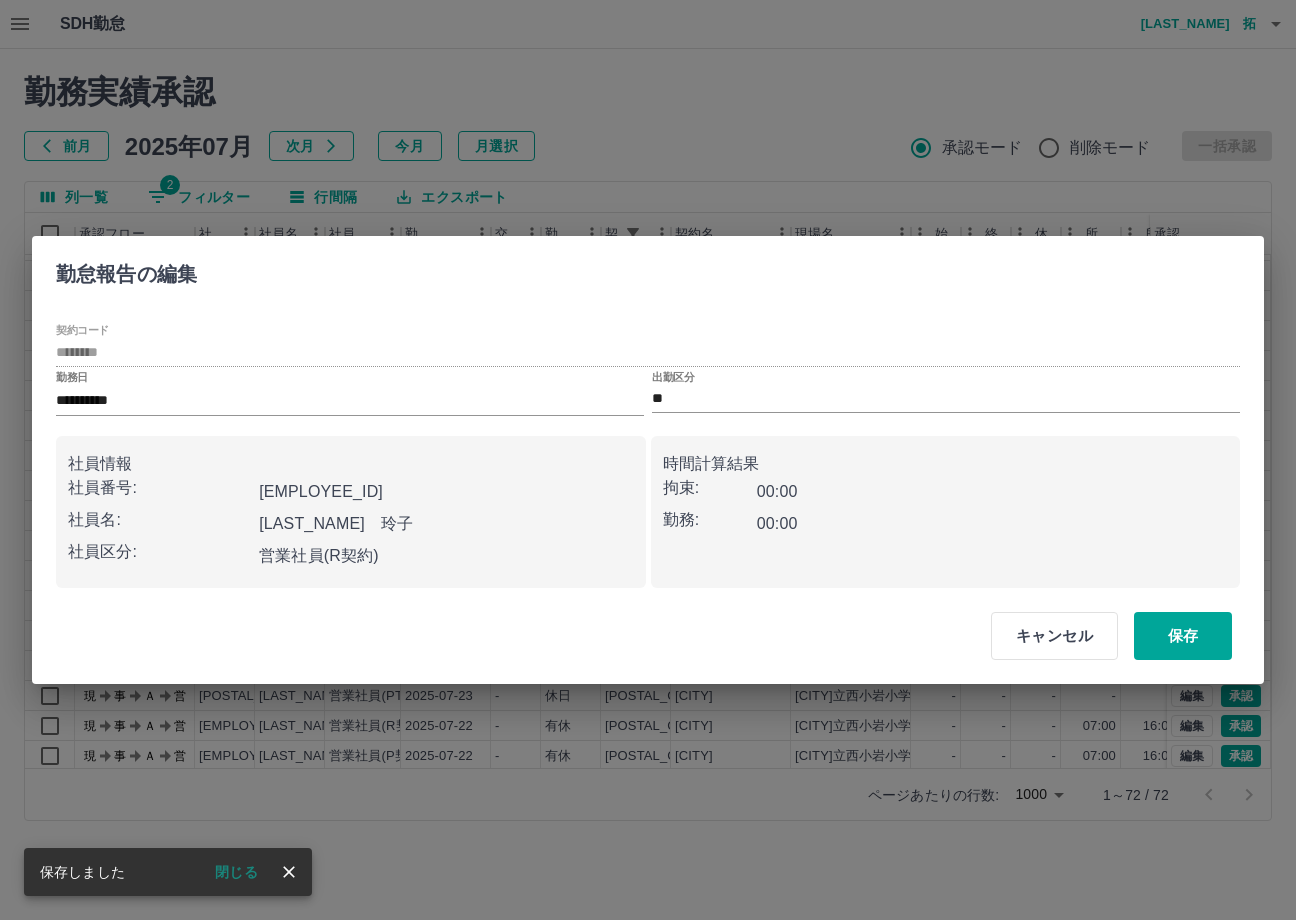 click on "出勤区分 **" at bounding box center [946, 392] 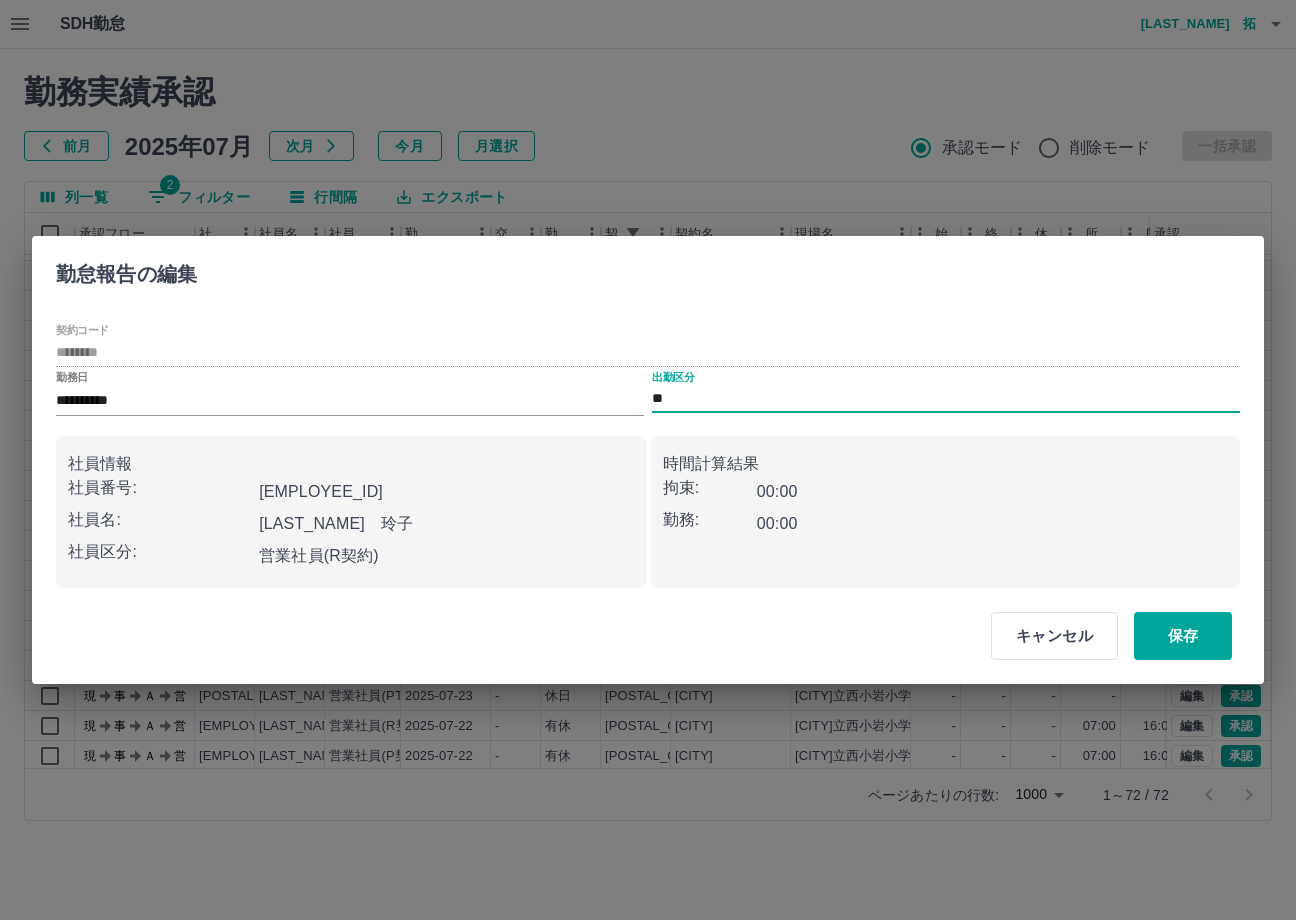 click on "**" at bounding box center [946, 399] 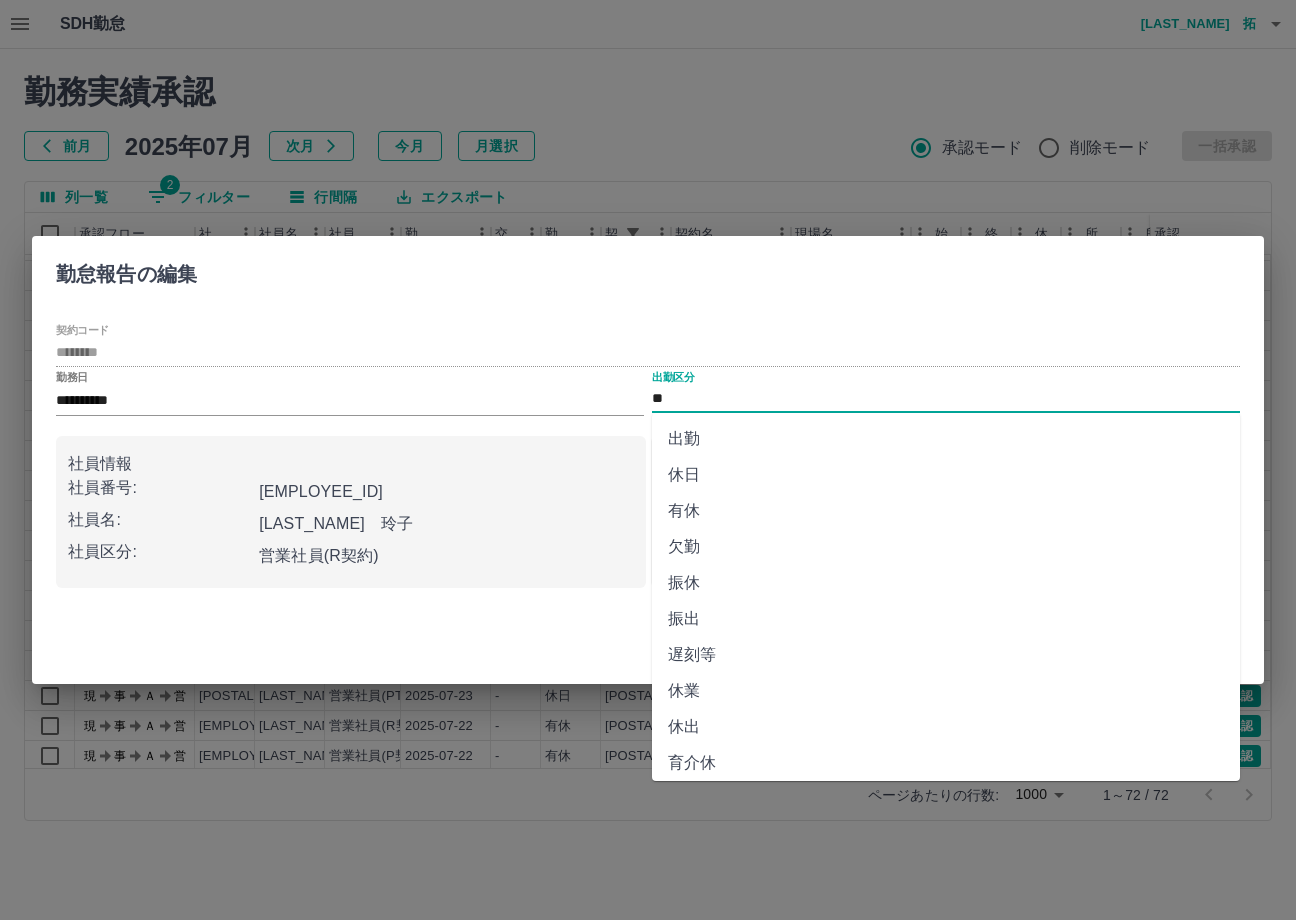 click on "有休" at bounding box center (946, 511) 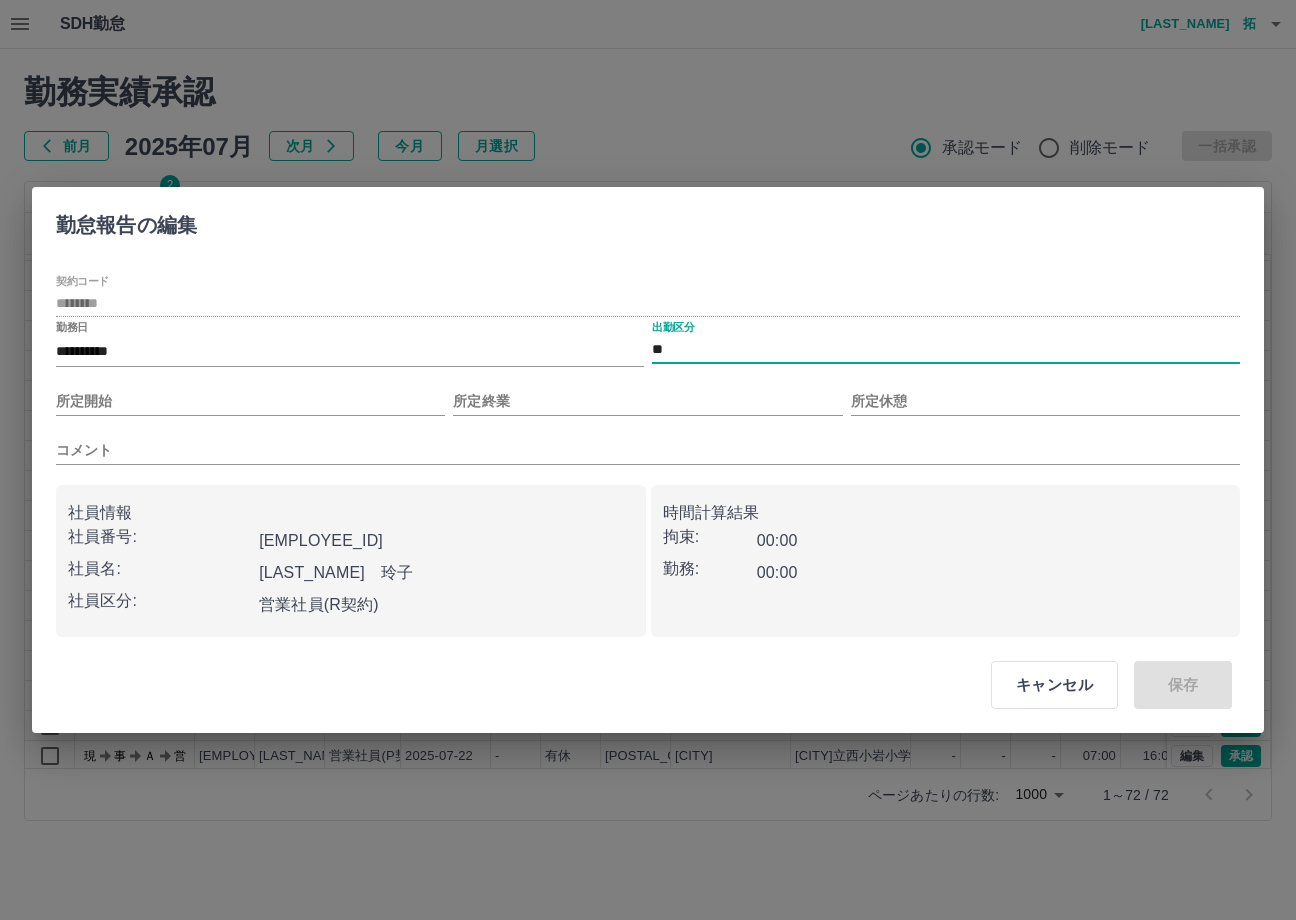 type on "**" 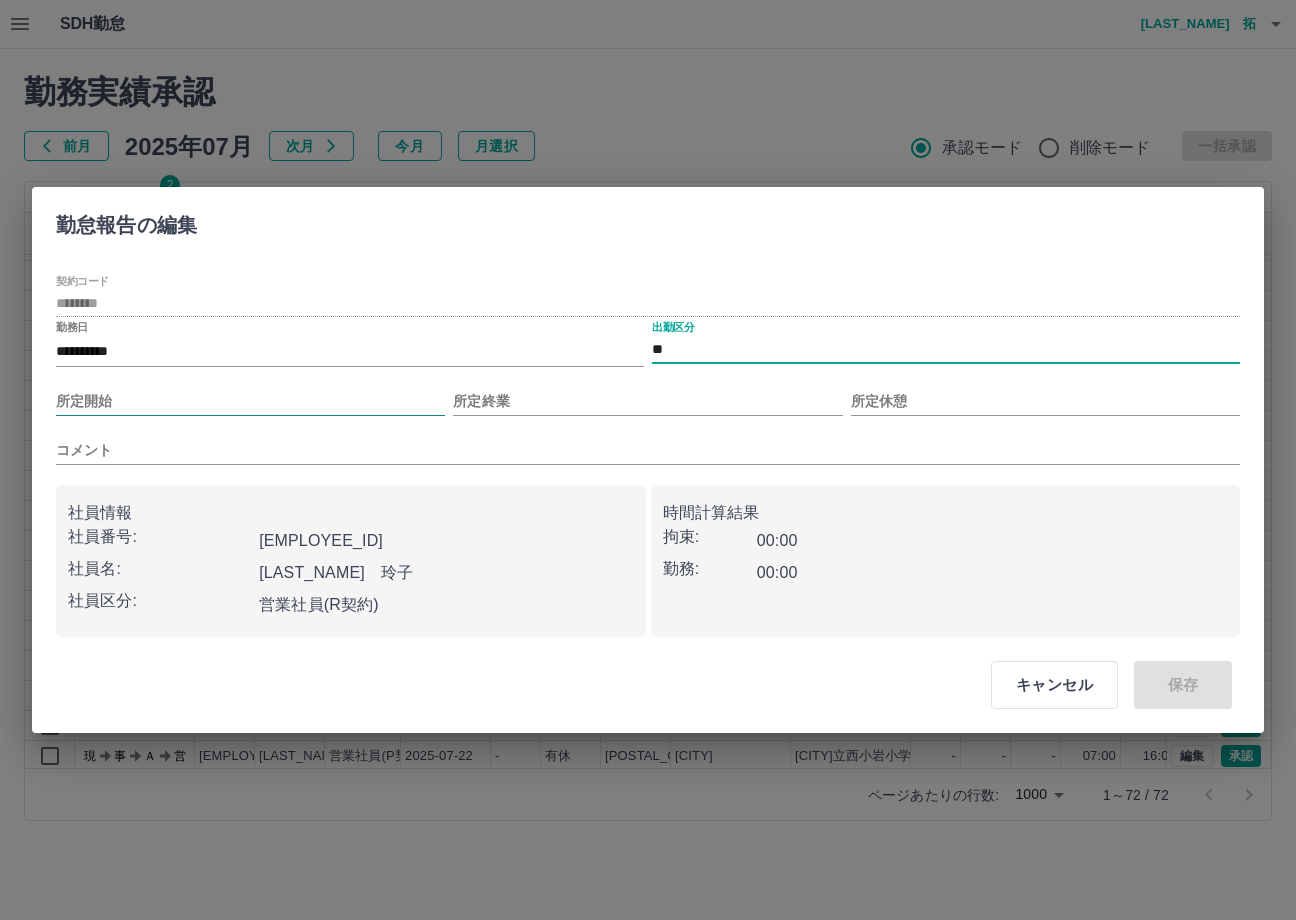 click on "所定開始" at bounding box center [250, 401] 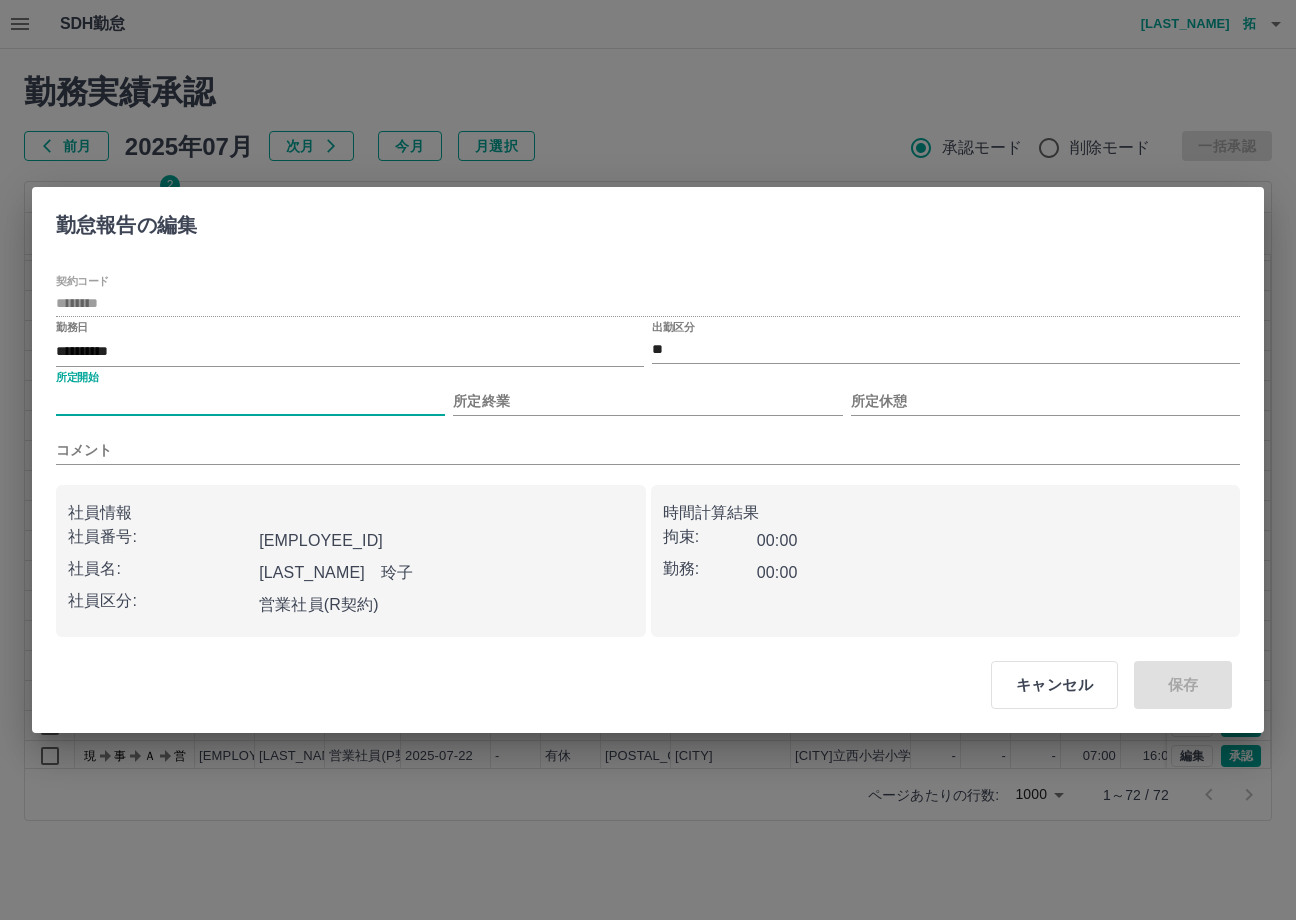 type on "****" 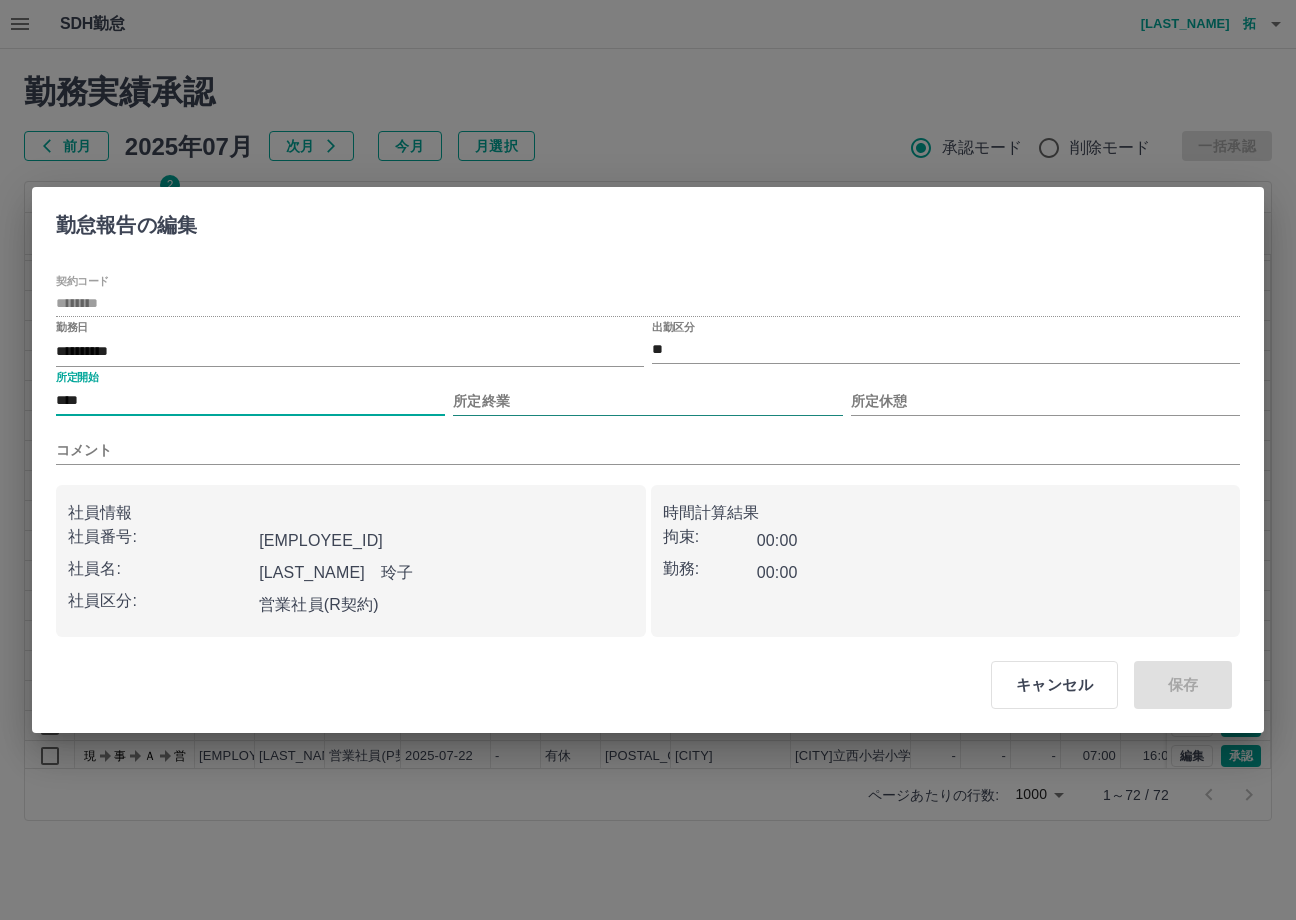 click on "所定終業" at bounding box center [647, 401] 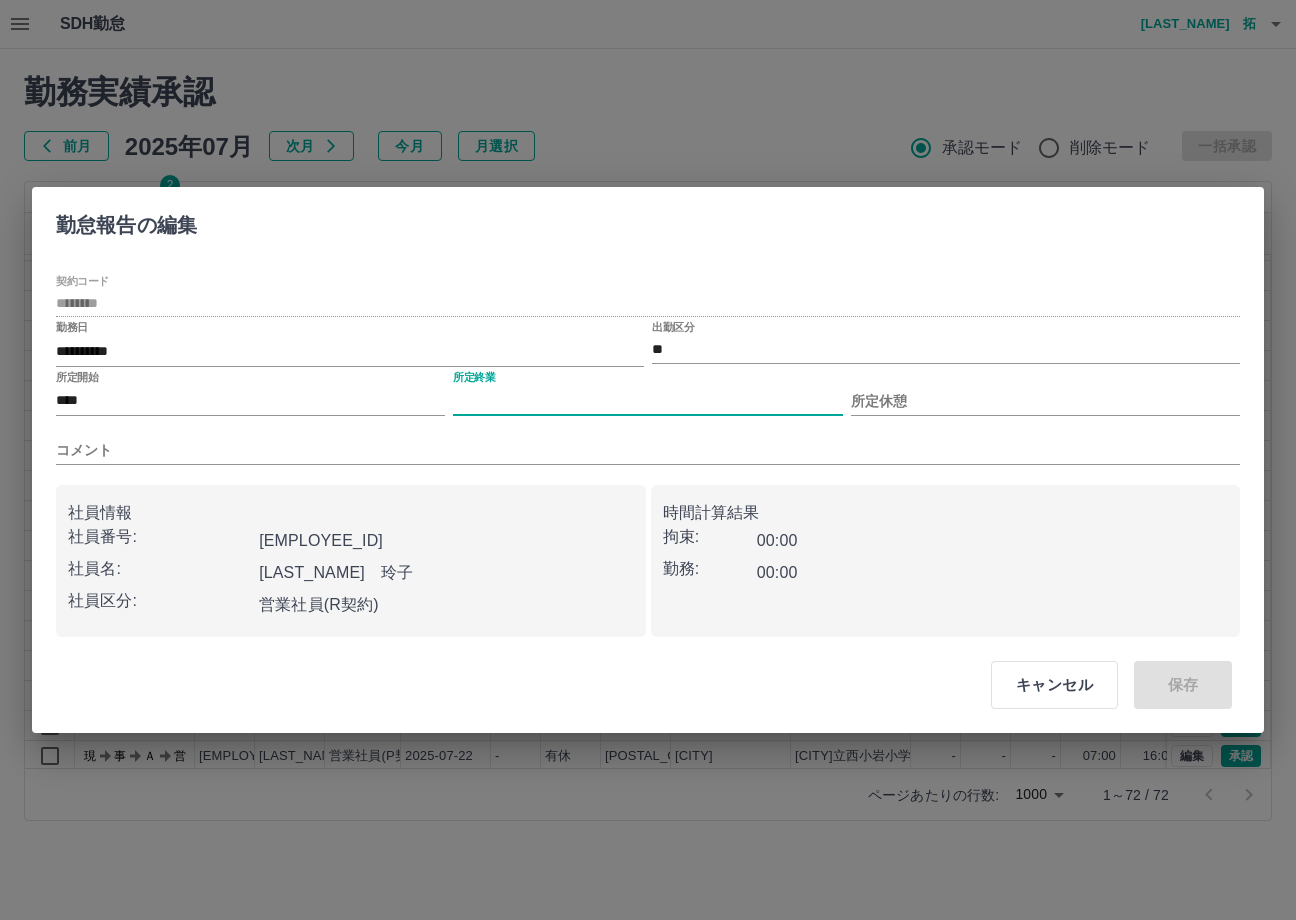 type on "****" 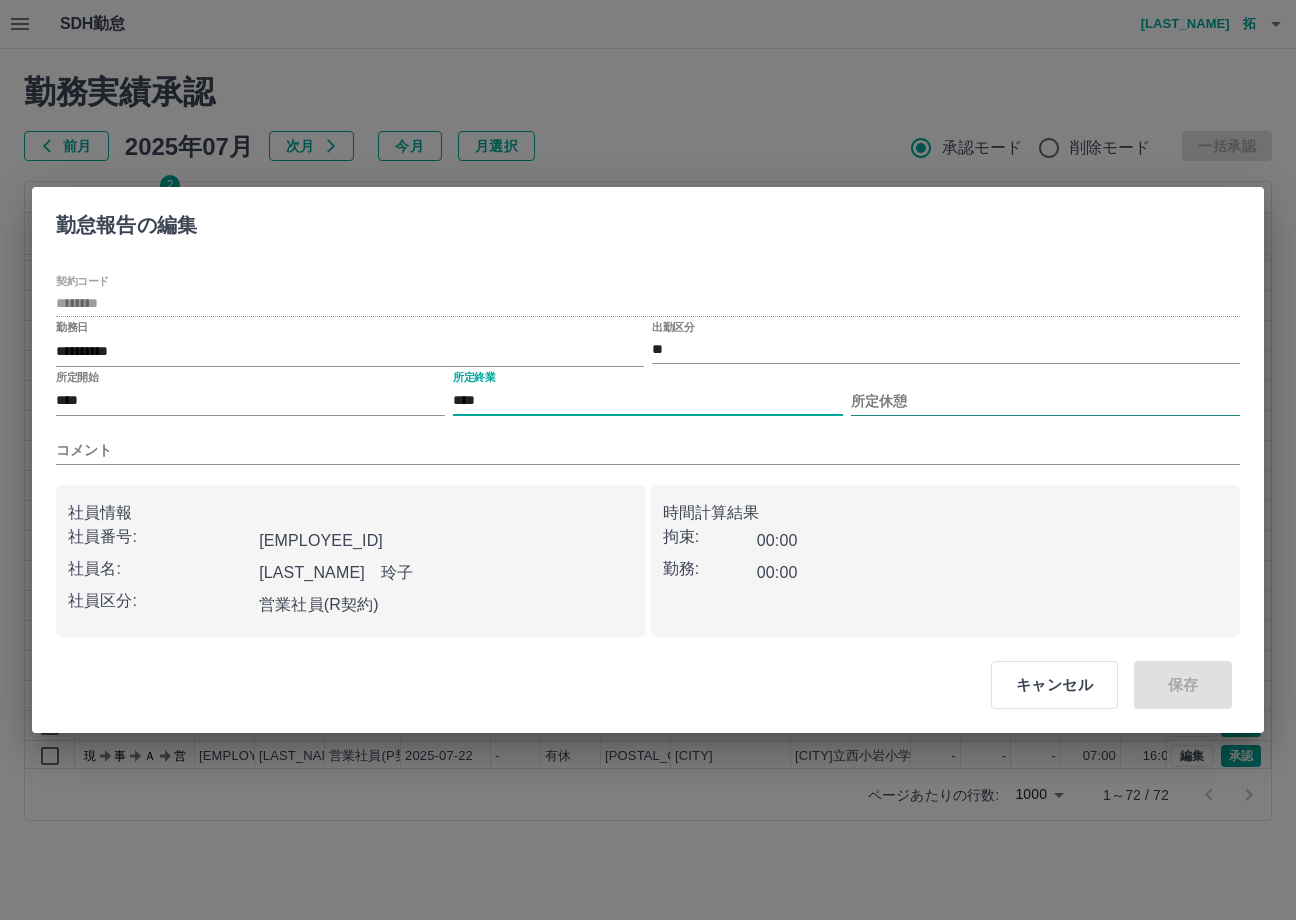 click on "所定休憩" at bounding box center [1045, 401] 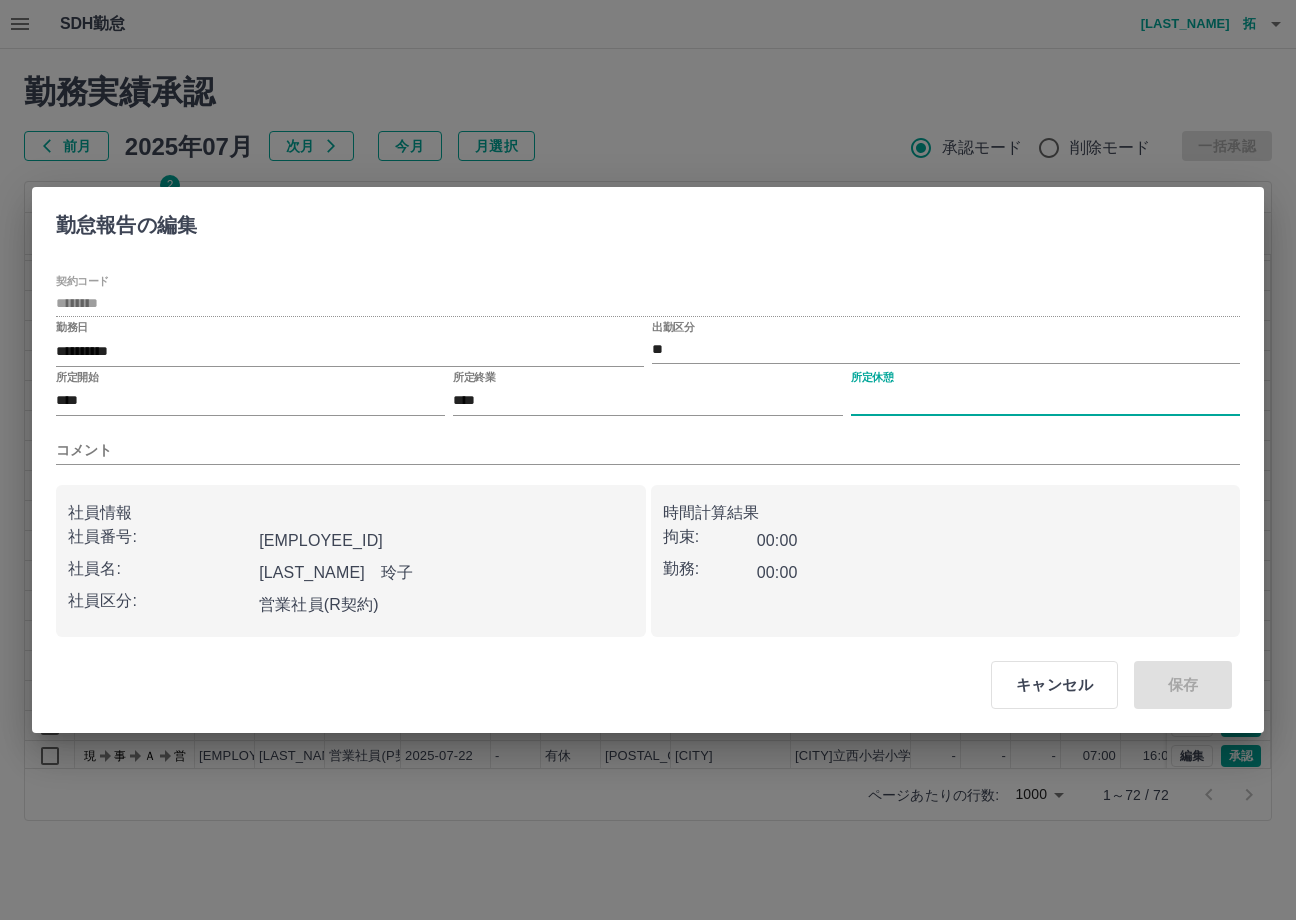 type on "****" 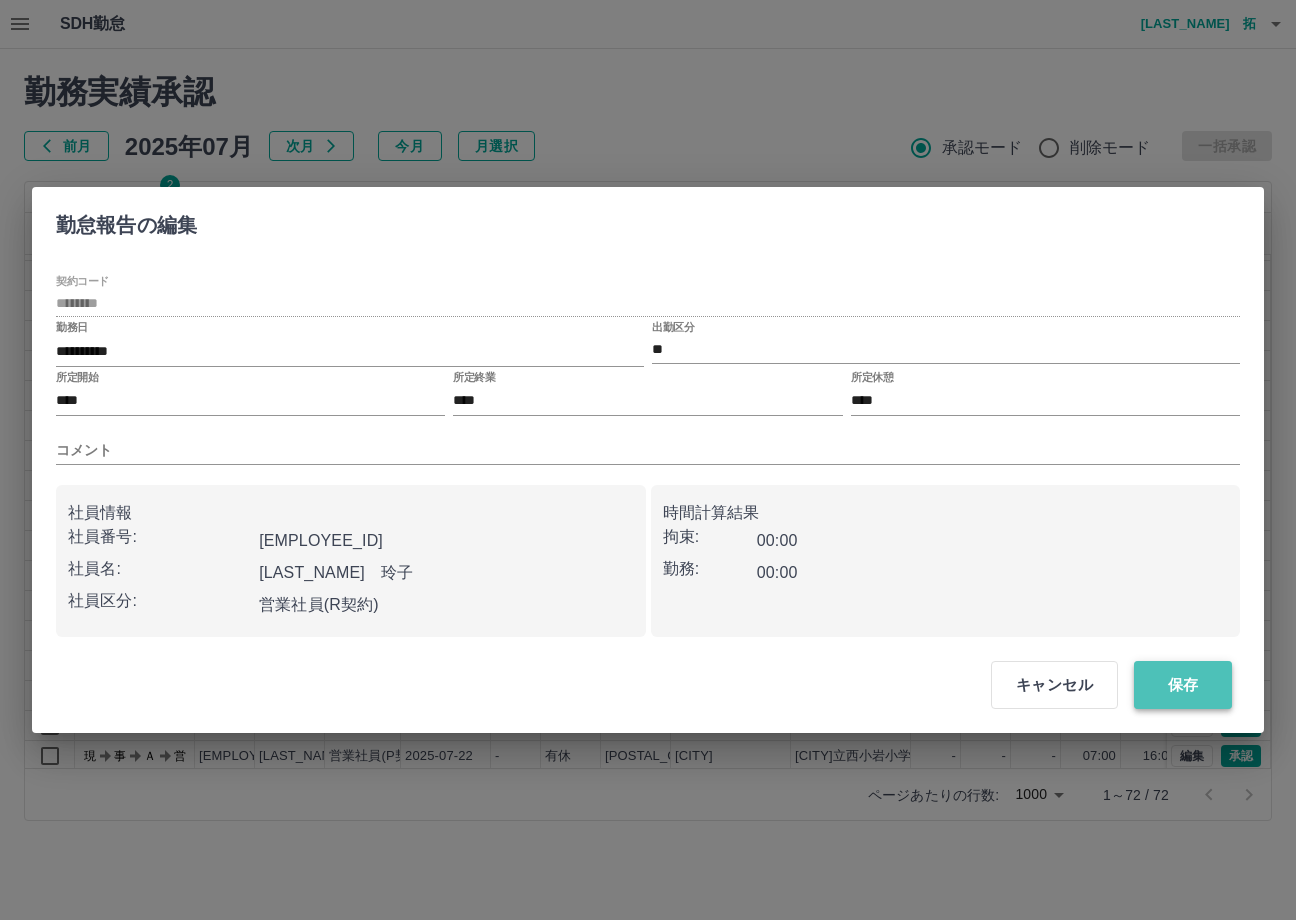 click on "保存" at bounding box center [1183, 685] 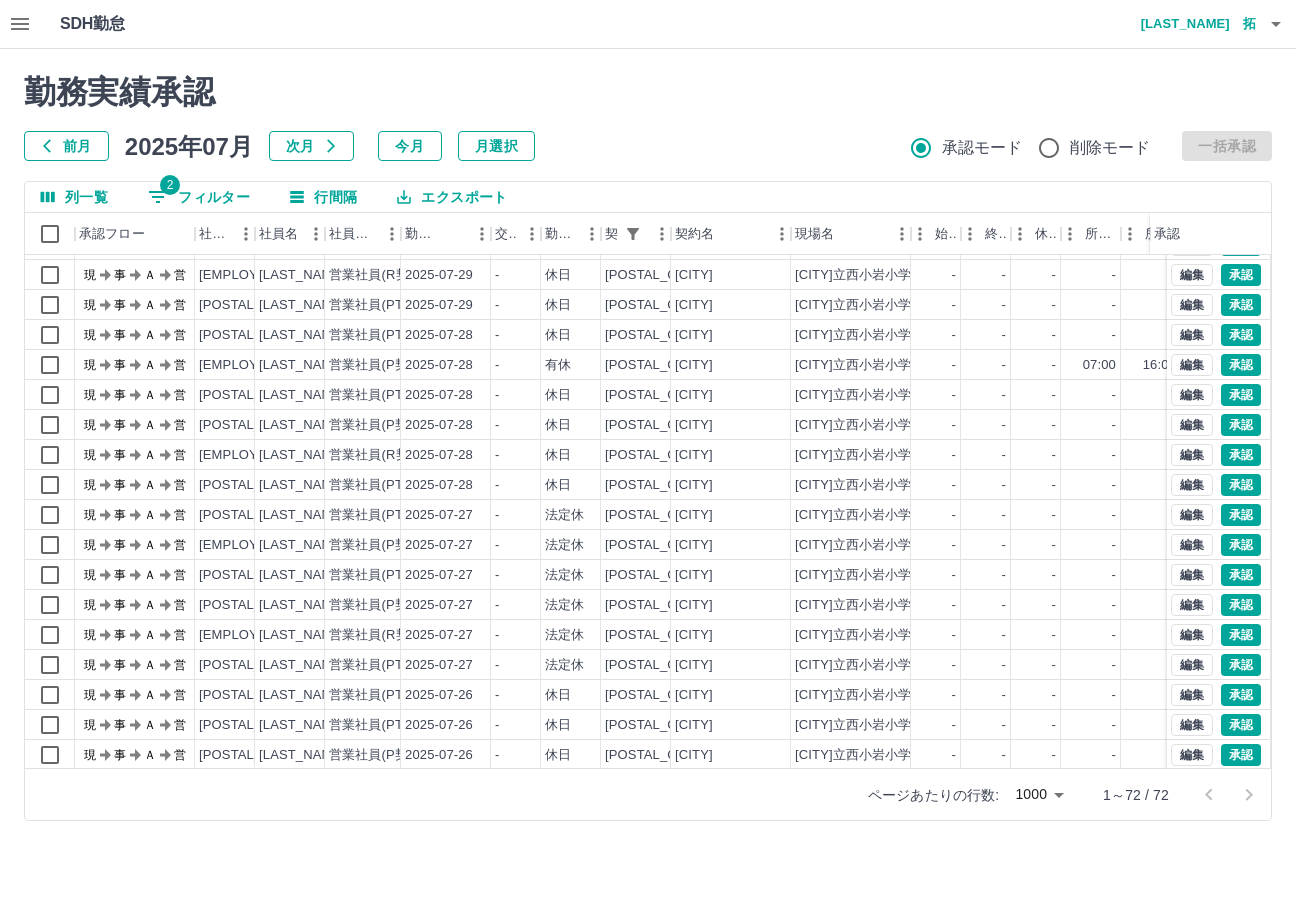 scroll, scrollTop: 464, scrollLeft: 0, axis: vertical 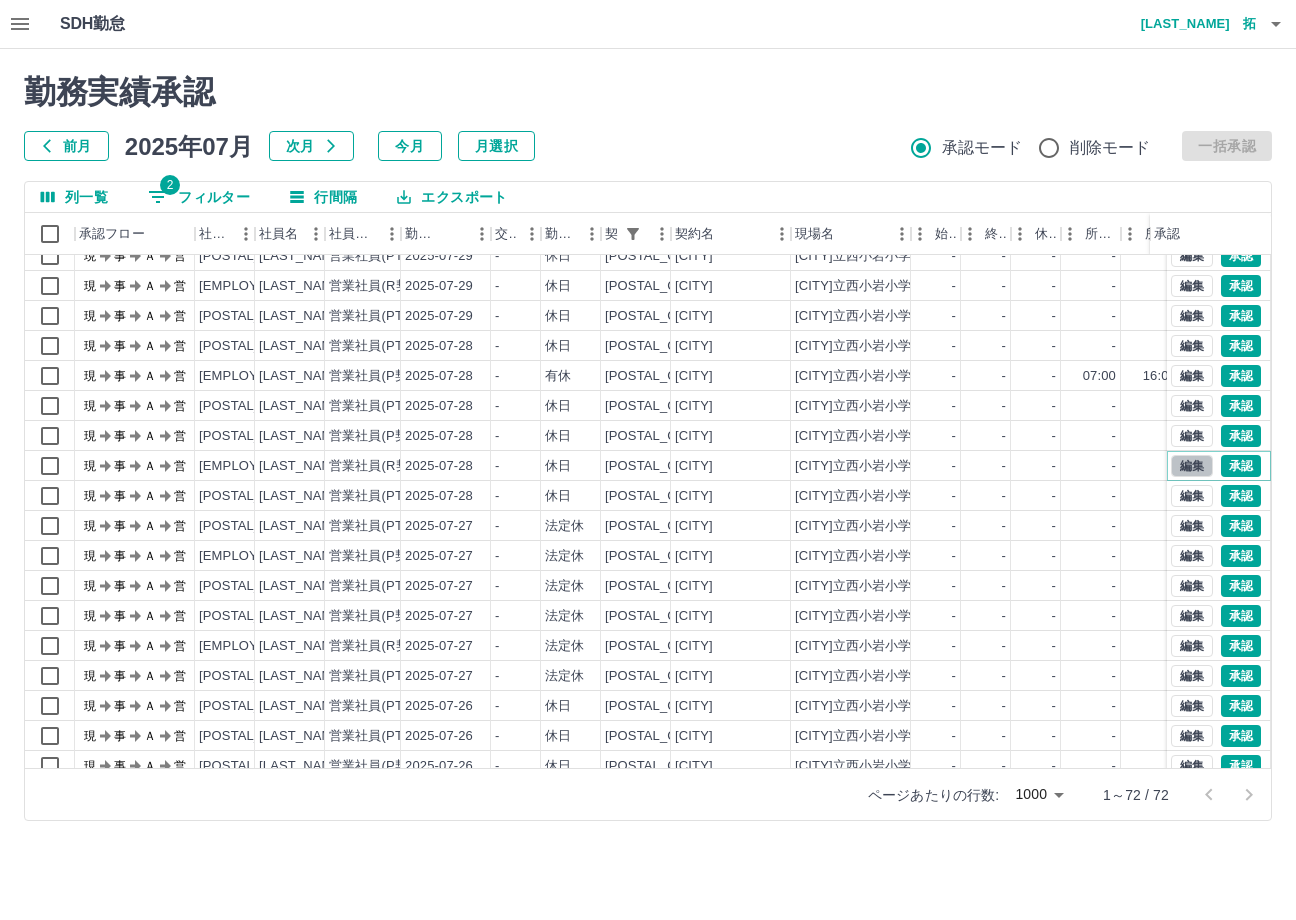 click on "編集" at bounding box center (1192, 466) 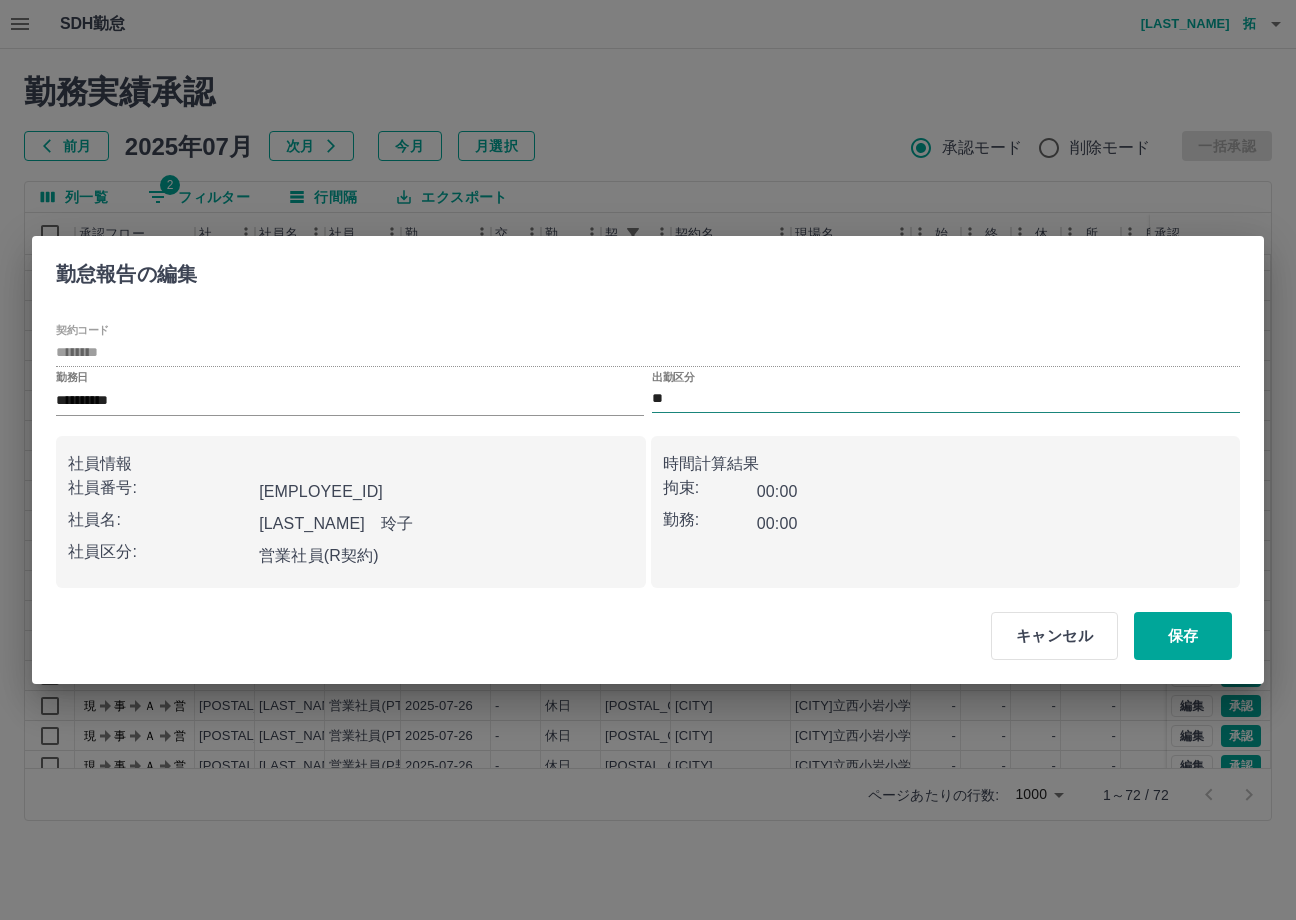 click on "**" at bounding box center (946, 399) 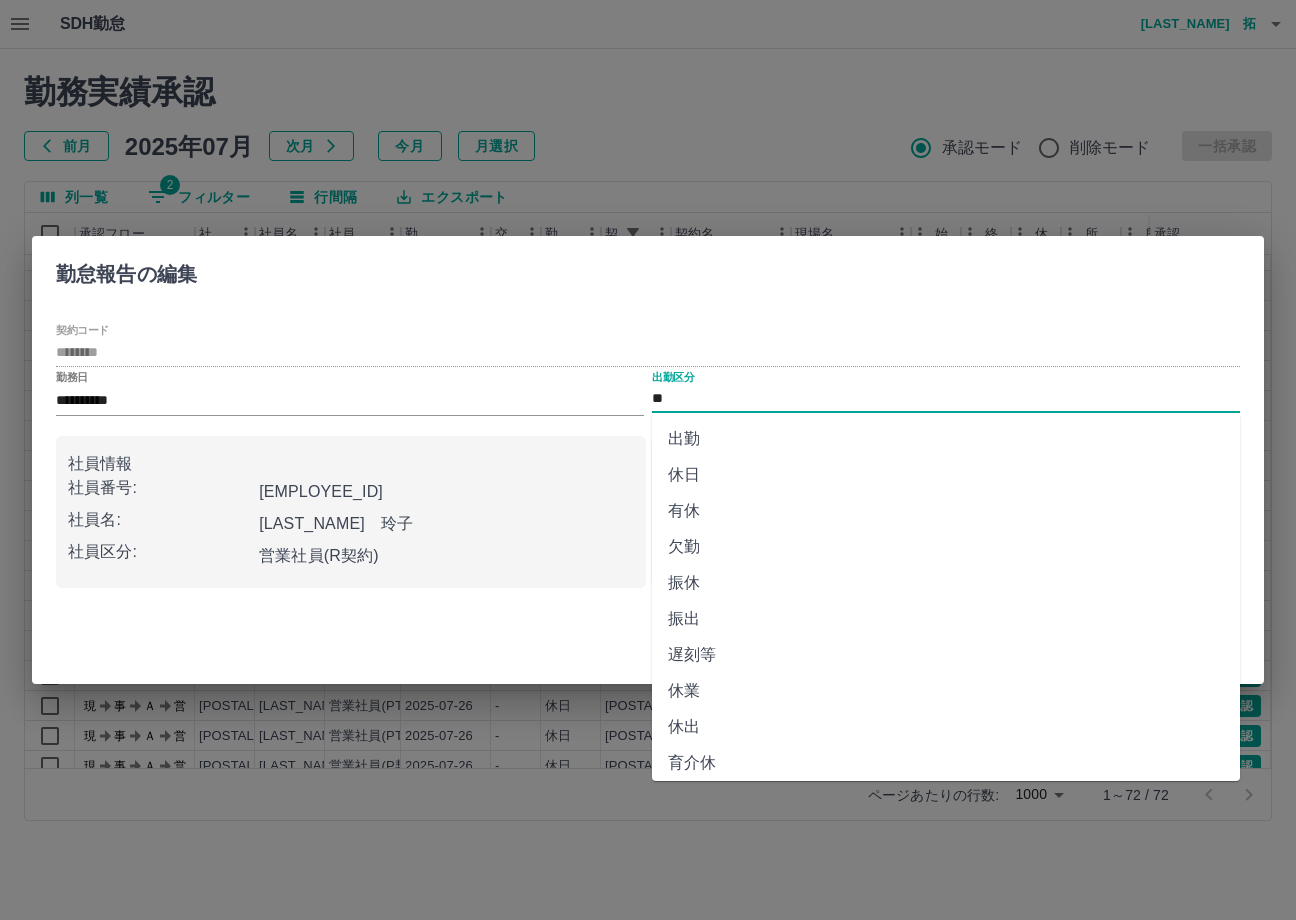 click on "有休" at bounding box center [946, 511] 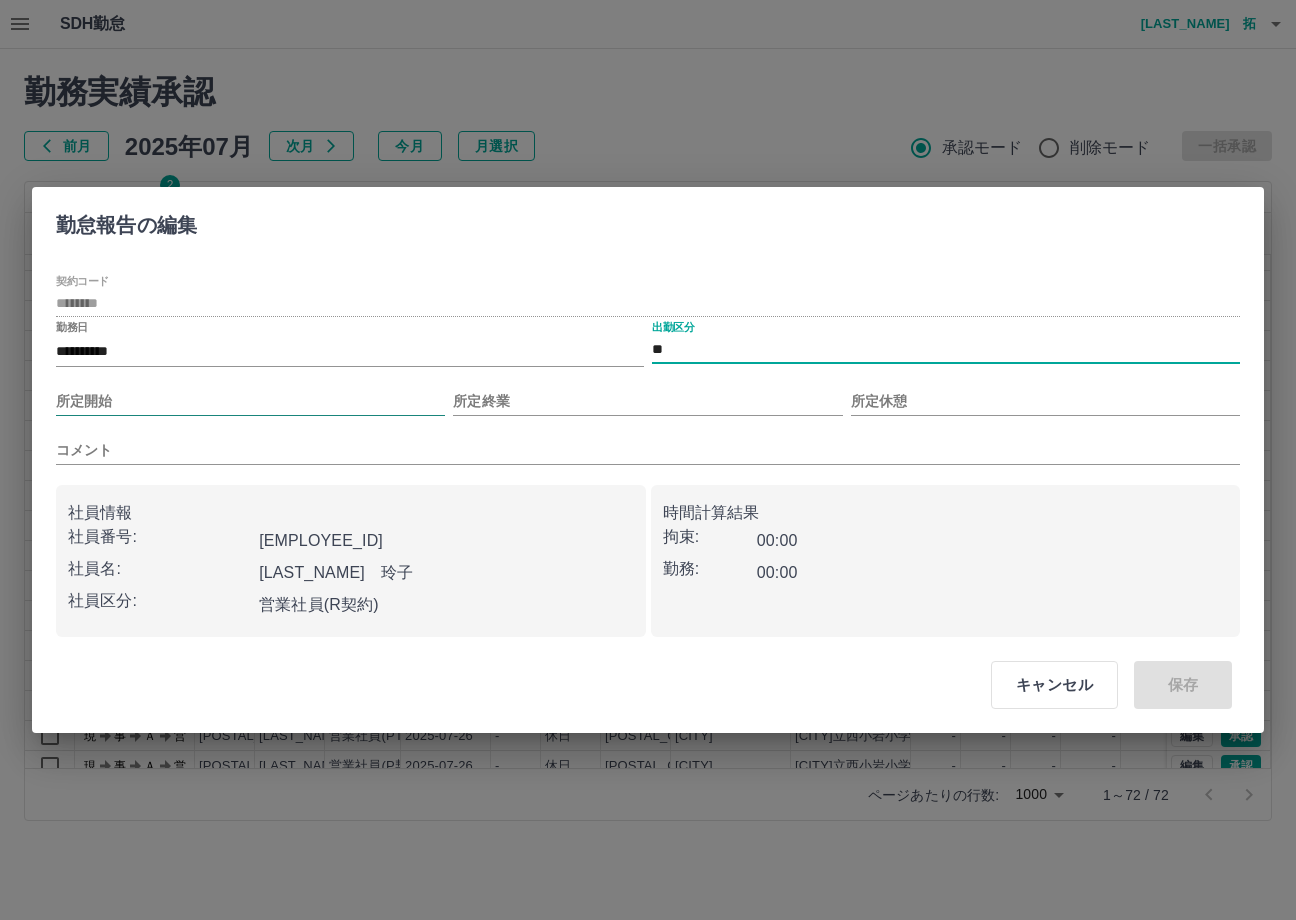 click on "所定開始" at bounding box center (250, 401) 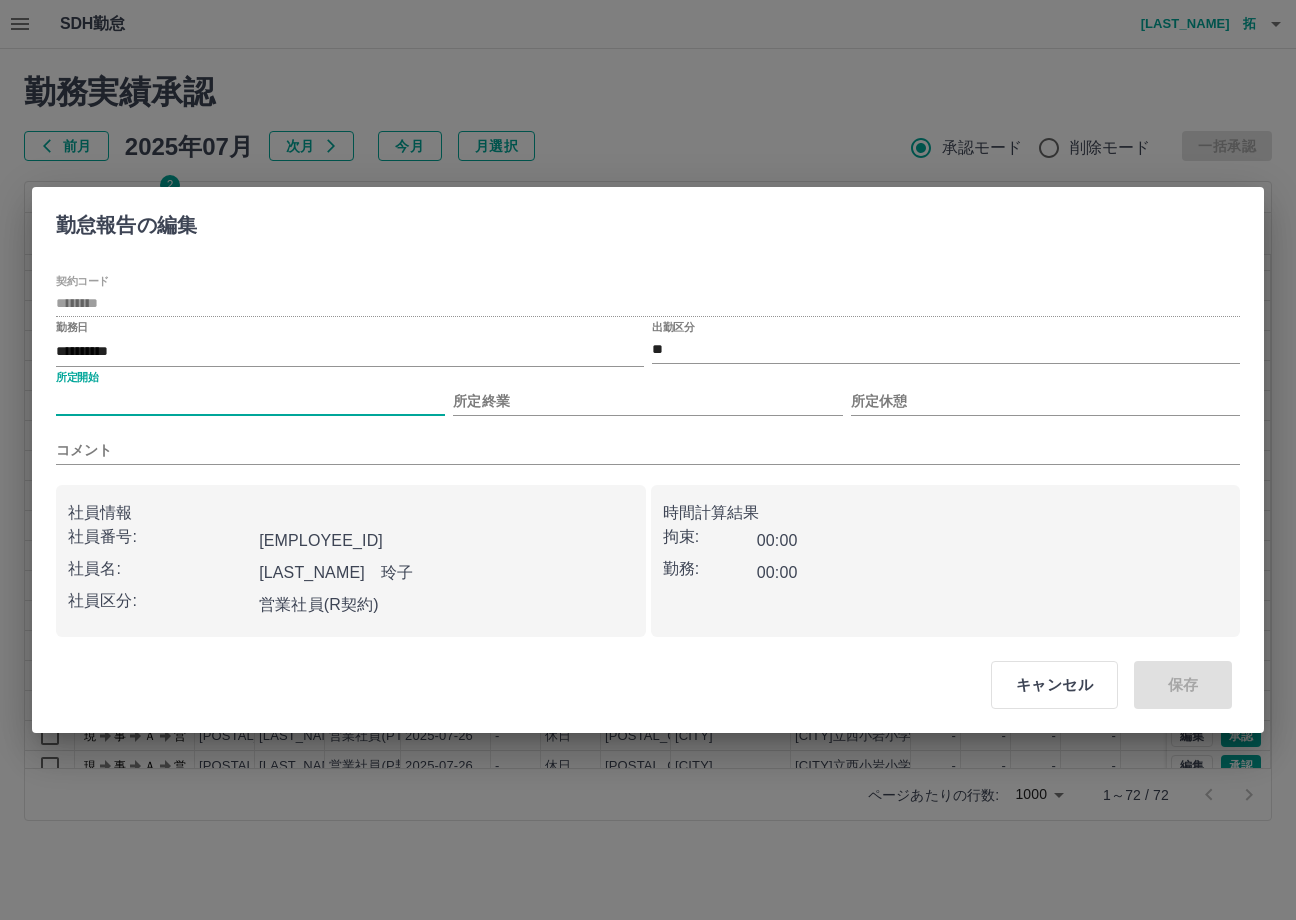 type on "****" 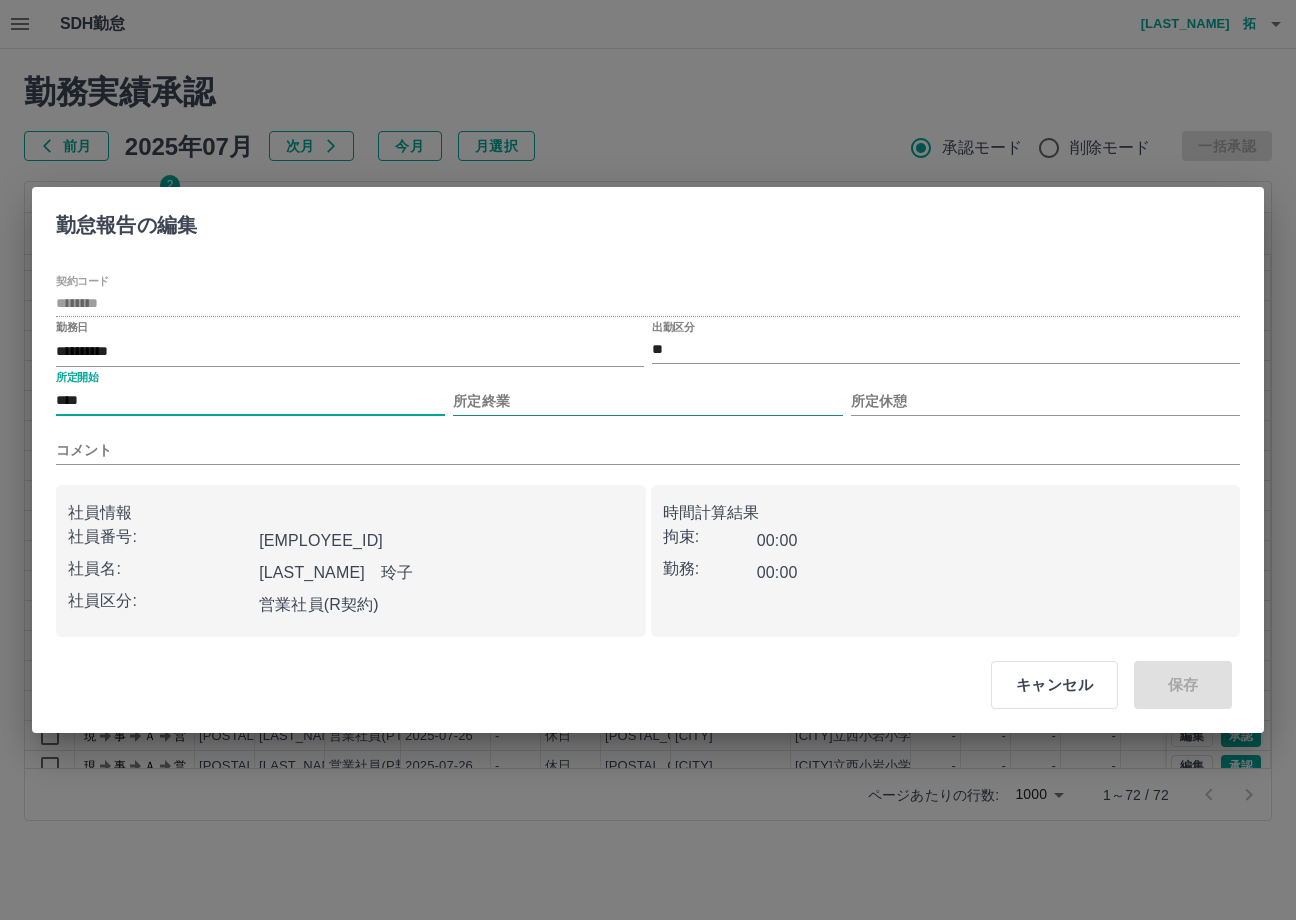 click on "所定終業" at bounding box center (647, 401) 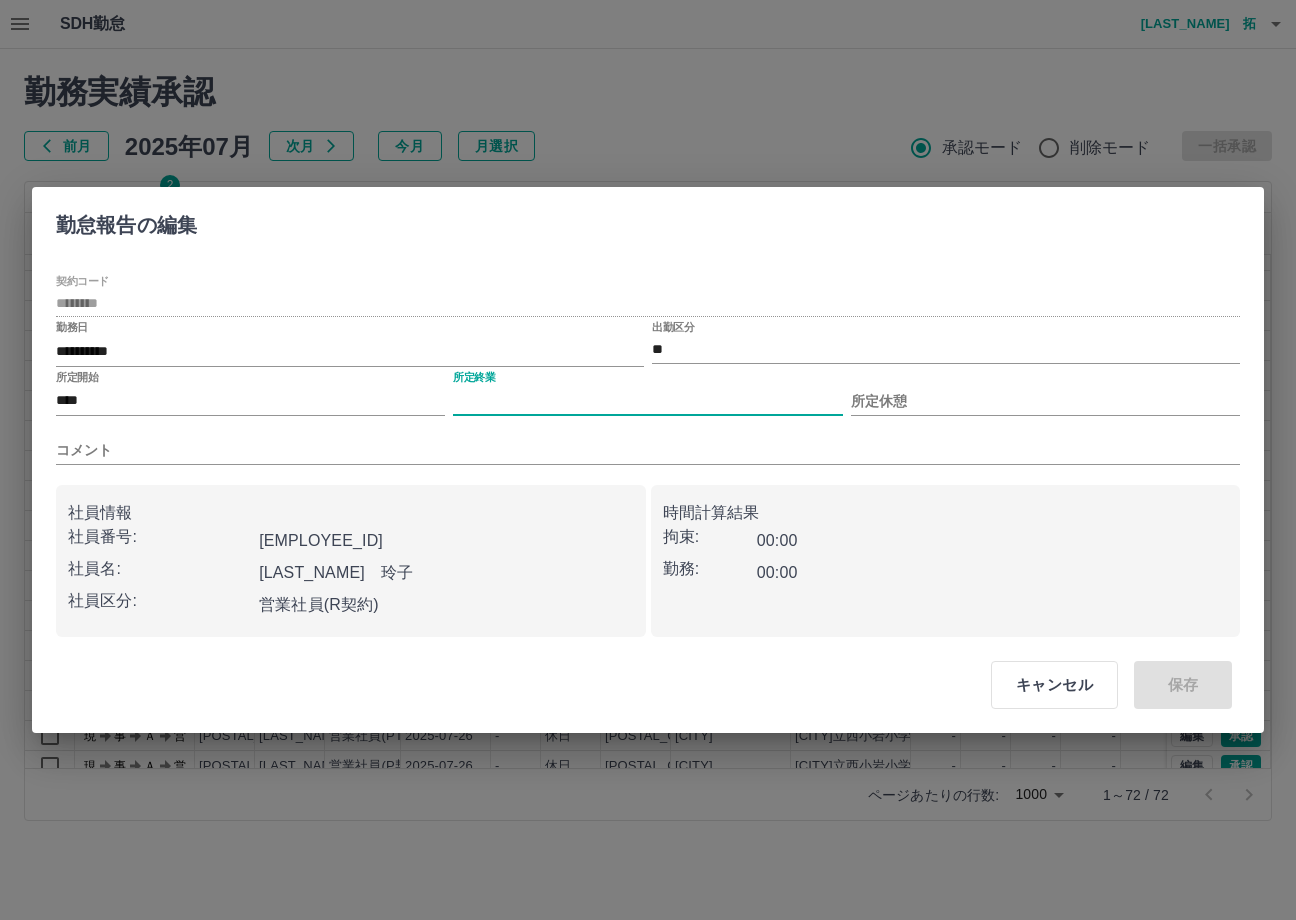 type on "****" 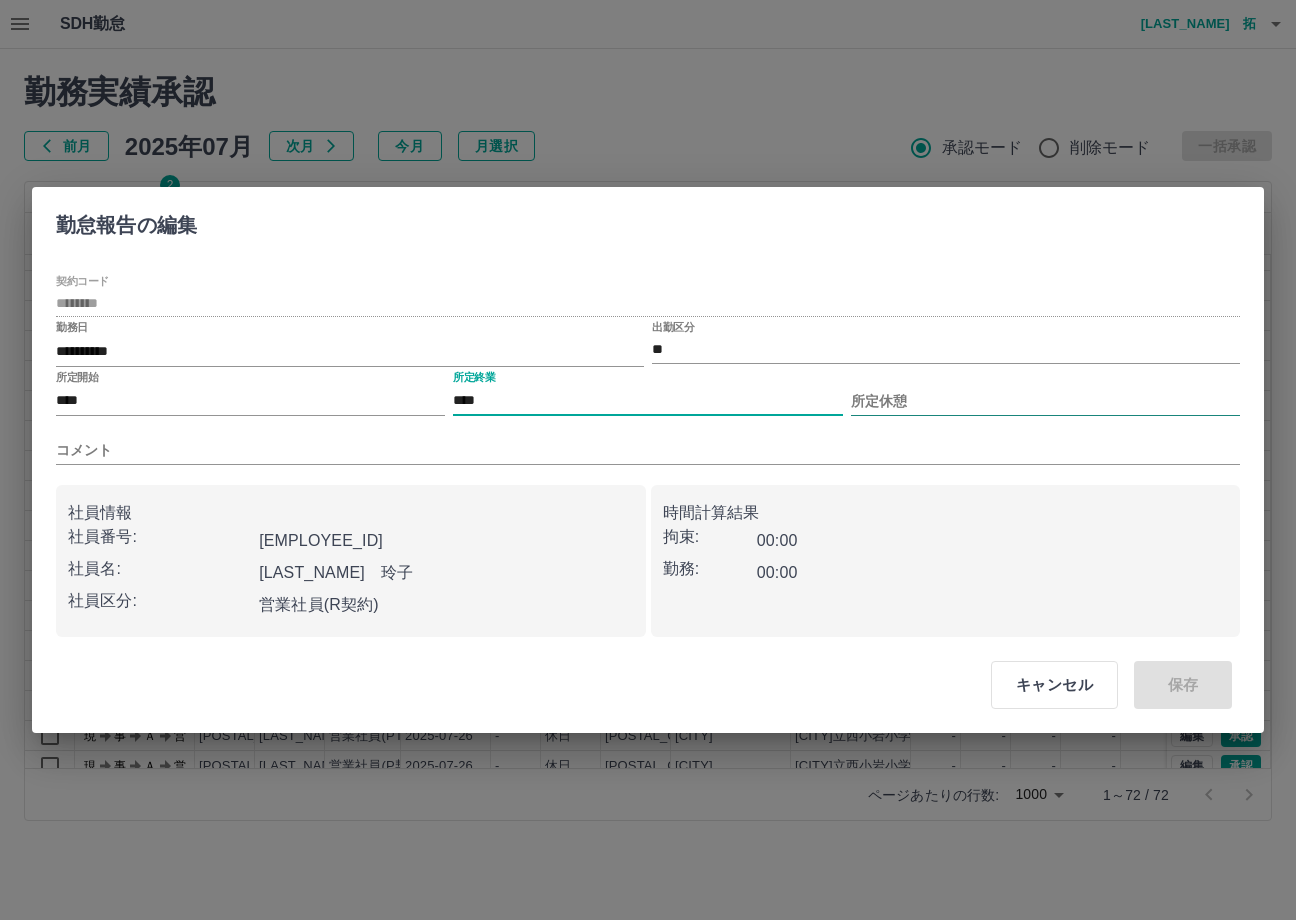 click on "所定休憩" at bounding box center (1045, 401) 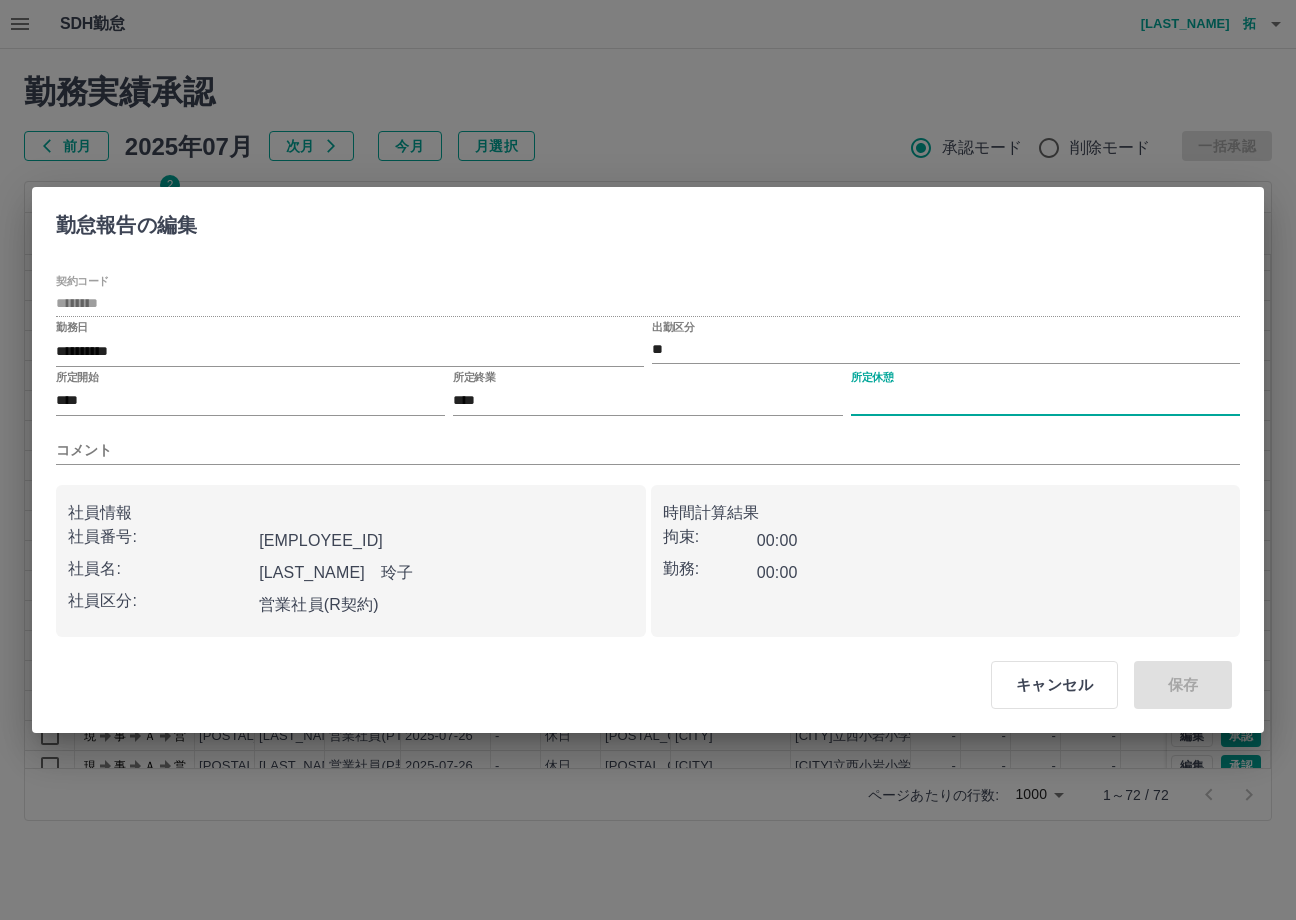 type on "****" 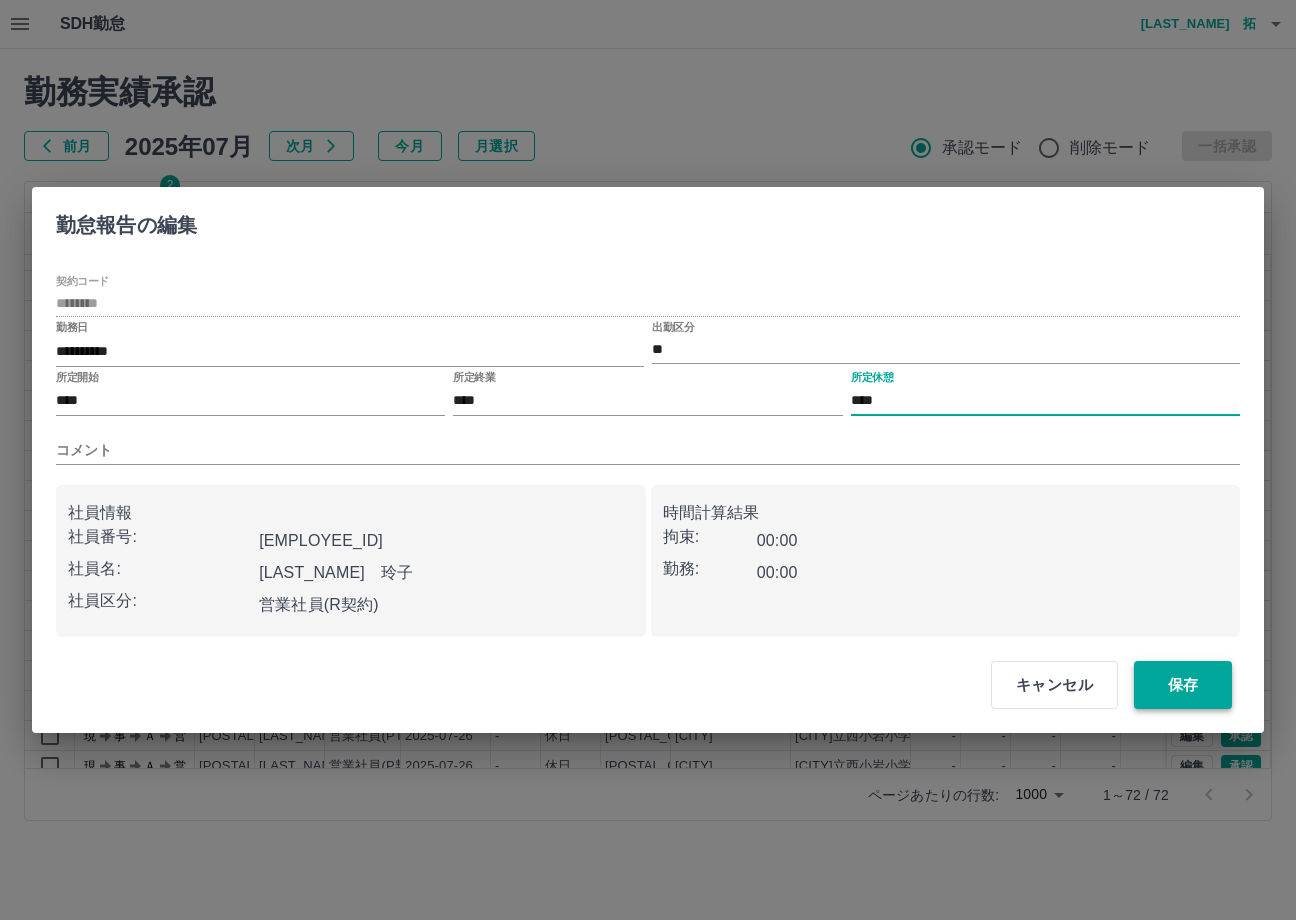 click on "保存" at bounding box center (1183, 685) 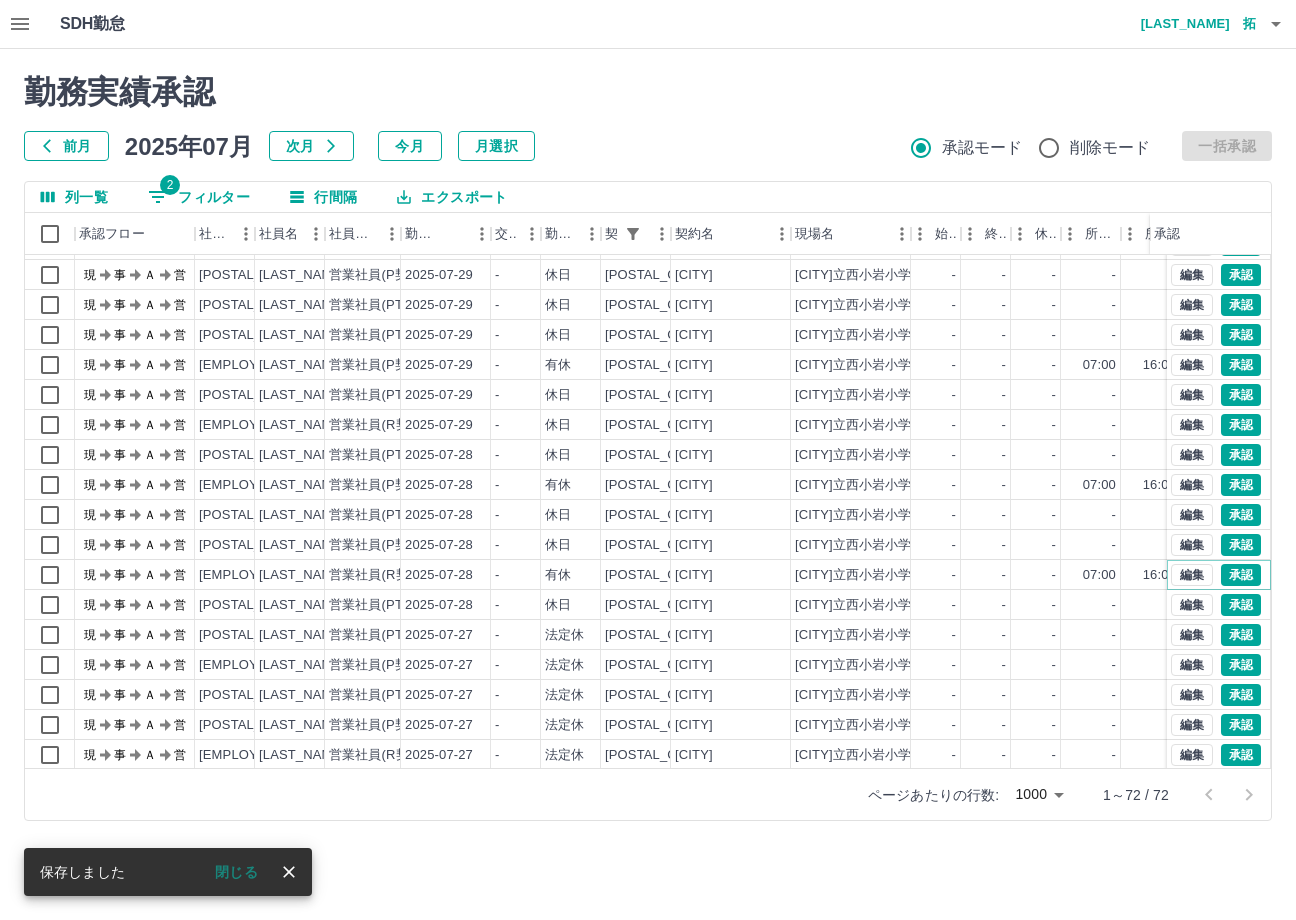 scroll, scrollTop: 332, scrollLeft: 0, axis: vertical 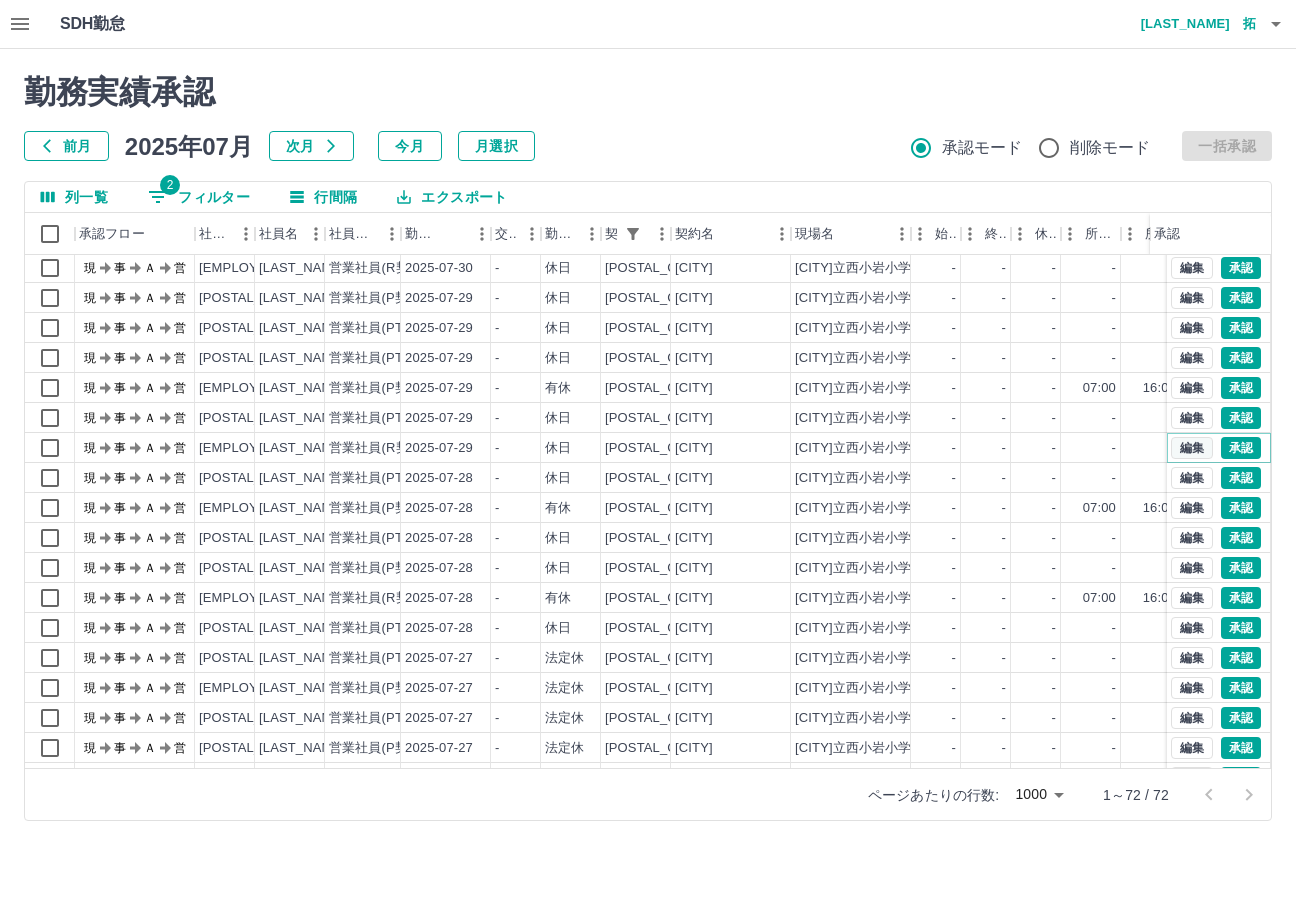 click on "編集" at bounding box center (1192, 448) 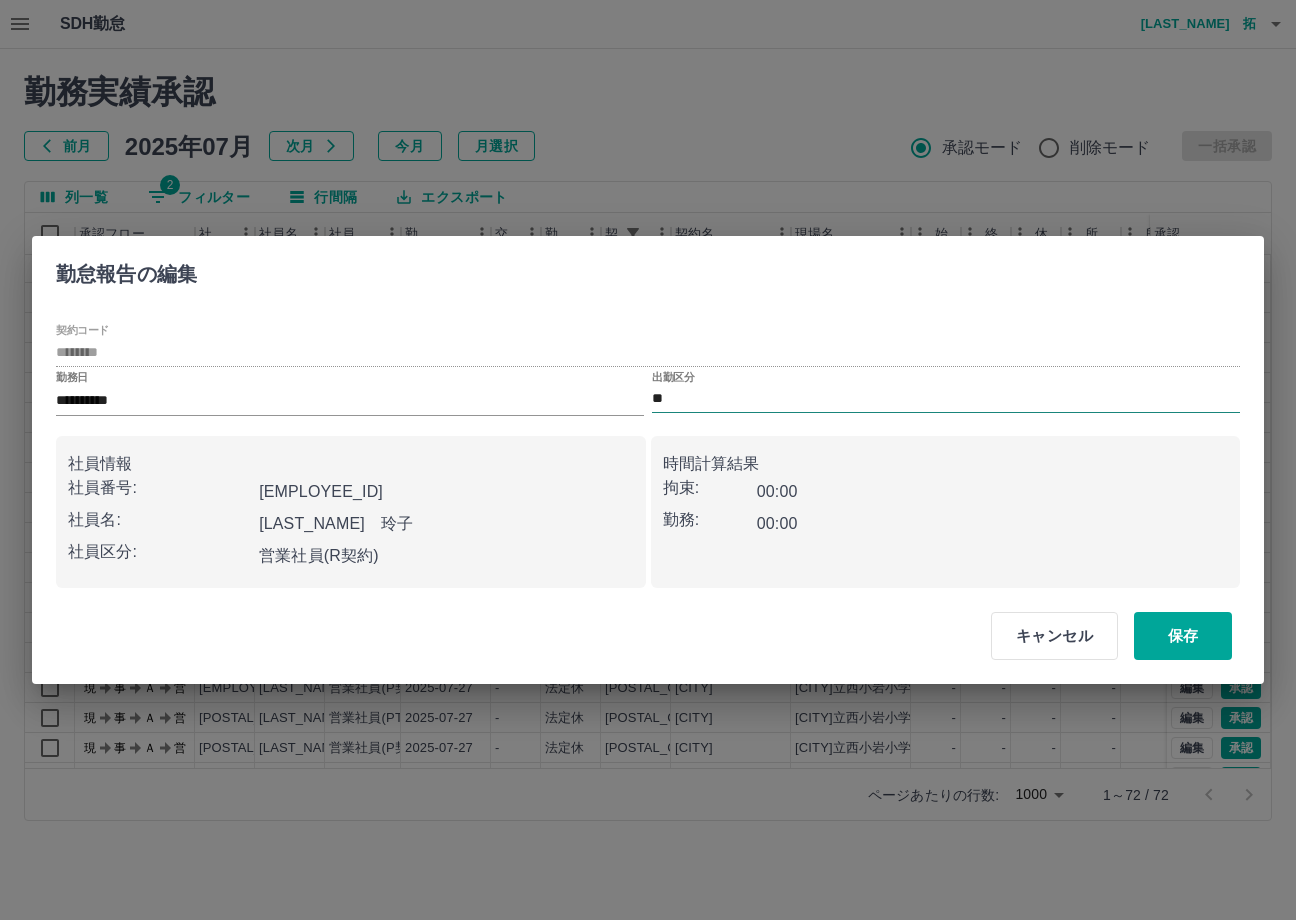 click on "SDH勤怠 米山　拓 勤務実績承認 前月 2025年07月 次月 今月 月選択 承認モード 削除モード 一括承認 列一覧 2 フィルター 行間隔 エクスポート 承認フロー 社員番号 社員名 社員区分 勤務日 交通費 勤務区分 契約コード 契約名 現場名 始業 終業 休憩 所定開始 所定終業 所定休憩 拘束 勤務 遅刻等 コメント 承認 現 事 Ａ 営 8990188 知花　直美 営業社員(P契約) 2025-07-30  -  有休 20491005 江戸川区 江戸川区立西小岩小学校 - - - 07:00 16:00 01:00 00:00 00:00 00:00 現 事 Ａ 営 0105549 長島　晴恵 営業社員(PT契約) 2025-07-30  -  休日 20491005 江戸川区 江戸川区立西小岩小学校 - - - - - - 00:00 00:00 00:00 現 事 Ａ 営 0029110 村井　玲子 営業社員(R契約) 2025-07-30  -  休日 20491005 江戸川区 江戸川区立西小岩小学校 - - - - - - 00:00 00:00 00:00 現 事 Ａ 営 0067552 松村　利一 営業社員(P契約) 2025-07-29  -  休日 - -" at bounding box center [648, 422] 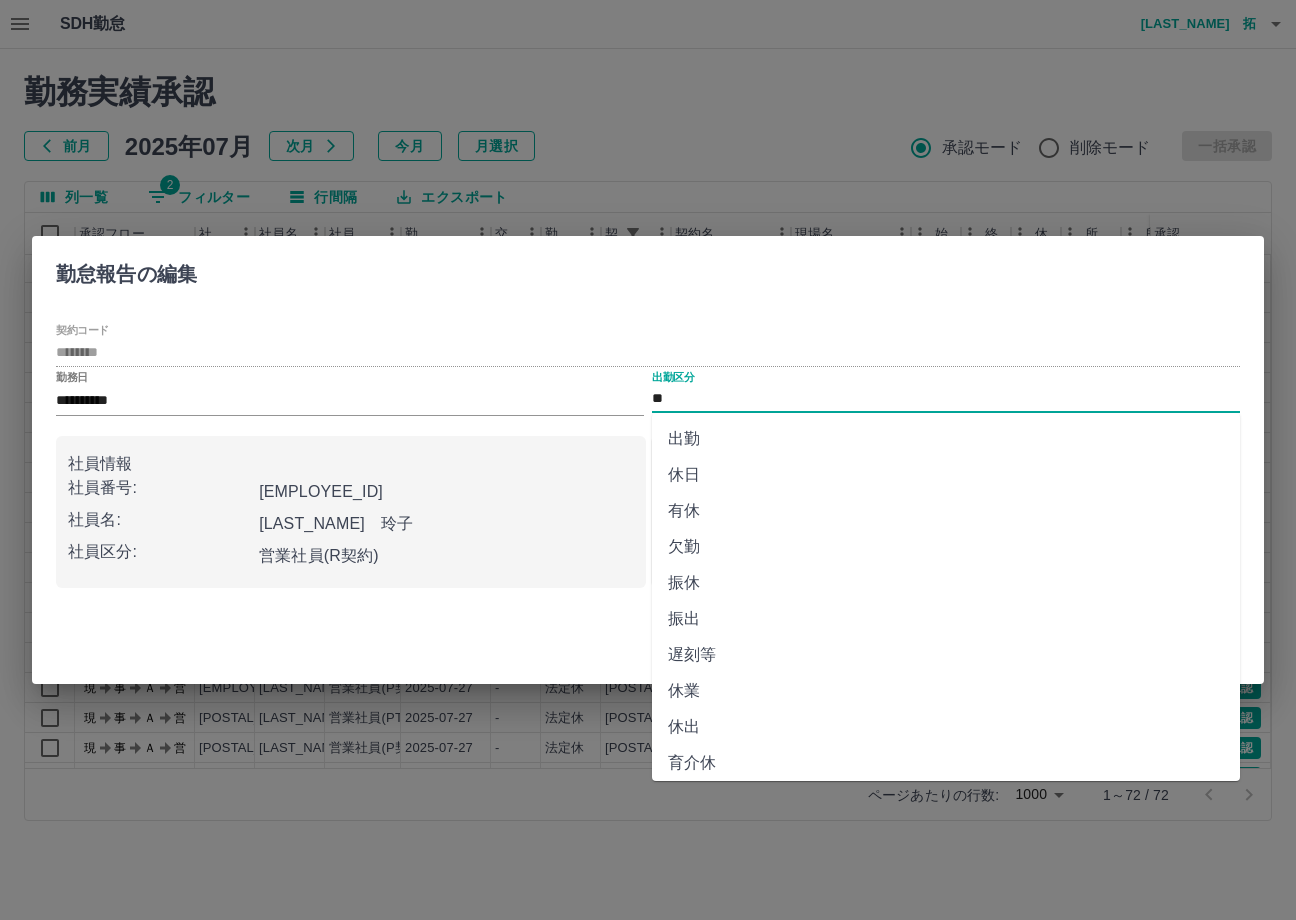 click on "有休" at bounding box center [946, 511] 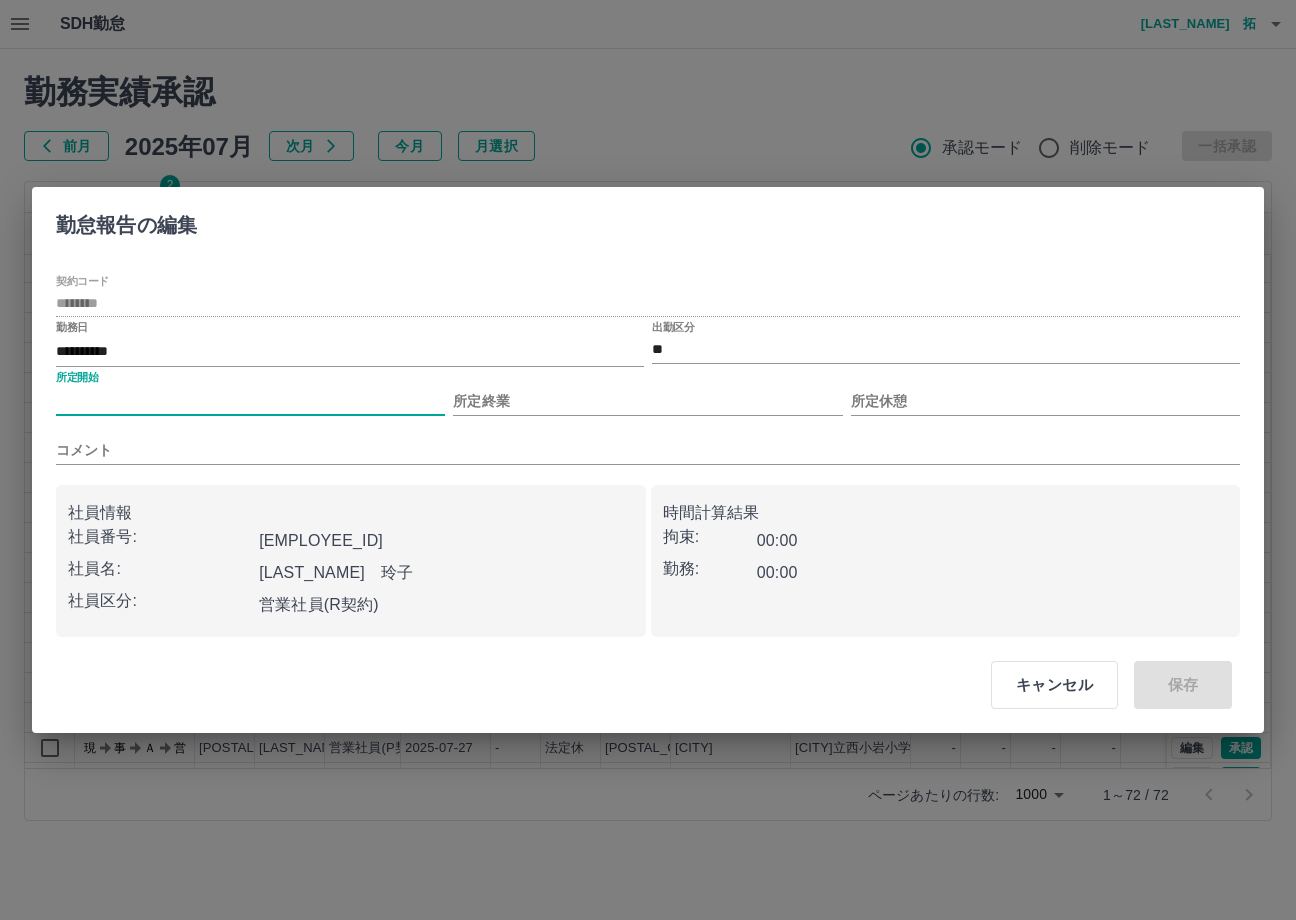 click on "所定開始" at bounding box center [250, 401] 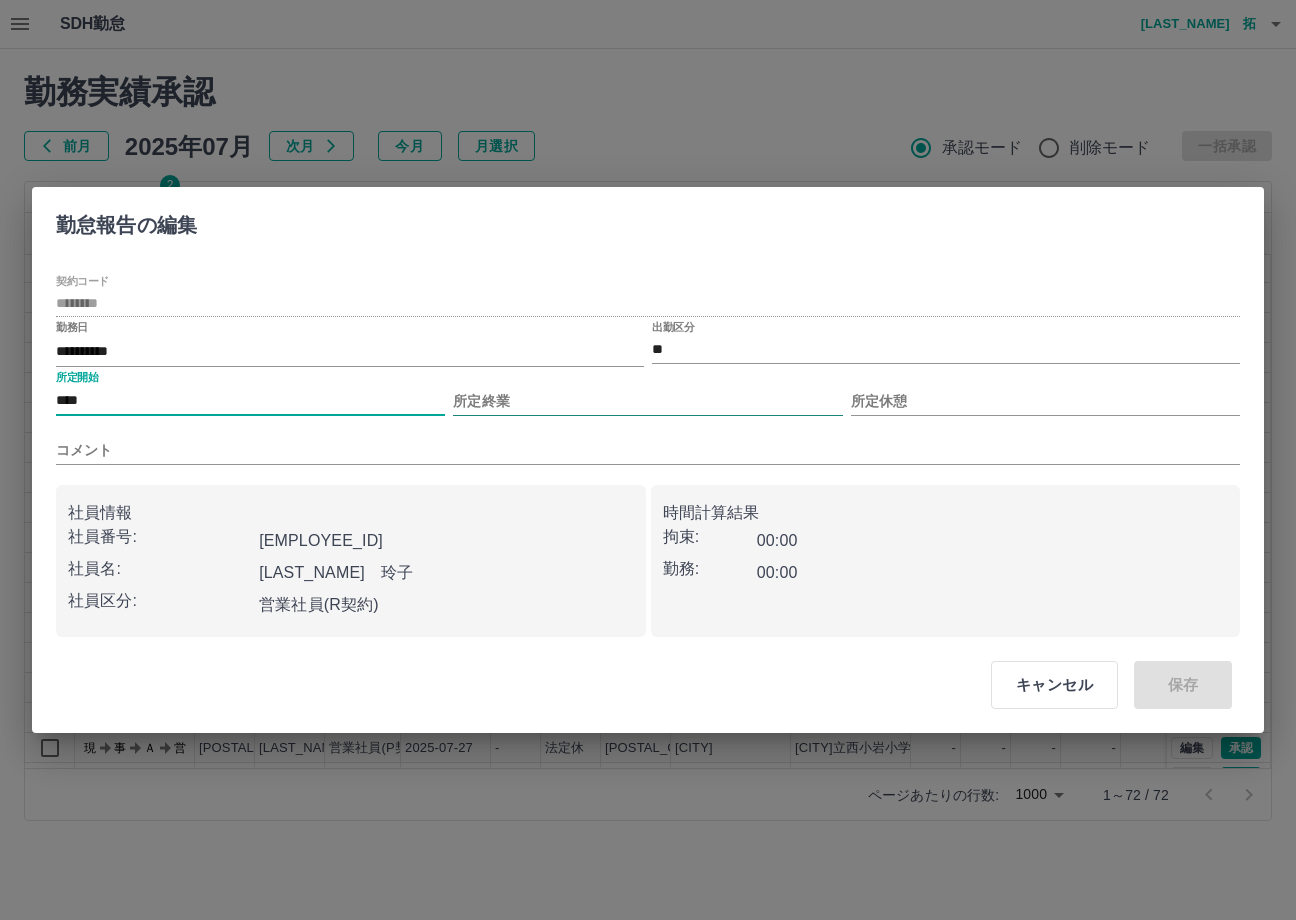 click on "所定終業" at bounding box center (647, 401) 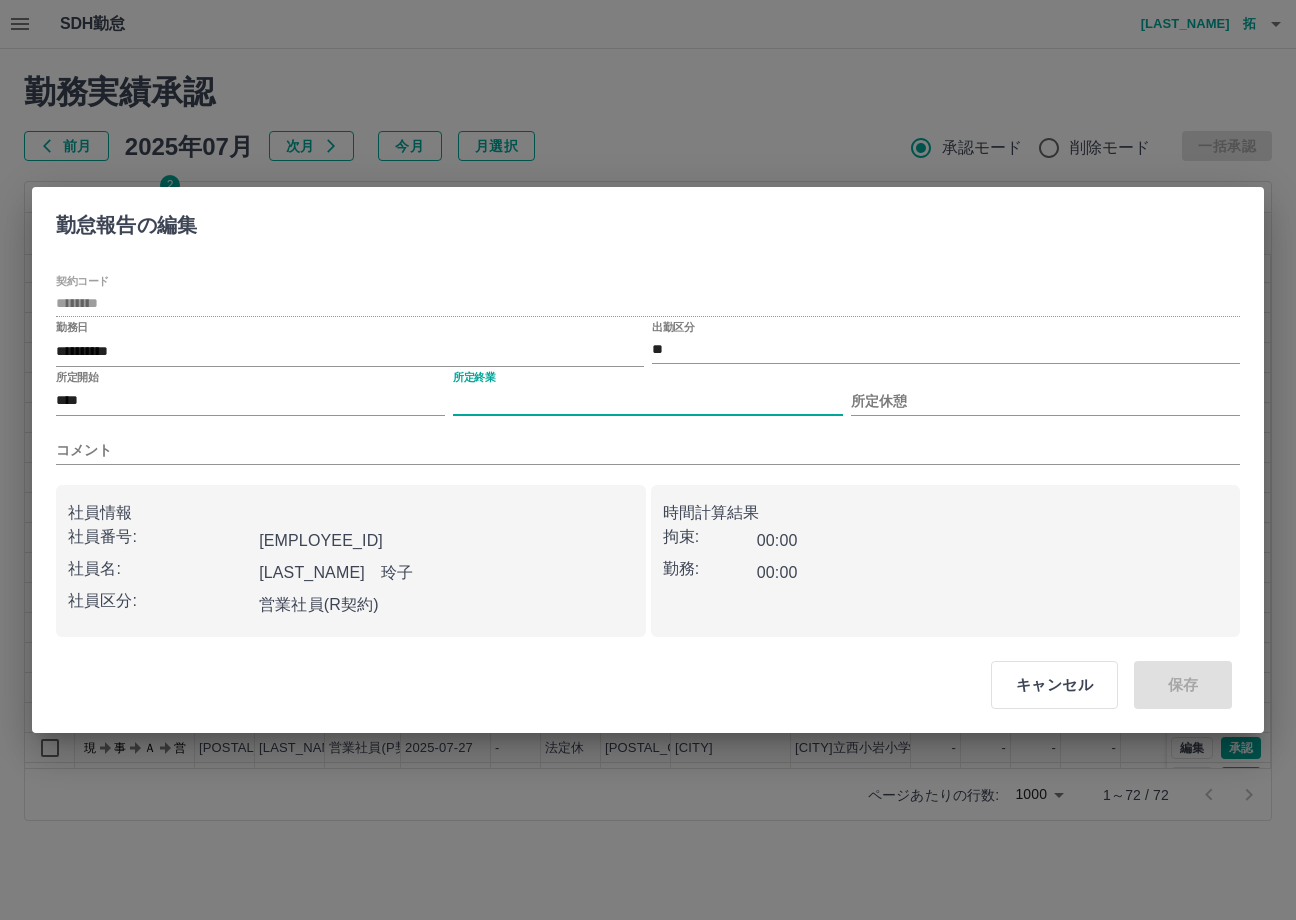 type on "****" 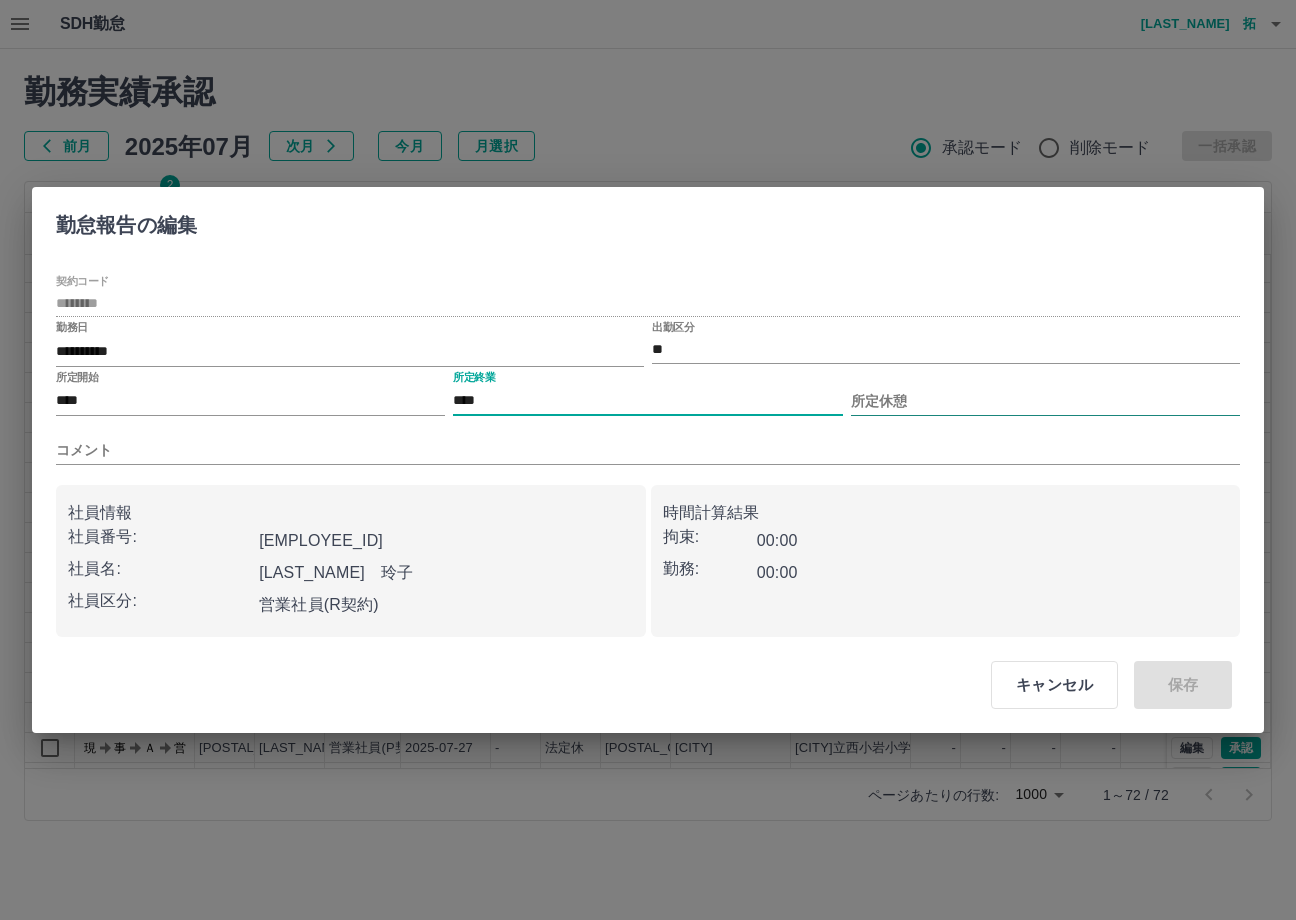 click on "所定休憩" at bounding box center [1045, 401] 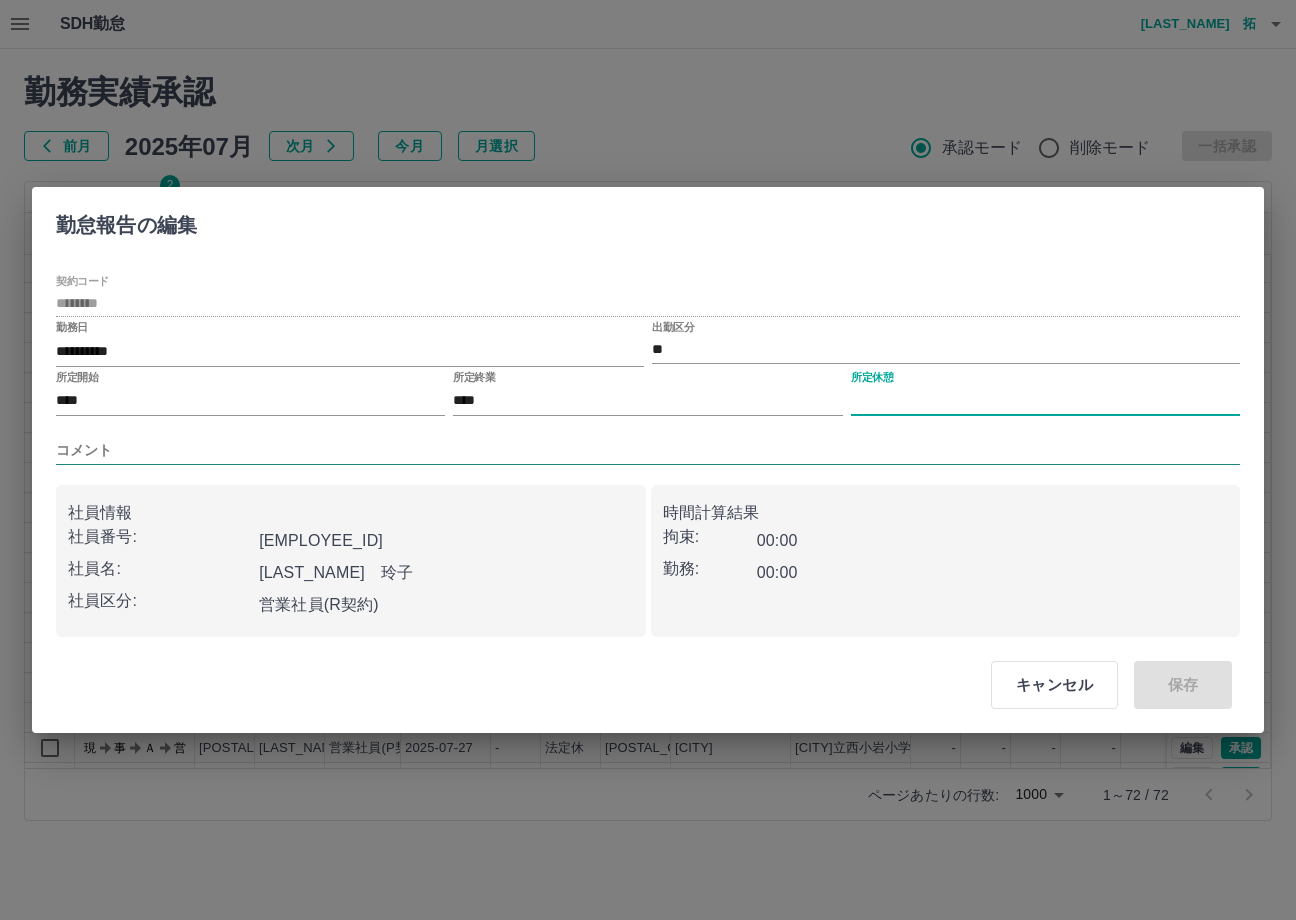 type on "****" 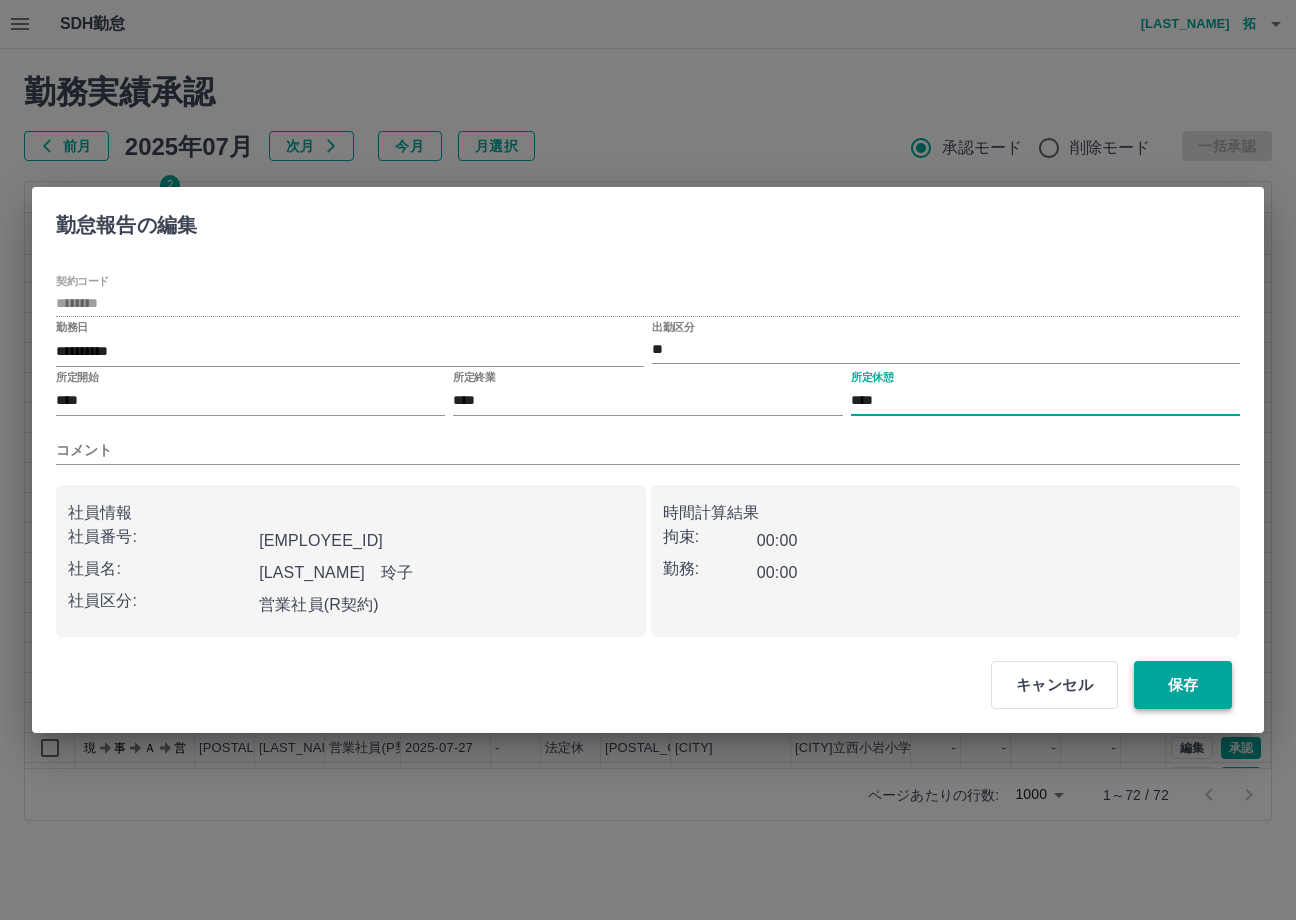click on "保存" at bounding box center [1183, 685] 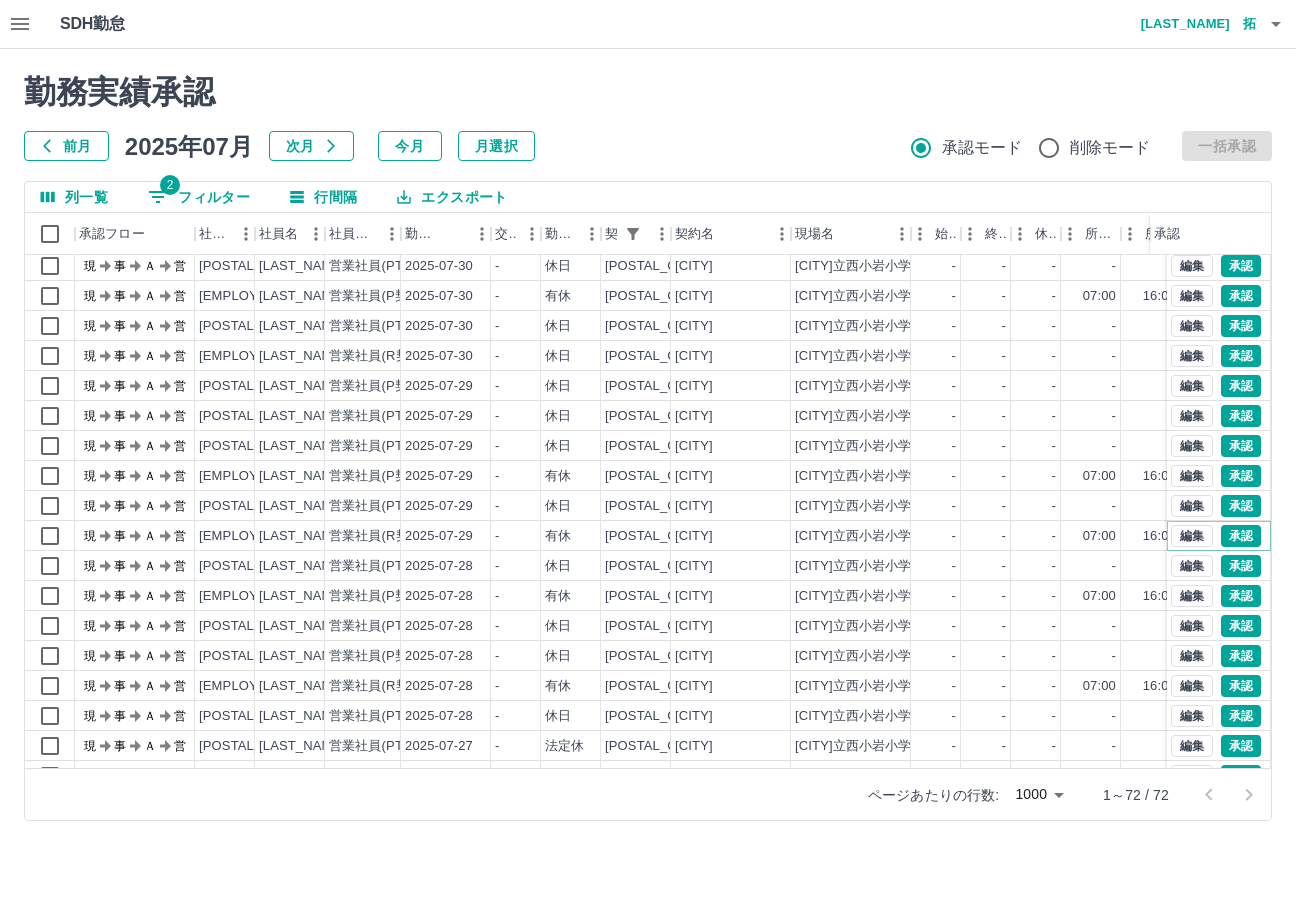 scroll, scrollTop: 232, scrollLeft: 0, axis: vertical 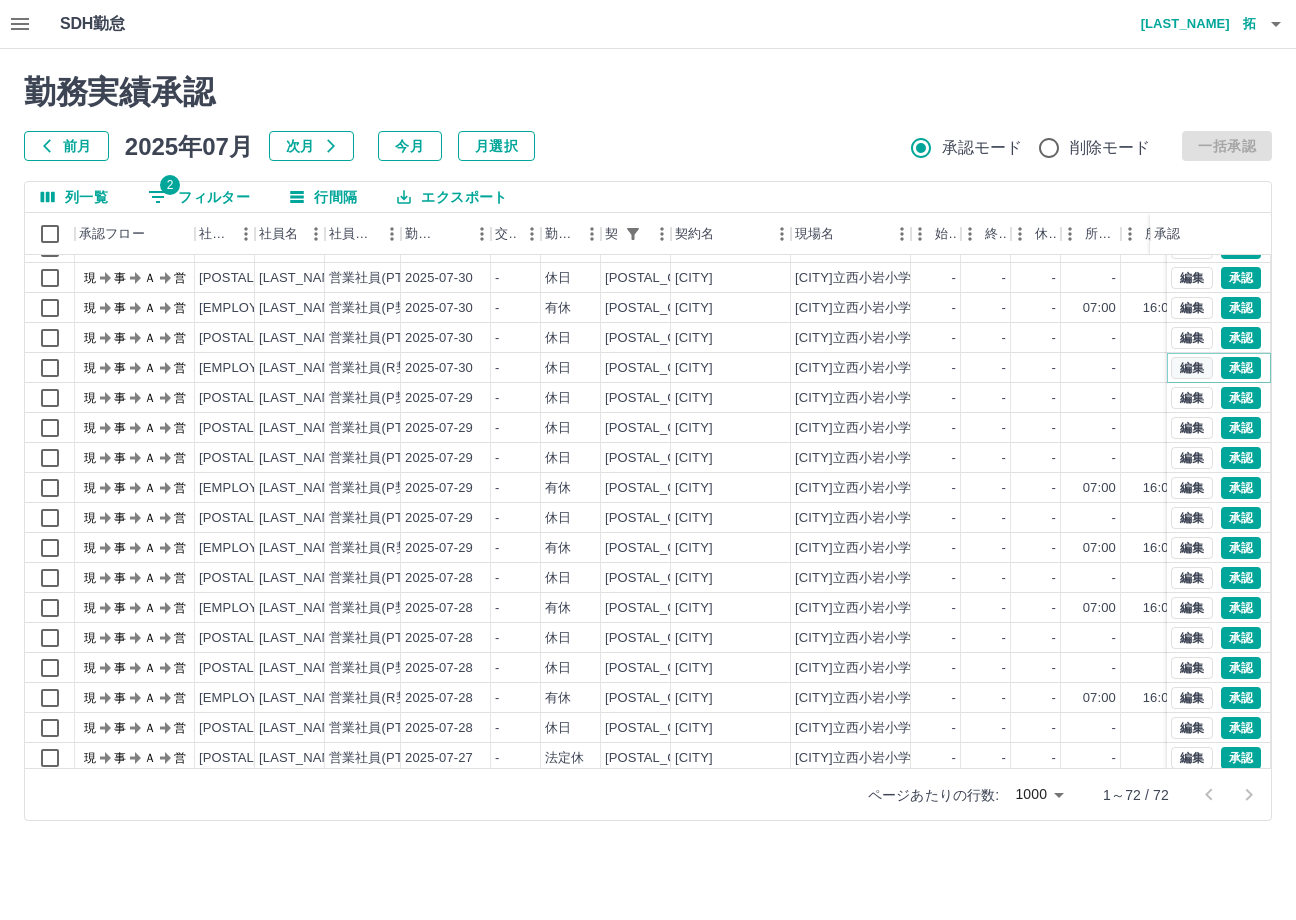 click on "編集" at bounding box center [1192, 368] 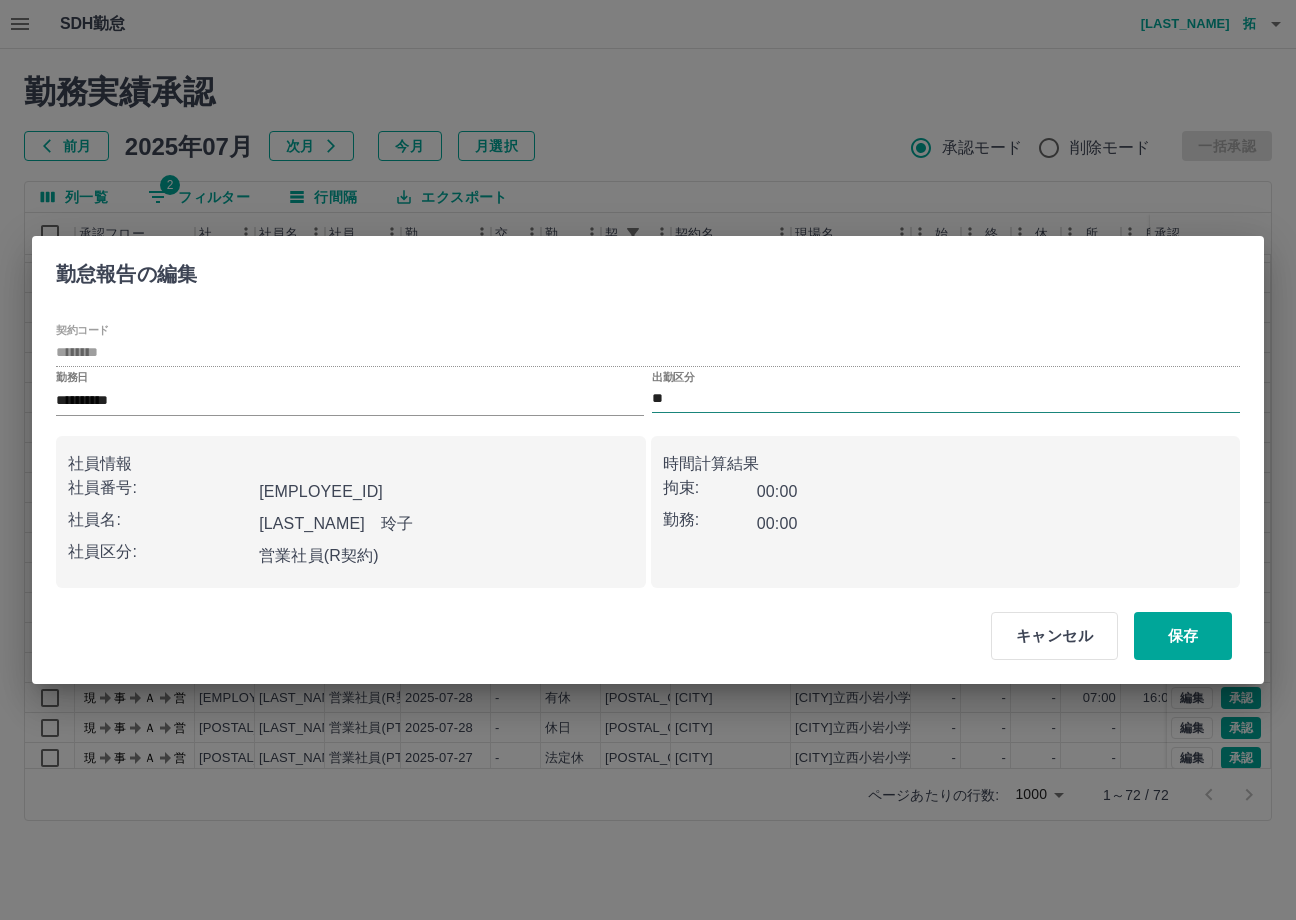 click on "**" at bounding box center [946, 399] 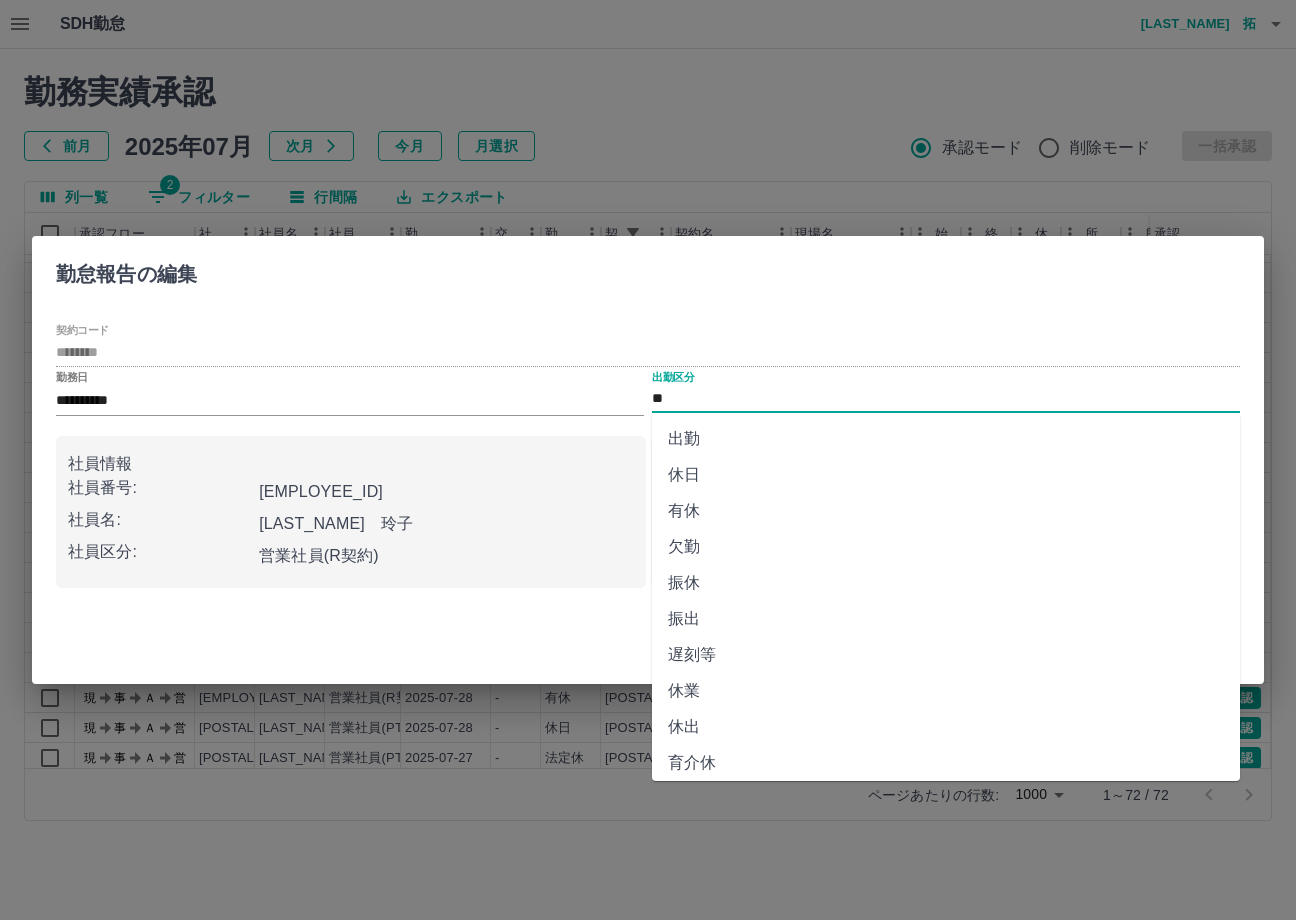 click on "有休" at bounding box center (946, 511) 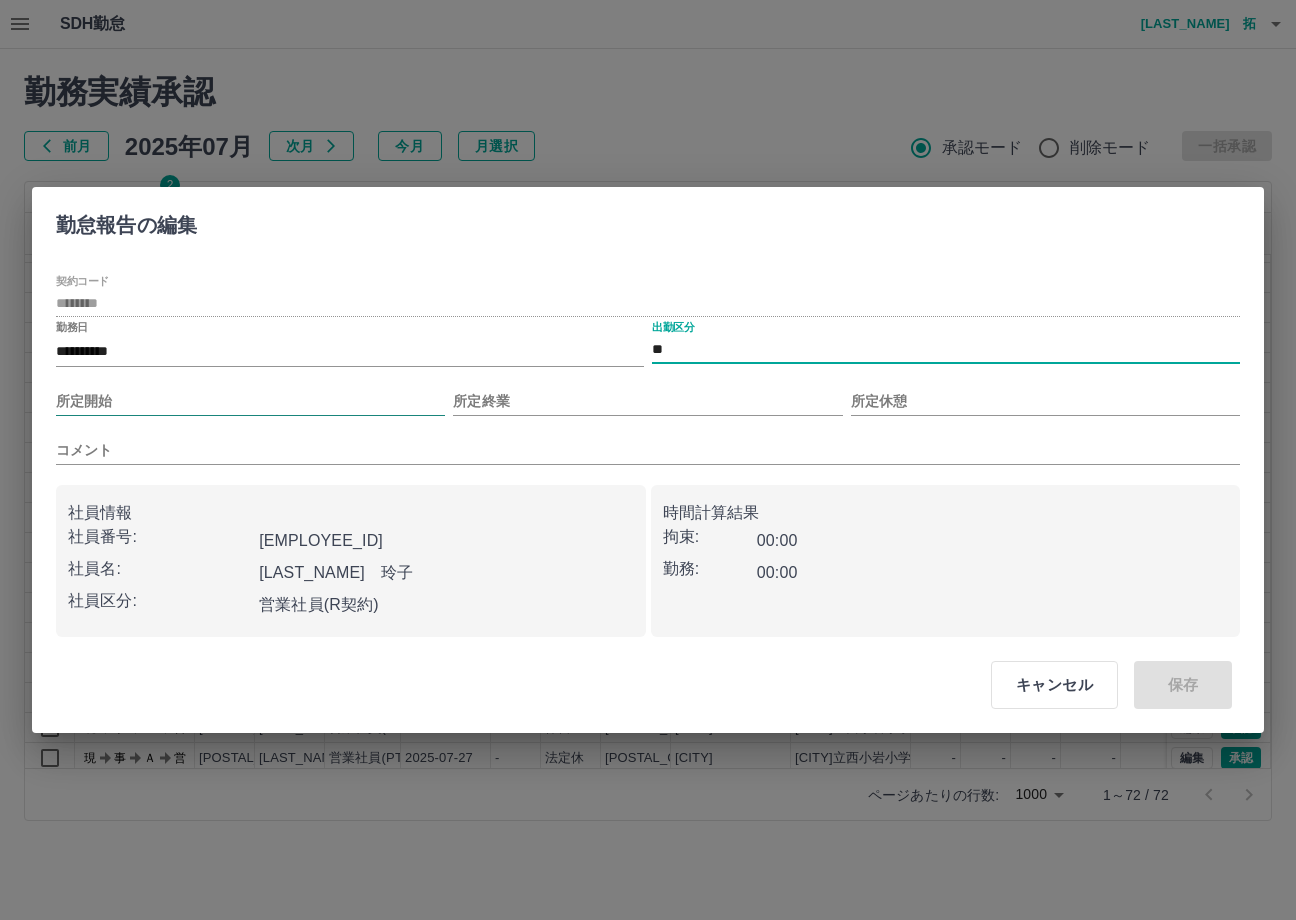 click on "所定開始" at bounding box center (250, 401) 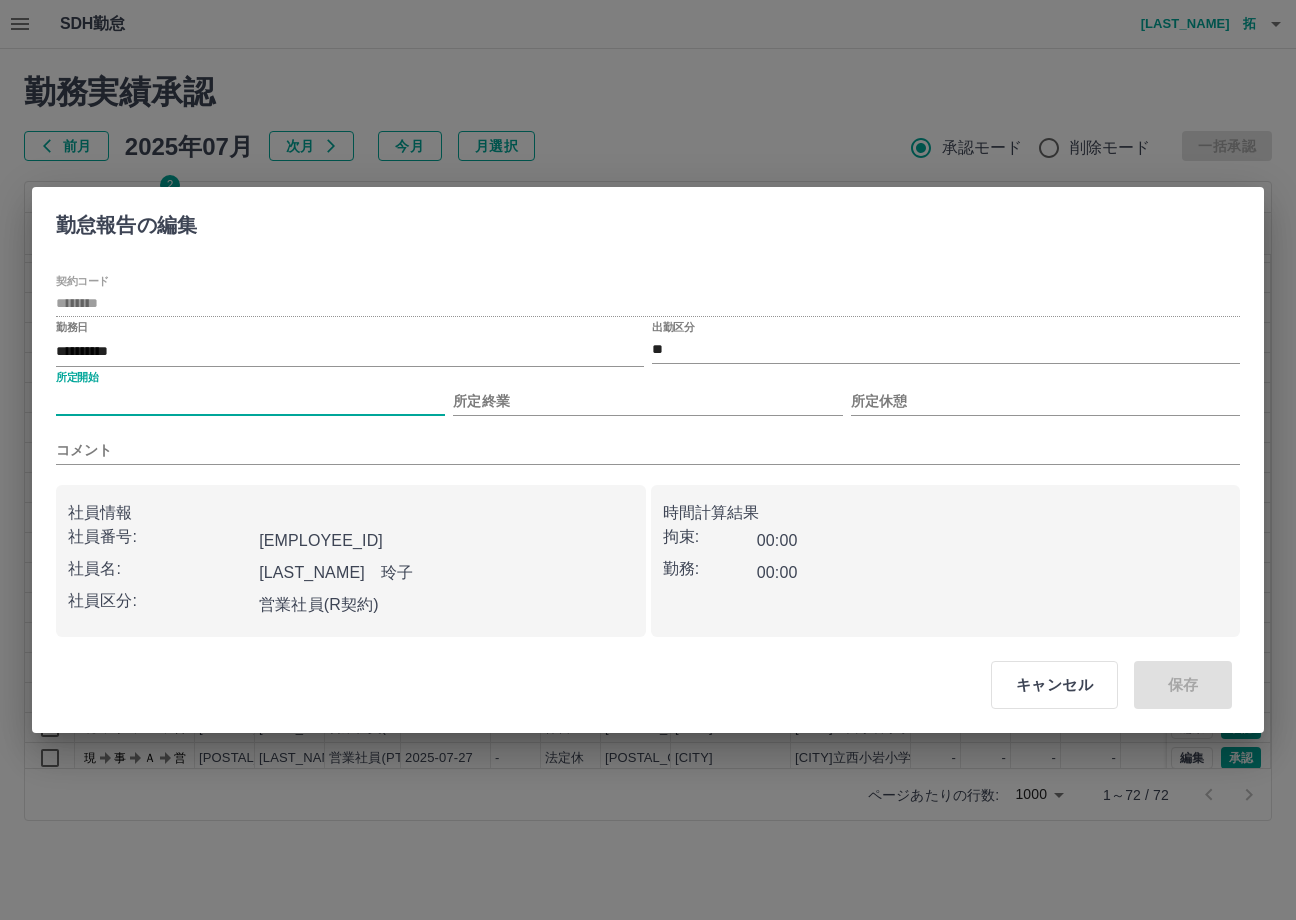 type on "****" 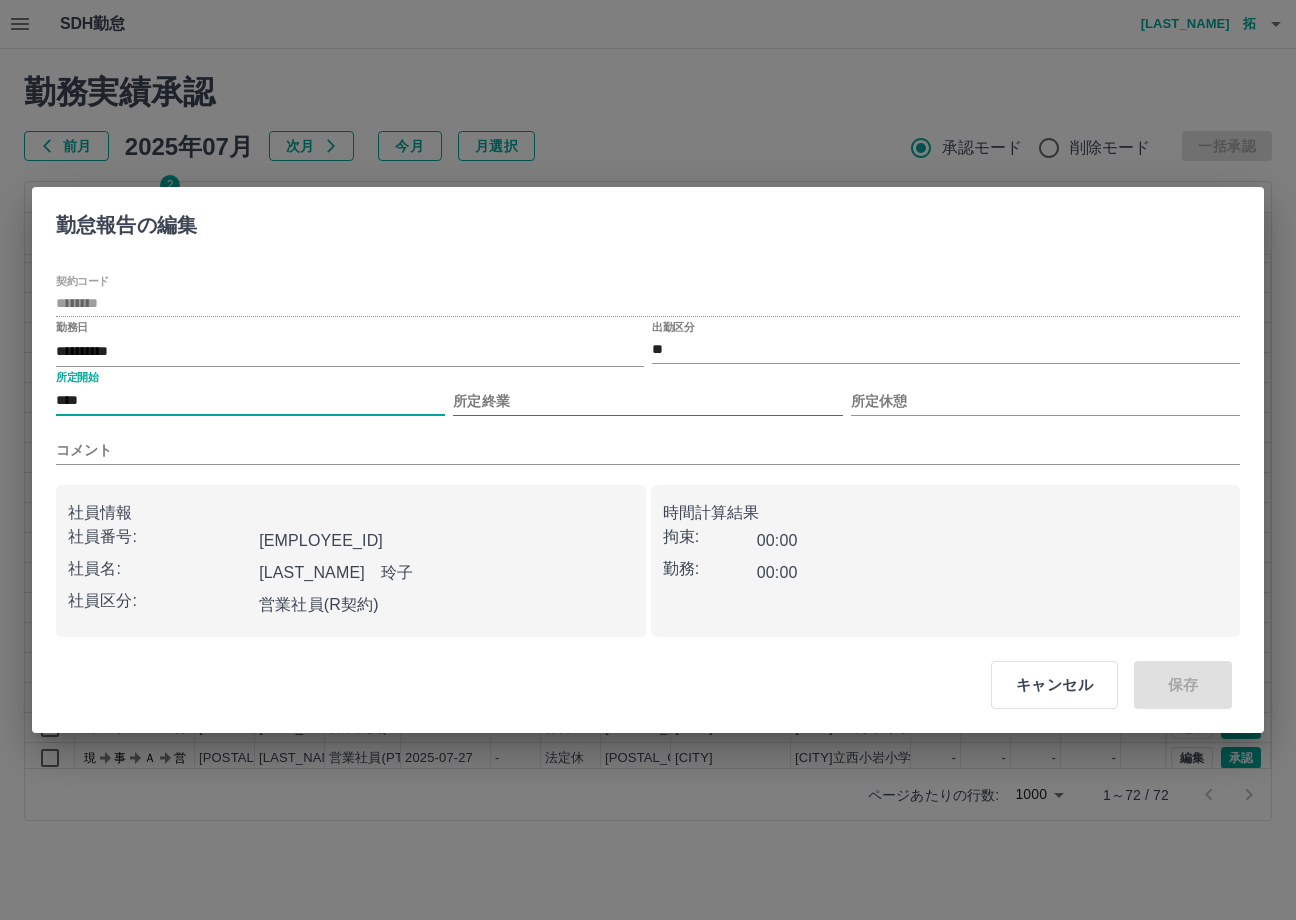 click on "所定終業" at bounding box center [647, 401] 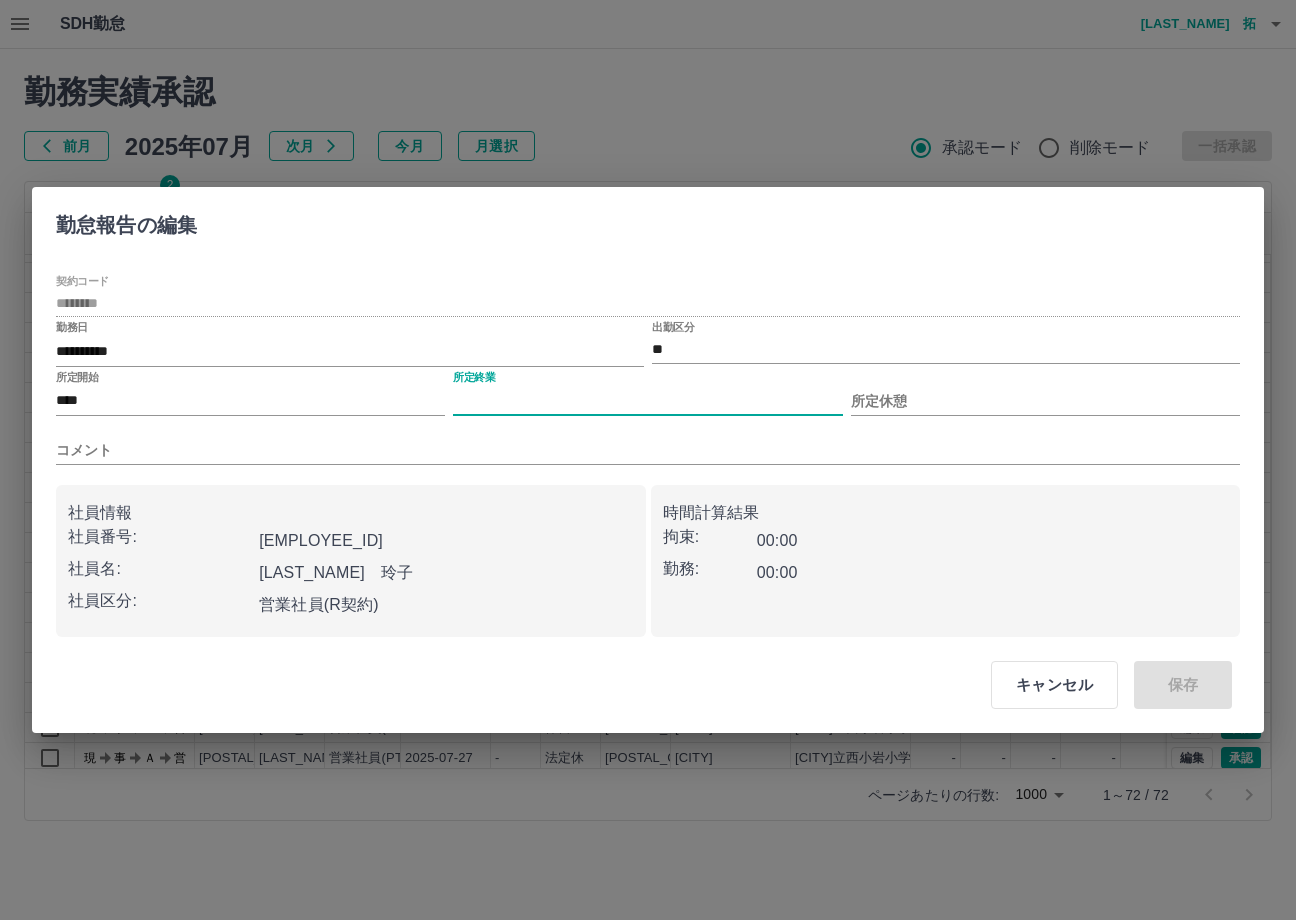 type on "****" 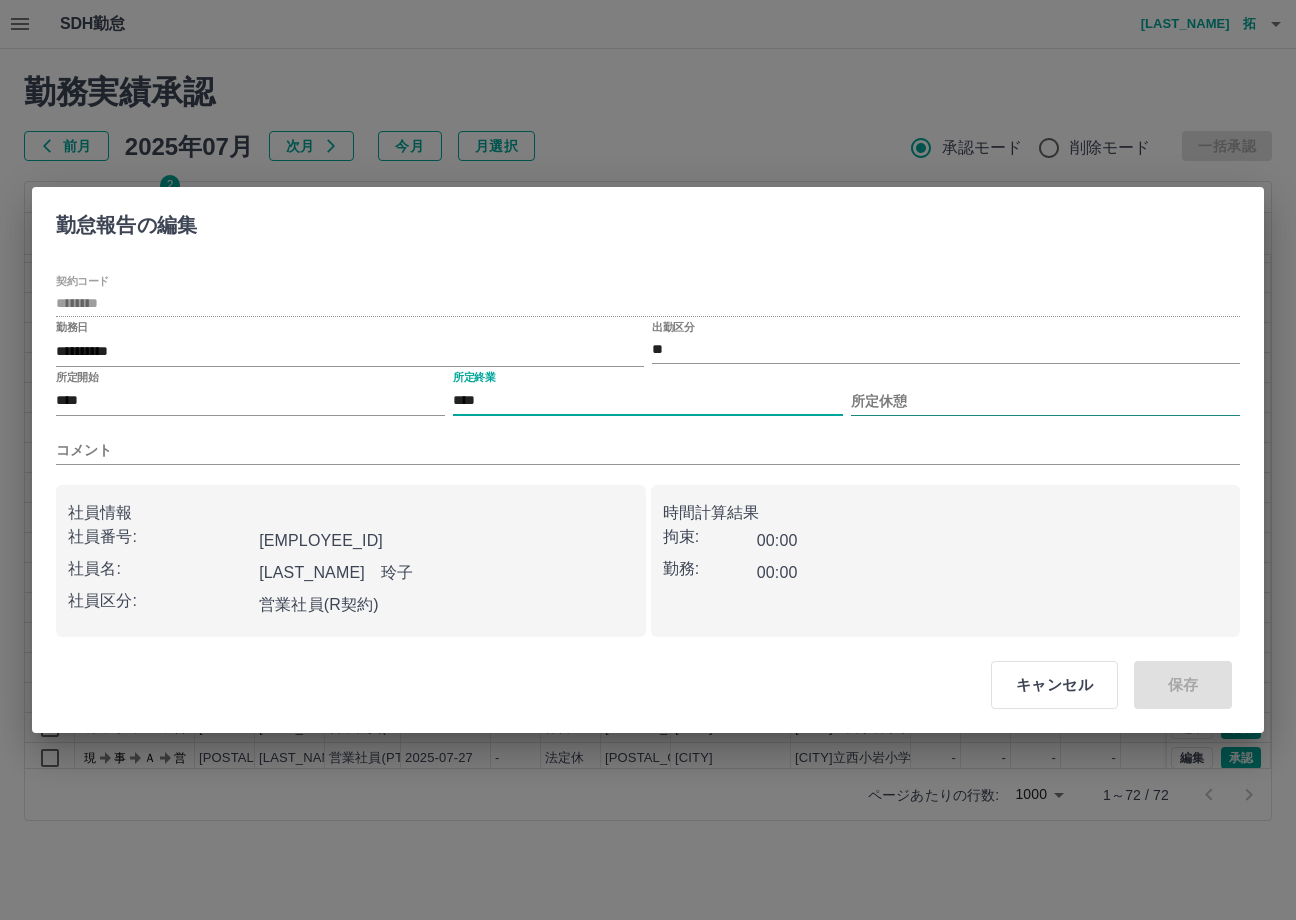 click on "所定休憩" at bounding box center (1045, 401) 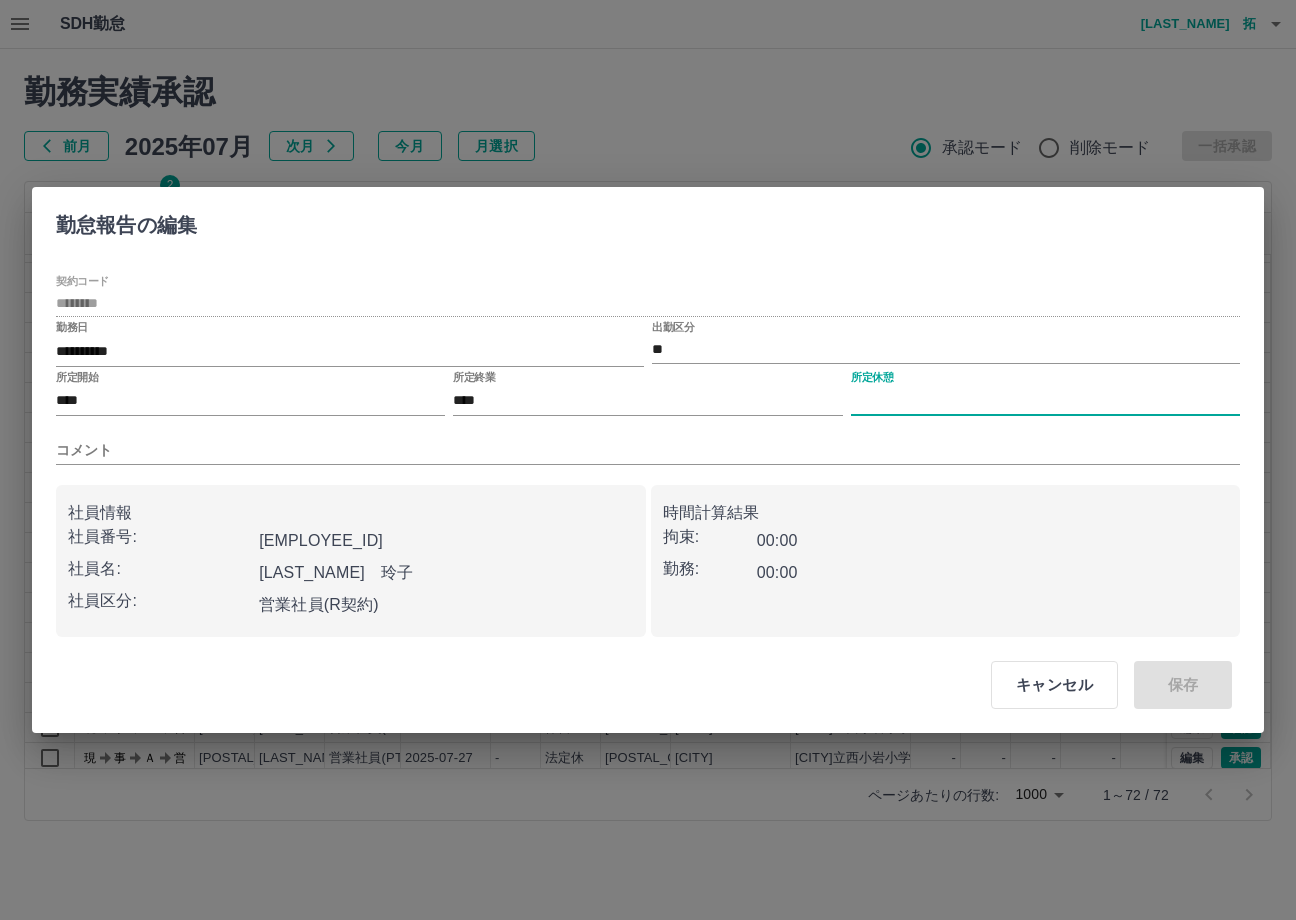 type on "****" 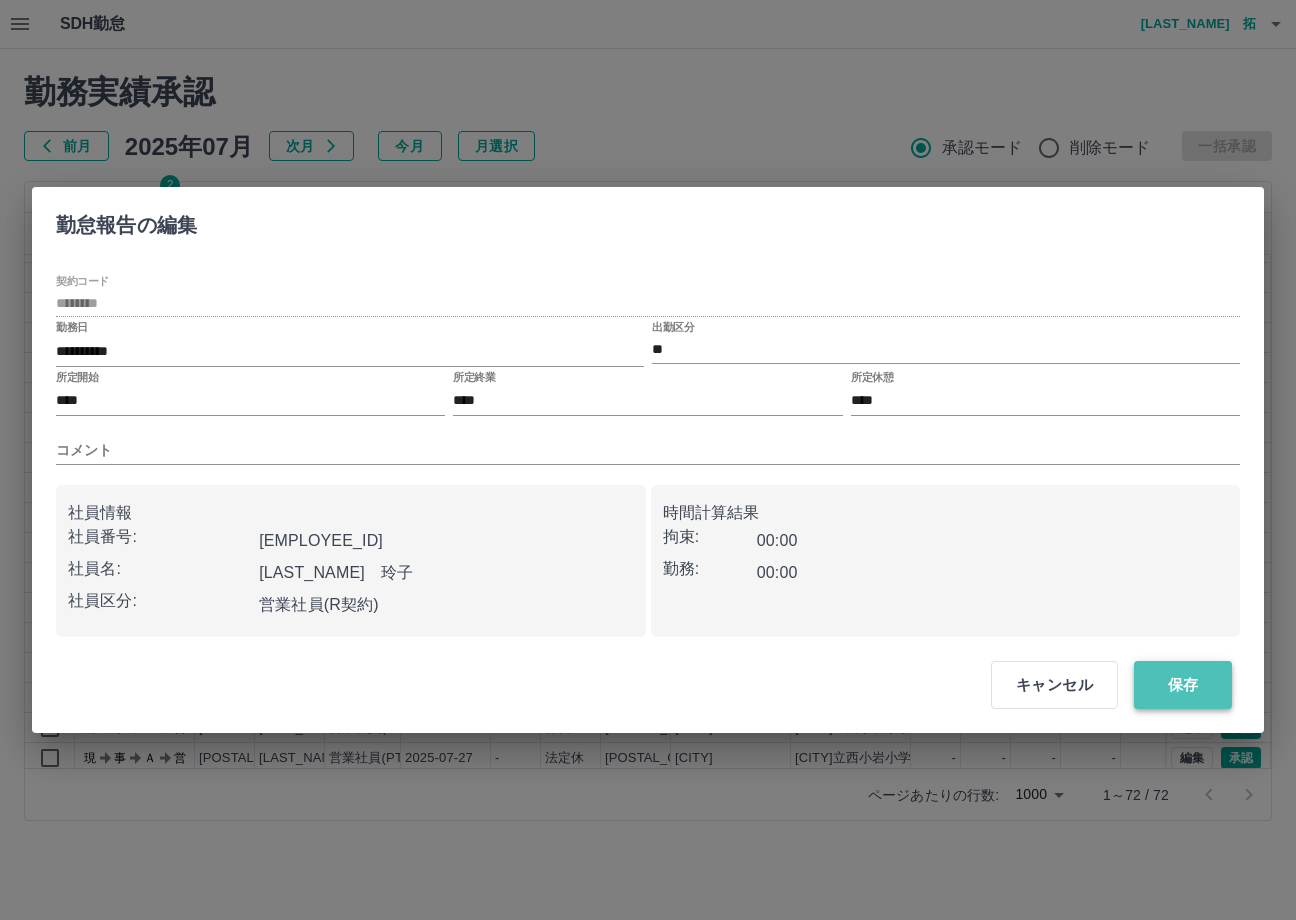 drag, startPoint x: 1201, startPoint y: 694, endPoint x: 1189, endPoint y: 683, distance: 16.27882 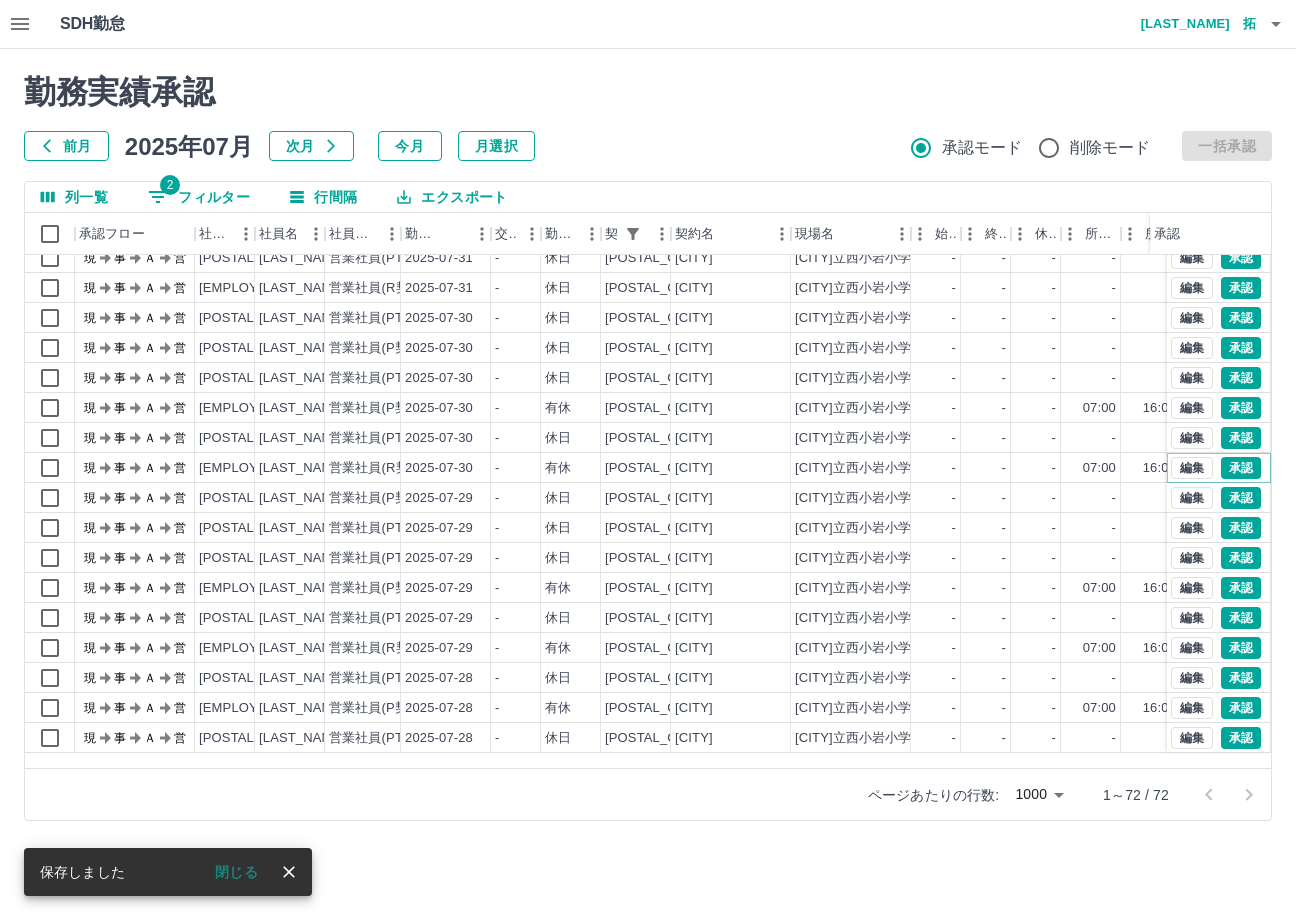 scroll, scrollTop: 32, scrollLeft: 0, axis: vertical 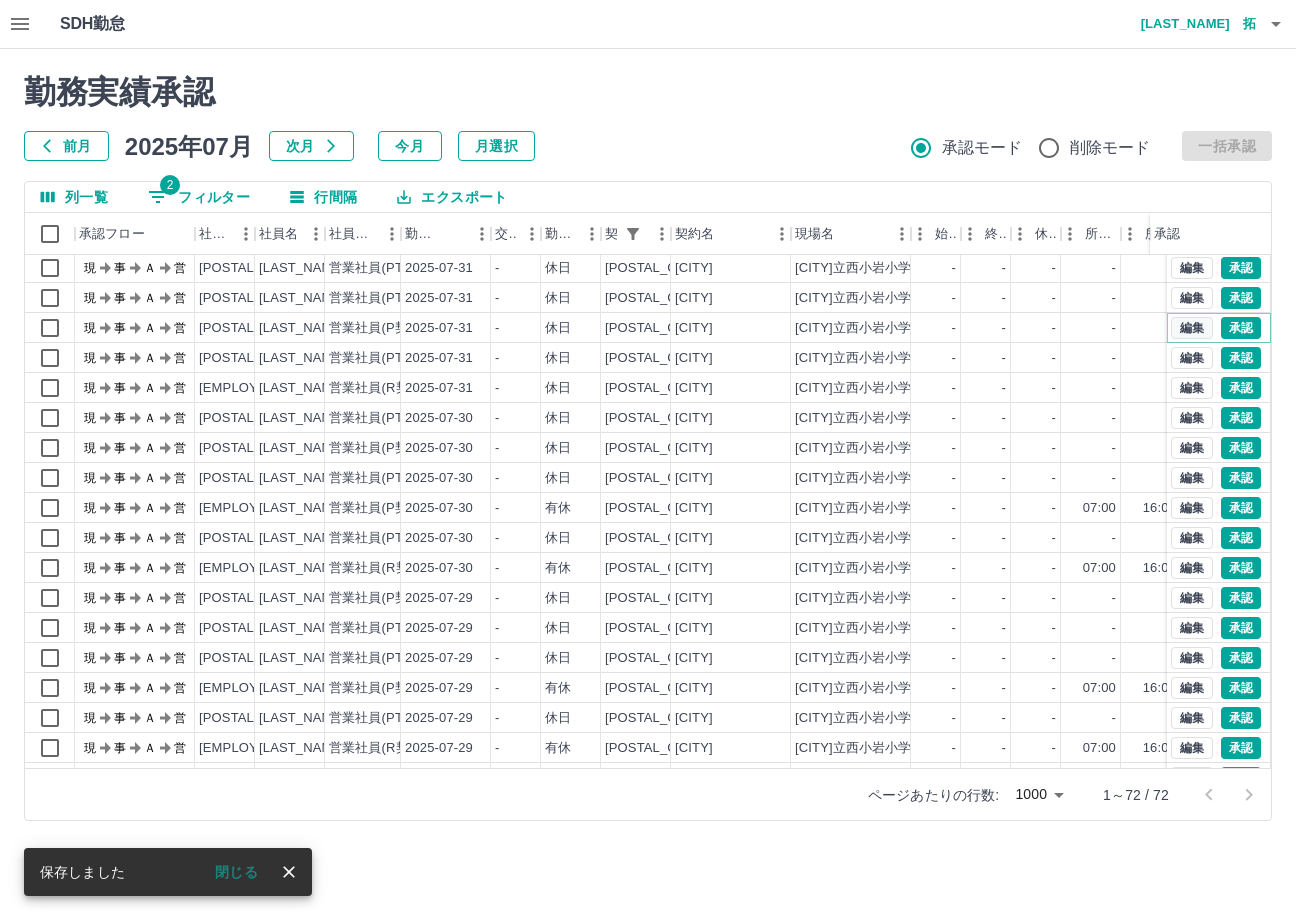 click on "編集" at bounding box center [1192, 328] 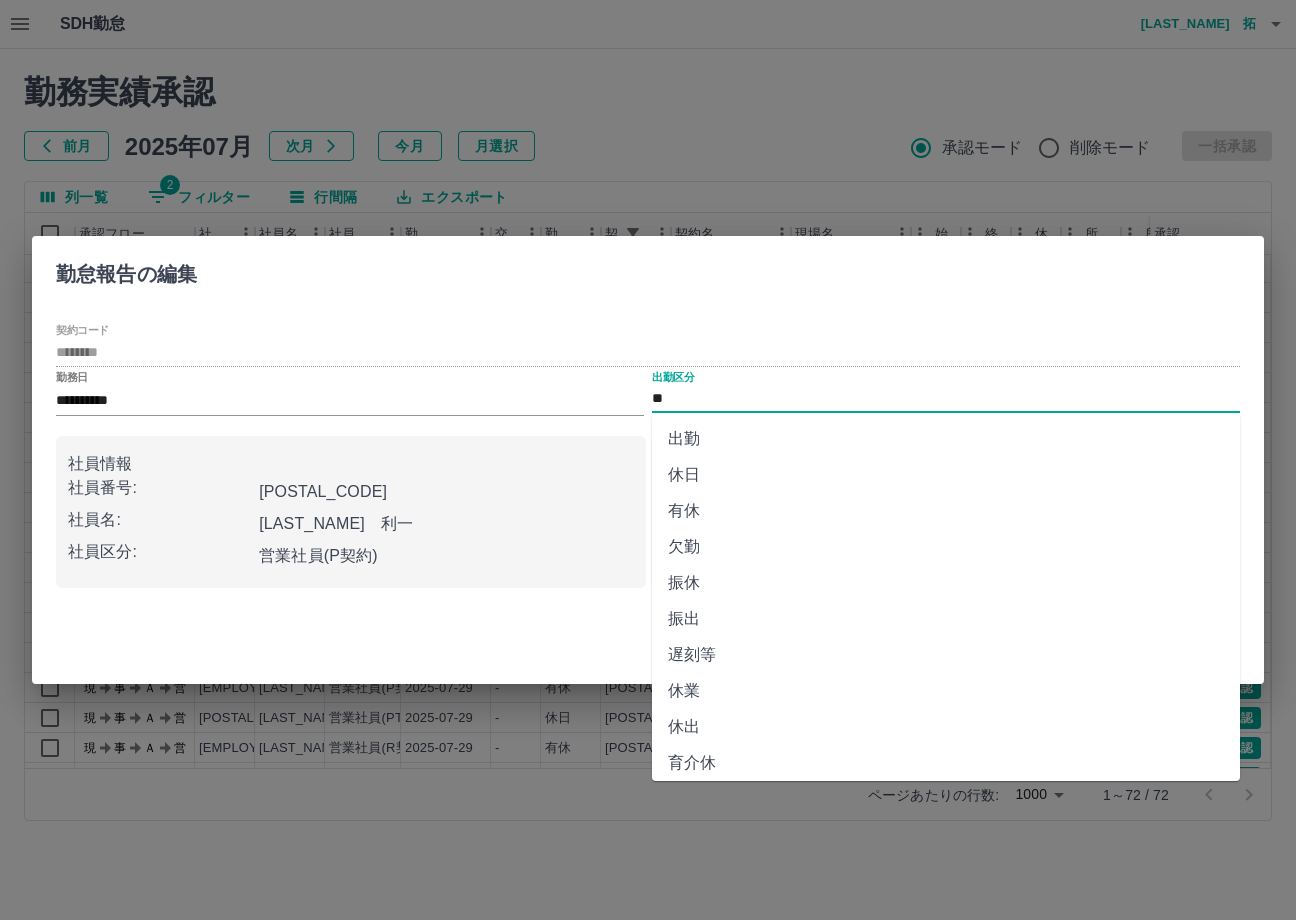 click on "**" at bounding box center (946, 399) 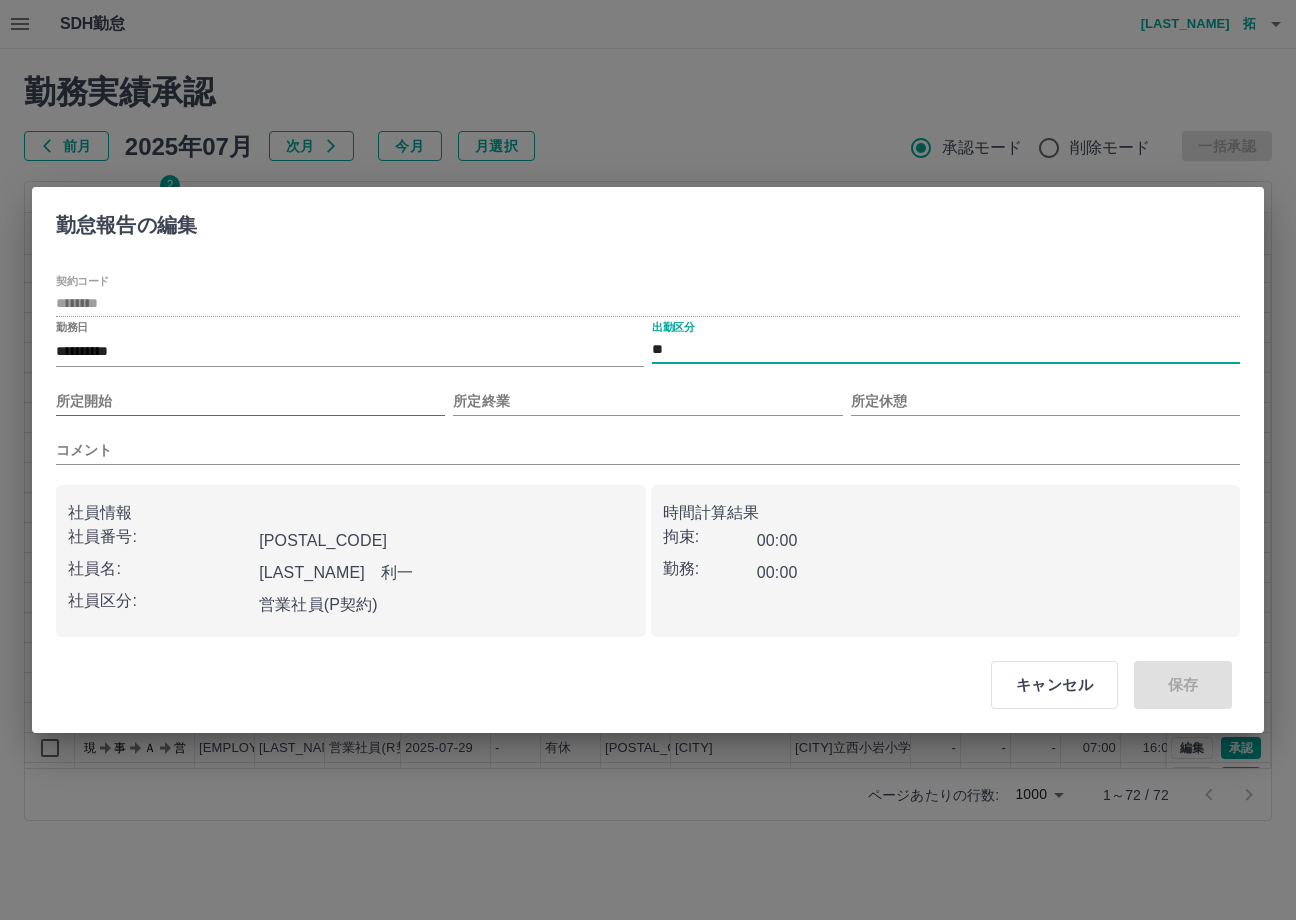 drag, startPoint x: 314, startPoint y: 374, endPoint x: 332, endPoint y: 387, distance: 22.203604 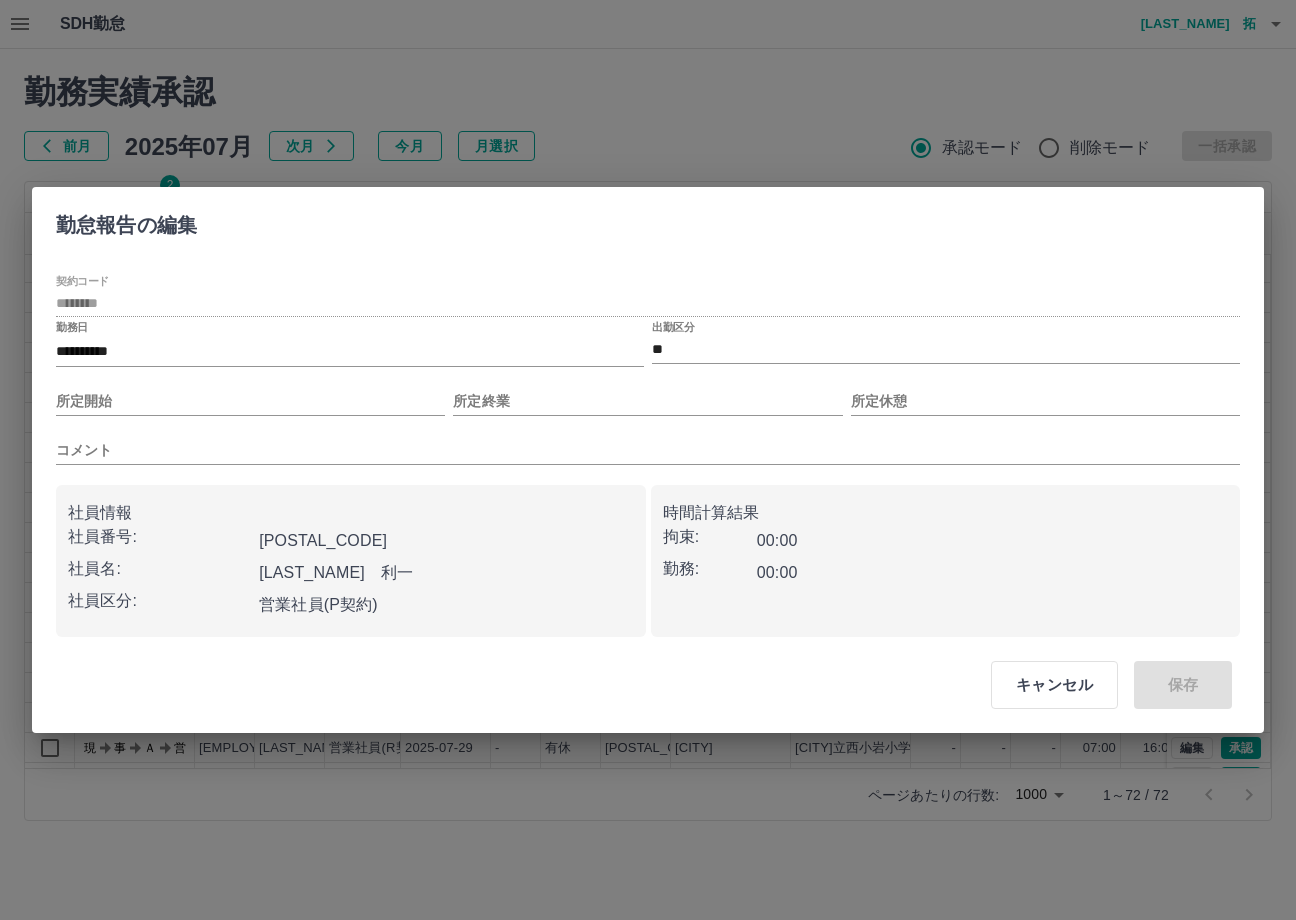 click on "所定開始" at bounding box center (250, 393) 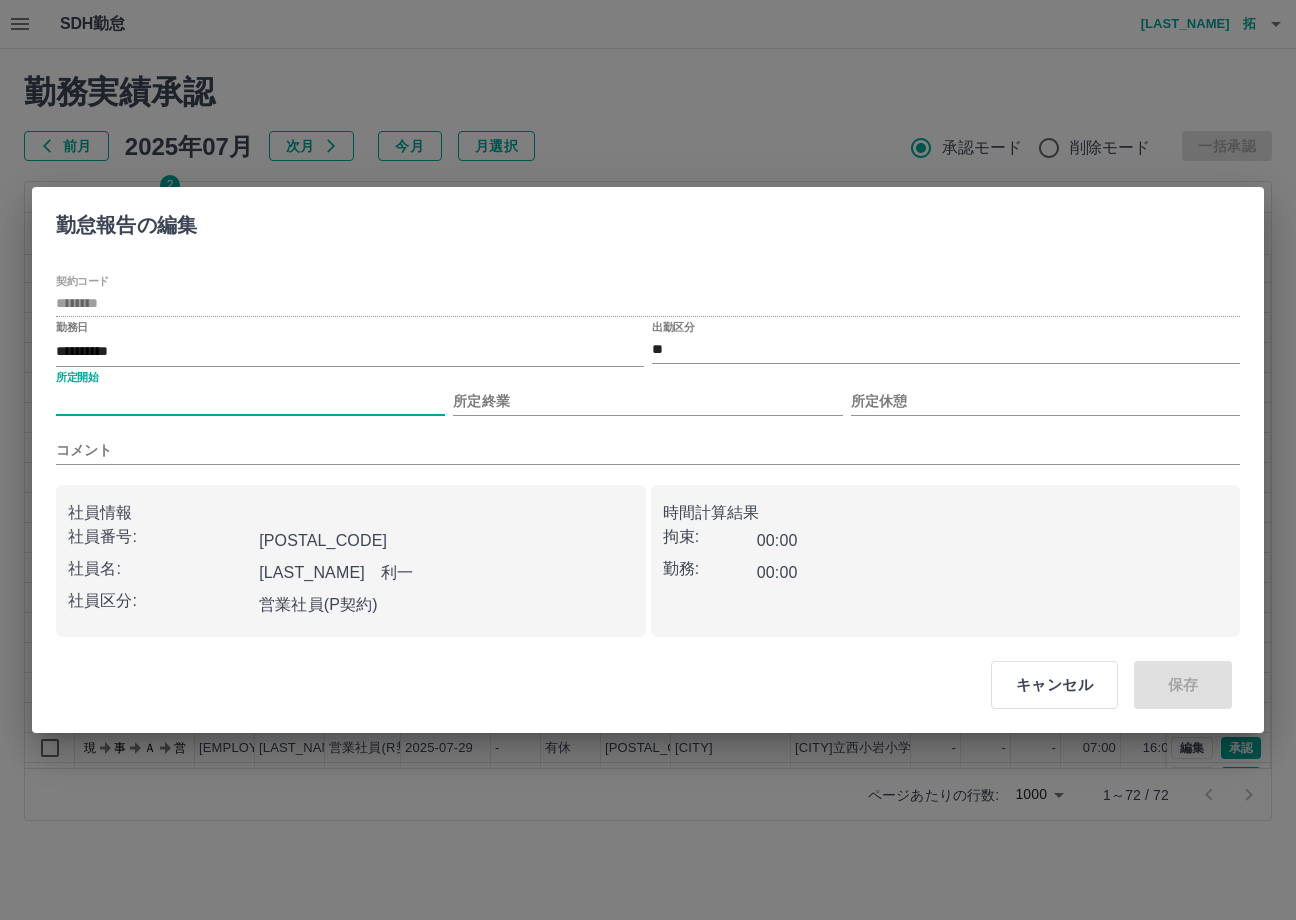 click on "所定開始" at bounding box center [250, 401] 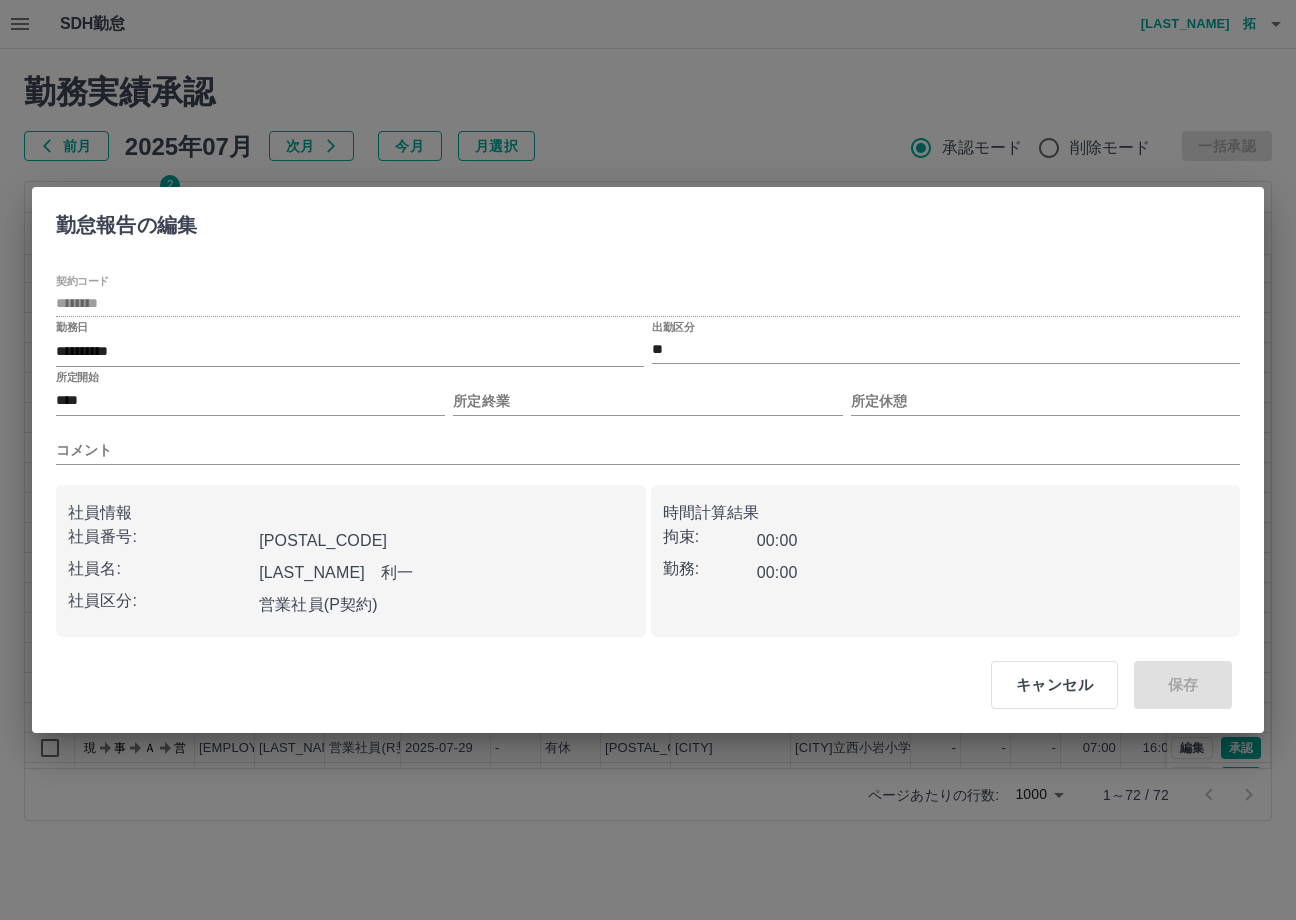 click on "コメント" at bounding box center (648, 442) 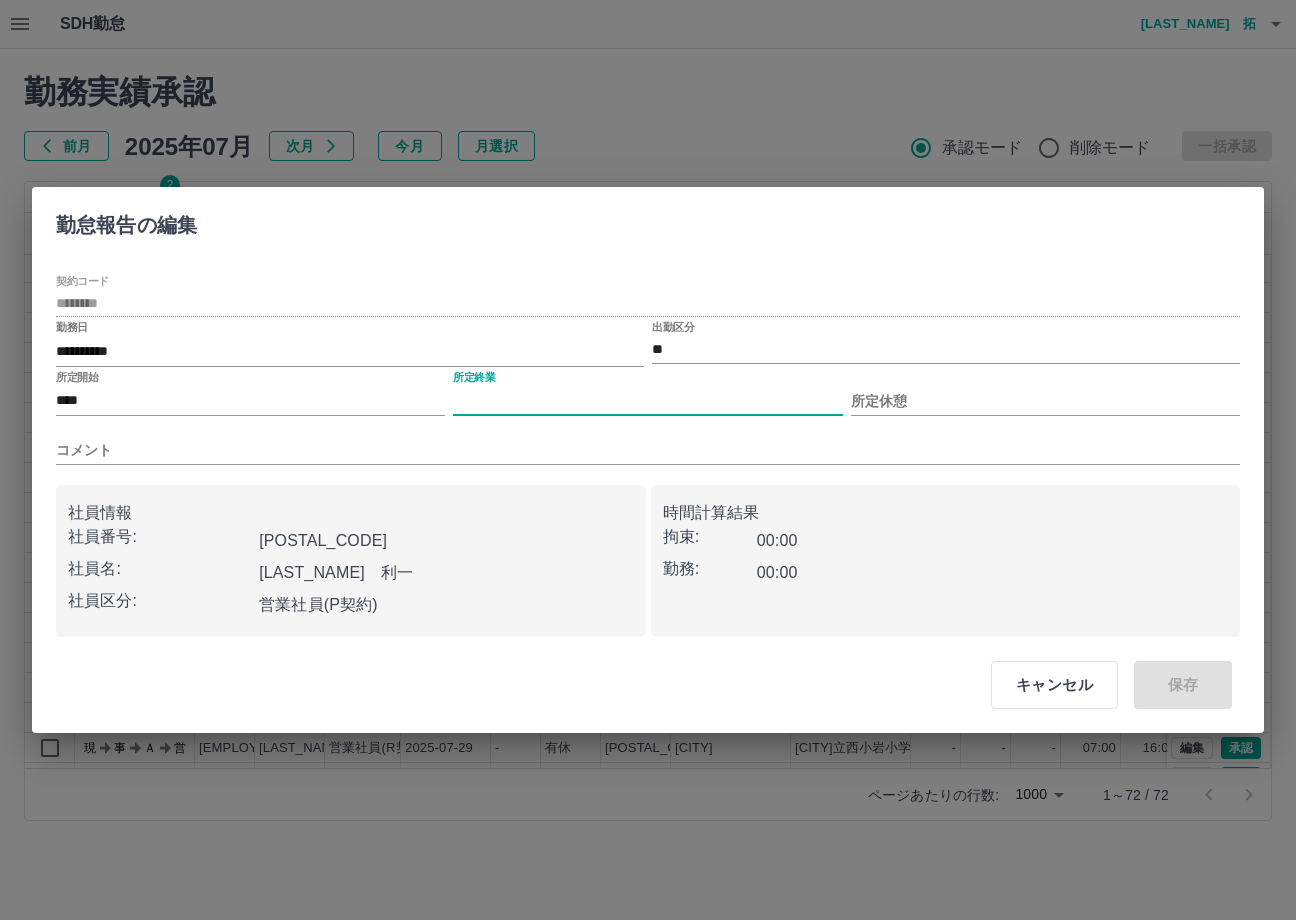 click on "所定終業" at bounding box center [647, 401] 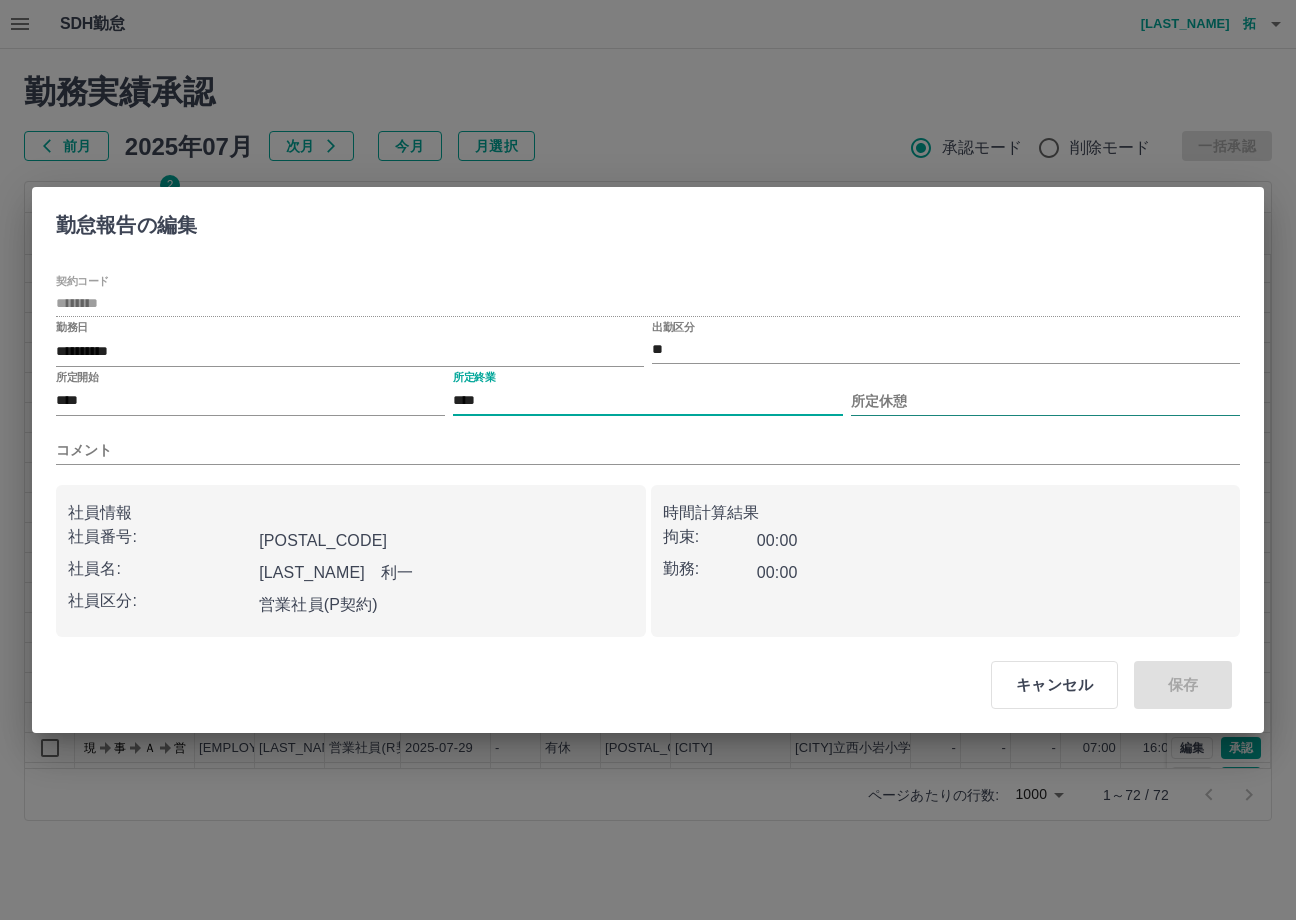click on "所定休憩" at bounding box center (1045, 401) 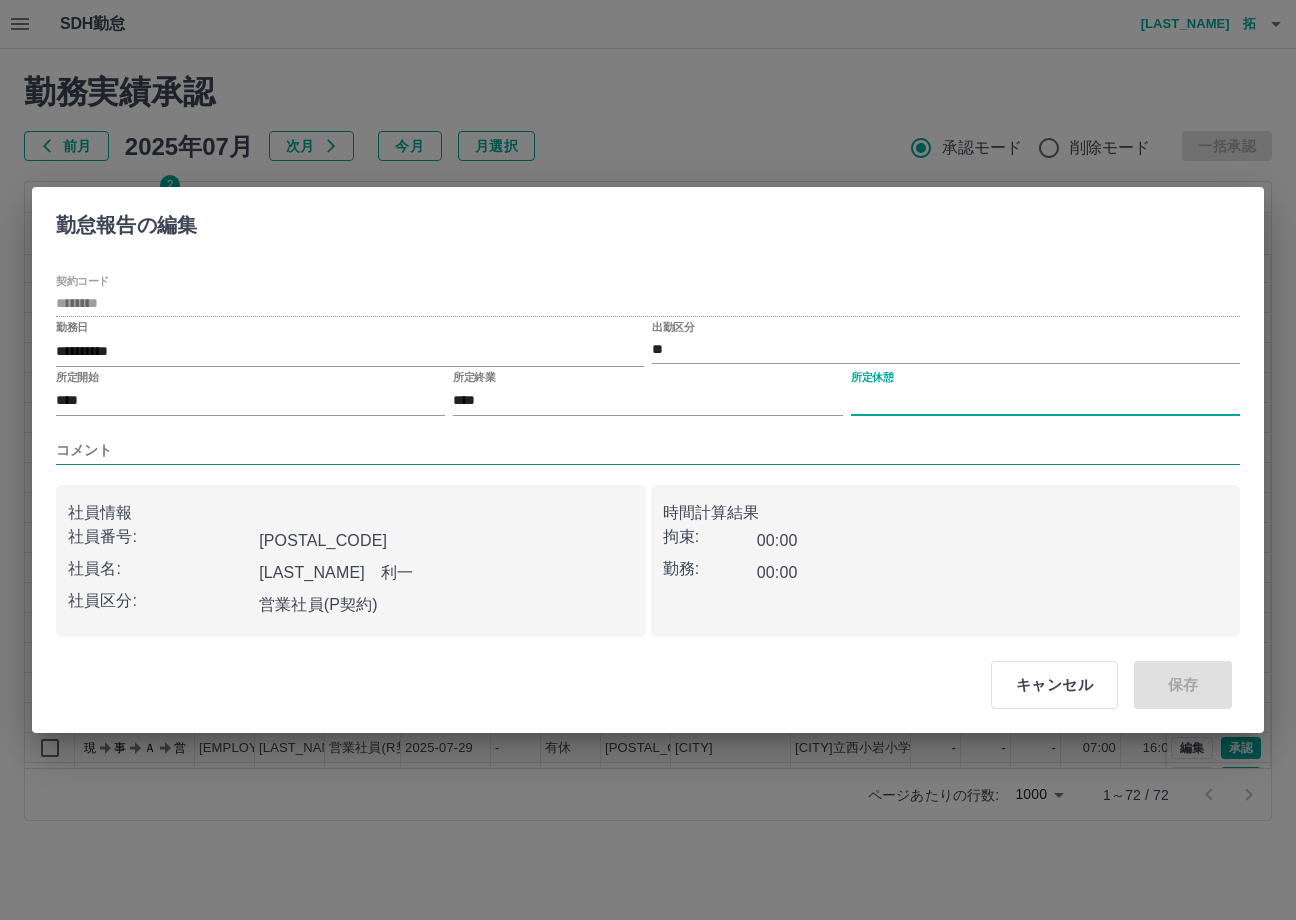 type on "****" 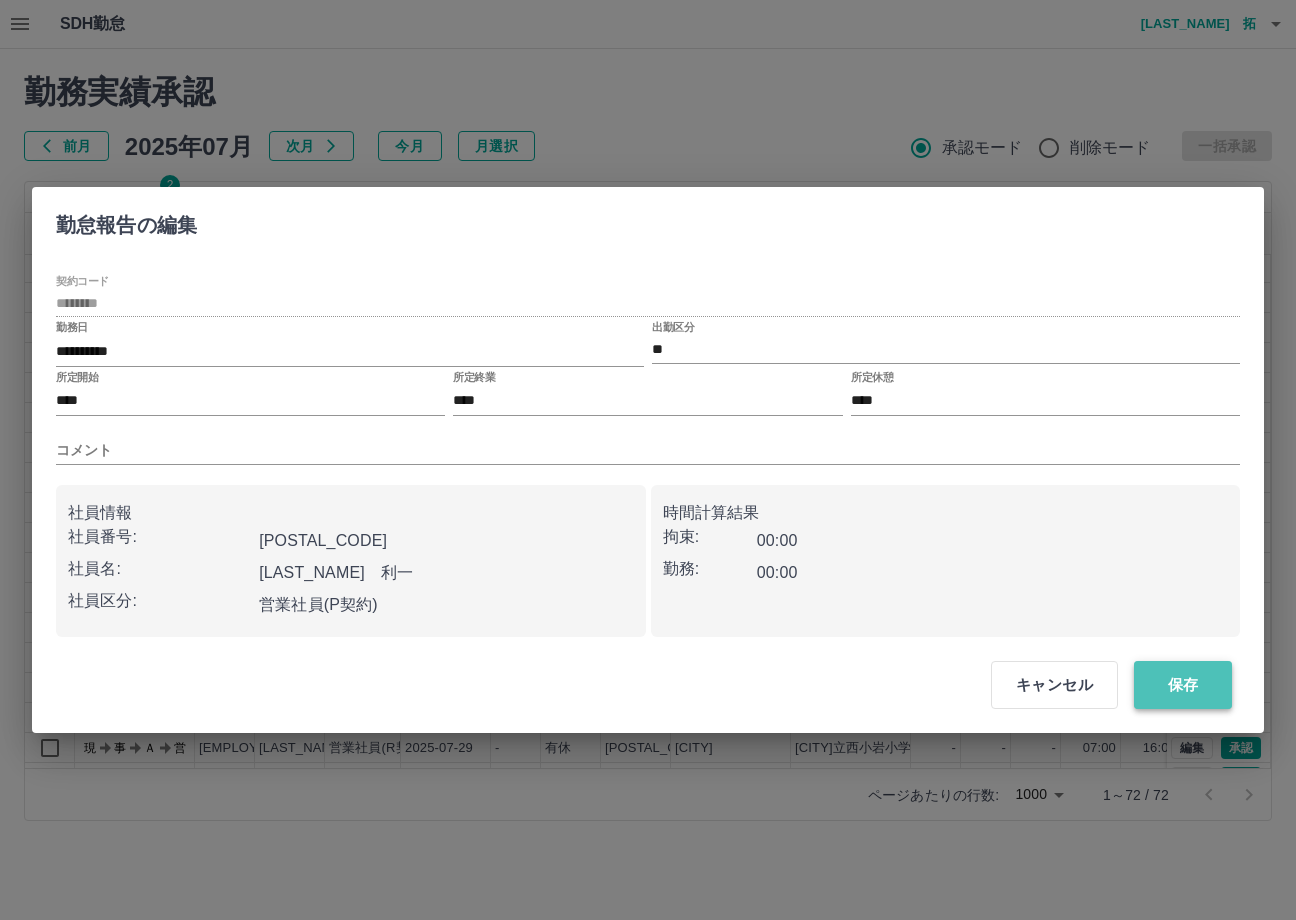 click on "保存" at bounding box center (1183, 685) 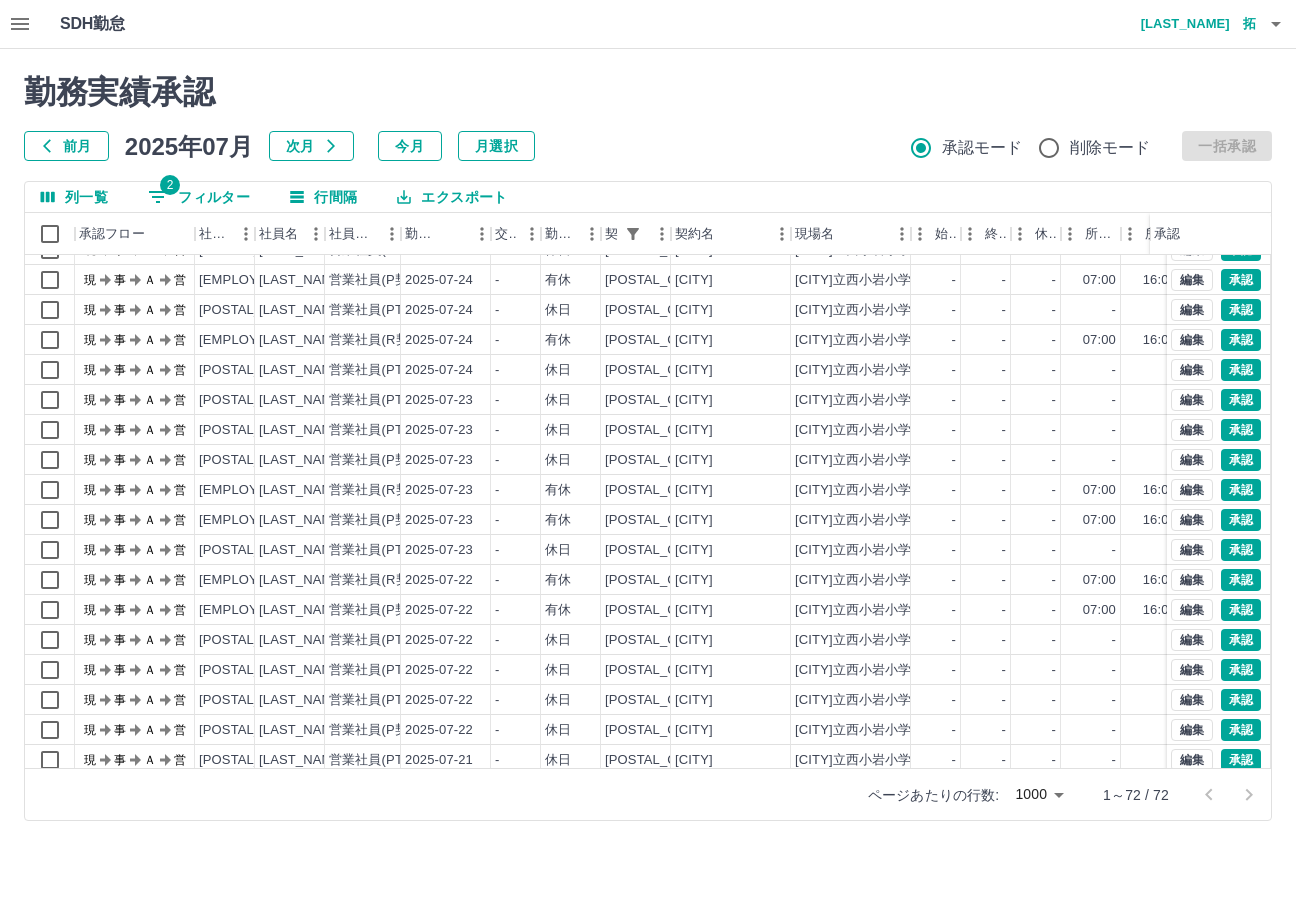 scroll, scrollTop: 1332, scrollLeft: 0, axis: vertical 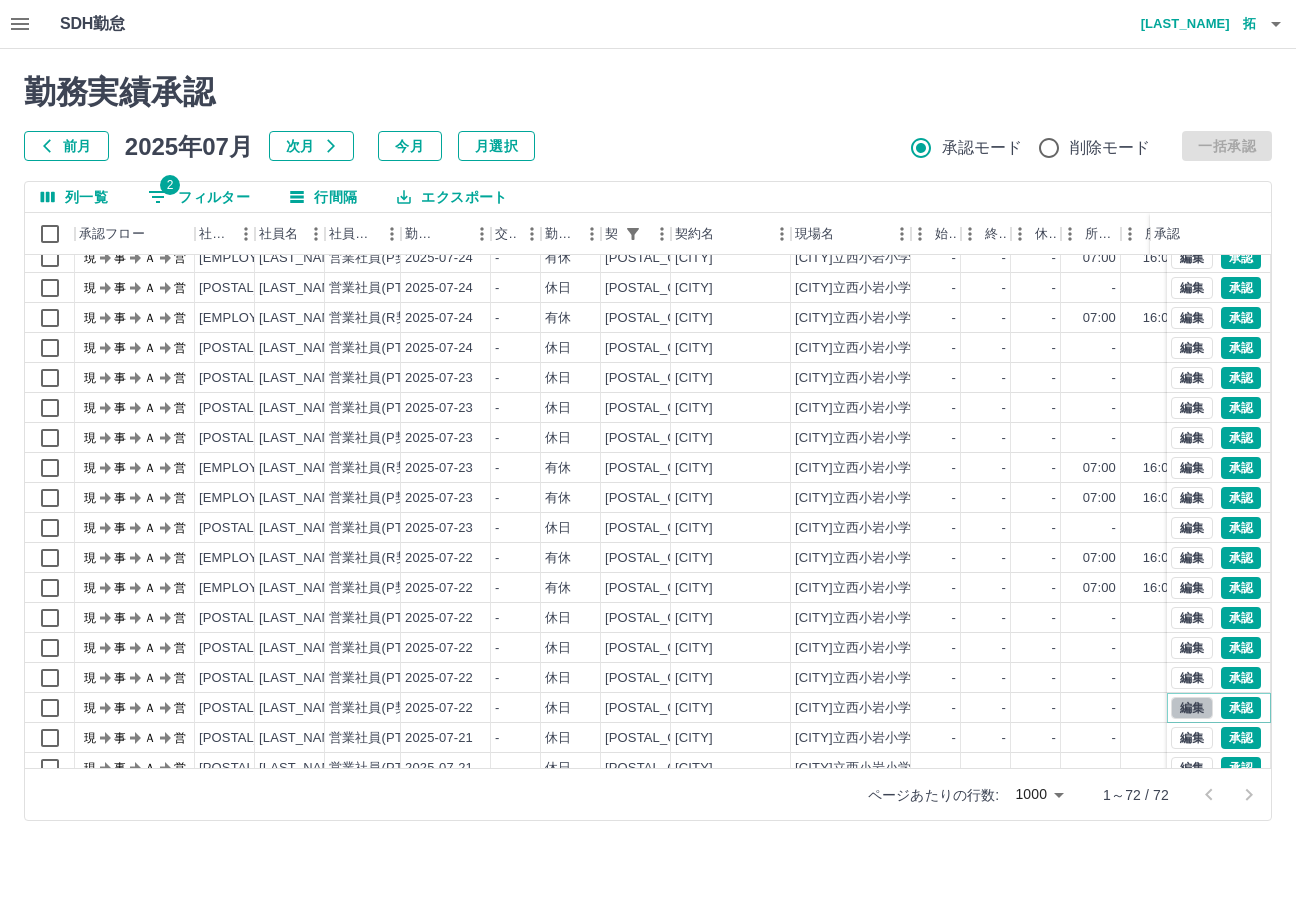 click on "編集" at bounding box center (1192, 708) 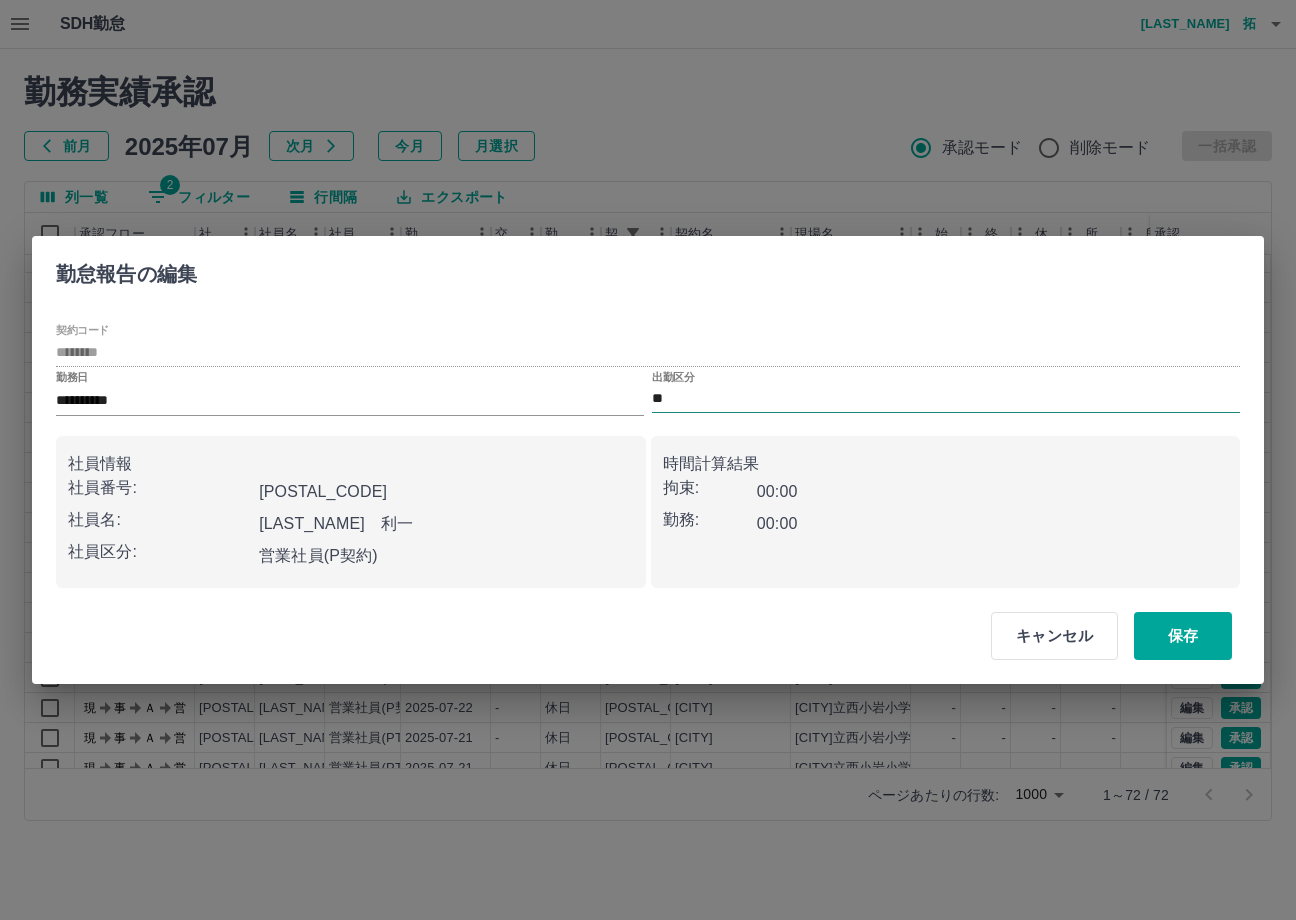 click on "**" at bounding box center [946, 399] 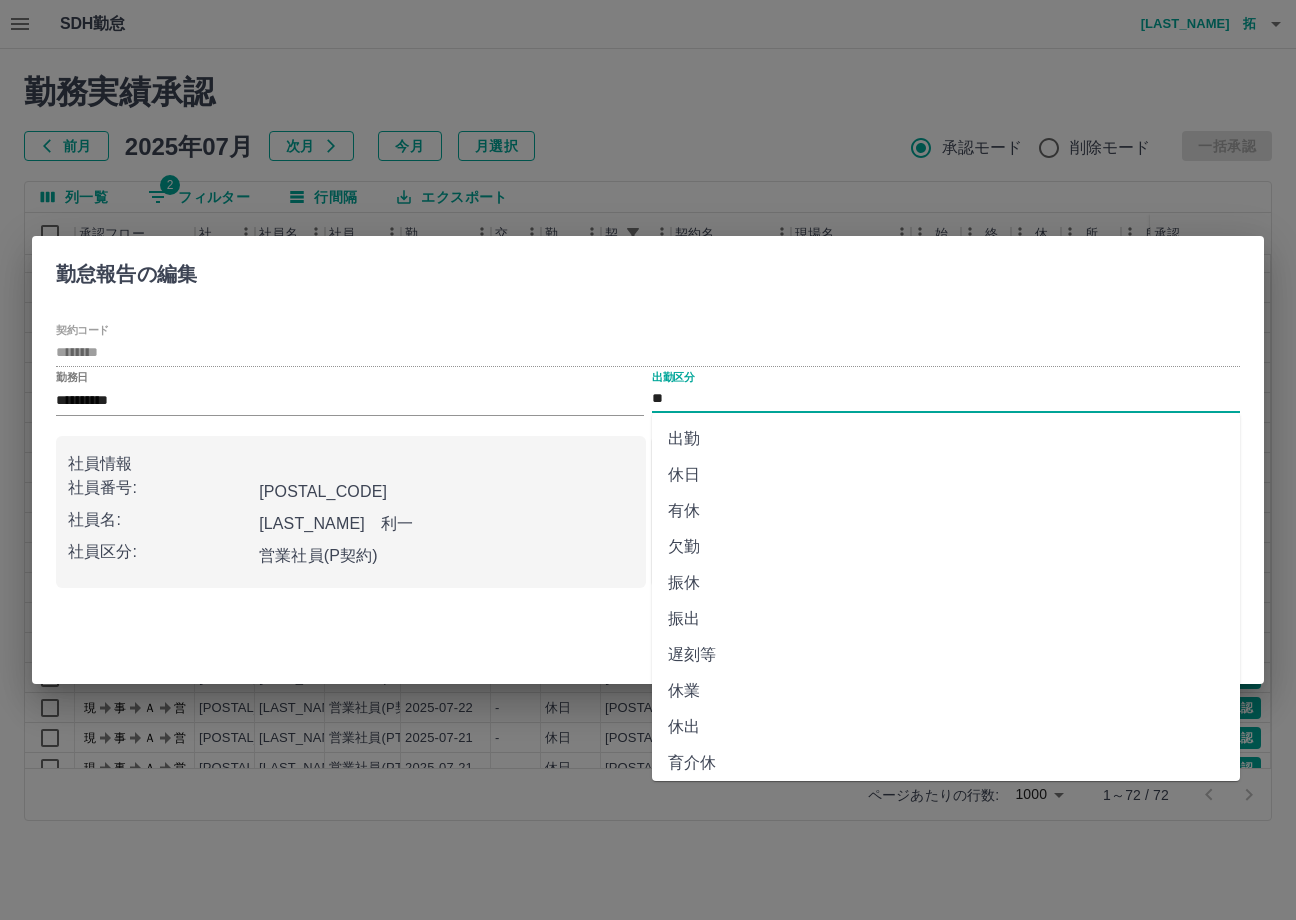 click on "有休" at bounding box center [946, 511] 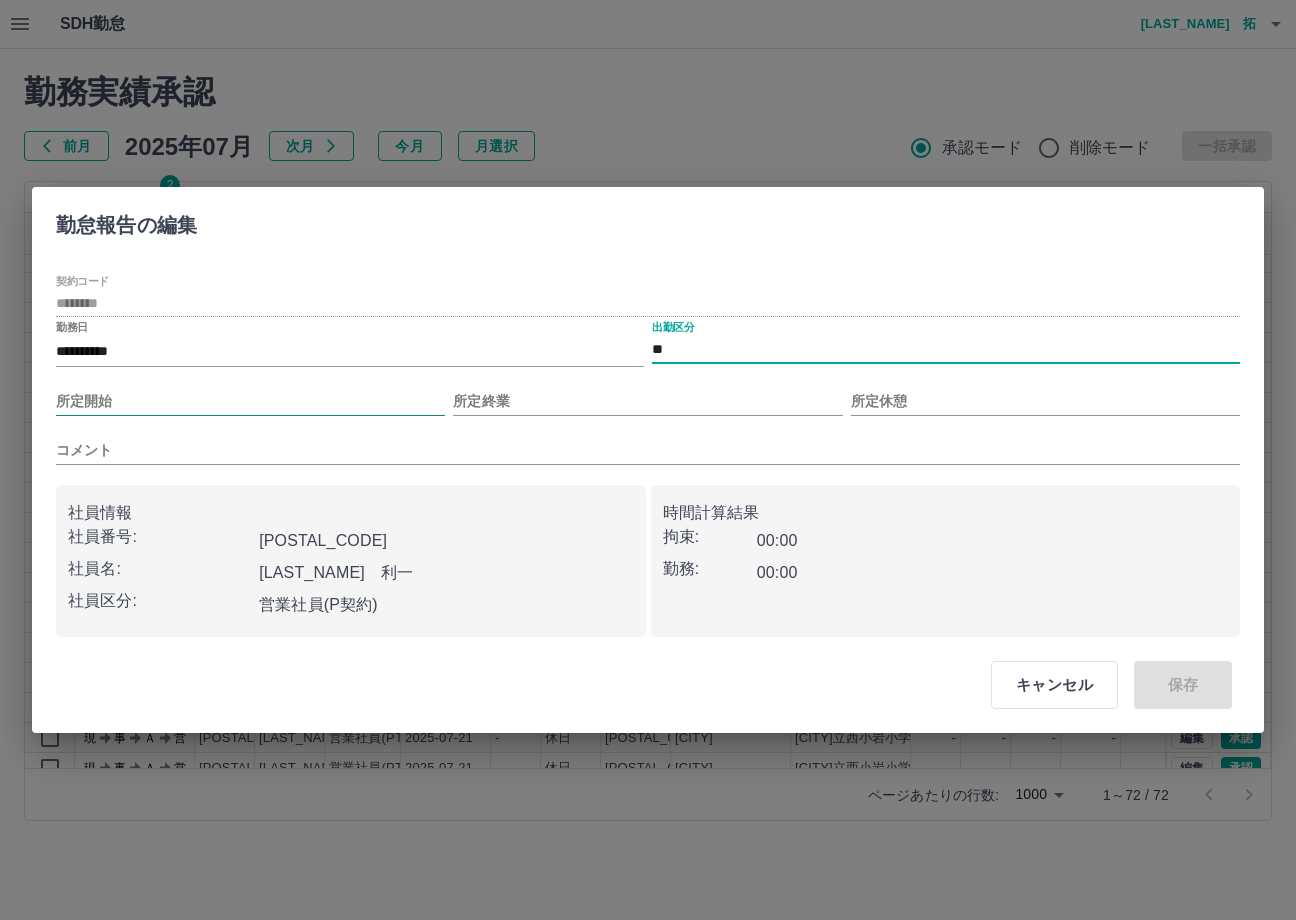 click on "所定開始" at bounding box center [250, 401] 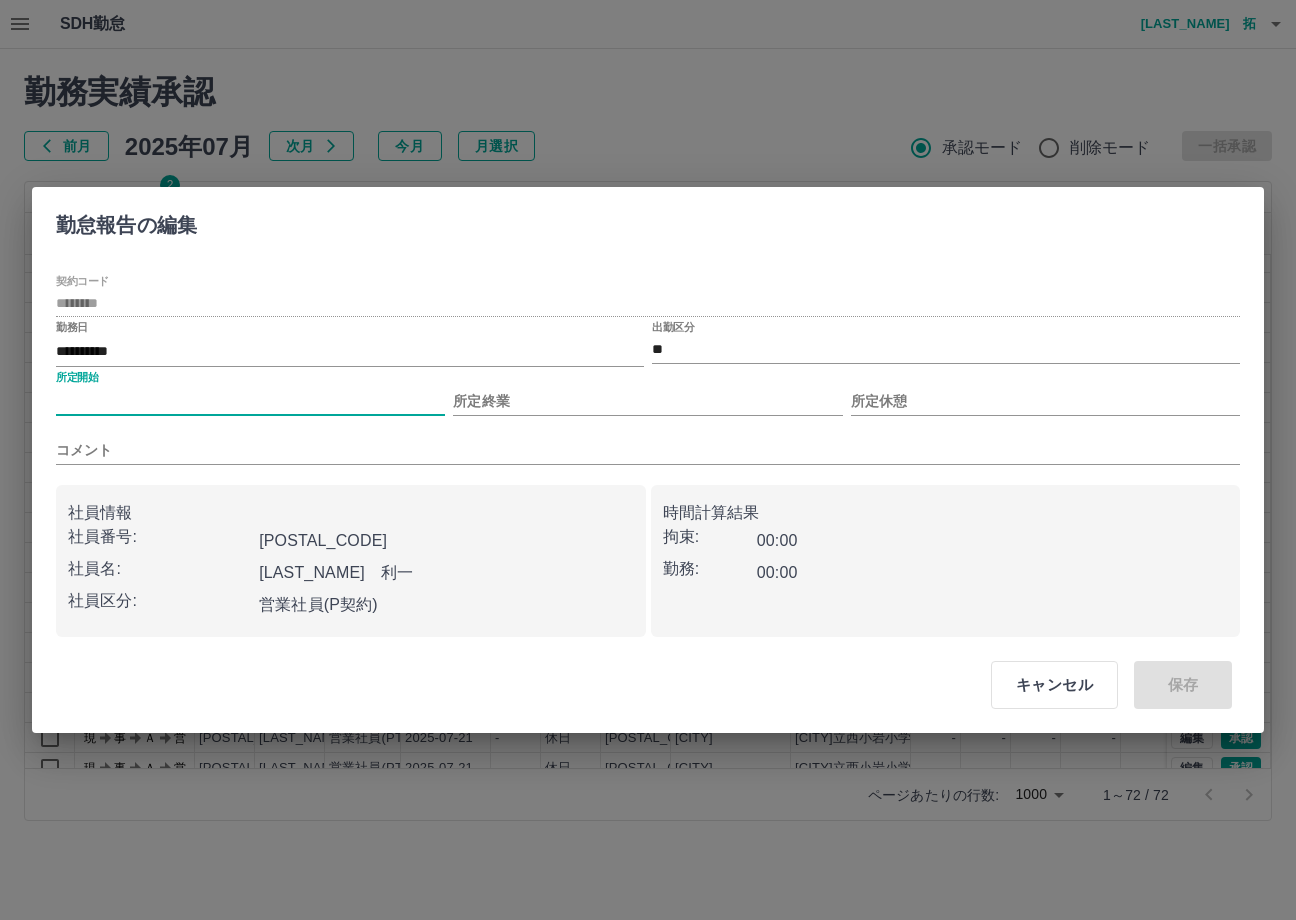 type on "****" 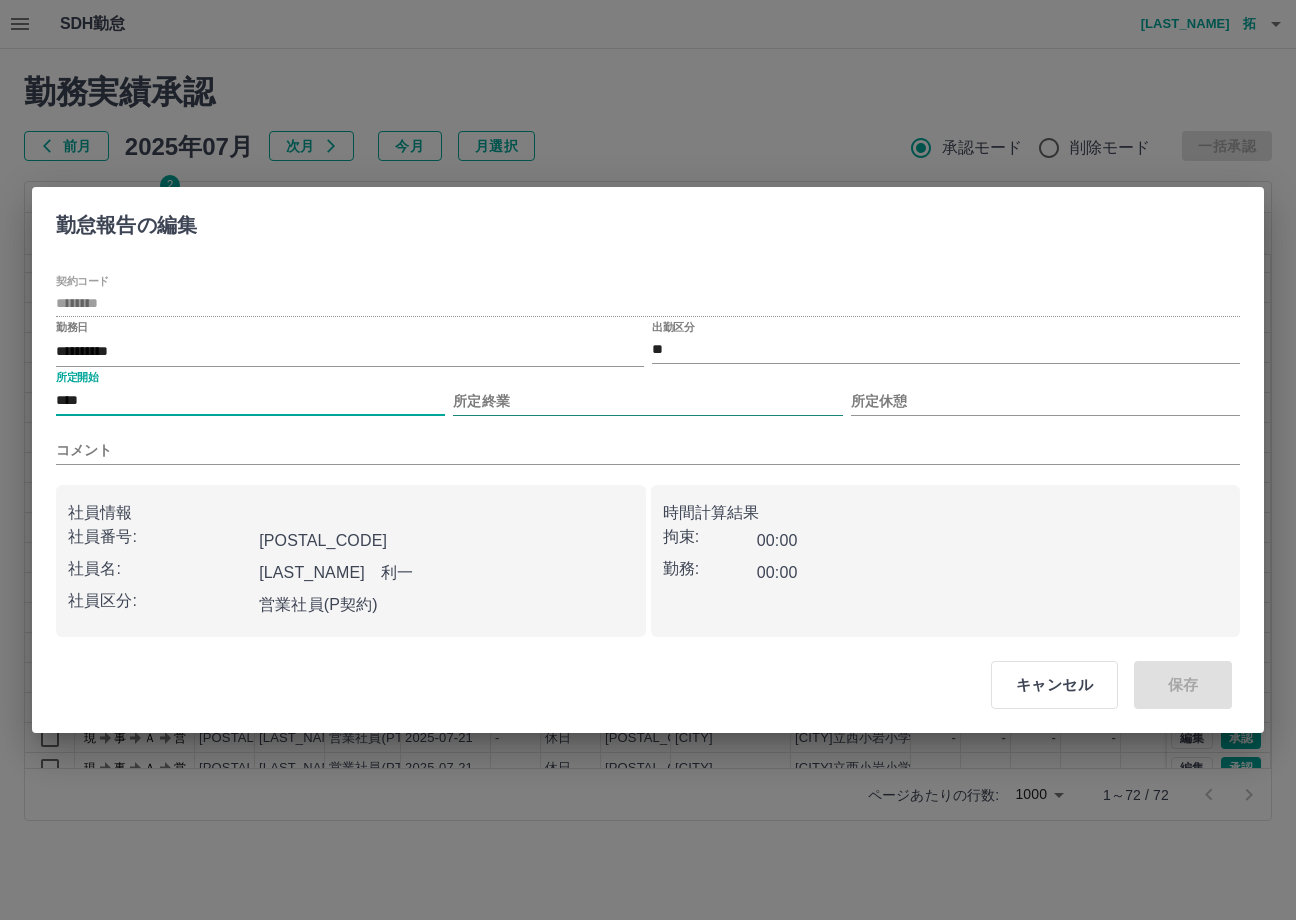 click on "所定終業" at bounding box center [647, 401] 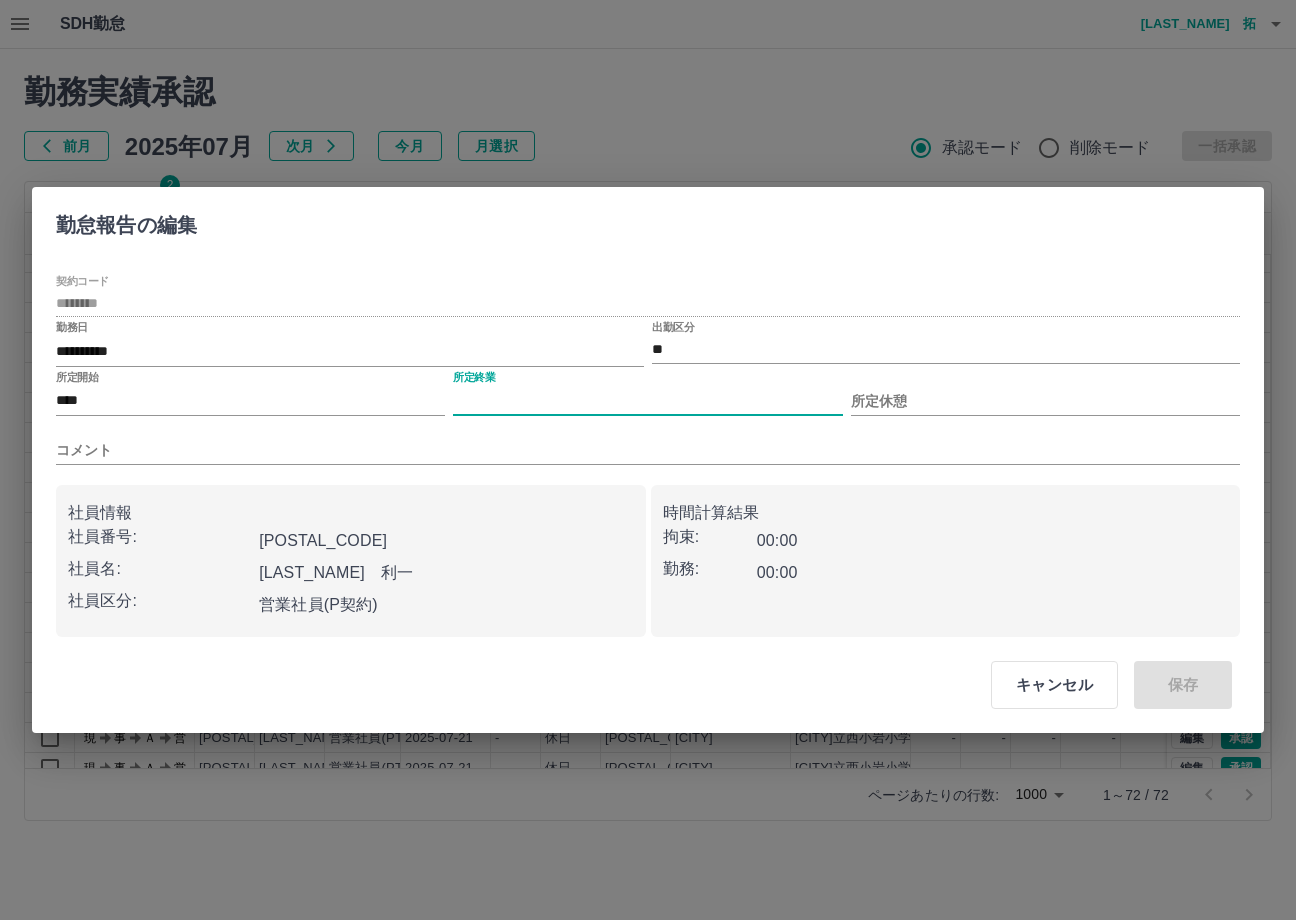 type on "****" 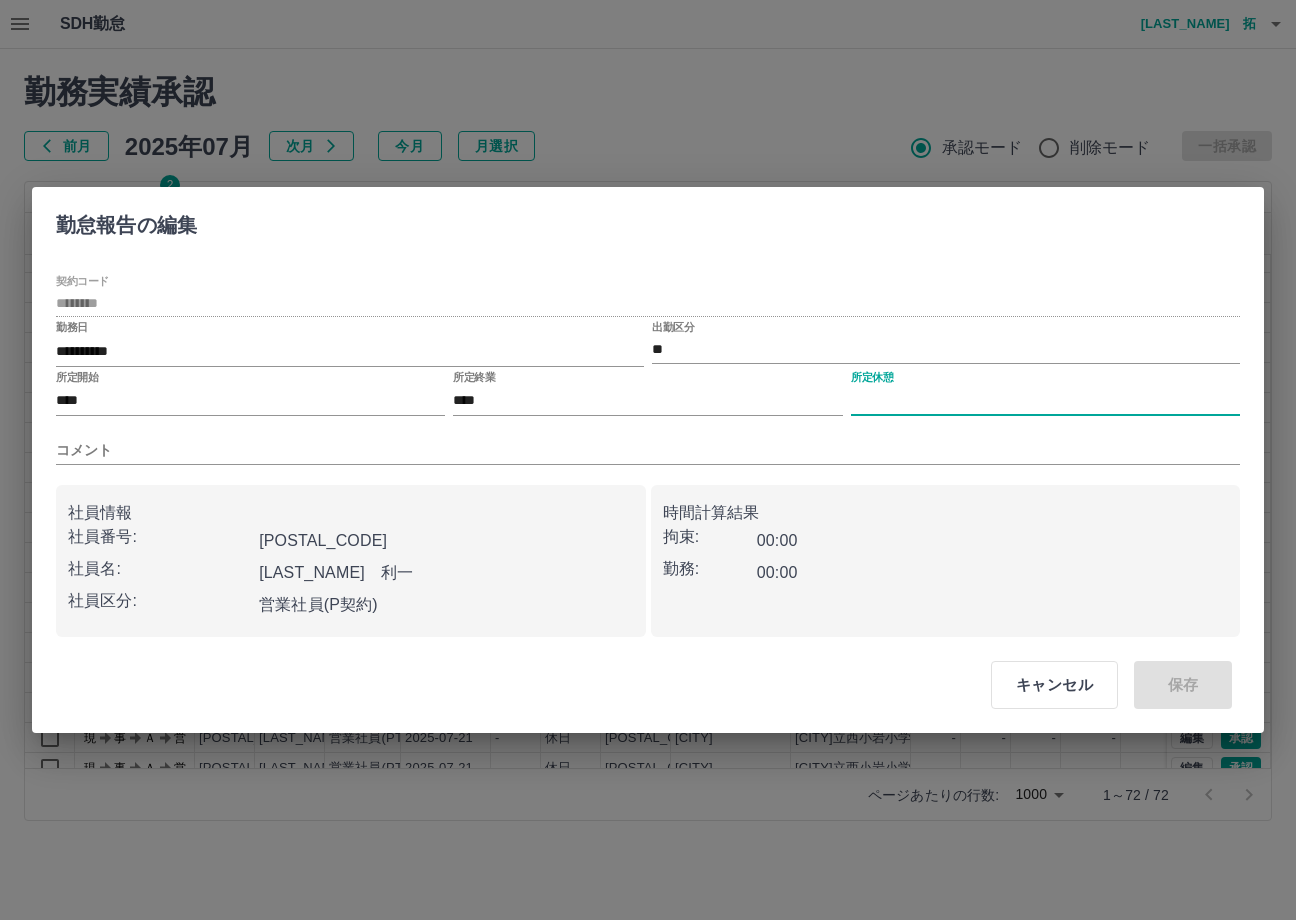 click on "所定休憩" at bounding box center (1045, 401) 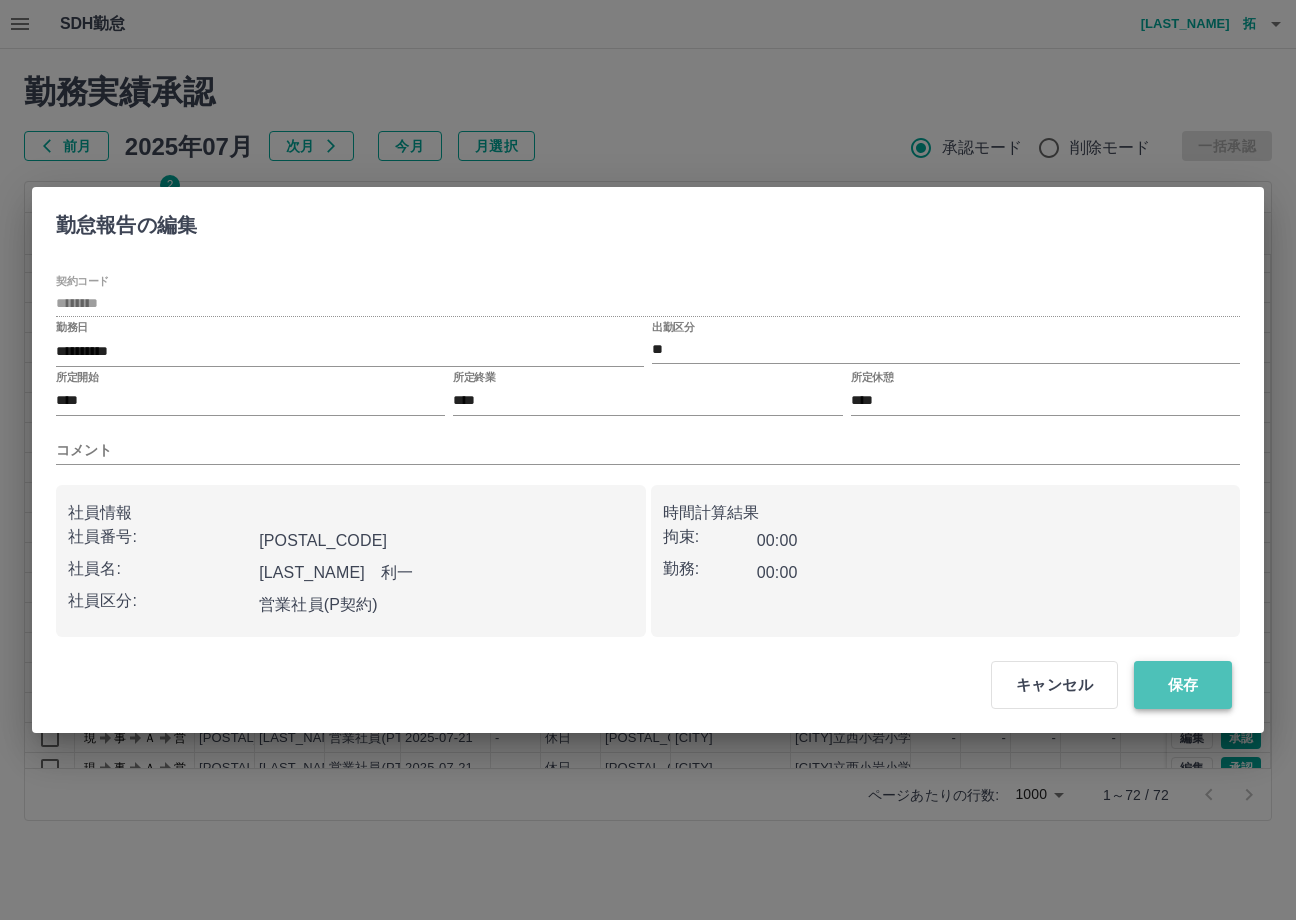 click on "保存" at bounding box center [1183, 685] 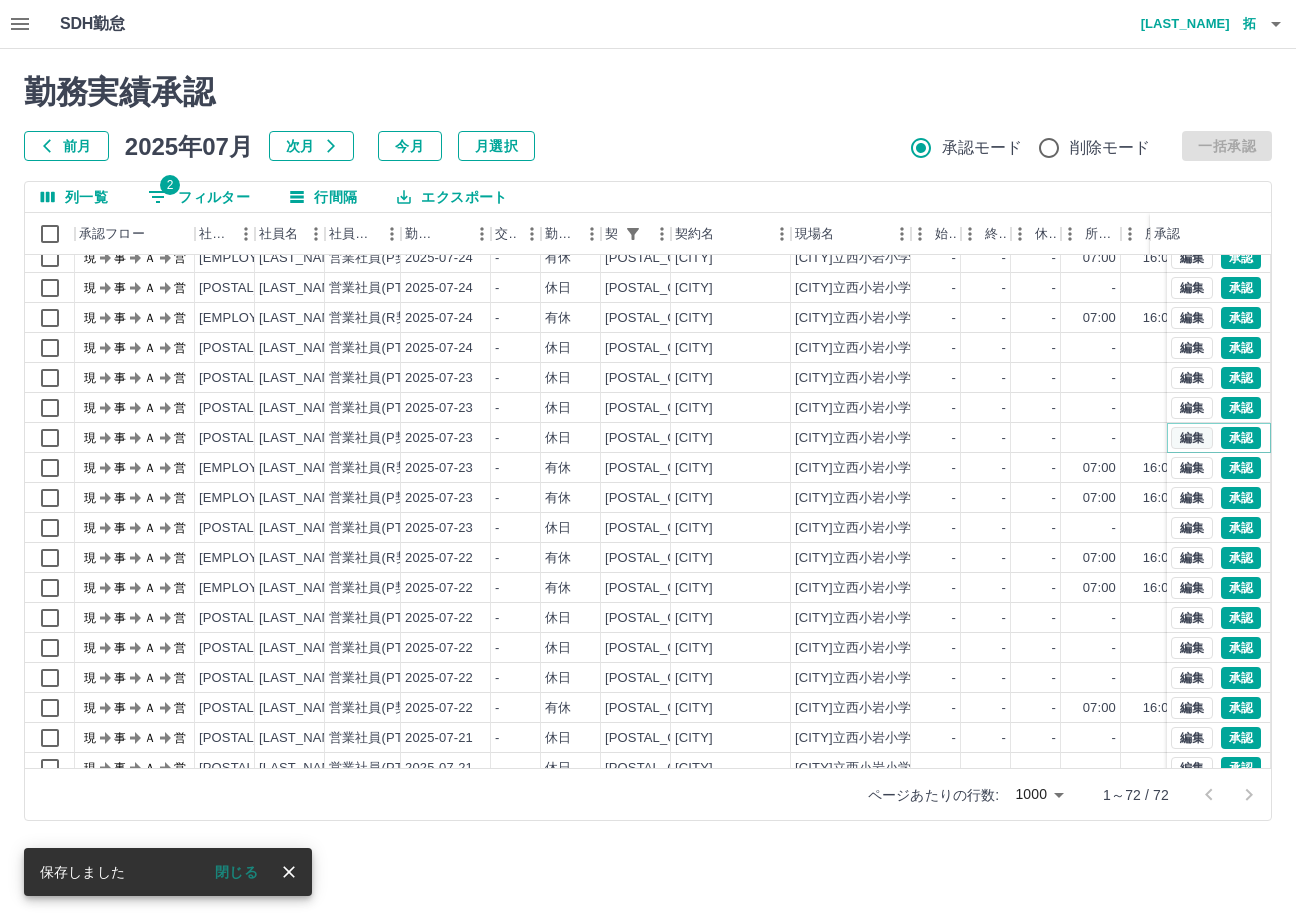click on "編集" at bounding box center (1192, 438) 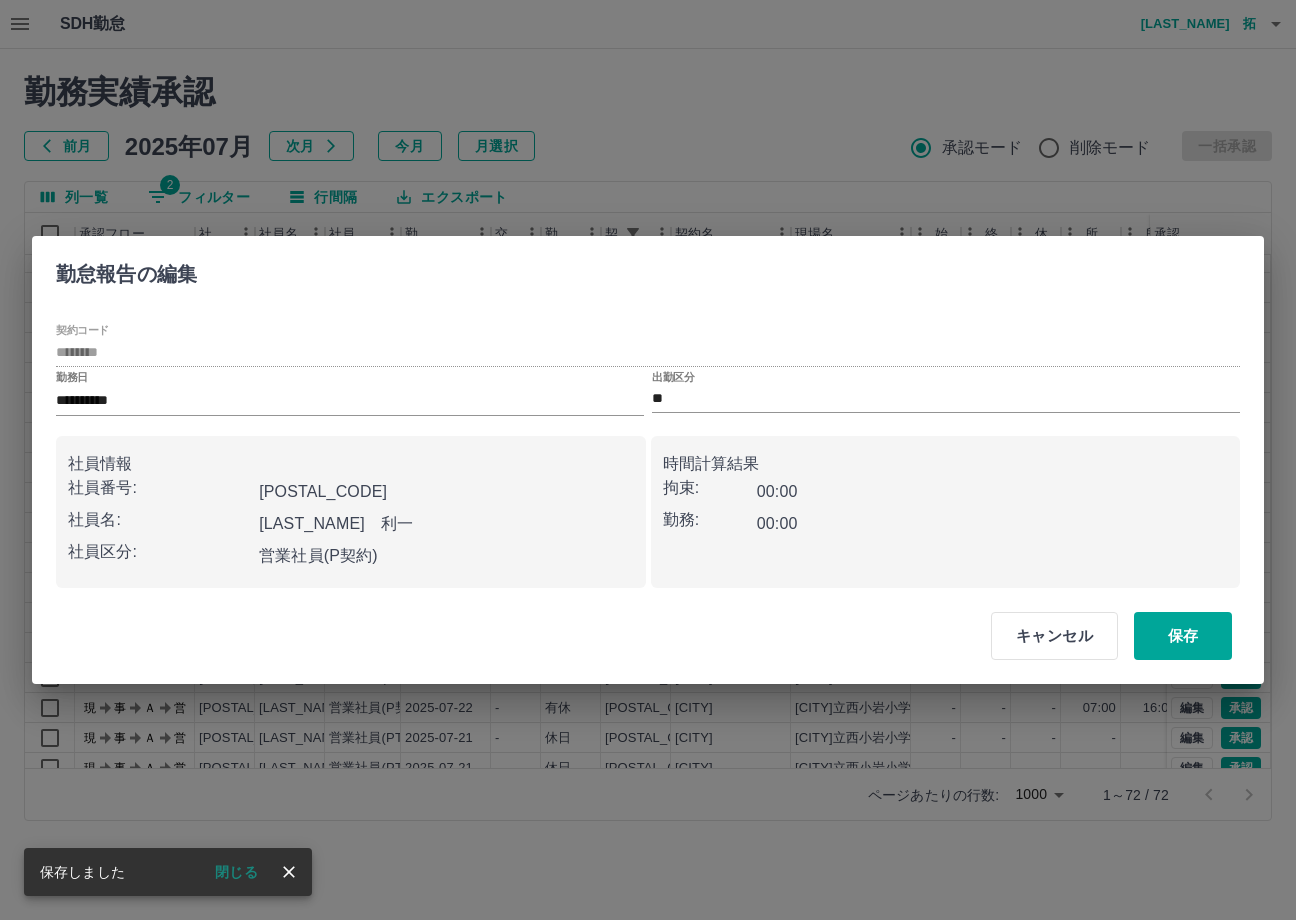 click on "出勤区分 **" at bounding box center [946, 393] 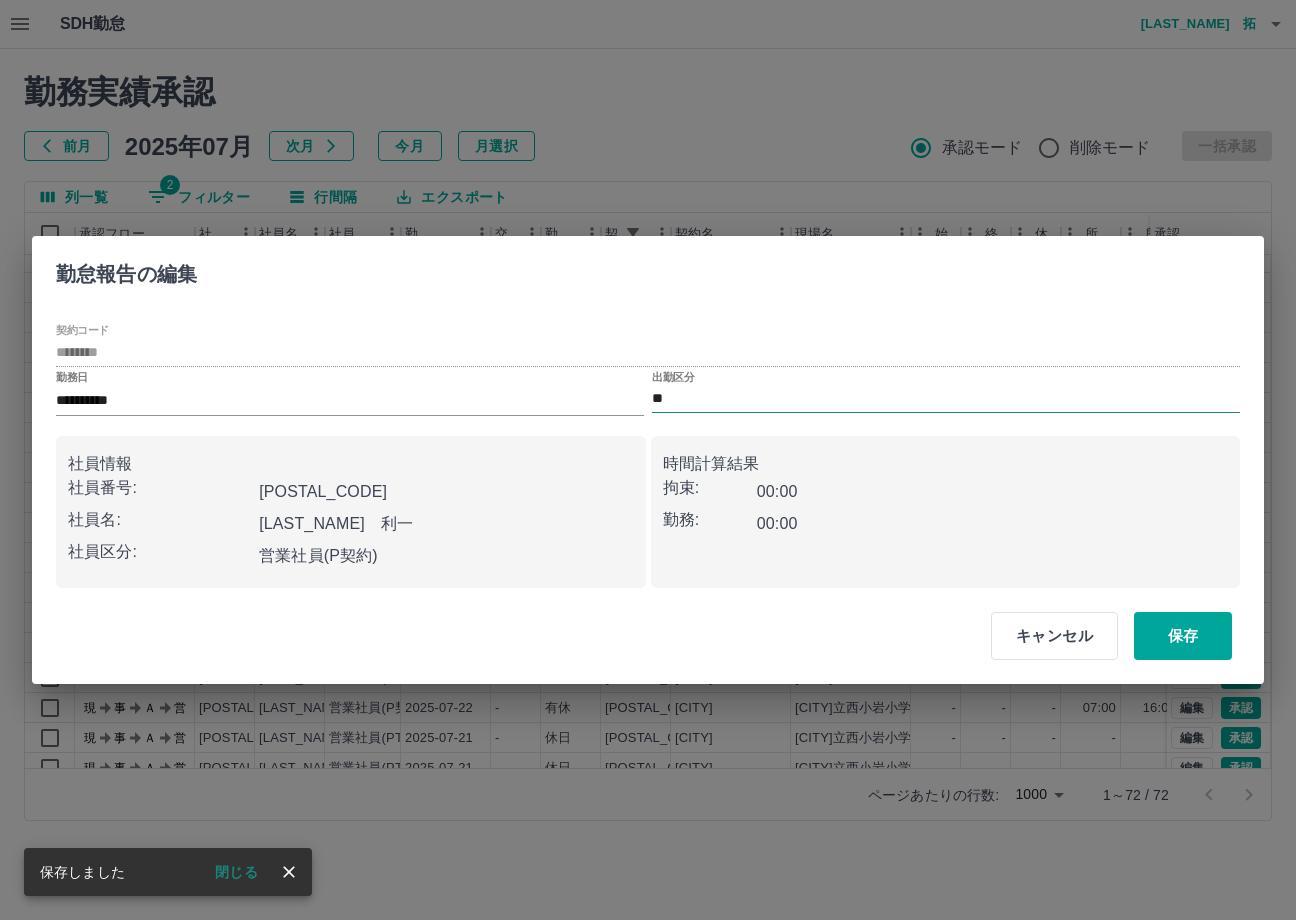 click on "**" at bounding box center (946, 399) 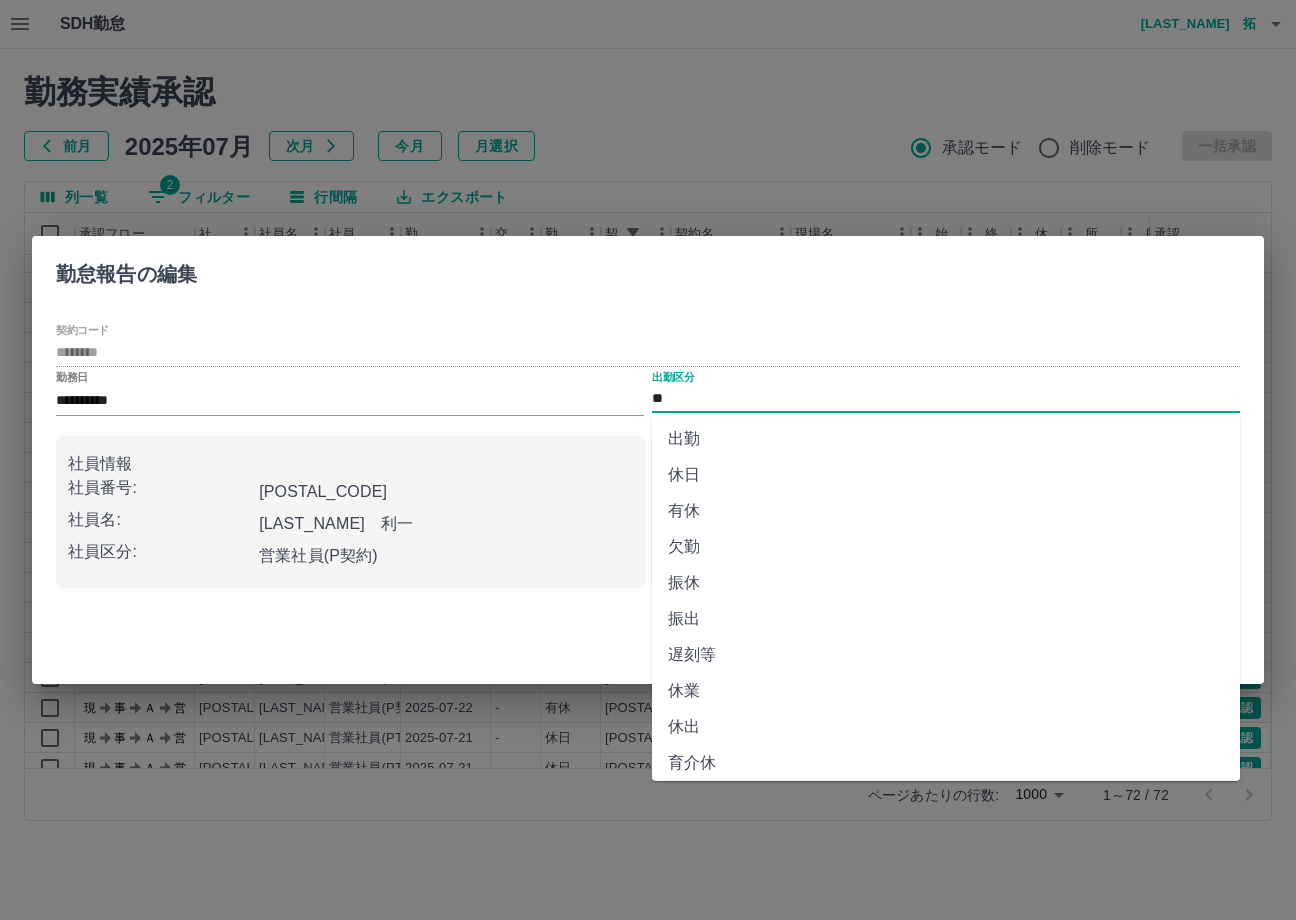 click on "有休" at bounding box center [946, 511] 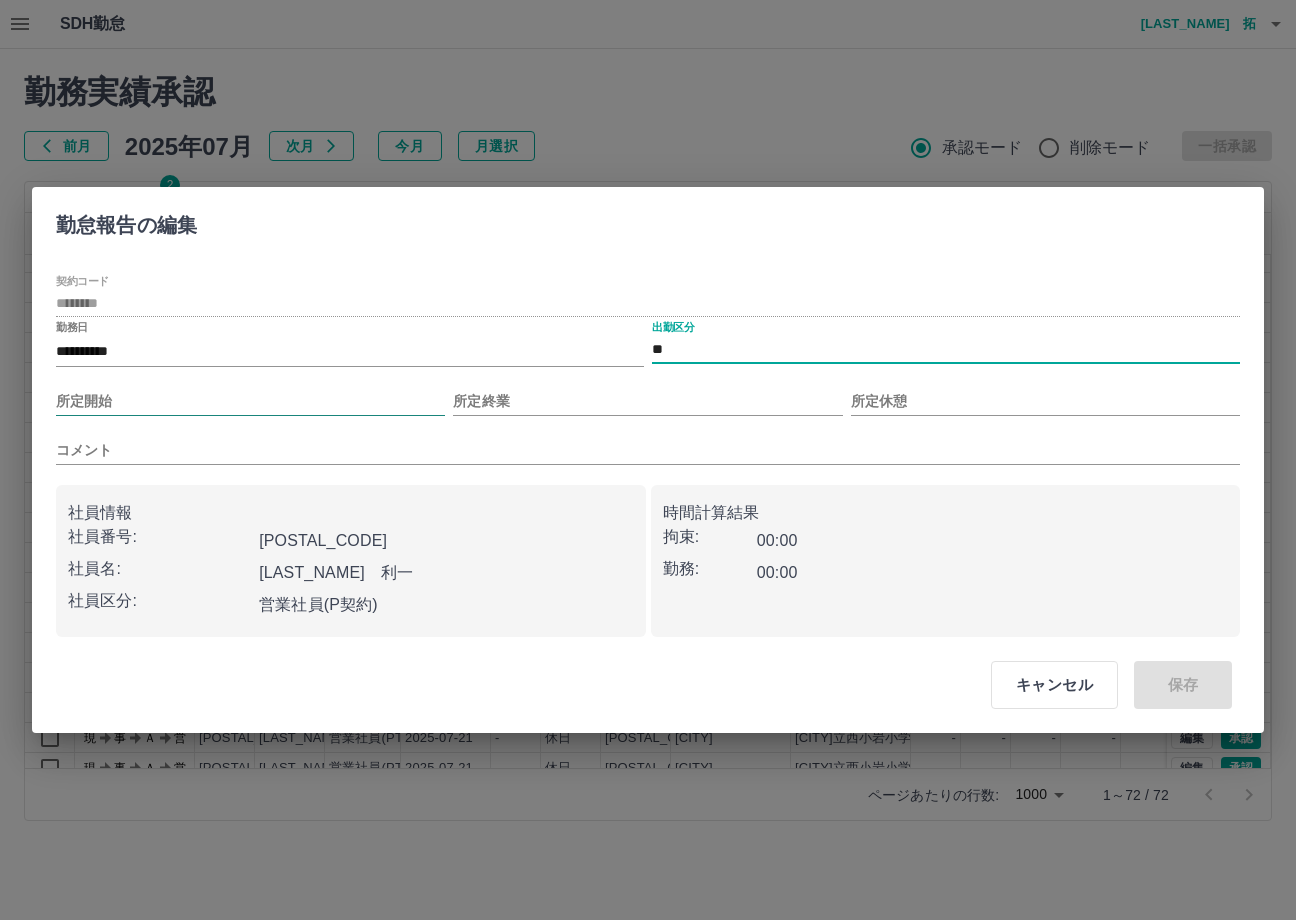 click on "所定開始" at bounding box center [250, 401] 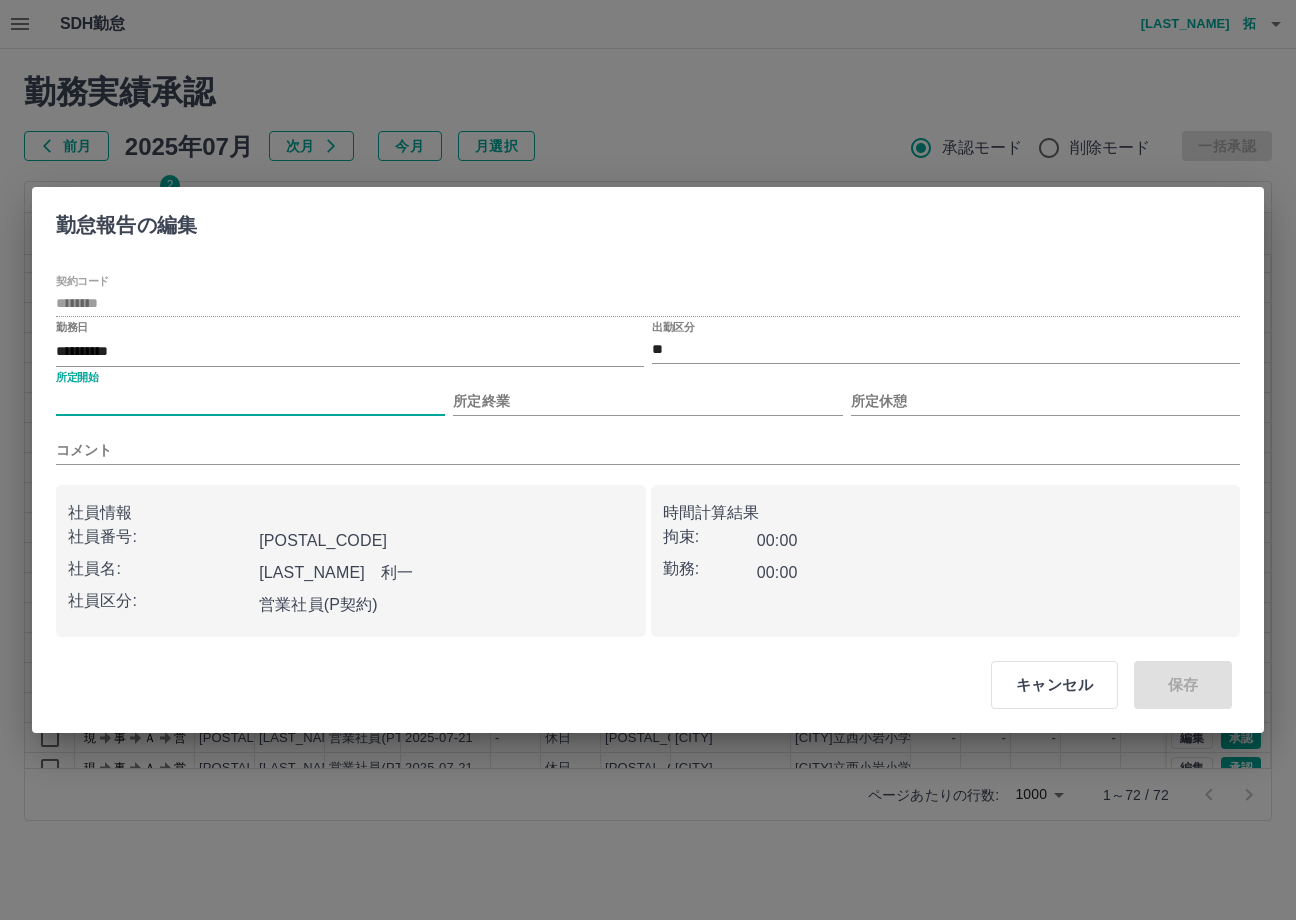 type on "****" 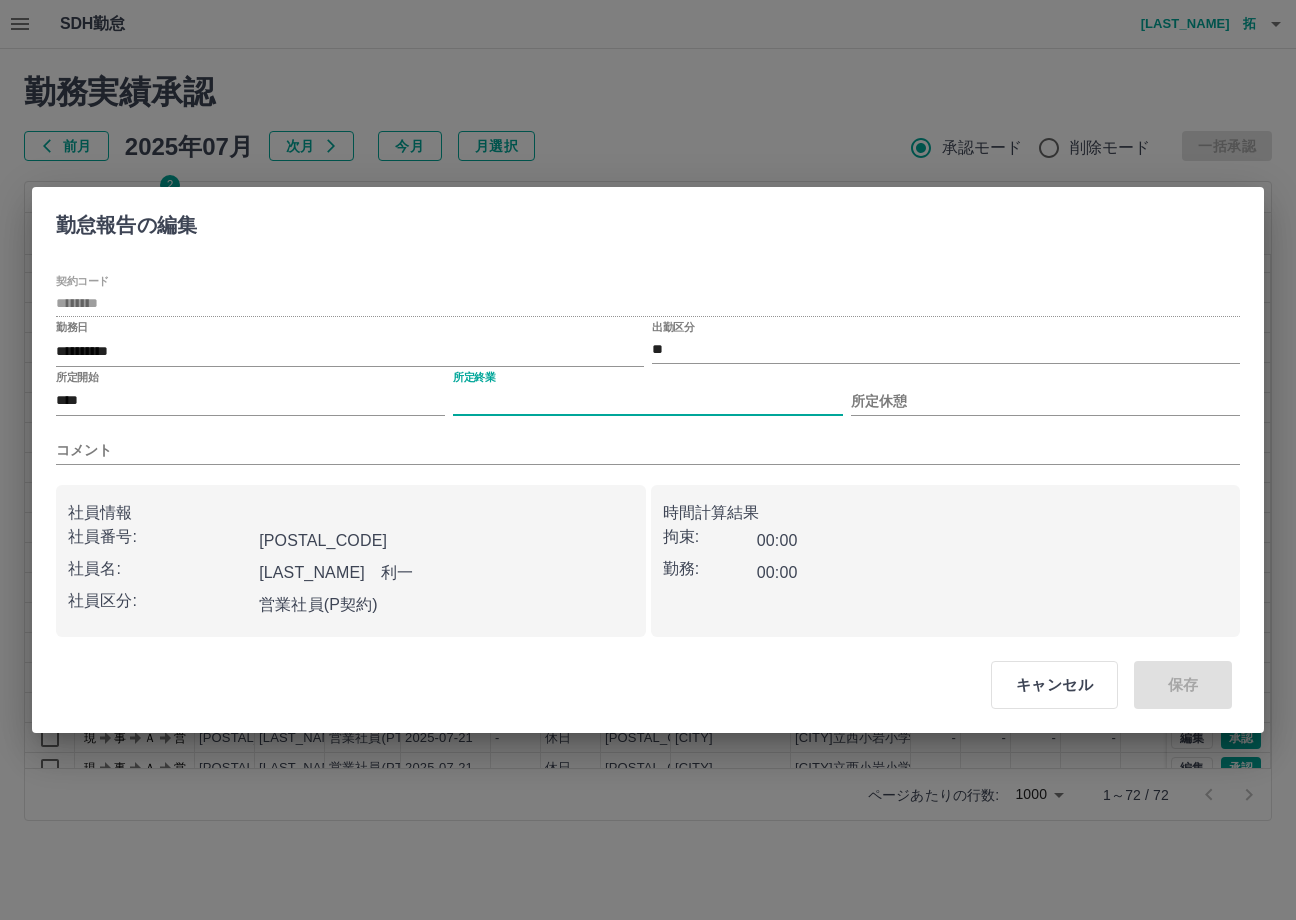 click on "所定終業" at bounding box center [647, 401] 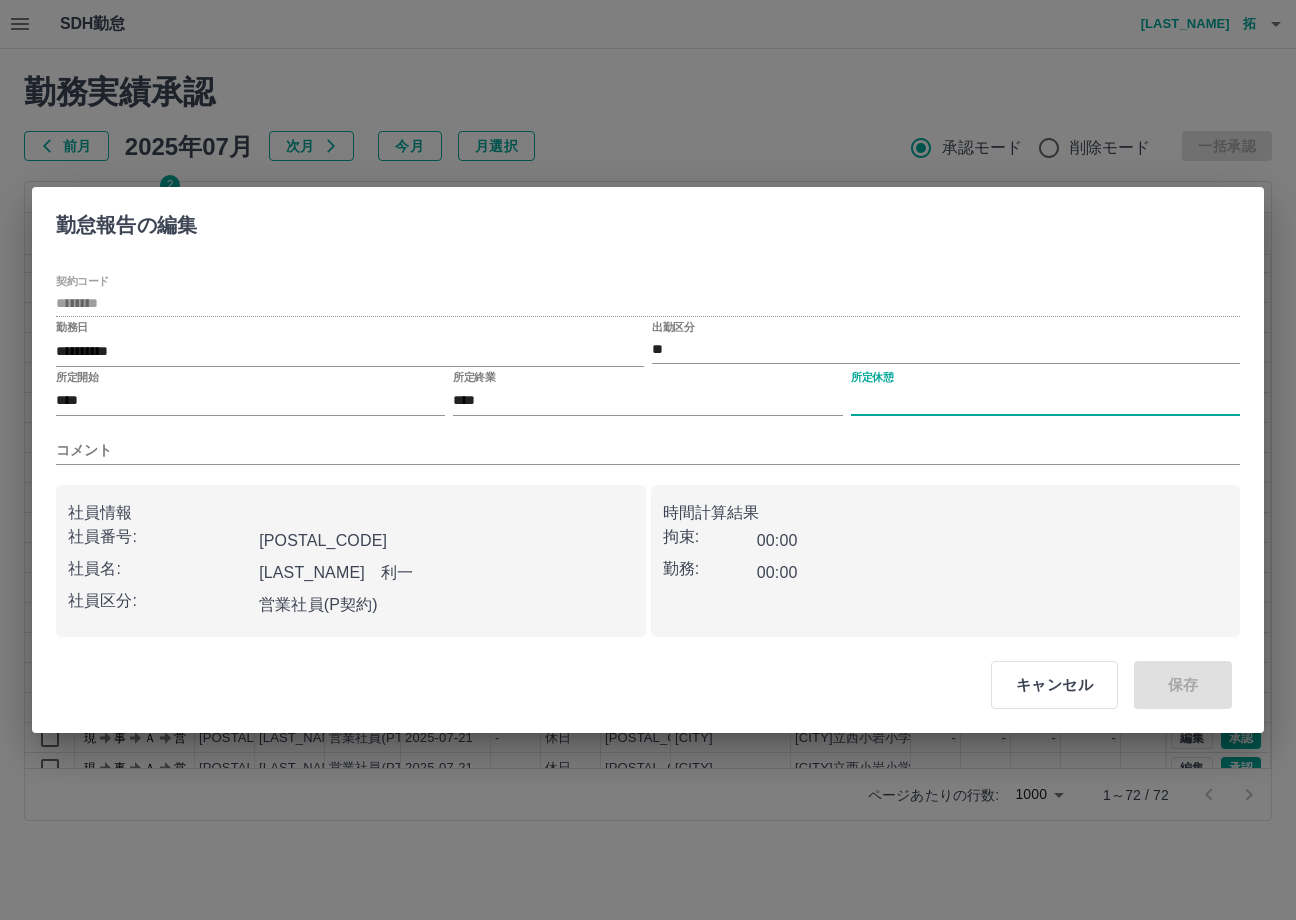 click on "所定休憩" at bounding box center [1045, 401] 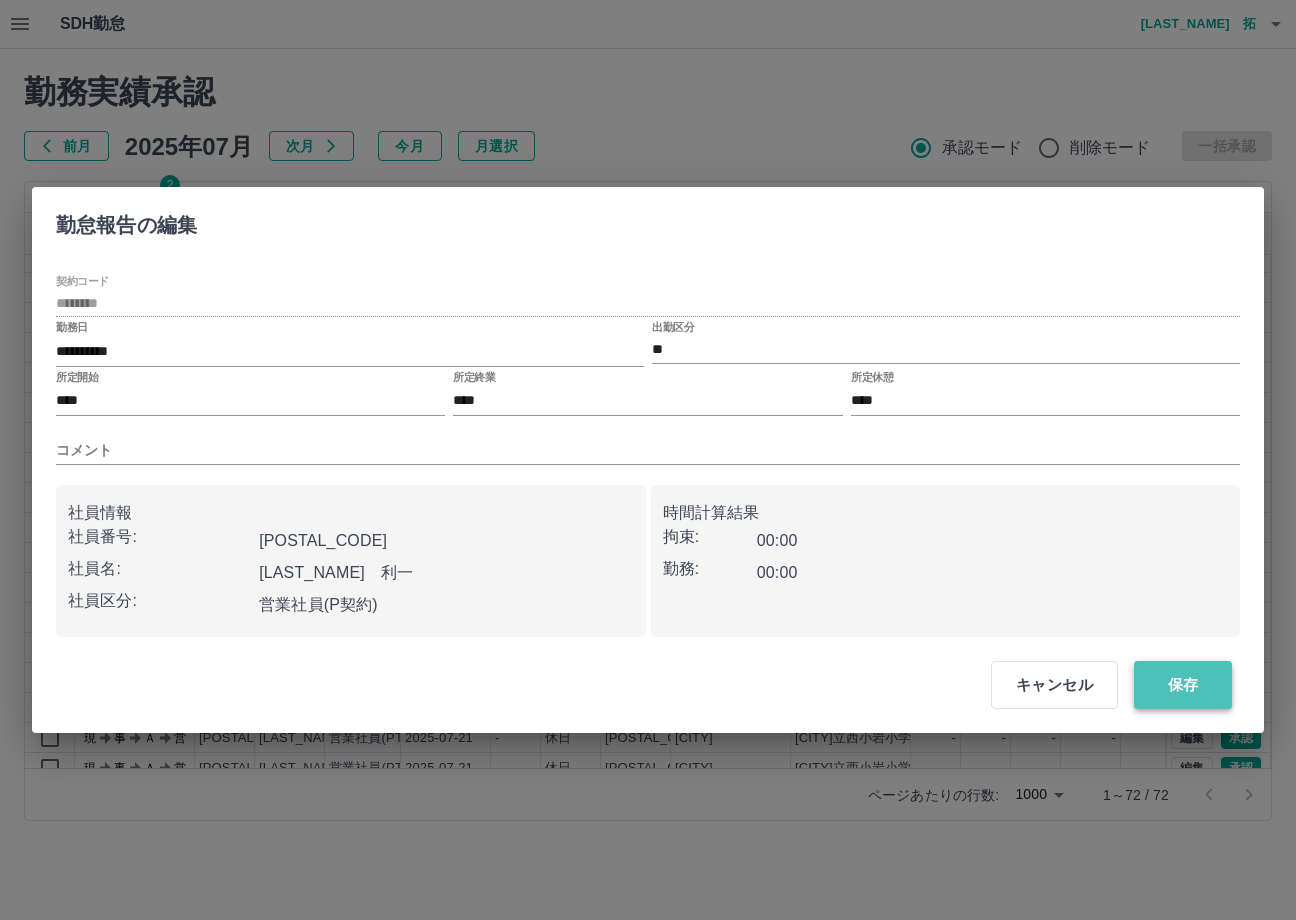 click on "保存" at bounding box center (1183, 685) 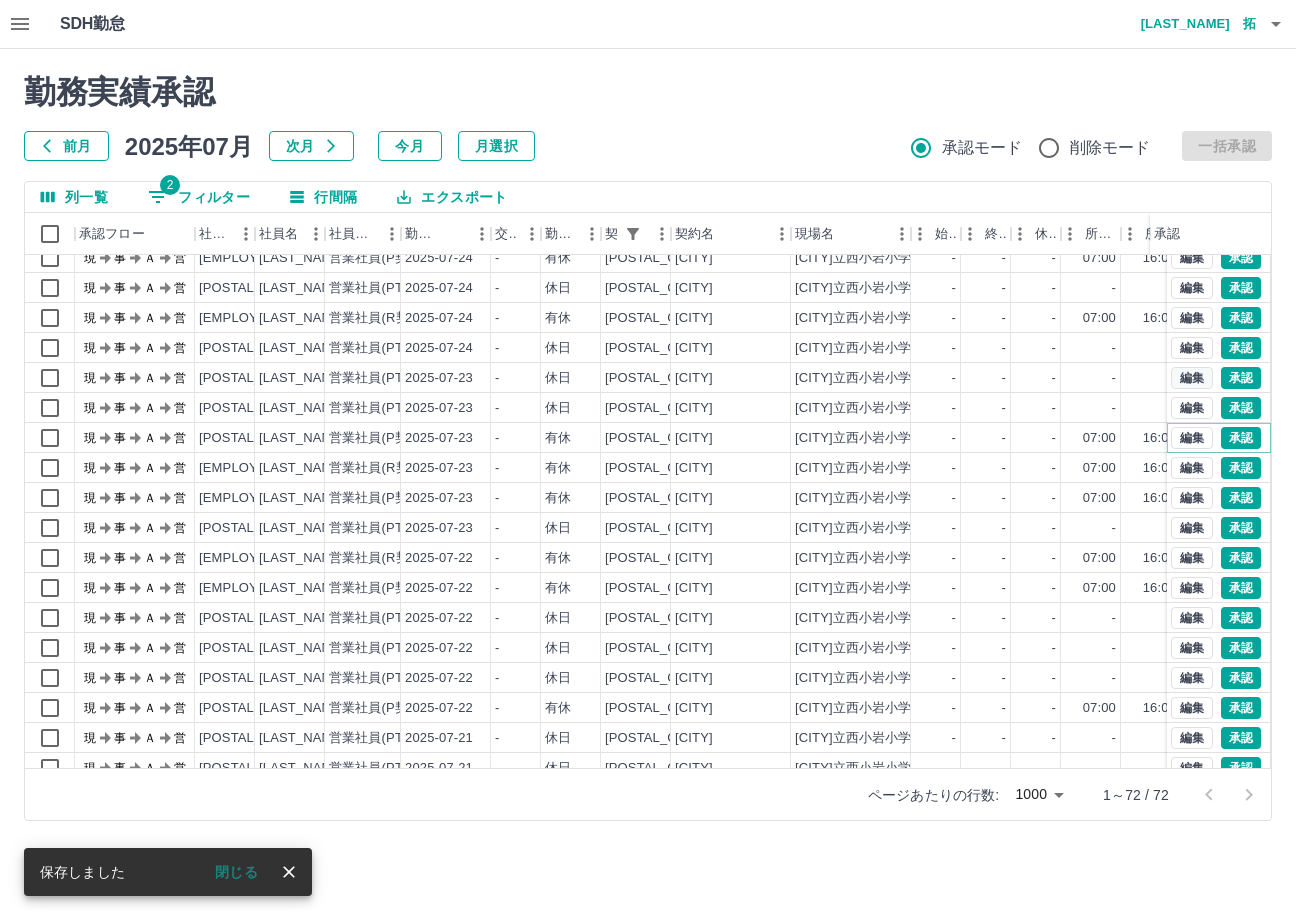 scroll, scrollTop: 1232, scrollLeft: 0, axis: vertical 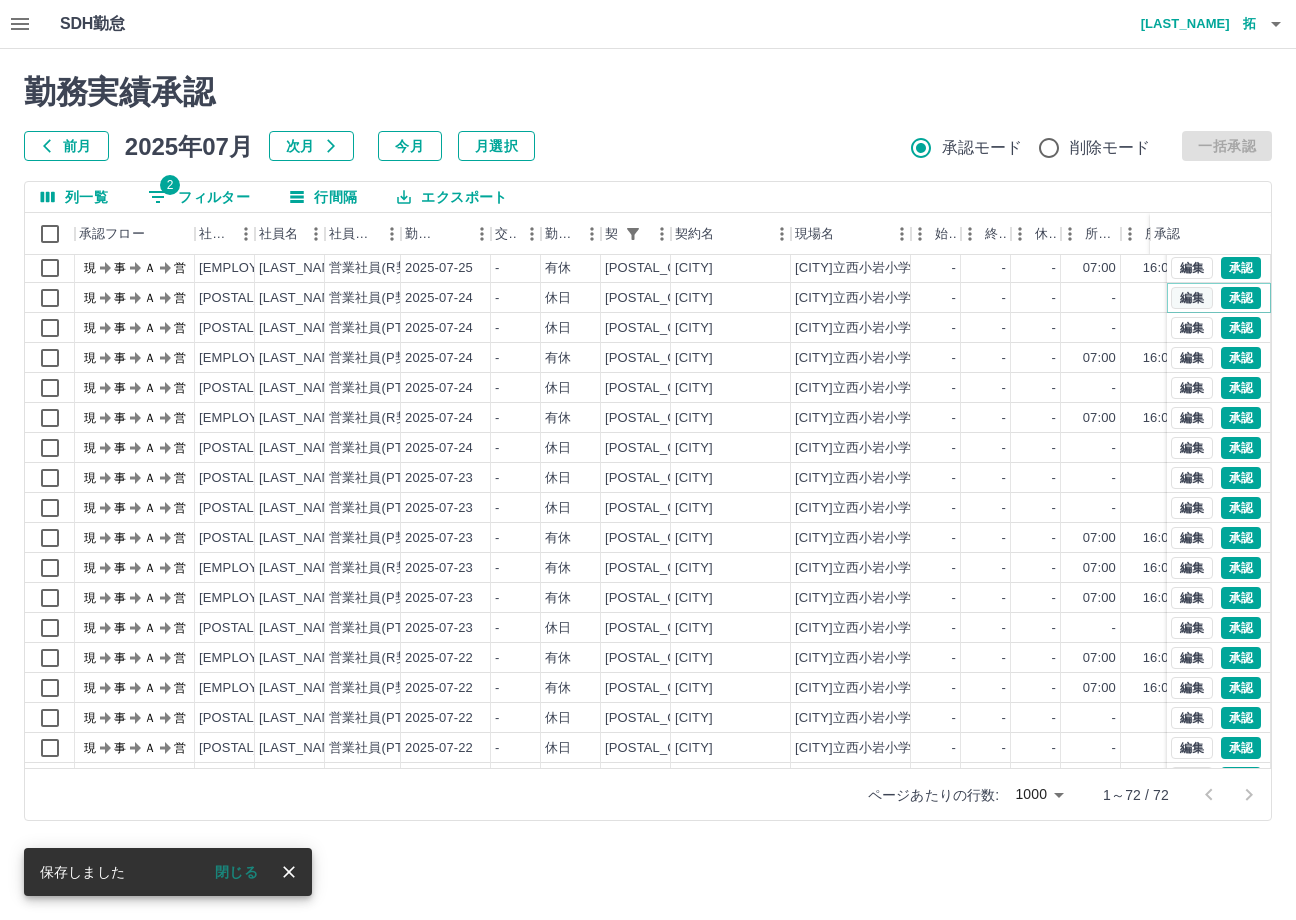 click on "編集" at bounding box center [1192, 298] 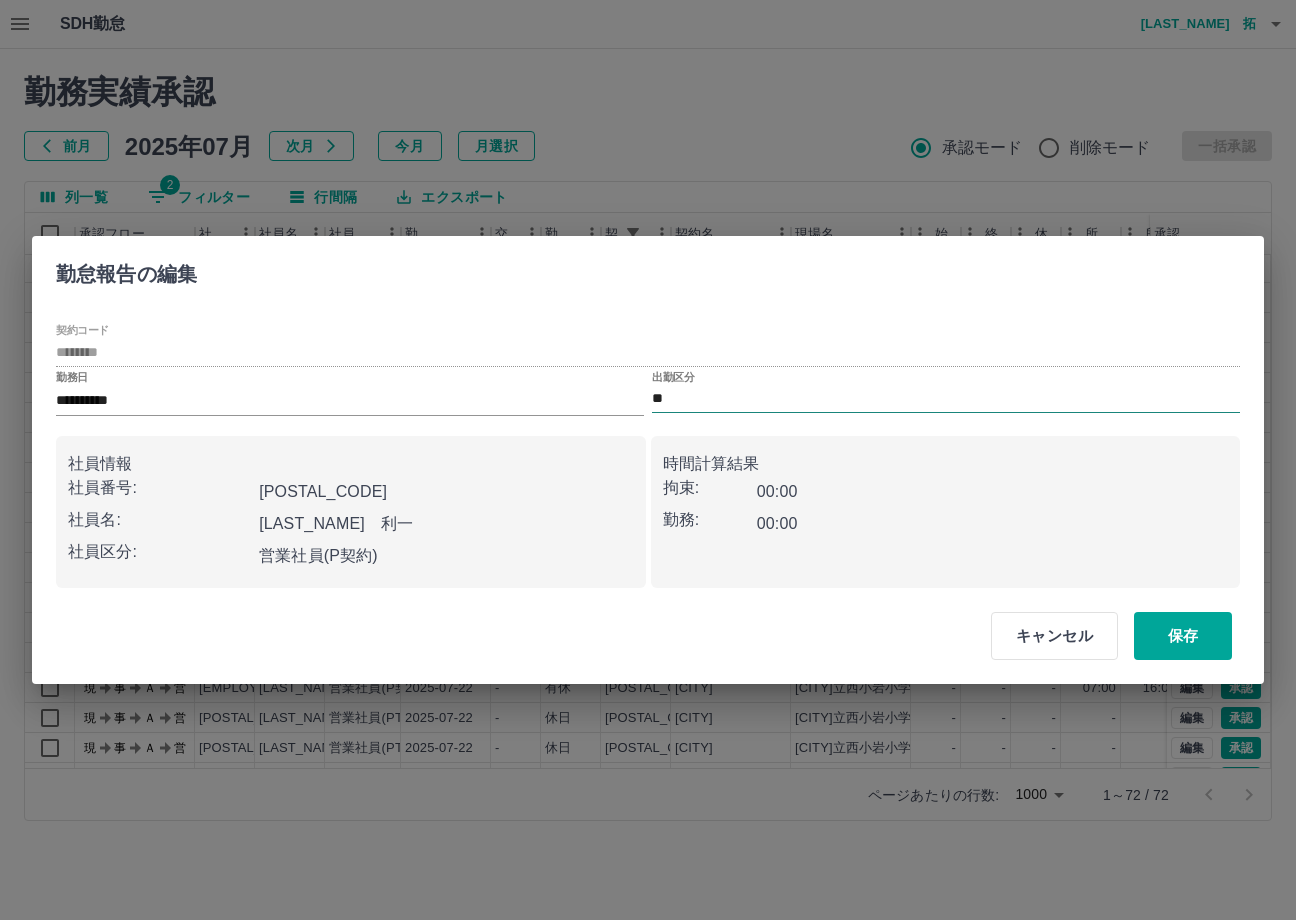click on "**" at bounding box center (946, 399) 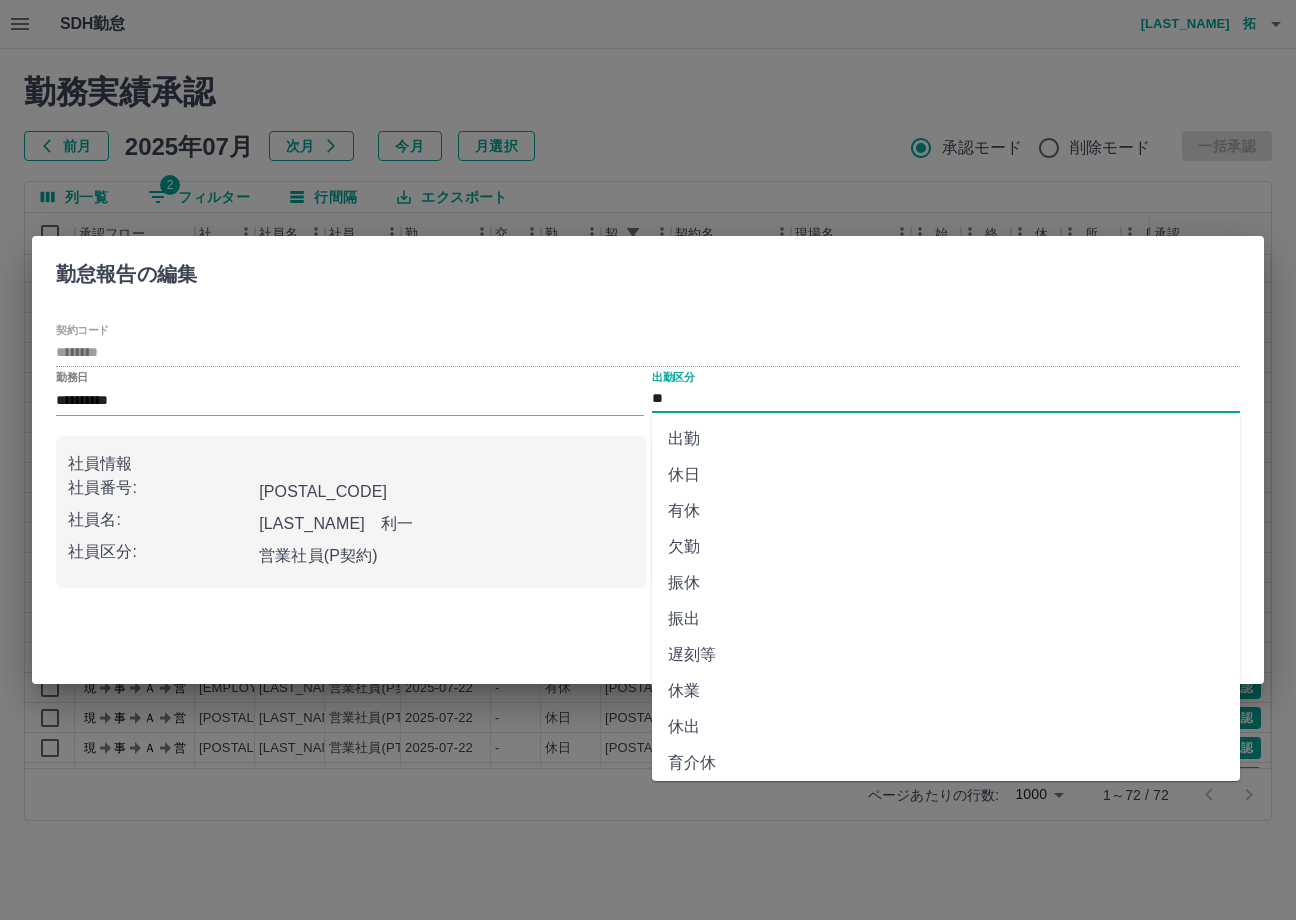 click on "有休" at bounding box center (946, 511) 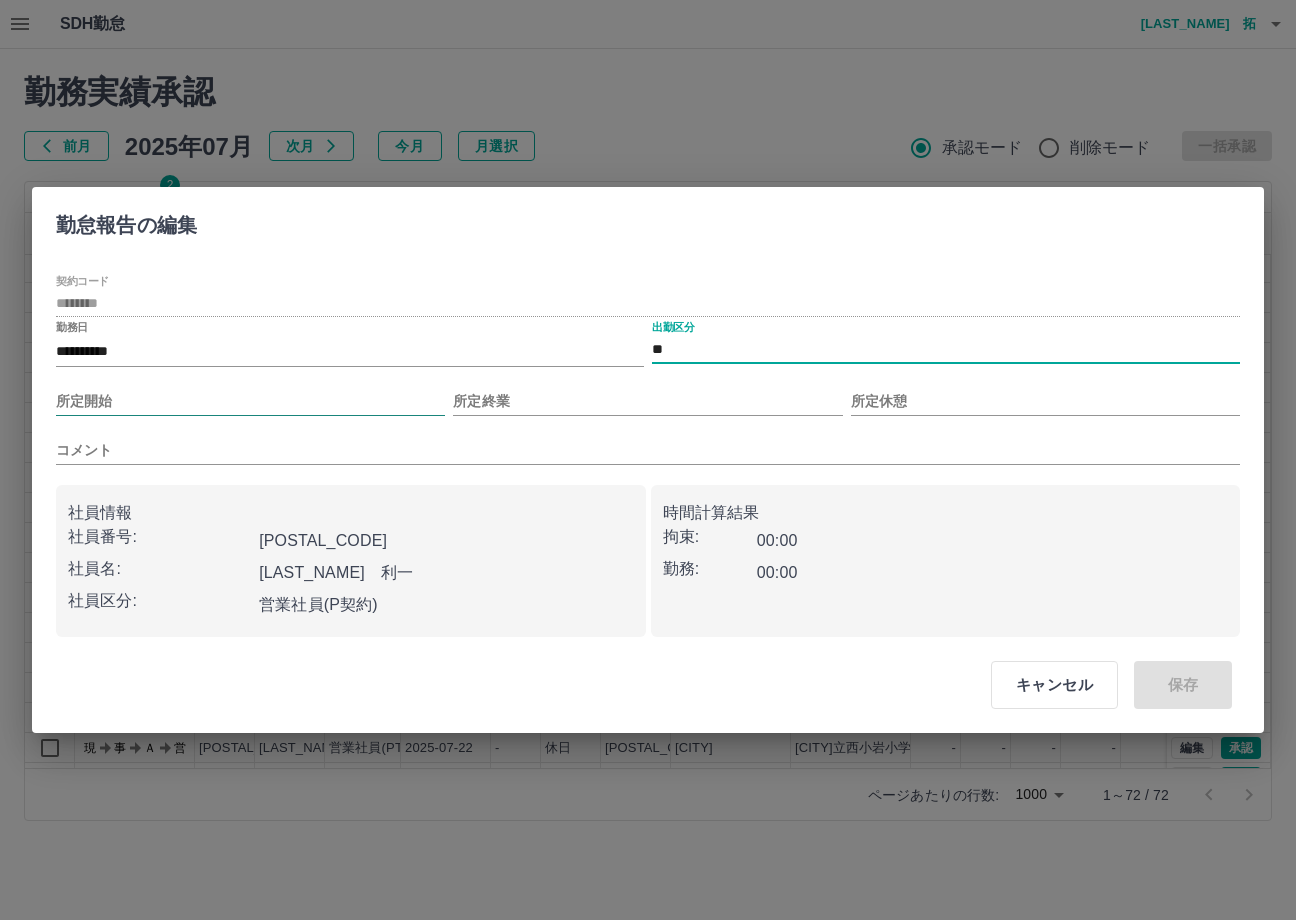 click on "所定開始" at bounding box center (250, 393) 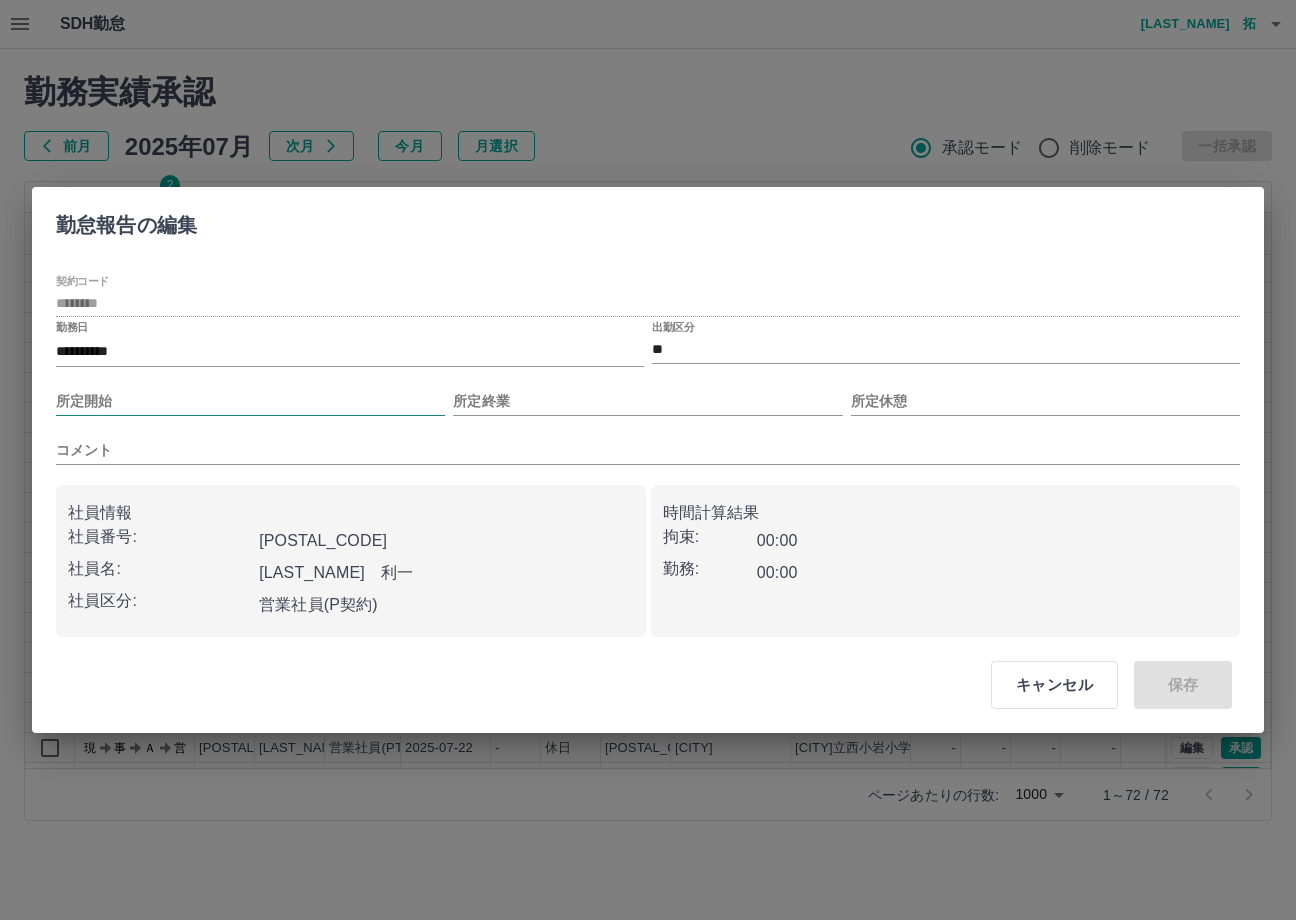 click on "所定開始" at bounding box center [250, 401] 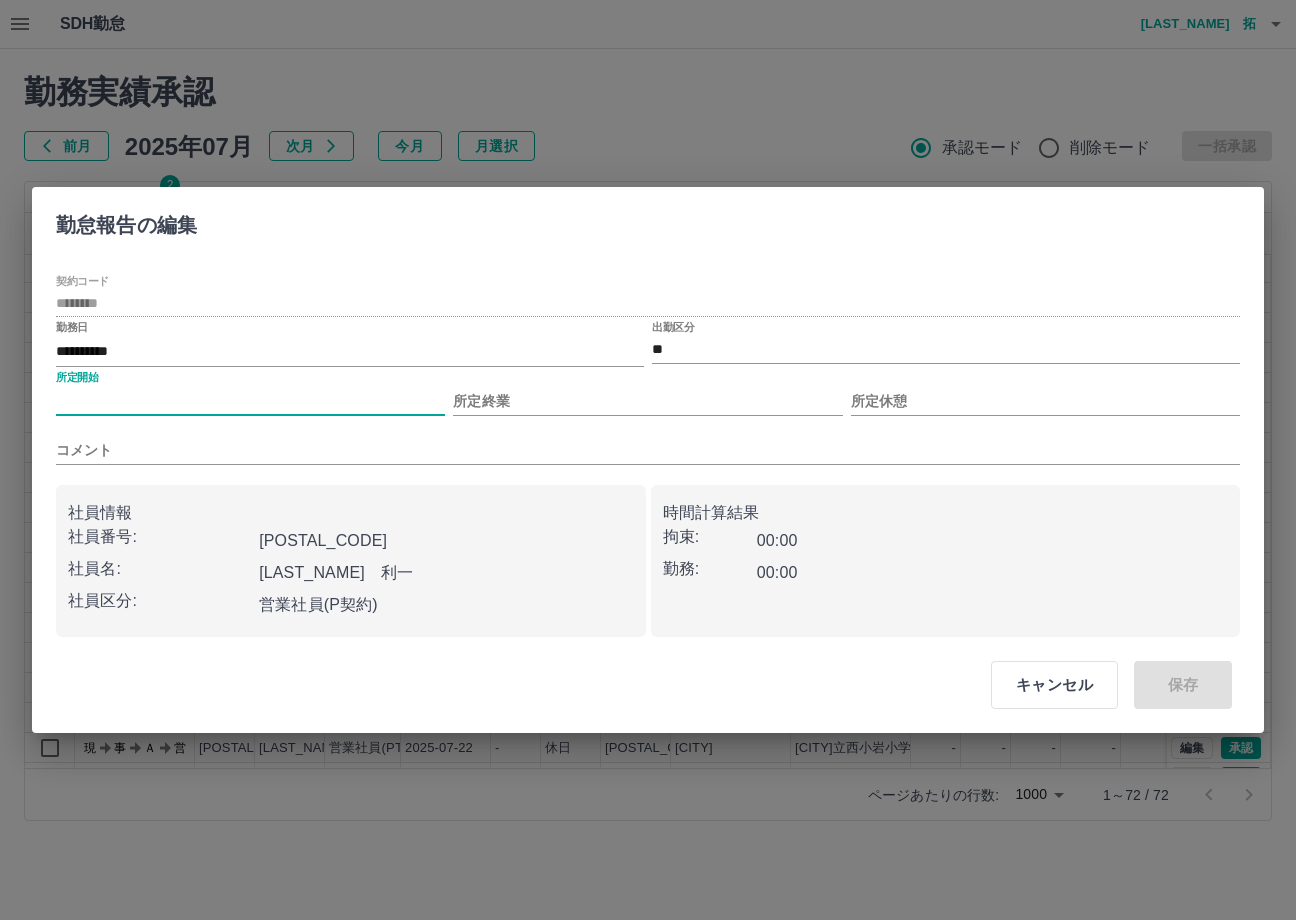 click on "所定開始" at bounding box center (250, 401) 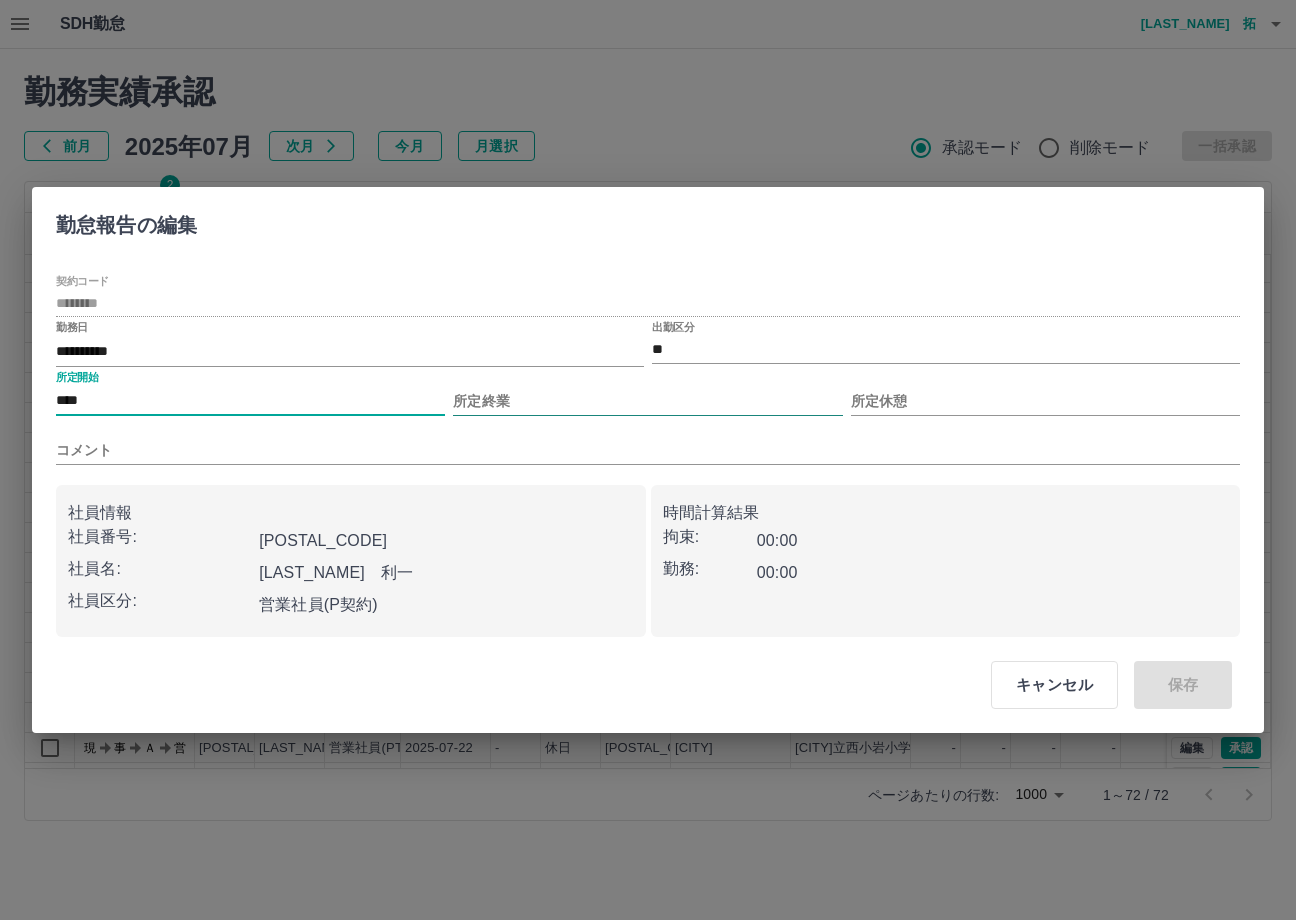 click on "所定終業" at bounding box center [647, 401] 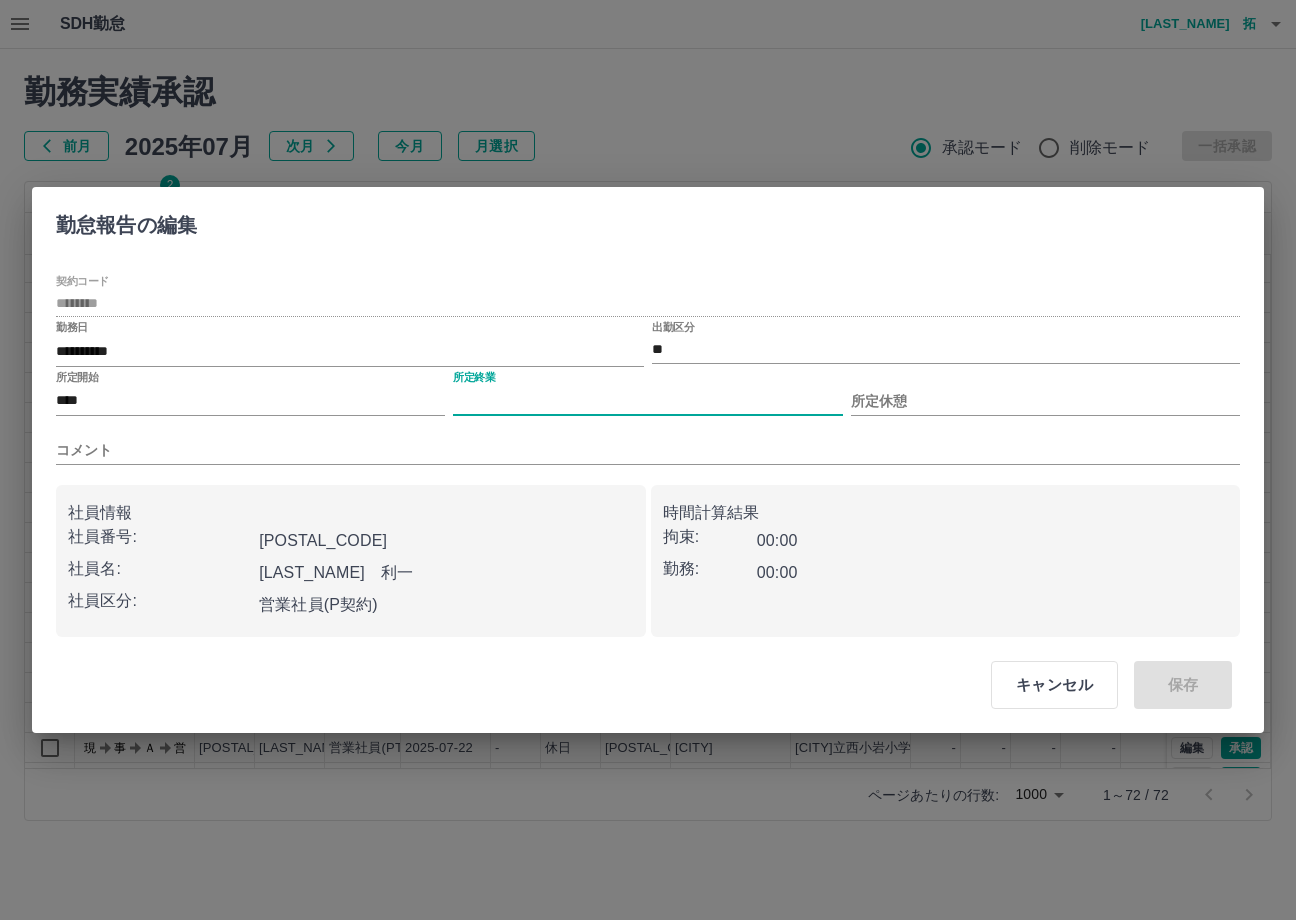 type on "****" 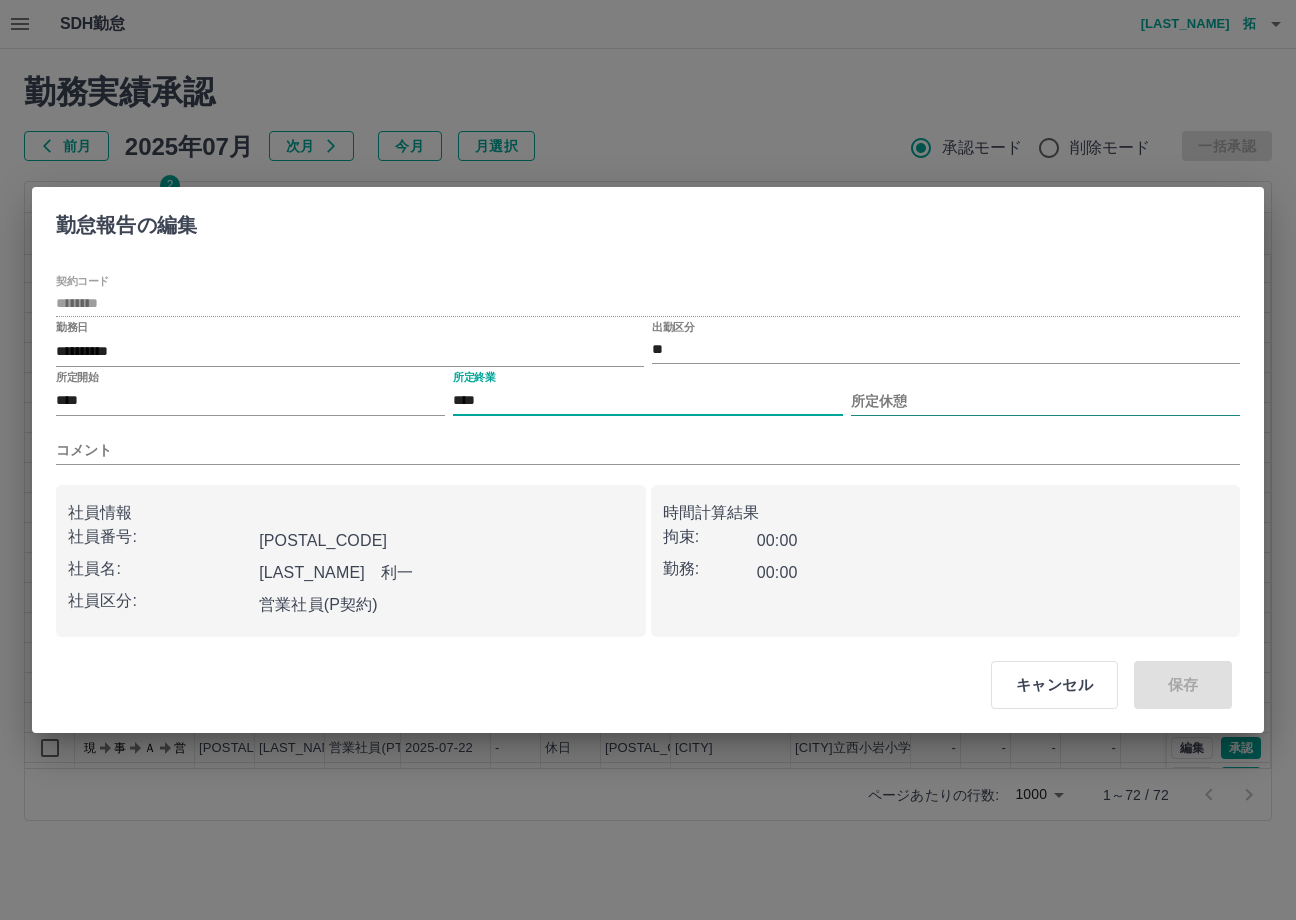 click on "所定休憩" at bounding box center (1045, 401) 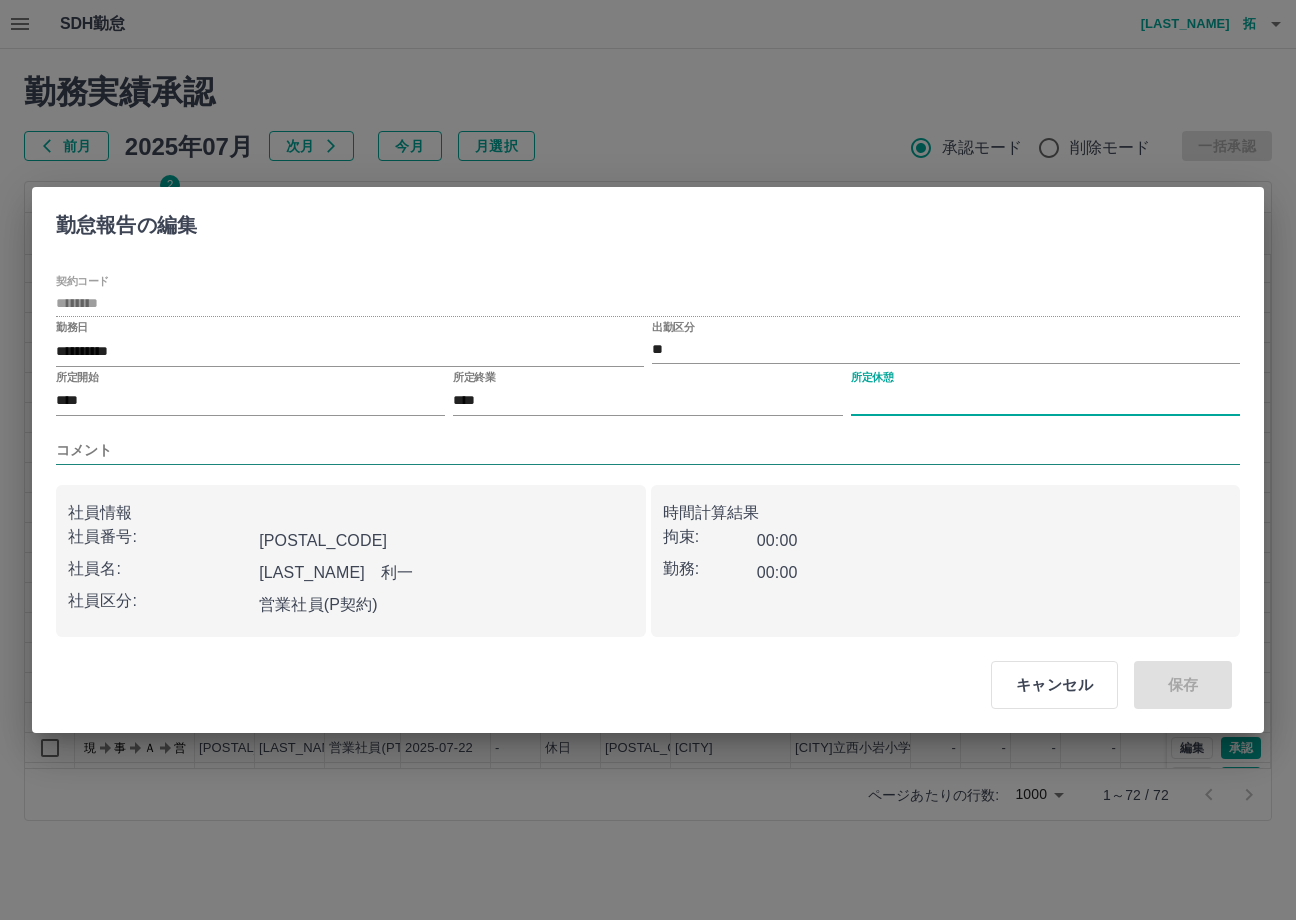 type on "****" 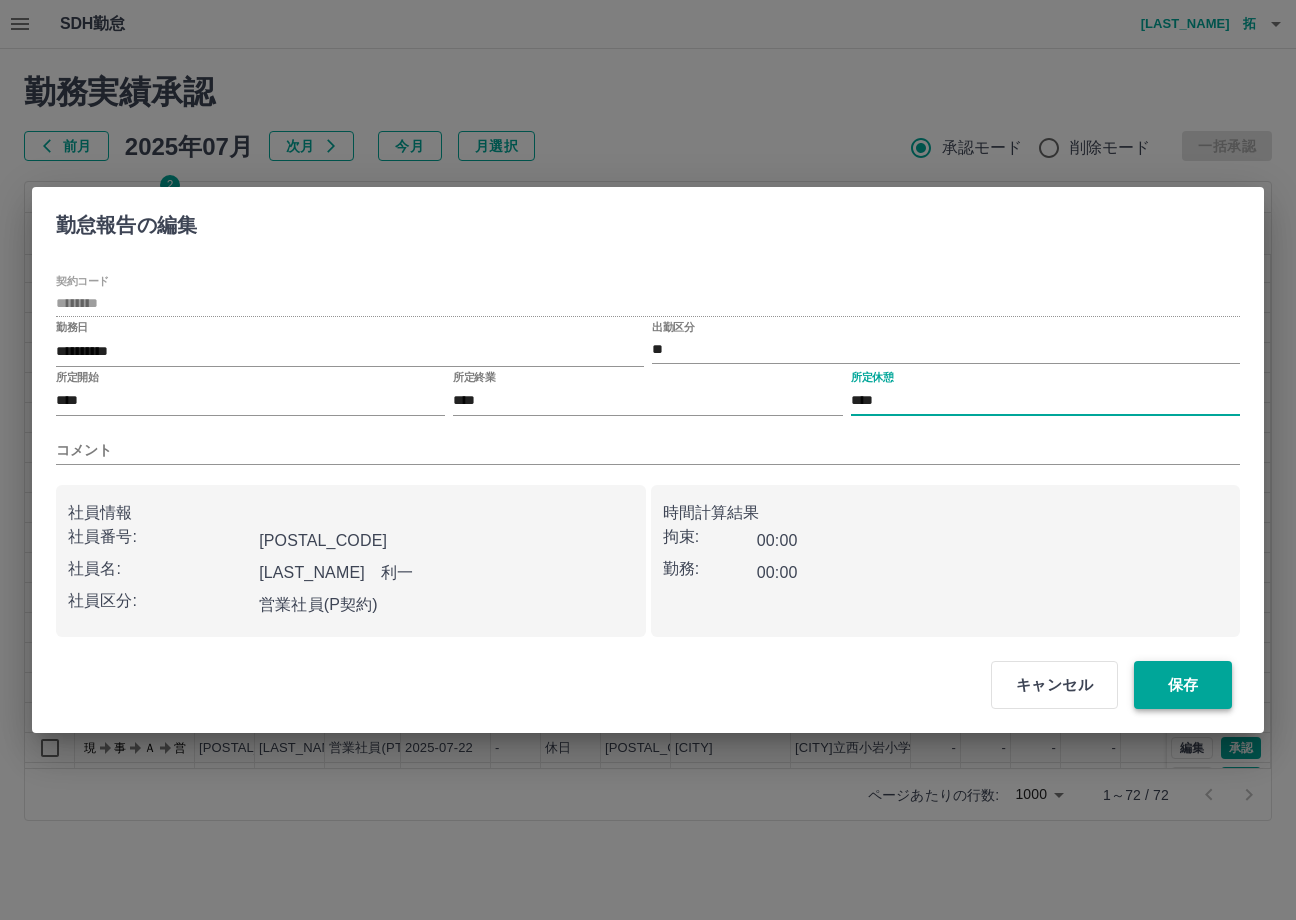click on "保存" at bounding box center (1183, 685) 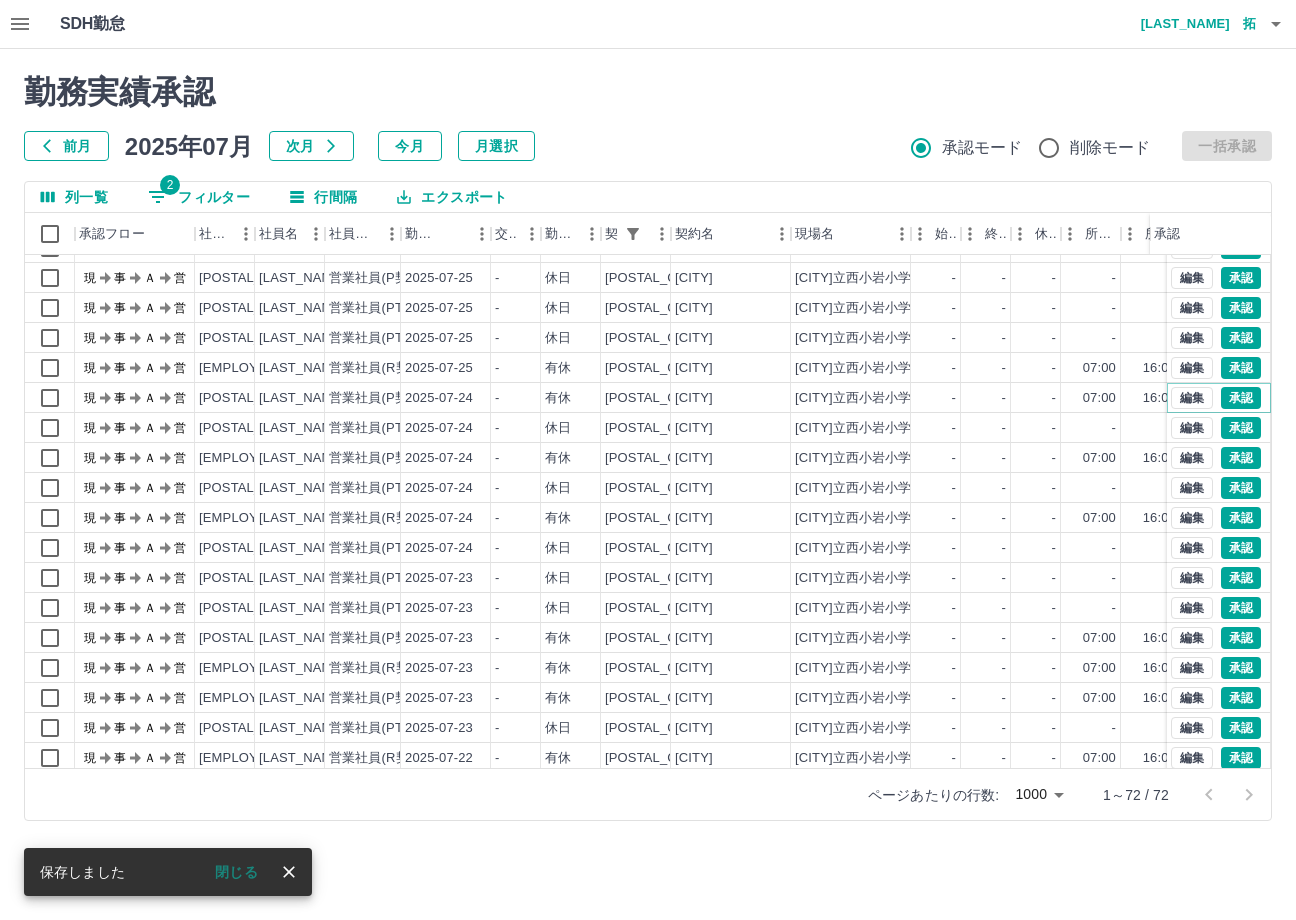 scroll, scrollTop: 1032, scrollLeft: 0, axis: vertical 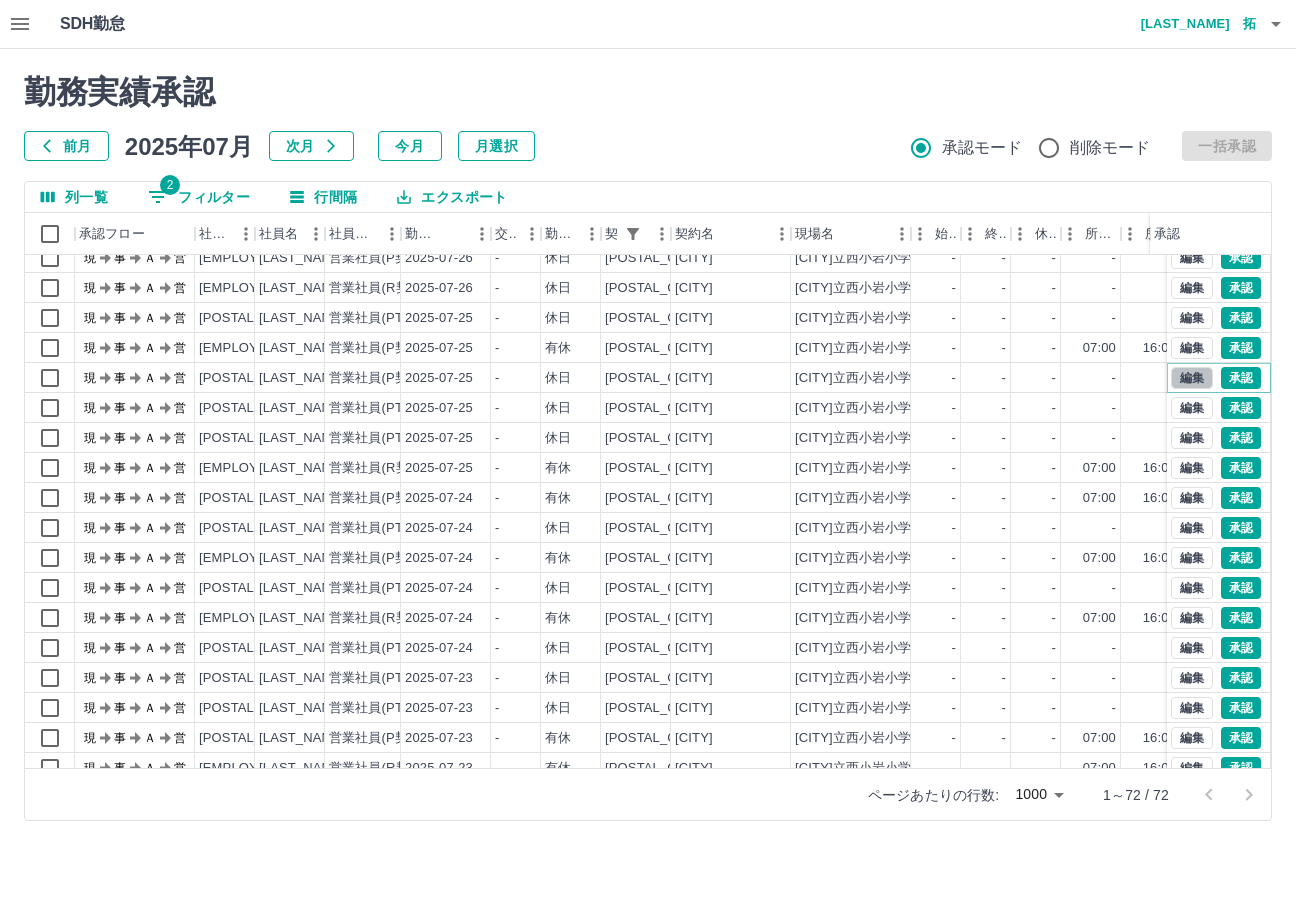 click on "編集" at bounding box center [1192, 378] 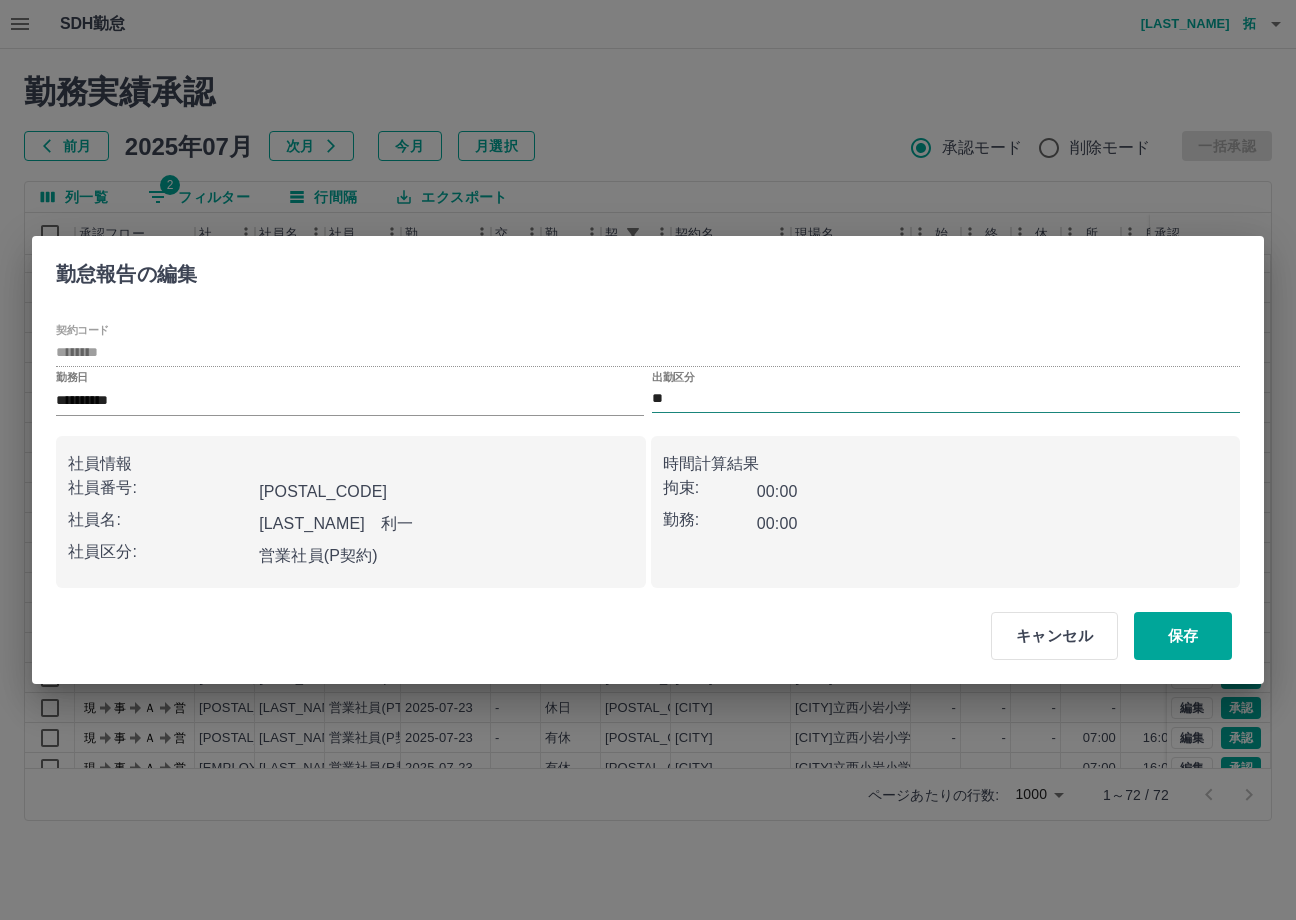 click on "**" at bounding box center [946, 399] 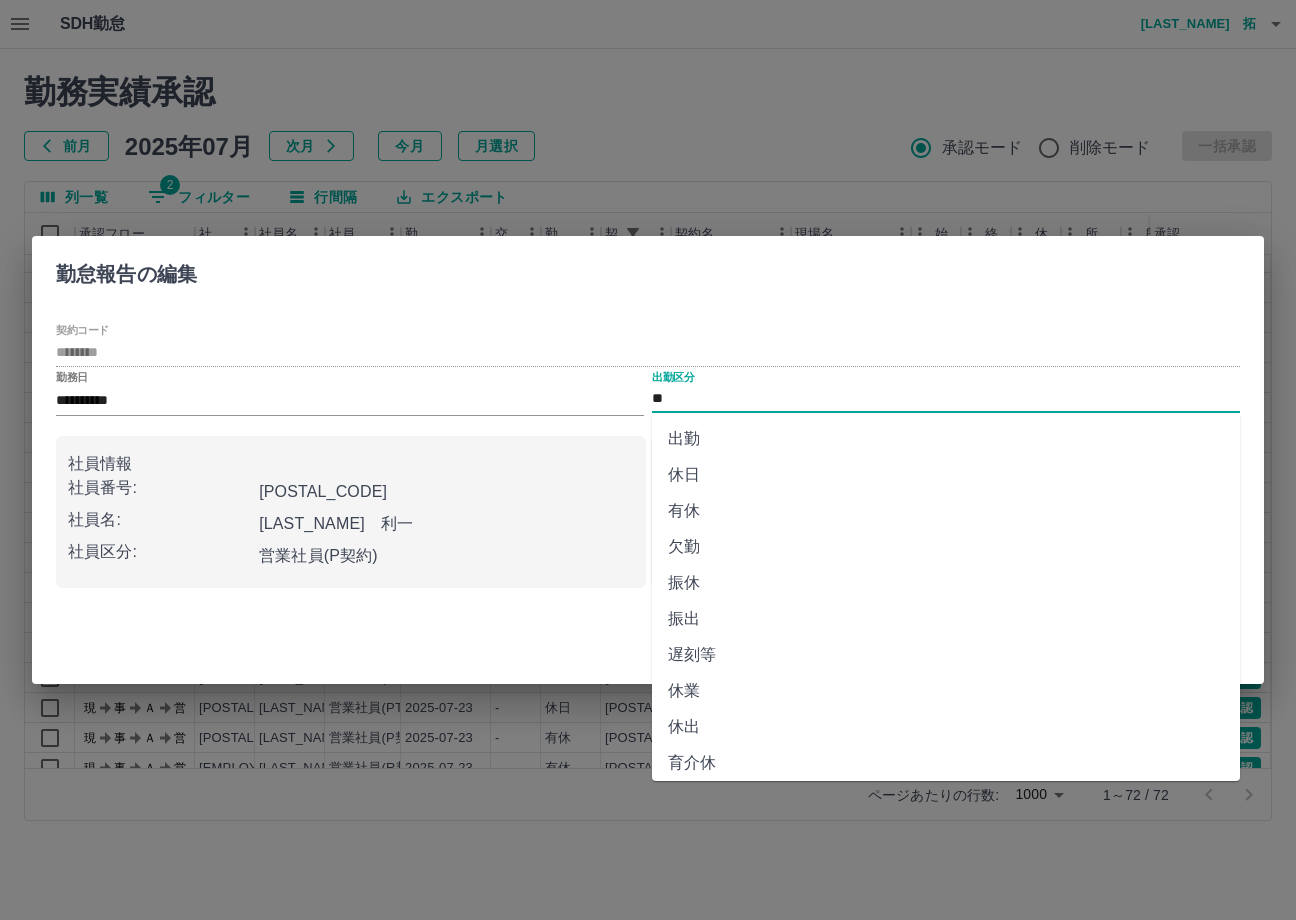 click on "有休" at bounding box center (946, 511) 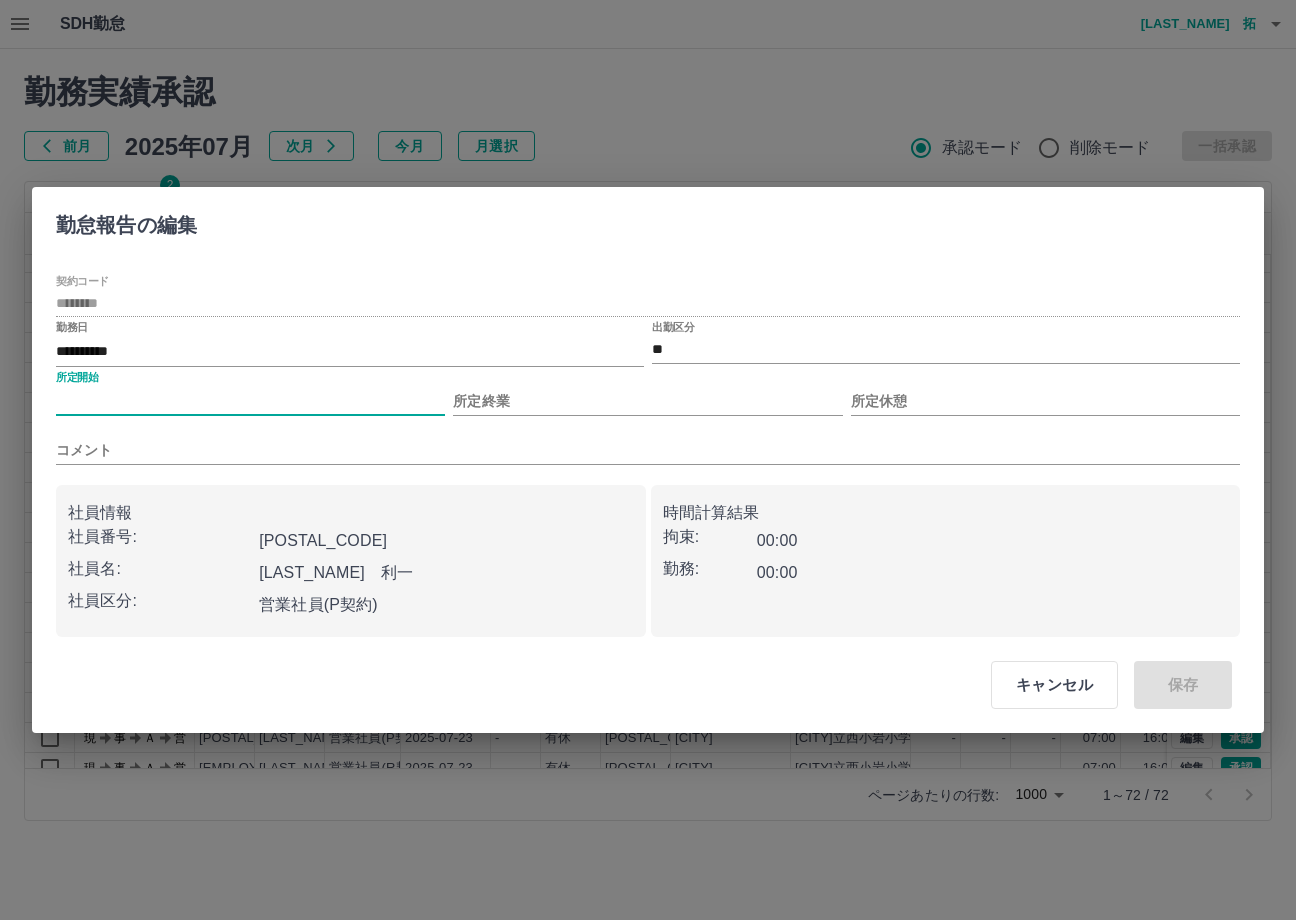 click on "所定開始" at bounding box center (250, 401) 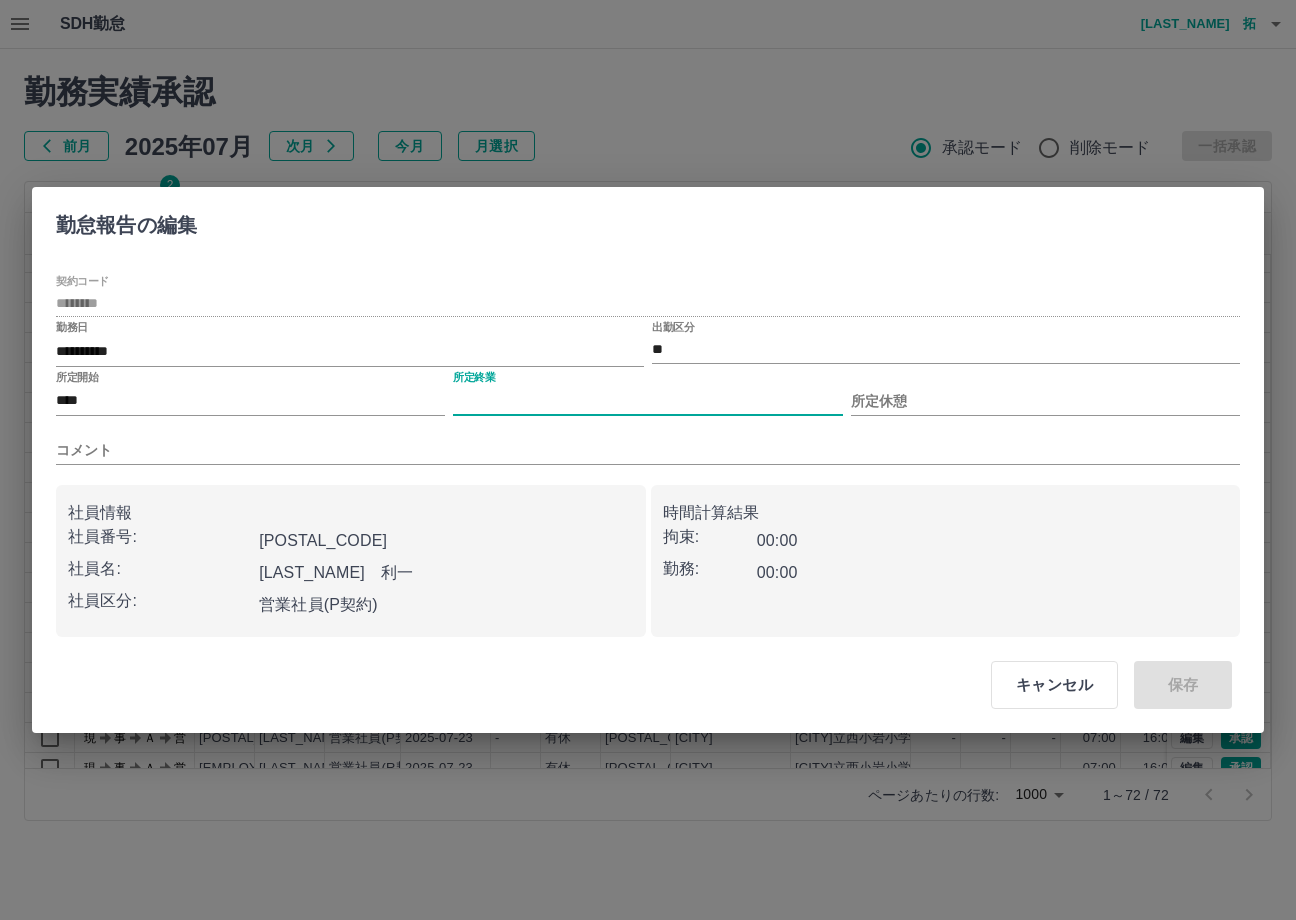 click on "所定終業" at bounding box center [647, 401] 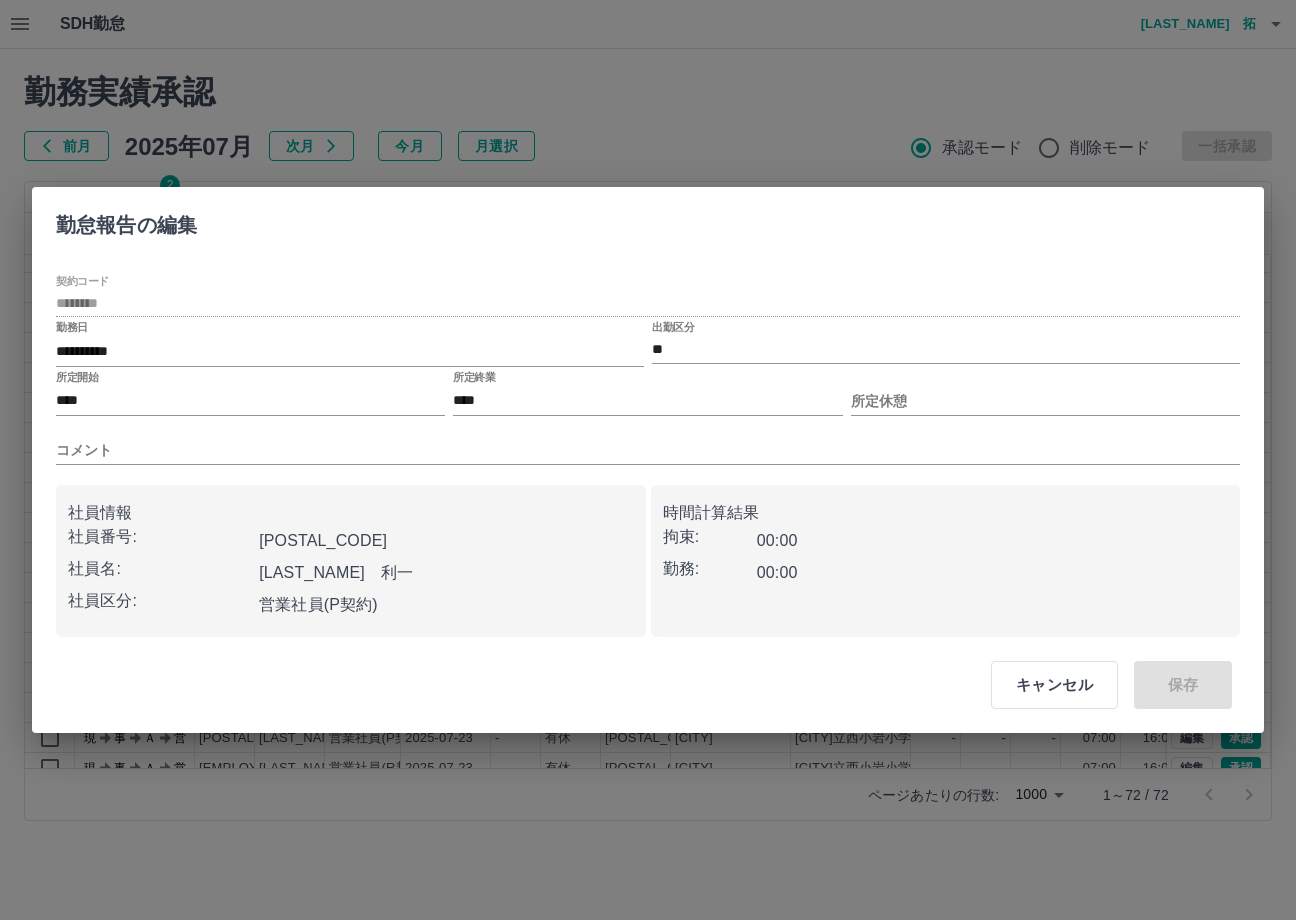 click on "所定休憩" at bounding box center [1045, 393] 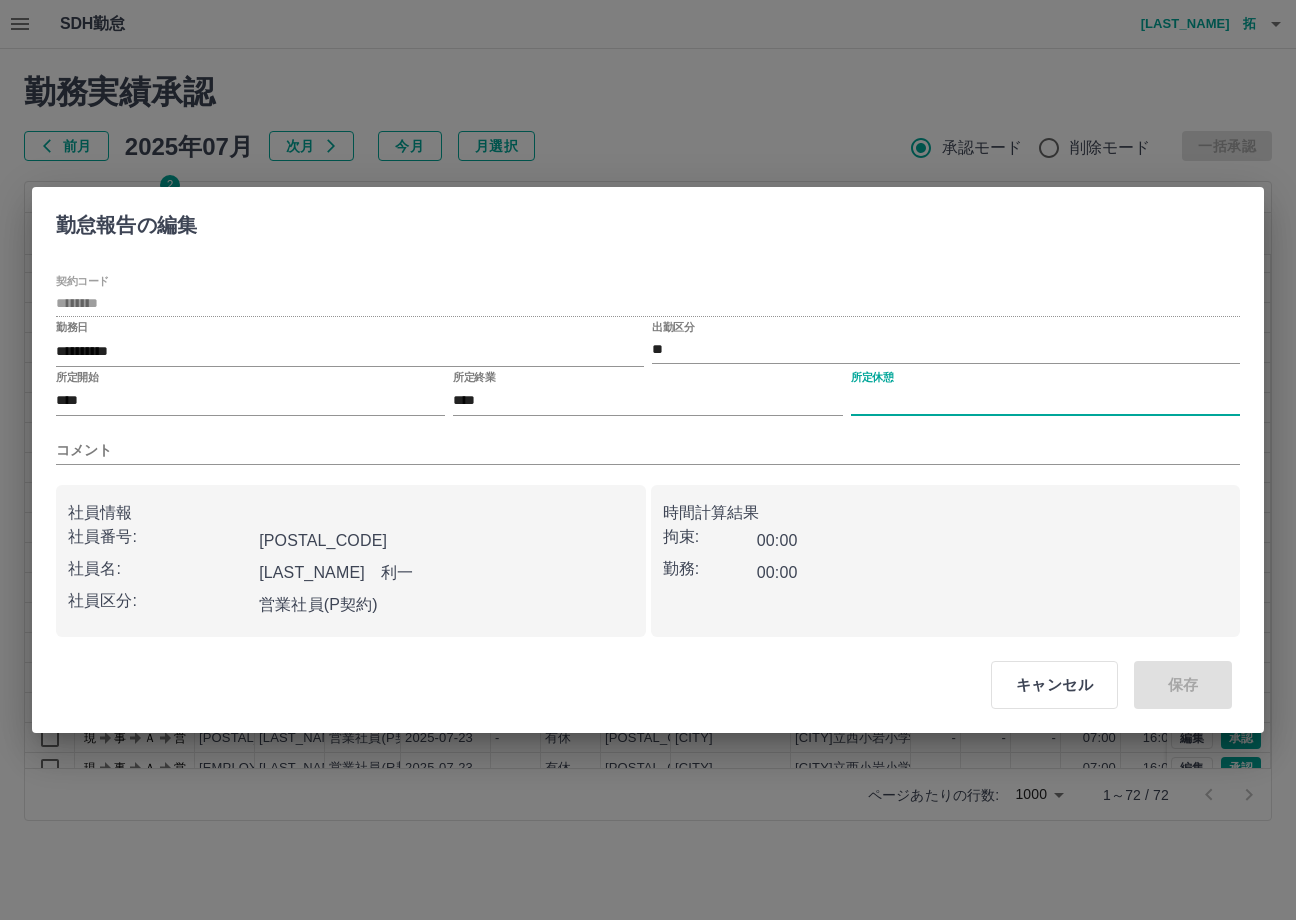 click on "所定休憩" at bounding box center [1045, 401] 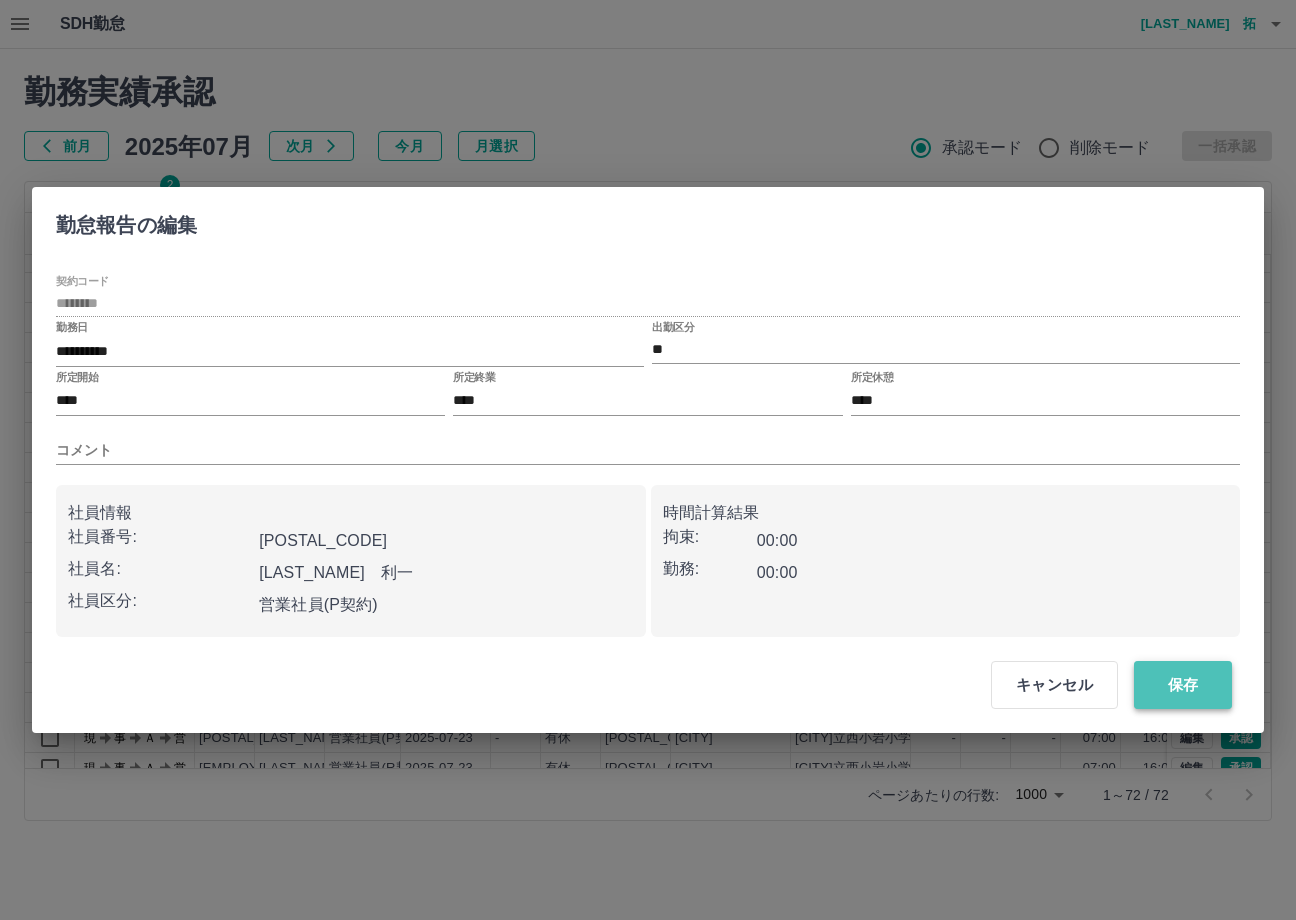click on "保存" at bounding box center [1183, 685] 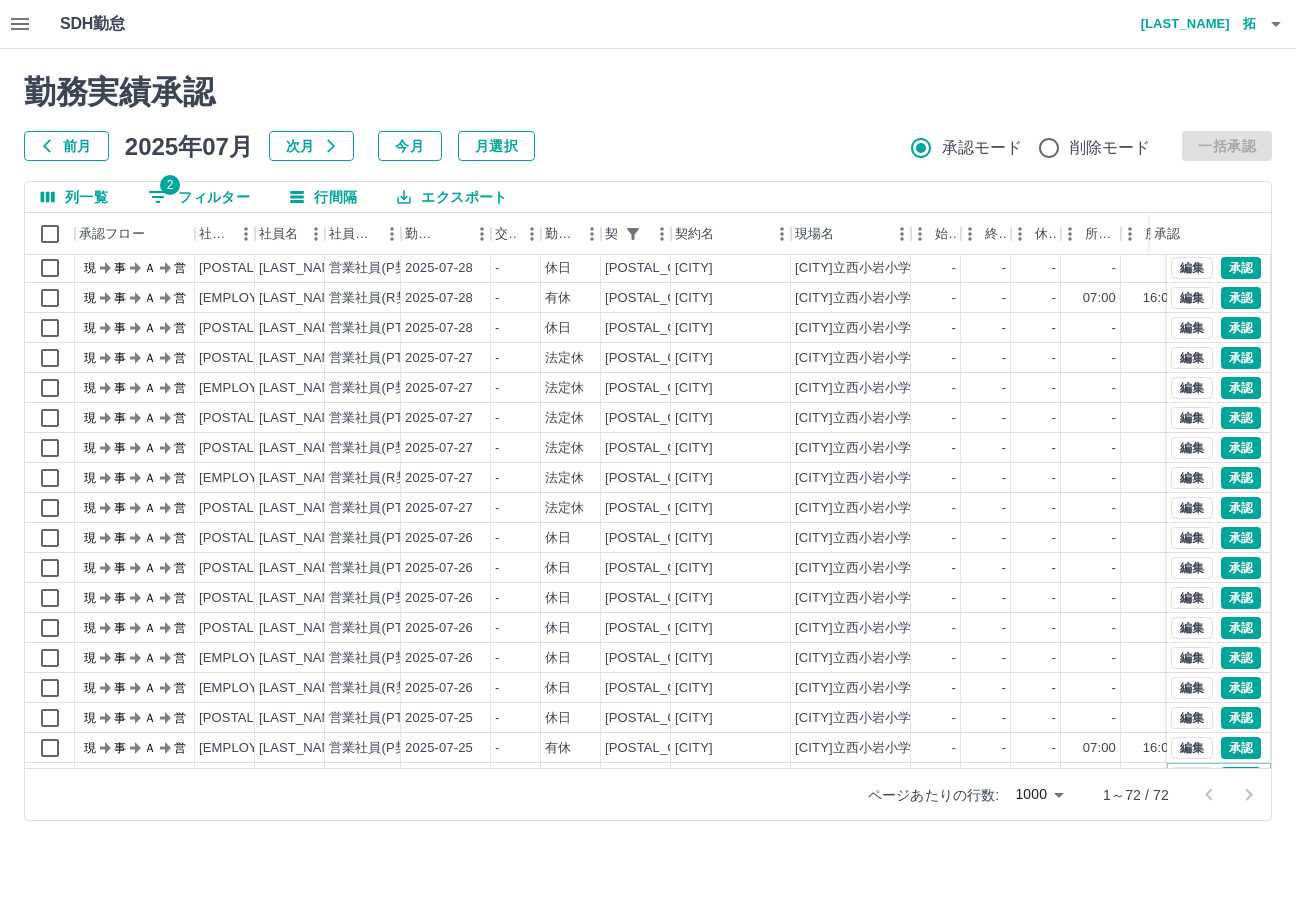 scroll, scrollTop: 532, scrollLeft: 0, axis: vertical 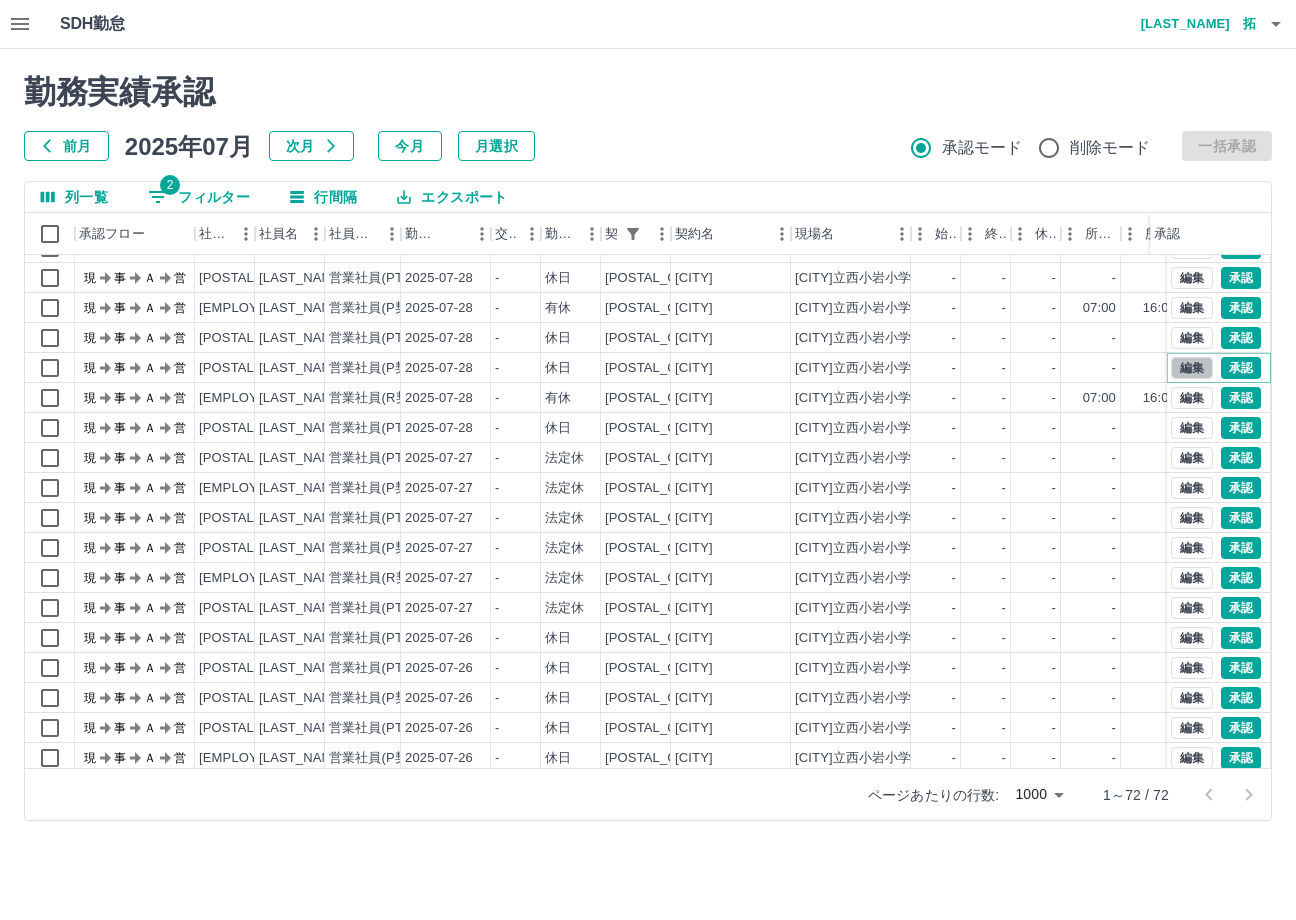 click on "編集" at bounding box center (1192, 368) 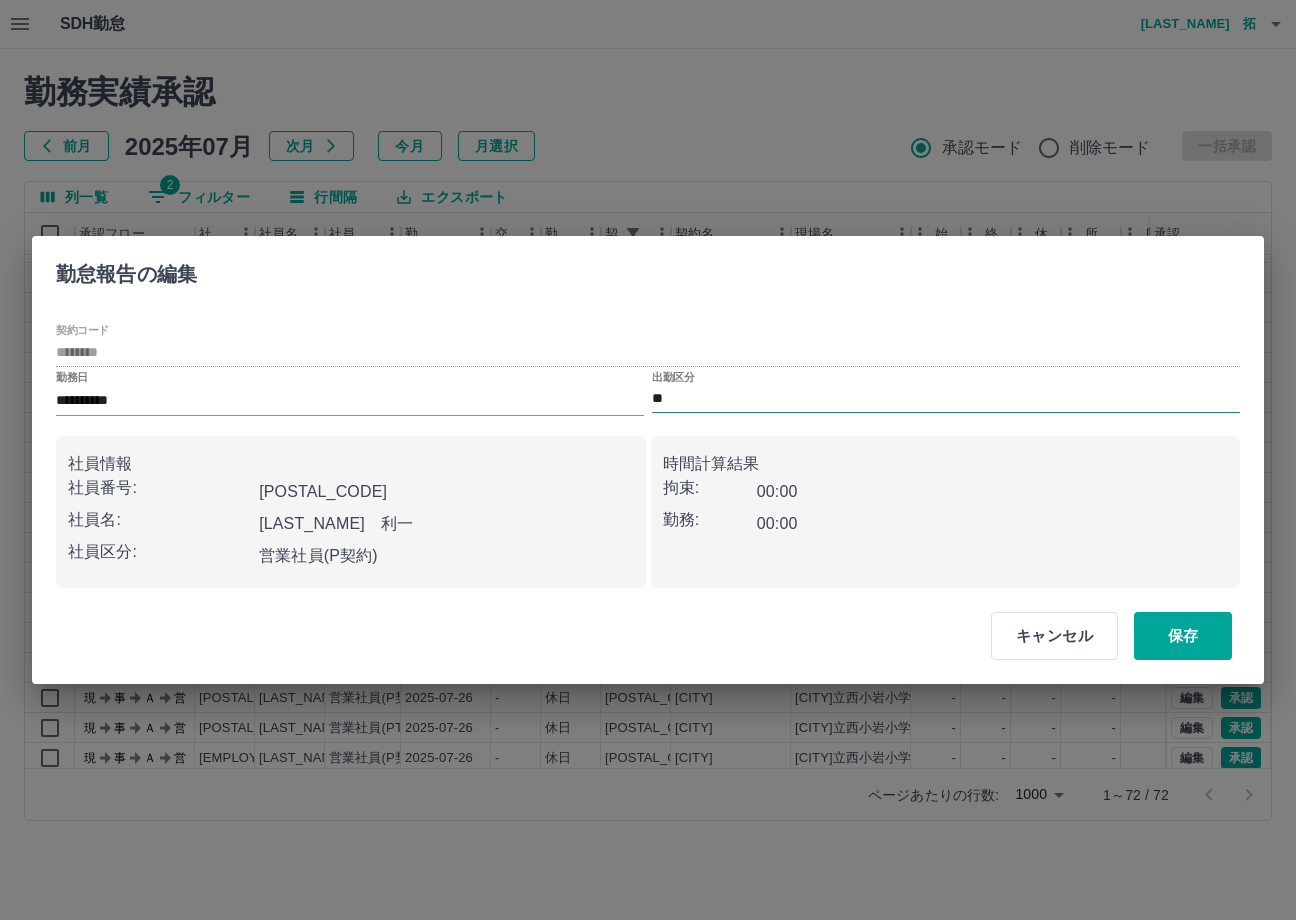 click on "**" at bounding box center (946, 399) 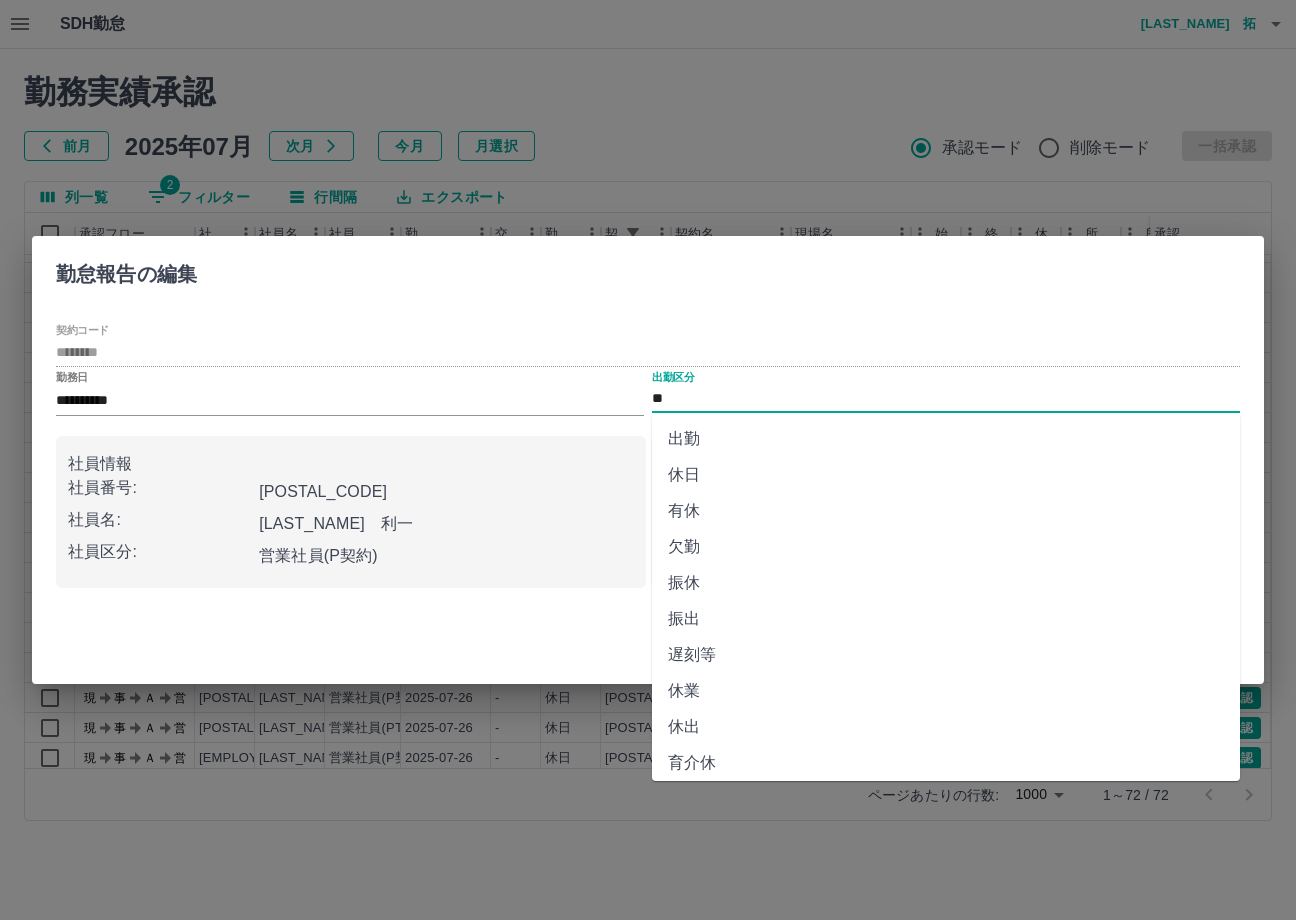 click on "有休" at bounding box center [946, 511] 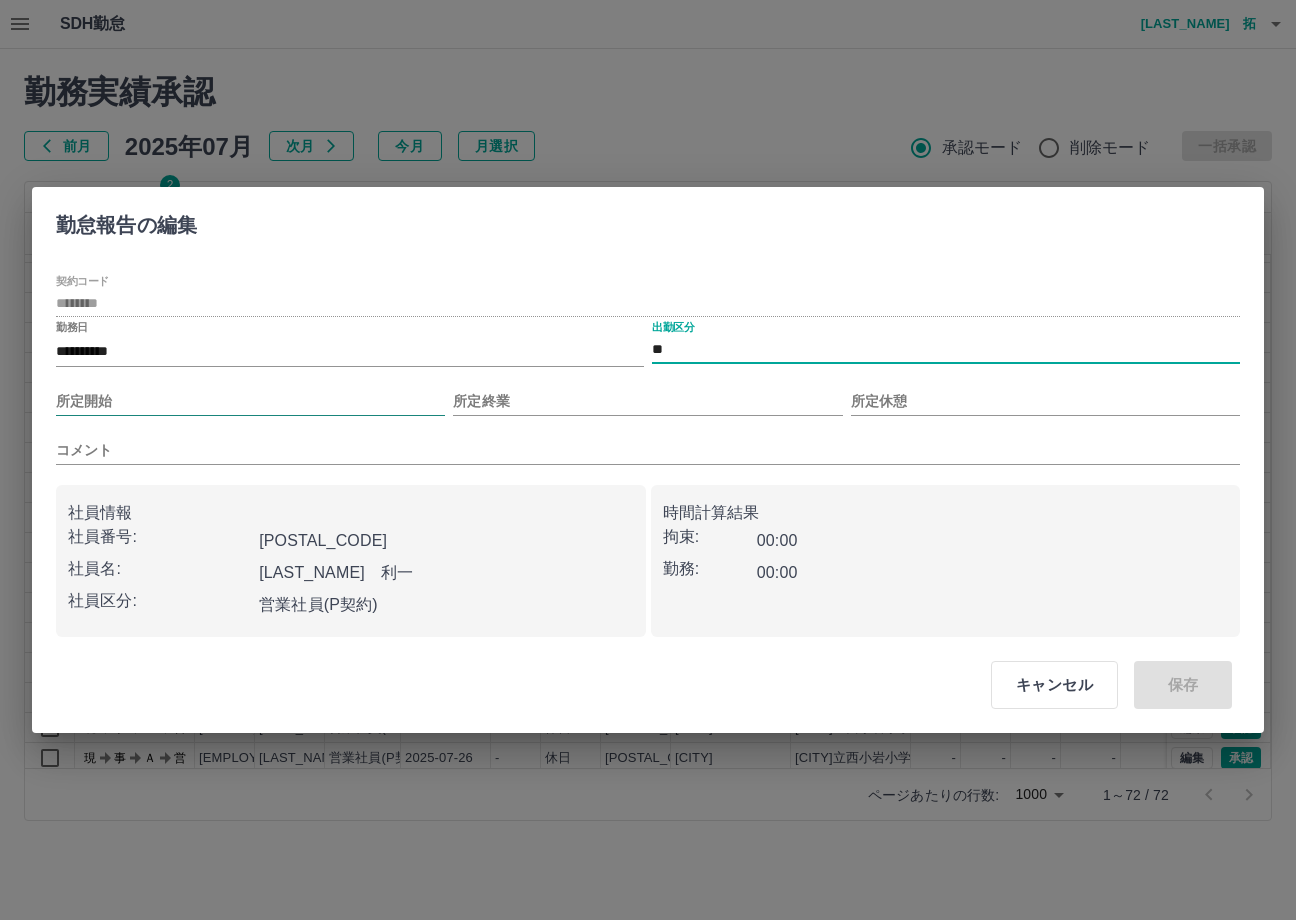 click on "所定開始" at bounding box center (250, 401) 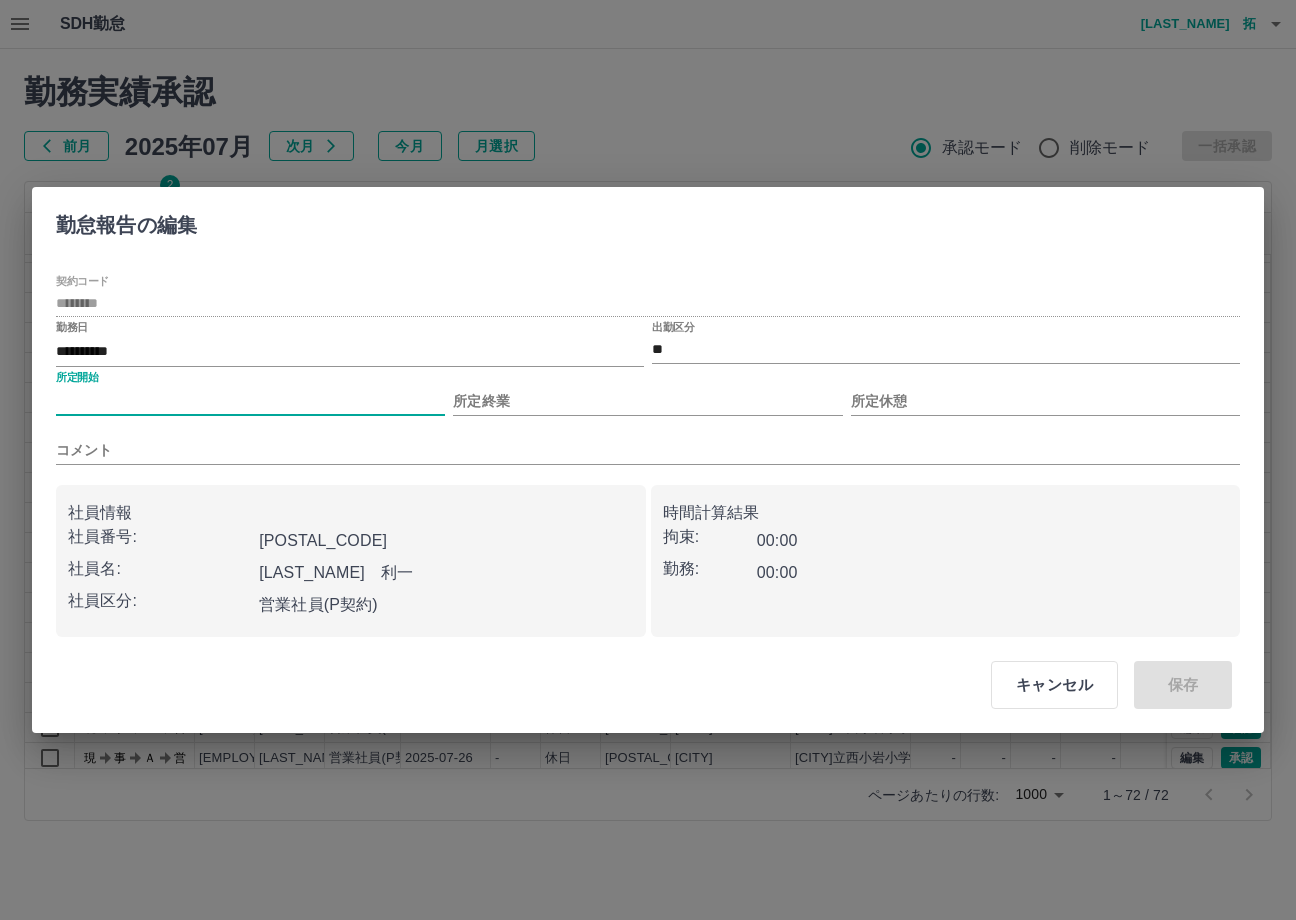 type on "****" 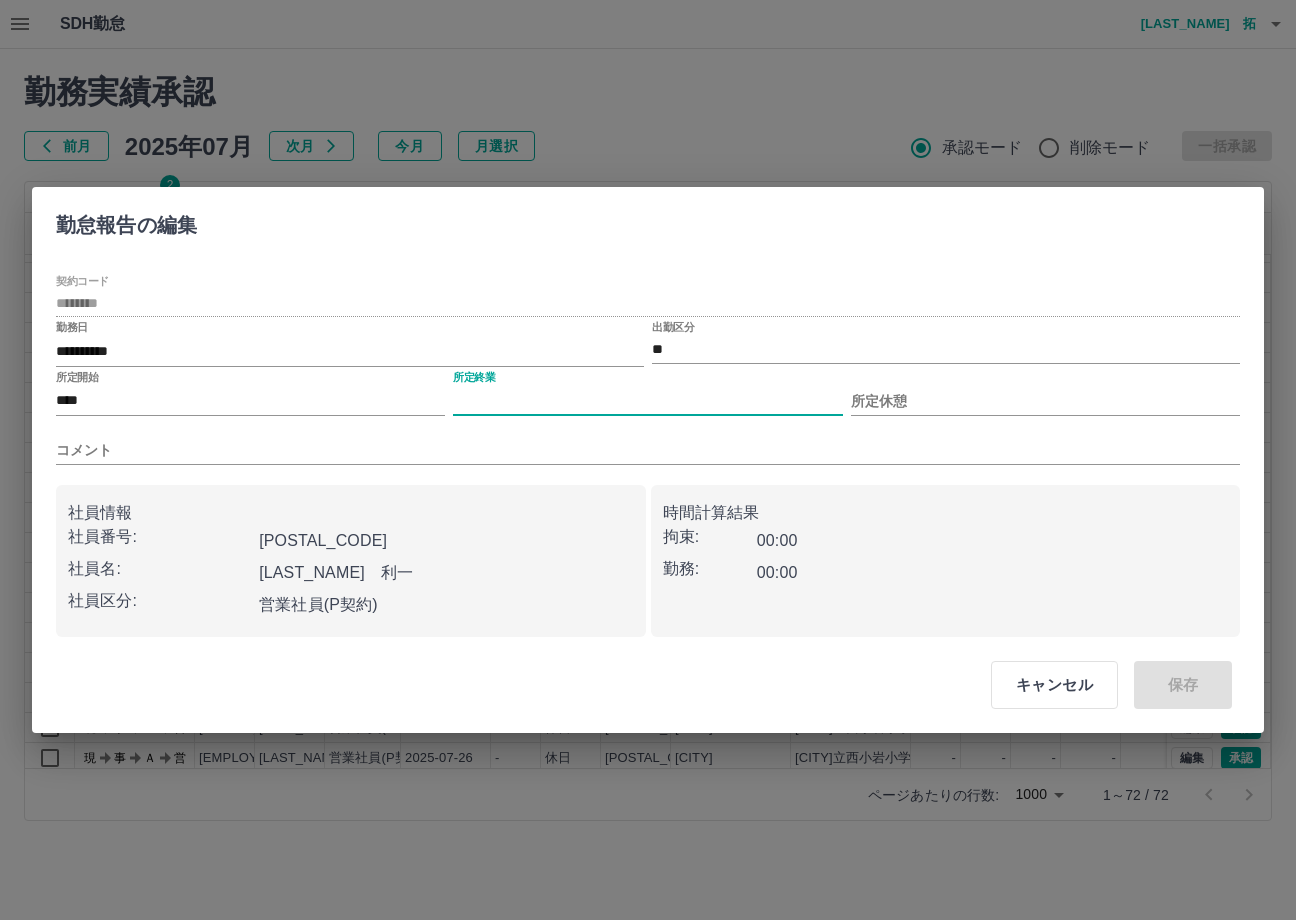 click on "所定終業" at bounding box center (647, 401) 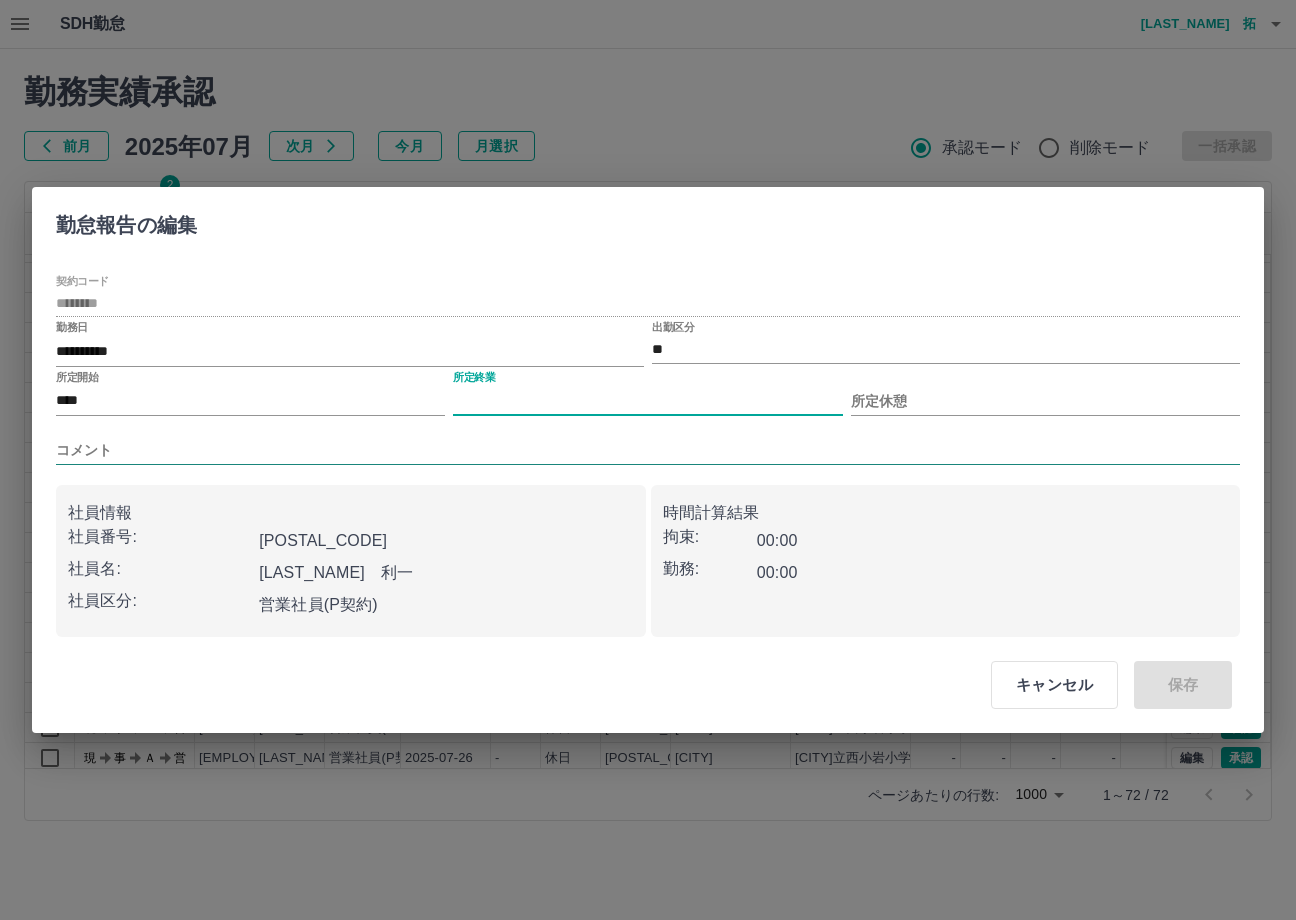 type on "****" 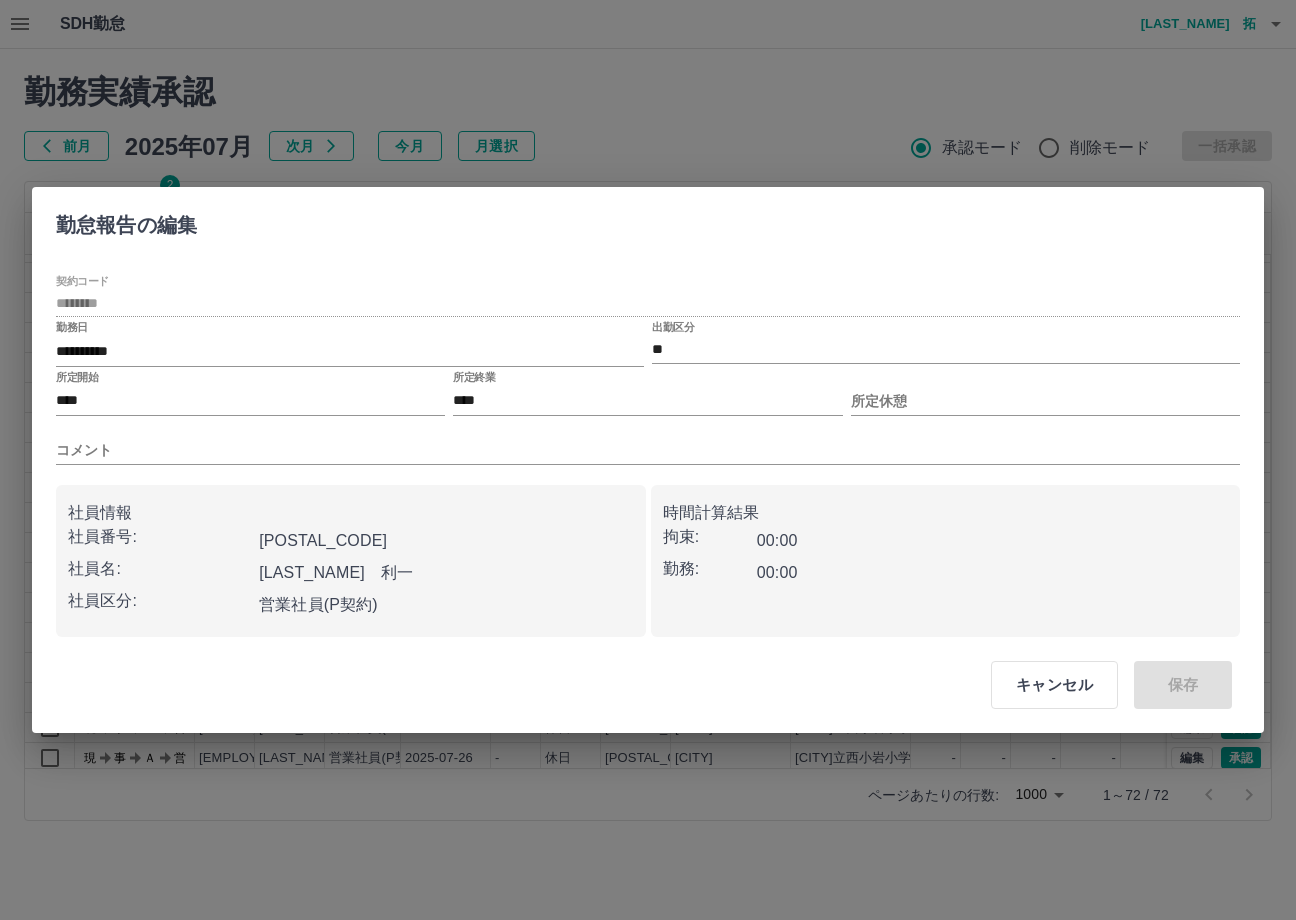 click on "所定休憩" at bounding box center (1045, 393) 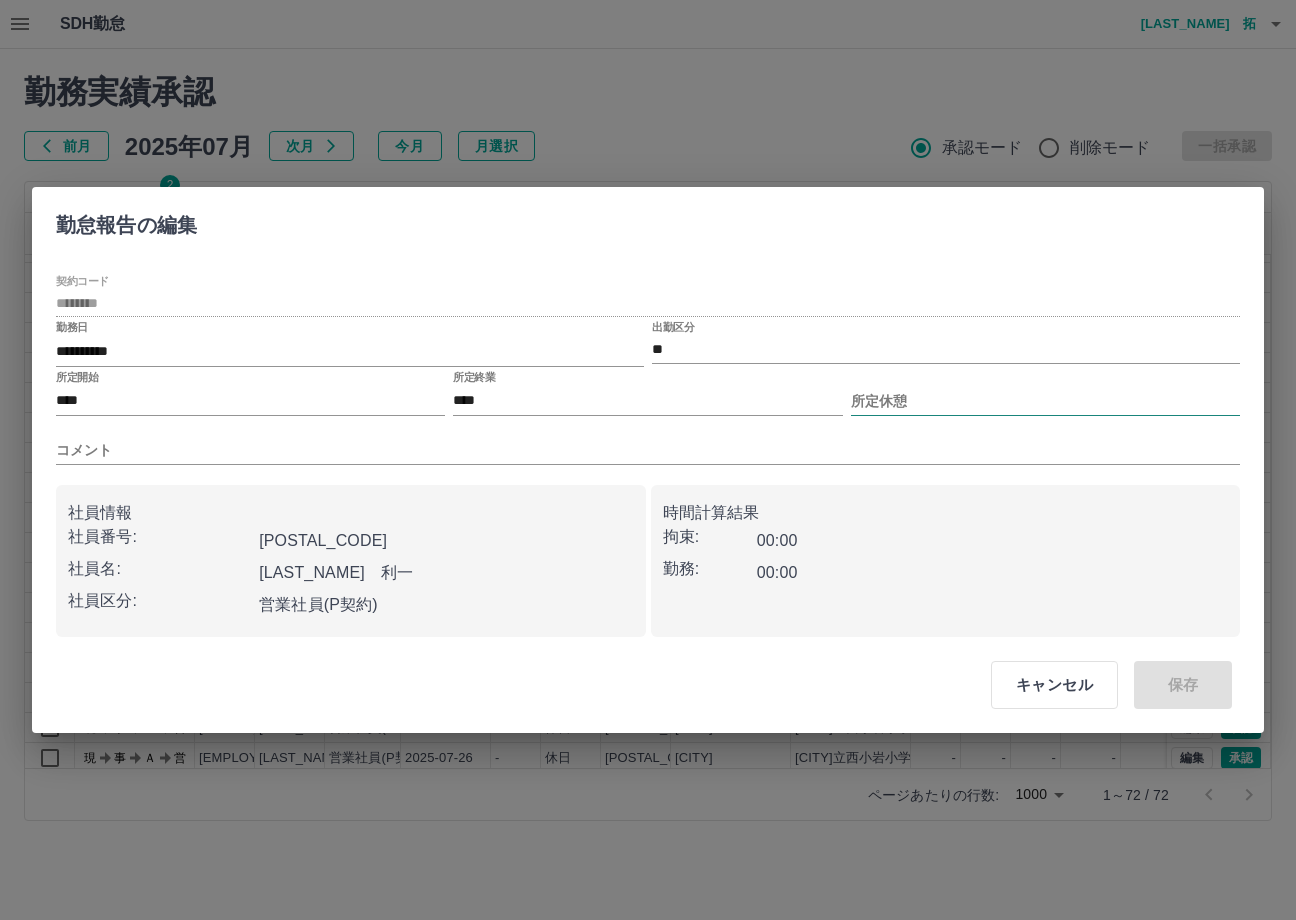 click on "所定休憩" at bounding box center (1045, 401) 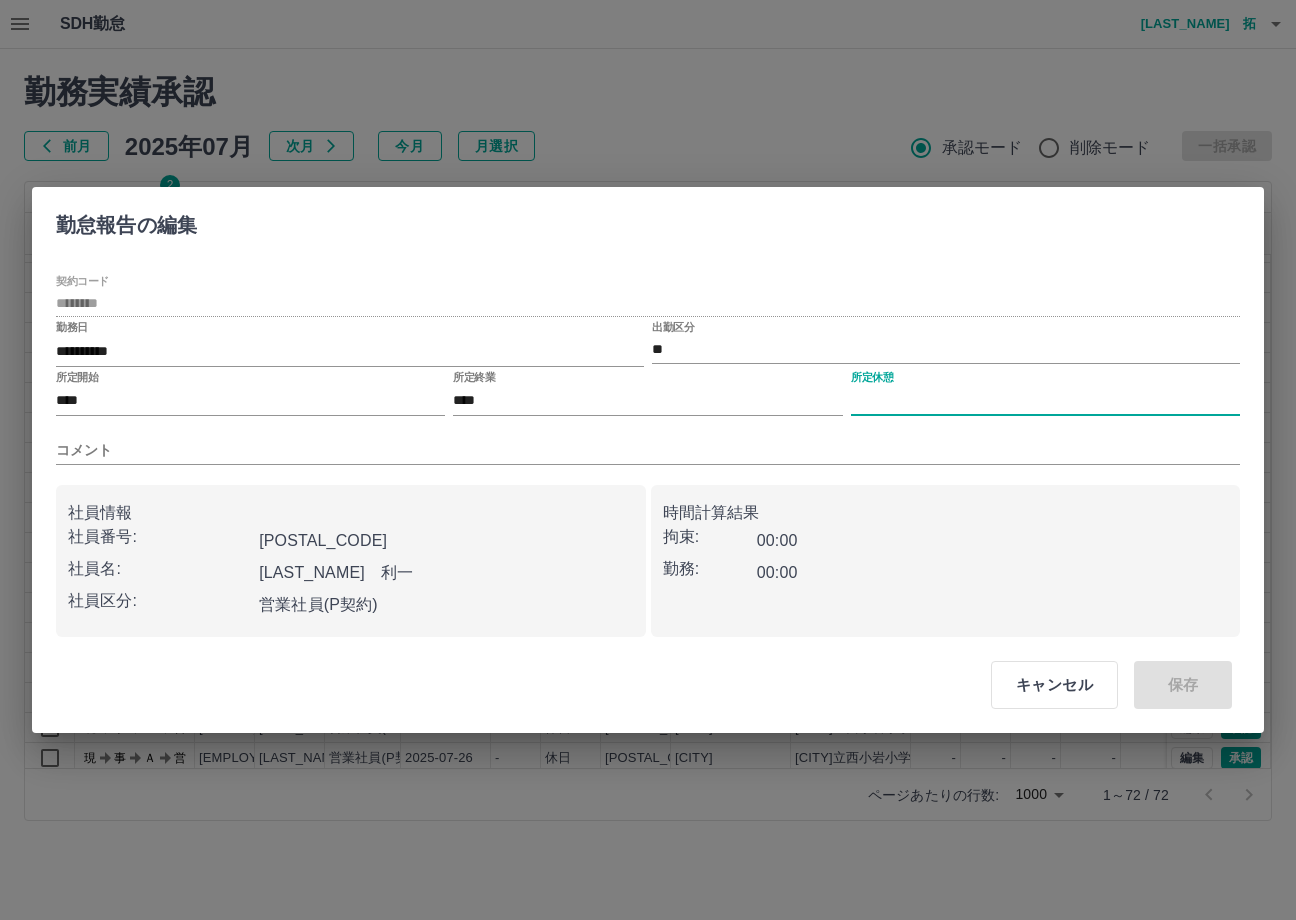 type on "****" 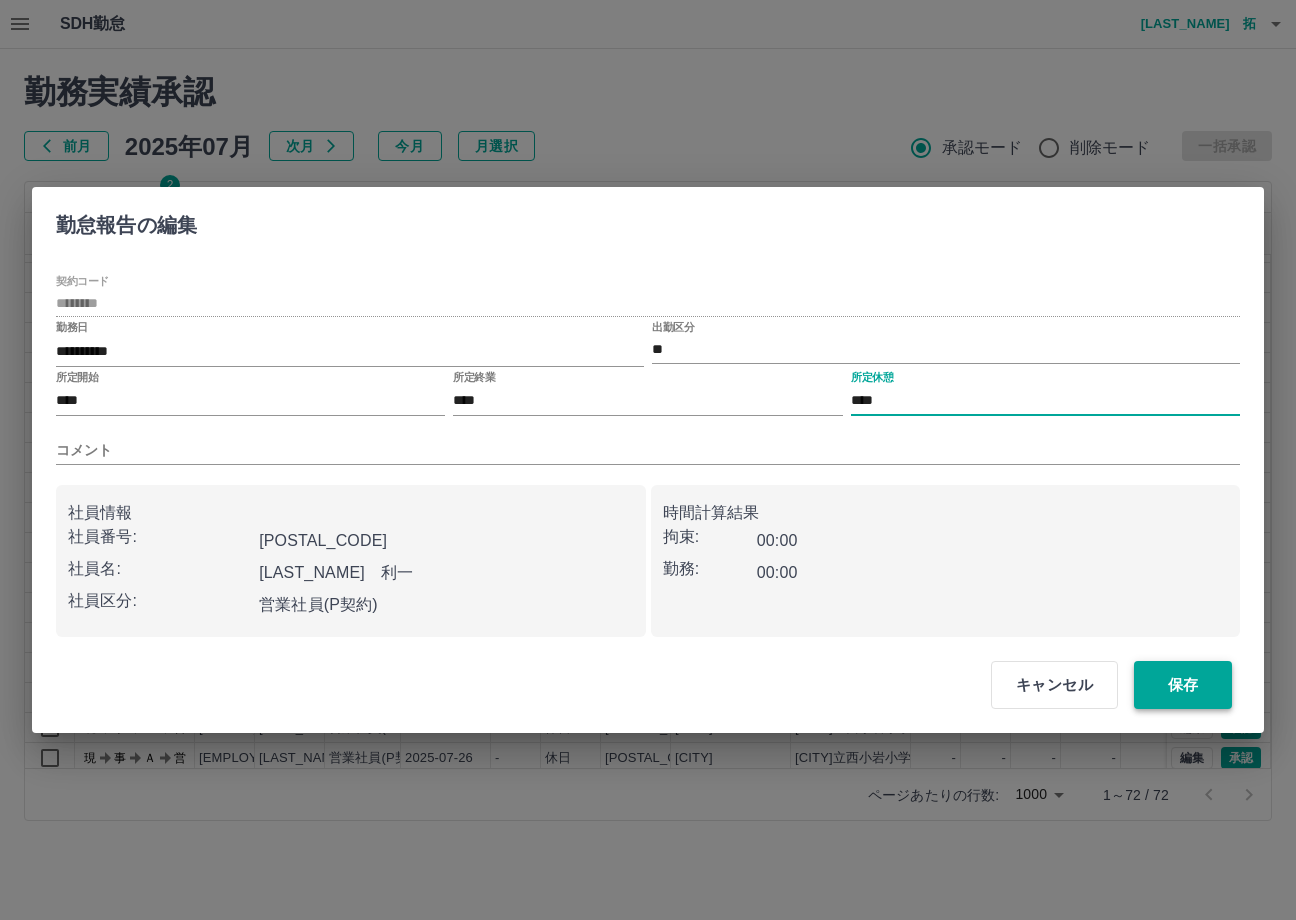 click on "保存" at bounding box center (1183, 685) 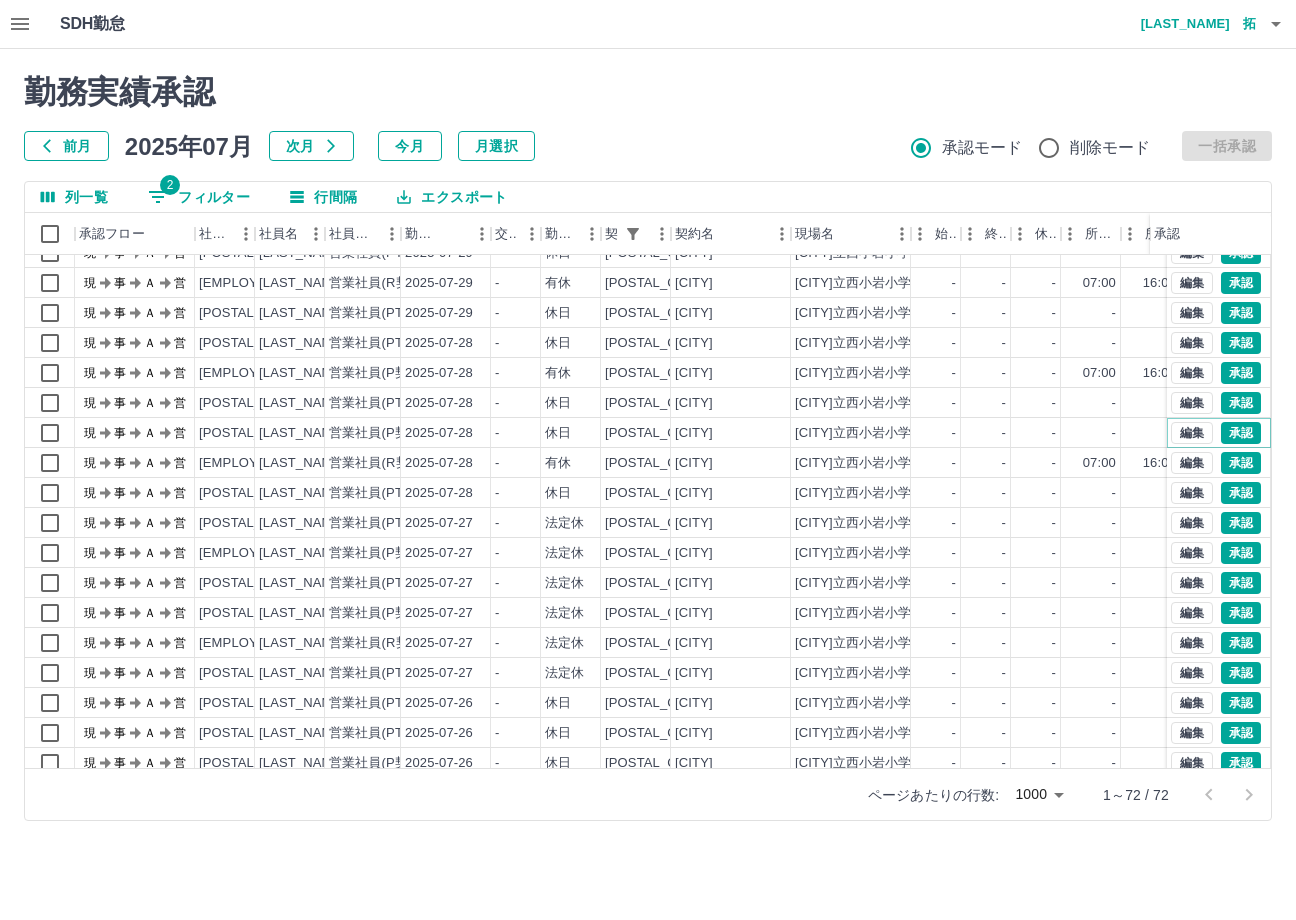 scroll, scrollTop: 432, scrollLeft: 0, axis: vertical 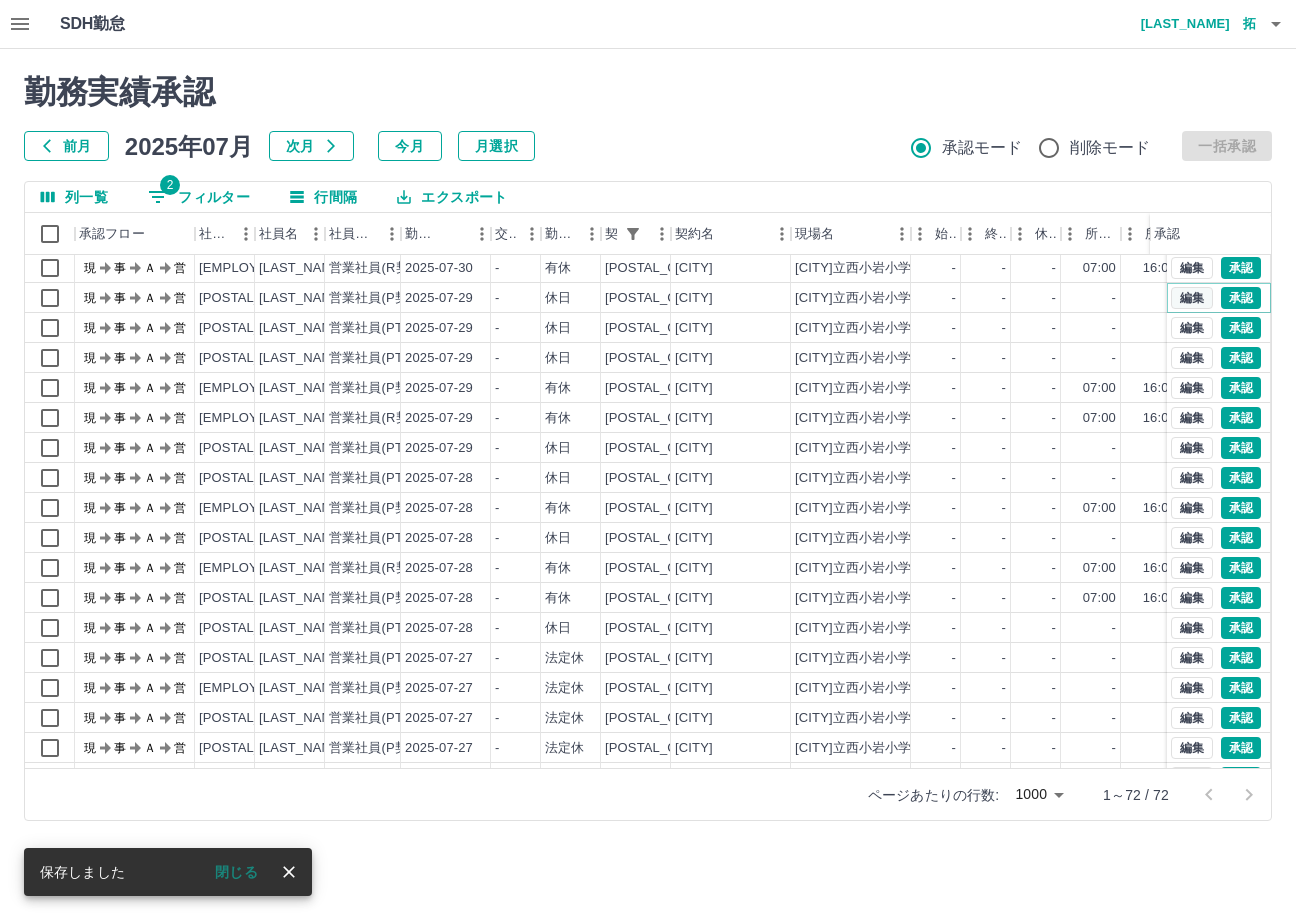 click on "編集" at bounding box center [1192, 298] 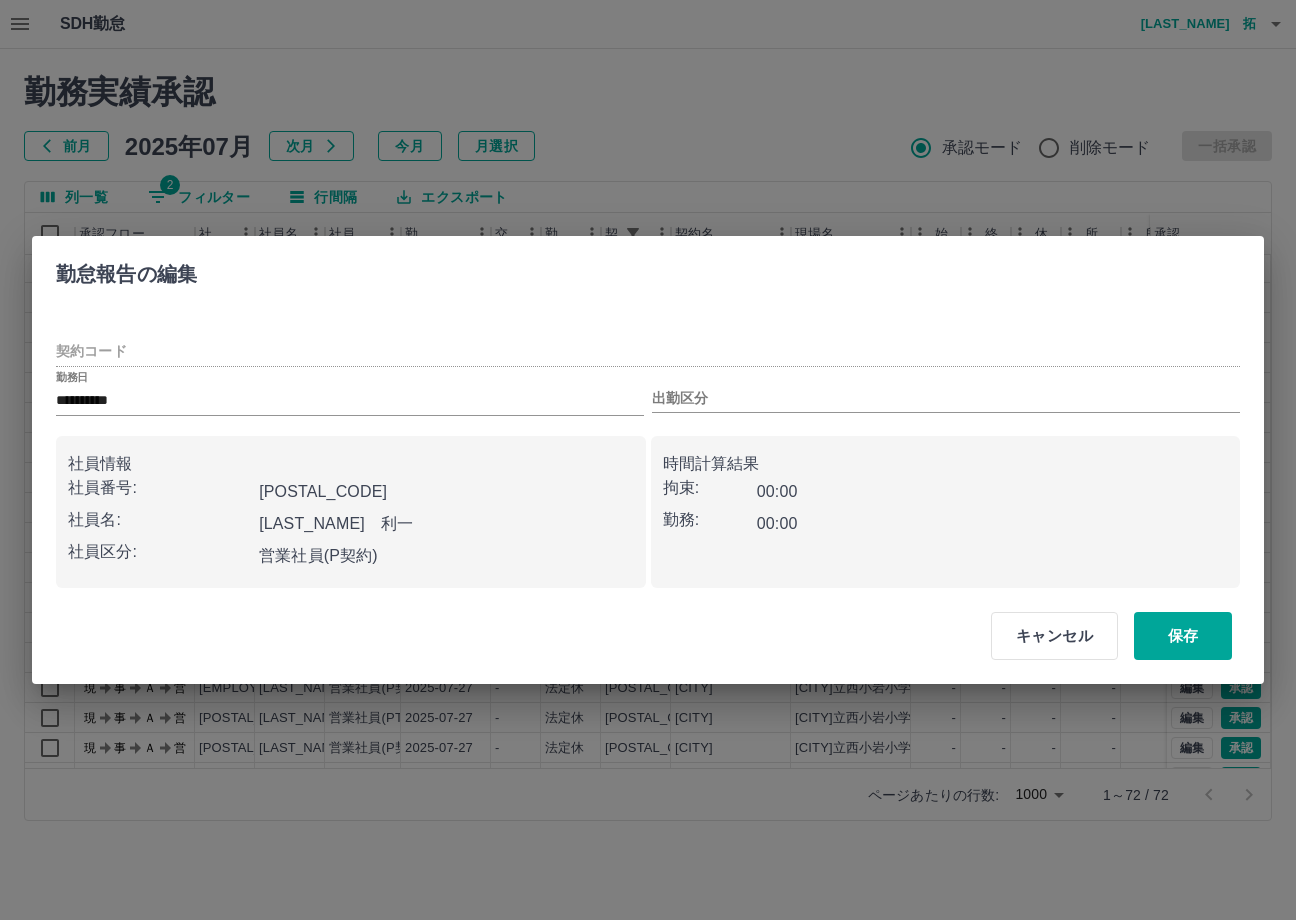 type on "********" 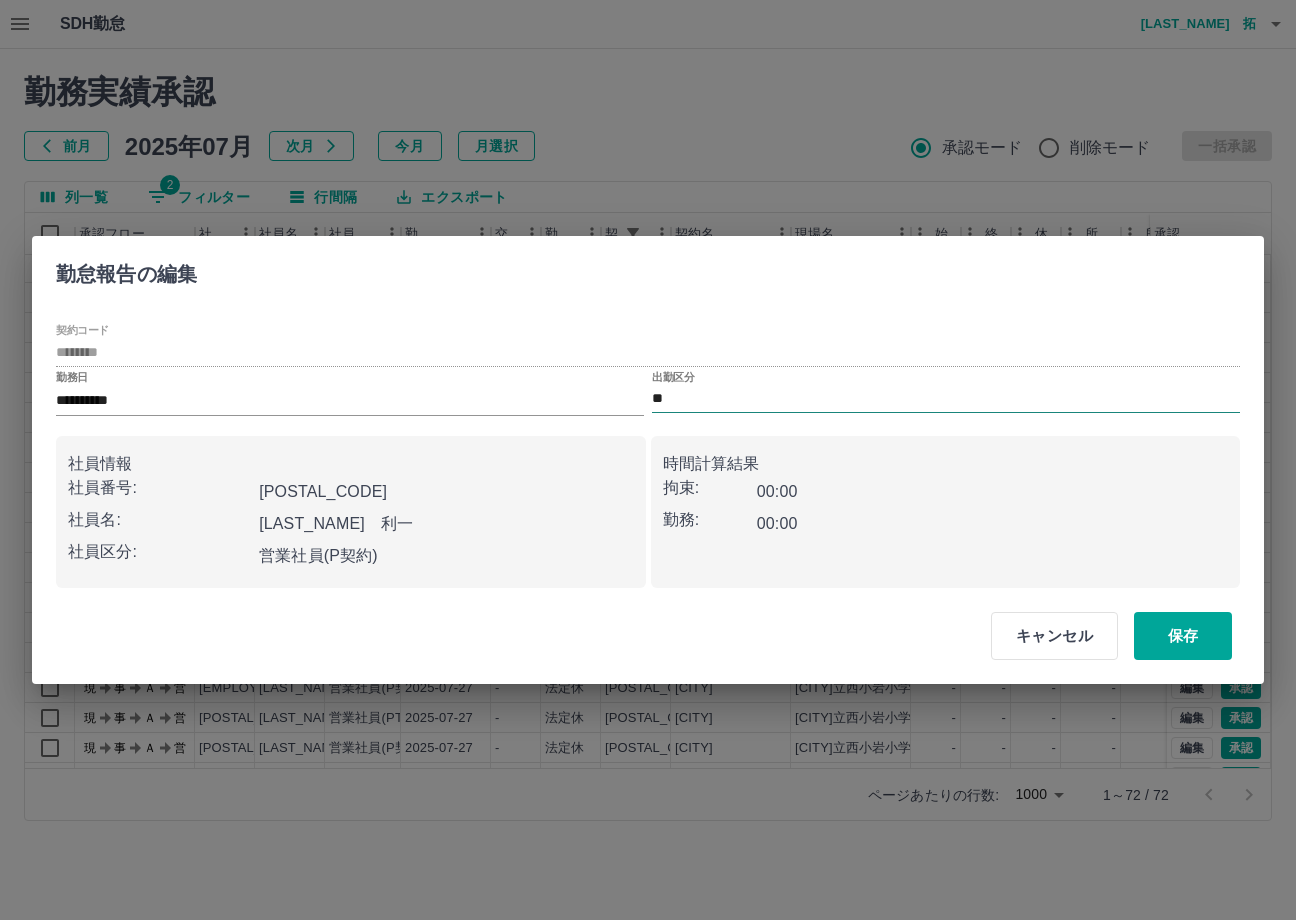 click on "**" at bounding box center [946, 399] 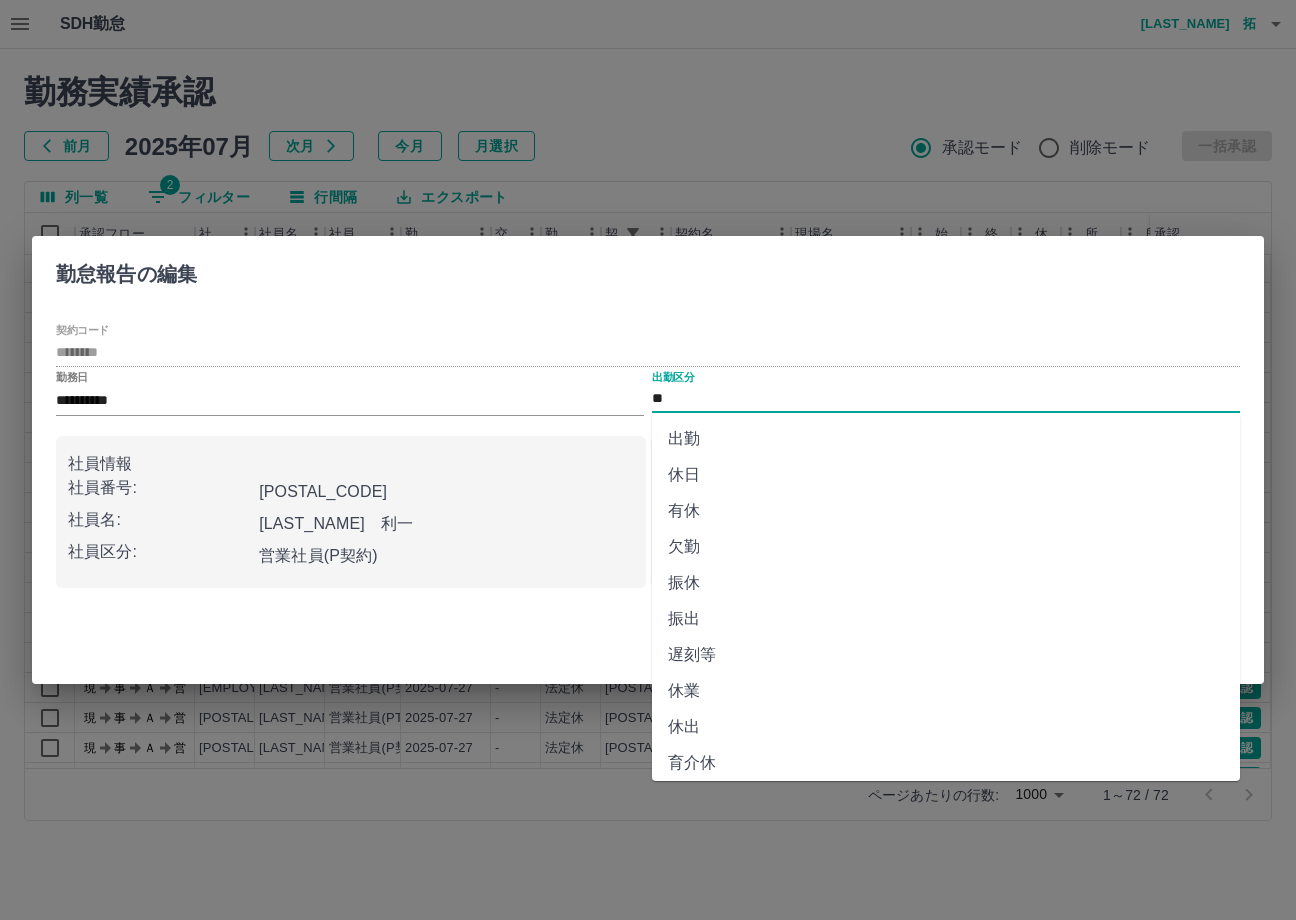 click on "有休" at bounding box center (946, 511) 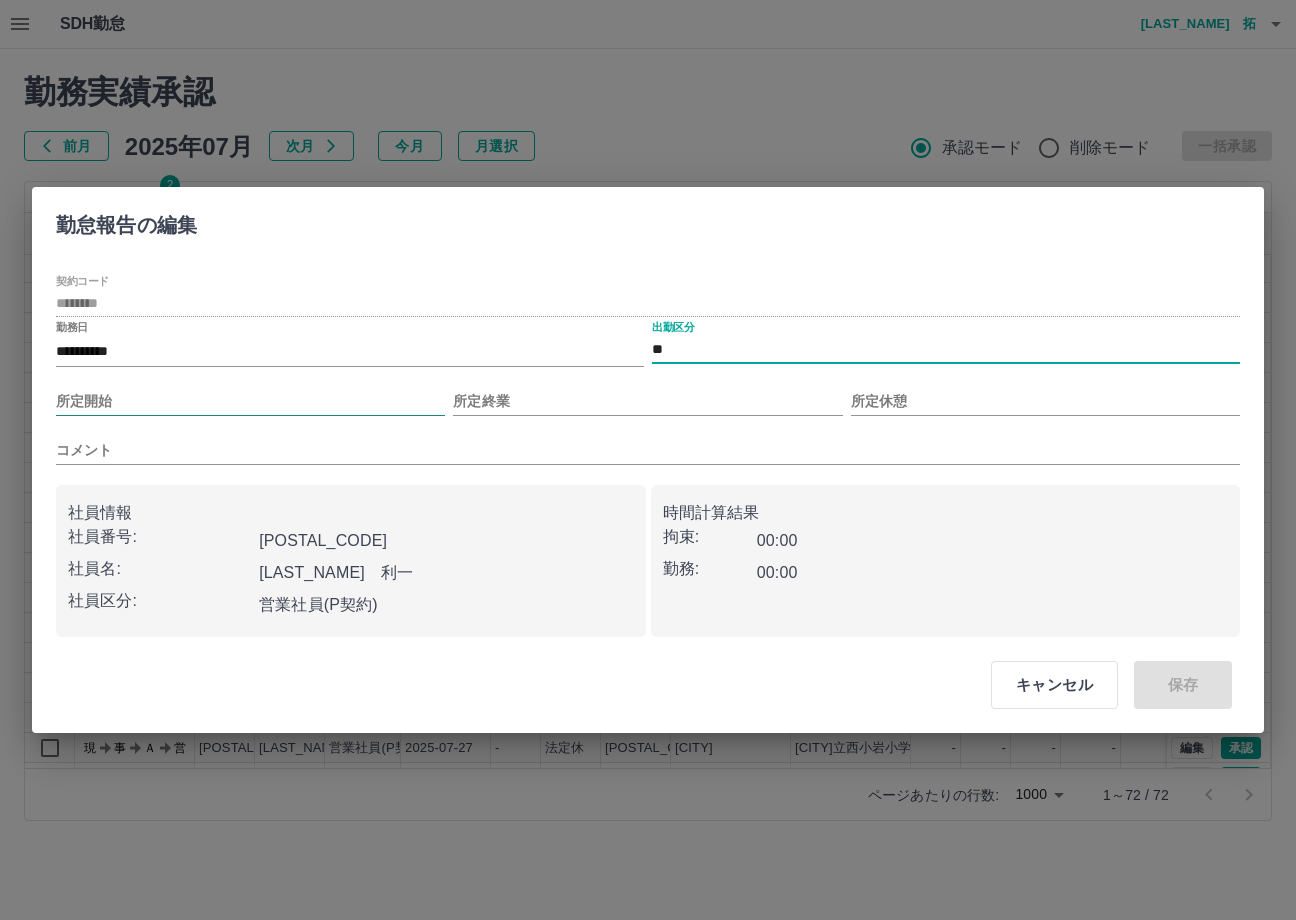 click on "所定開始" at bounding box center [250, 401] 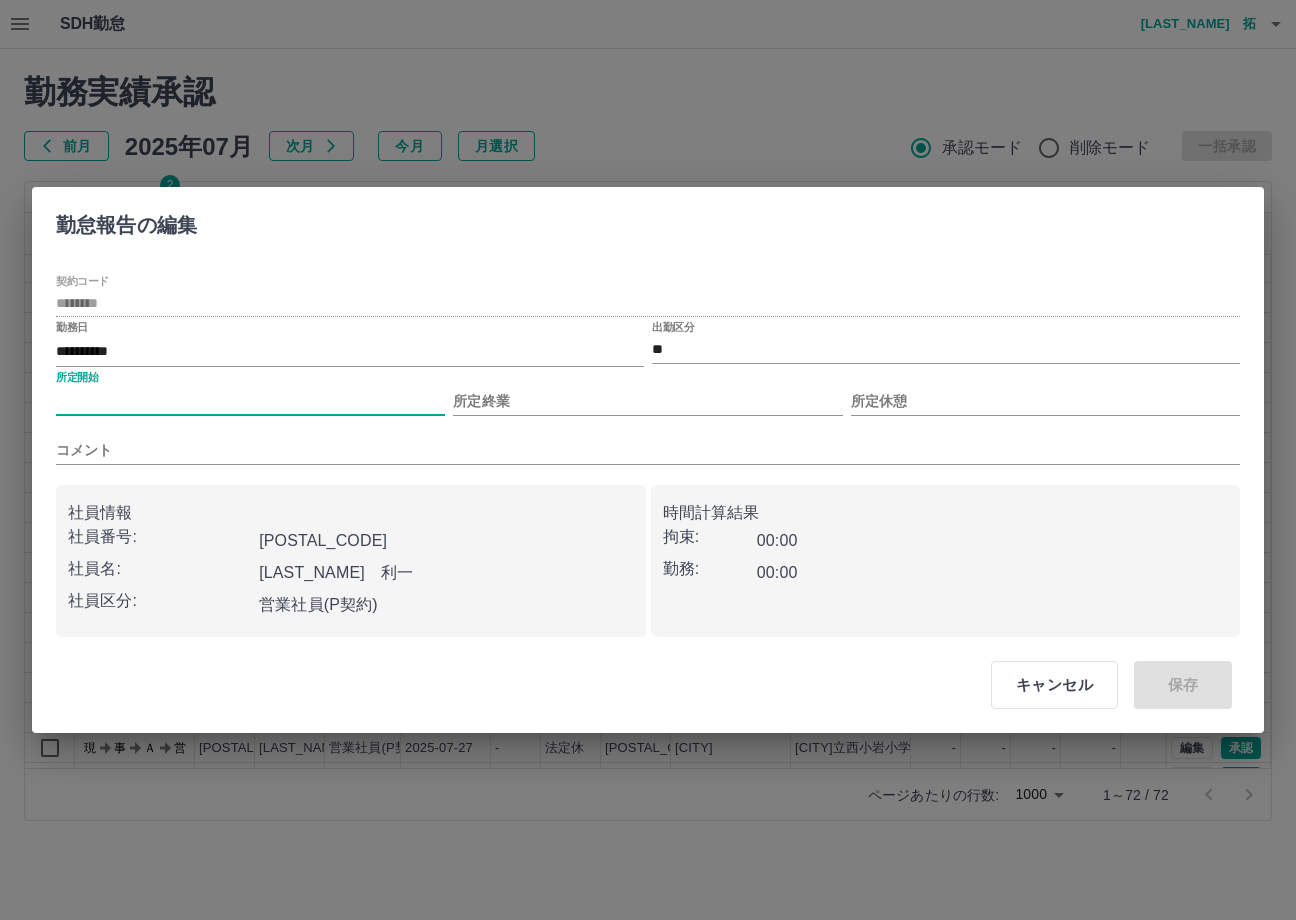 type on "****" 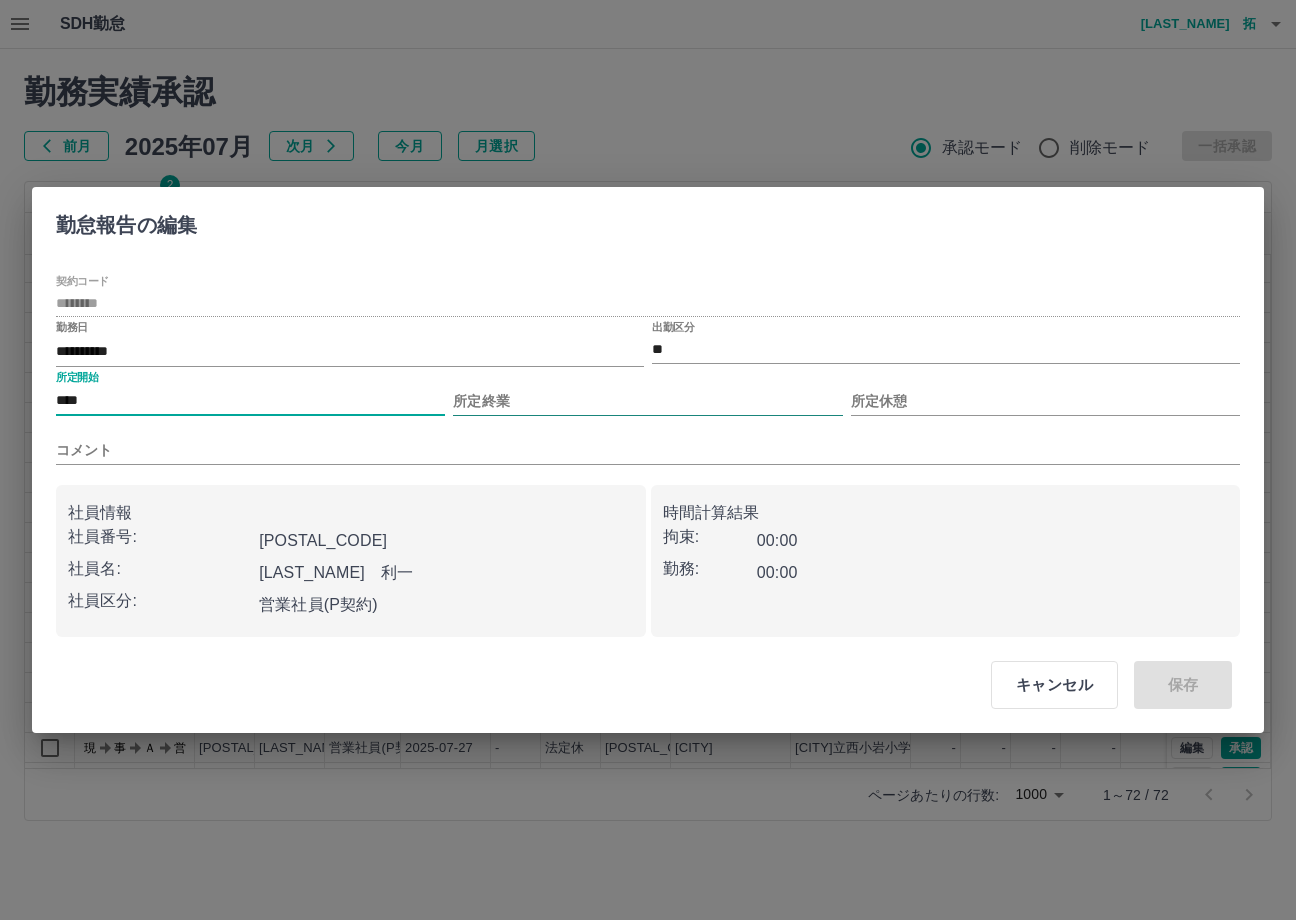 click on "所定終業" at bounding box center (647, 401) 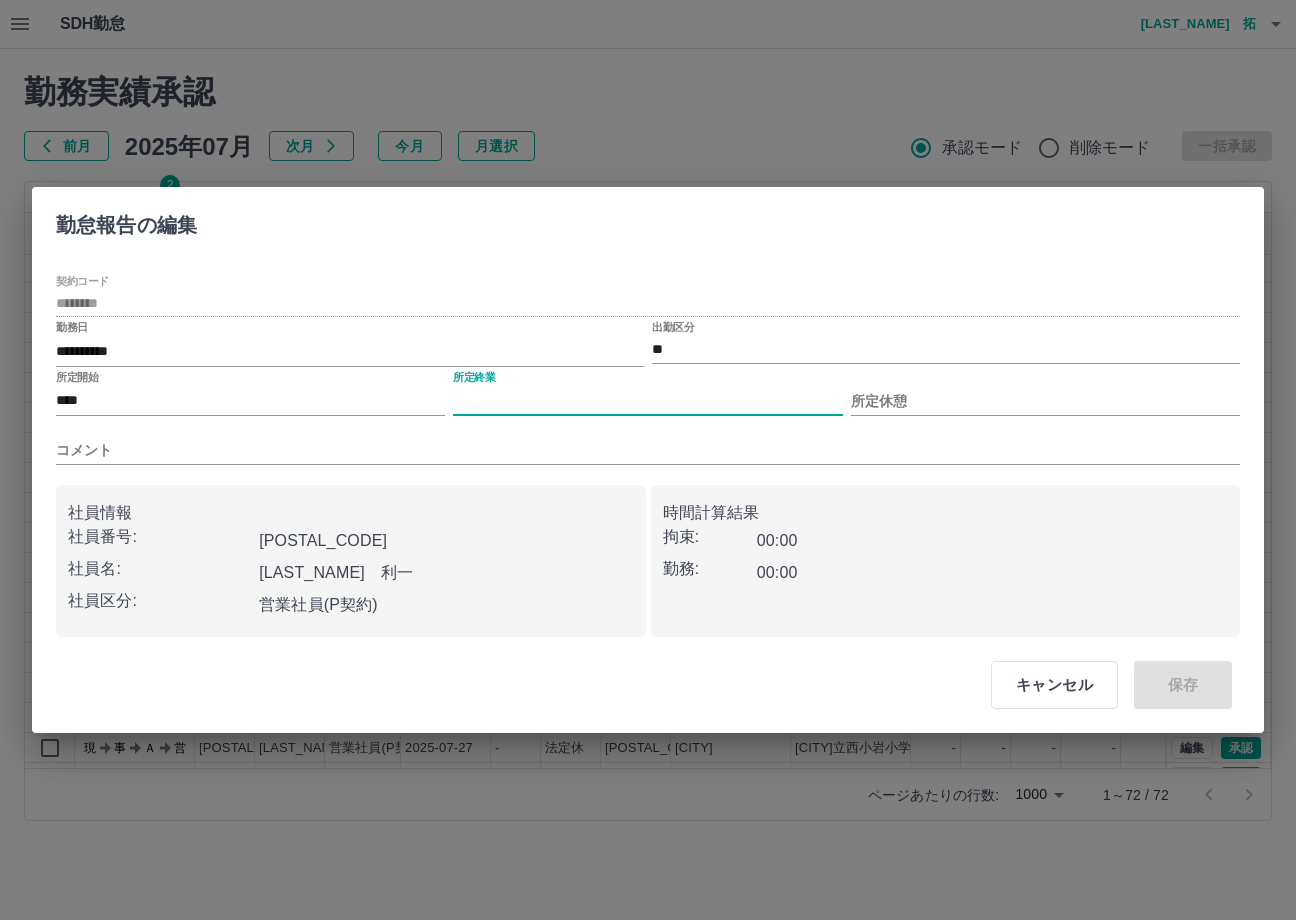 type on "****" 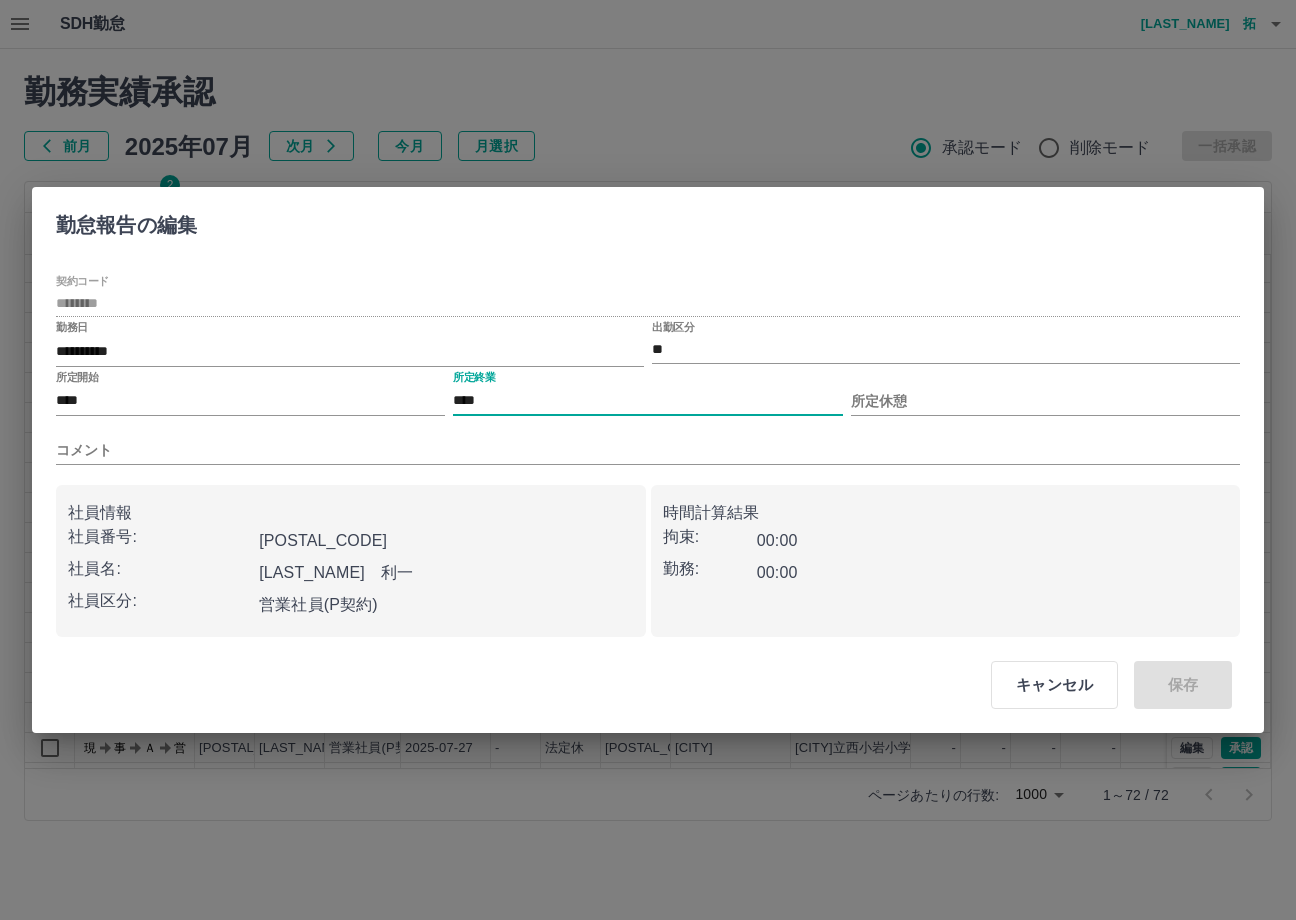click on "所定休憩" at bounding box center [1045, 393] 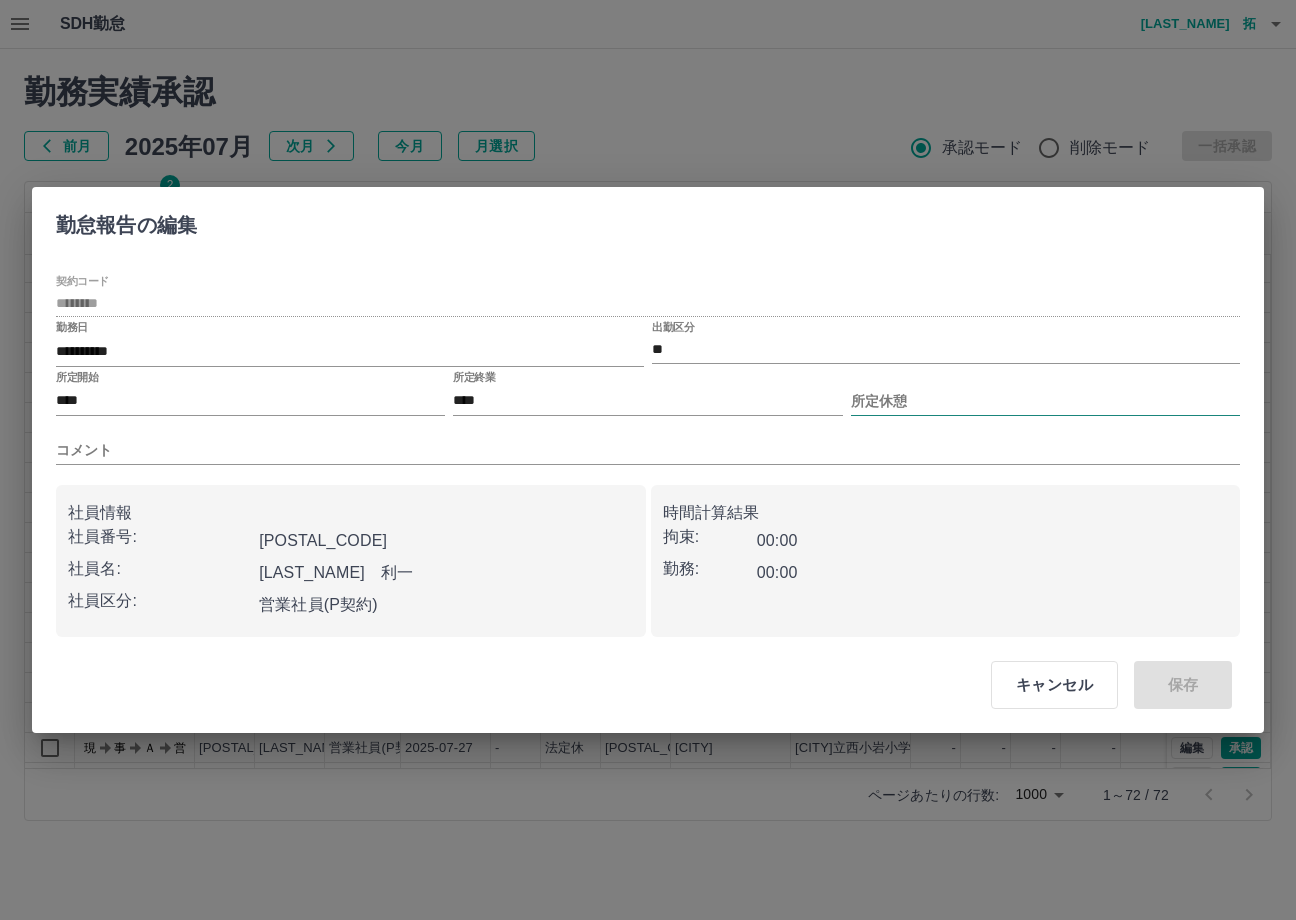 click on "所定休憩" at bounding box center (1045, 401) 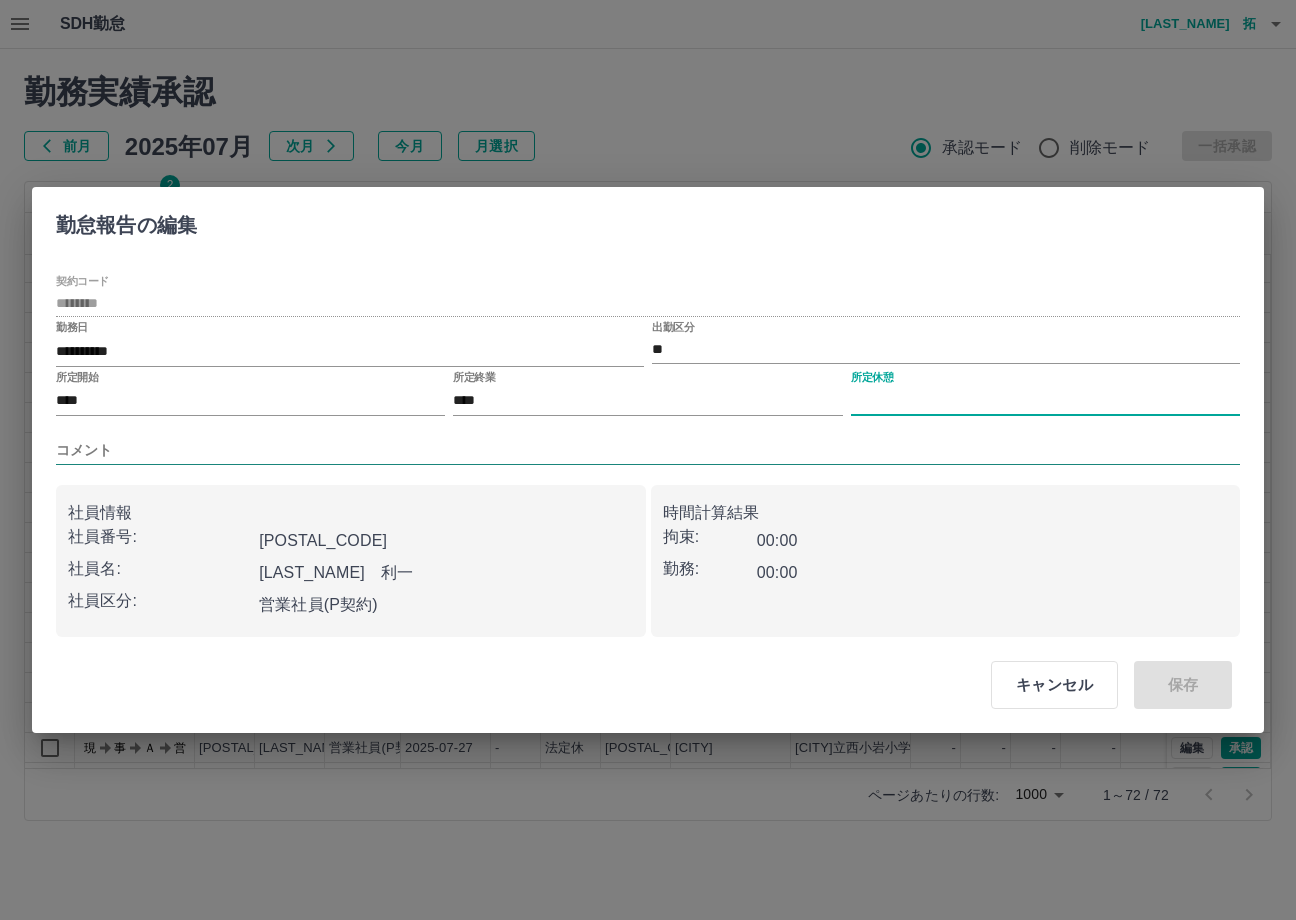 type on "****" 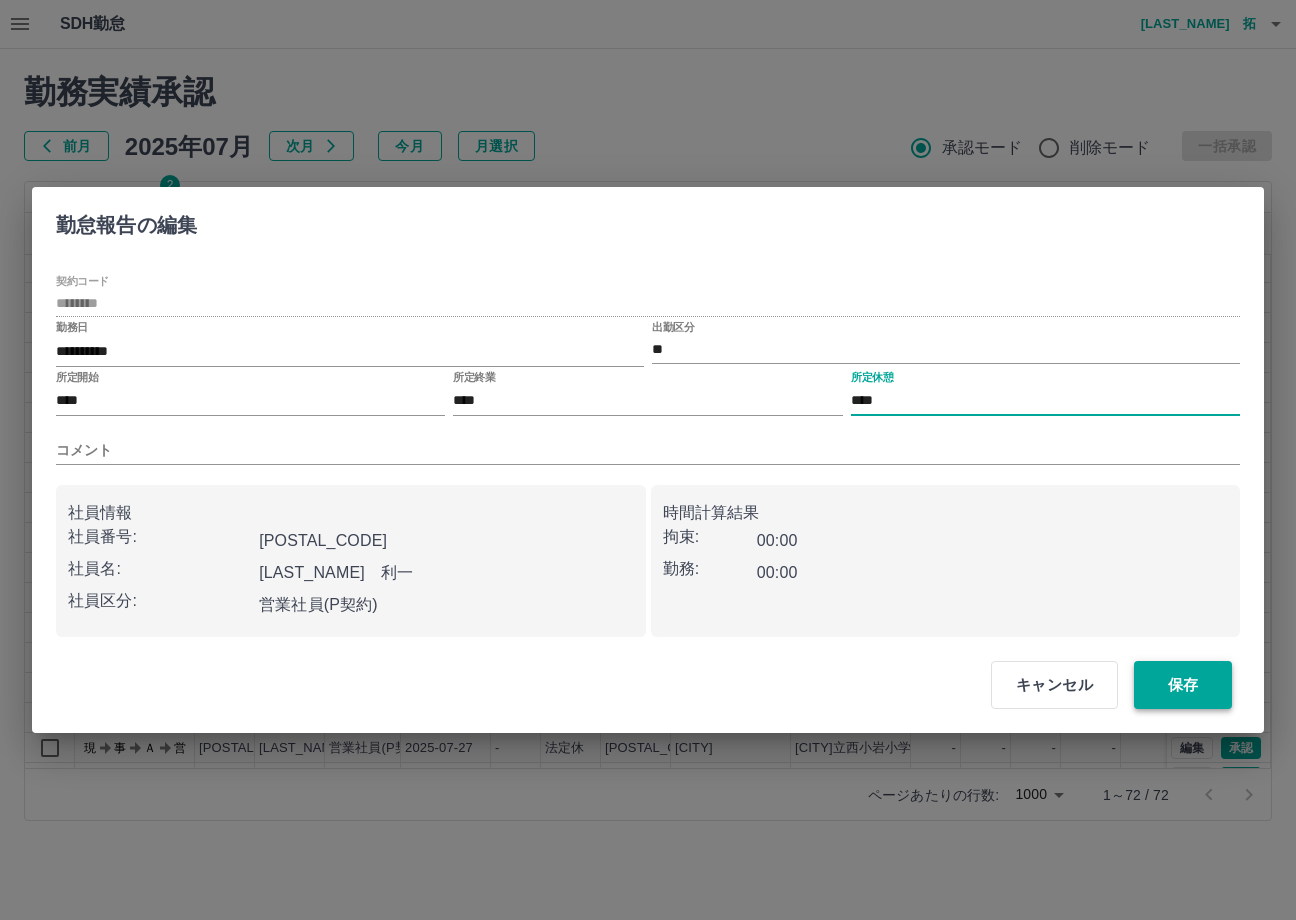 click on "保存" at bounding box center [1183, 685] 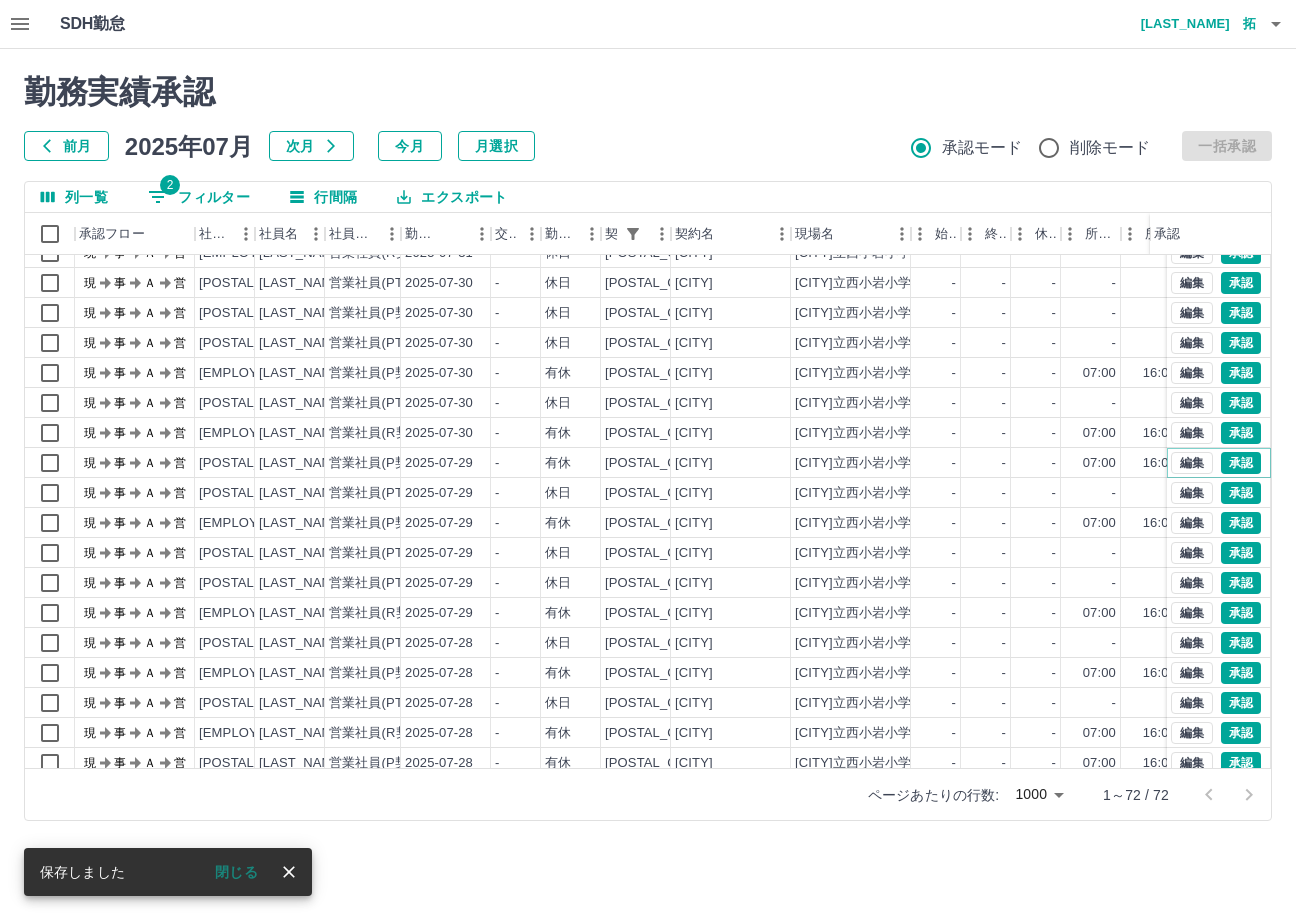 scroll, scrollTop: 132, scrollLeft: 0, axis: vertical 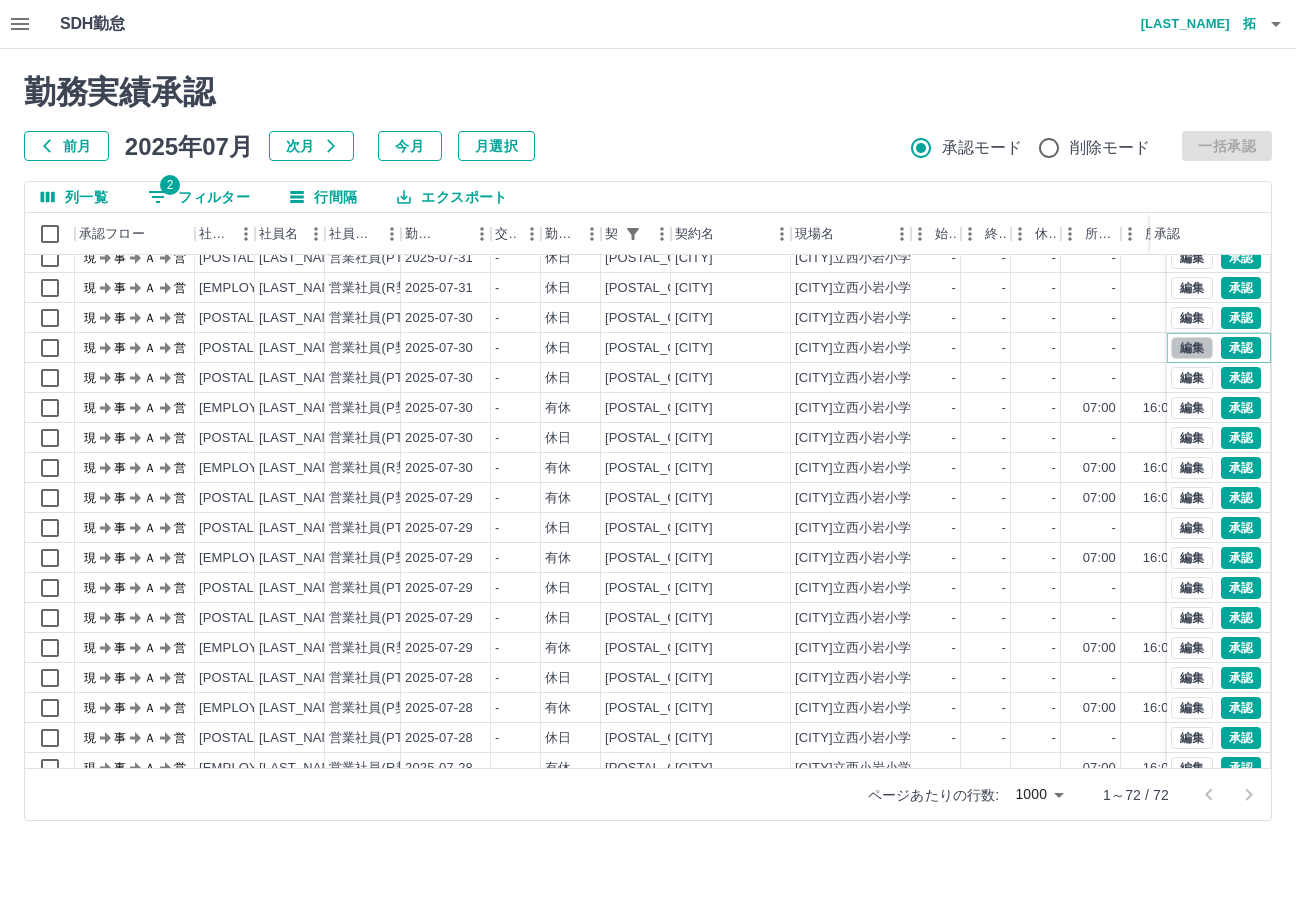 click on "編集" at bounding box center (1192, 348) 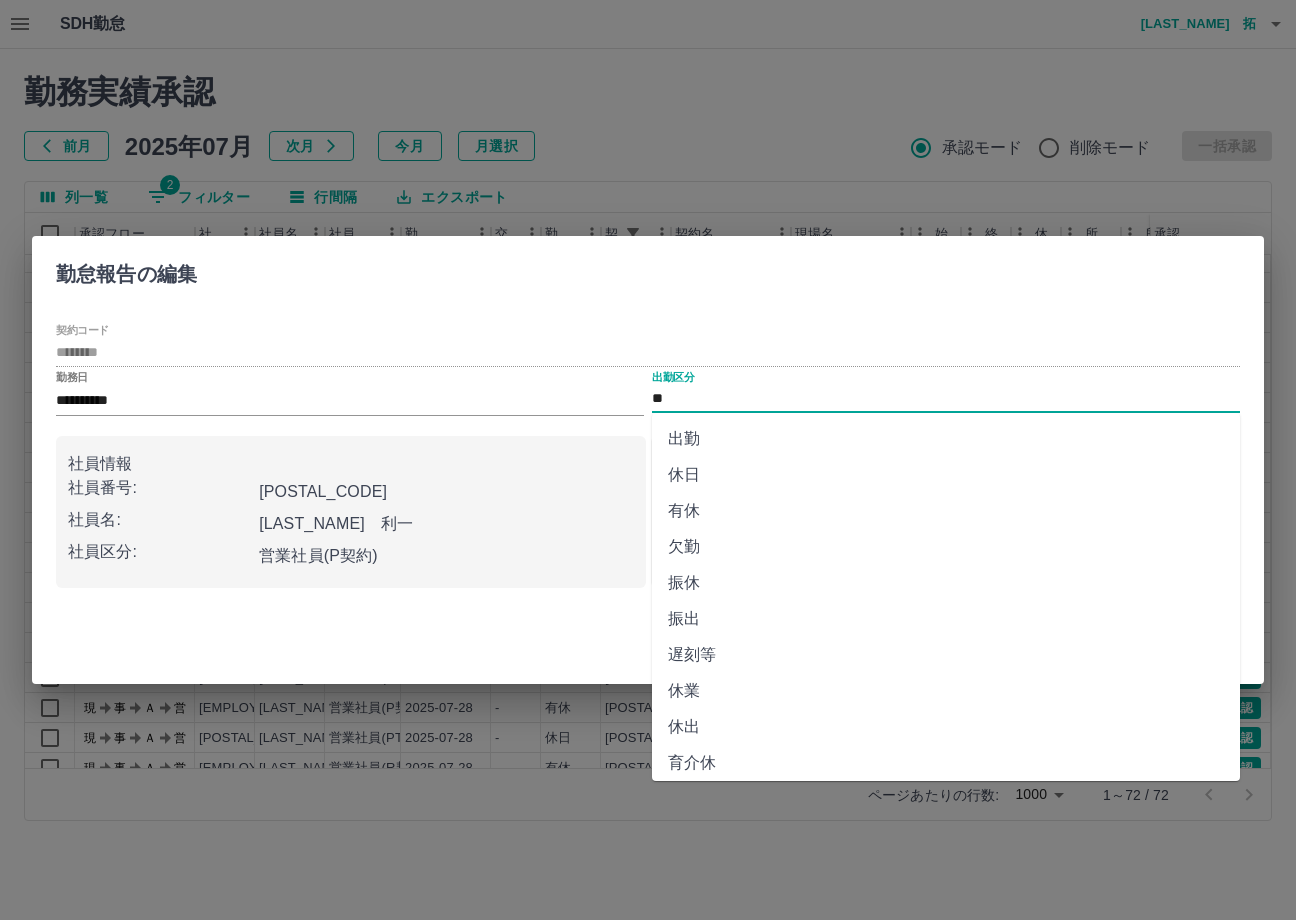 click on "**" at bounding box center [946, 399] 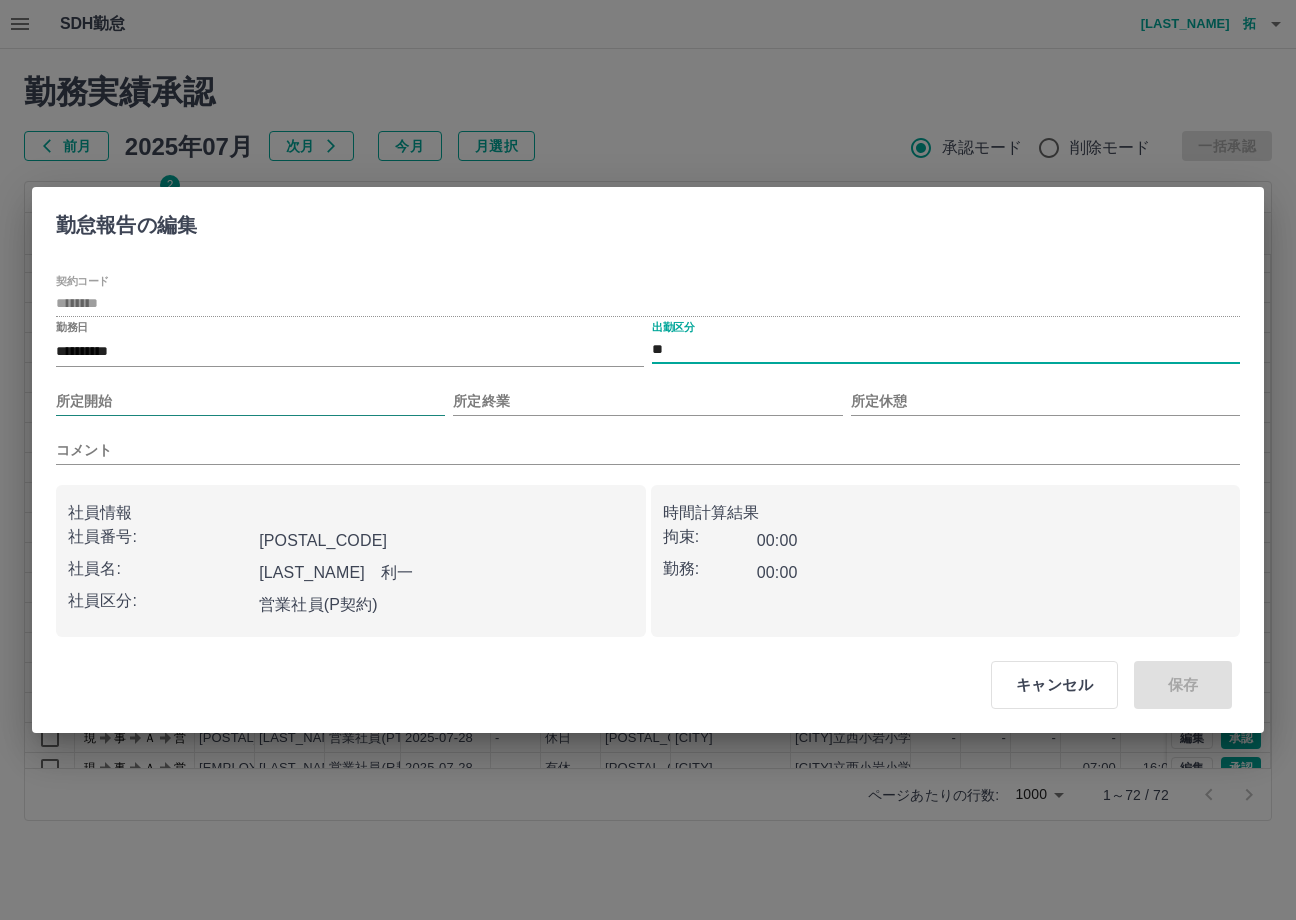 click on "所定開始" at bounding box center [250, 401] 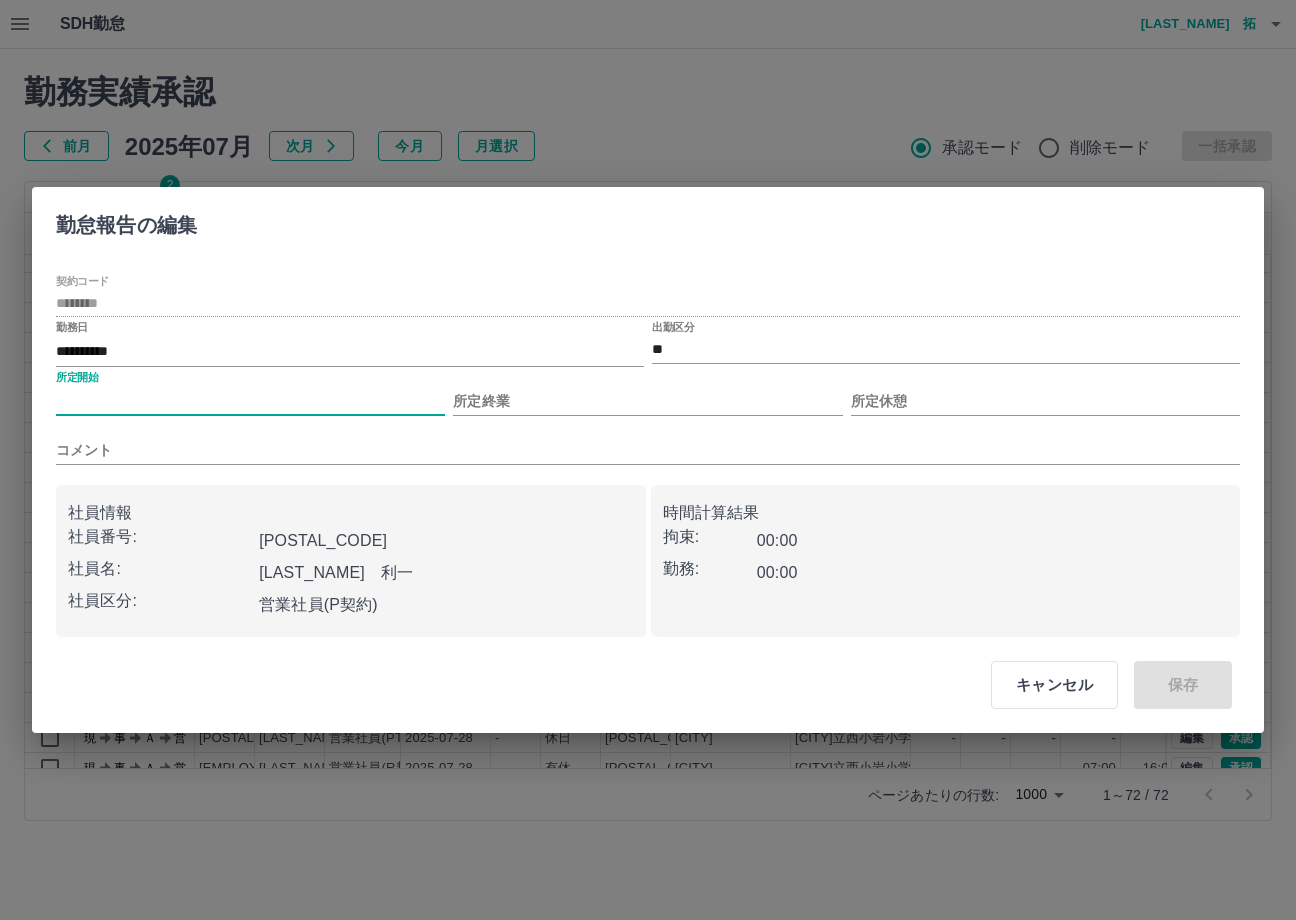 type on "****" 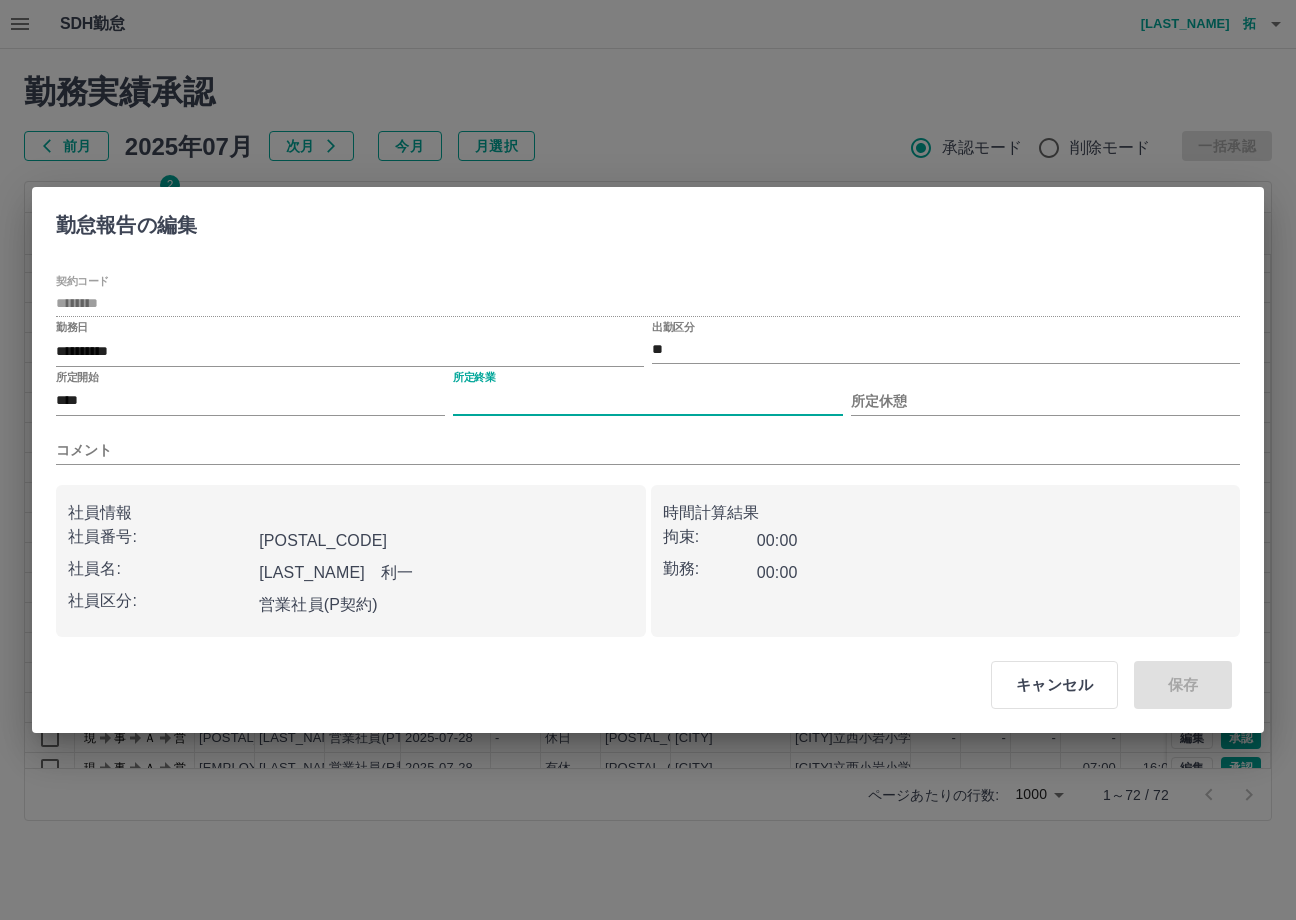 click on "所定終業" at bounding box center (647, 401) 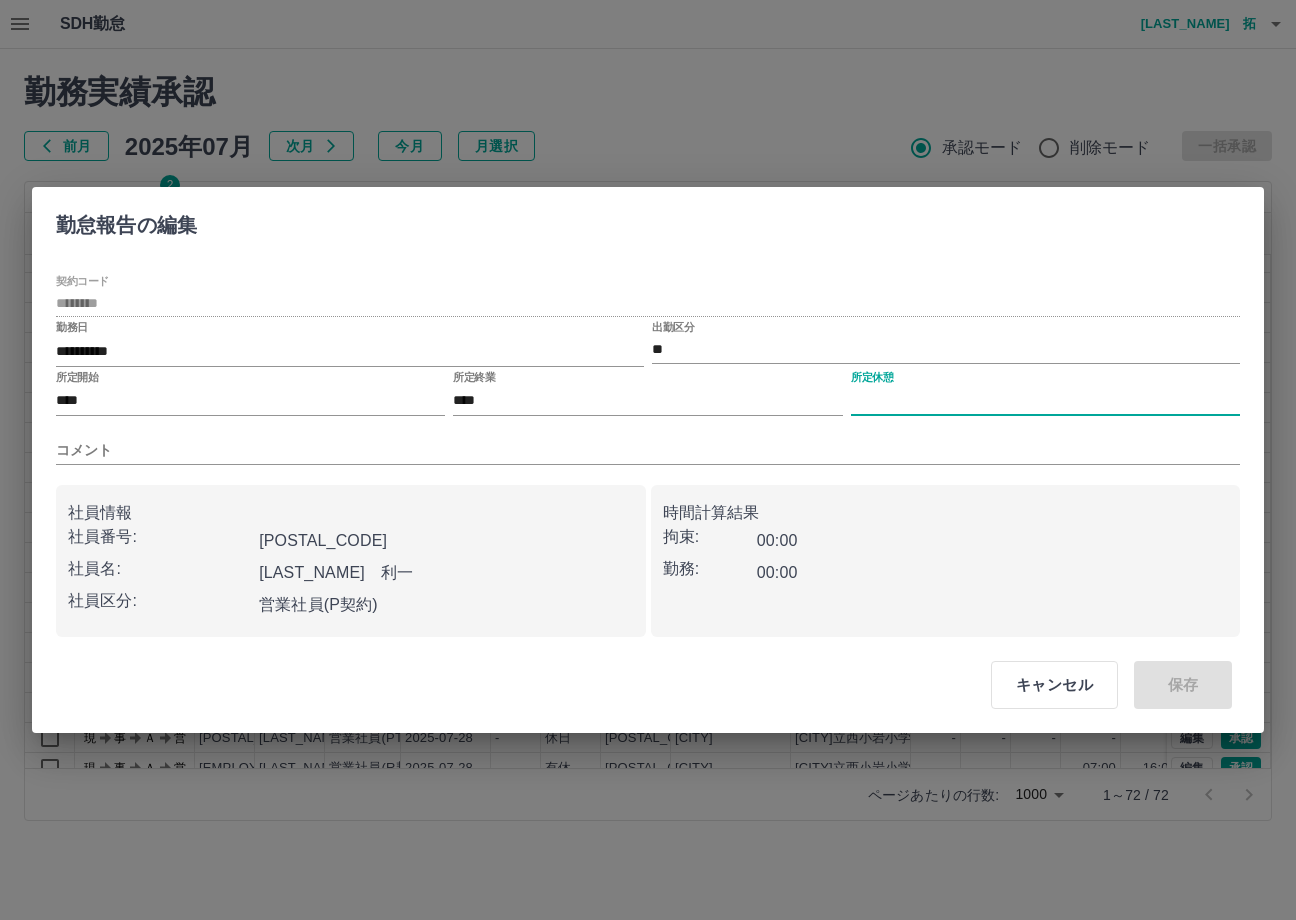 click on "所定休憩" at bounding box center (1045, 401) 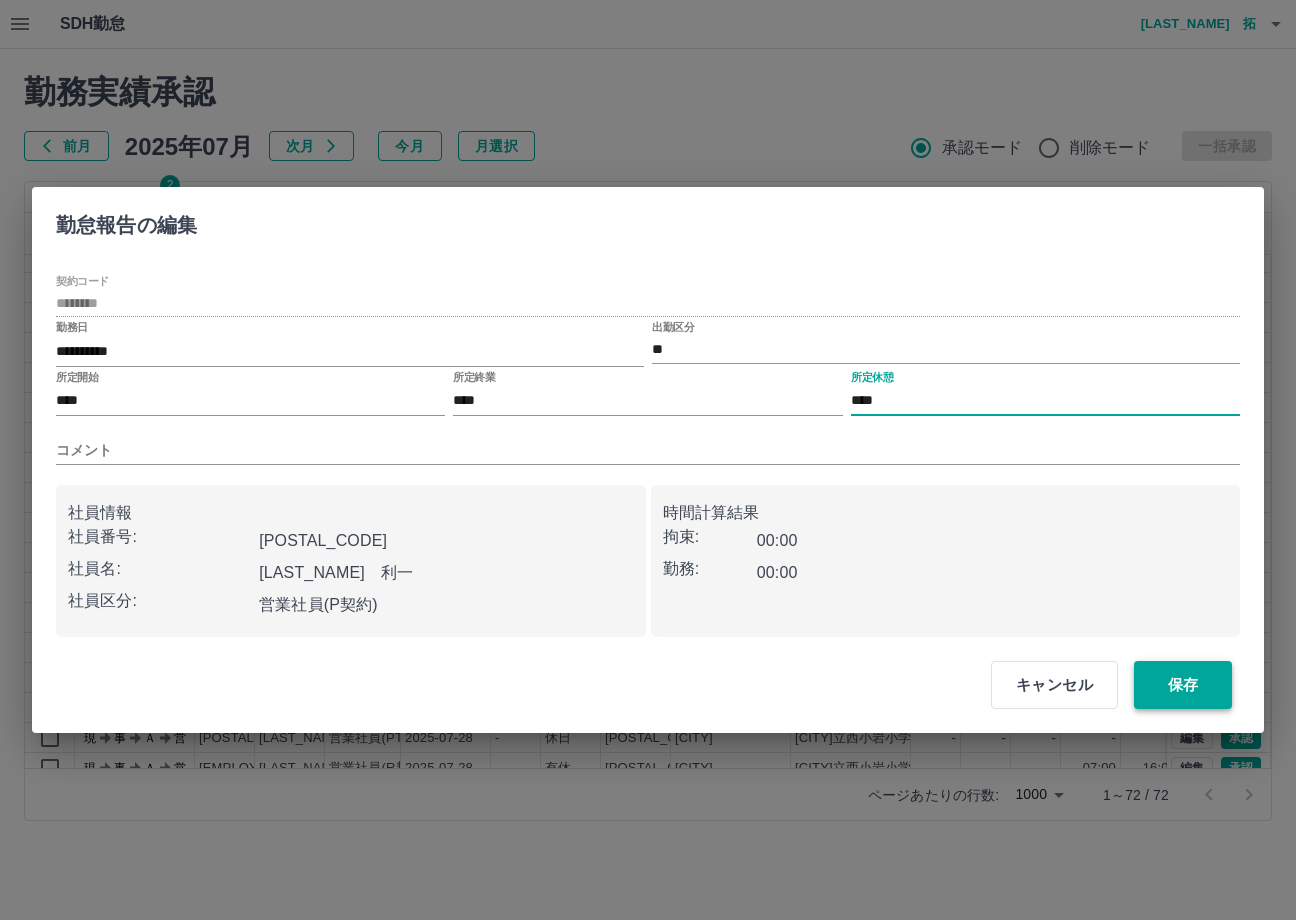 click on "保存" at bounding box center (1183, 685) 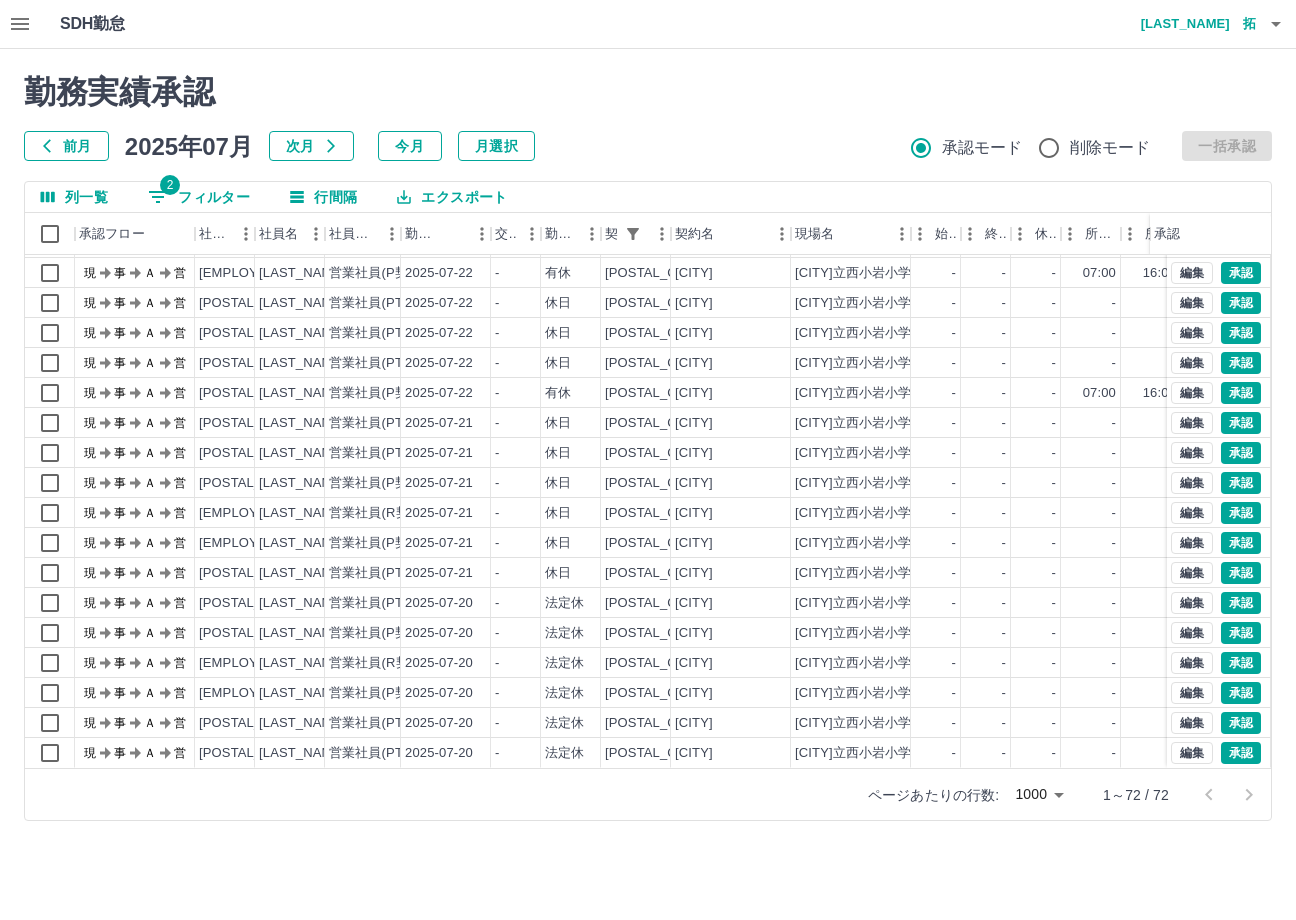 scroll, scrollTop: 1564, scrollLeft: 0, axis: vertical 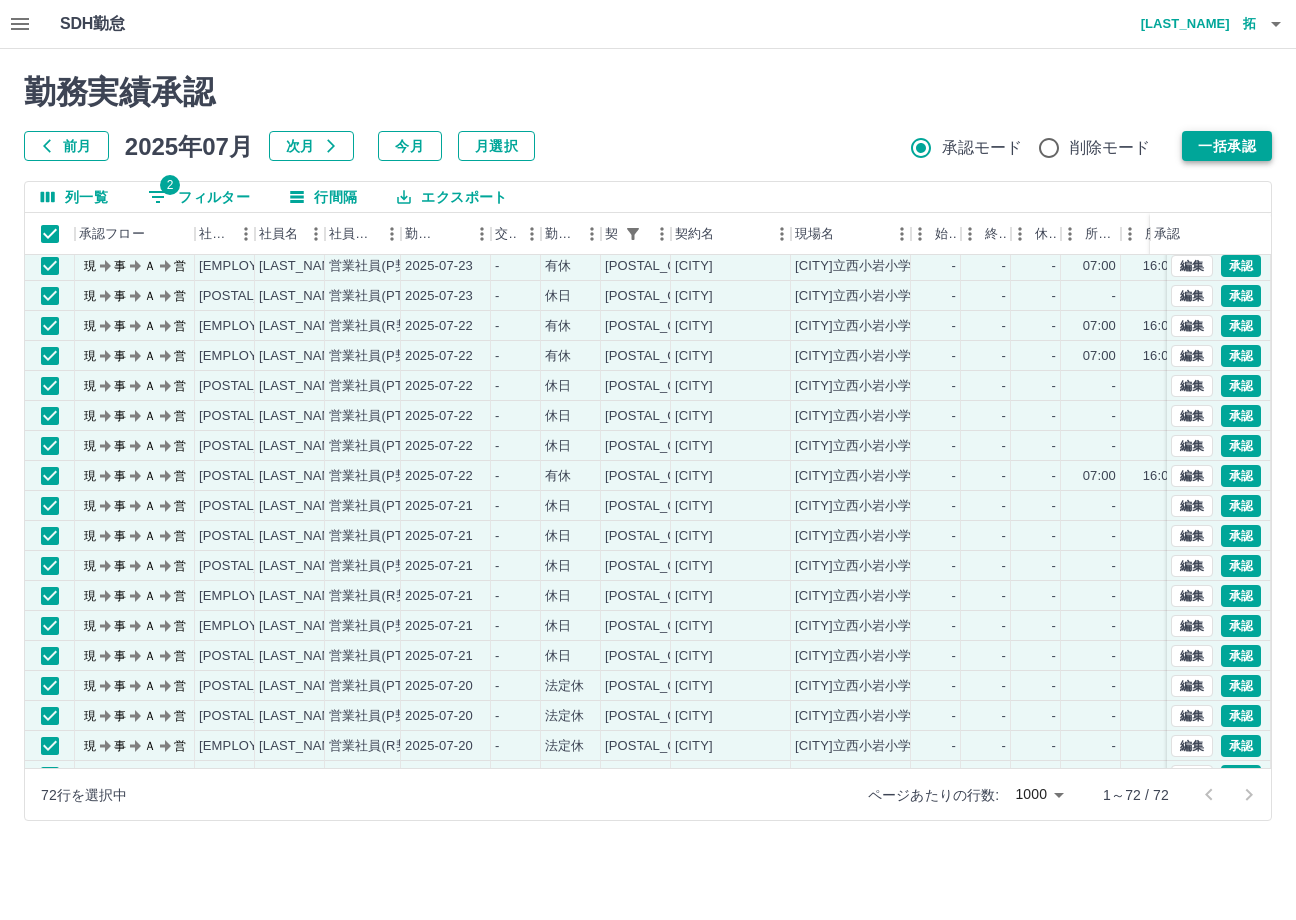 click on "一括承認" at bounding box center (1227, 146) 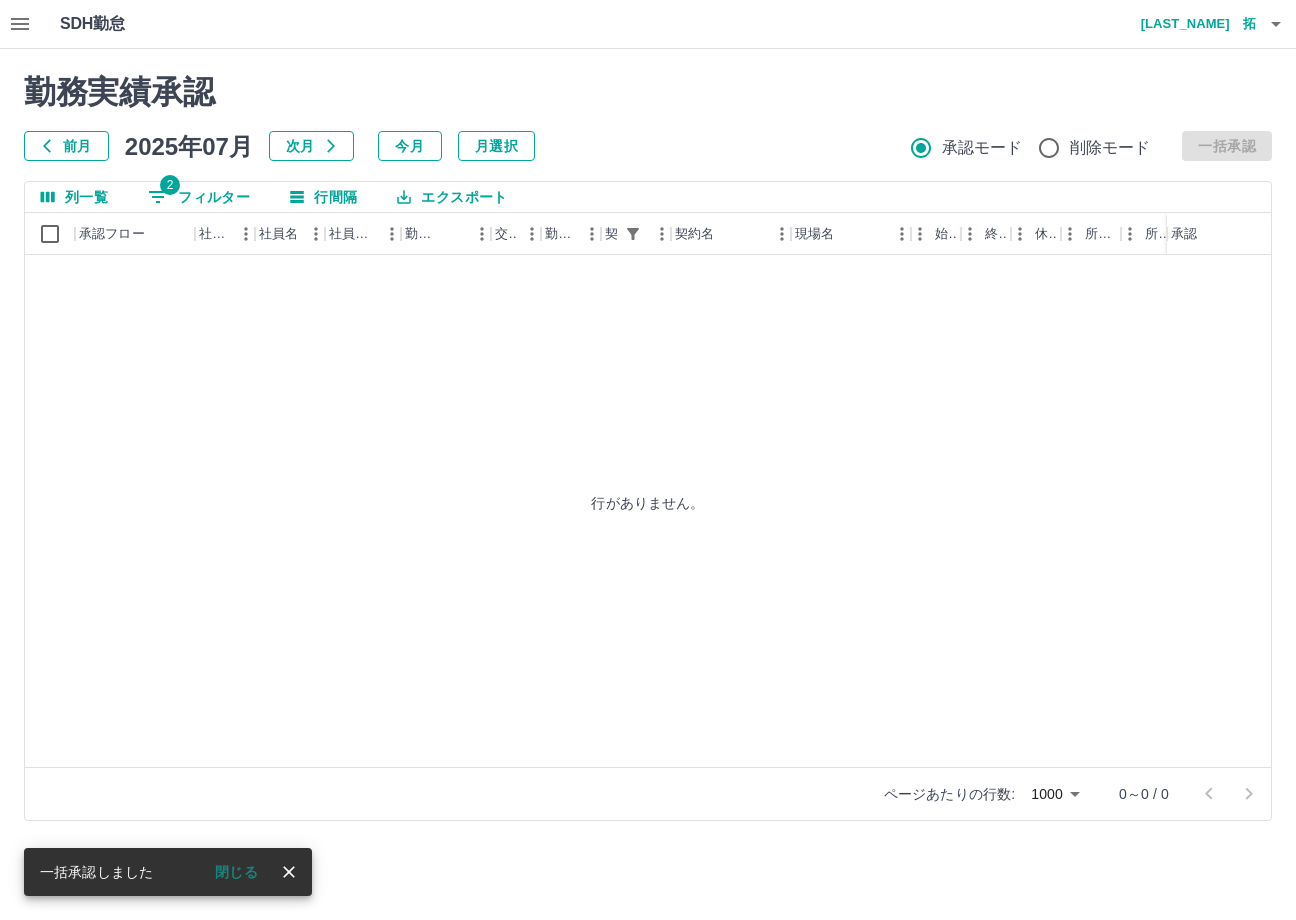 scroll, scrollTop: 0, scrollLeft: 0, axis: both 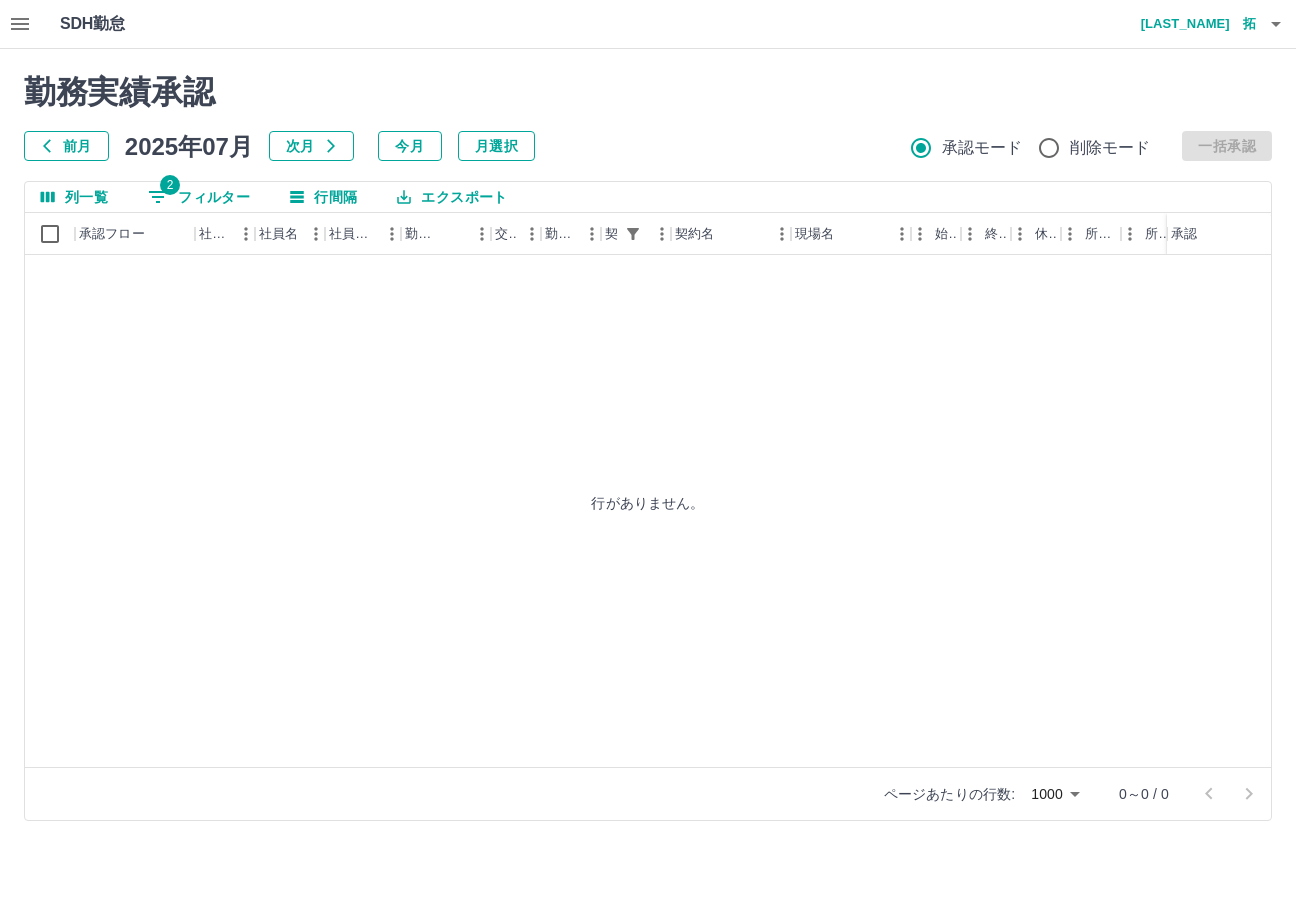click on "2 フィルター" at bounding box center (199, 197) 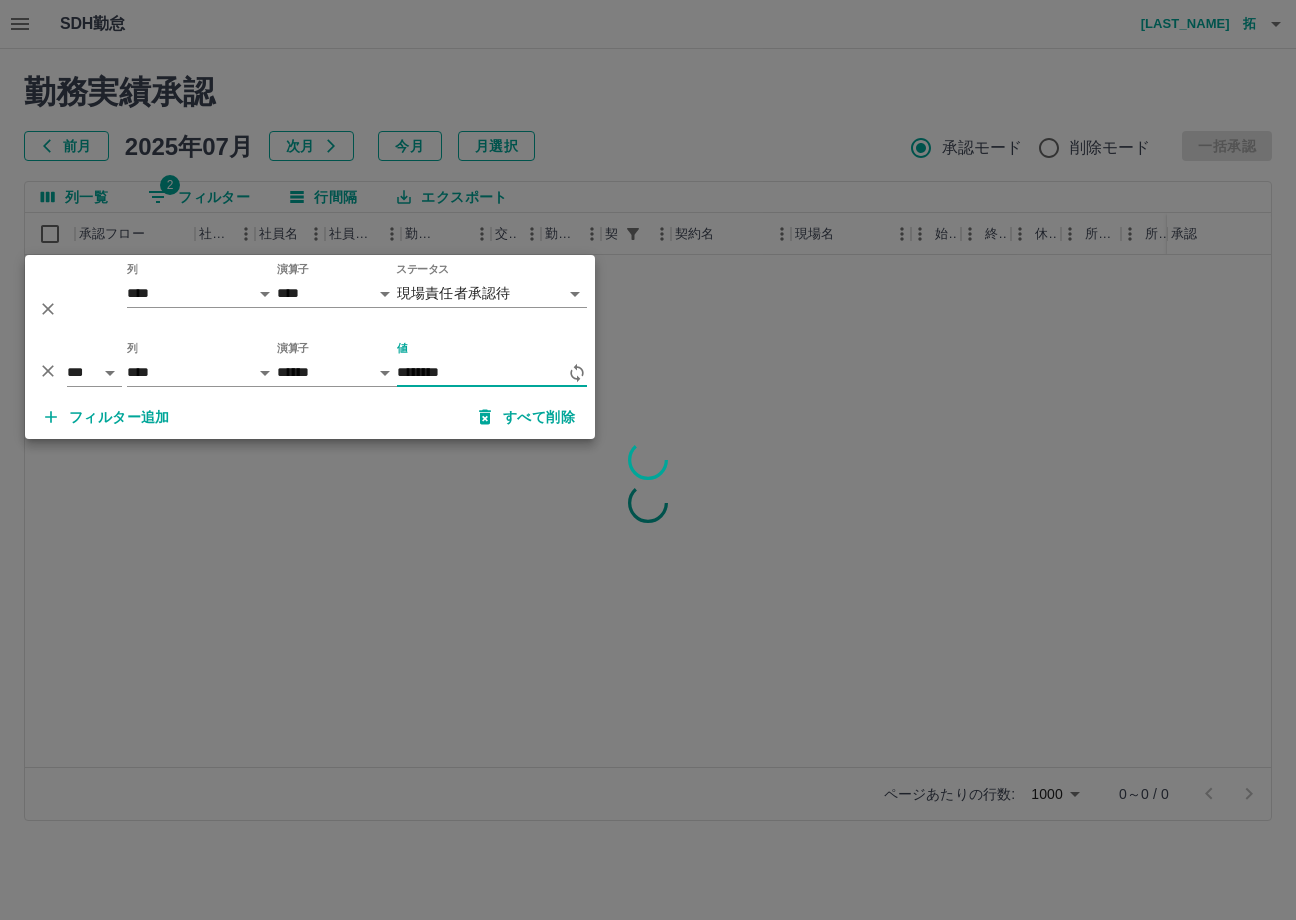 type on "********" 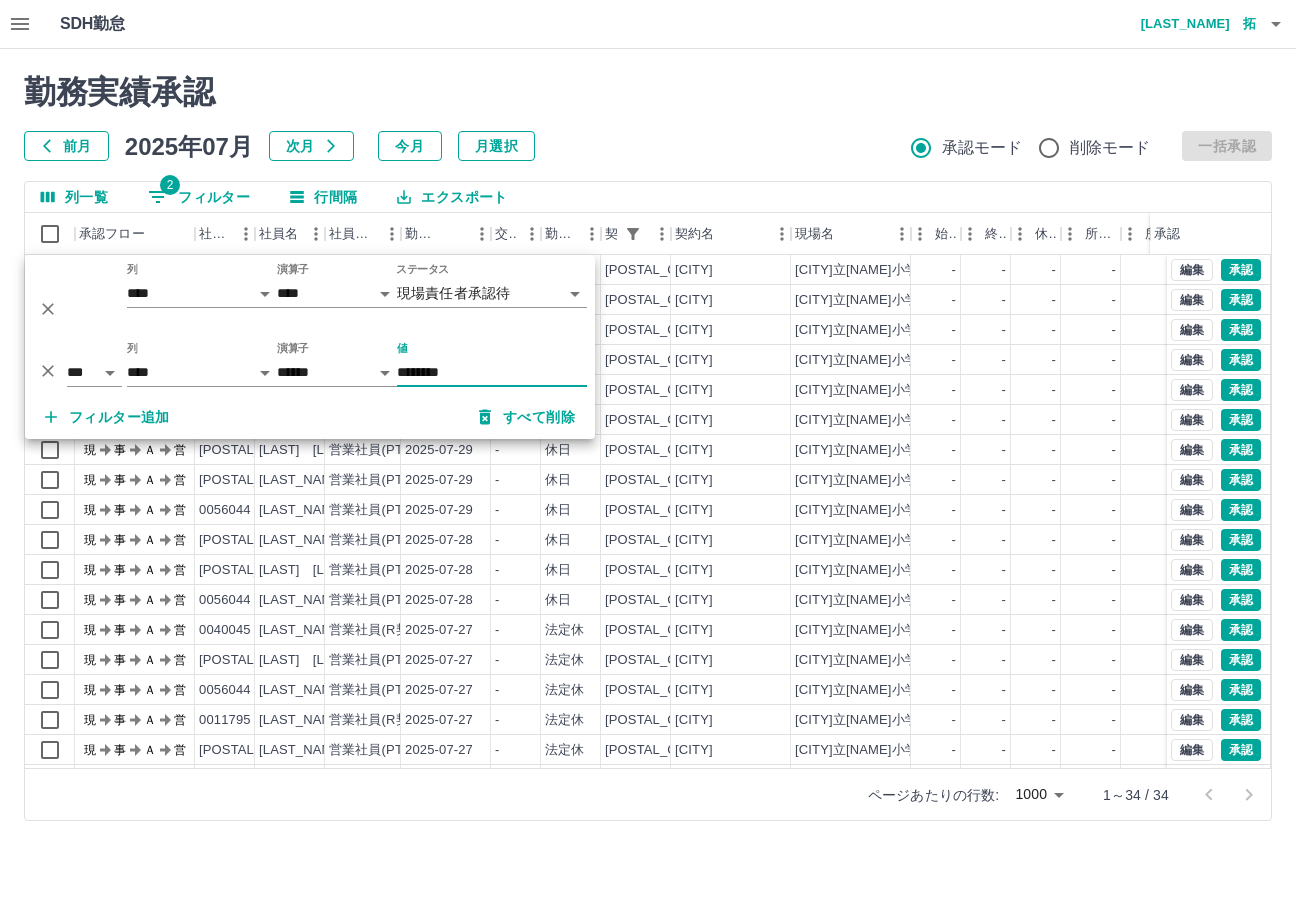 click on "勤務実績承認" at bounding box center [648, 92] 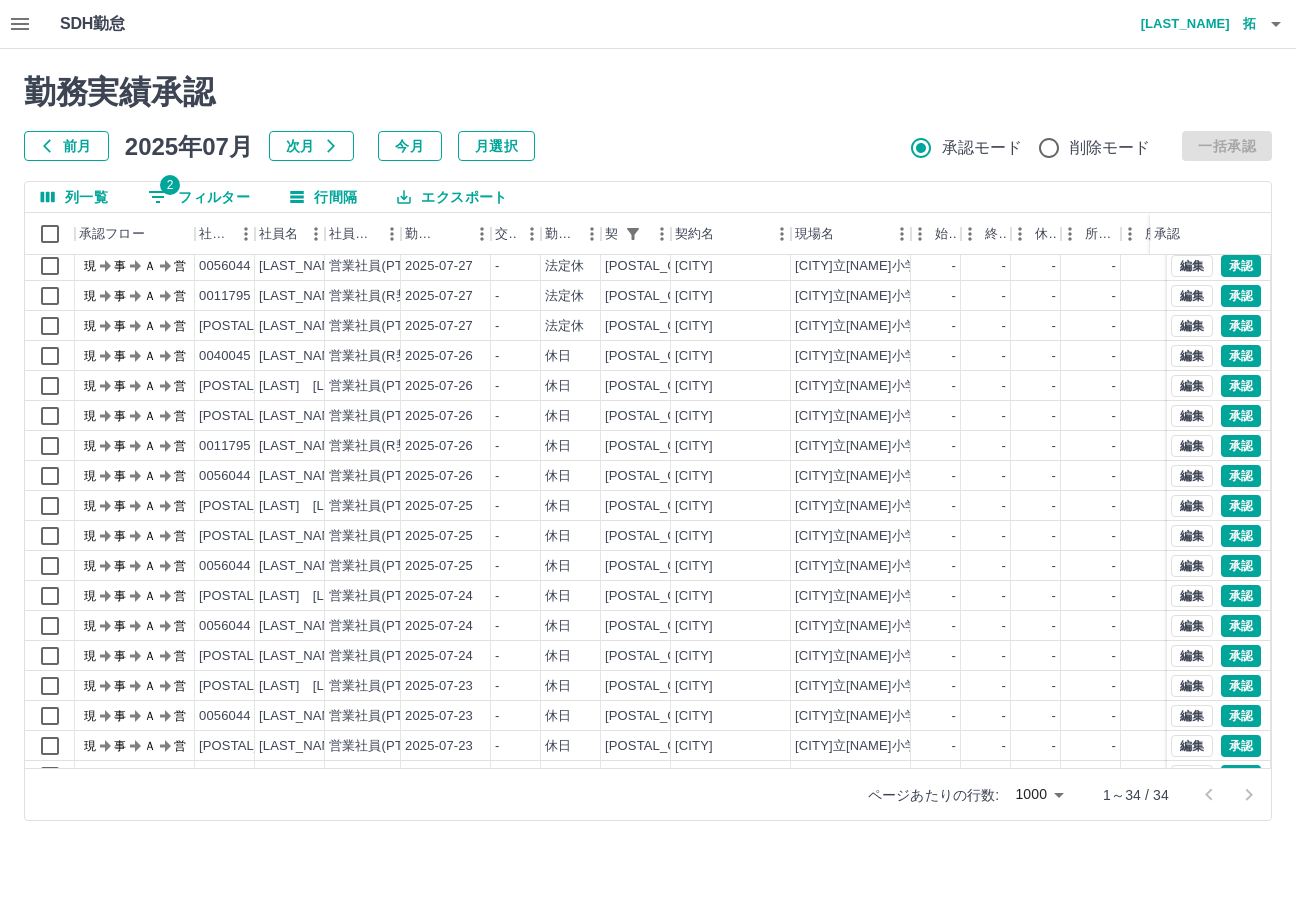 scroll, scrollTop: 324, scrollLeft: 0, axis: vertical 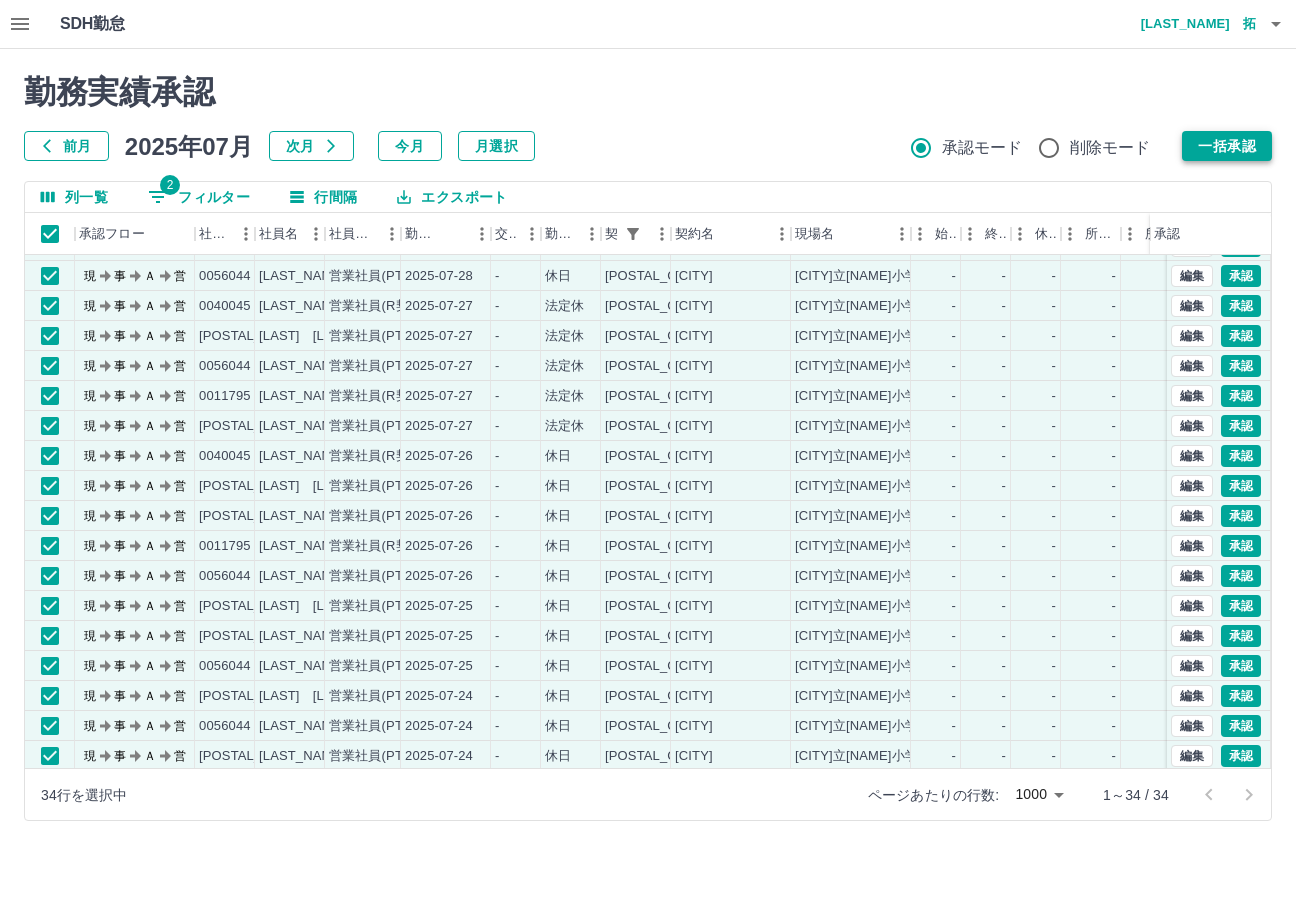 click on "一括承認" at bounding box center [1227, 146] 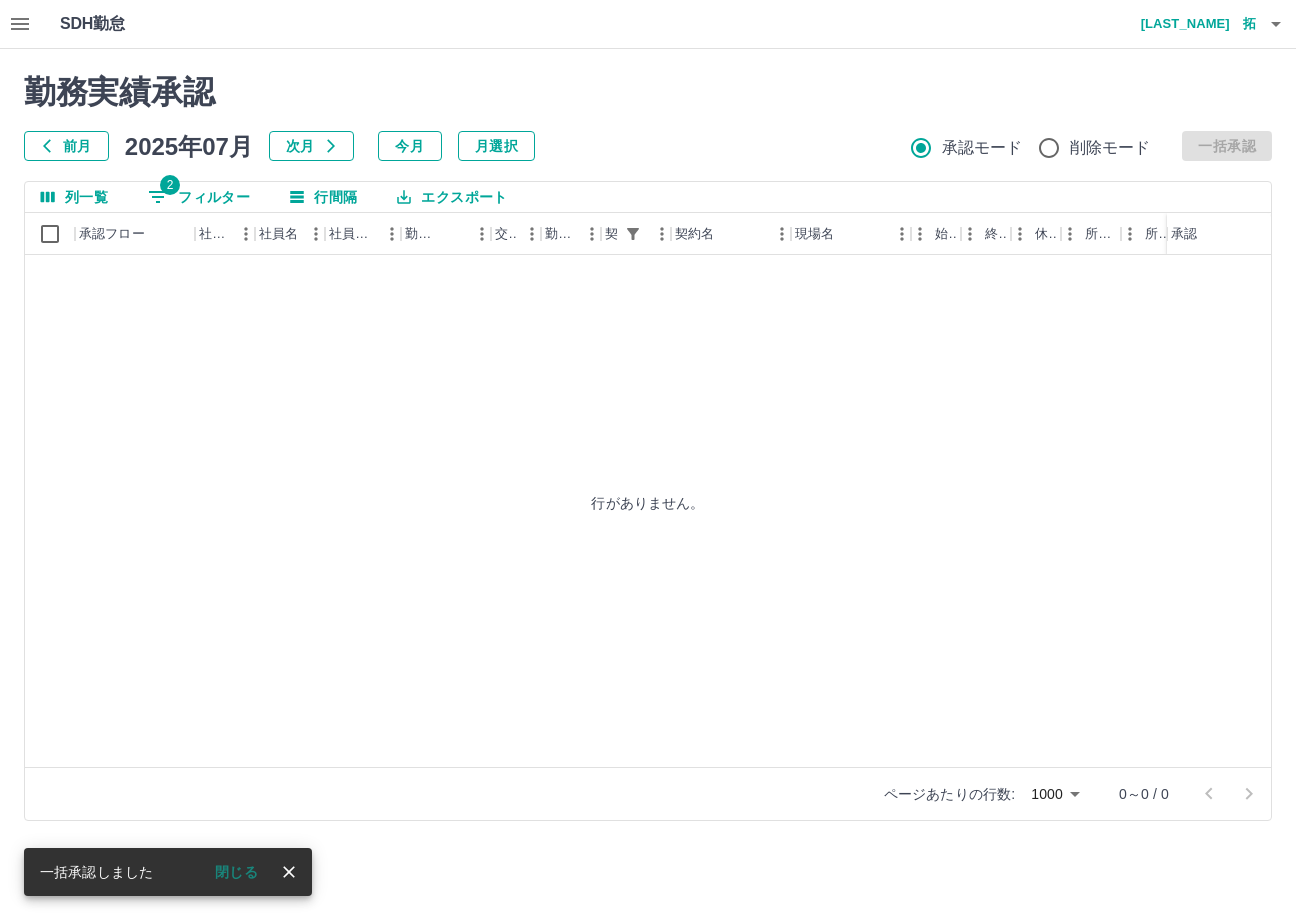 scroll, scrollTop: 0, scrollLeft: 0, axis: both 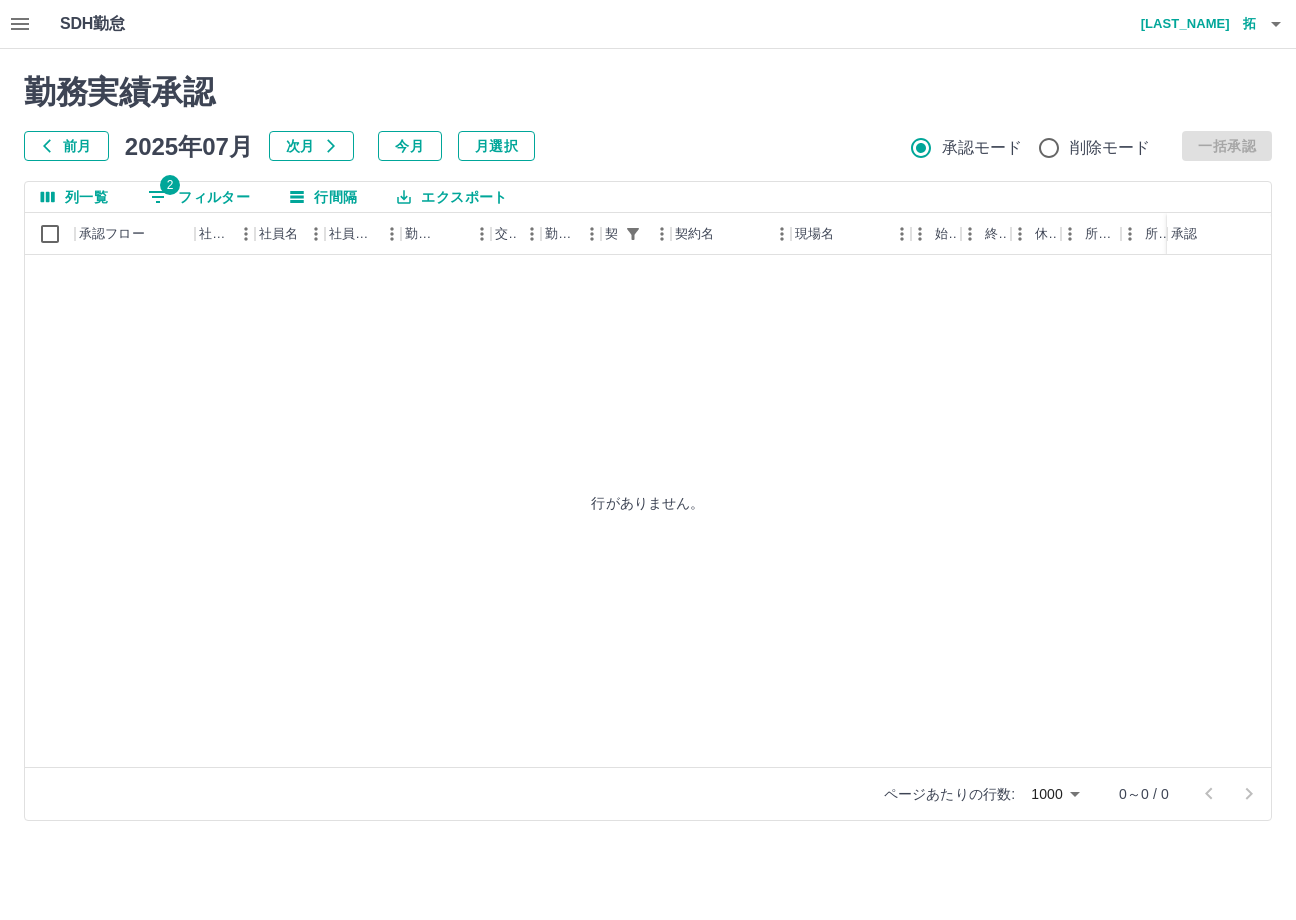 click on "2 フィルター" at bounding box center (199, 197) 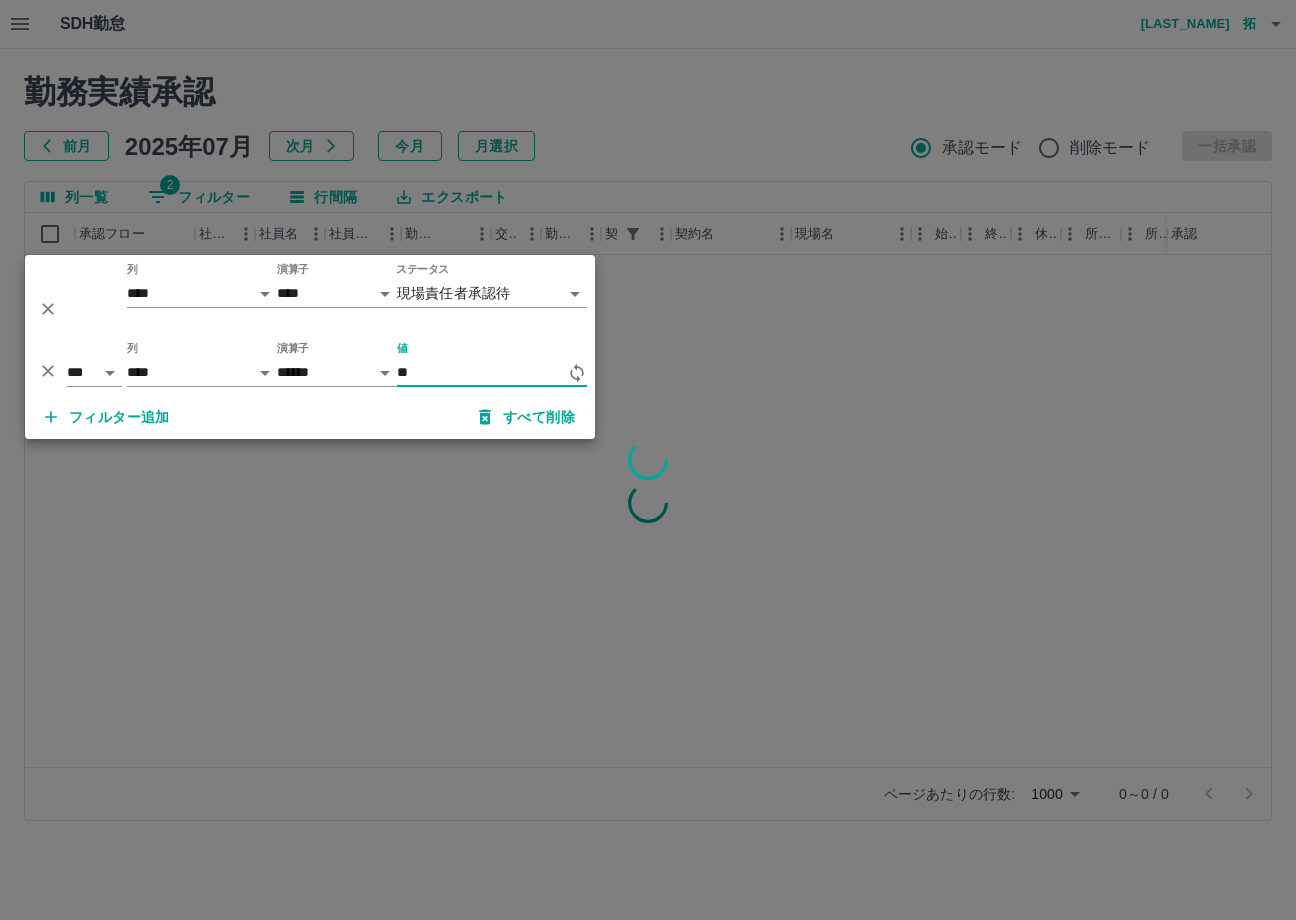 type on "*" 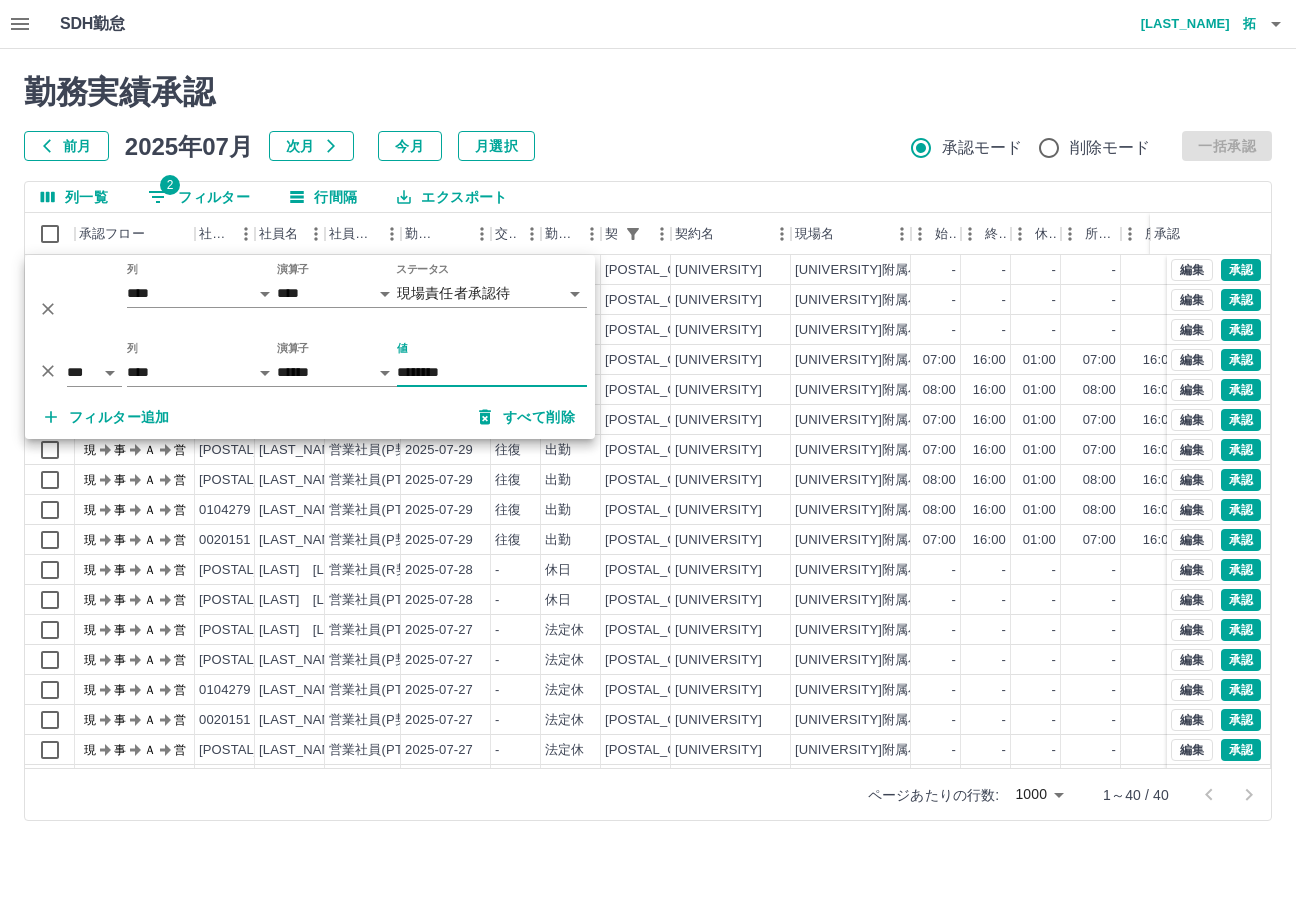 type on "********" 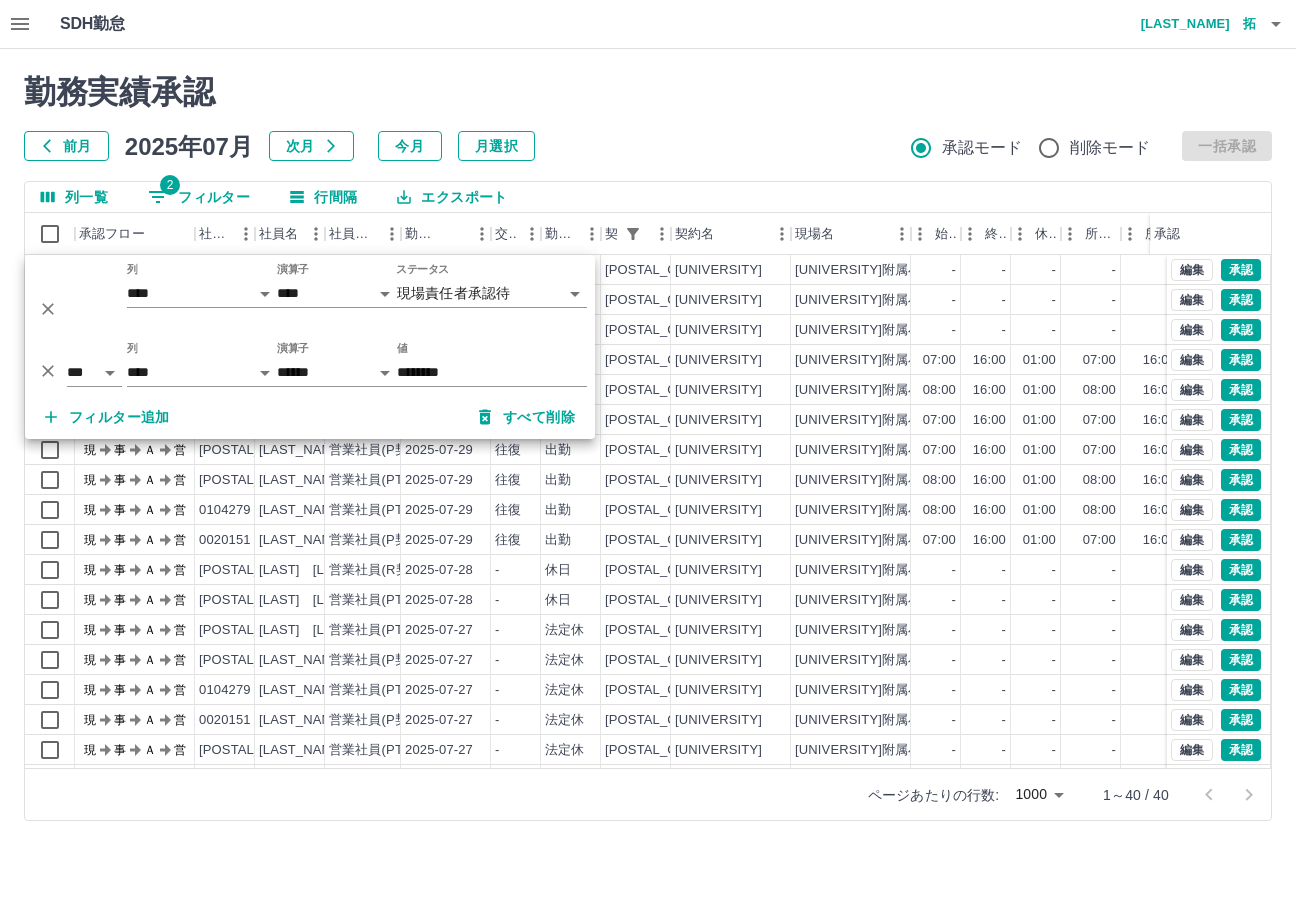 click on "勤務実績承認 前月 2025年07月 次月 今月 月選択 承認モード 削除モード 一括承認 列一覧 2 フィルター 行間隔 エクスポート 承認フロー 社員番号 社員名 社員区分 勤務日 交通費 勤務区分 契約コード 契約名 現場名 始業 終業 休憩 所定開始 所定終業 所定休憩 拘束 勤務 遅刻等 コメント 承認 現 事 Ａ 営 0020151 田畑　逸郎 営業社員(P契約) 2025-07-30  -  休日 43827001 筑波大学 筑波大学附属小学校 - - - - - - 00:00 00:00 00:00 現 事 Ａ 営 0045465 鈴木　直人 営業社員(P契約) 2025-07-30  -  休日 43827001 筑波大学 筑波大学附属小学校 - - - - - - 00:00 00:00 00:00 現 事 Ａ 営 0104279 村上　里美 営業社員(PT契約) 2025-07-30  -  休日 43827001 筑波大学 筑波大学附属小学校 - - - - - - 00:00 00:00 00:00 現 事 Ａ 営 0104278 小野　和行 営業社員(P契約) 2025-07-29 往復 出勤 43827001 筑波大学 筑波大学附属小学校 現" at bounding box center (648, 447) 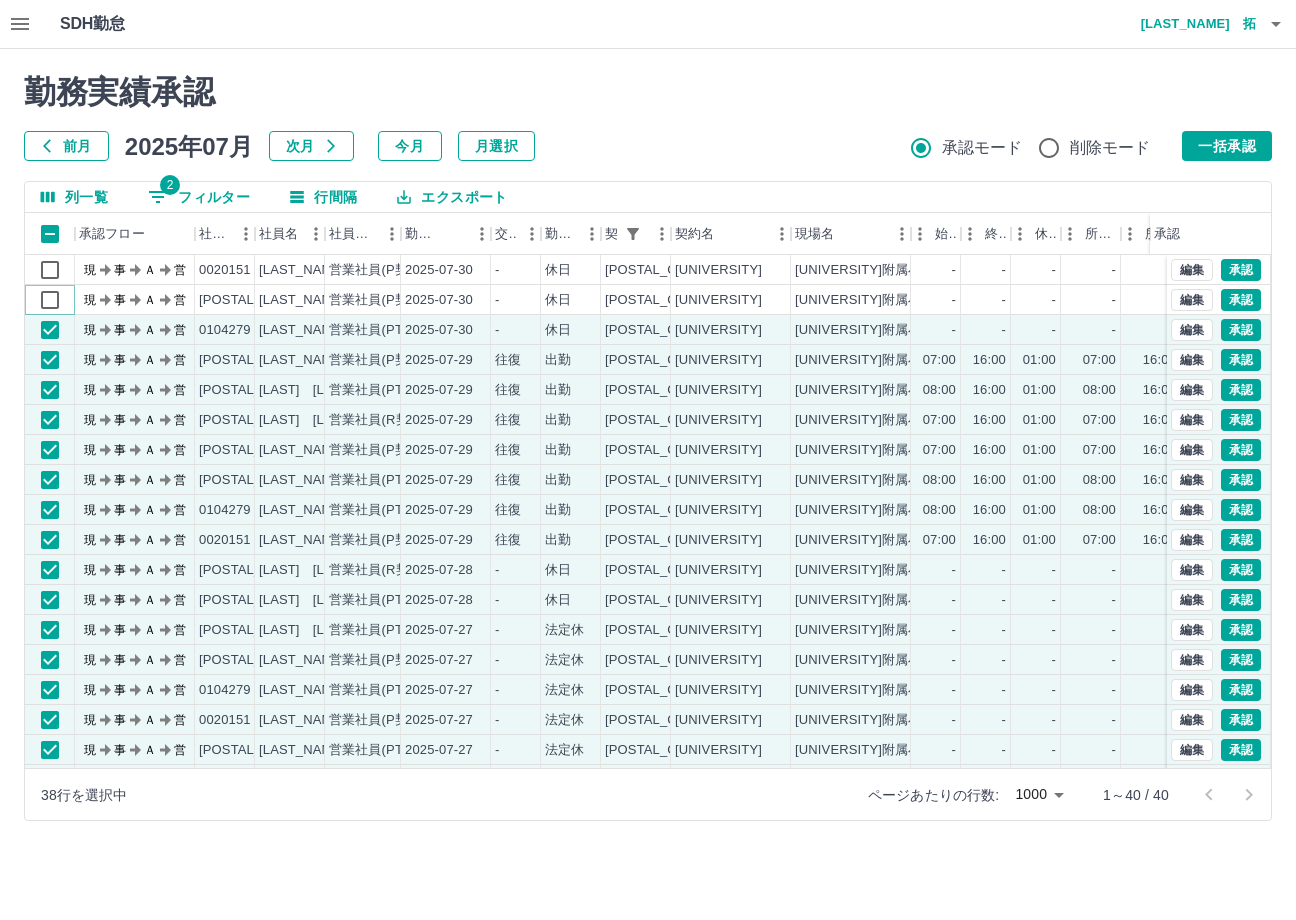 scroll, scrollTop: 100, scrollLeft: 0, axis: vertical 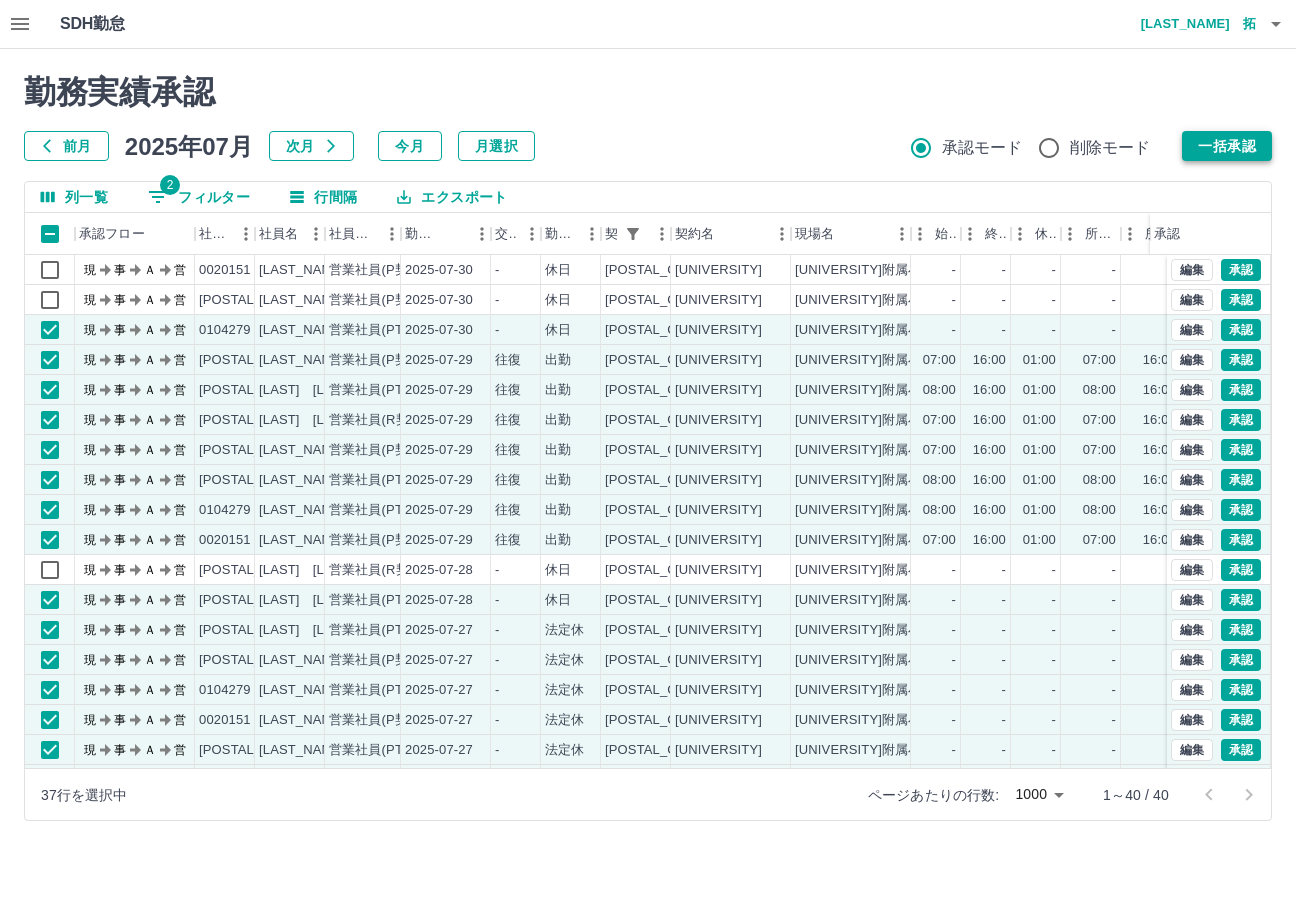 click on "一括承認" at bounding box center [1227, 146] 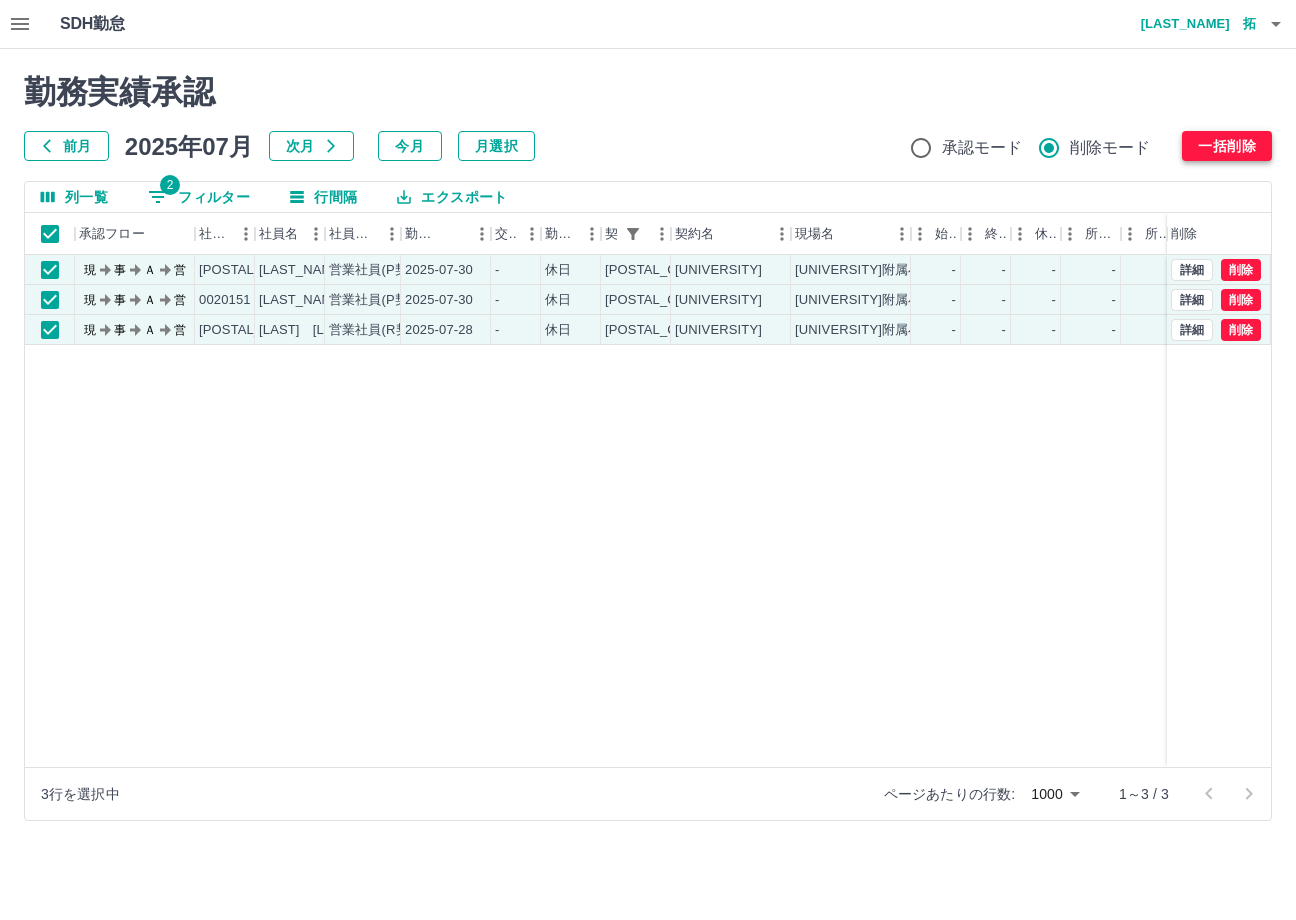 click on "一括削除" at bounding box center [1227, 146] 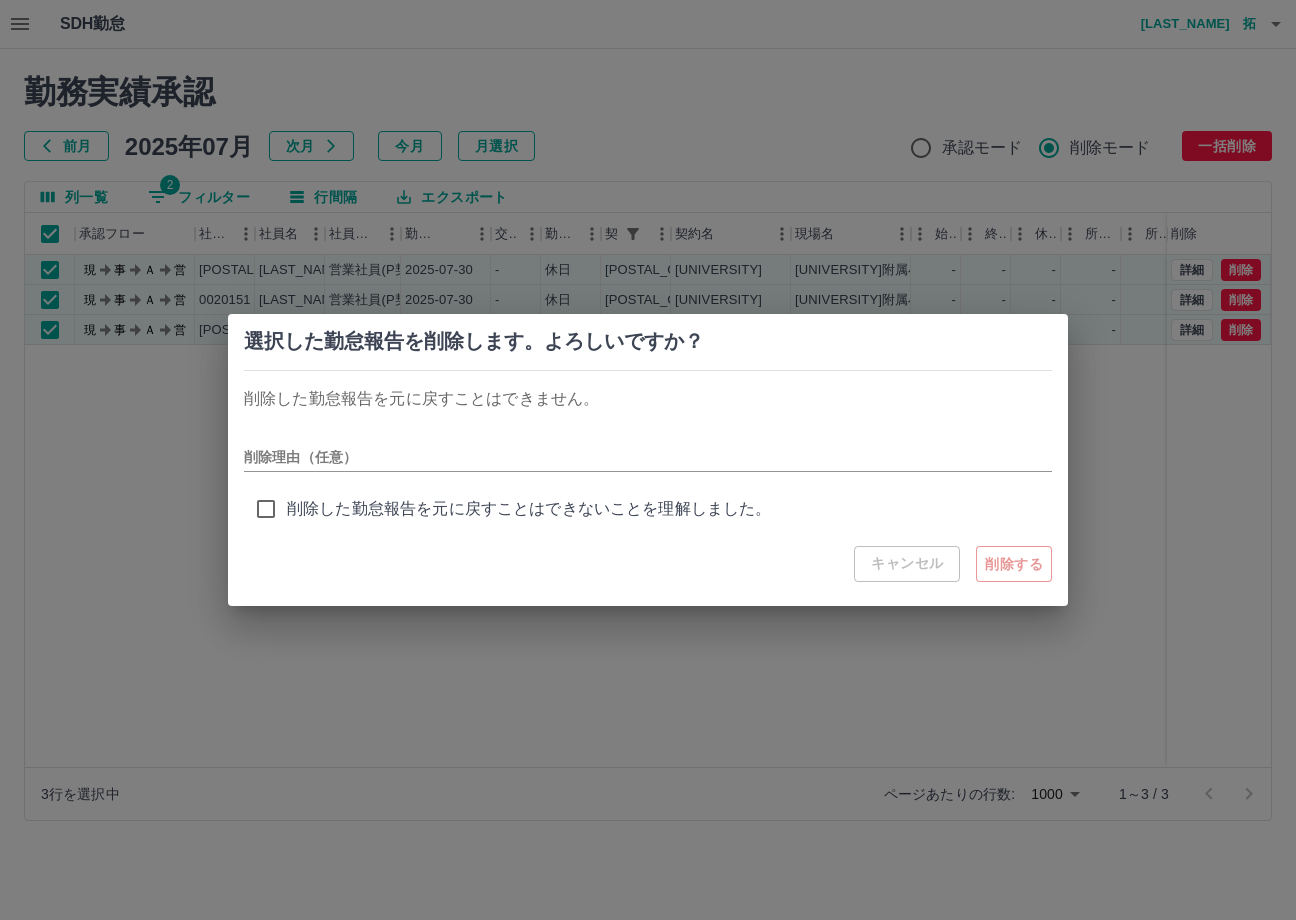 click on "削除理由（任意）" at bounding box center [648, 449] 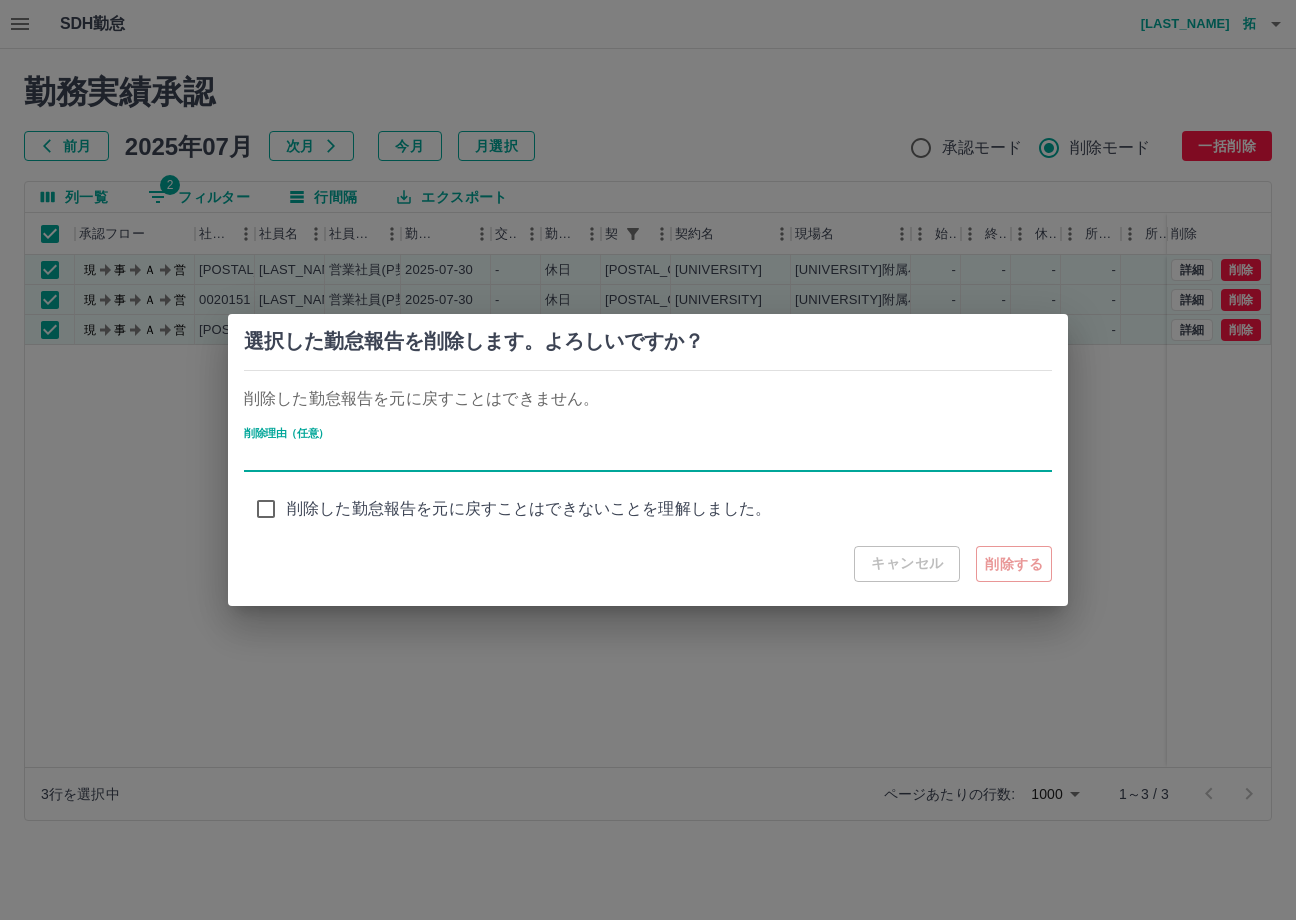 click on "削除理由（任意）" at bounding box center [648, 457] 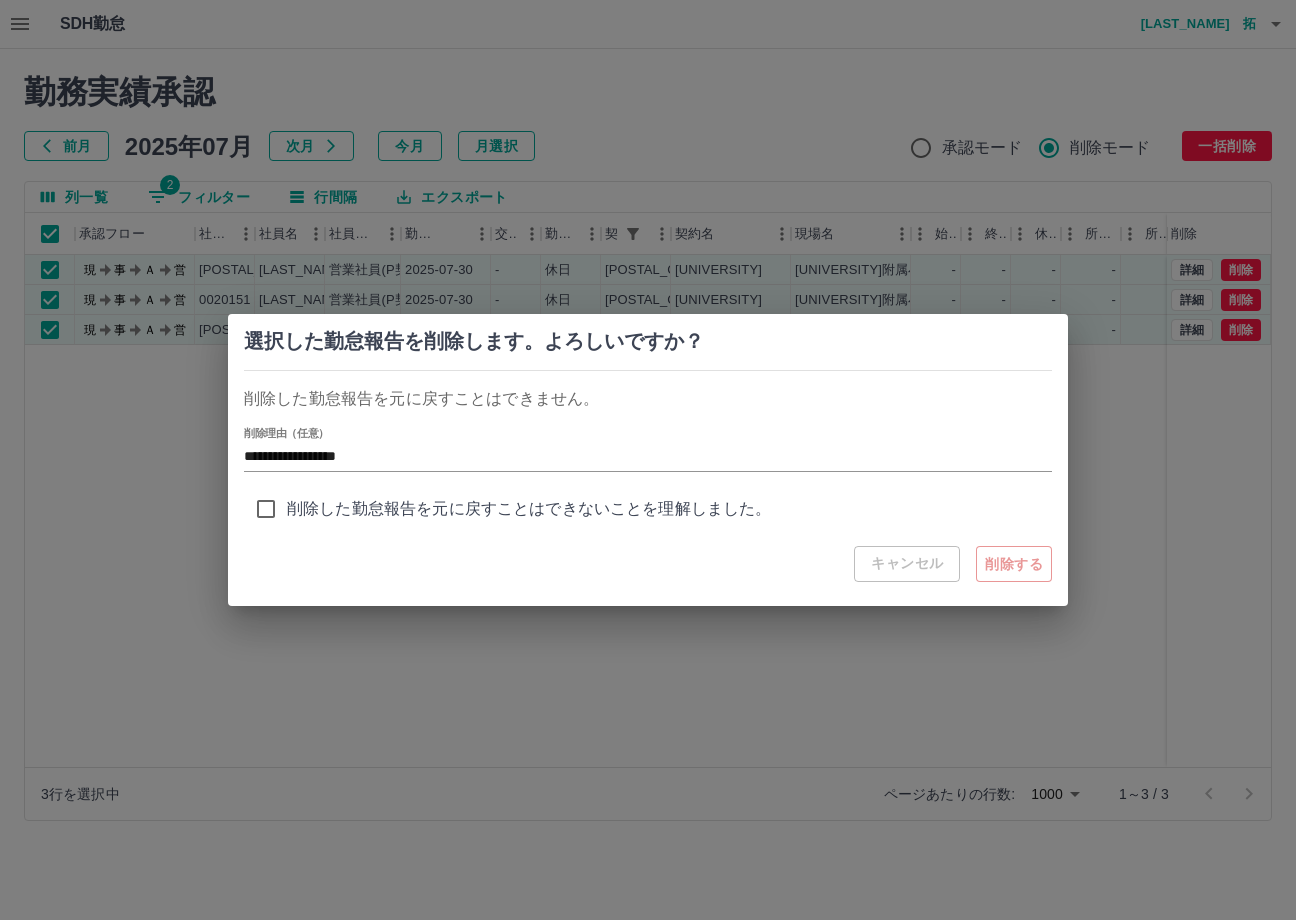 click on "削除した勤怠報告を元に戻すことはできないことを理解しました。" at bounding box center [529, 509] 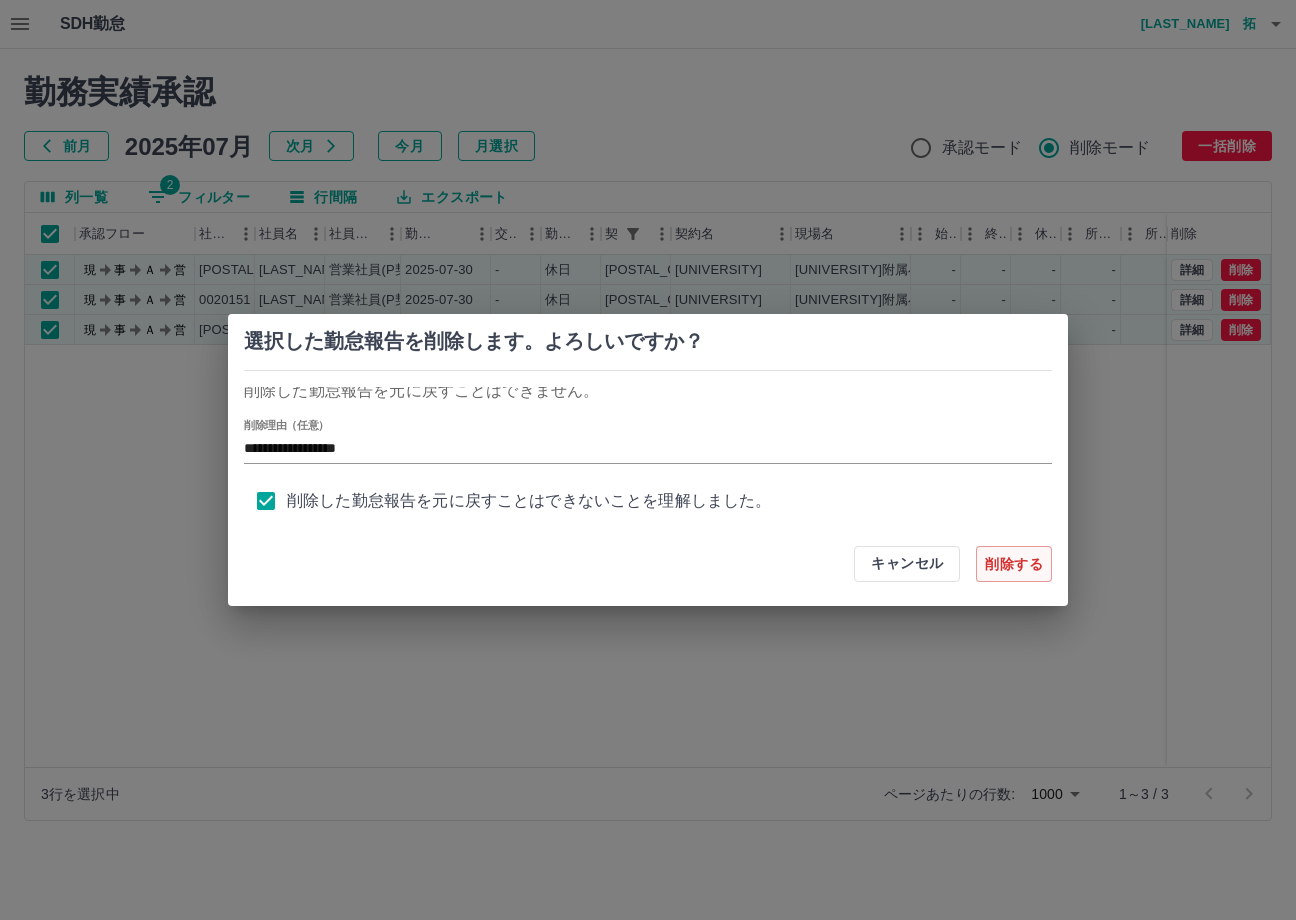 drag, startPoint x: 1015, startPoint y: 560, endPoint x: 918, endPoint y: 514, distance: 107.35455 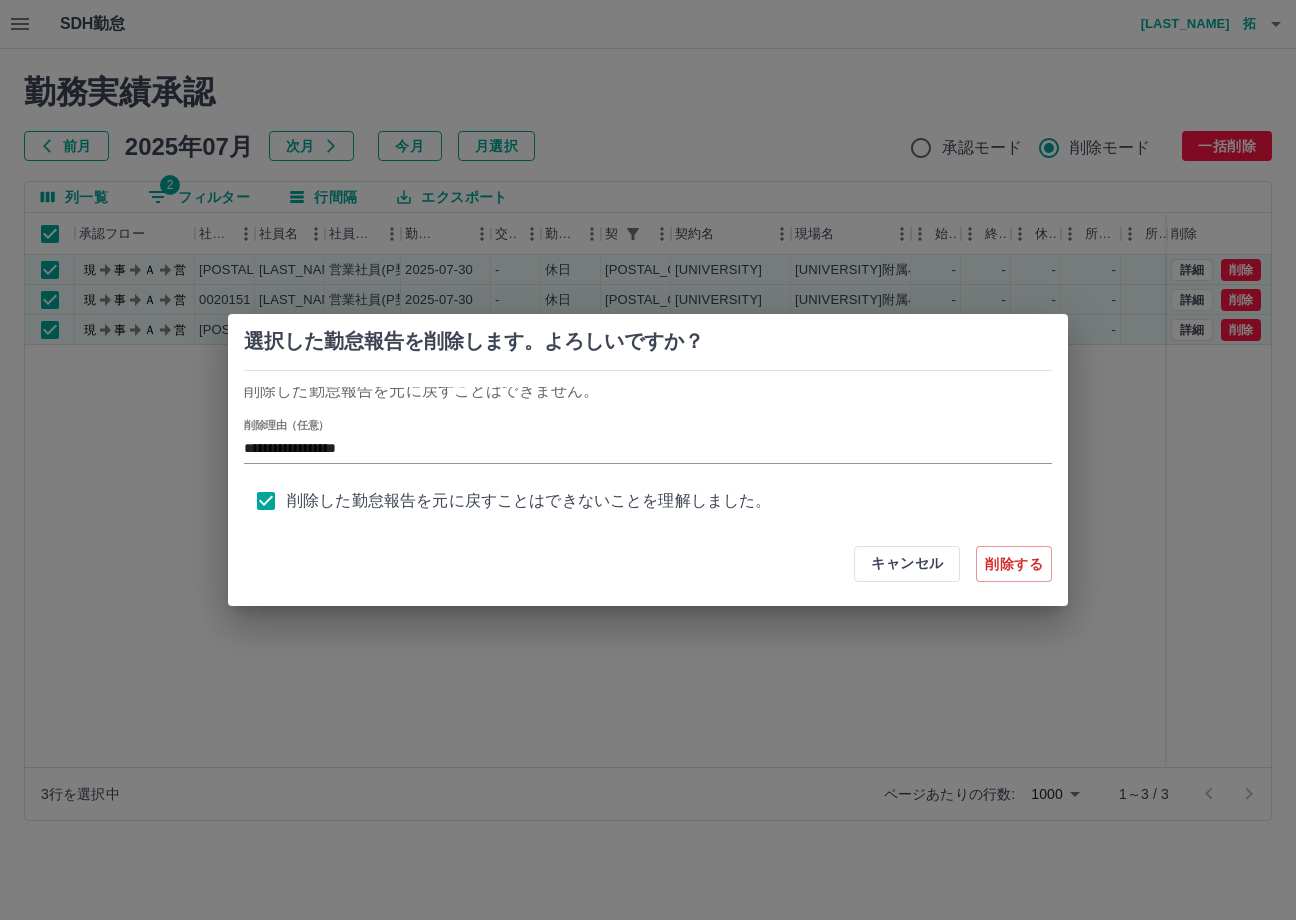 click on "削除する" at bounding box center (1014, 564) 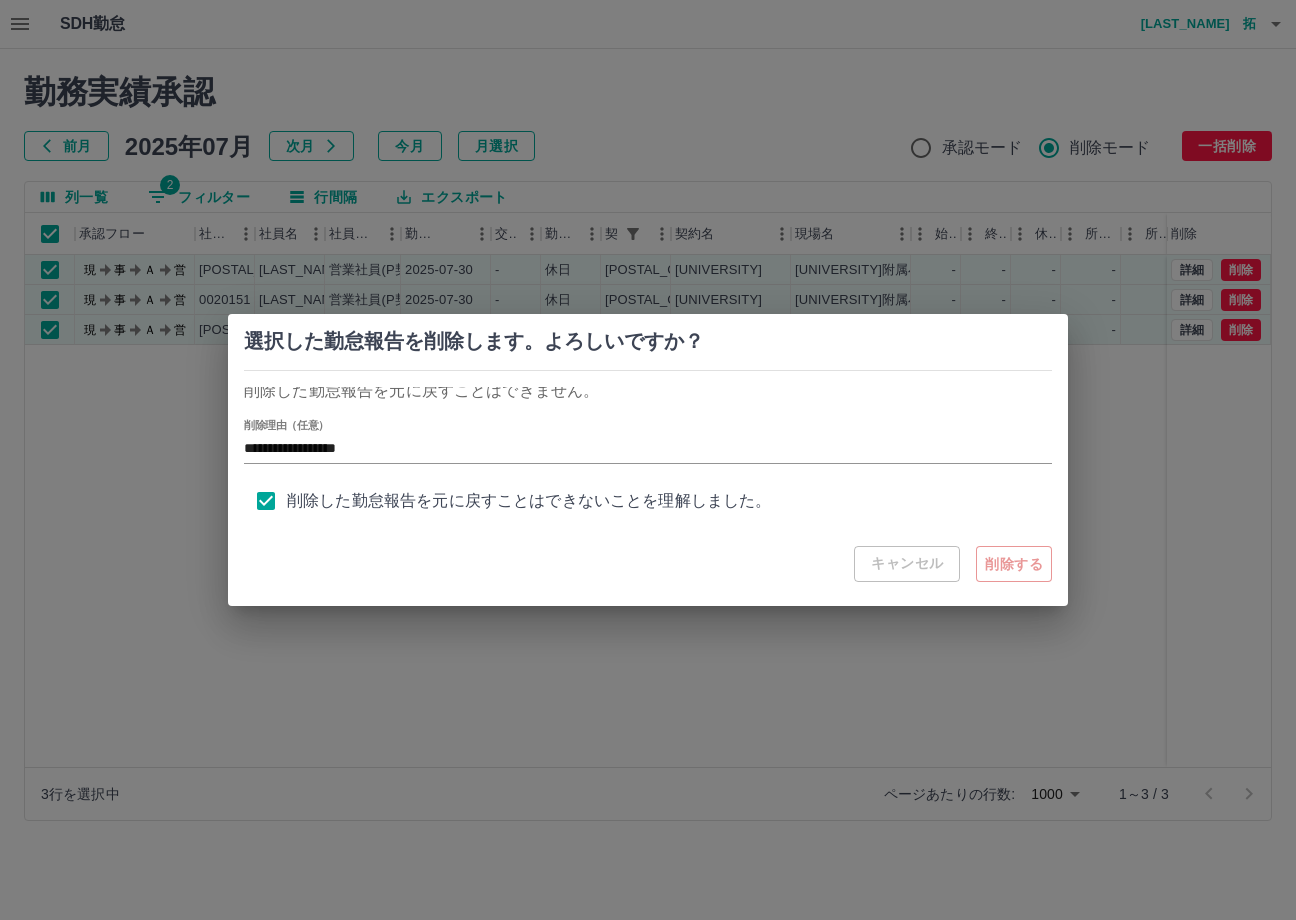 type 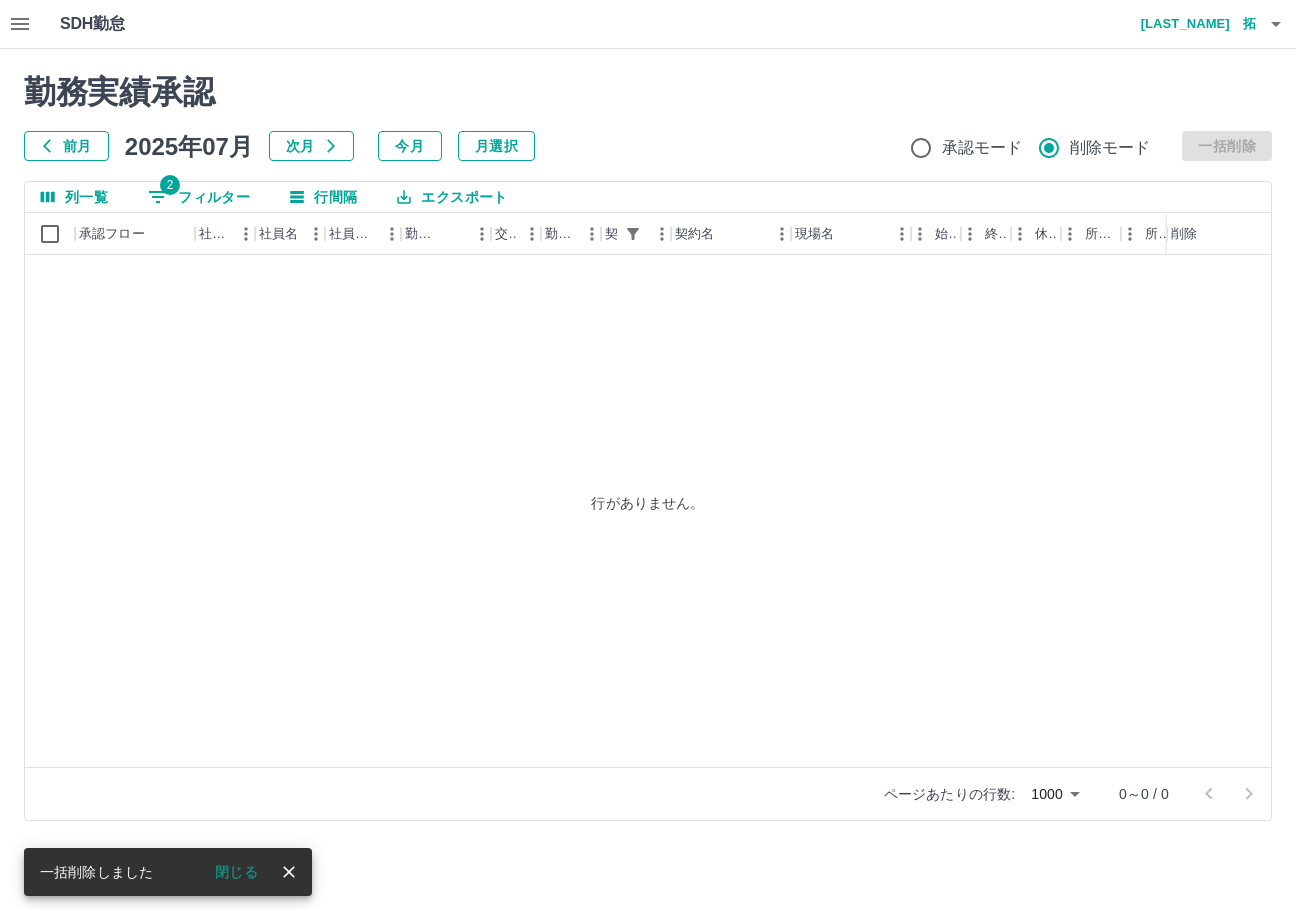 click on "2 フィルター" at bounding box center (199, 197) 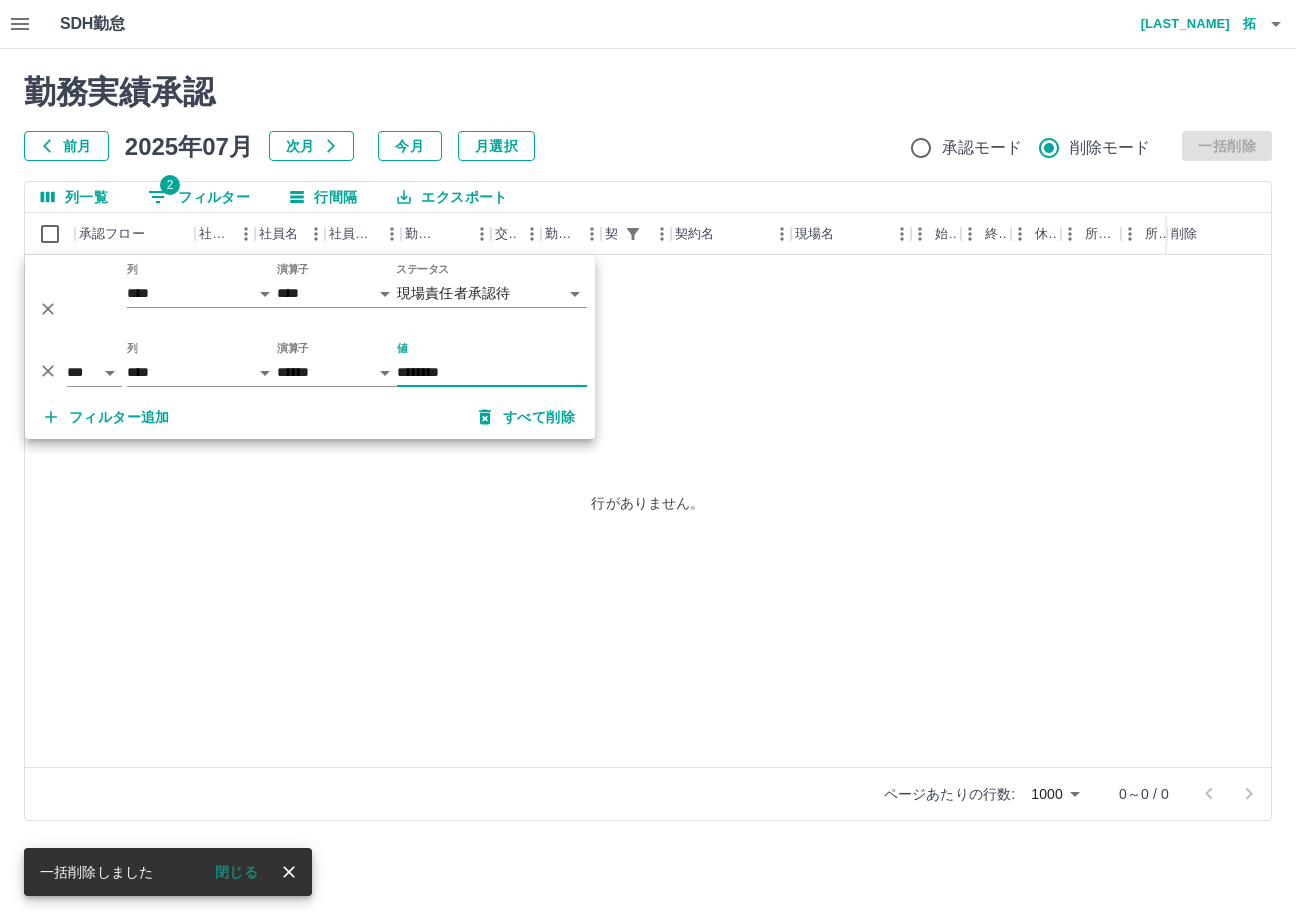 drag, startPoint x: 492, startPoint y: 361, endPoint x: 59, endPoint y: 457, distance: 443.51437 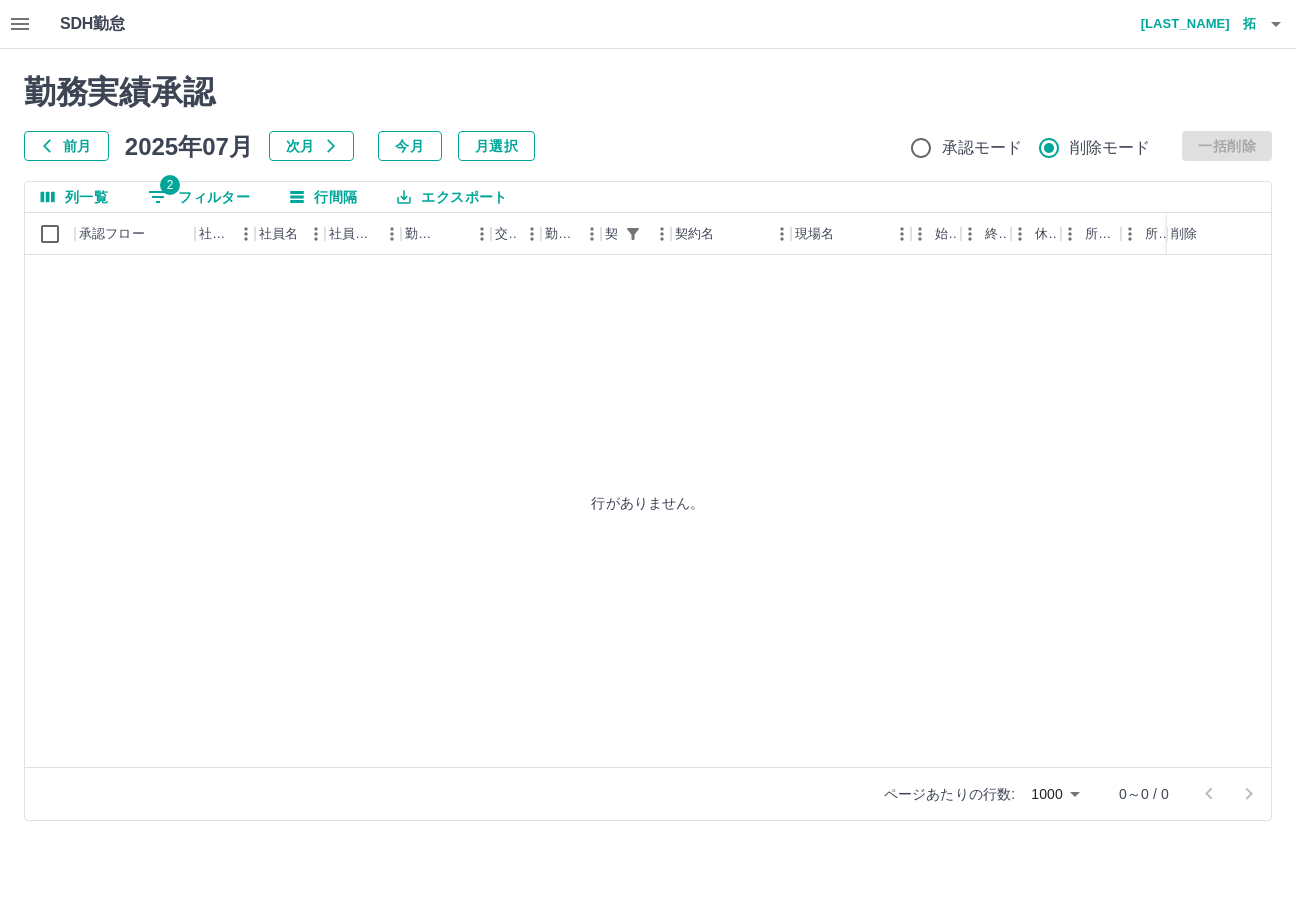 click on "勤務実績承認 前月 2025年07月 次月 今月 月選択 承認モード 削除モード 一括削除 列一覧 2 フィルター 行間隔 エクスポート 承認フロー 社員番号 社員名 社員区分 勤務日 交通費 勤務区分 契約コード 契約名 現場名 始業 終業 休憩 所定開始 所定終業 所定休憩 拘束 勤務 遅刻等 コメント 削除 行がありません。 ページあたりの行数: 1000 **** 0～0 / 0" at bounding box center [648, 447] 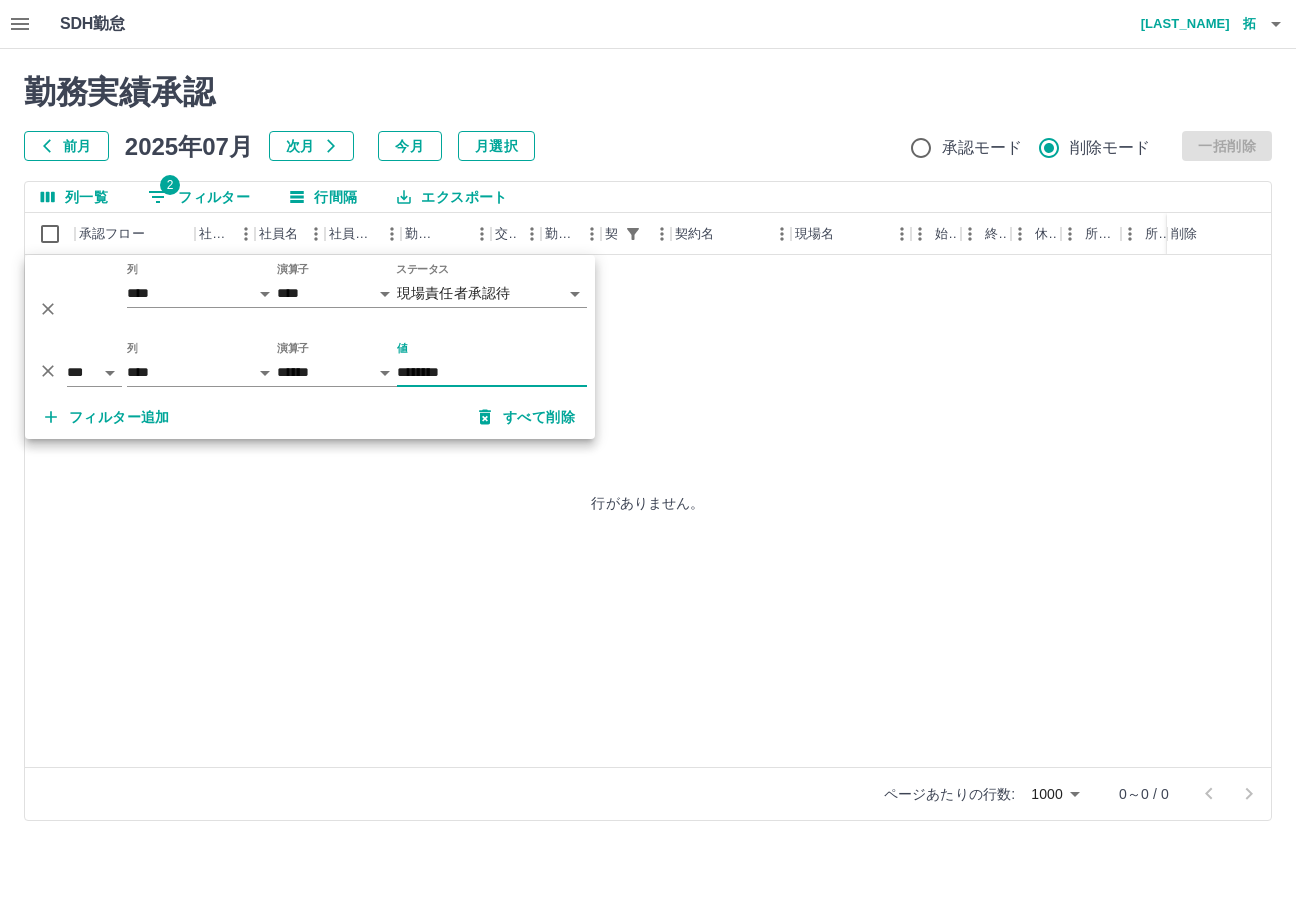drag, startPoint x: 473, startPoint y: 366, endPoint x: 168, endPoint y: 418, distance: 309.40103 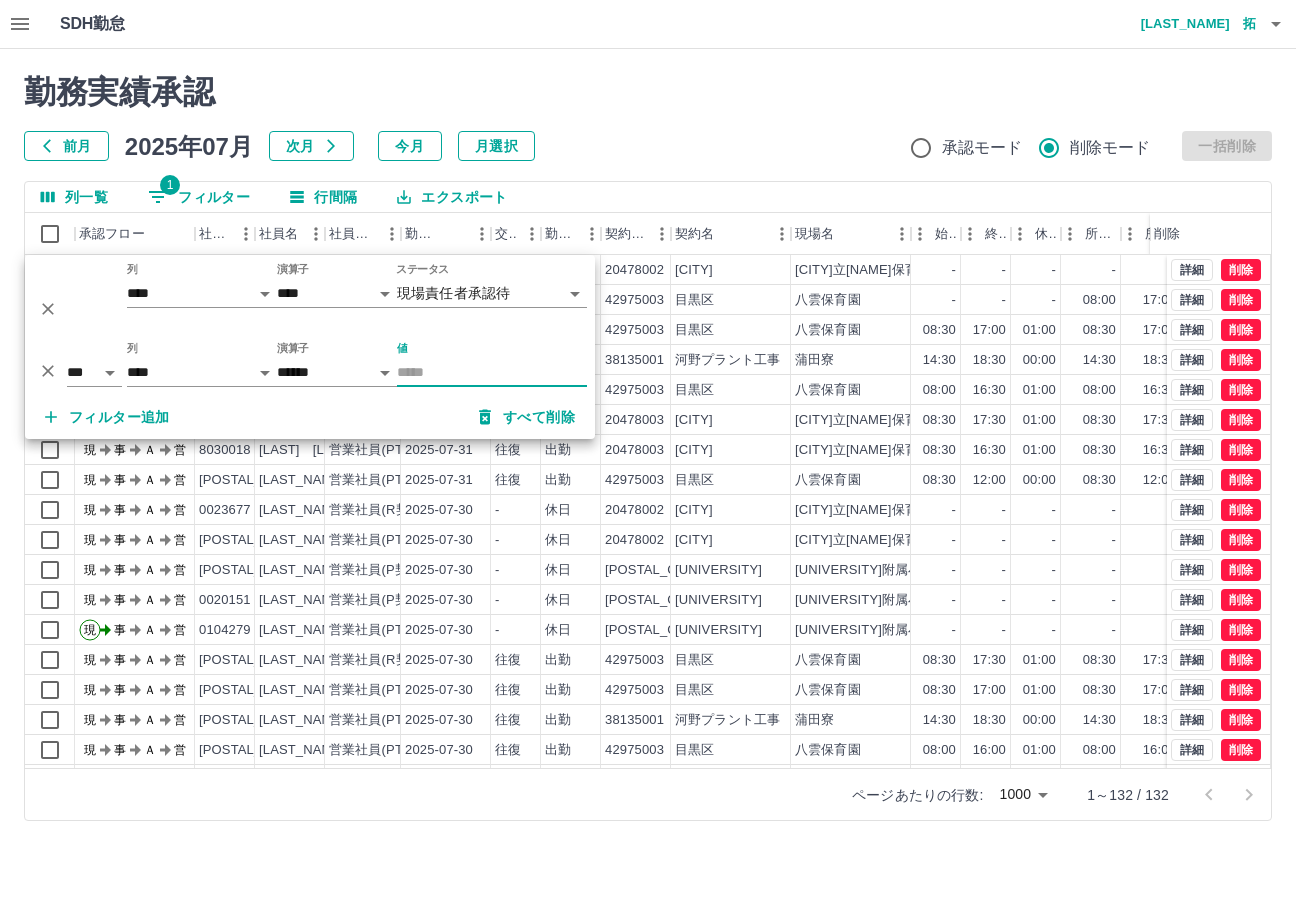 type 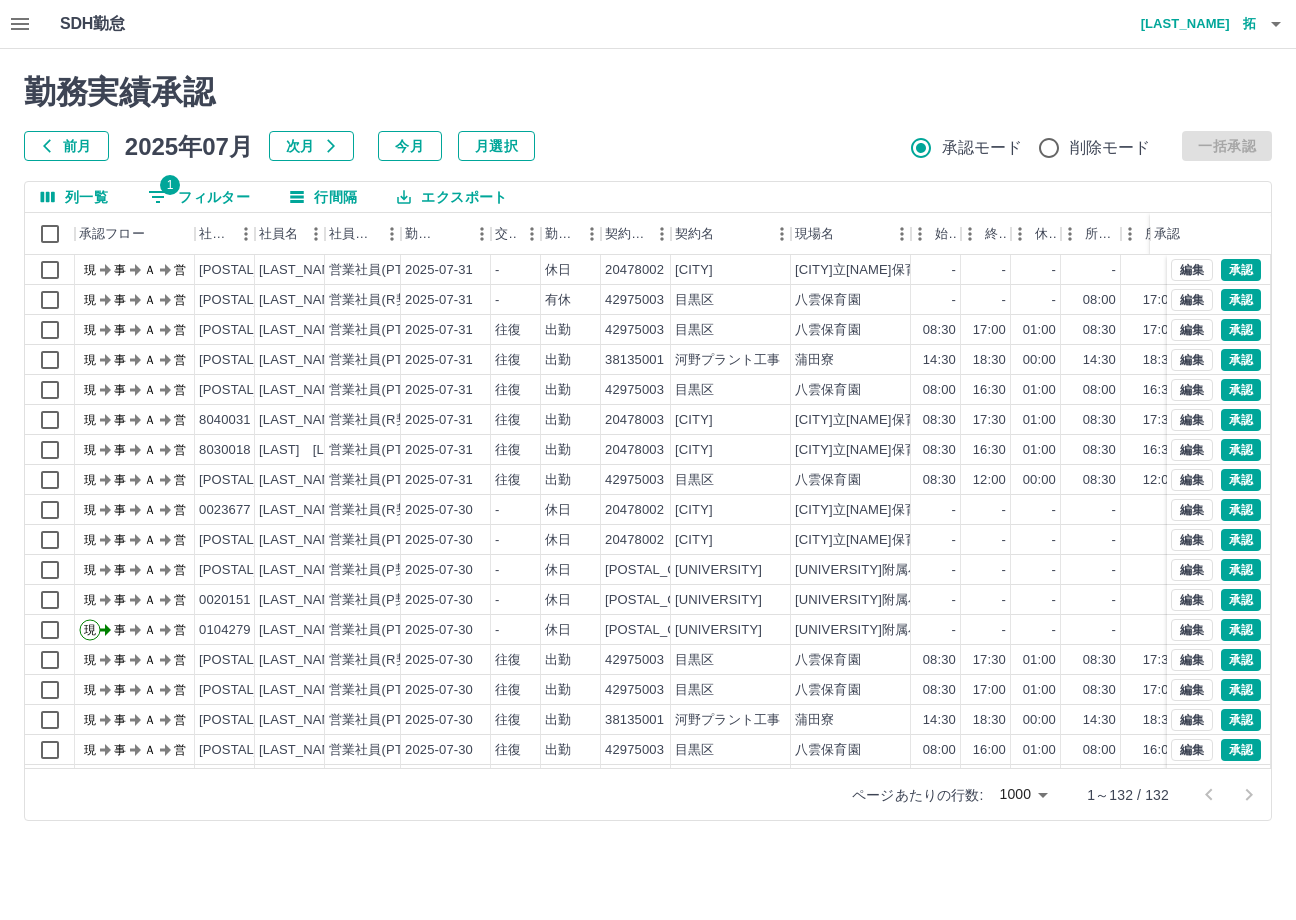 click on "1 フィルター" at bounding box center [199, 197] 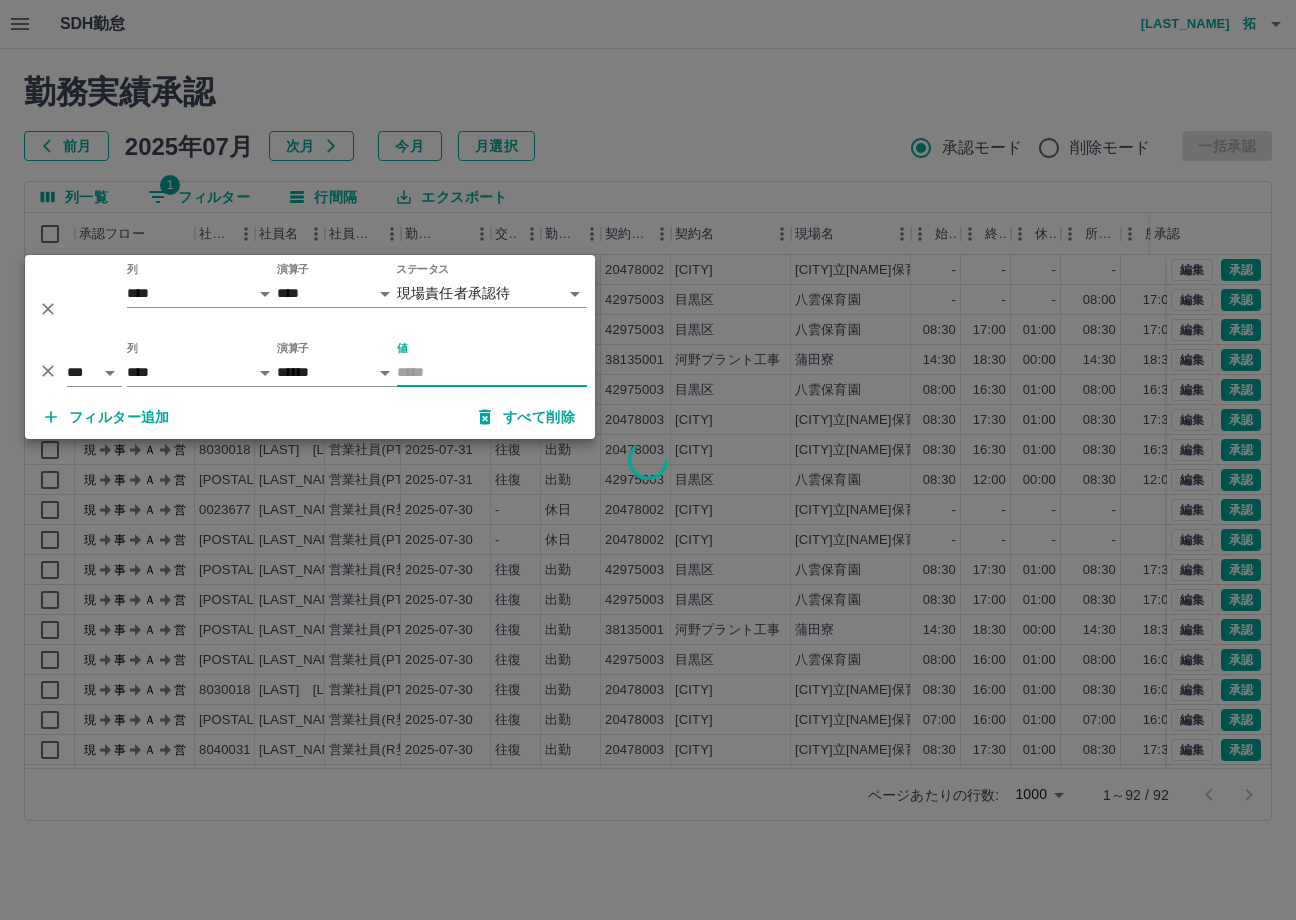 click on "値" at bounding box center (492, 372) 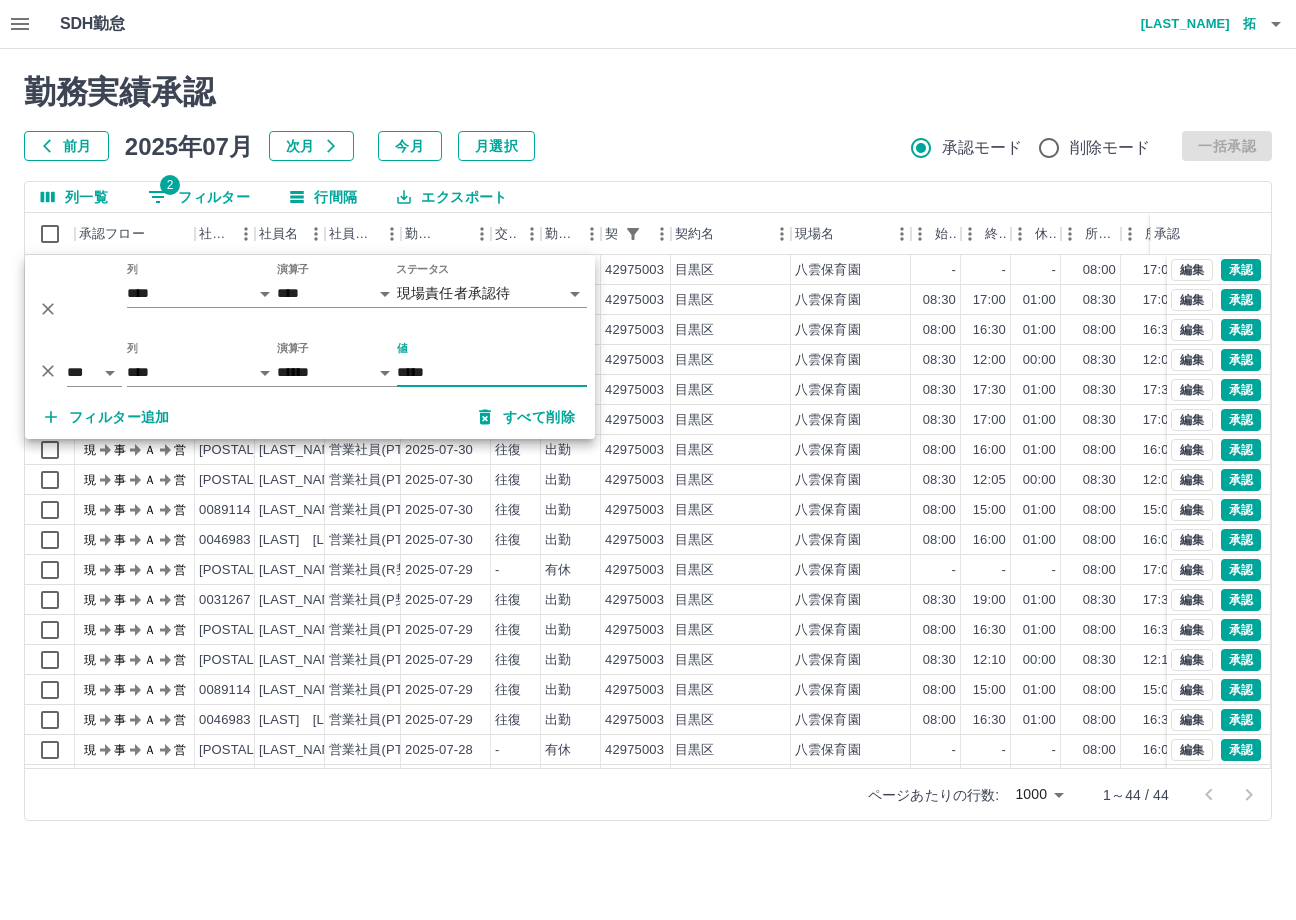 type on "*****" 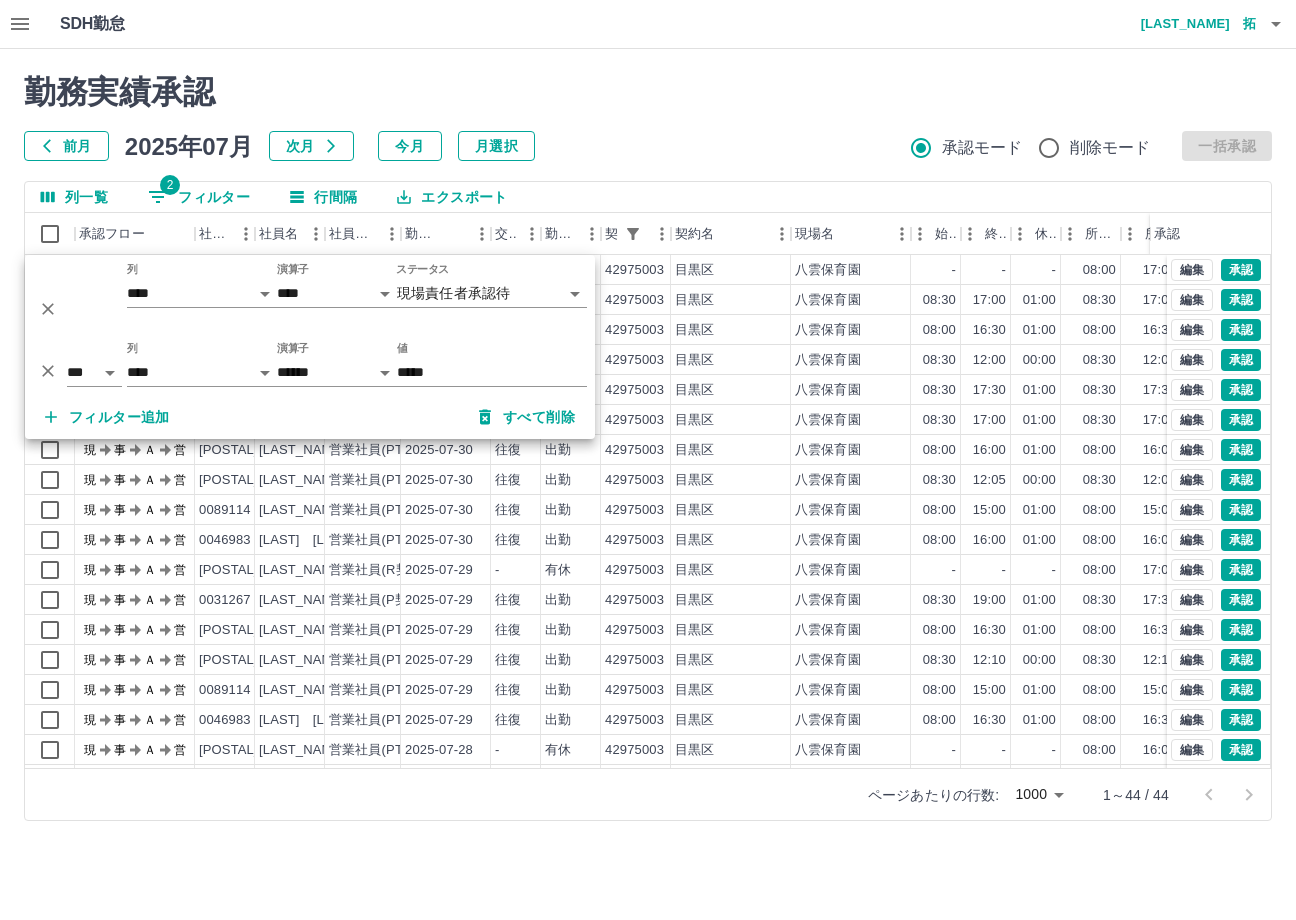click on "前月 2025年07月 次月 今月 月選択 承認モード 削除モード 一括承認" at bounding box center [648, 146] 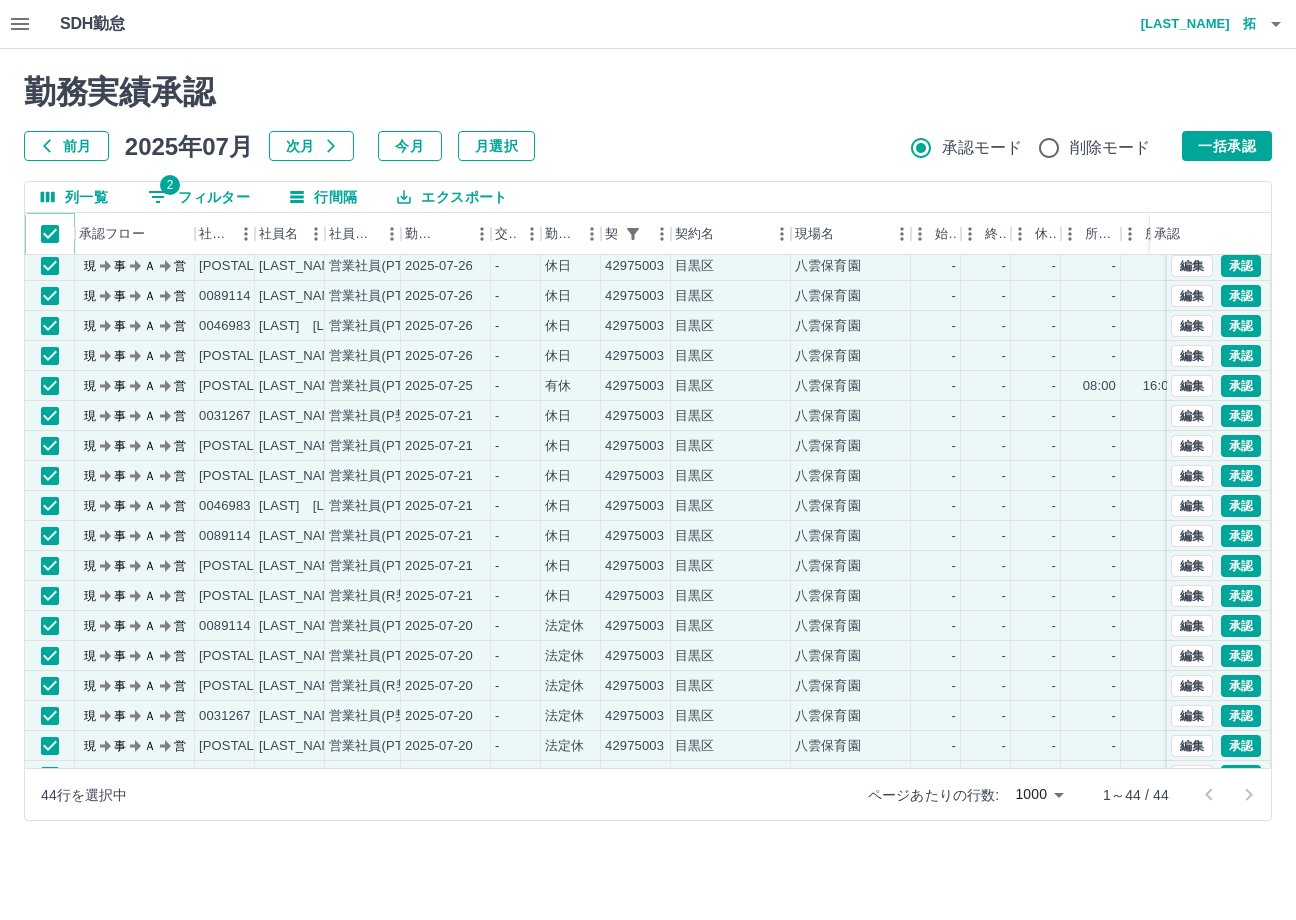 scroll, scrollTop: 724, scrollLeft: 0, axis: vertical 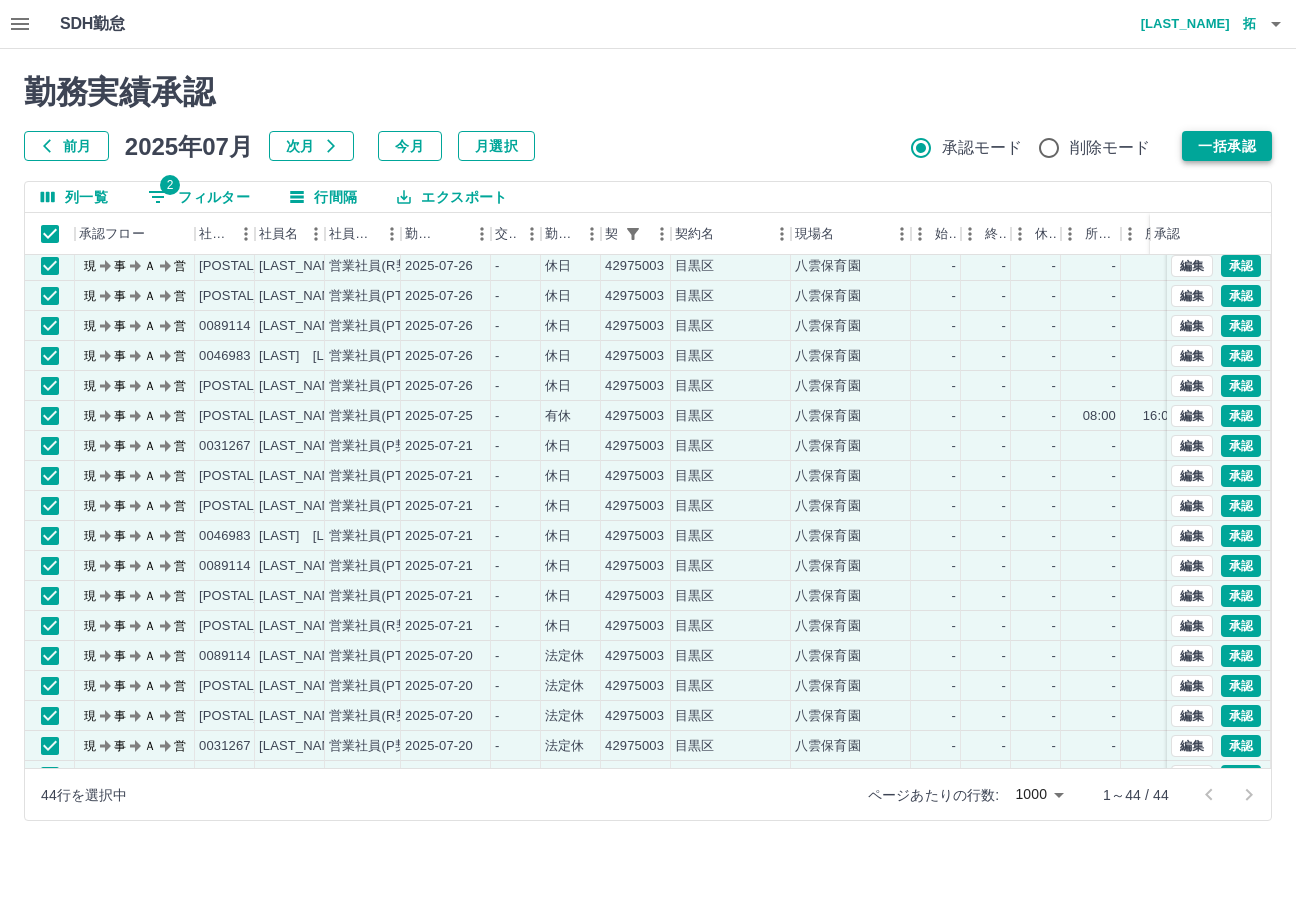 click on "一括承認" at bounding box center [1227, 146] 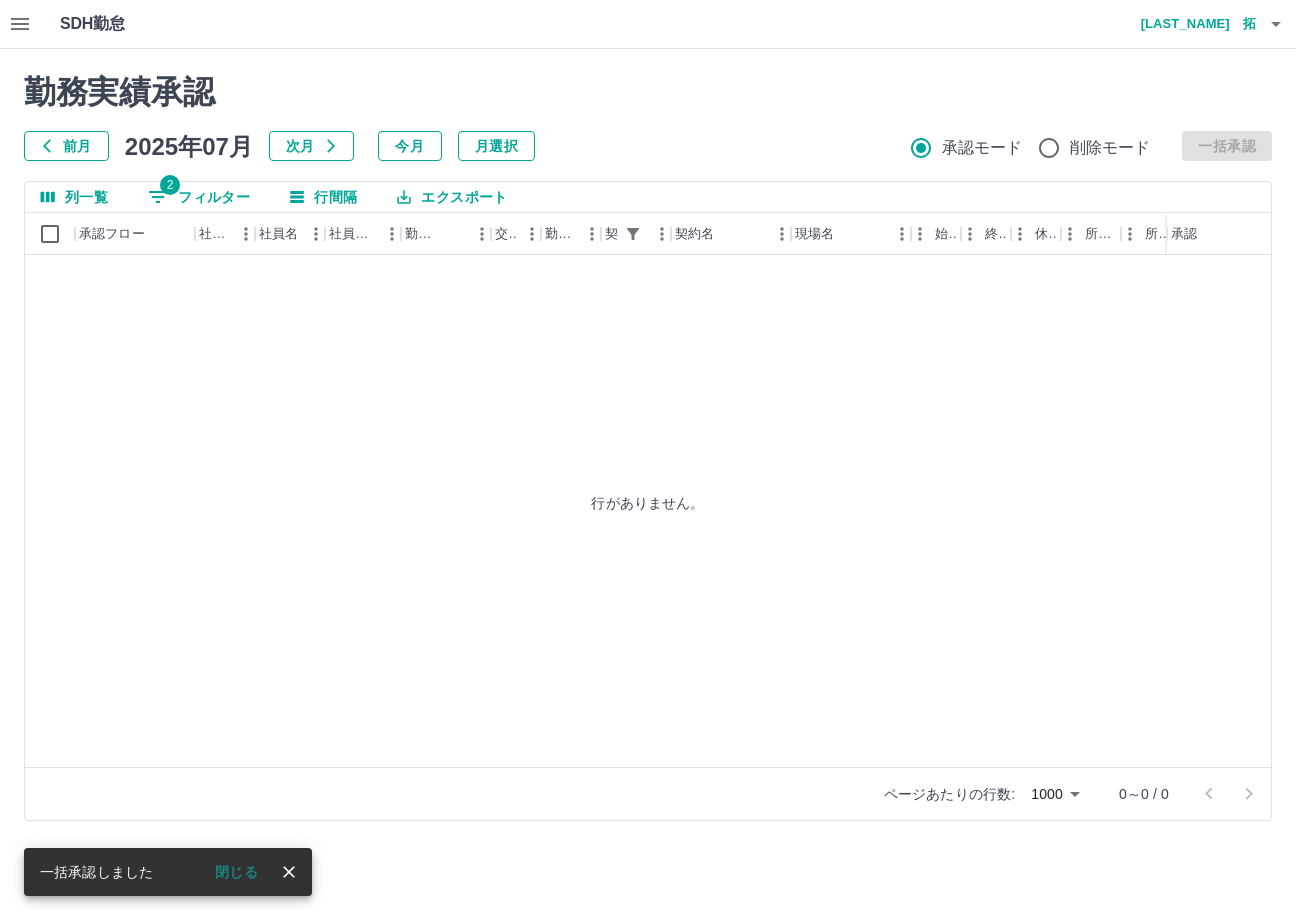 scroll, scrollTop: 0, scrollLeft: 0, axis: both 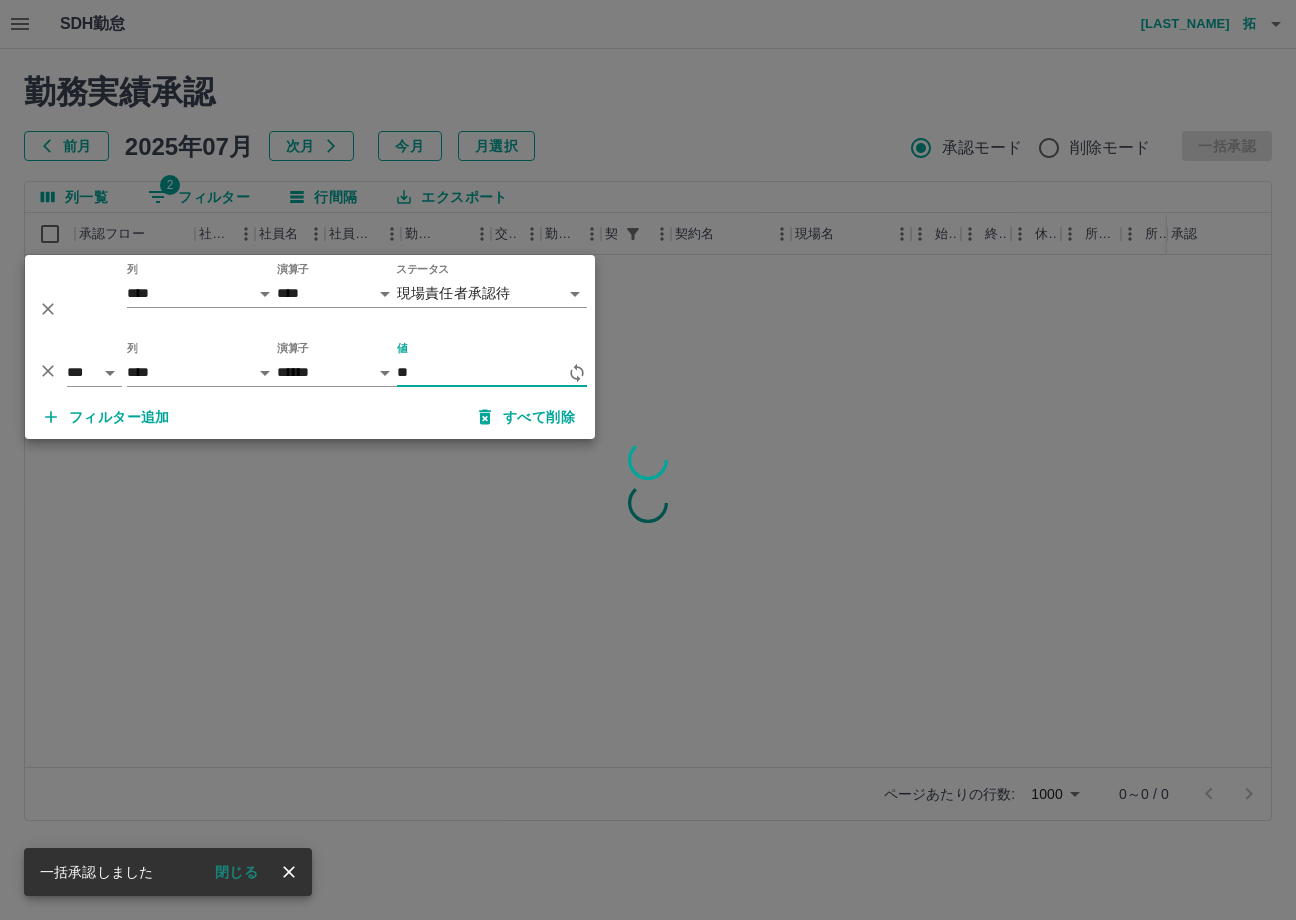 type on "*" 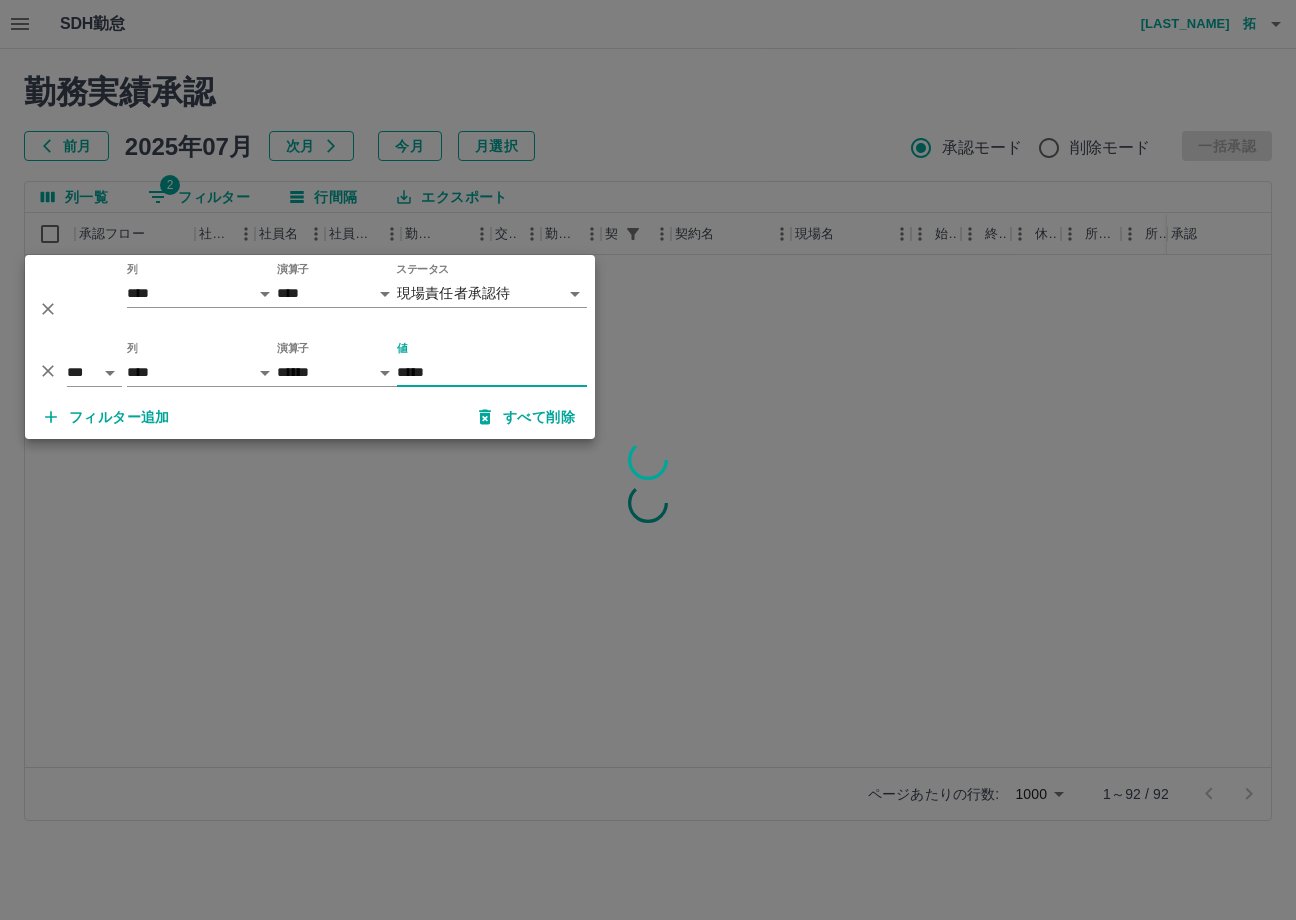 type on "*****" 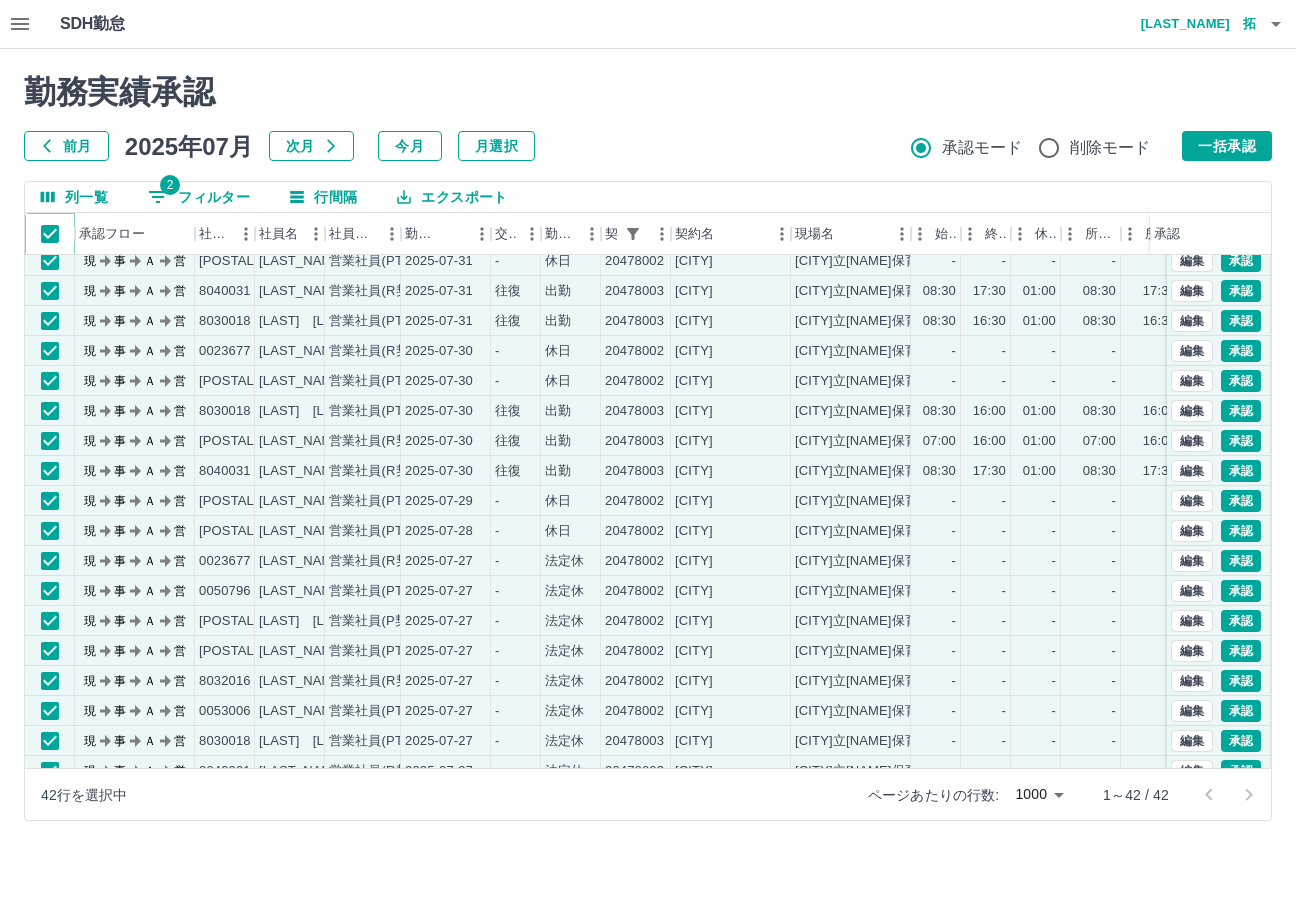 scroll, scrollTop: 0, scrollLeft: 0, axis: both 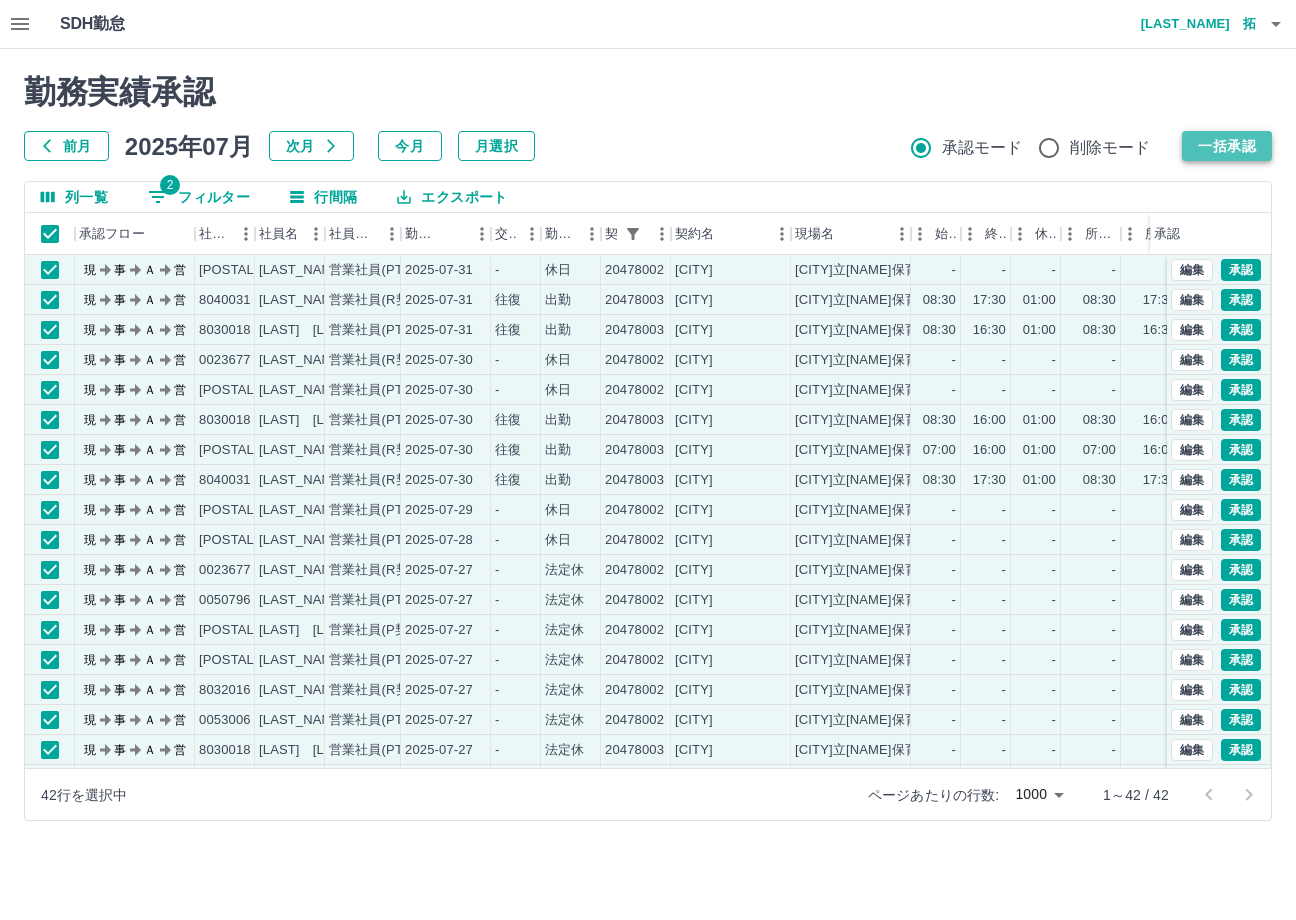 click on "一括承認" at bounding box center [1227, 146] 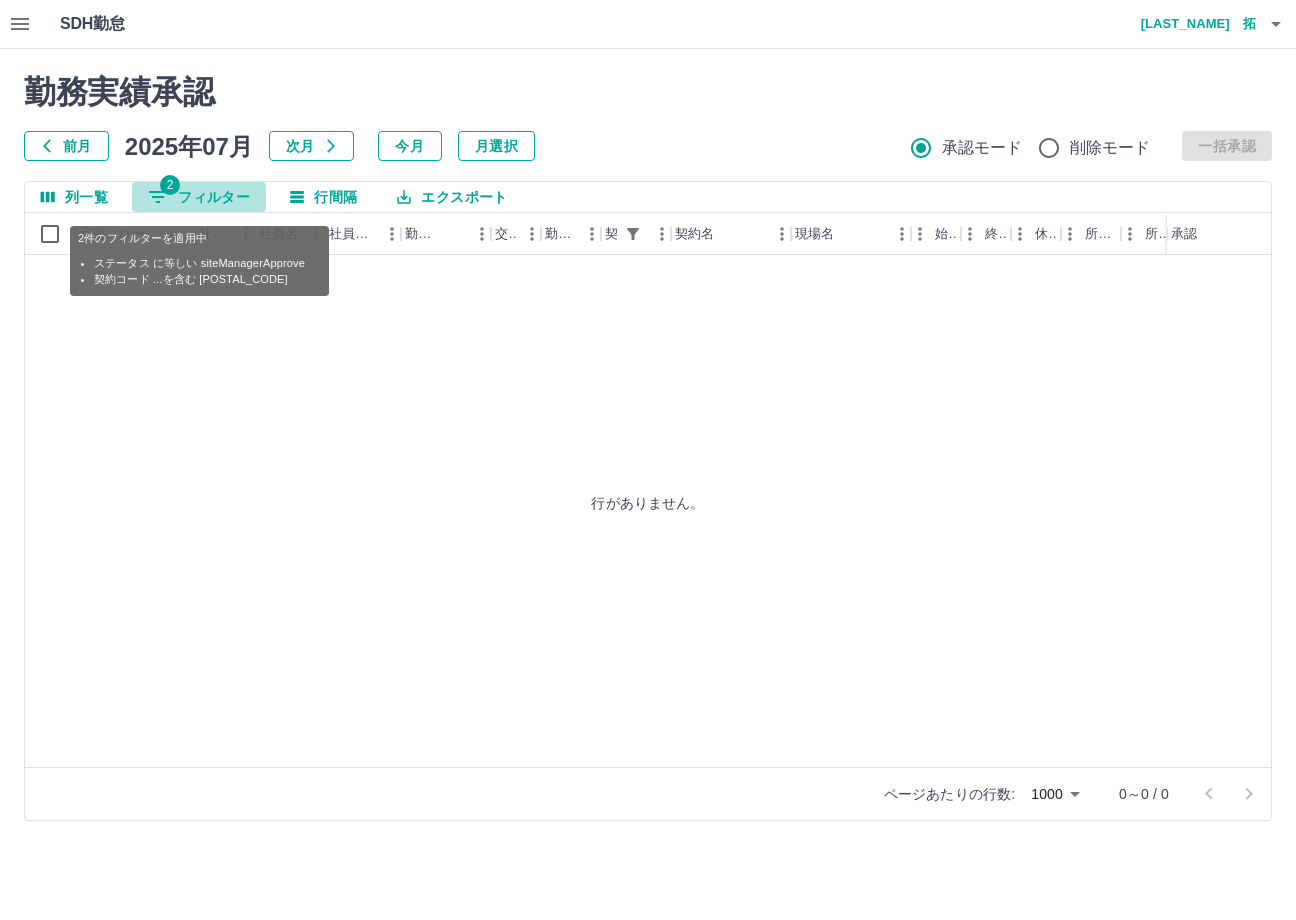 click on "2 フィルター" at bounding box center (199, 197) 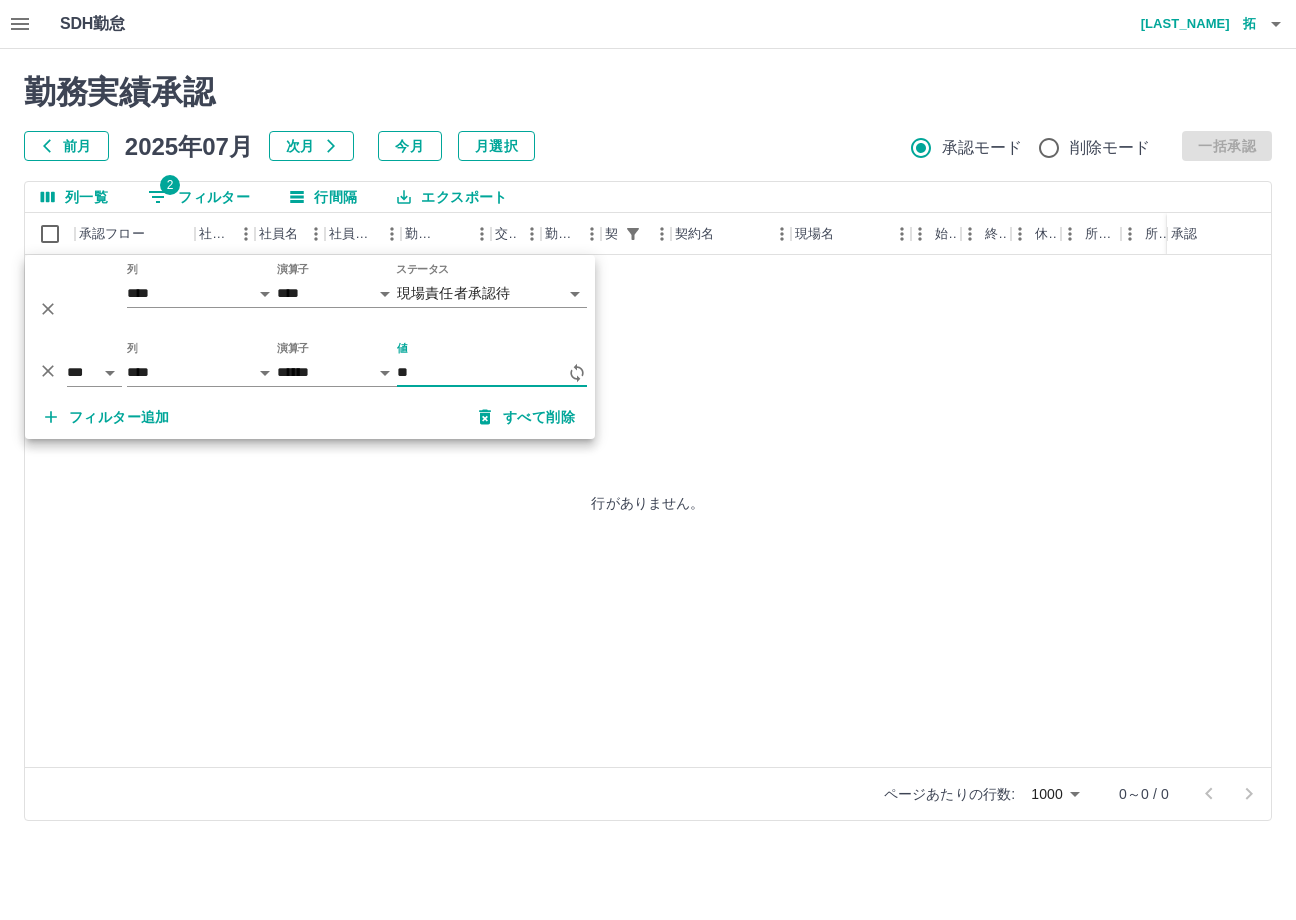type on "*" 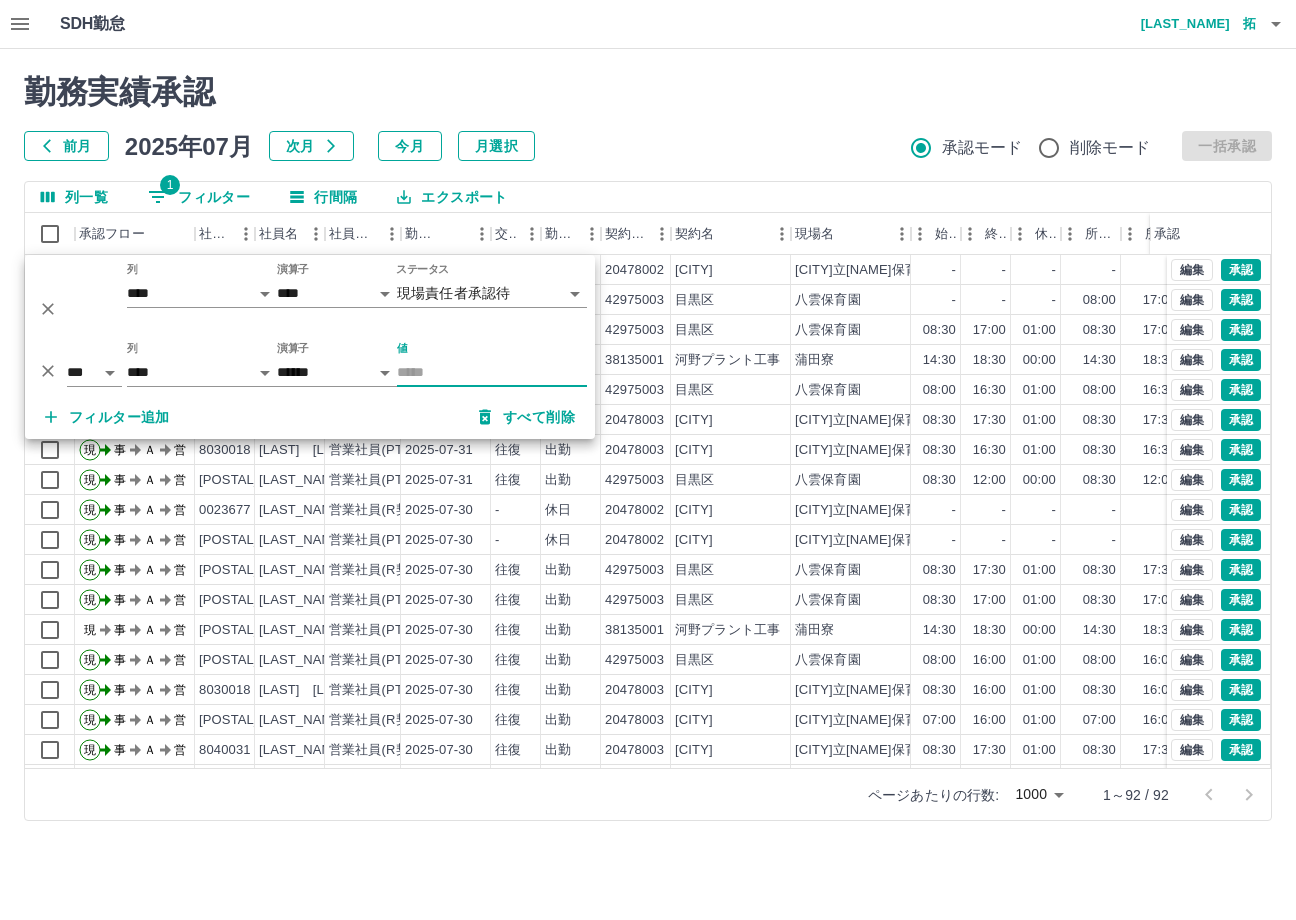 type 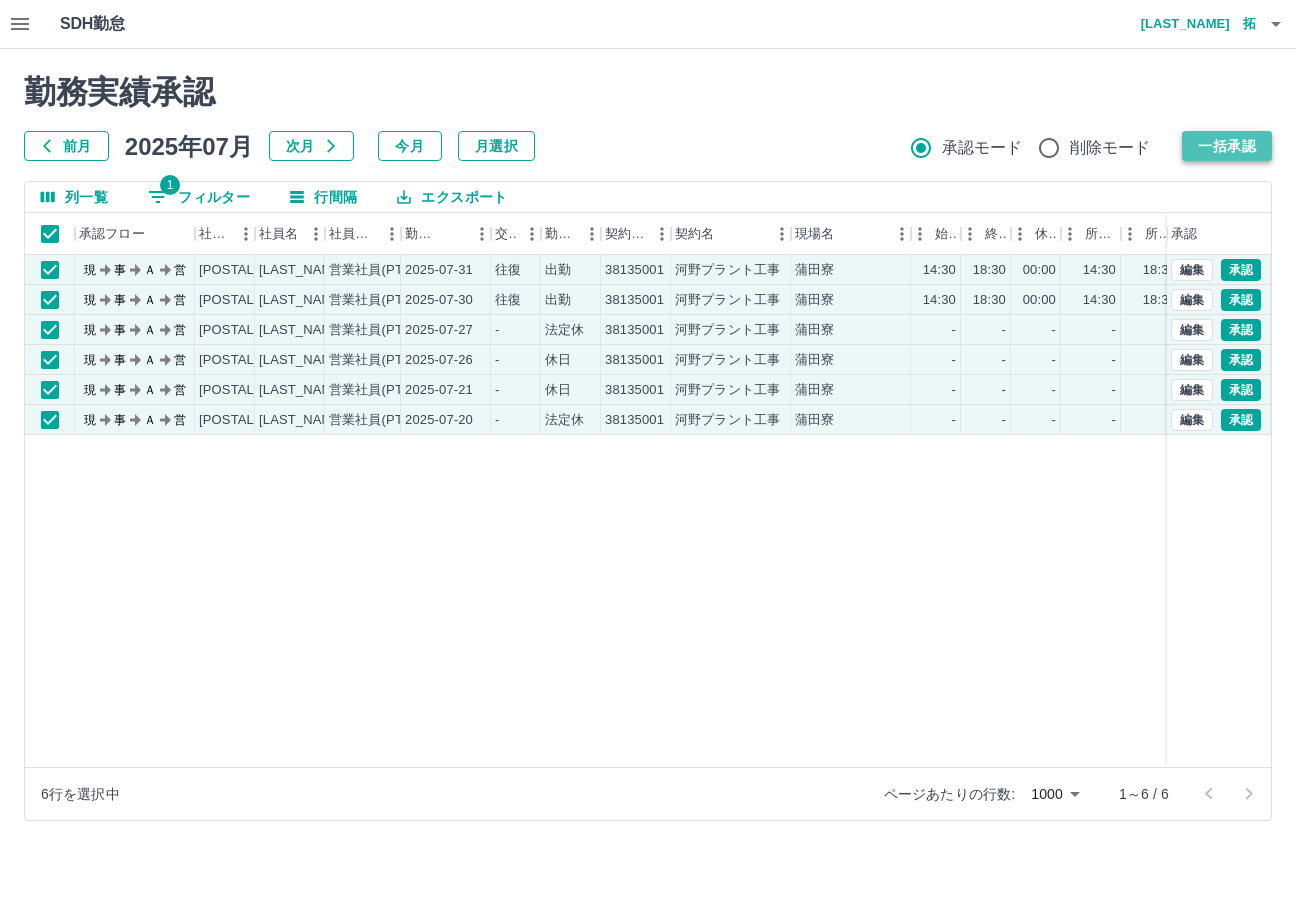 click on "一括承認" at bounding box center [1227, 146] 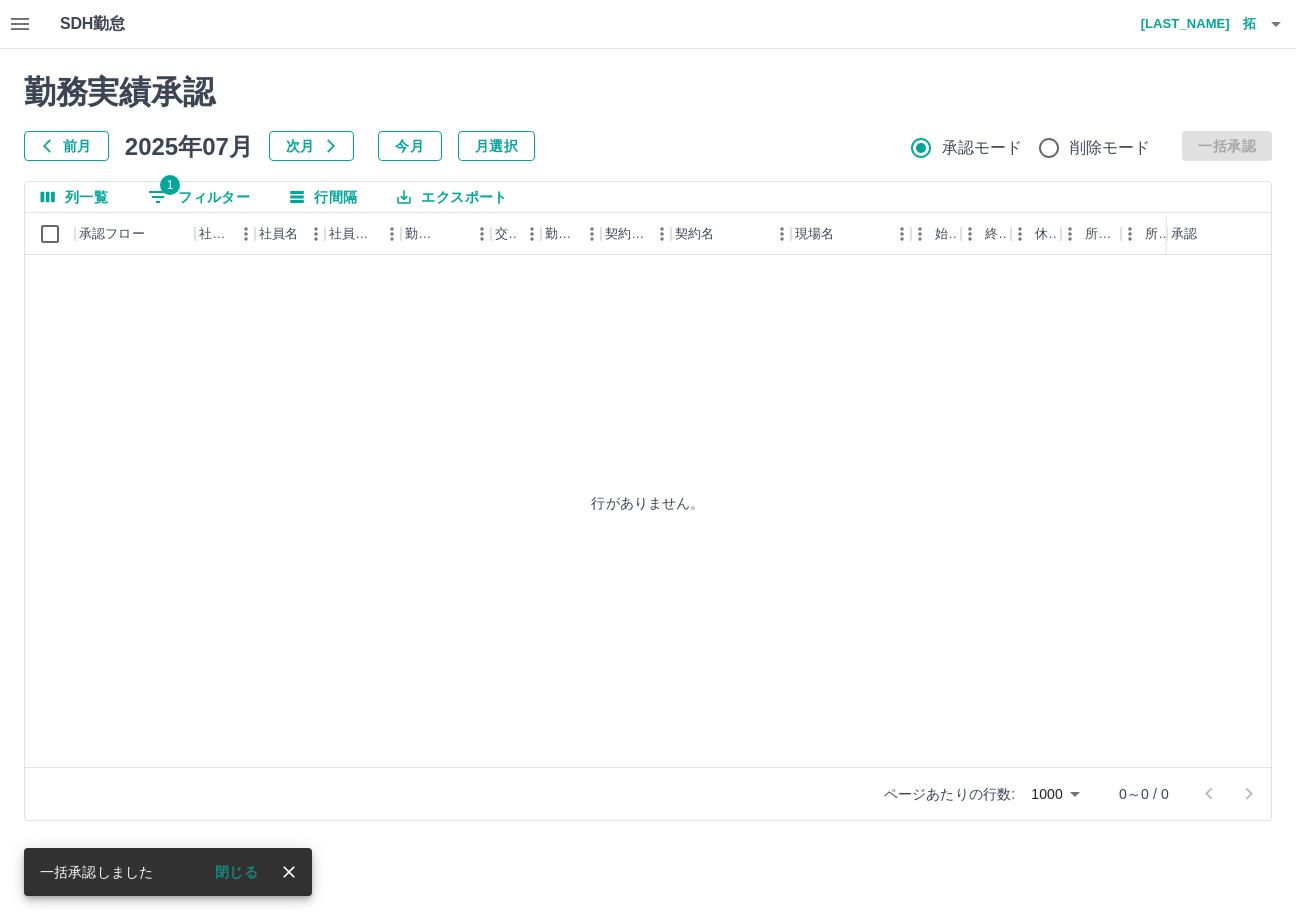 click on "1 フィルター" at bounding box center (199, 197) 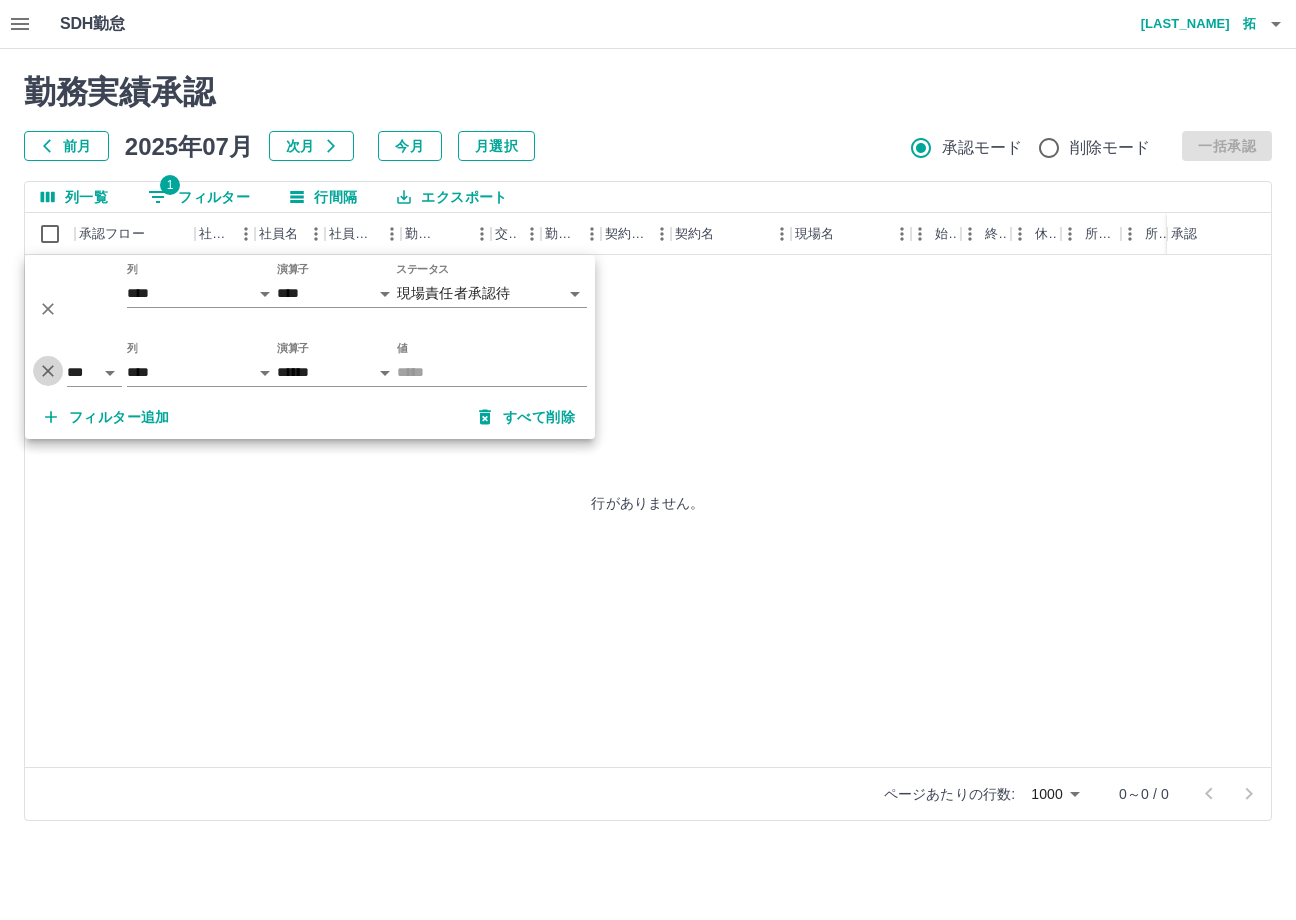 click 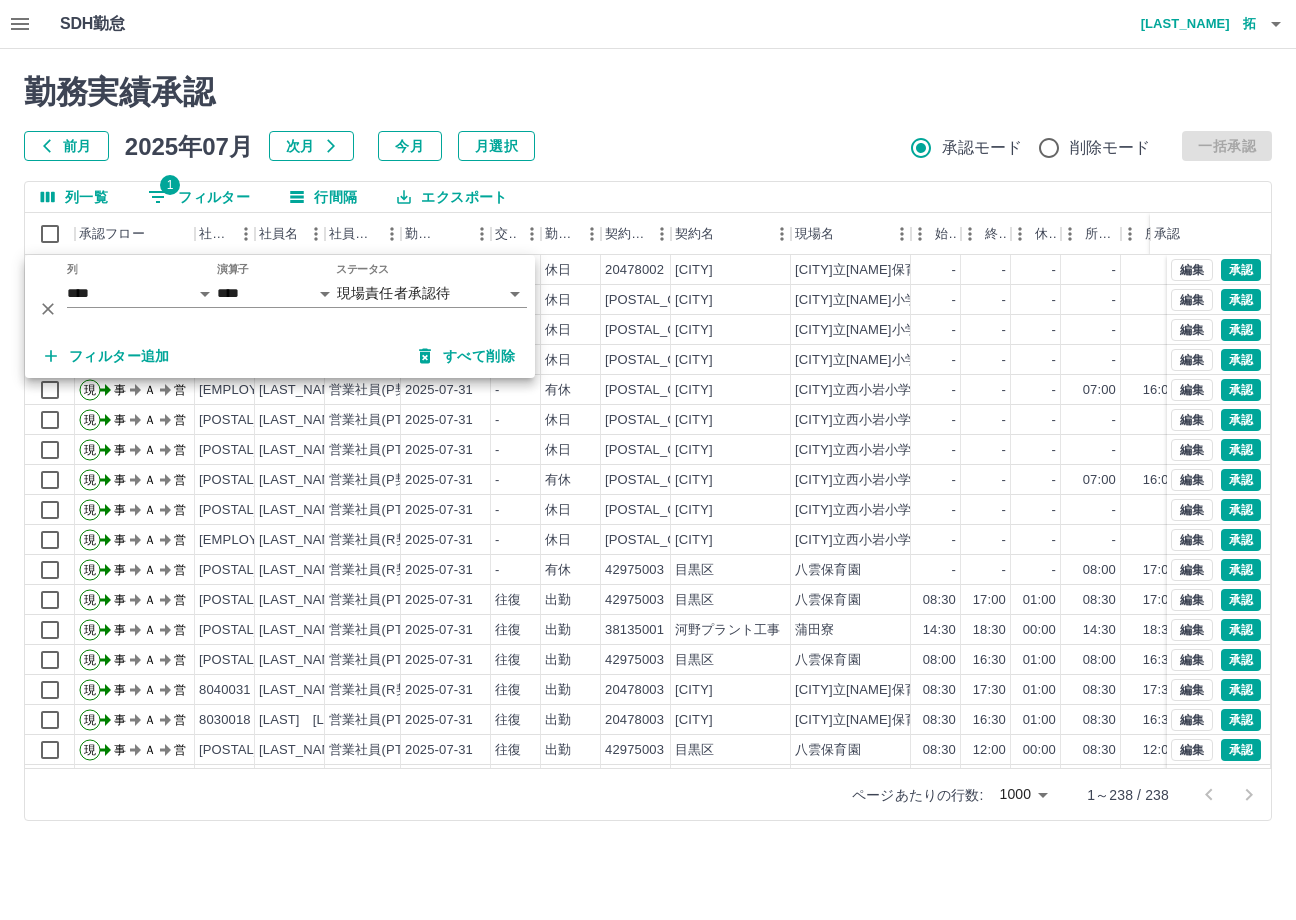 click on "勤務実績承認" at bounding box center [648, 92] 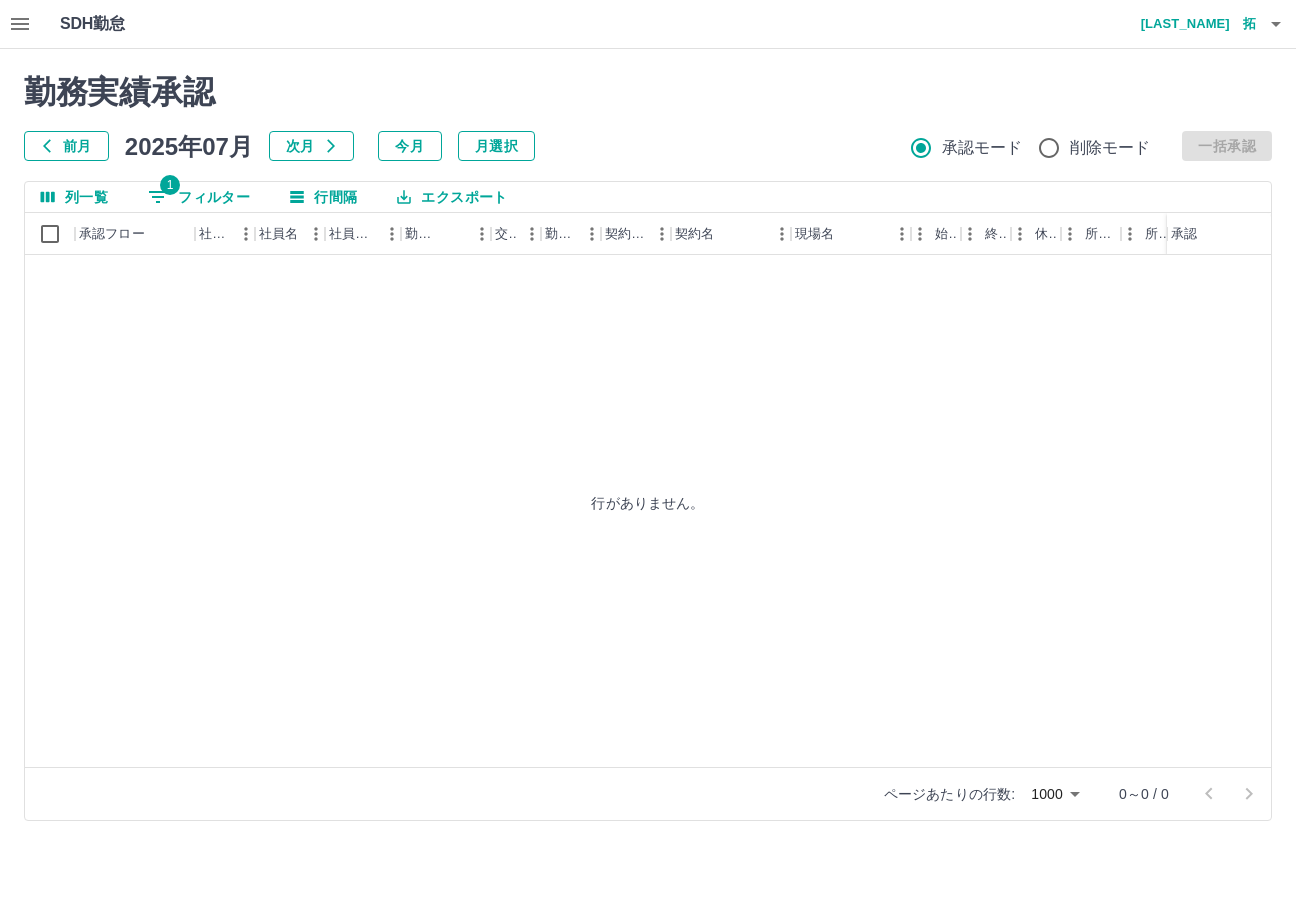 click on "勤務実績承認" at bounding box center (648, 92) 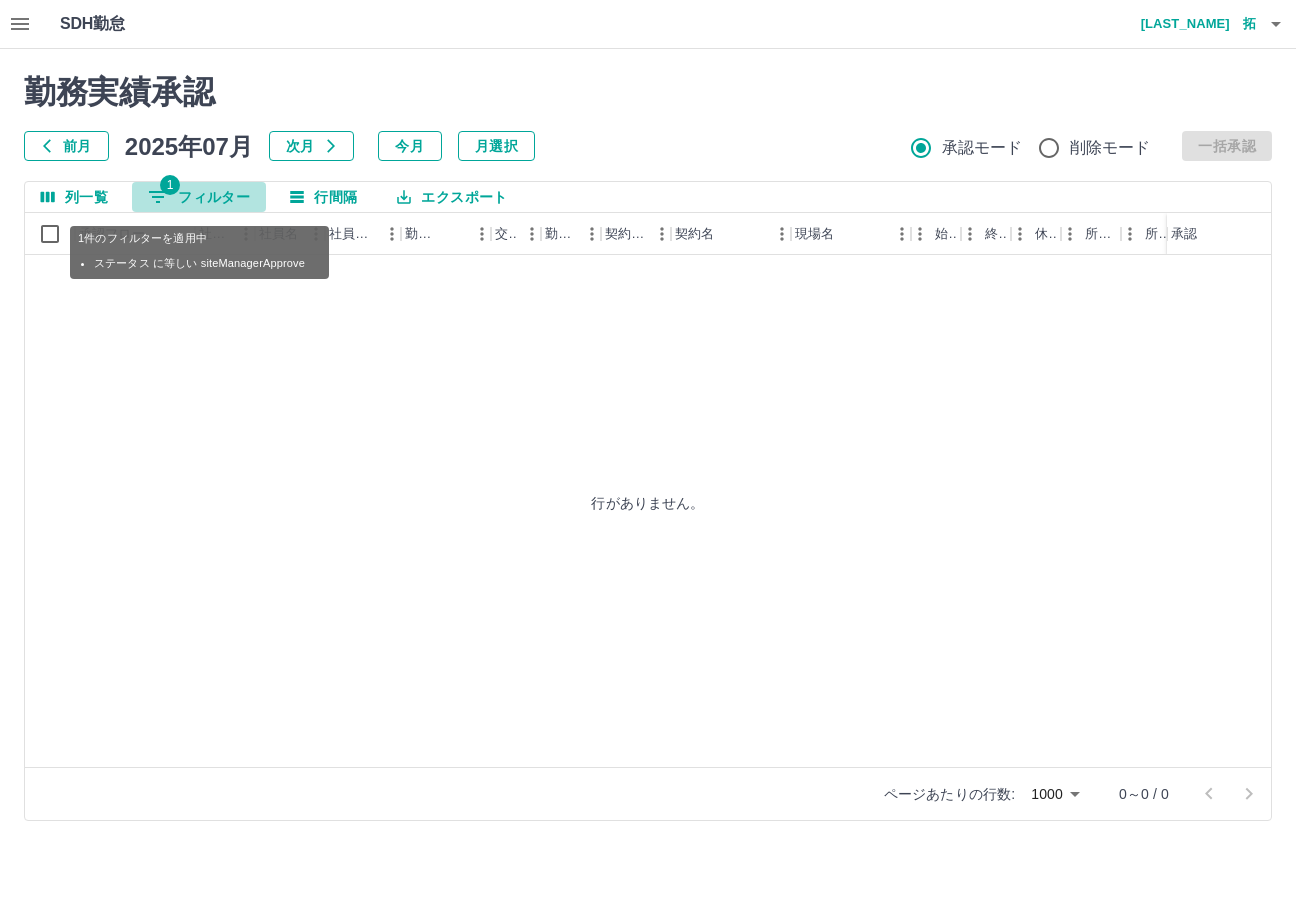 click on "1 フィルター" at bounding box center (199, 197) 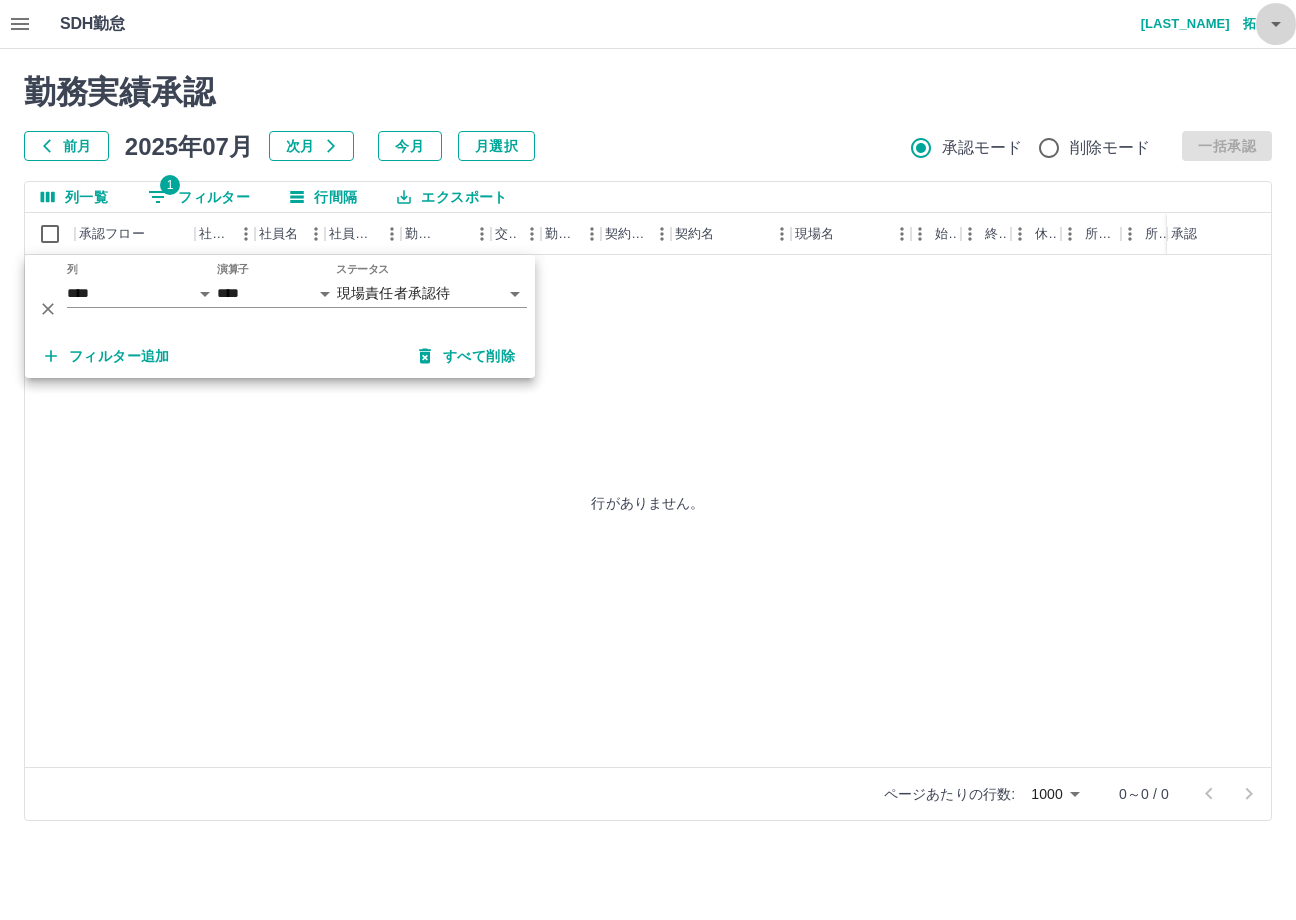 click 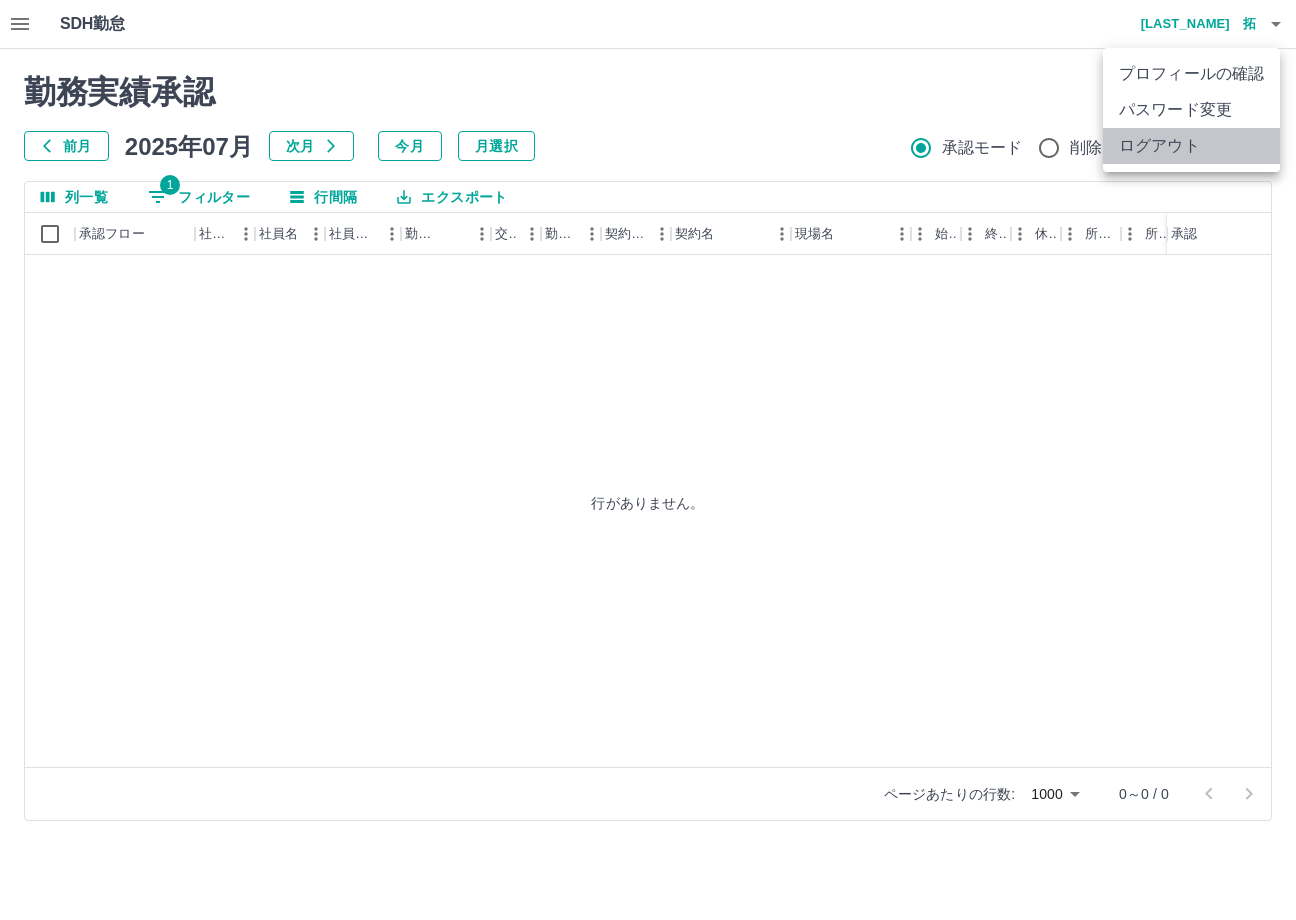 click on "ログアウト" at bounding box center (1191, 146) 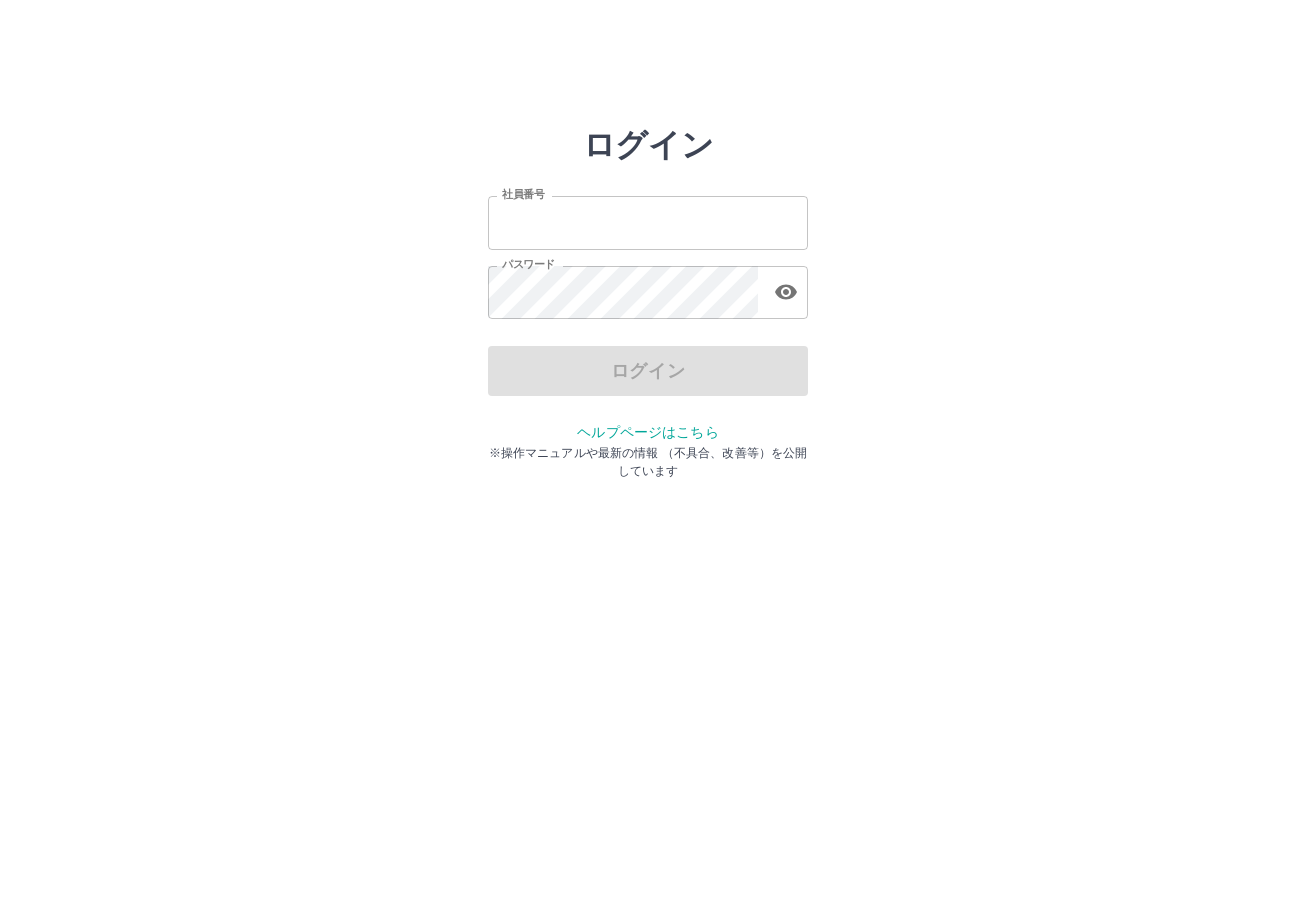 scroll, scrollTop: 0, scrollLeft: 0, axis: both 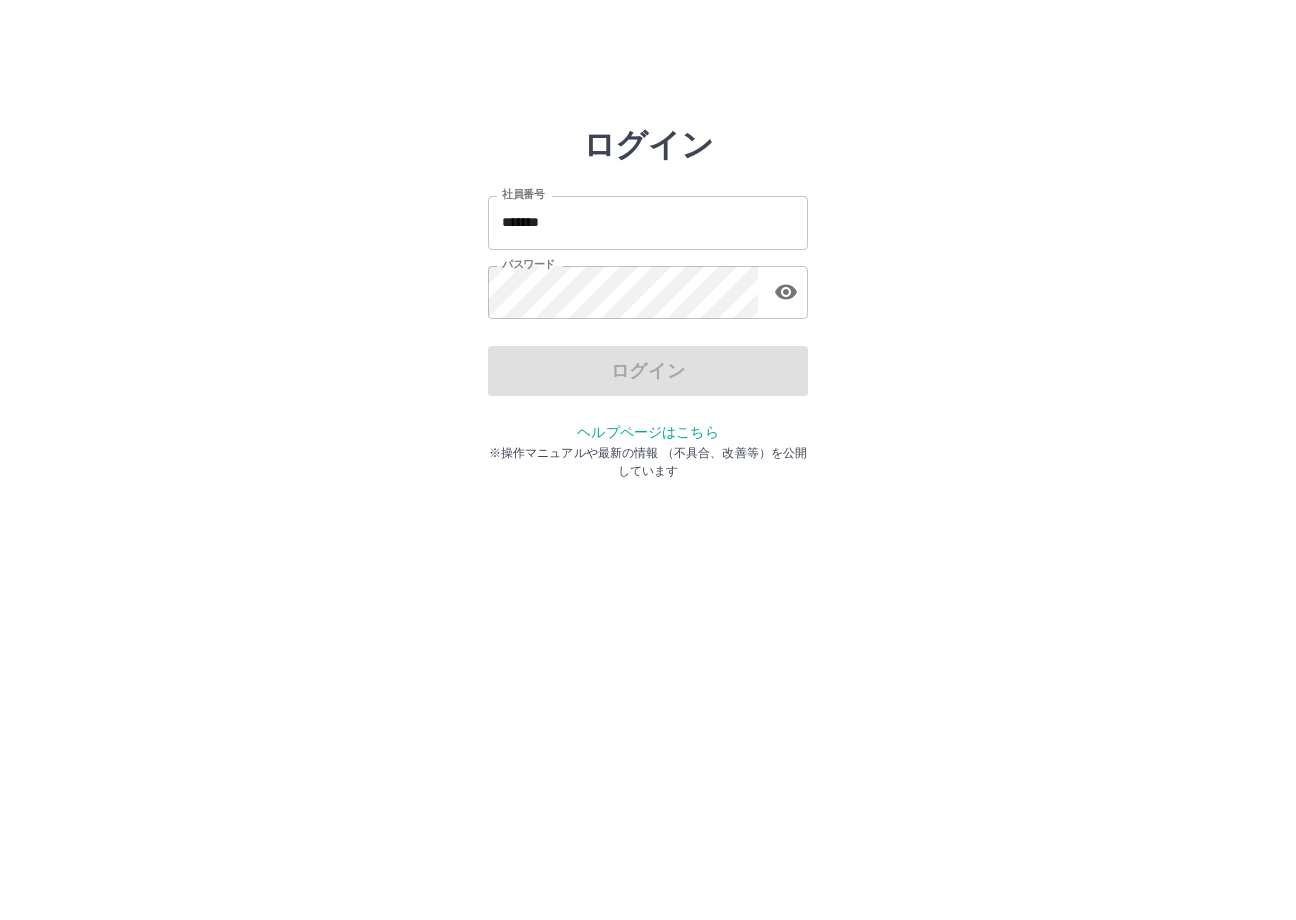 click on "社員番号 [SSN] 社員番号 パスワード パスワード" at bounding box center [648, 254] 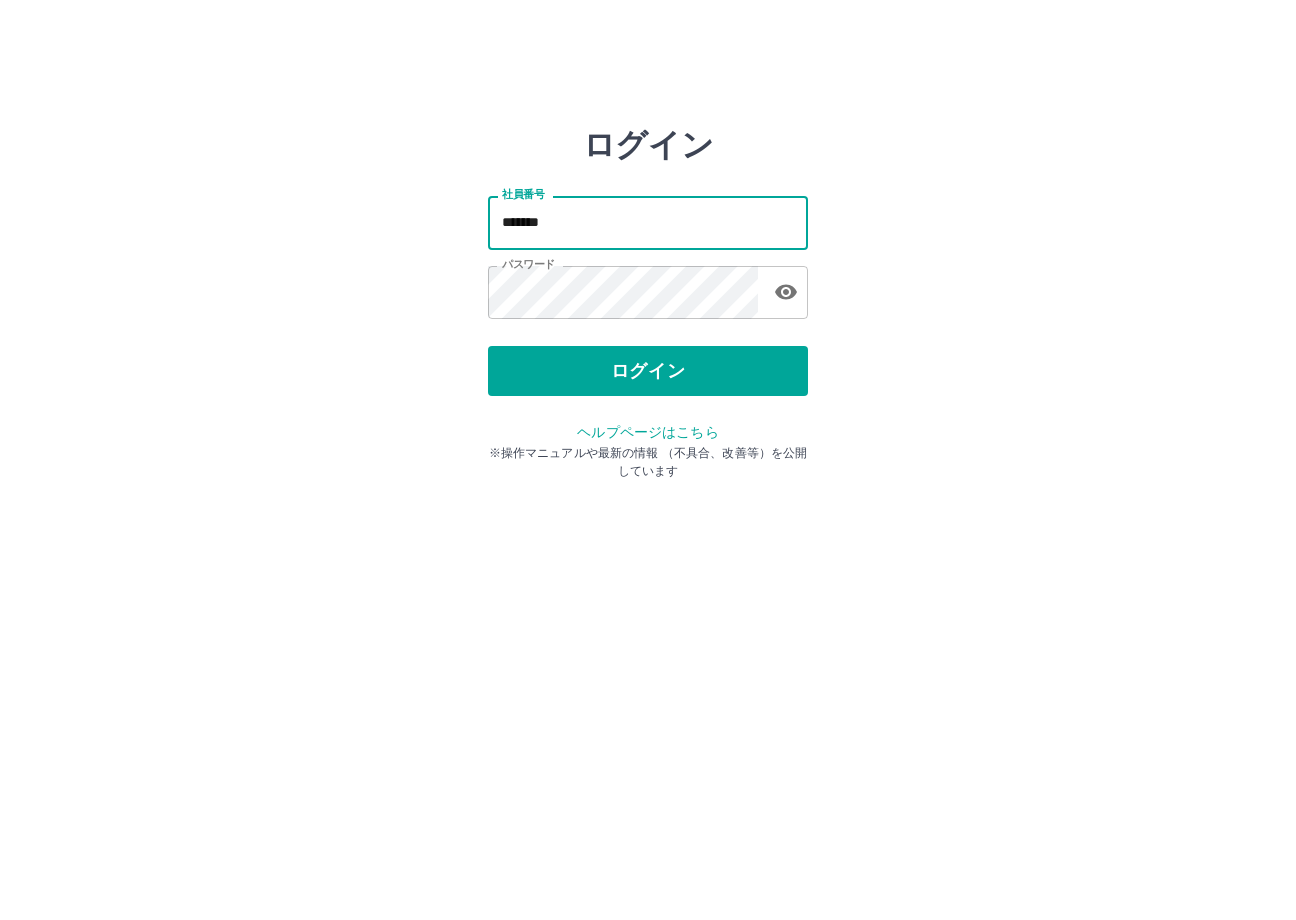 click on "*******" at bounding box center [648, 222] 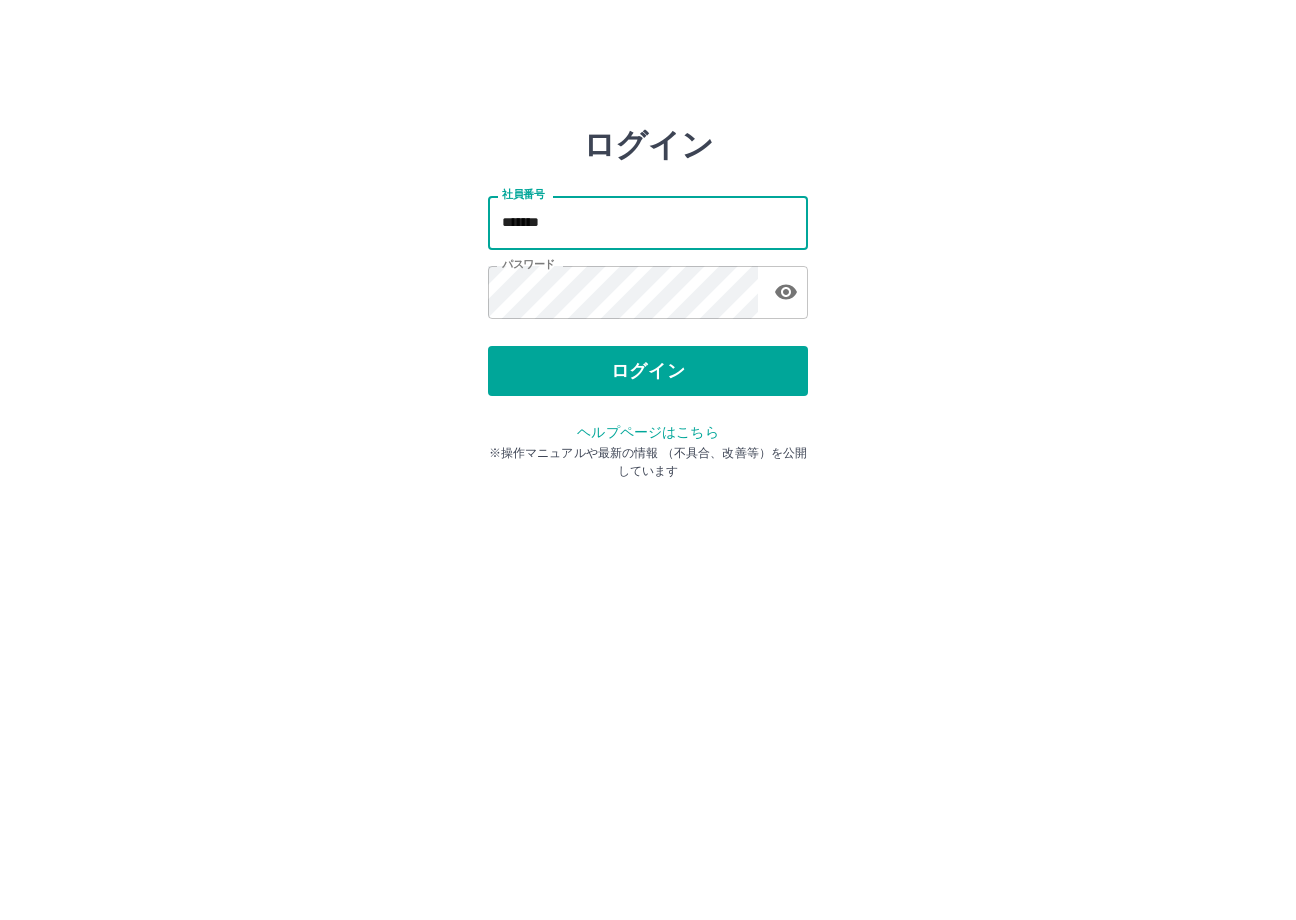 type on "*******" 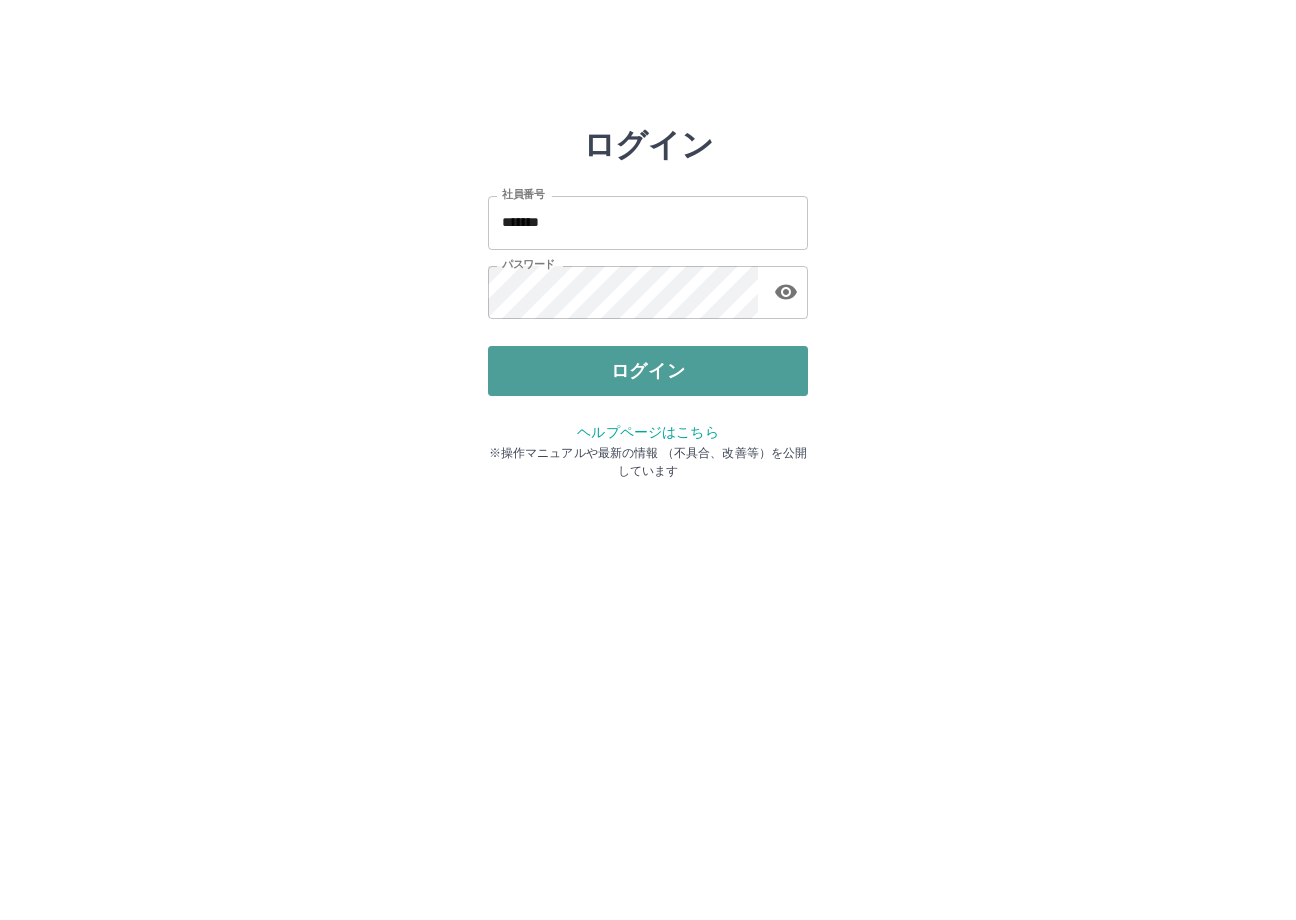 click on "ログイン" at bounding box center (648, 371) 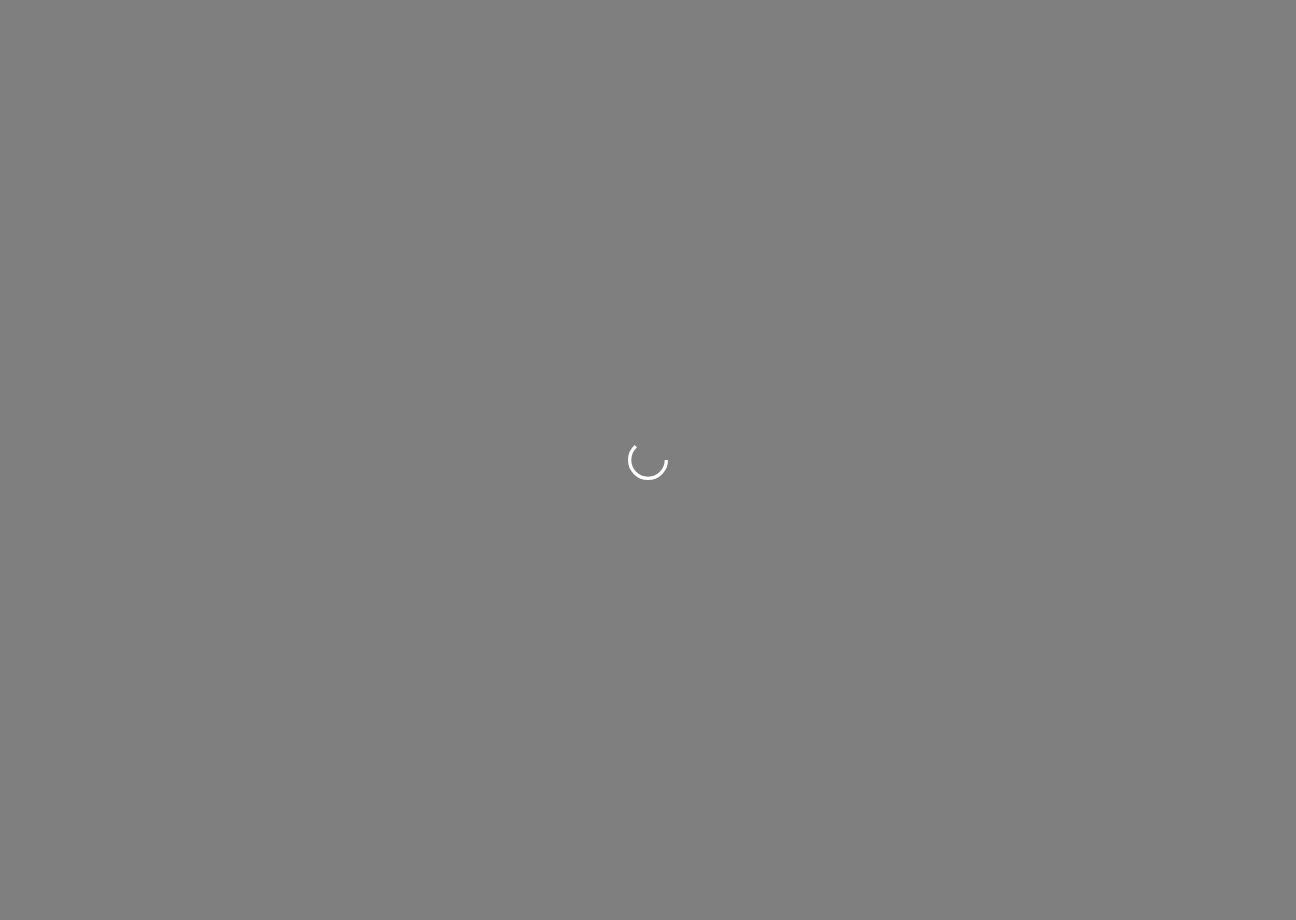 scroll, scrollTop: 0, scrollLeft: 0, axis: both 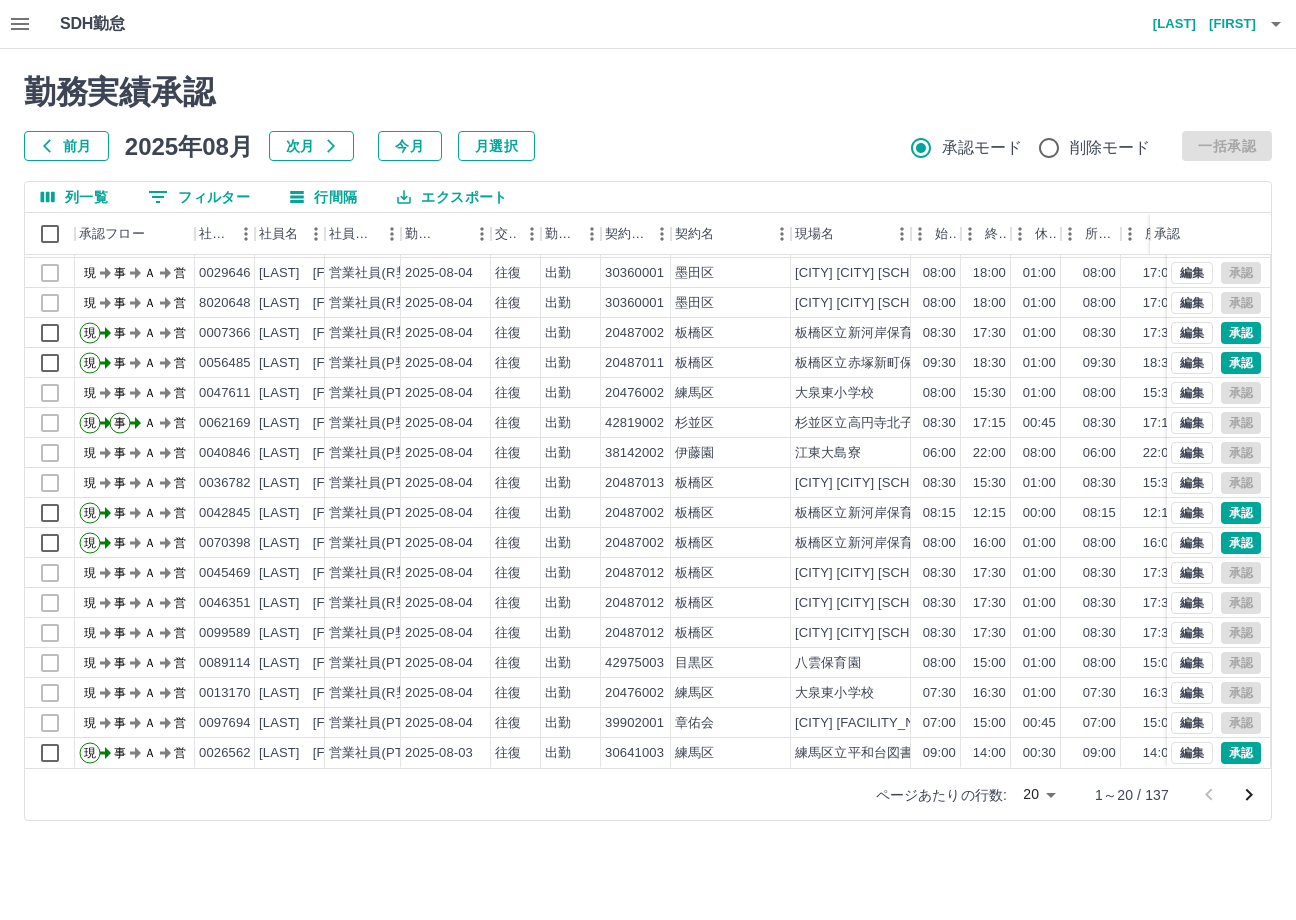 click on "SDH勤怠 [LAST] [LAST] 勤務実績承認 前月 2025年08月 次月 今月 月選択 承認モード 削除モード 一括承認 列一覧 0 フィルター 行間隔 エクスポート 承認フロー 社員番号 社員名 社員区分 勤務日 交通費 勤務区分 契約コード 契約名 現場名 始業 終業 休憩 所定開始 所定終業 所定休憩 拘束 勤務 遅刻等 コメント 承認 現 事 Ａ 営 0039027 [LAST]　[FIRST] 営業社員(R契約) 2025-08-04 往復 出勤 20476002 [CITY] [CITY] [SCHOOL_NAME] 07:30 16:30 01:00 07:30 16:30 01:00 09:00 08:00 00:00 掃除 現 事 Ａ 営 0054893 [LAST]　[FIRST] 営業社員(PT契約) 2025-08-04 往復 出勤 20476002 [CITY] [CITY] [SCHOOL_NAME] 08:30 16:30 01:00 08:30 16:30 01:00 08:00 07:00 00:00 現 事 Ａ 営 0029646 [LAST]　[FIRST] 営業社員(R契約) 2025-08-04 往復 出勤 30360001 [CITY] [CITY] [SCHOOL_NAME] 08:00 18:00 01:00 08:00 17:00 01:00 10:00 09:00 00:00 現 事 Ａ 営 8020648 [LAST]　[FIRST] 往復" at bounding box center (648, 422) 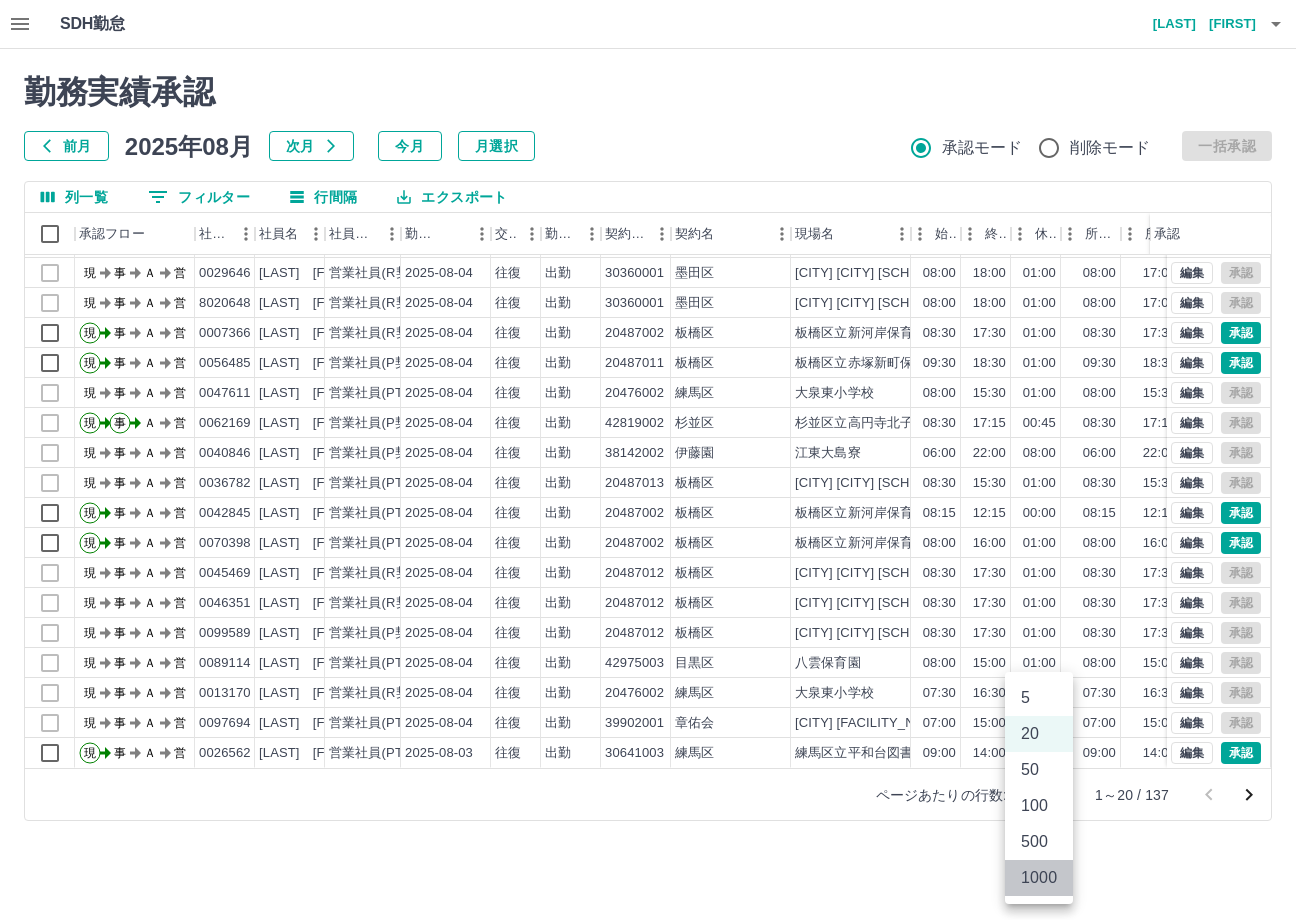 click on "1000" at bounding box center [1039, 878] 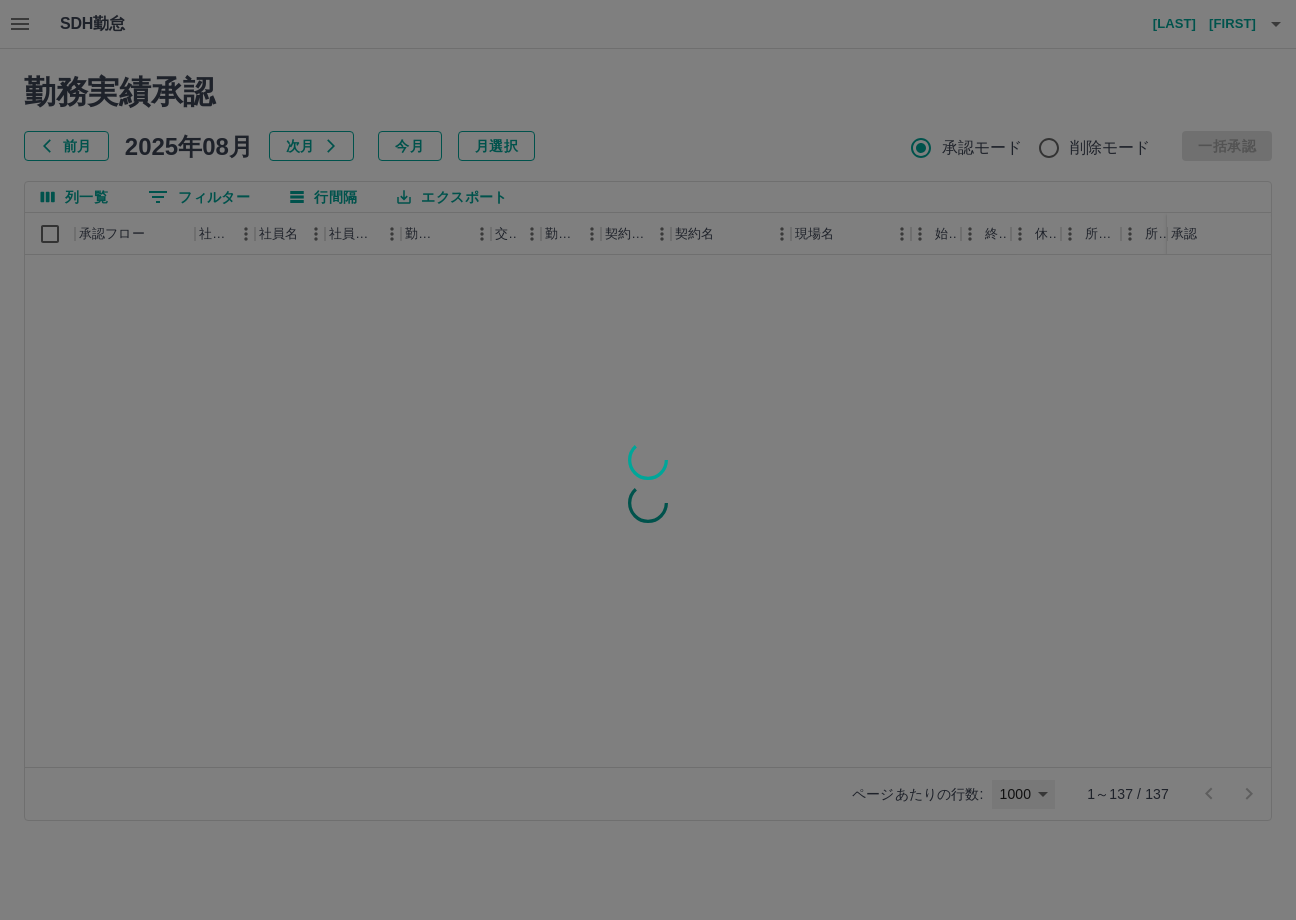scroll, scrollTop: 0, scrollLeft: 0, axis: both 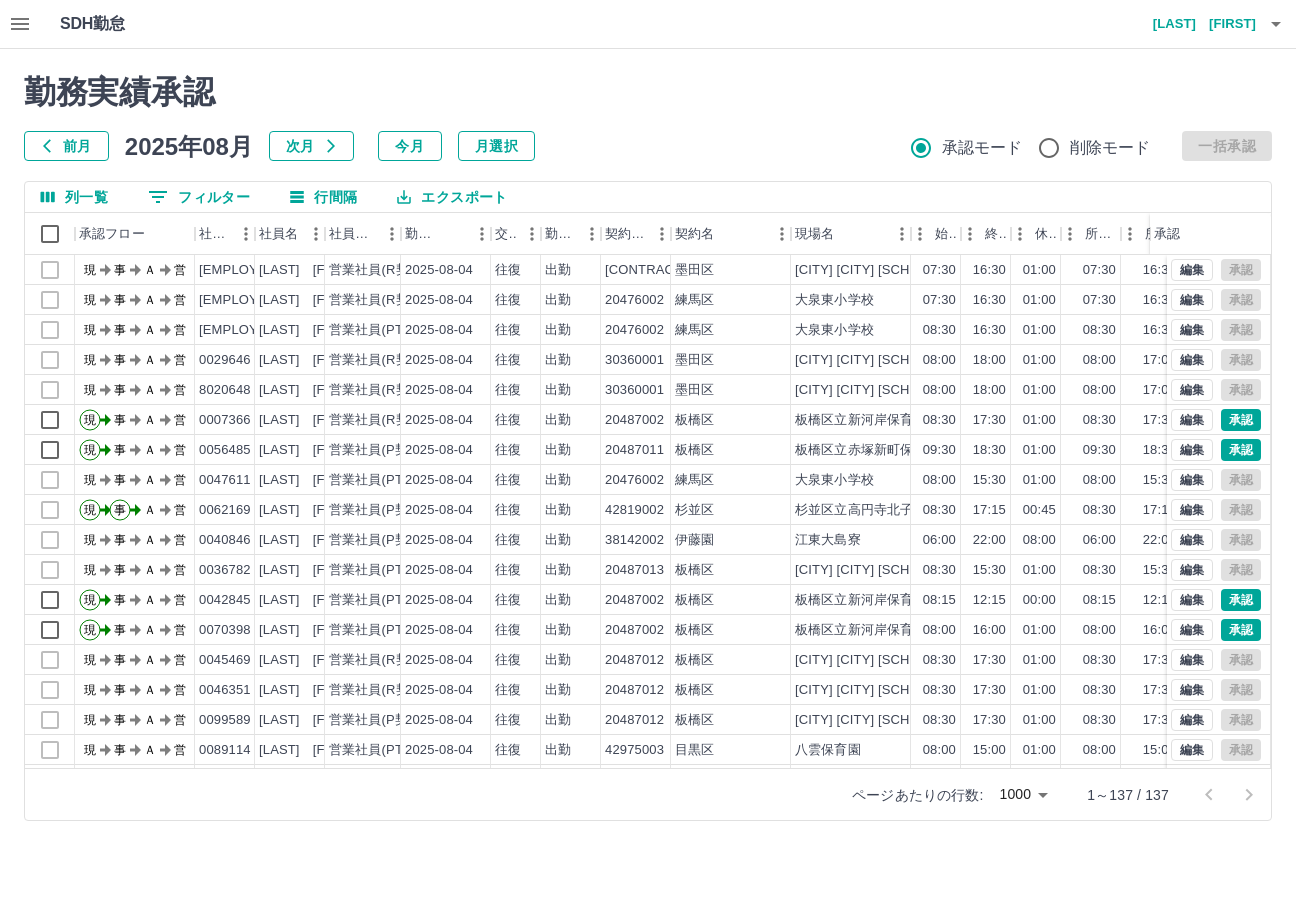 click on "前月" at bounding box center [66, 146] 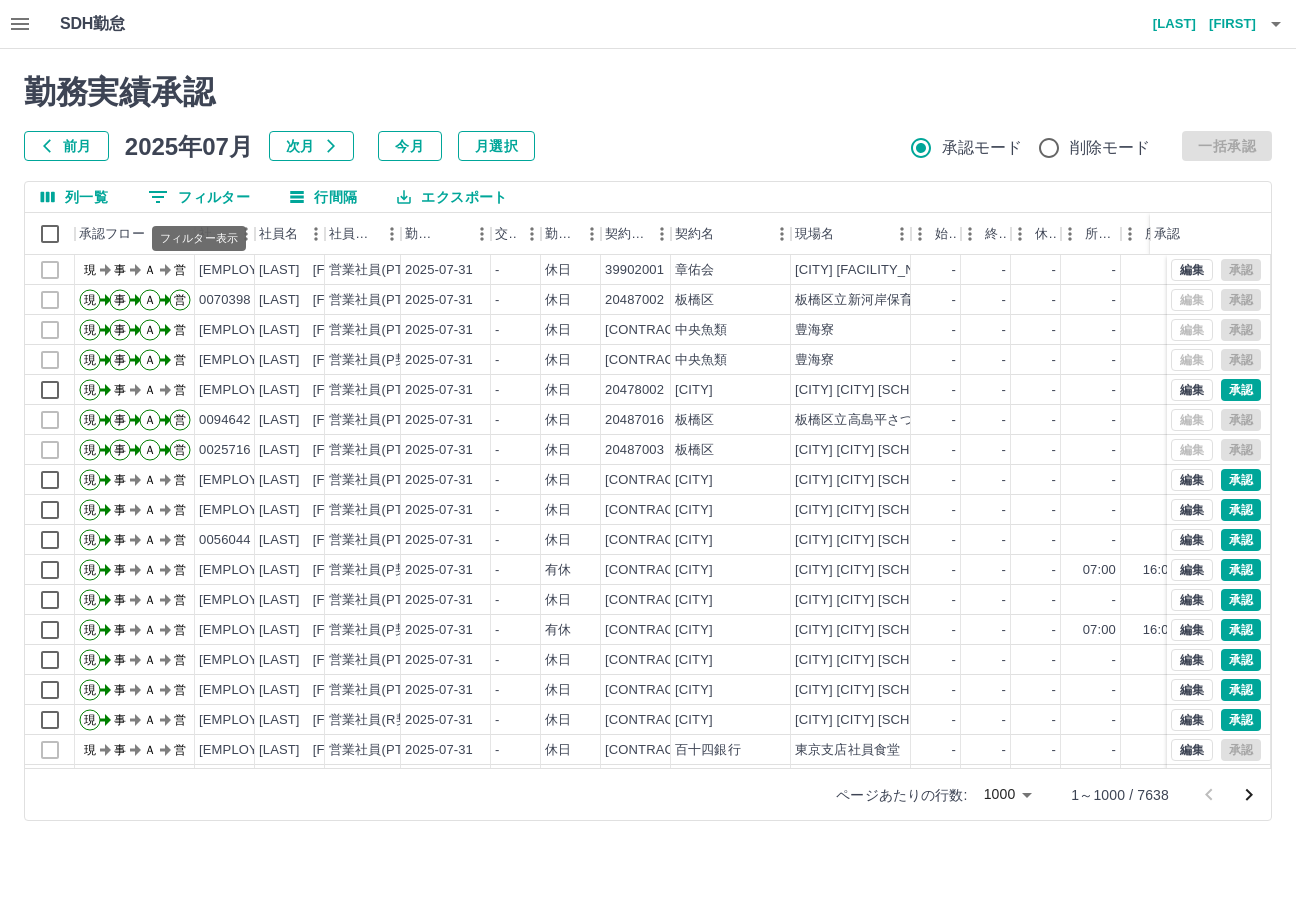 click on "0 フィルター" at bounding box center (199, 197) 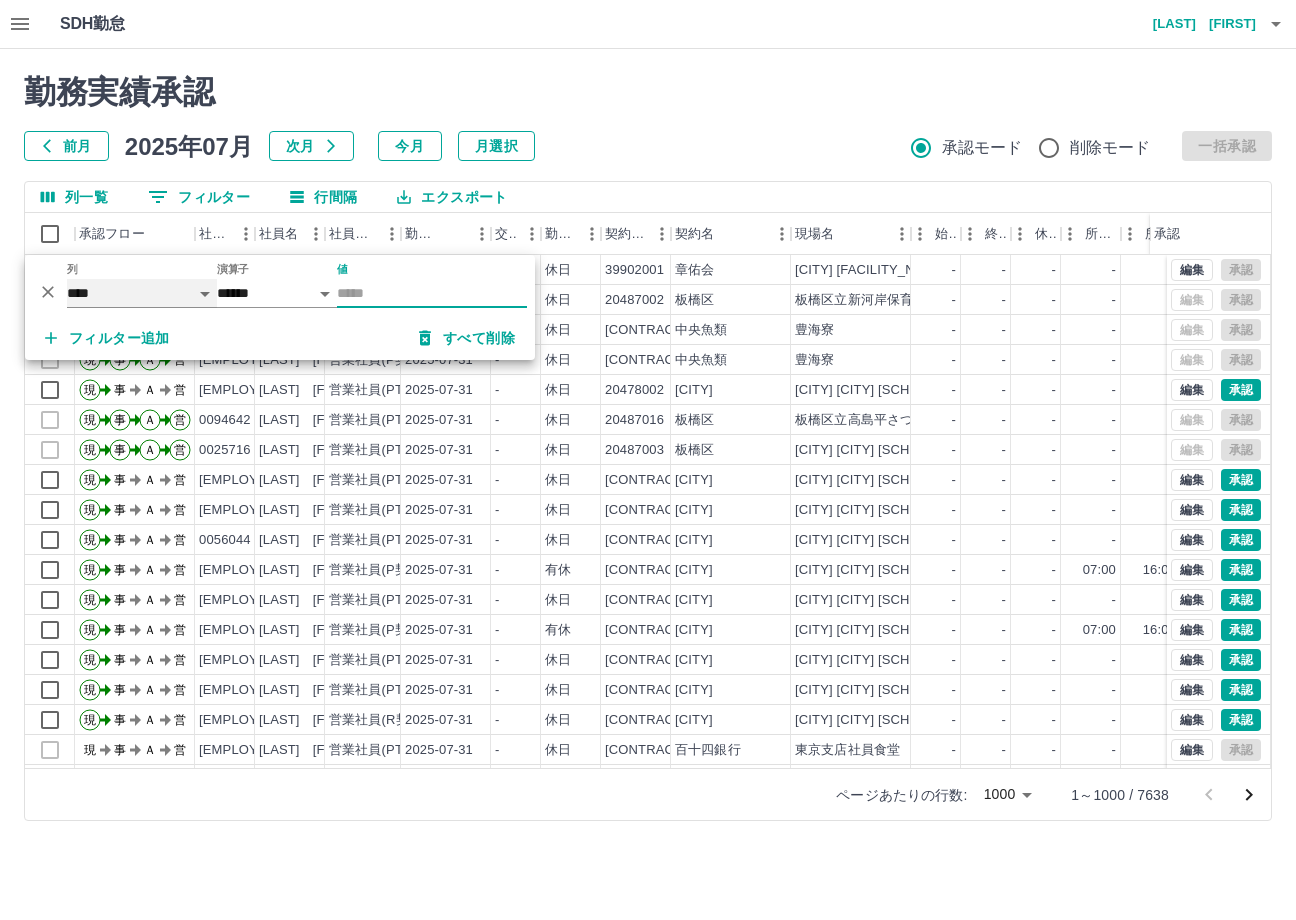 click on "**** *** **** *** *** **** ***** *** *** ** ** ** **** **** **** ** ** *** **** *****" at bounding box center (142, 293) 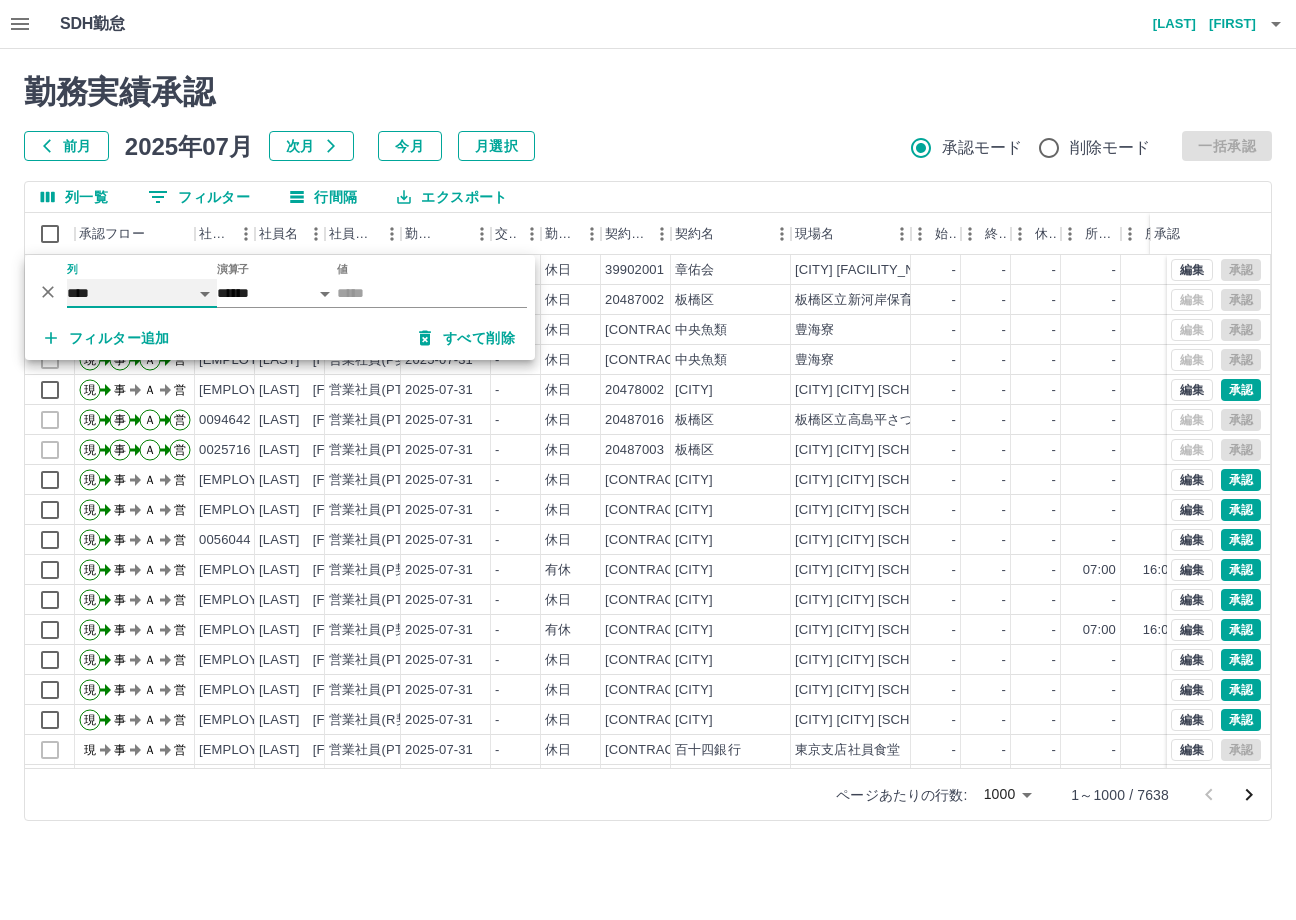click on "**** *** **** *** *** **** ***** *** *** ** ** ** **** **** **** ** ** *** **** *****" at bounding box center (142, 293) 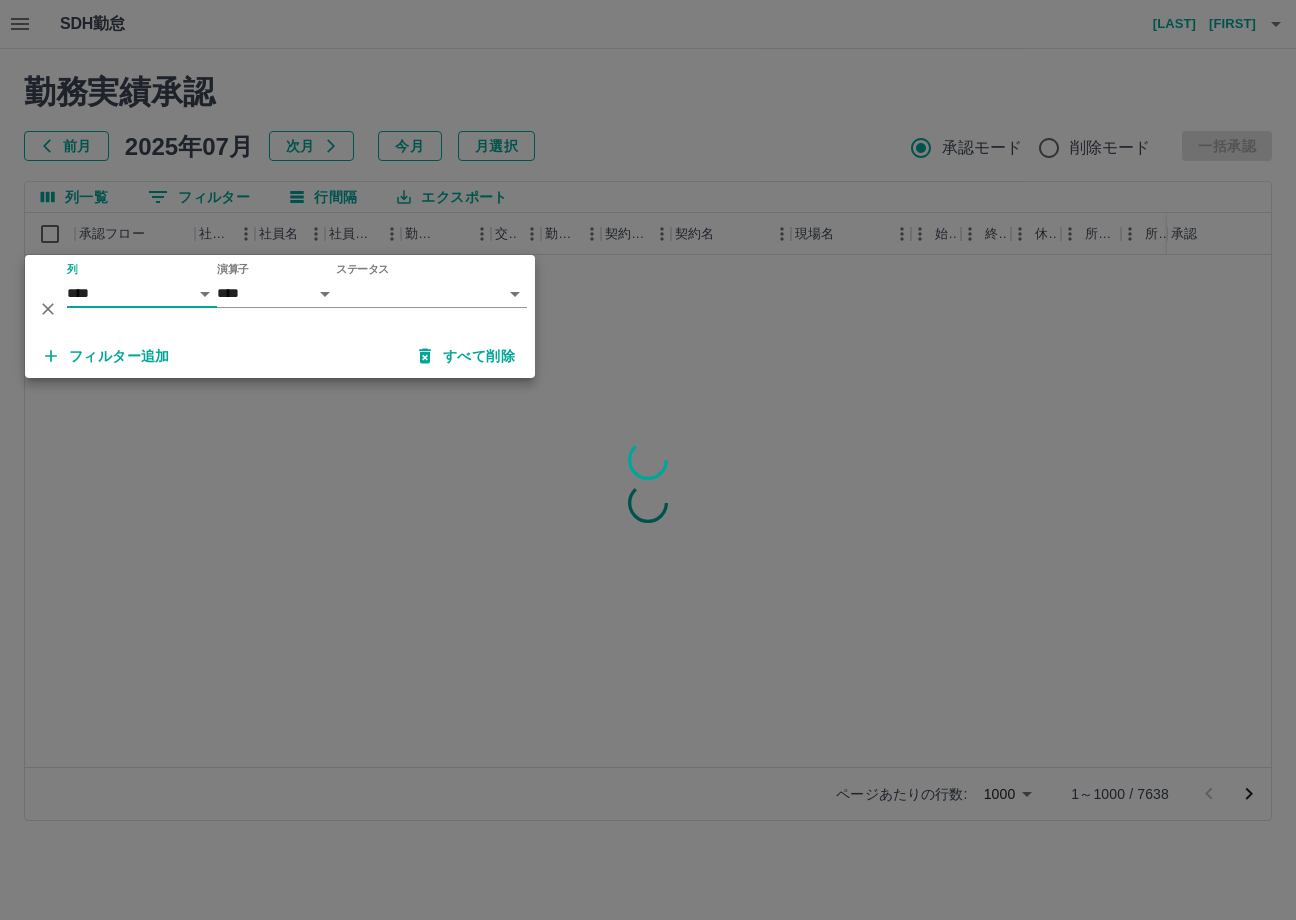 click on "SDH勤怠 [LAST] [LAST] 勤務実績承認 前月 2025年07月 次月 今月 月選択 承認モード 削除モード 一括承認 列一覧 0 フィルター 行間隔 エクスポート 承認フロー 社員番号 社員名 社員区分 勤務日 交通費 勤務区分 契約コード 契約名 現場名 始業 終業 休憩 所定開始 所定終業 所定休憩 拘束 勤務 遅刻等 コメント 承認 ページあたりの行数: 1000 **** 1～1000 / 7638 SDH勤怠 *** ** 列 **** *** **** *** *** **** ***** *** *** ** ** ** **** **** **** ** ** *** **** ***** 演算子 **** ****** ステータス ​ ********* フィルター追加 すべて削除" at bounding box center (648, 422) 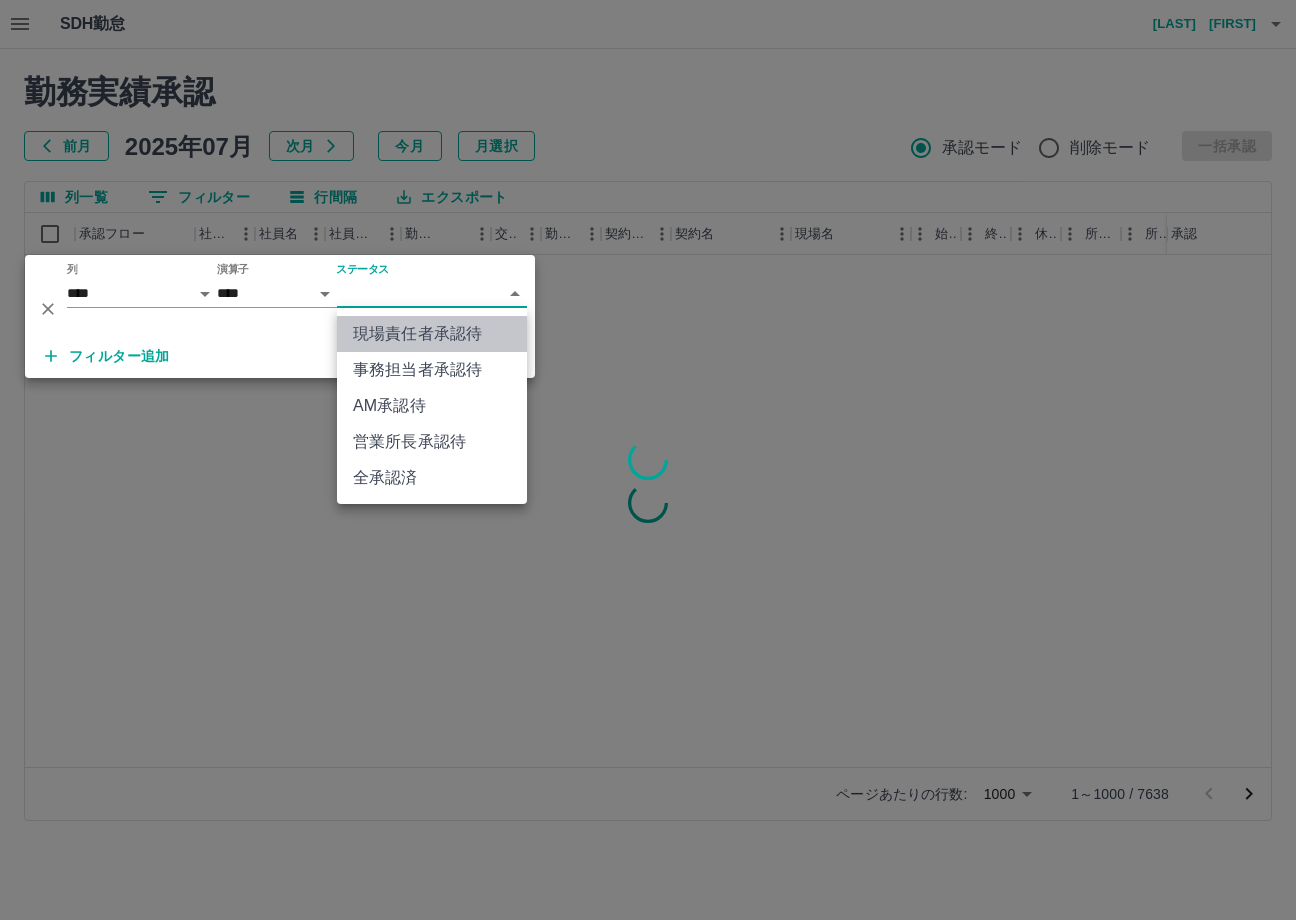 click on "現場責任者承認待" at bounding box center [432, 334] 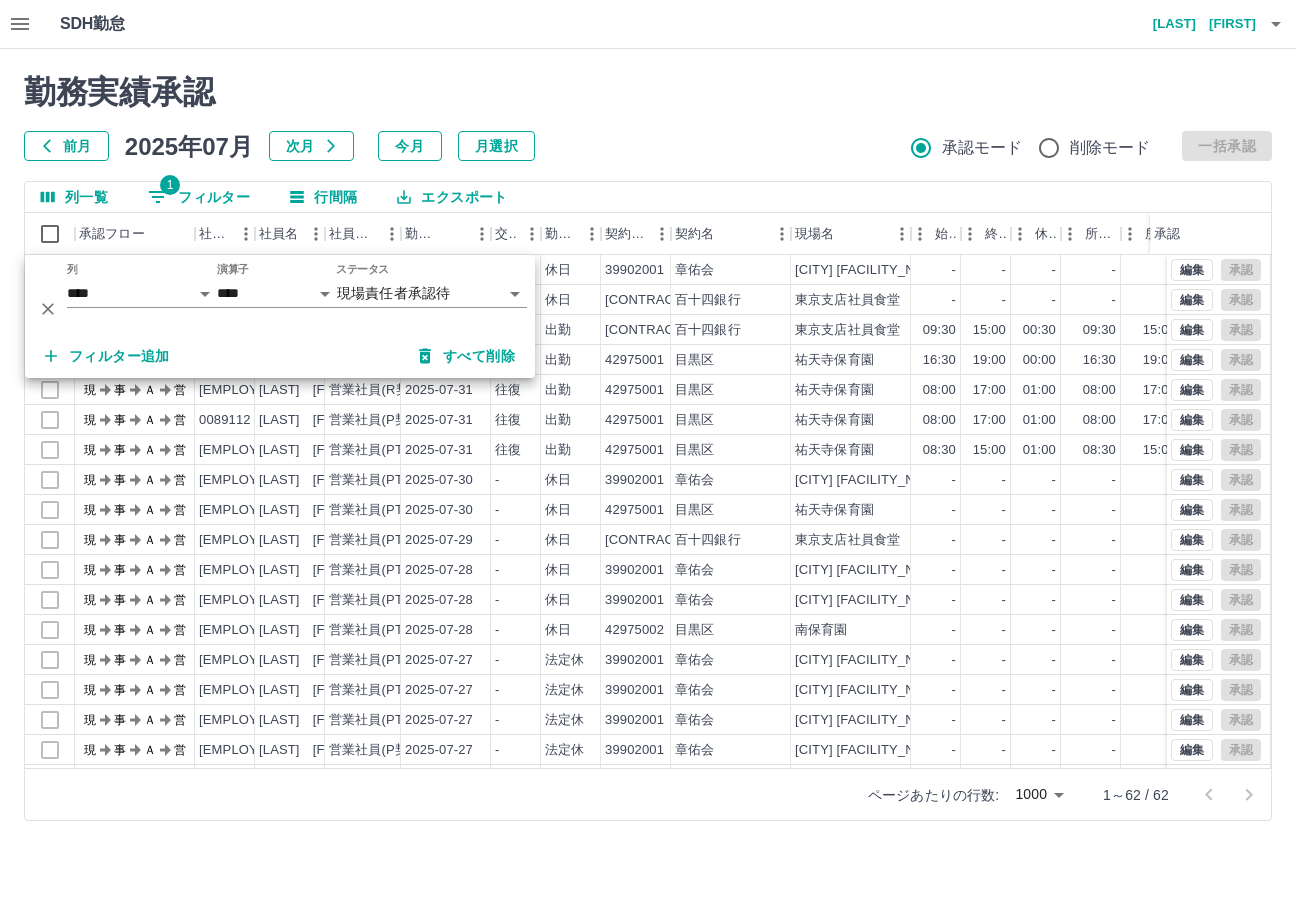click on "勤務実績承認" at bounding box center (648, 92) 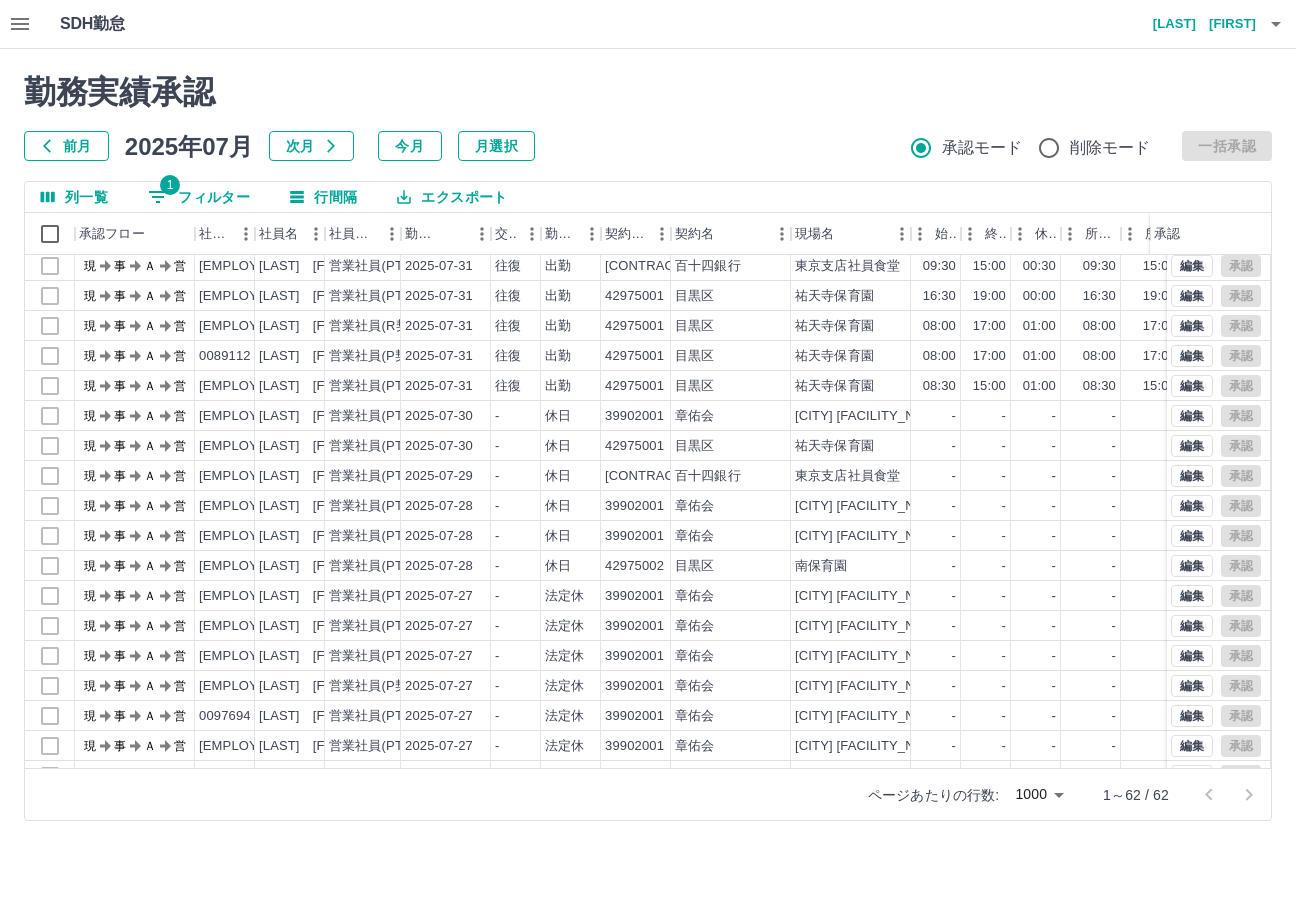 scroll, scrollTop: 0, scrollLeft: 0, axis: both 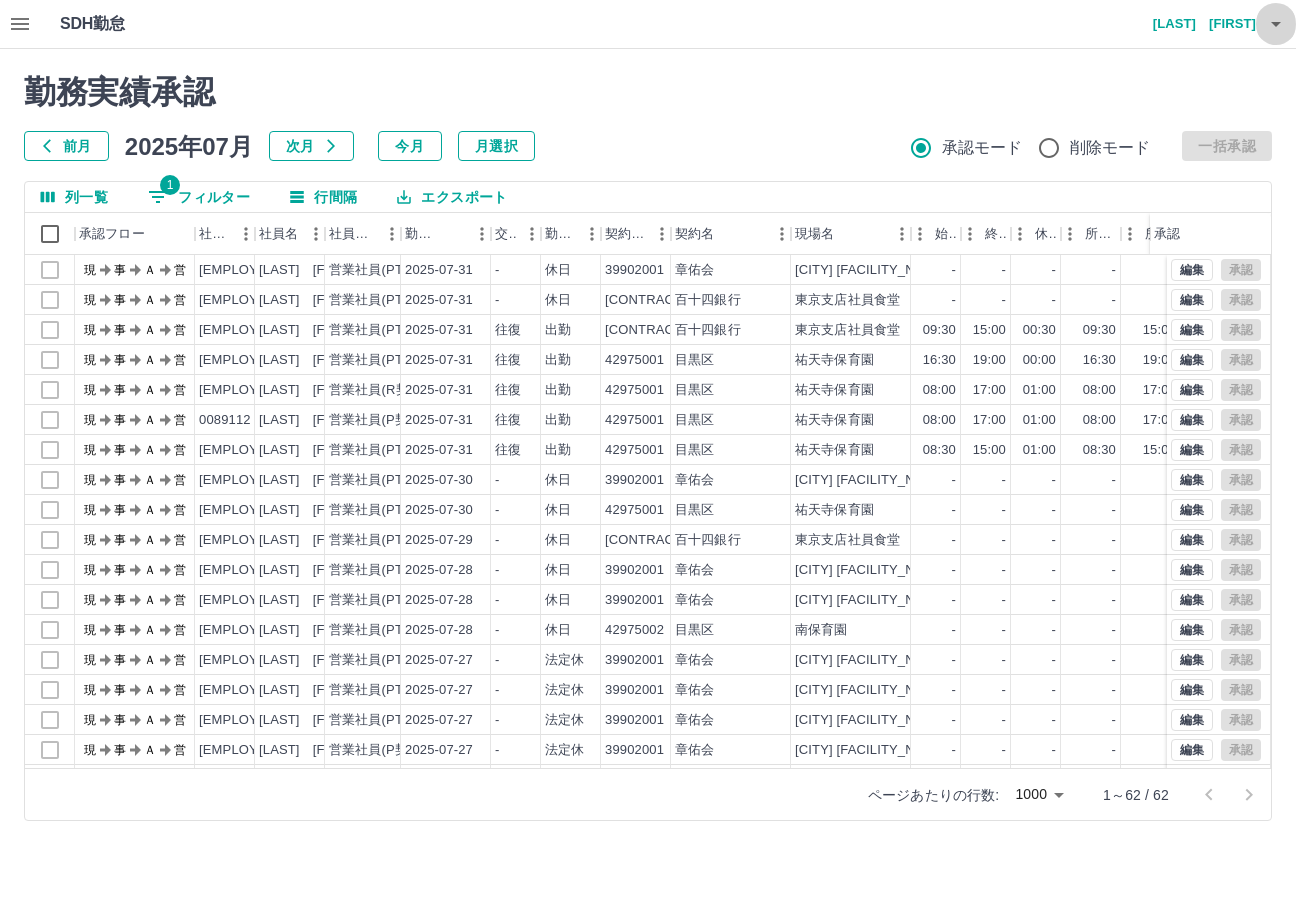 click 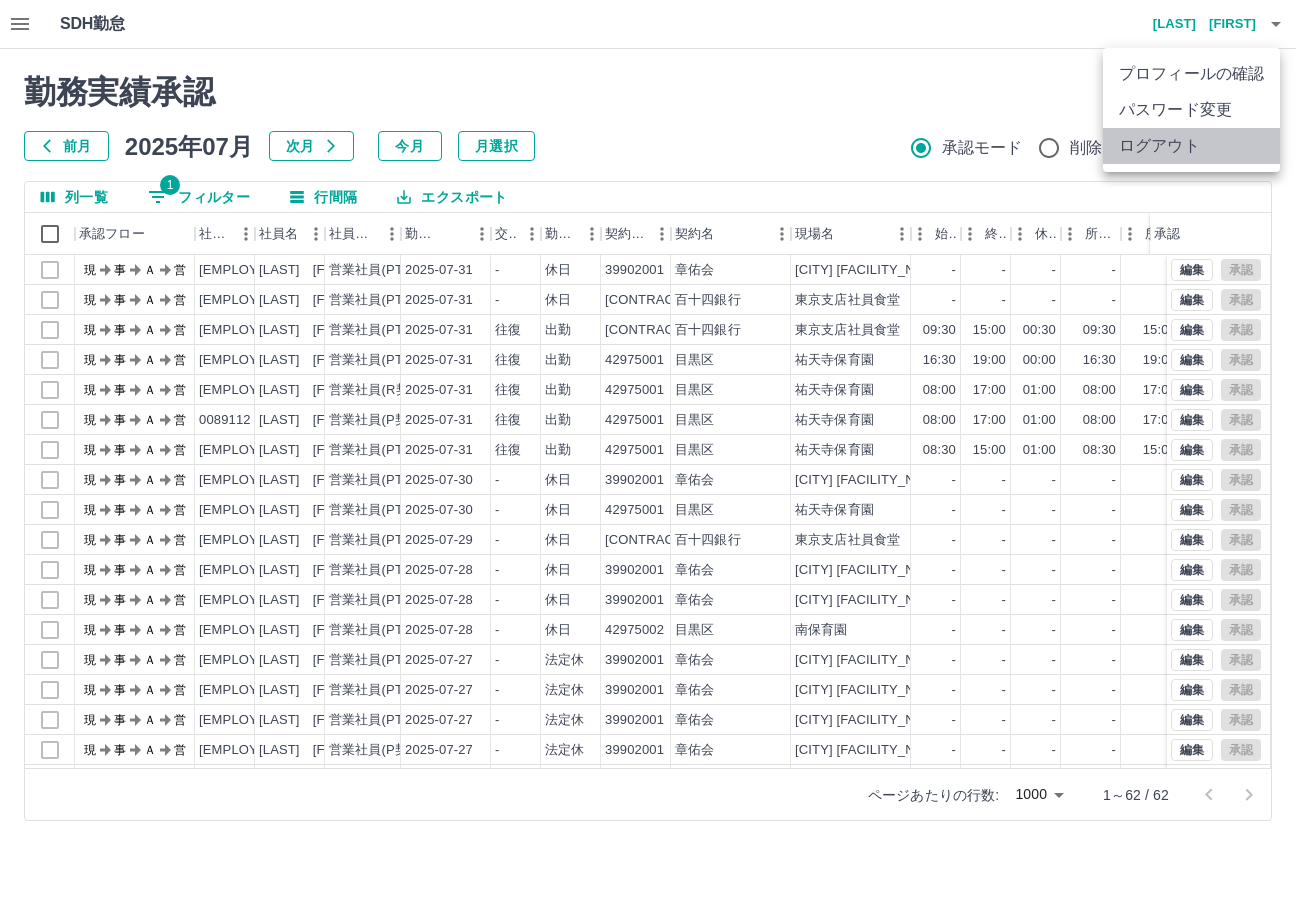 click on "ログアウト" at bounding box center (1191, 146) 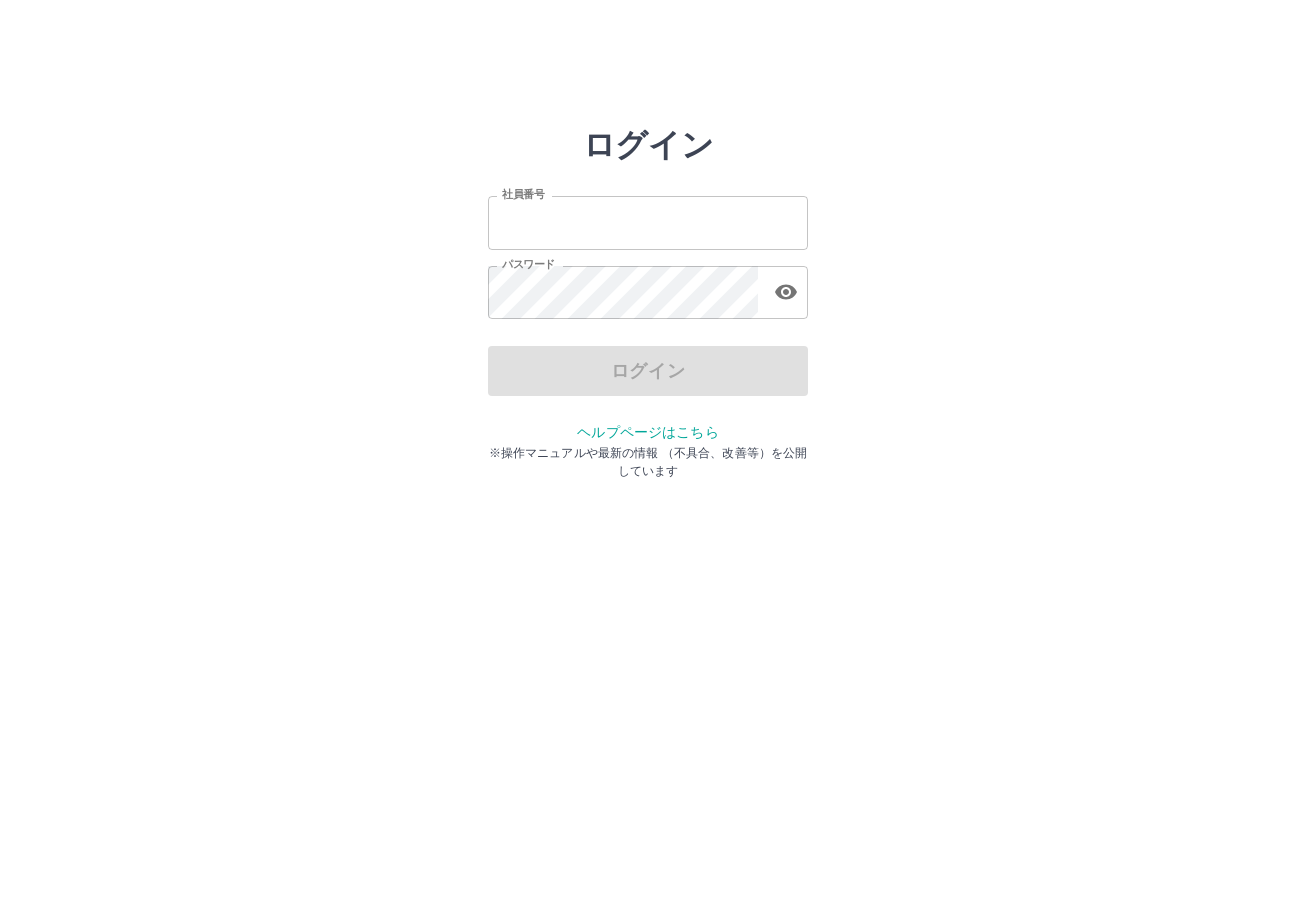 scroll, scrollTop: 0, scrollLeft: 0, axis: both 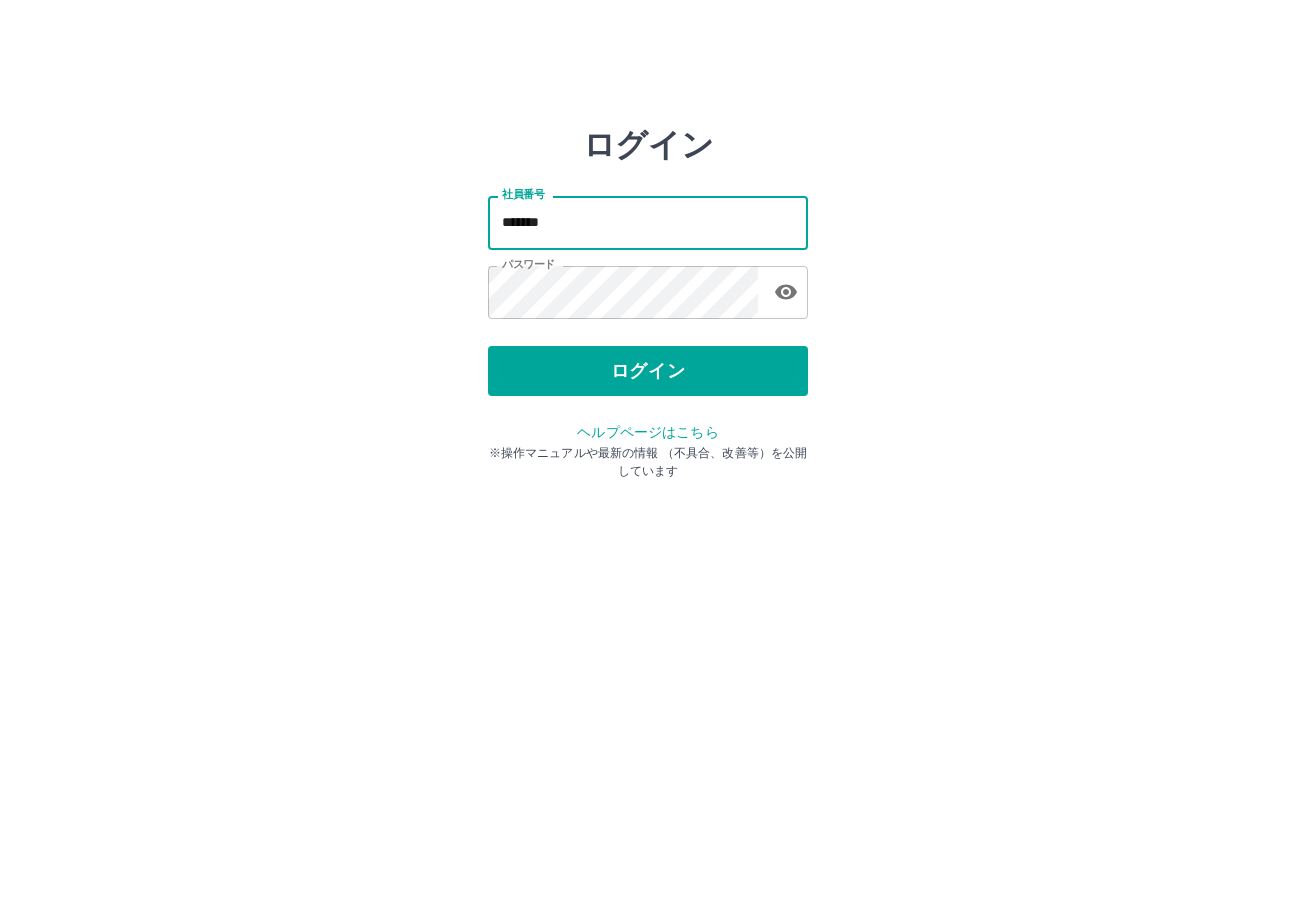 click on "*******" at bounding box center [648, 222] 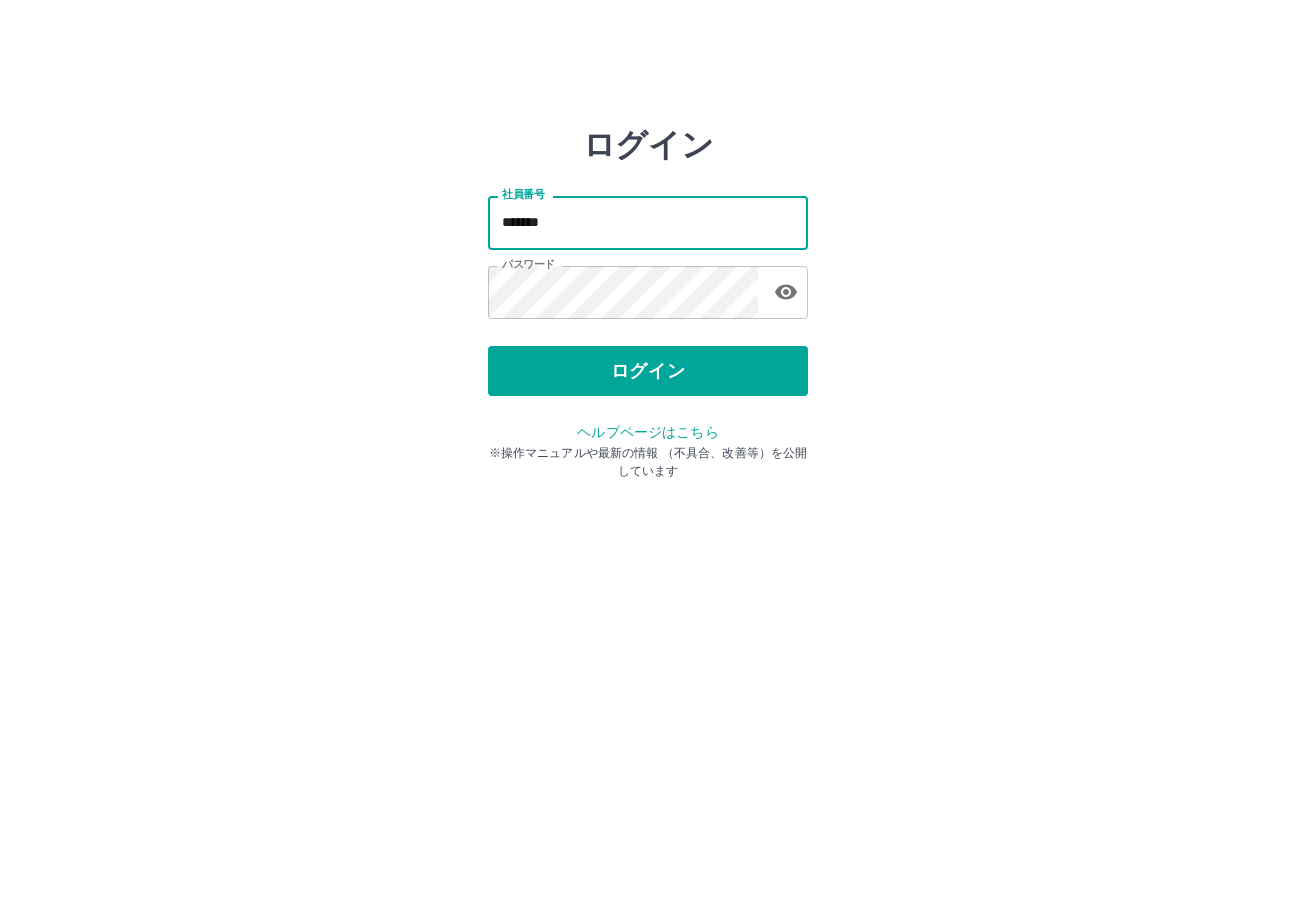 type on "*******" 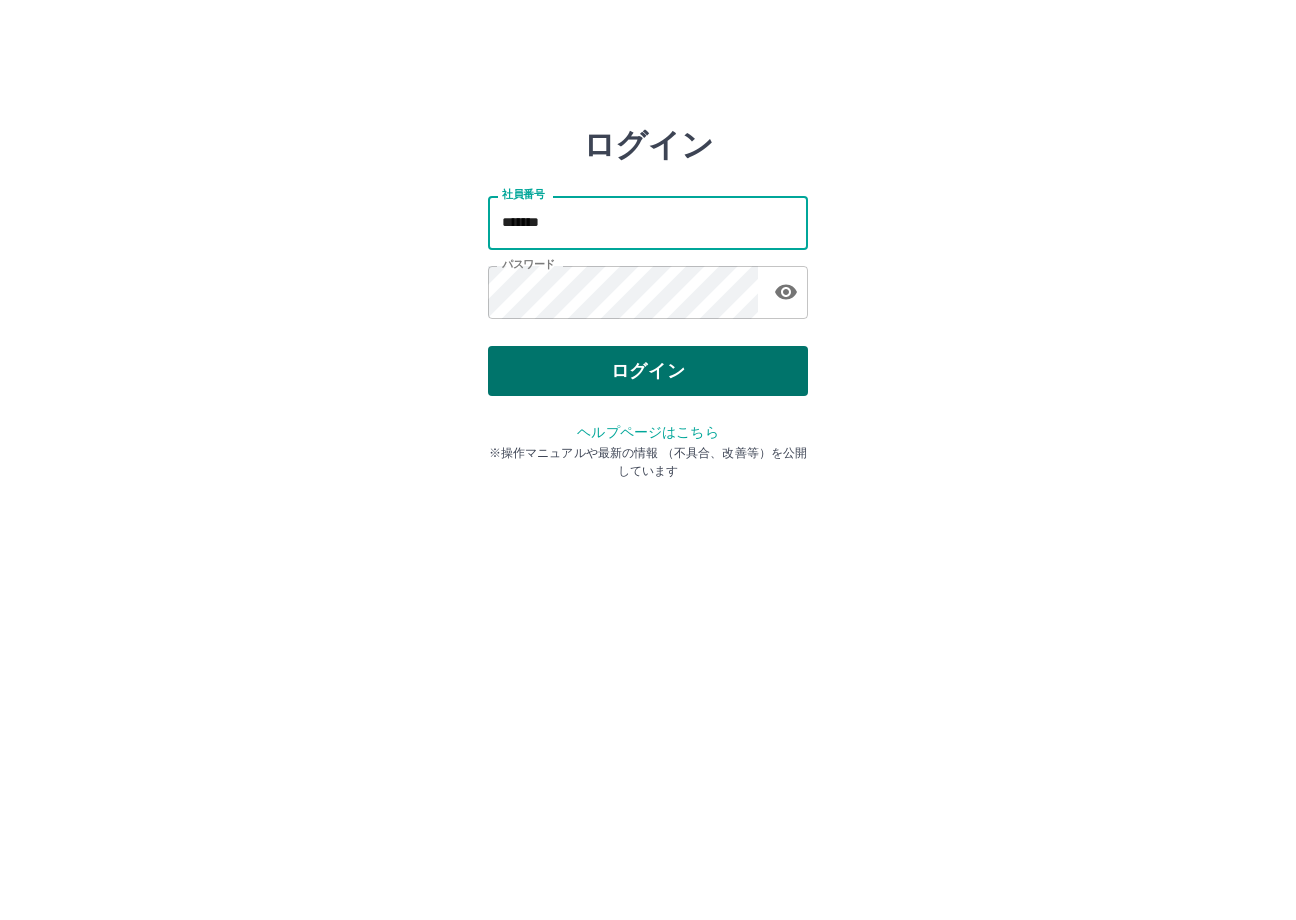 click on "ログイン" at bounding box center (648, 371) 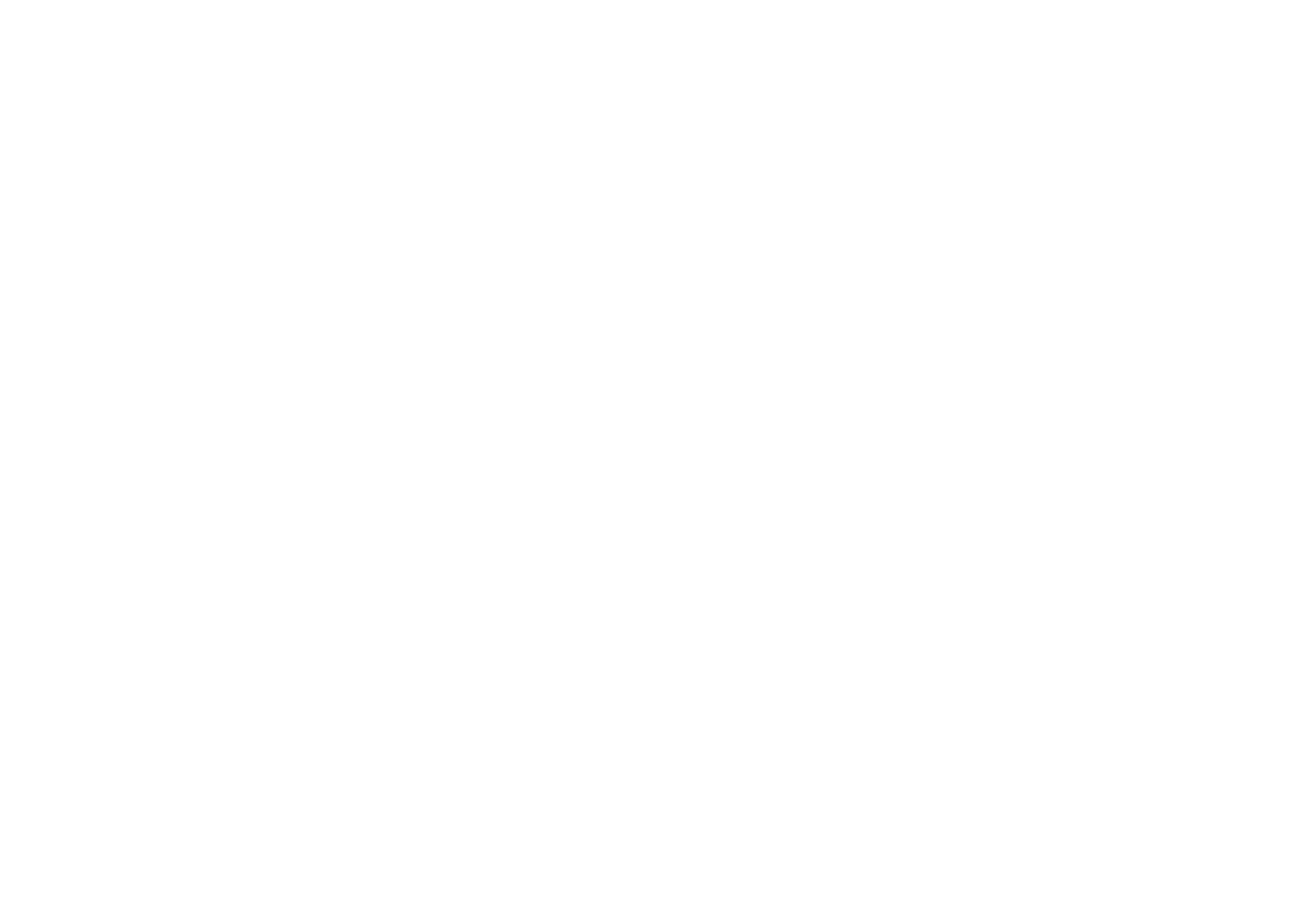 scroll, scrollTop: 0, scrollLeft: 0, axis: both 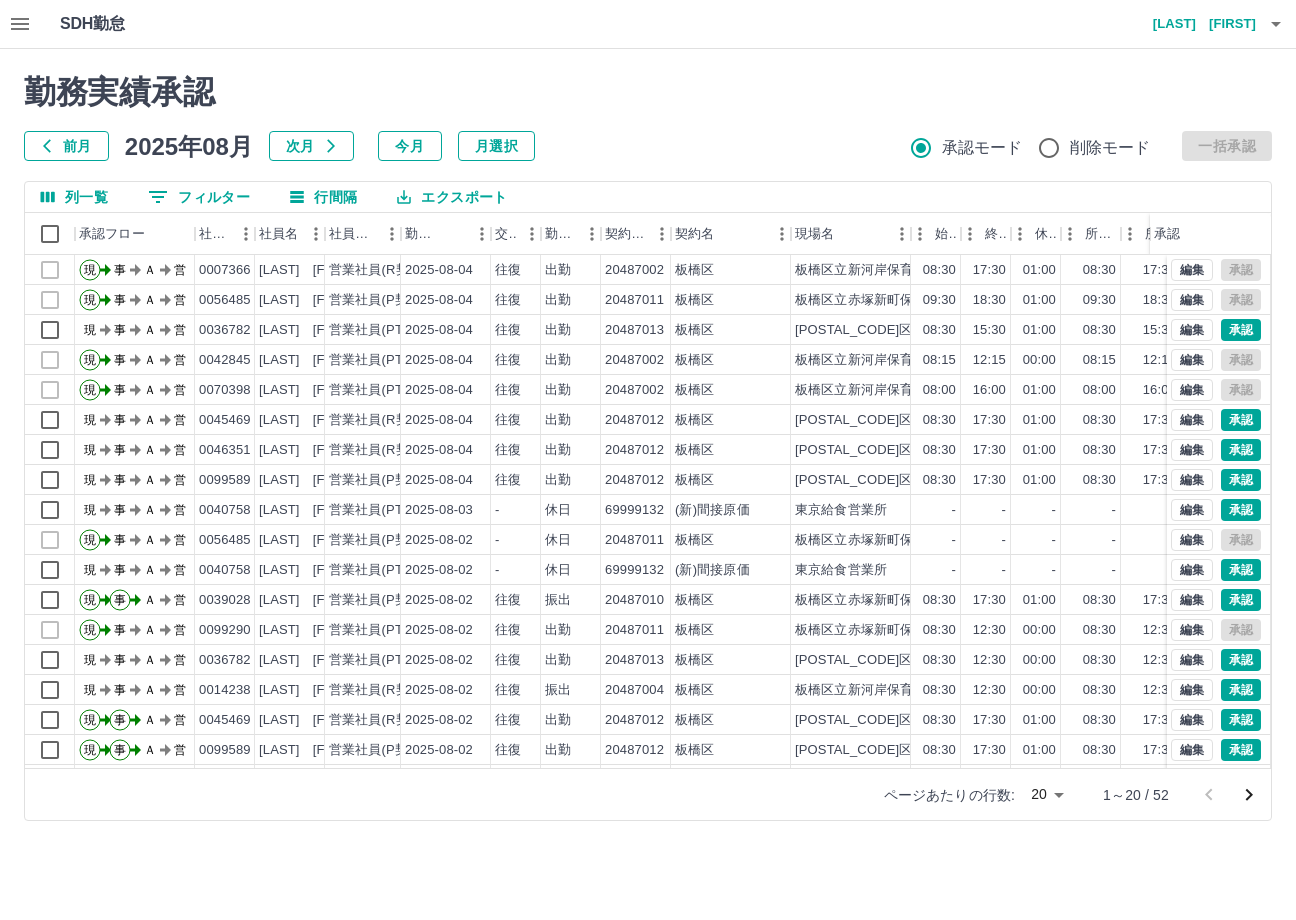 click on "前月" at bounding box center (66, 146) 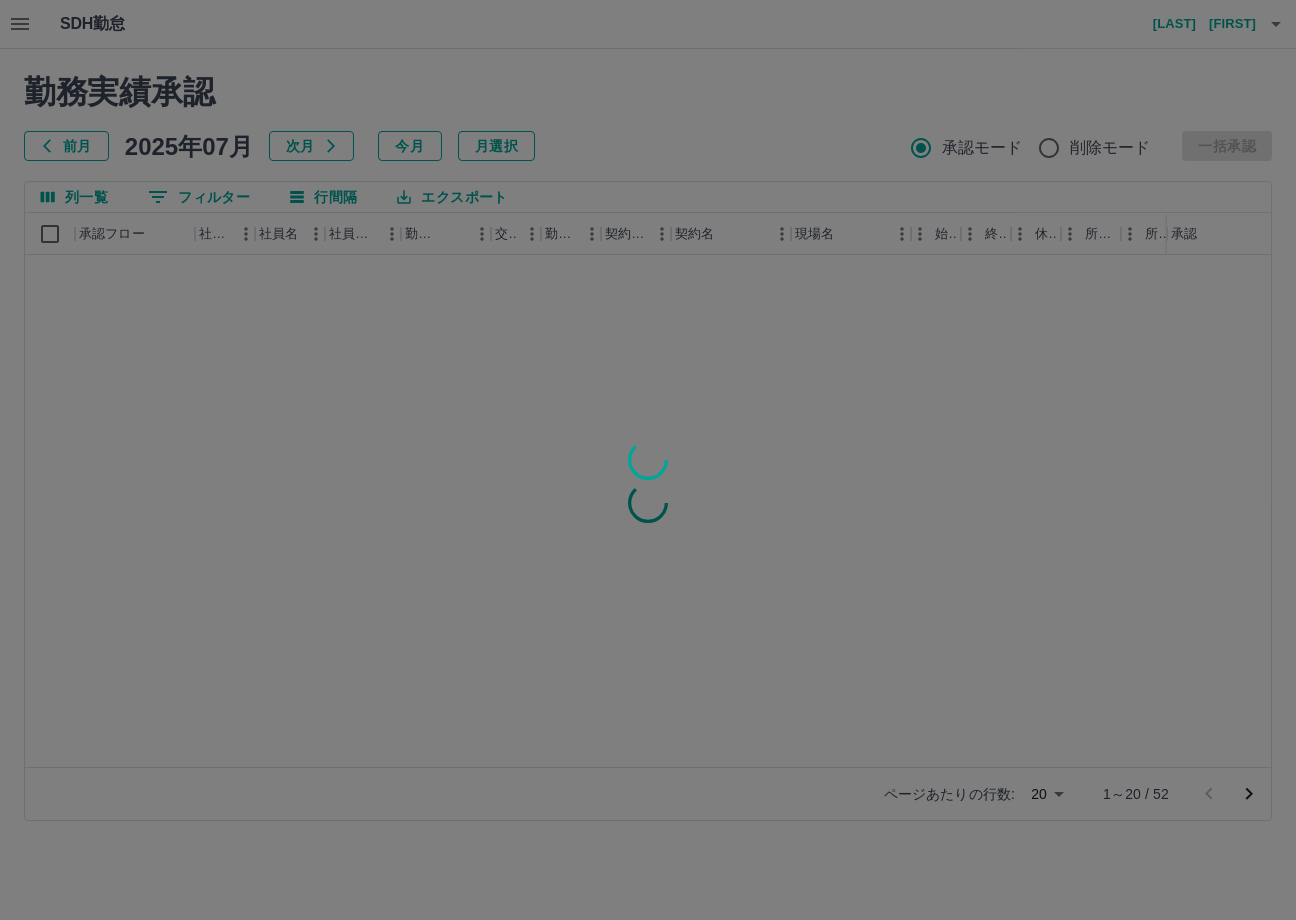 click at bounding box center (648, 460) 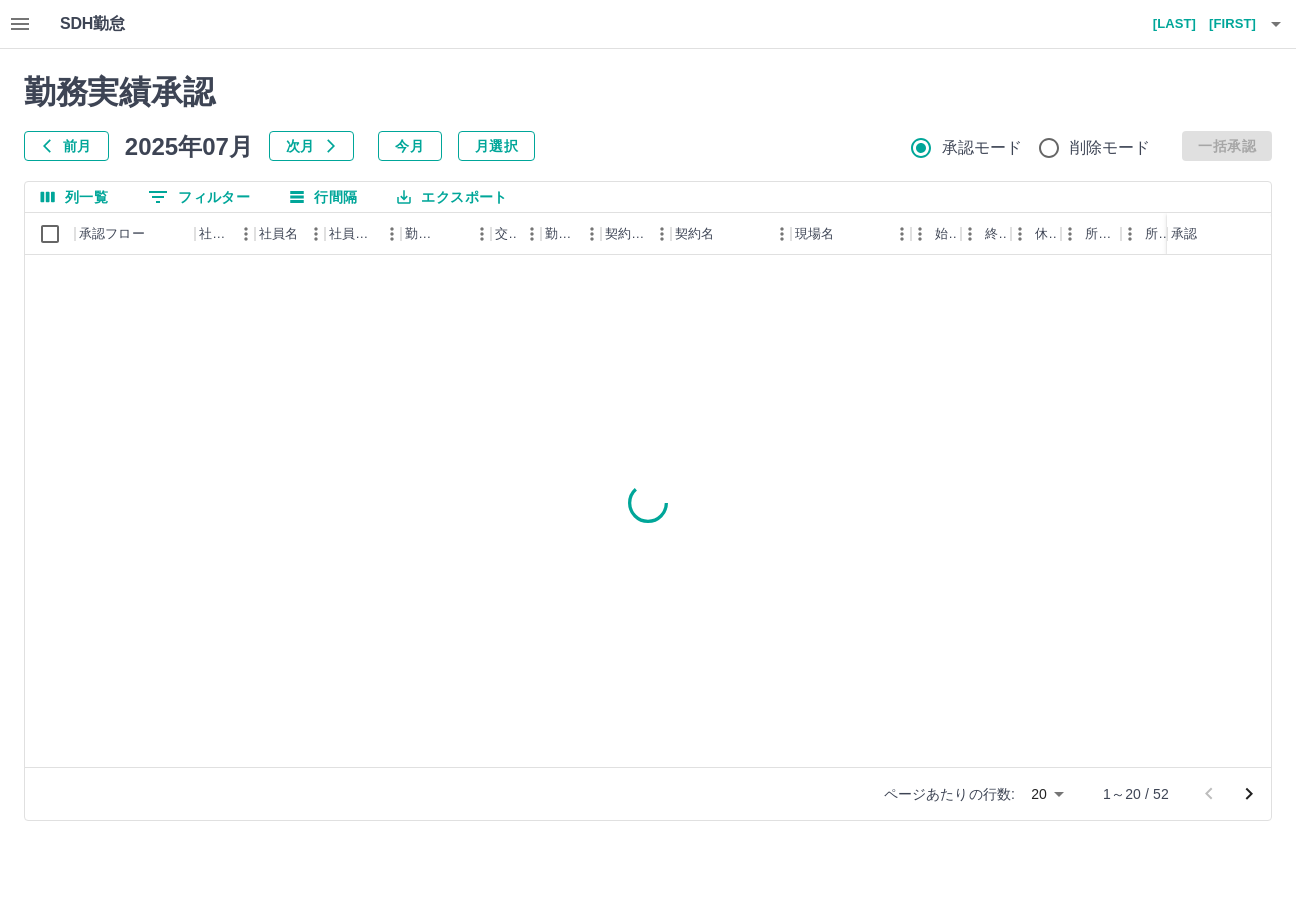 click on "0 フィルター" at bounding box center [199, 197] 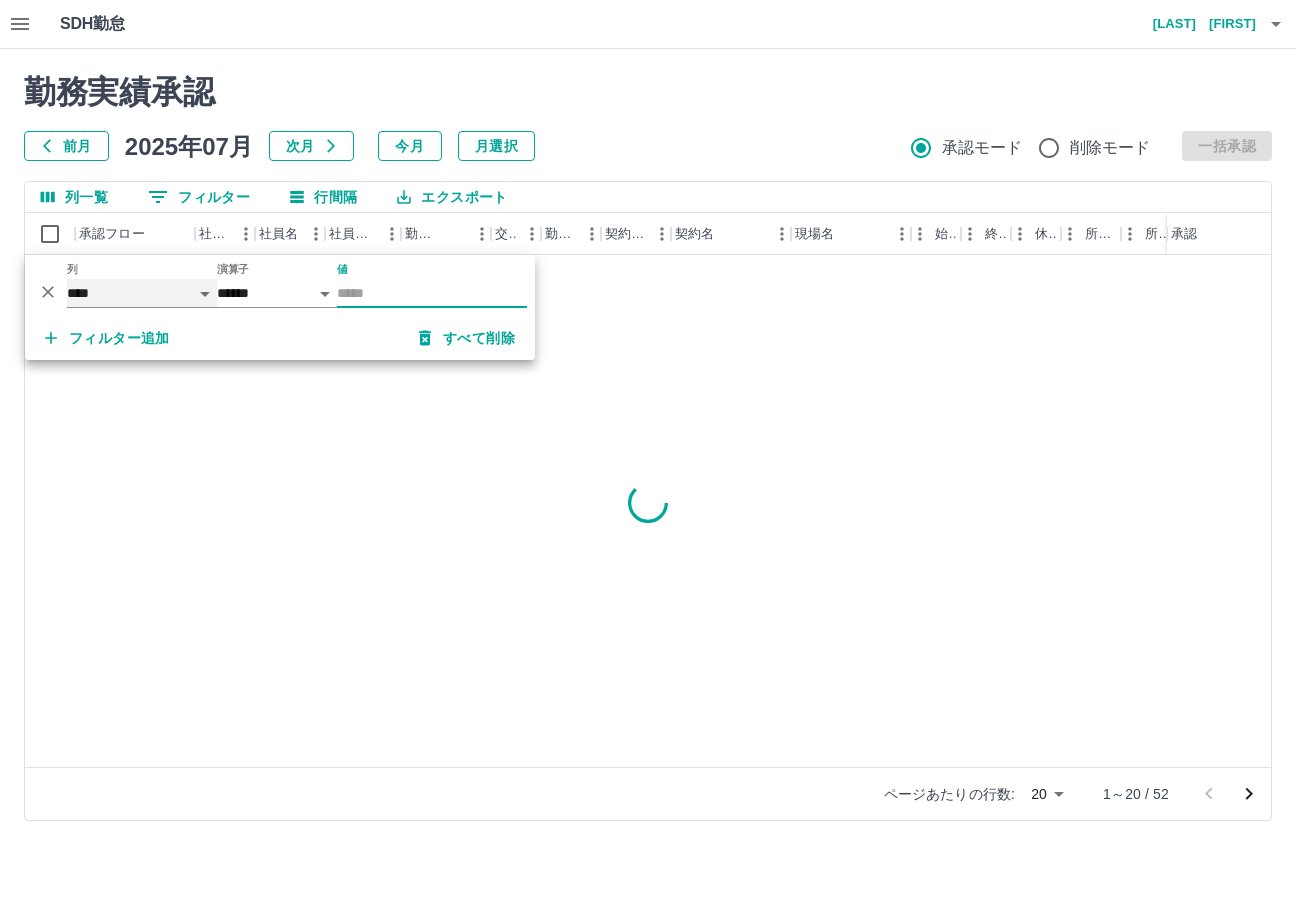 click on "**** *** **** *** *** **** ***** *** *** ** ** ** **** **** **** ** ** *** **** *****" at bounding box center [142, 293] 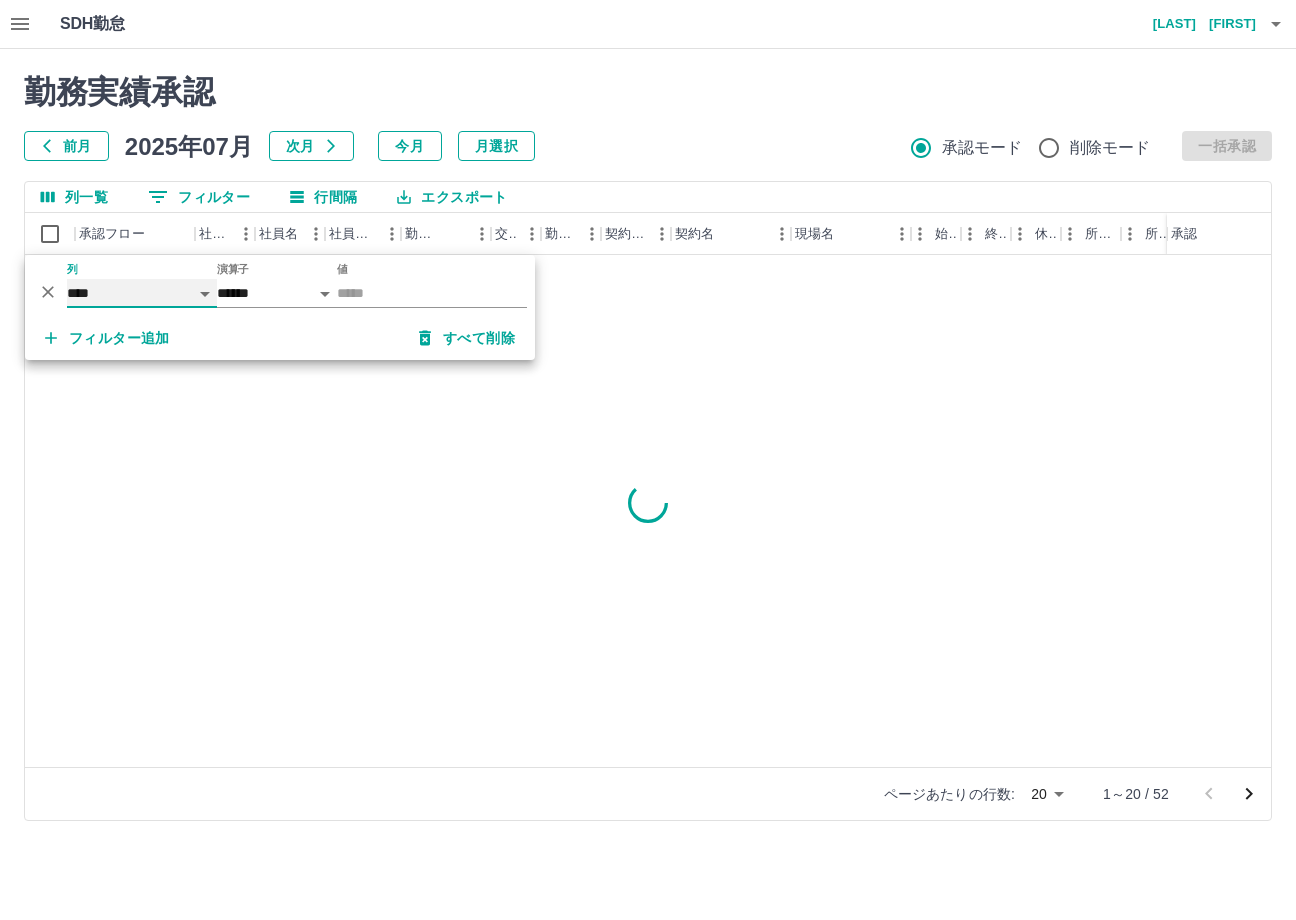 click on "**** *** **** *** *** **** ***** *** *** ** ** ** **** **** **** ** ** *** **** *****" at bounding box center [142, 293] 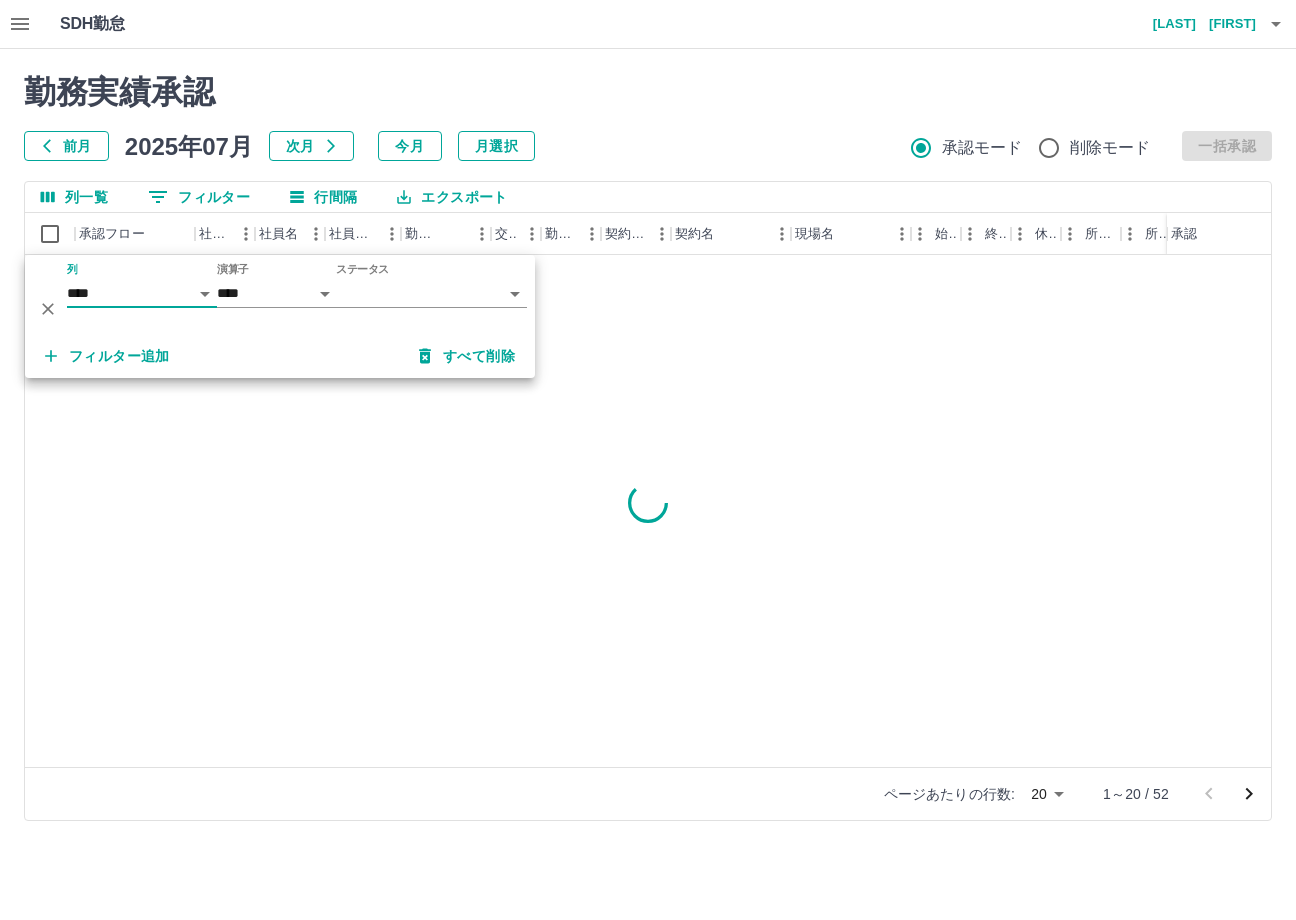 click on "*** ** 列 **** *** **** *** *** **** ***** *** *** ** ** ** **** **** **** ** ** *** **** ***** 演算子 **** ****** ステータス ​ *********" at bounding box center [280, 294] 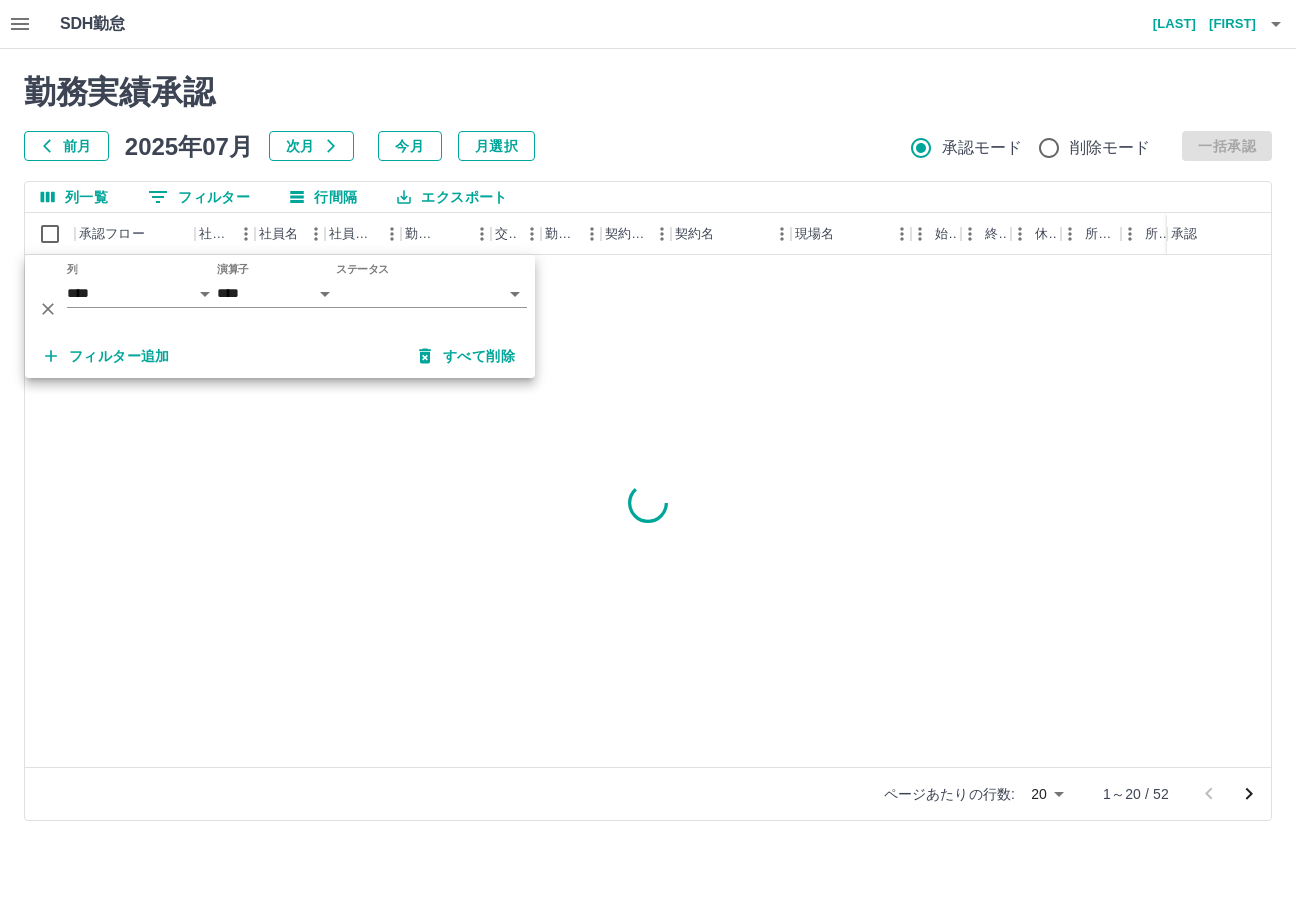 click on "ステータス ​ *********" at bounding box center [432, 294] 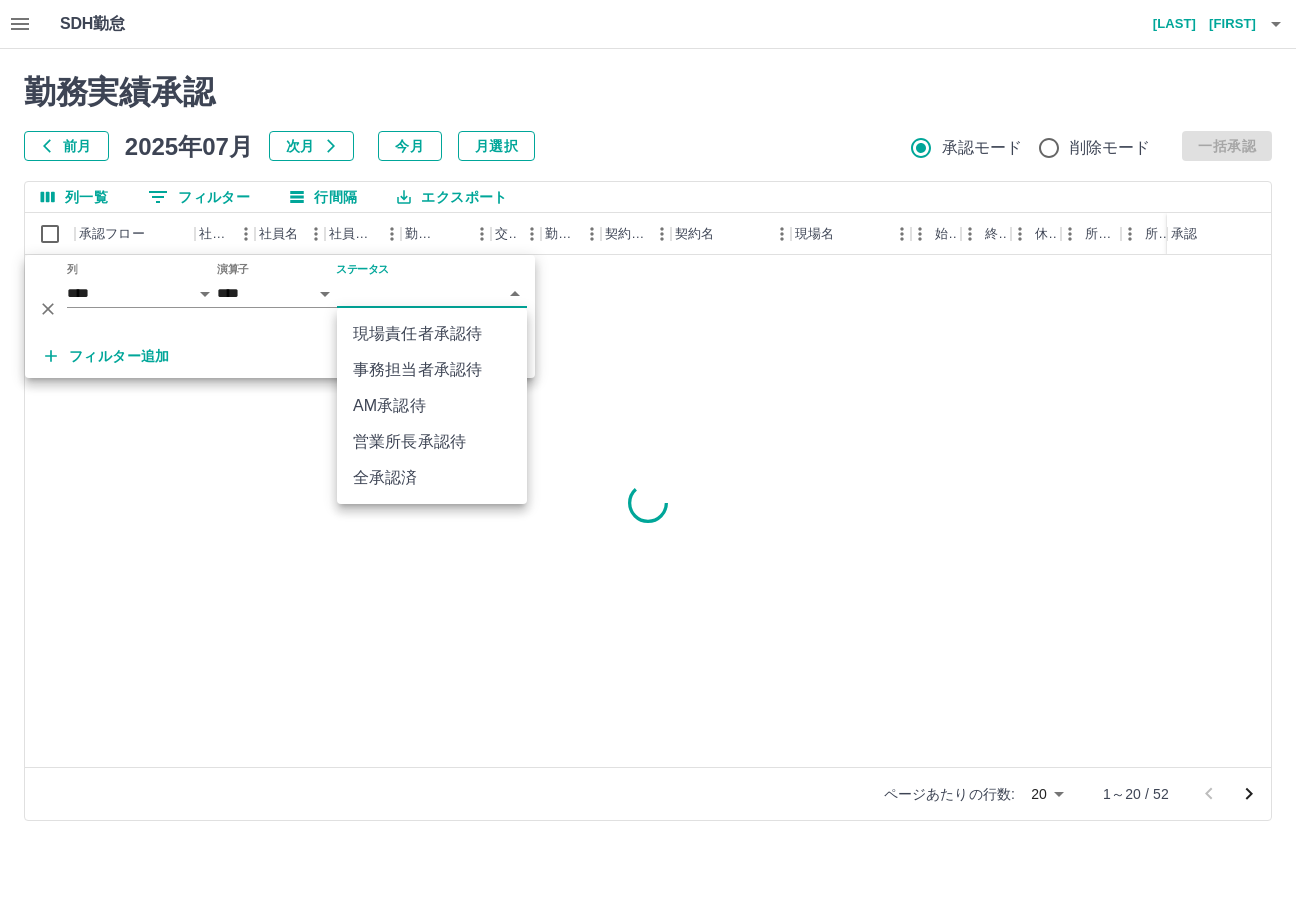 click on "SDH勤怠 [LAST]　[FIRST] 勤務実績承認 前月 2025年07月 次月 今月 月選択 承認モード 削除モード 一括承認 列一覧 0 フィルター 行間隔 エクスポート 承認フロー 社員番号 社員名 社員区分 勤務日 交通費 勤務区分 契約コード 契約名 現場名 始業 終業 休憩 所定開始 所定終業 所定休憩 拘束 勤務 遅刻等 コメント 承認 ページあたりの行数: 20 ** 1～20 / 52 SDH勤怠 *** ** 列 **** *** **** *** *** **** ***** *** *** ** ** ** **** **** **** ** ** *** **** ***** 演算子 **** ****** ステータス ​ ********* フィルター追加 すべて削除 現場責任者承認待 事務担当者承認待 AM承認待 営業所長承認待 全承認済" at bounding box center [648, 422] 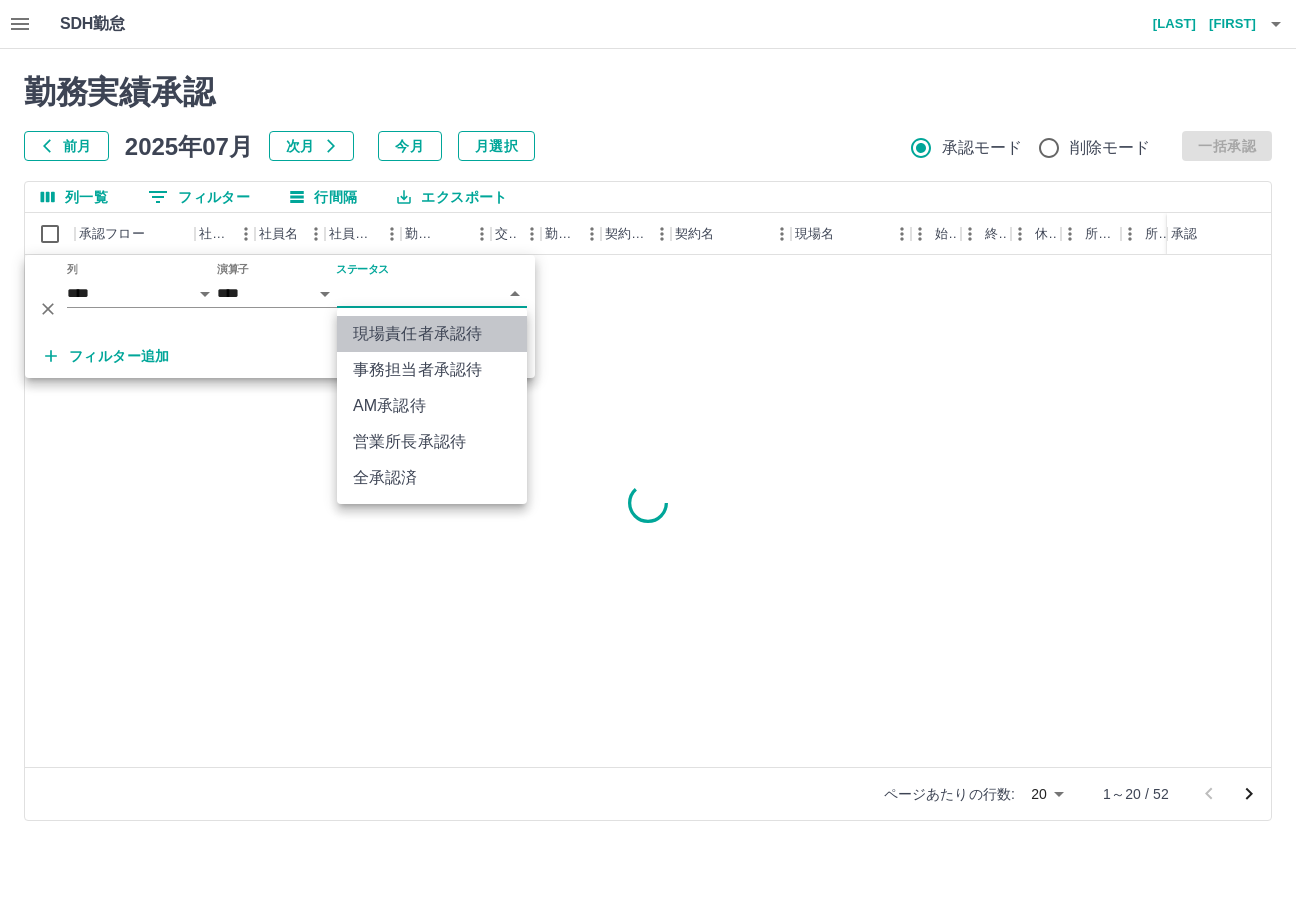 click on "現場責任者承認待" at bounding box center (432, 334) 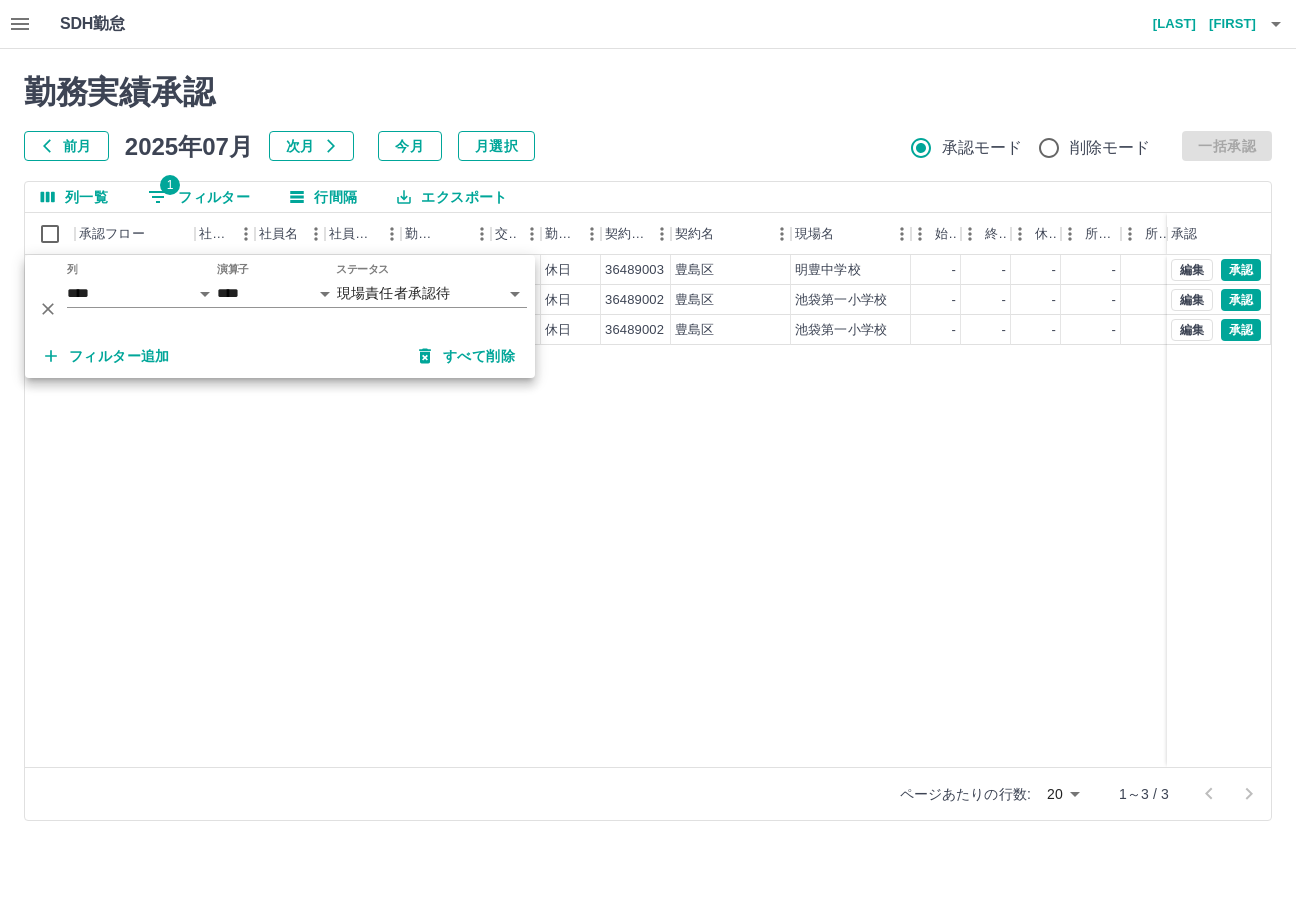 drag, startPoint x: 99, startPoint y: 494, endPoint x: 109, endPoint y: 490, distance: 10.770329 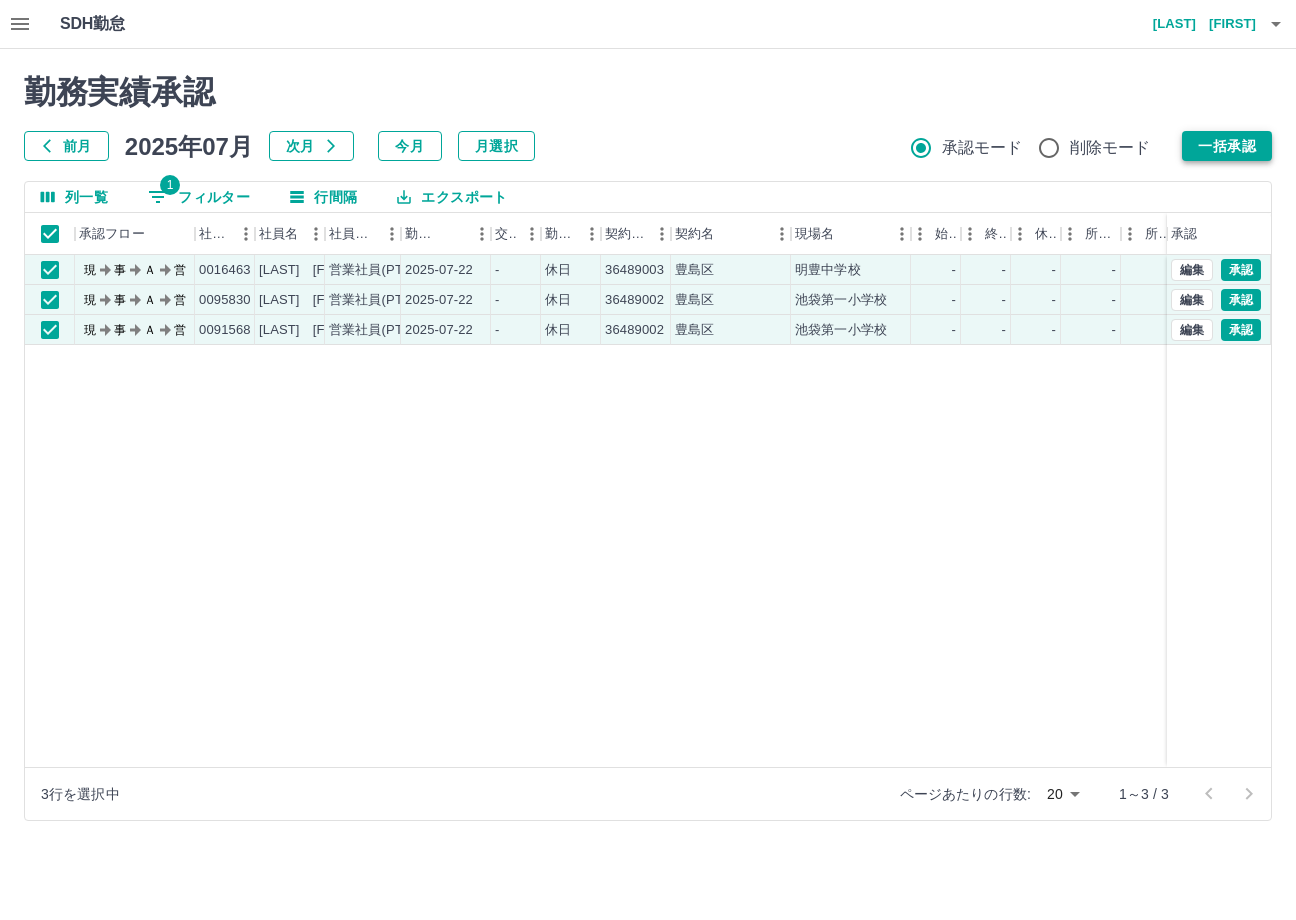 click on "一括承認" at bounding box center (1227, 146) 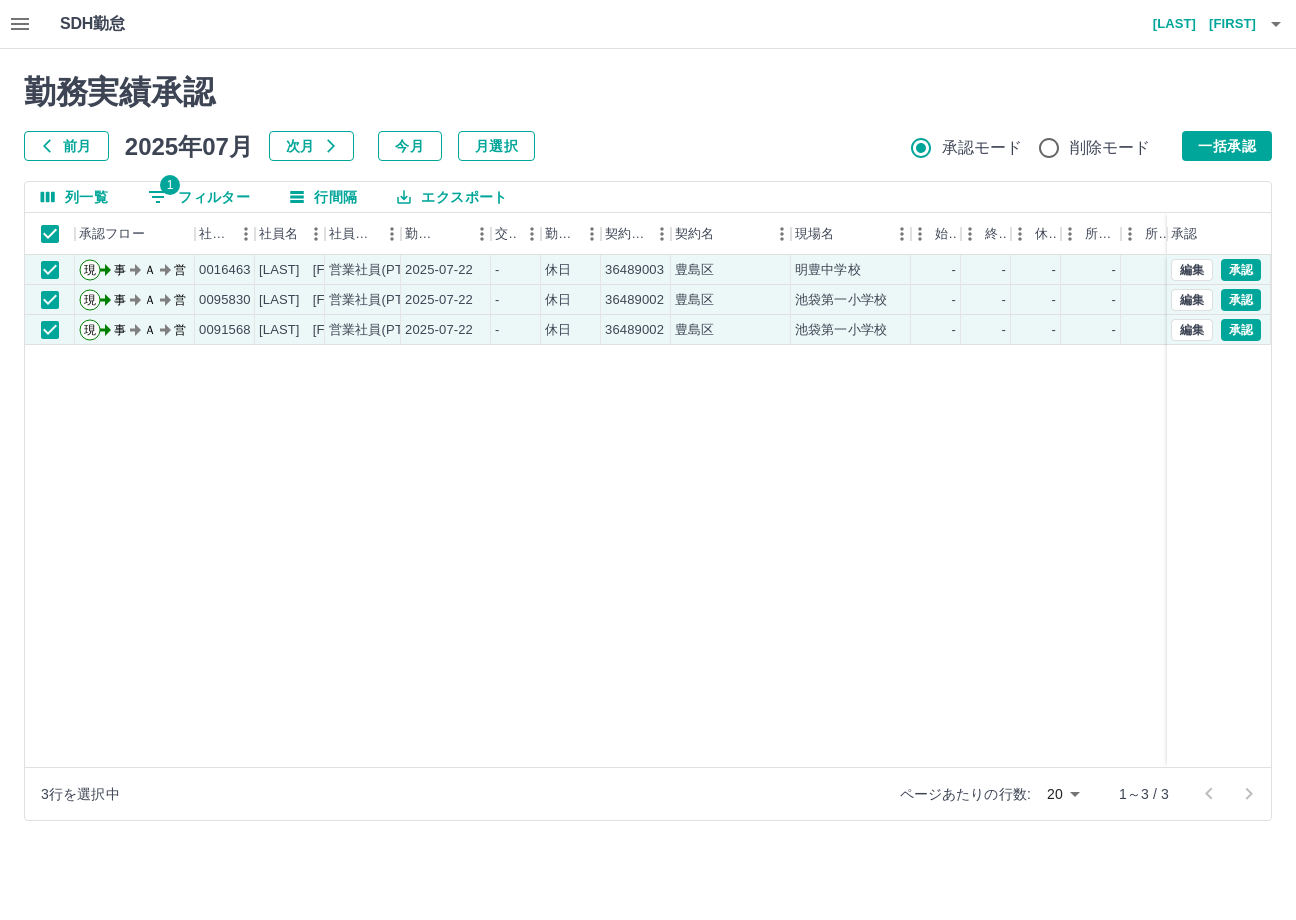 click on "[LAST]　[FIRST]" at bounding box center [1196, 24] 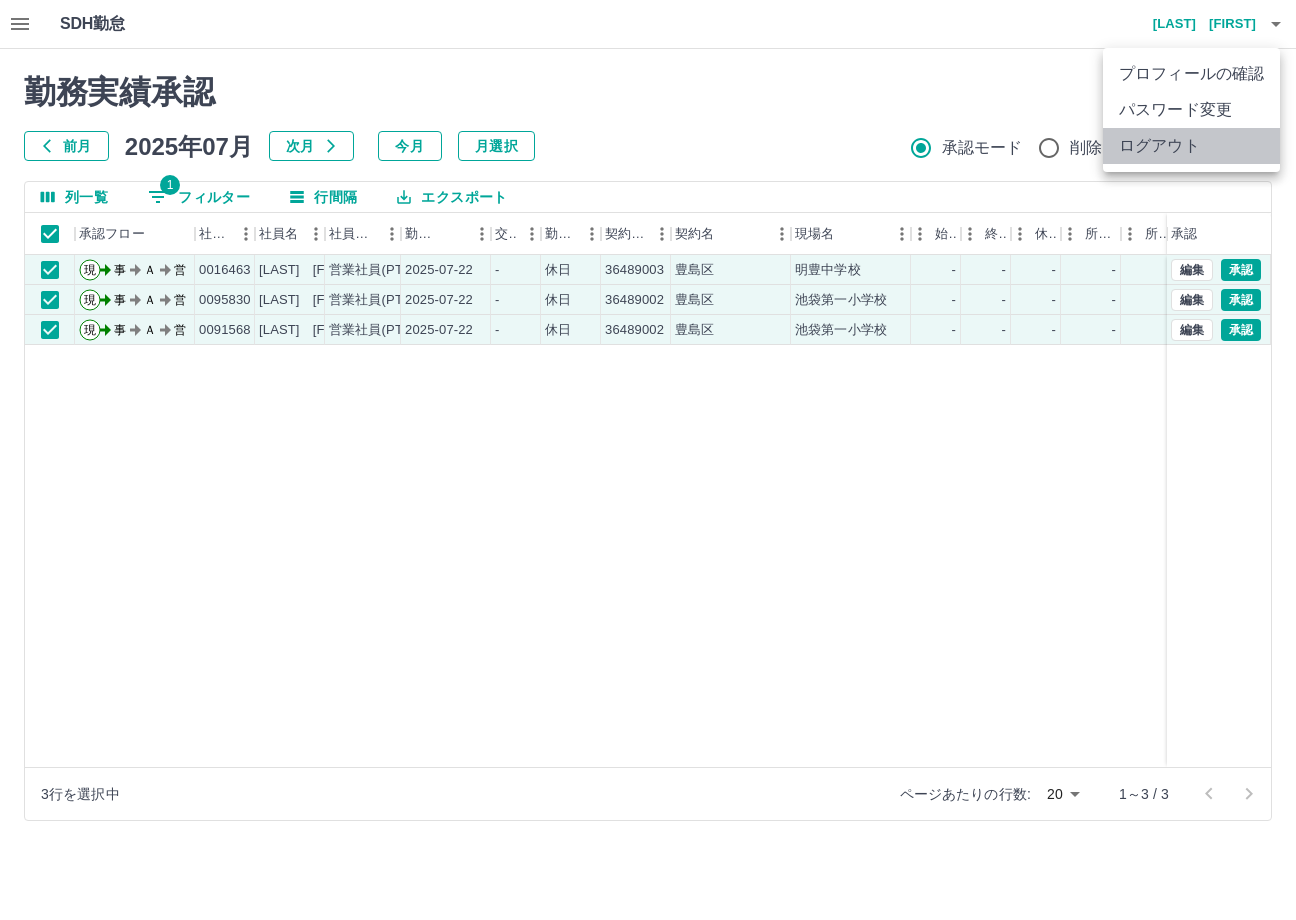 click on "ログアウト" at bounding box center [1191, 146] 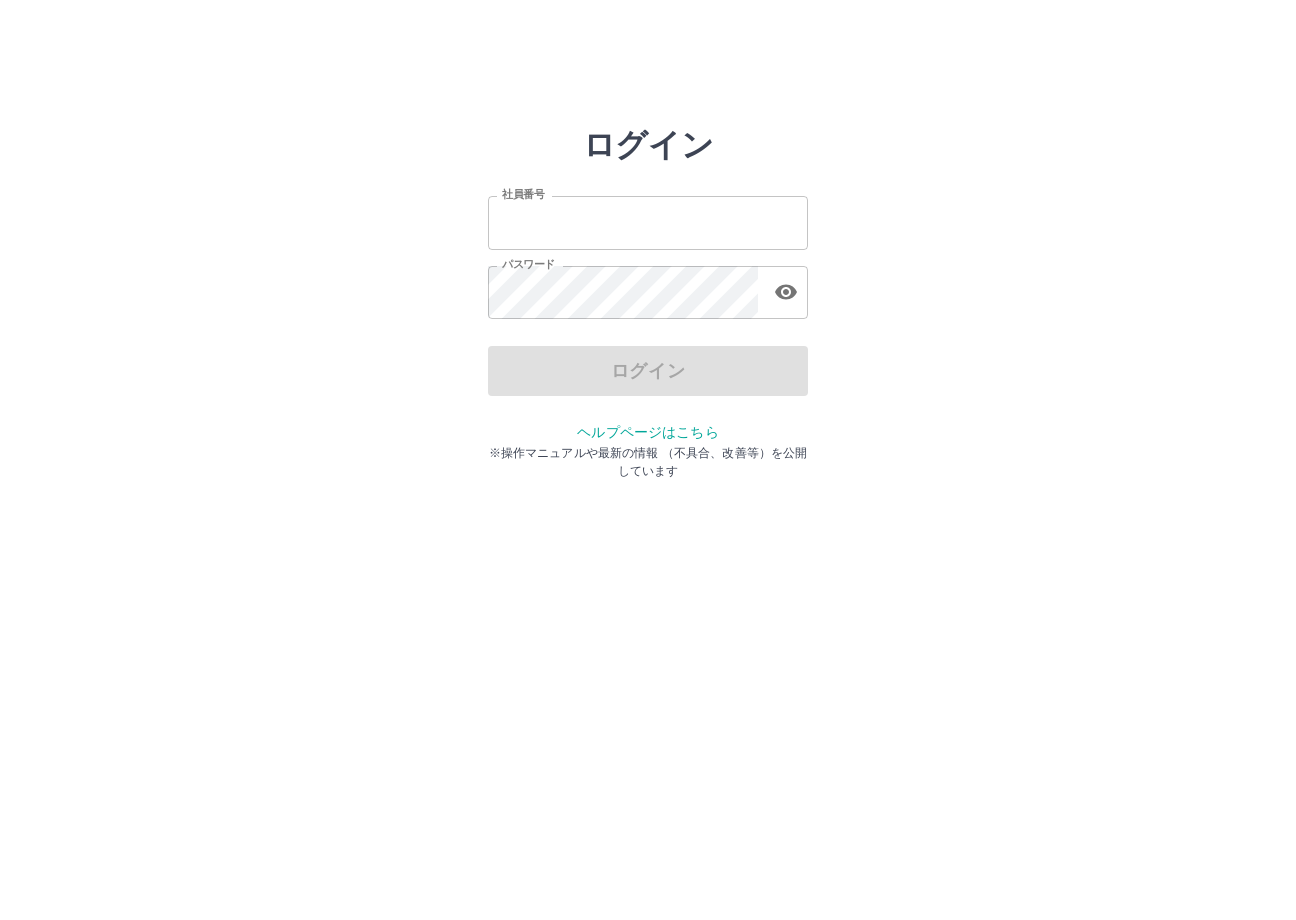 scroll, scrollTop: 0, scrollLeft: 0, axis: both 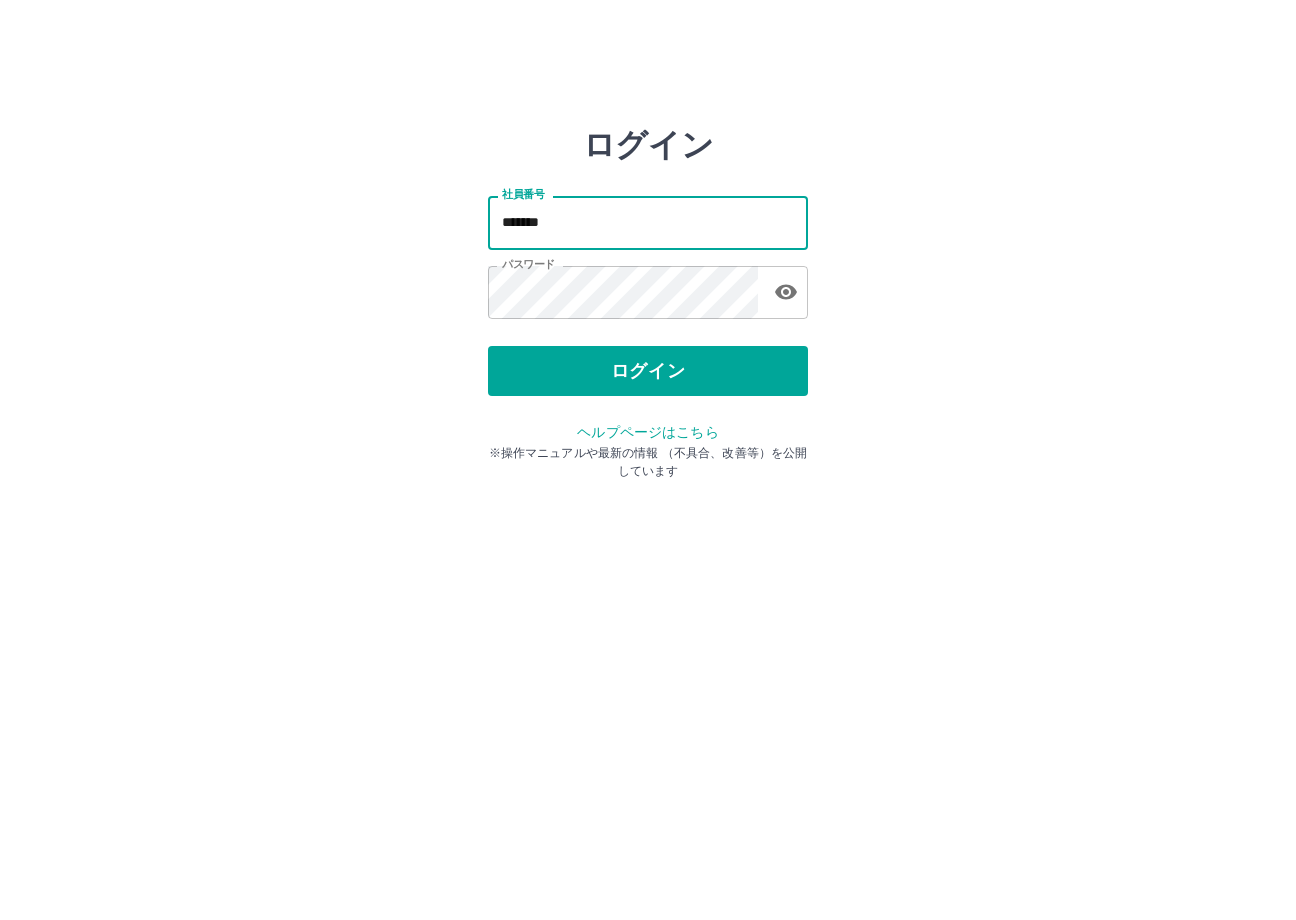 click on "*******" at bounding box center [648, 222] 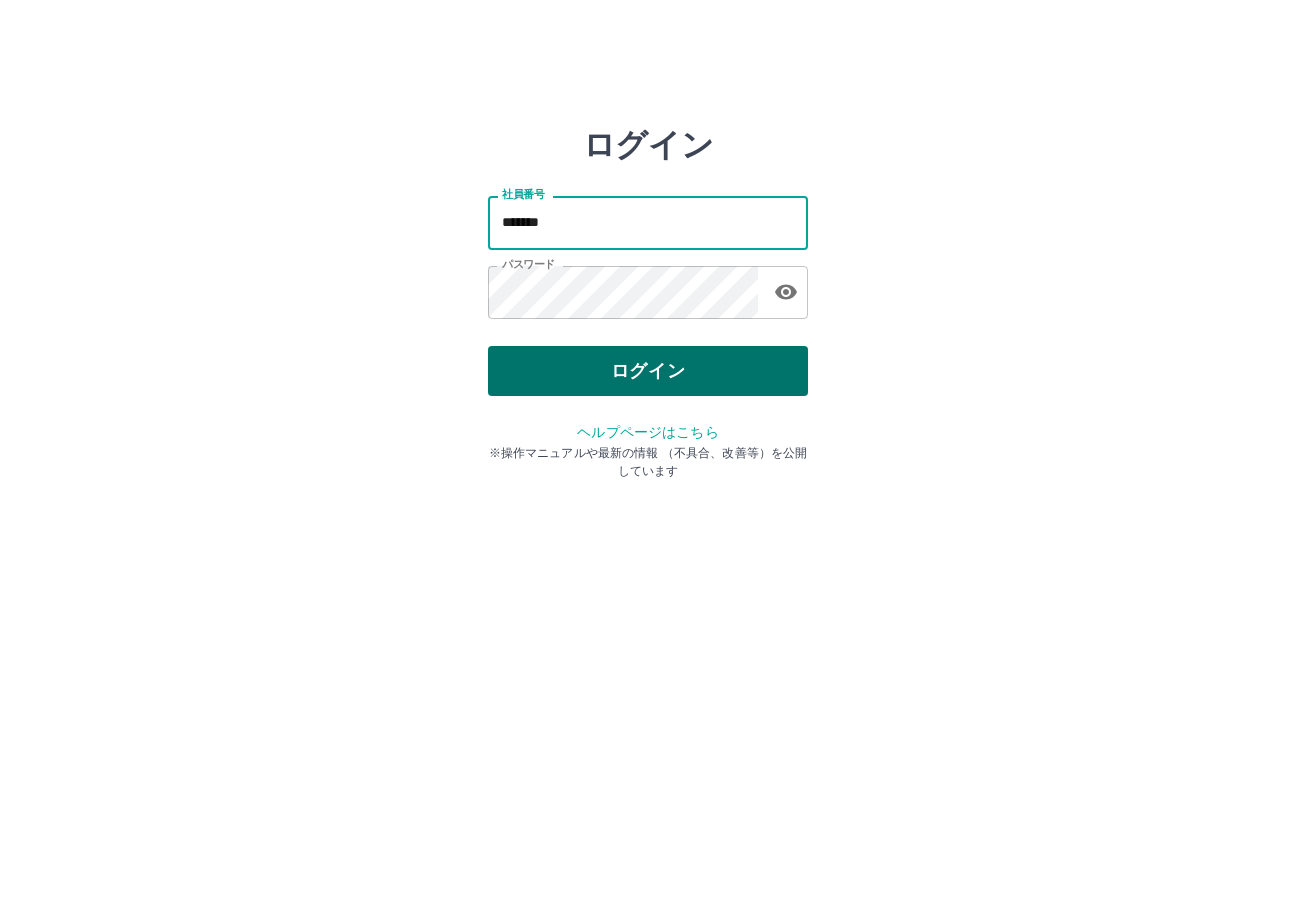 click on "ログイン" at bounding box center (648, 371) 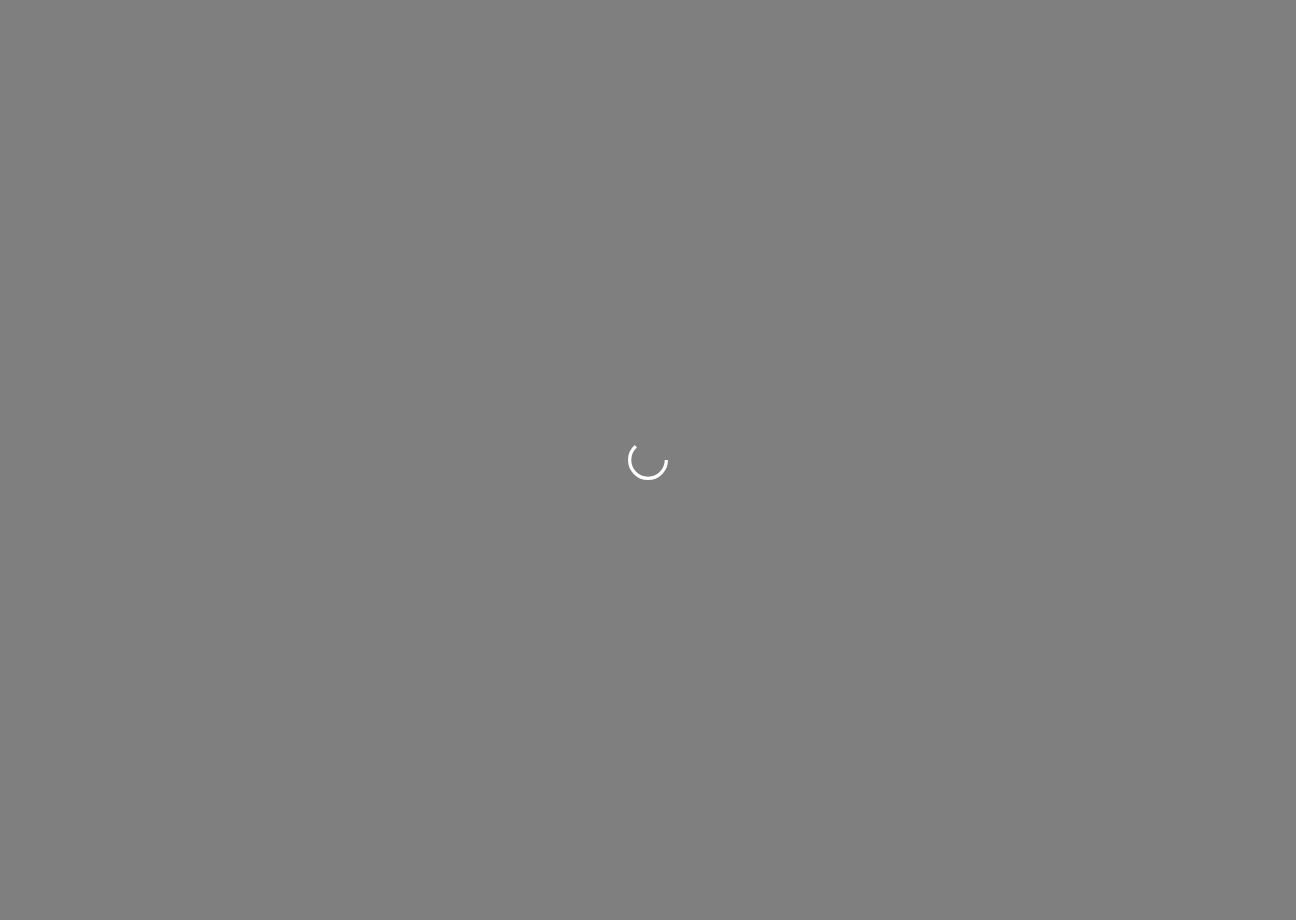 scroll, scrollTop: 0, scrollLeft: 0, axis: both 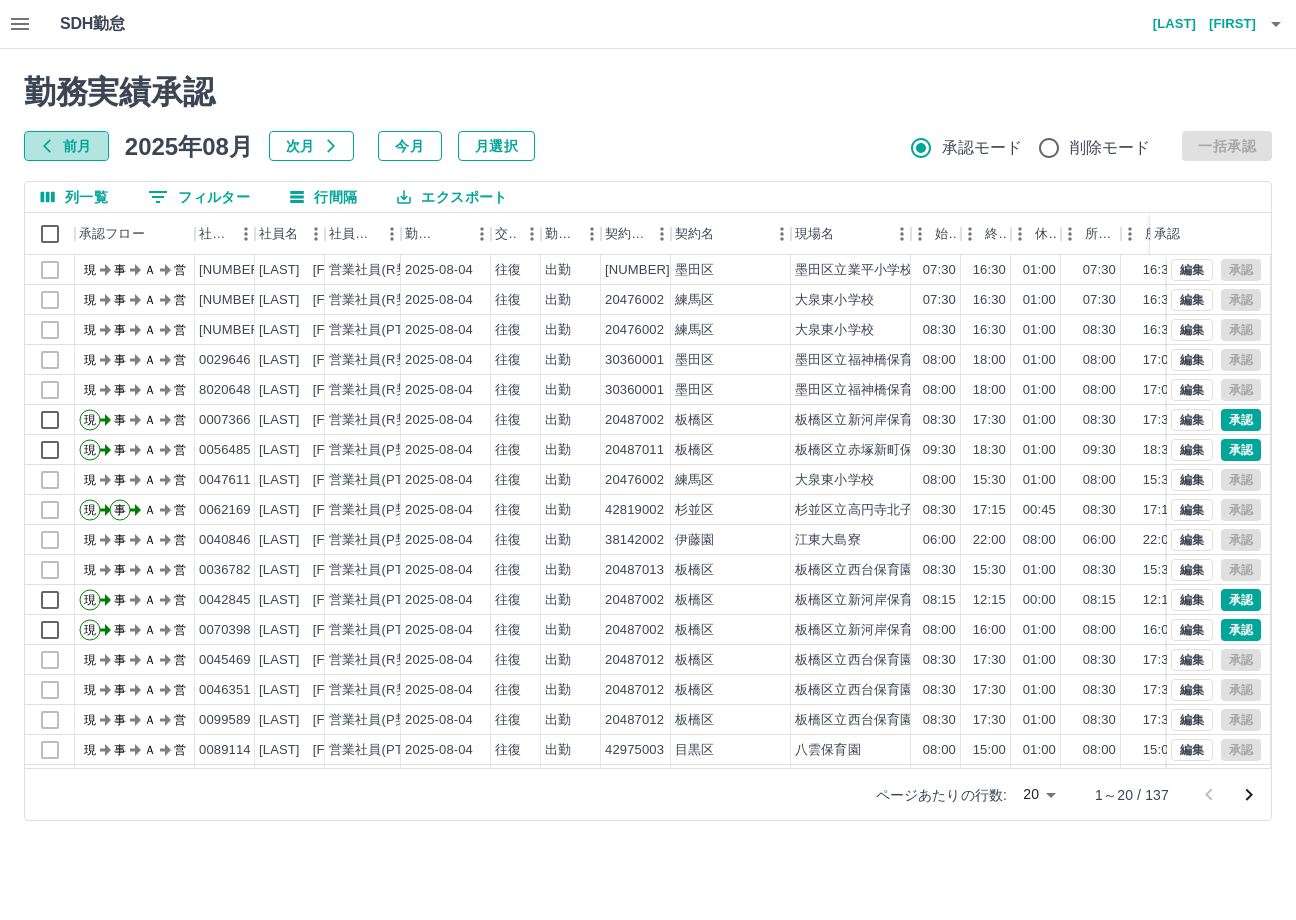 click on "前月" at bounding box center (66, 146) 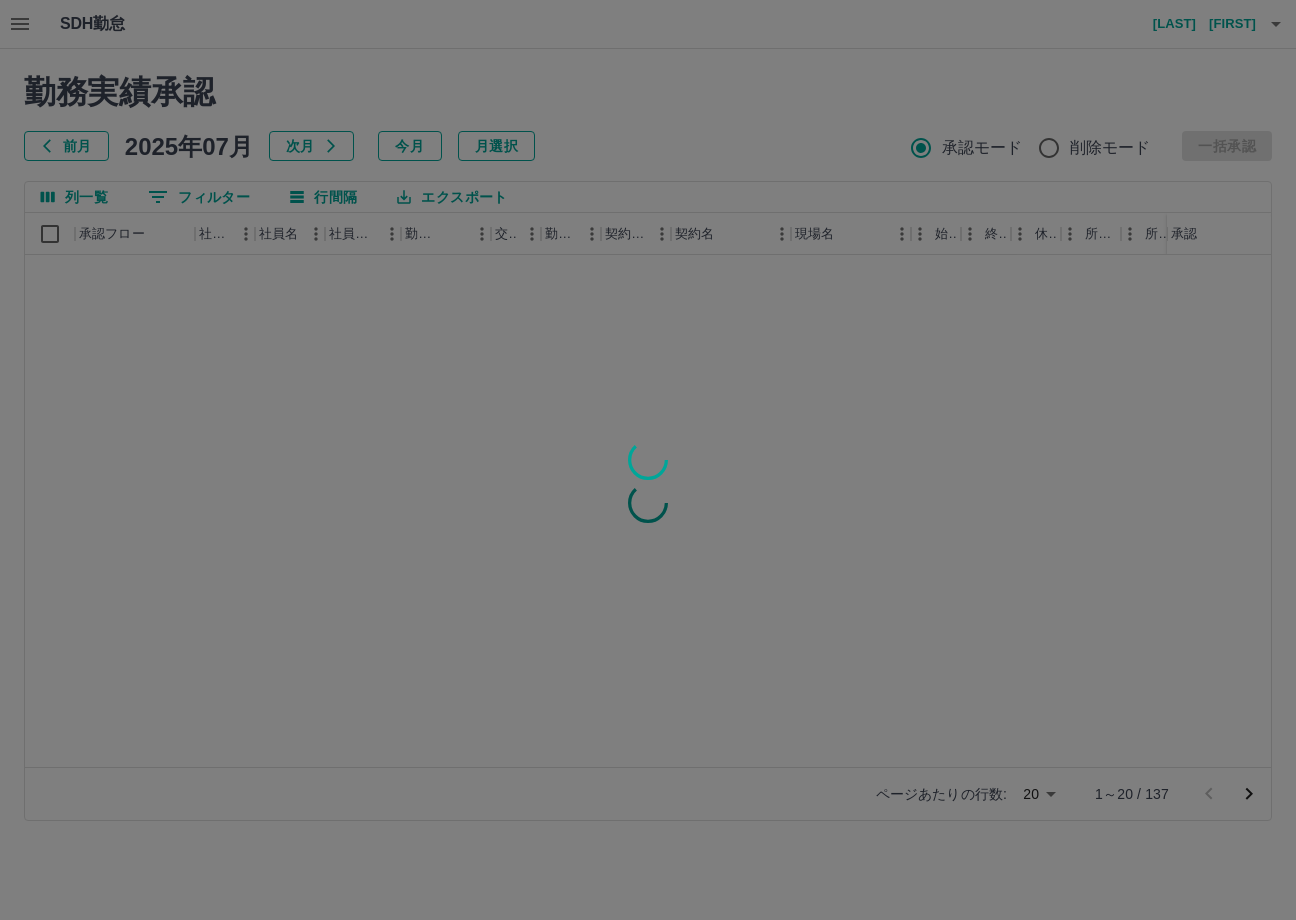 click at bounding box center (648, 460) 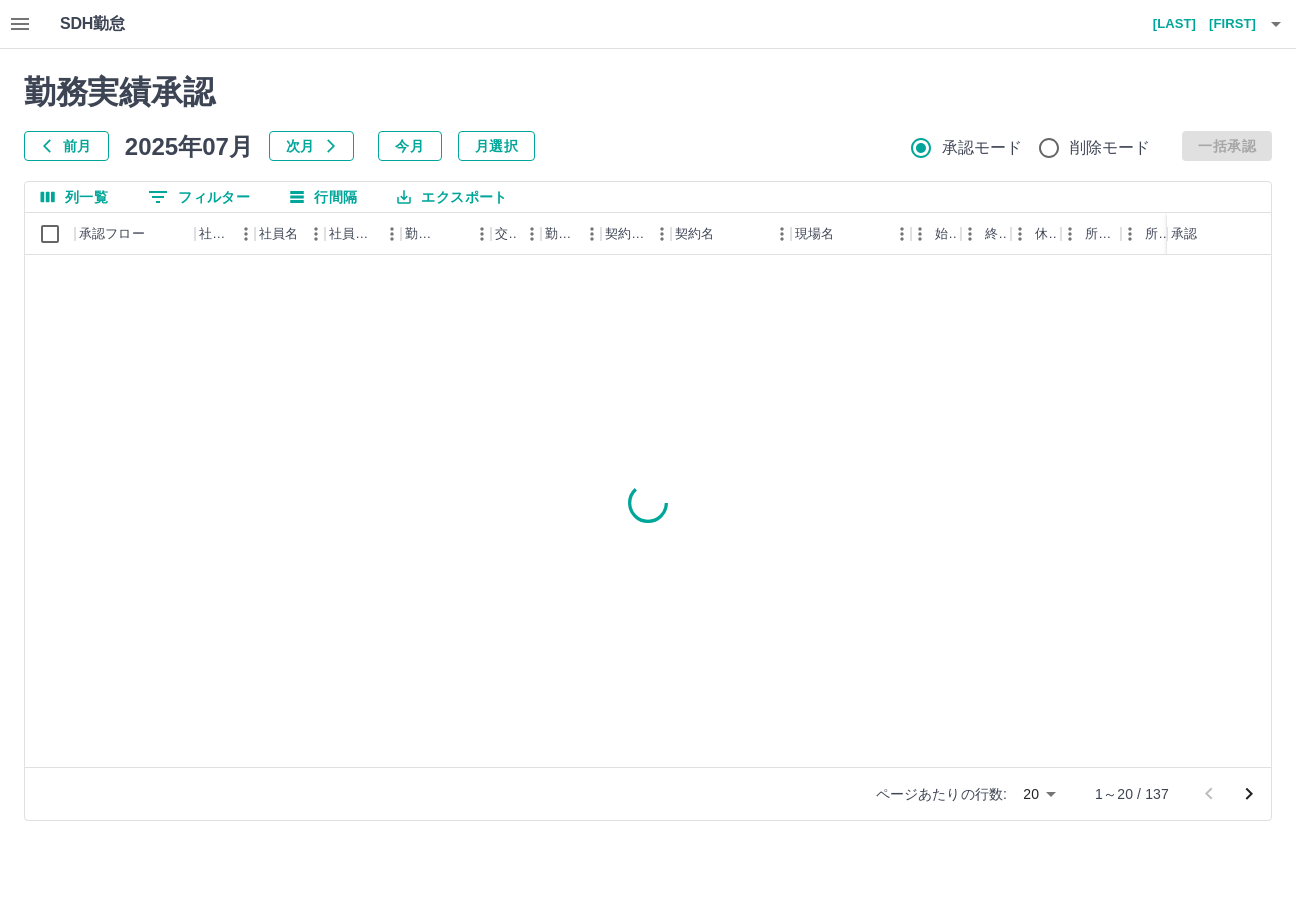 click on "0 フィルター" at bounding box center [199, 197] 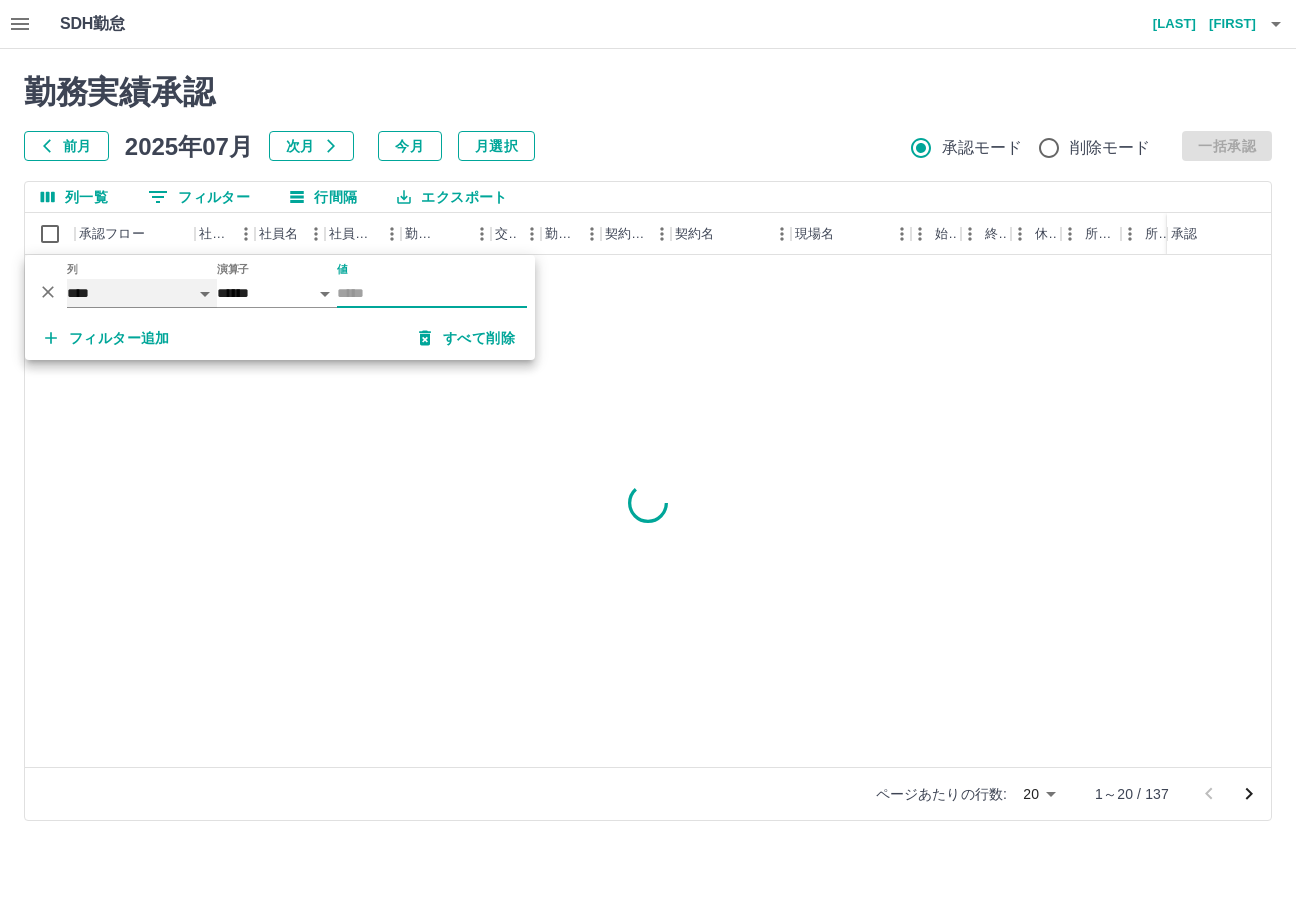 click on "**** *** **** *** *** **** ***** *** *** ** ** ** **** **** **** ** ** *** **** *****" at bounding box center [142, 293] 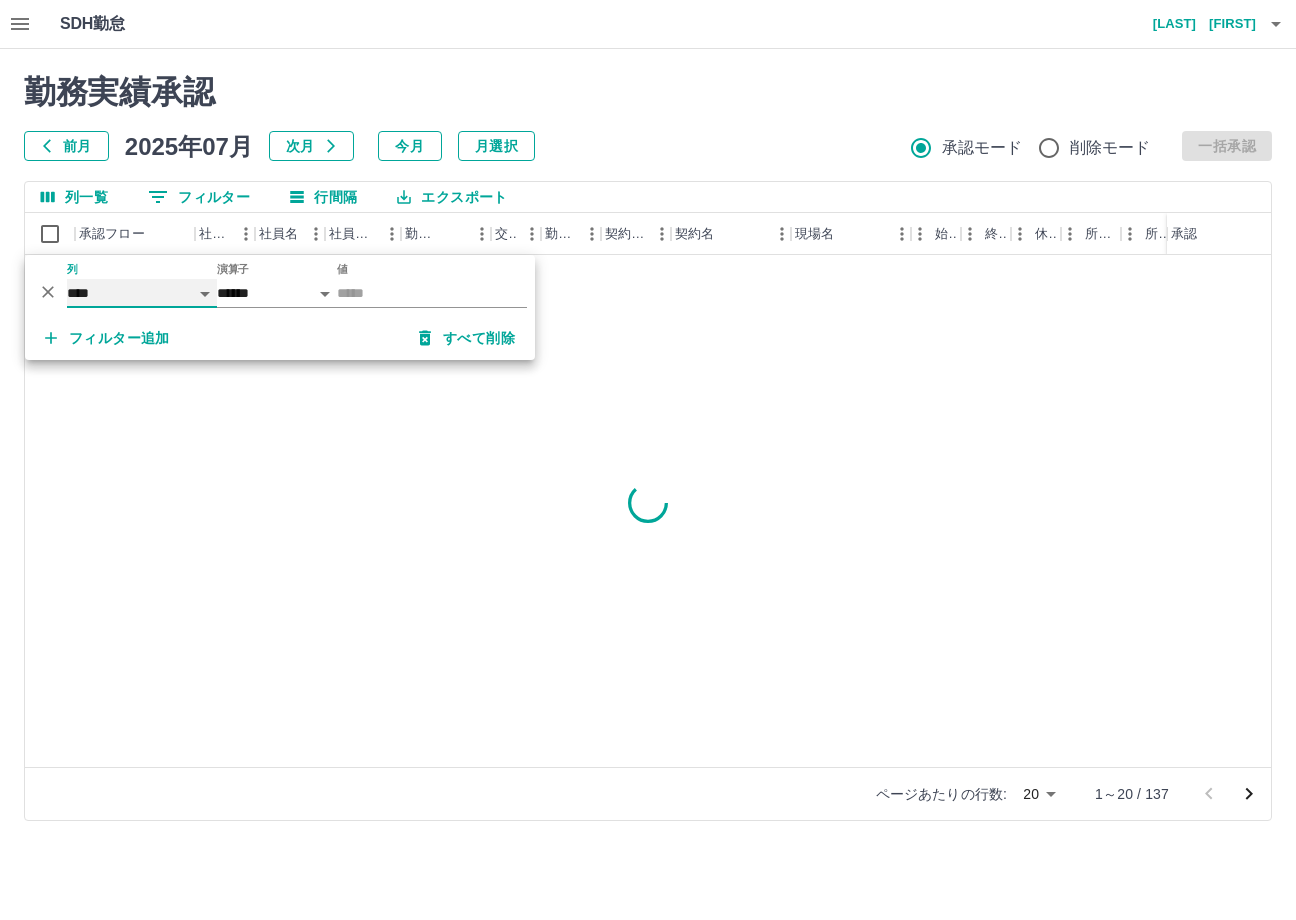 click on "**** *** **** *** *** **** ***** *** *** ** ** ** **** **** **** ** ** *** **** *****" at bounding box center [142, 293] 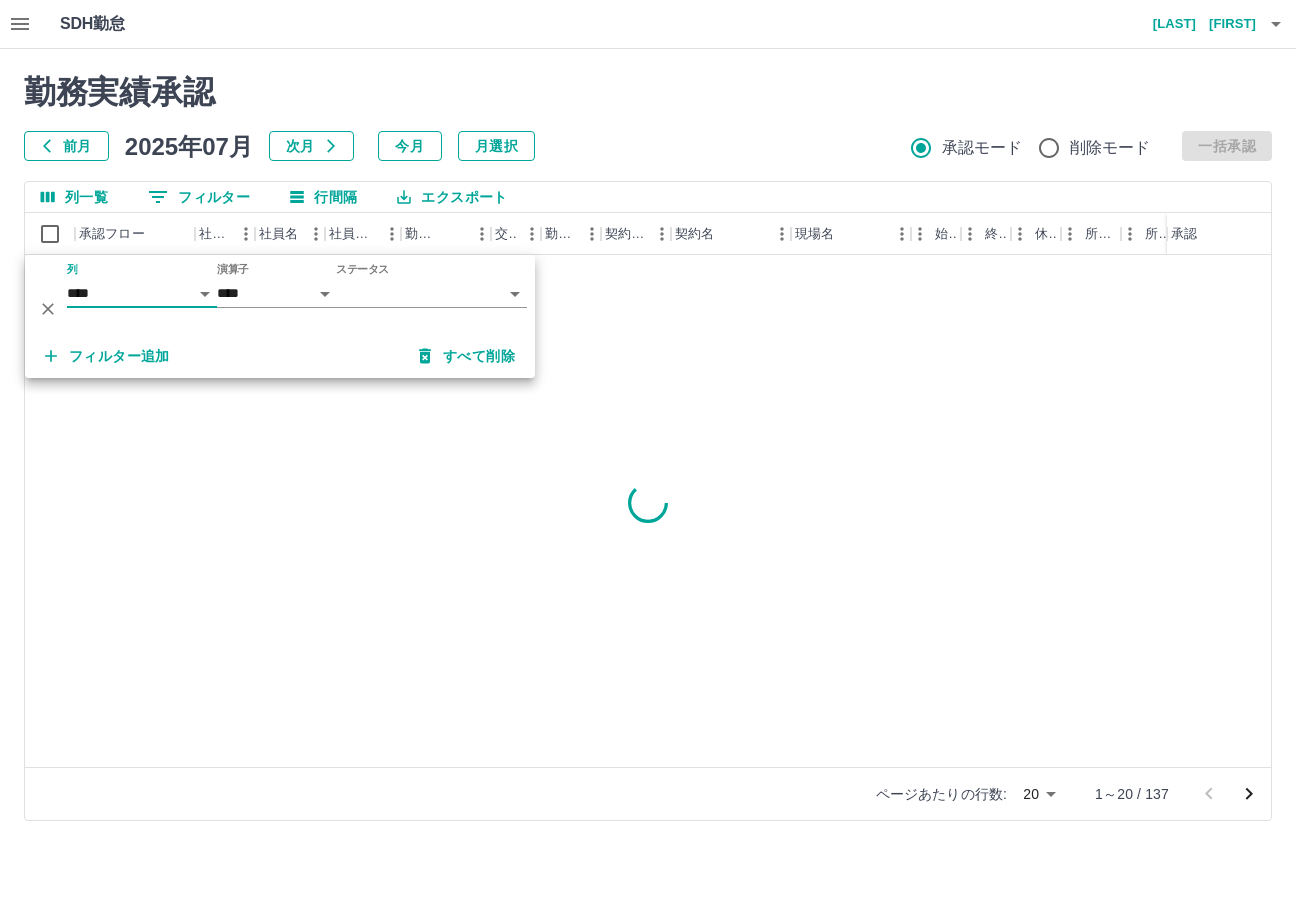 click on "SDH勤怠 長崎　舞 勤務実績承認 前月 2025年07月 次月 今月 月選択 承認モード 削除モード 一括承認 列一覧 0 フィルター 行間隔 エクスポート 承認フロー 社員番号 社員名 社員区分 勤務日 交通費 勤務区分 契約コード 契約名 現場名 始業 終業 休憩 所定開始 所定終業 所定休憩 拘束 勤務 遅刻等 コメント 承認 ページあたりの行数: 20 ** 1～20 / 137 SDH勤怠 *** ** 列 **** *** **** *** *** **** ***** *** *** ** ** ** **** **** **** ** ** *** **** ***** 演算子 **** ****** ステータス ​ ********* フィルター追加 すべて削除" at bounding box center [648, 422] 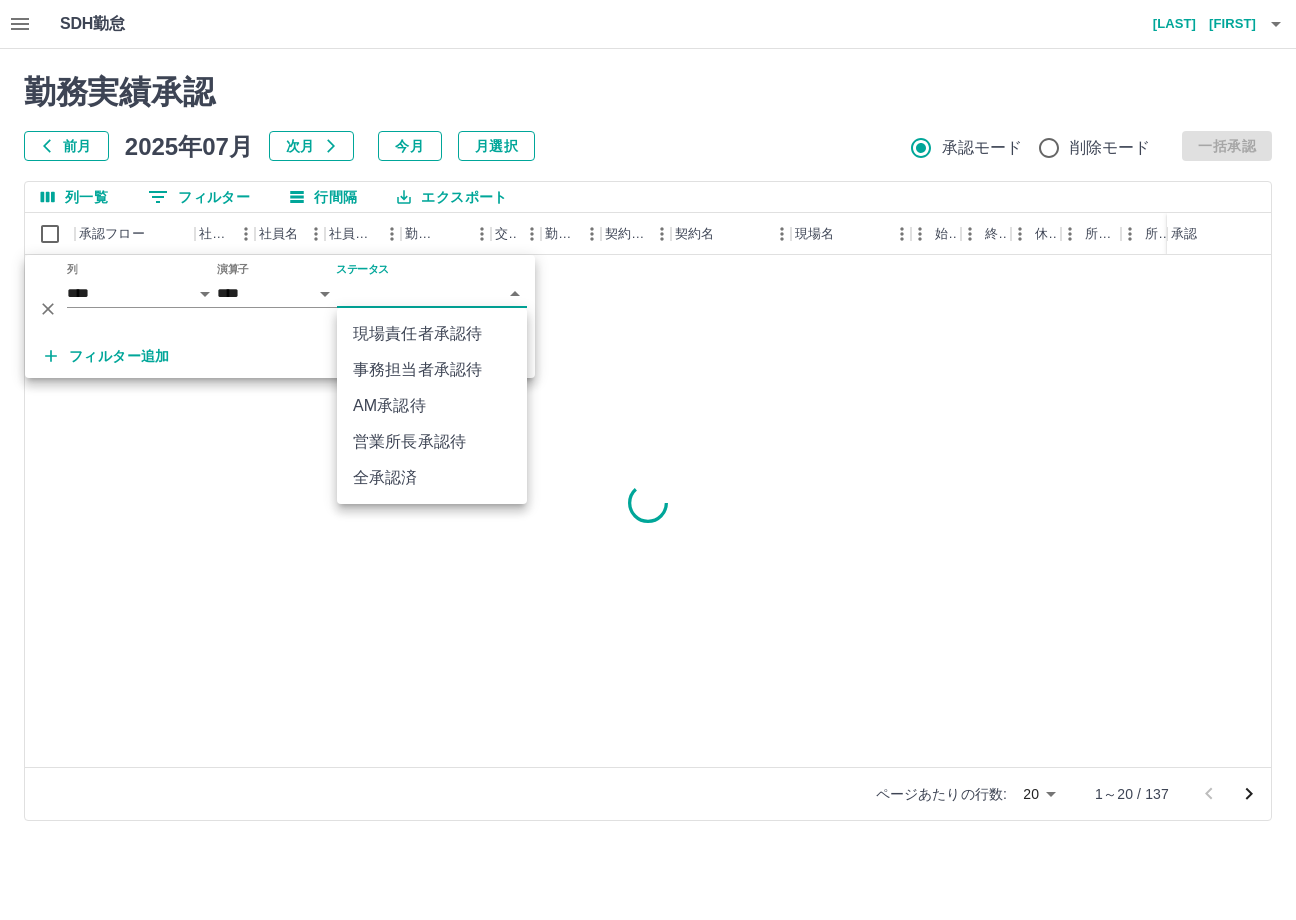 click on "事務担当者承認待" at bounding box center [432, 370] 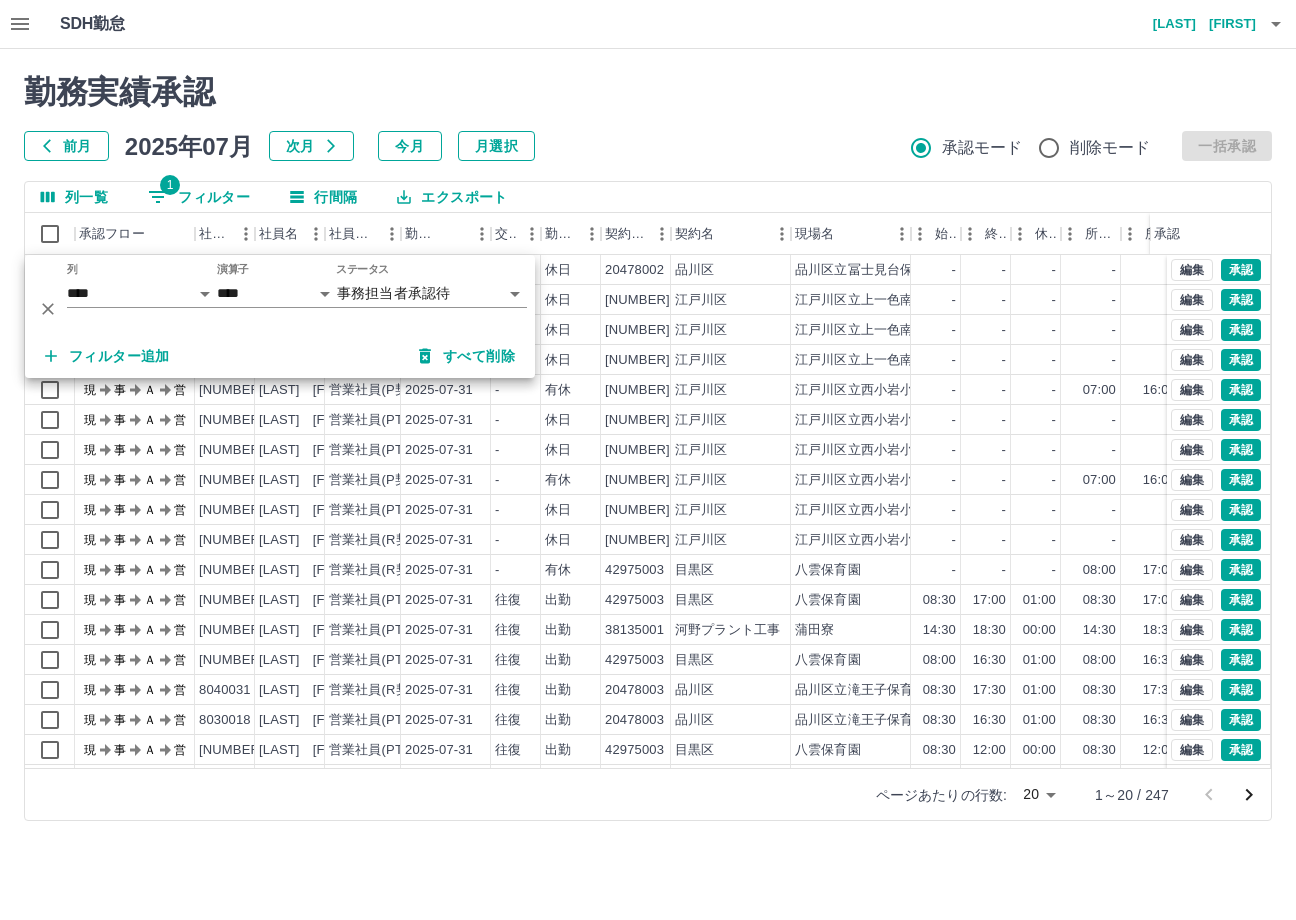 click on "勤務実績承認" at bounding box center (648, 92) 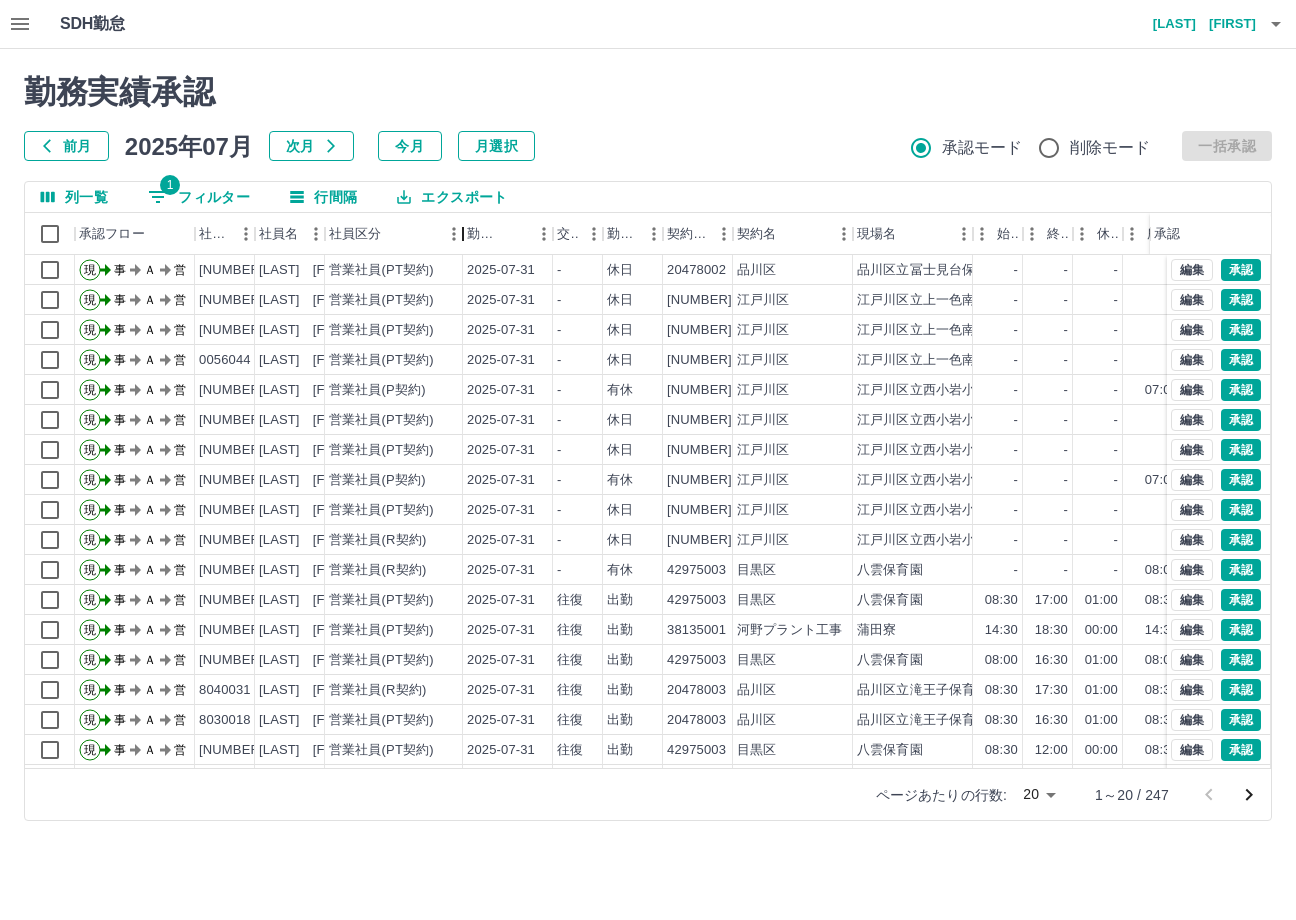 drag, startPoint x: 401, startPoint y: 242, endPoint x: 446, endPoint y: 268, distance: 51.971146 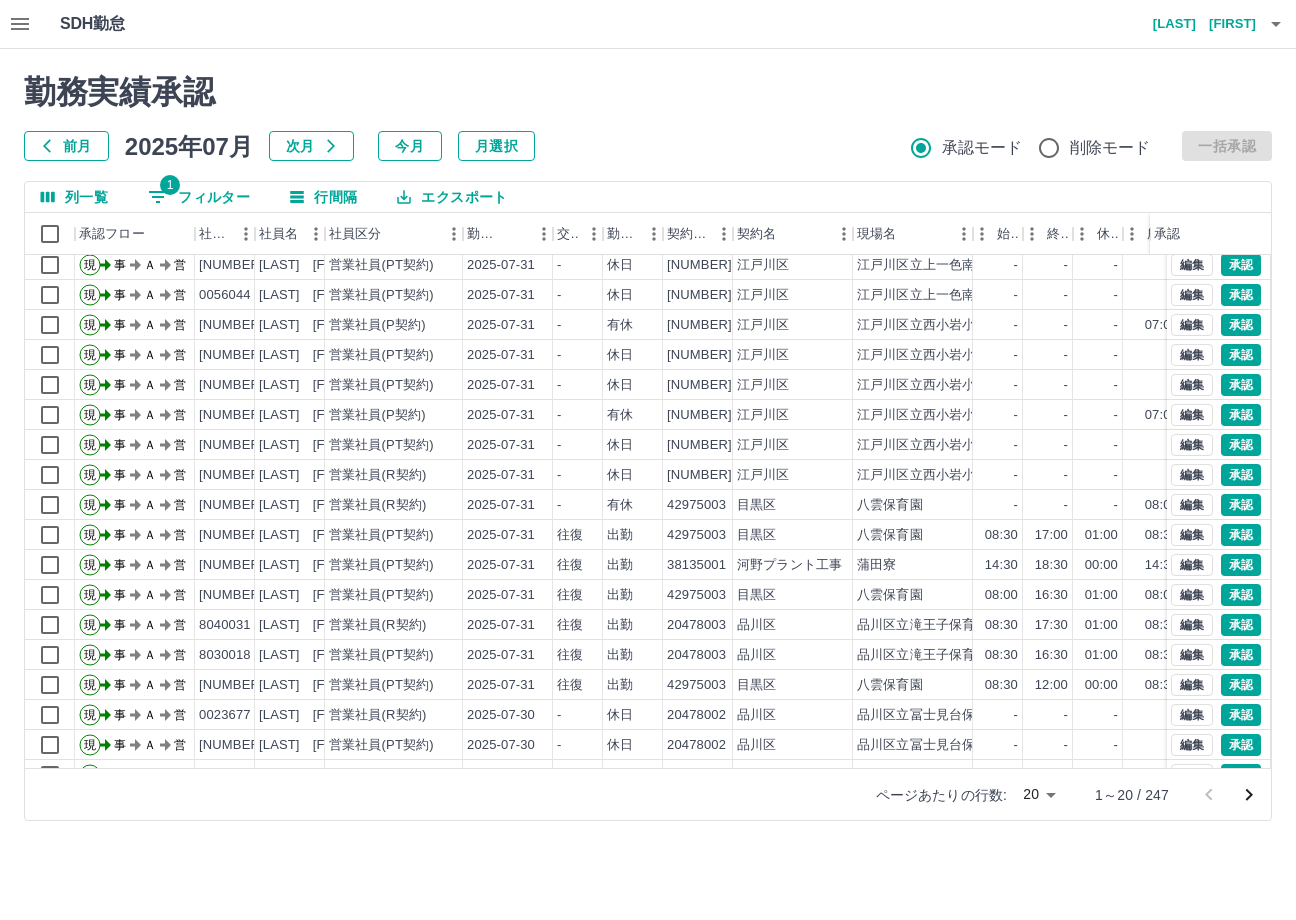 scroll, scrollTop: 100, scrollLeft: 0, axis: vertical 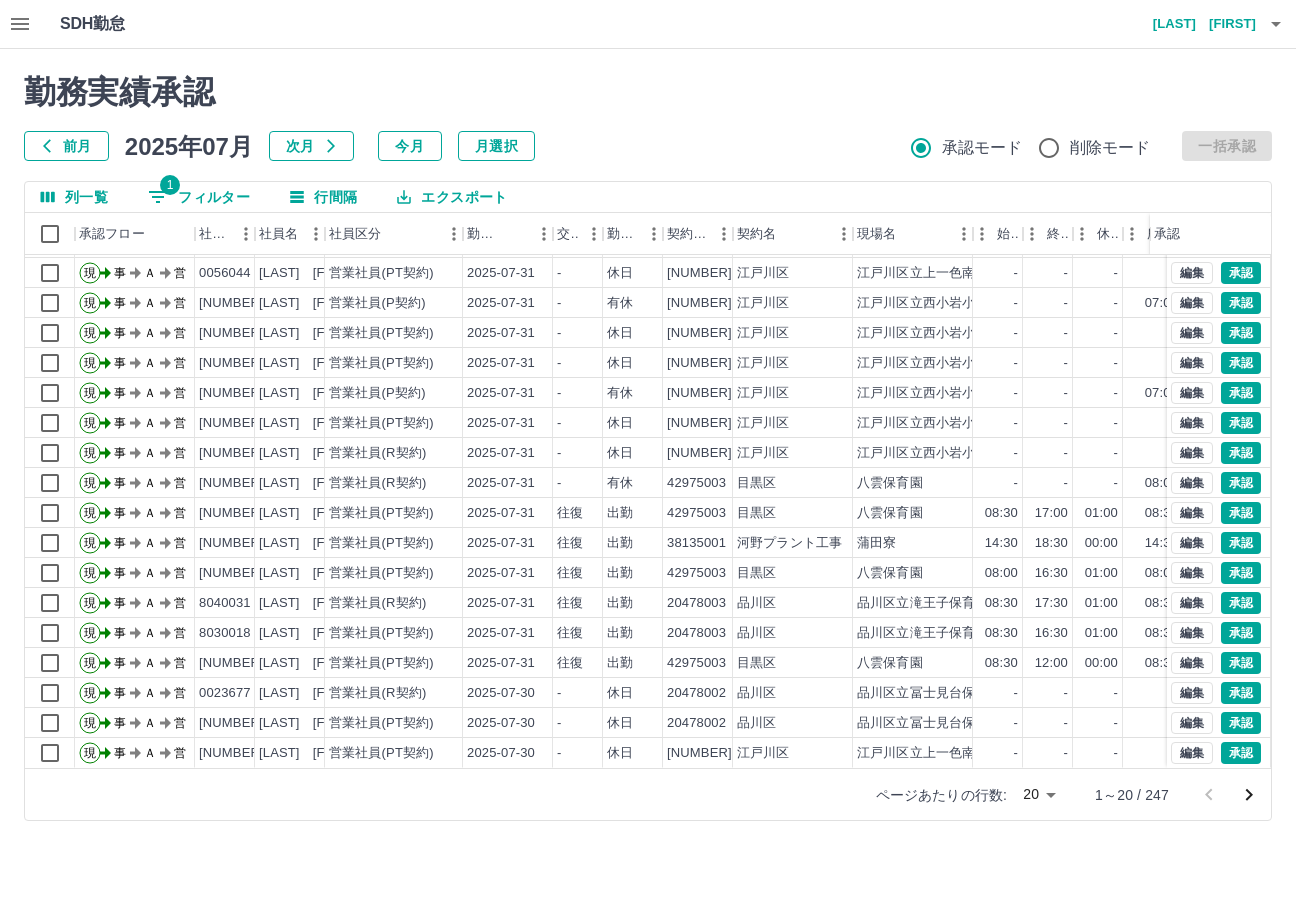 click on "1 フィルター" at bounding box center (199, 197) 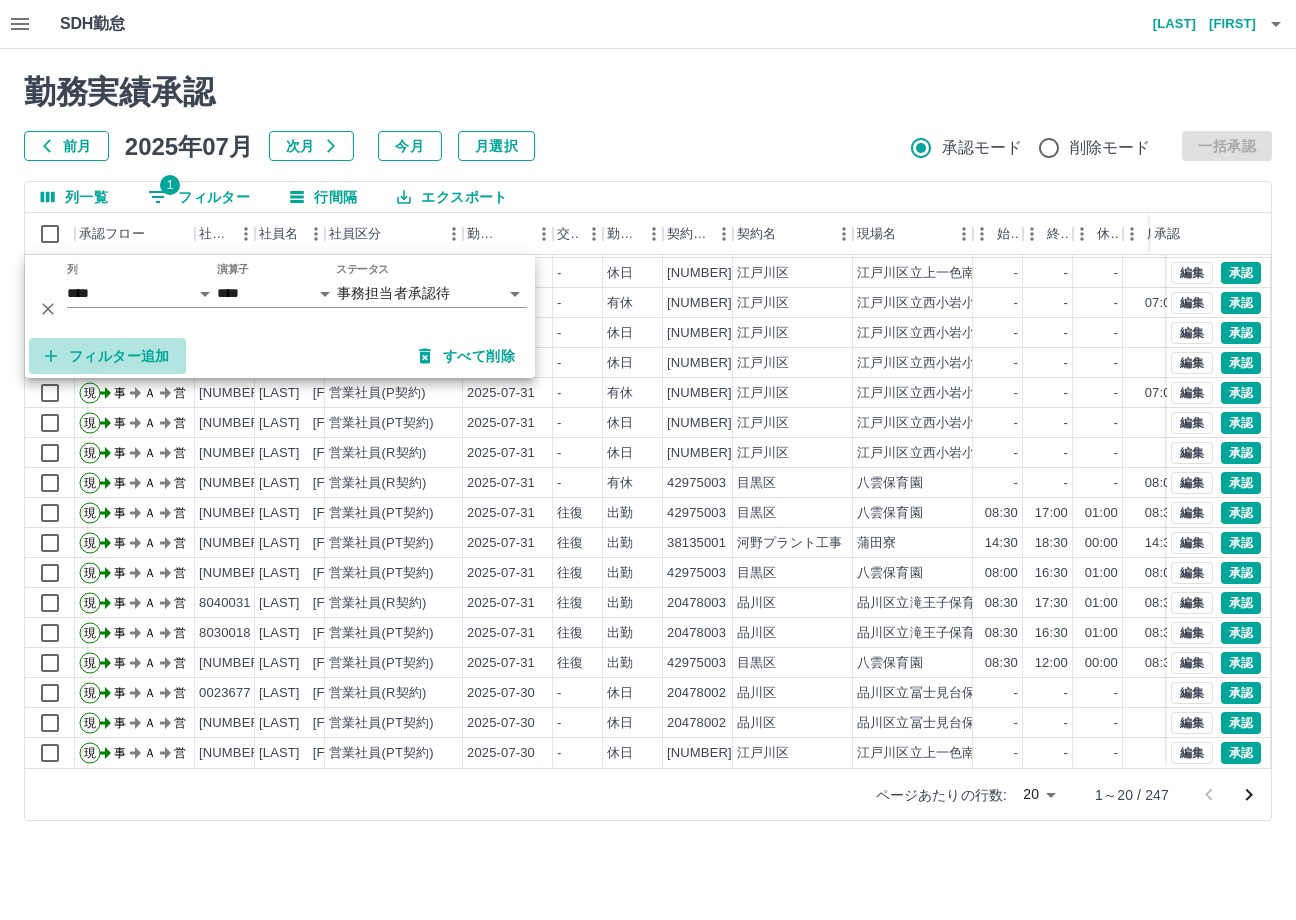 click on "フィルター追加" at bounding box center (107, 356) 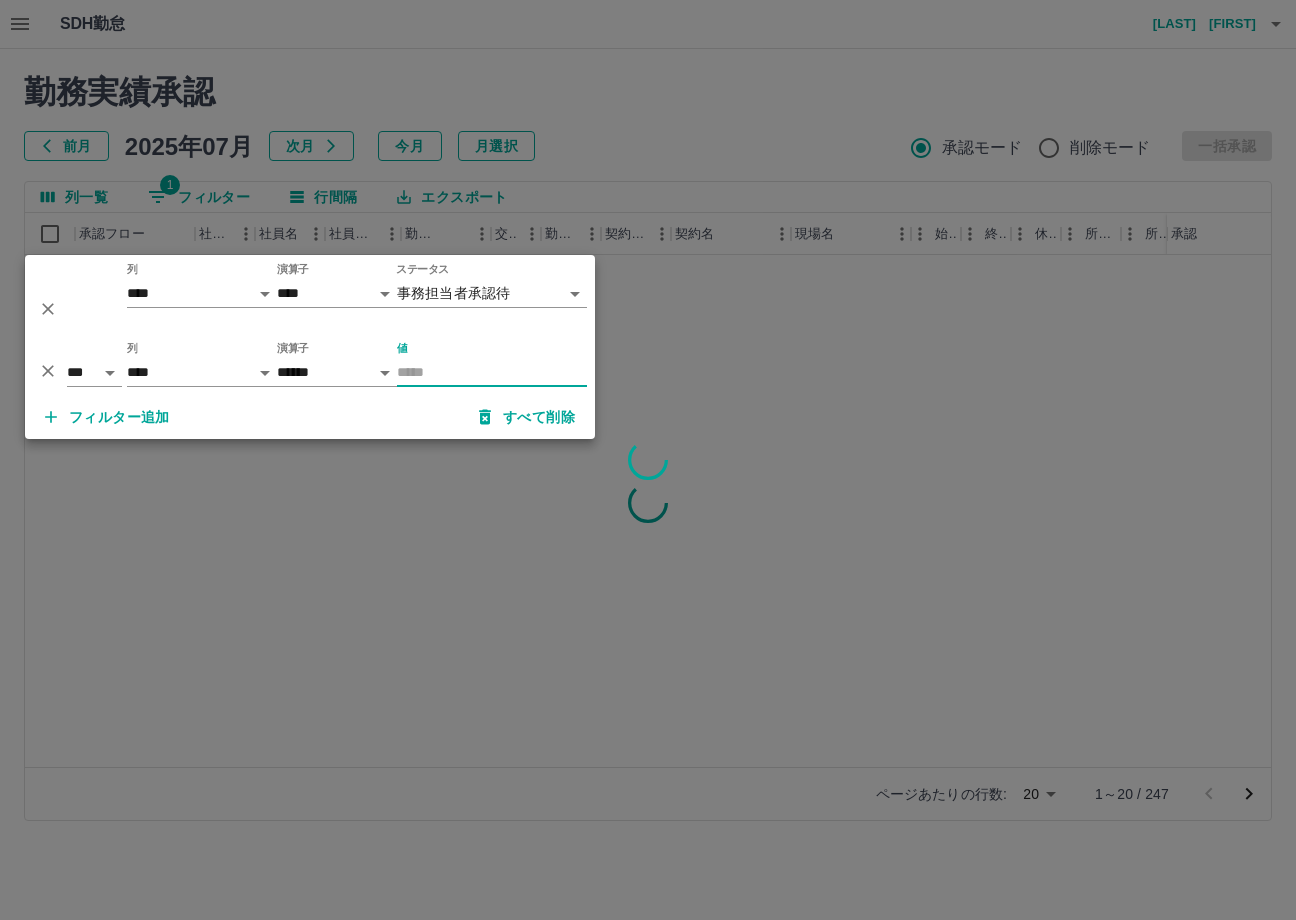 scroll, scrollTop: 0, scrollLeft: 0, axis: both 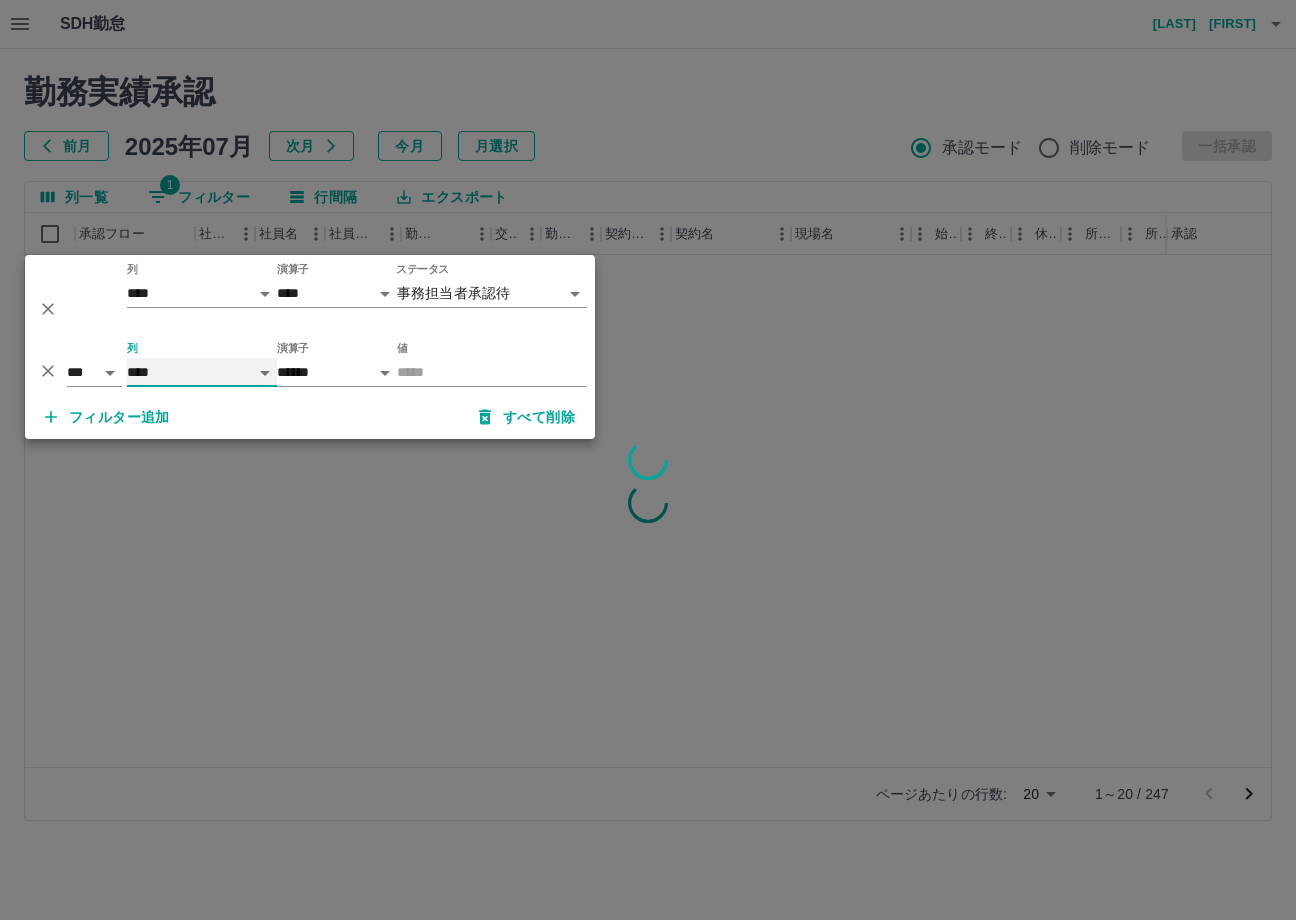 click on "**** *** **** *** *** **** ***** *** *** ** ** ** **** **** **** ** ** *** **** *****" at bounding box center (202, 372) 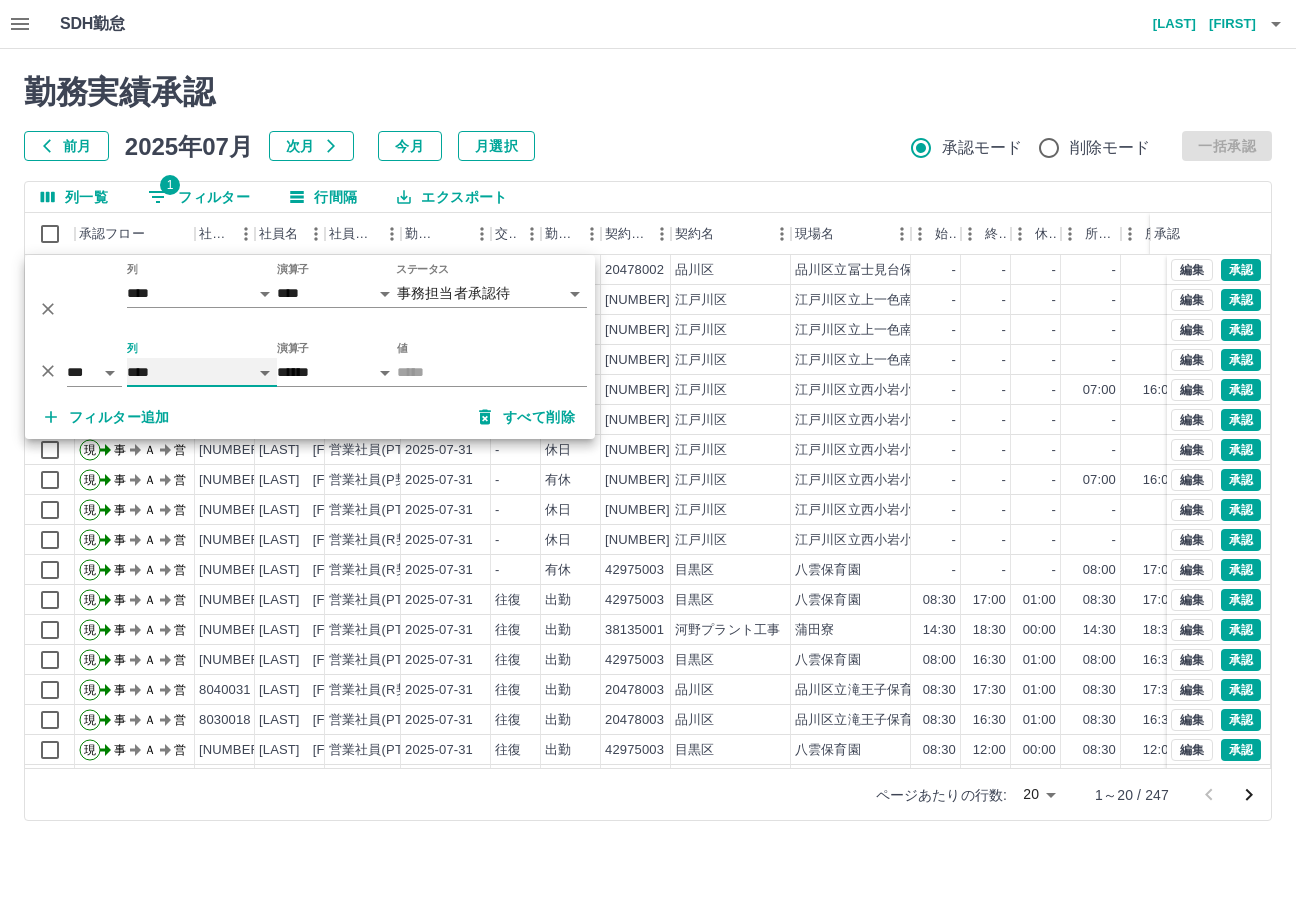 click on "**** *** **** *** *** **** ***** *** *** ** ** ** **** **** **** ** ** *** **** *****" at bounding box center (202, 372) 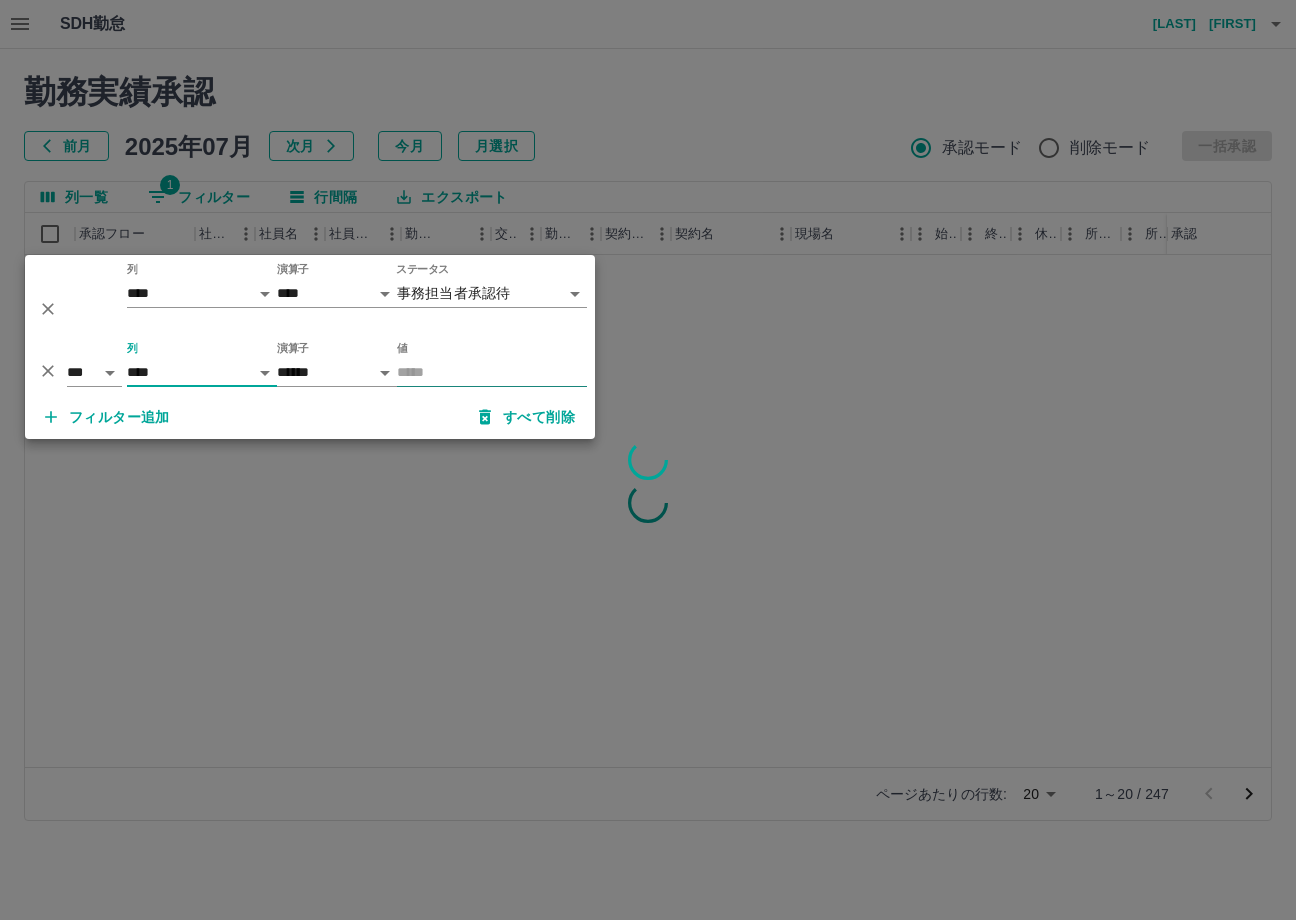 click on "値" at bounding box center (492, 364) 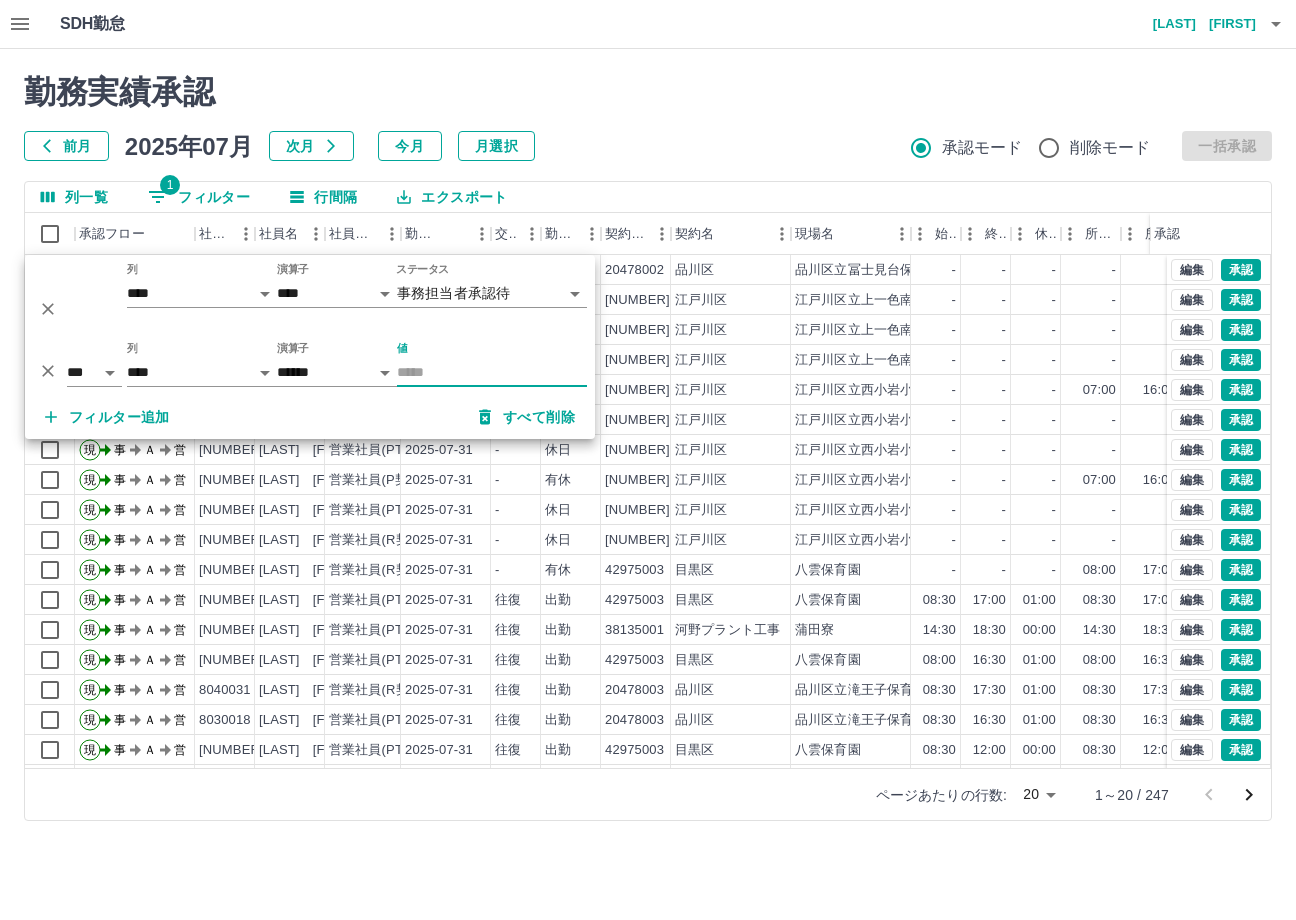 click on "値" at bounding box center [492, 372] 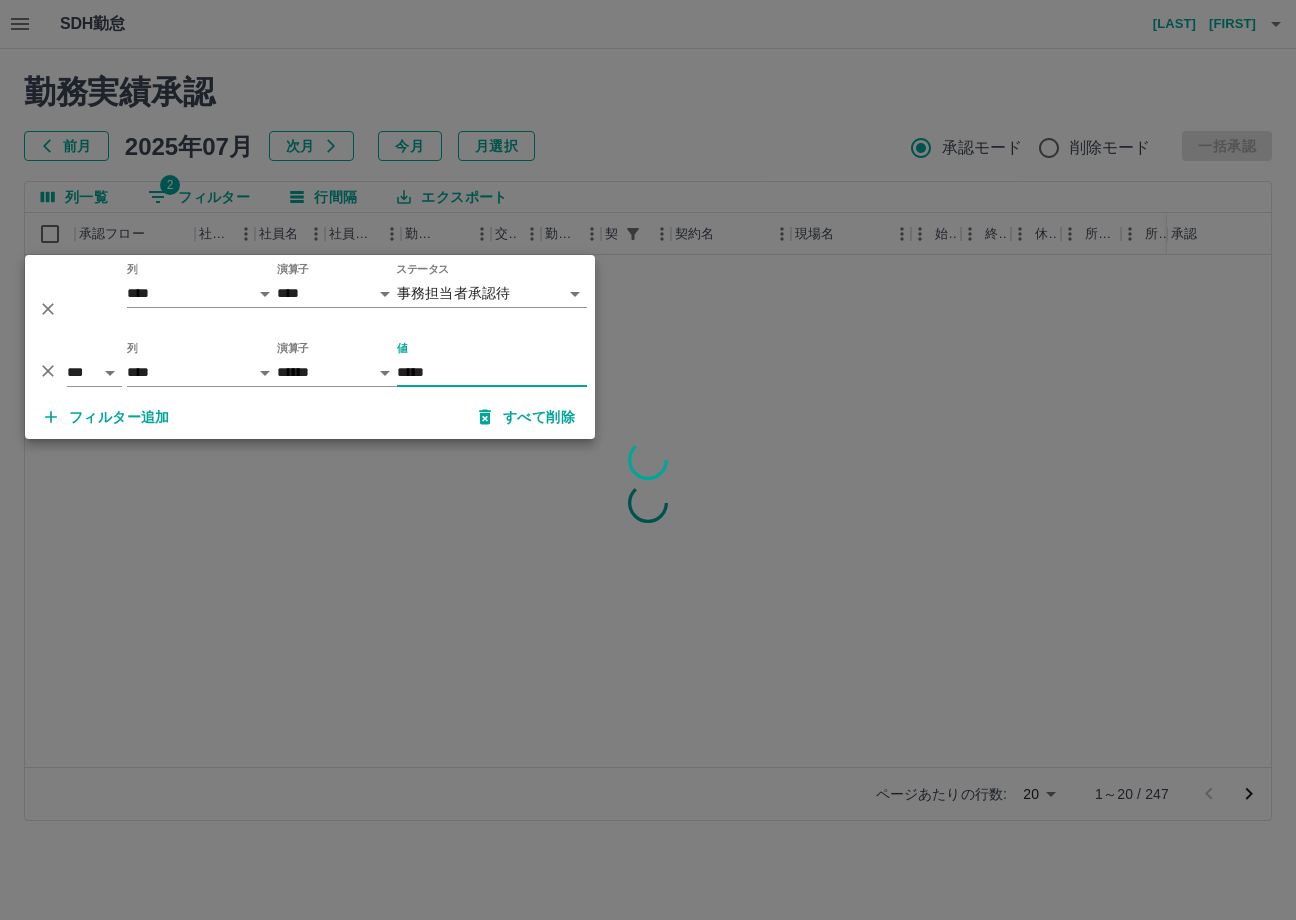 type on "*****" 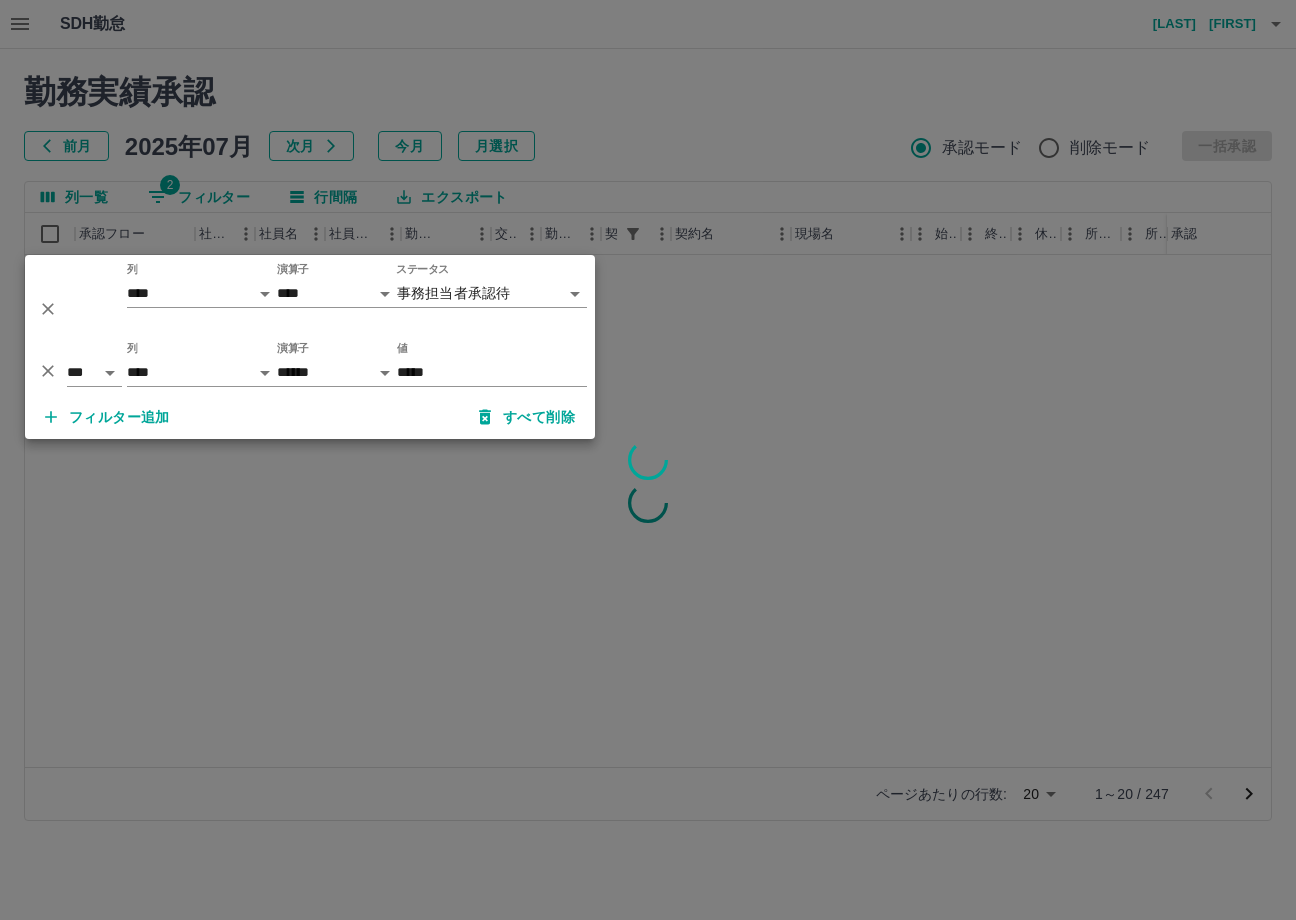 click at bounding box center (648, 460) 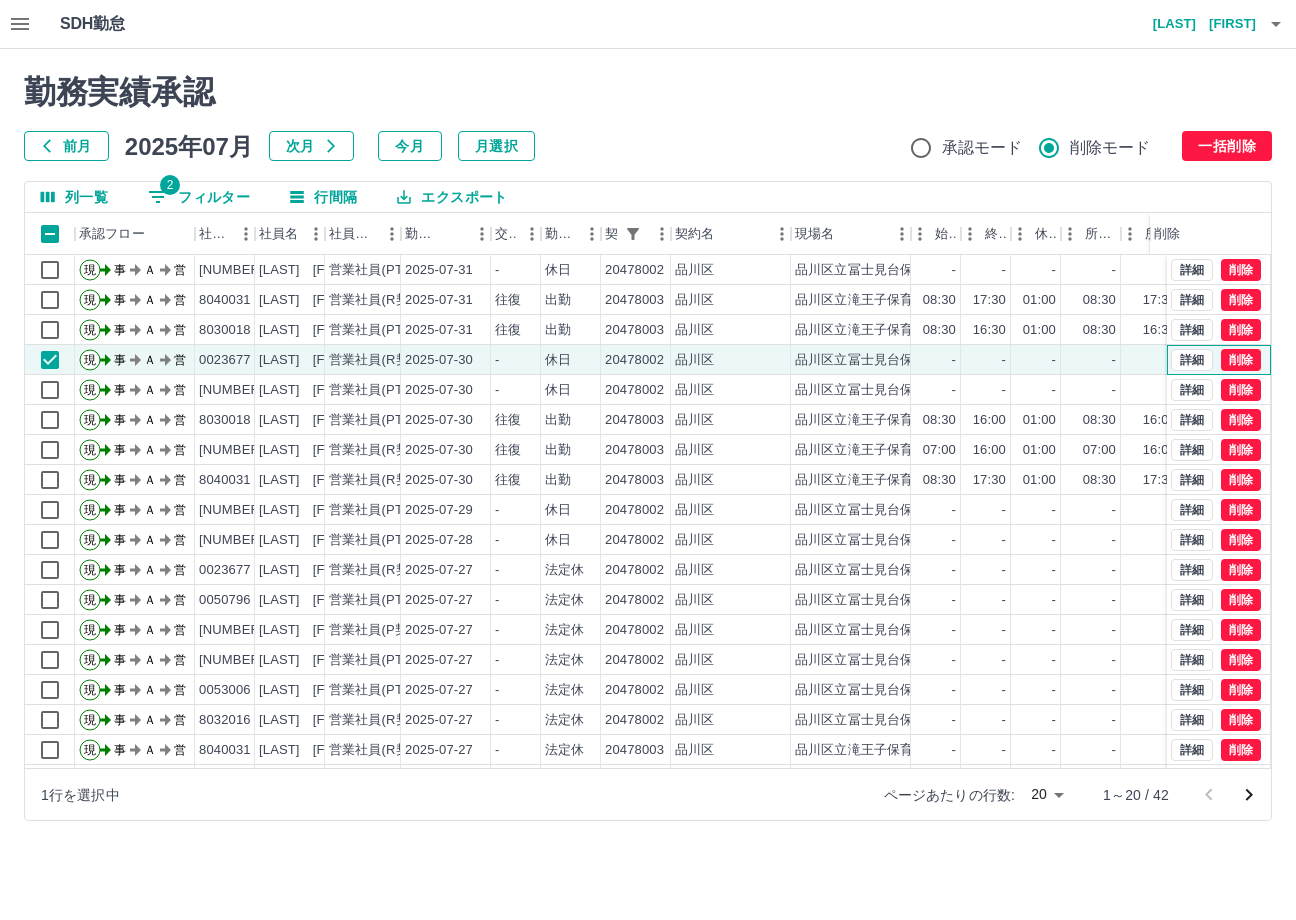 drag, startPoint x: 1197, startPoint y: 356, endPoint x: 1254, endPoint y: 356, distance: 57 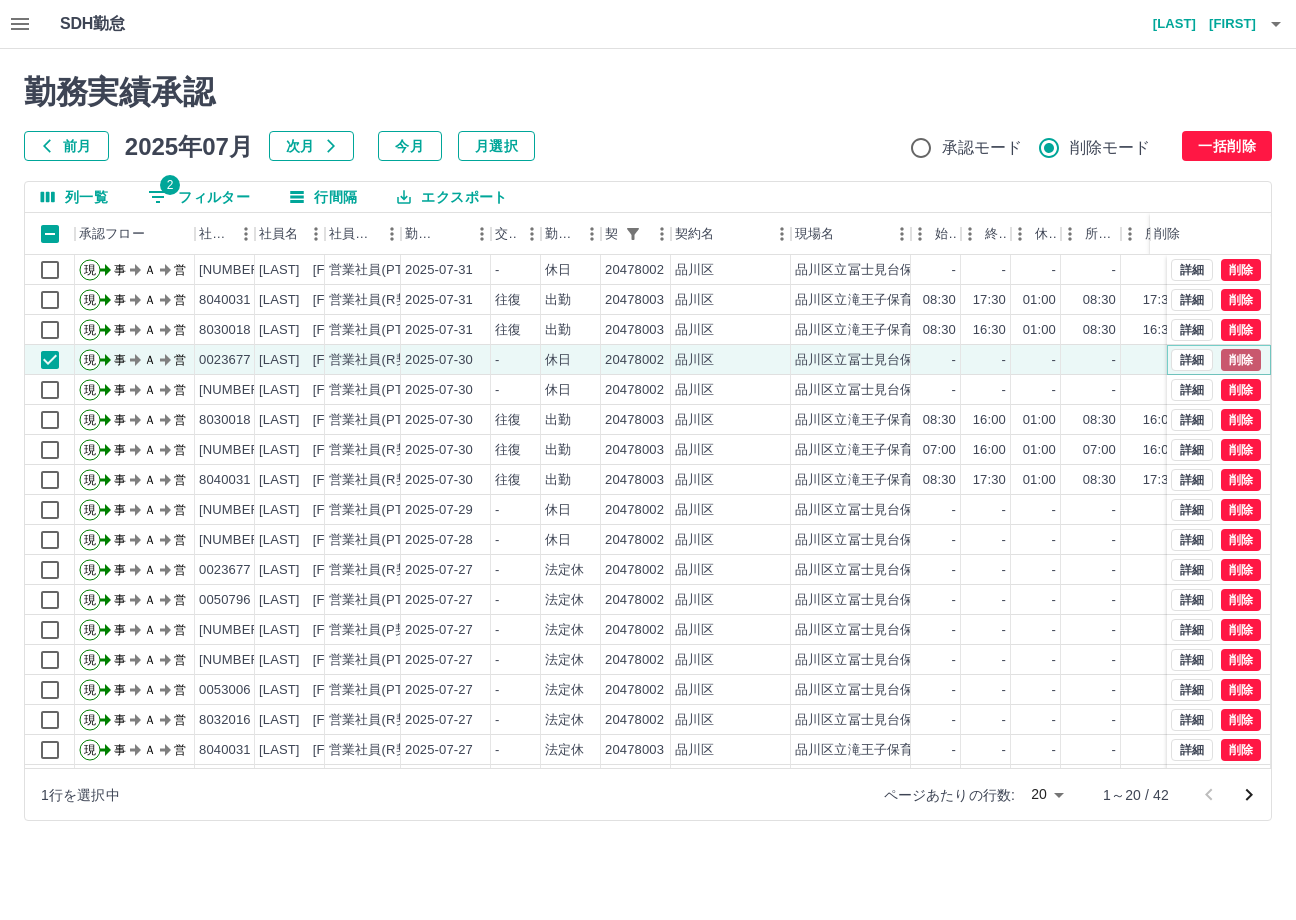 click on "削除" at bounding box center [1241, 360] 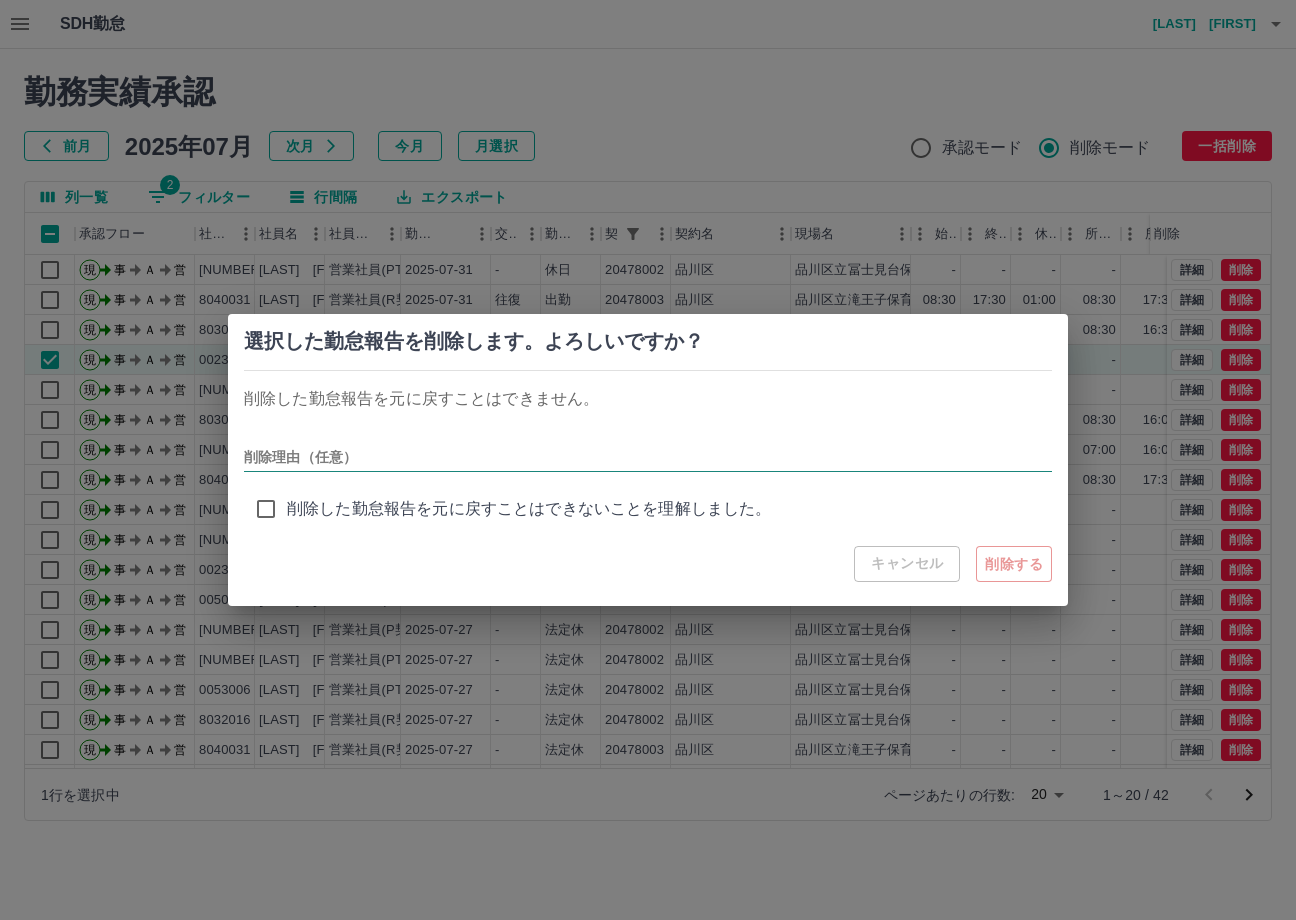 click on "削除理由（任意）" at bounding box center [648, 457] 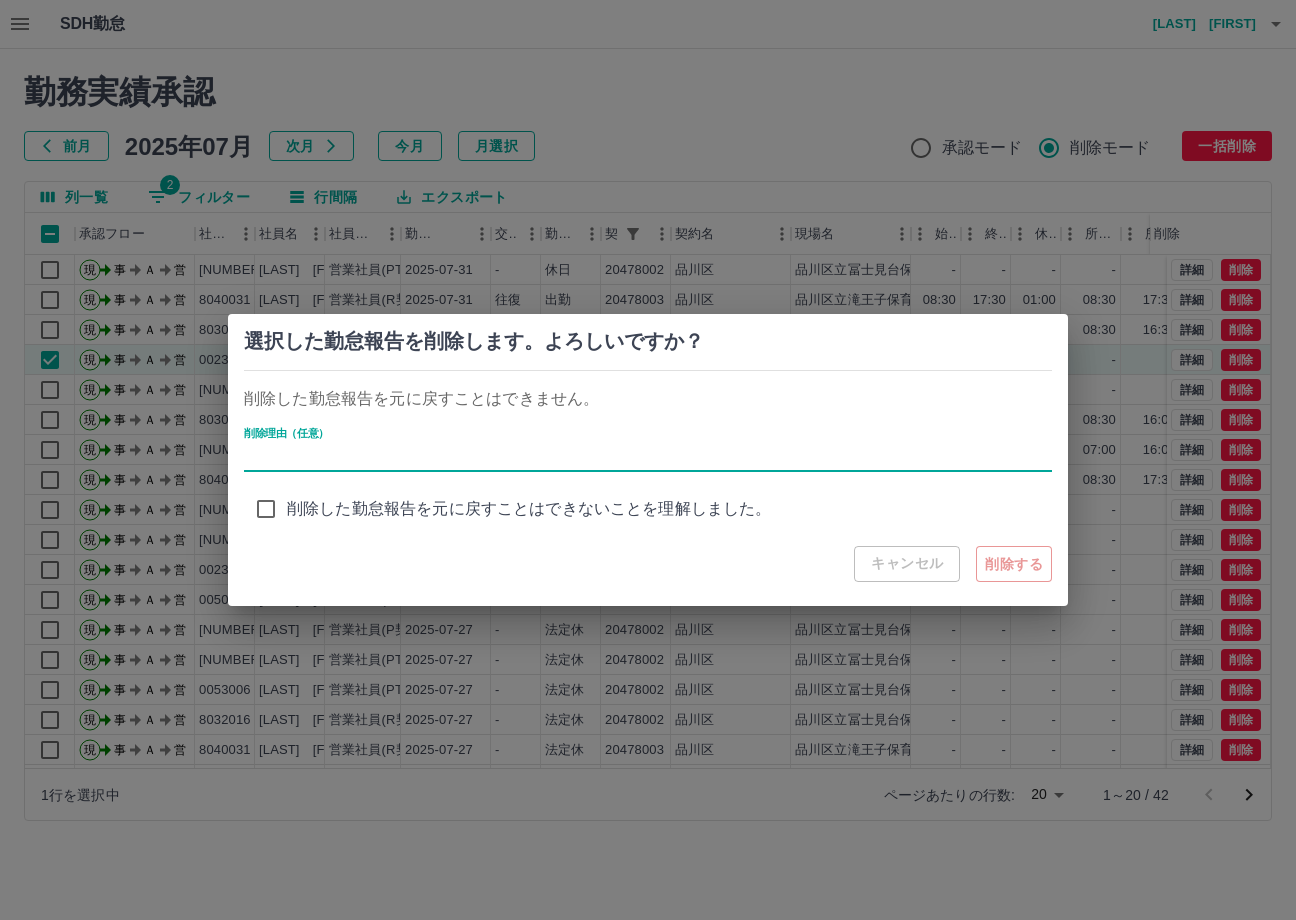 type on "**********" 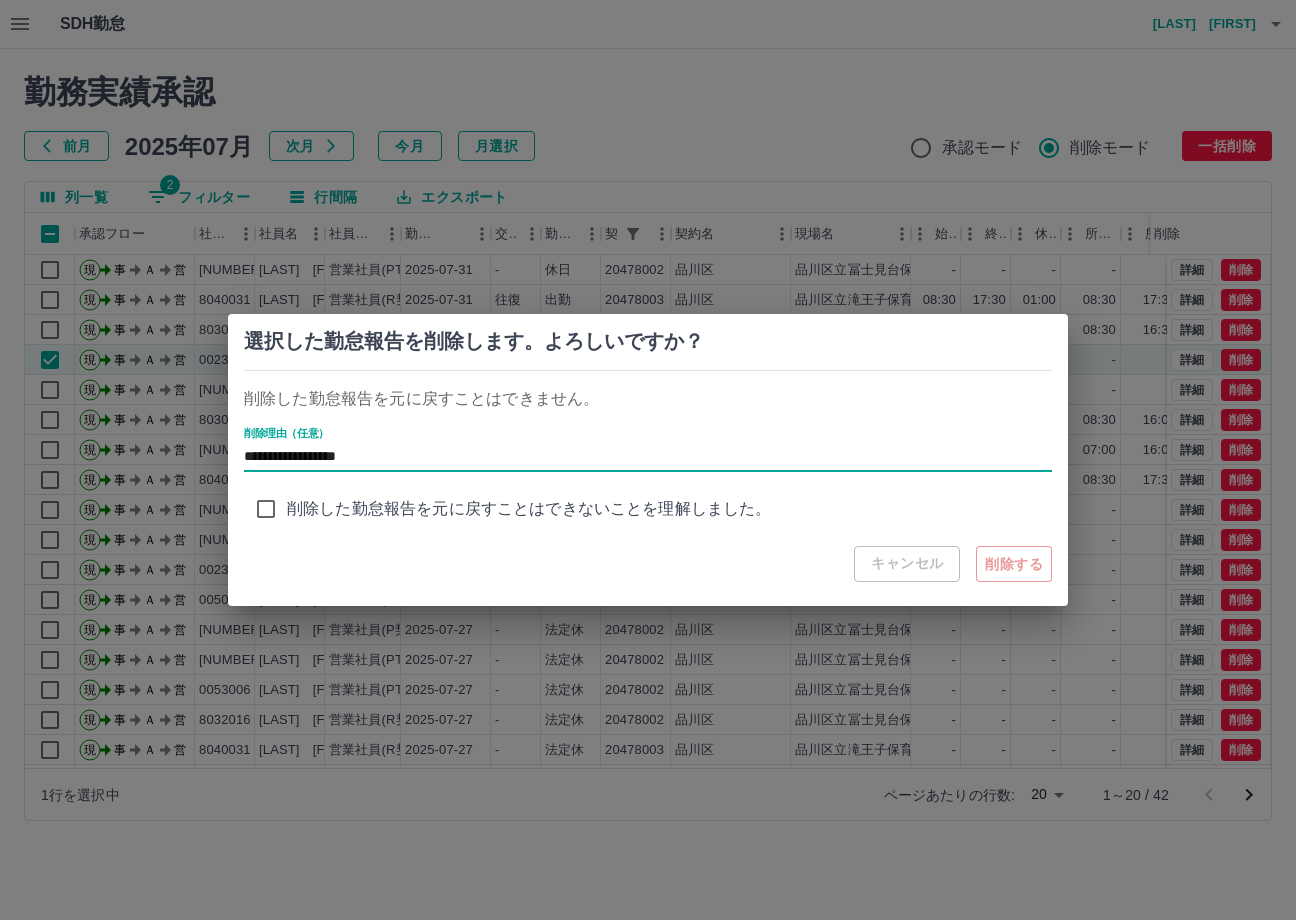 click on "削除した勤怠報告を元に戻すことはできないことを理解しました。" at bounding box center [529, 509] 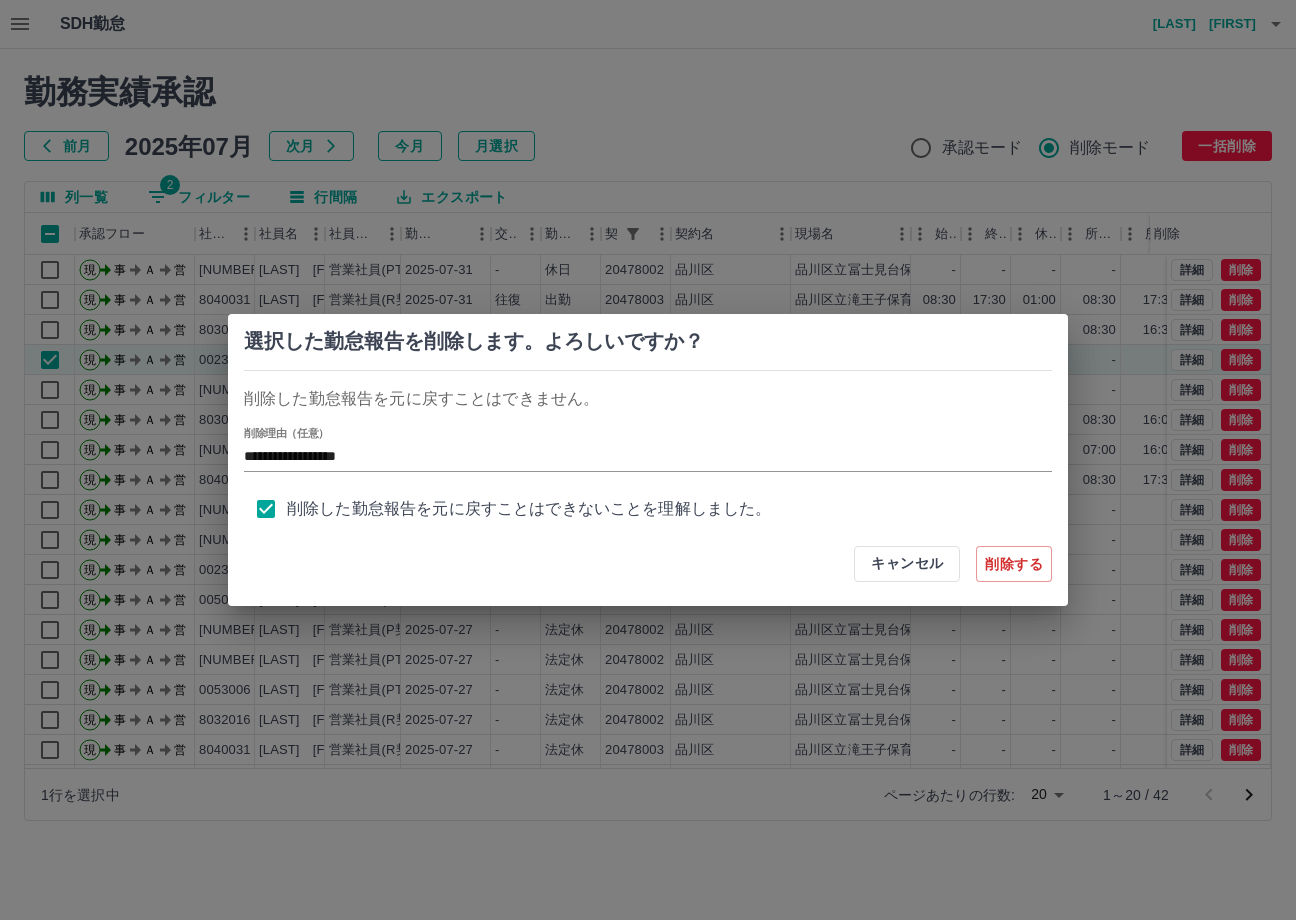 scroll, scrollTop: 8, scrollLeft: 0, axis: vertical 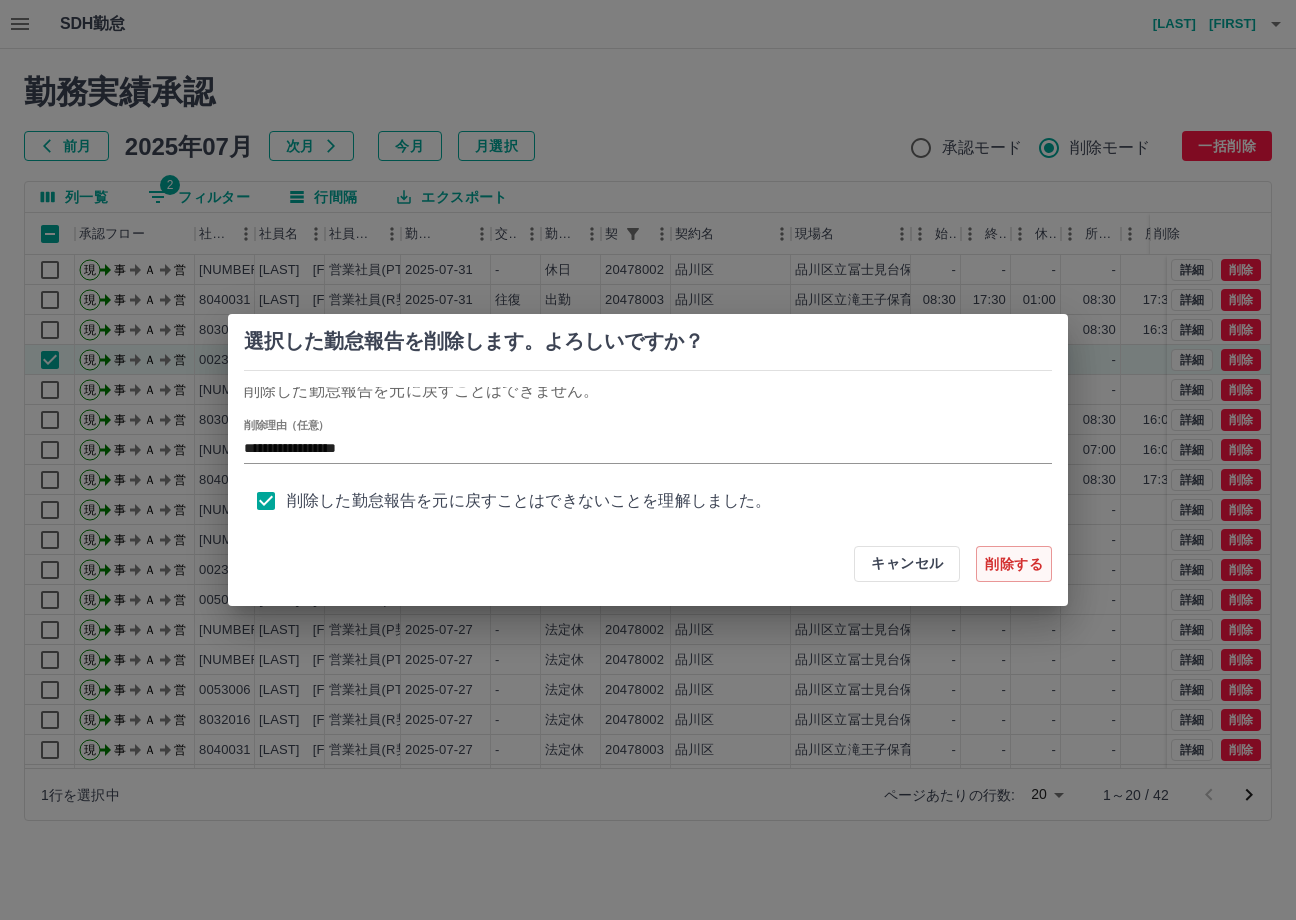 click on "削除する" at bounding box center (1014, 564) 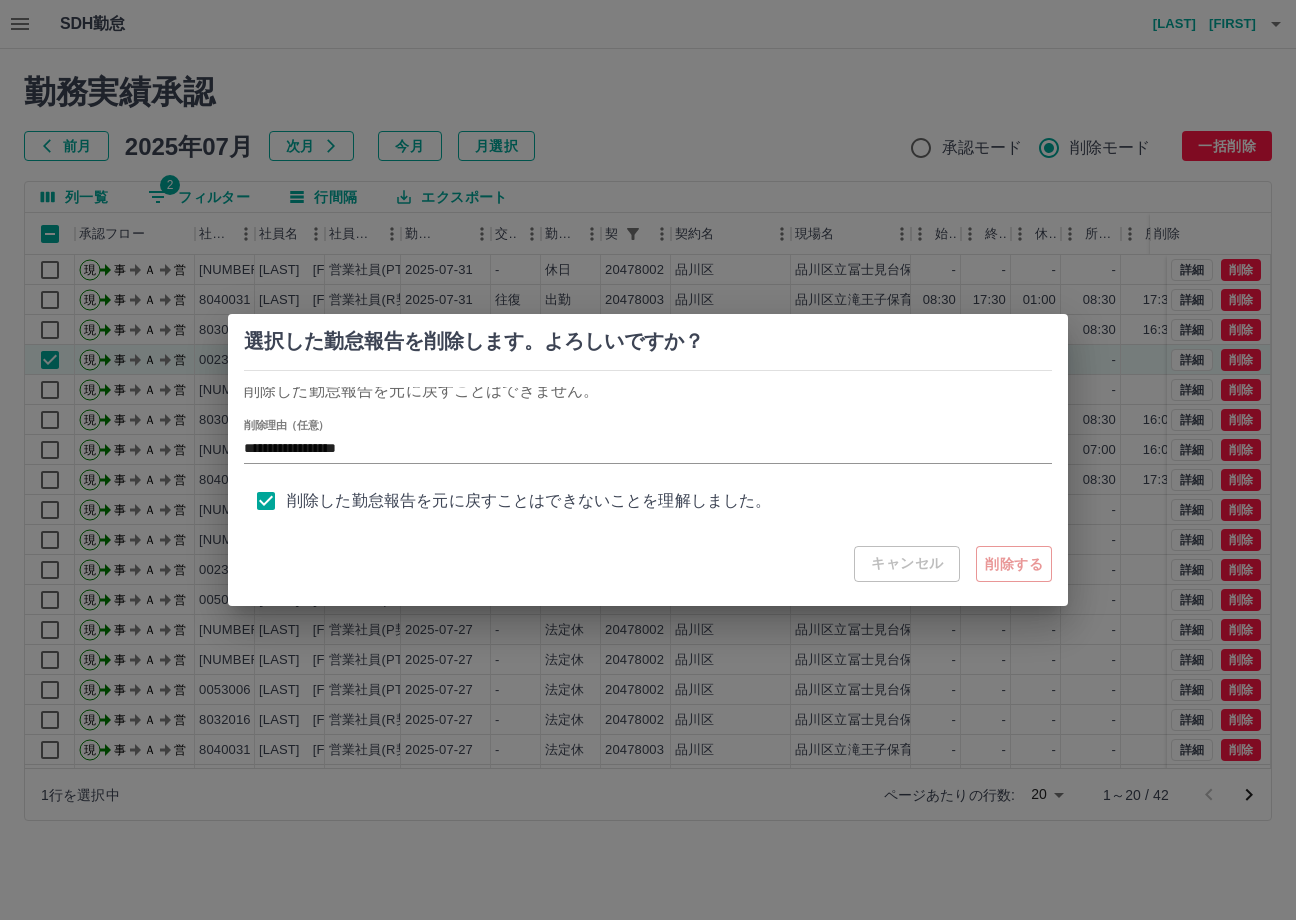 type 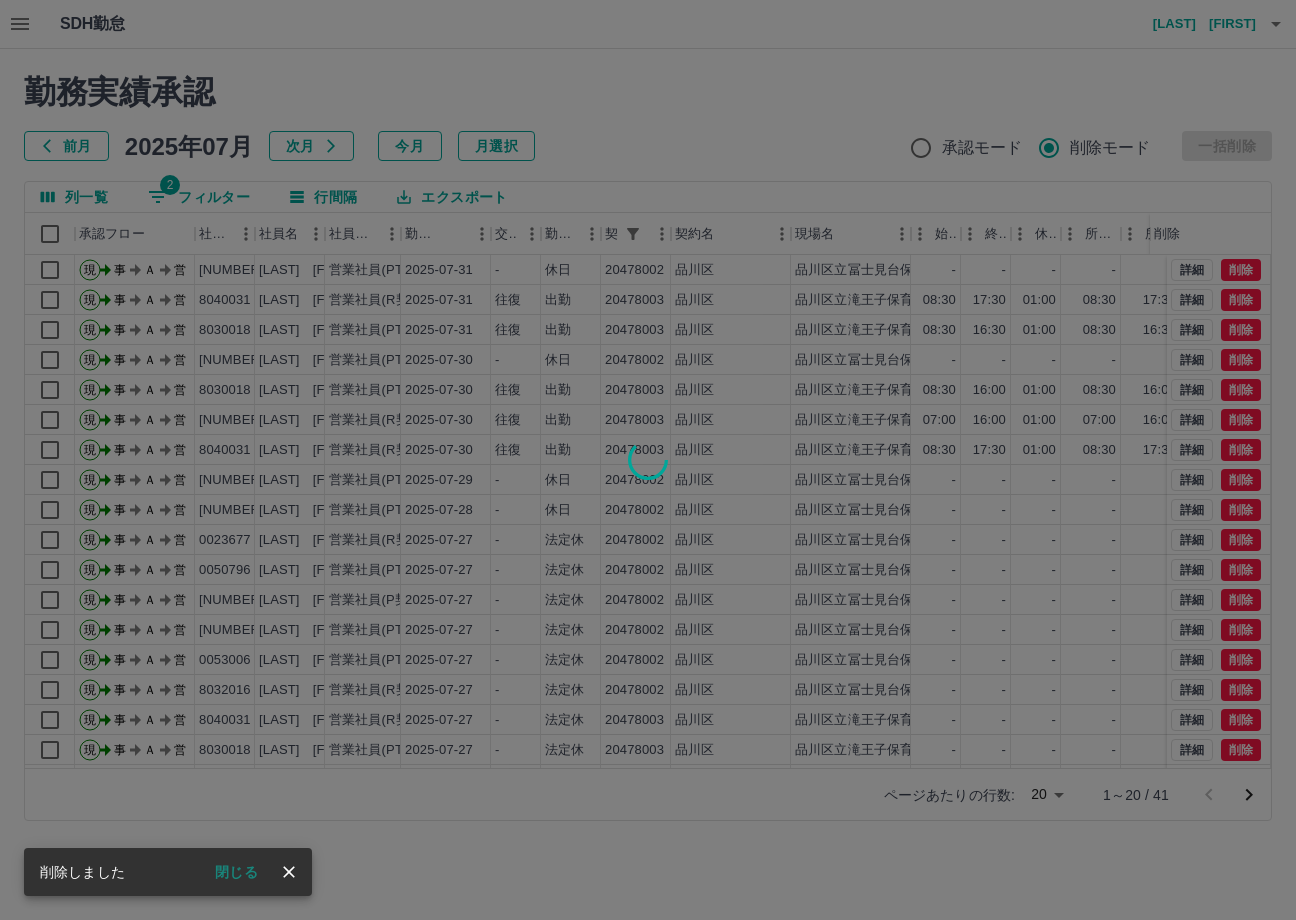 click on "選択した勤怠報告を削除します。よろしいですか？ 削除した勤怠報告を元に戻すことはできません。 削除理由（任意） 削除した勤怠報告を元に戻すことはできないことを理解しました。 キャンセル 削除する" at bounding box center [648, 460] 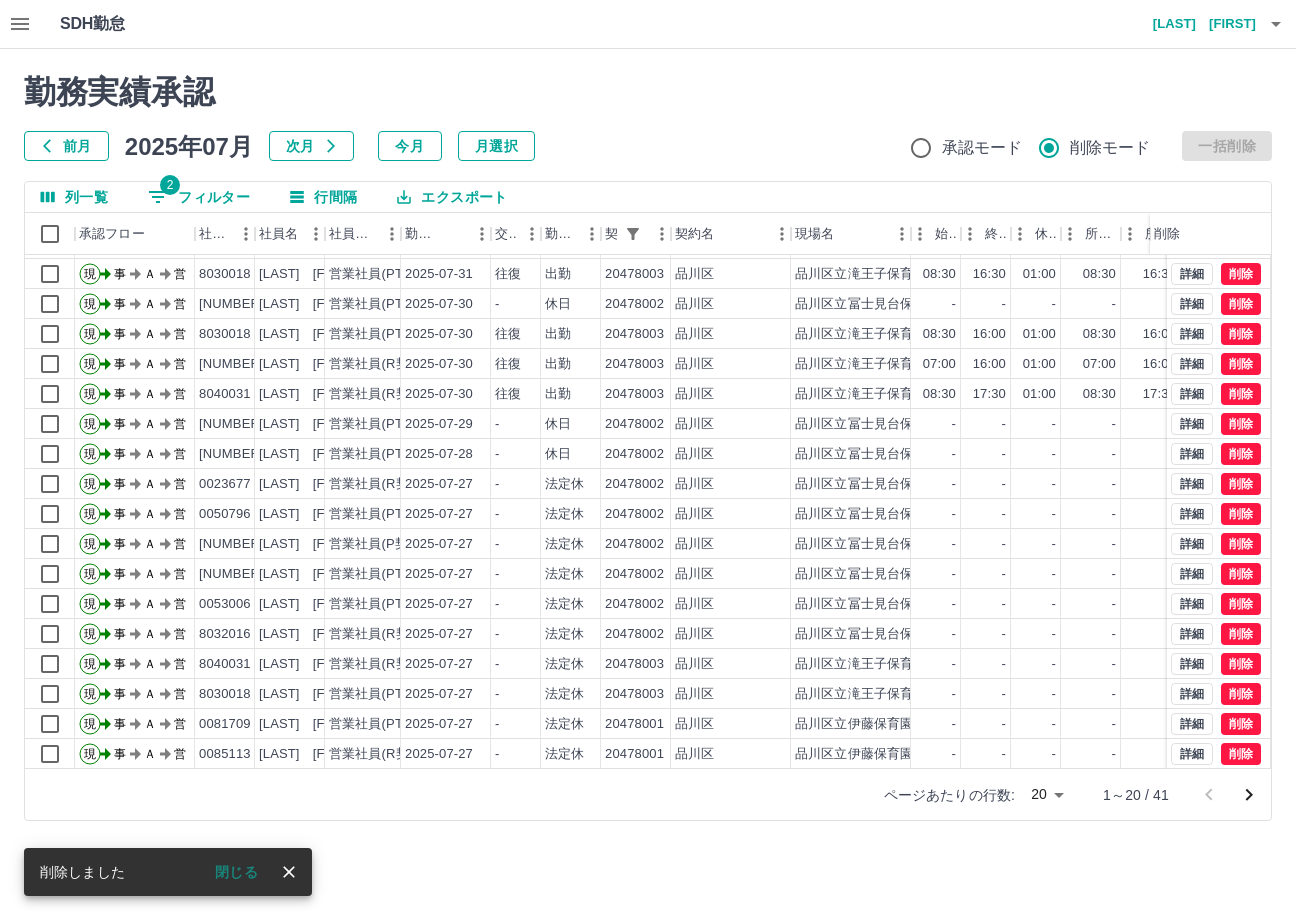 scroll, scrollTop: 104, scrollLeft: 0, axis: vertical 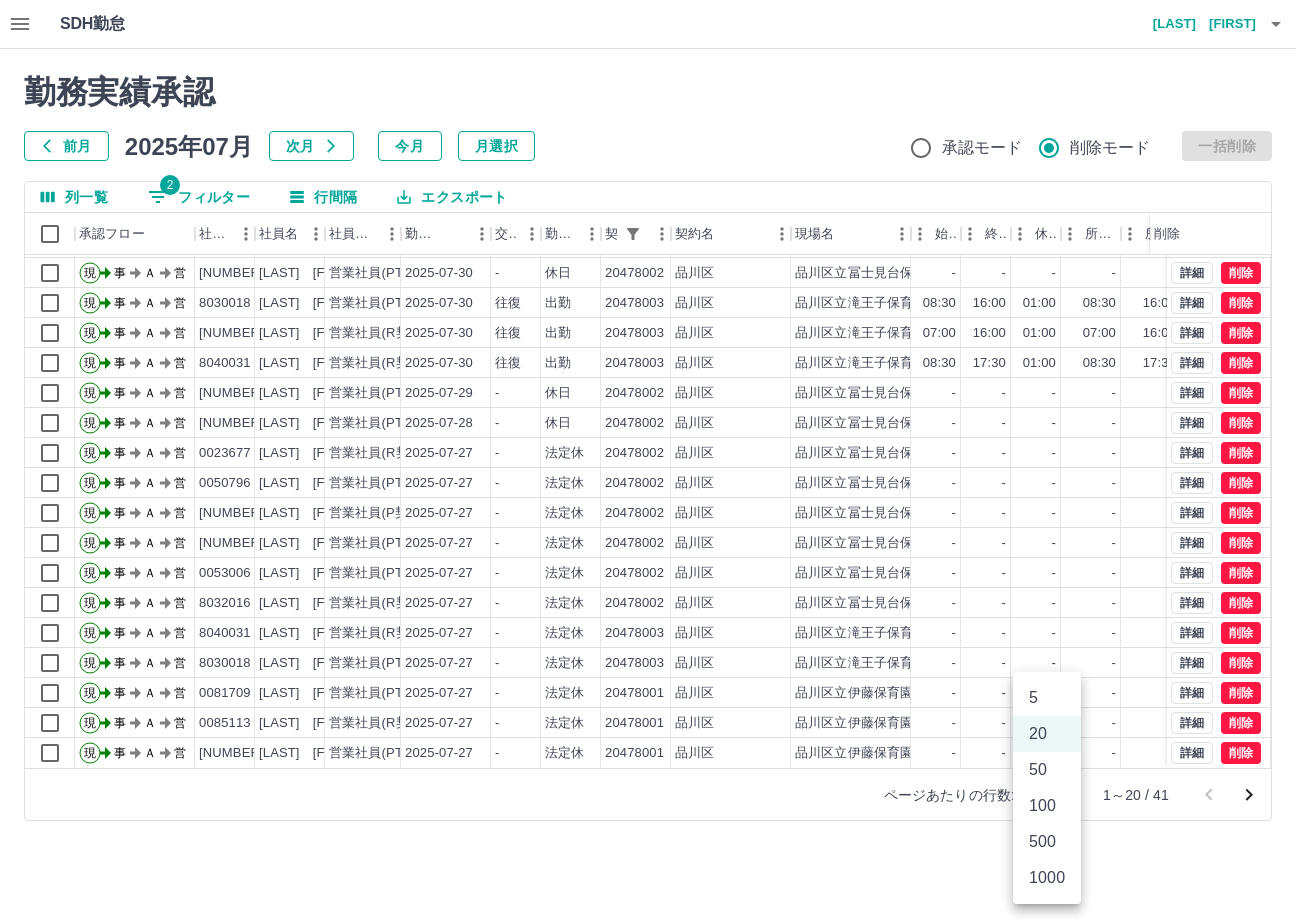 click on "SDH勤怠 長崎　舞 勤務実績承認 前月 2025年07月 次月 今月 月選択 承認モード 削除モード 一括削除 列一覧 2 フィルター 行間隔 エクスポート 承認フロー 社員番号 社員名 社員区分 勤務日 交通費 勤務区分 契約コード 契約名 現場名 始業 終業 休憩 所定開始 所定終業 所定休憩 拘束 勤務 遅刻等 コメント 削除 現 事 Ａ 営 8040031 景山　恵美 営業社員(R契約) 2025-07-31 往復 出勤 20478003 品川区 品川区立滝王子保育園 08:30 17:30 01:00 08:30 17:30 01:00 09:00 08:00 00:00 現 事 Ａ 営 8030018 石井　洋子 営業社員(PT契約) 2025-07-31 往復 出勤 20478003 品川区 品川区立滝王子保育園 08:30 16:30 01:00 08:30 16:30 01:00 08:00 07:00 00:00 現 事 Ａ 営 8030065 菊池　利枝 営業社員(PT契約) 2025-07-30  -  休日 20478002 品川区 品川区立冨士見台保育園 - - - - - - 00:00 00:00 00:00 現 事 Ａ 営 8030018 石井　洋子 2025-07-30 往復 -" at bounding box center [648, 422] 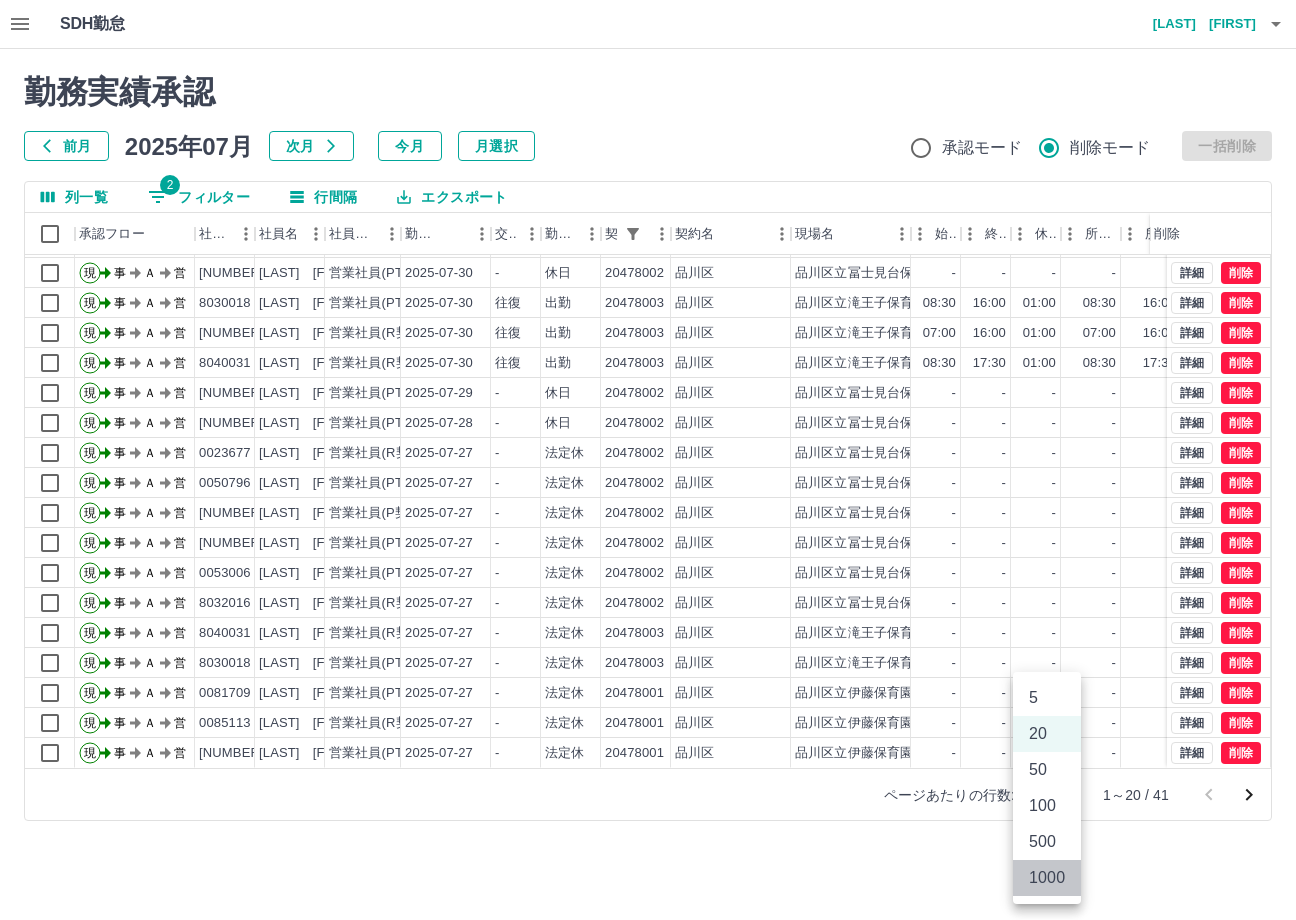 click on "1000" at bounding box center [1047, 878] 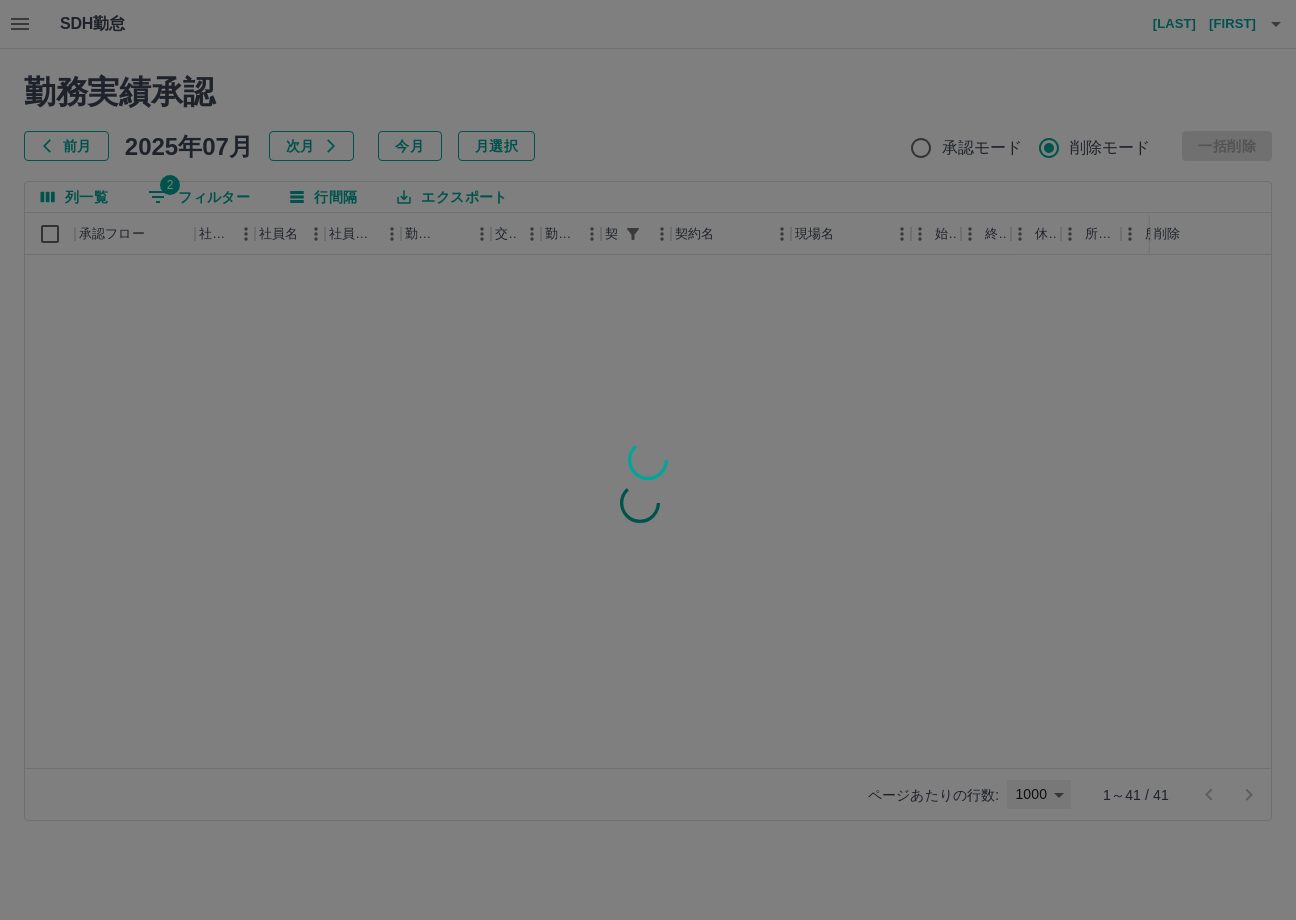type on "****" 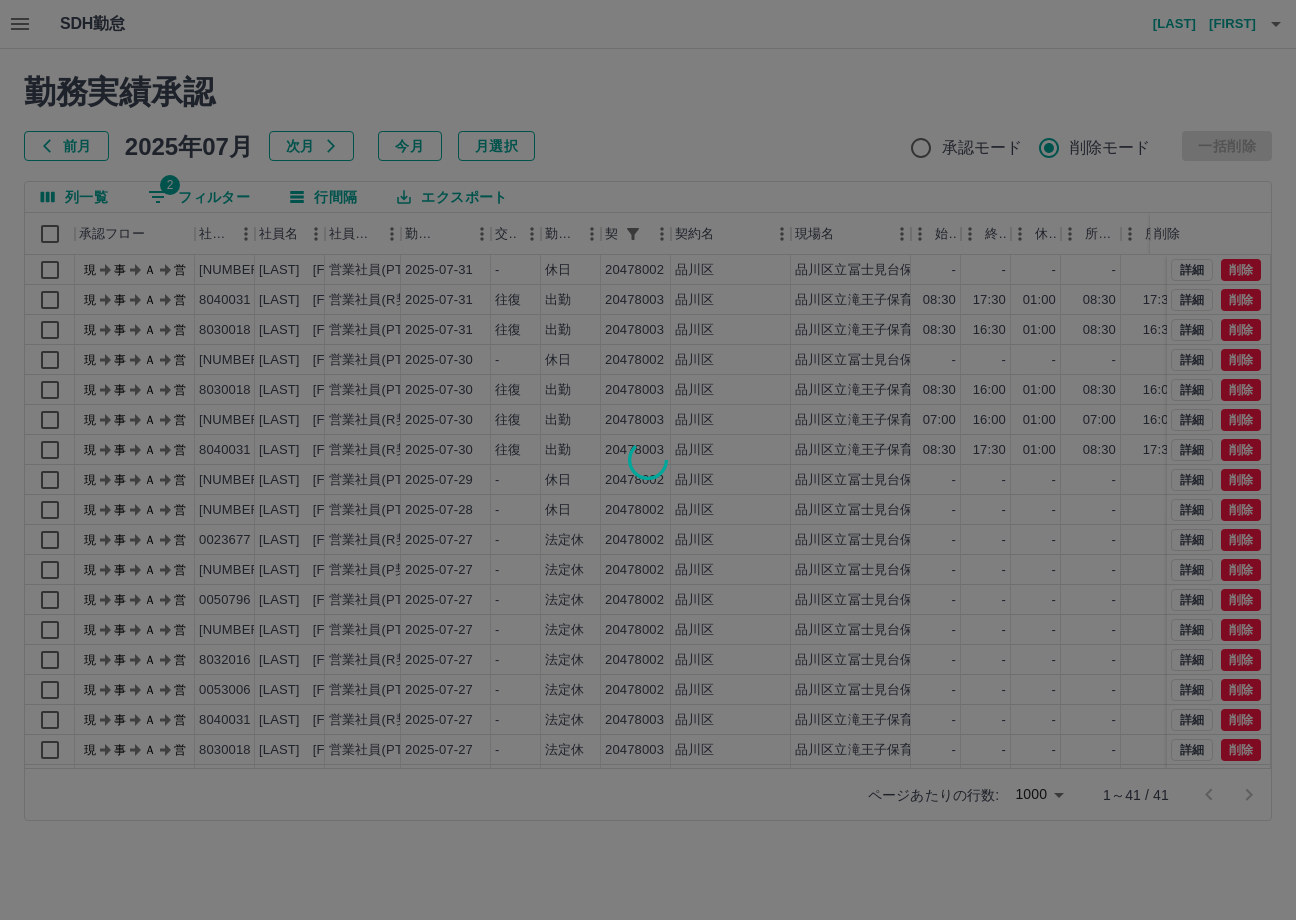 click at bounding box center [648, 460] 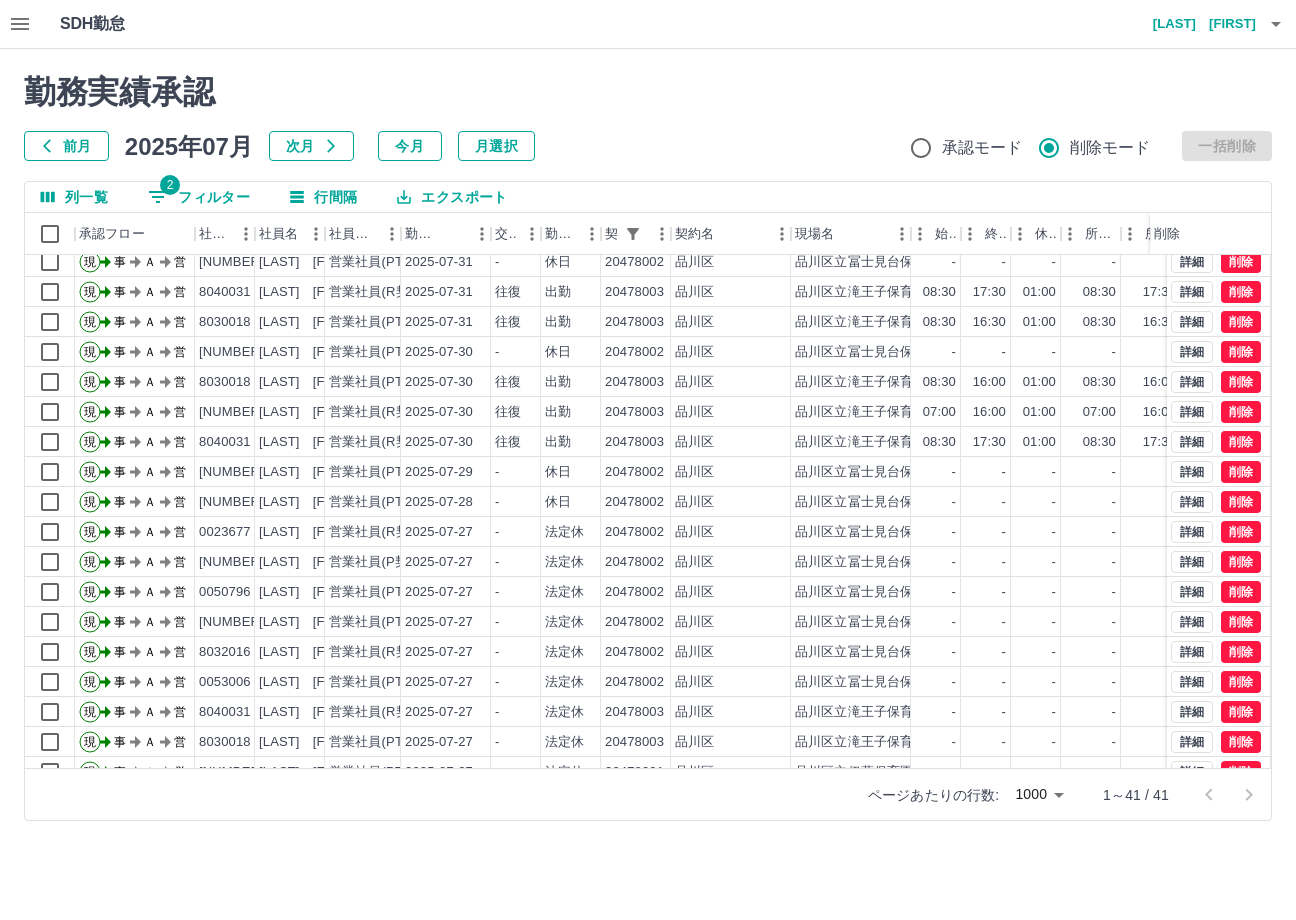 scroll, scrollTop: 0, scrollLeft: 0, axis: both 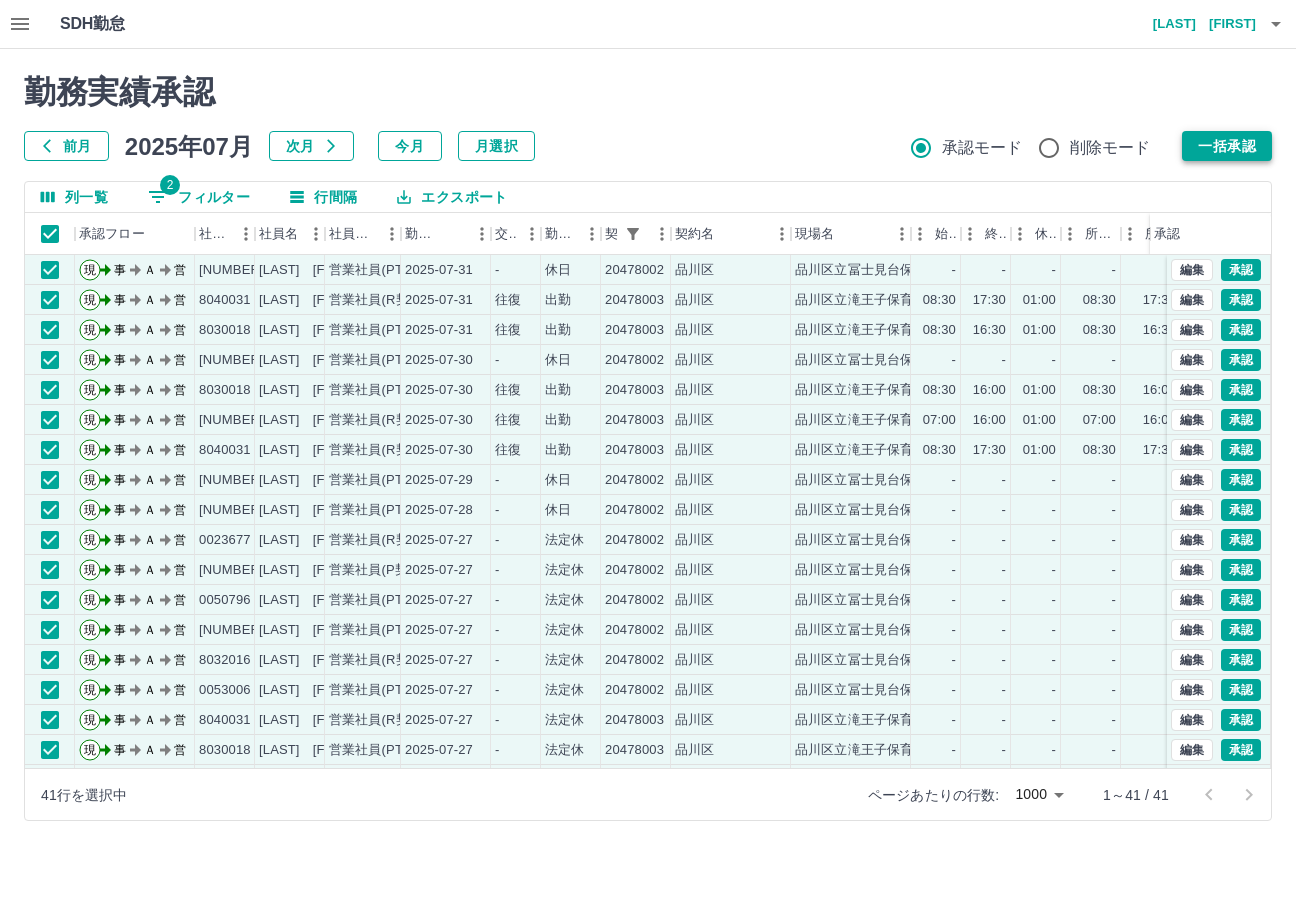 click on "一括承認" at bounding box center (1227, 146) 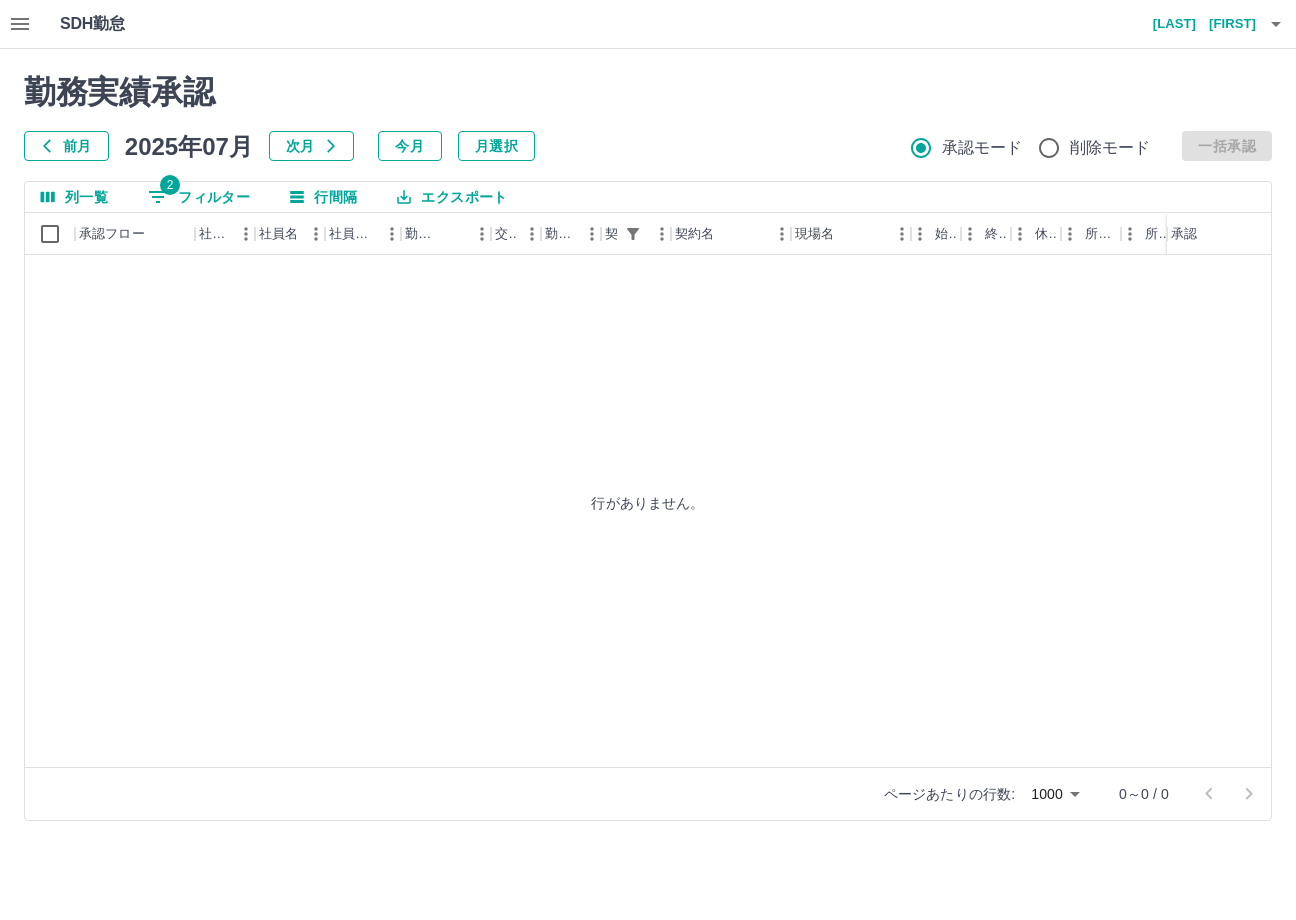 click on "長崎　舞" at bounding box center (1196, 24) 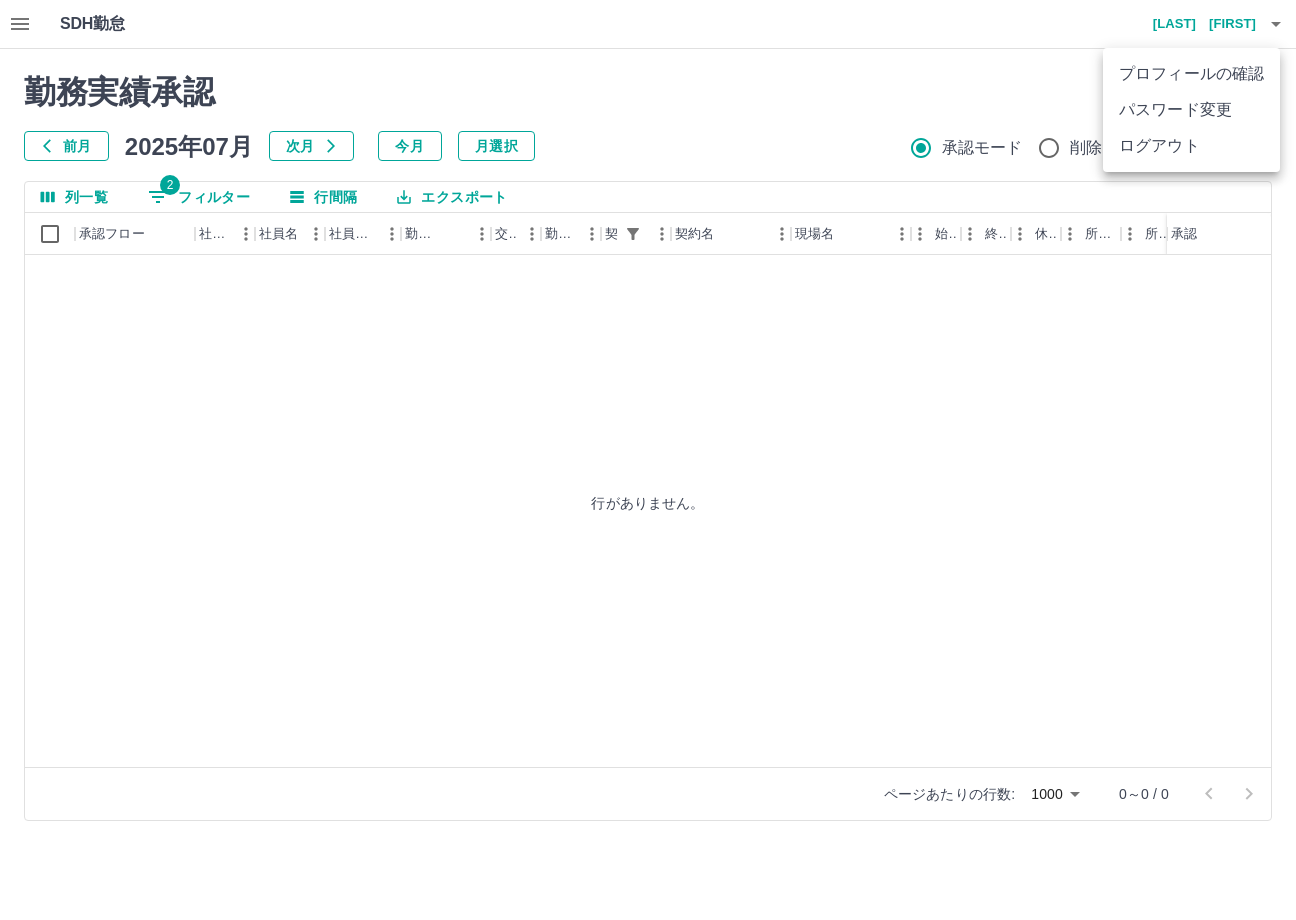 click on "ログアウト" at bounding box center [1191, 146] 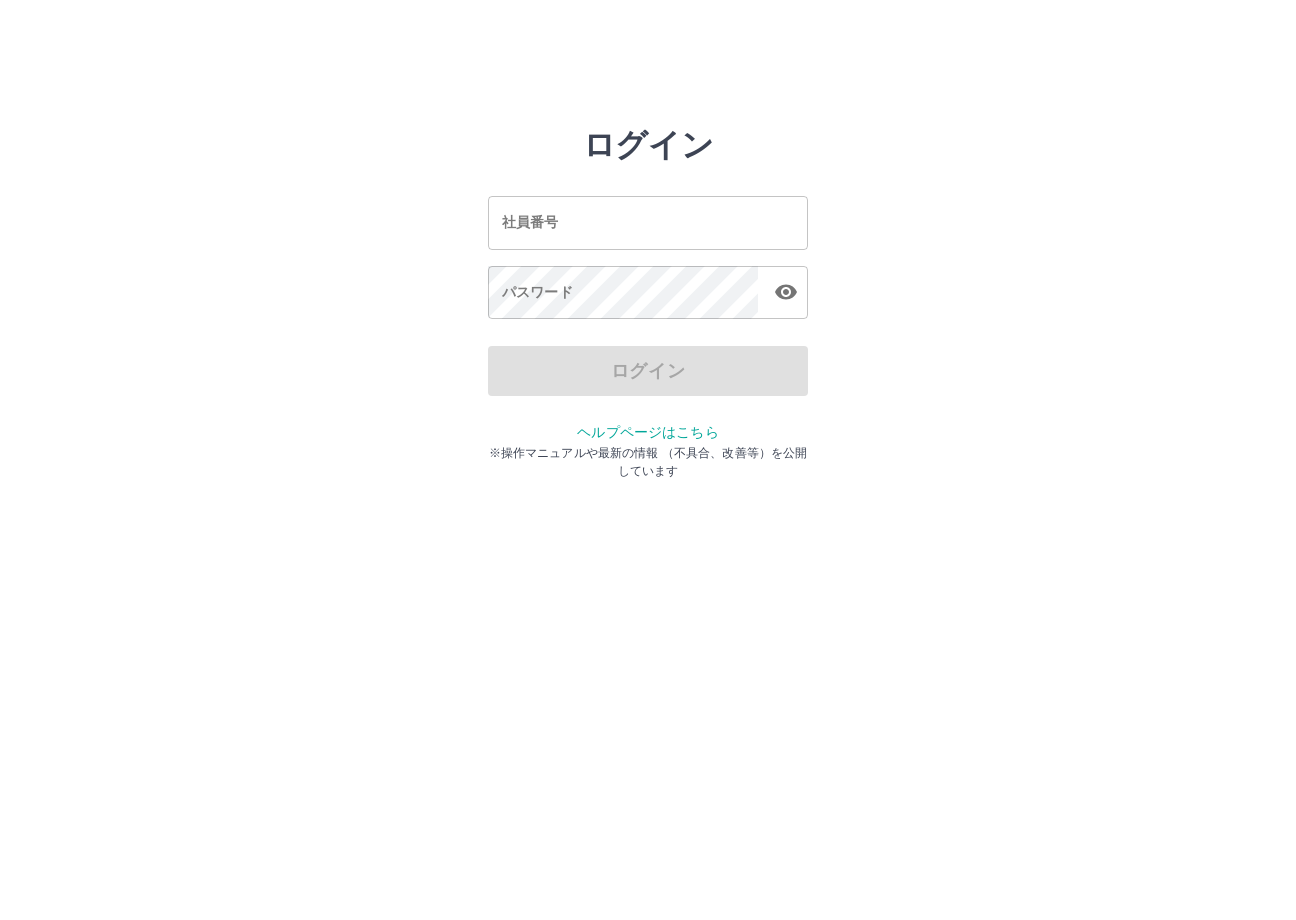 scroll, scrollTop: 0, scrollLeft: 0, axis: both 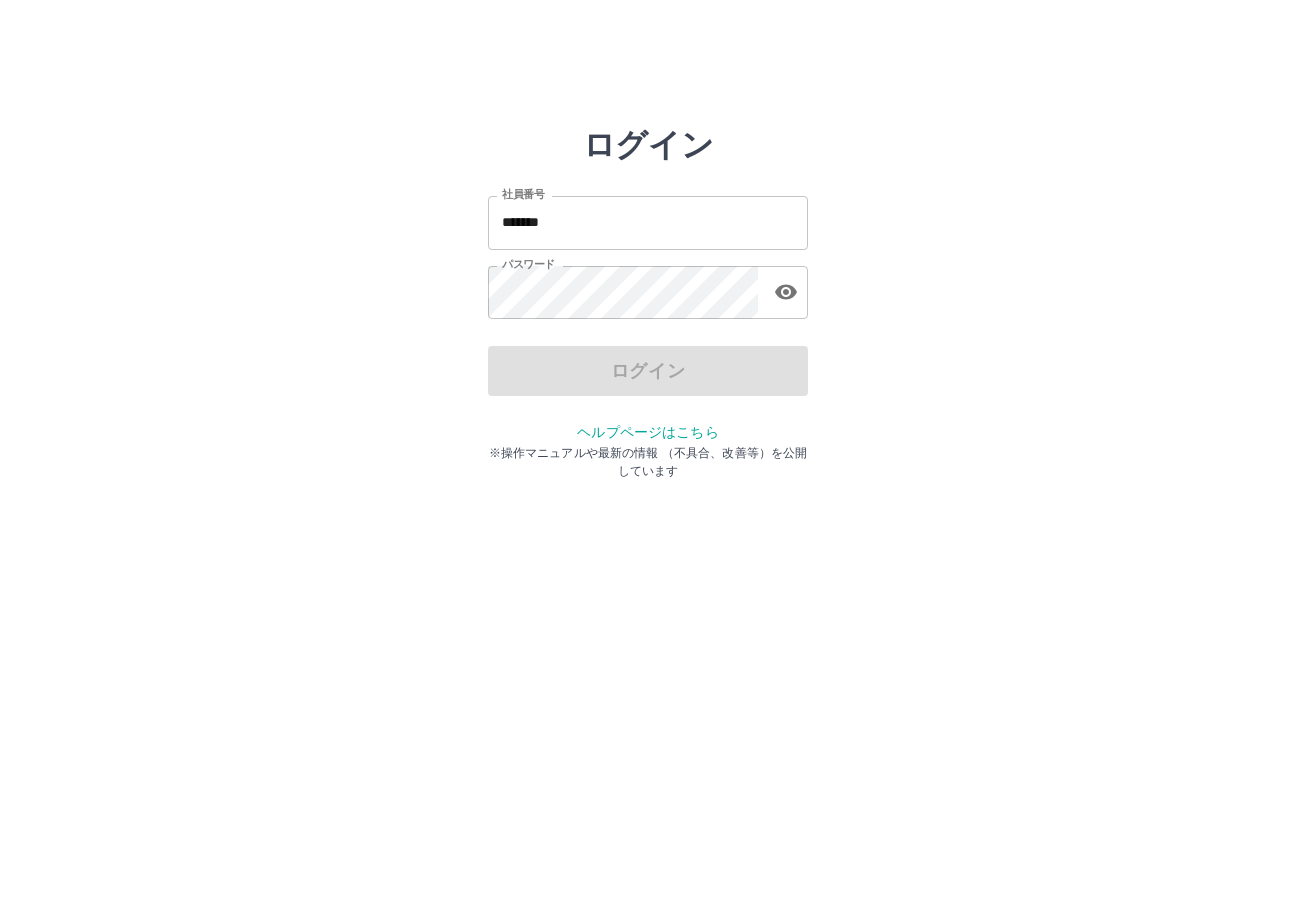 click on "*******" at bounding box center [648, 222] 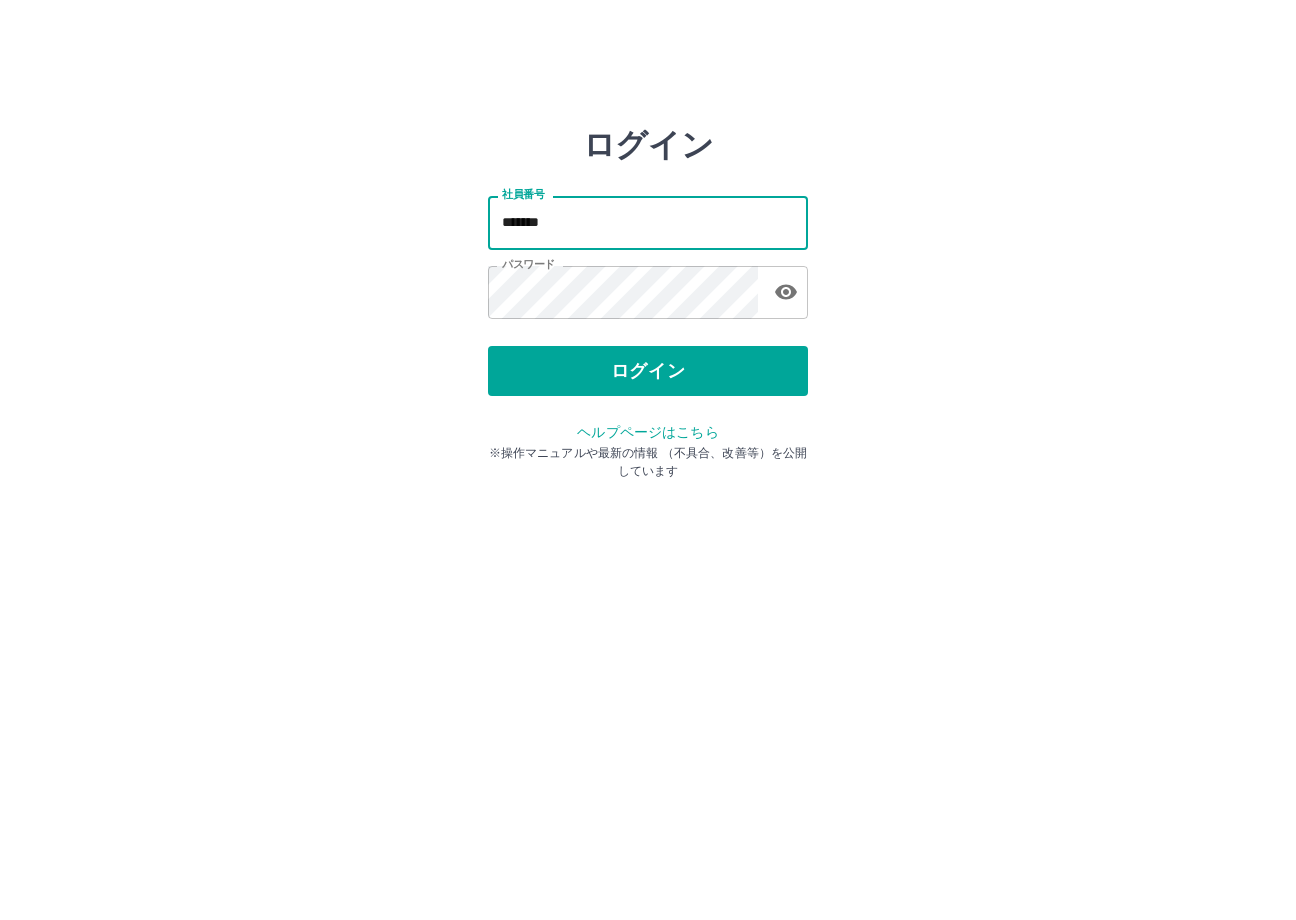 type on "*******" 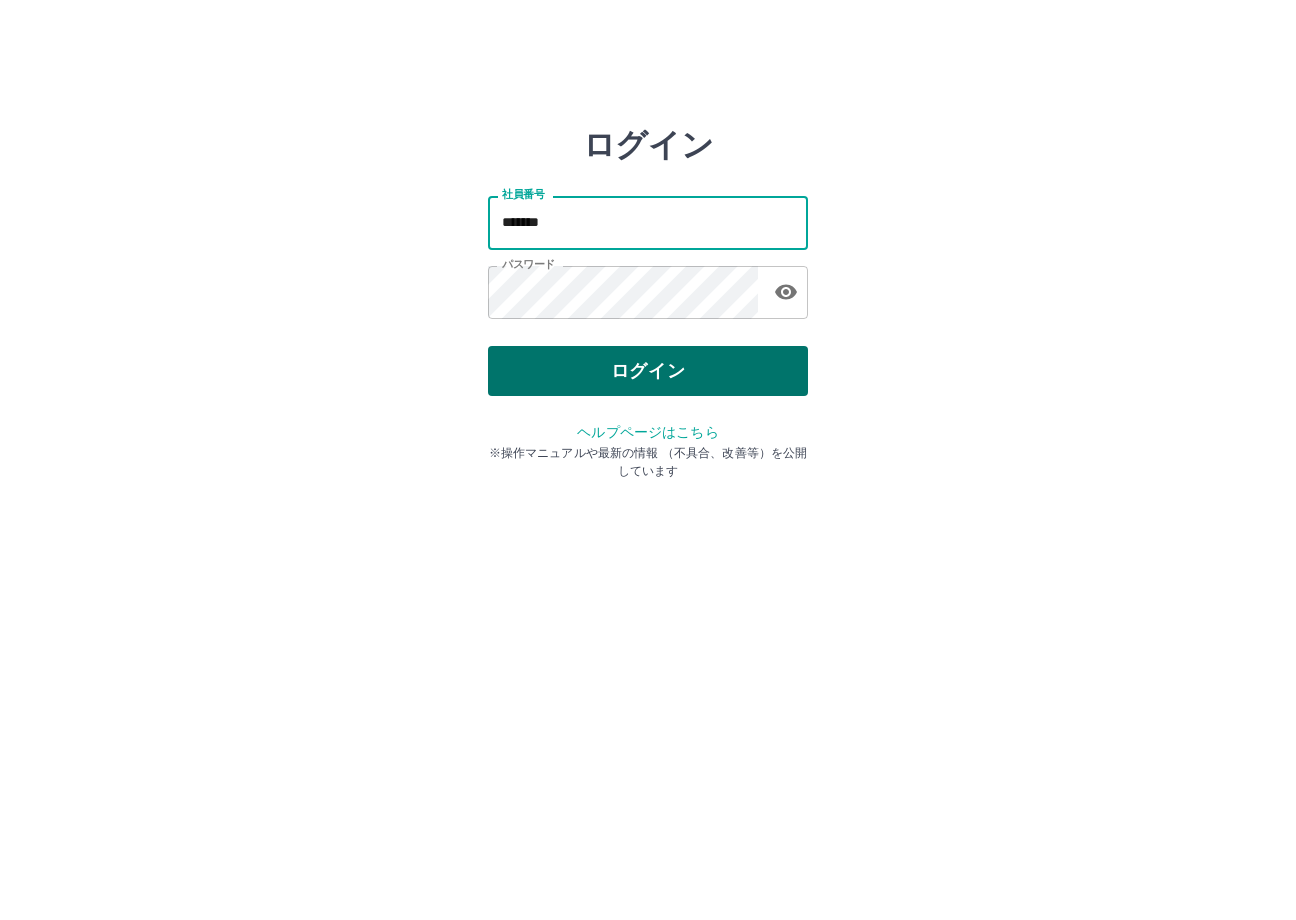 click on "ログイン" at bounding box center (648, 371) 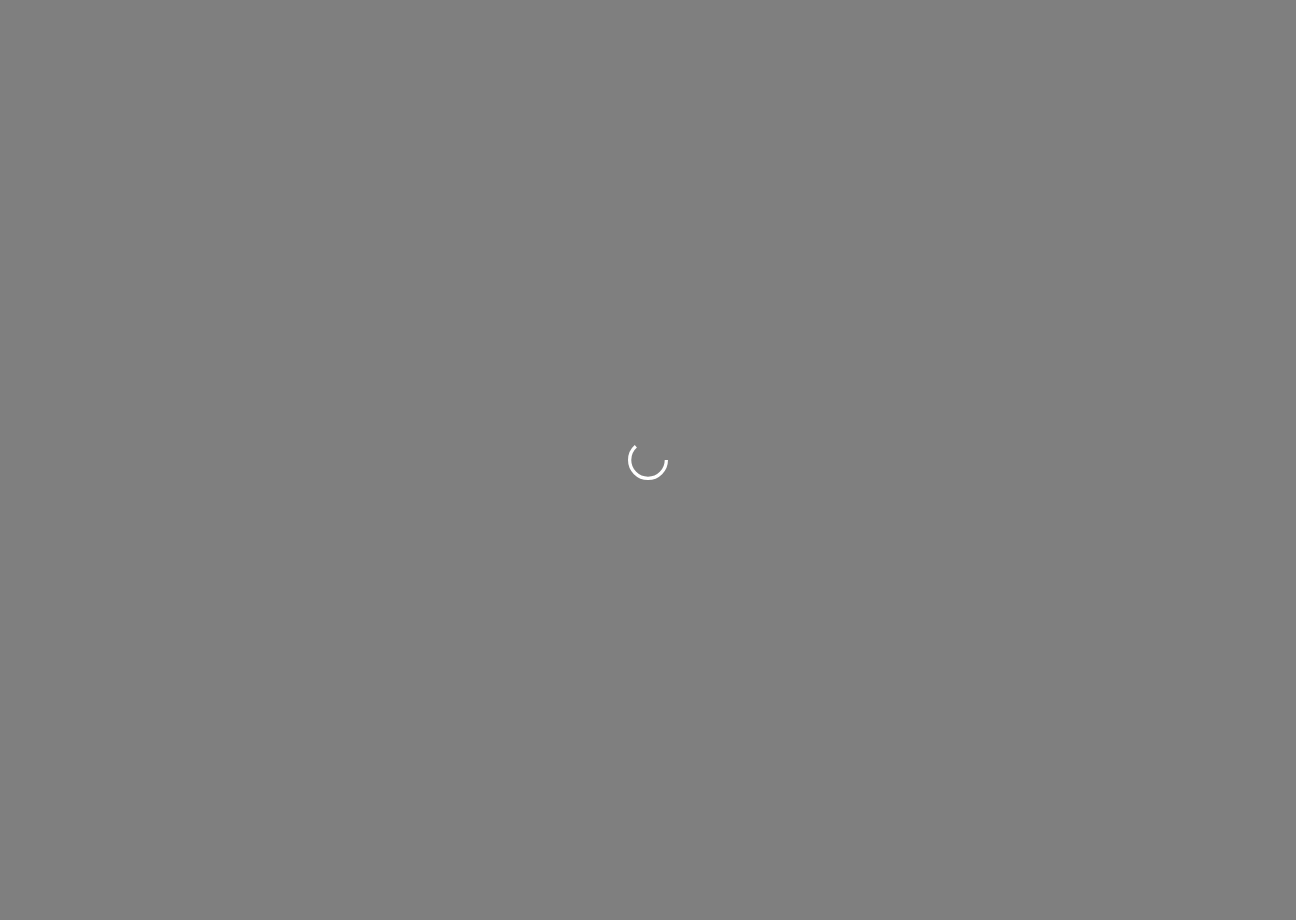 scroll, scrollTop: 0, scrollLeft: 0, axis: both 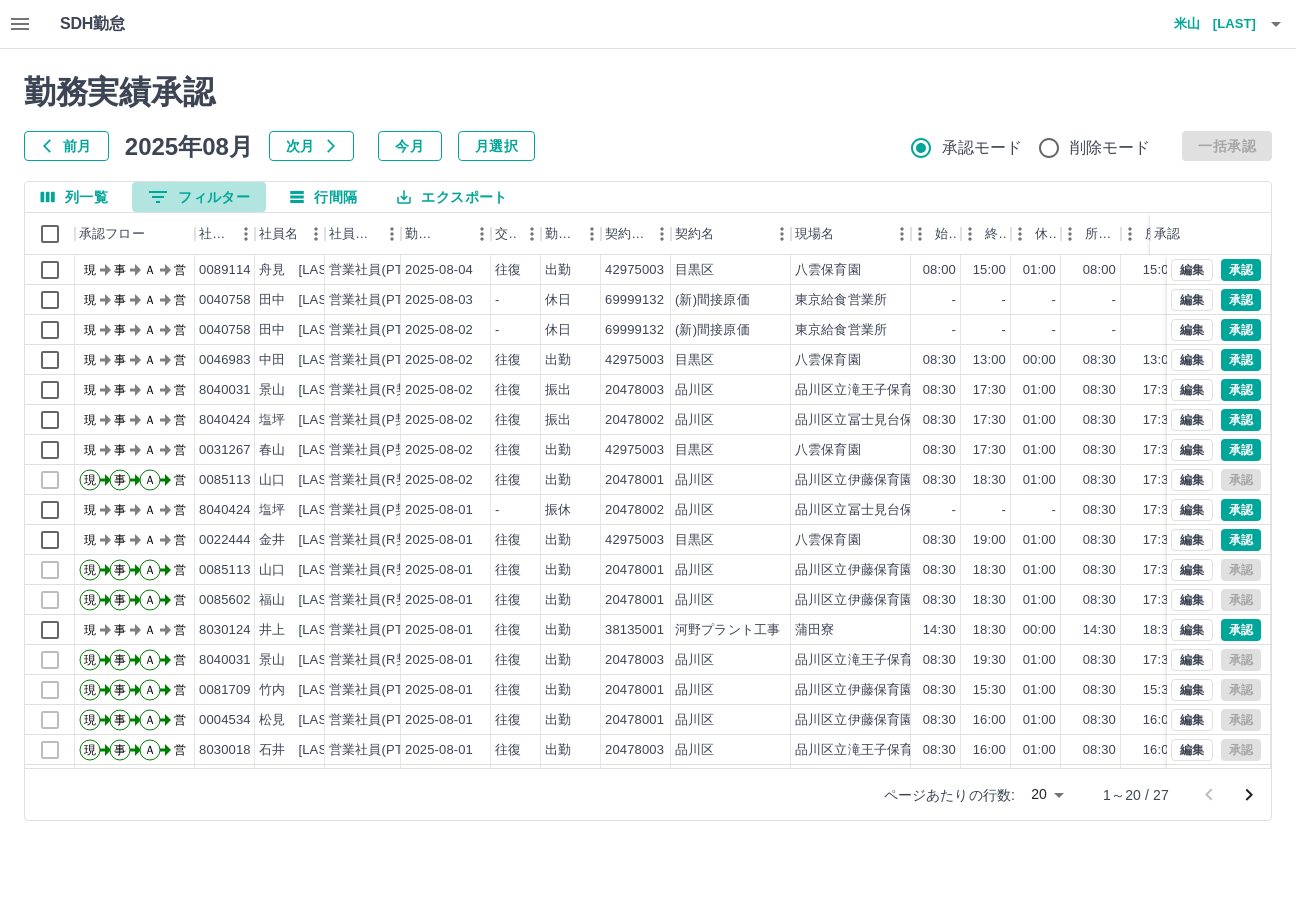 click on "0 フィルター" at bounding box center [199, 197] 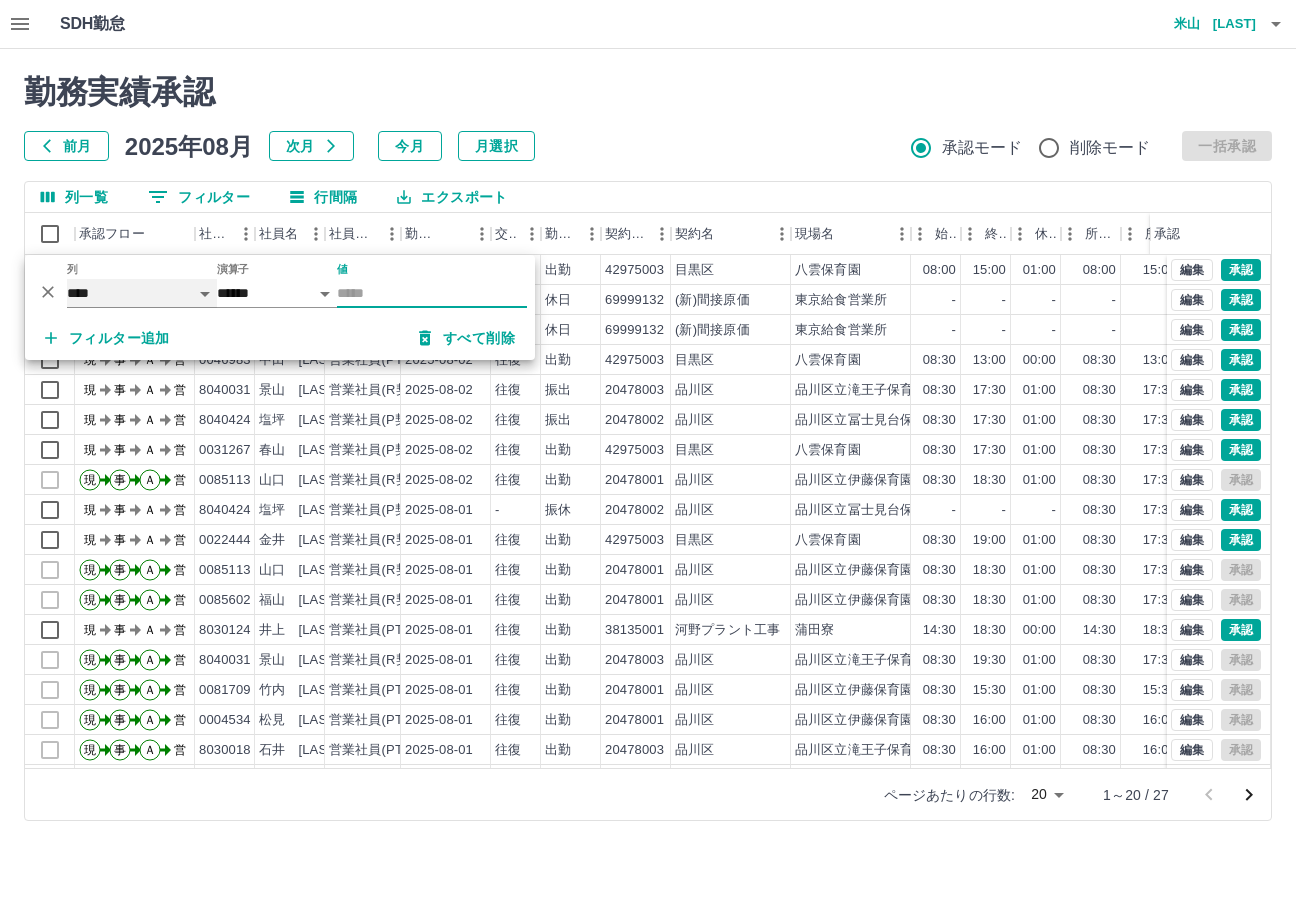 click on "**** *** **** *** *** **** ***** *** *** ** ** ** **** **** **** ** ** *** **** *****" at bounding box center [142, 293] 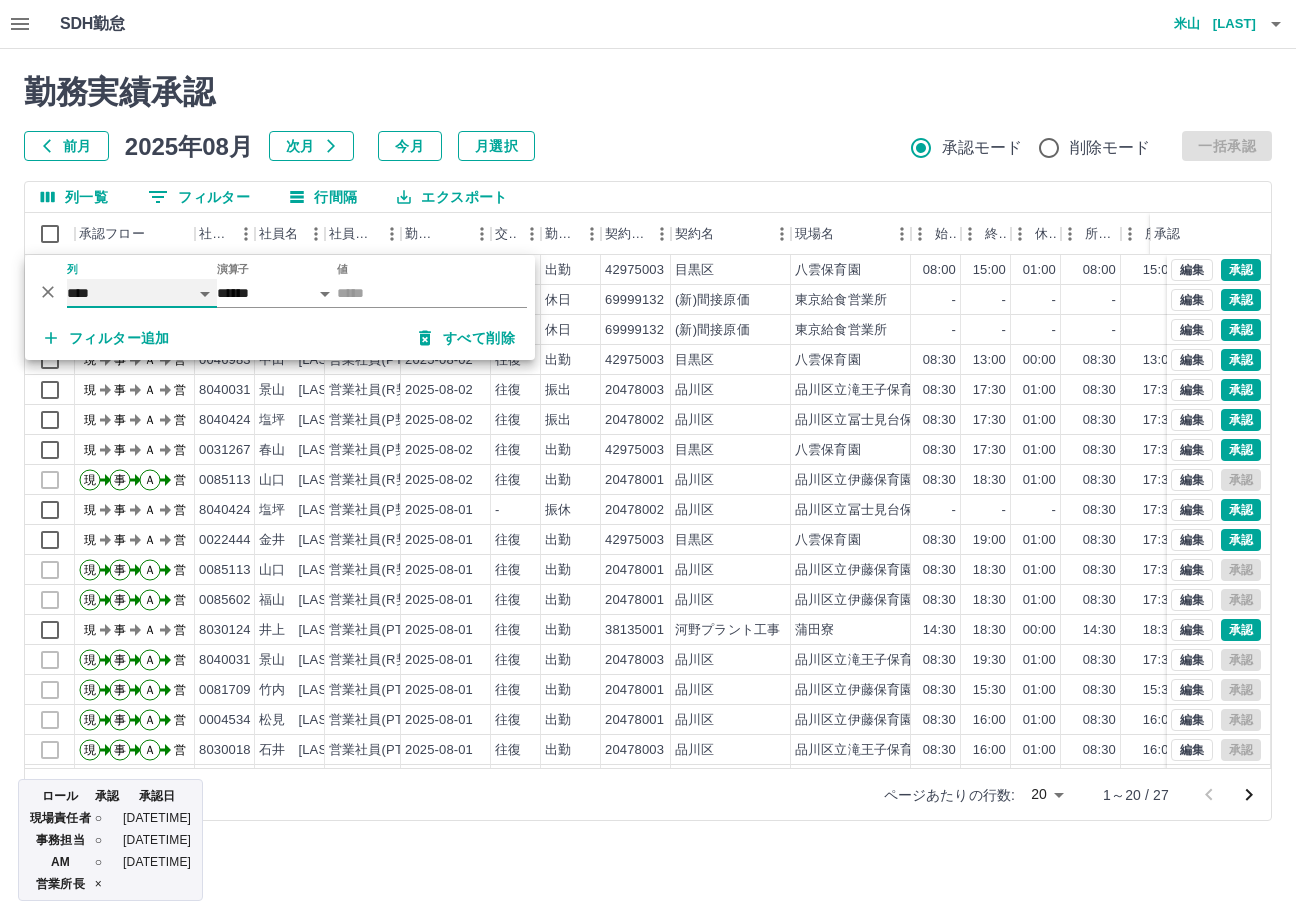 click on "**** *** **** *** *** **** ***** *** *** ** ** ** **** **** **** ** ** *** **** *****" at bounding box center [142, 293] 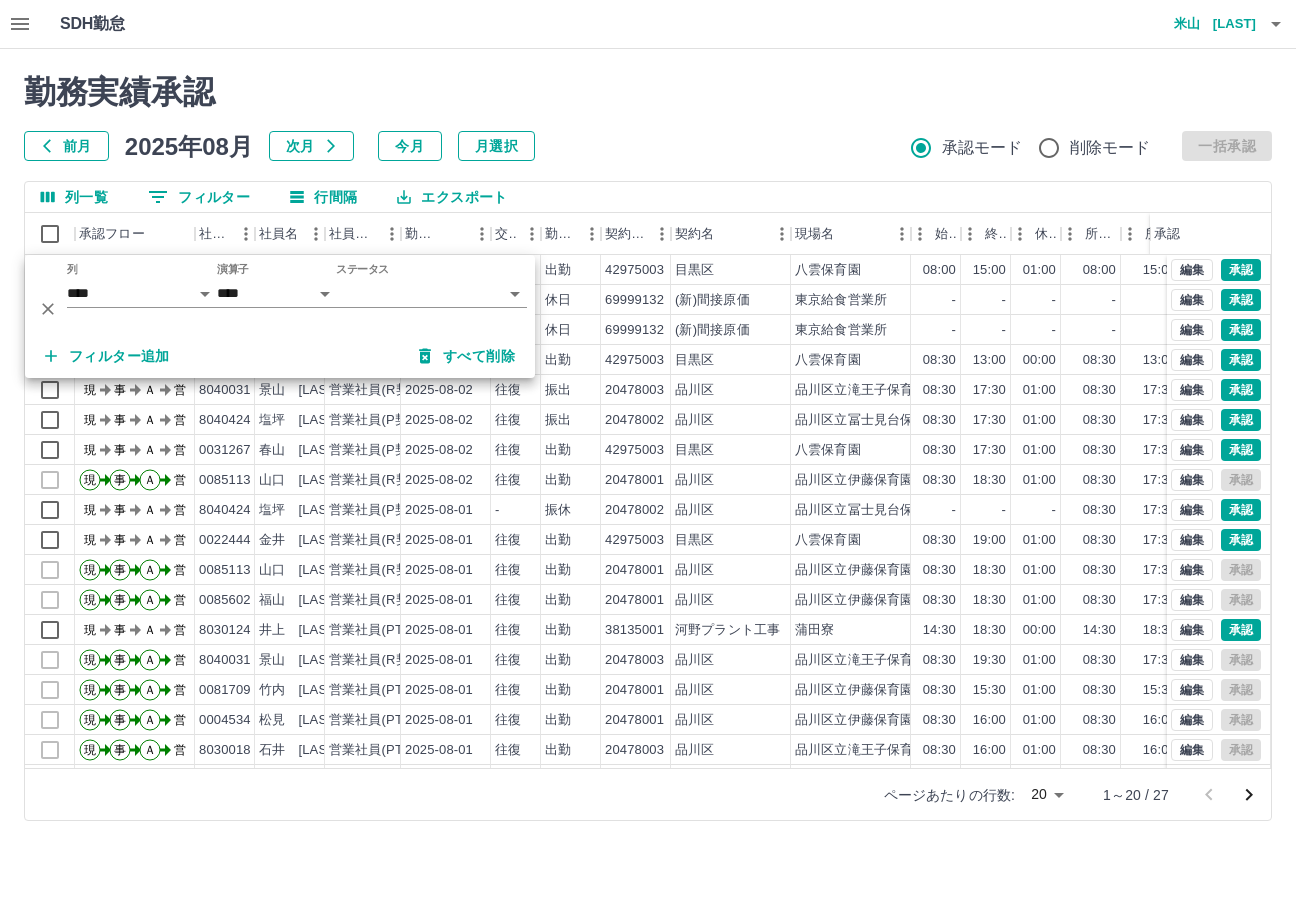click on "SDH勤怠 [NAME] 勤務実績承認 前月 2025年08月 次月 今月 月選択 承認モード 削除モード 一括承認 列一覧 0 フィルター 行間隔 エクスポート 承認フロー 社員番号 社員名 社員区分 勤務日 交通費 勤務区分 契約コード 契約名 現場名 始業 終業 休憩 所定開始 所定終業 所定休憩 拘束 勤務 遅刻等 コメント 承認 現 事 Ａ 営 0089114 舟見　[LAST] 営業社員(PT契約) 2025-08-04 往復 出勤 42975003 目黒区 八雲保育園 08:00 15:00 01:00 08:00 15:00 01:00 07:00 06:00 00:00 現 事 Ａ 営 0040758 田中　[LAST] 営業社員(PT契約) 2025-08-03  -  休日 69999132 (新)間接原価 東京給食営業所 - - - - - - 00:00 00:00 00:00 現 事 Ａ 営 0040758 田中　[LAST] 営業社員(PT契約) 2025-08-02  -  休日 69999132 (新)間接原価 東京給食営業所 - - - - - - 00:00 00:00 00:00 現 事 Ａ 営 0046983 中田　[LAST] 営業社員(PT契約) 2025-08-02 往復 出勤 42975003 現" at bounding box center (648, 422) 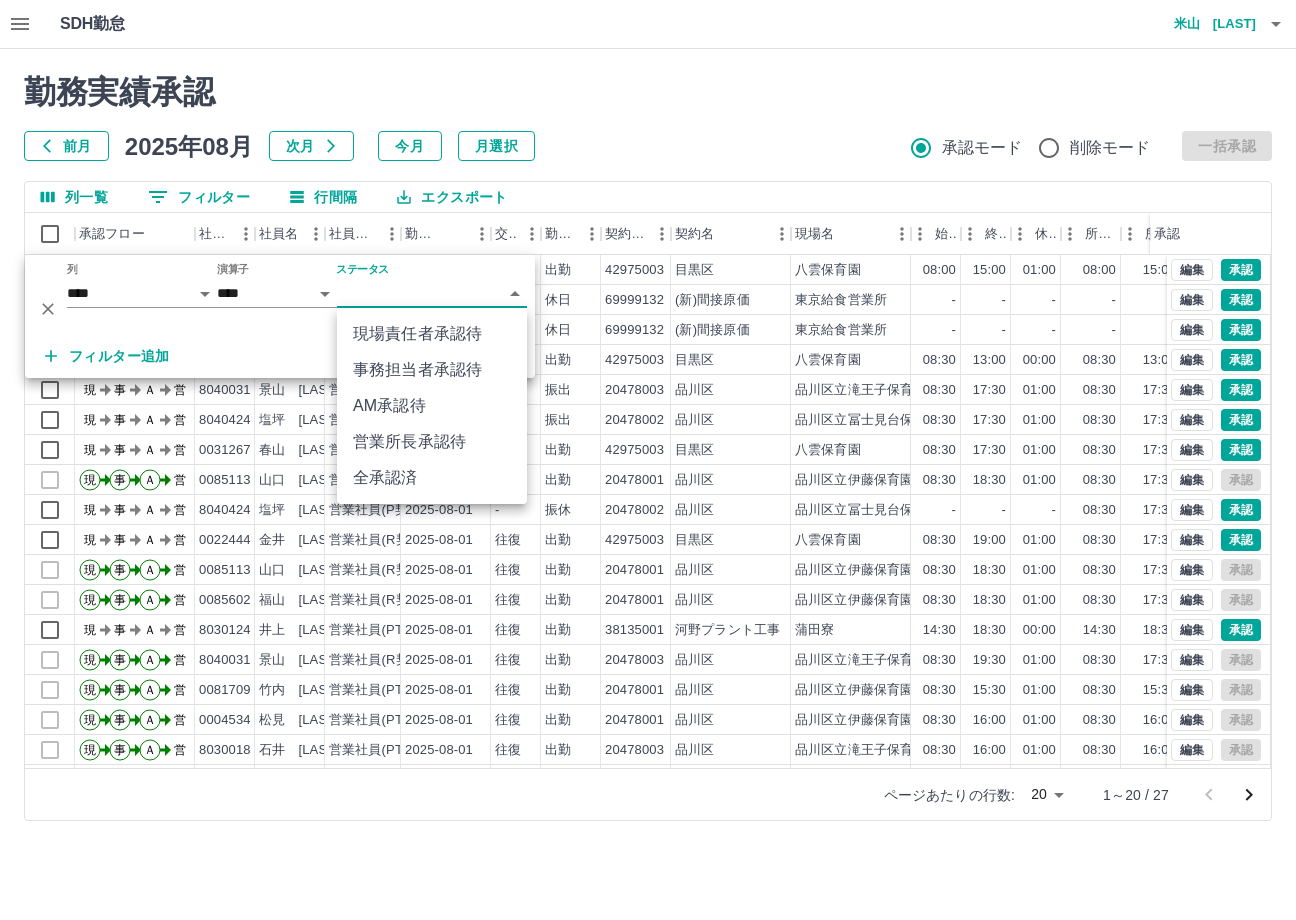 click on "AM承認待" at bounding box center [432, 406] 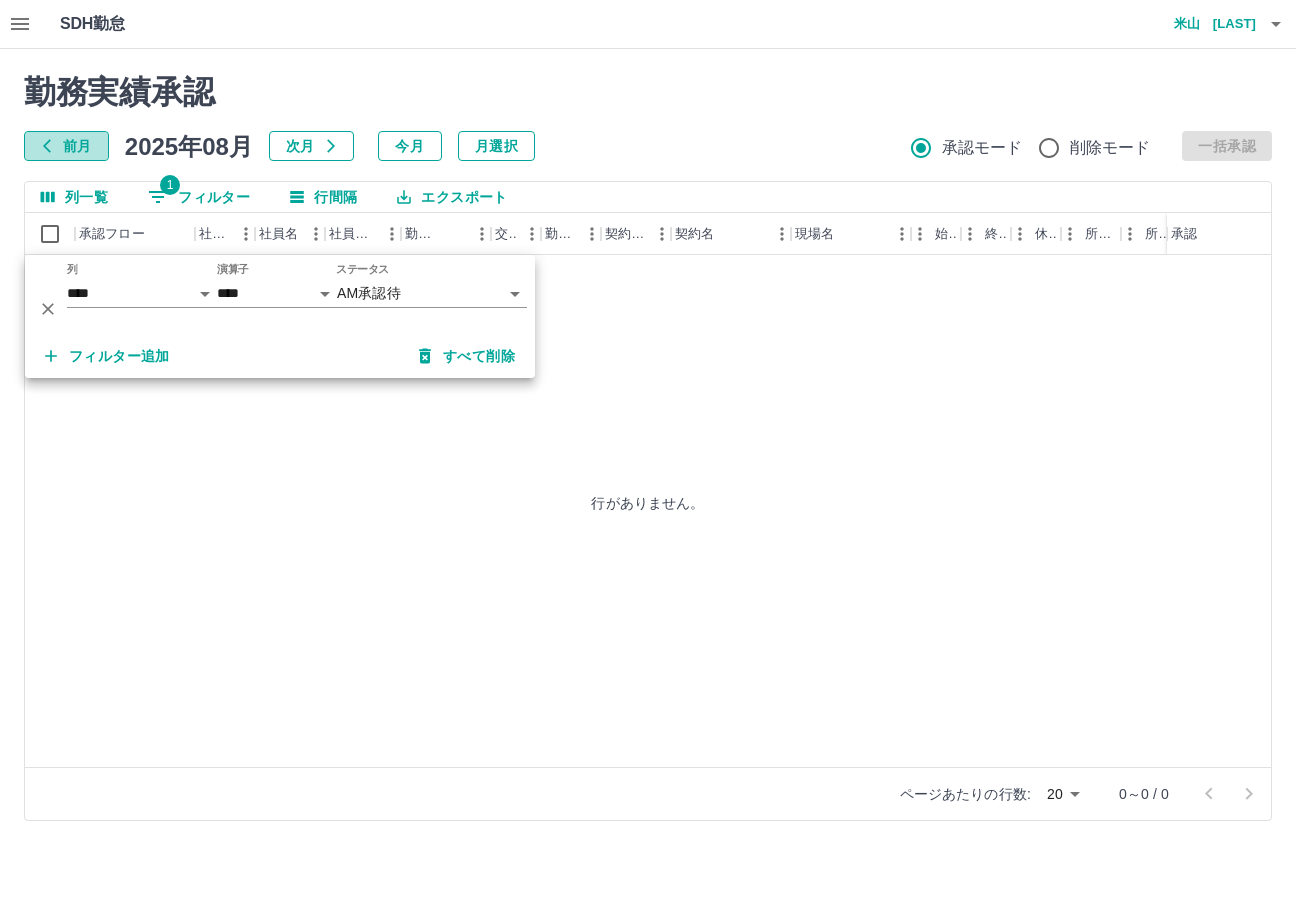 click on "前月" at bounding box center [66, 146] 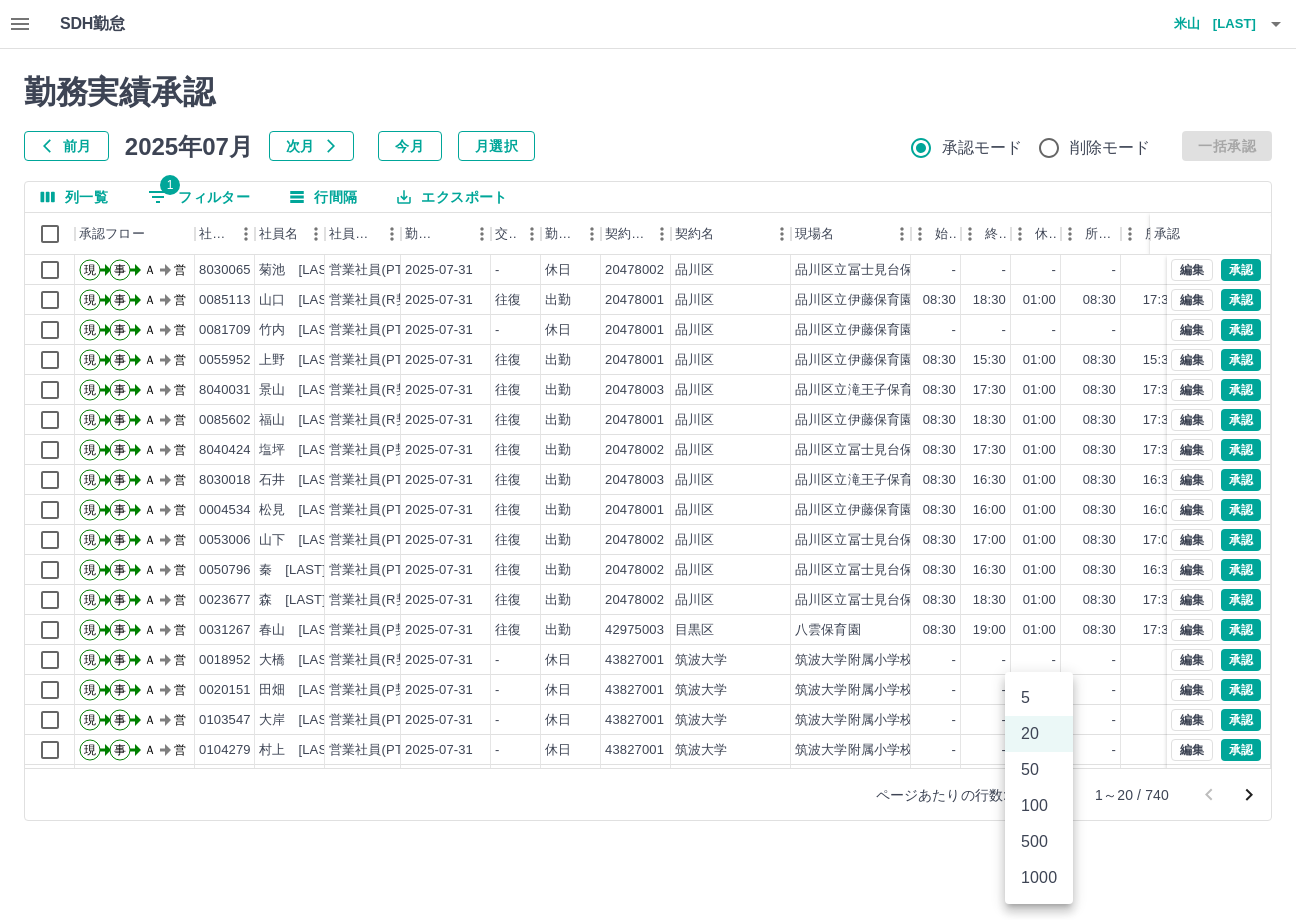click on "SDH勤怠 [NAME] 勤務実績承認 前月 2025年07月 次月 今月 月選択 承認モード 削除モード 一括承認 列一覧 1 フィルター 行間隔 エクスポート 承認フロー 社員番号 社員名 社員区分 勤務日 交通費 勤務区分 契約コード 契約名 現場名 始業 終業 休憩 所定開始 所定終業 所定休憩 拘束 勤務 遅刻等 コメント 承認 現 事 Ａ 営 8030065 菊池　[LAST] 営業社員(PT契約) 2025-07-31  -  休日 20478002 品川区 品川区立冨士見台保育園 - - - - - - 00:00 00:00 00:00 現 事 Ａ 営 0085113 山口　[LAST] 営業社員(R契約) 2025-07-31 往復 出勤 20478001 品川区 品川区立伊藤保育園 08:30 18:30 01:00 08:30 17:30 01:00 10:00 09:00 00:00 現 事 Ａ 営 0081709 竹内　[LAST] 営業社員(PT契約) 2025-07-31  -  休日 20478001 品川区 品川区立伊藤保育園 - - - - - - 00:00 00:00 00:00 現 事 Ａ 営 0055952 上野　[LAST] 営業社員(PT契約) 2025-07-31 往復 出勤 08:30" at bounding box center (648, 422) 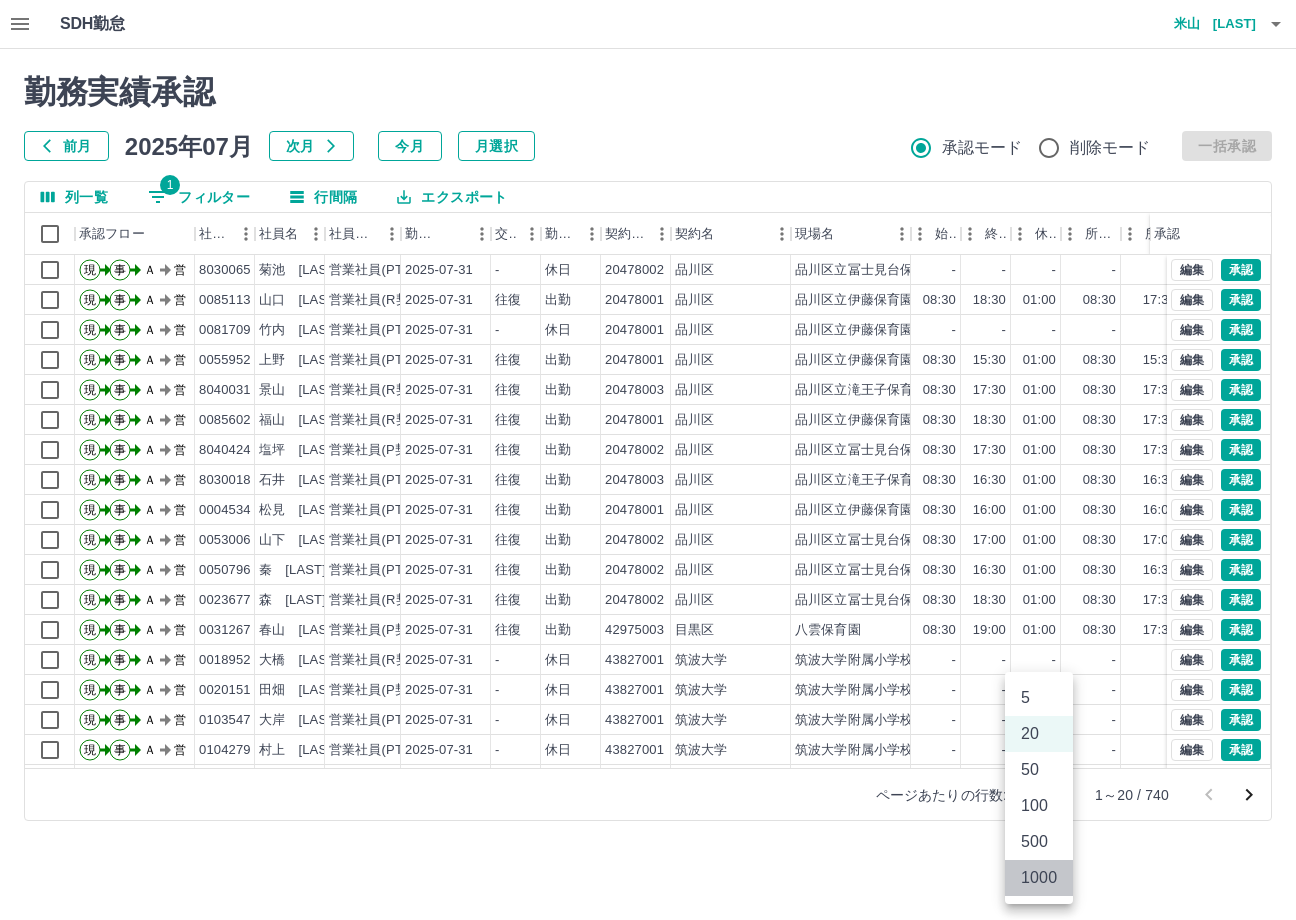 click on "1000" at bounding box center [1039, 878] 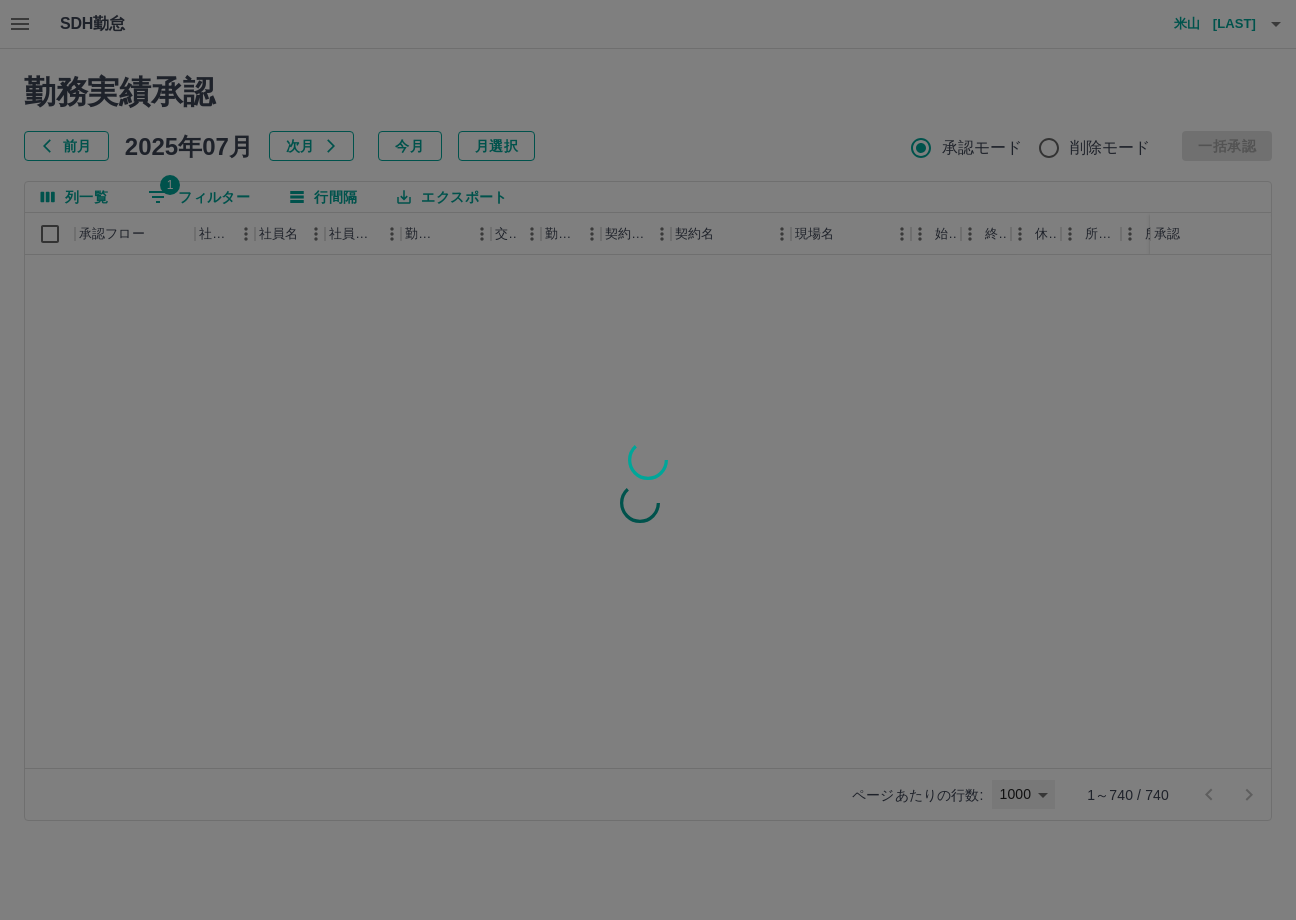 type on "****" 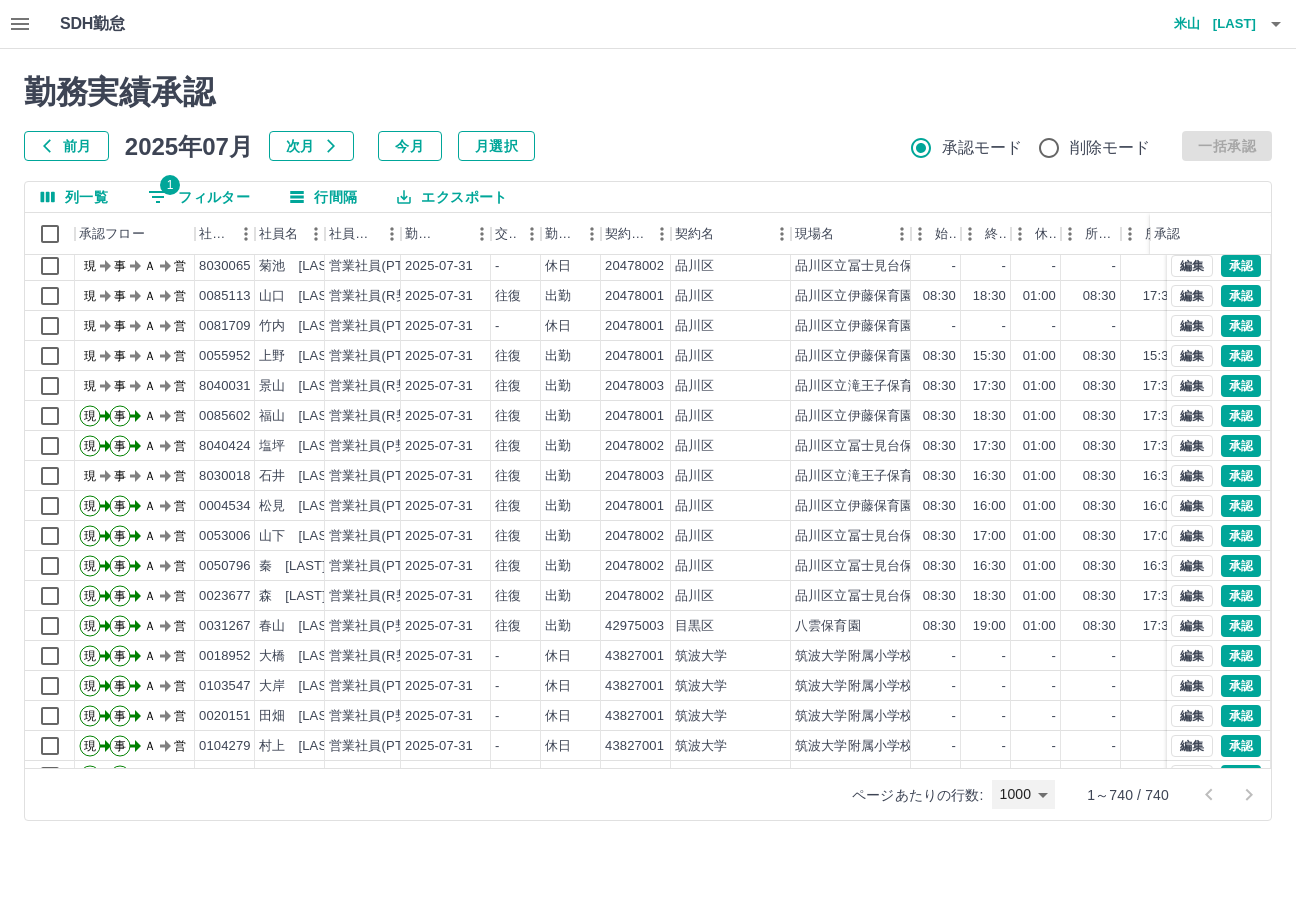 scroll, scrollTop: 0, scrollLeft: 0, axis: both 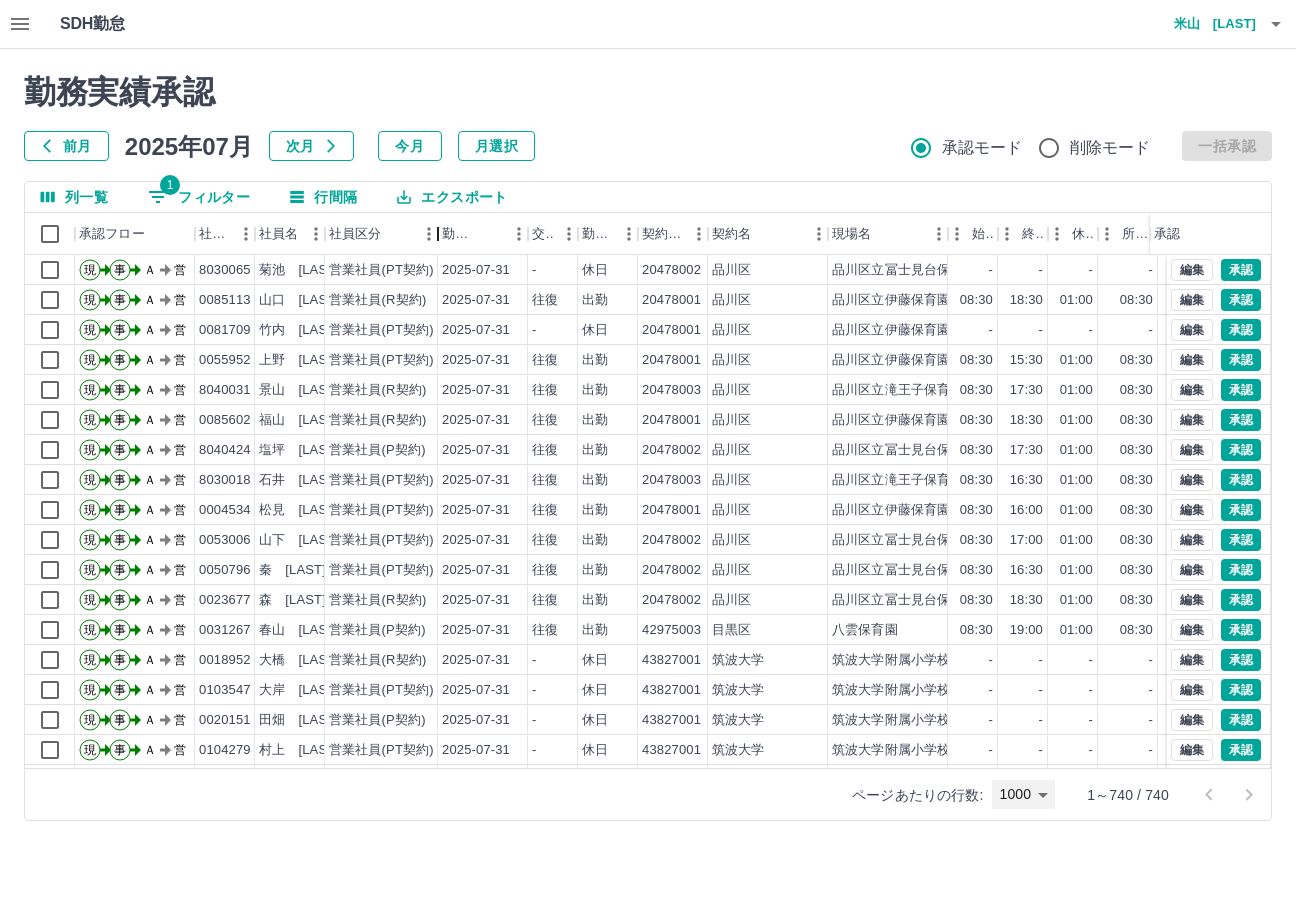 drag, startPoint x: 402, startPoint y: 242, endPoint x: 436, endPoint y: 244, distance: 34.058773 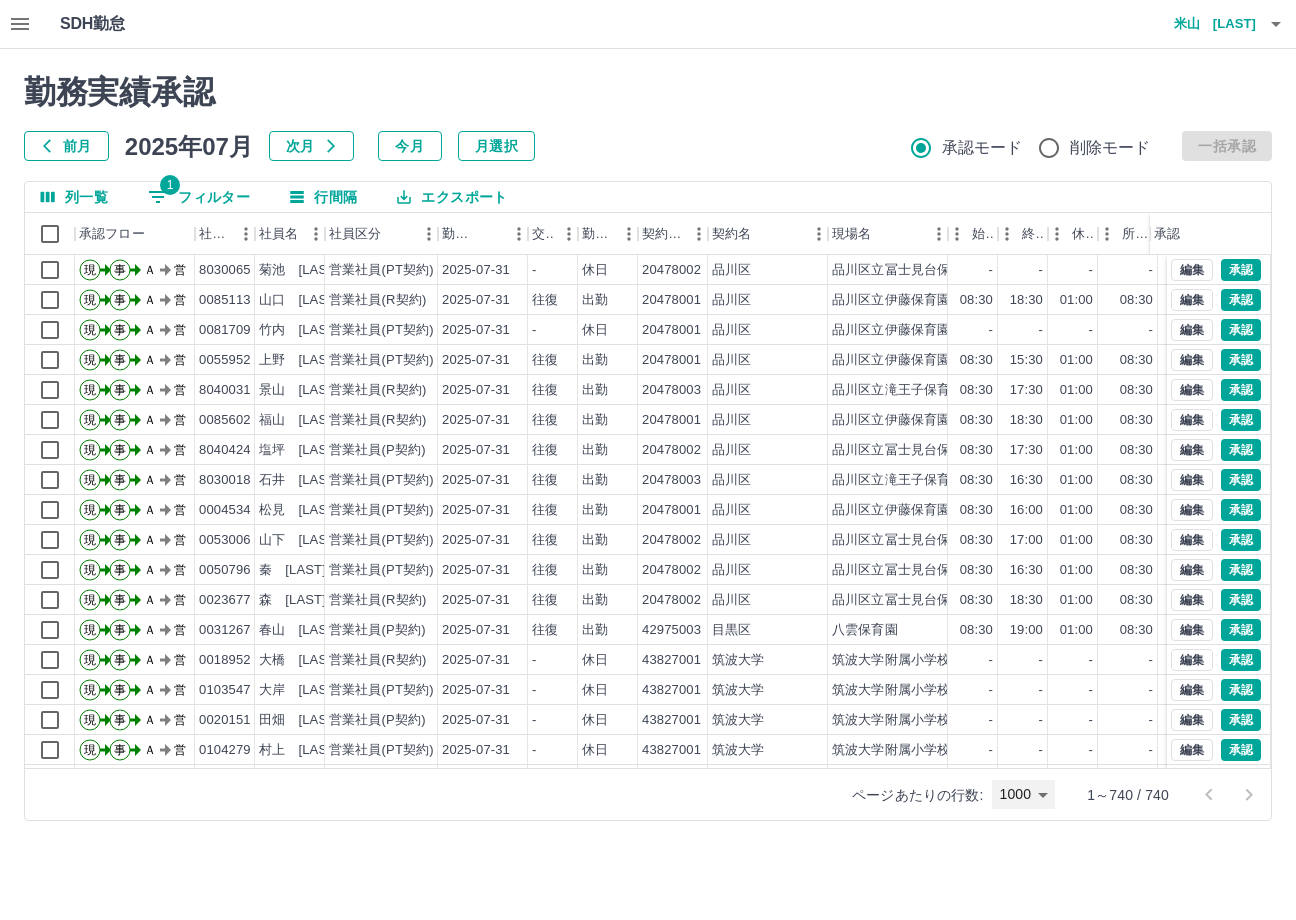 scroll, scrollTop: 100, scrollLeft: 0, axis: vertical 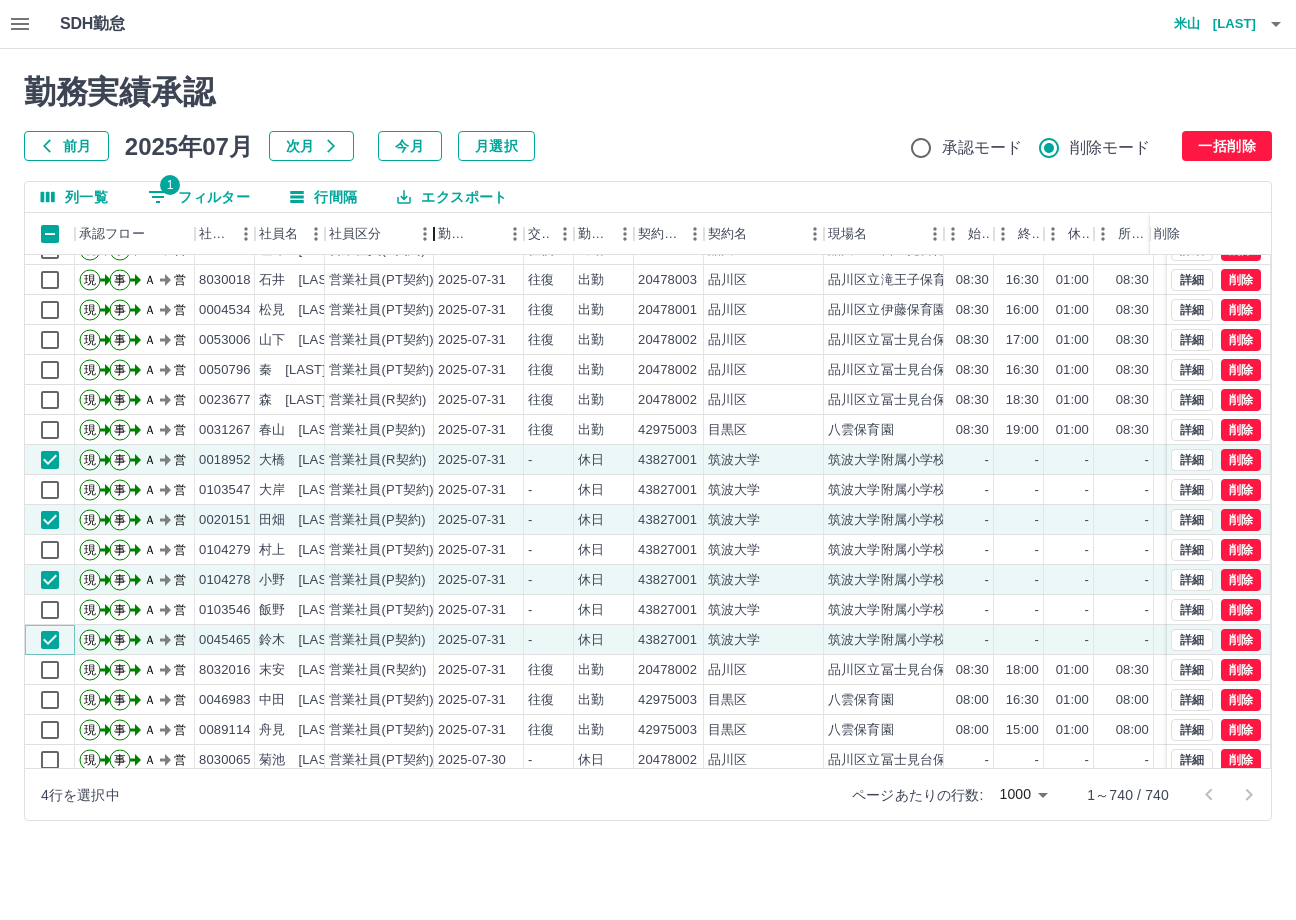 drag, startPoint x: 401, startPoint y: 230, endPoint x: 434, endPoint y: 240, distance: 34.48188 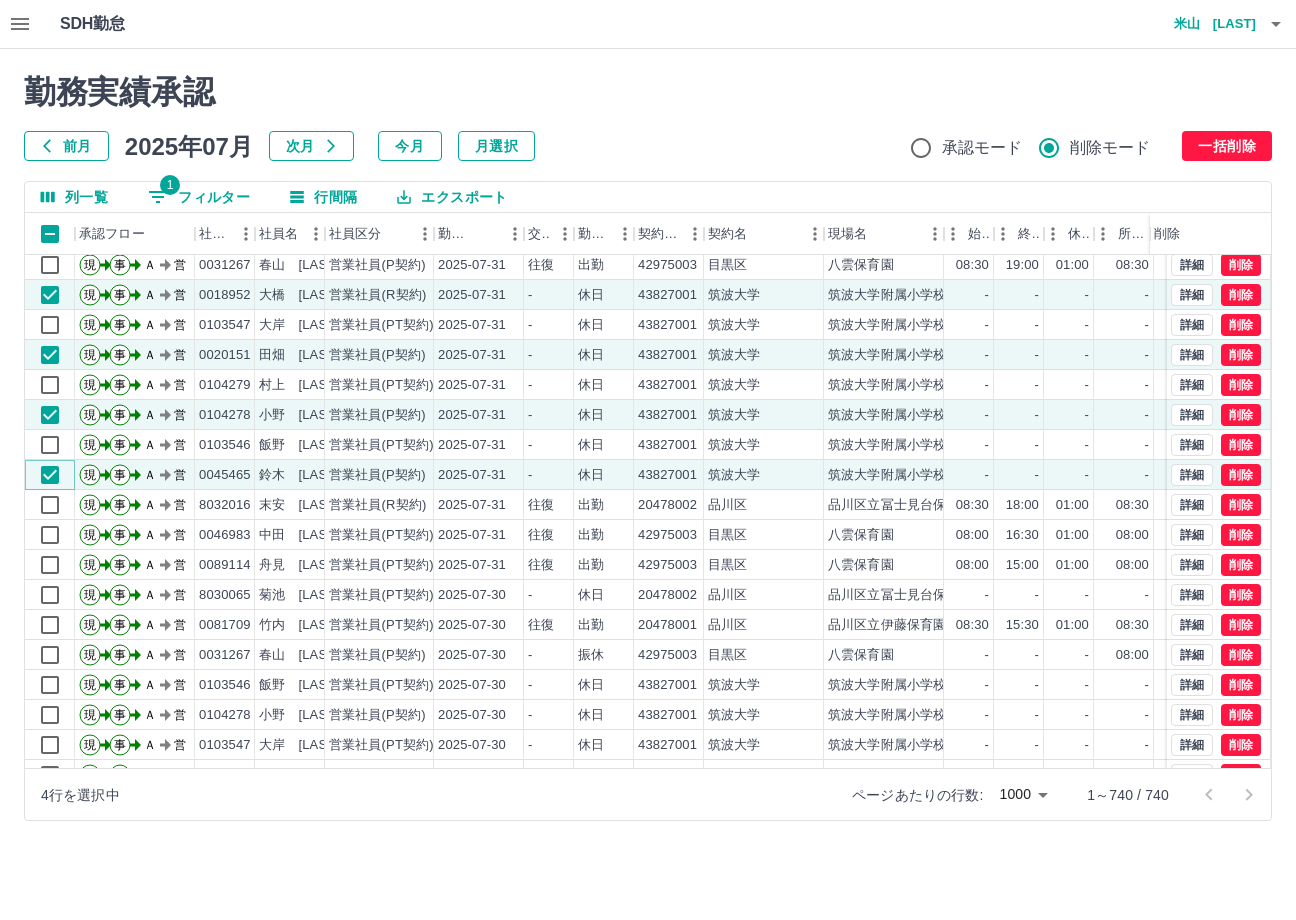 scroll, scrollTop: 400, scrollLeft: 0, axis: vertical 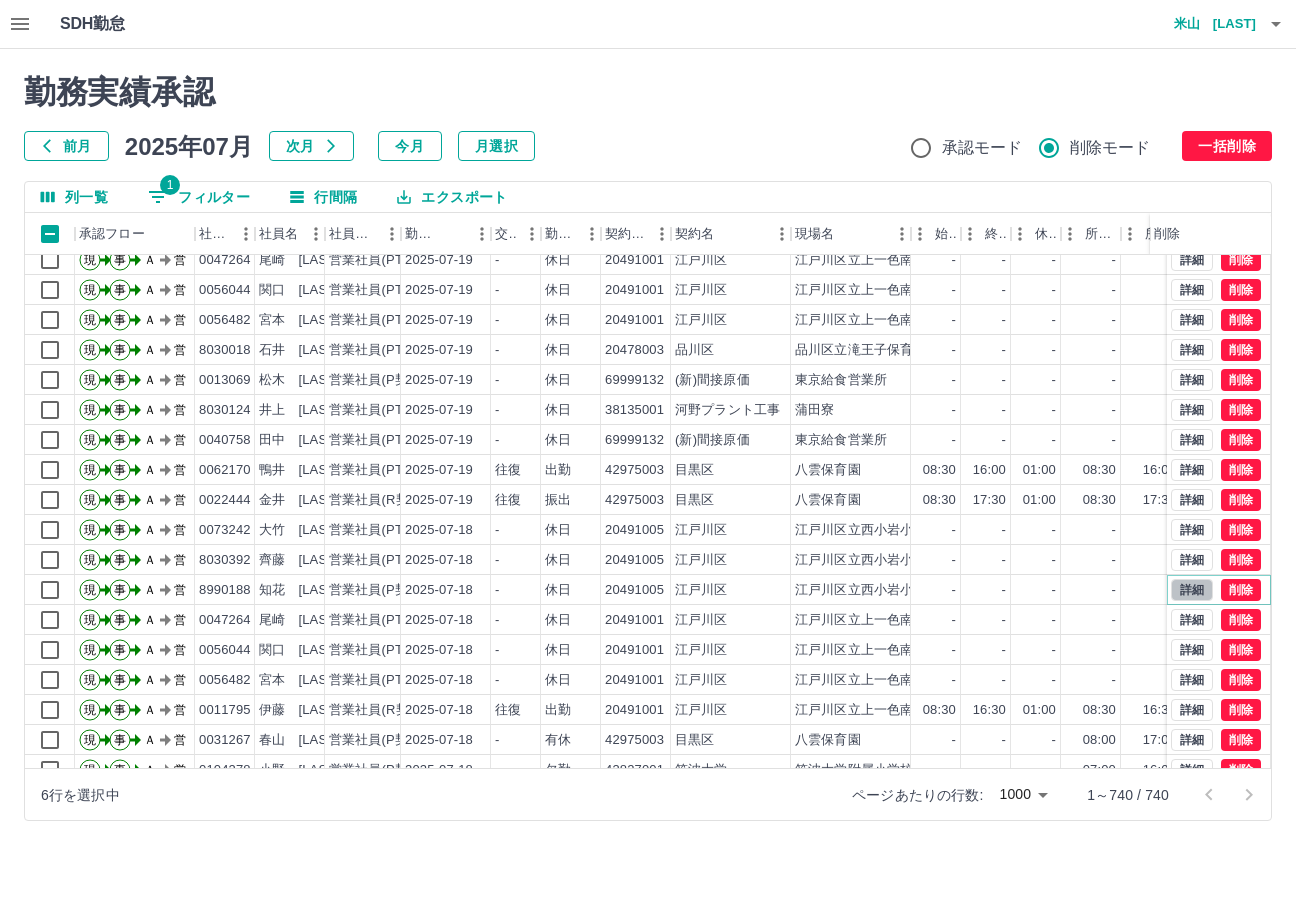 click on "詳細" at bounding box center (1192, 590) 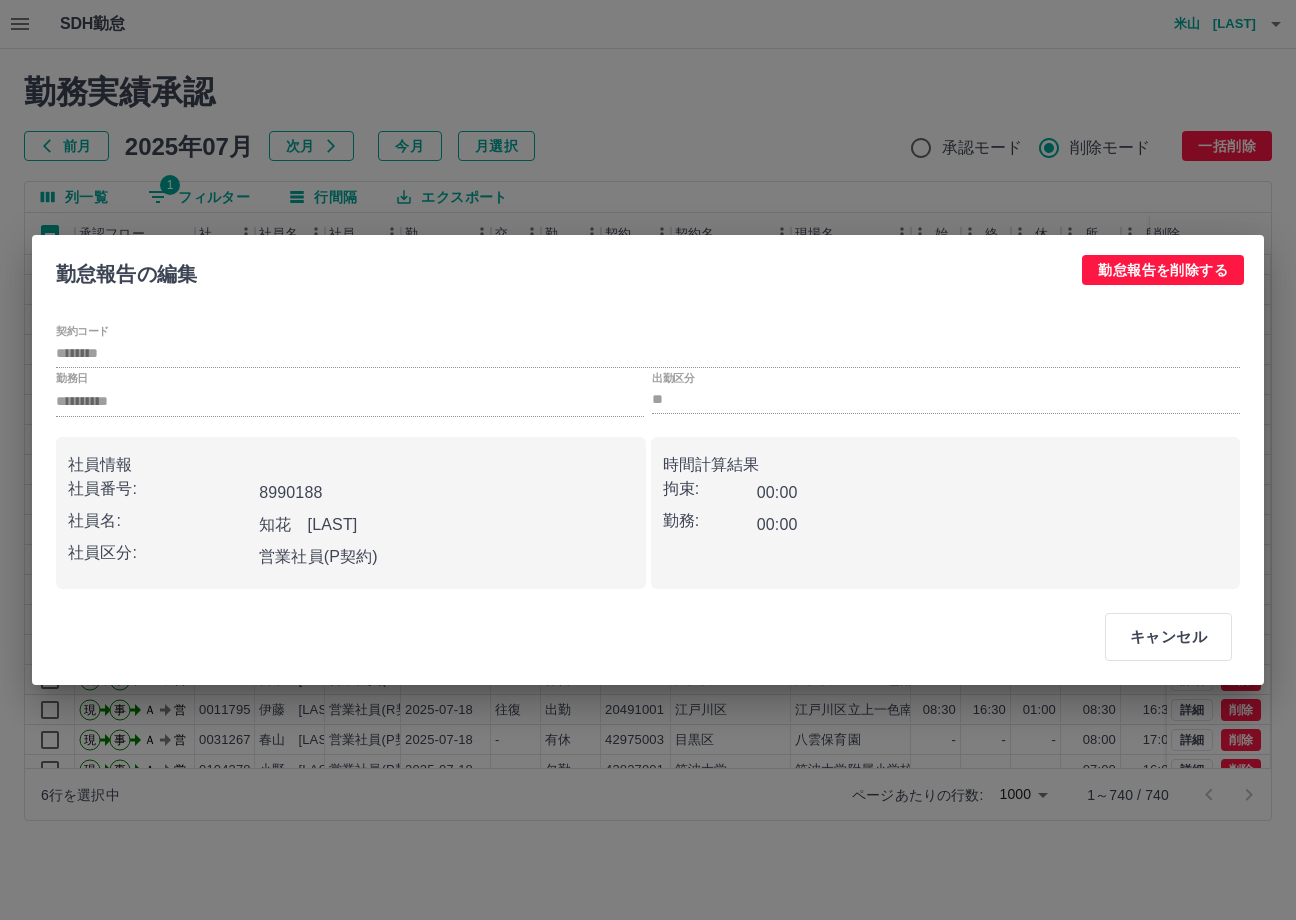 click on "**********" at bounding box center (648, 394) 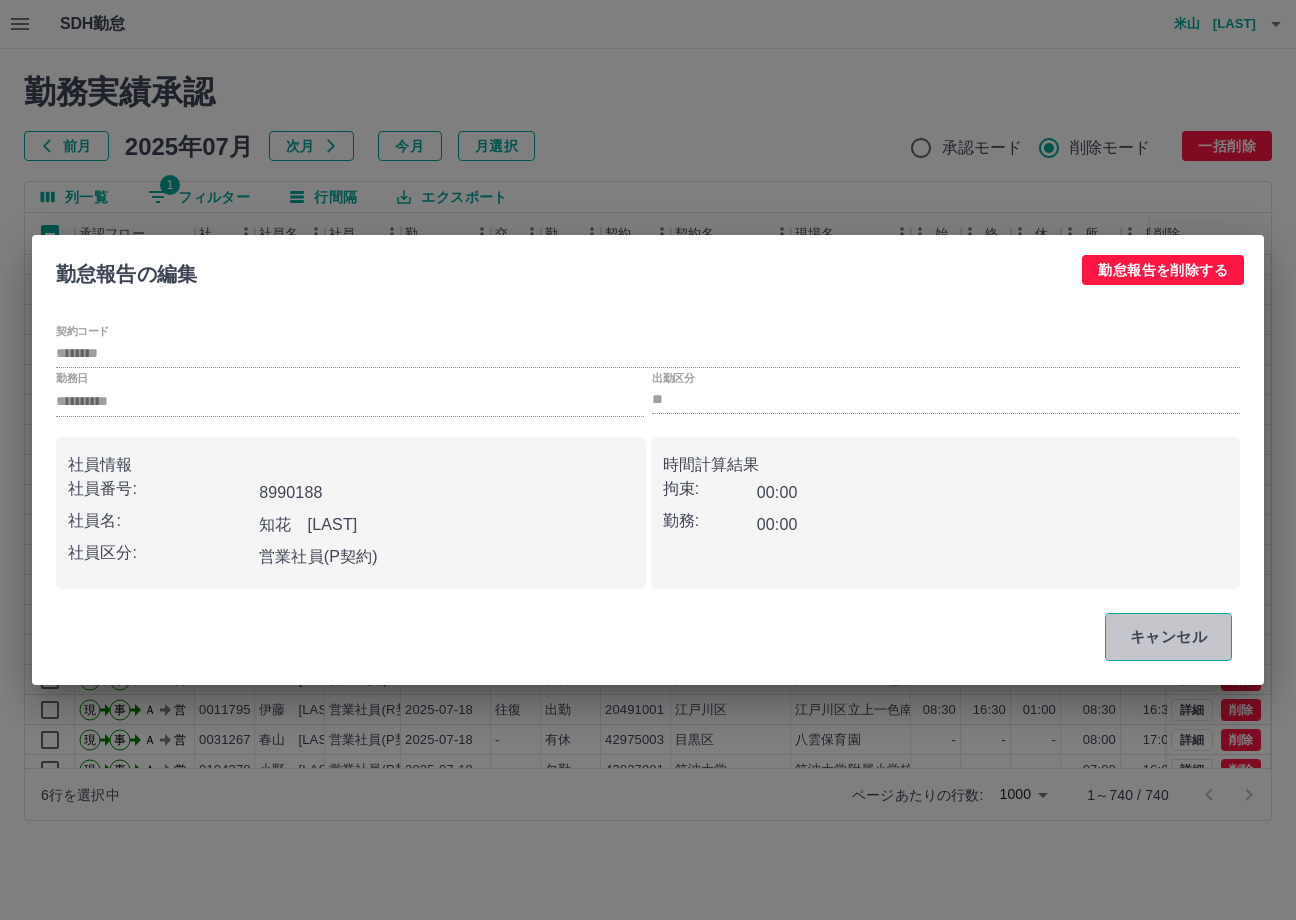 click on "キャンセル" at bounding box center (1168, 637) 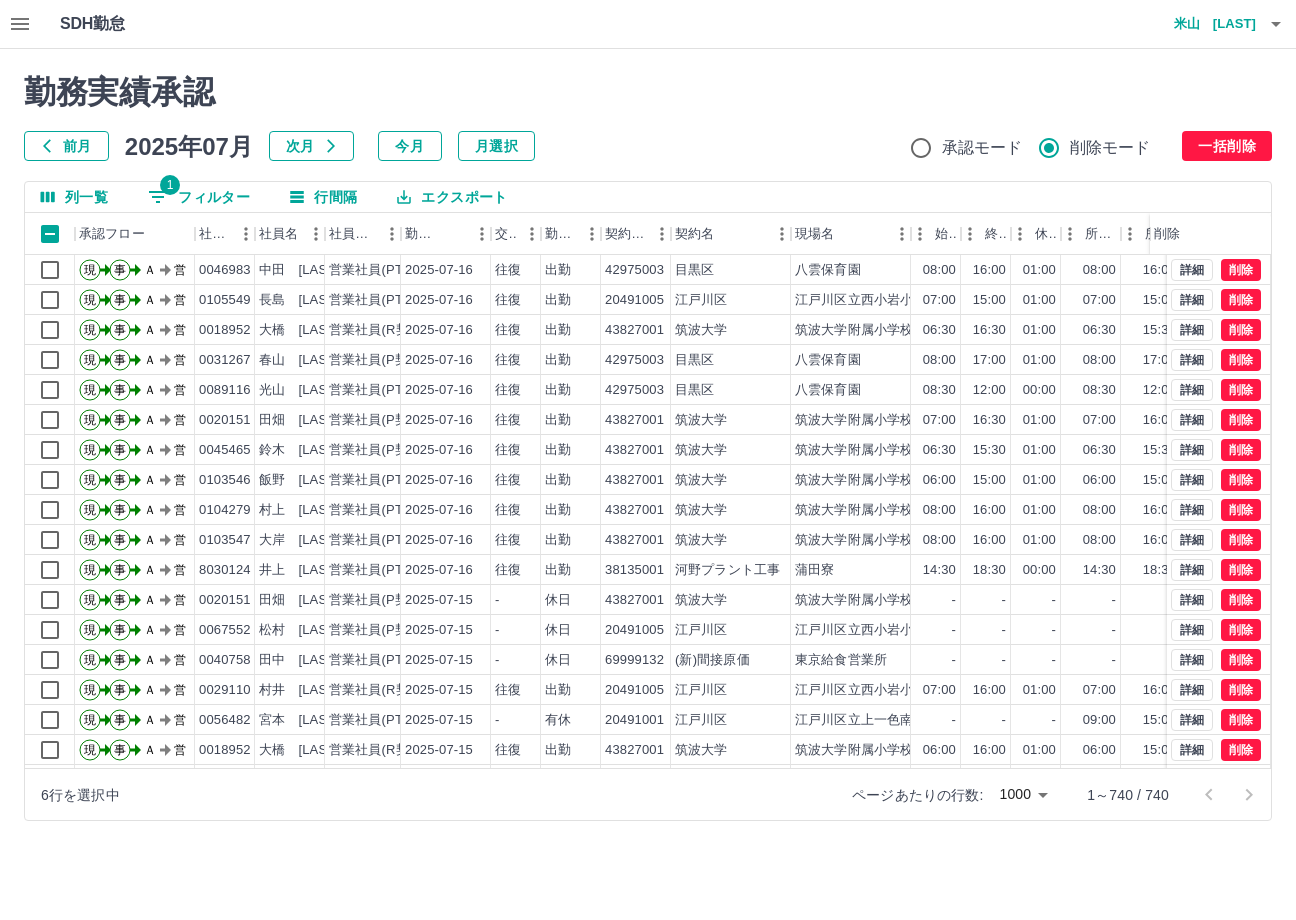 scroll, scrollTop: 9970, scrollLeft: 0, axis: vertical 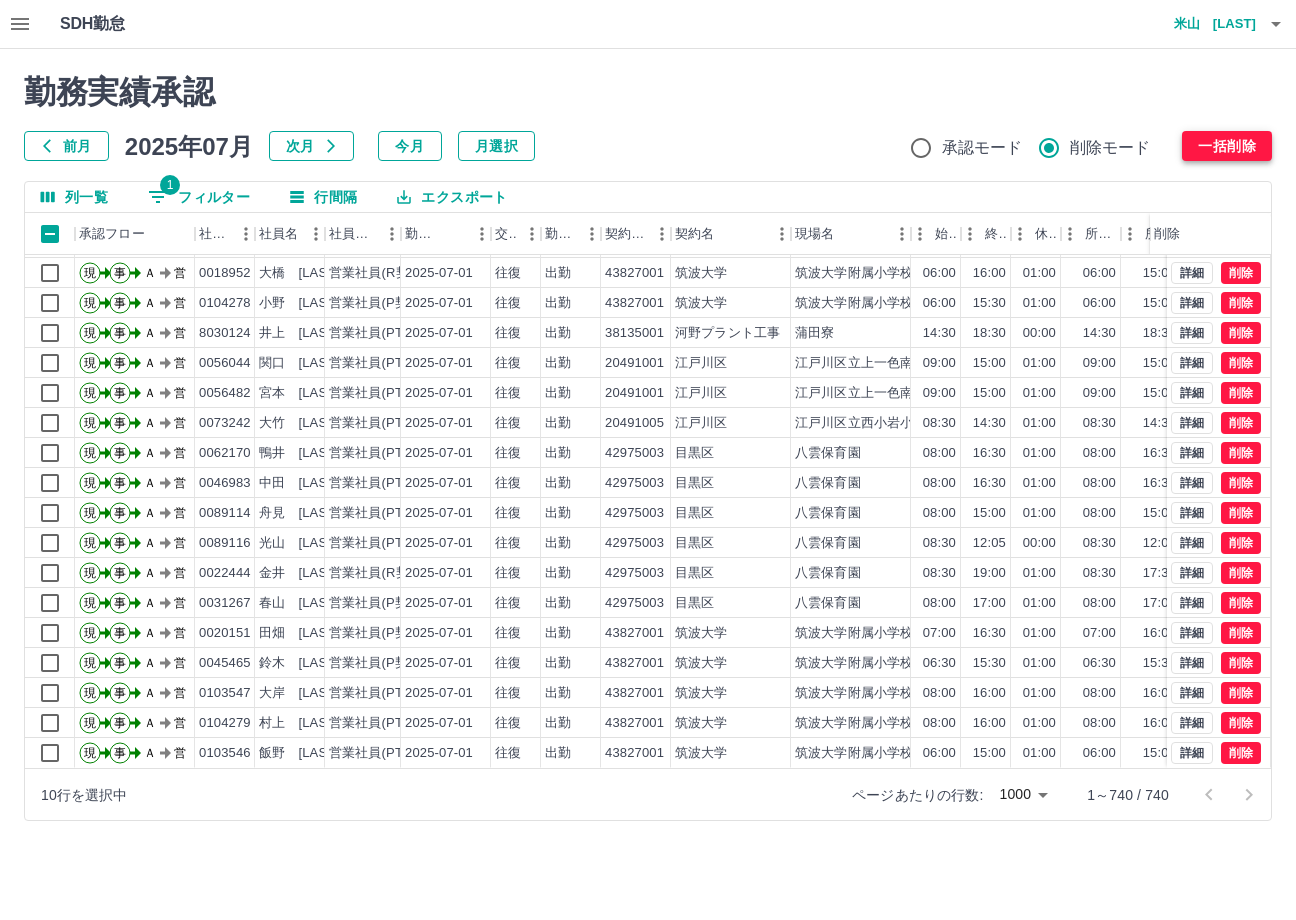 click on "一括削除" at bounding box center (1227, 146) 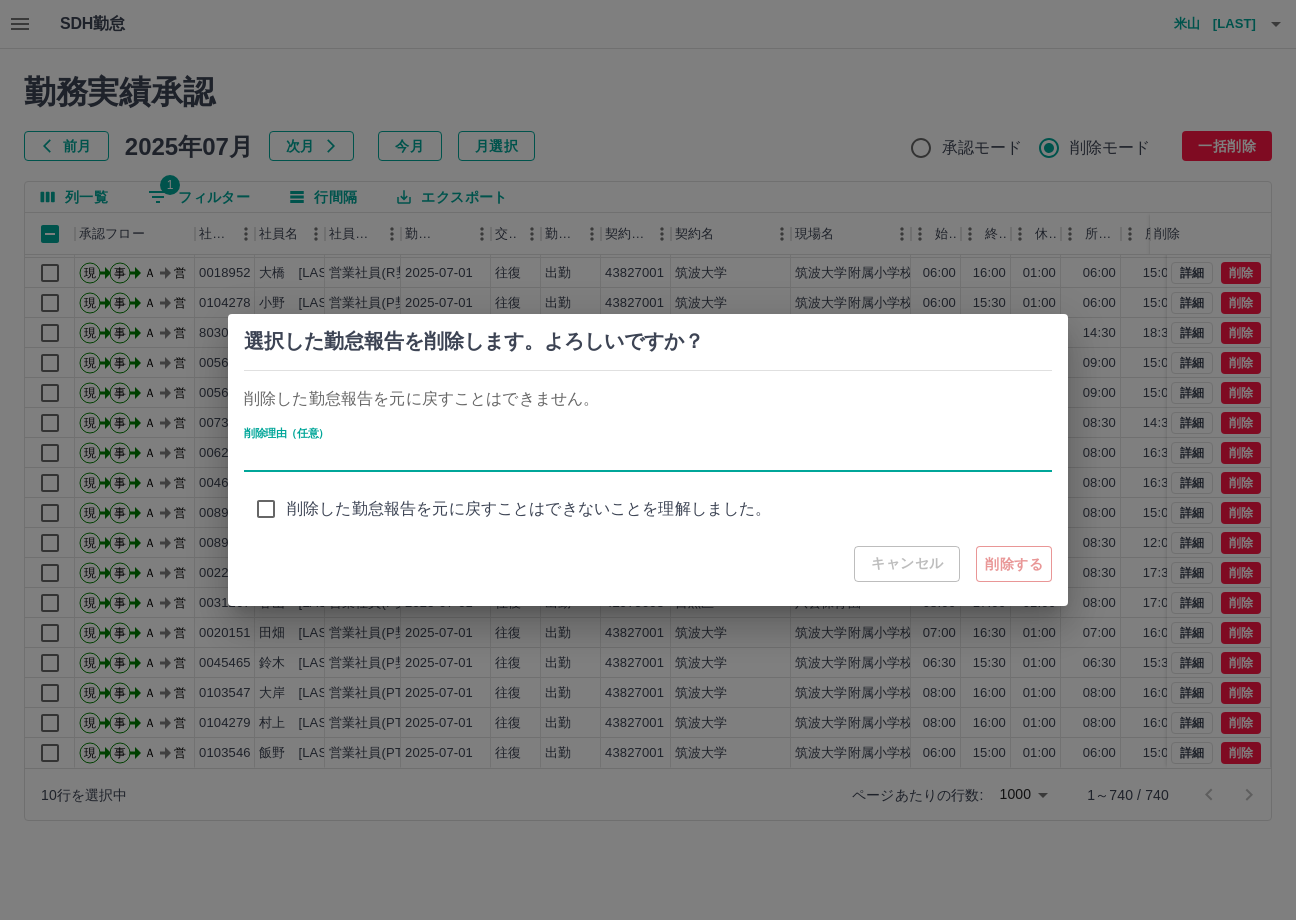 type on "**********" 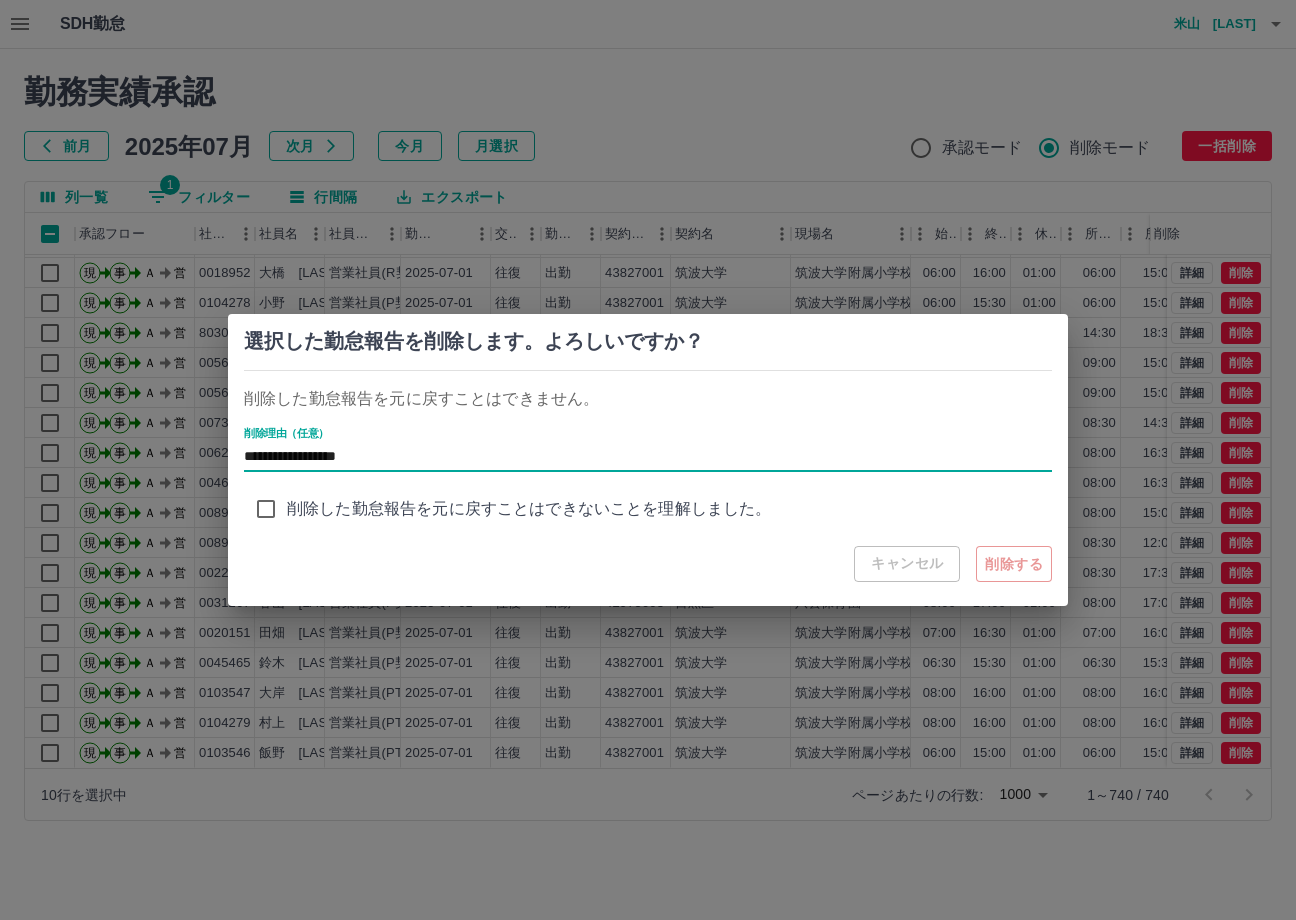 click on "削除した勤怠報告を元に戻すことはできないことを理解しました。" at bounding box center [529, 509] 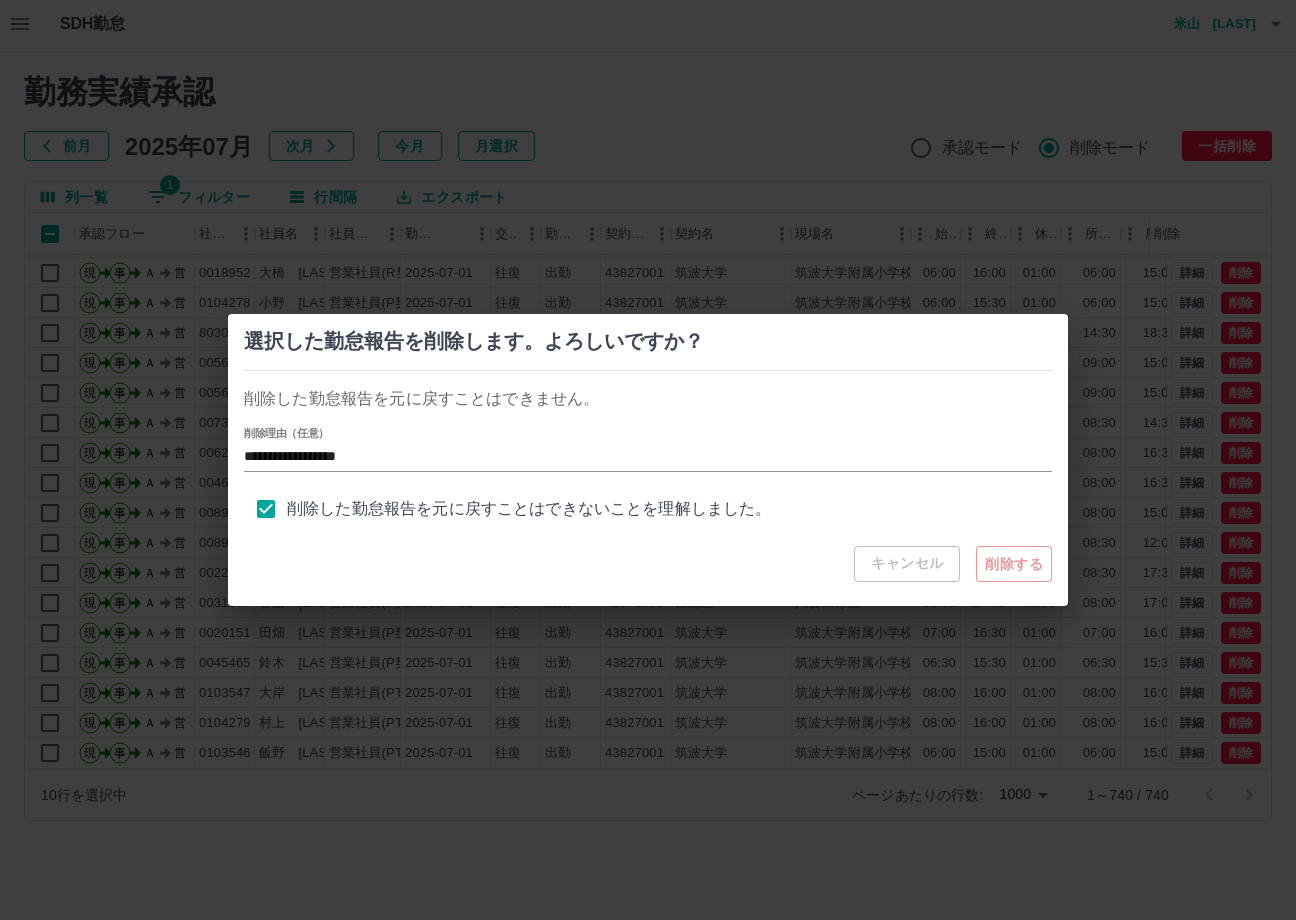 scroll, scrollTop: 8, scrollLeft: 0, axis: vertical 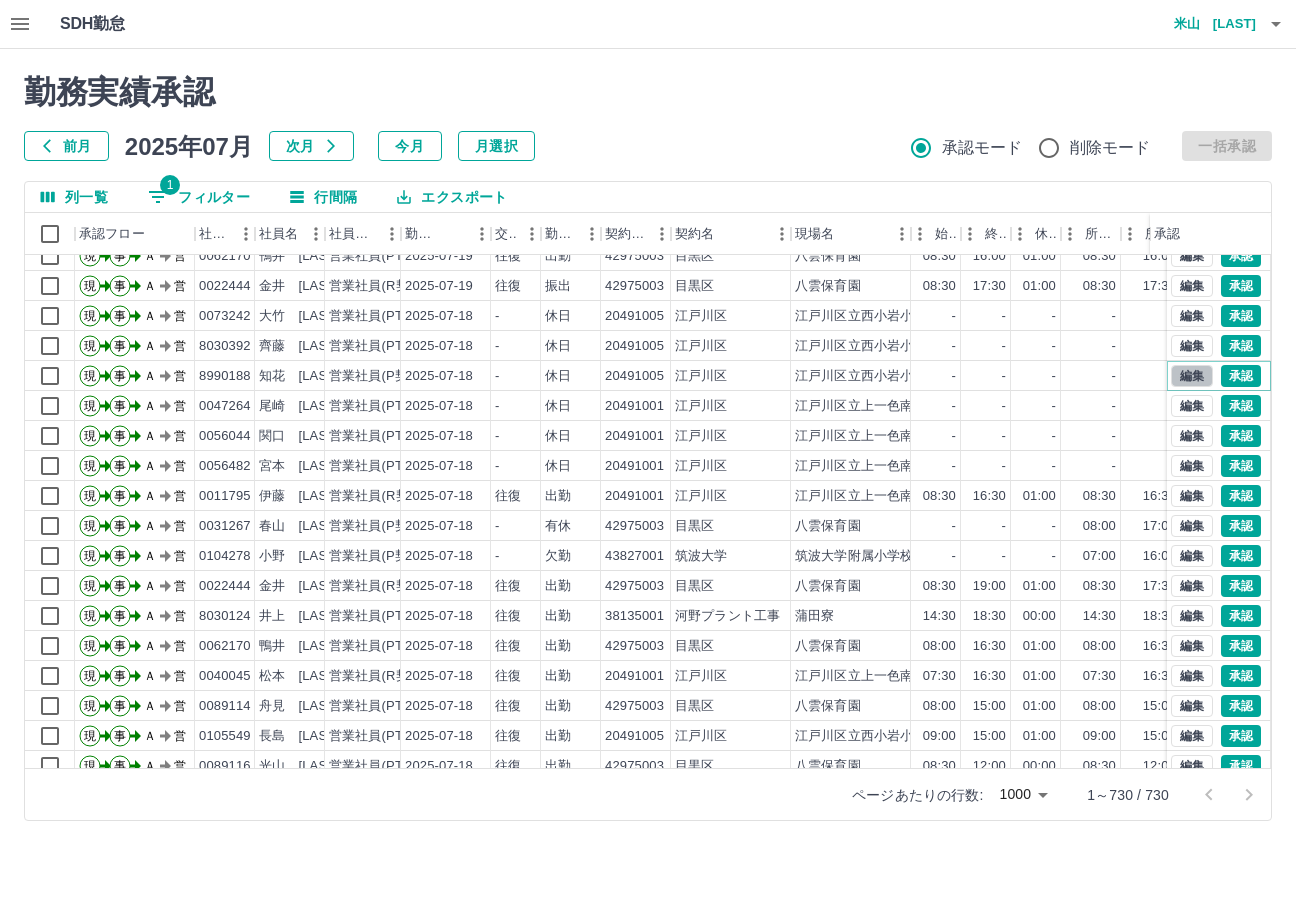 click on "編集" at bounding box center [1192, 376] 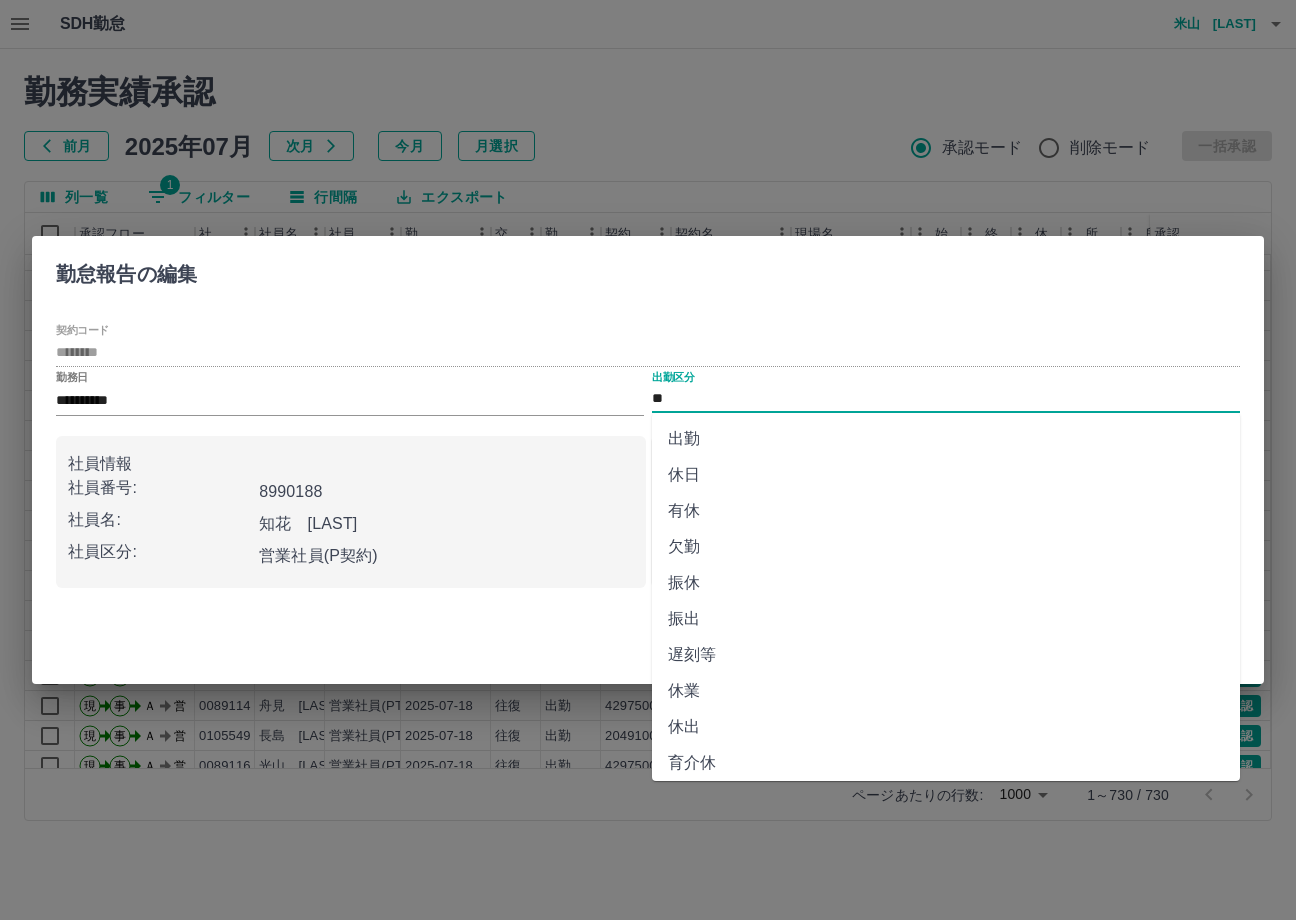 click on "有休" at bounding box center (946, 511) 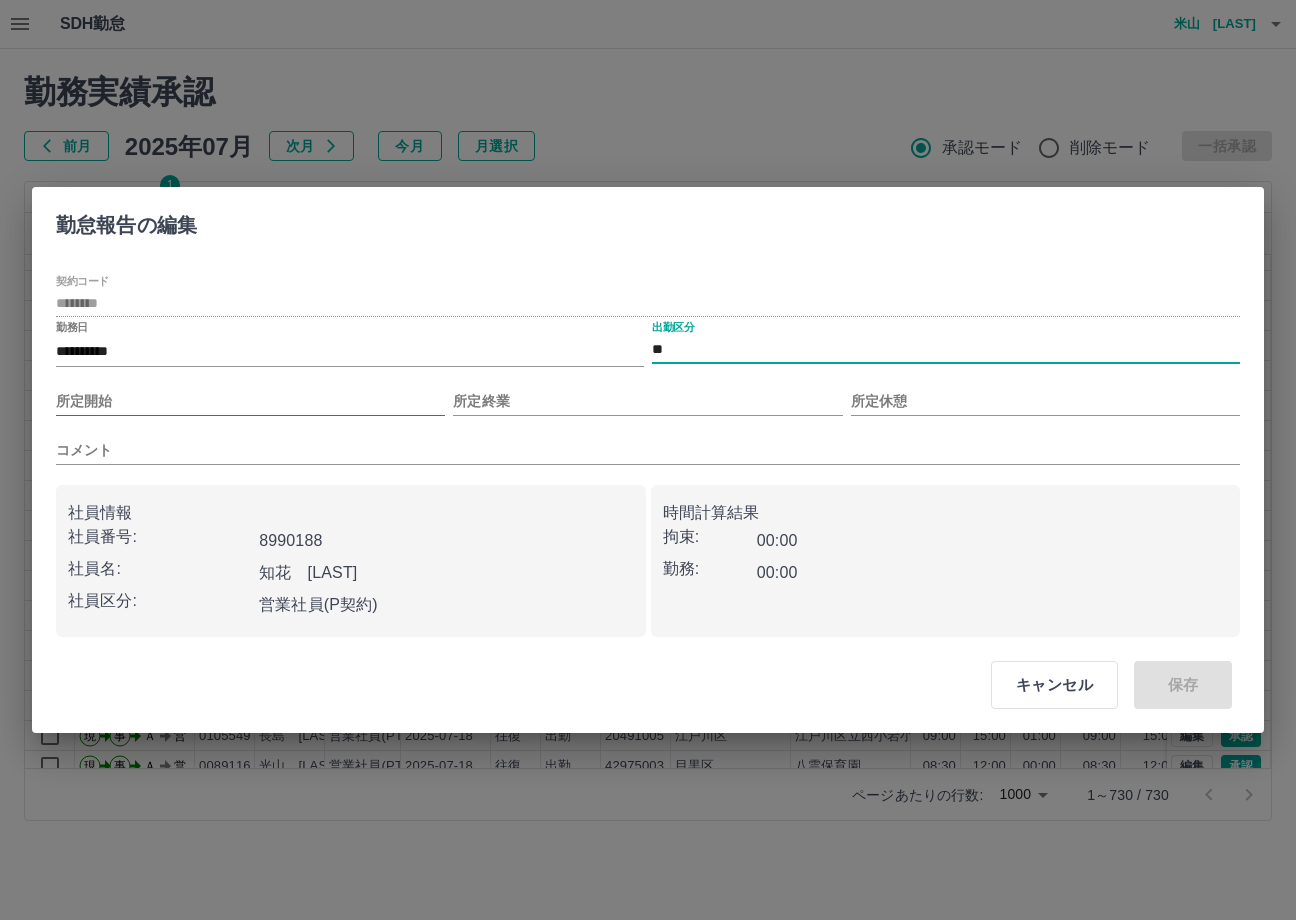 click on "所定開始" at bounding box center (250, 401) 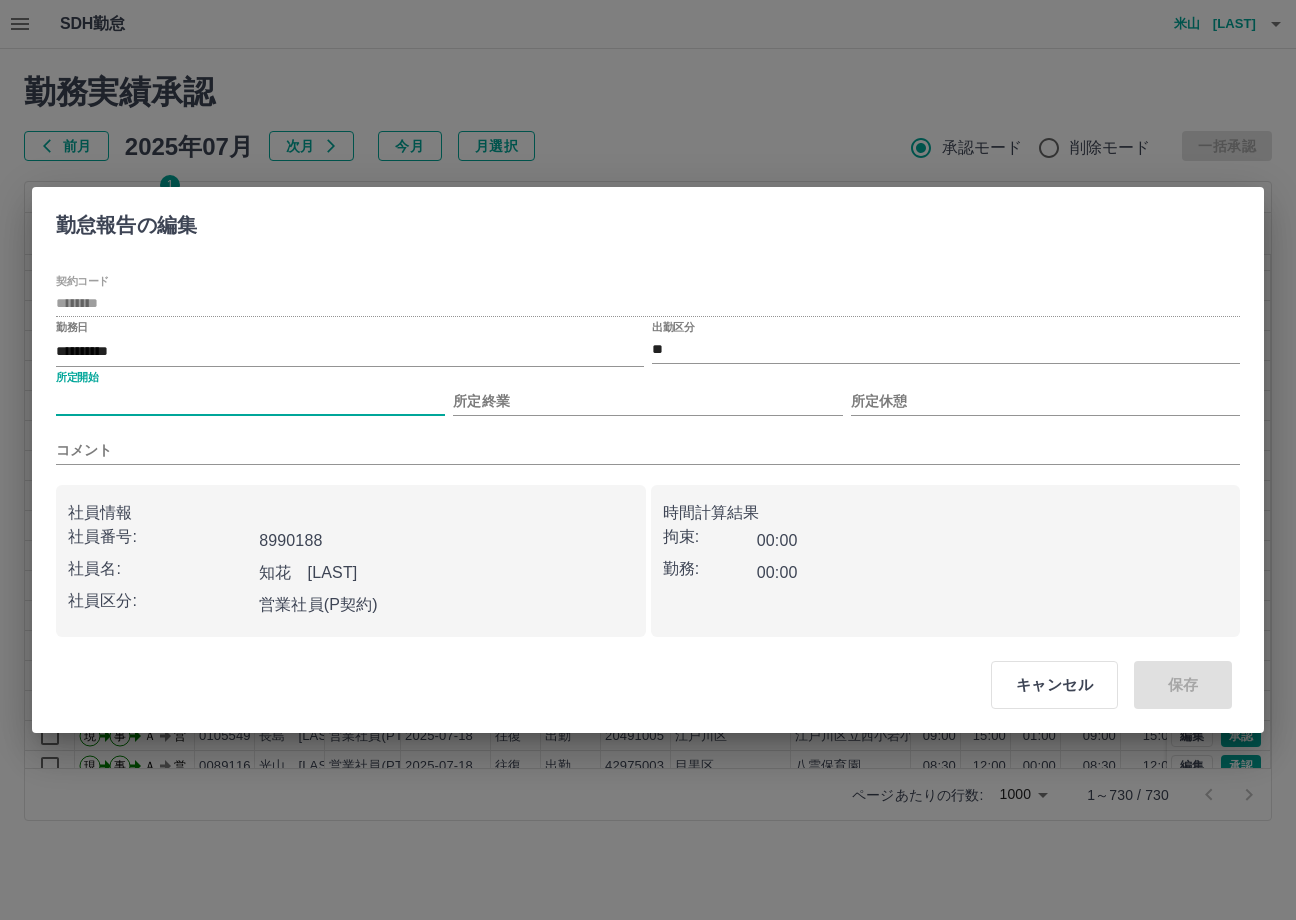 type on "****" 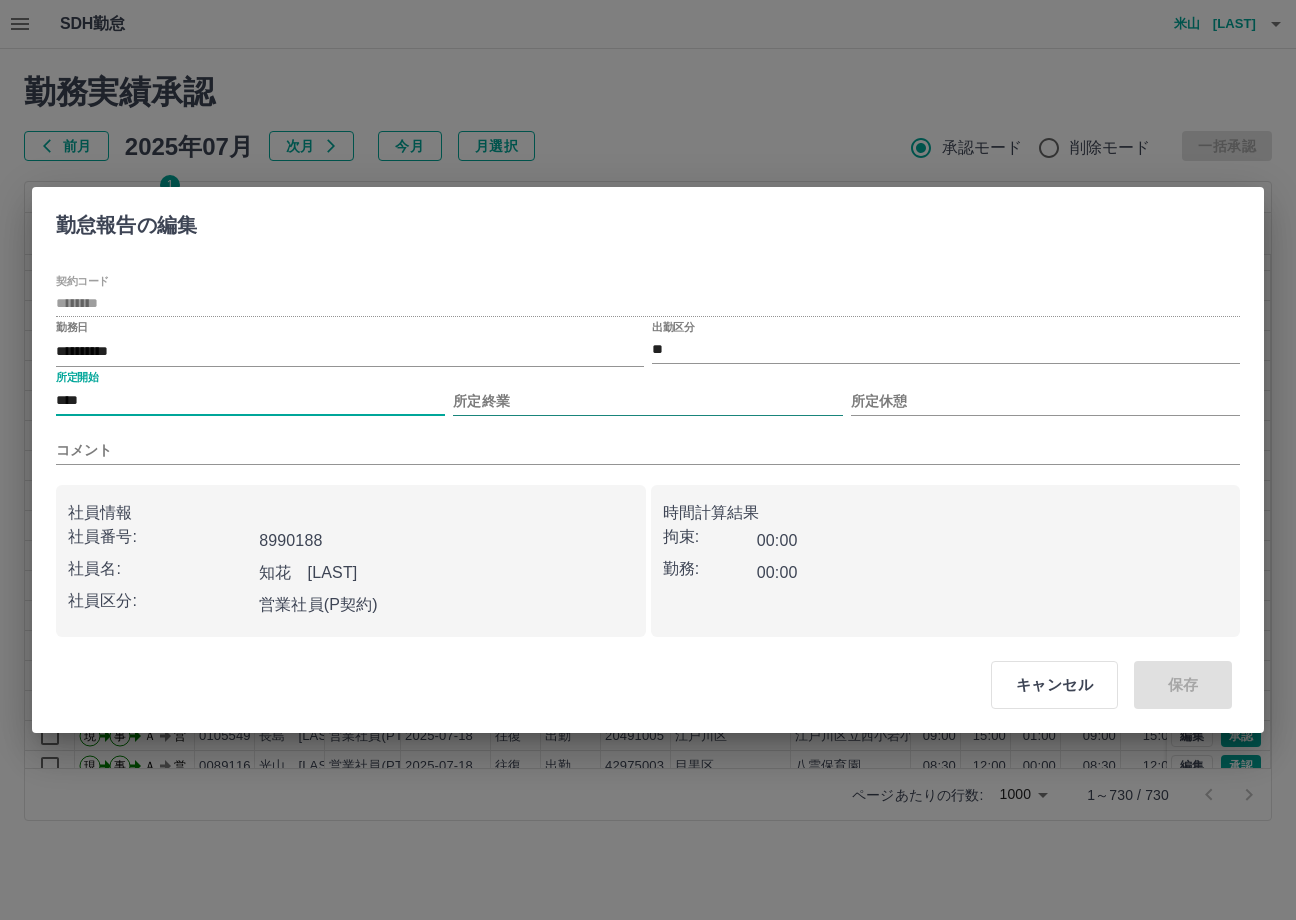 click on "所定終業" at bounding box center (647, 401) 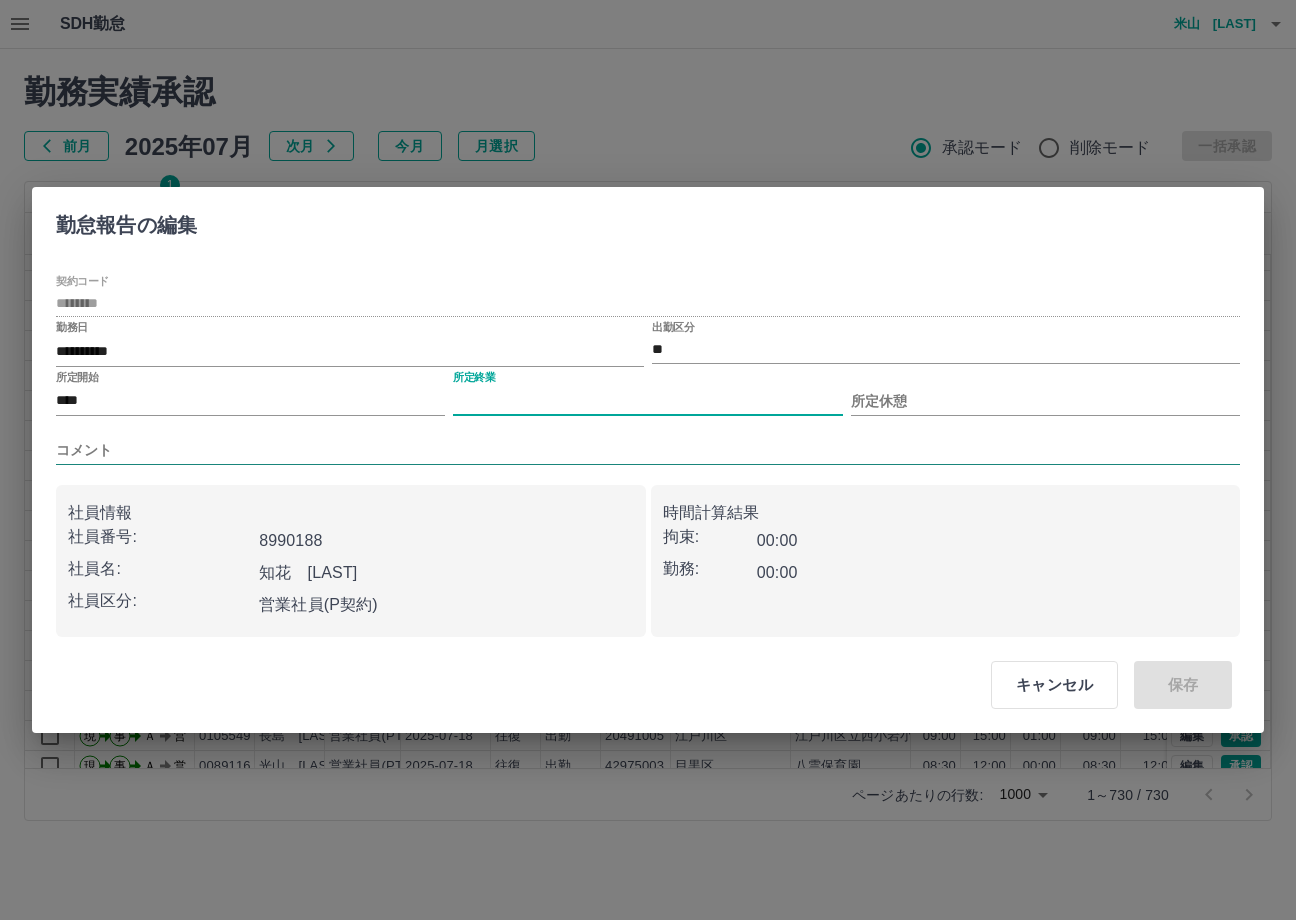 type on "****" 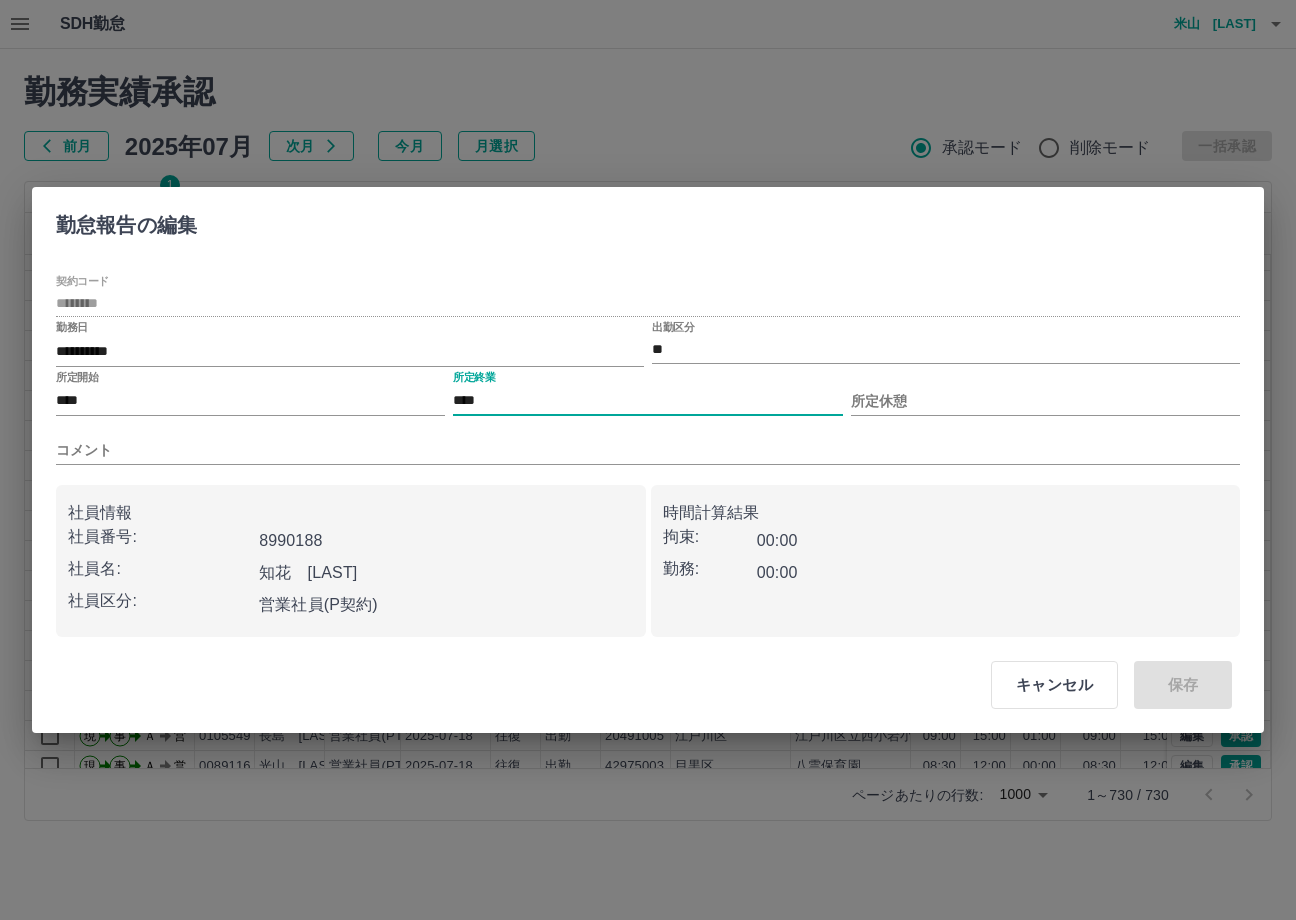 click on "所定休憩" at bounding box center [1045, 393] 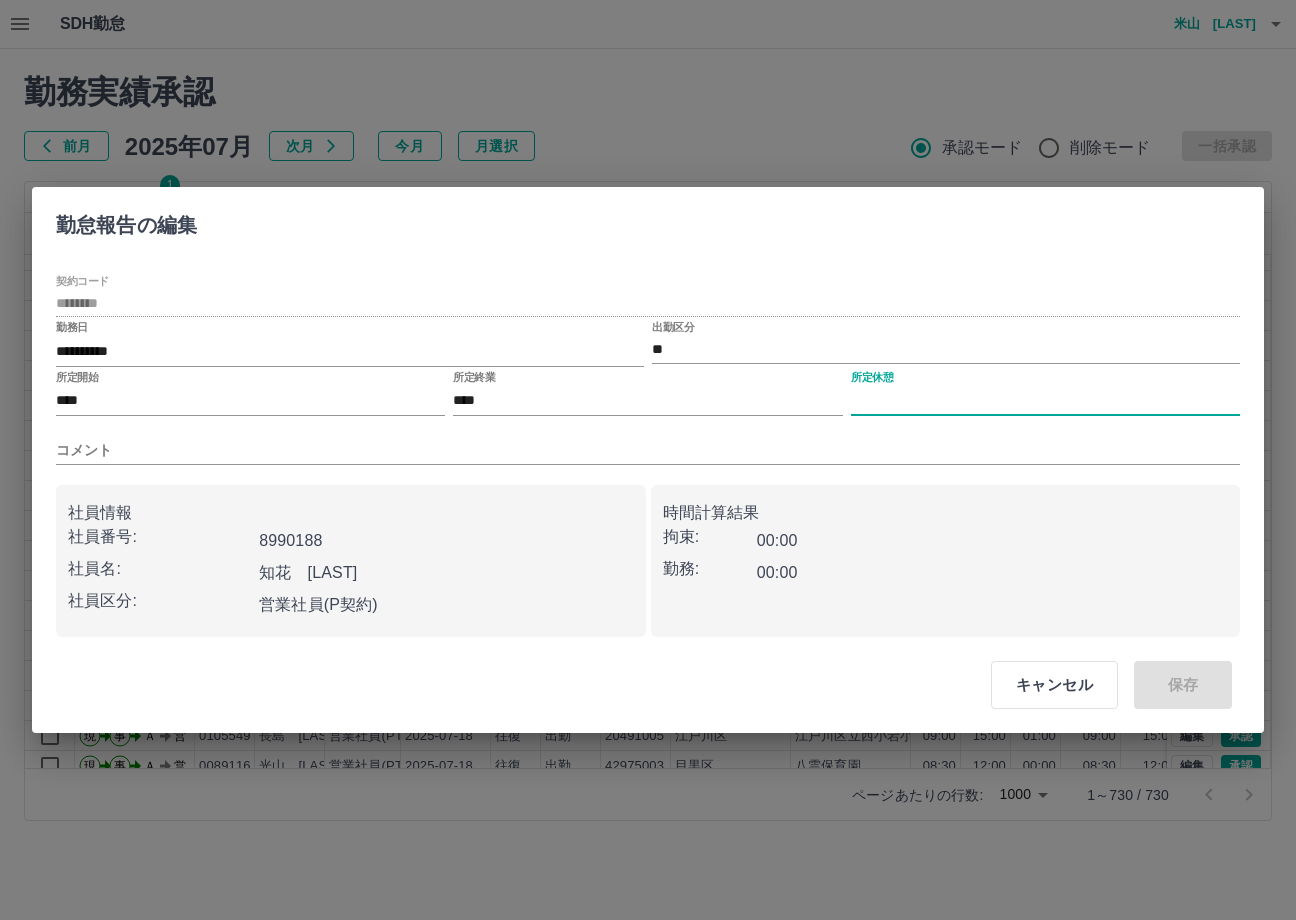 click on "所定休憩" at bounding box center (1045, 401) 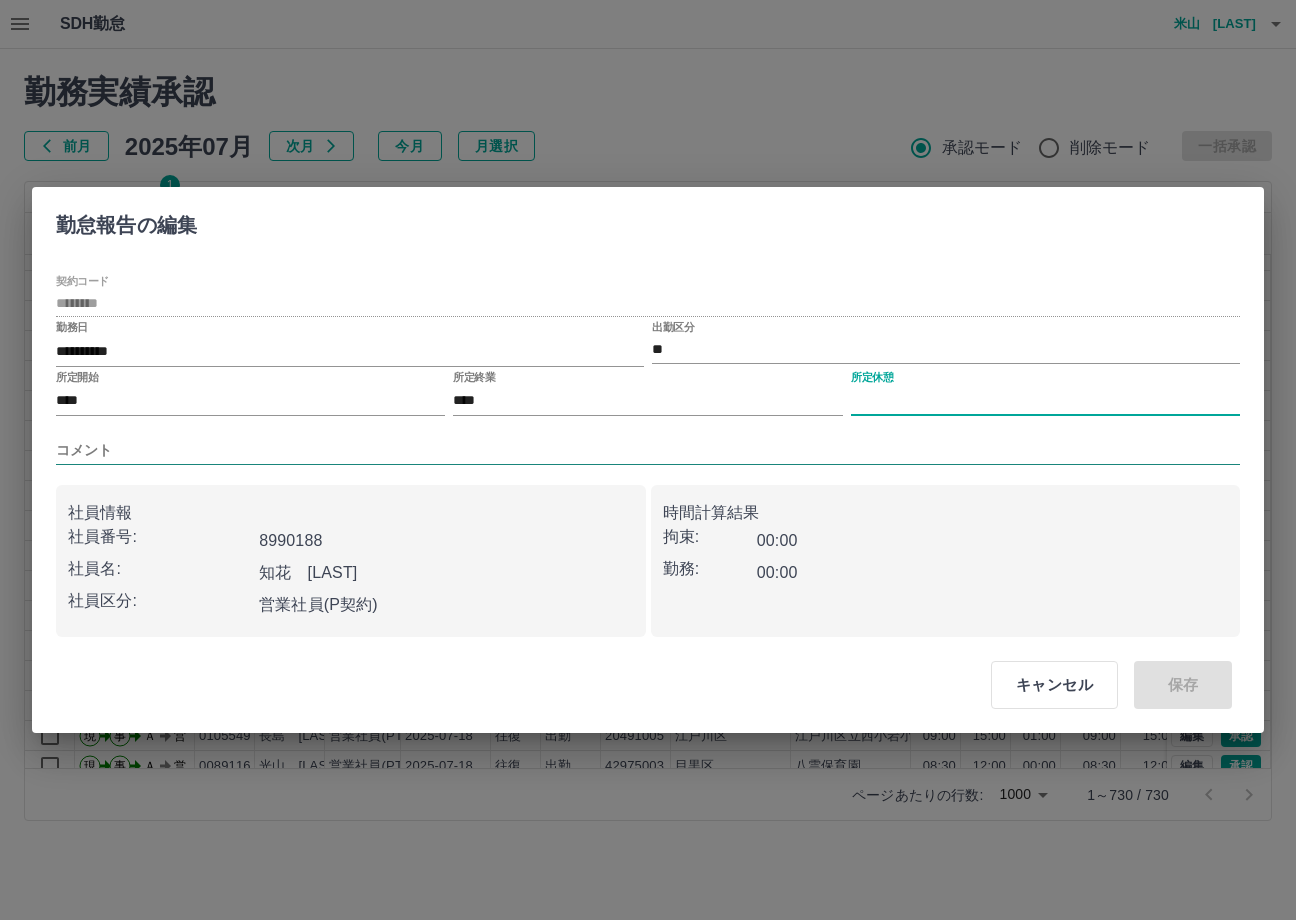 type on "****" 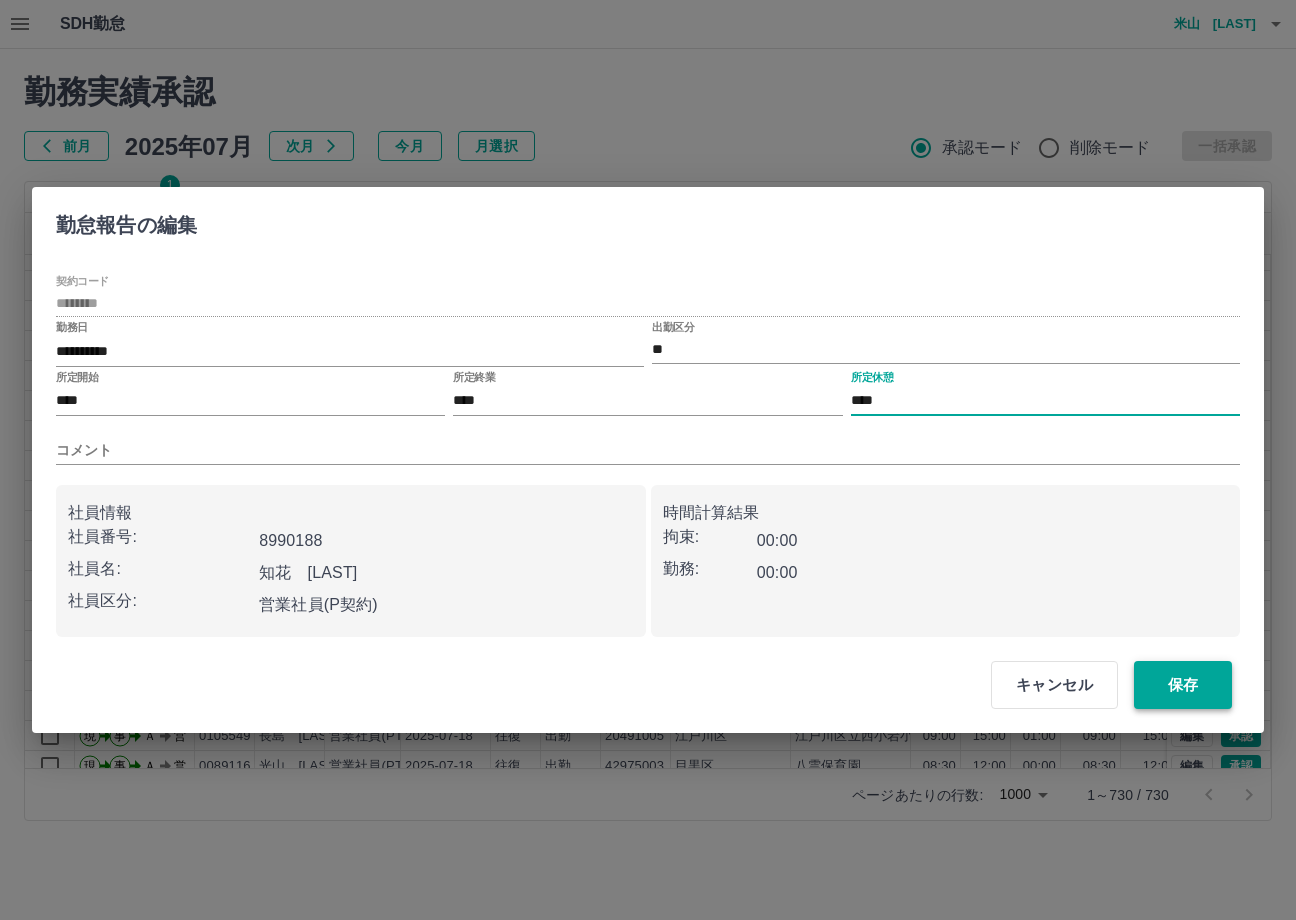 click on "保存" at bounding box center [1183, 685] 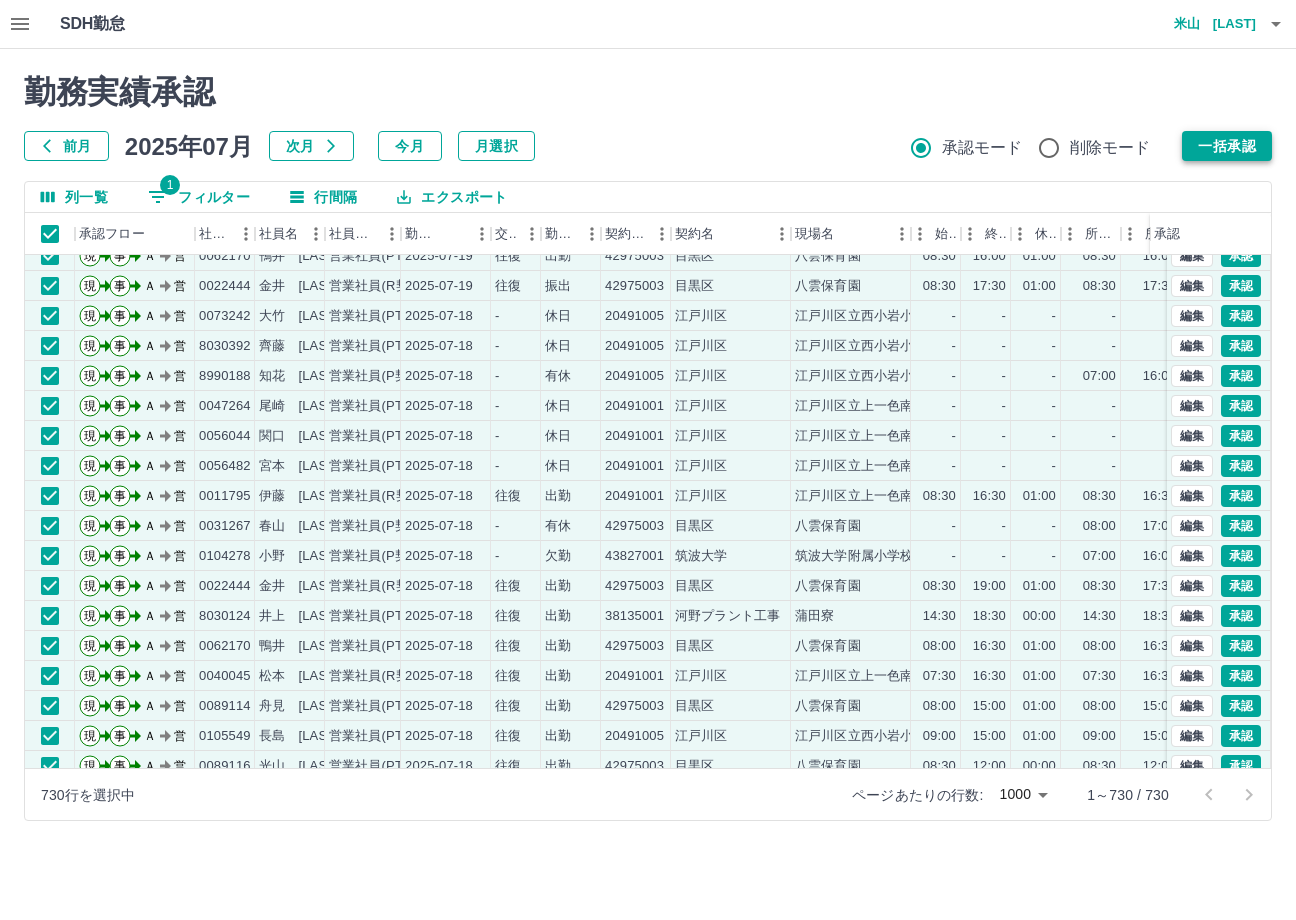 click on "一括承認" at bounding box center (1227, 146) 